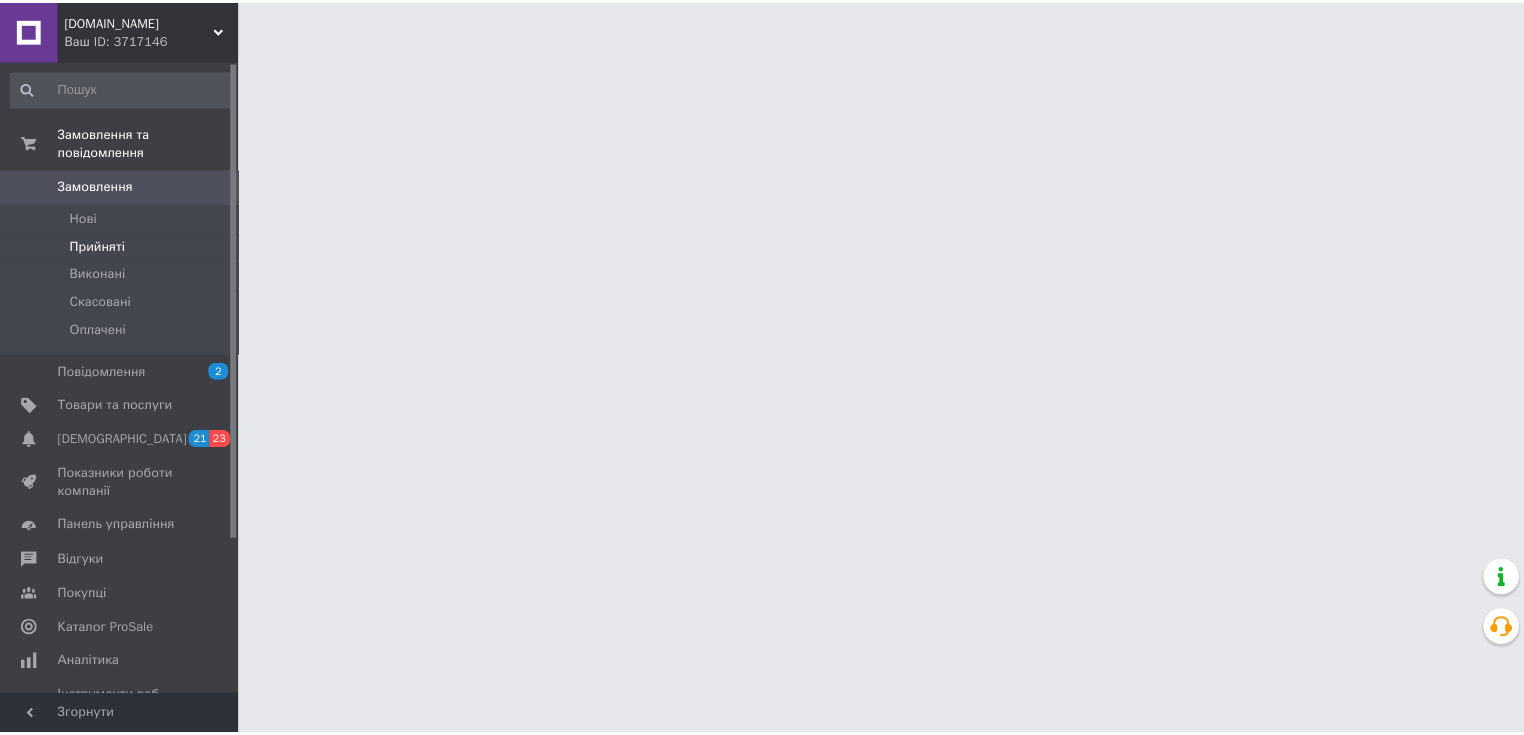 scroll, scrollTop: 0, scrollLeft: 0, axis: both 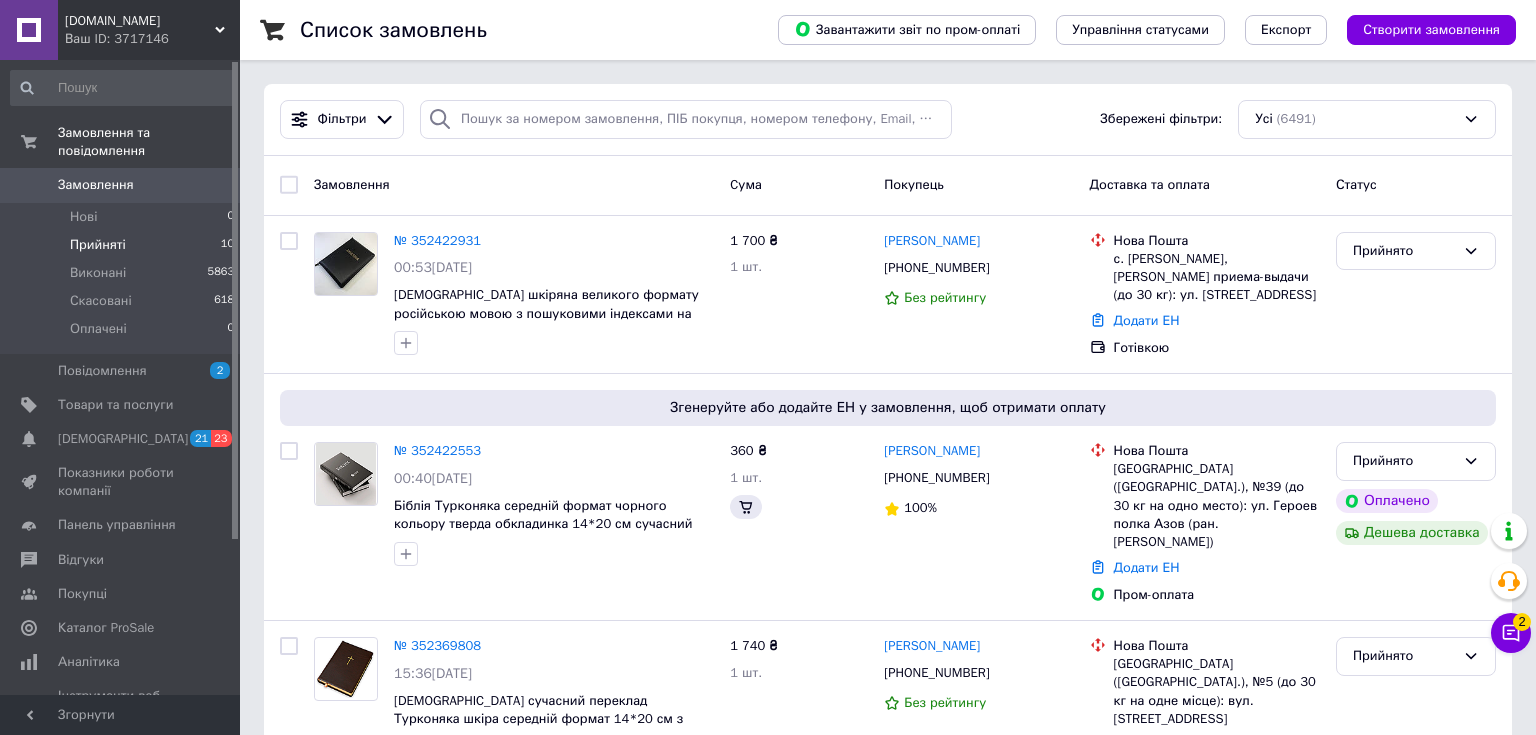 drag, startPoint x: 134, startPoint y: 220, endPoint x: 104, endPoint y: 224, distance: 30.265491 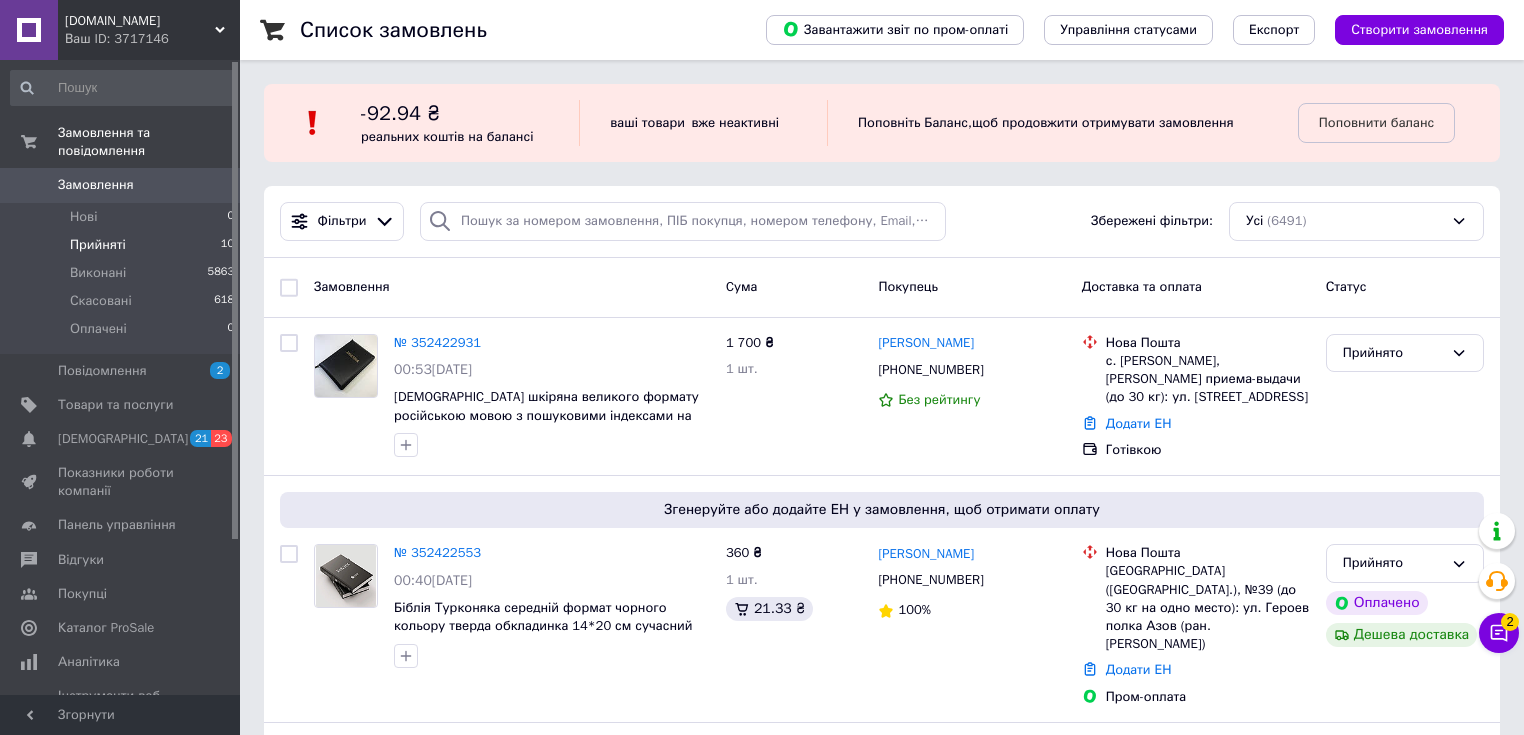 drag, startPoint x: 104, startPoint y: 224, endPoint x: 91, endPoint y: 224, distance: 13 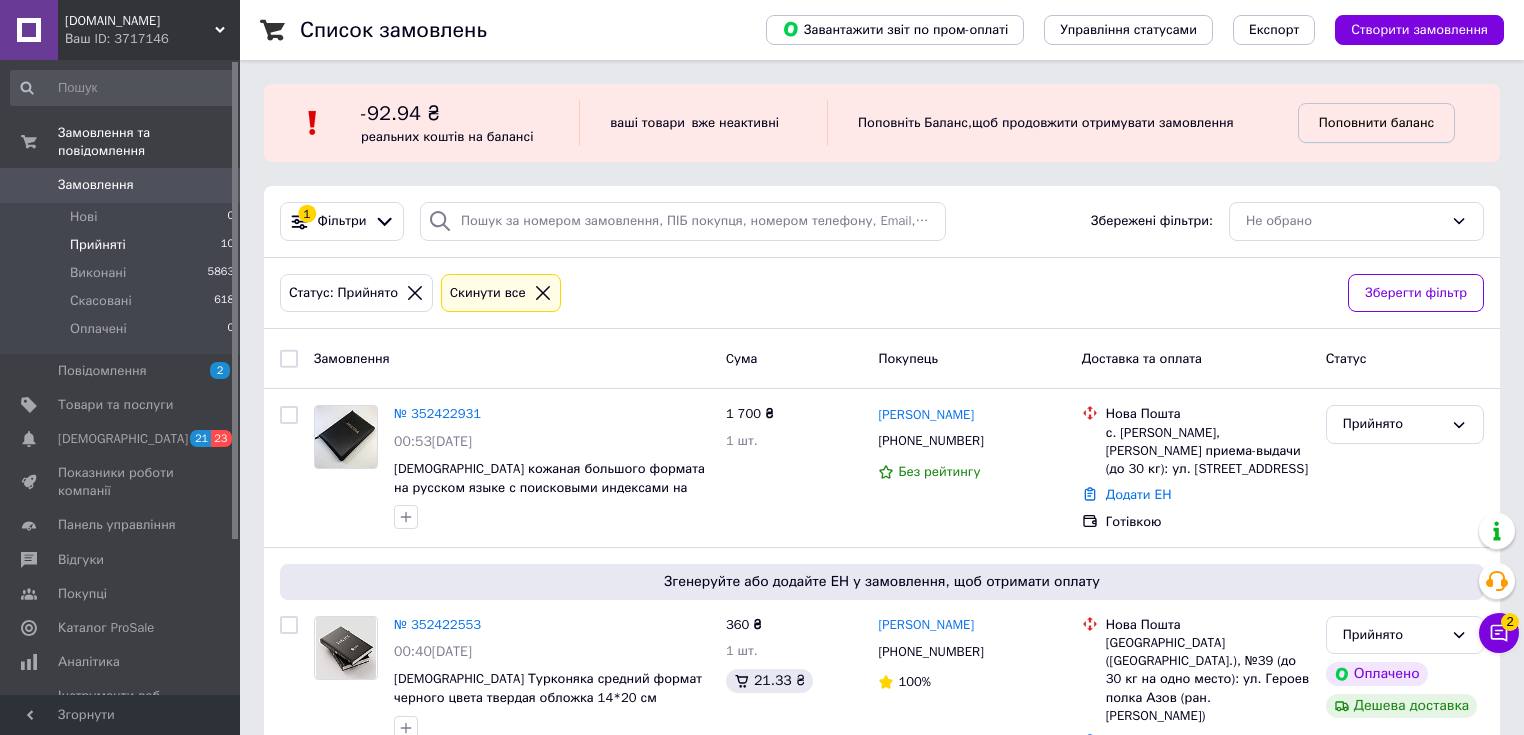 click on "Поповнити баланс" at bounding box center (1376, 122) 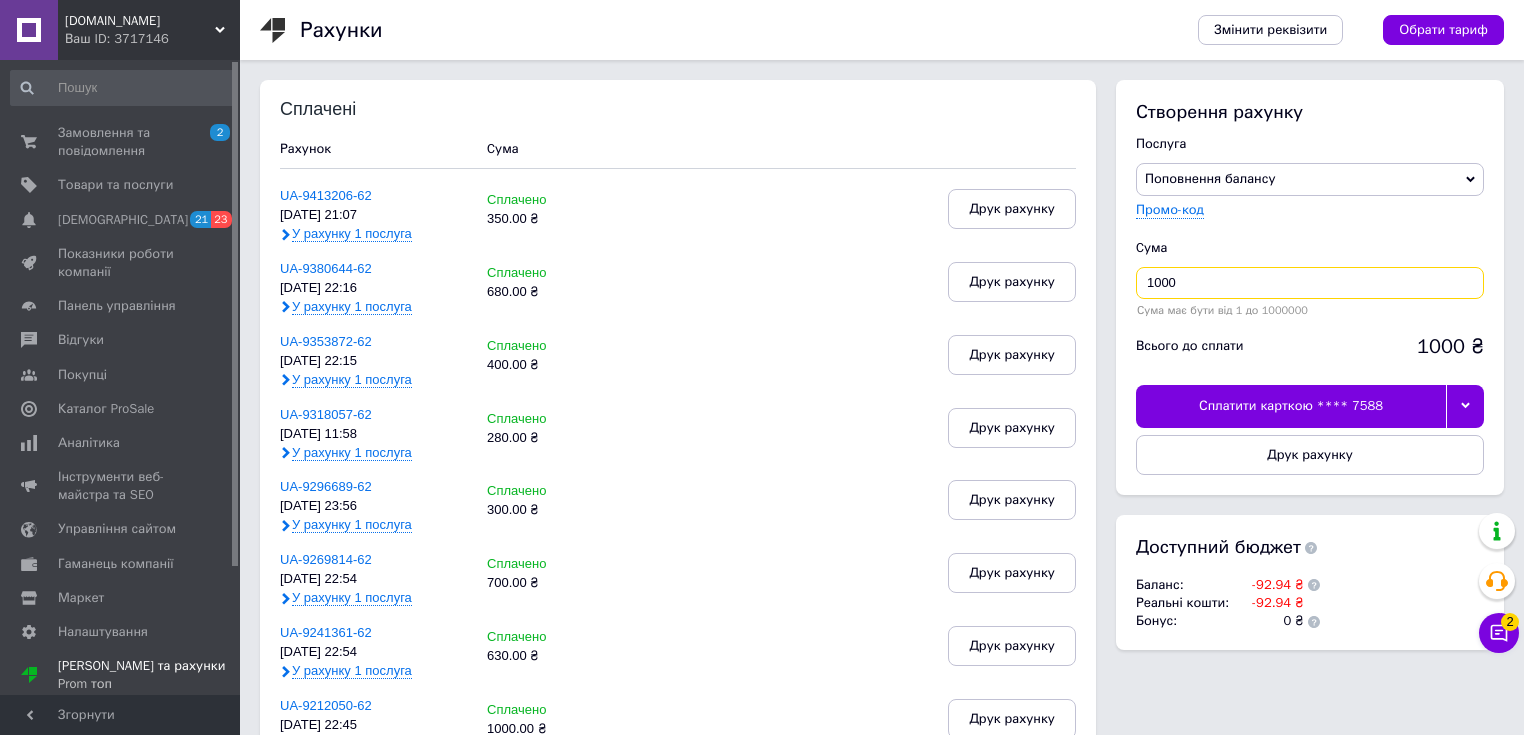 click on "1000" at bounding box center (1310, 283) 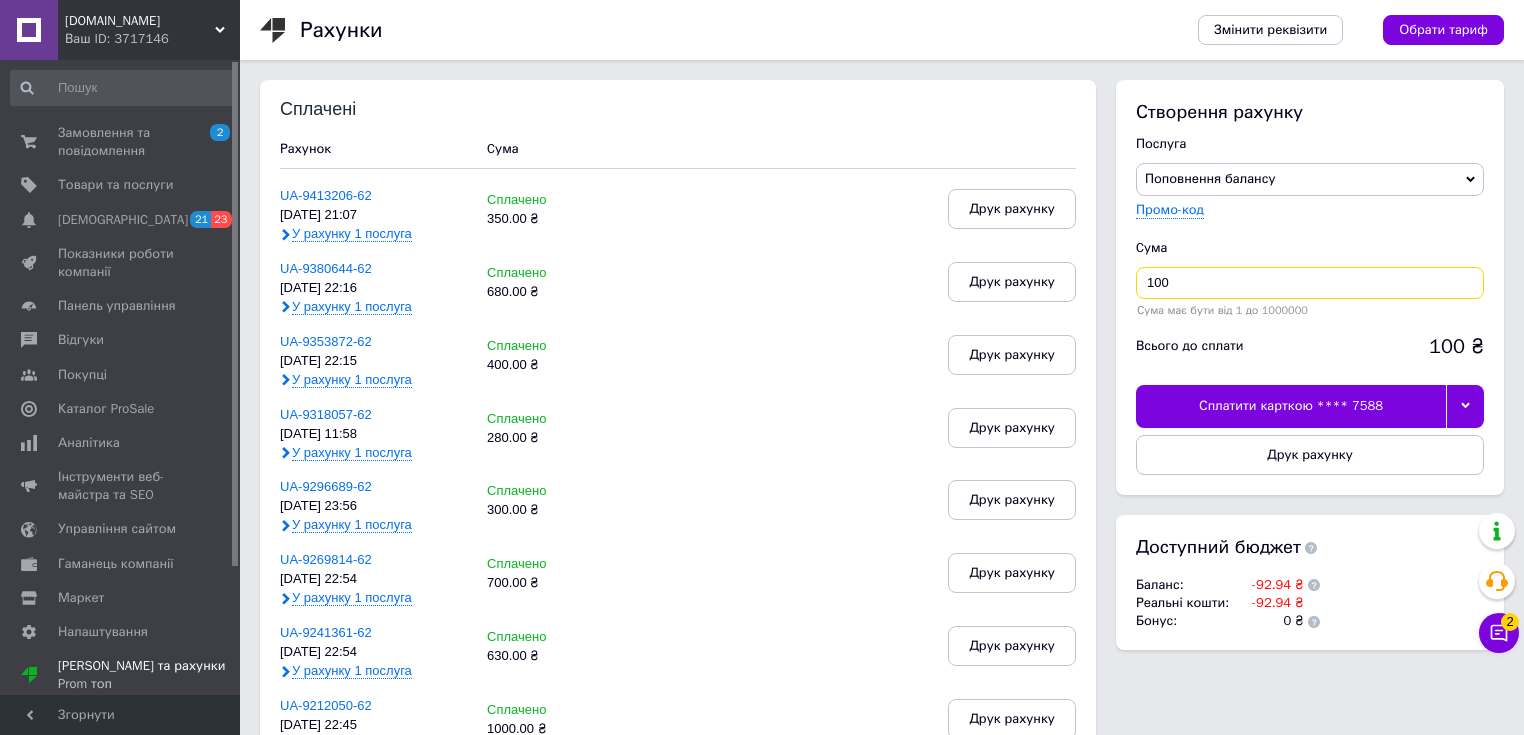 type on "100" 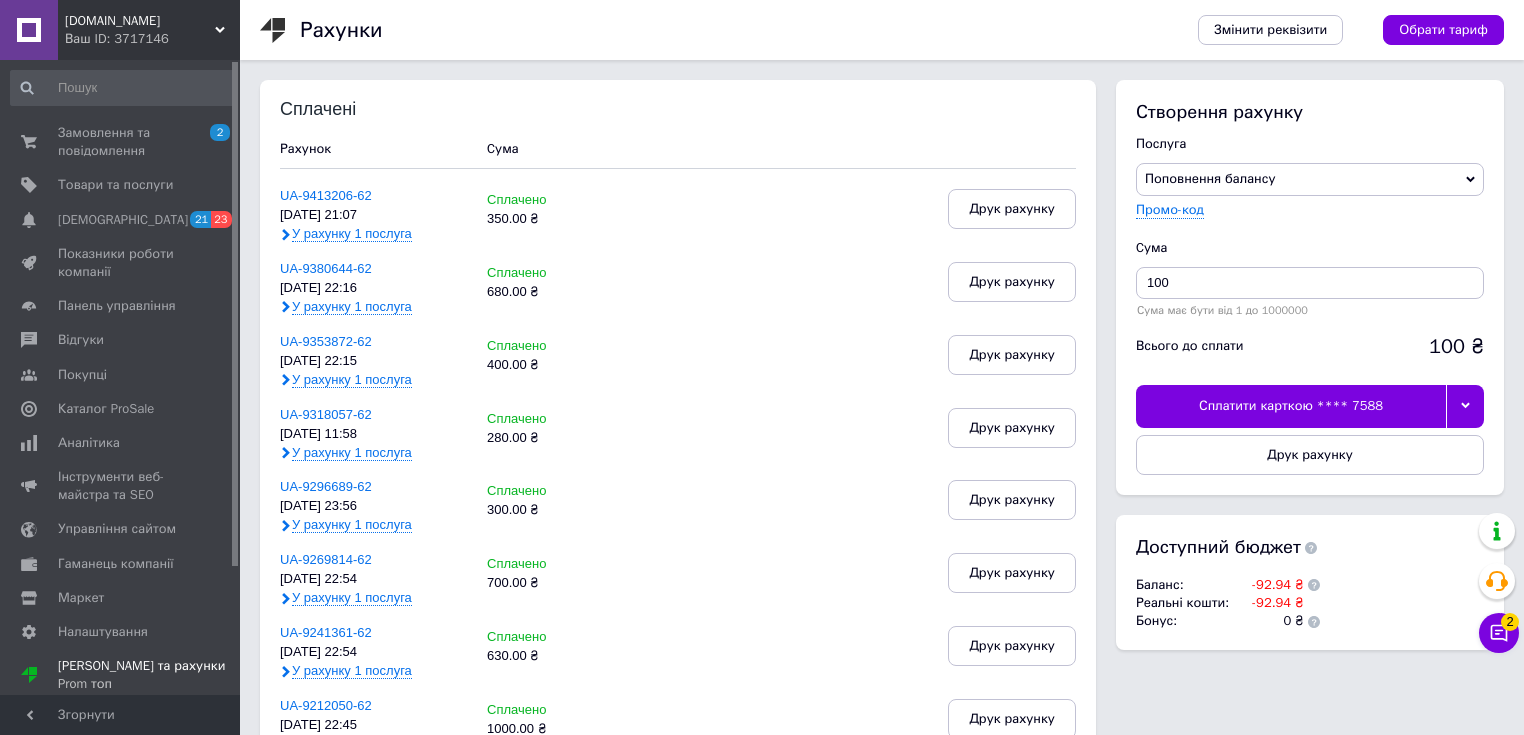 click at bounding box center (1465, 406) 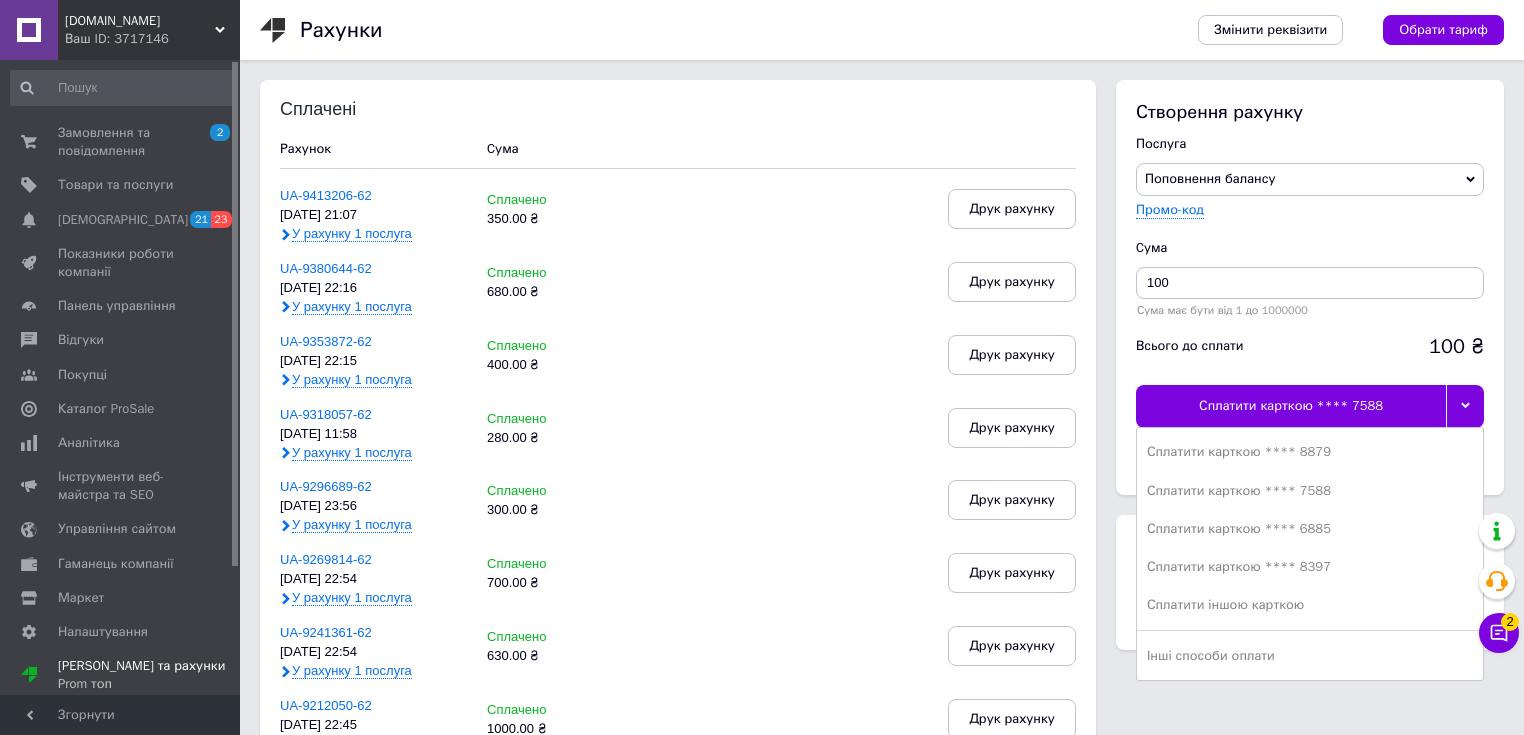 click on "Сплатити карткою  **** 8397" at bounding box center (1310, 567) 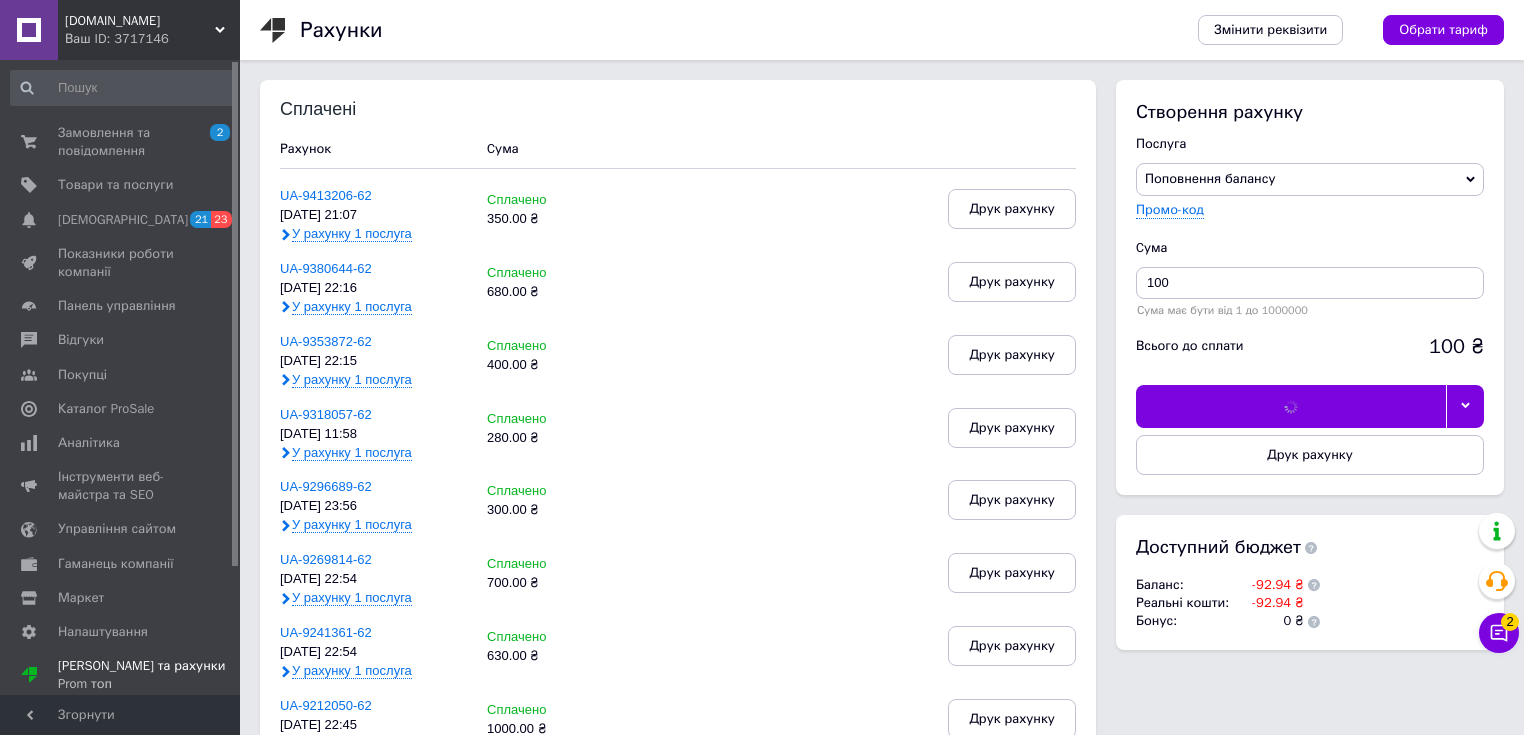 click on "Створення рахунку Послуга Поповнення балансу Premium-дизайн Промо-код Cума 100 Сума має бути від 1 до 1000000 Всього до сплати 100   ₴ Друк рахунку" at bounding box center (1310, 287) 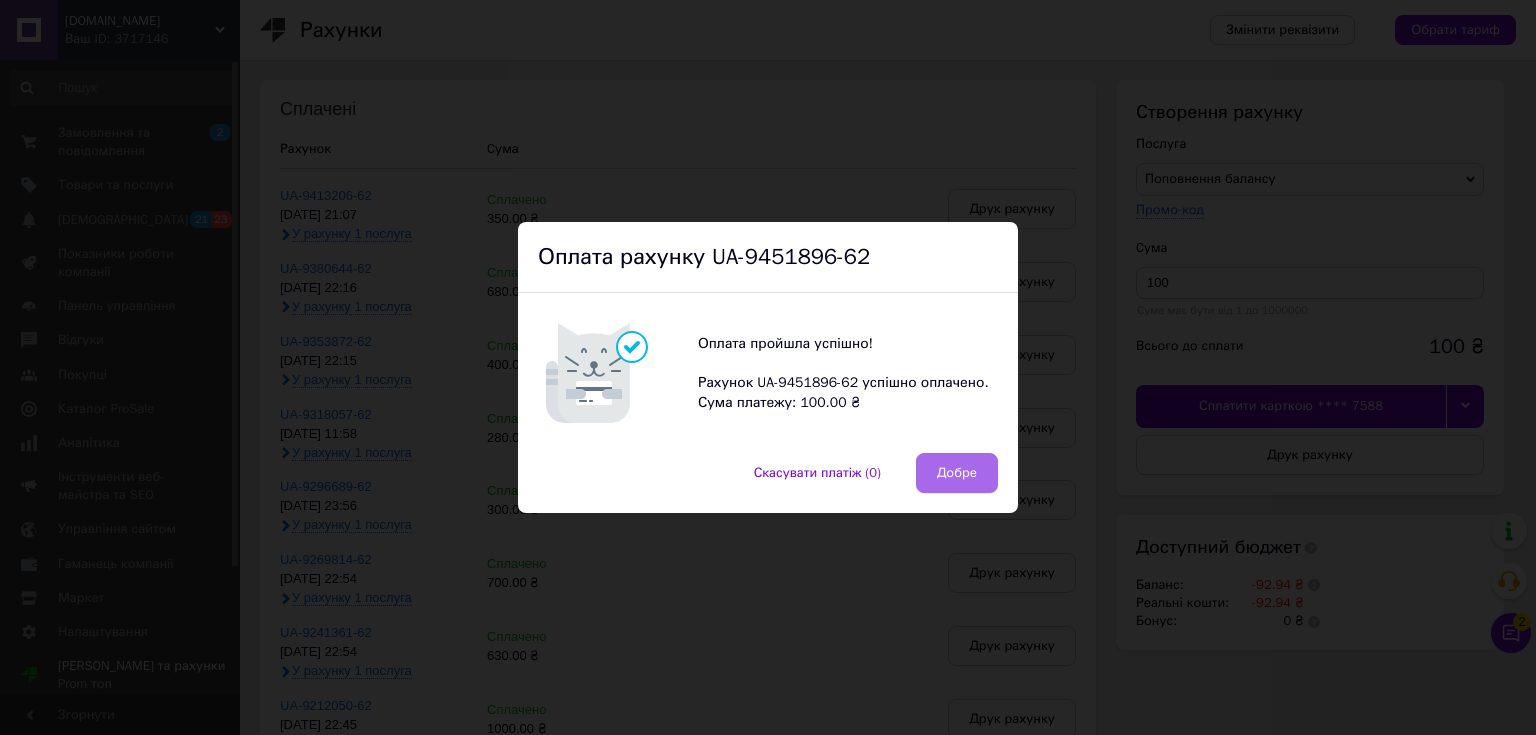 click on "Добре" at bounding box center (957, 473) 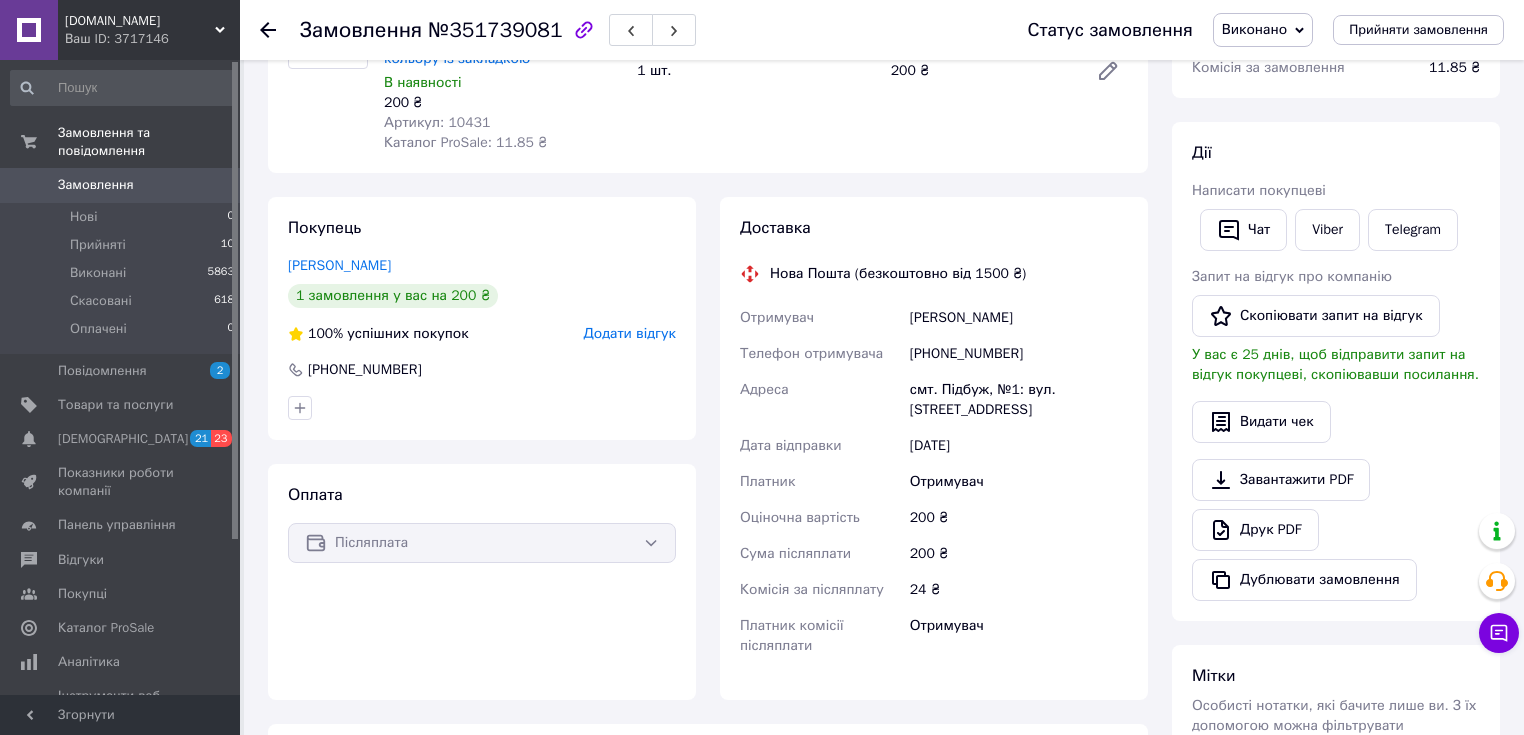scroll, scrollTop: 400, scrollLeft: 0, axis: vertical 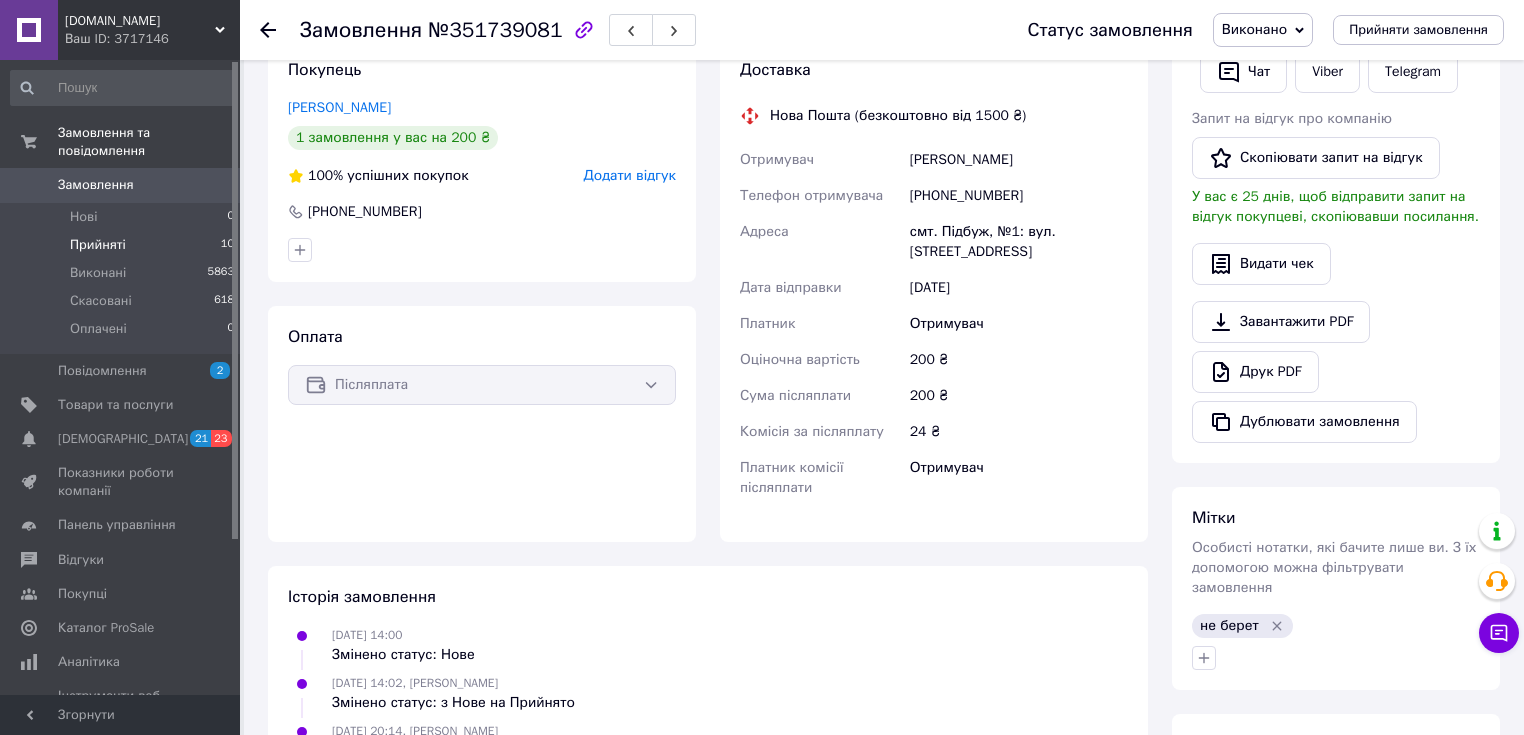 click on "Прийняті 10" at bounding box center [123, 245] 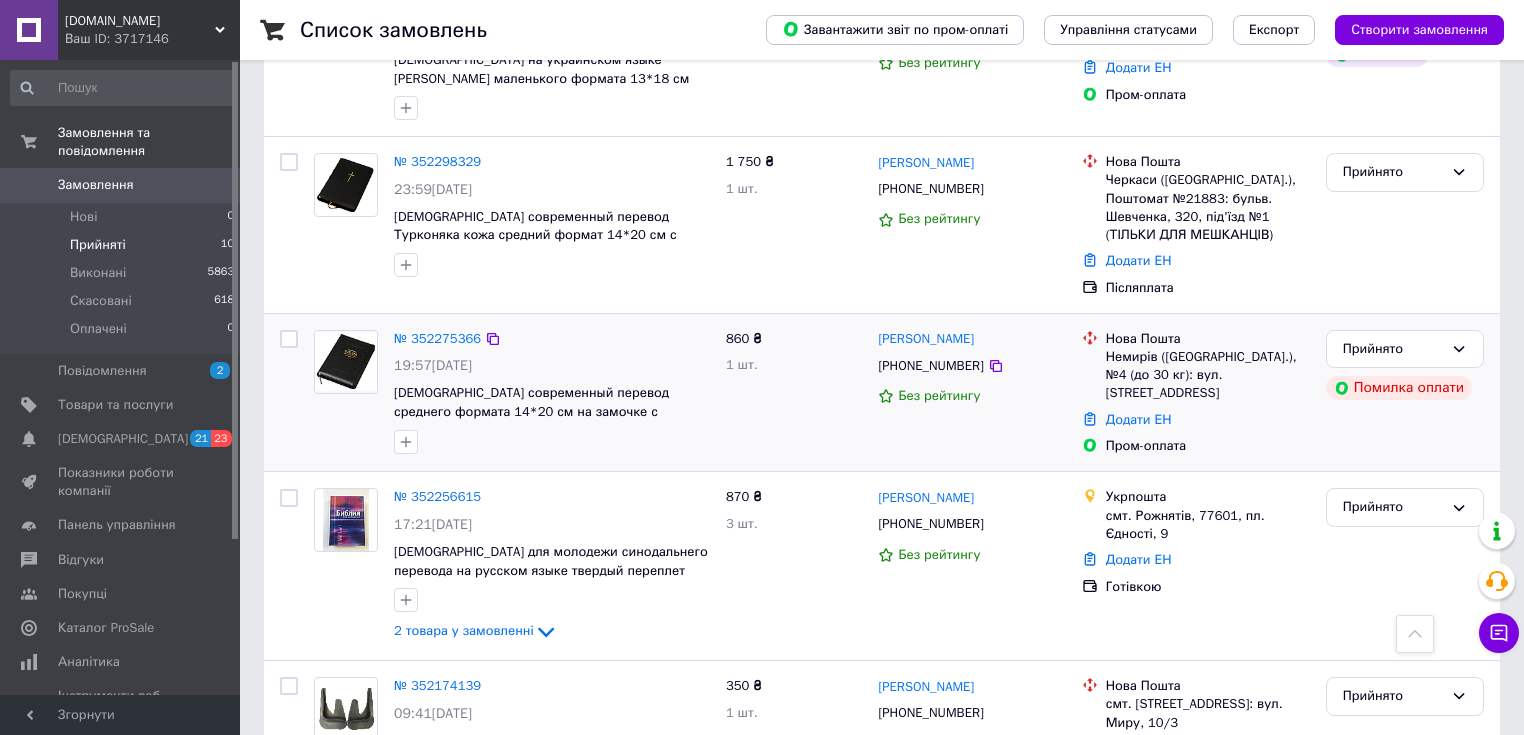 scroll, scrollTop: 1388, scrollLeft: 0, axis: vertical 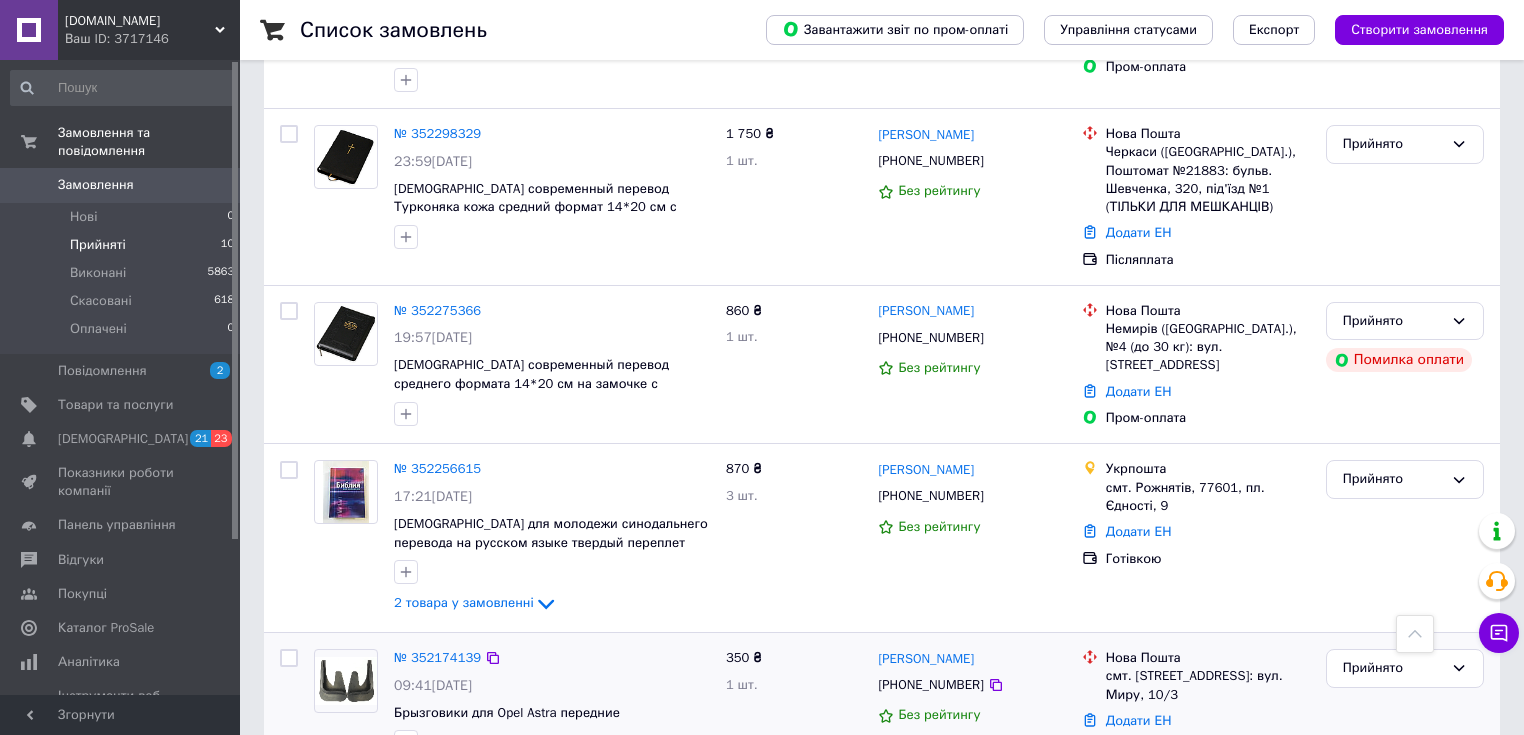 click at bounding box center (346, 681) 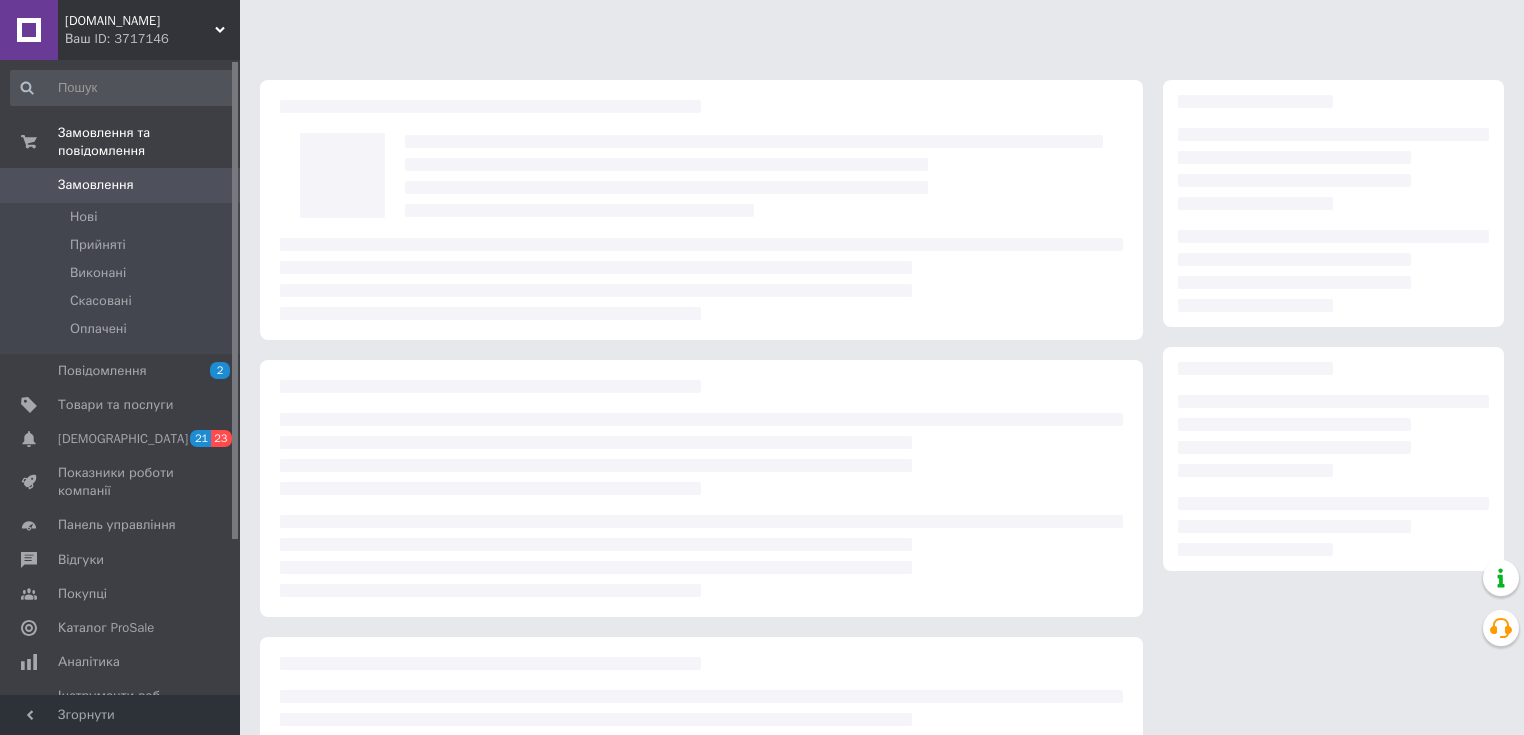 scroll, scrollTop: 0, scrollLeft: 0, axis: both 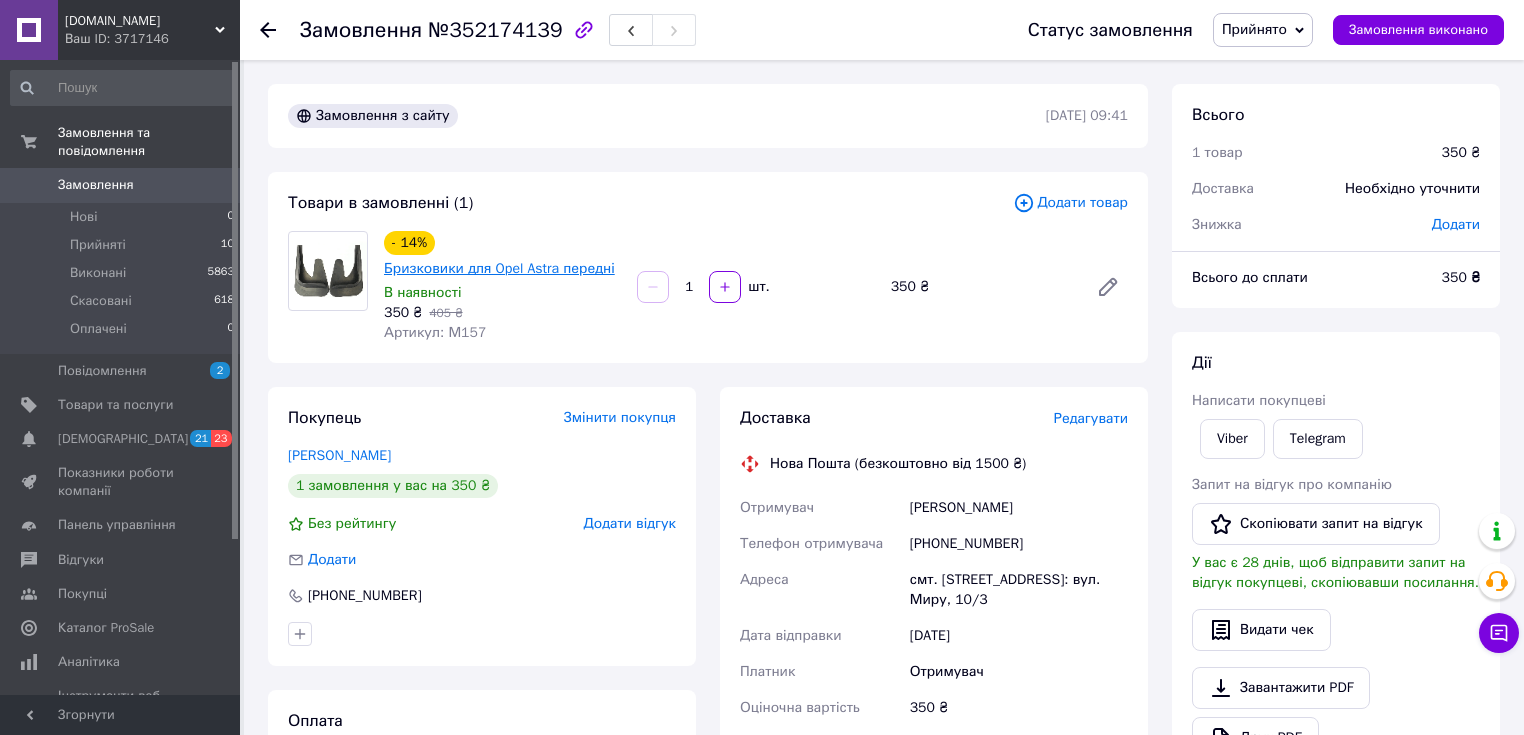 click on "Бризковики для Opel Astra передні" at bounding box center [499, 268] 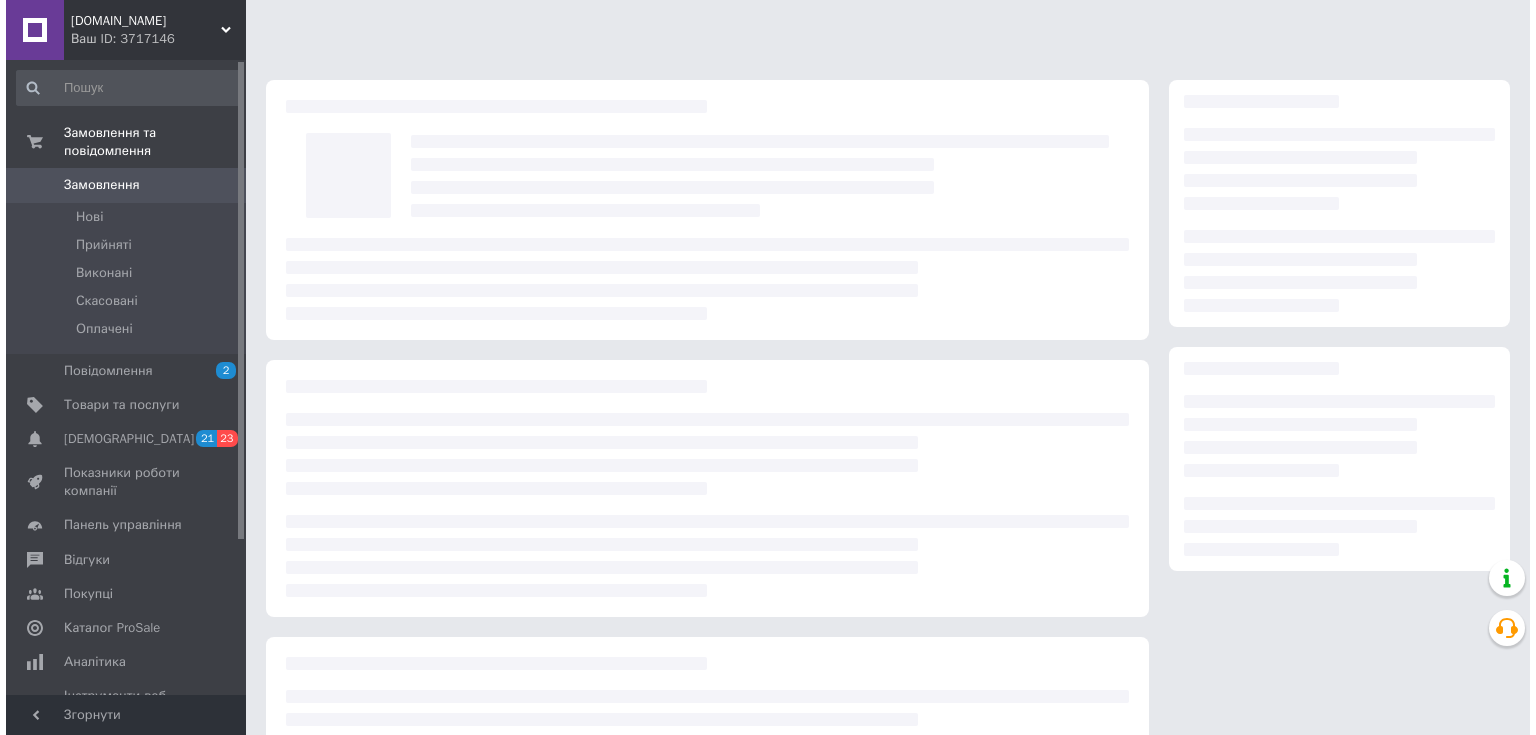 scroll, scrollTop: 0, scrollLeft: 0, axis: both 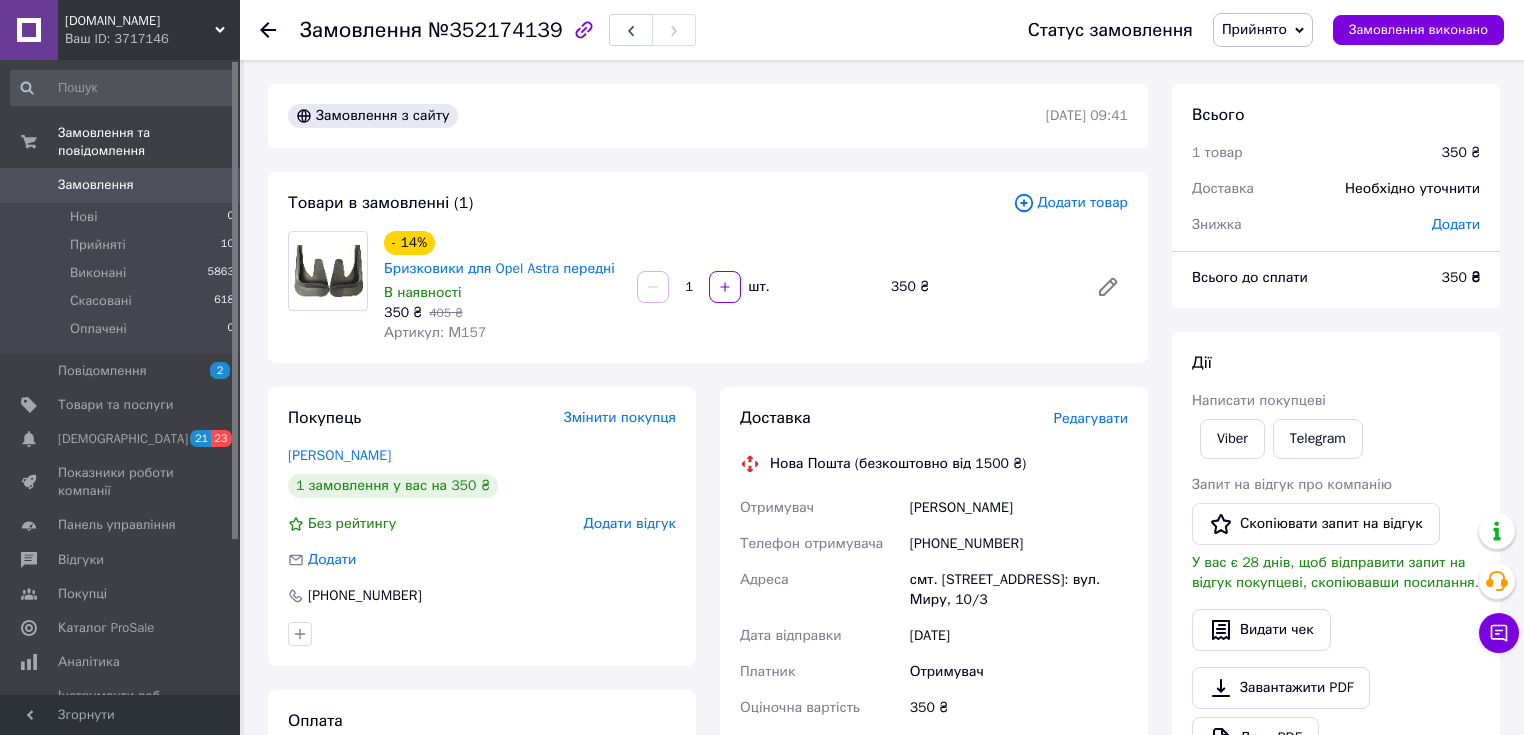 click on "Редагувати" at bounding box center (1091, 418) 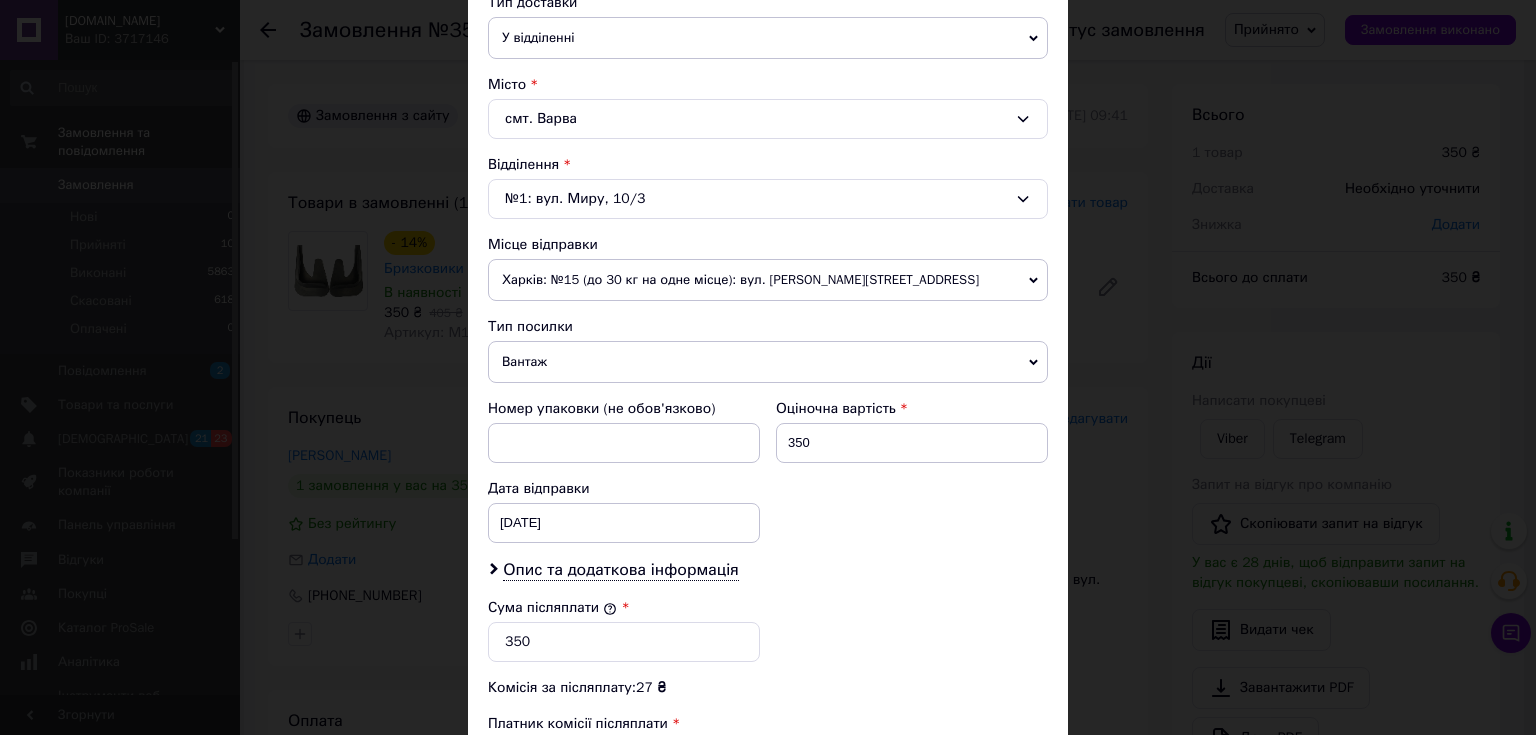 scroll, scrollTop: 560, scrollLeft: 0, axis: vertical 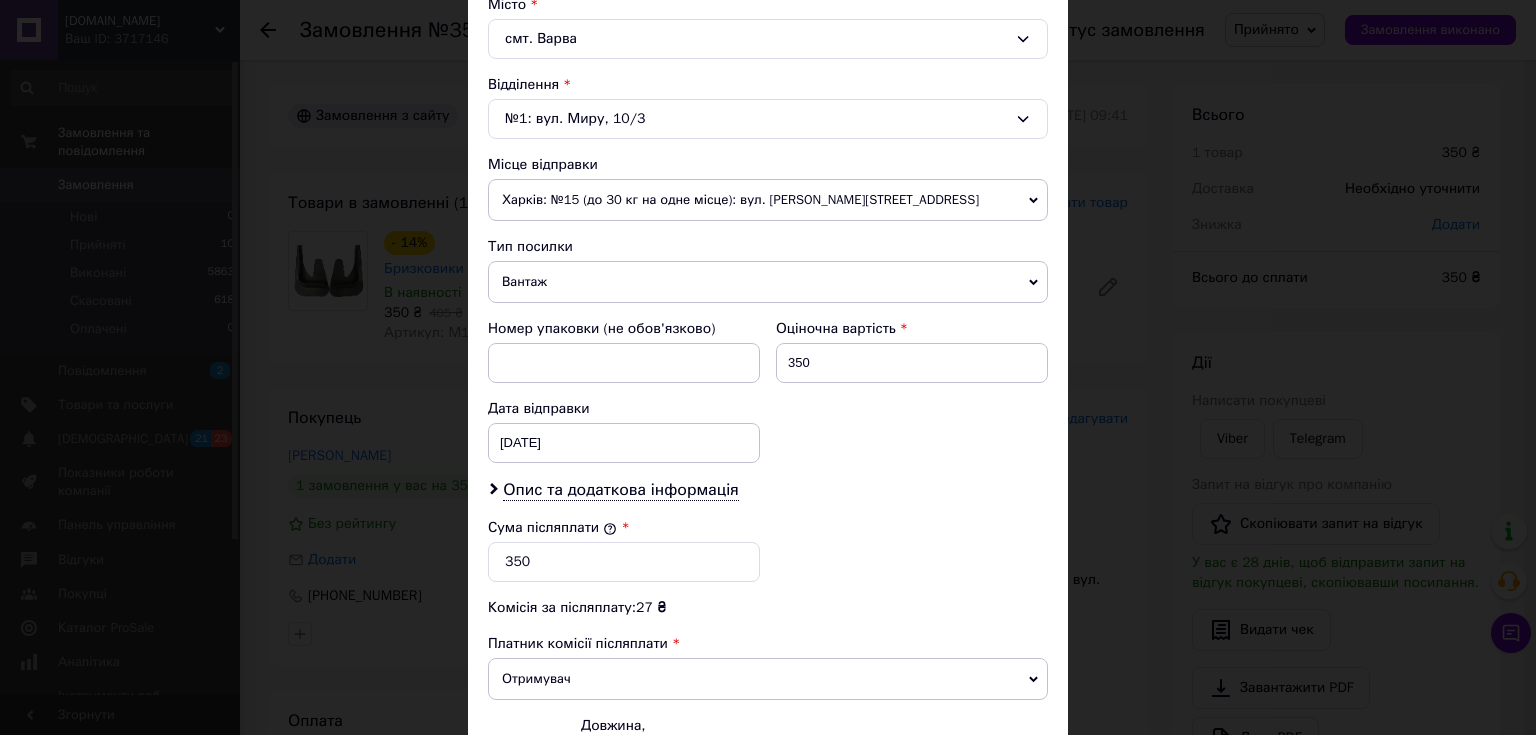 click on "Сума післяплати     * 350" at bounding box center (624, 550) 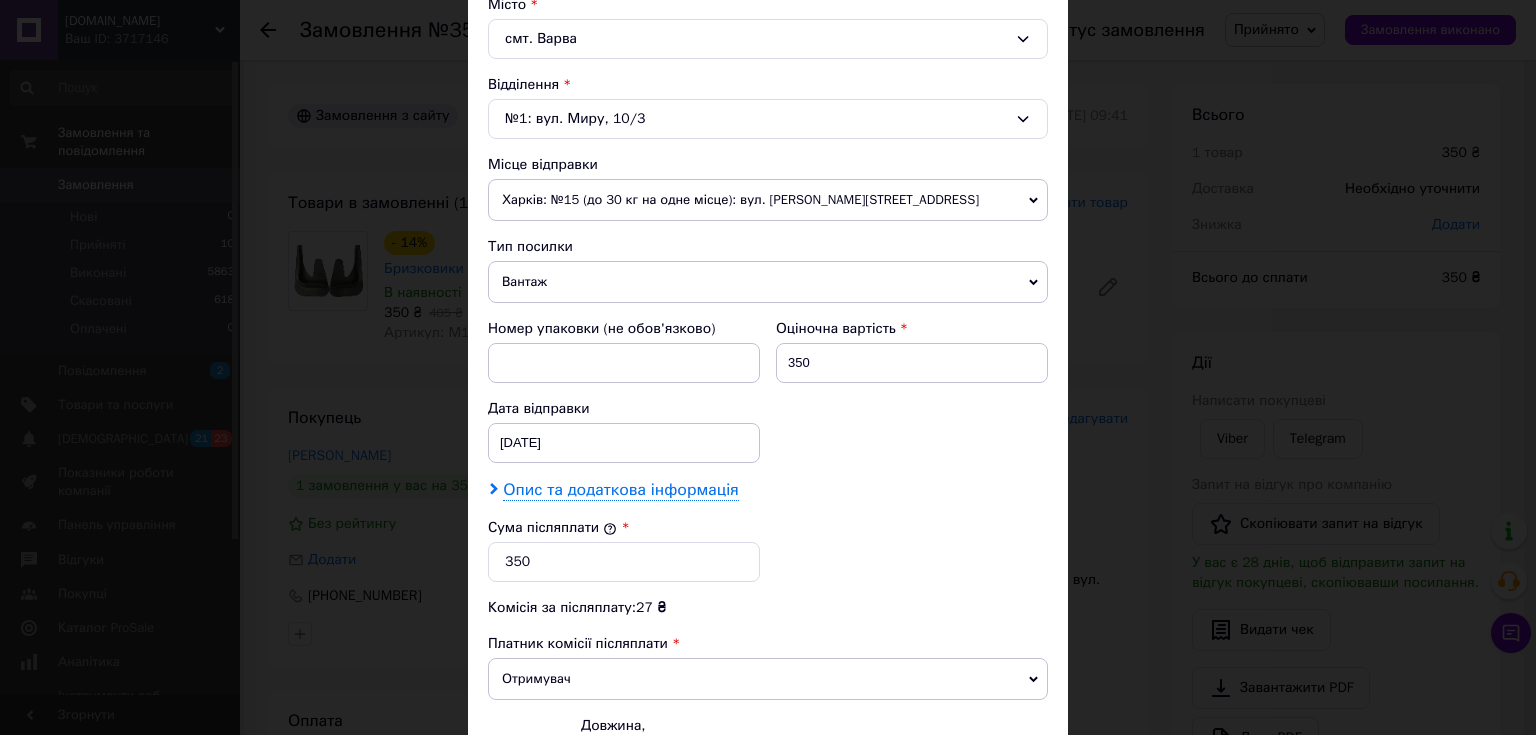 click on "Опис та додаткова інформація" at bounding box center [620, 490] 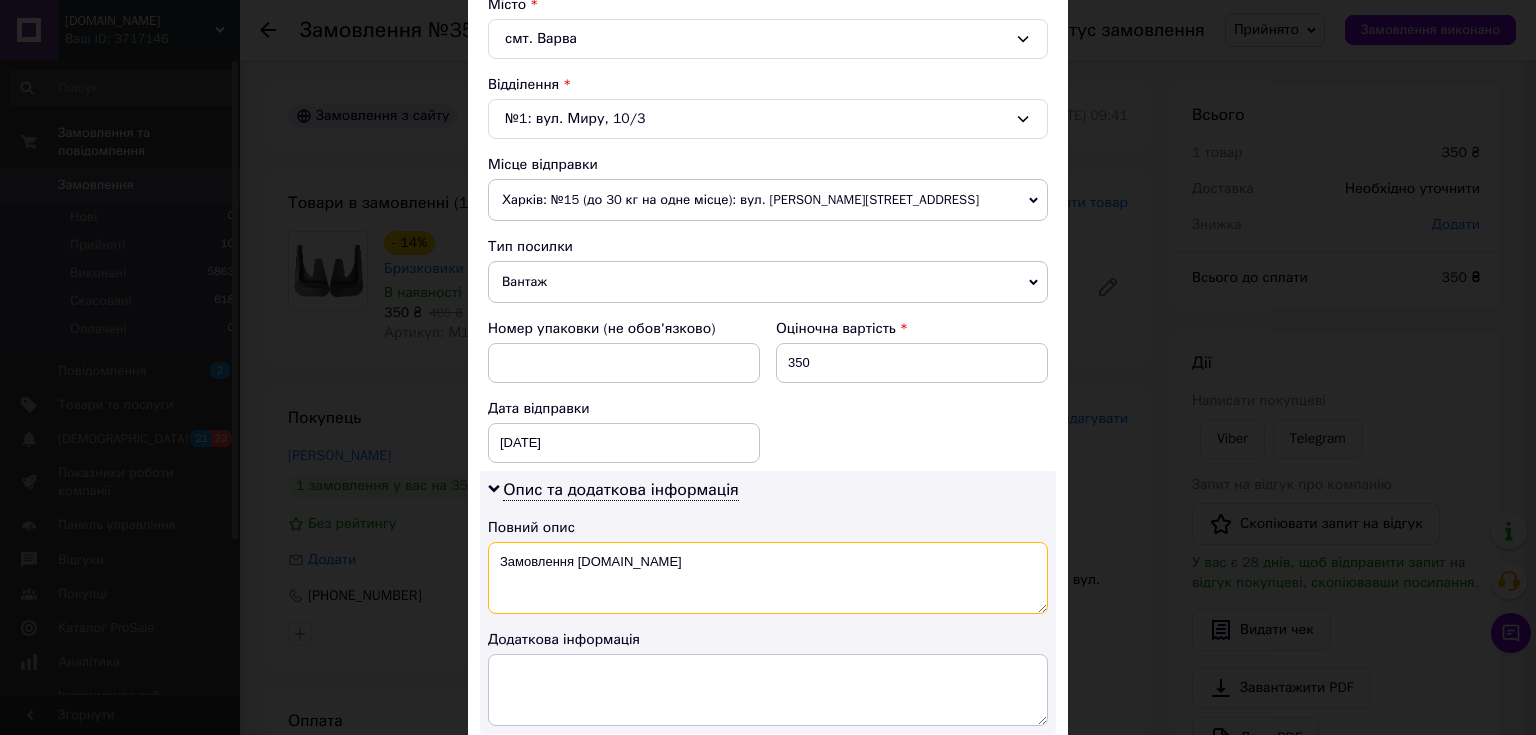click on "Замовлення Prom.ua" at bounding box center (768, 578) 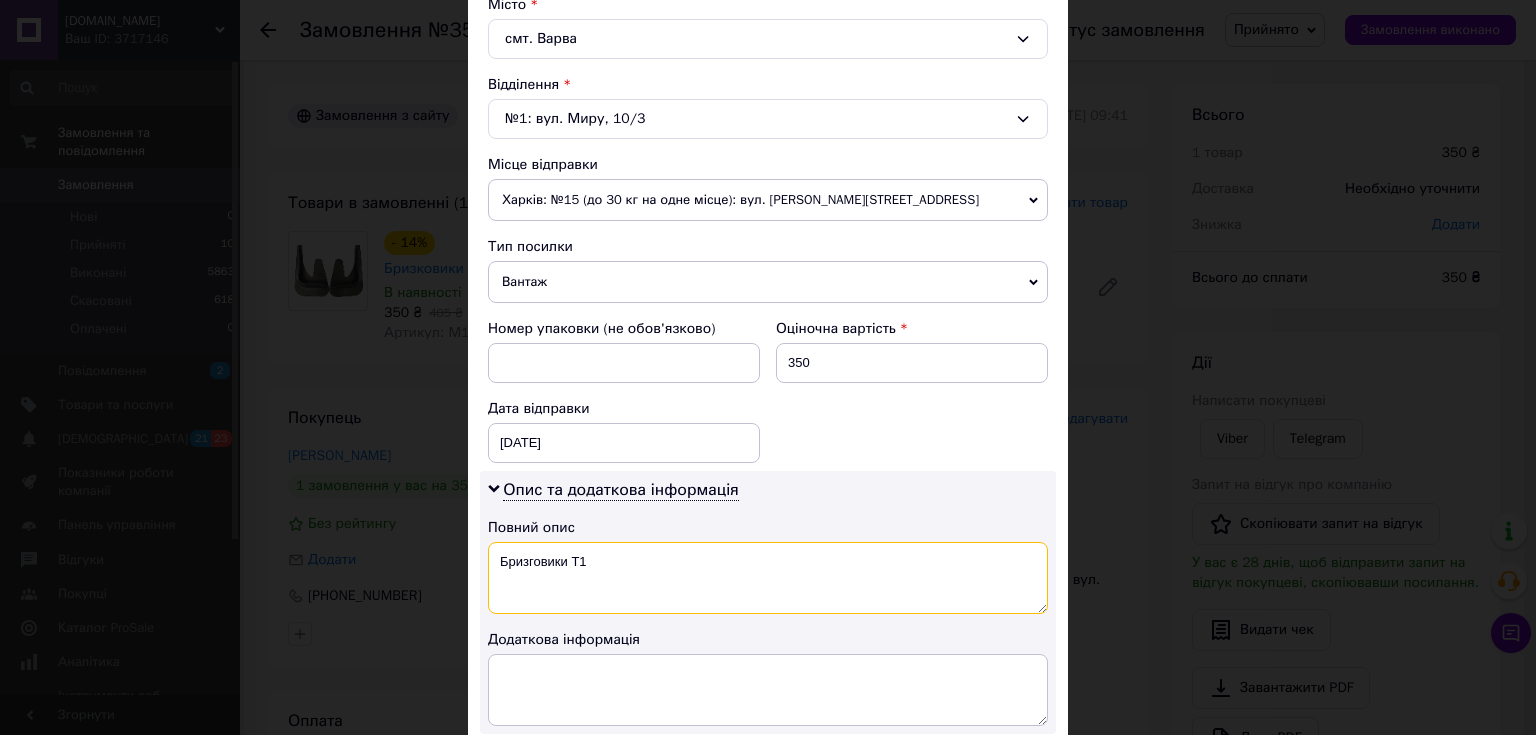 click on "Бризговики Т1" at bounding box center [768, 578] 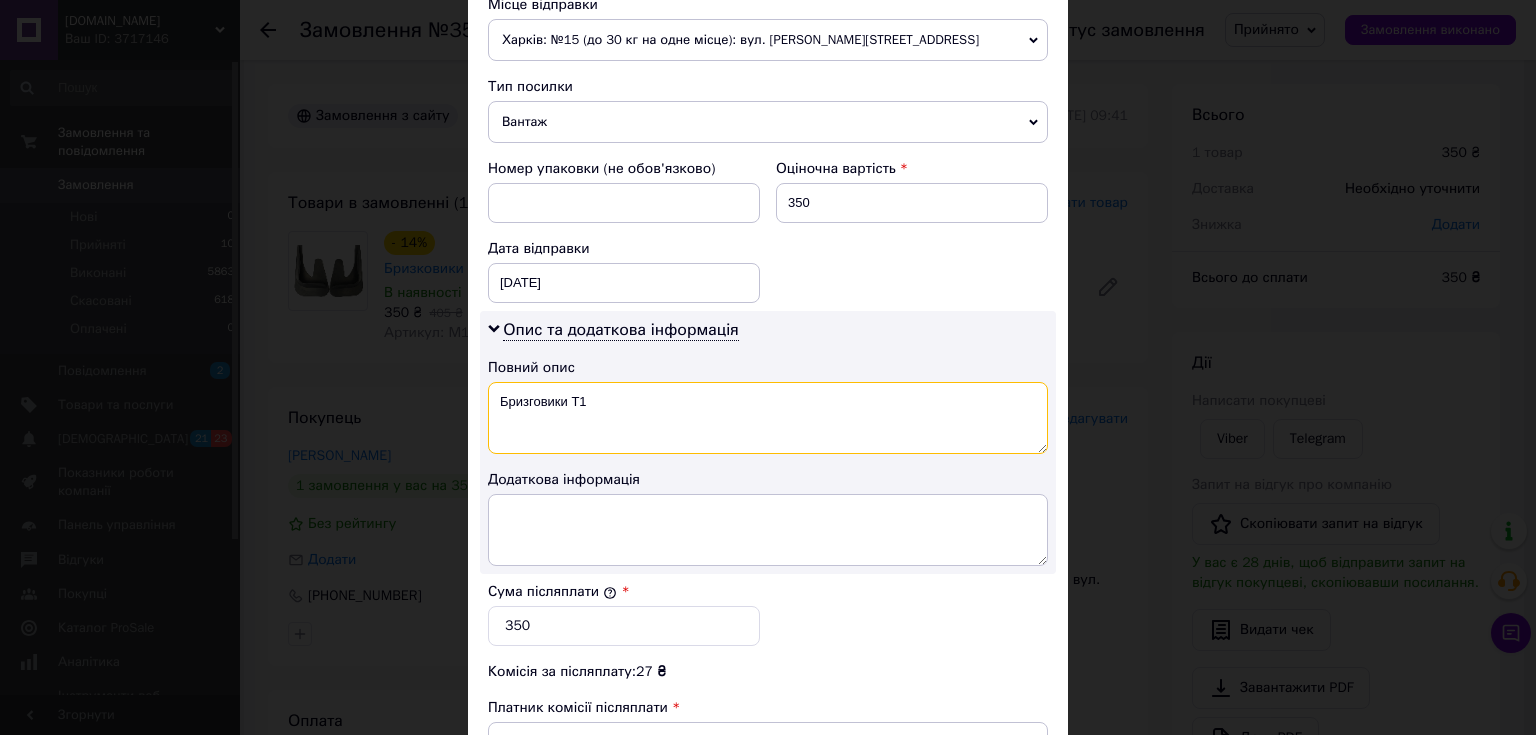 type on "Бризговики Т1" 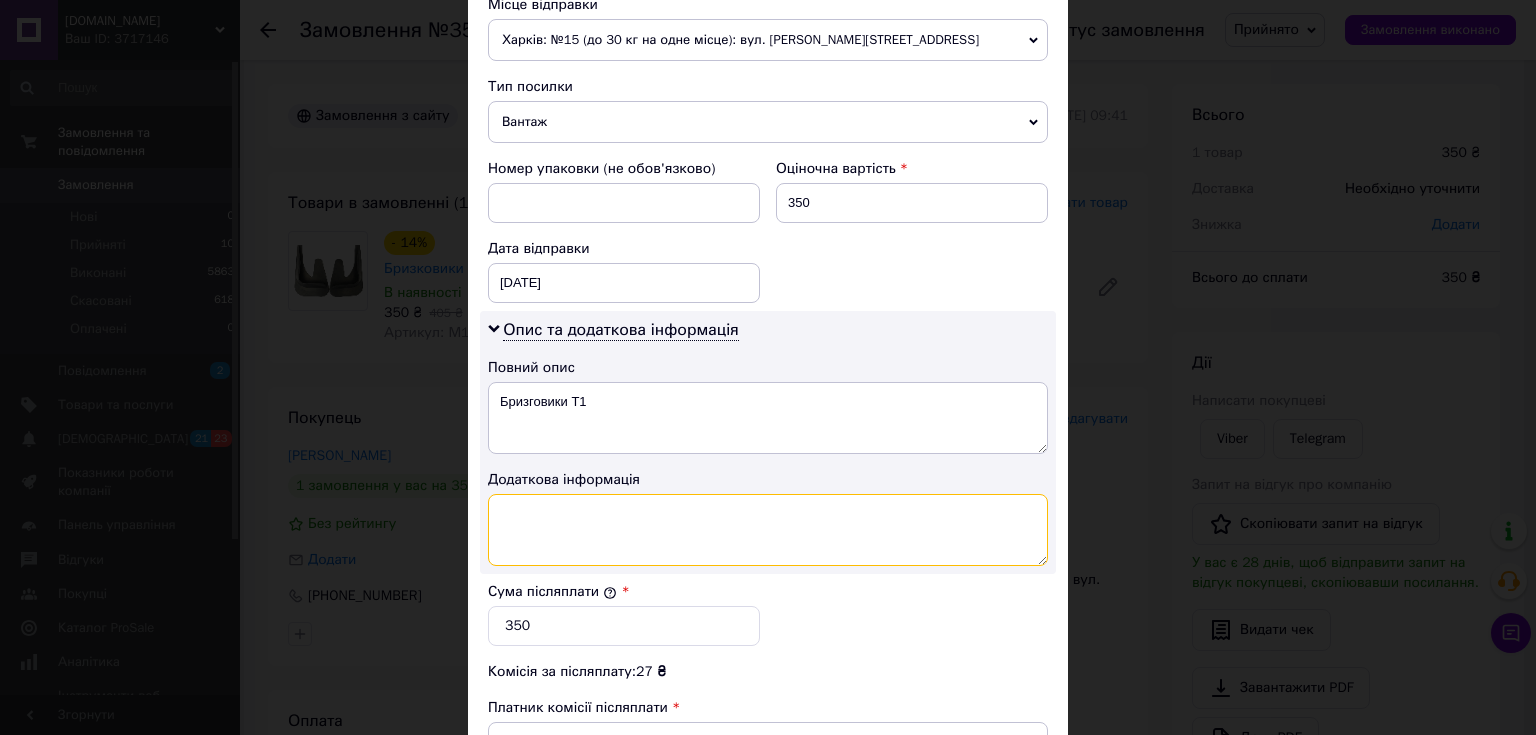 click at bounding box center [768, 530] 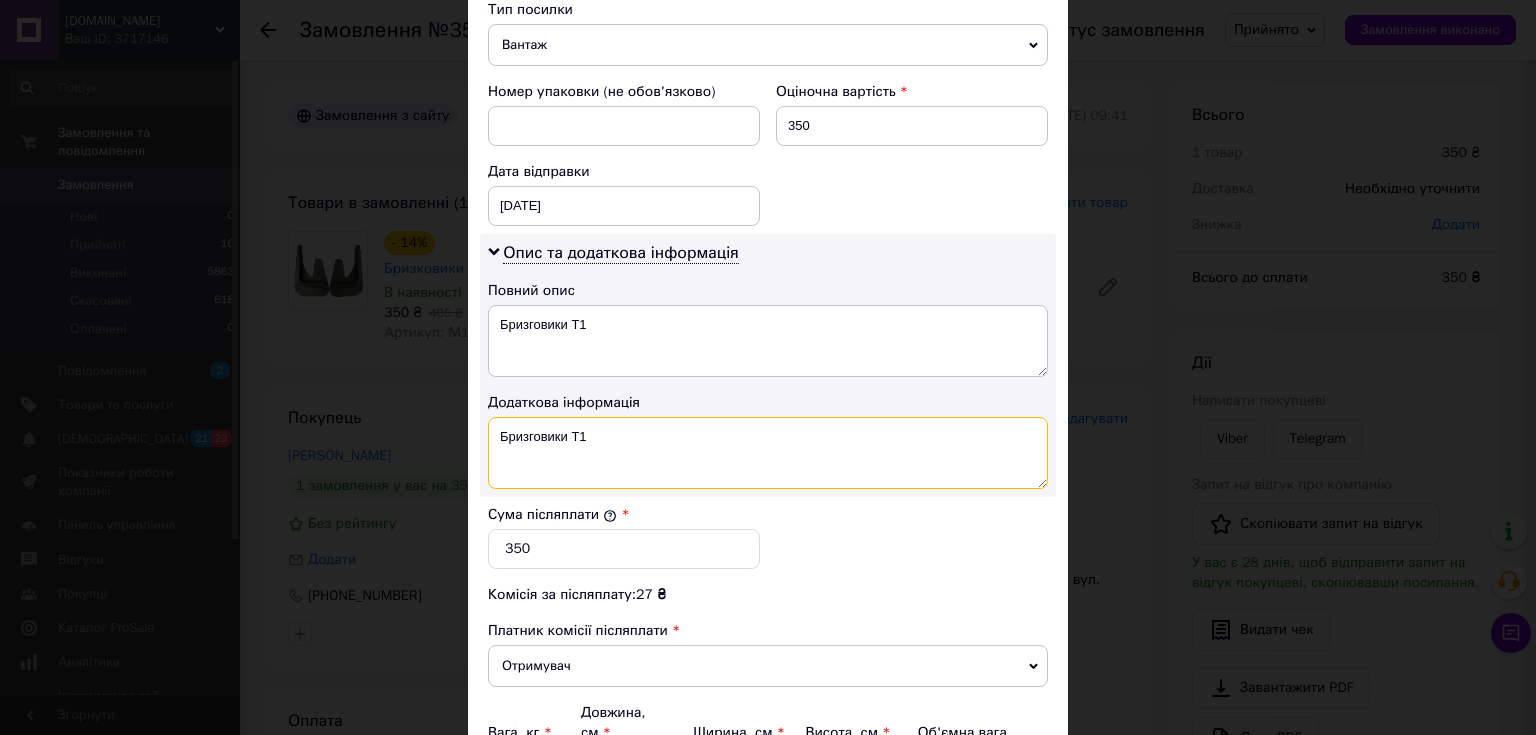 scroll, scrollTop: 880, scrollLeft: 0, axis: vertical 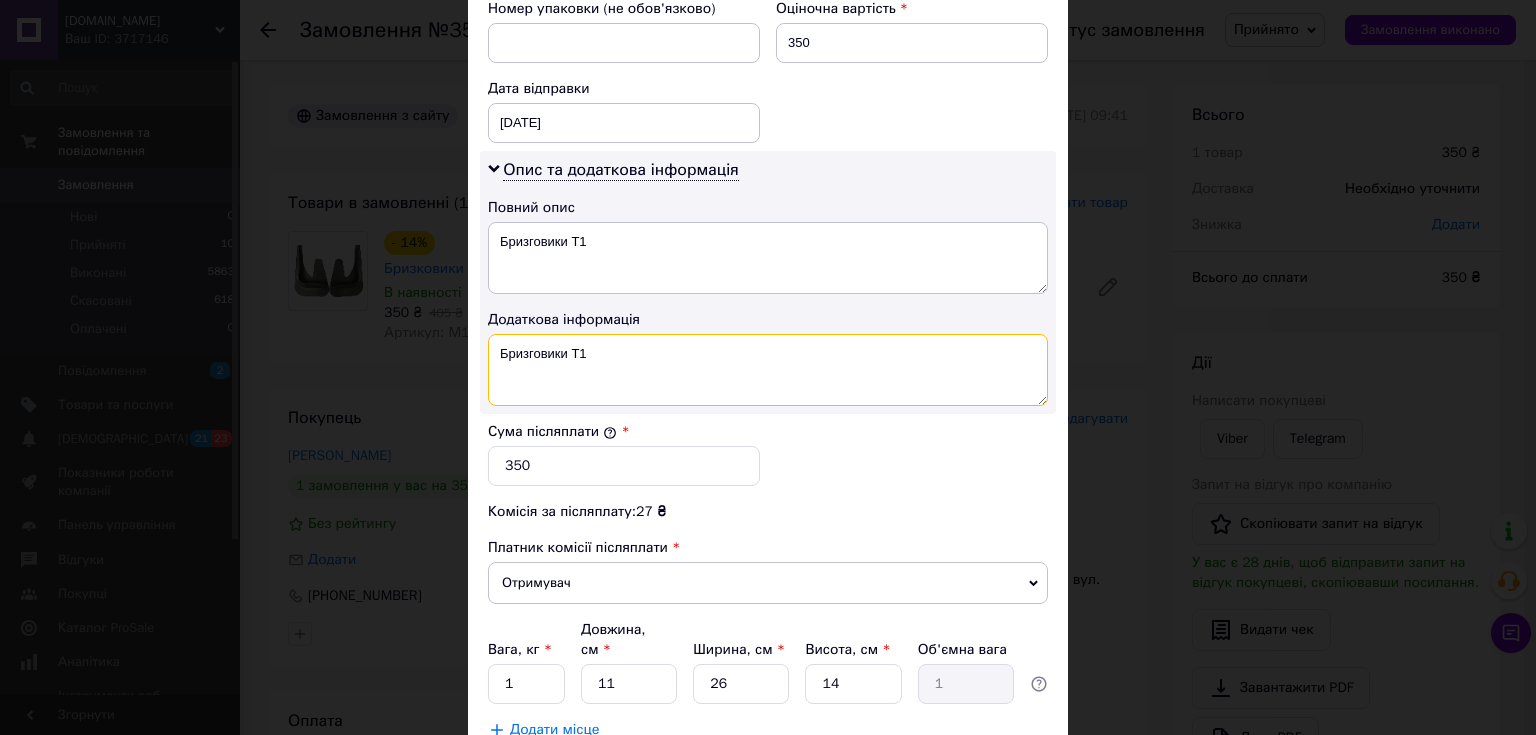type on "Бризговики Т1" 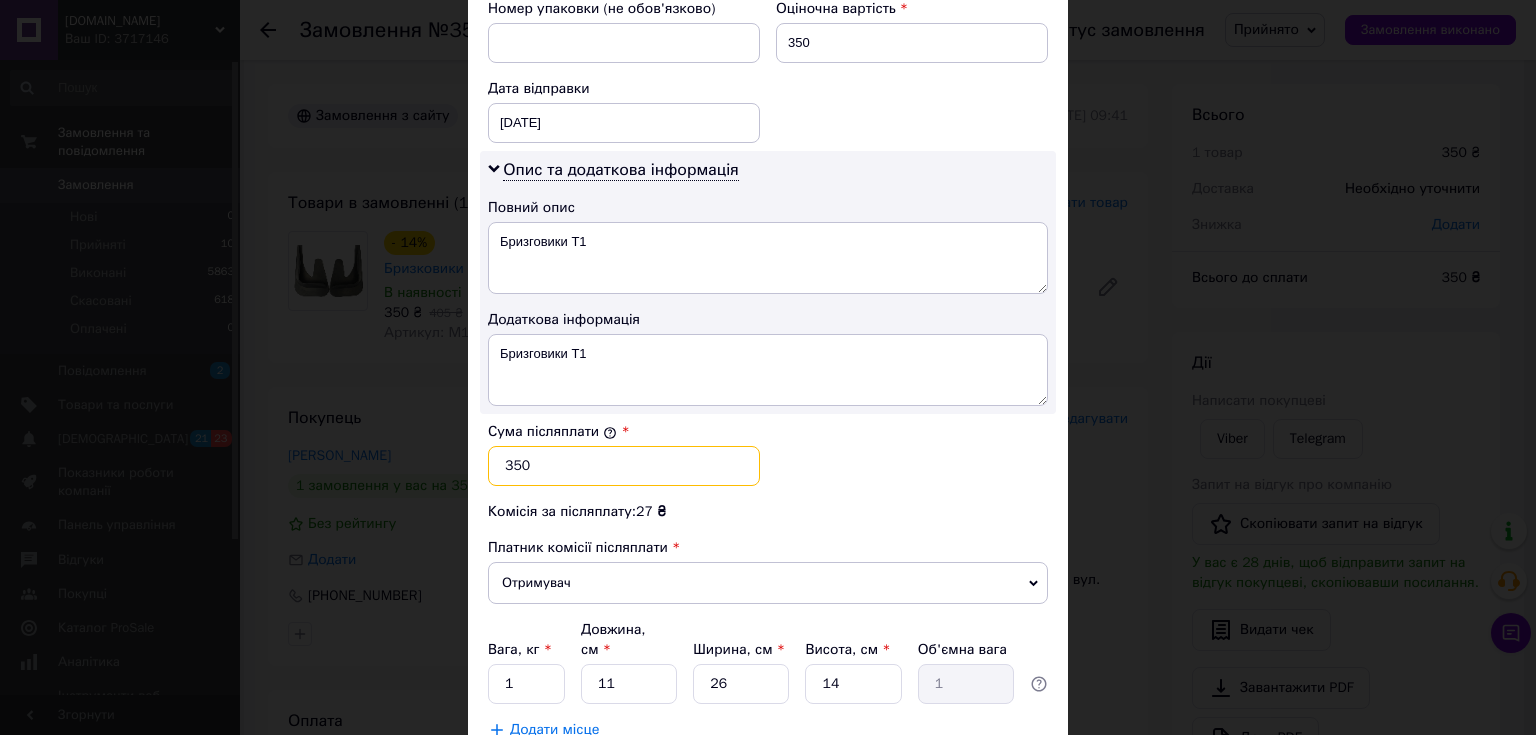 click on "350" at bounding box center [624, 466] 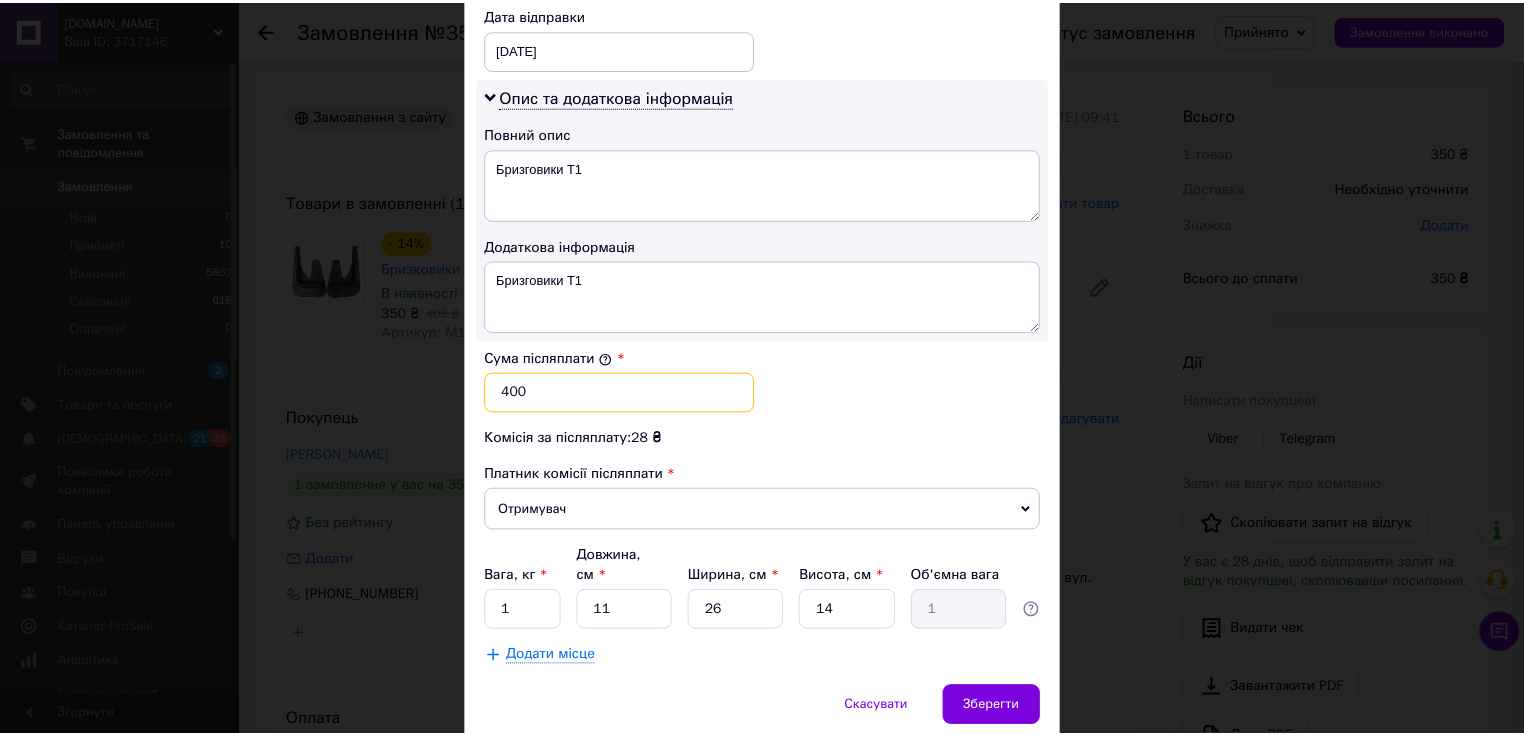 scroll, scrollTop: 1008, scrollLeft: 0, axis: vertical 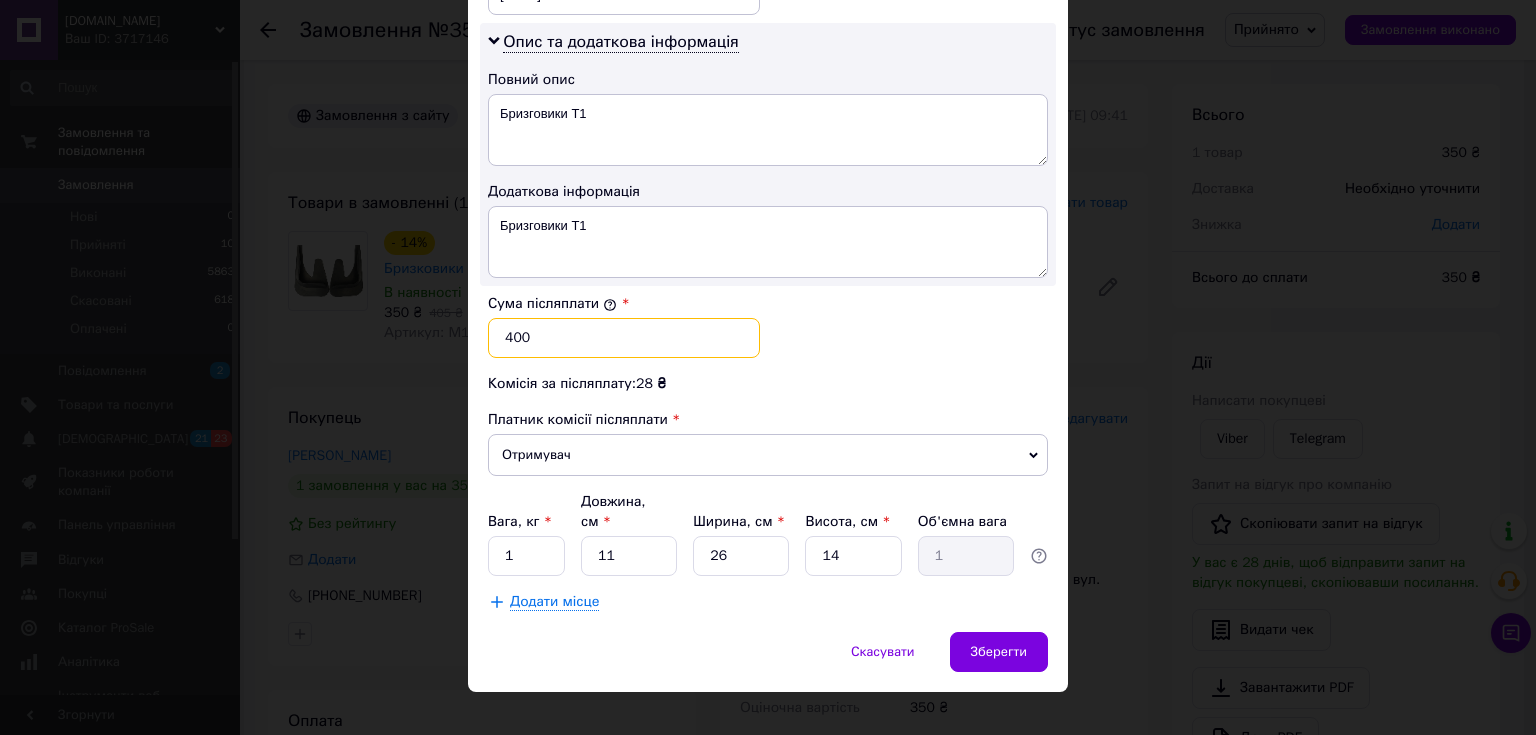 type on "400" 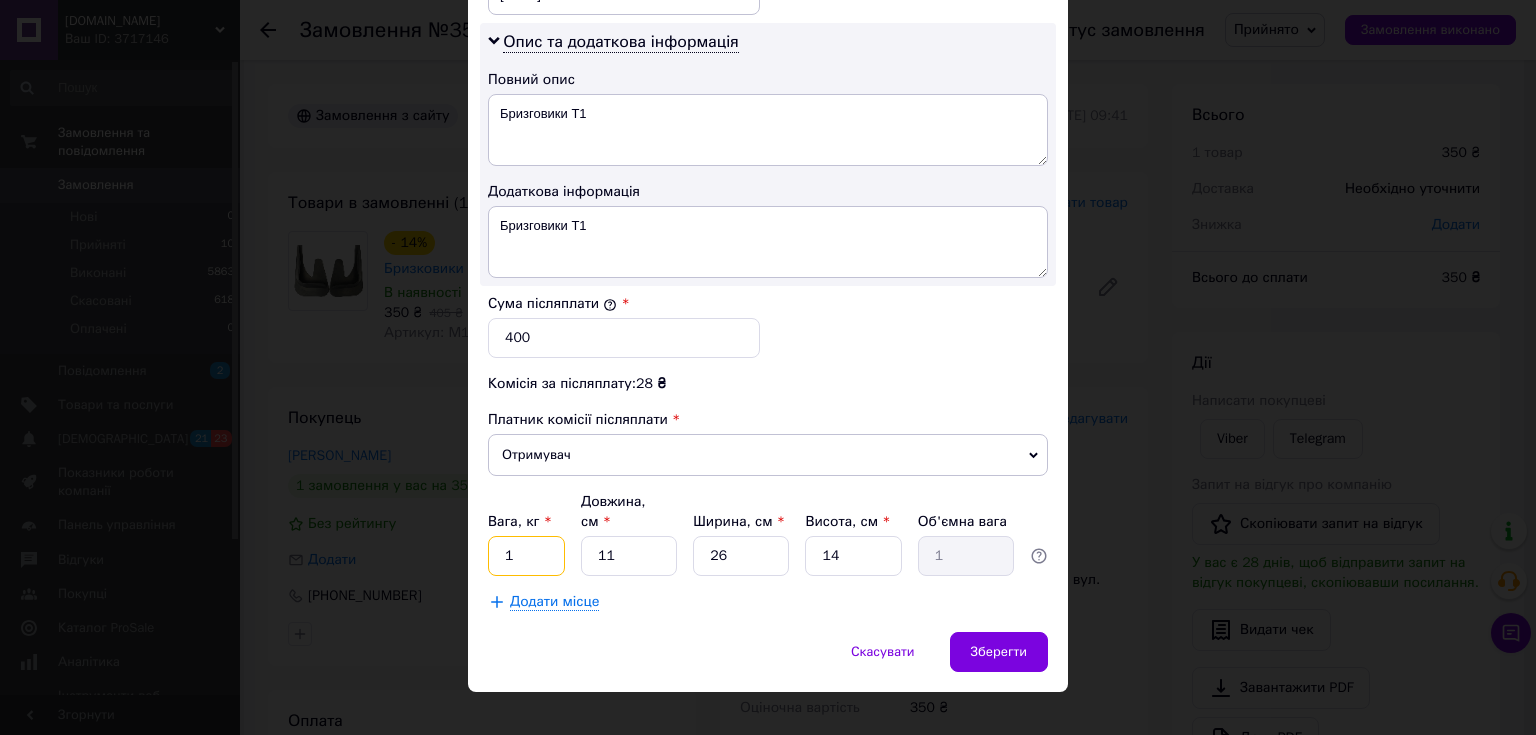 click on "1" at bounding box center [526, 556] 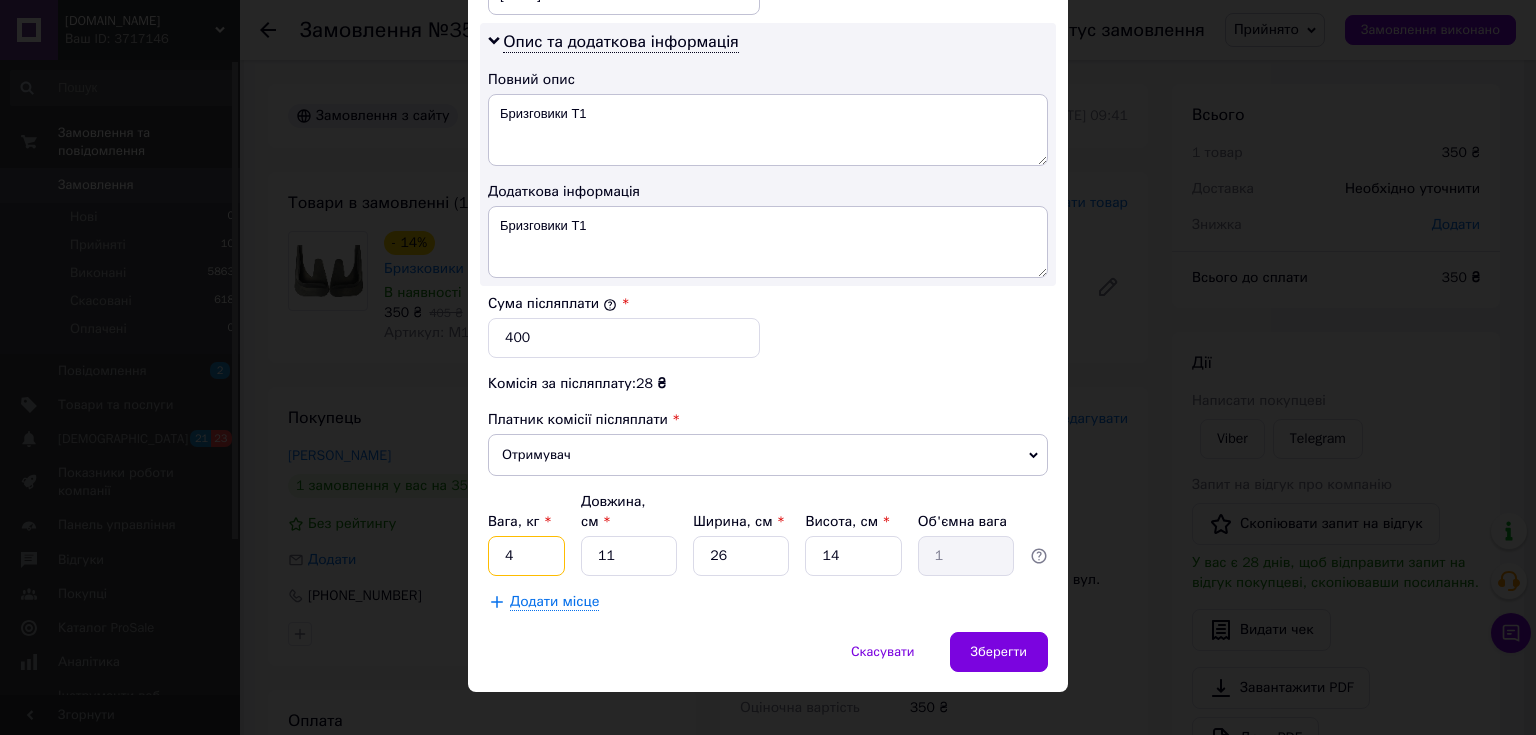 type on "4" 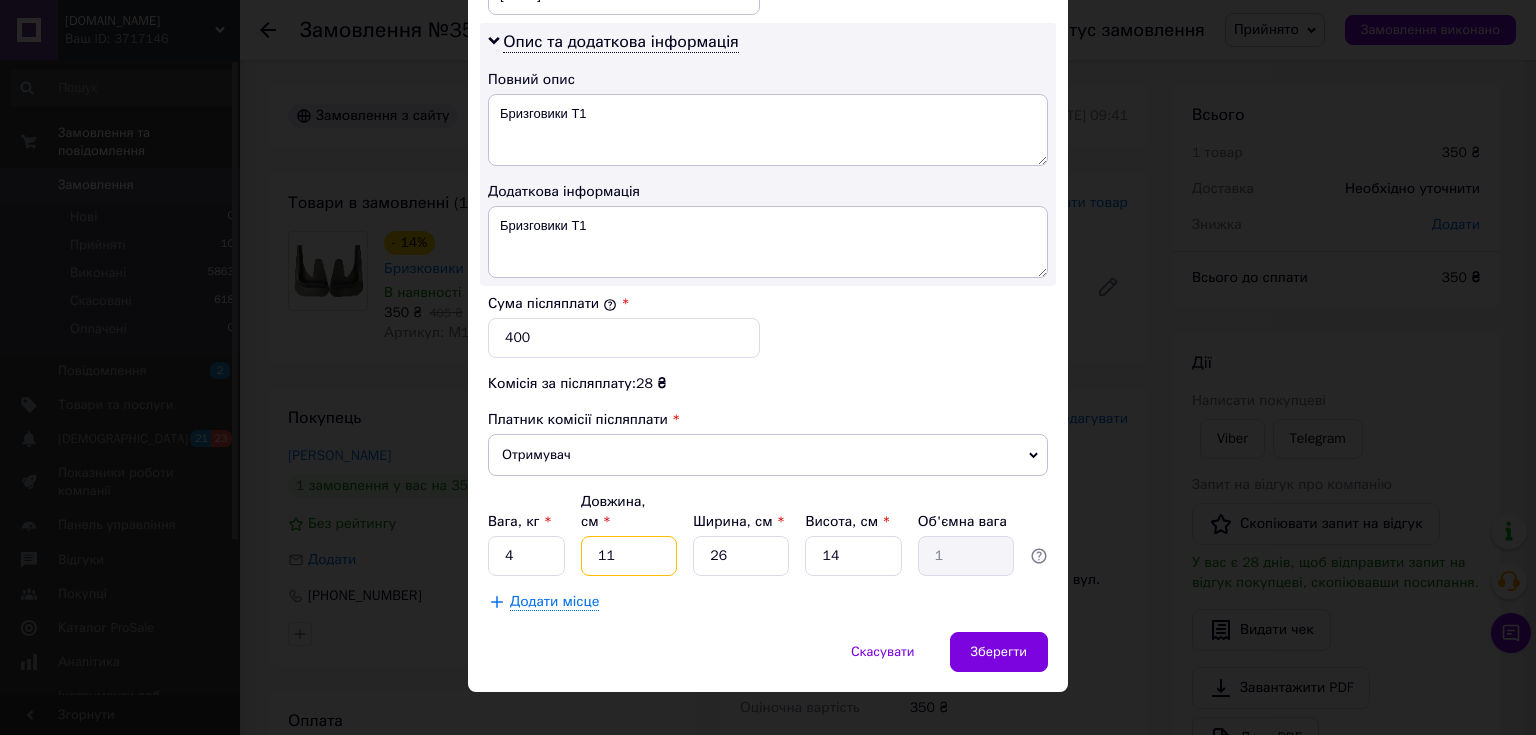 click on "11" at bounding box center [629, 556] 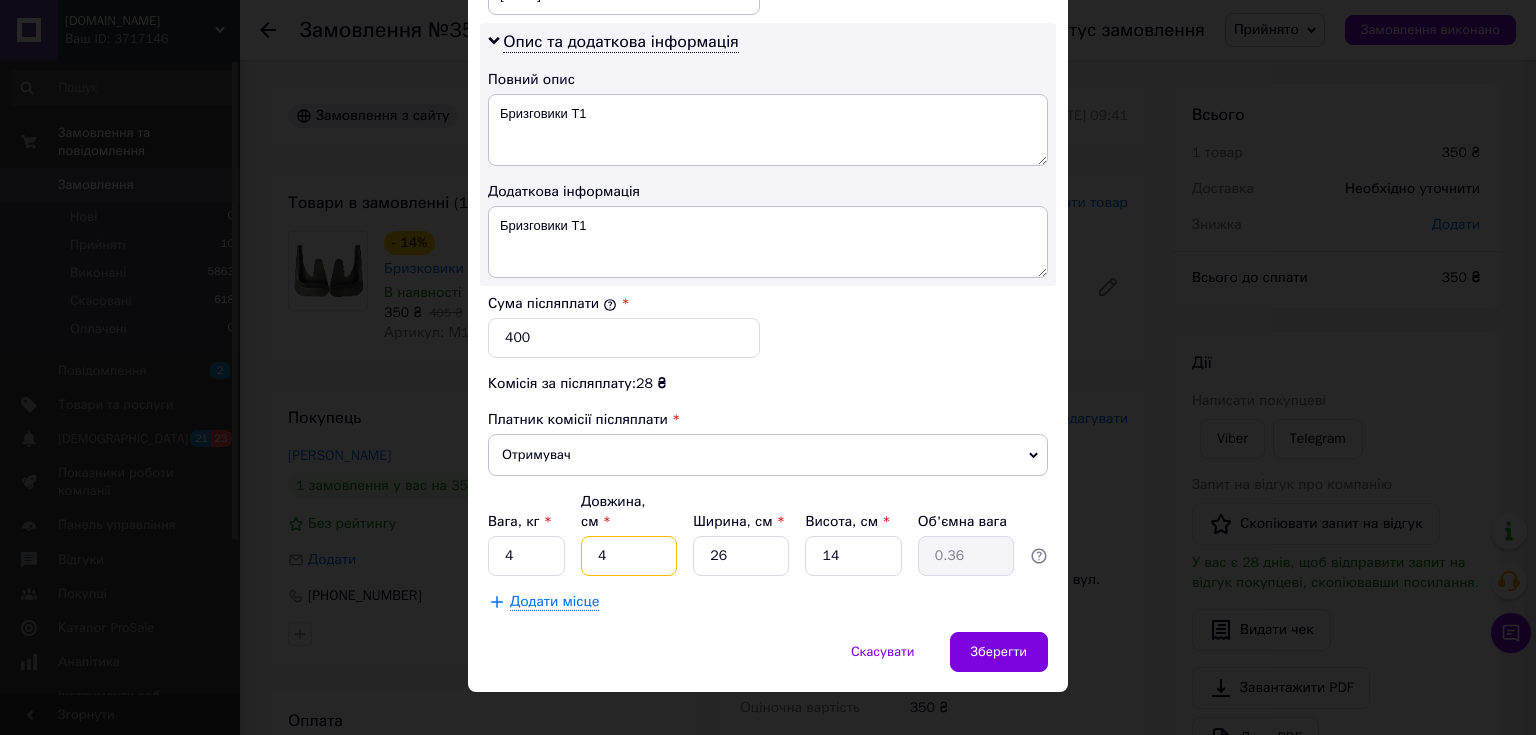 type on "40" 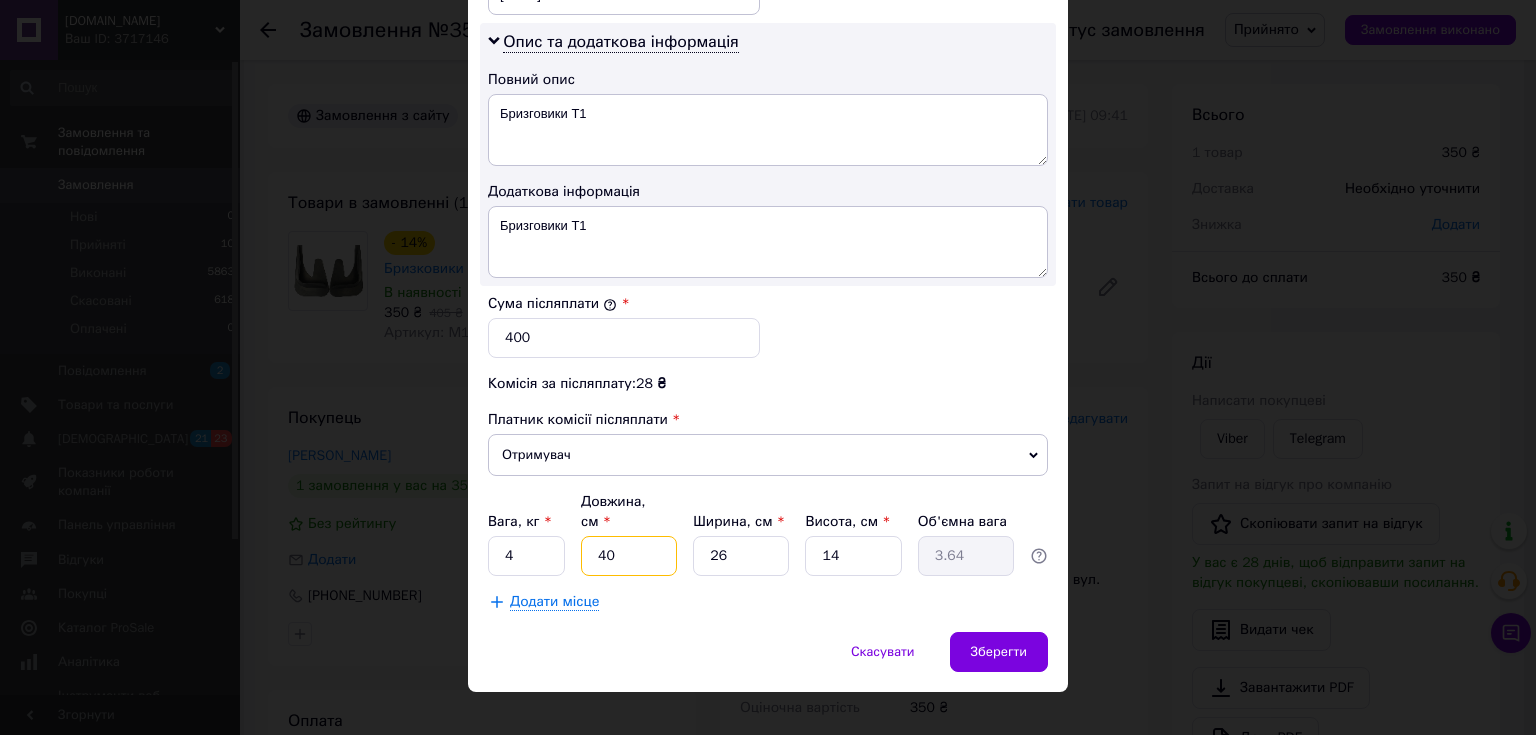 type on "40" 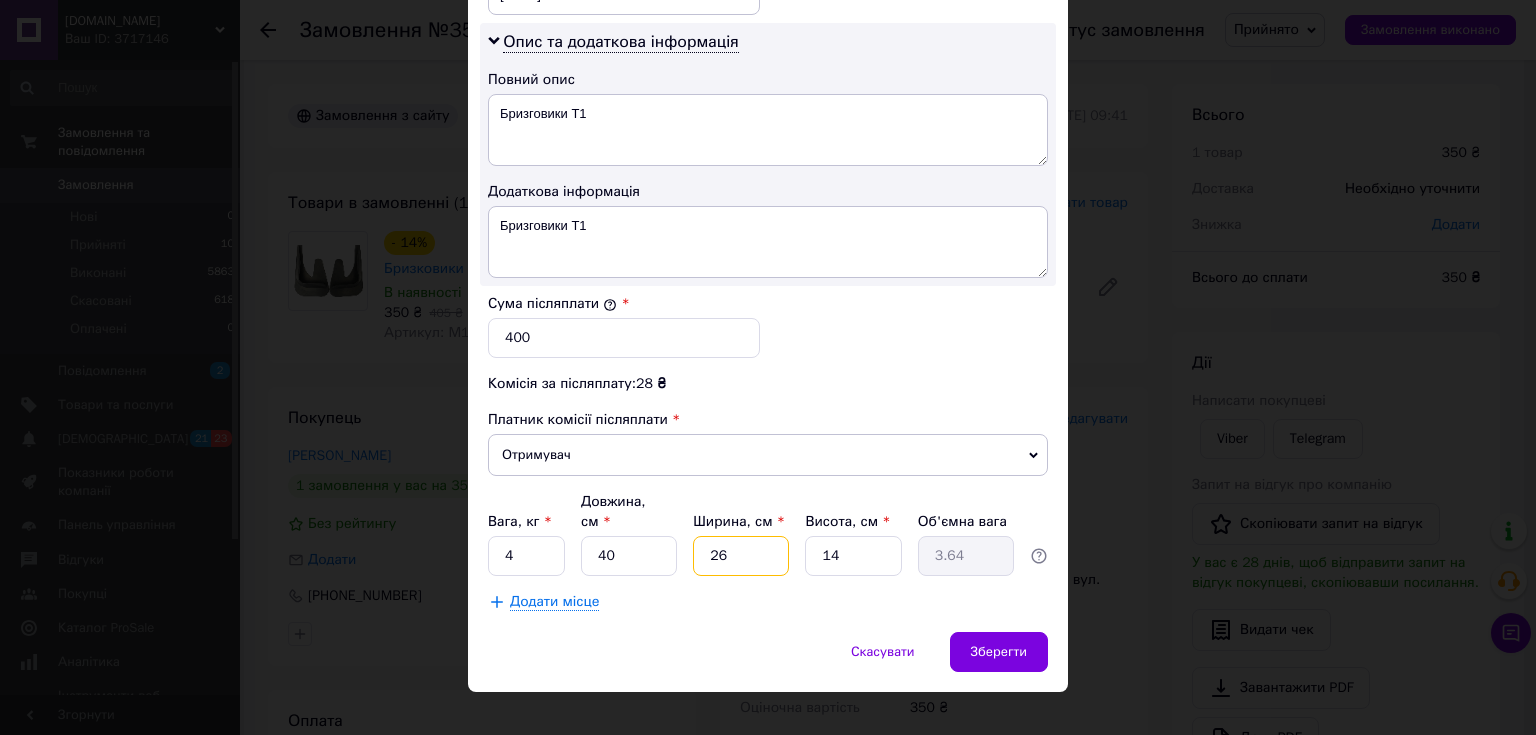 click on "26" at bounding box center [741, 556] 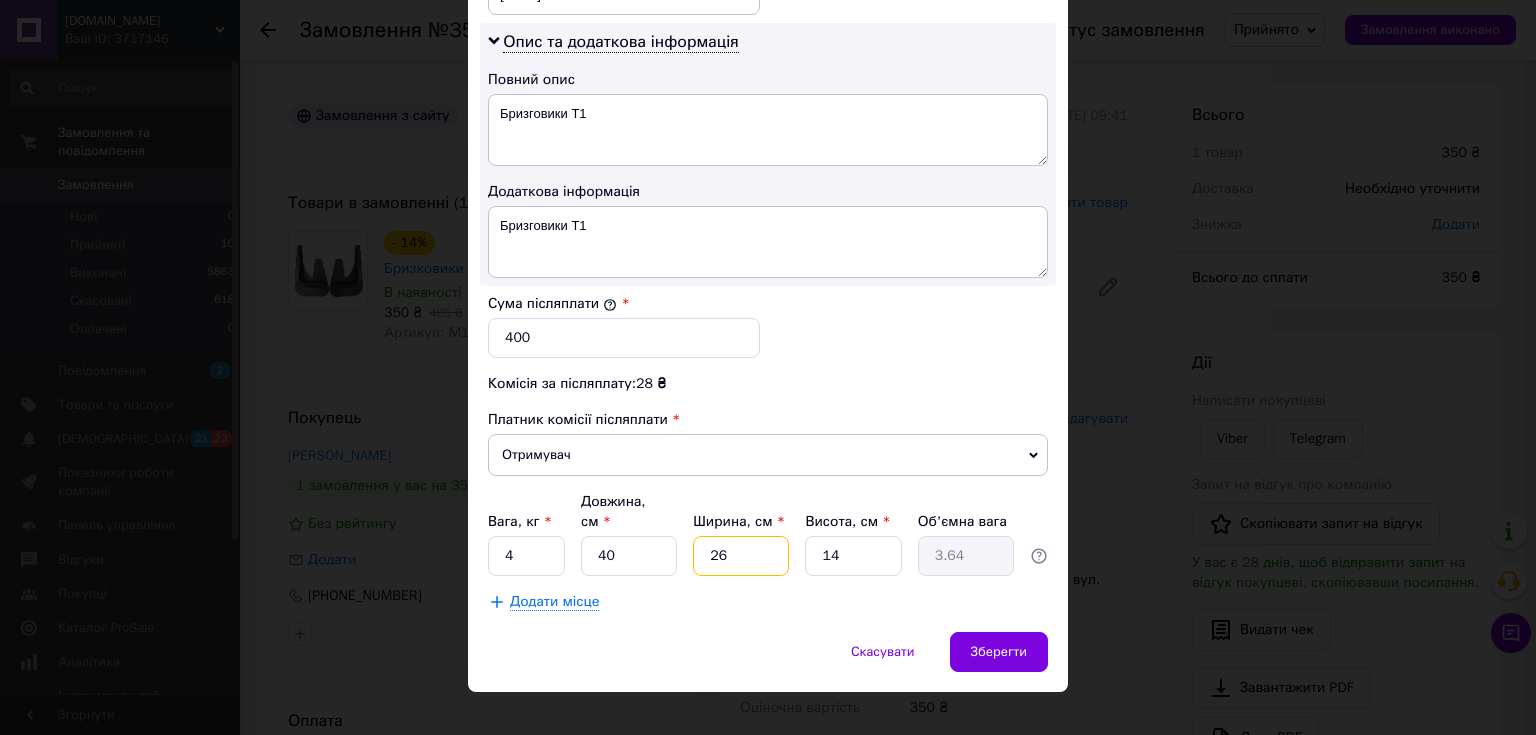 type on "2" 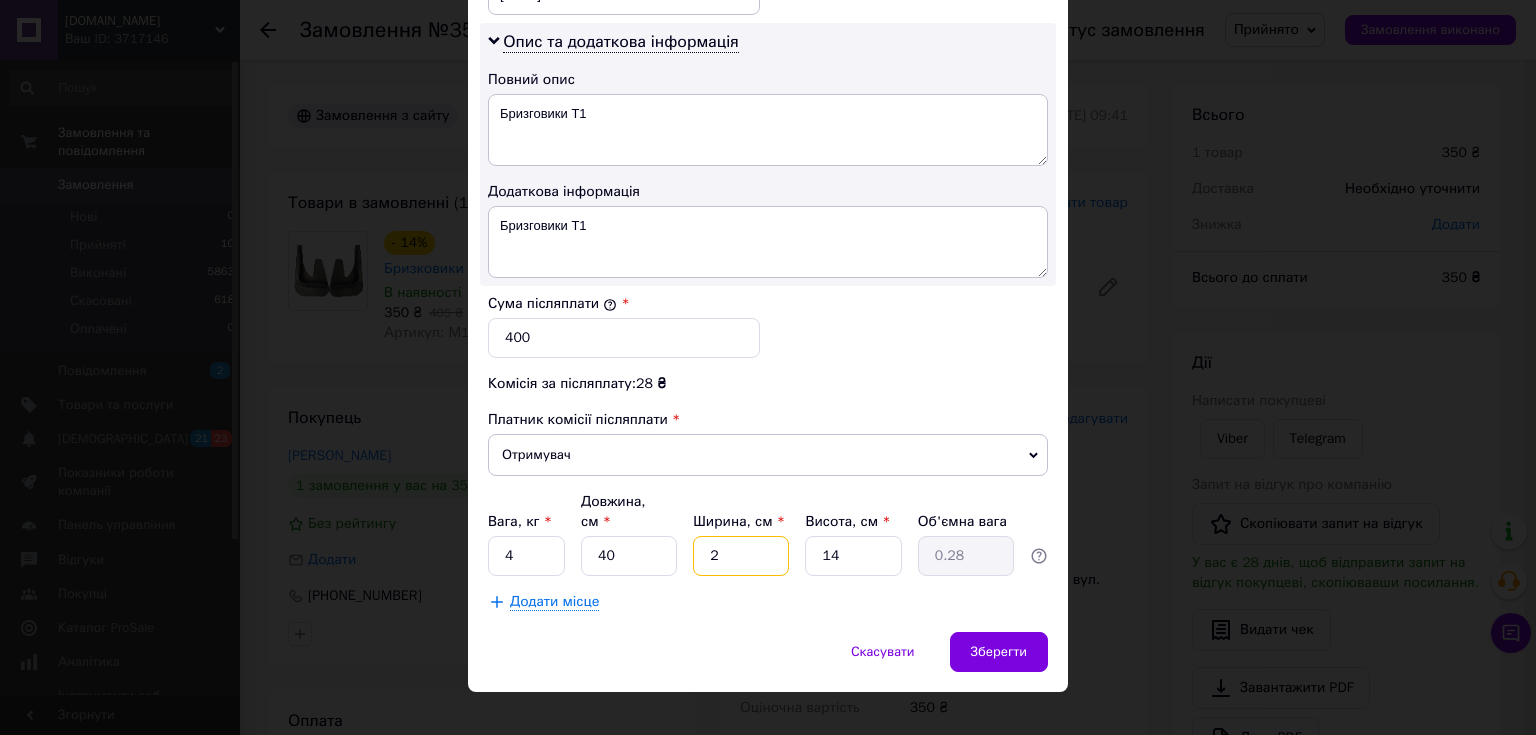 type on "24" 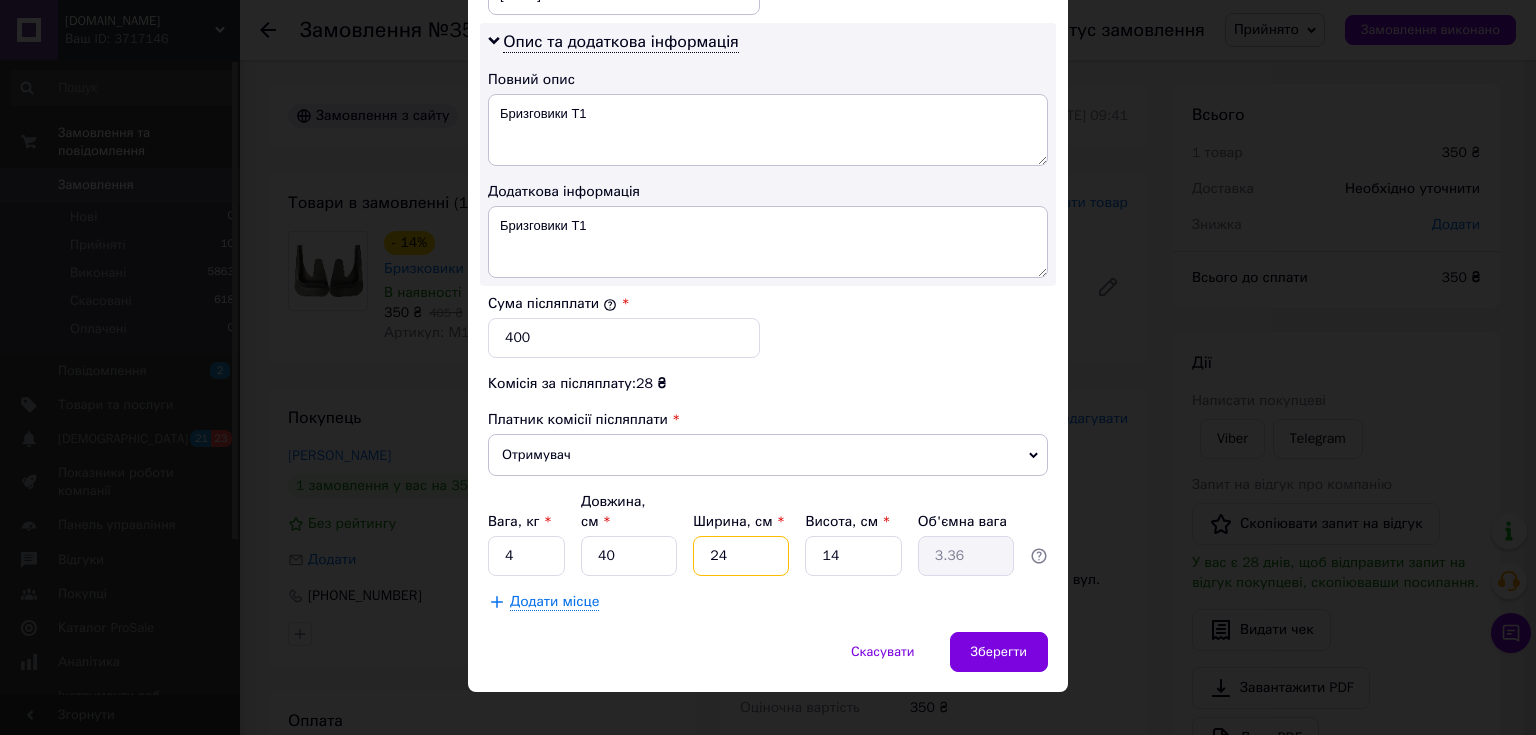 type on "24" 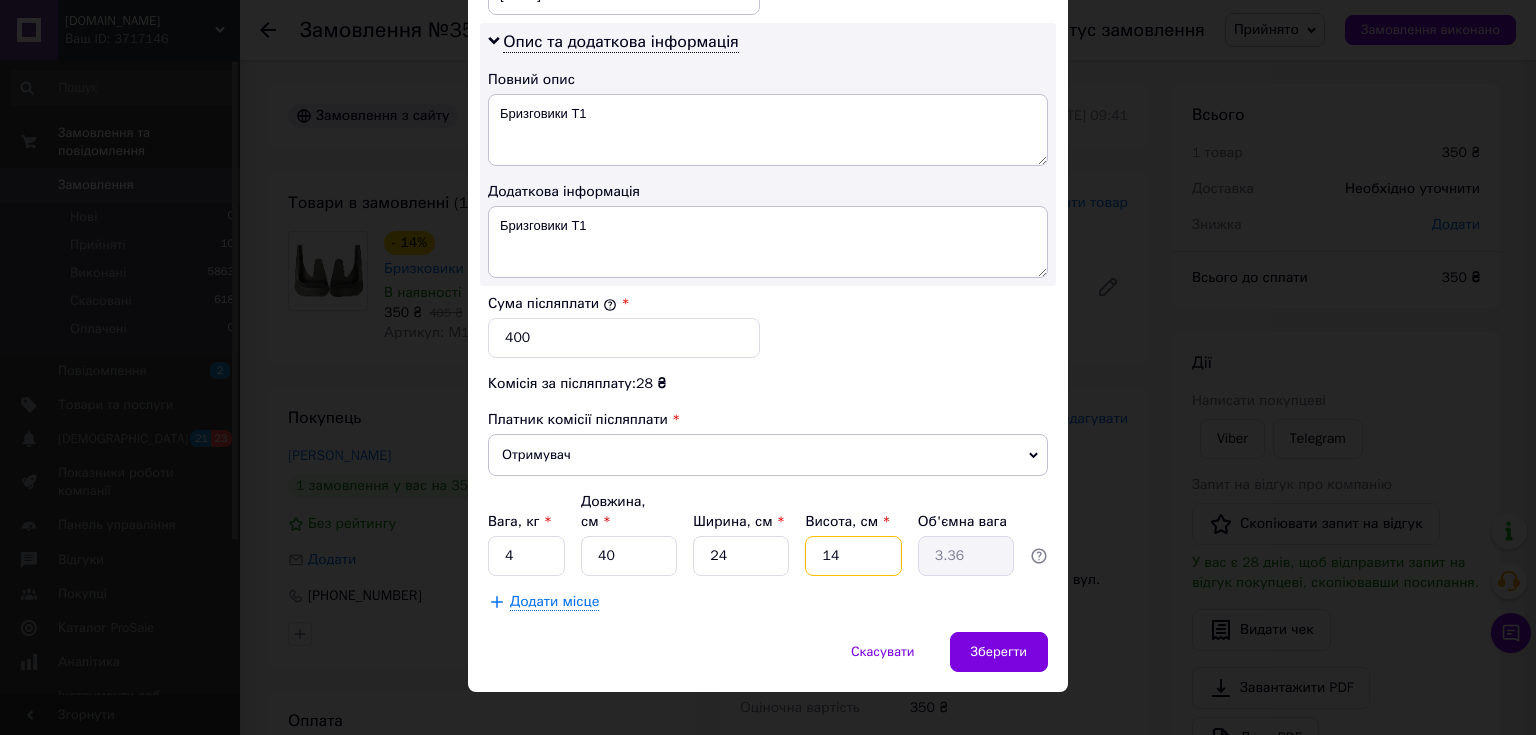 click on "14" at bounding box center (853, 556) 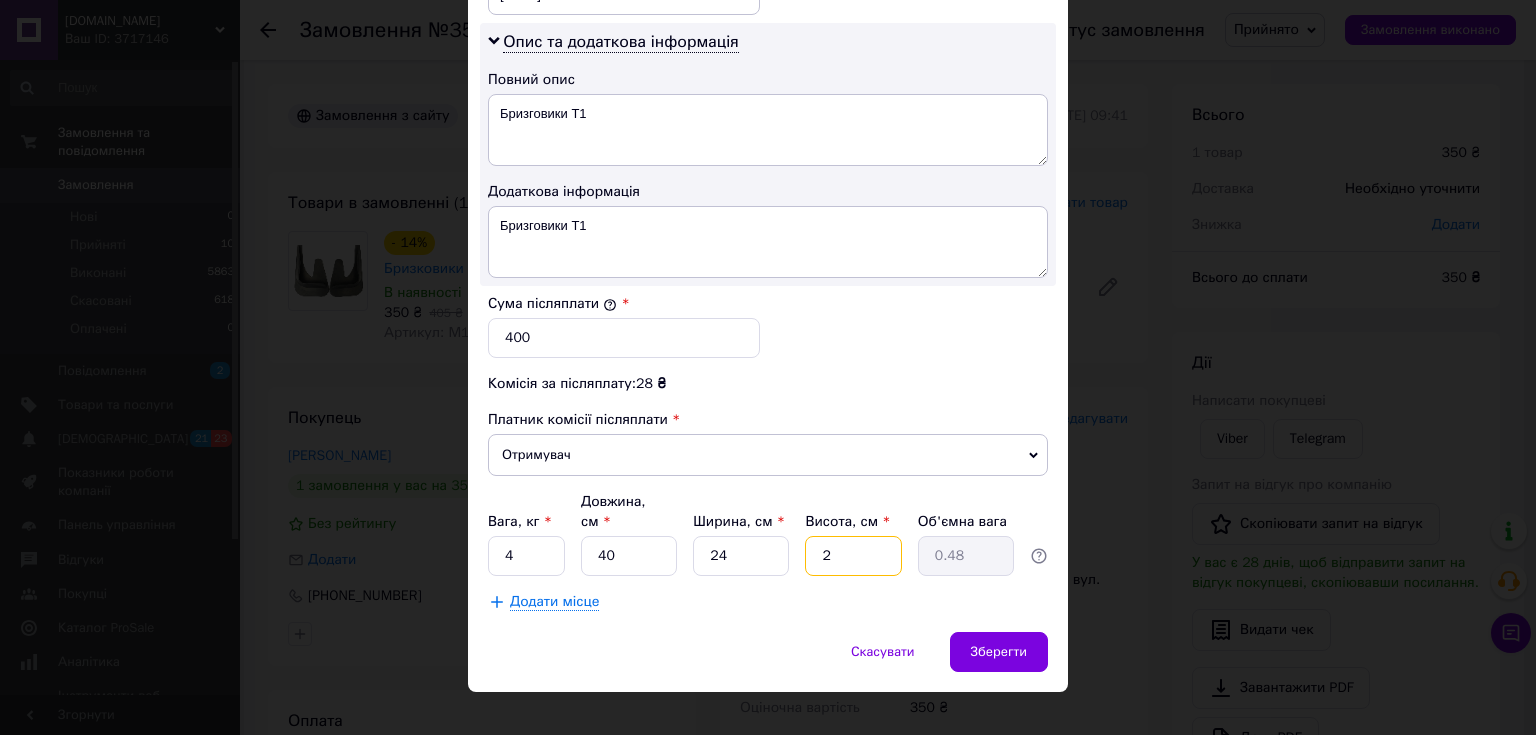 type on "20" 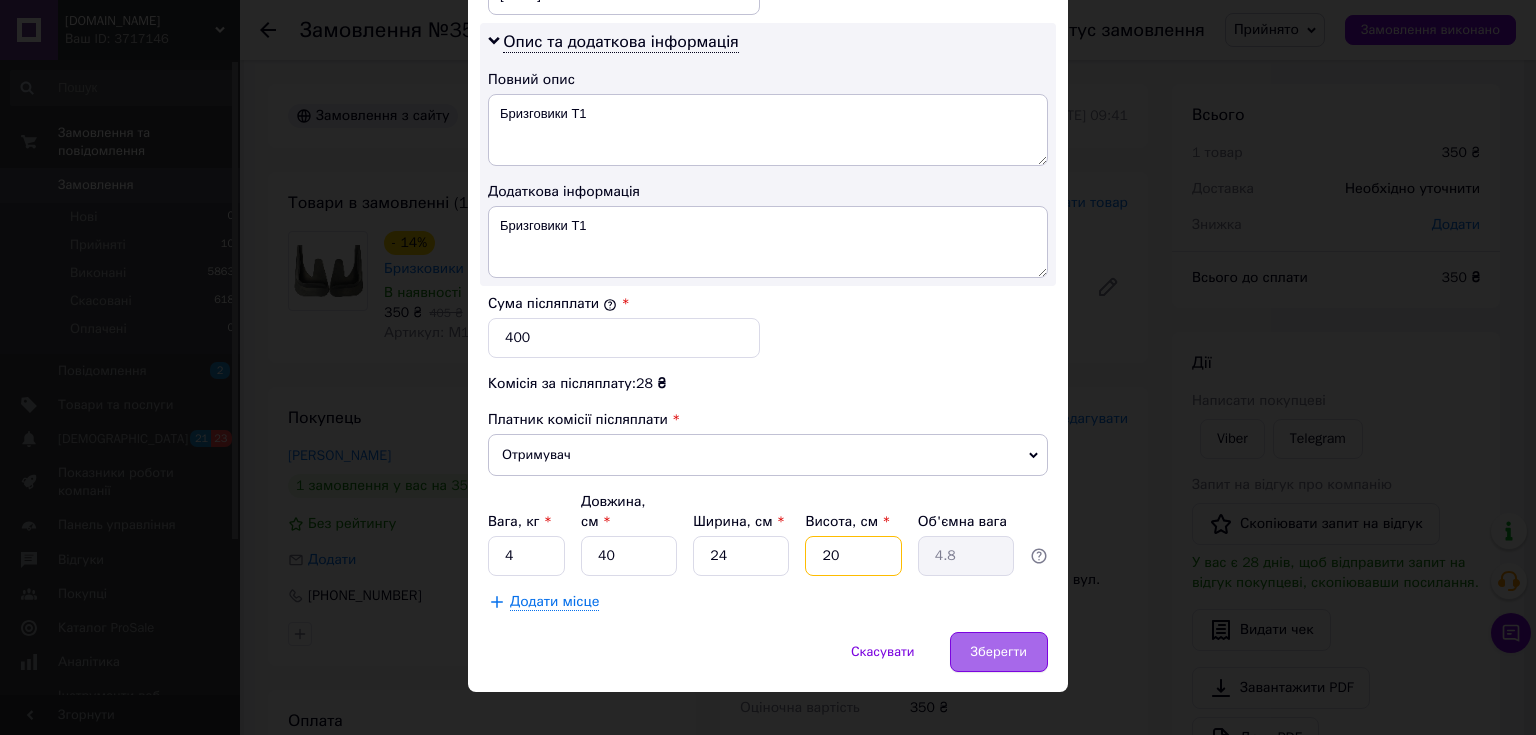 type on "20" 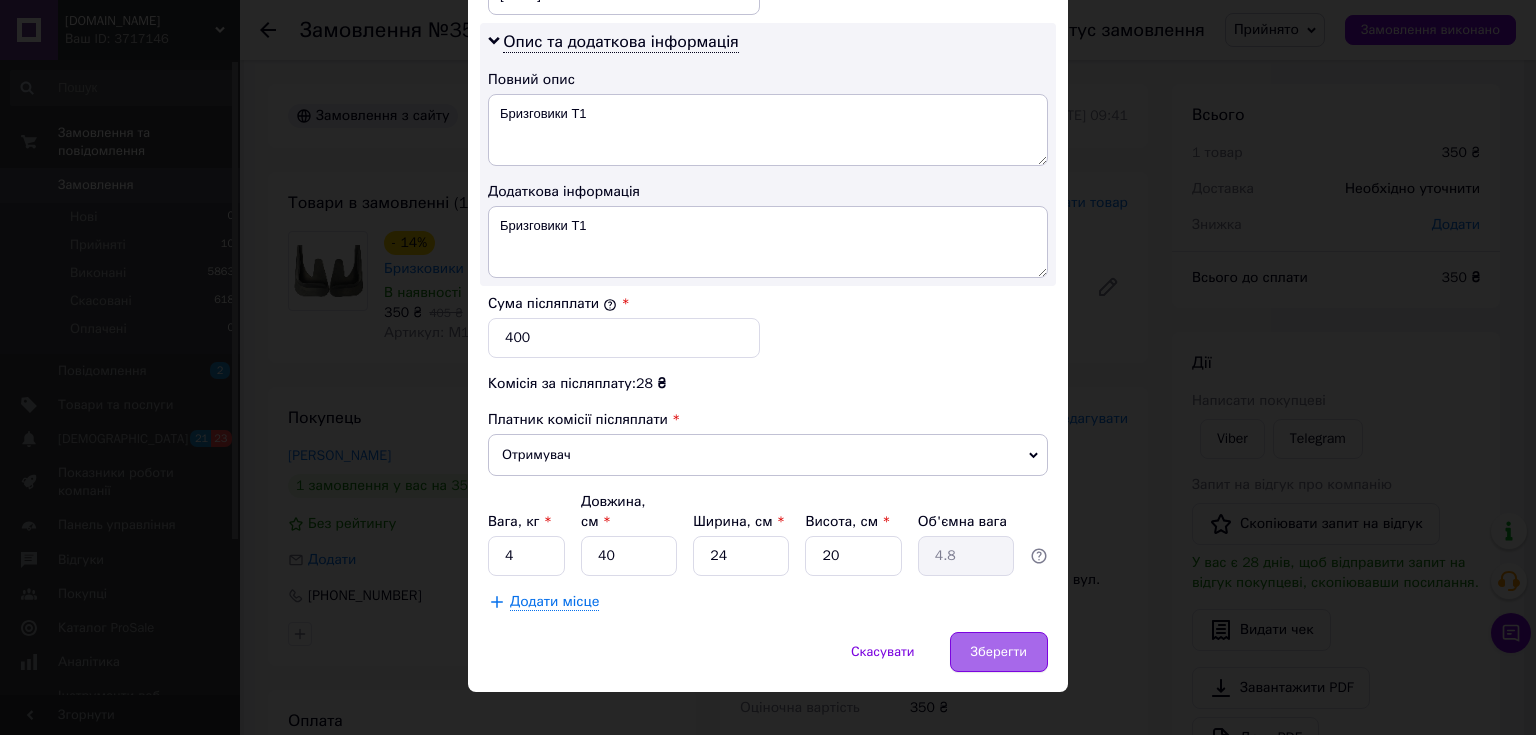 click on "Зберегти" at bounding box center [999, 652] 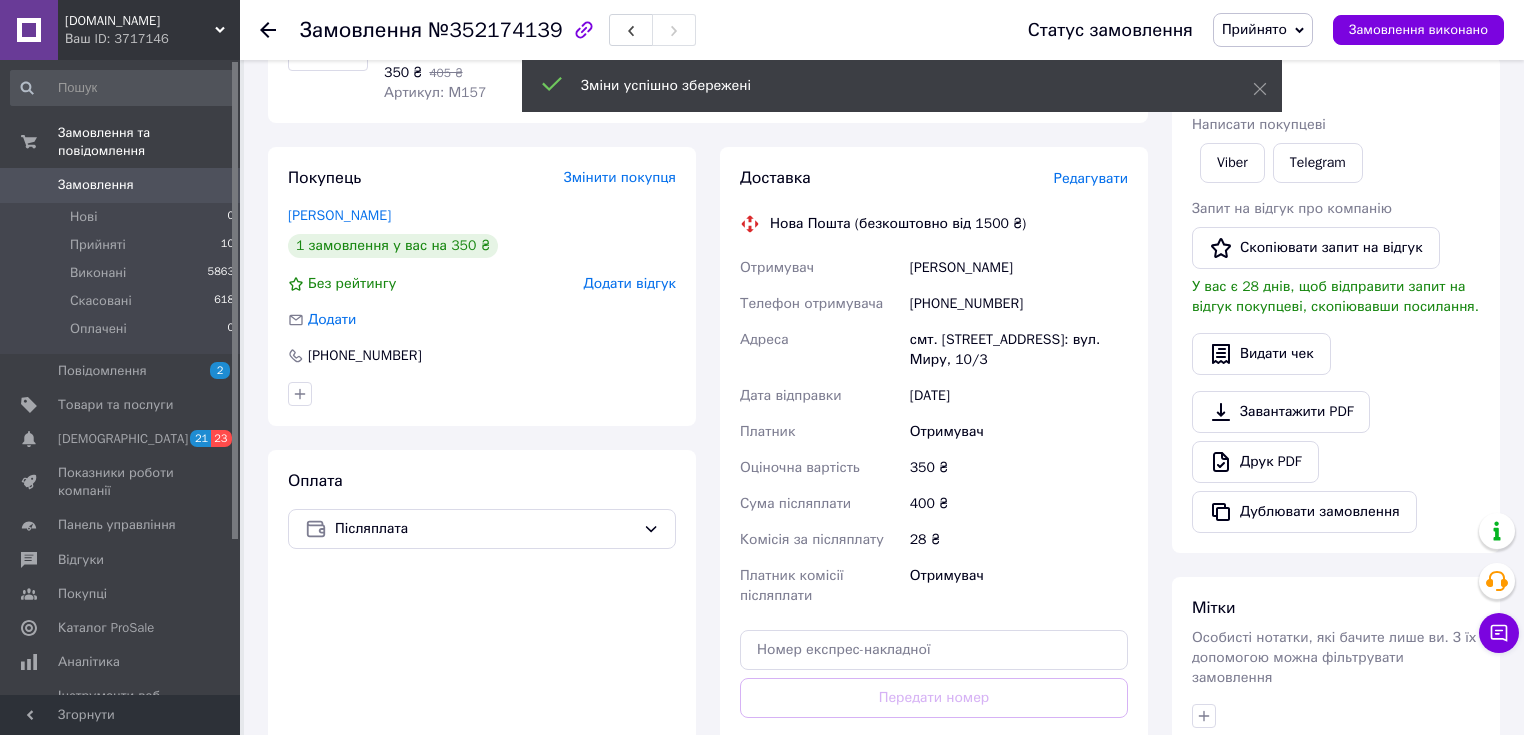 scroll, scrollTop: 320, scrollLeft: 0, axis: vertical 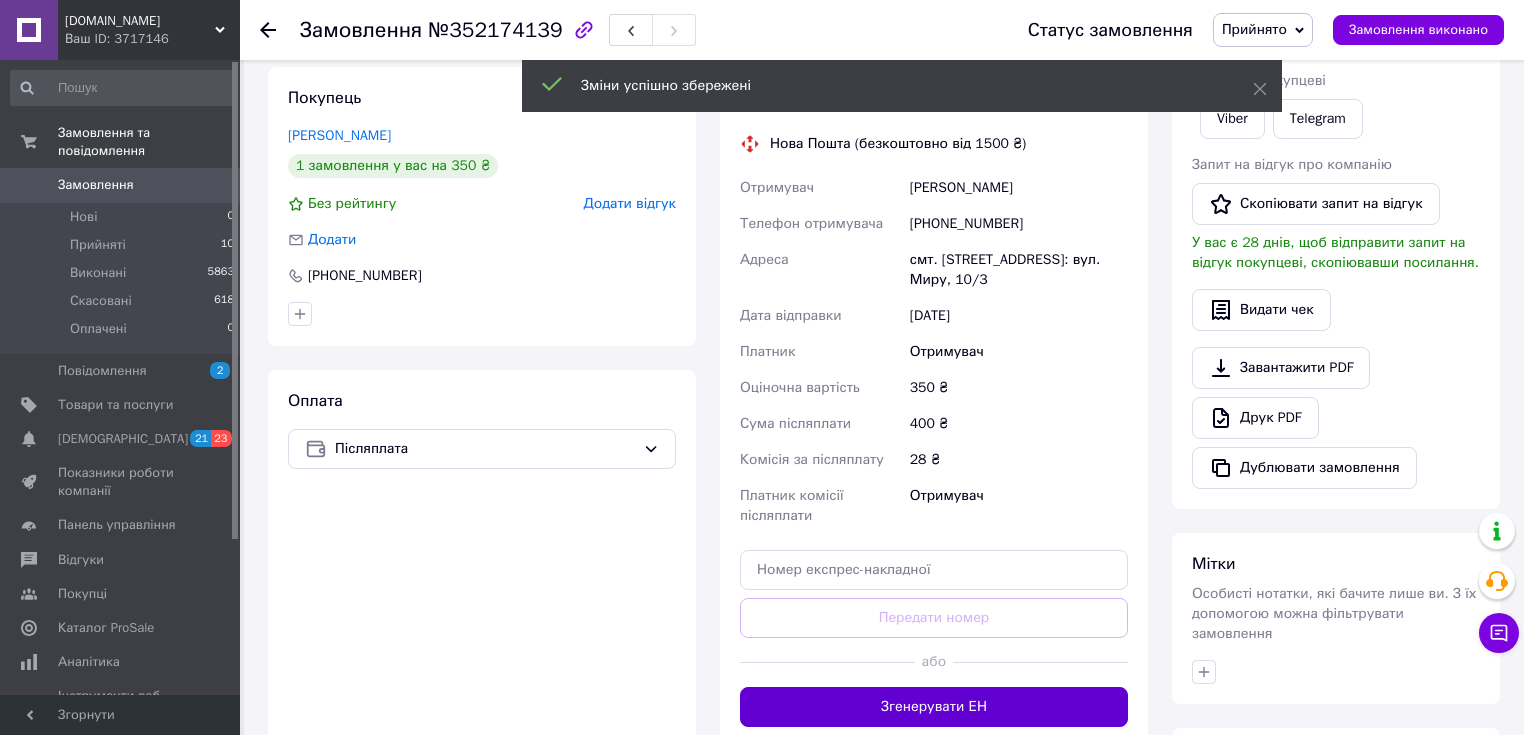 click on "Згенерувати ЕН" at bounding box center (934, 707) 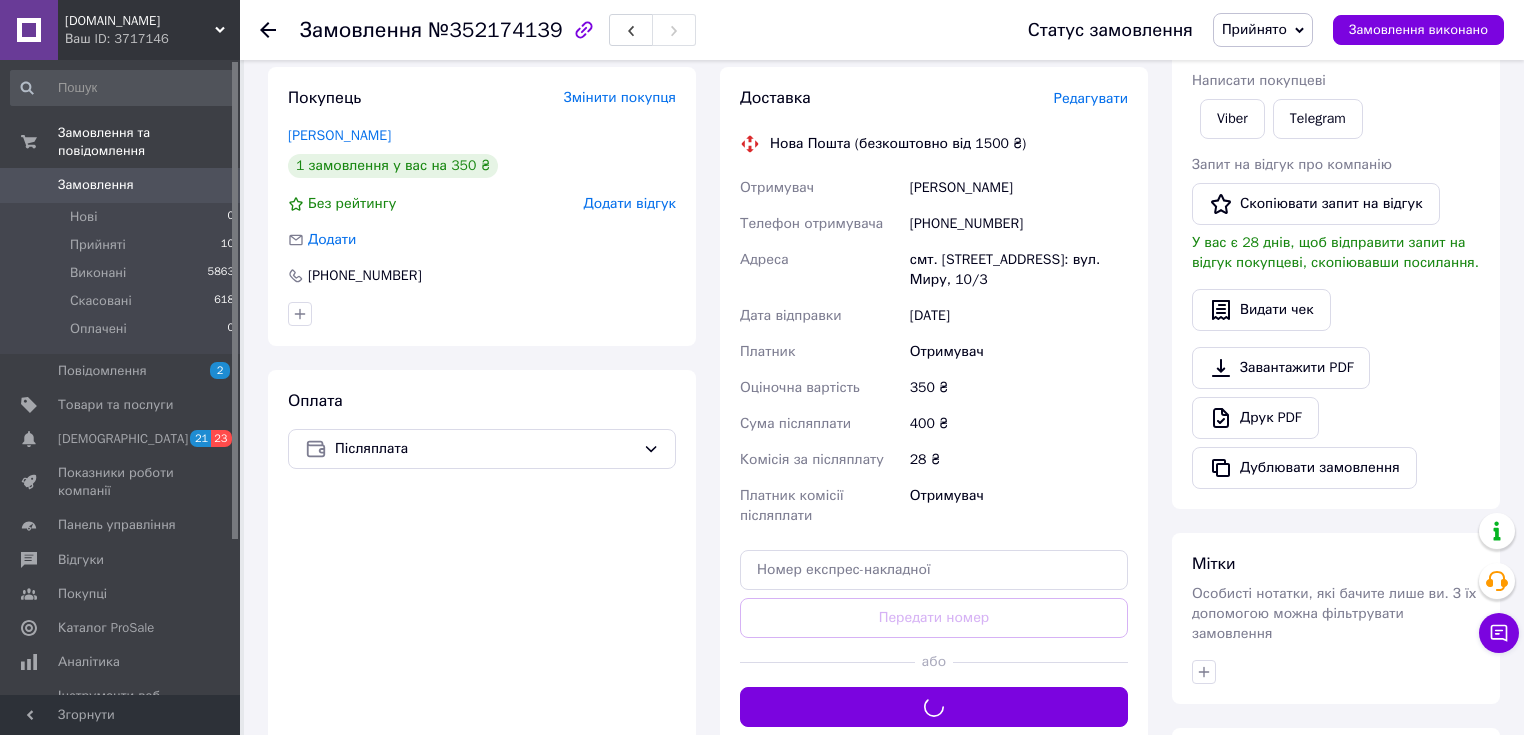 type 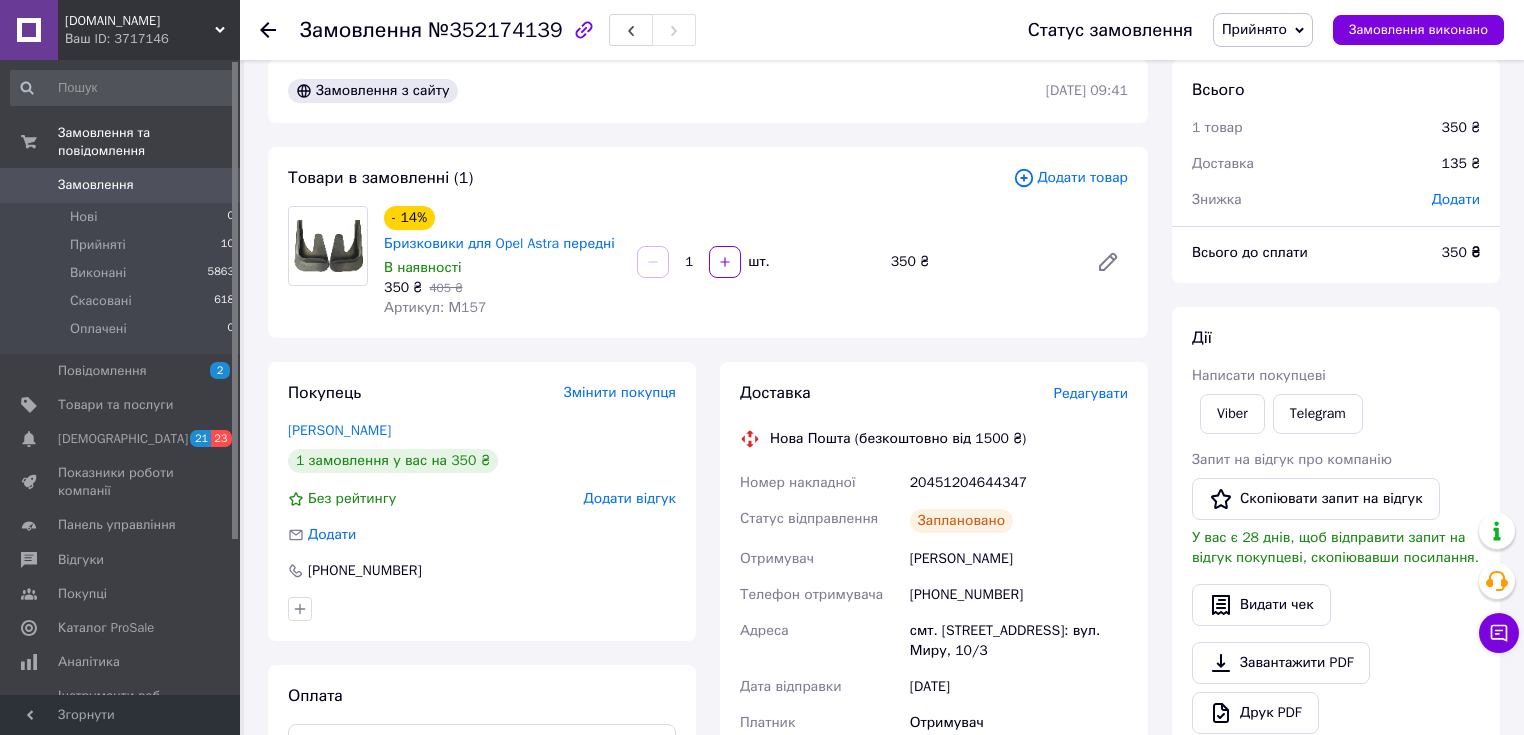 scroll, scrollTop: 0, scrollLeft: 0, axis: both 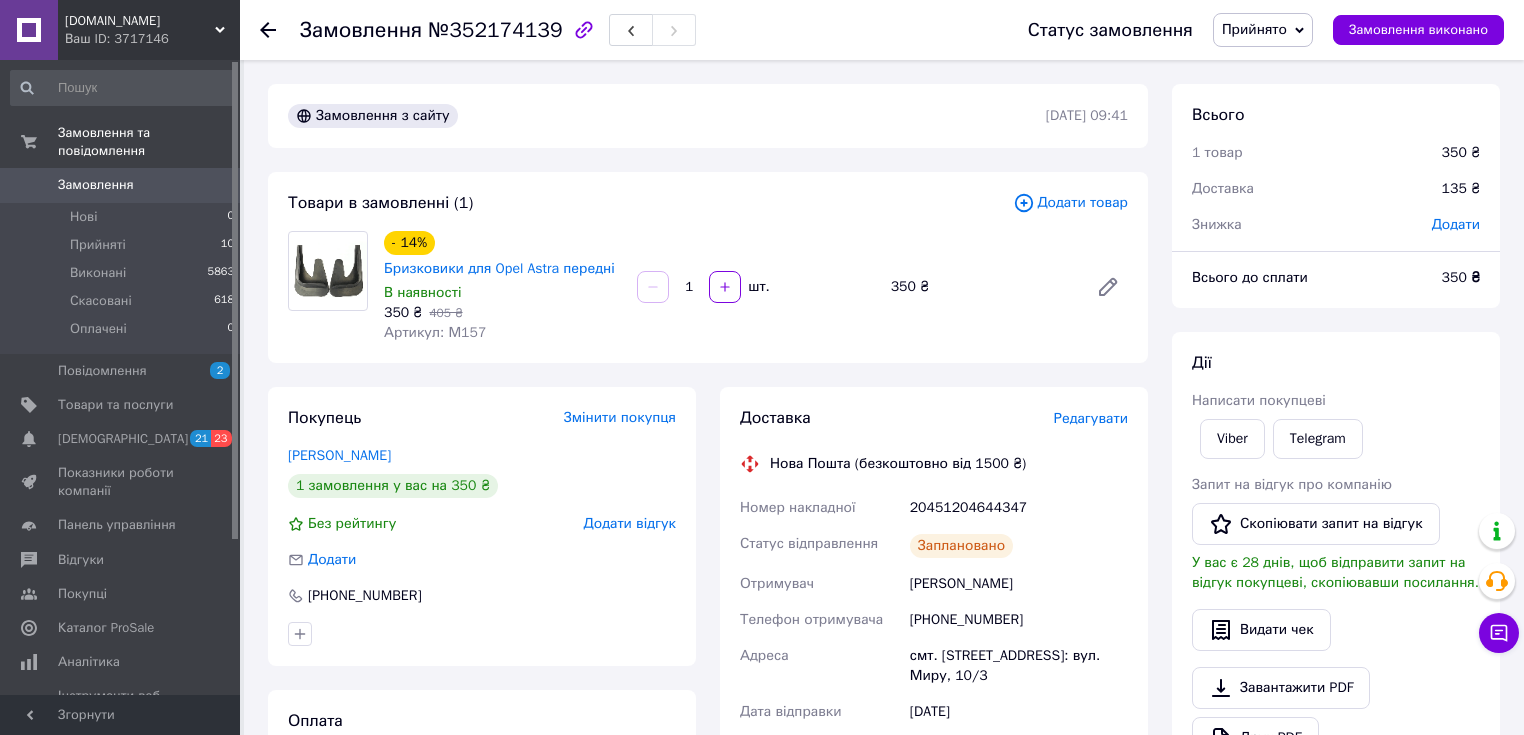 click on "Артикул: М157" at bounding box center (435, 332) 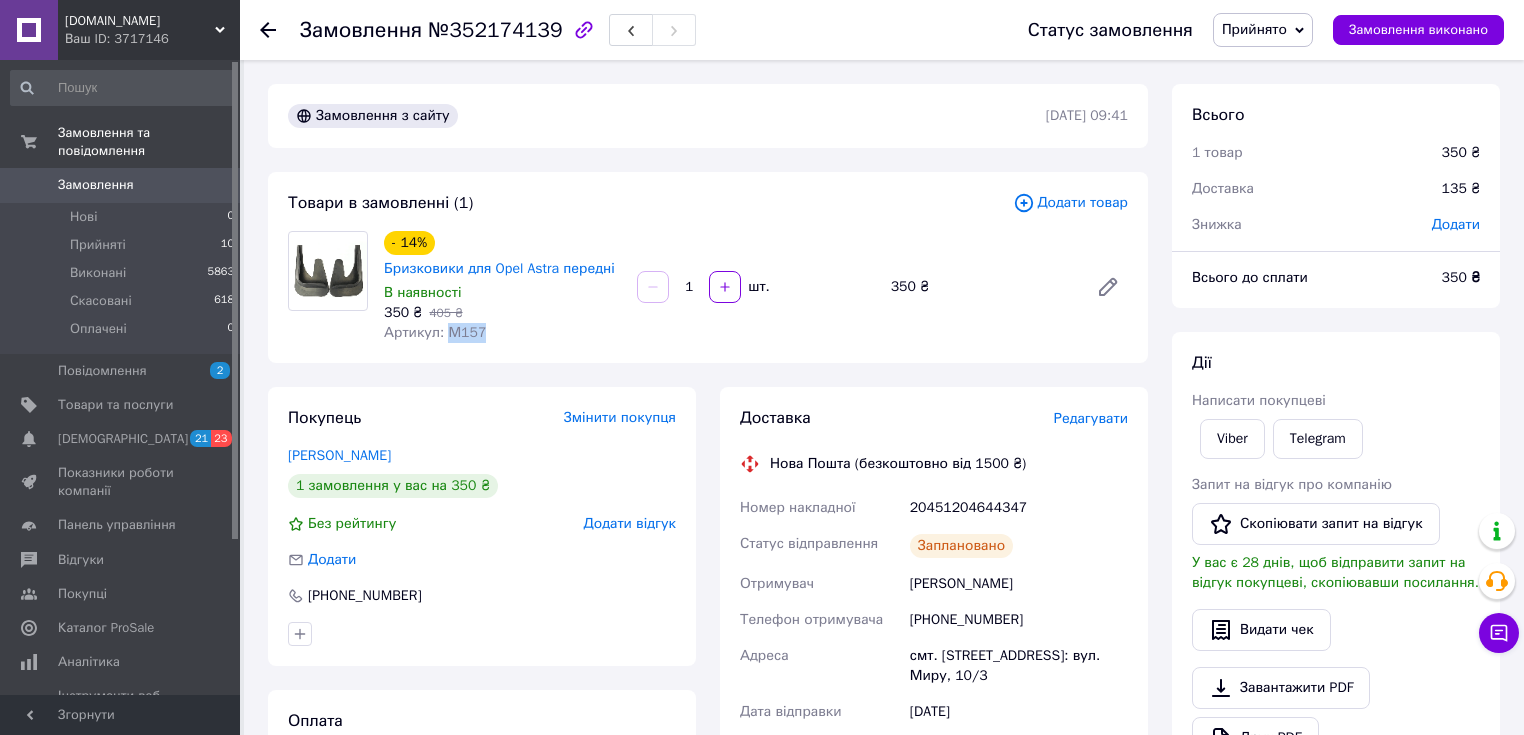 click on "Артикул: М157" at bounding box center (435, 332) 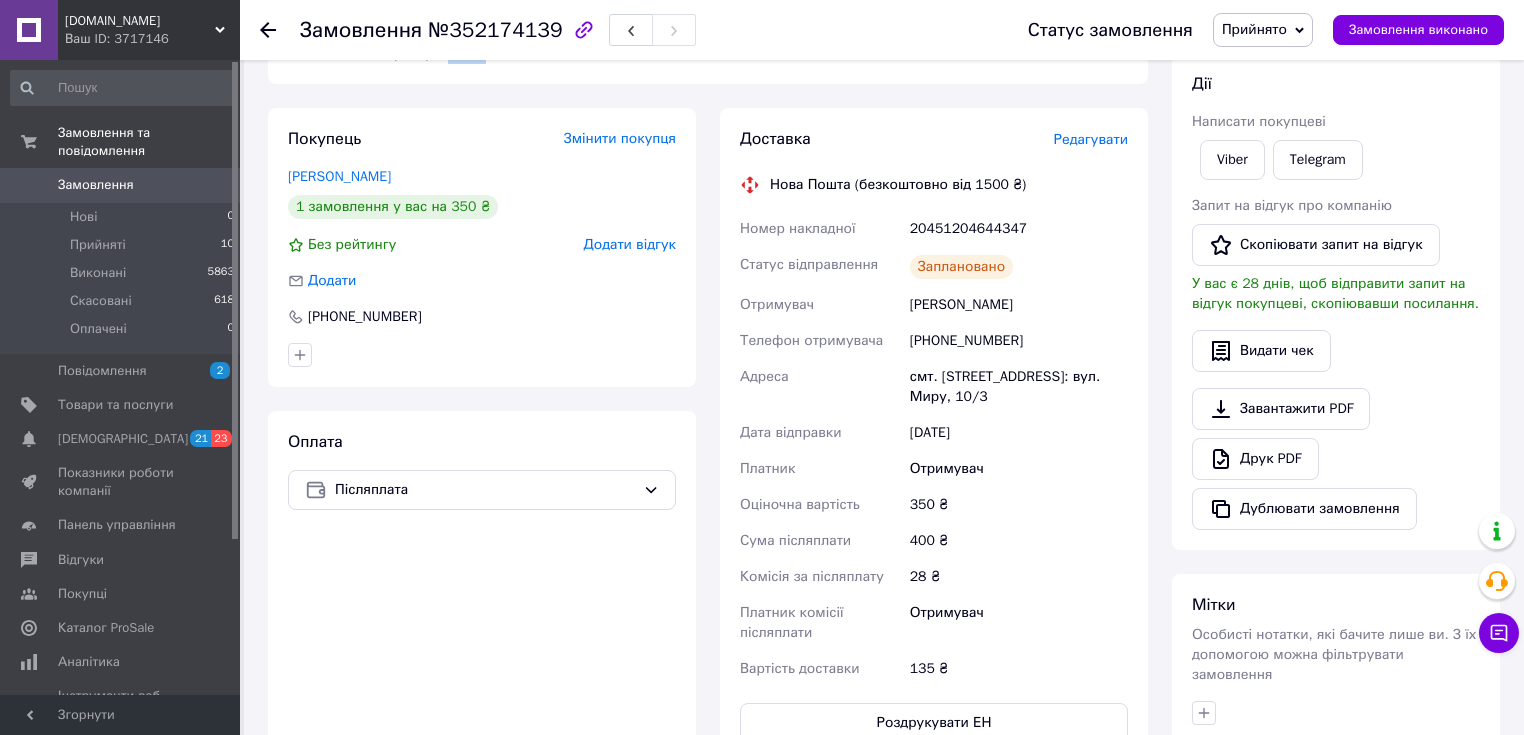 scroll, scrollTop: 320, scrollLeft: 0, axis: vertical 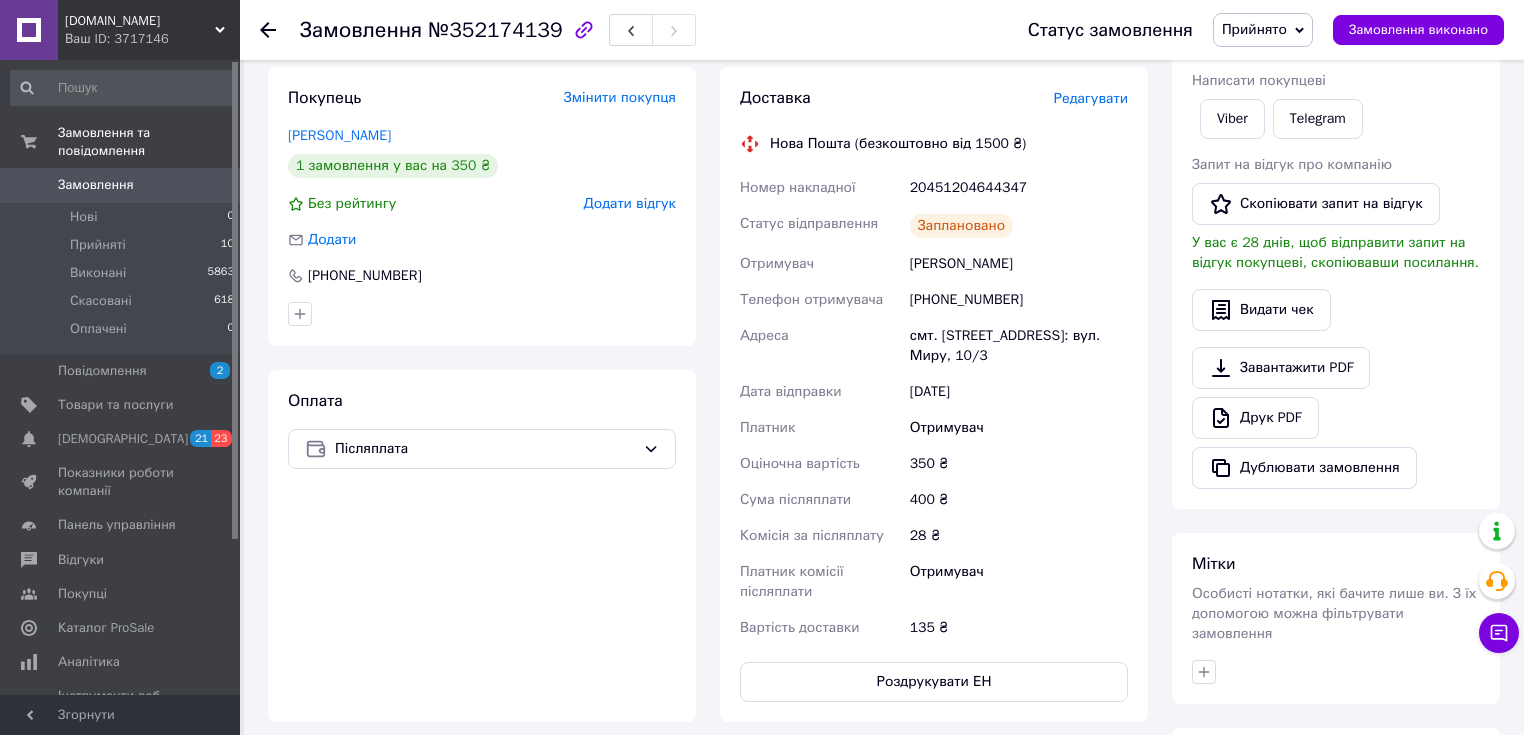 drag, startPoint x: 984, startPoint y: 272, endPoint x: 1036, endPoint y: 267, distance: 52.23983 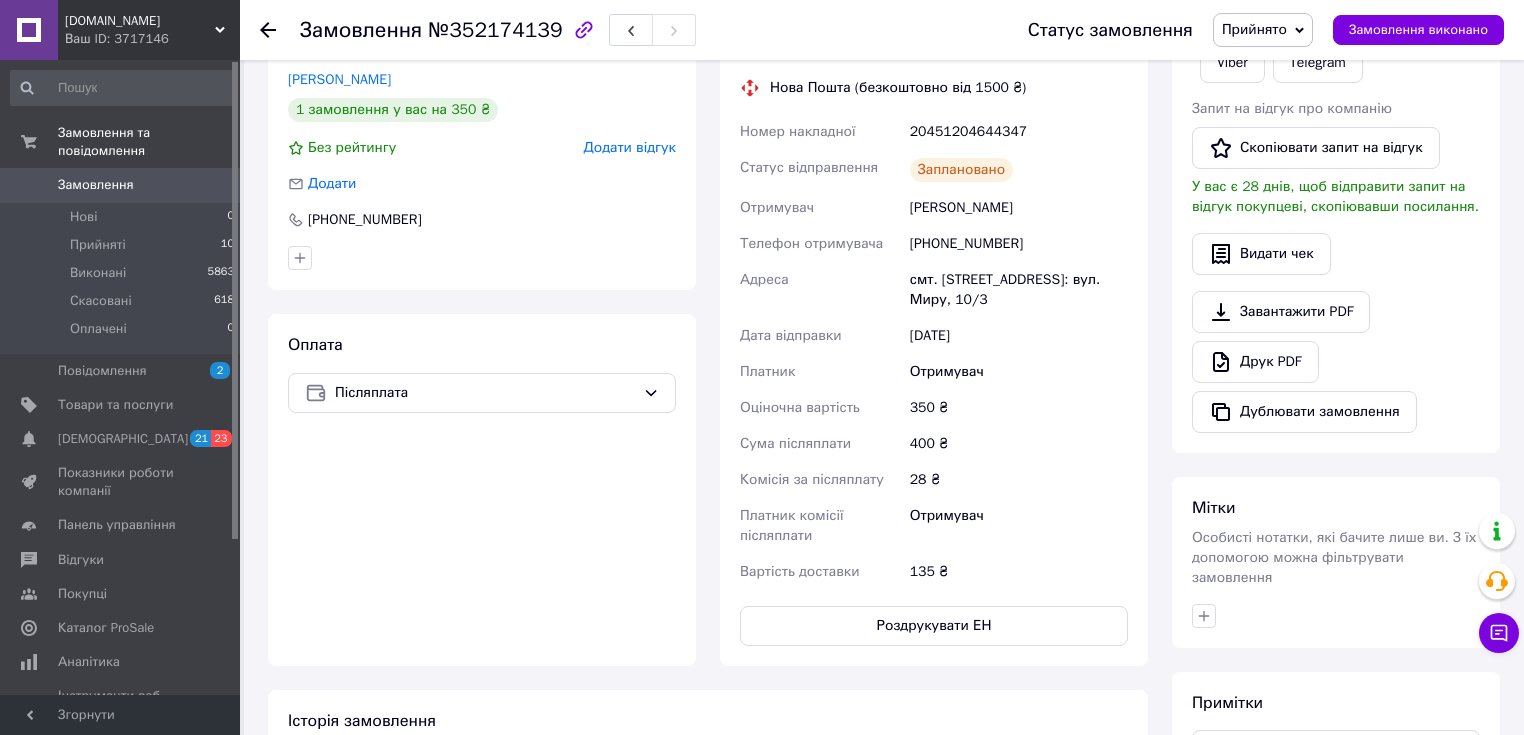 scroll, scrollTop: 400, scrollLeft: 0, axis: vertical 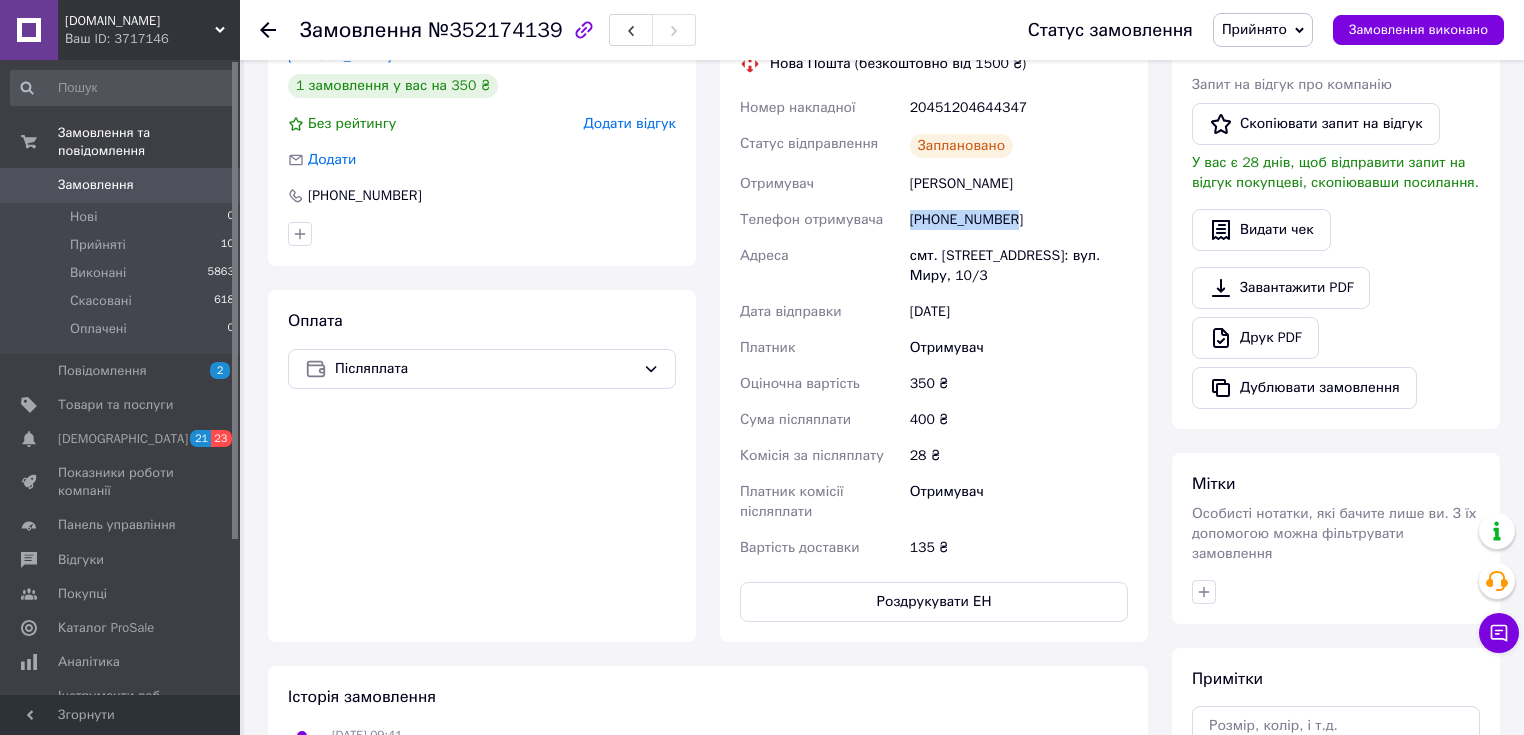 drag, startPoint x: 911, startPoint y: 222, endPoint x: 1036, endPoint y: 222, distance: 125 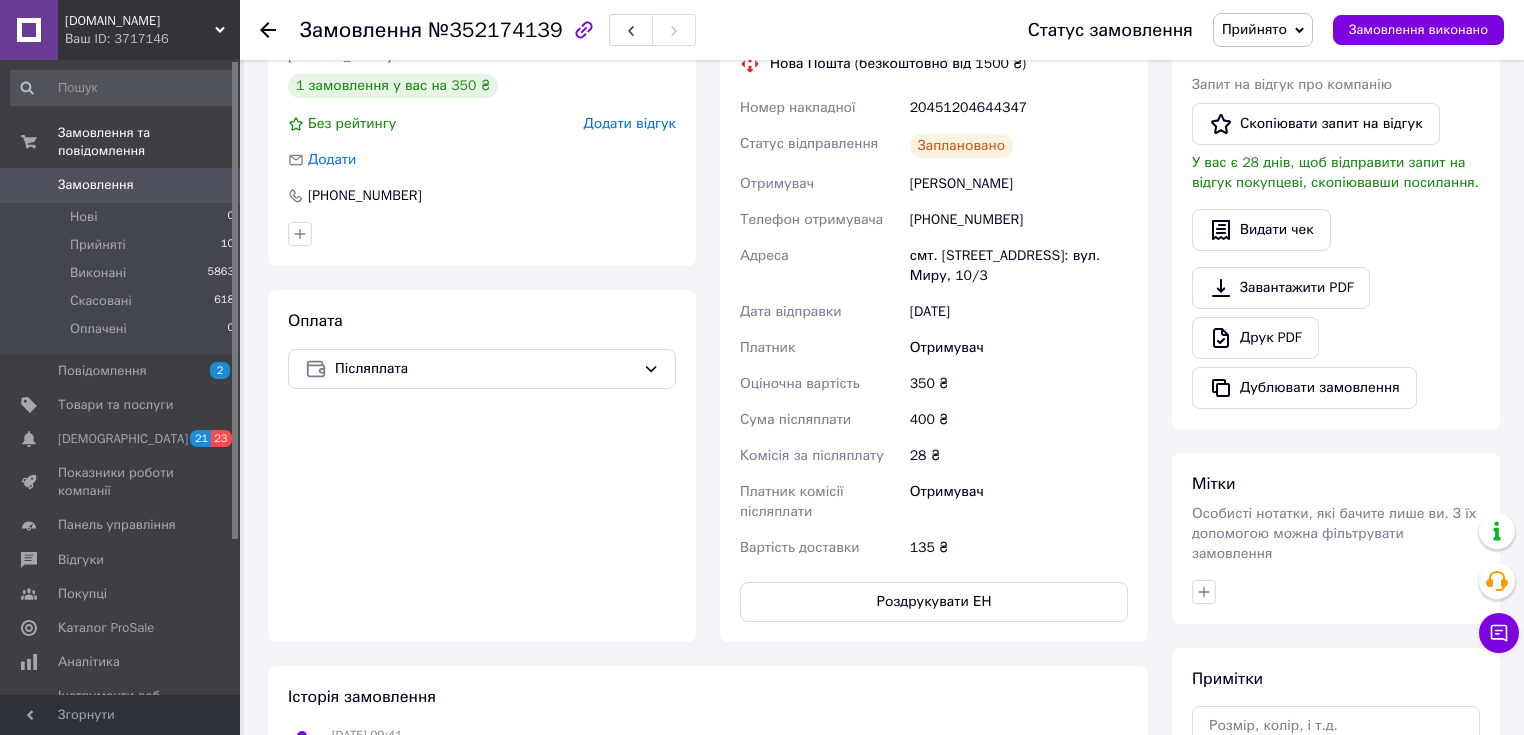 click on "20451204644347" at bounding box center (1019, 108) 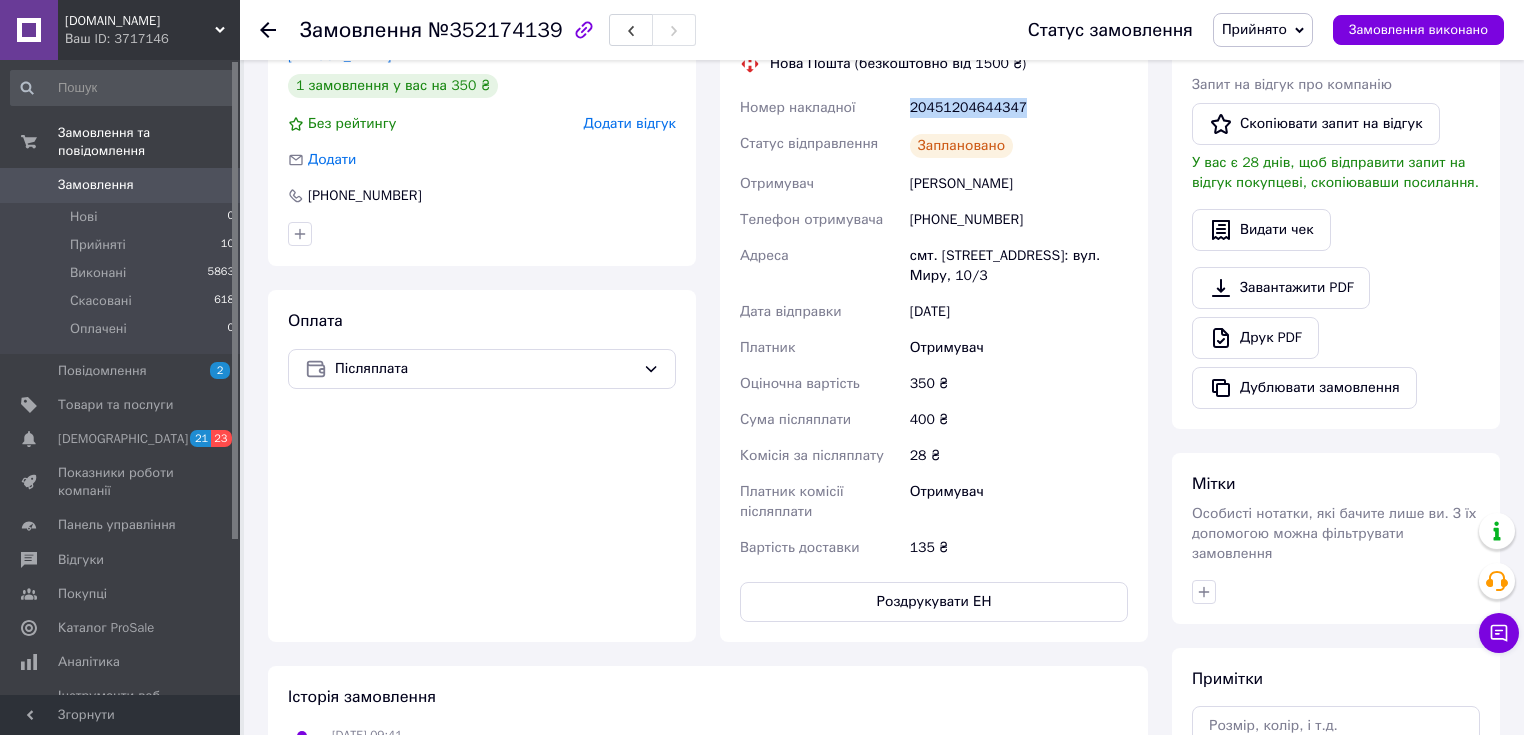 click on "20451204644347" at bounding box center (1019, 108) 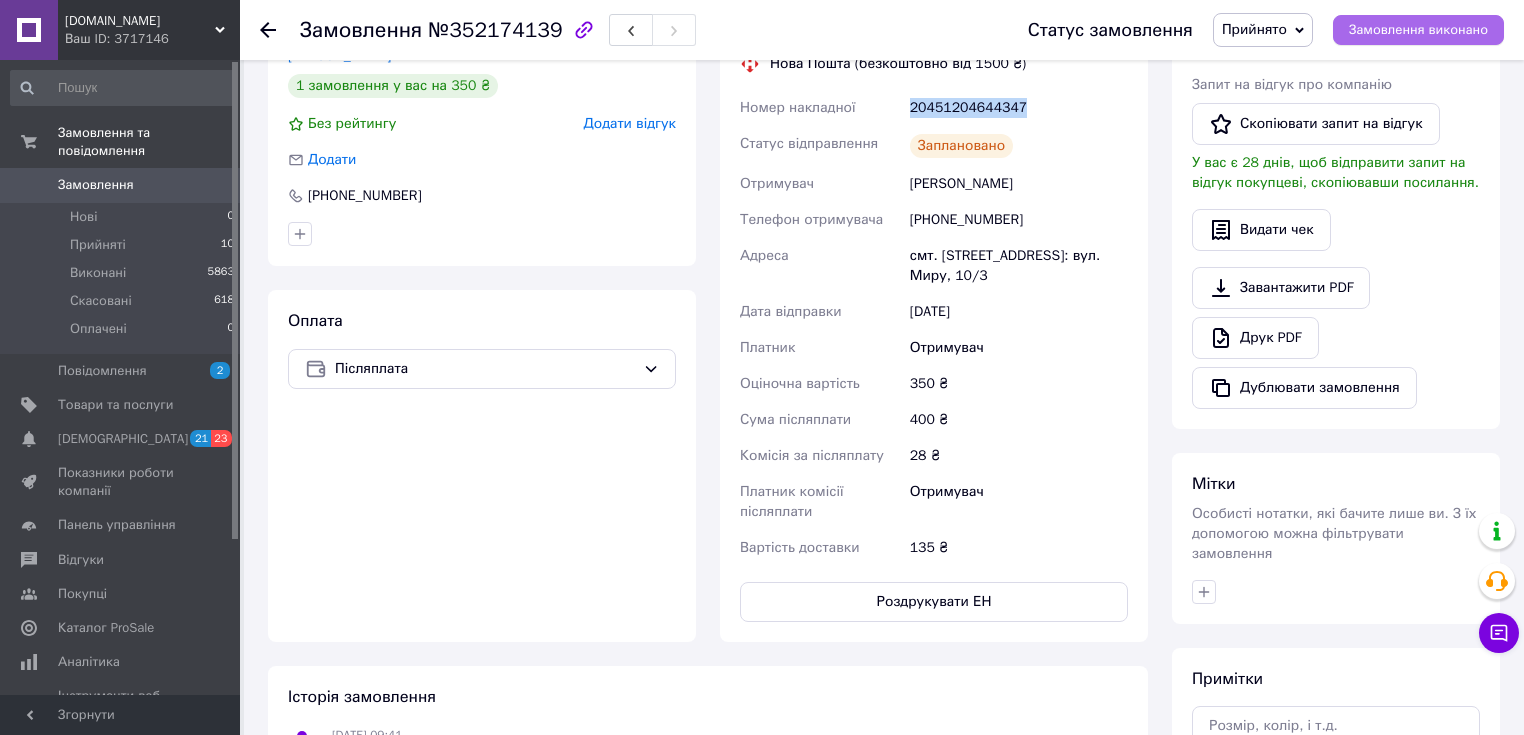 click on "Замовлення виконано" at bounding box center (1418, 30) 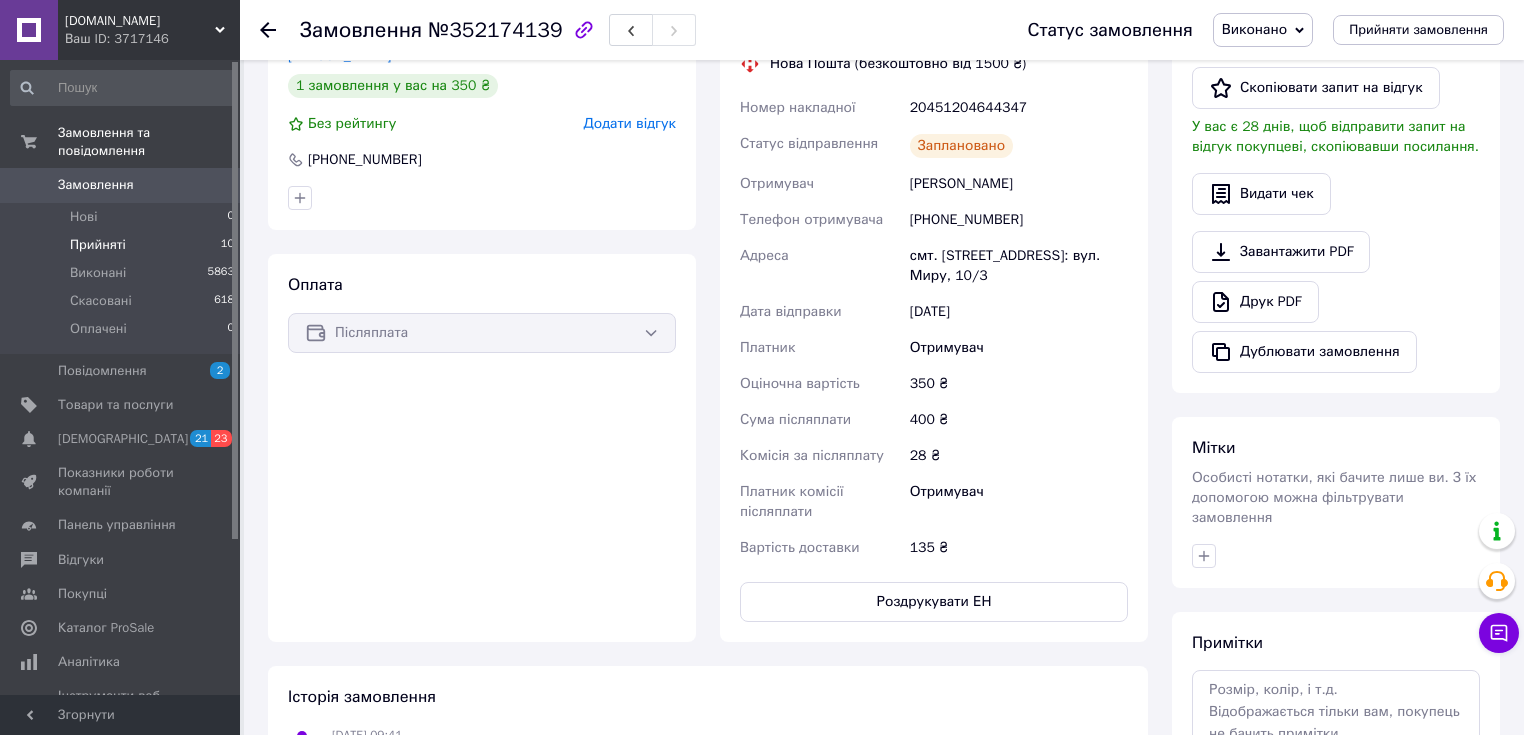 click on "Прийняті 10" at bounding box center (123, 245) 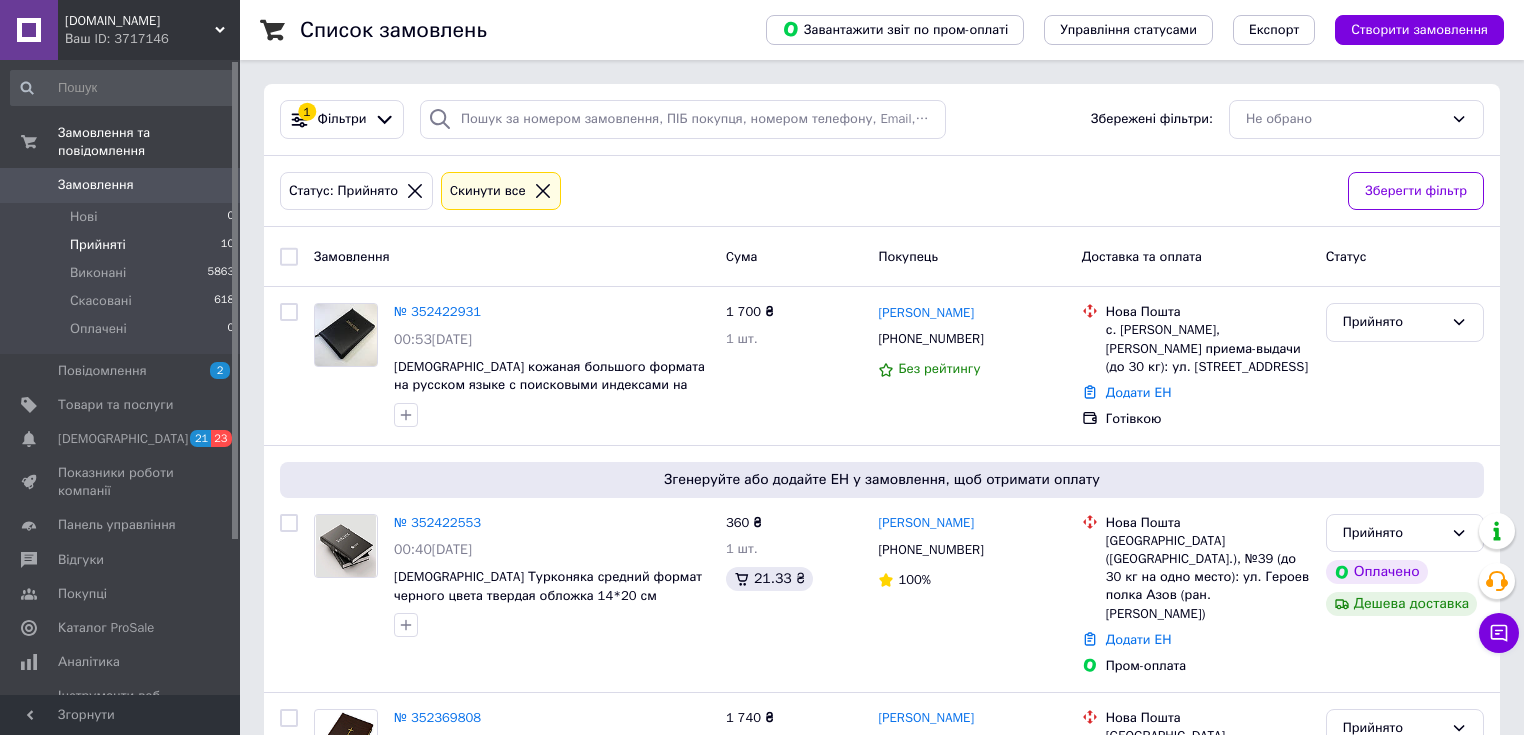 click on "Прийняті 10" at bounding box center [123, 245] 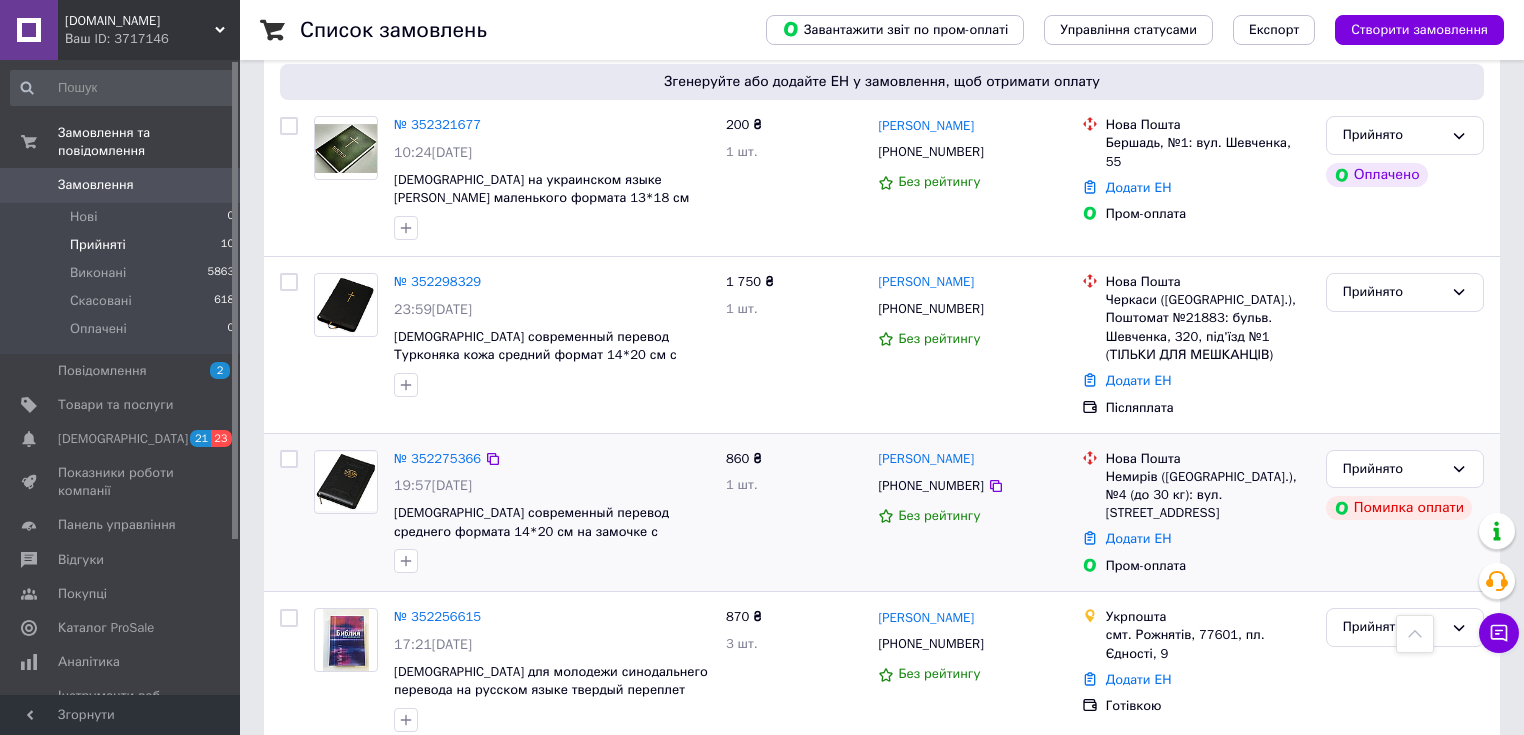 scroll, scrollTop: 1137, scrollLeft: 0, axis: vertical 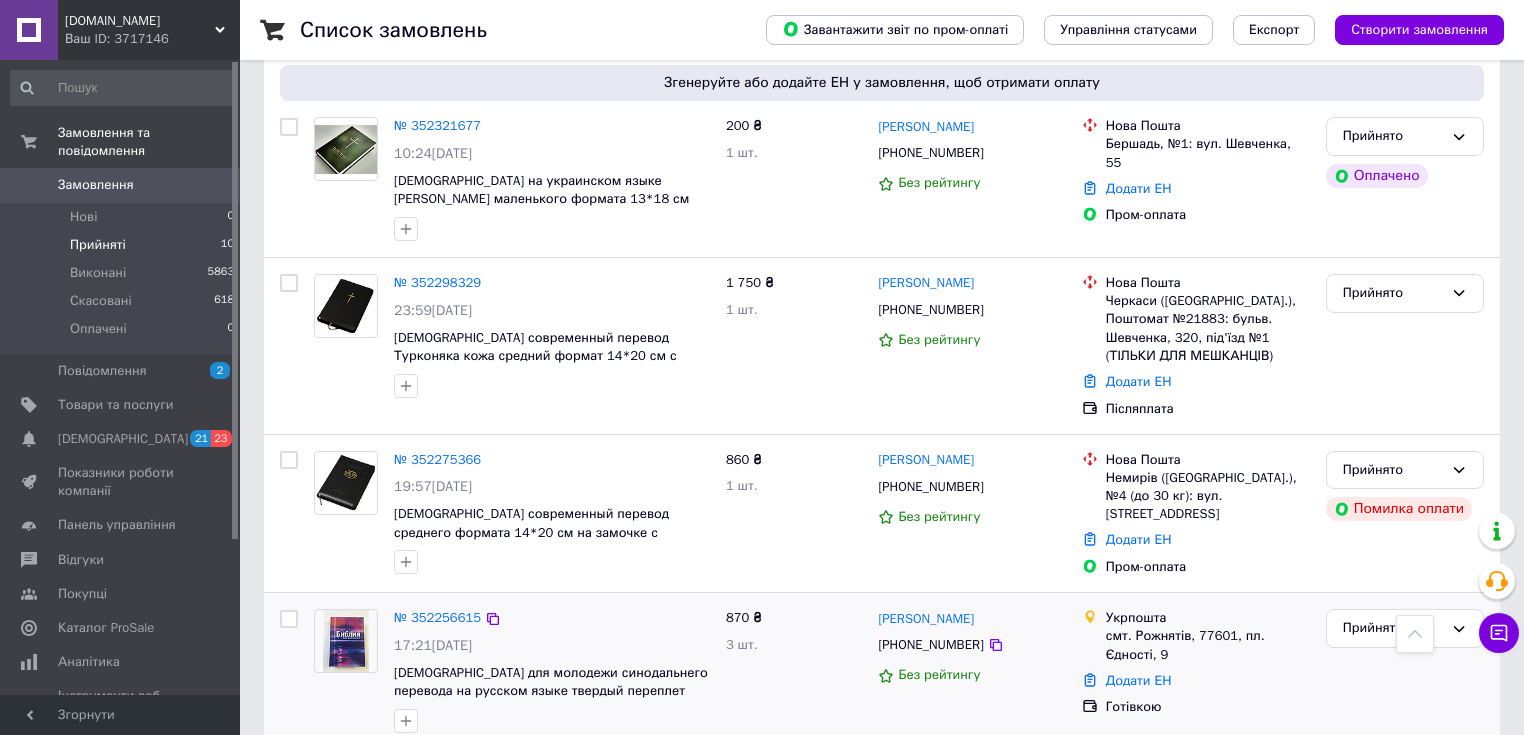 click on "2 товара у замовленні" at bounding box center [464, 752] 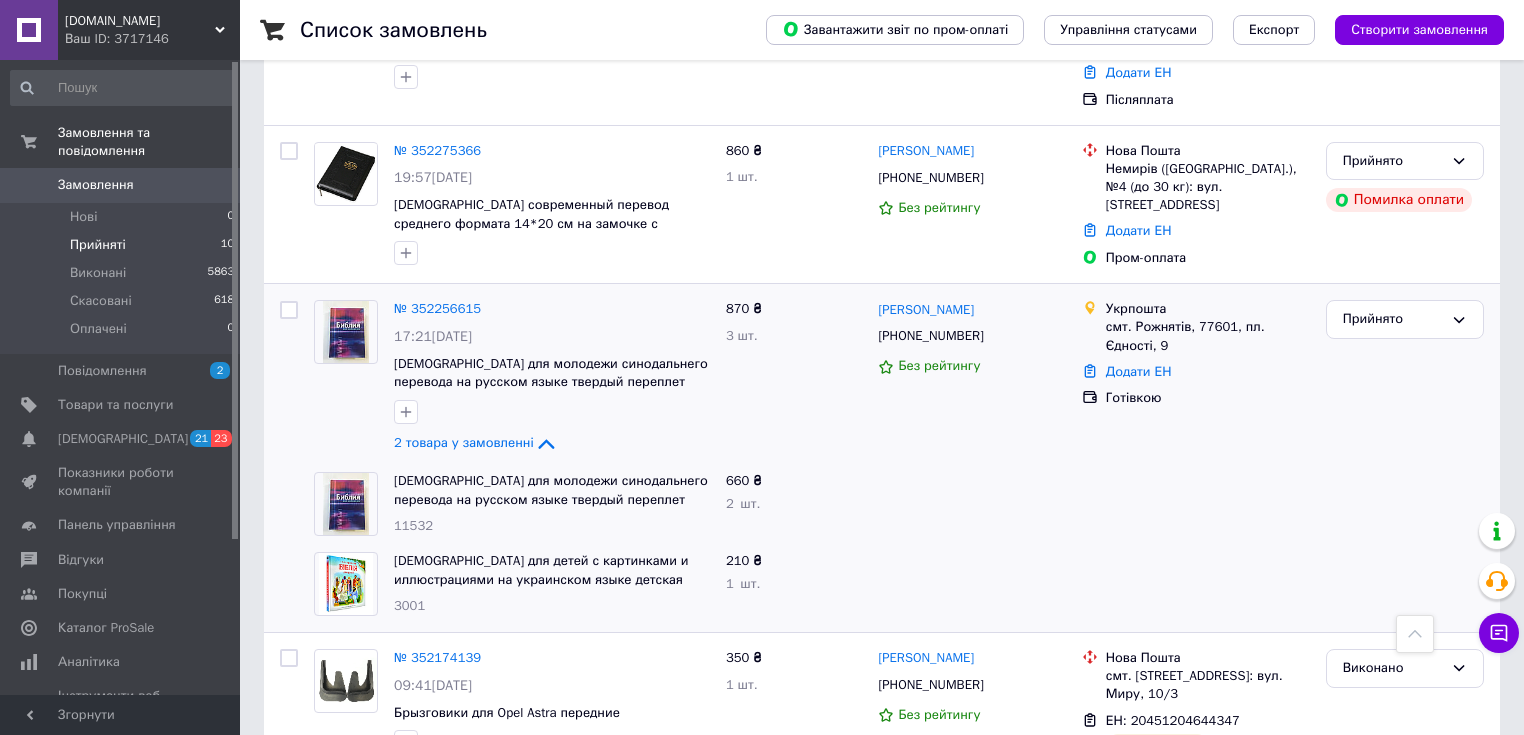 scroll, scrollTop: 1457, scrollLeft: 0, axis: vertical 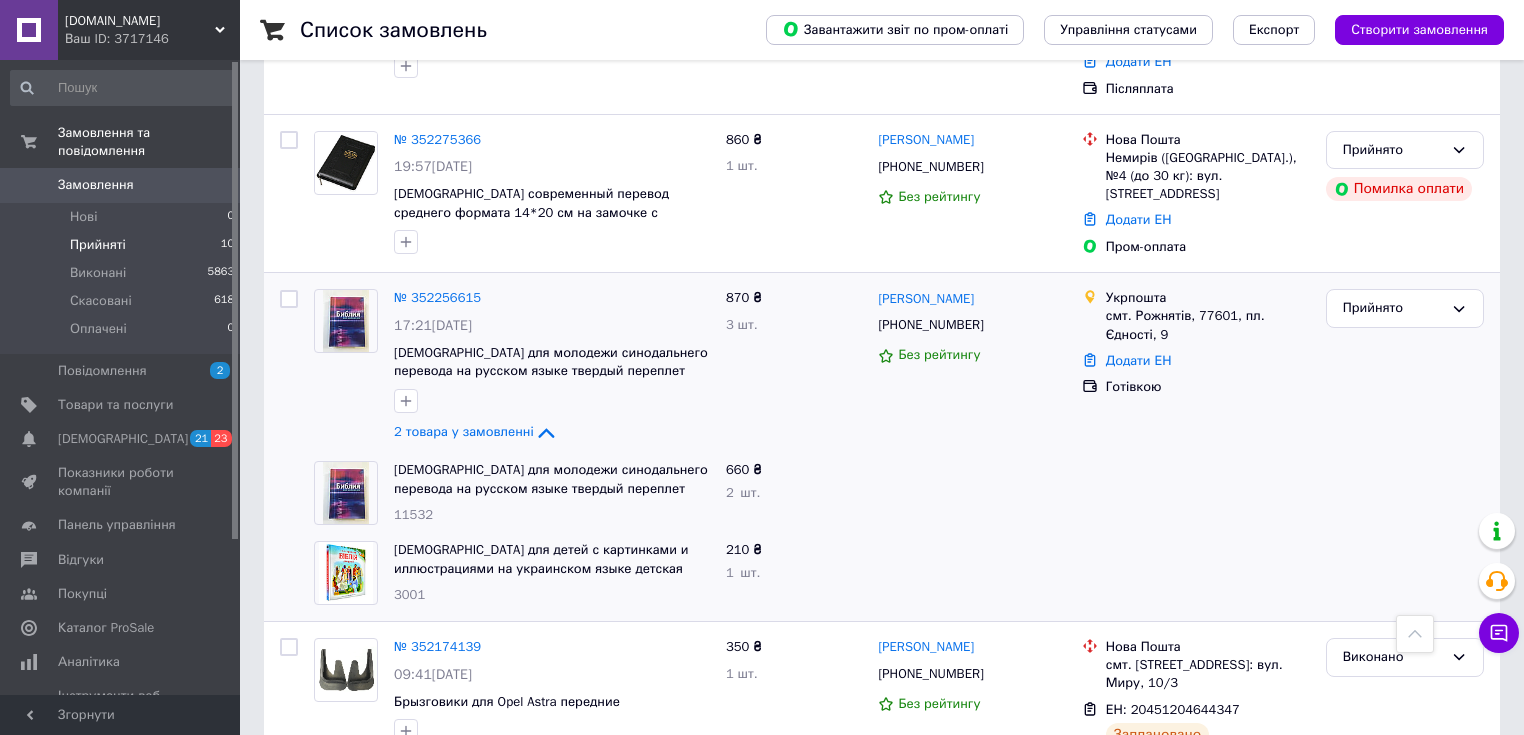 click on "Ваш ID: 3717146" at bounding box center [152, 39] 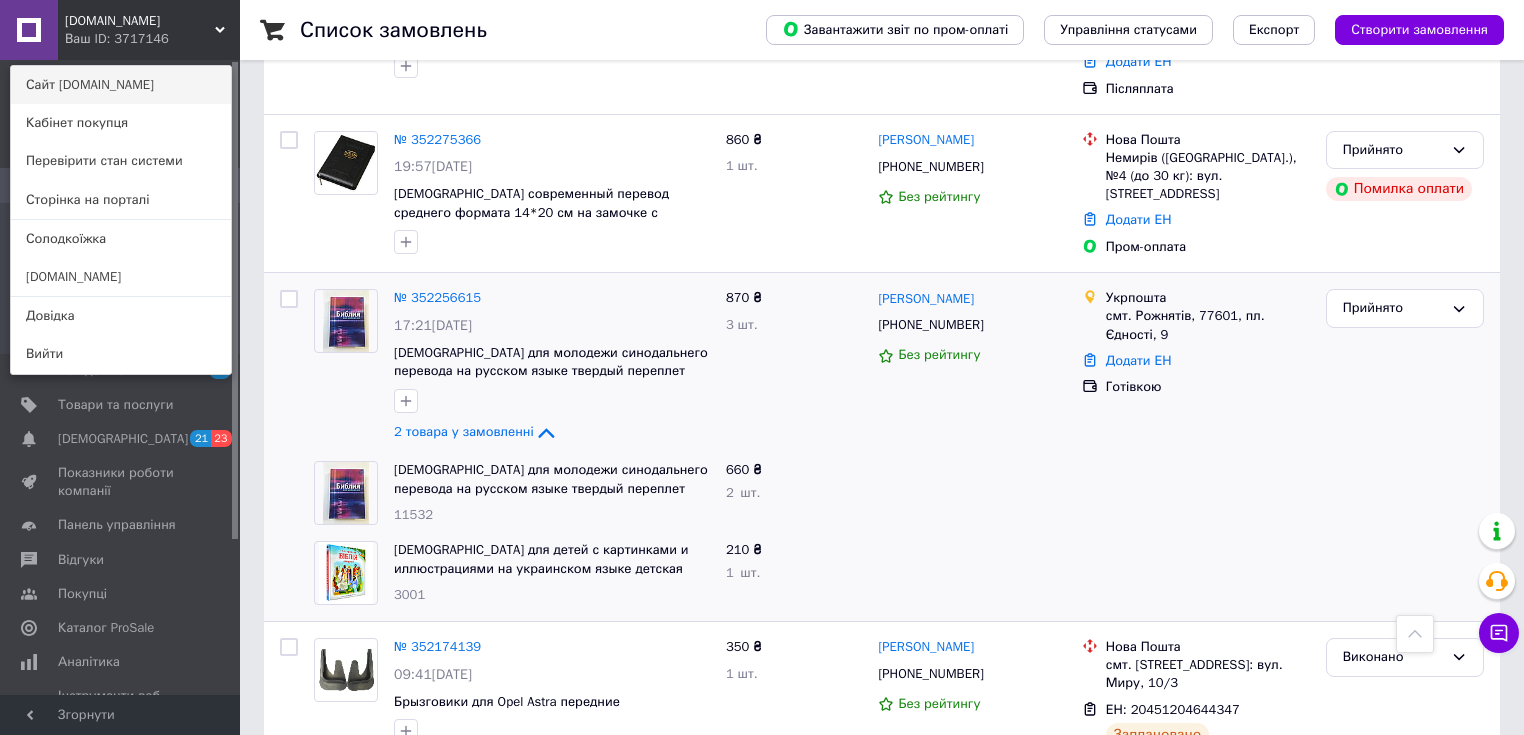 click on "Сайт [DOMAIN_NAME]" at bounding box center (121, 85) 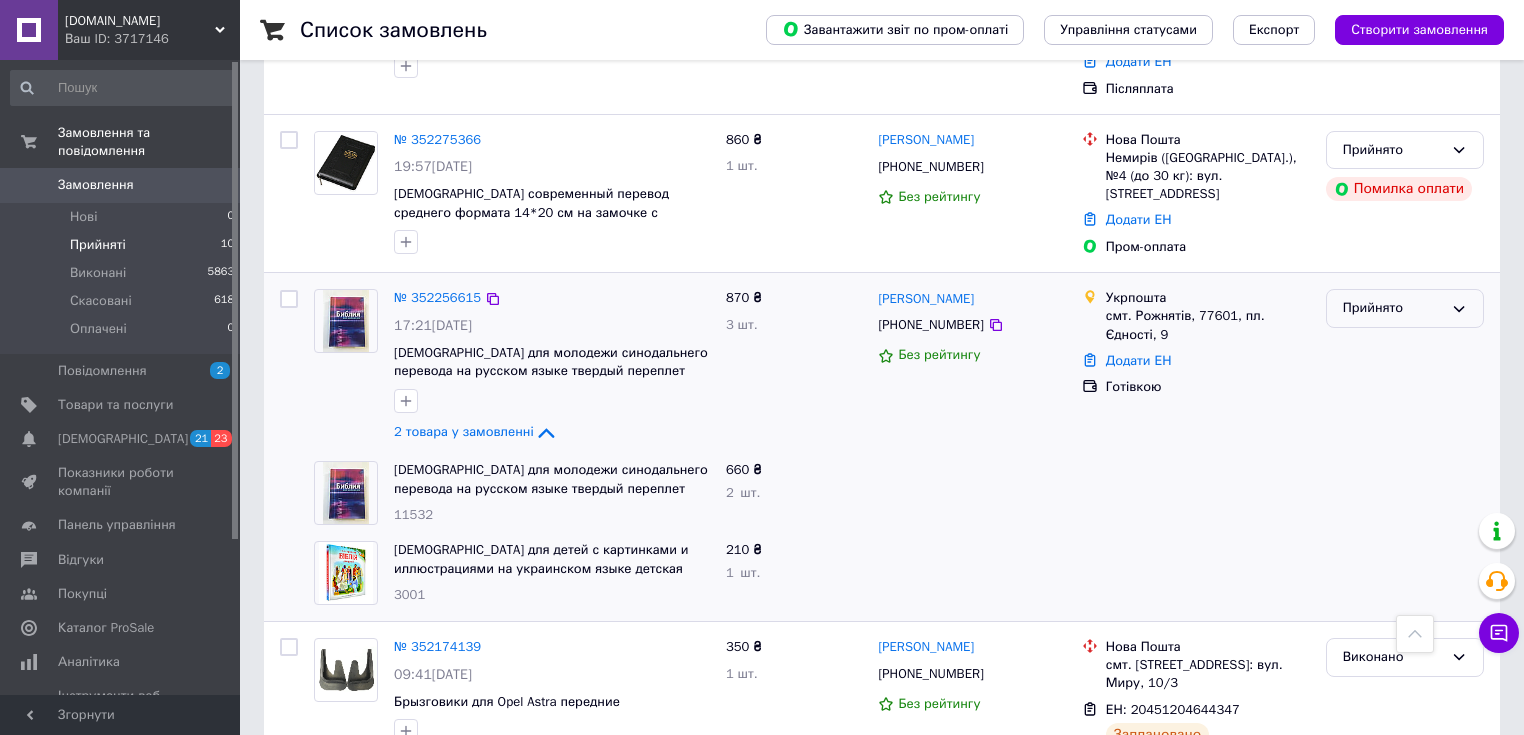 click on "Прийнято" at bounding box center (1393, 308) 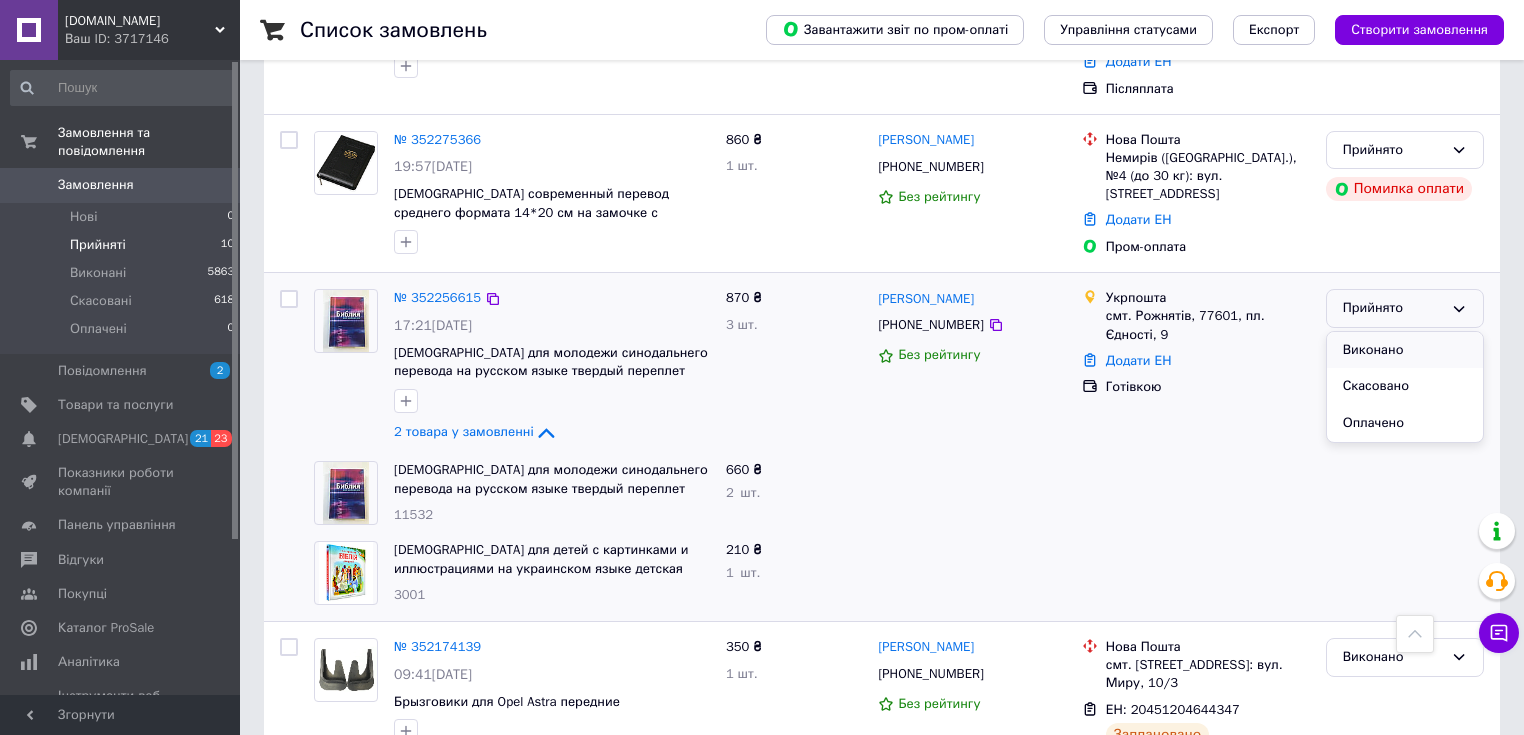 click on "Виконано" at bounding box center [1405, 350] 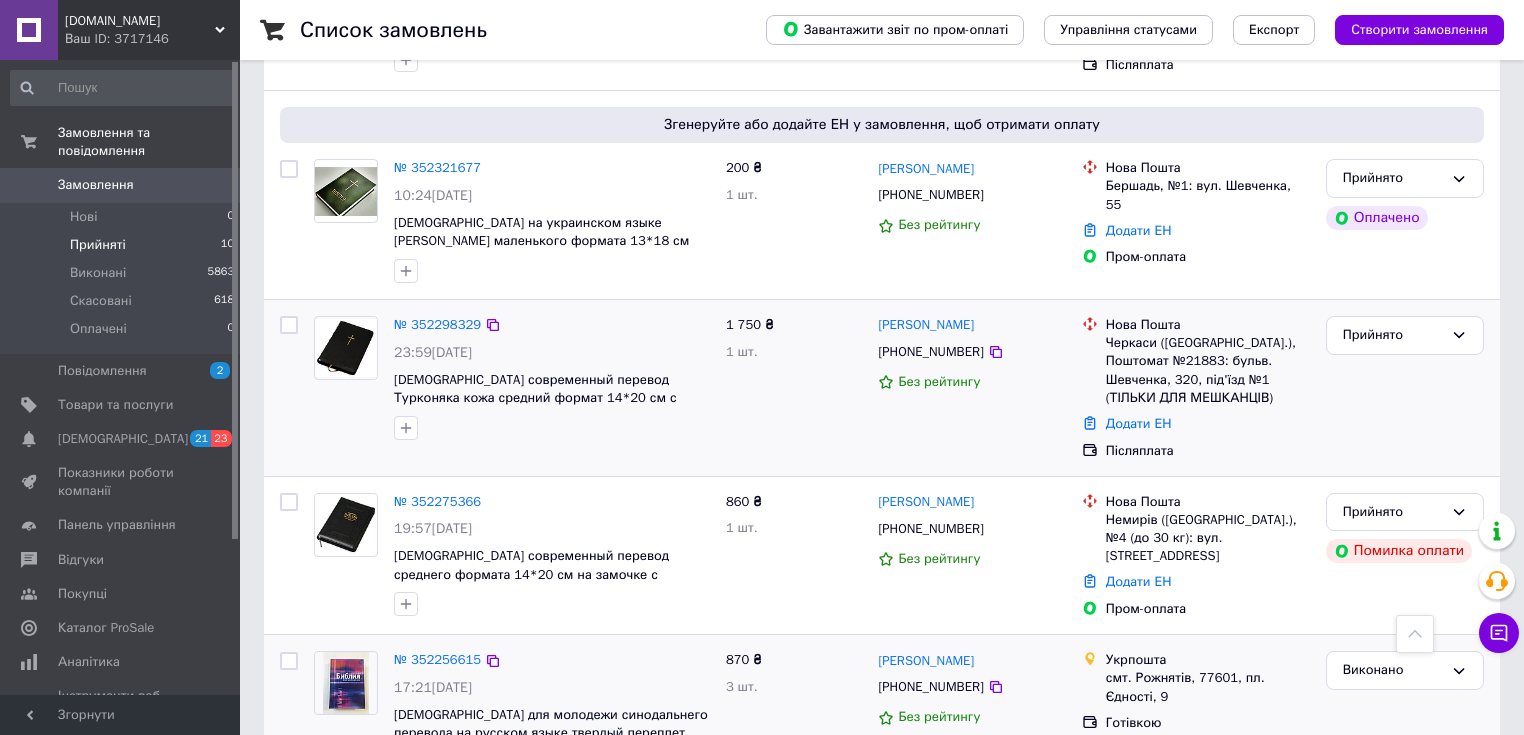 scroll, scrollTop: 1068, scrollLeft: 0, axis: vertical 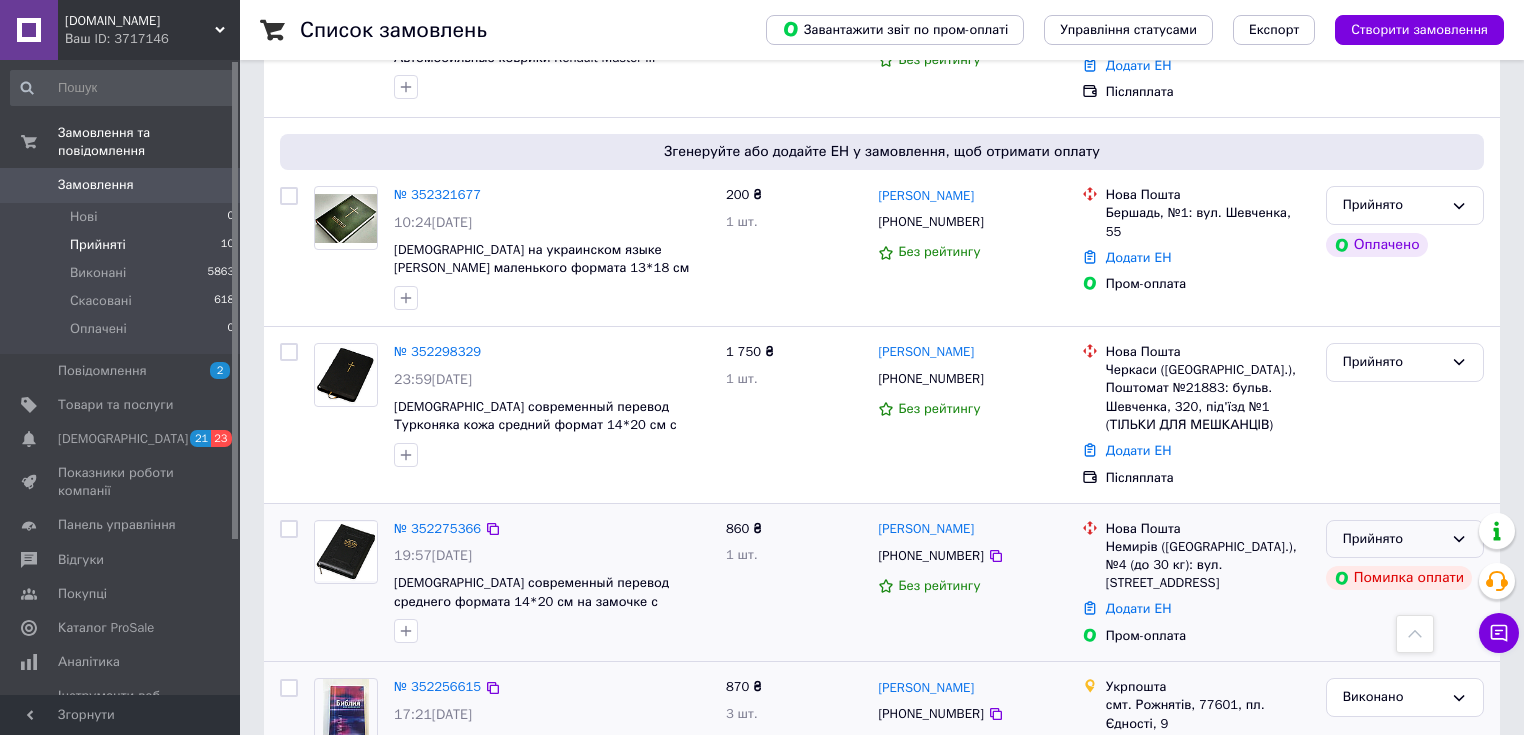 click on "Прийнято" at bounding box center (1393, 539) 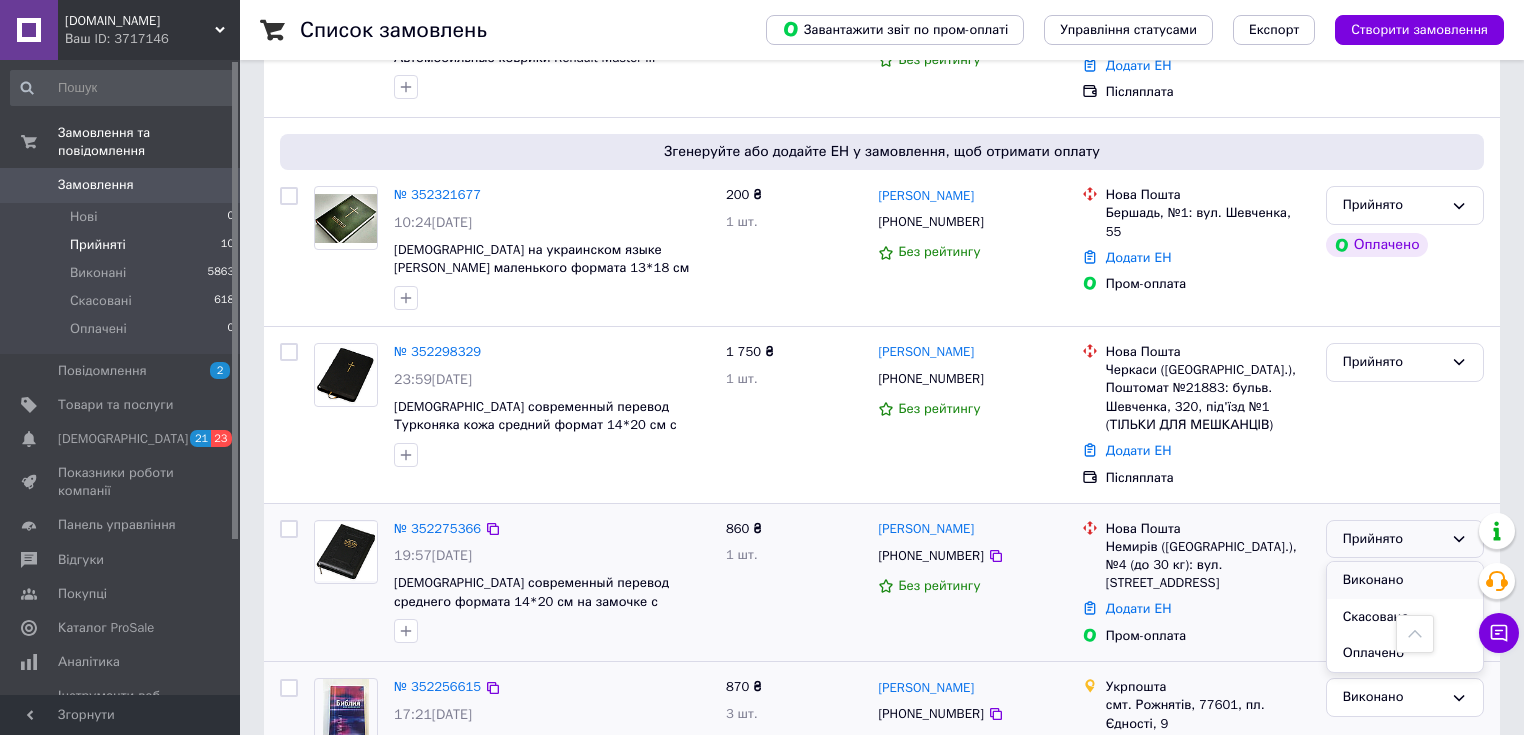 click on "Виконано" at bounding box center [1405, 580] 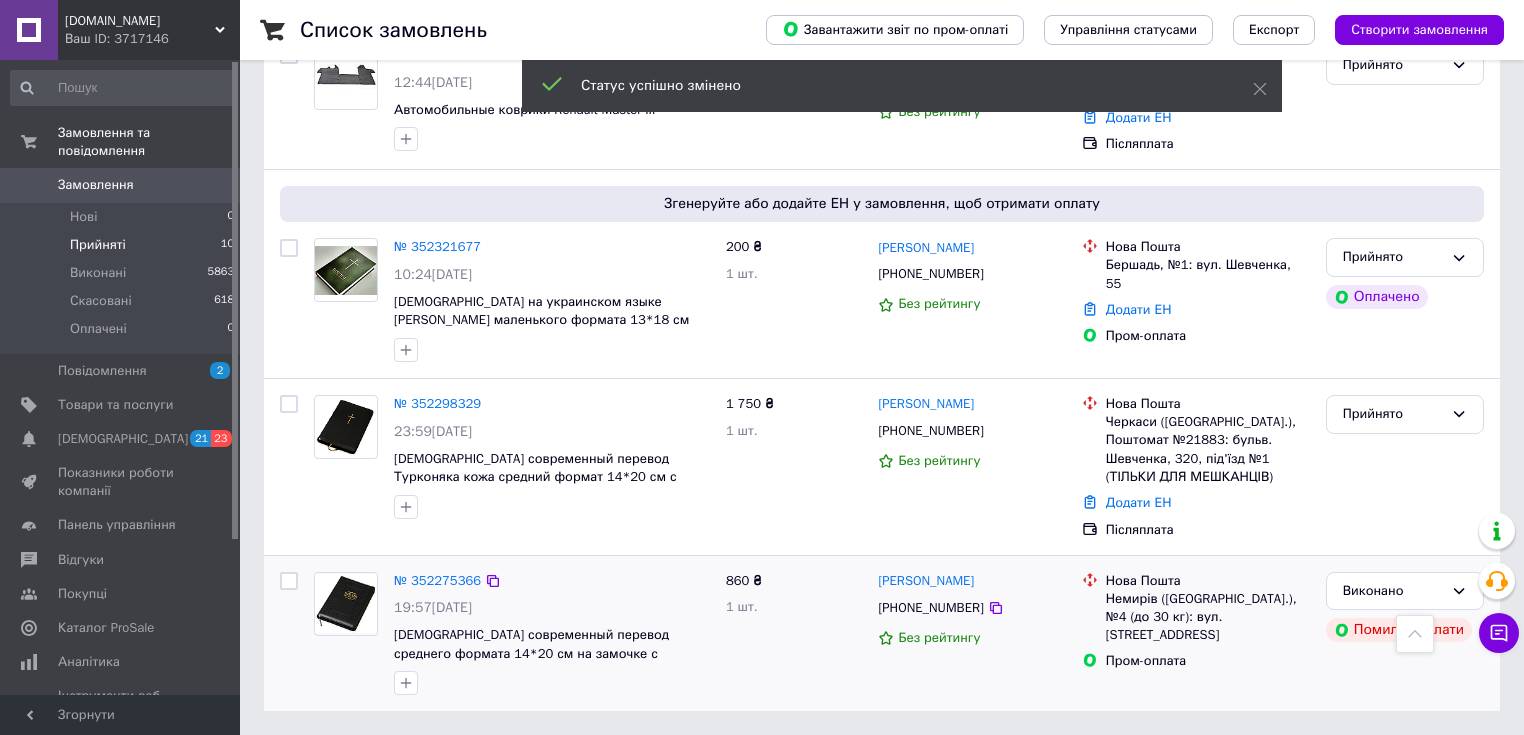 scroll, scrollTop: 959, scrollLeft: 0, axis: vertical 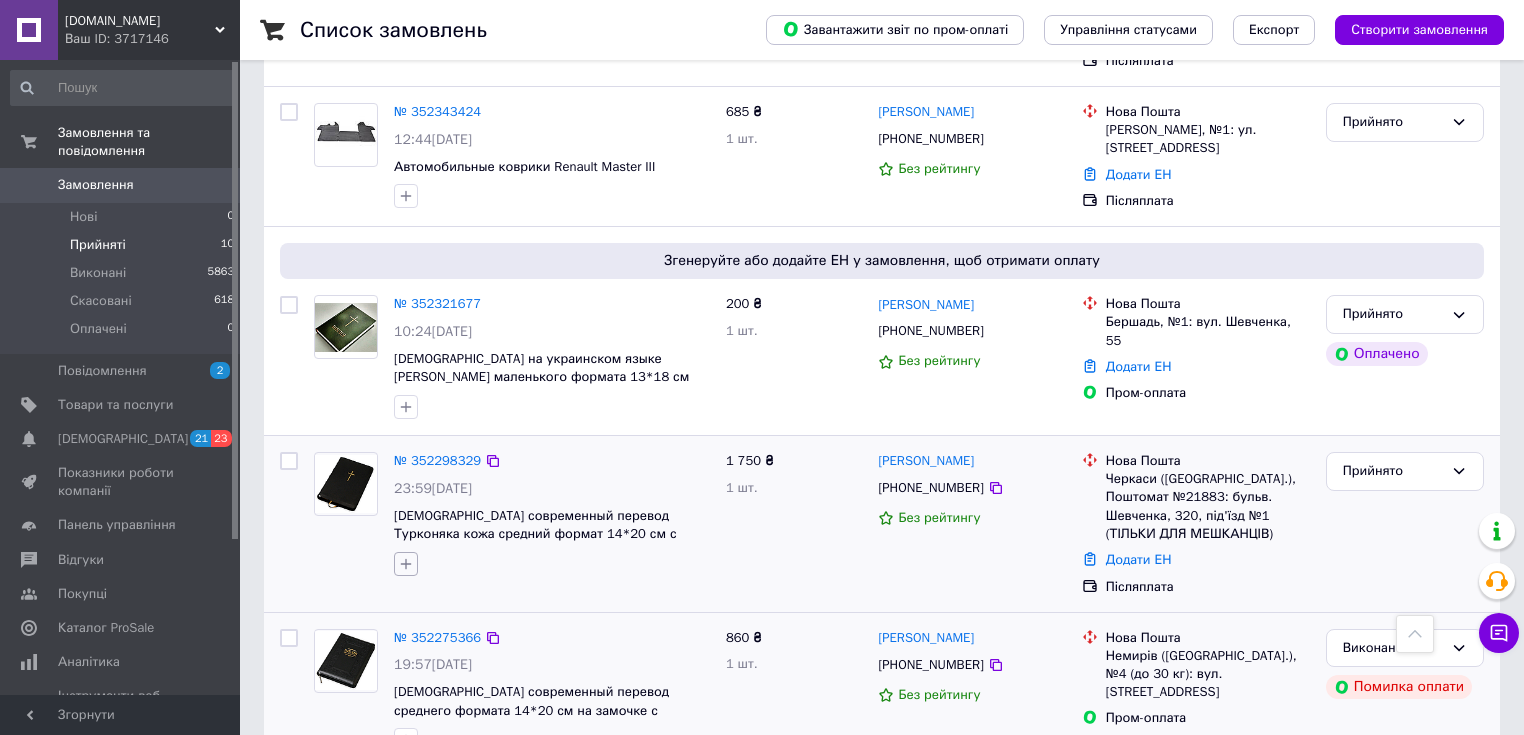 click 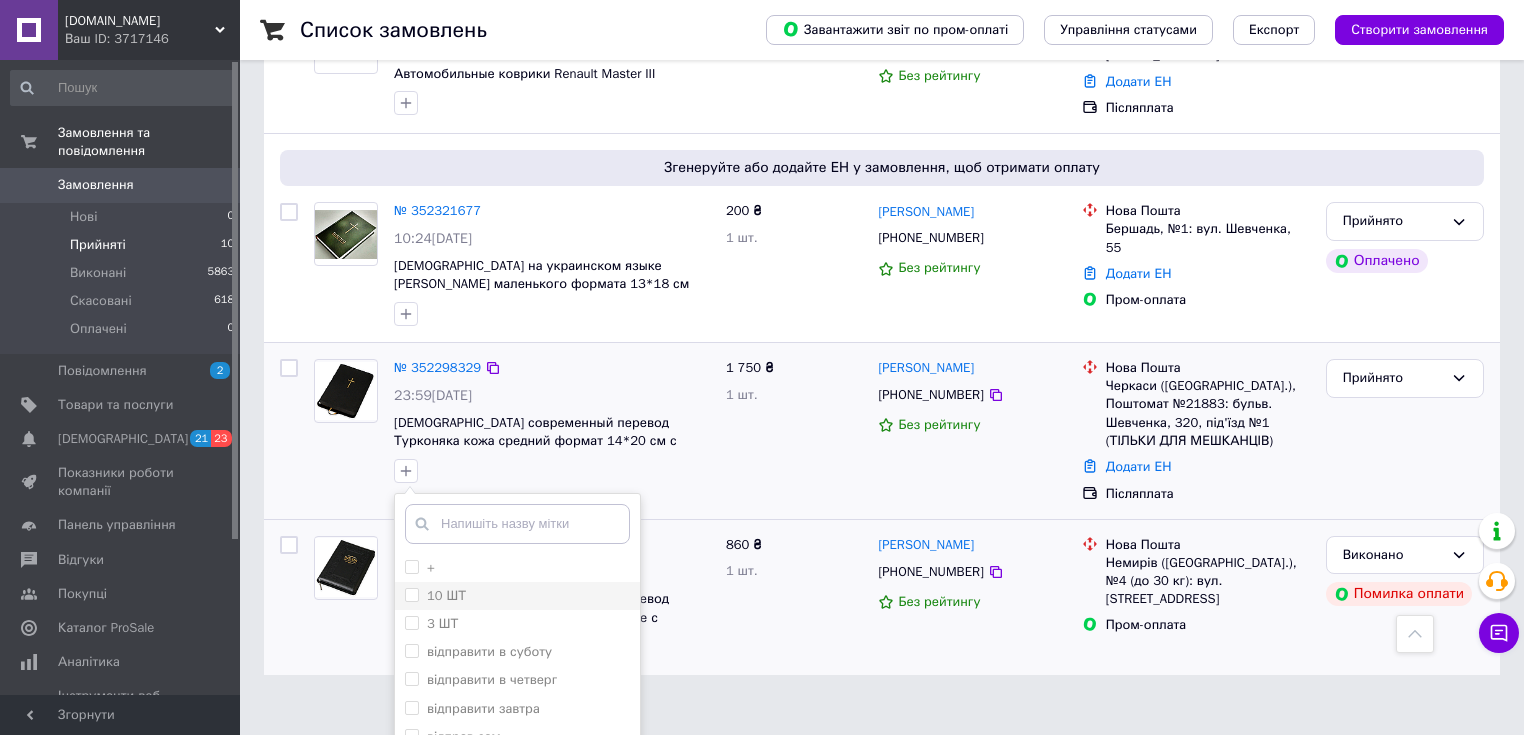 scroll, scrollTop: 1179, scrollLeft: 0, axis: vertical 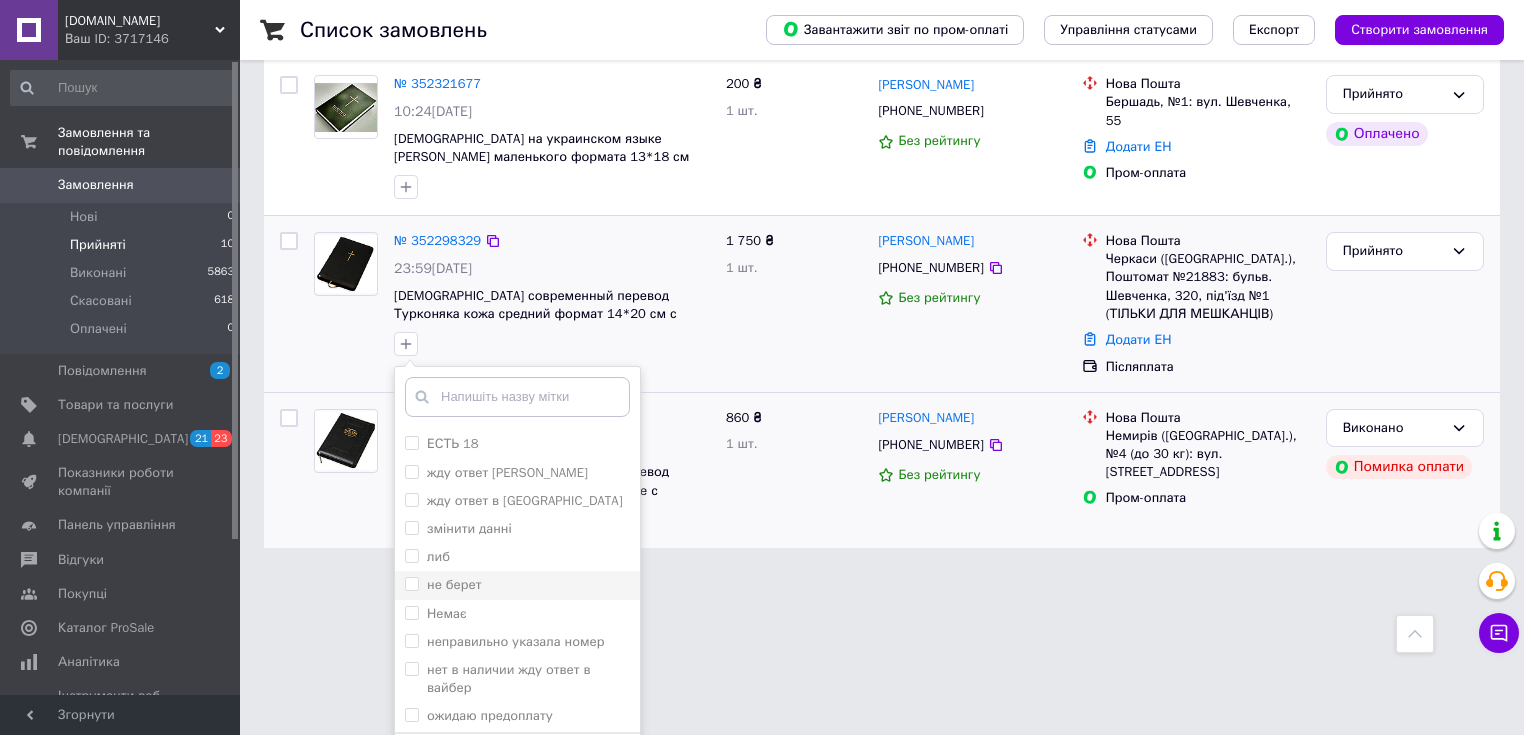 click on "не берет" at bounding box center (411, 583) 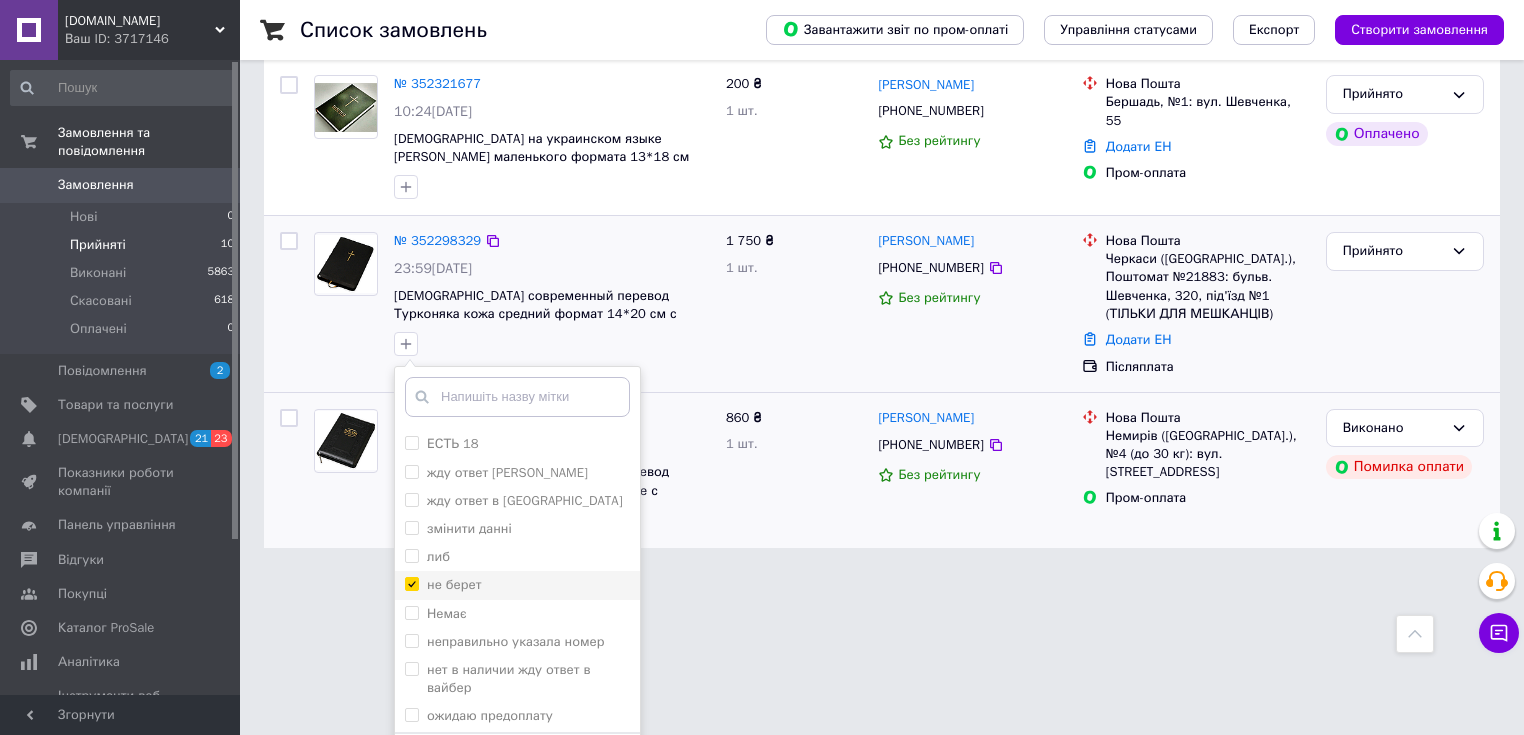 checkbox on "true" 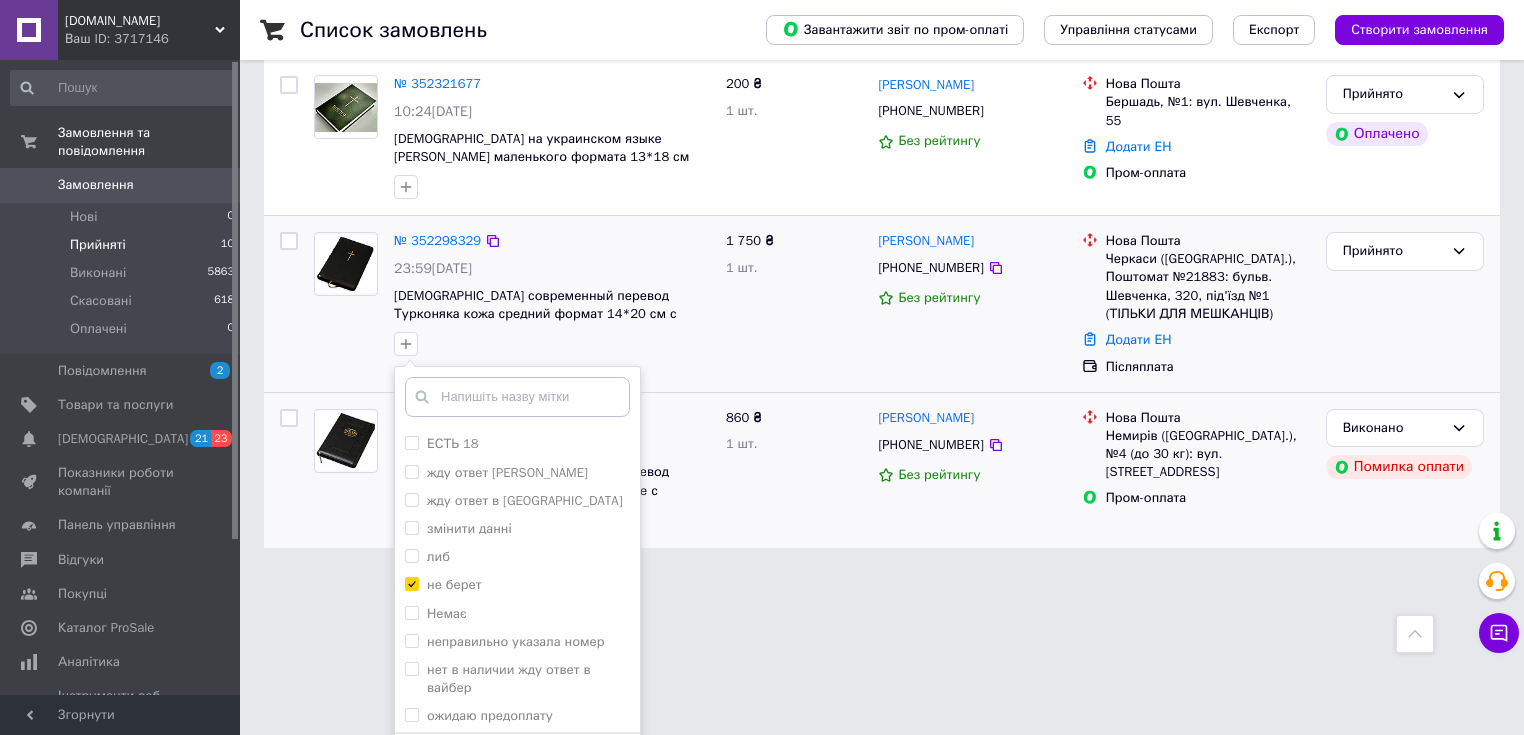 click on "Додати мітку" at bounding box center (517, 763) 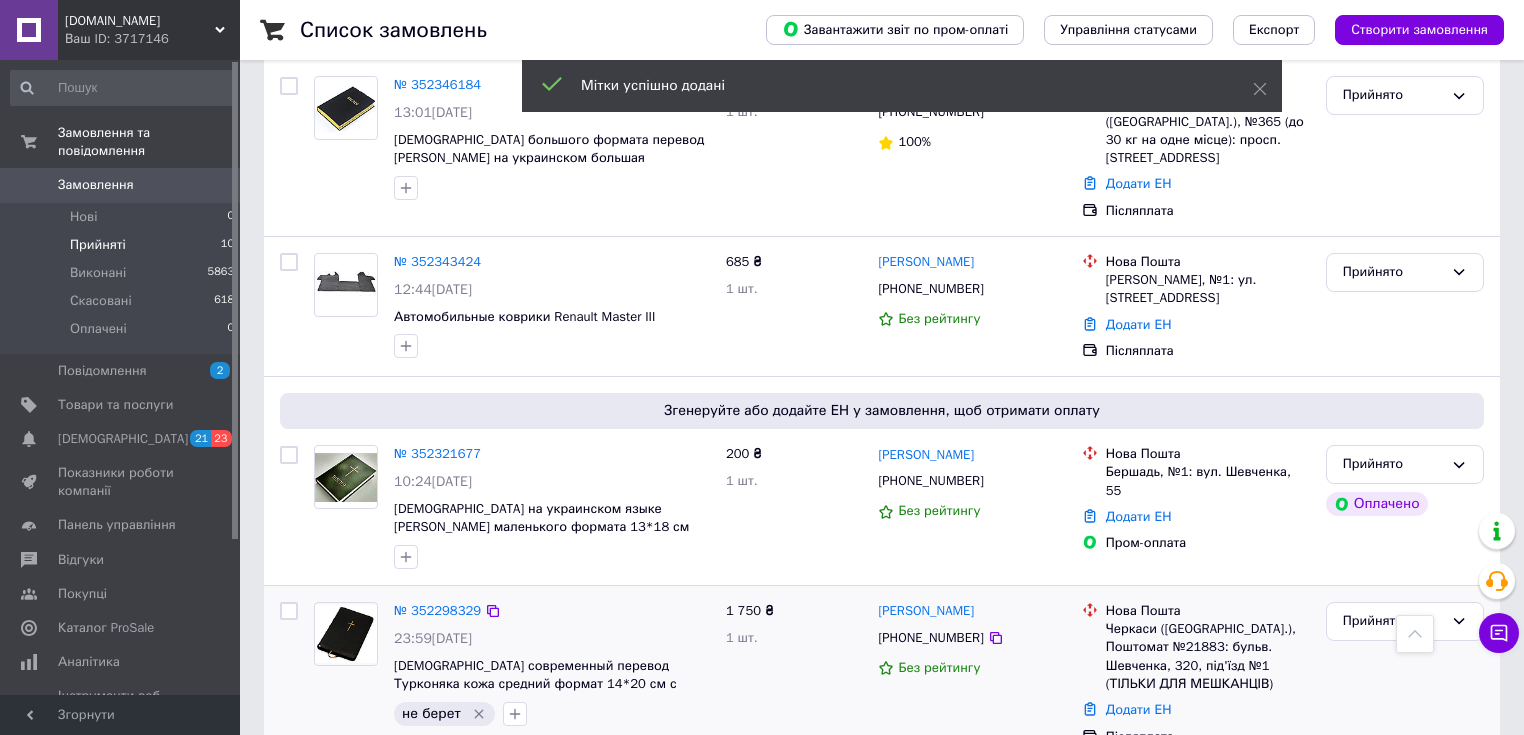 scroll, scrollTop: 799, scrollLeft: 0, axis: vertical 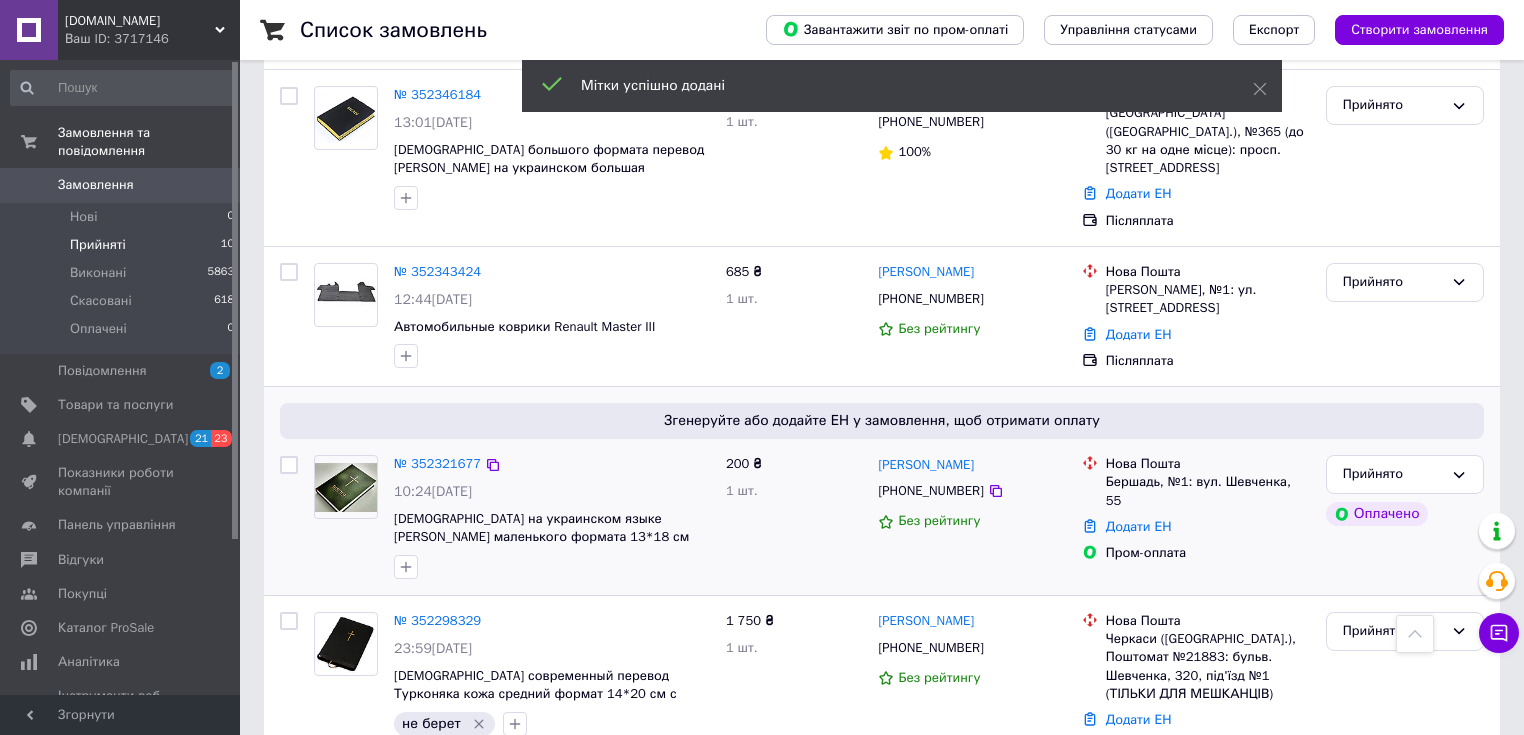 click at bounding box center [346, 488] 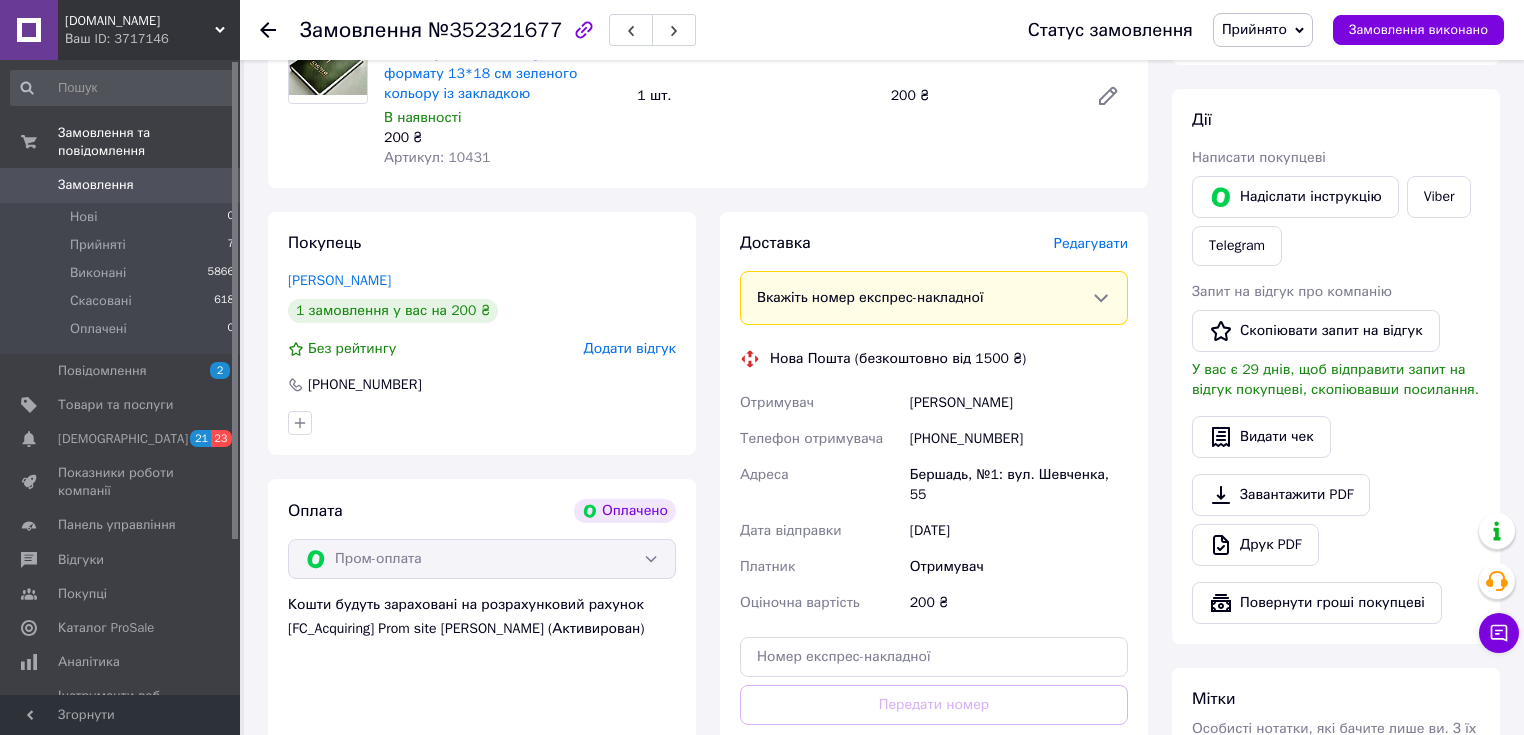 scroll, scrollTop: 400, scrollLeft: 0, axis: vertical 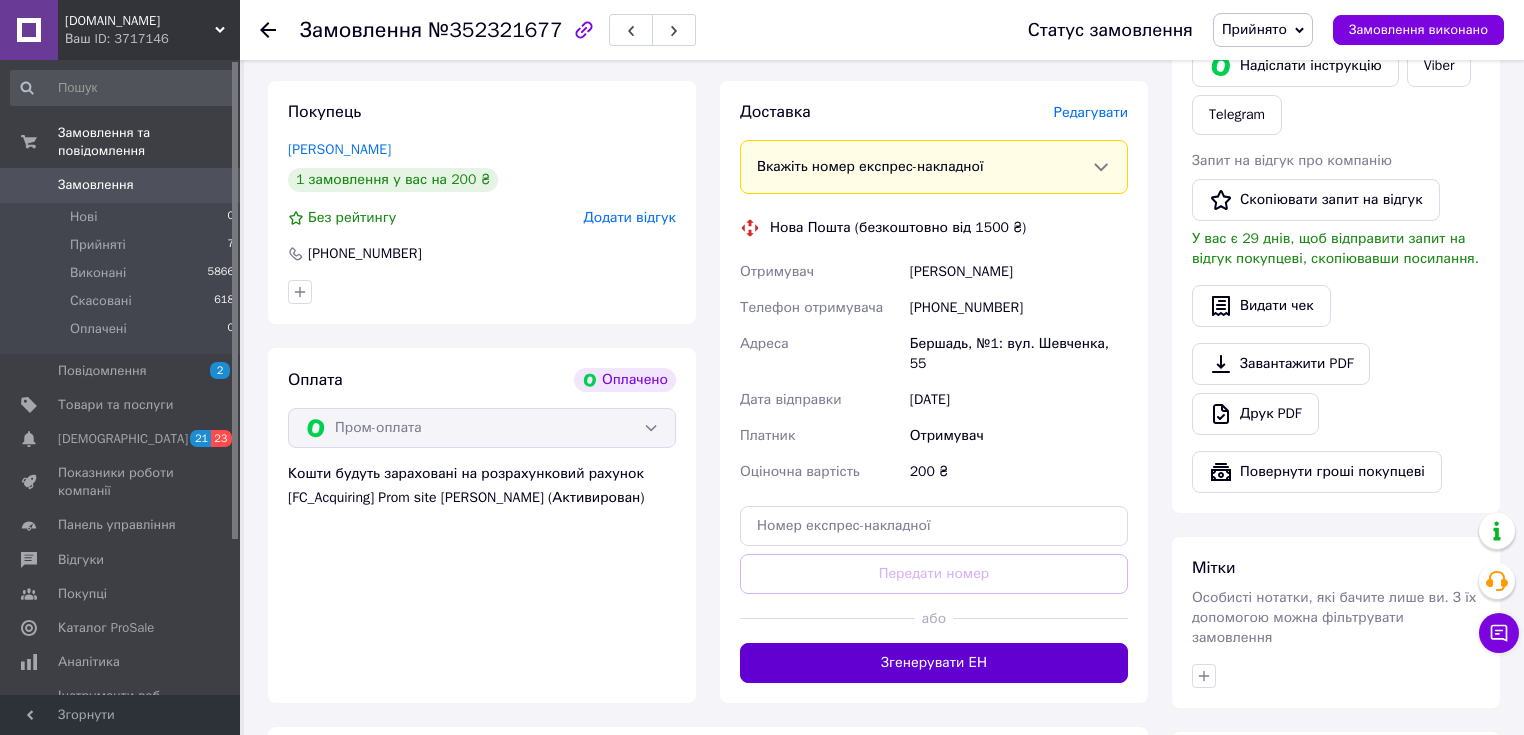click on "Згенерувати ЕН" at bounding box center [934, 663] 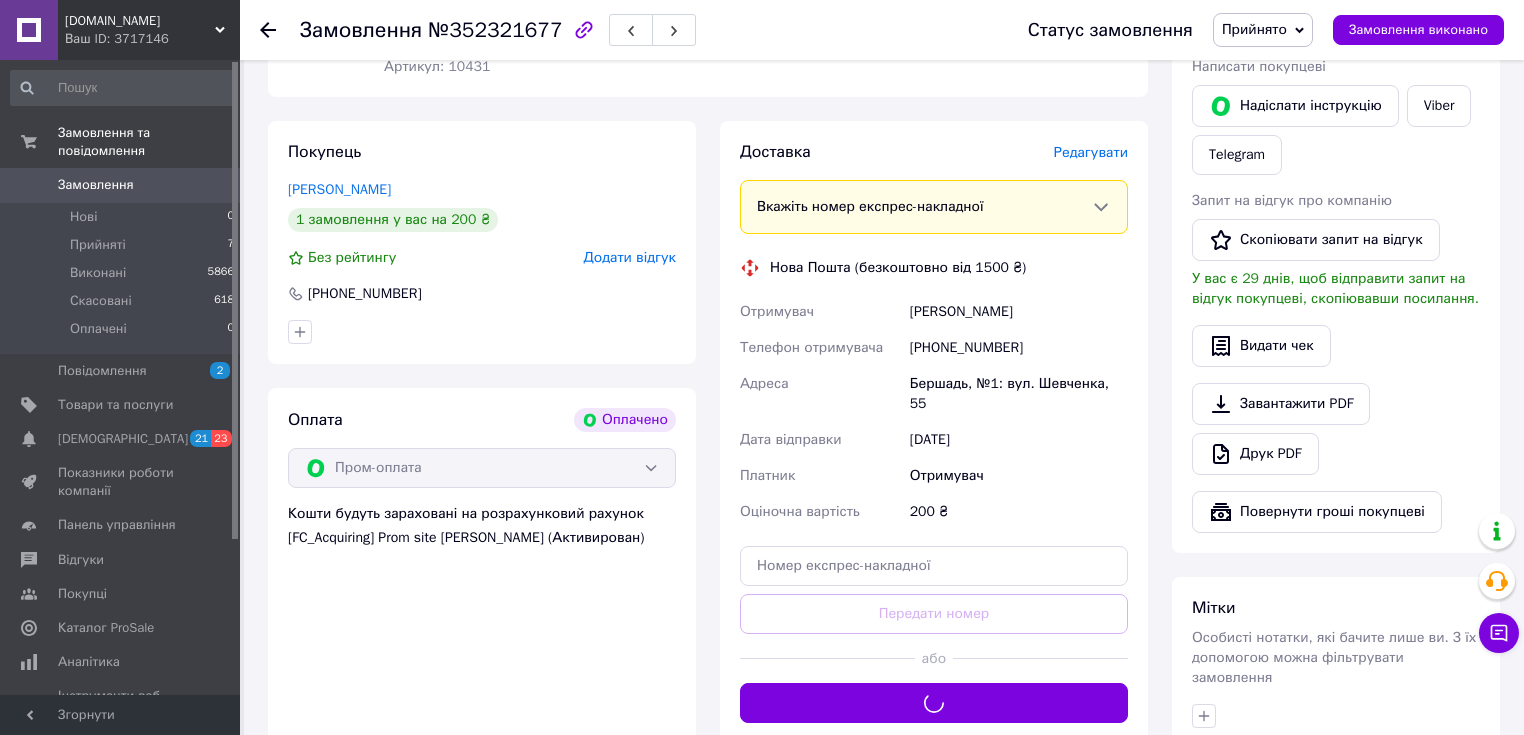 scroll, scrollTop: 320, scrollLeft: 0, axis: vertical 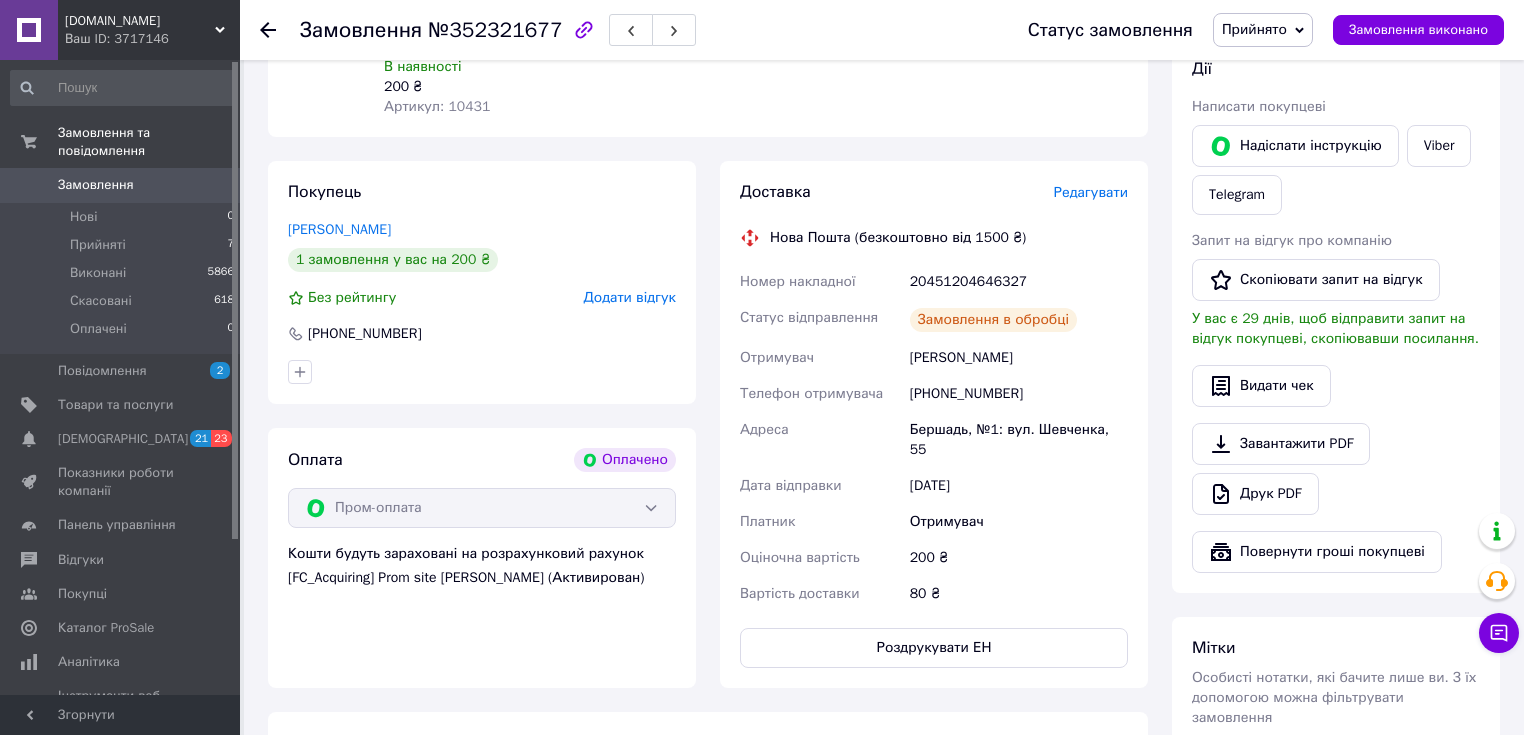 click on "20451204646327" at bounding box center [1019, 282] 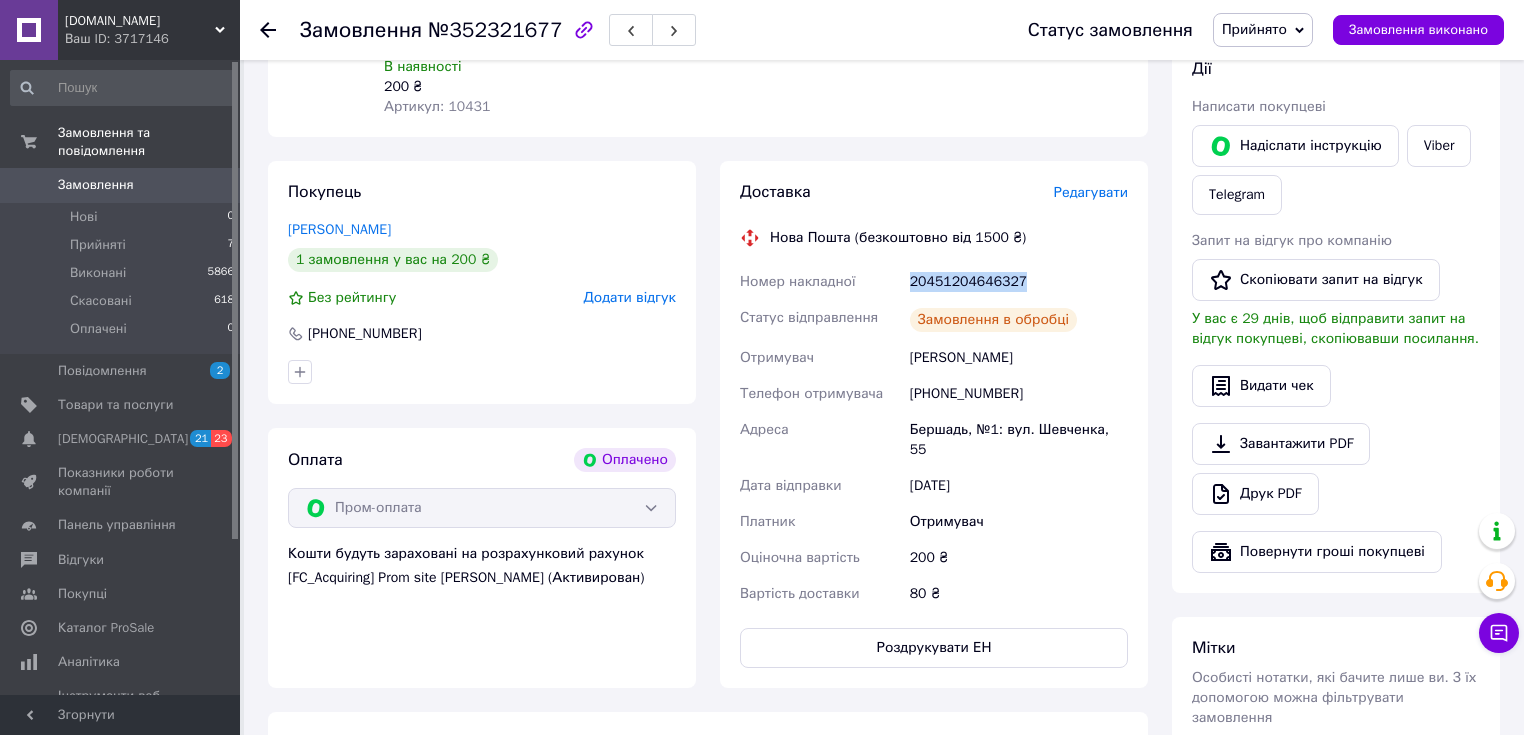 click on "20451204646327" at bounding box center [1019, 282] 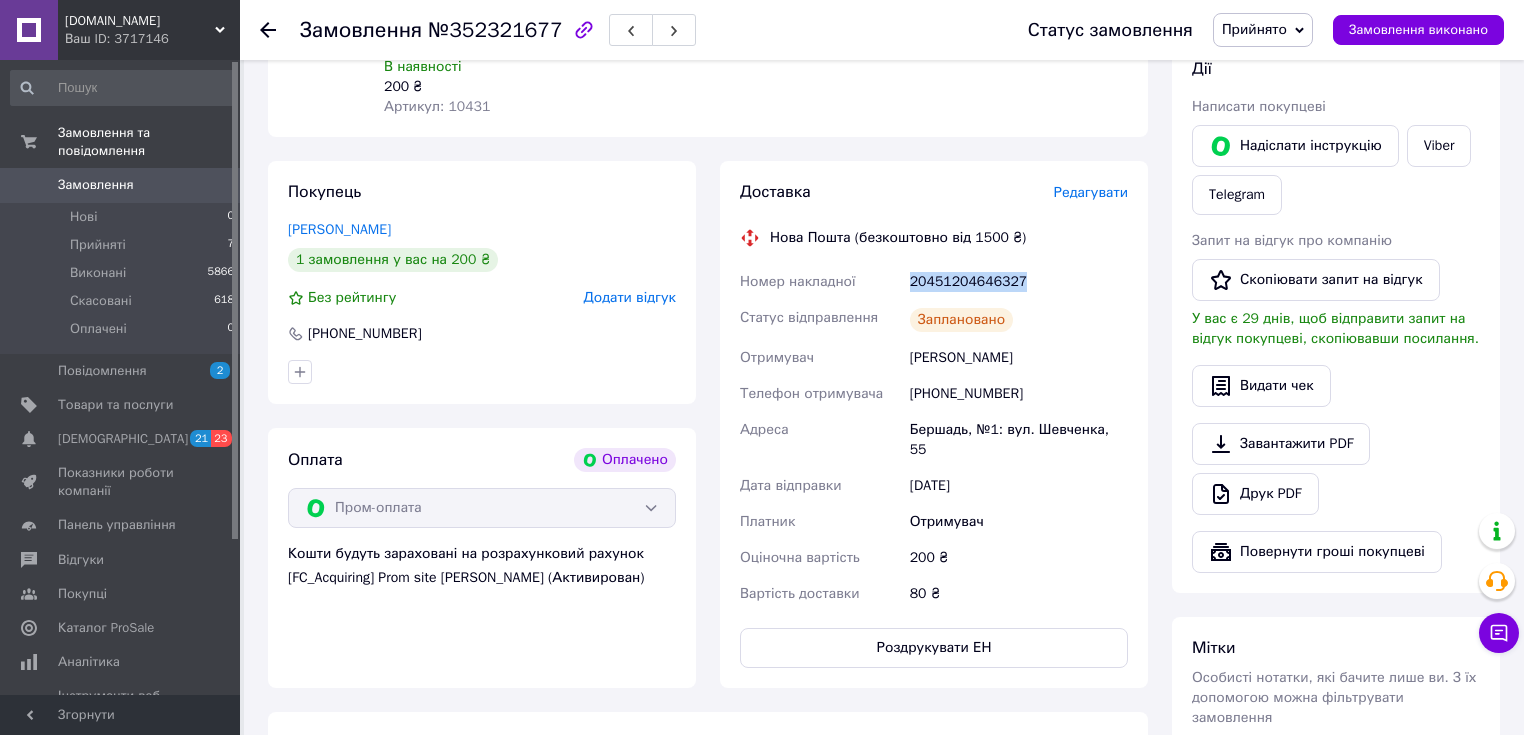 copy on "20451204646327" 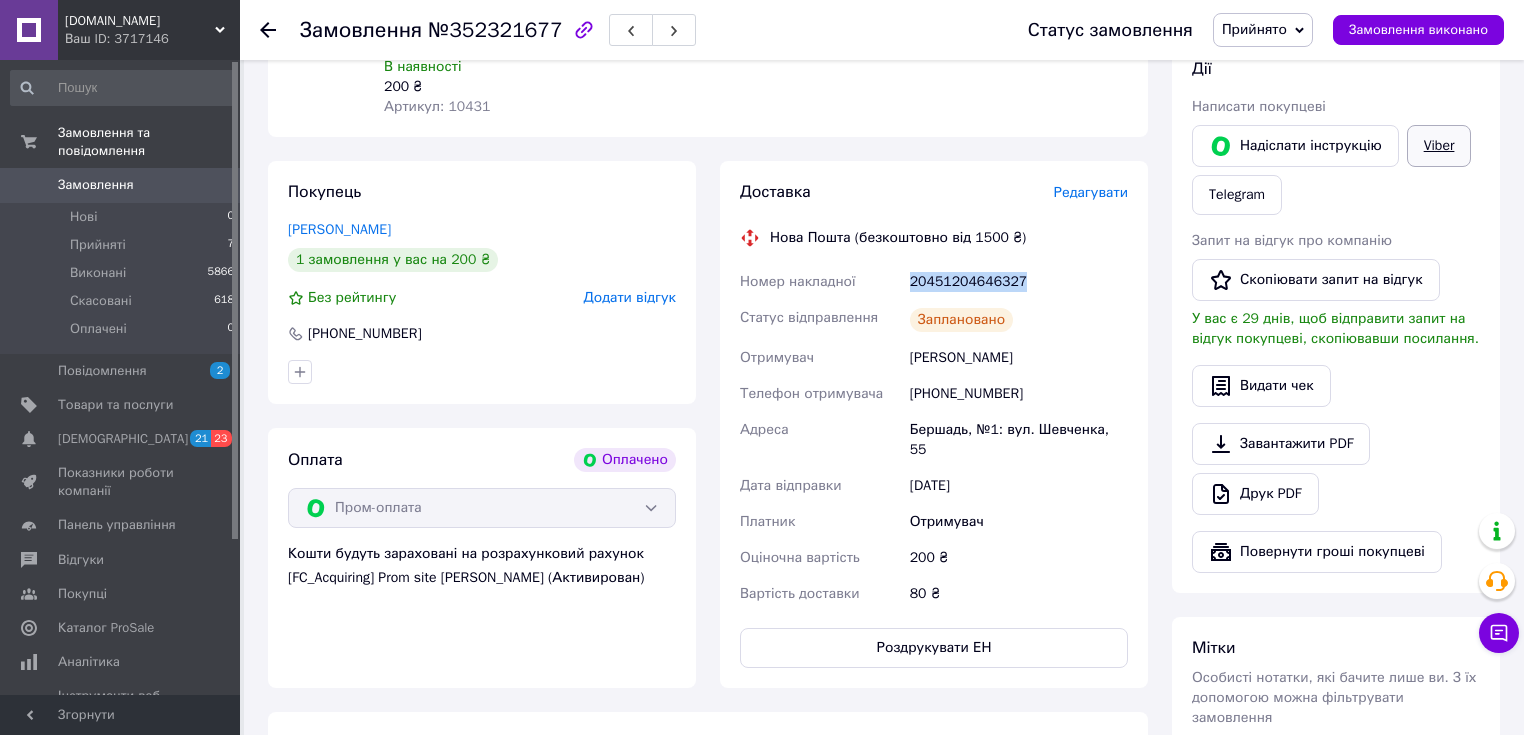 click on "Viber" at bounding box center [1439, 146] 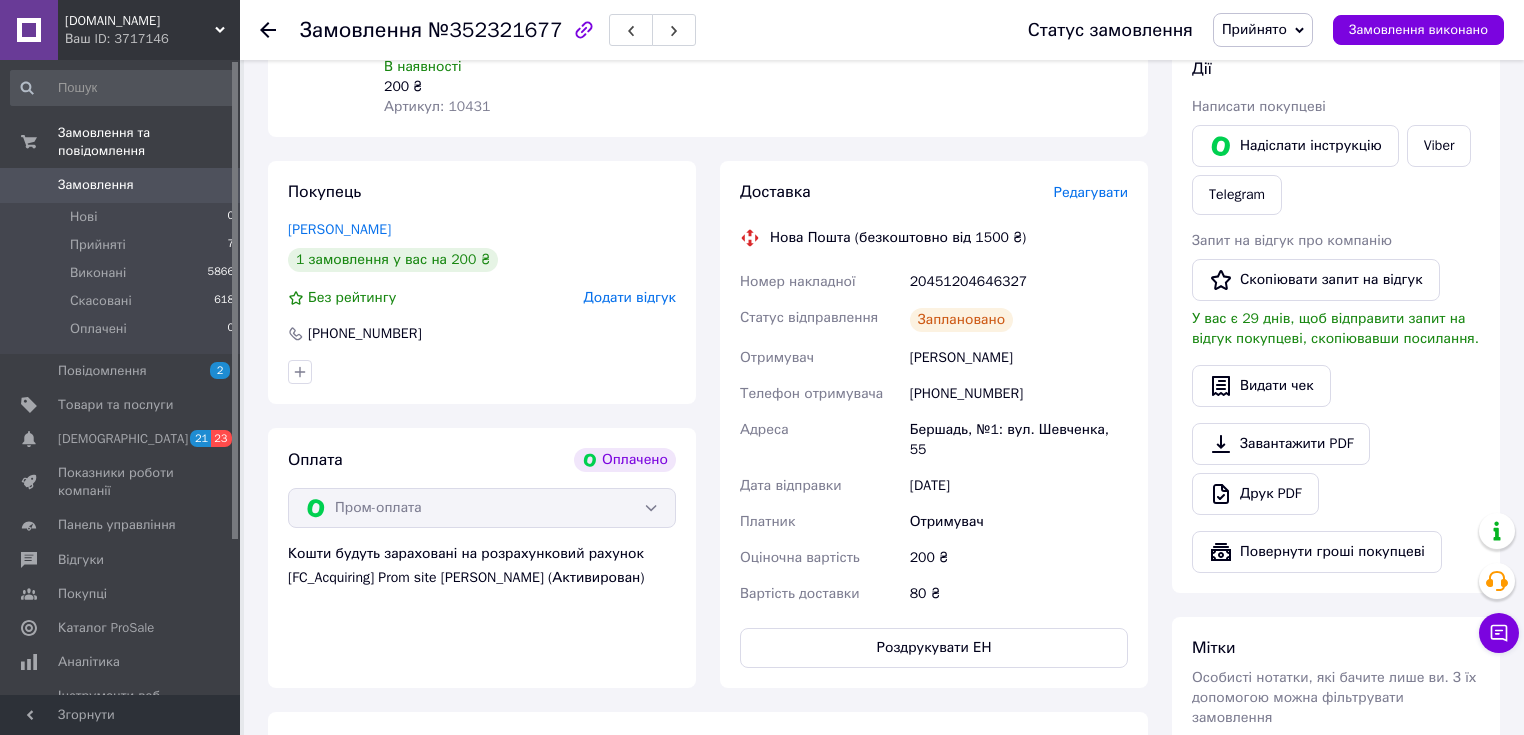 click on "Замовлення з сайту Оплачено 12.07.2025 | 10:24 Товари в замовленні (1) Біблія українською мовою Огієнко маленького формату 13*18 см зеленого кольору із закладкою В наявності 200 ₴ Артикул: 10431 1 шт. 200 ₴ Покупець Апалькова Олеся 1 замовлення у вас на 200 ₴ Без рейтингу   Додати відгук +380960176654 Оплата Оплачено Пром-оплата Кошти будуть зараховані на розрахунковий рахунок [FC_Acquiring] Prom site Бескоровайний Олександр Миколайович (Активирован) Доставка Редагувати Нова Пошта (безкоштовно від 1500 ₴) Номер накладної 20451204646327 Статус відправлення Заплановано Отримувач Апалькова Олеся <" at bounding box center (708, 451) 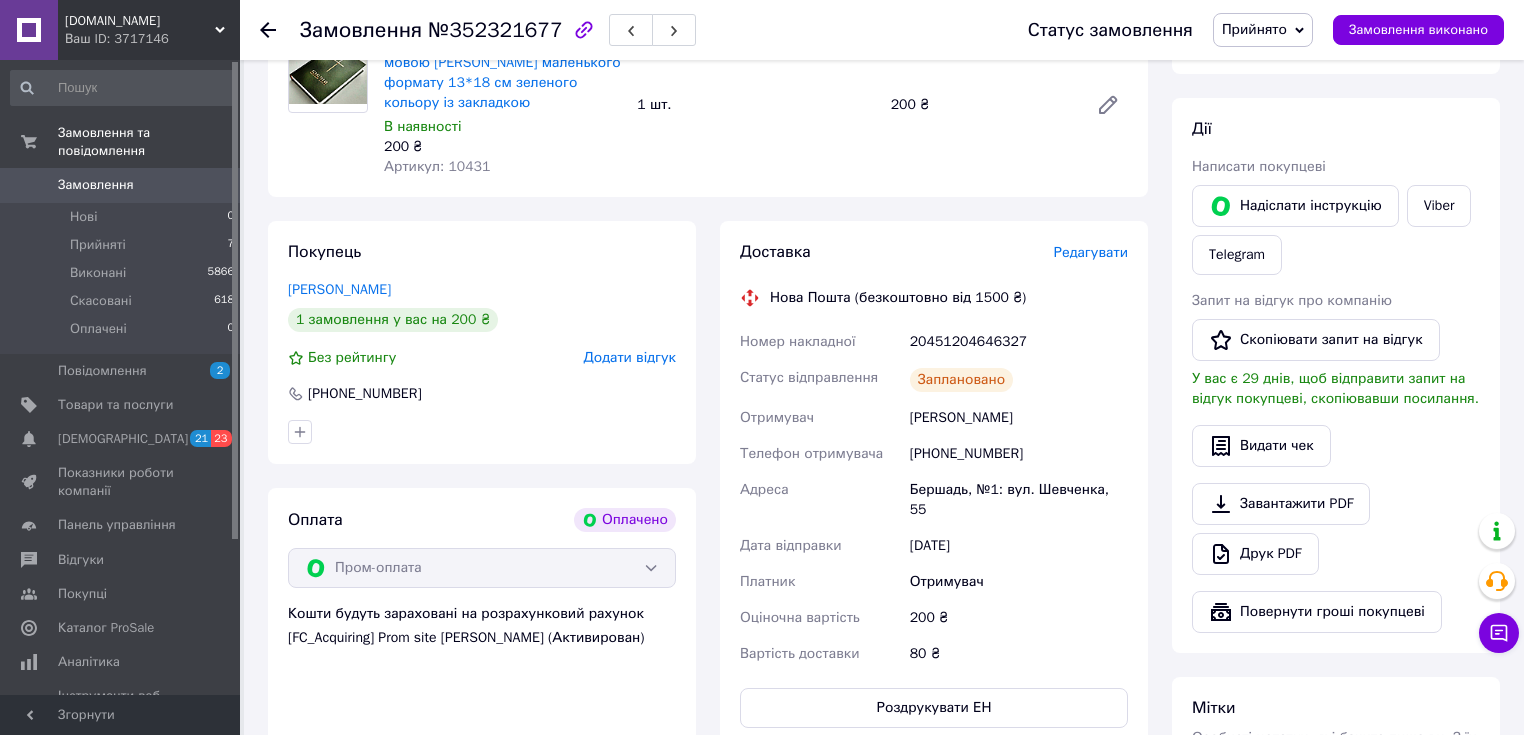 scroll, scrollTop: 104, scrollLeft: 0, axis: vertical 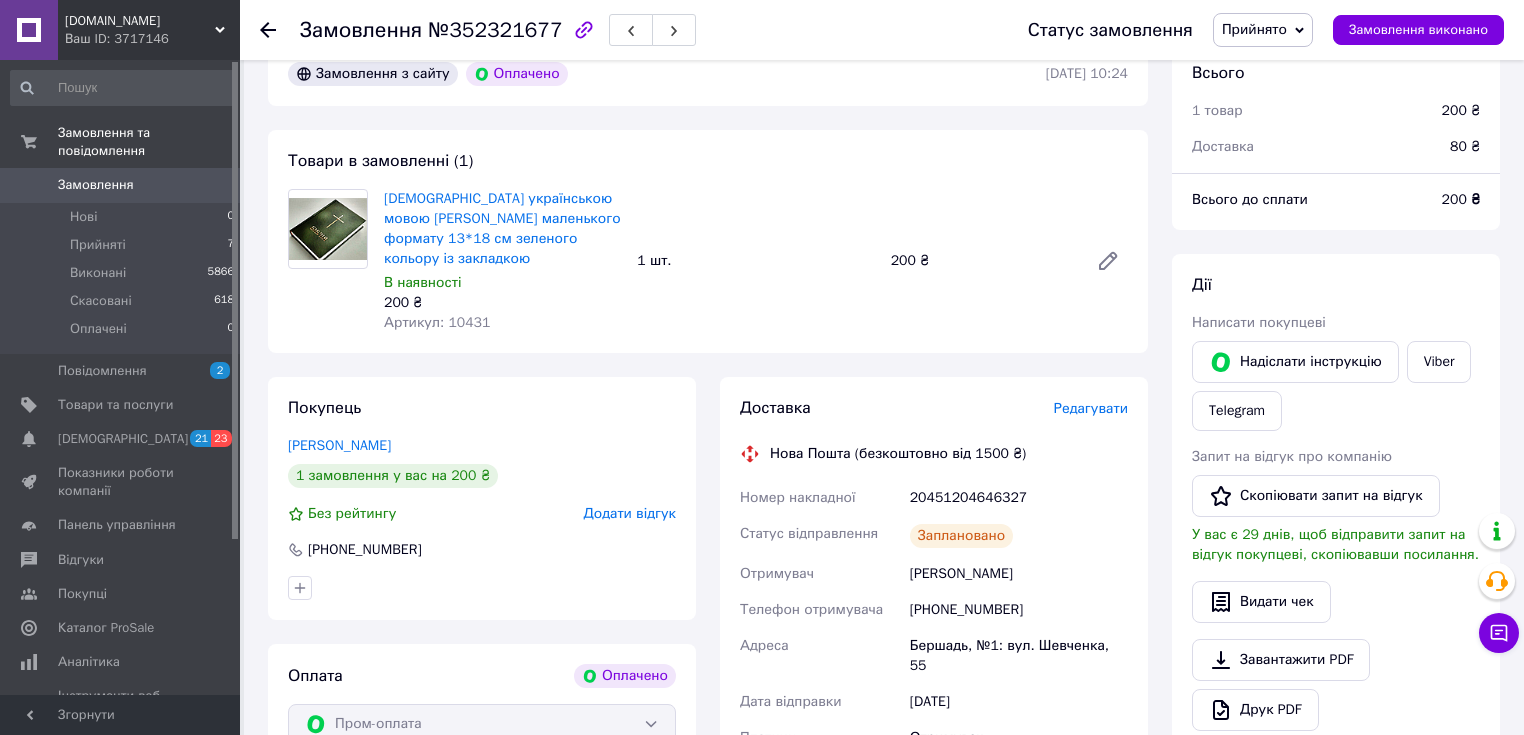 click on "Артикул: 10431" at bounding box center [437, 322] 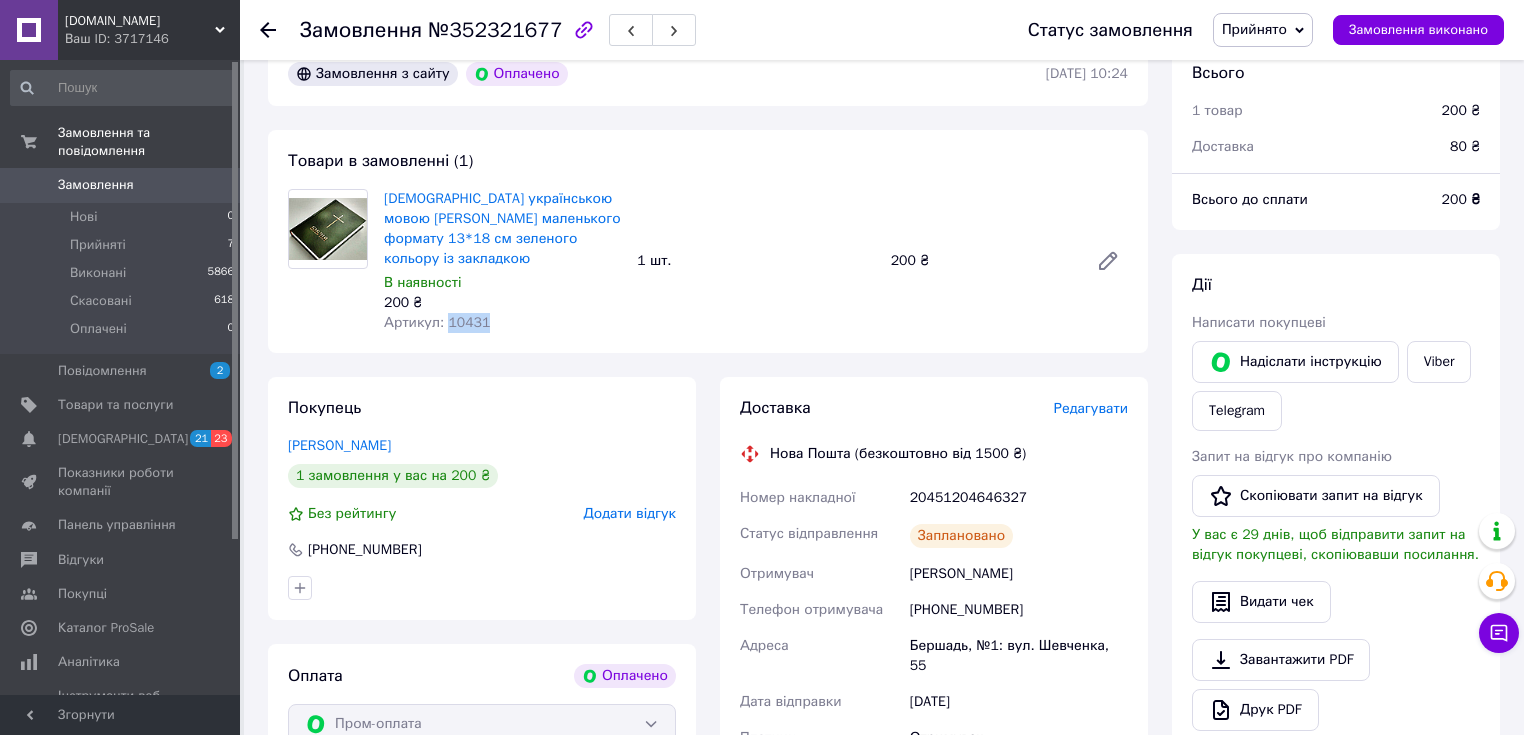 click on "Артикул: 10431" at bounding box center [437, 322] 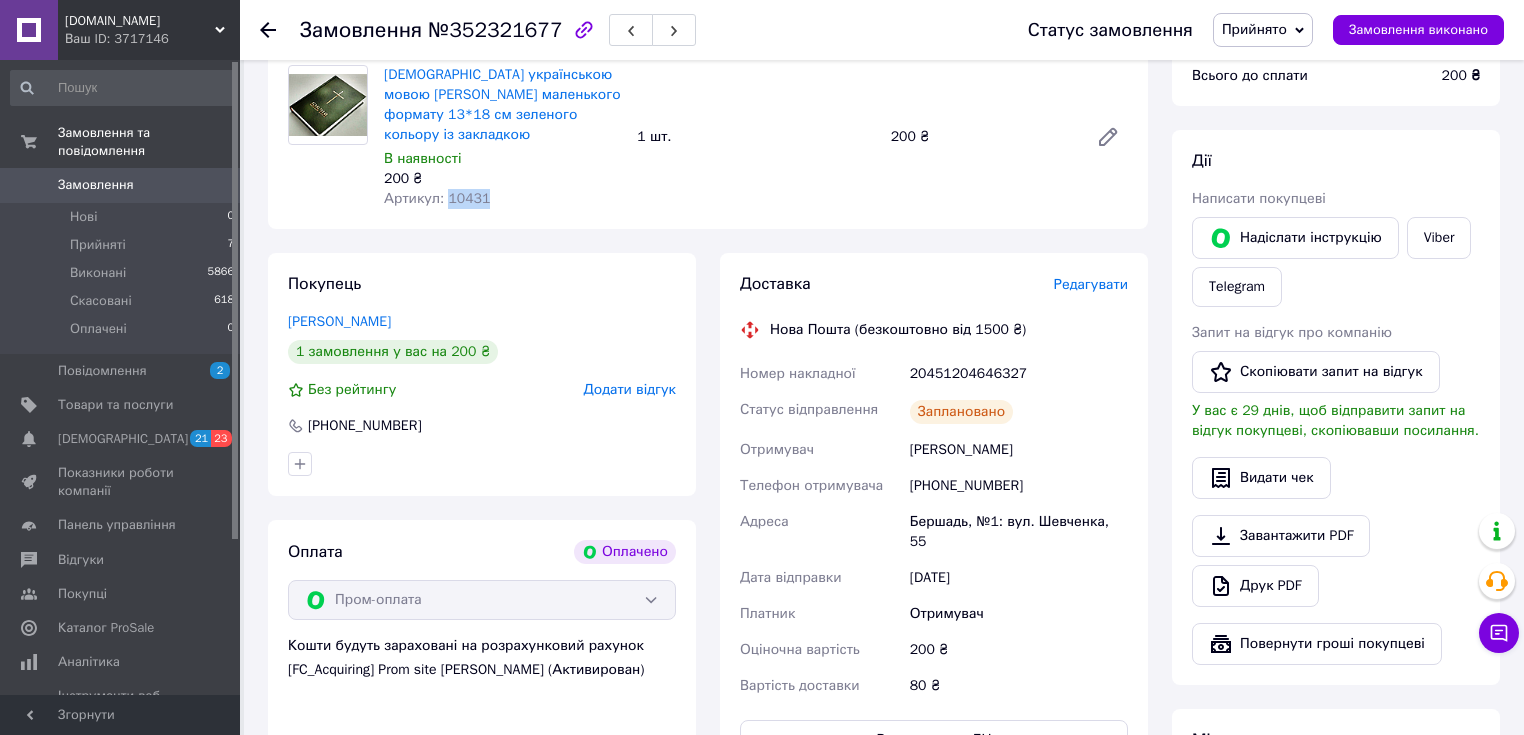 scroll, scrollTop: 344, scrollLeft: 0, axis: vertical 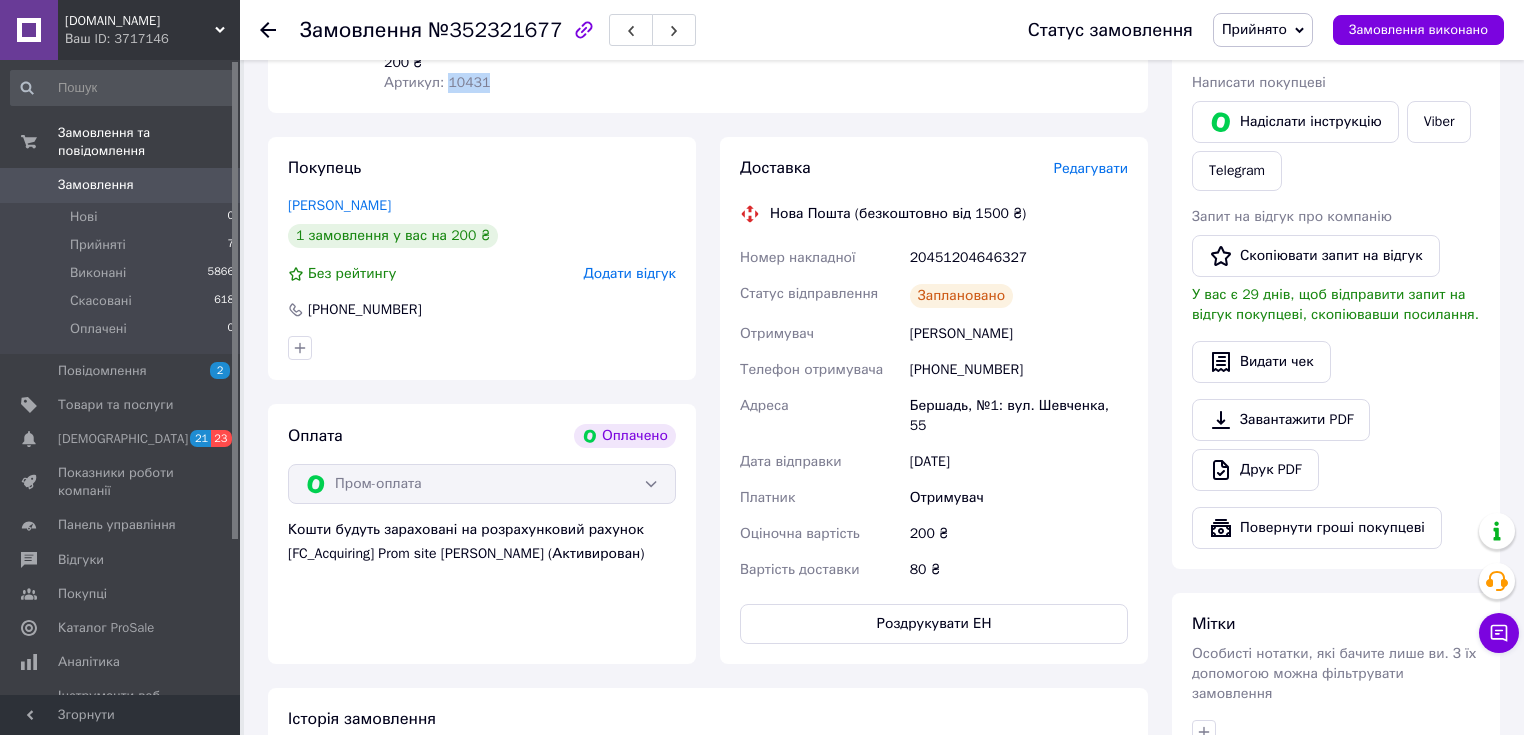 drag, startPoint x: 911, startPoint y: 315, endPoint x: 1044, endPoint y: 324, distance: 133.30417 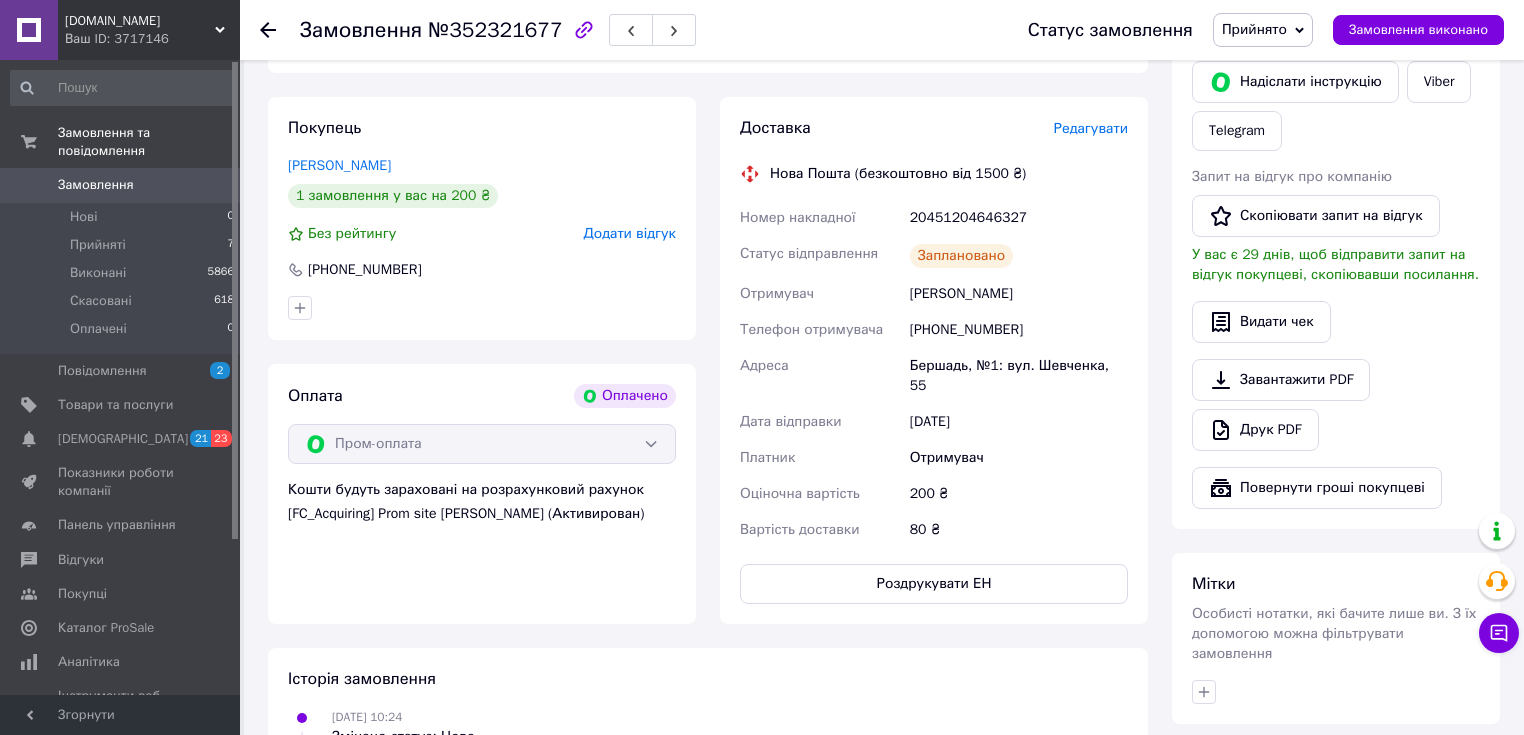 scroll, scrollTop: 424, scrollLeft: 0, axis: vertical 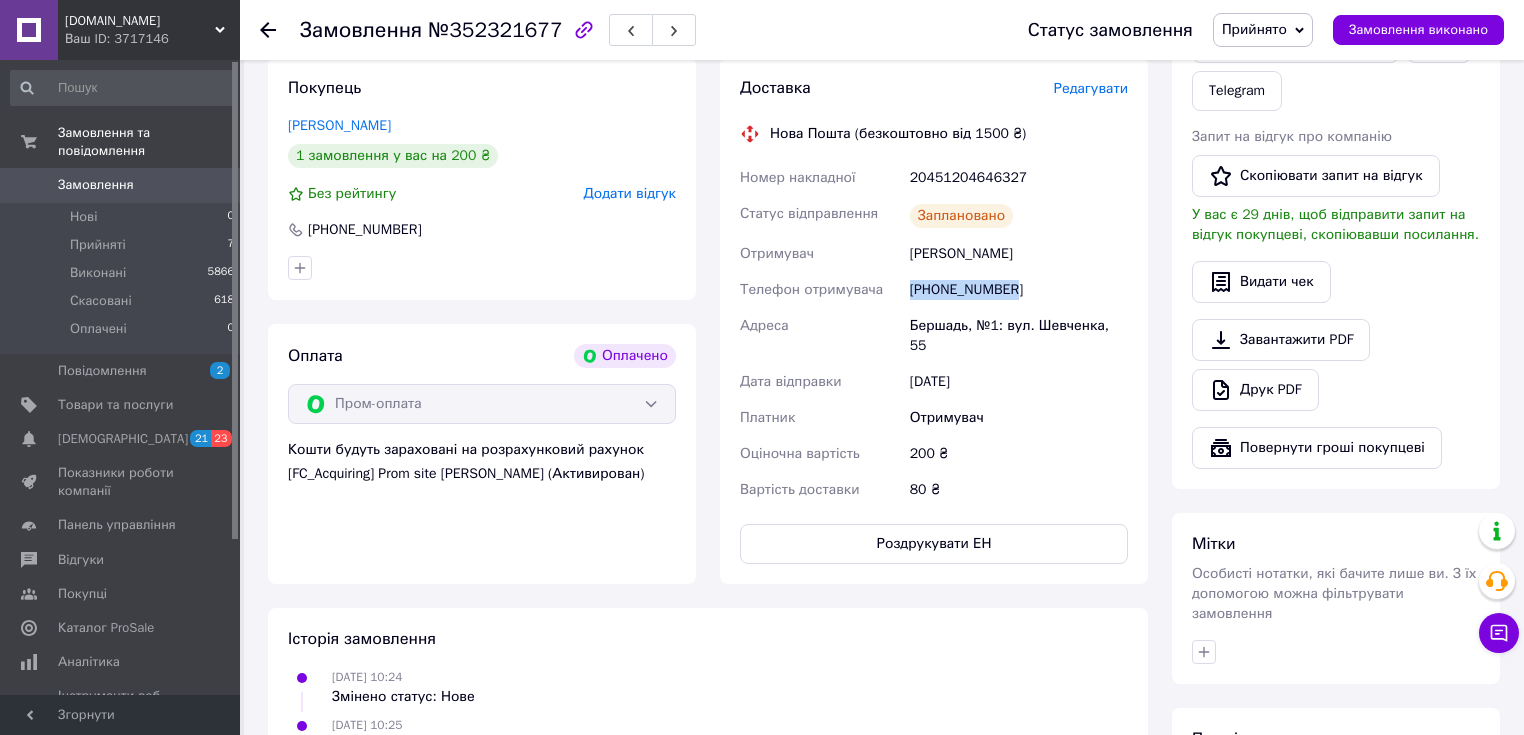 drag, startPoint x: 911, startPoint y: 275, endPoint x: 1011, endPoint y: 268, distance: 100.2447 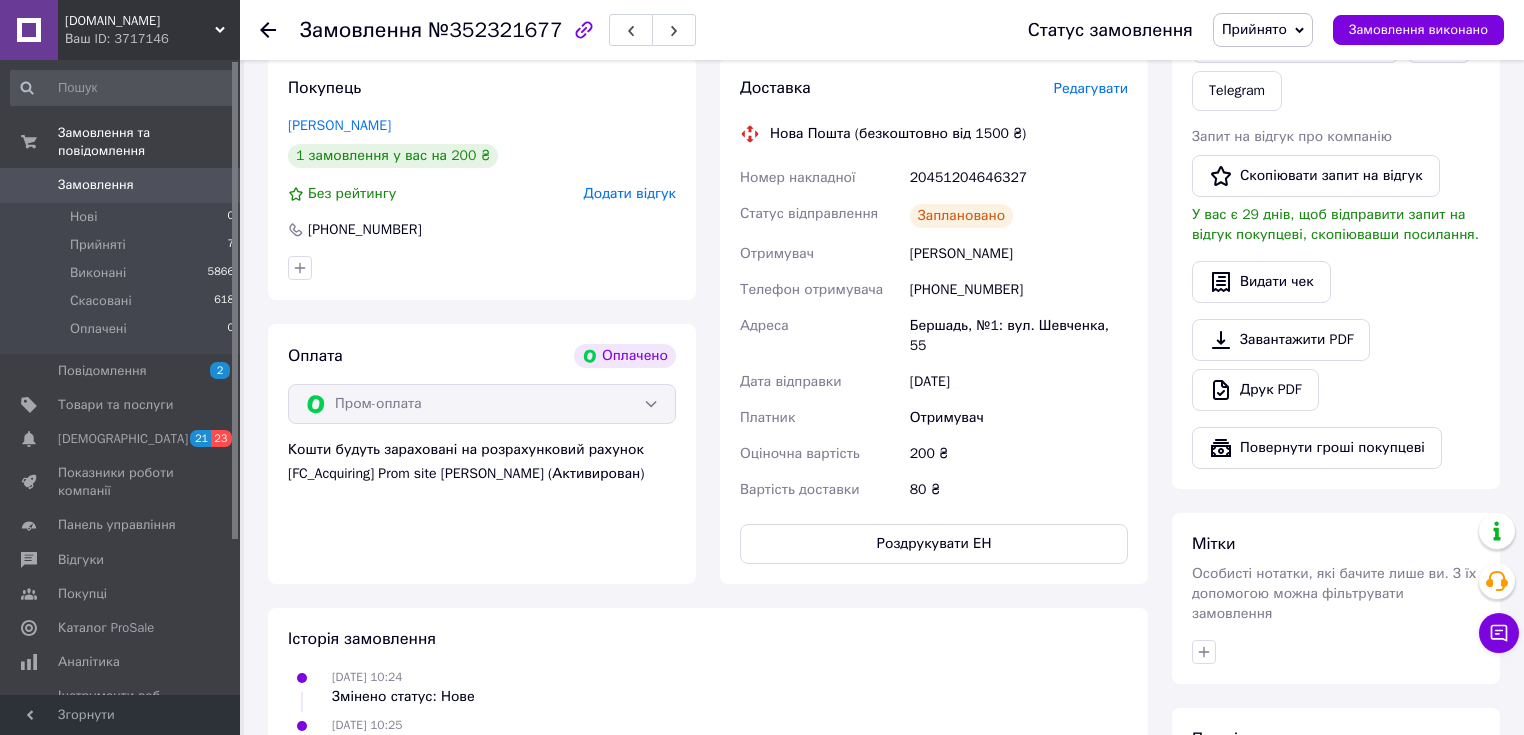 click on "20451204646327" at bounding box center (1019, 178) 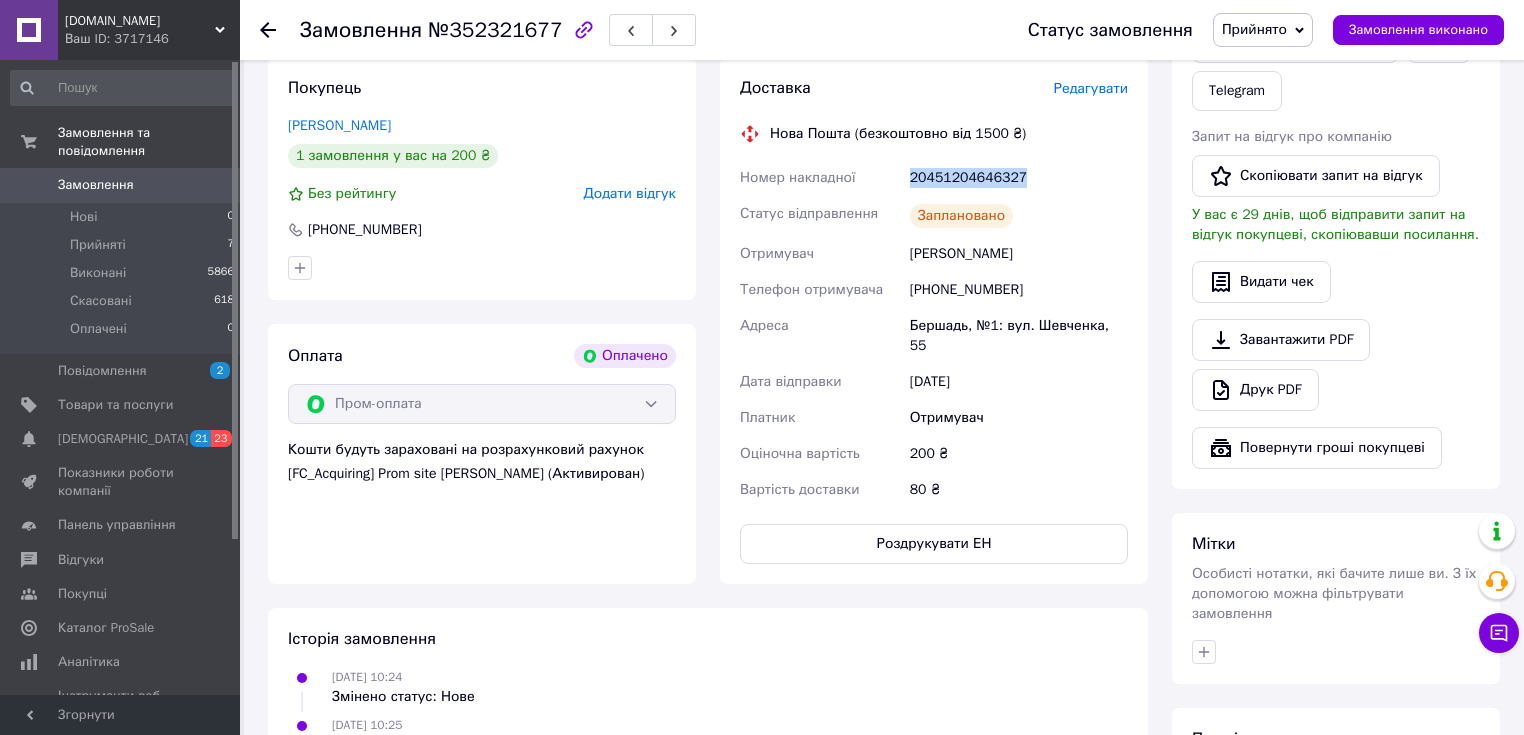 click on "20451204646327" at bounding box center (1019, 178) 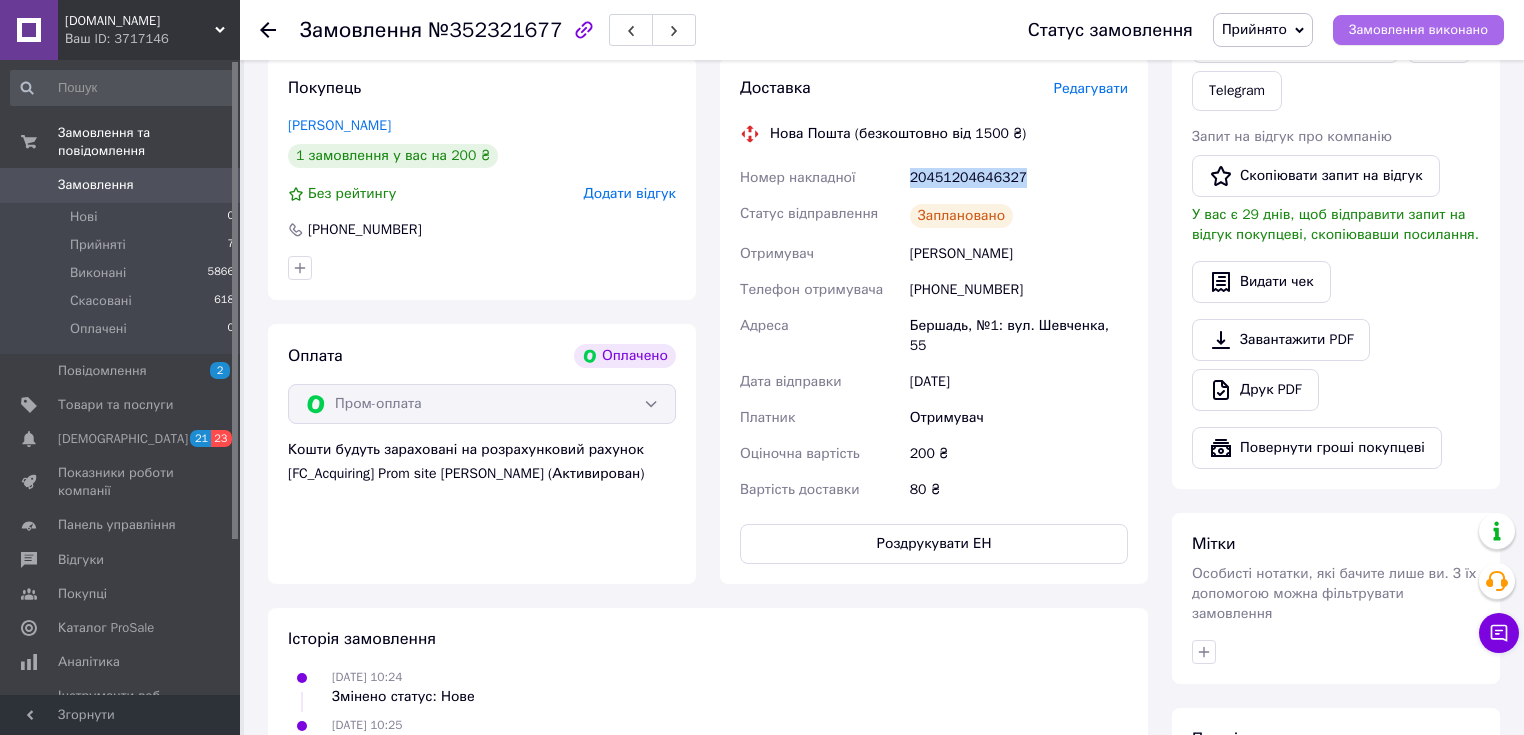 click on "Замовлення виконано" at bounding box center (1418, 30) 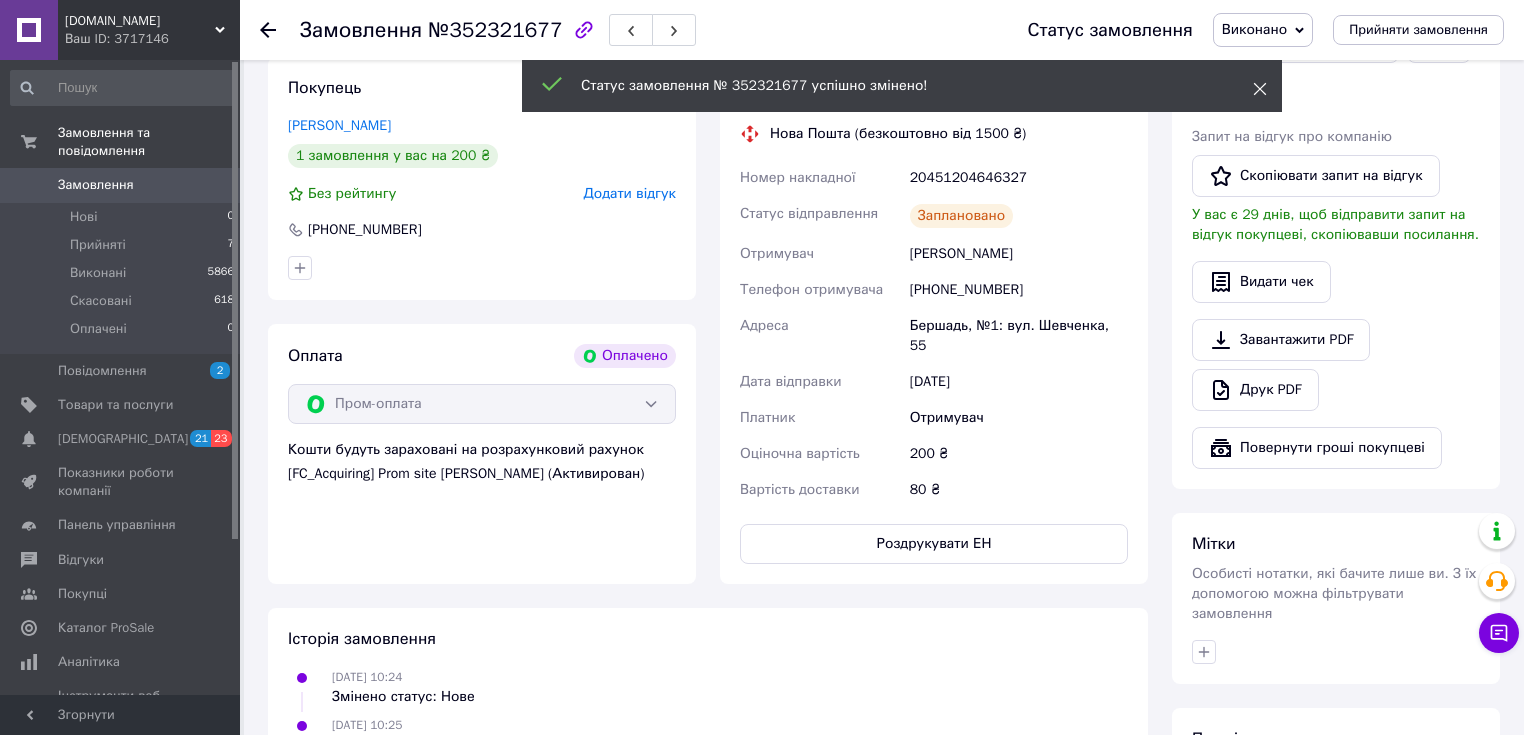 click 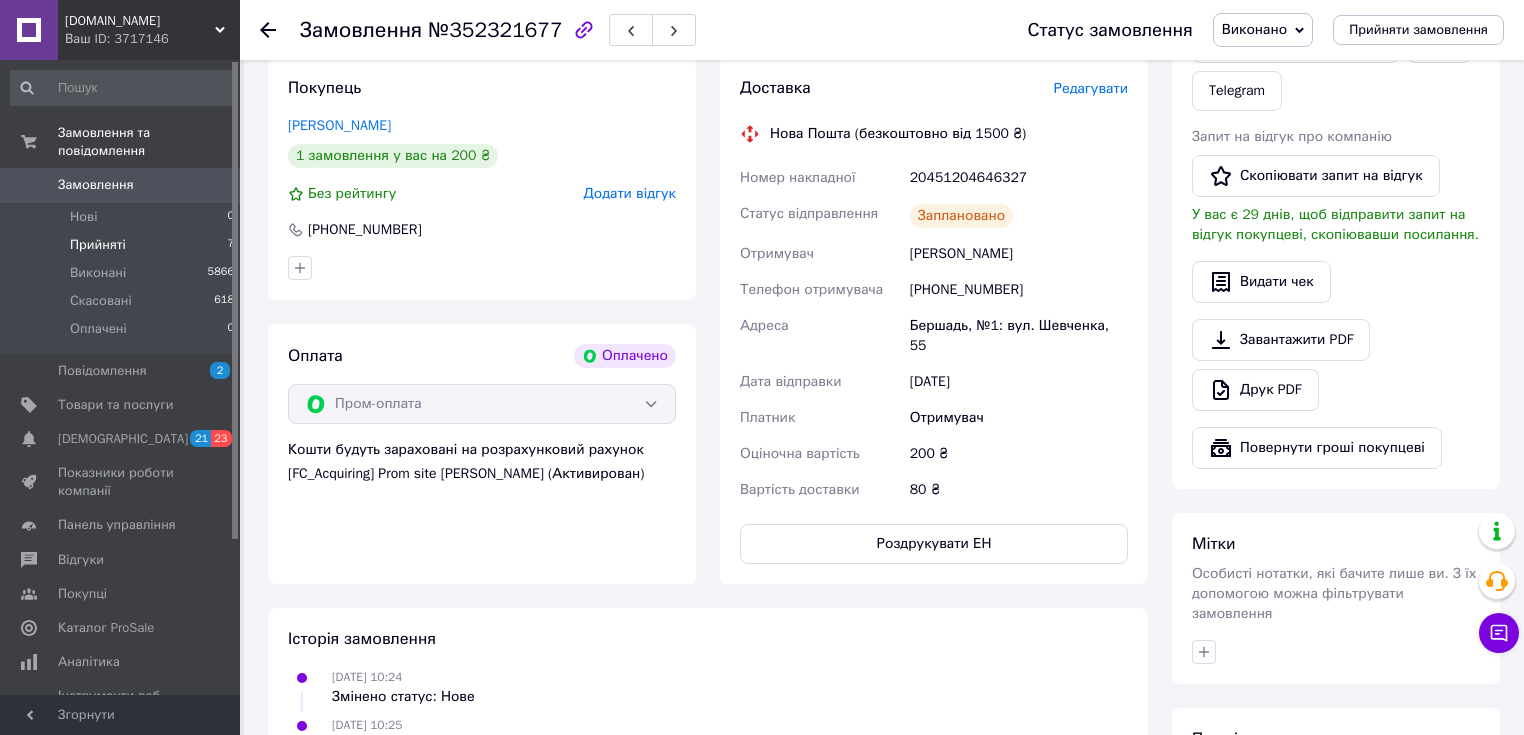 click on "Прийняті 7" at bounding box center (123, 245) 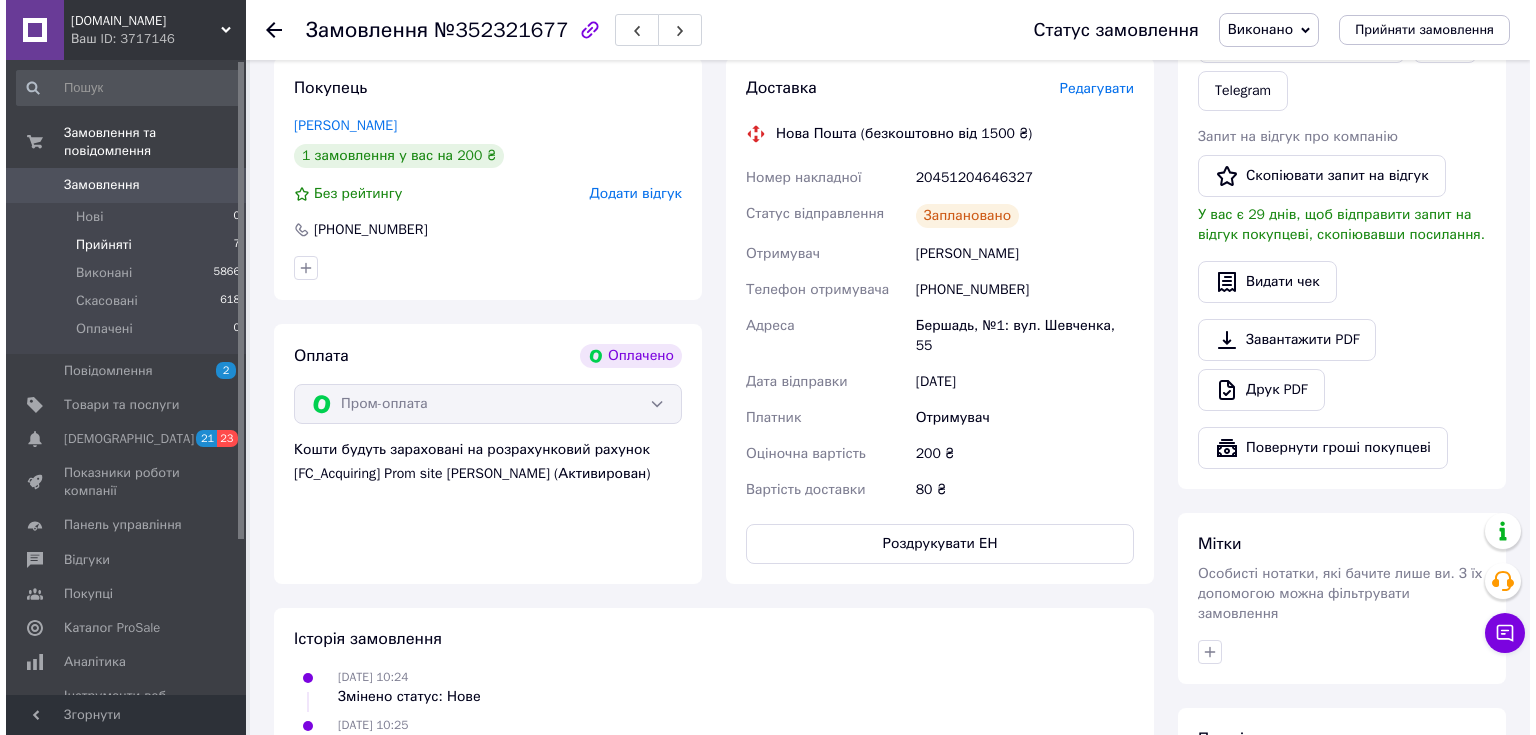 scroll, scrollTop: 0, scrollLeft: 0, axis: both 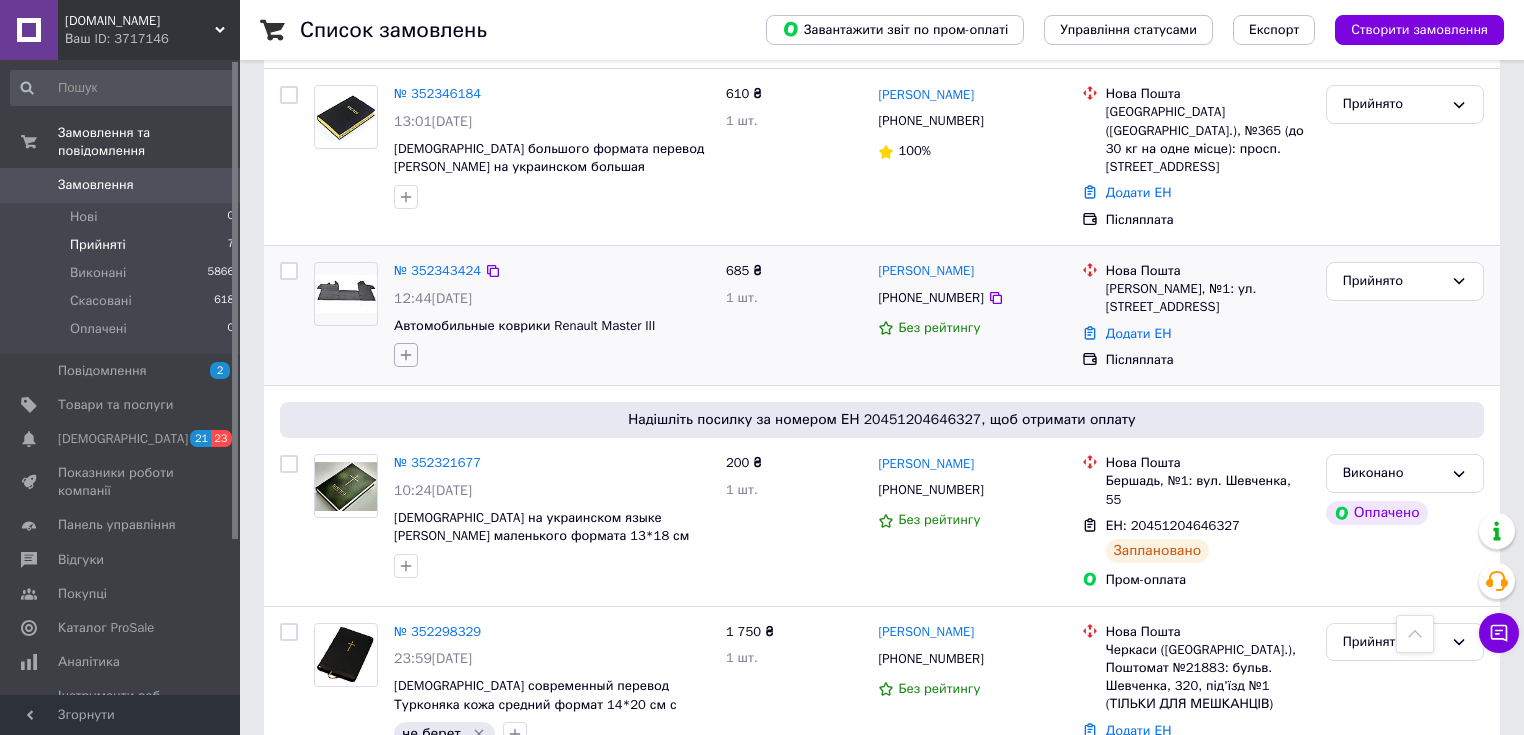 click at bounding box center [406, 355] 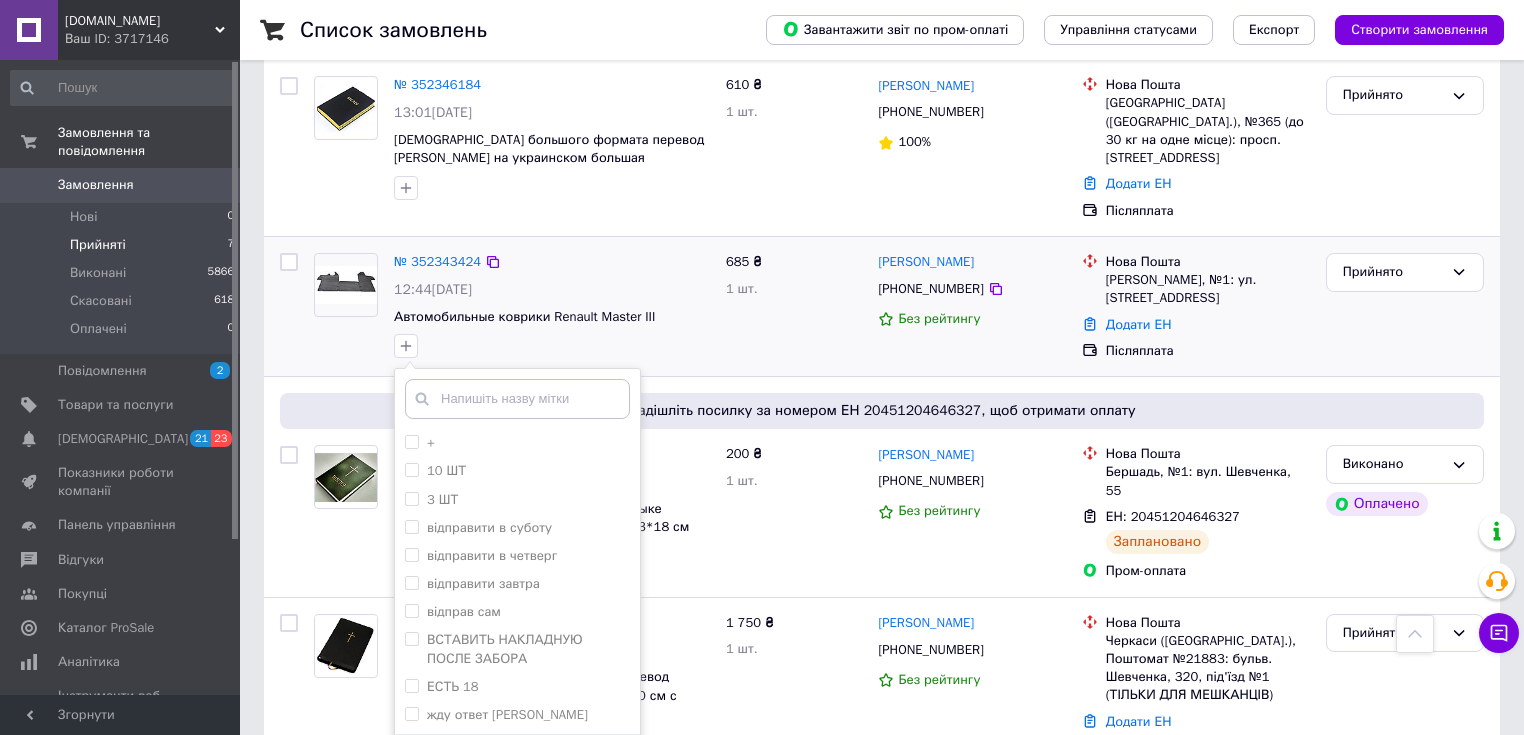 scroll, scrollTop: 812, scrollLeft: 0, axis: vertical 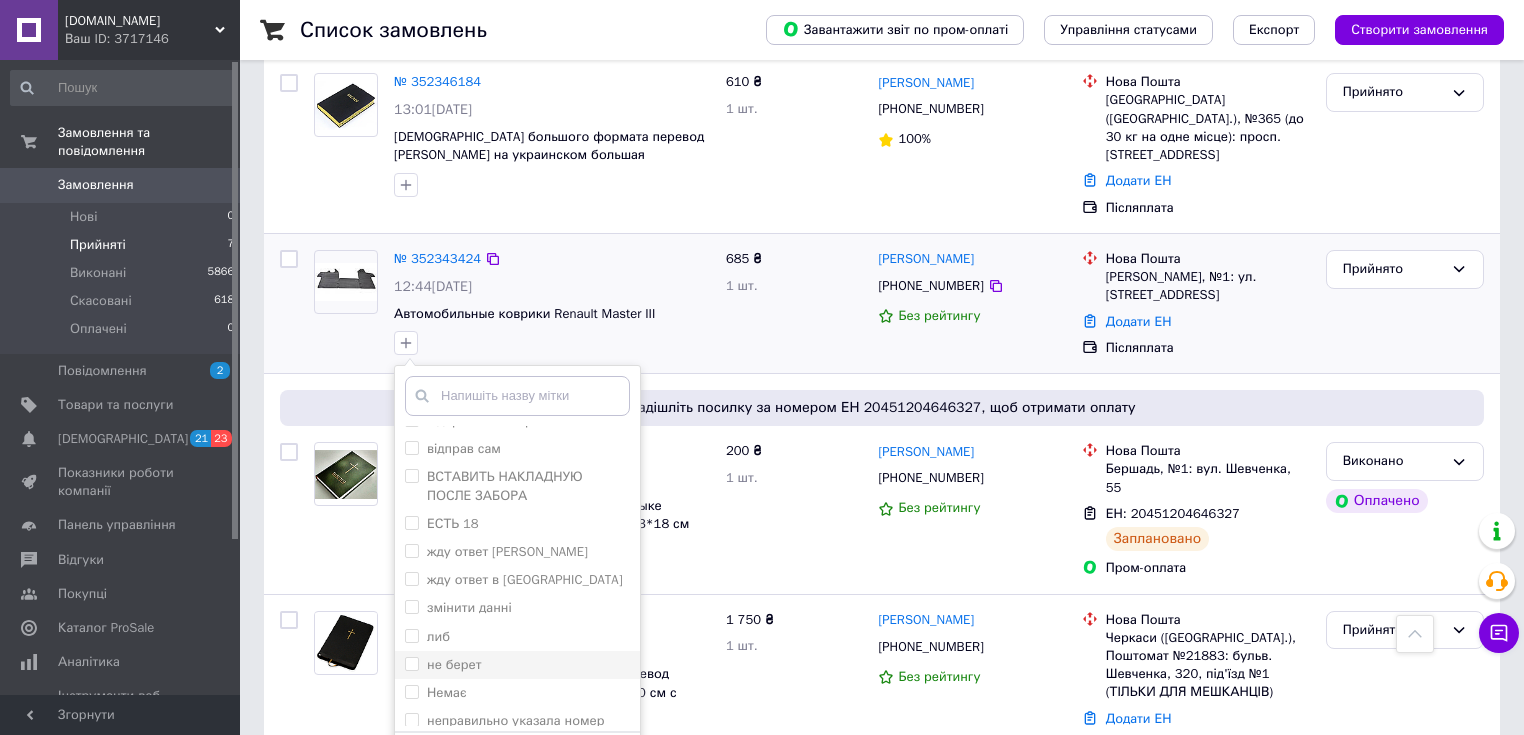click on "не берет" at bounding box center (411, 663) 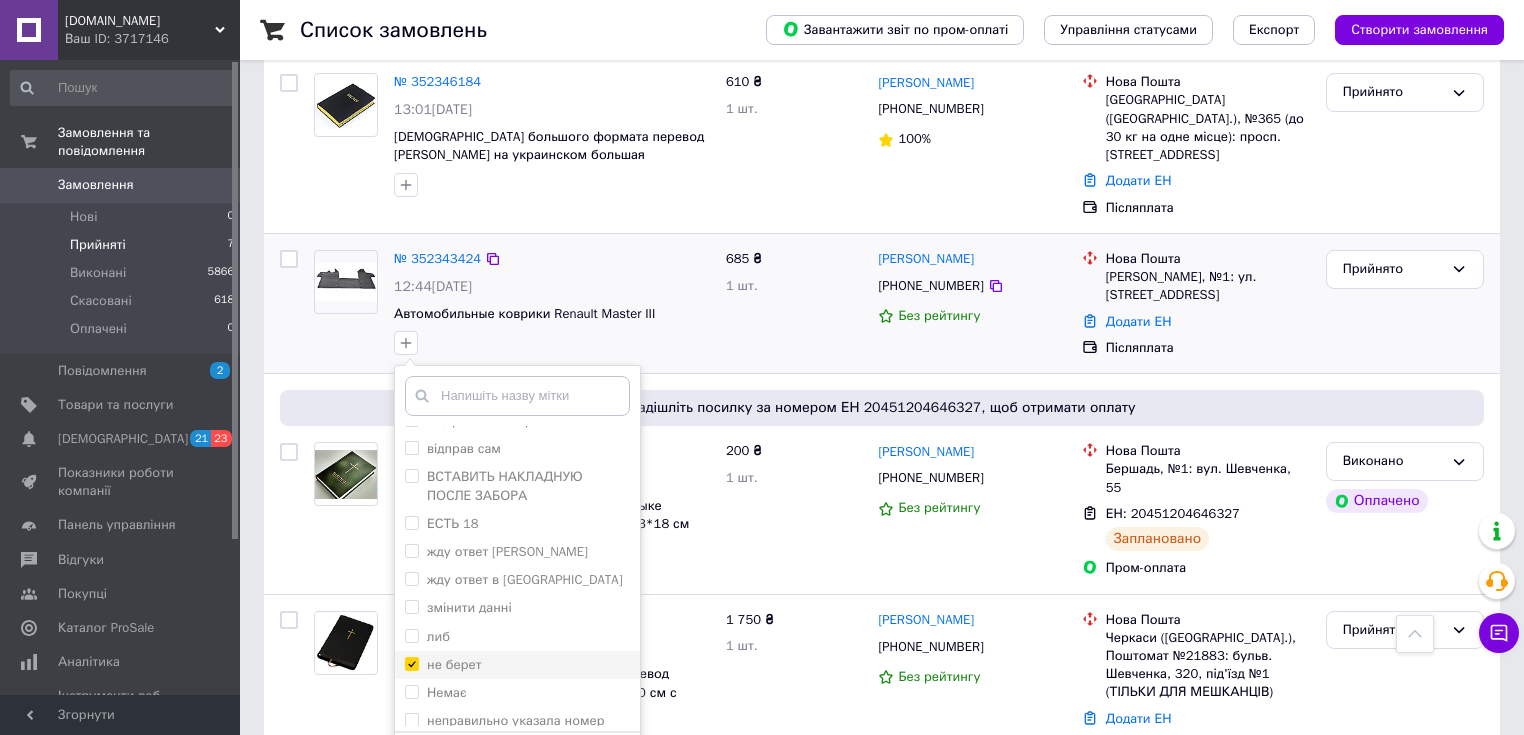 checkbox on "true" 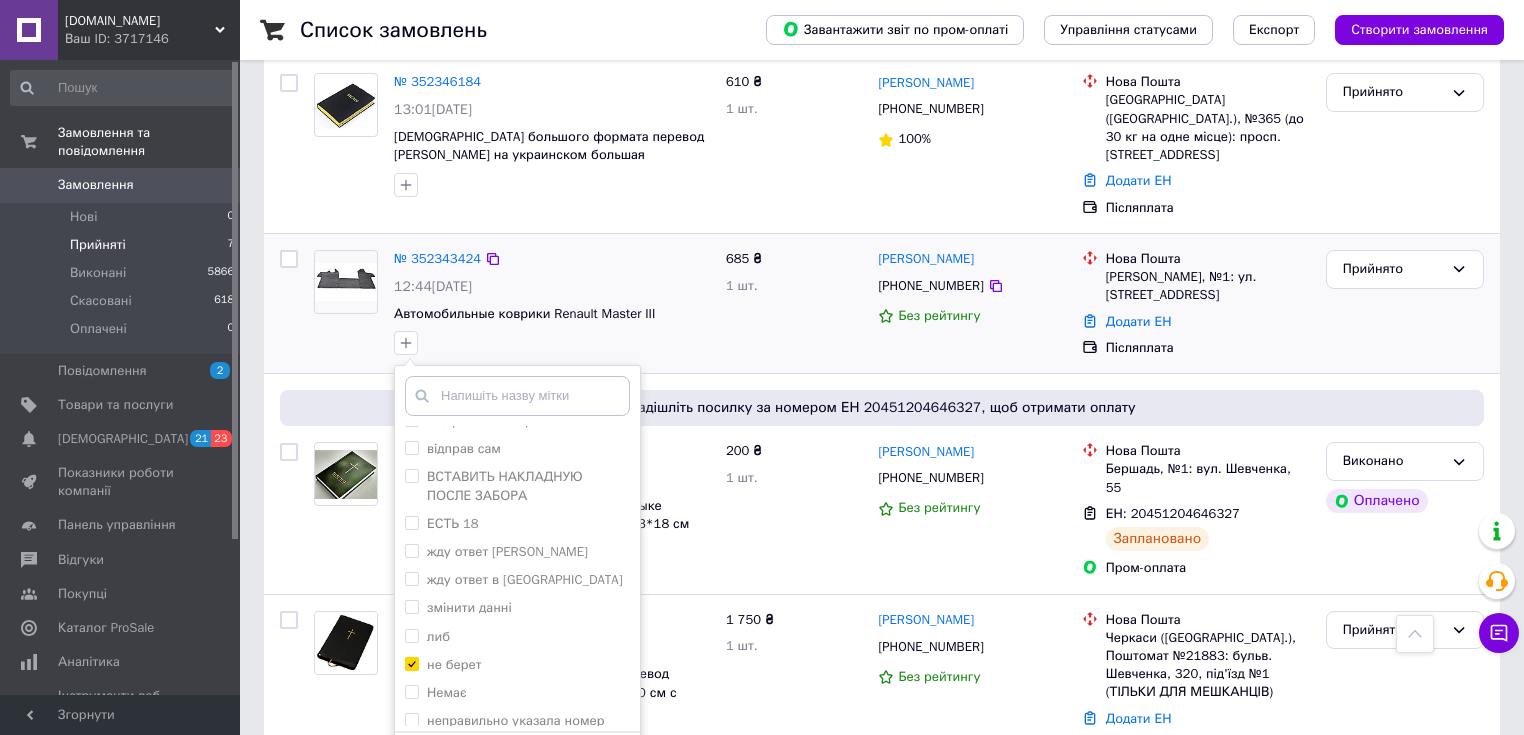click on "12:44[DATE]" at bounding box center (552, 287) 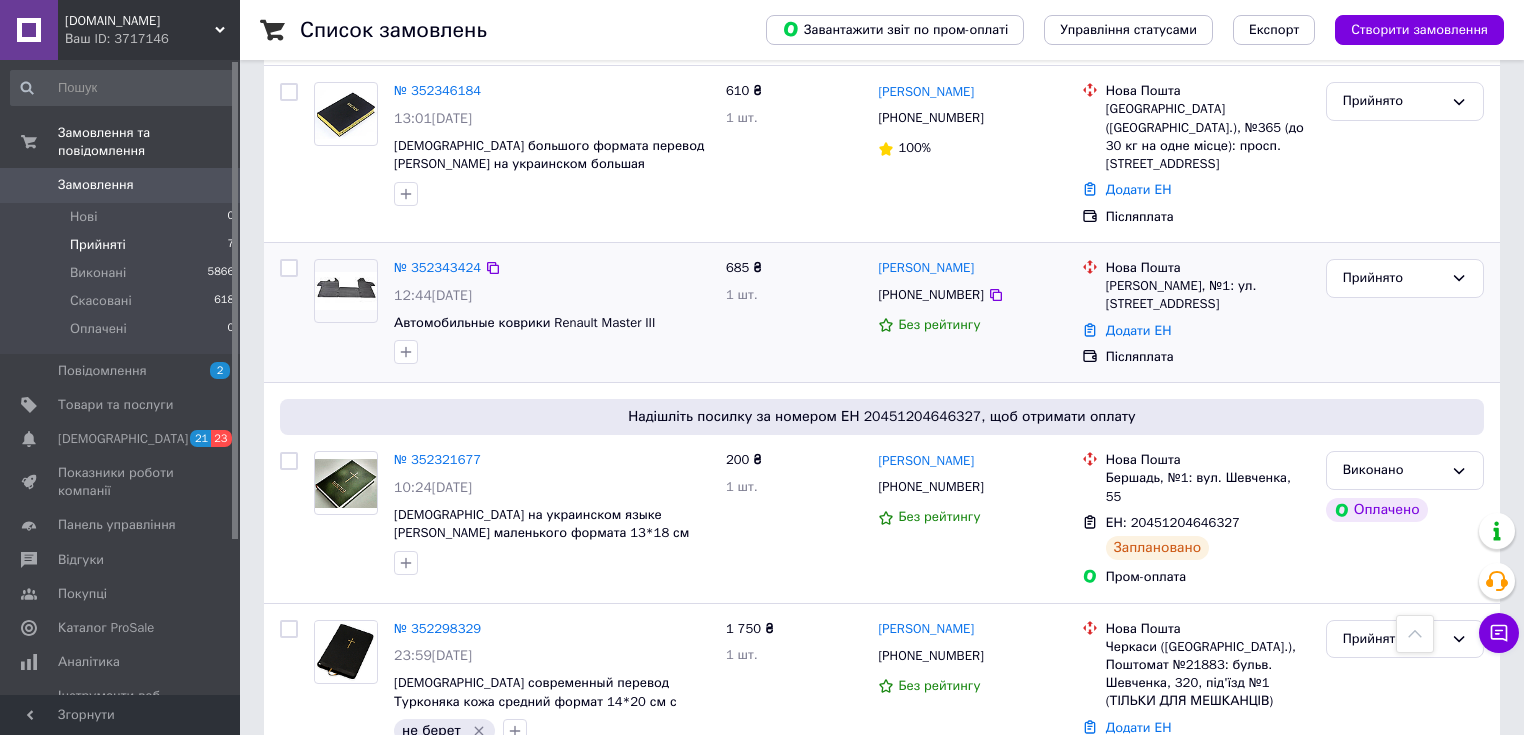 click at bounding box center (346, 290) 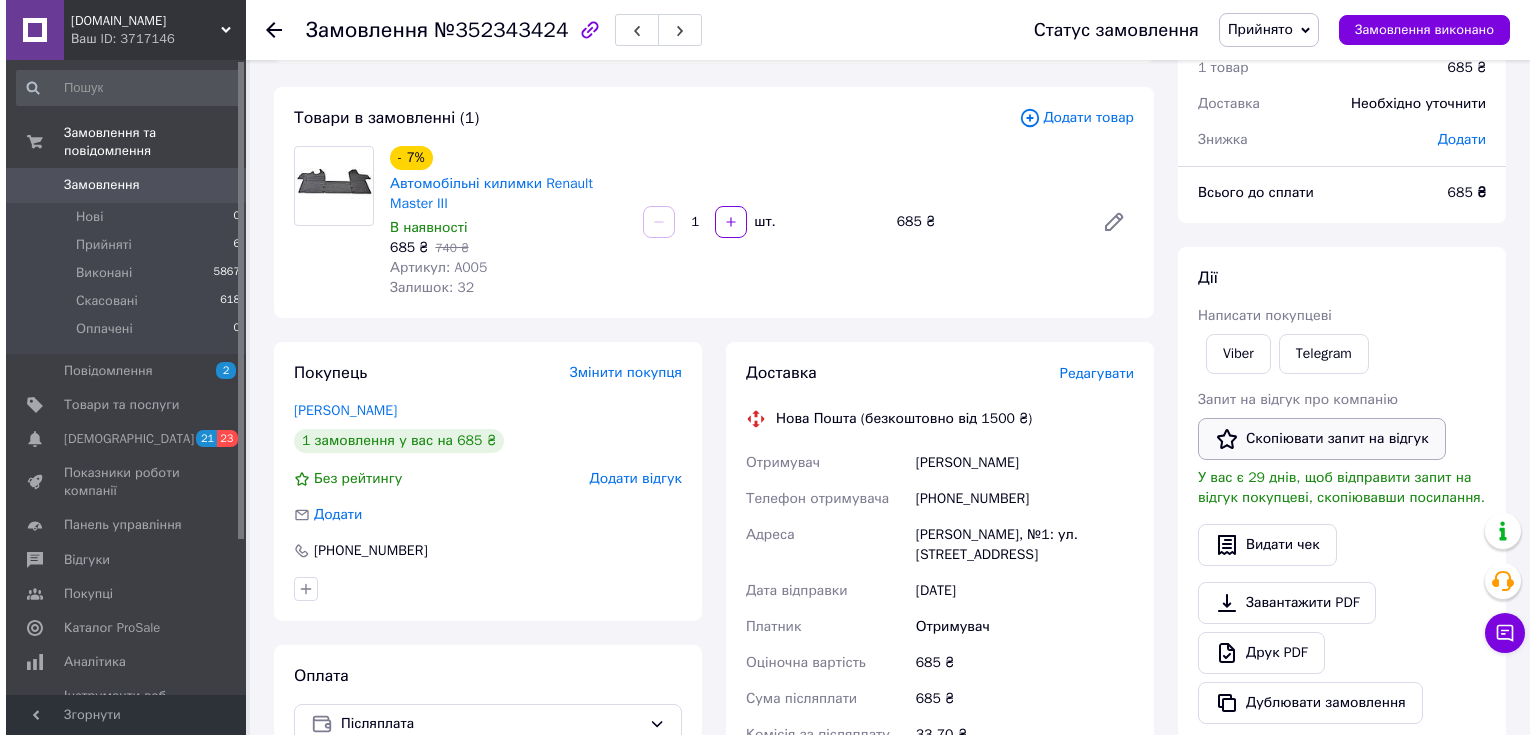 scroll, scrollTop: 240, scrollLeft: 0, axis: vertical 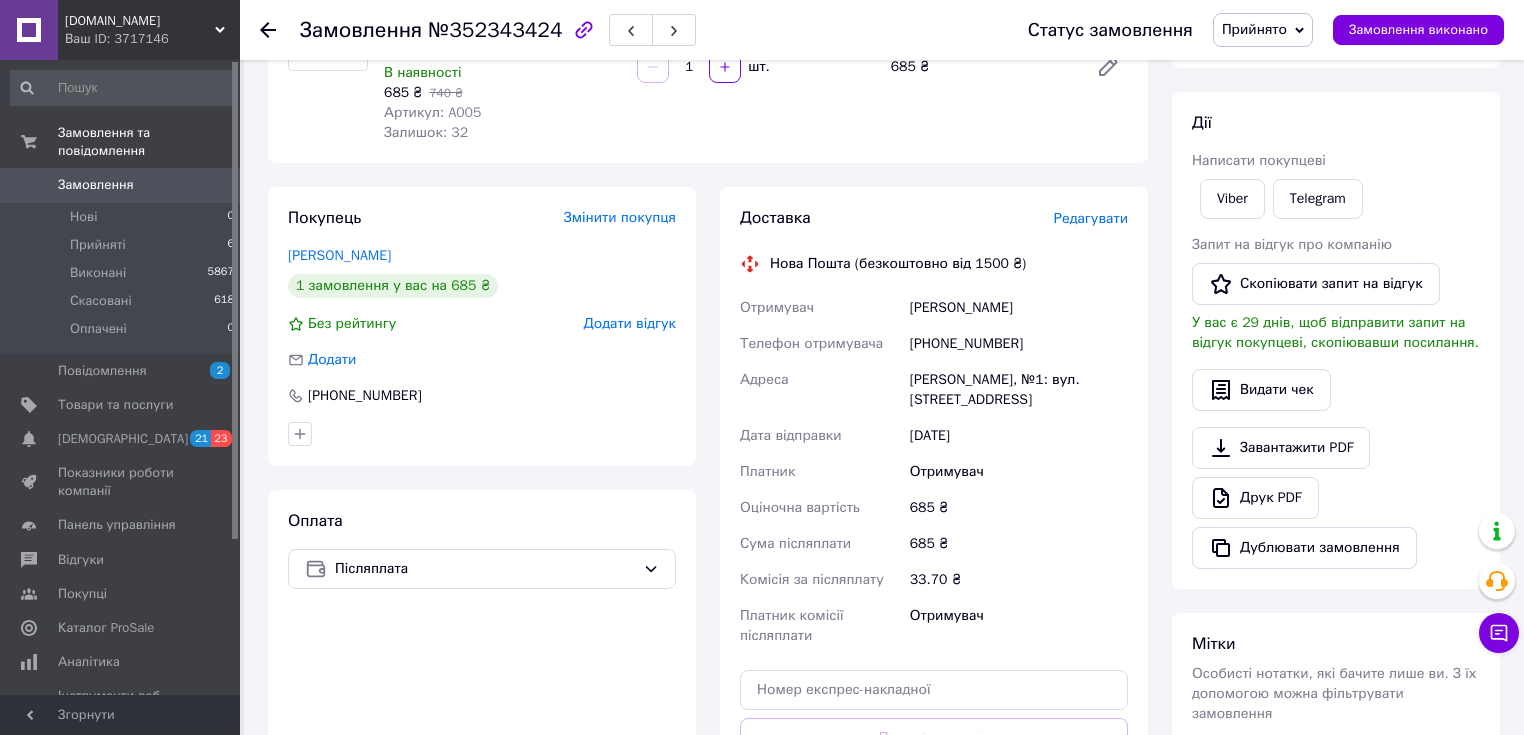 click on "Редагувати" at bounding box center (1091, 218) 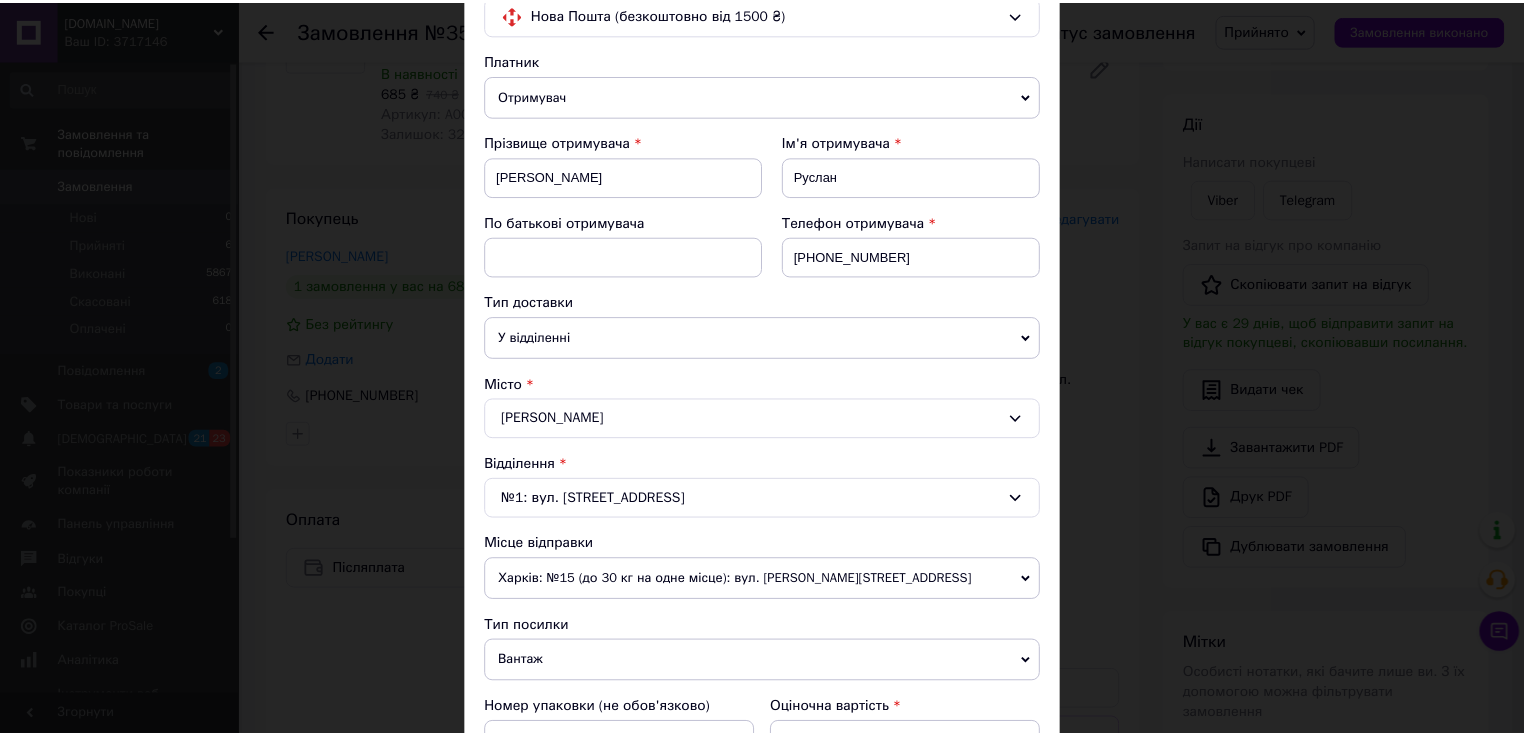 scroll, scrollTop: 480, scrollLeft: 0, axis: vertical 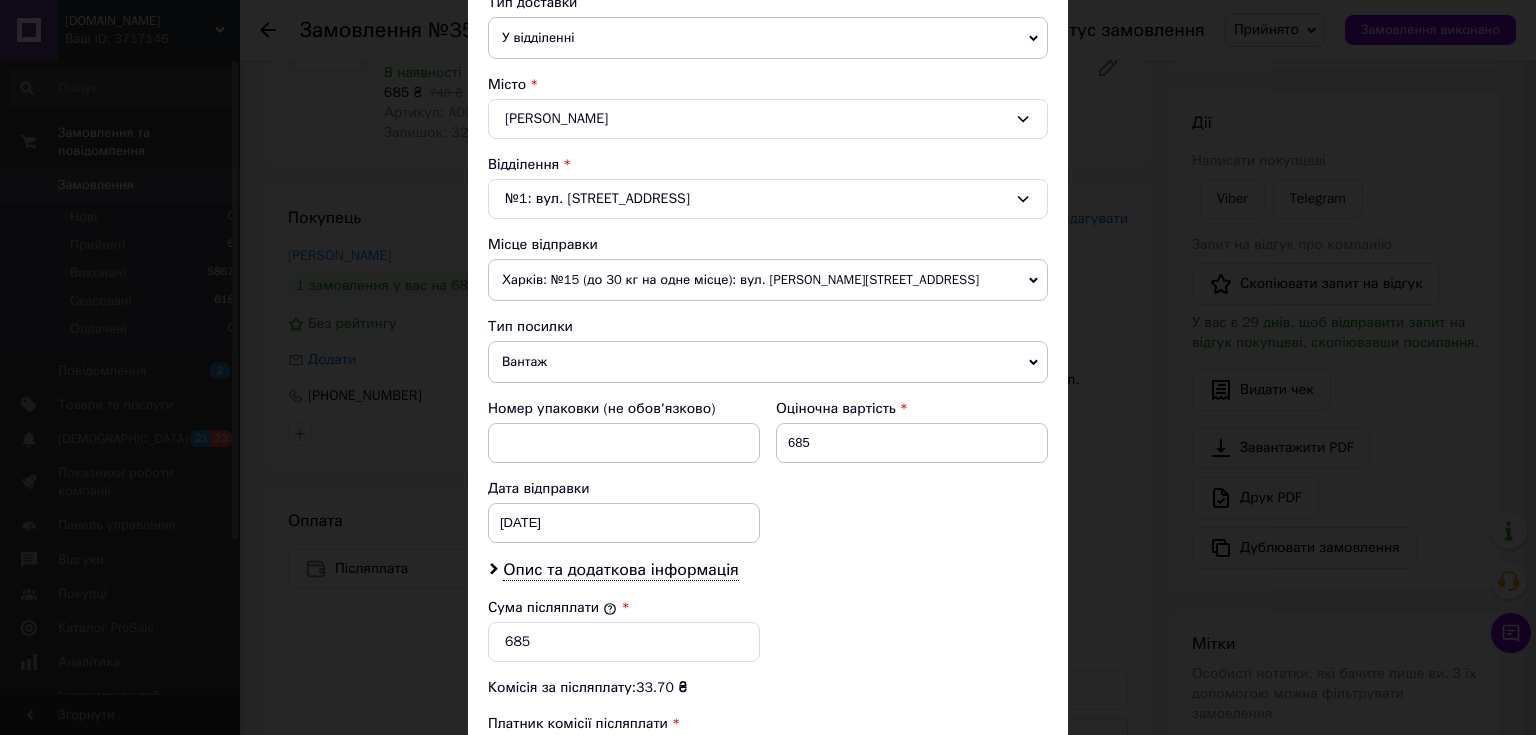 click on "× Редагування доставки Спосіб доставки Нова Пошта (безкоштовно від 1500 ₴) Платник Отримувач Відправник Прізвище отримувача [PERSON_NAME] Ім'я отримувача [PERSON_NAME] По батькові отримувача Телефон отримувача [PHONE_NUMBER] Тип доставки У відділенні Кур'єром В поштоматі Місто [PERSON_NAME] №1: вул. [STREET_ADDRESS]-А Місце відправки Харків: №15 (до 30 кг на одне місце): вул. [PERSON_NAME], 20 Немає збігів. Спробуйте змінити умови пошуку Додати ще місце відправки Тип посилки Вантаж Документи Номер упаковки (не обов'язково) Оціночна вартість 685 Дата відправки [DATE] < 2025 > < > 30" at bounding box center (768, 367) 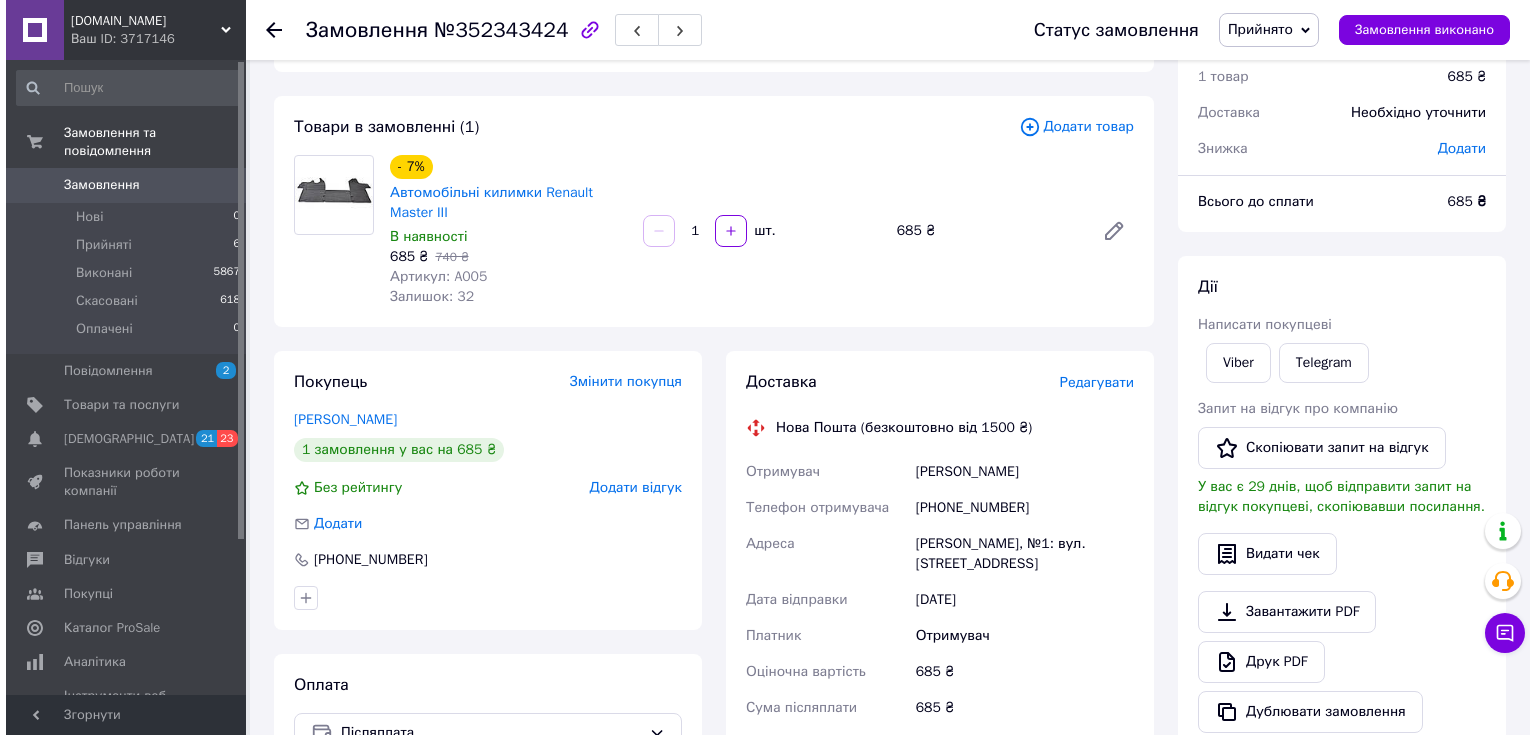 scroll, scrollTop: 0, scrollLeft: 0, axis: both 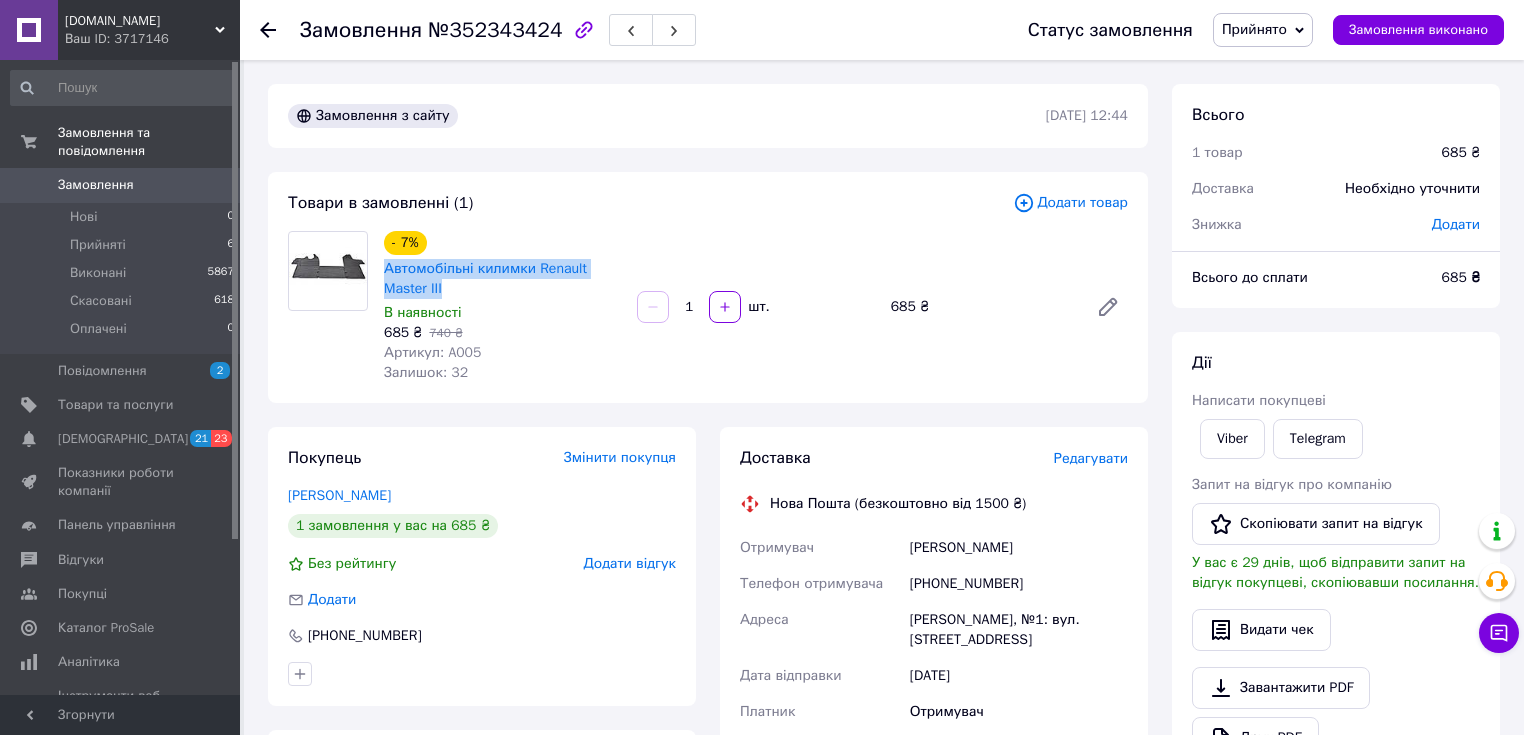 drag, startPoint x: 376, startPoint y: 268, endPoint x: 460, endPoint y: 293, distance: 87.64131 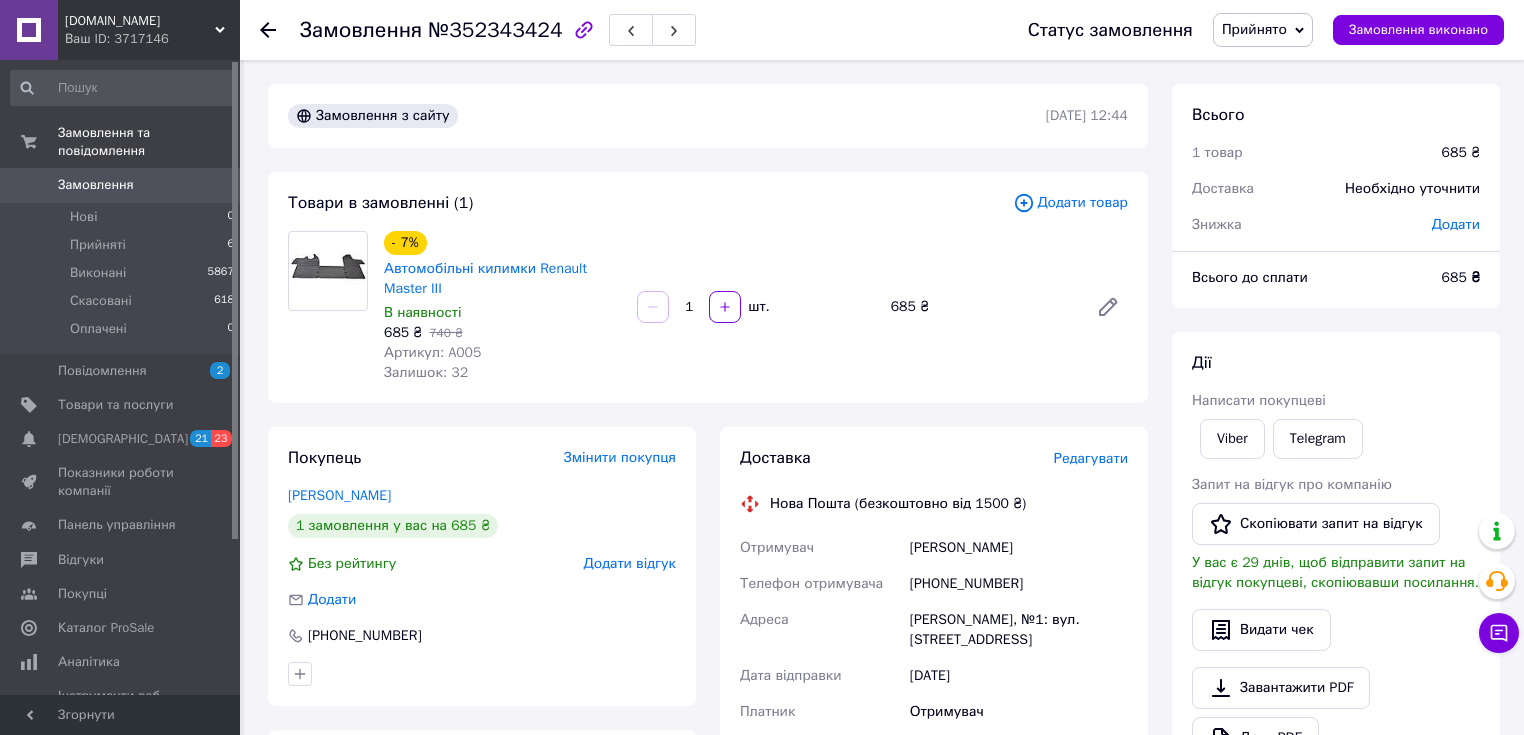 click on "Редагувати" at bounding box center [1091, 458] 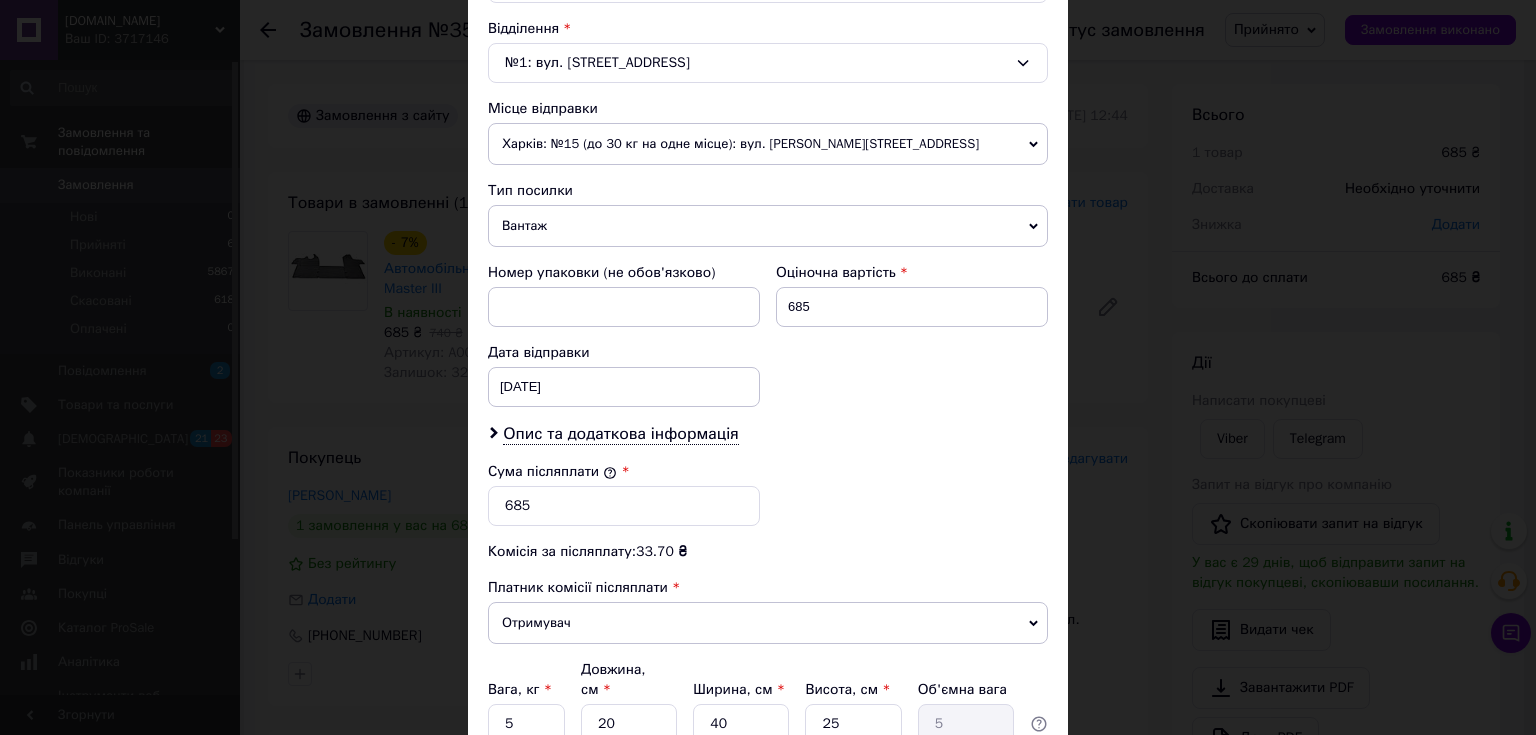 scroll, scrollTop: 720, scrollLeft: 0, axis: vertical 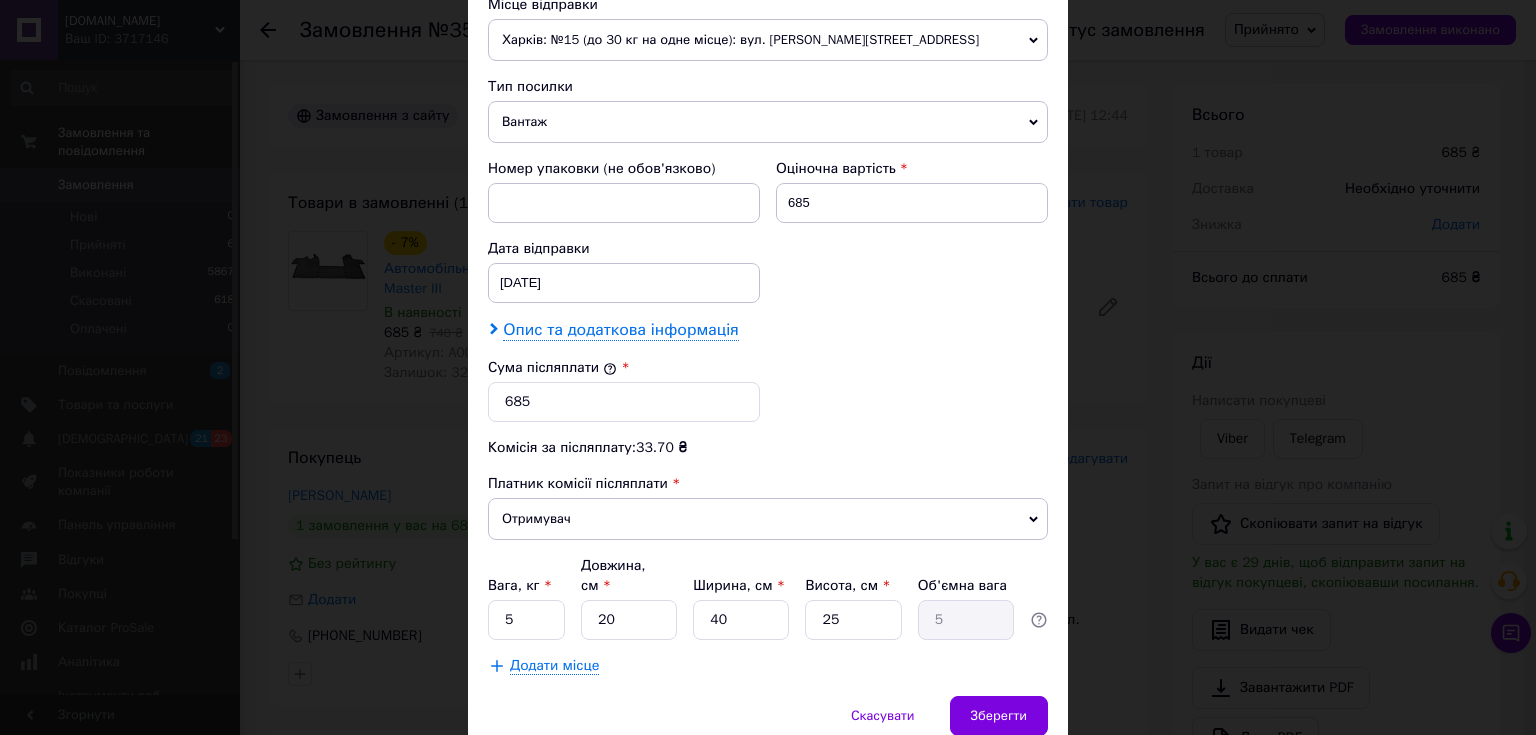 click on "Опис та додаткова інформація" at bounding box center (620, 330) 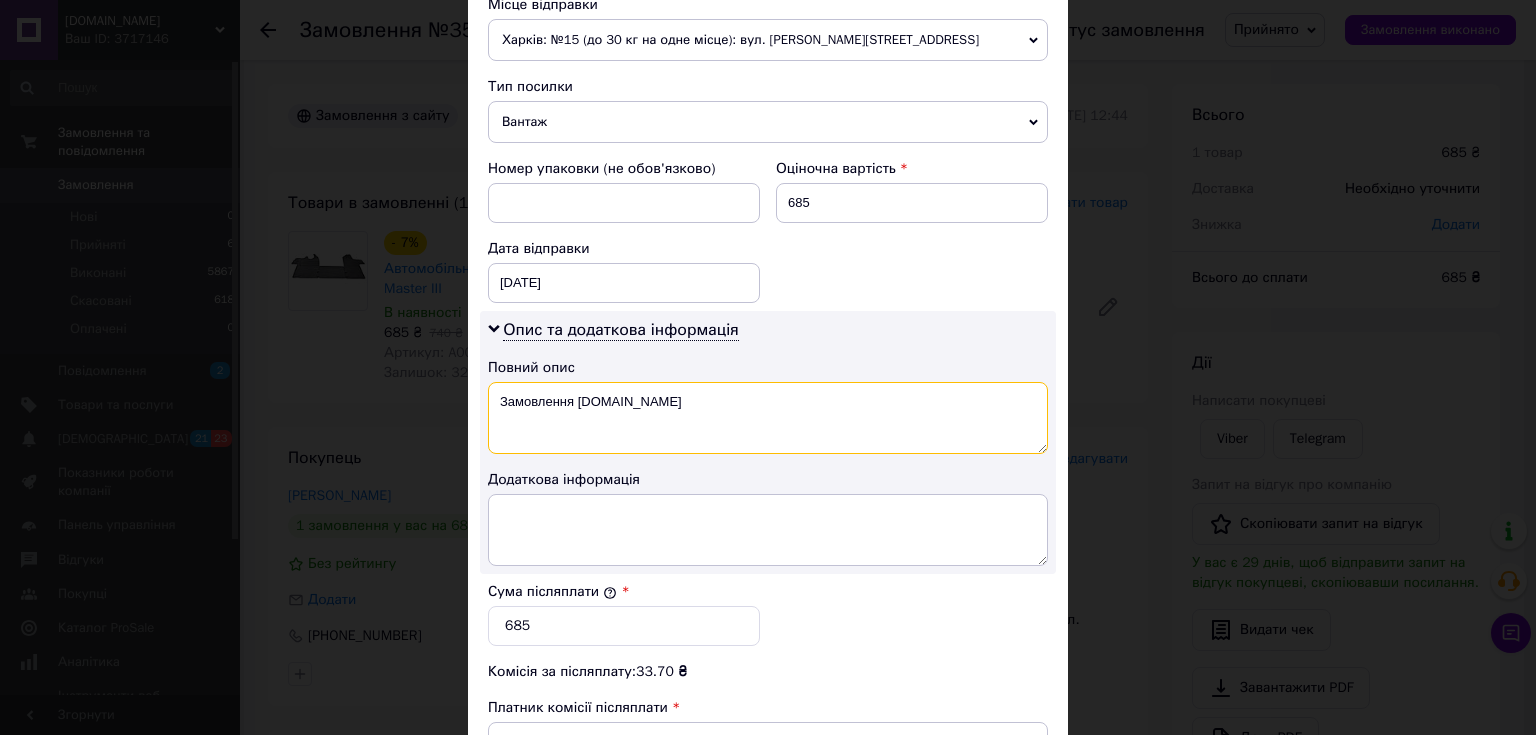click on "Замовлення [DOMAIN_NAME]" at bounding box center [768, 418] 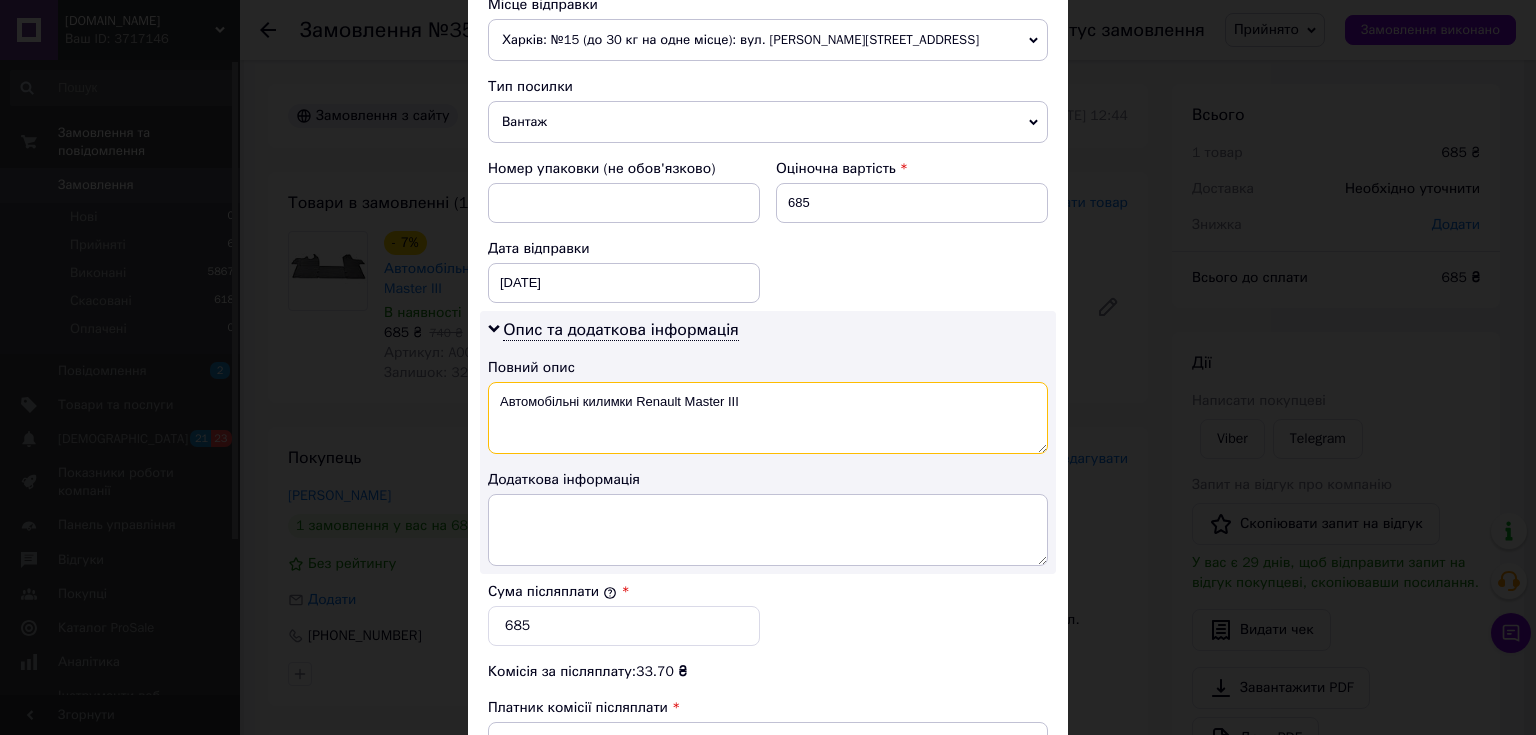 type on "Автомобільні килимки Renault Master III" 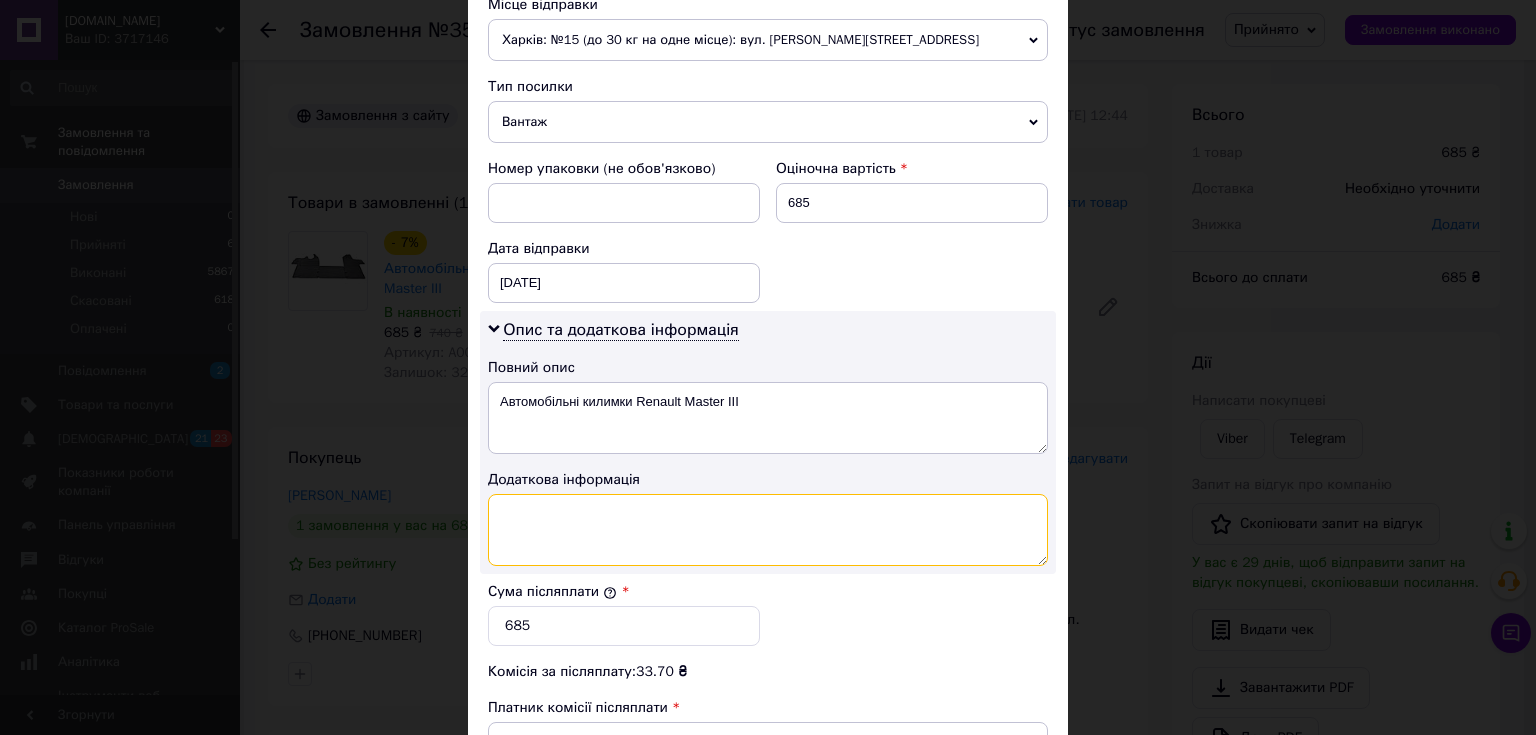 click at bounding box center (768, 530) 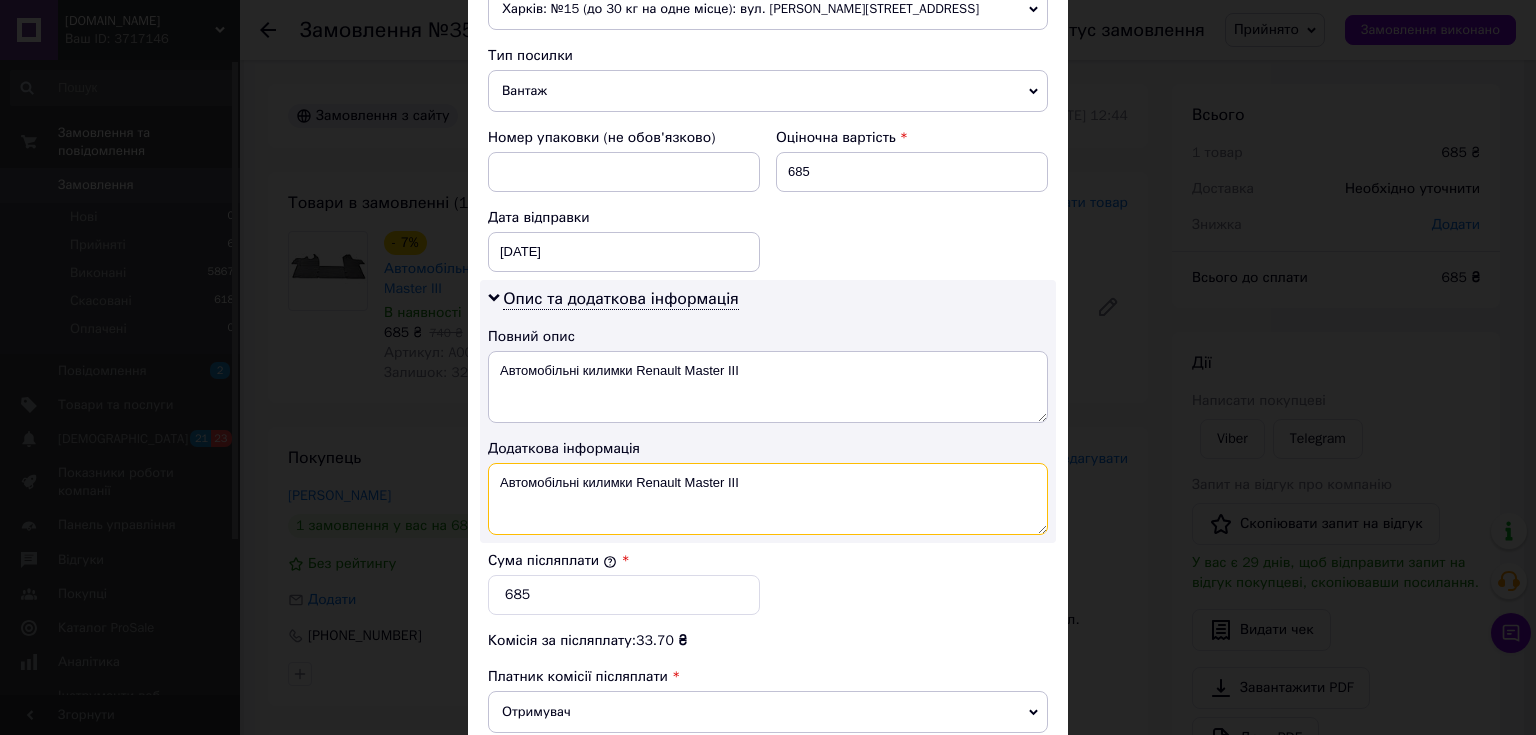 scroll, scrollTop: 880, scrollLeft: 0, axis: vertical 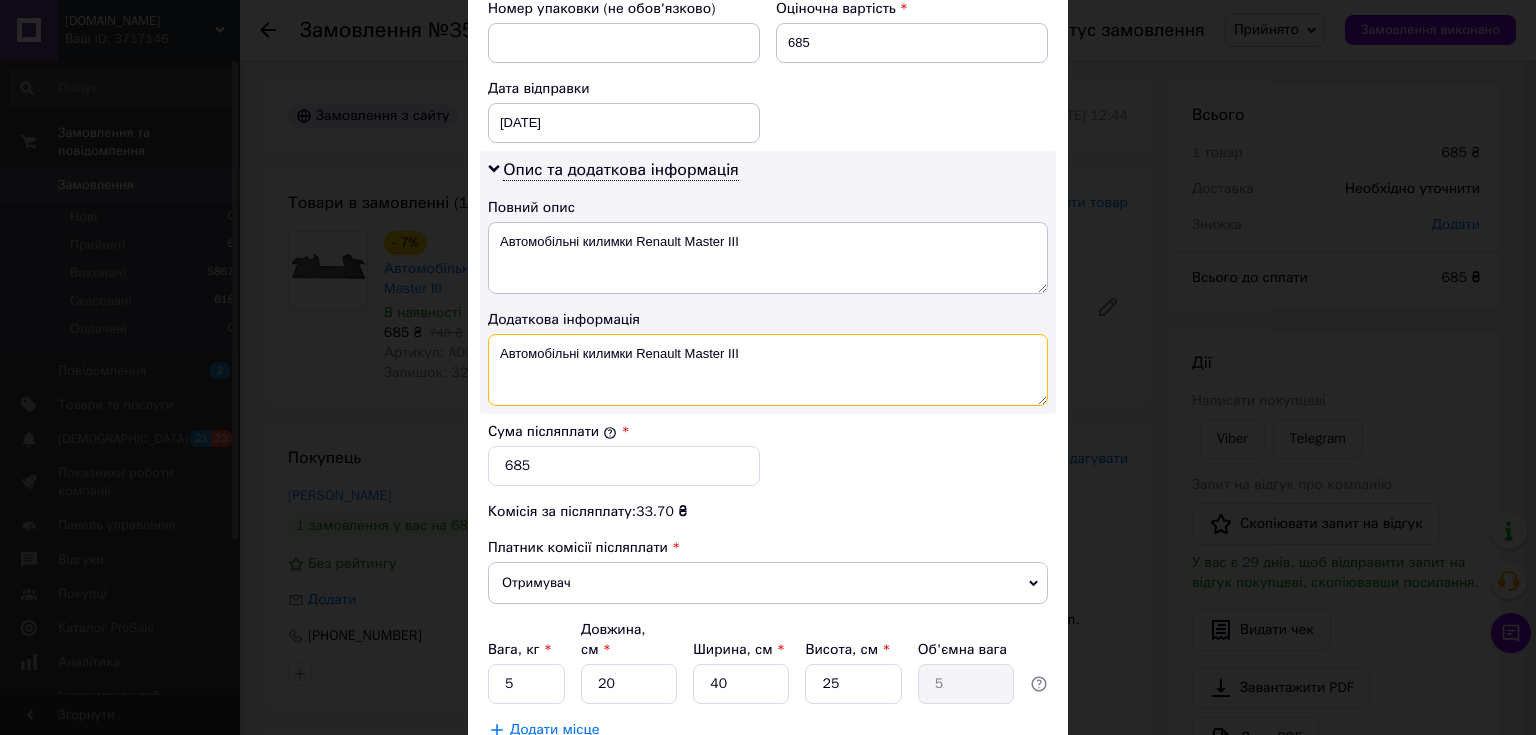 type on "Автомобільні килимки Renault Master III" 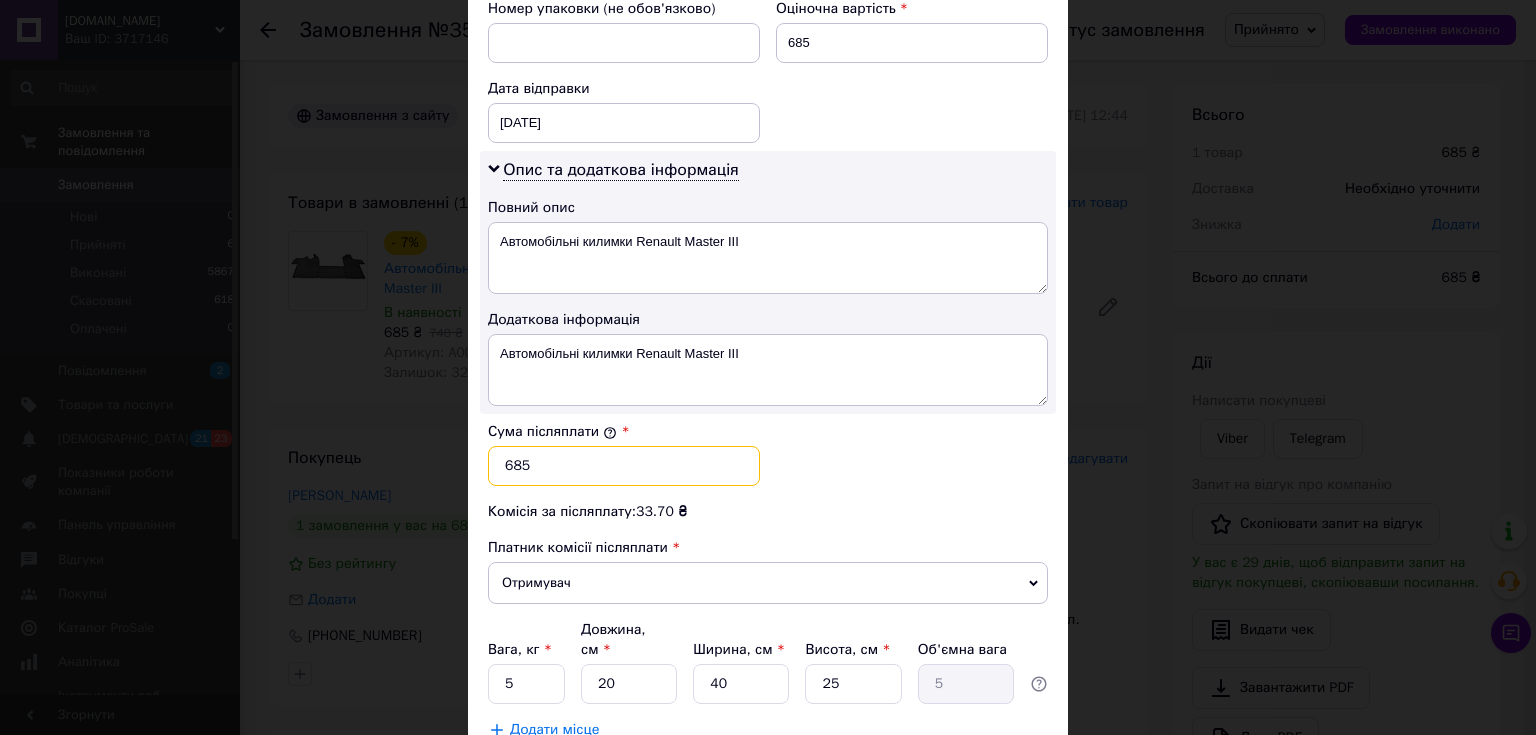 click on "685" at bounding box center (624, 466) 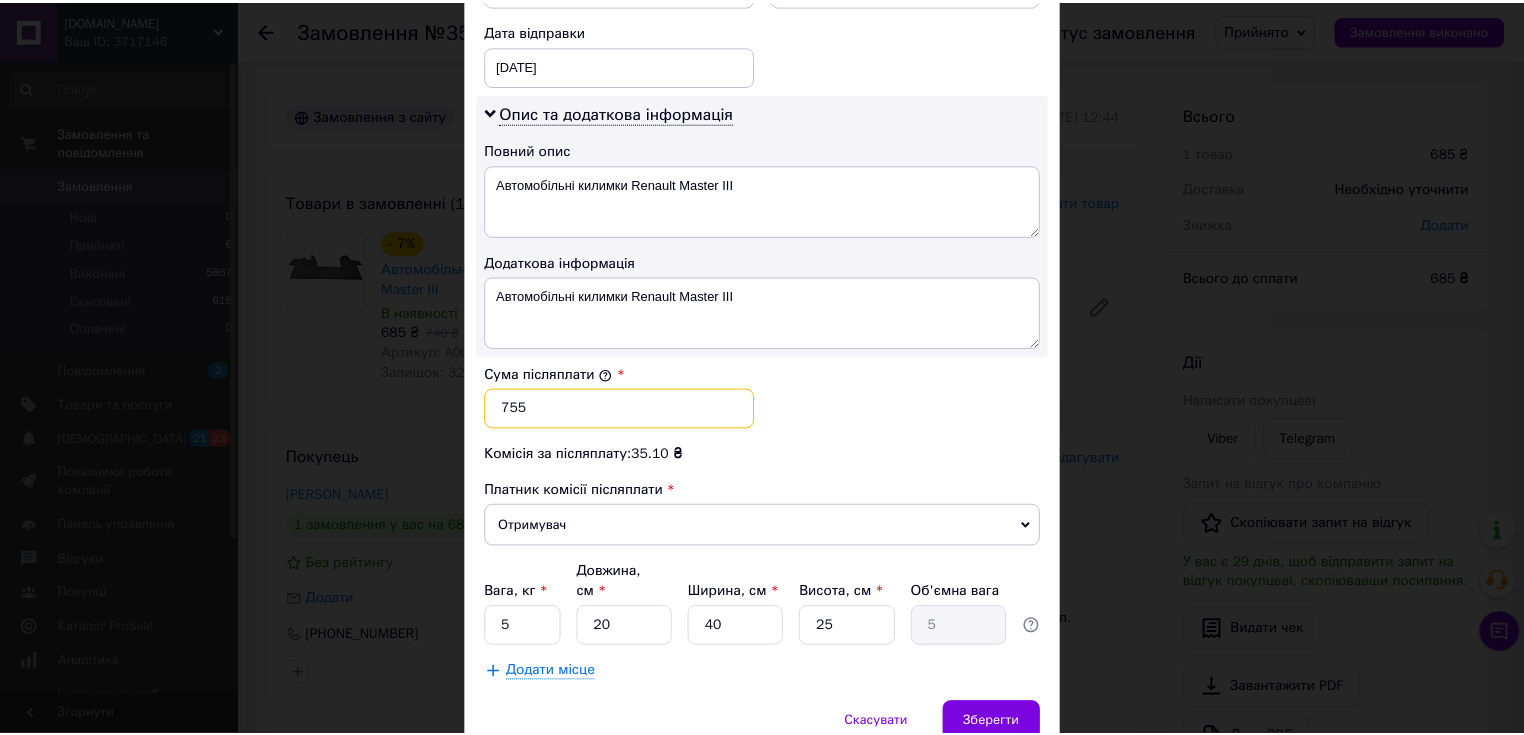 scroll, scrollTop: 1008, scrollLeft: 0, axis: vertical 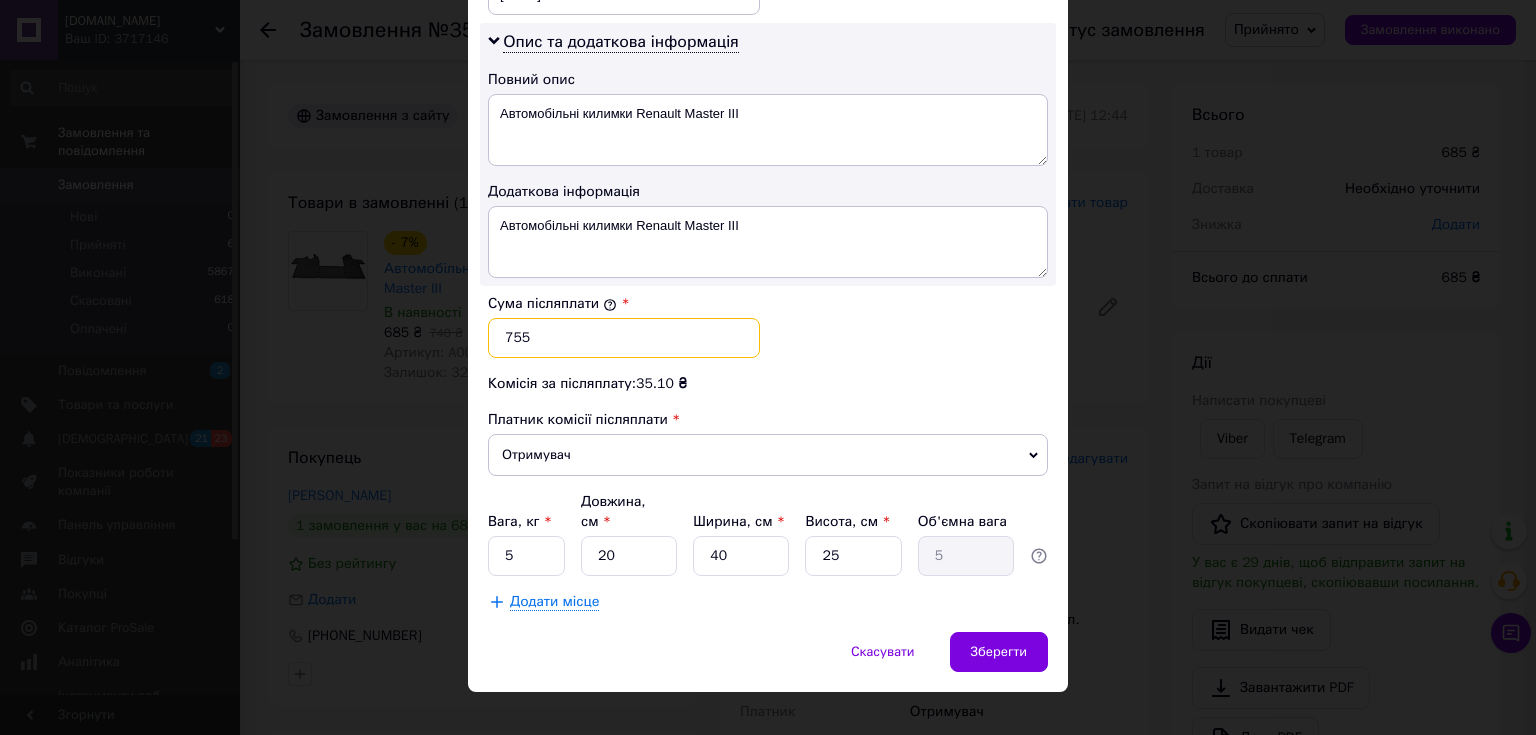 type on "755" 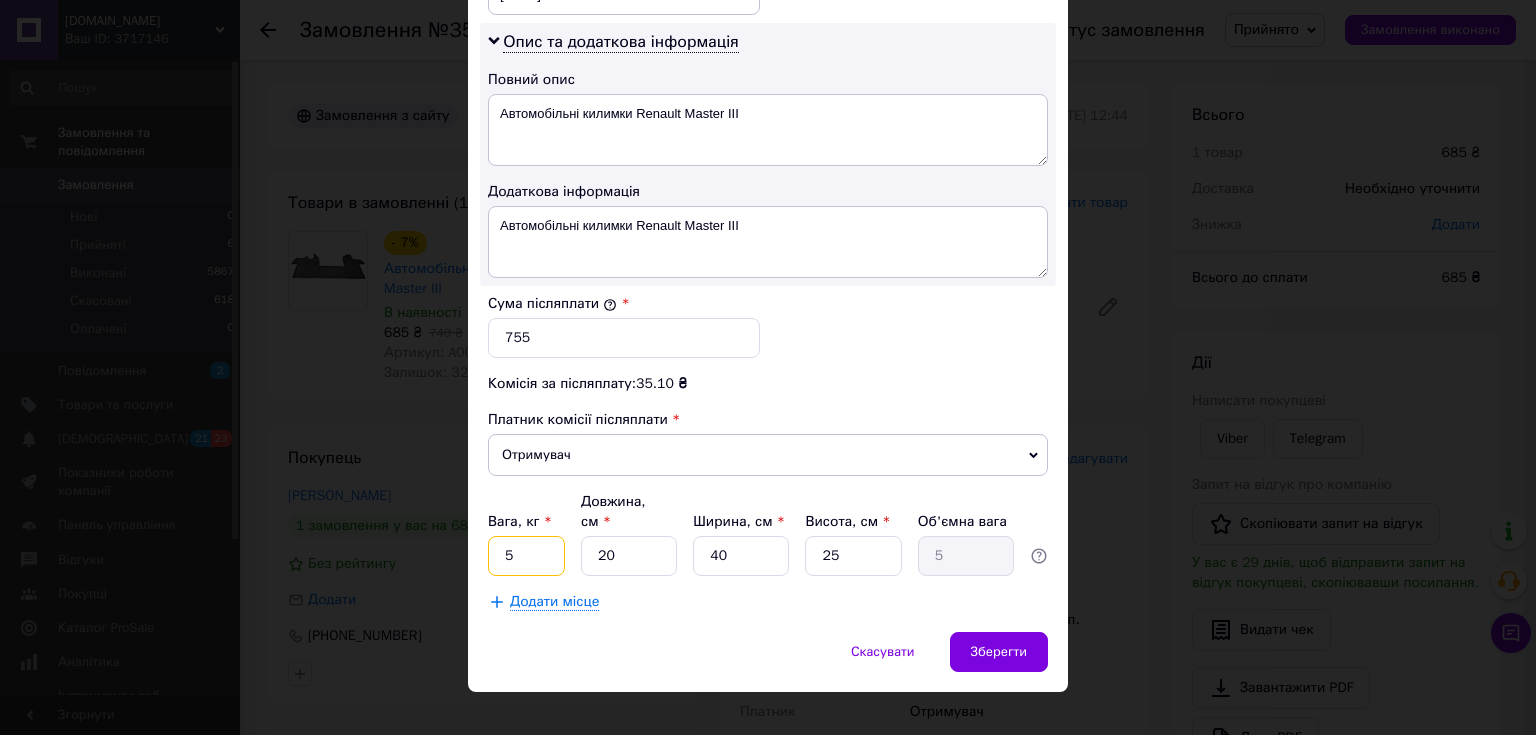 click on "5" at bounding box center [526, 556] 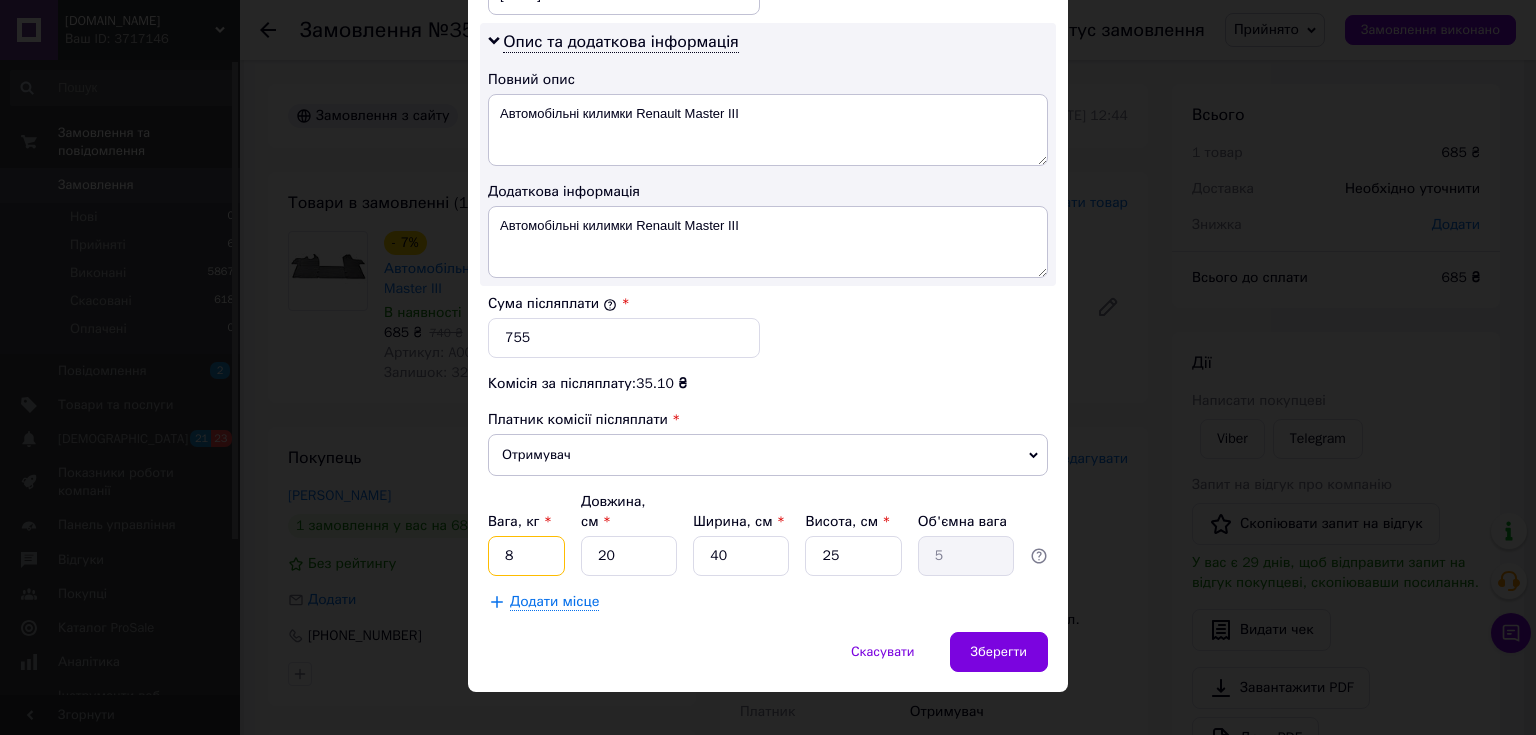 type on "8" 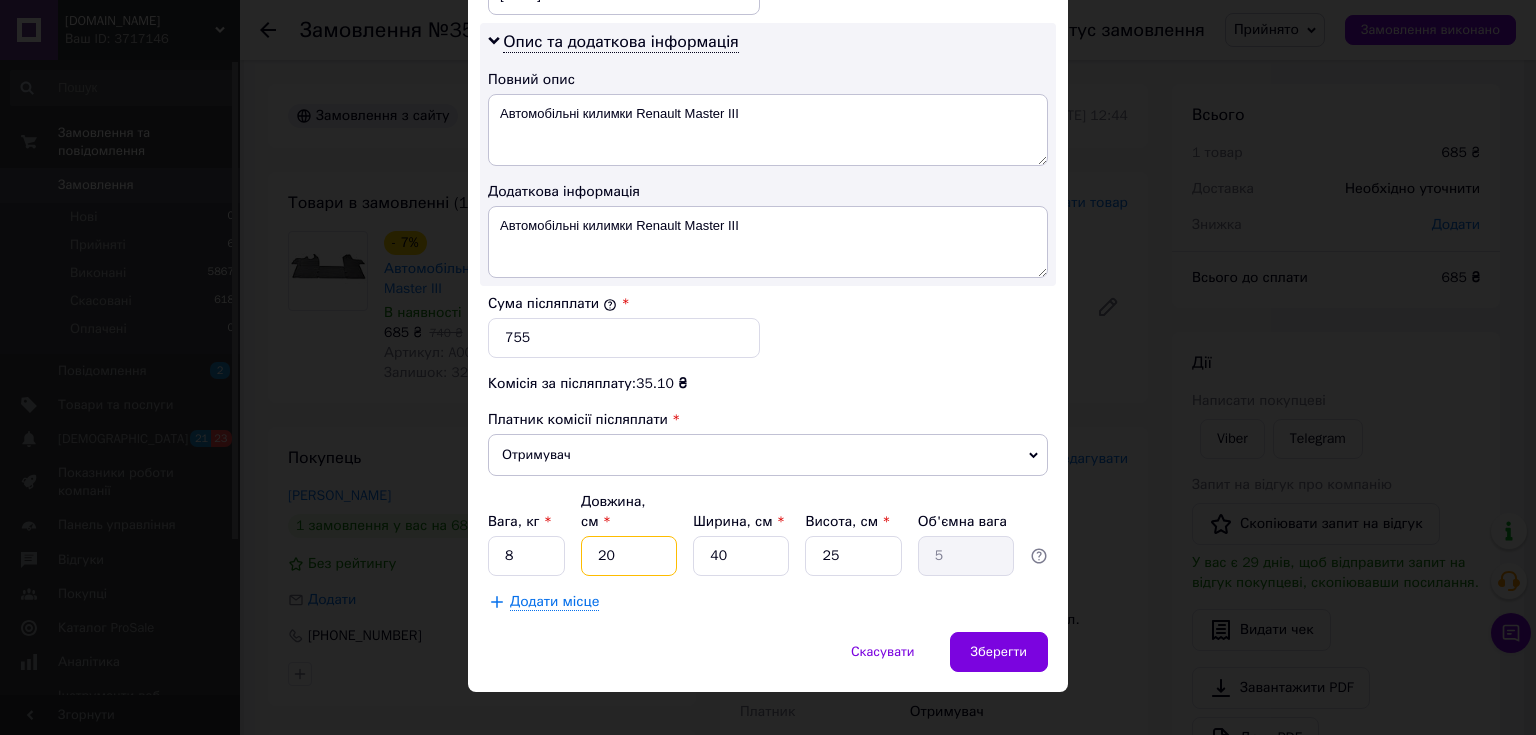click on "20" at bounding box center [629, 556] 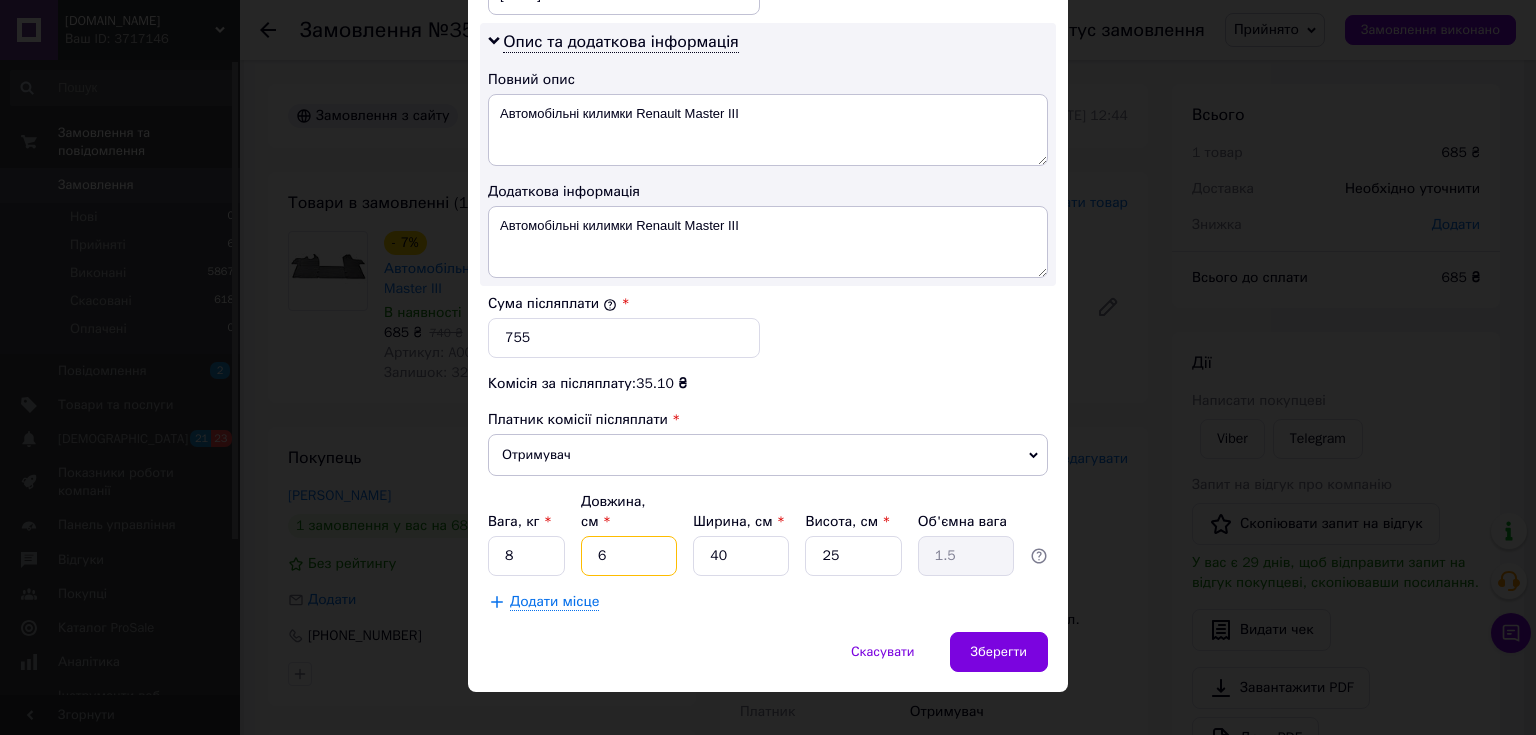 type on "60" 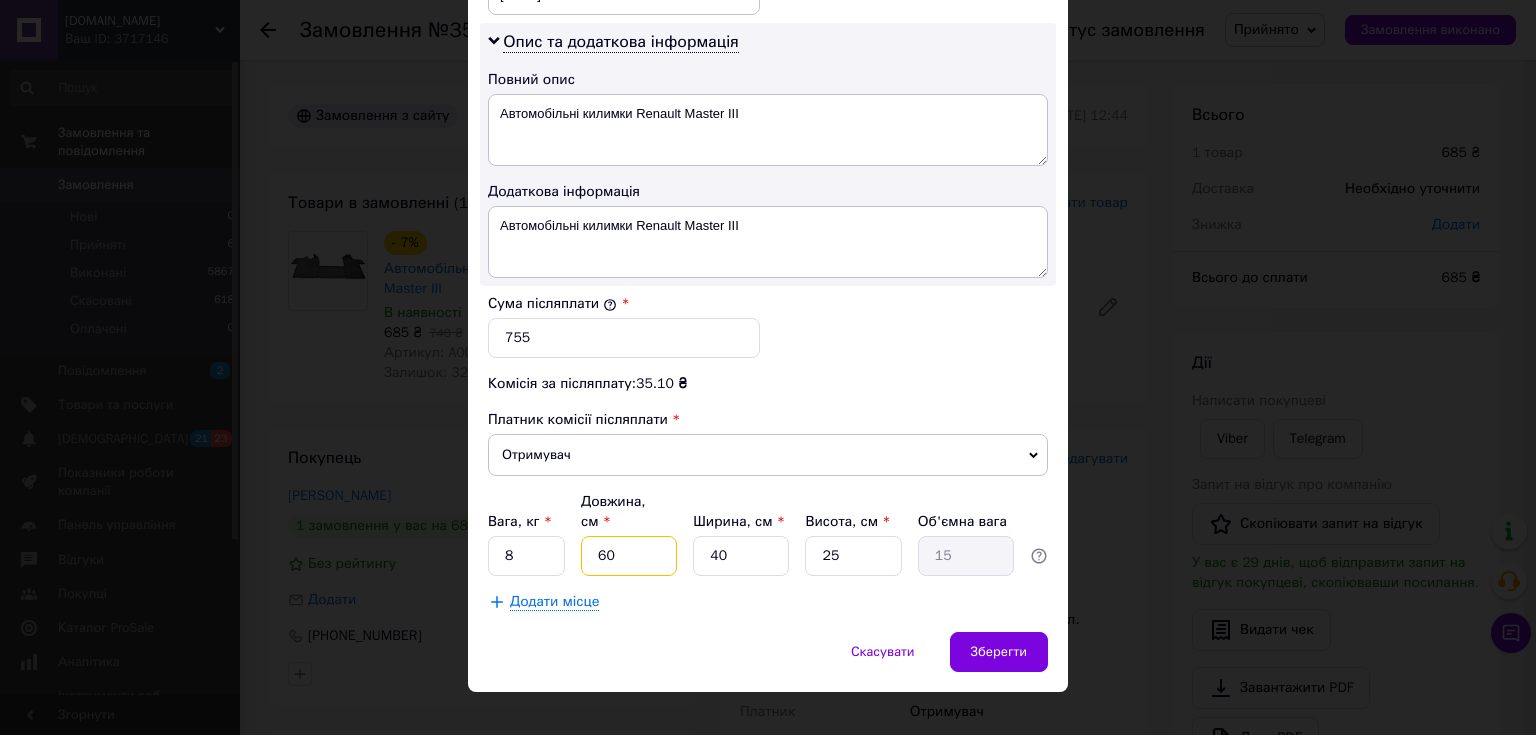 type on "60" 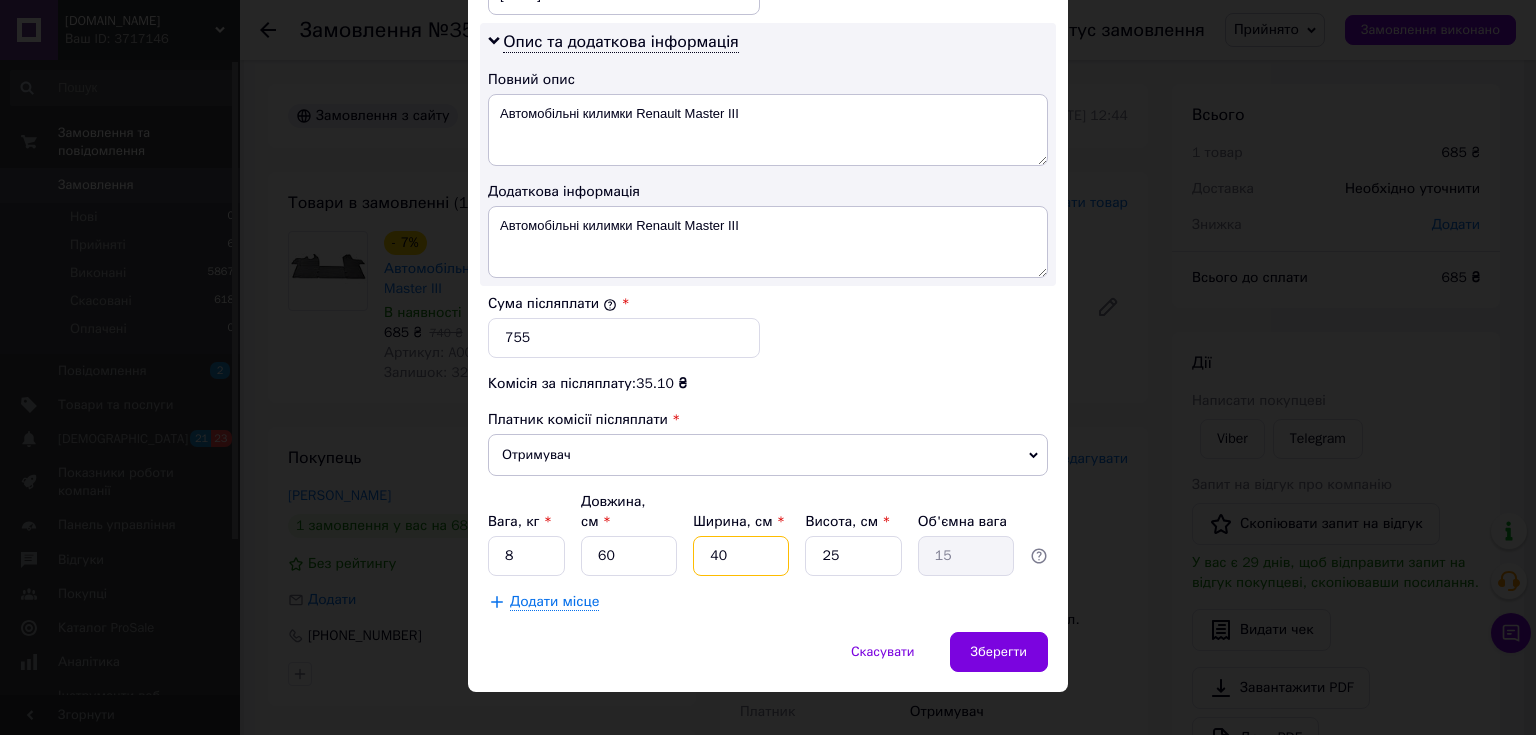 click on "40" at bounding box center [741, 556] 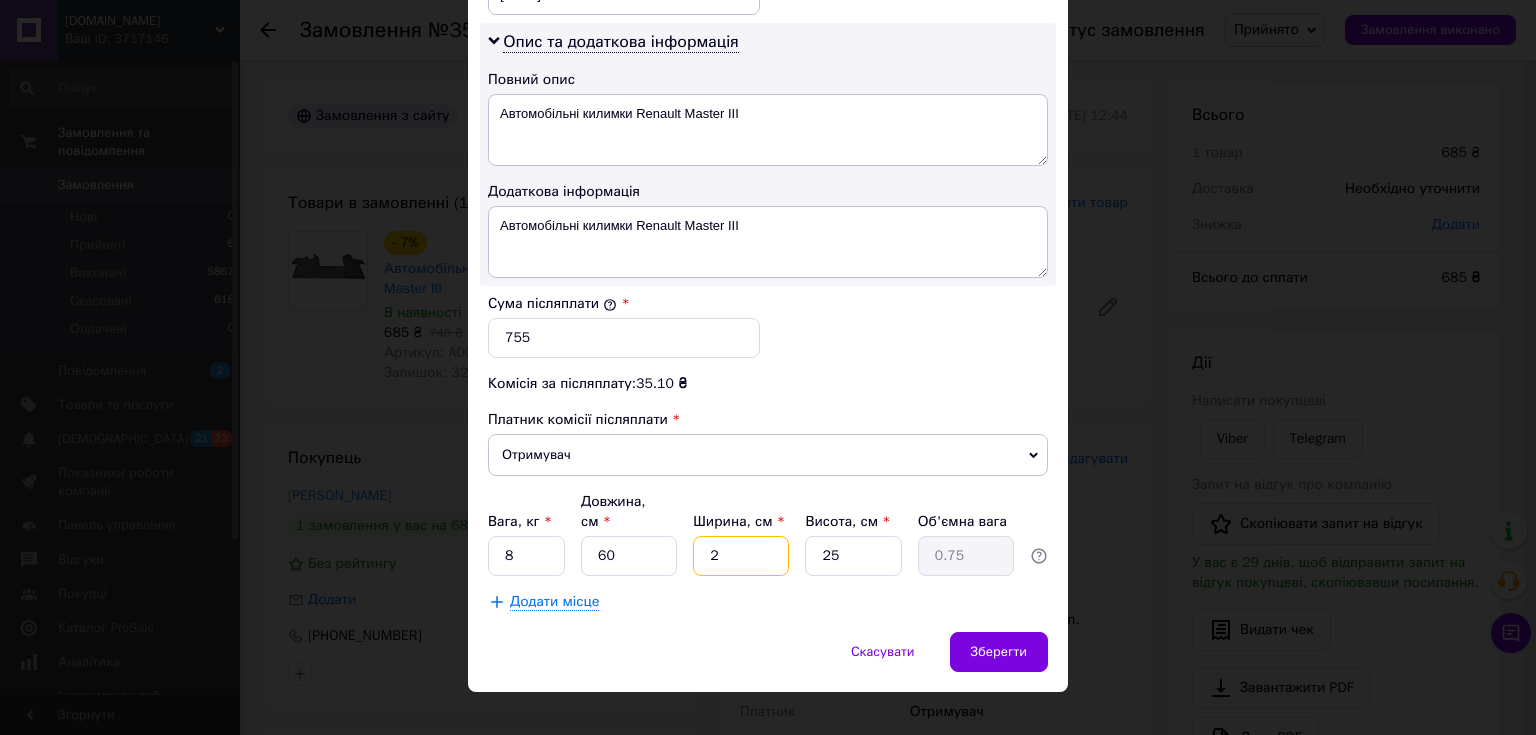 type on "24" 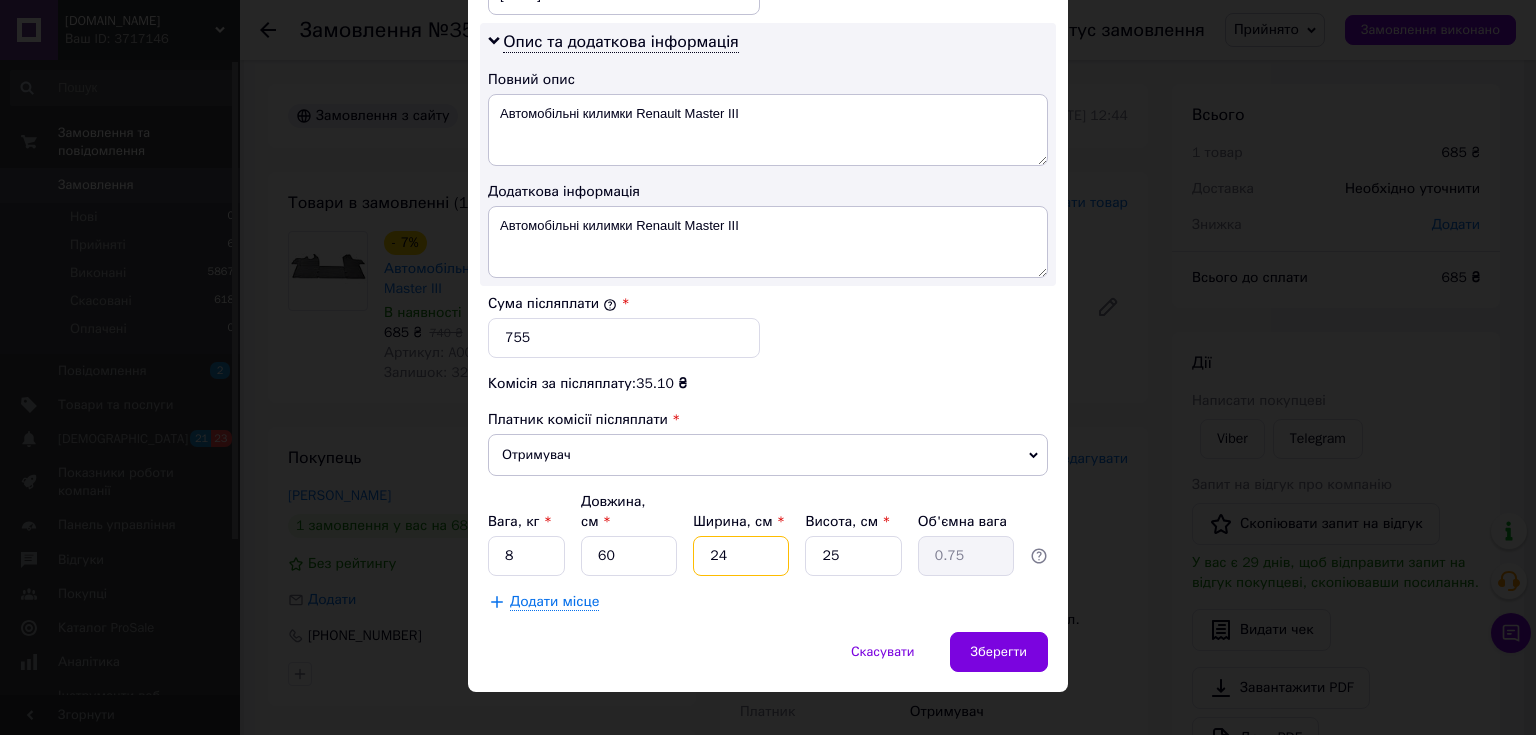 type on "9" 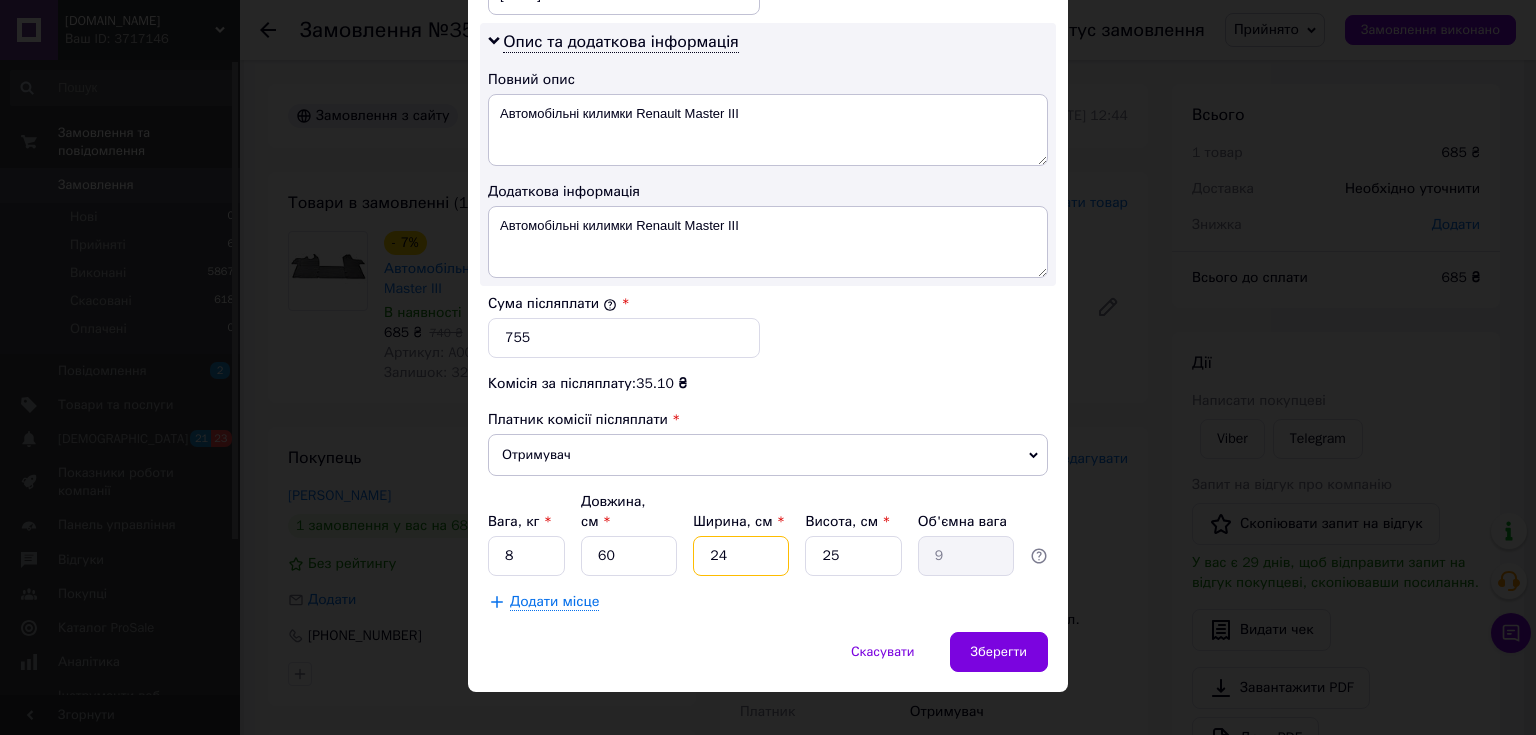 type on "24" 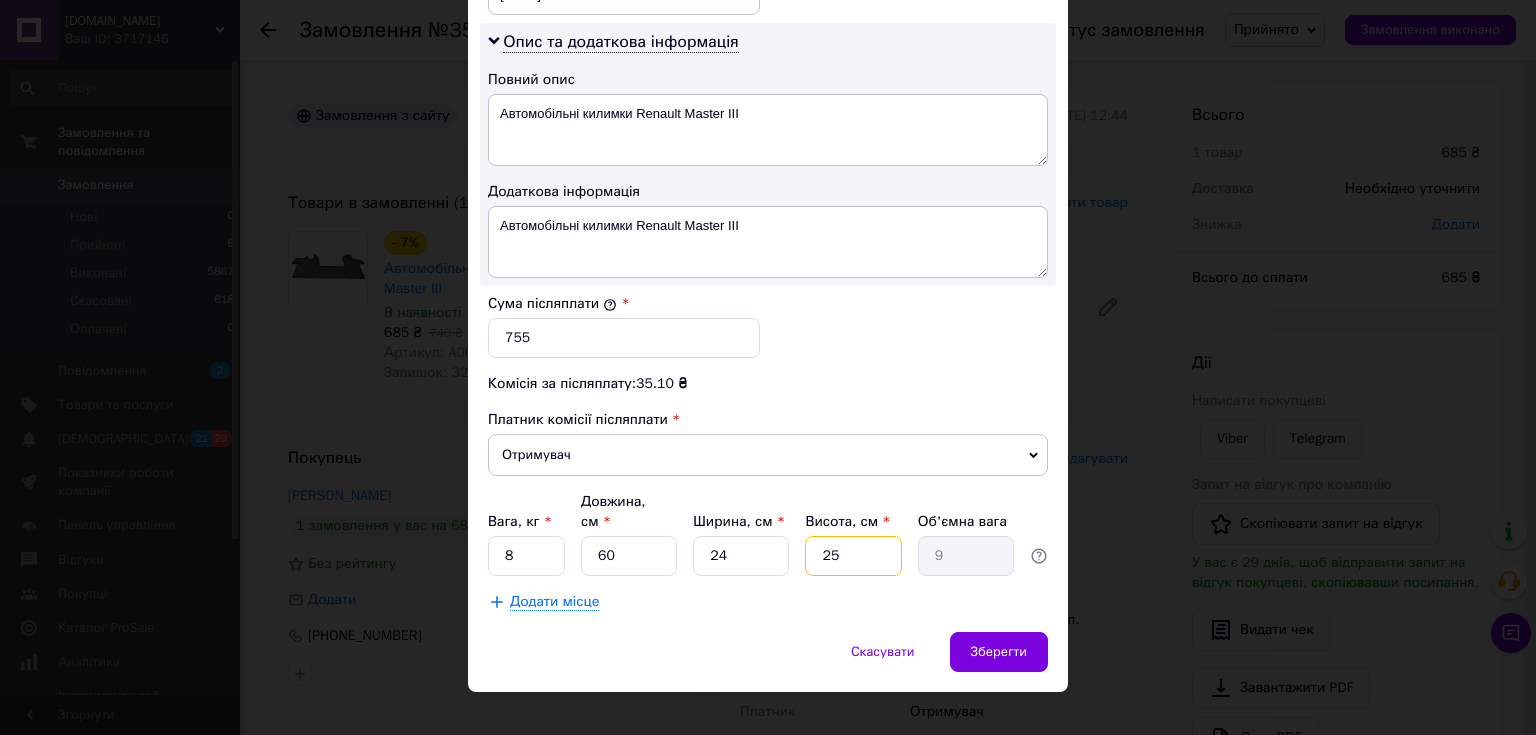 click on "25" at bounding box center (853, 556) 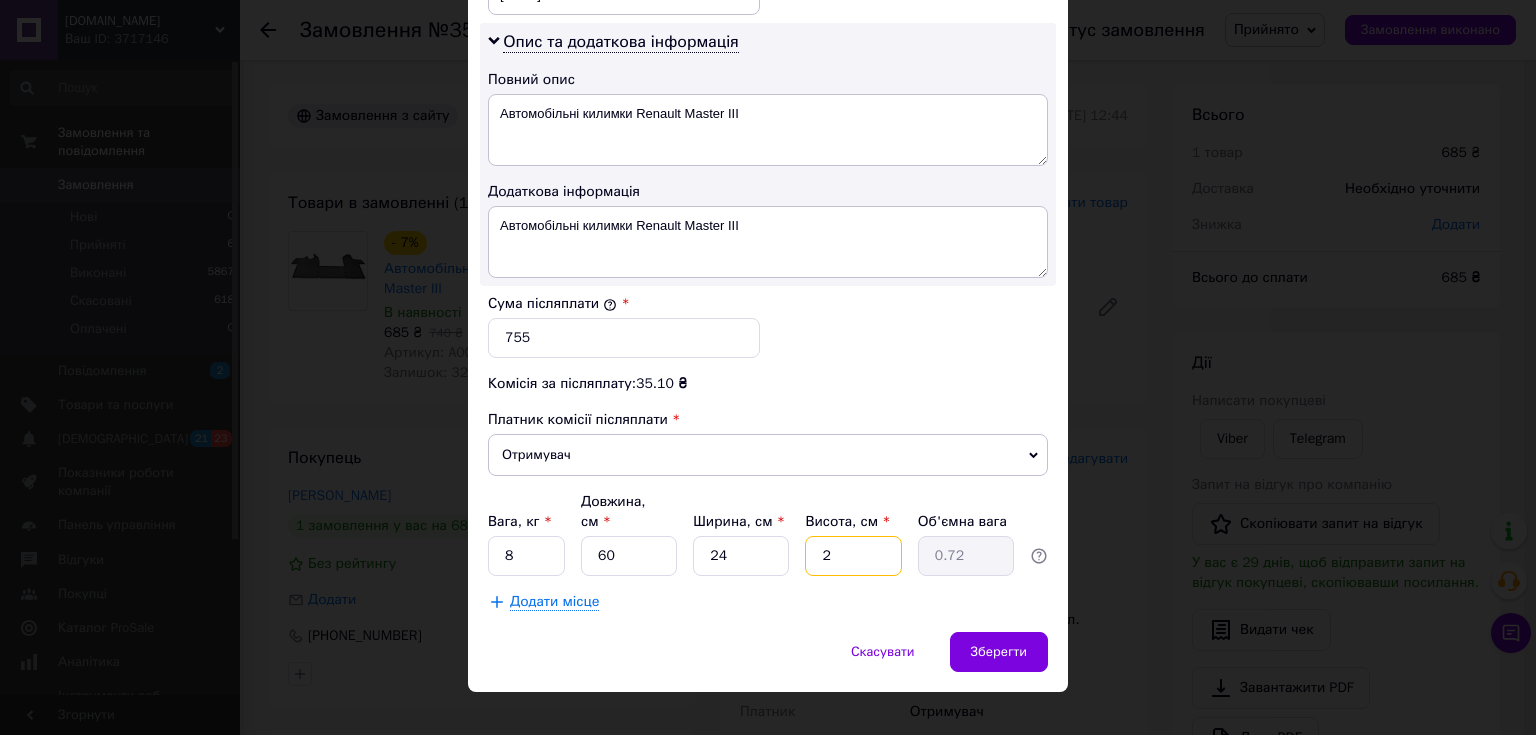 type on "20" 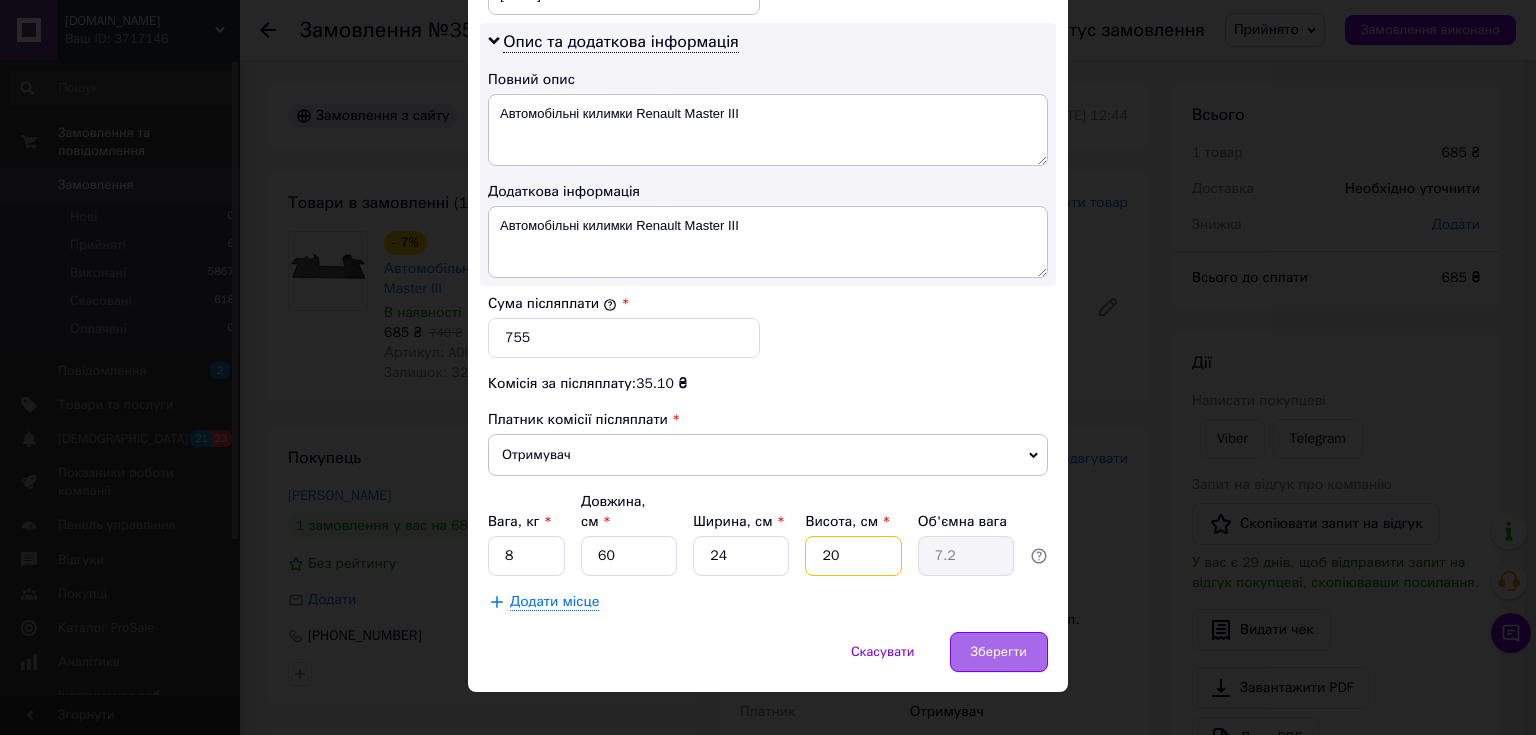 type on "20" 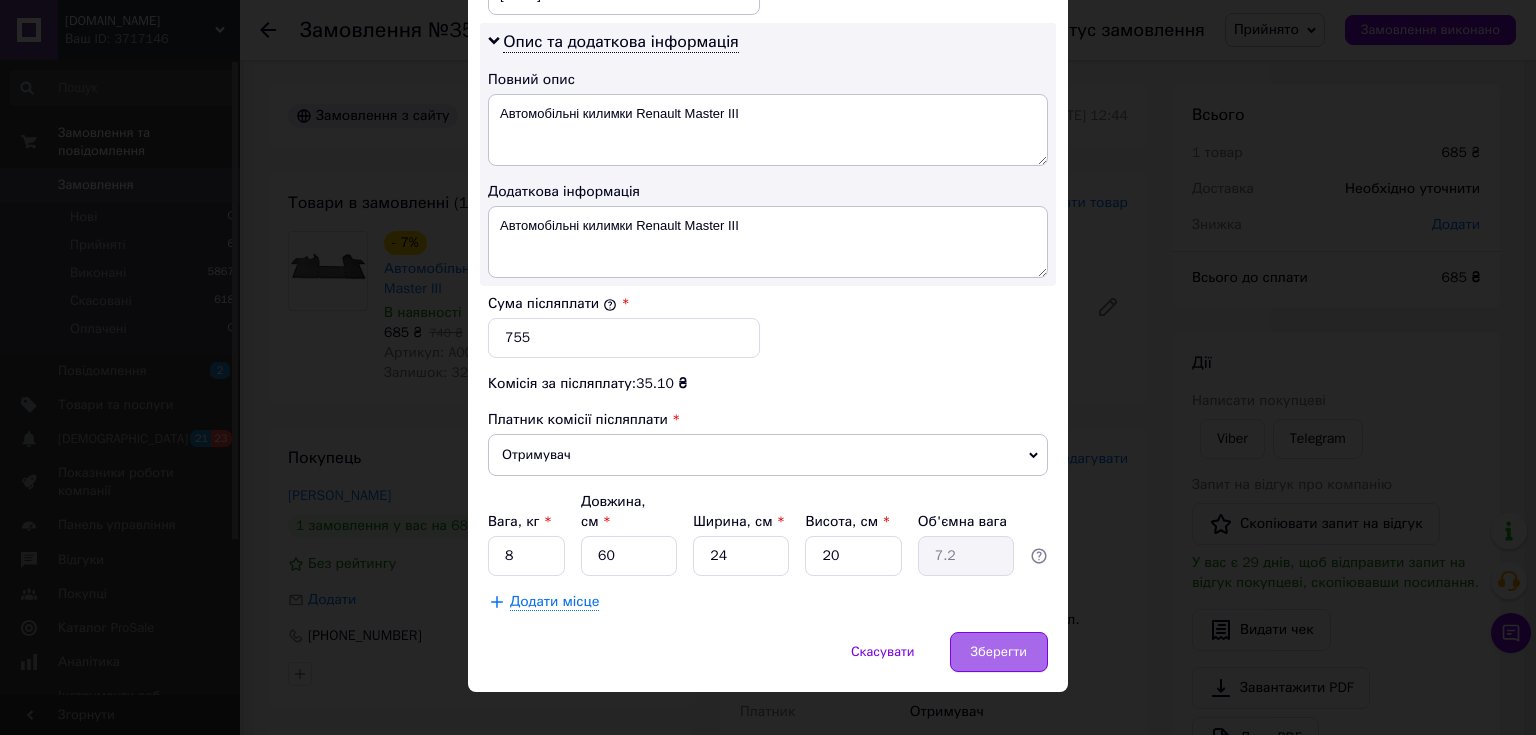 click on "Зберегти" at bounding box center (999, 652) 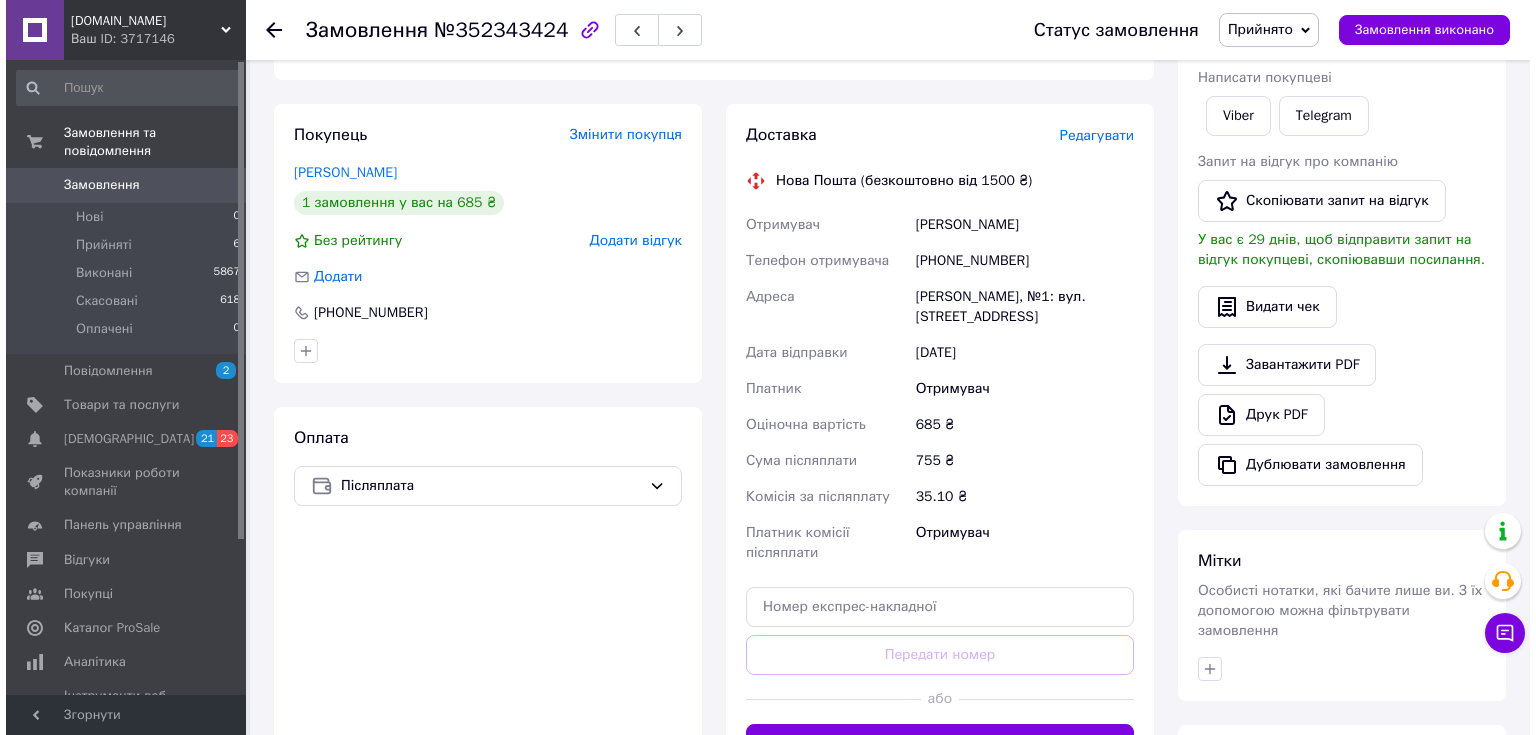 scroll, scrollTop: 320, scrollLeft: 0, axis: vertical 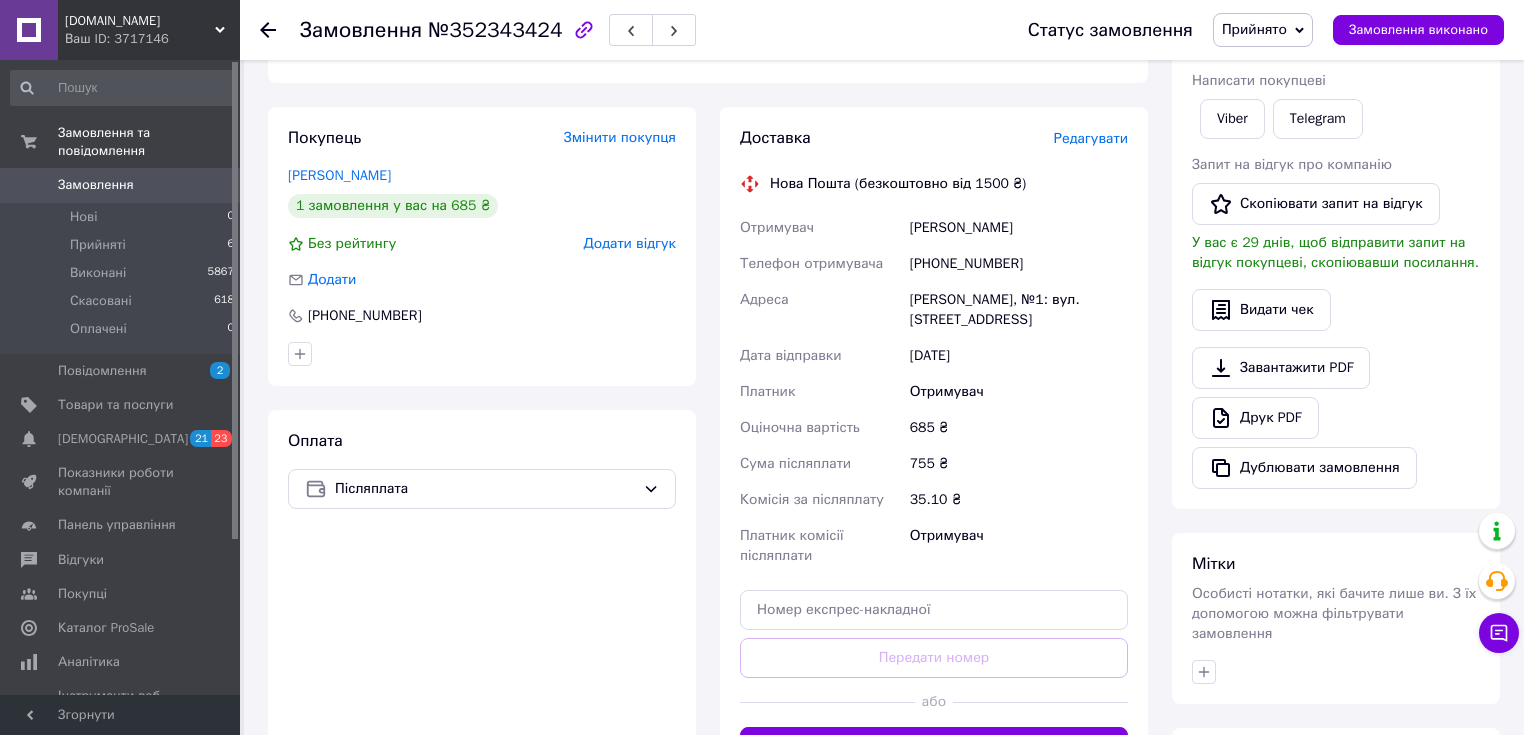 click on "Редагувати" at bounding box center (1091, 138) 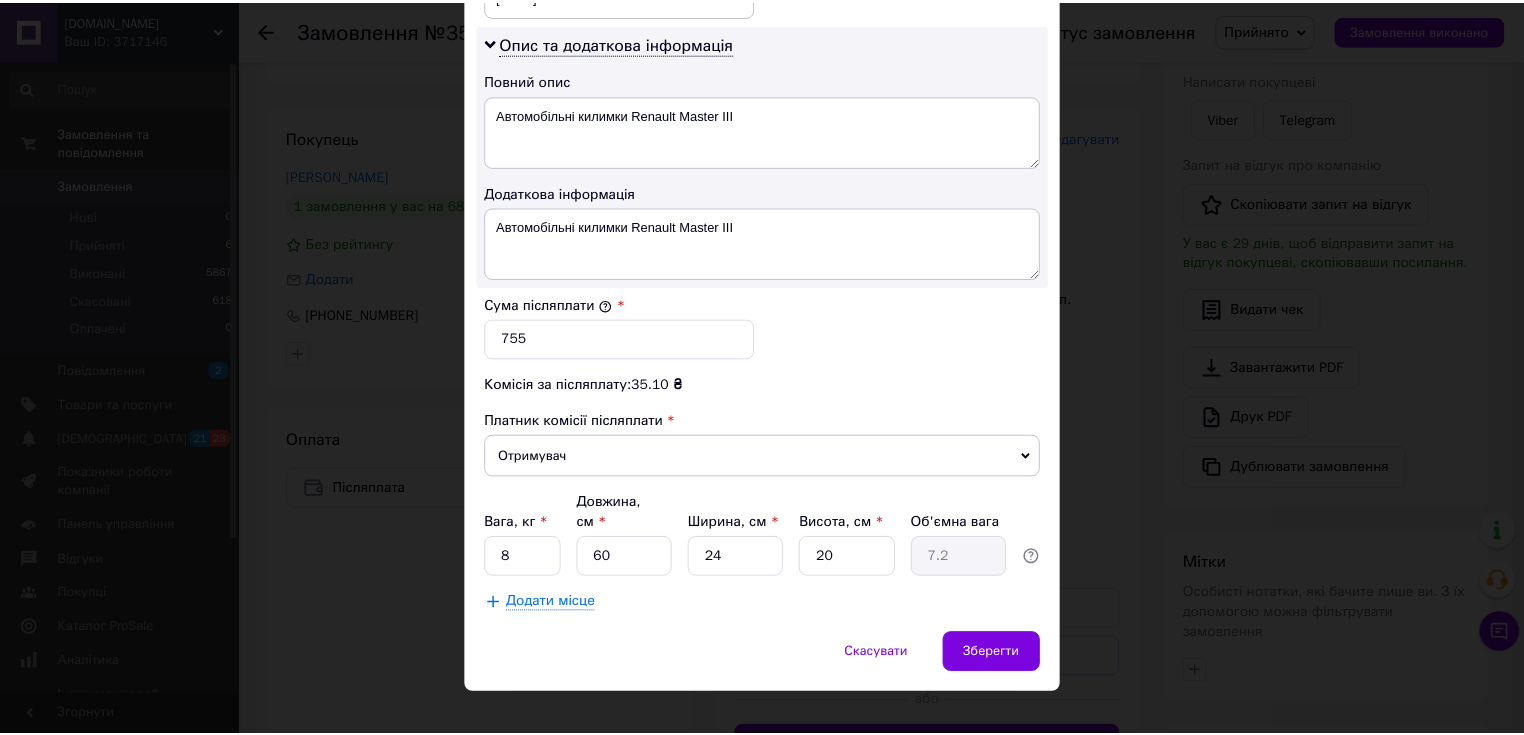 scroll, scrollTop: 1008, scrollLeft: 0, axis: vertical 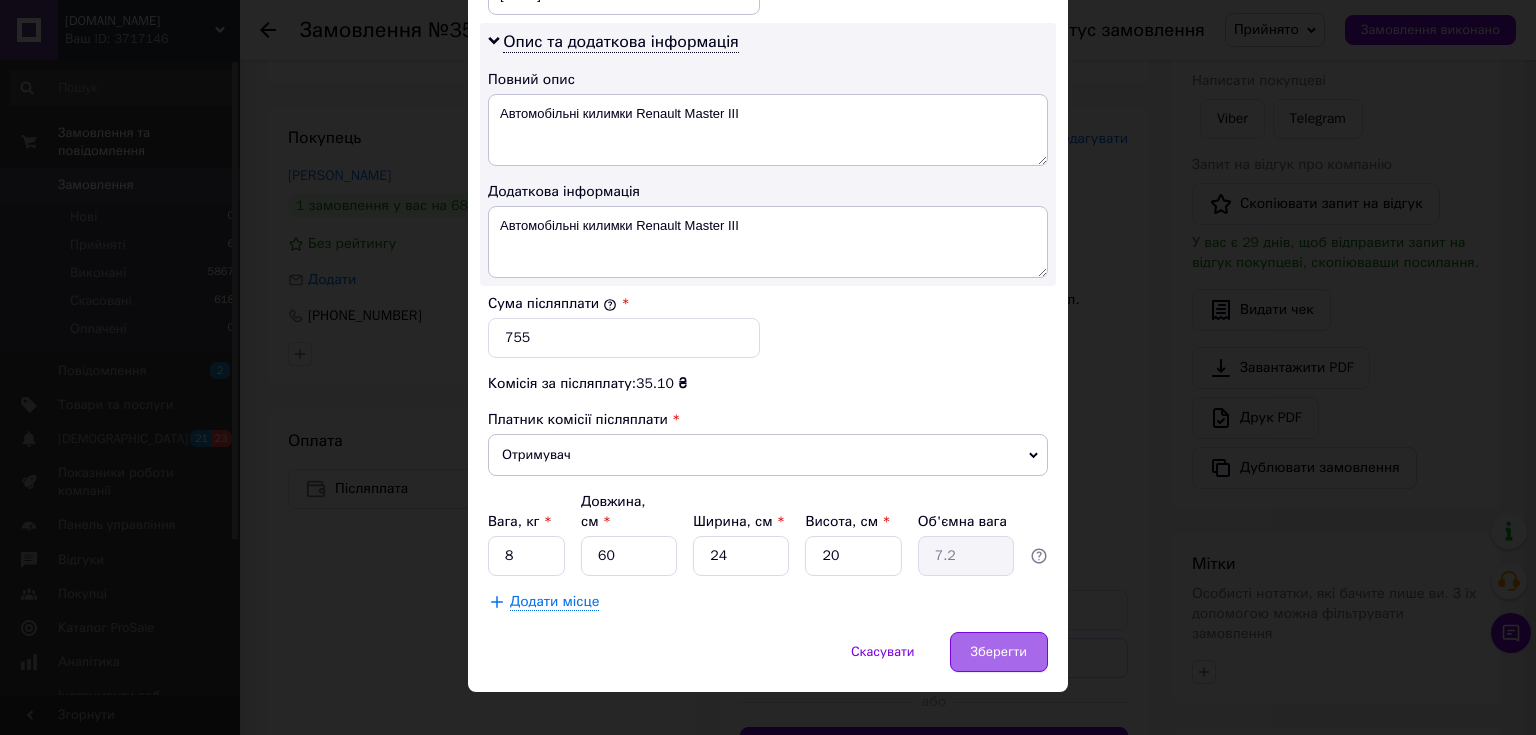 click on "Зберегти" at bounding box center [999, 652] 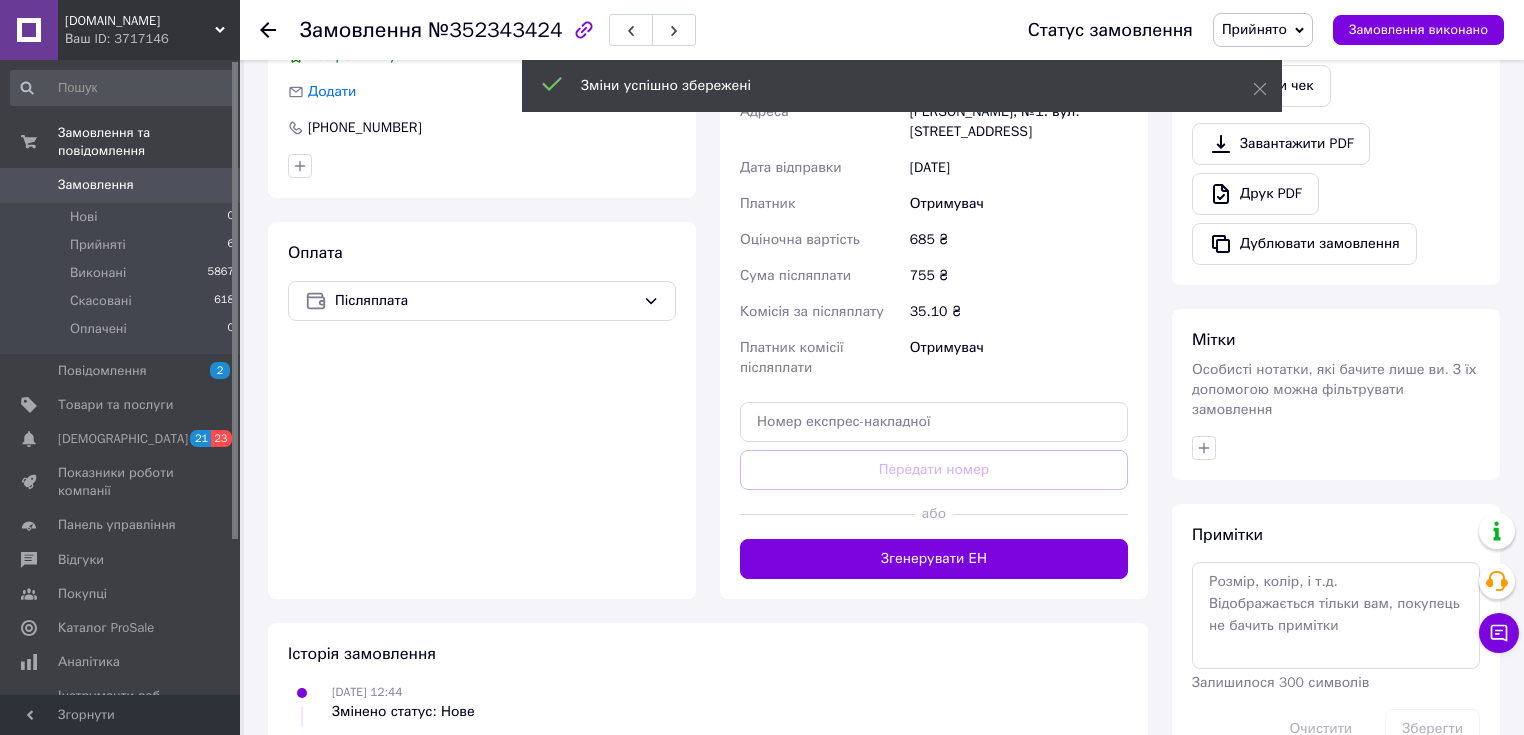scroll, scrollTop: 560, scrollLeft: 0, axis: vertical 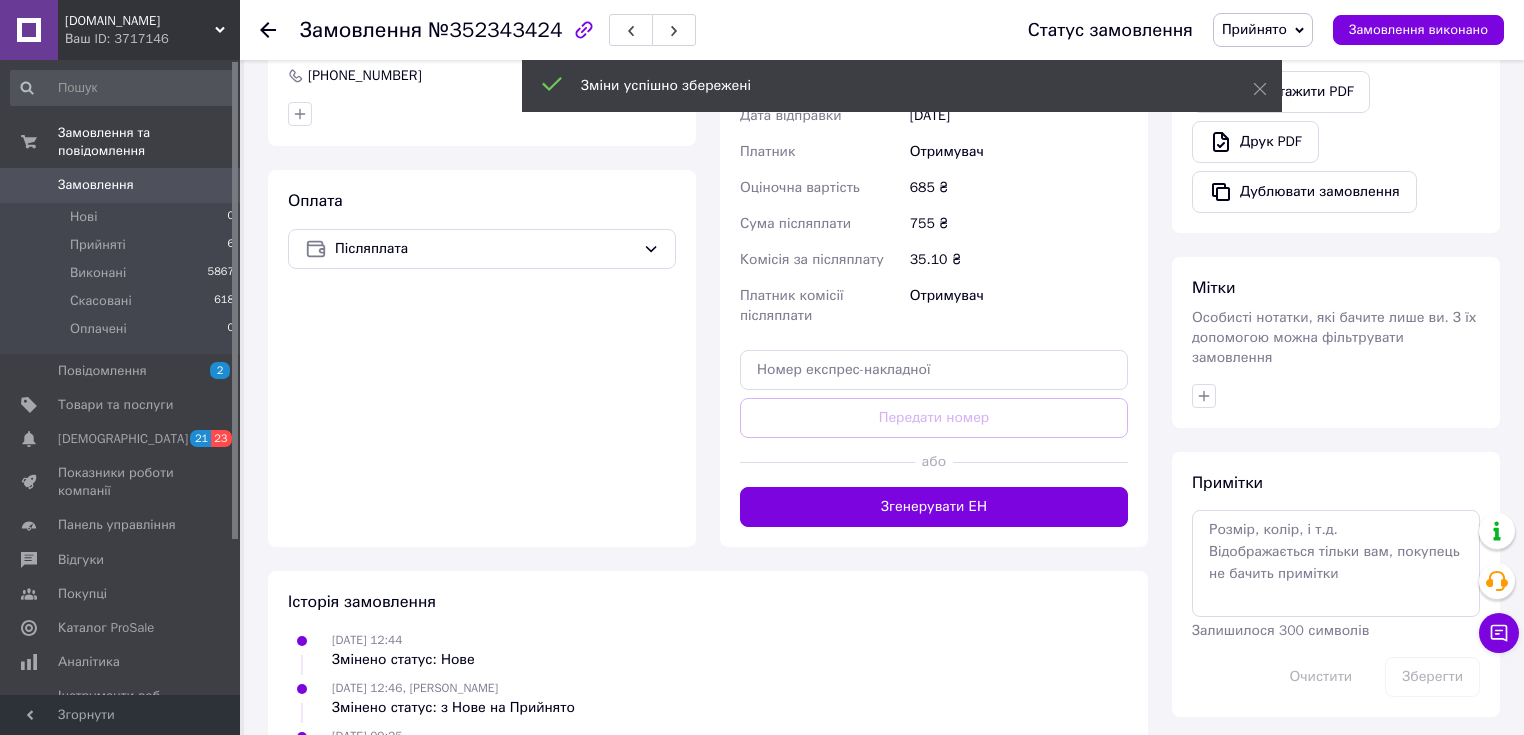 click on "Згенерувати ЕН" at bounding box center (934, 507) 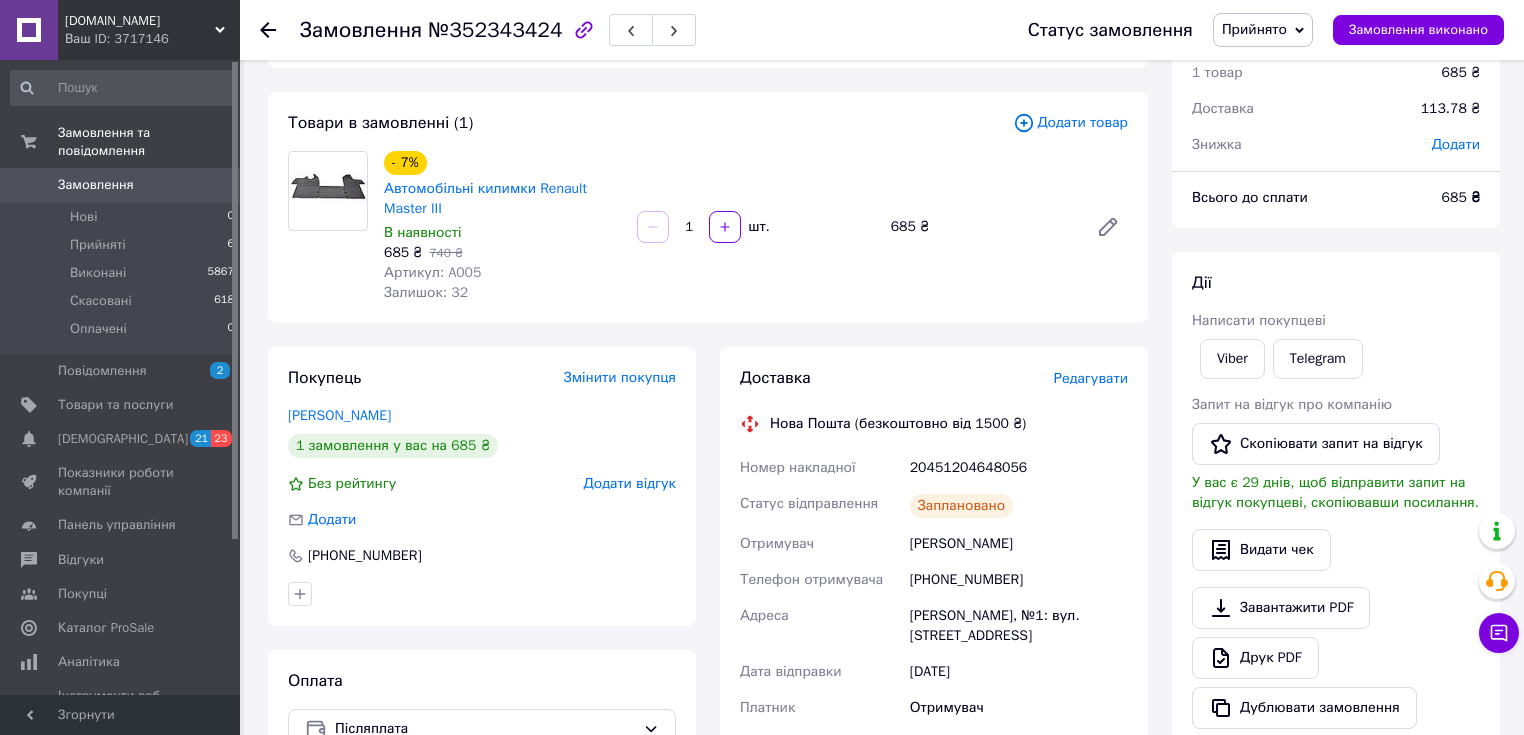 scroll, scrollTop: 80, scrollLeft: 0, axis: vertical 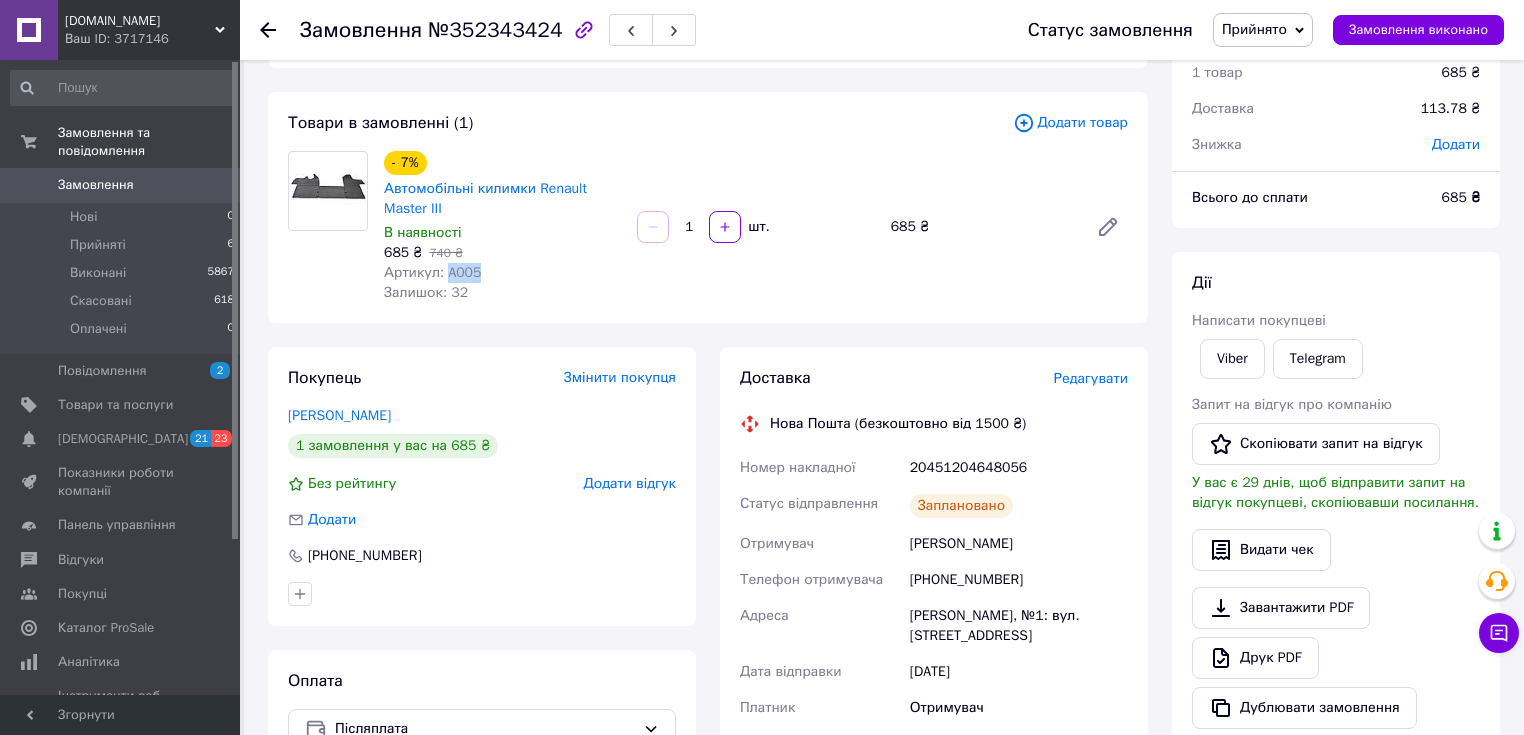 click on "Артикул: A005" at bounding box center (432, 272) 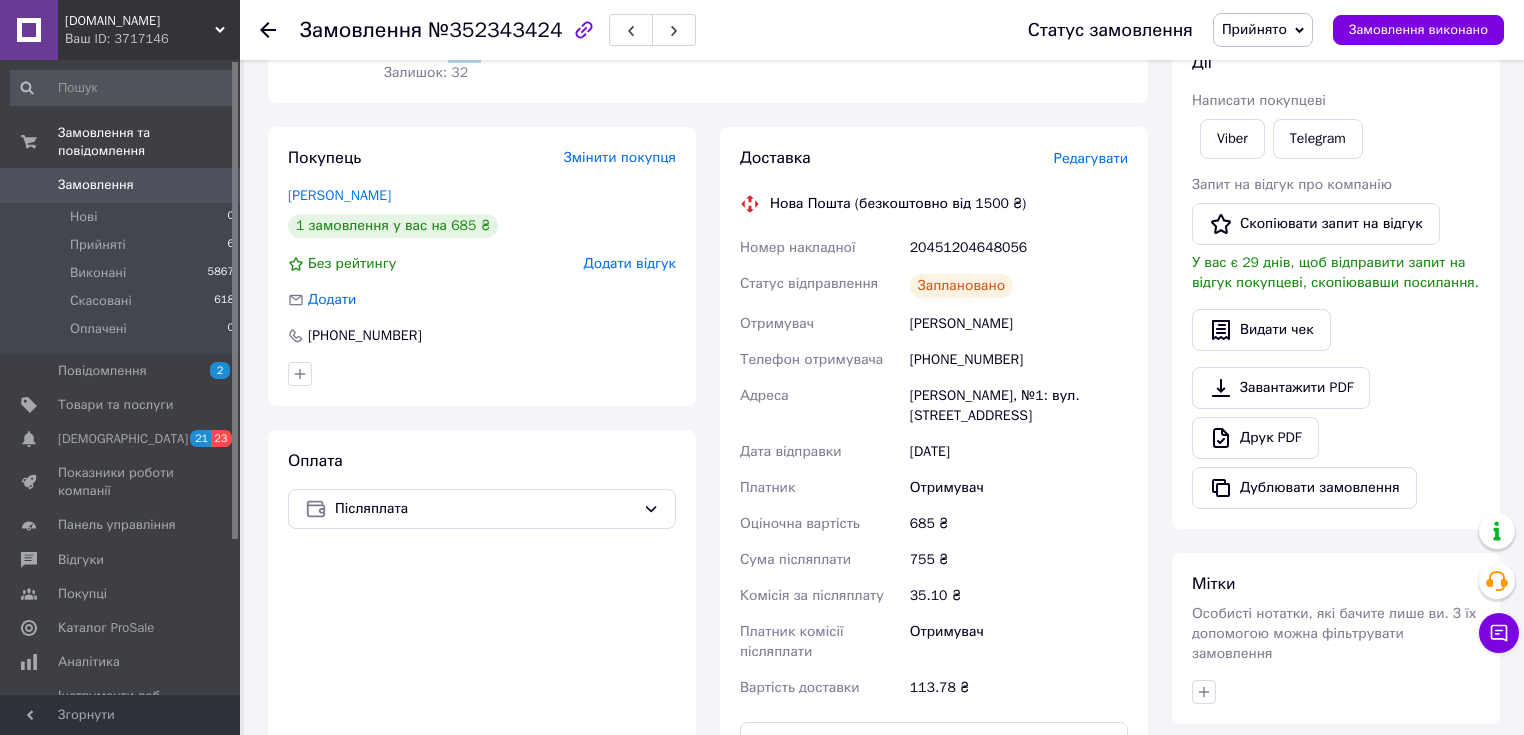 scroll, scrollTop: 320, scrollLeft: 0, axis: vertical 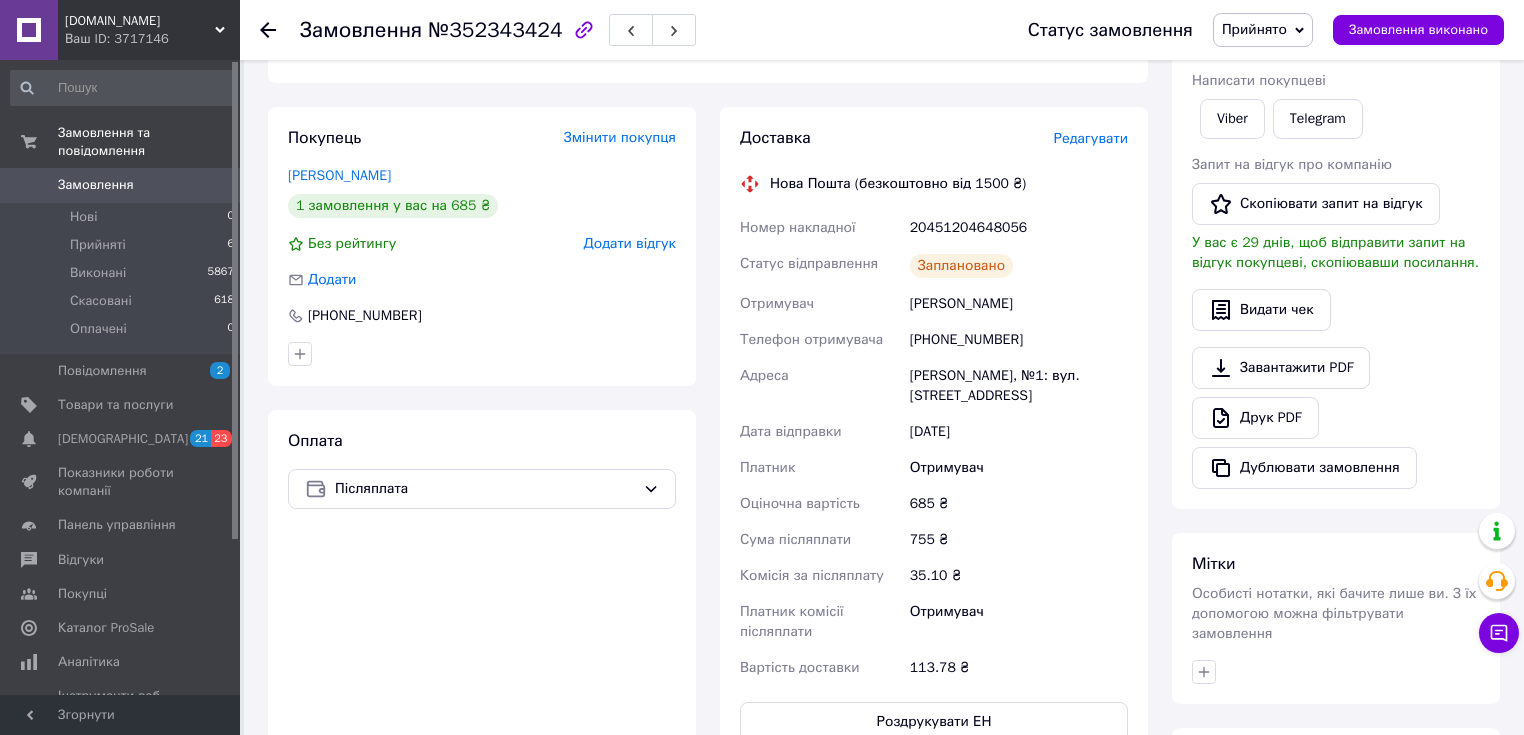 drag, startPoint x: 908, startPoint y: 306, endPoint x: 1032, endPoint y: 314, distance: 124.2578 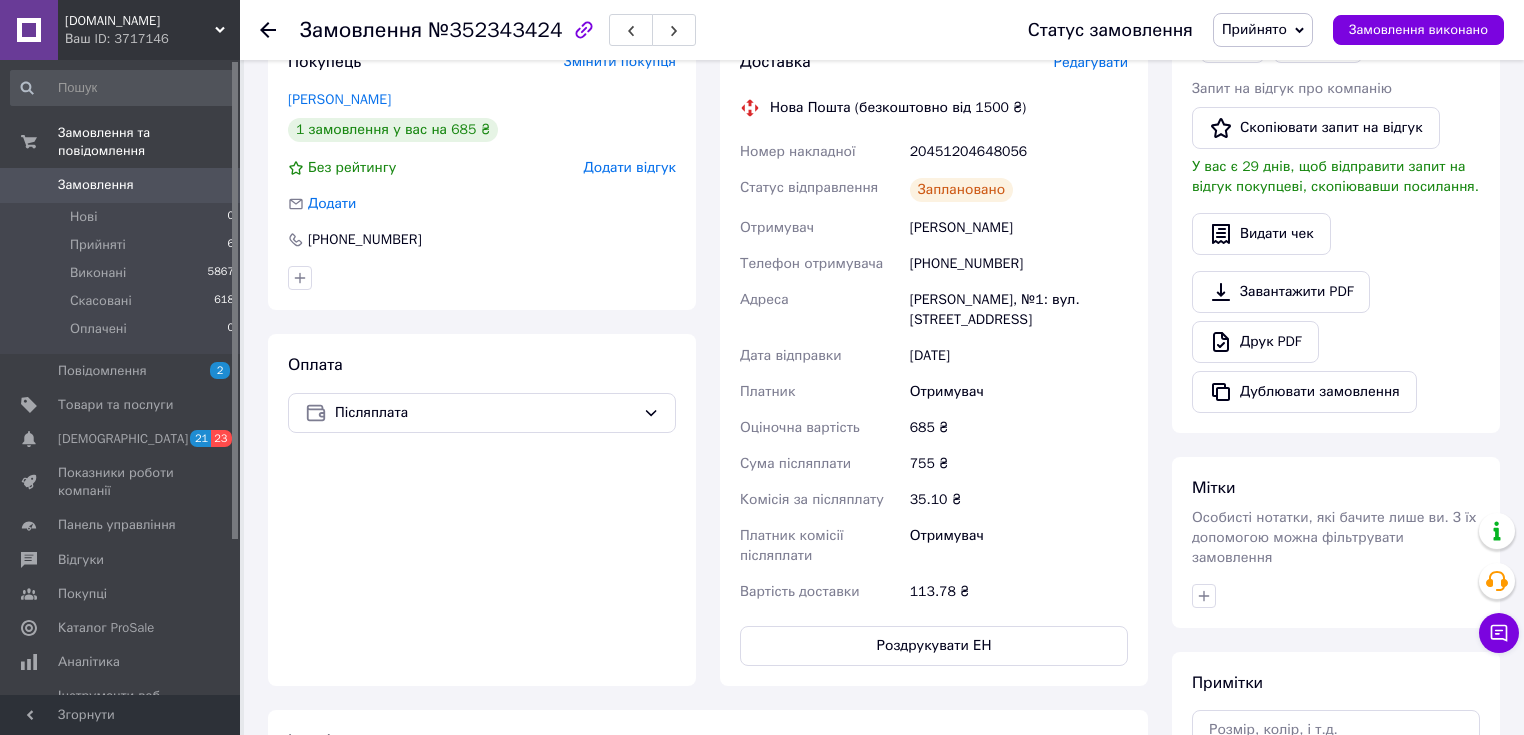 scroll, scrollTop: 480, scrollLeft: 0, axis: vertical 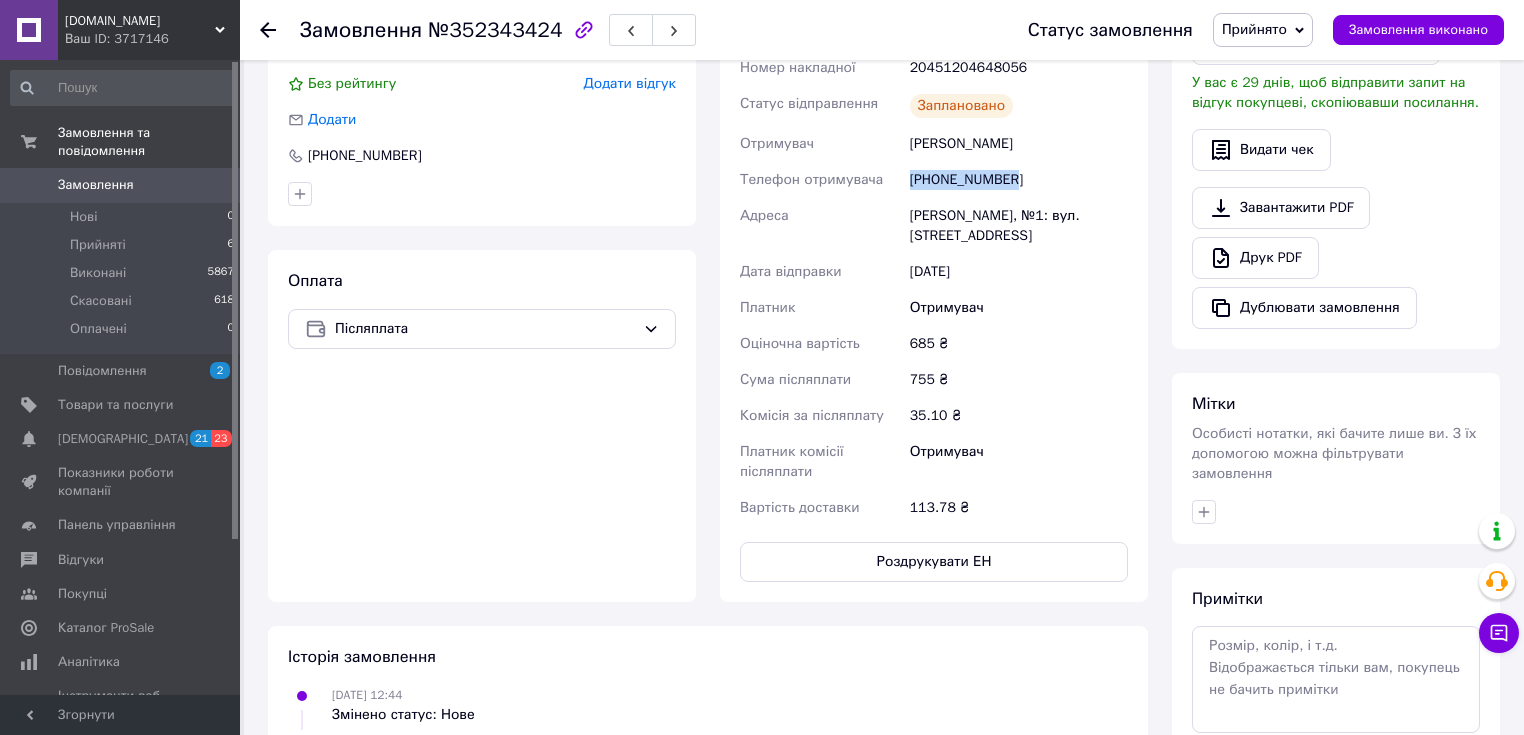 drag, startPoint x: 907, startPoint y: 184, endPoint x: 1038, endPoint y: 184, distance: 131 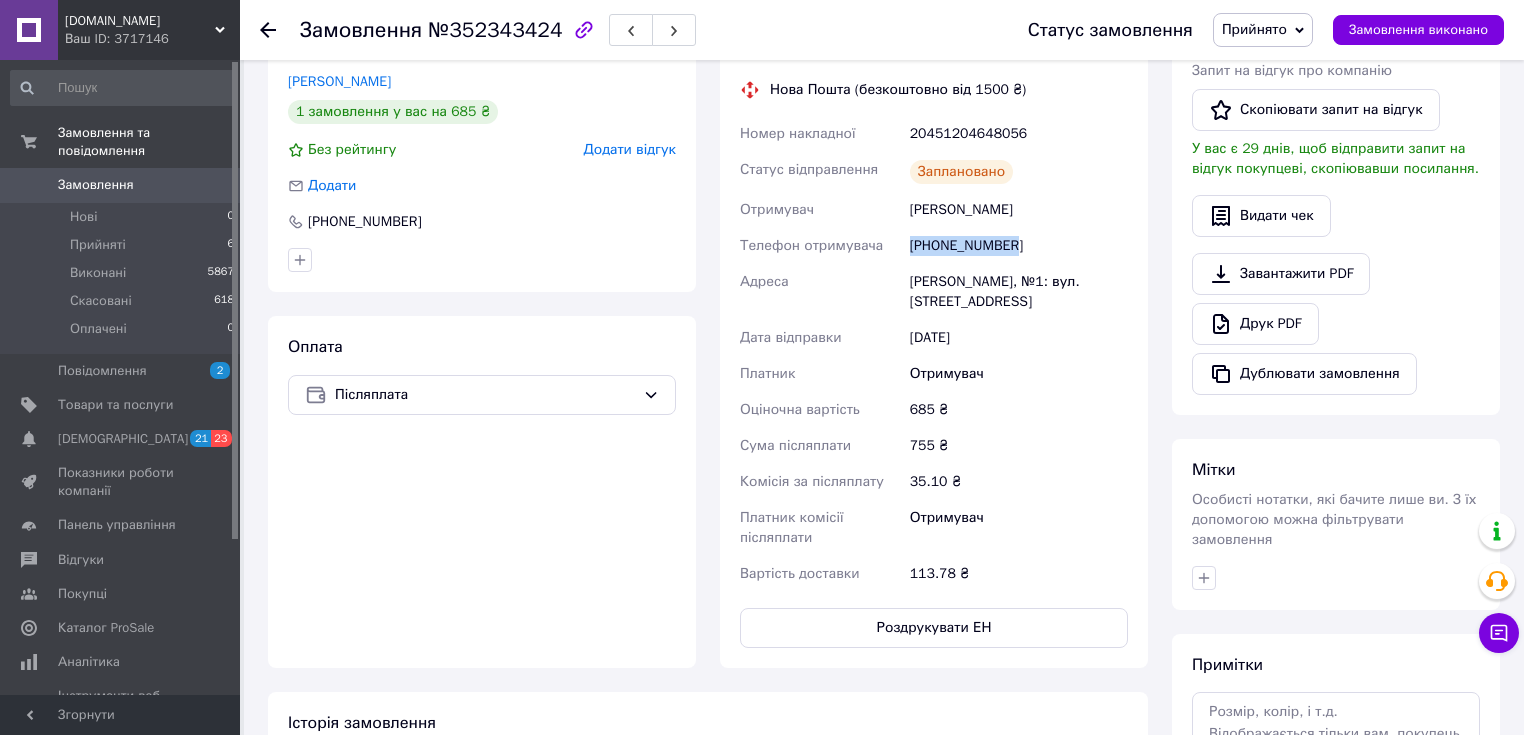 scroll, scrollTop: 400, scrollLeft: 0, axis: vertical 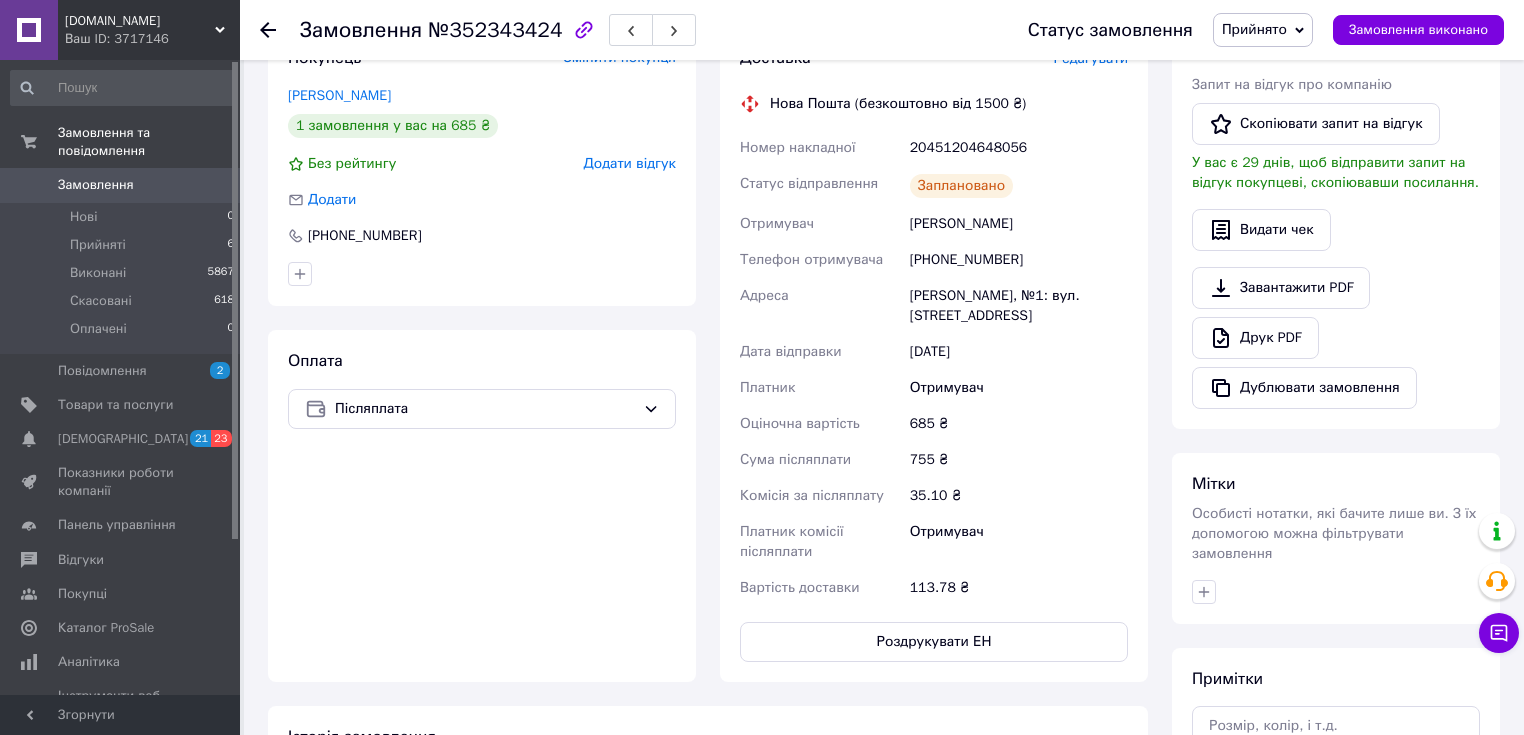 click on "20451204648056" at bounding box center (1019, 148) 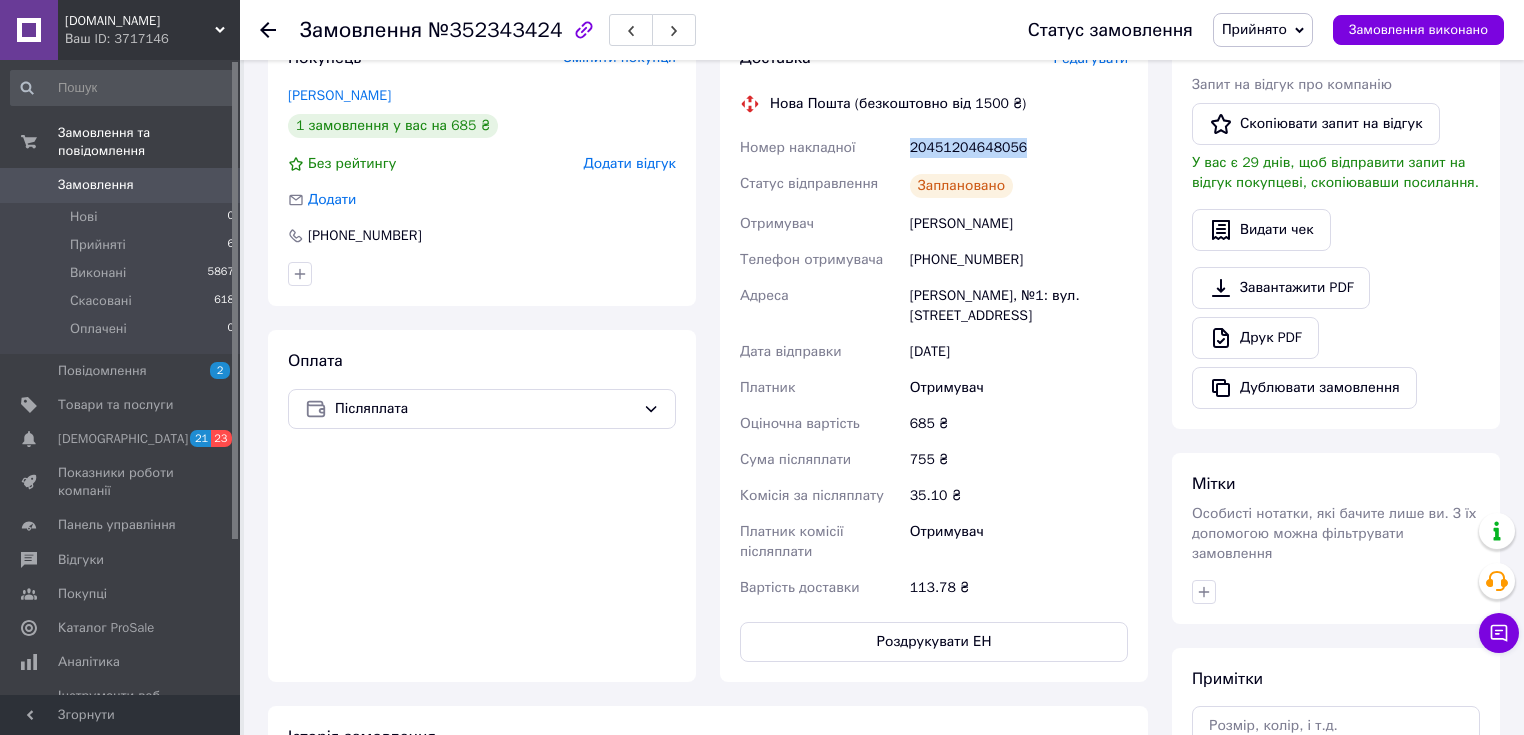 click on "20451204648056" at bounding box center [1019, 148] 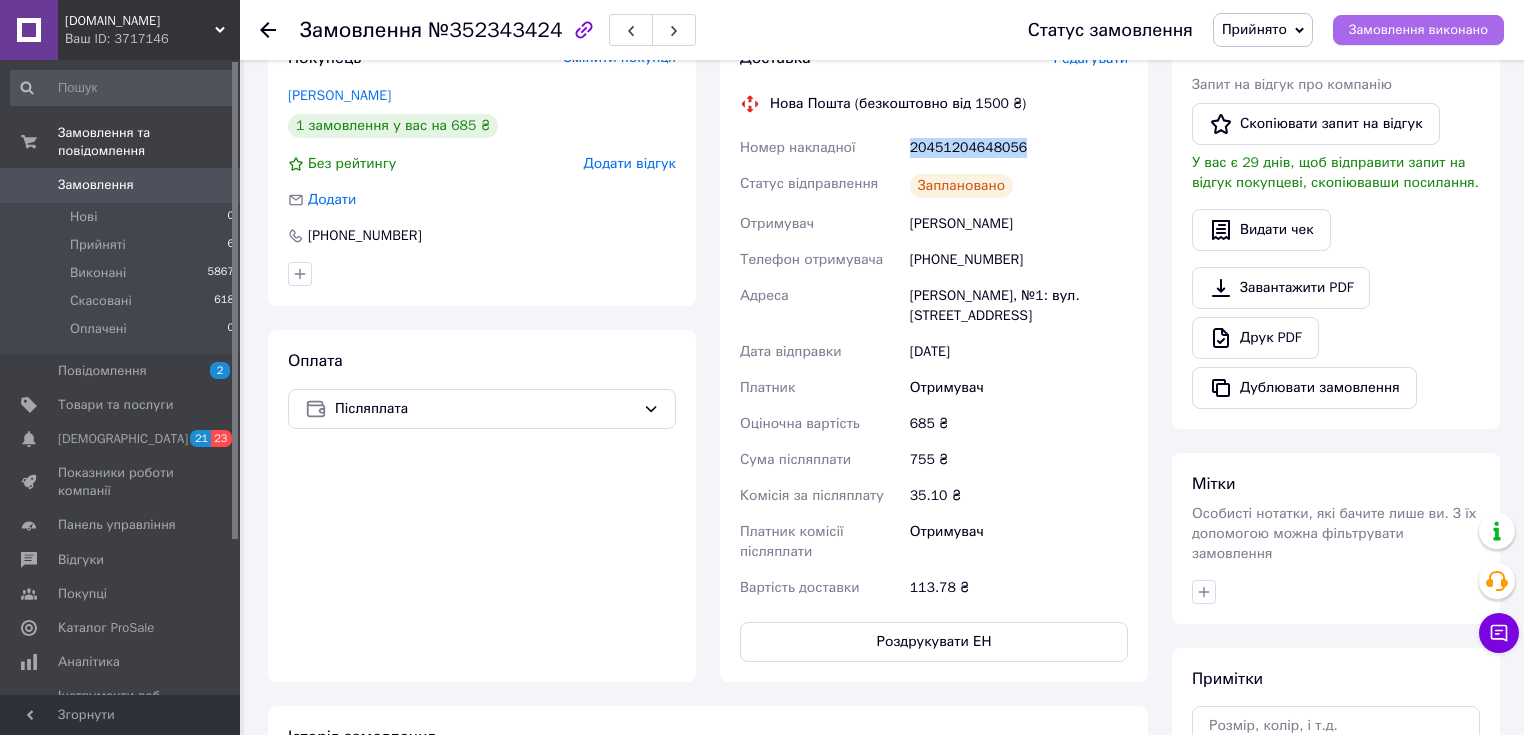click on "Замовлення виконано" at bounding box center (1418, 30) 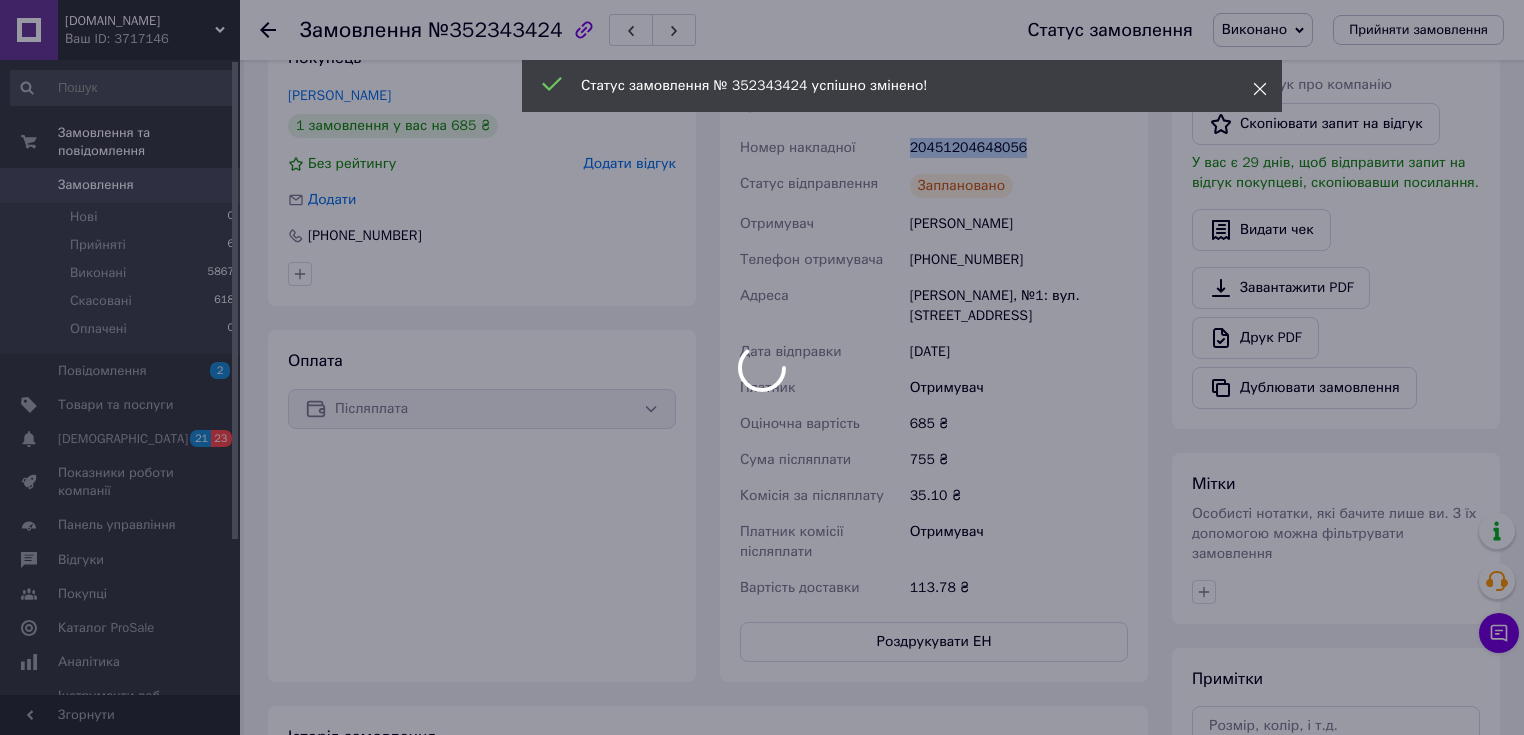click 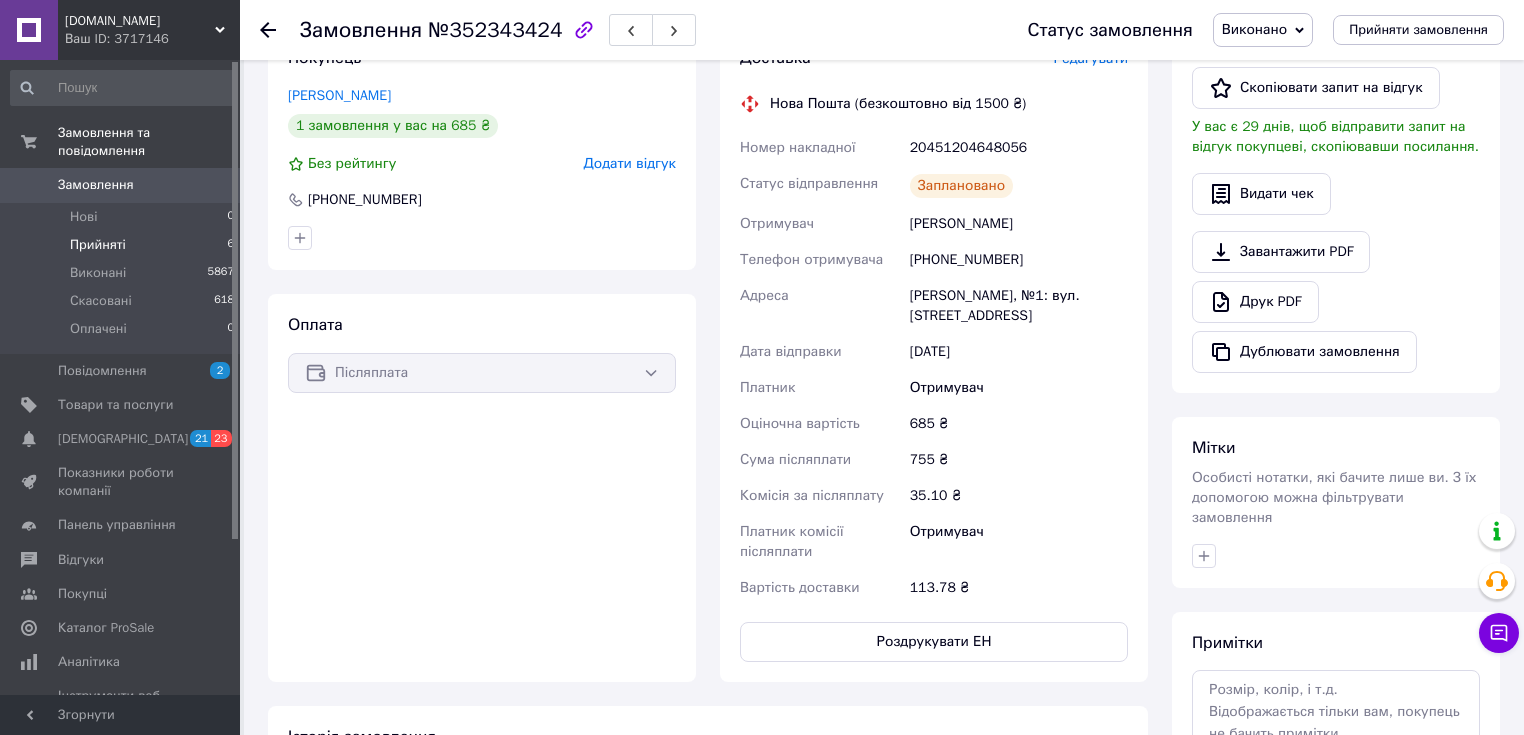 click on "Прийняті 6" at bounding box center (123, 245) 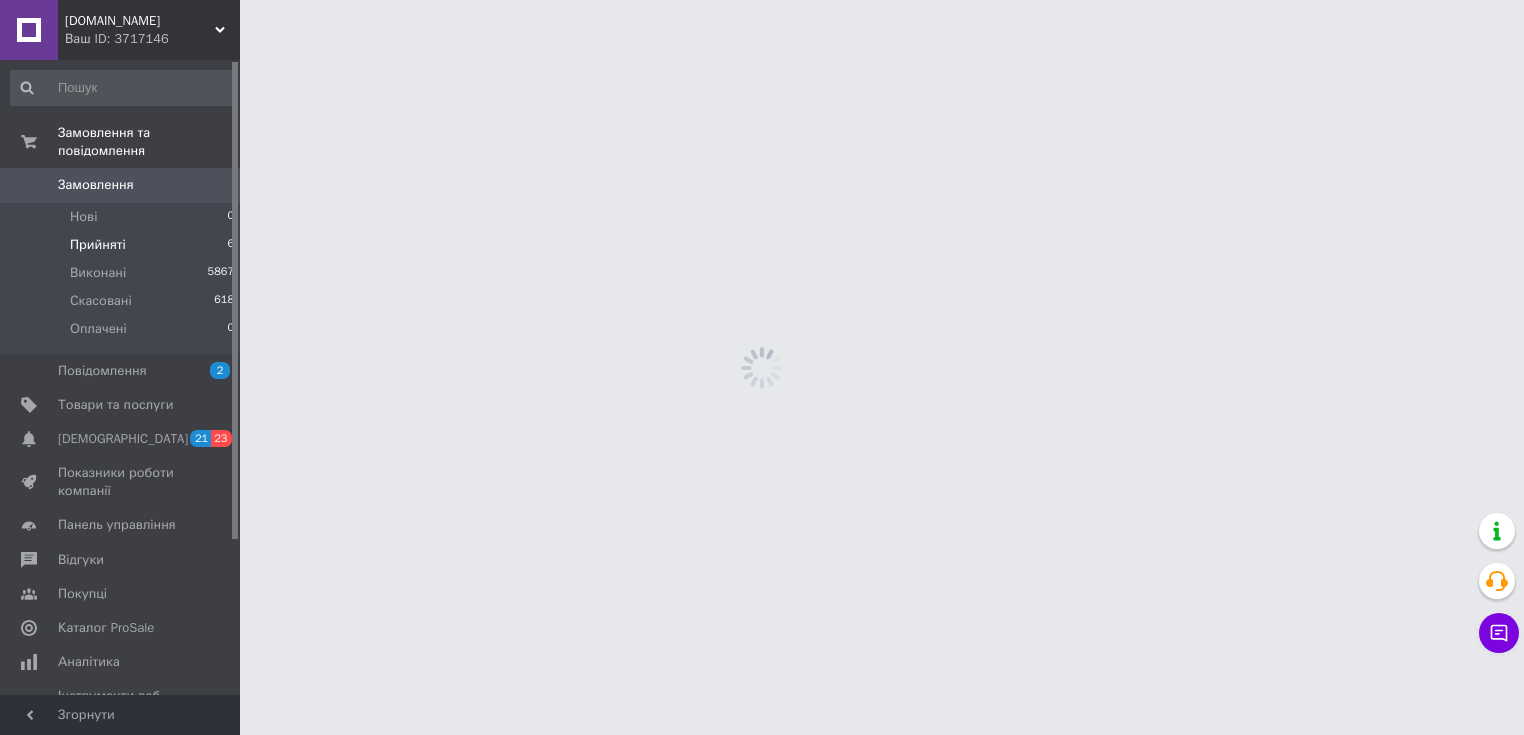 scroll, scrollTop: 0, scrollLeft: 0, axis: both 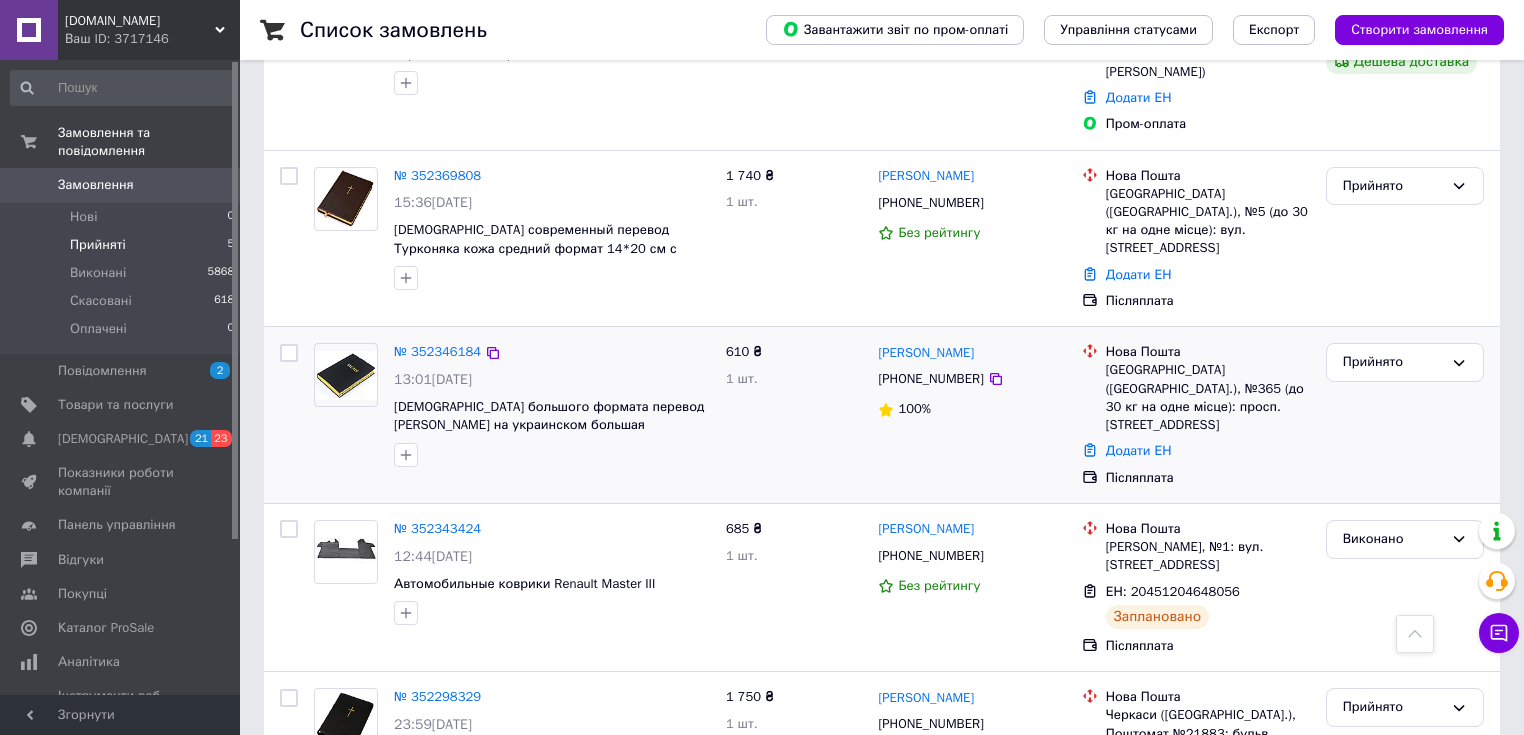 click at bounding box center [346, 375] 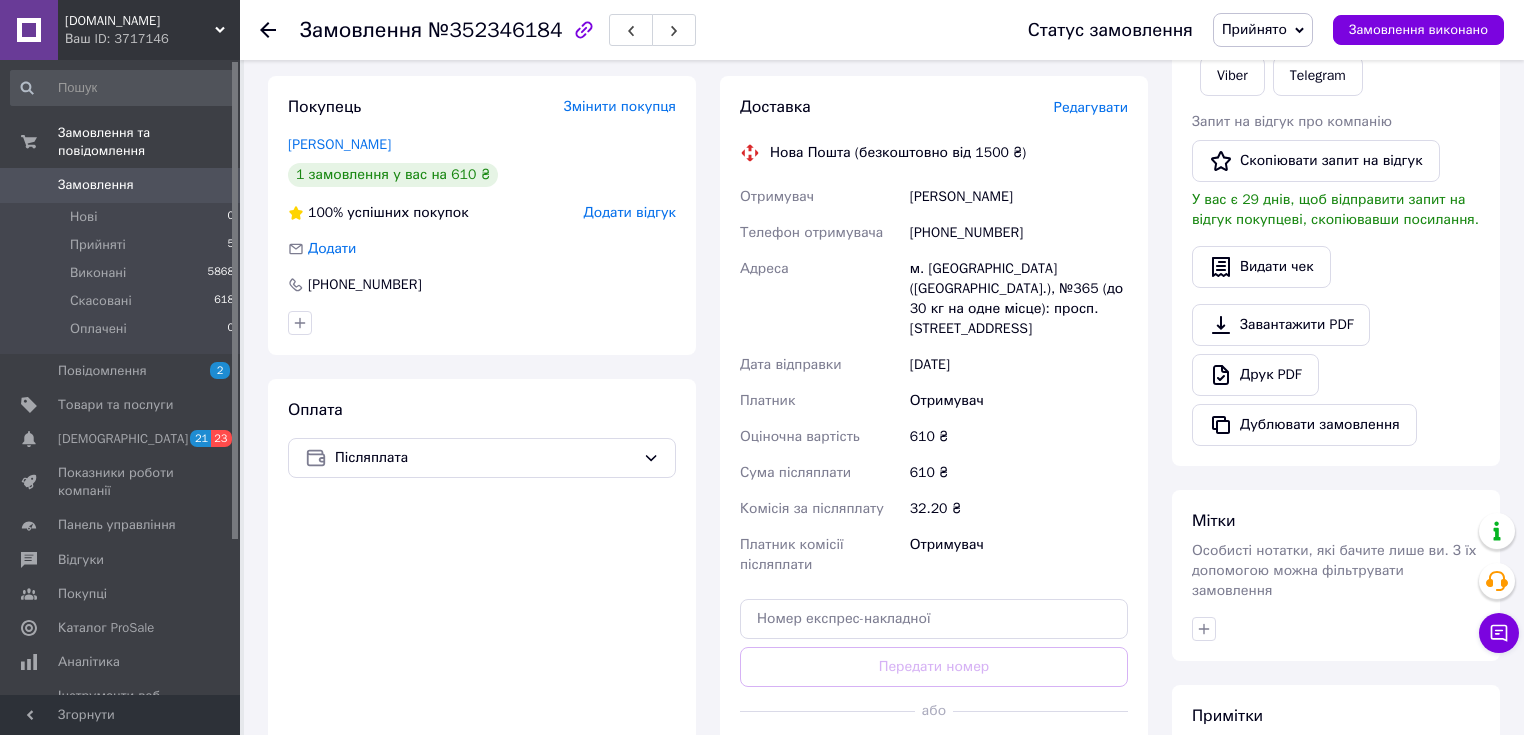 scroll, scrollTop: 400, scrollLeft: 0, axis: vertical 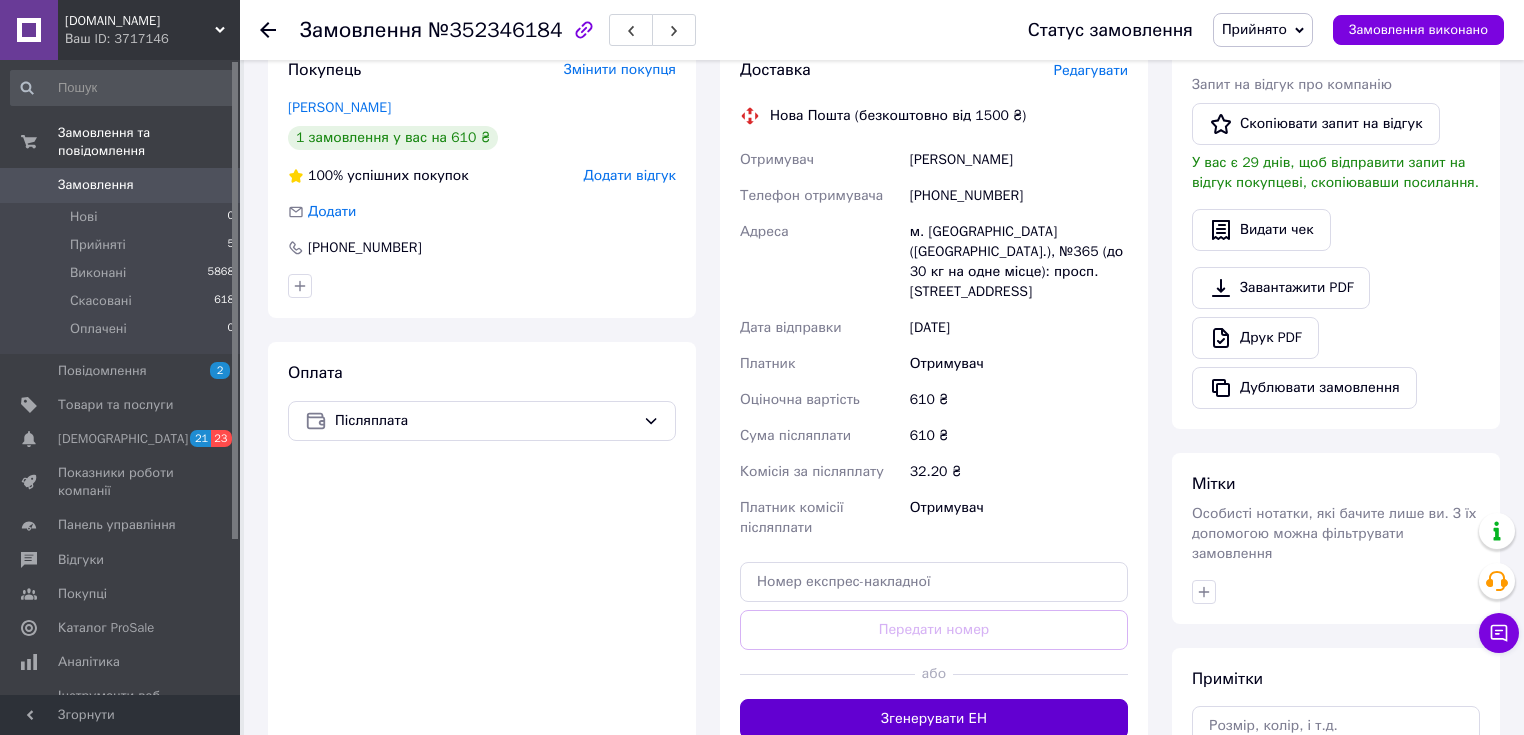 click on "Доставка Редагувати Нова Пошта (безкоштовно від 1500 ₴) Отримувач [PERSON_NAME] Телефон отримувача [PHONE_NUMBER] Адреса м. [GEOGRAPHIC_DATA] ([GEOGRAPHIC_DATA].), №365 (до 30 кг на одне місце): просп. Соборності, 7а Дата відправки [DATE] Платник Отримувач Оціночна вартість 610 ₴ Сума післяплати 610 ₴ Комісія за післяплату 32.20 ₴ Платник комісії післяплати Отримувач Передати номер або Згенерувати ЕН Платник Отримувач Відправник Прізвище отримувача [PERSON_NAME] Ім'я отримувача [PERSON_NAME] По батькові отримувача Телефон отримувача [PHONE_NUMBER] Тип доставки У відділенні Кур'єром В поштоматі 610 < >" at bounding box center [934, 399] 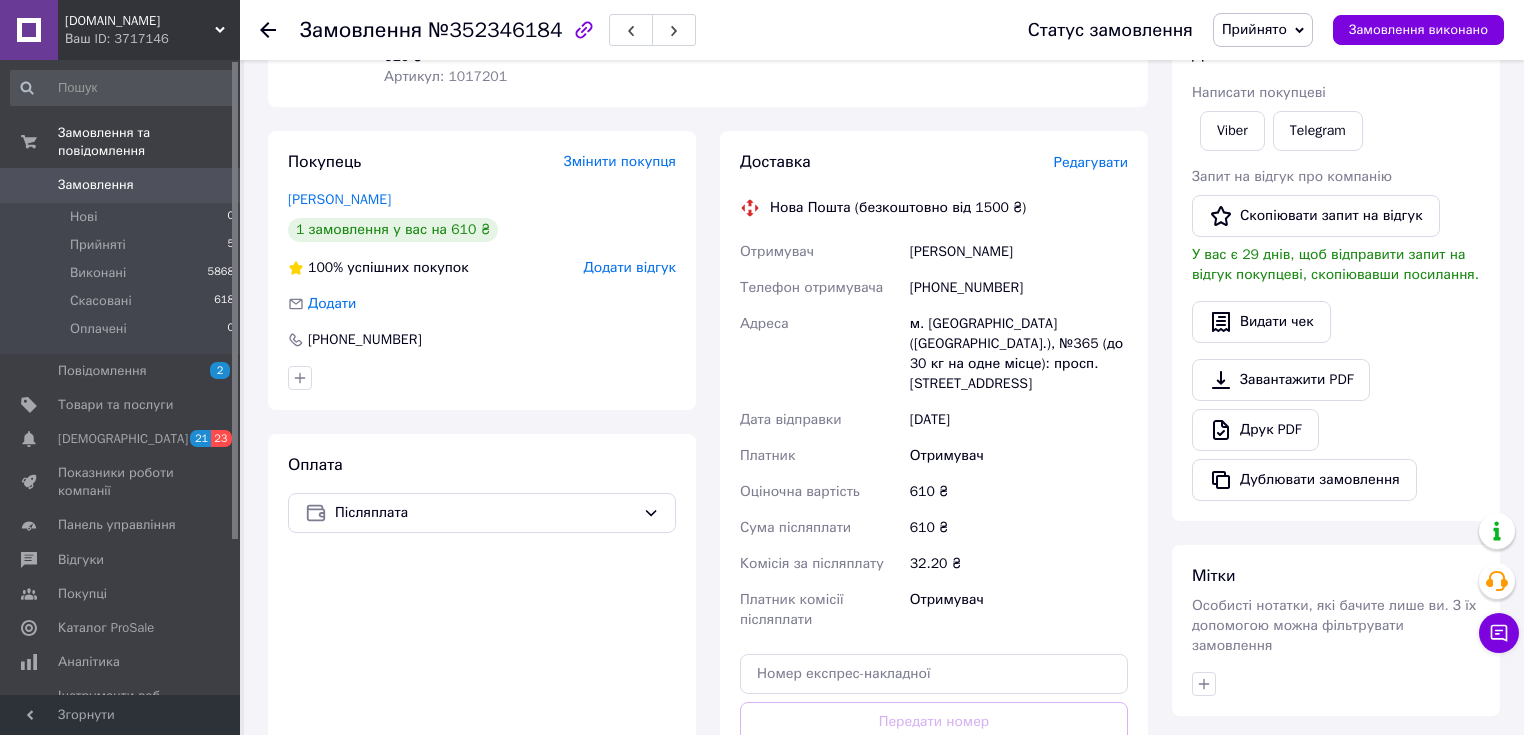 scroll, scrollTop: 160, scrollLeft: 0, axis: vertical 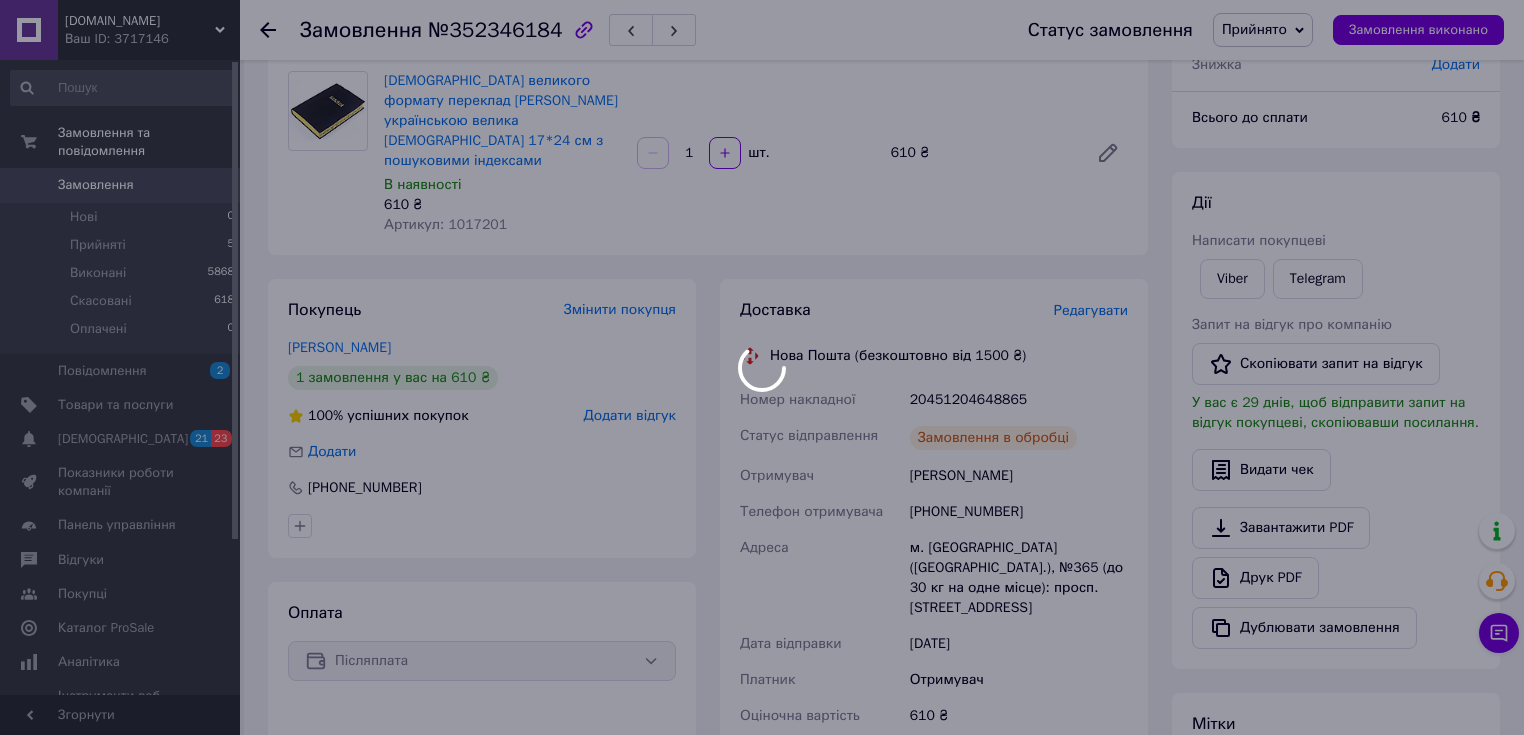 click at bounding box center [762, 367] 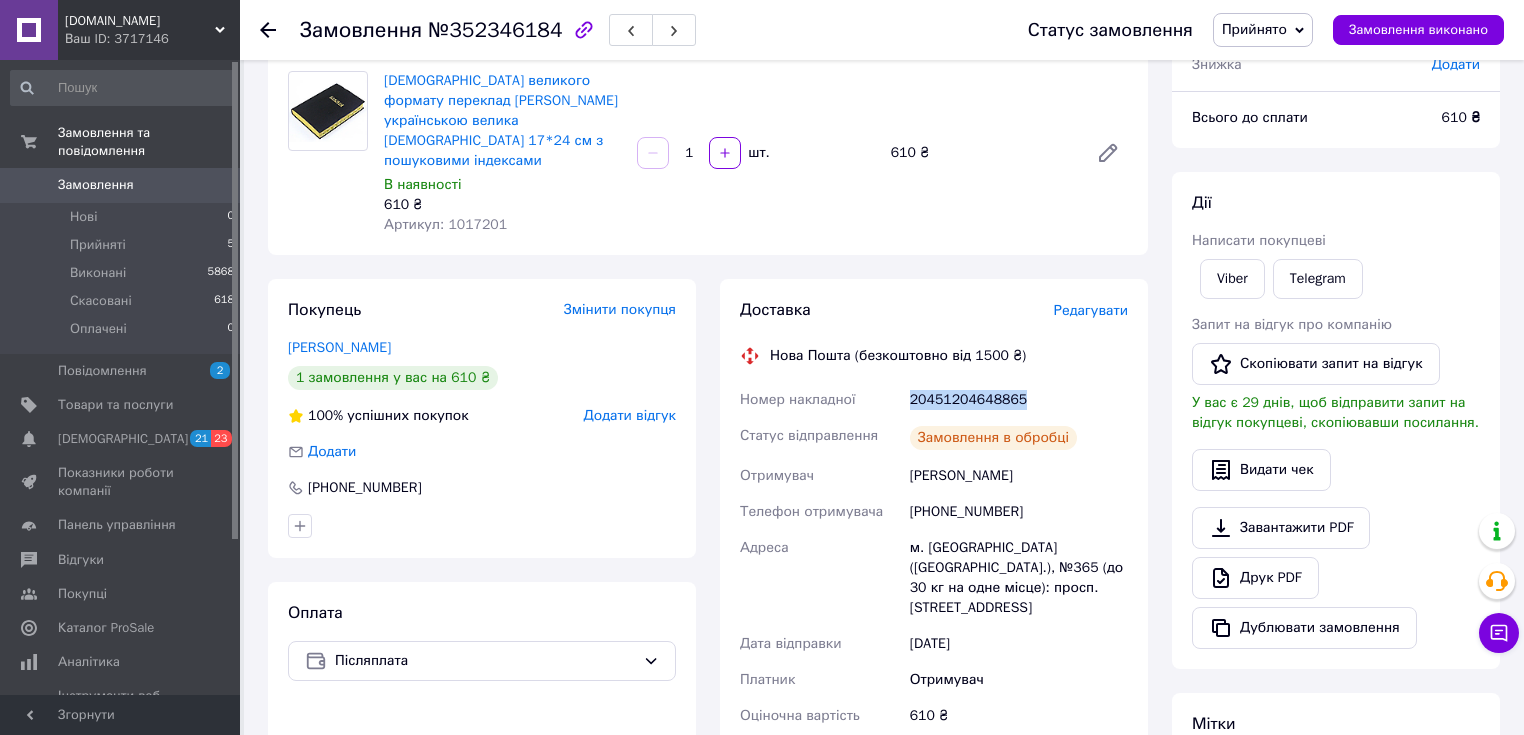 click on "20451204648865" at bounding box center [1019, 400] 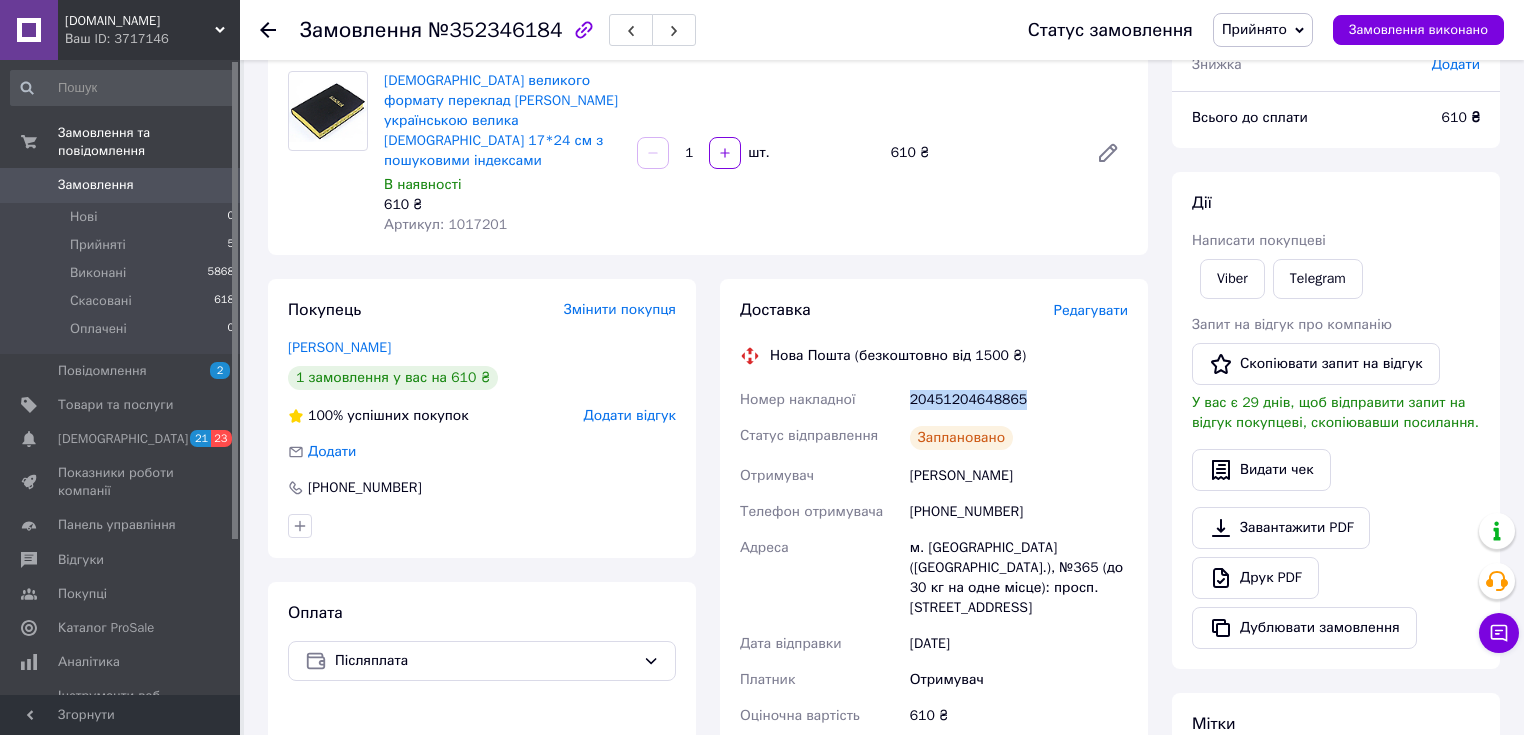 copy on "20451204648865" 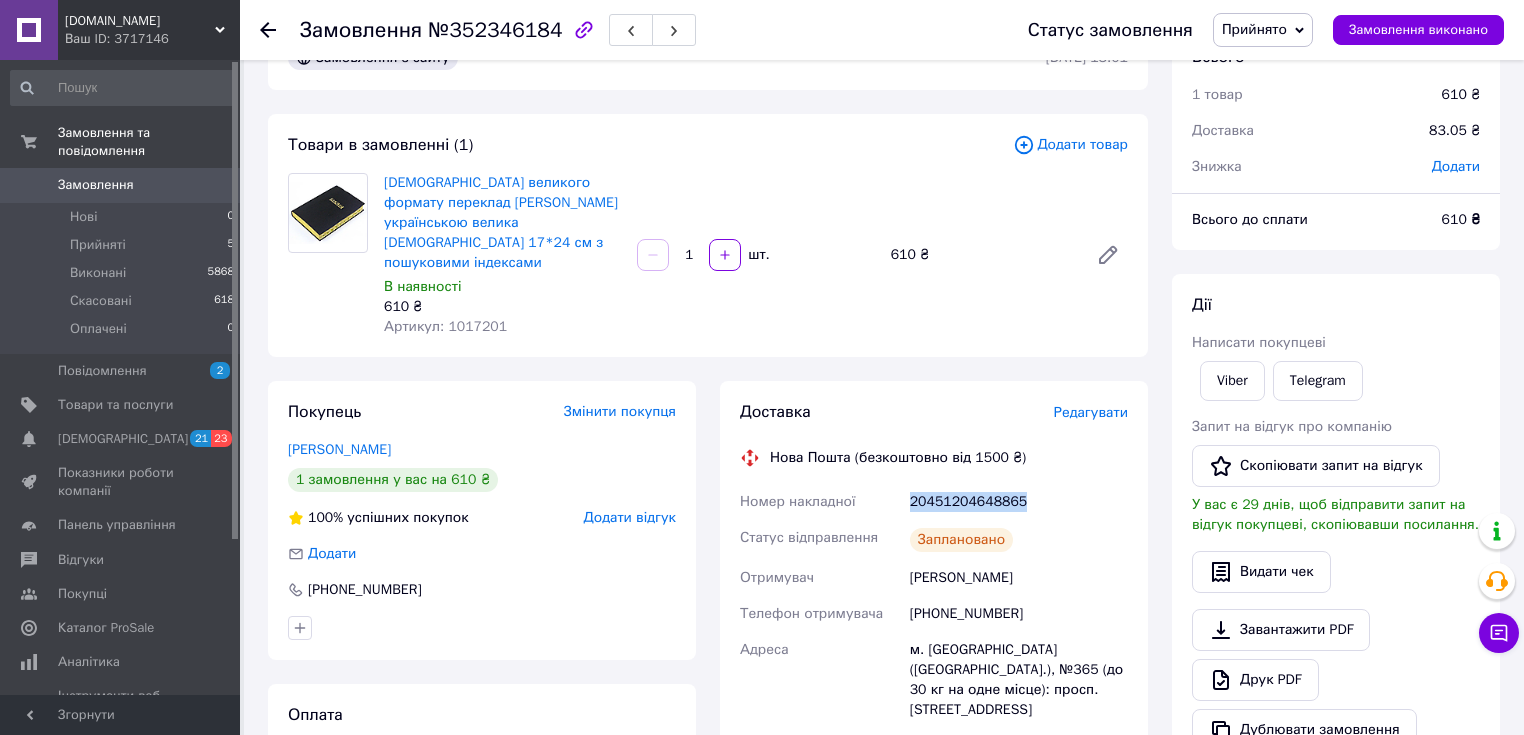 scroll, scrollTop: 0, scrollLeft: 0, axis: both 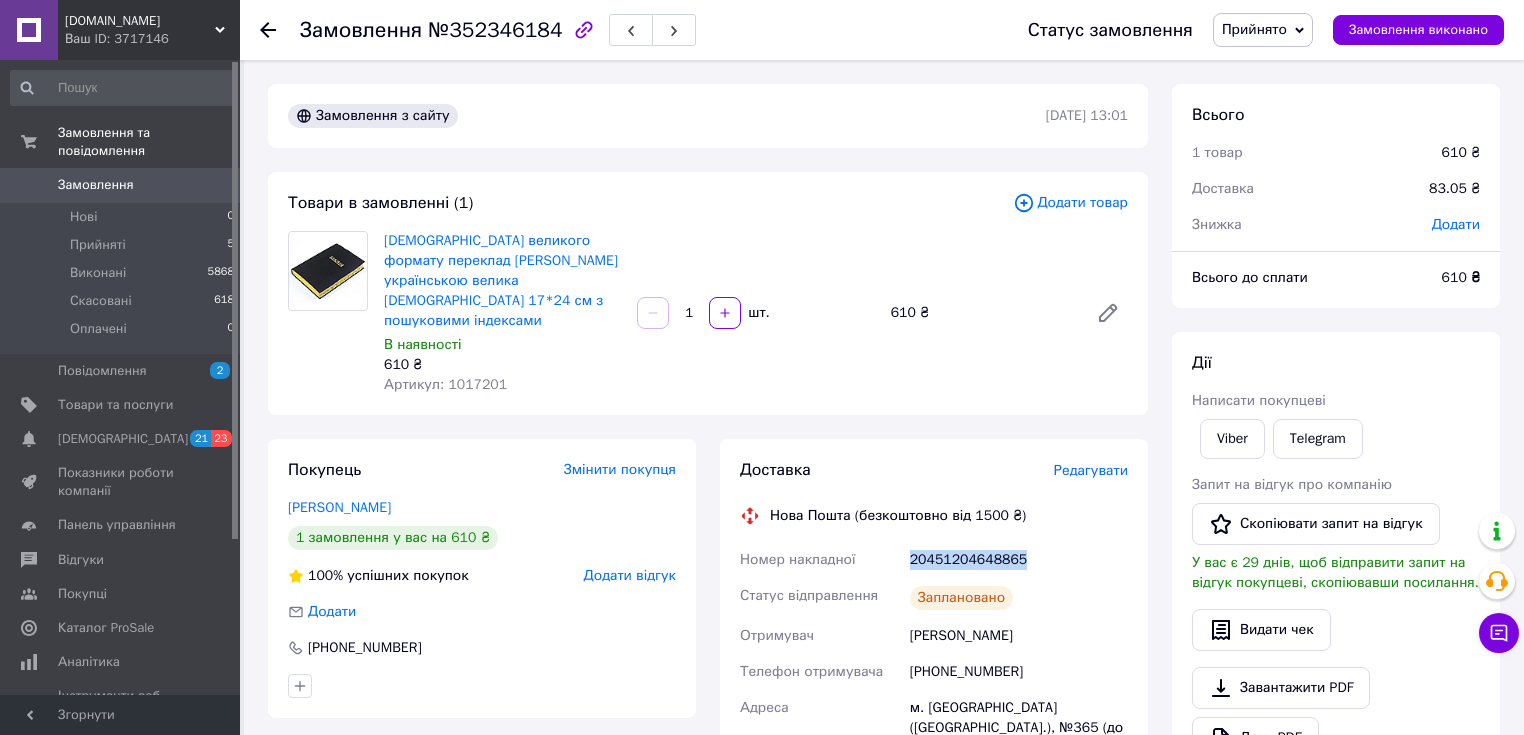click on "Артикул: 1017201" at bounding box center [445, 384] 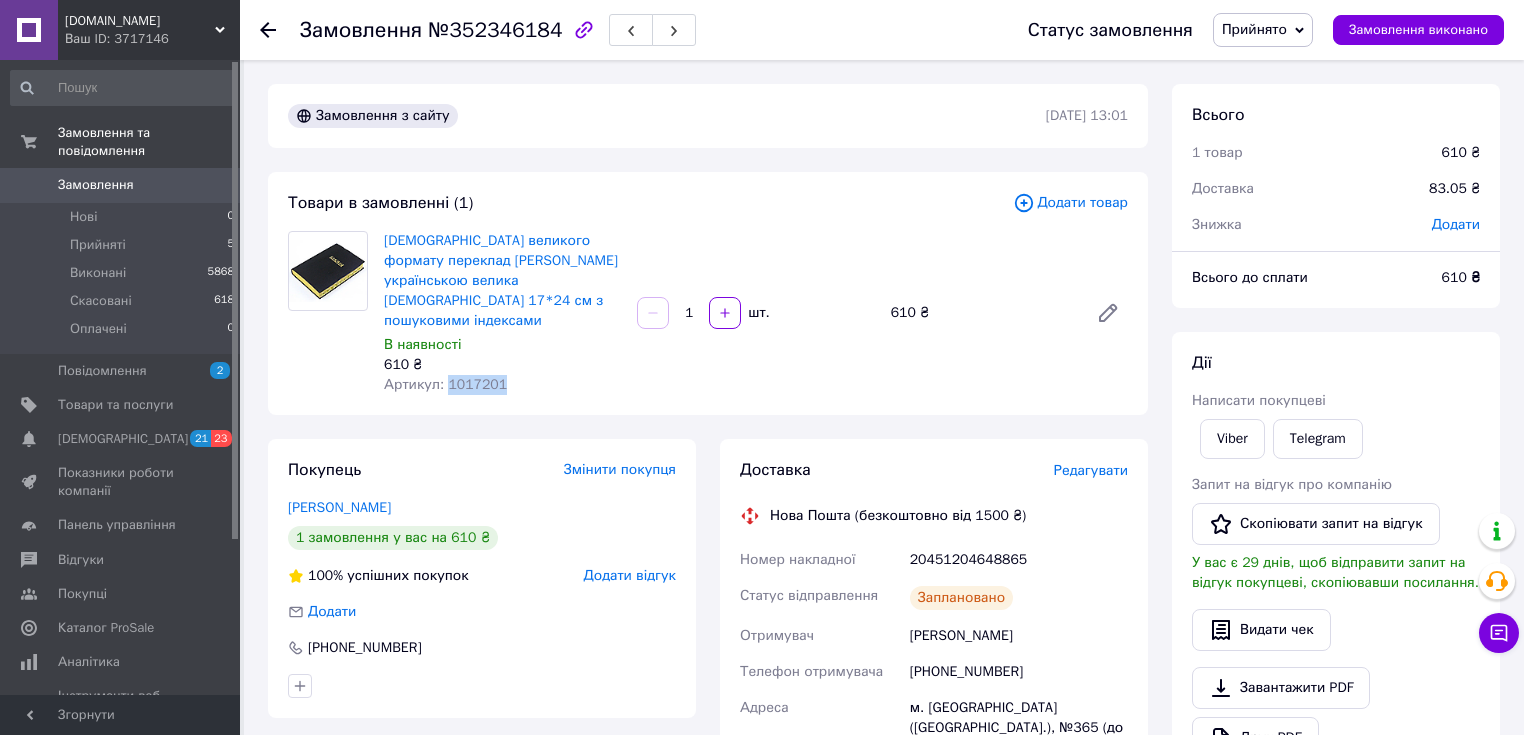 click on "Артикул: 1017201" at bounding box center [445, 384] 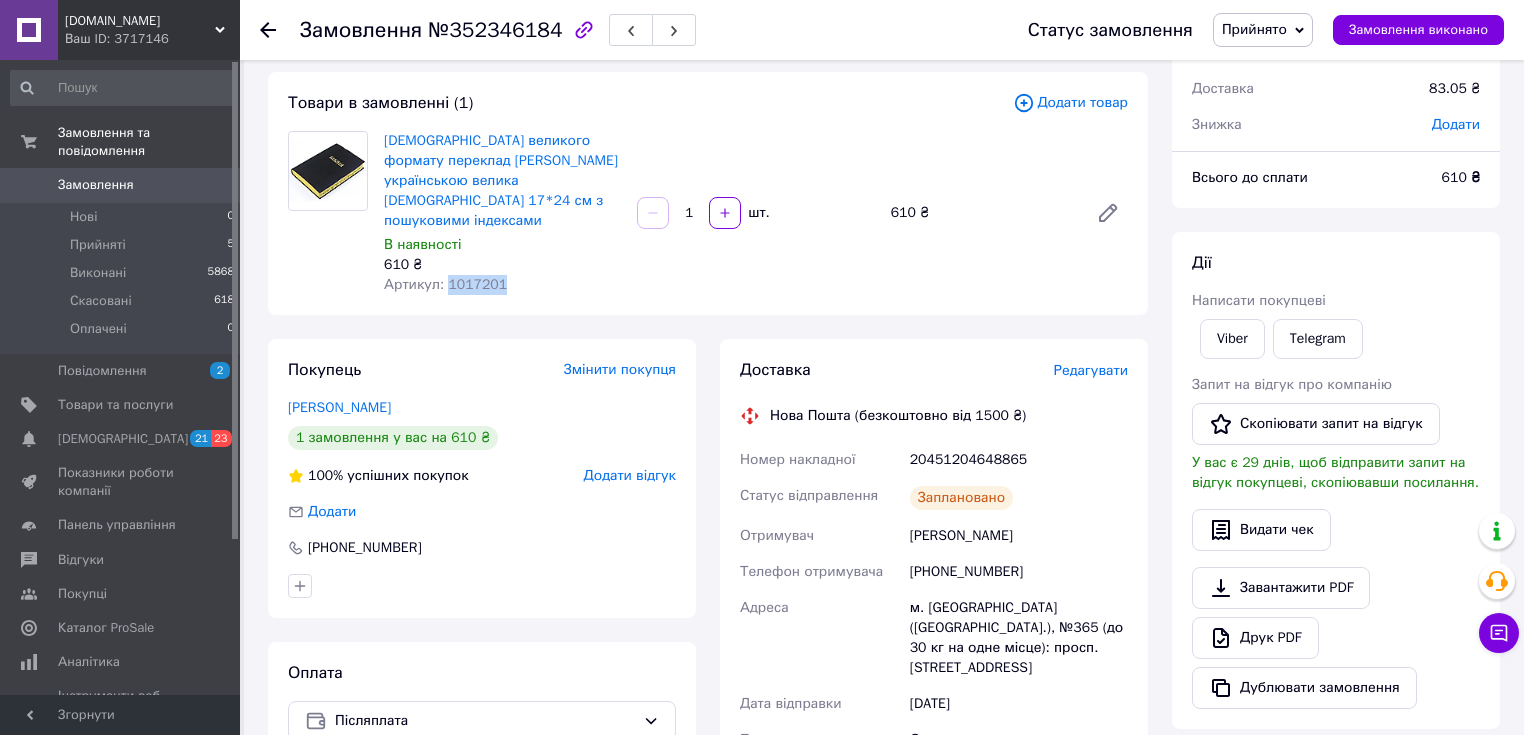 scroll, scrollTop: 160, scrollLeft: 0, axis: vertical 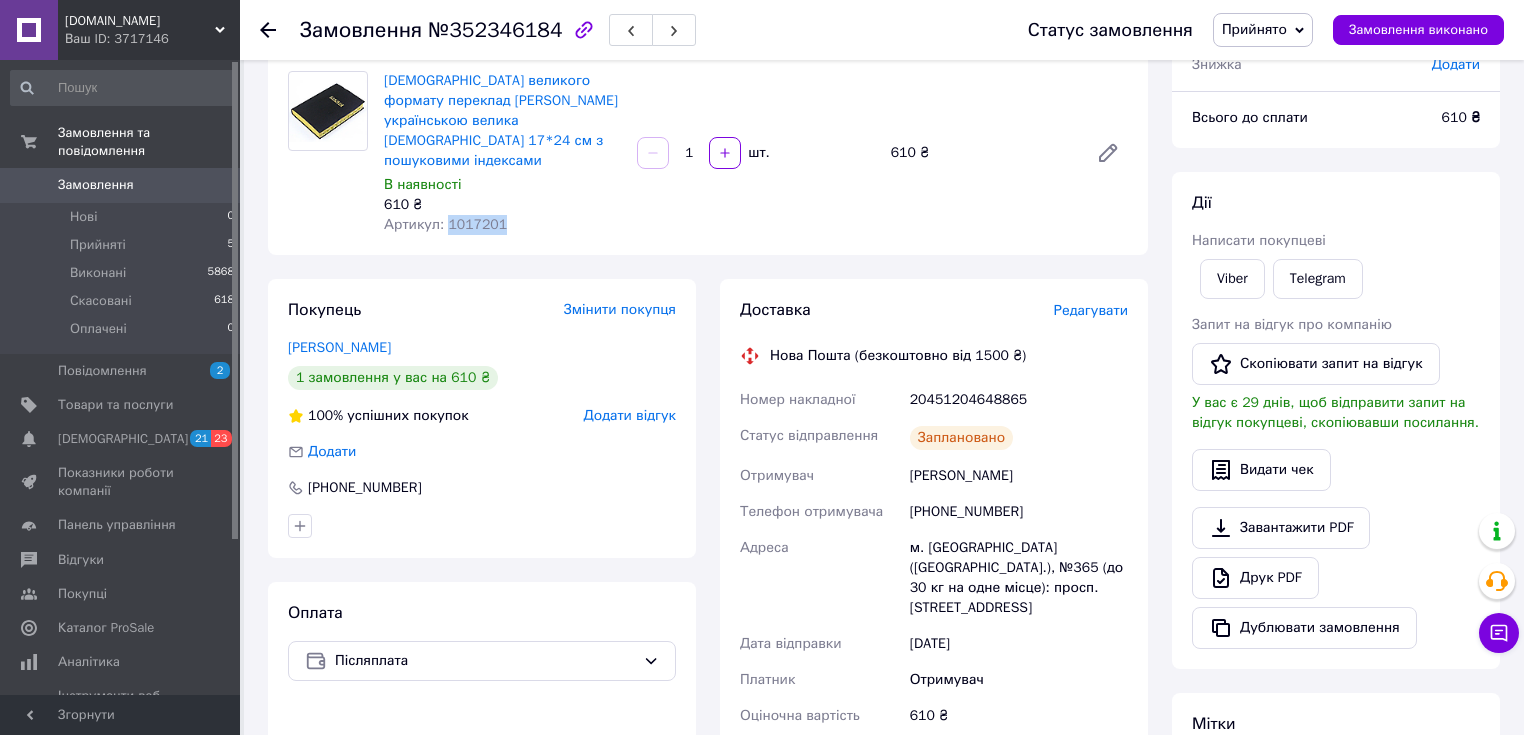 drag, startPoint x: 912, startPoint y: 452, endPoint x: 1044, endPoint y: 448, distance: 132.0606 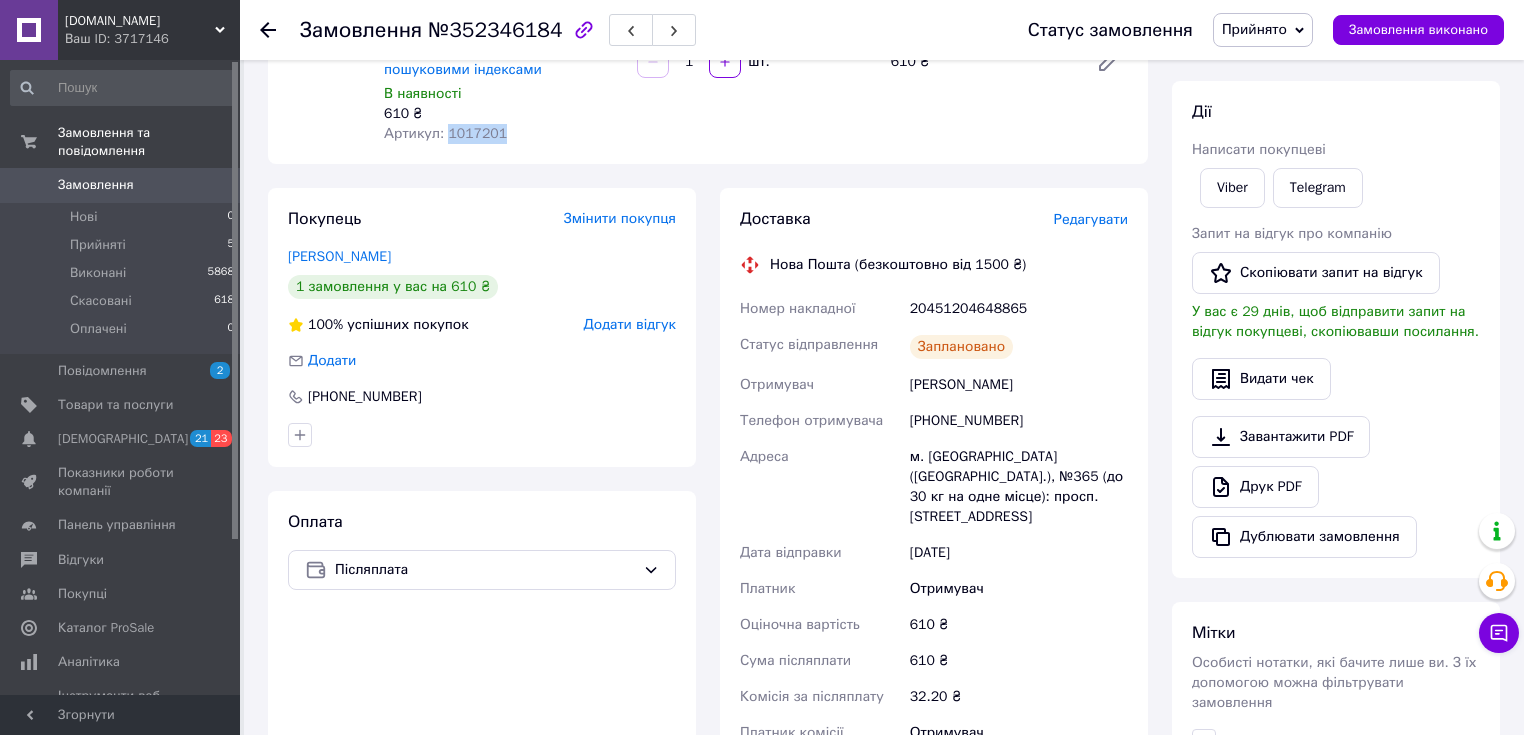 scroll, scrollTop: 400, scrollLeft: 0, axis: vertical 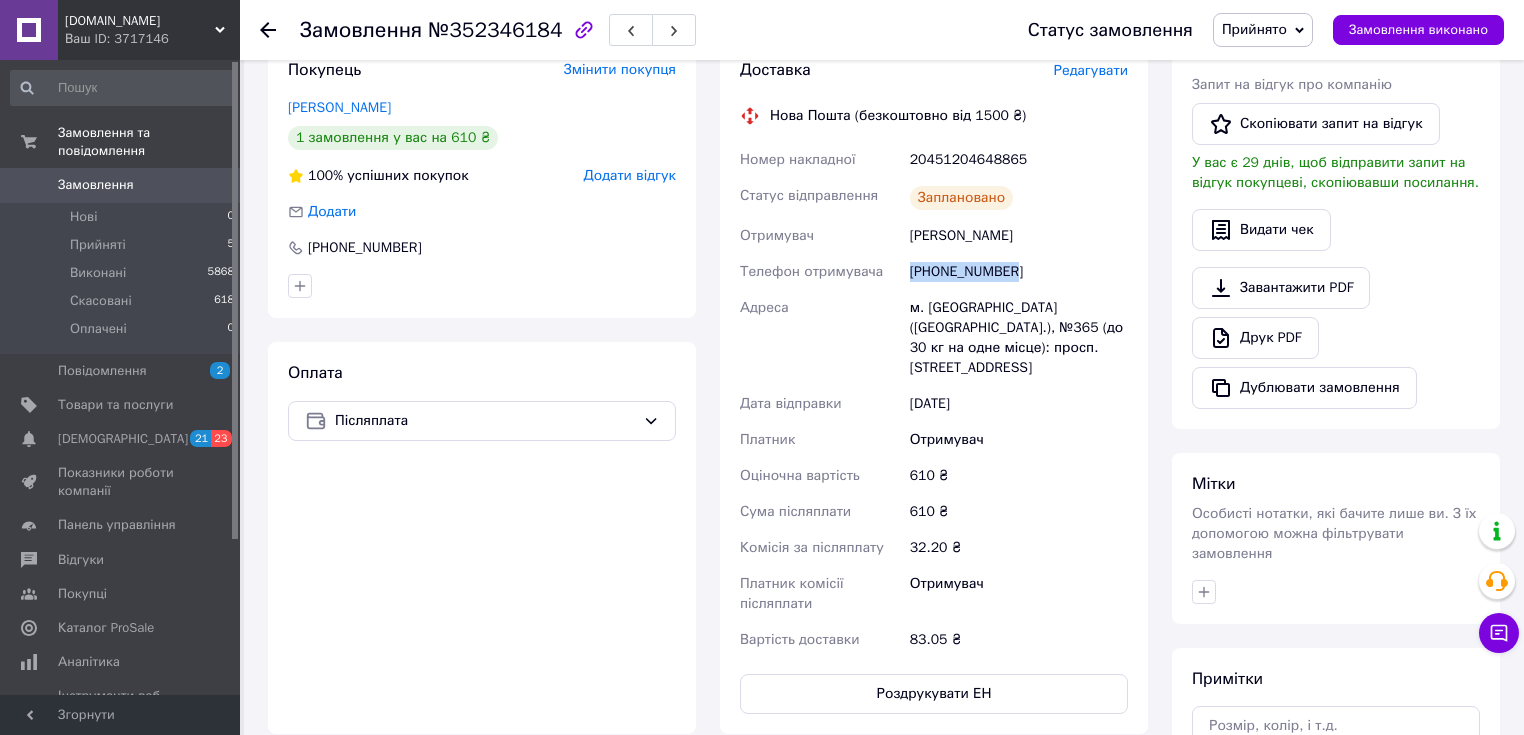 drag, startPoint x: 912, startPoint y: 256, endPoint x: 1054, endPoint y: 260, distance: 142.05632 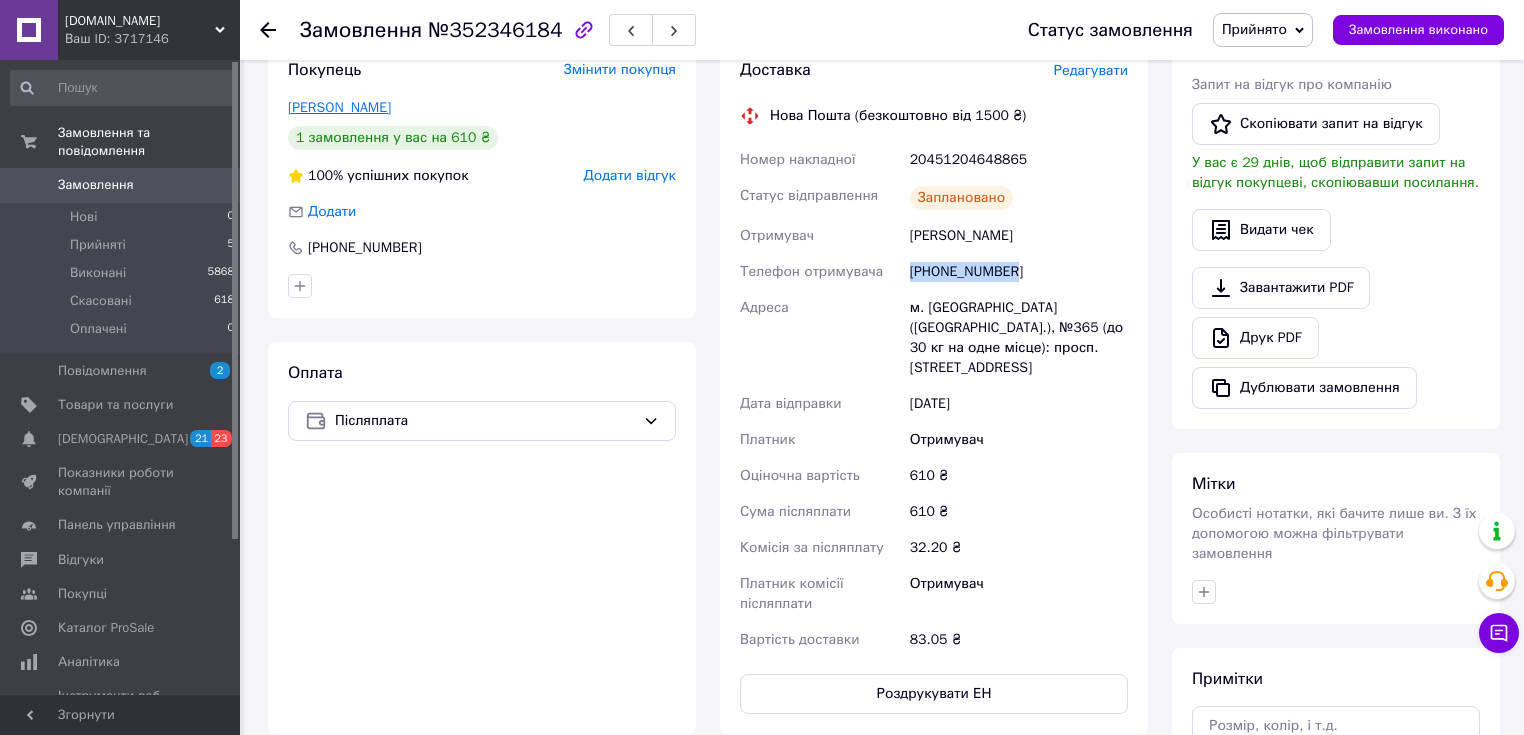 copy on "[PHONE_NUMBER]" 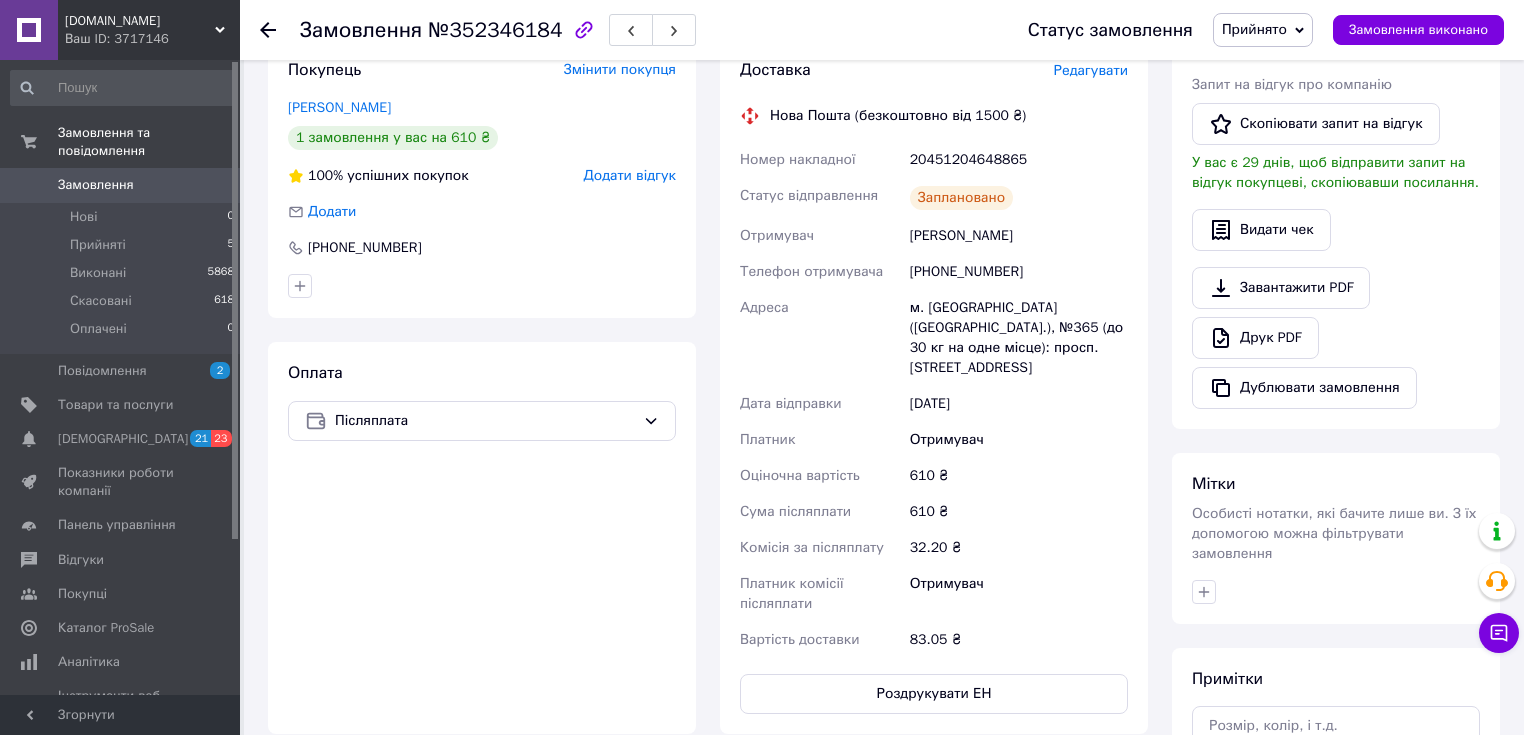 click on "20451204648865" at bounding box center (1019, 160) 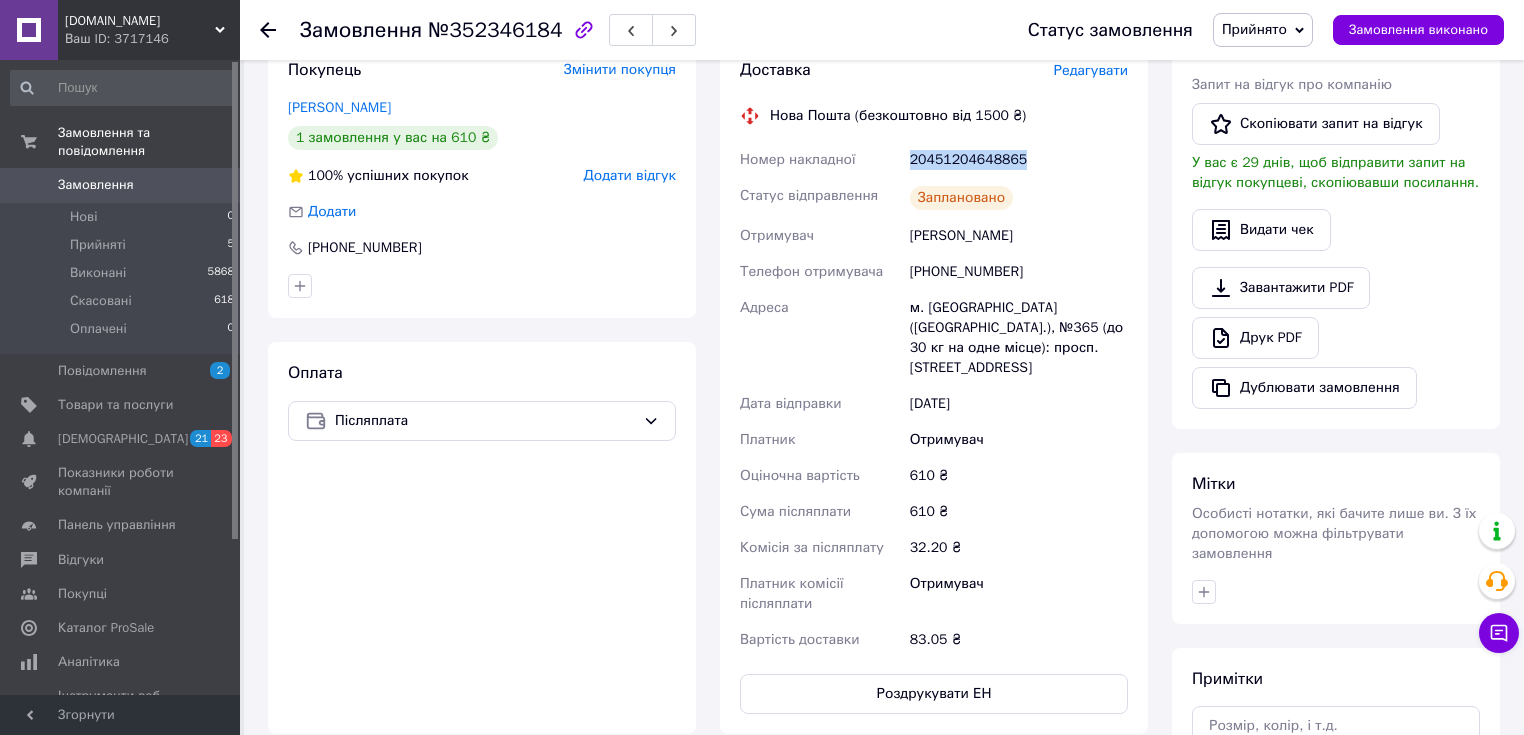click on "20451204648865" at bounding box center [1019, 160] 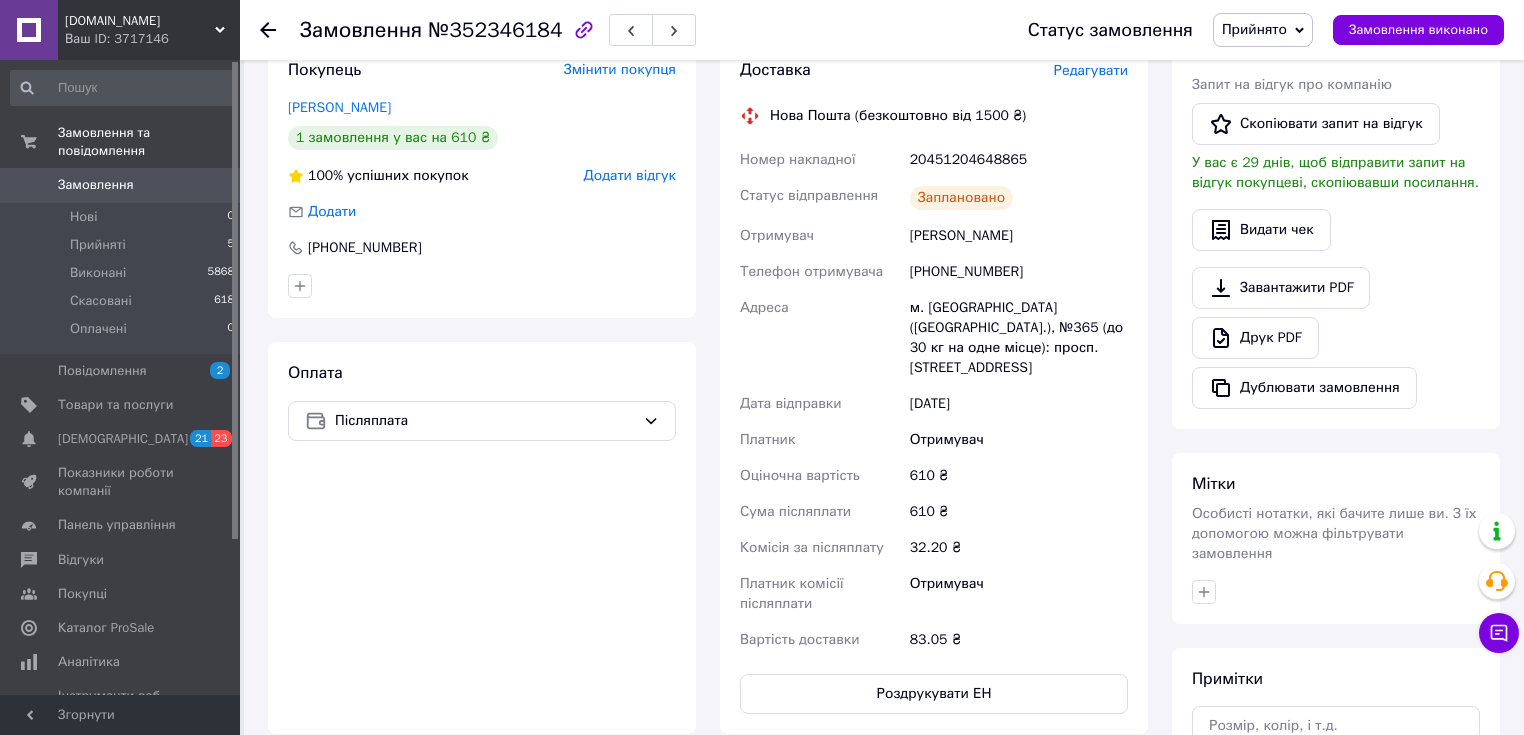 click on "Статус замовлення Прийнято Виконано Скасовано Оплачено Замовлення виконано" at bounding box center (1246, 30) 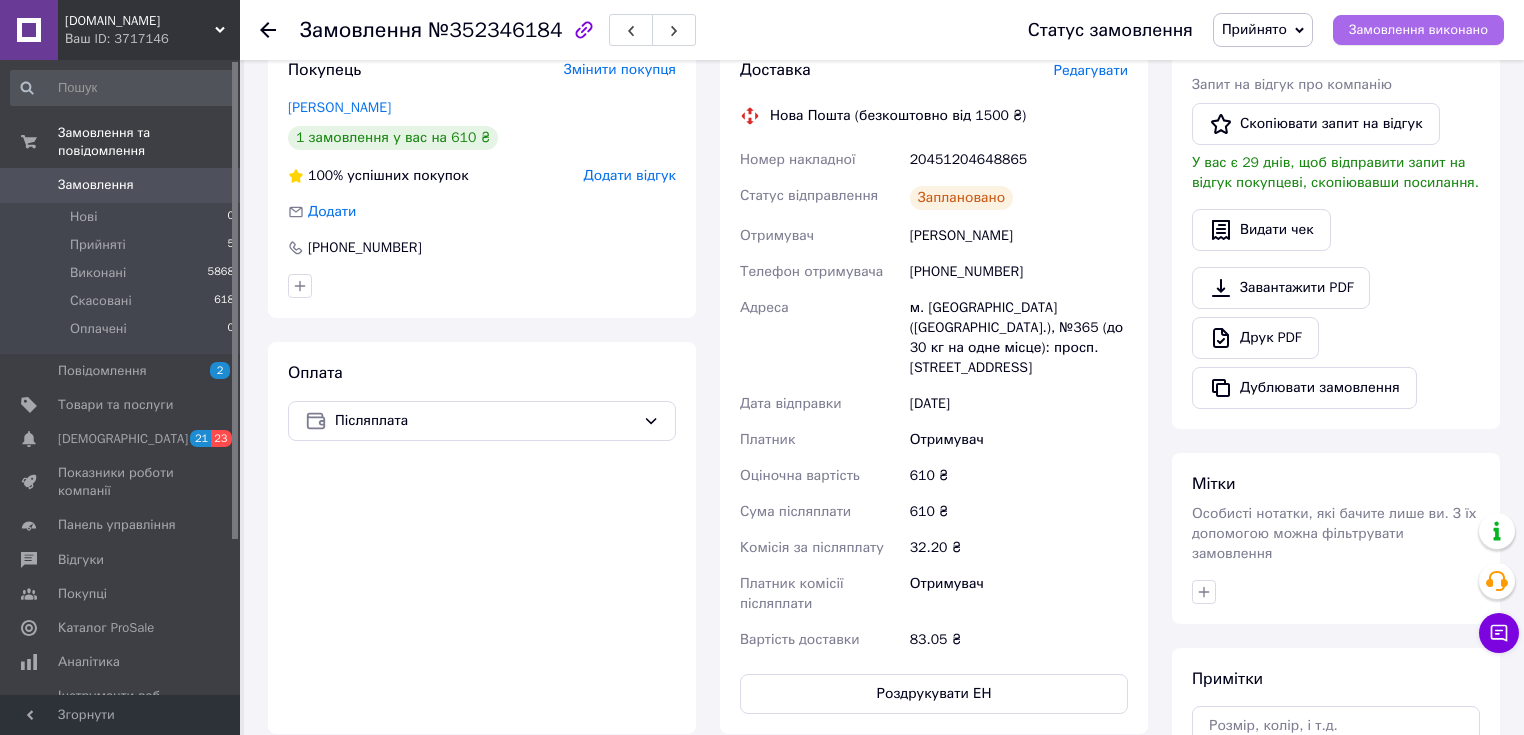 click on "Замовлення виконано" at bounding box center [1418, 30] 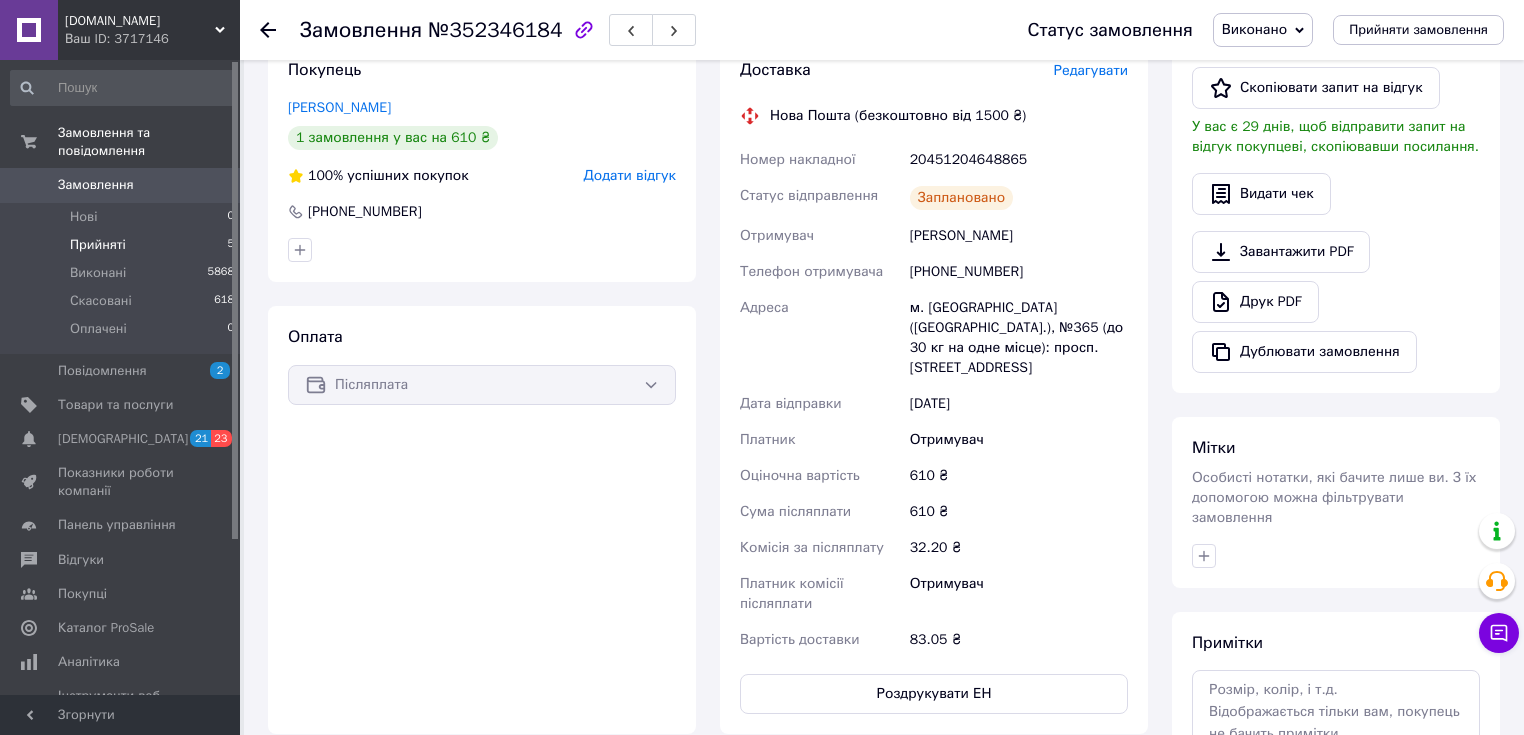 click on "Прийняті 5" at bounding box center (123, 245) 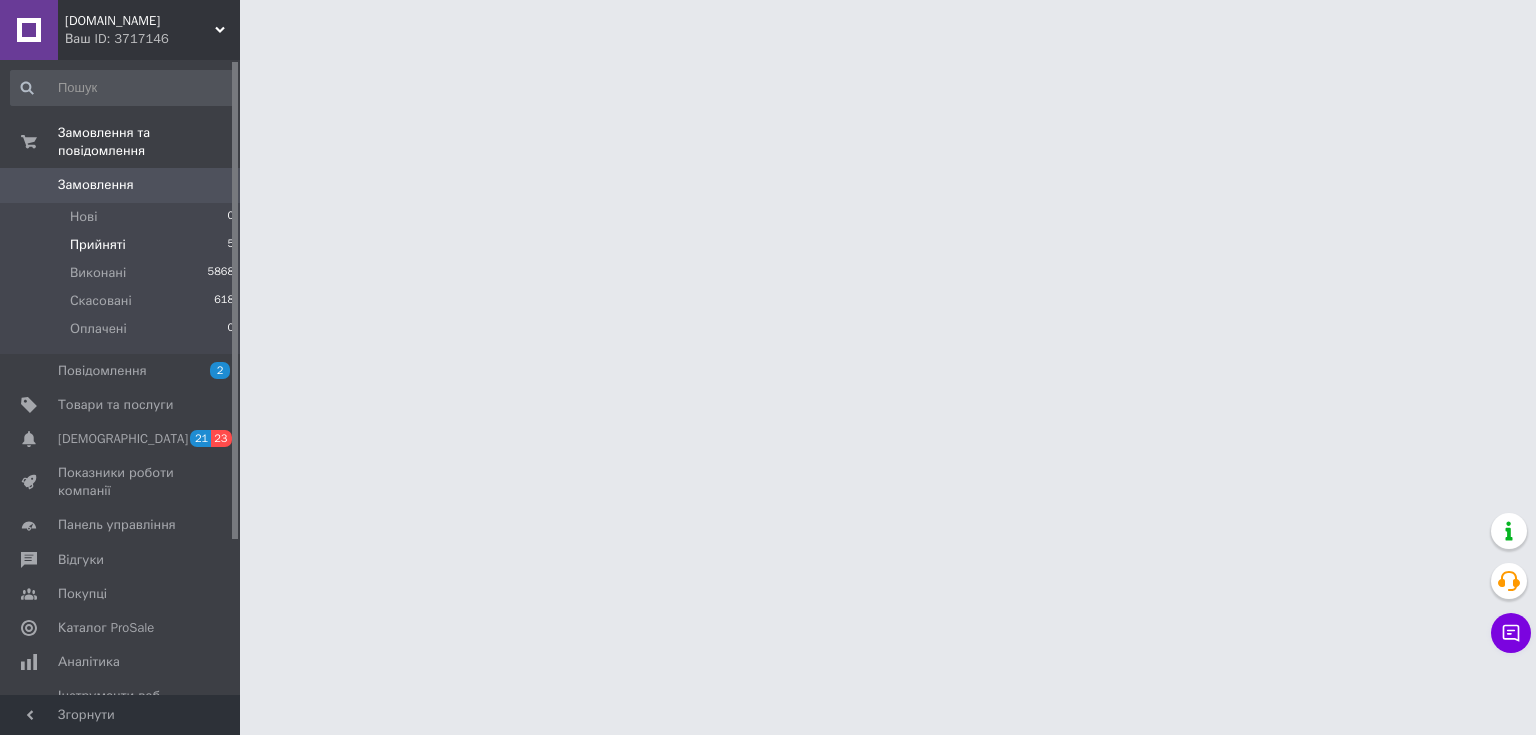 click on "Прийняті 5" at bounding box center (123, 245) 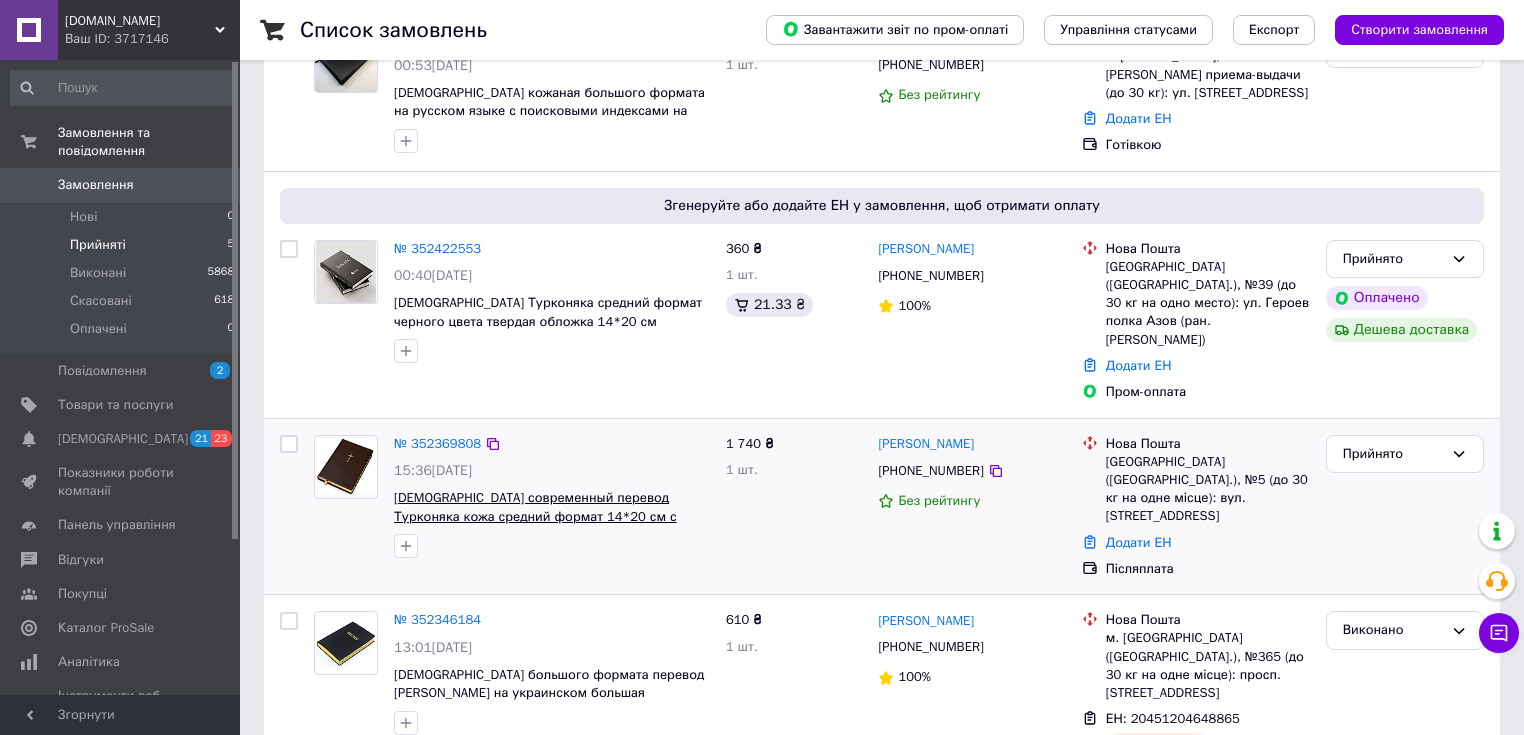 scroll, scrollTop: 369, scrollLeft: 0, axis: vertical 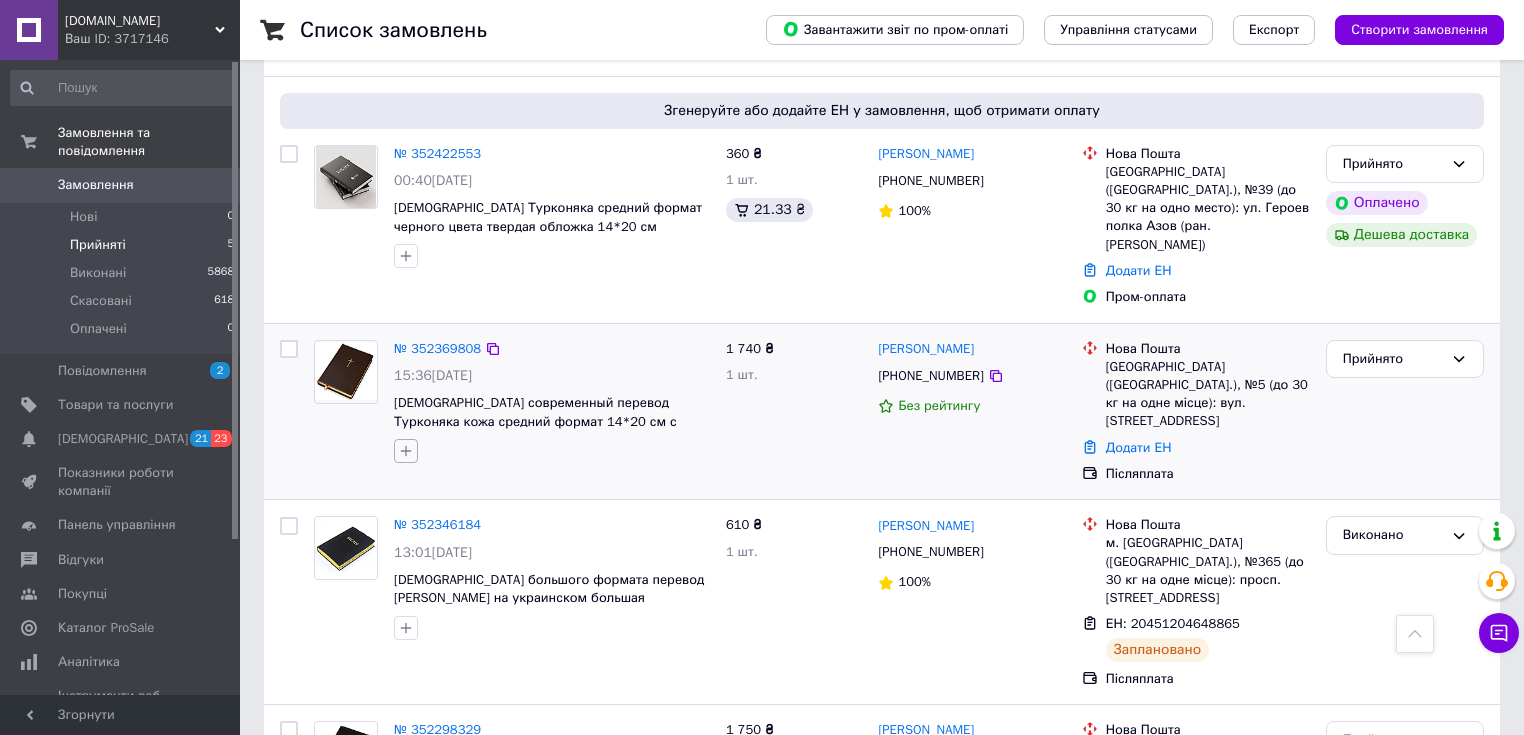 click 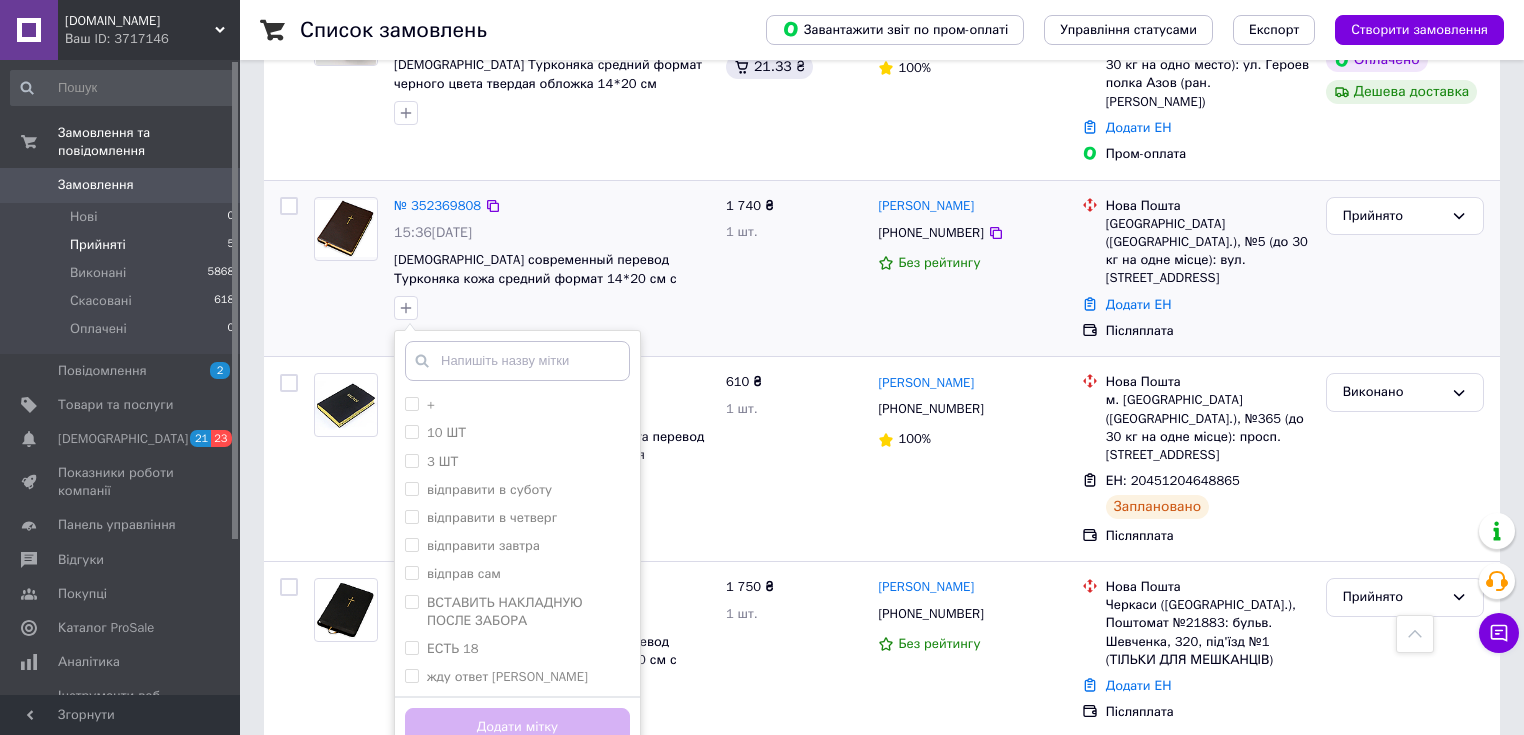 scroll, scrollTop: 513, scrollLeft: 0, axis: vertical 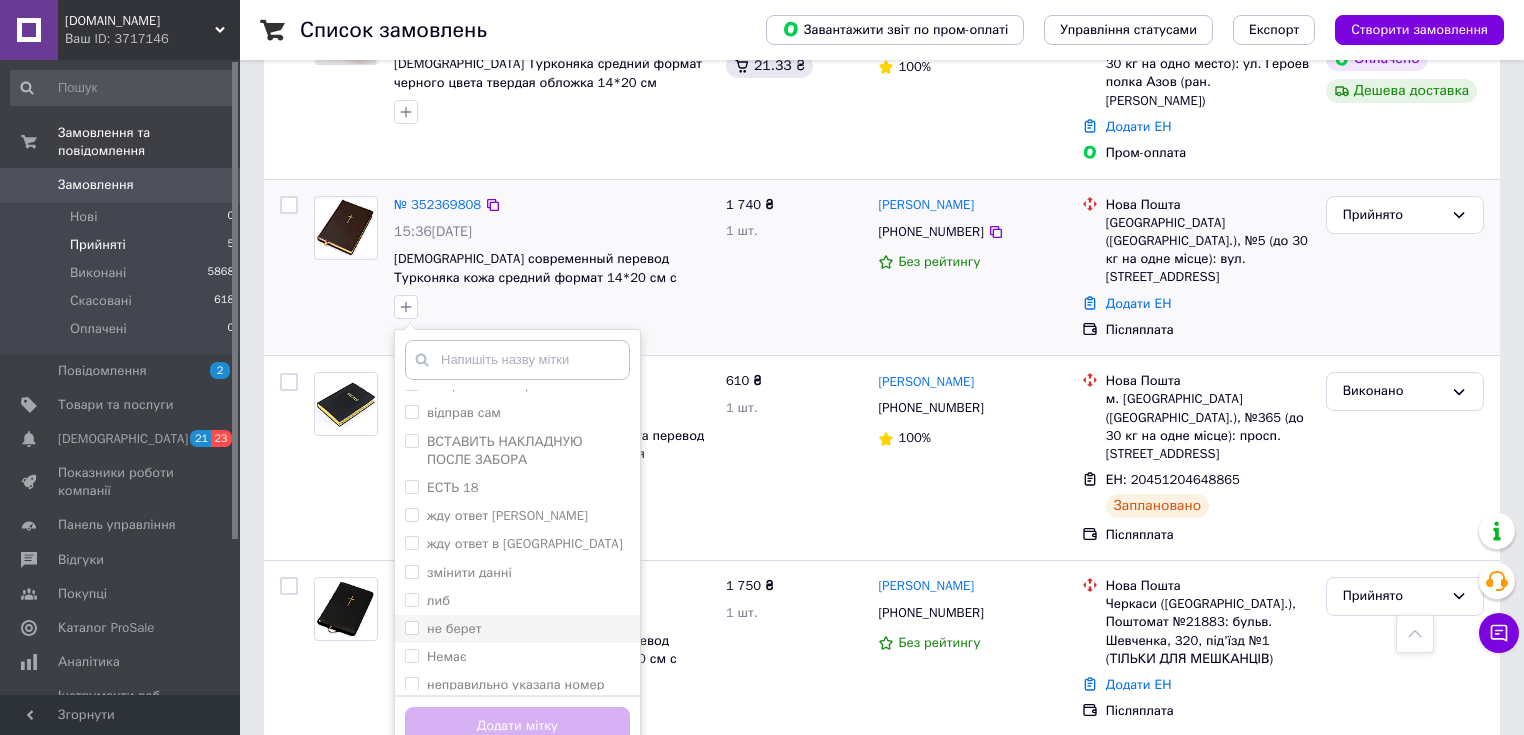 click on "не берет" at bounding box center (411, 627) 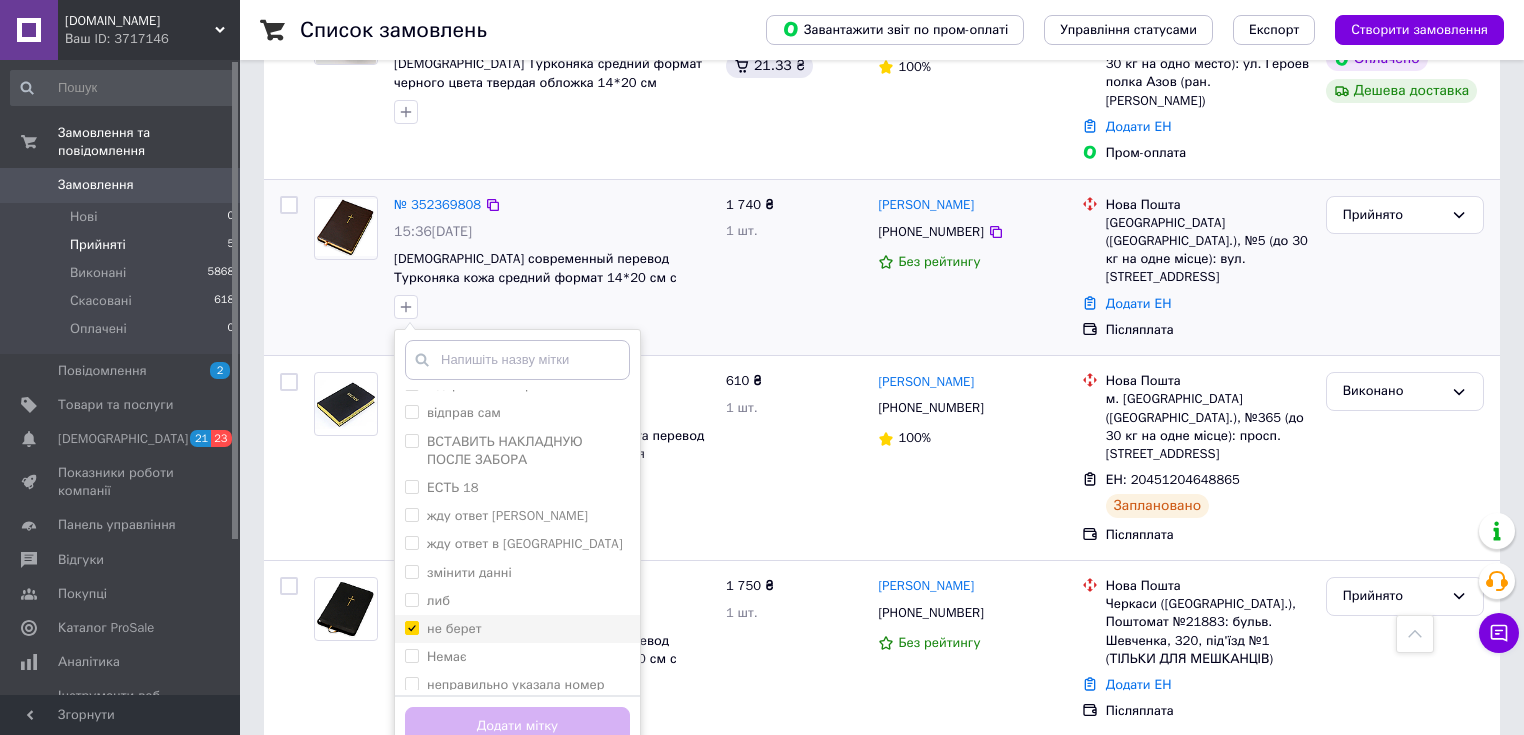 checkbox on "true" 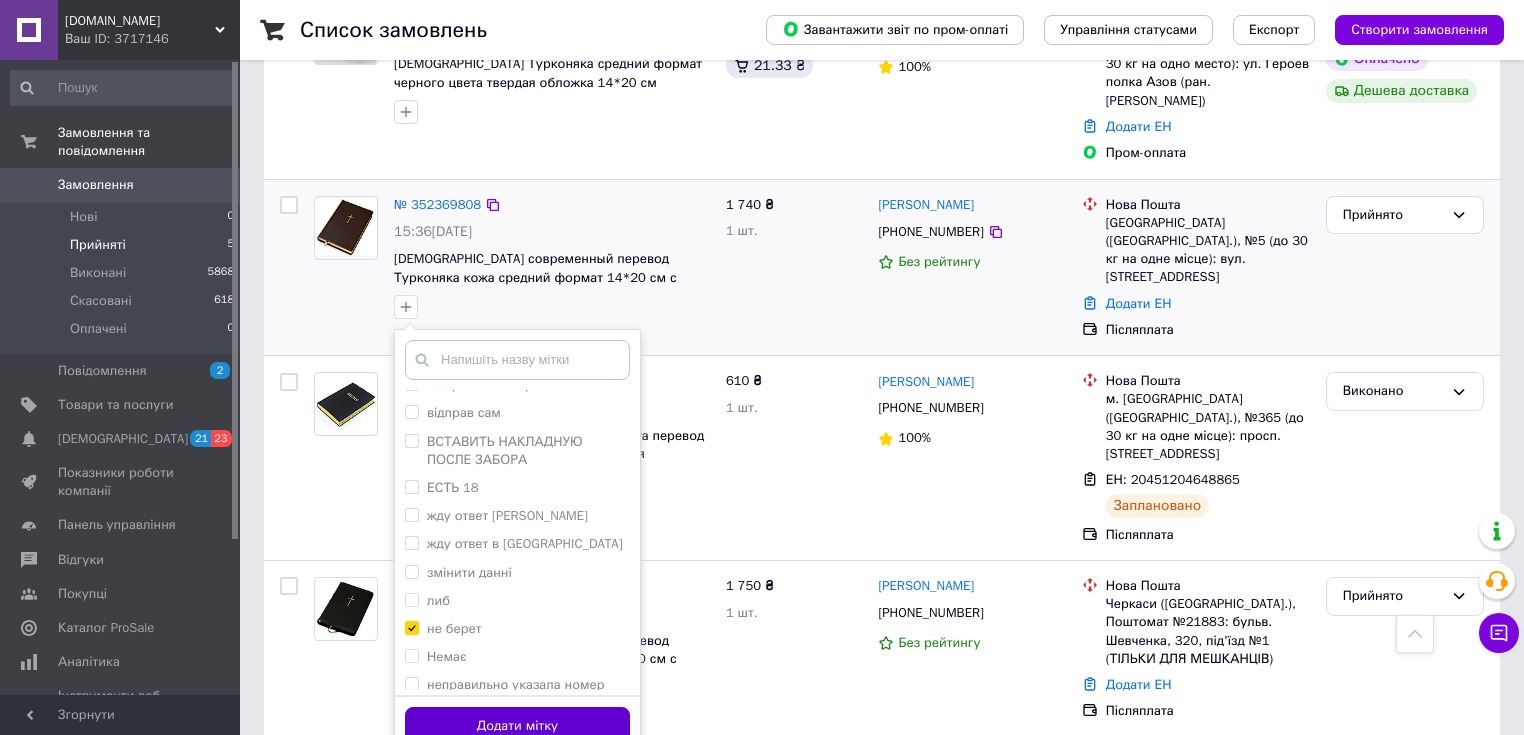 click on "Додати мітку" at bounding box center [517, 726] 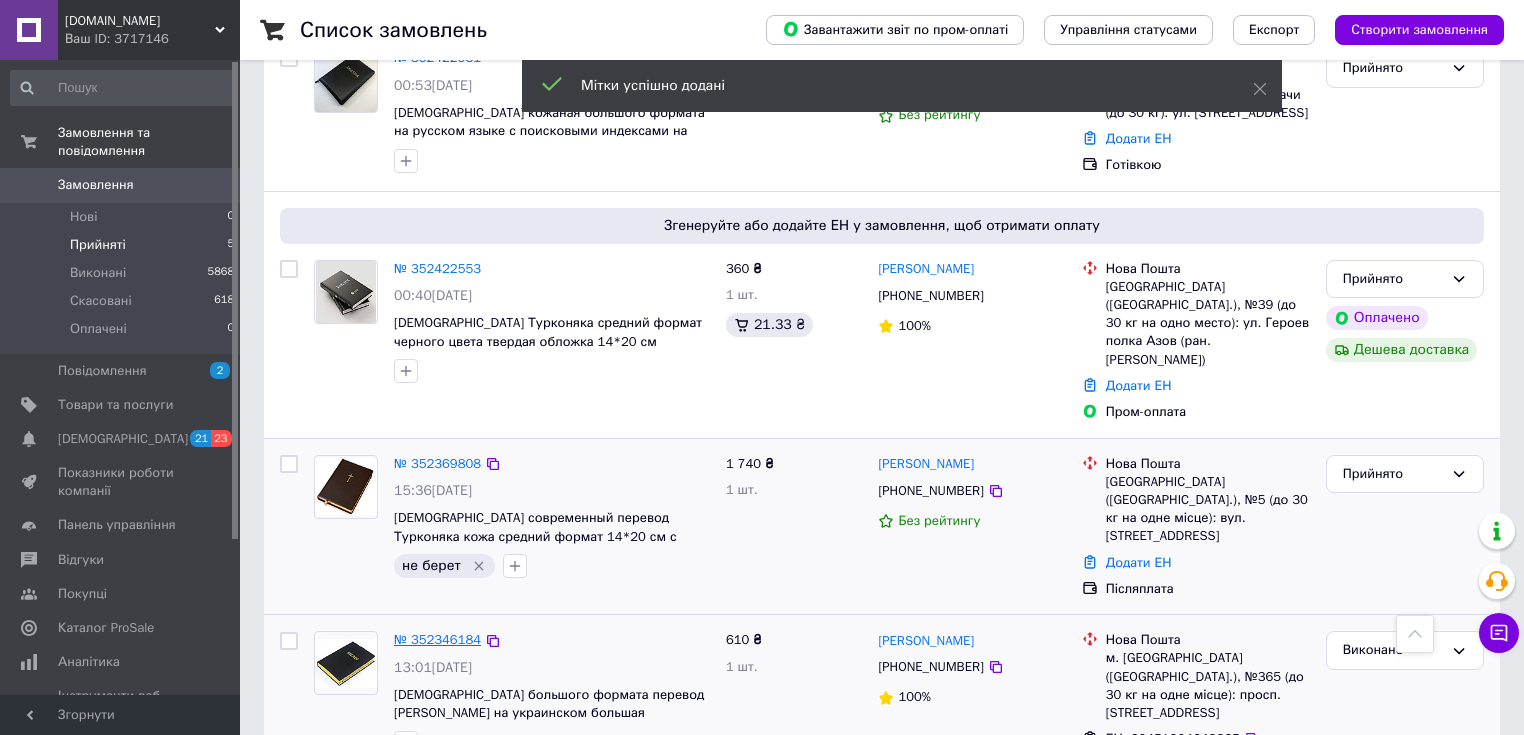 scroll, scrollTop: 242, scrollLeft: 0, axis: vertical 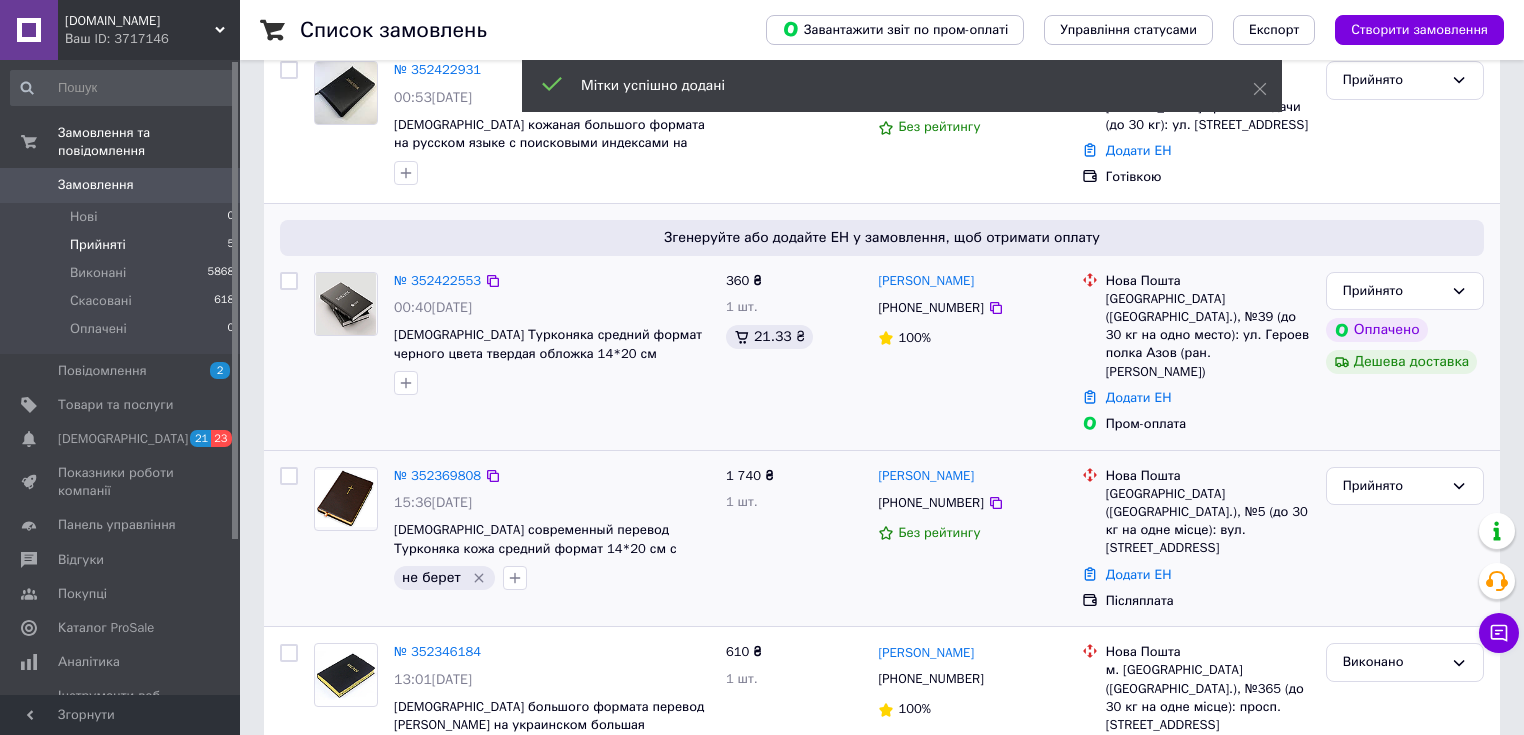 click at bounding box center [345, 304] 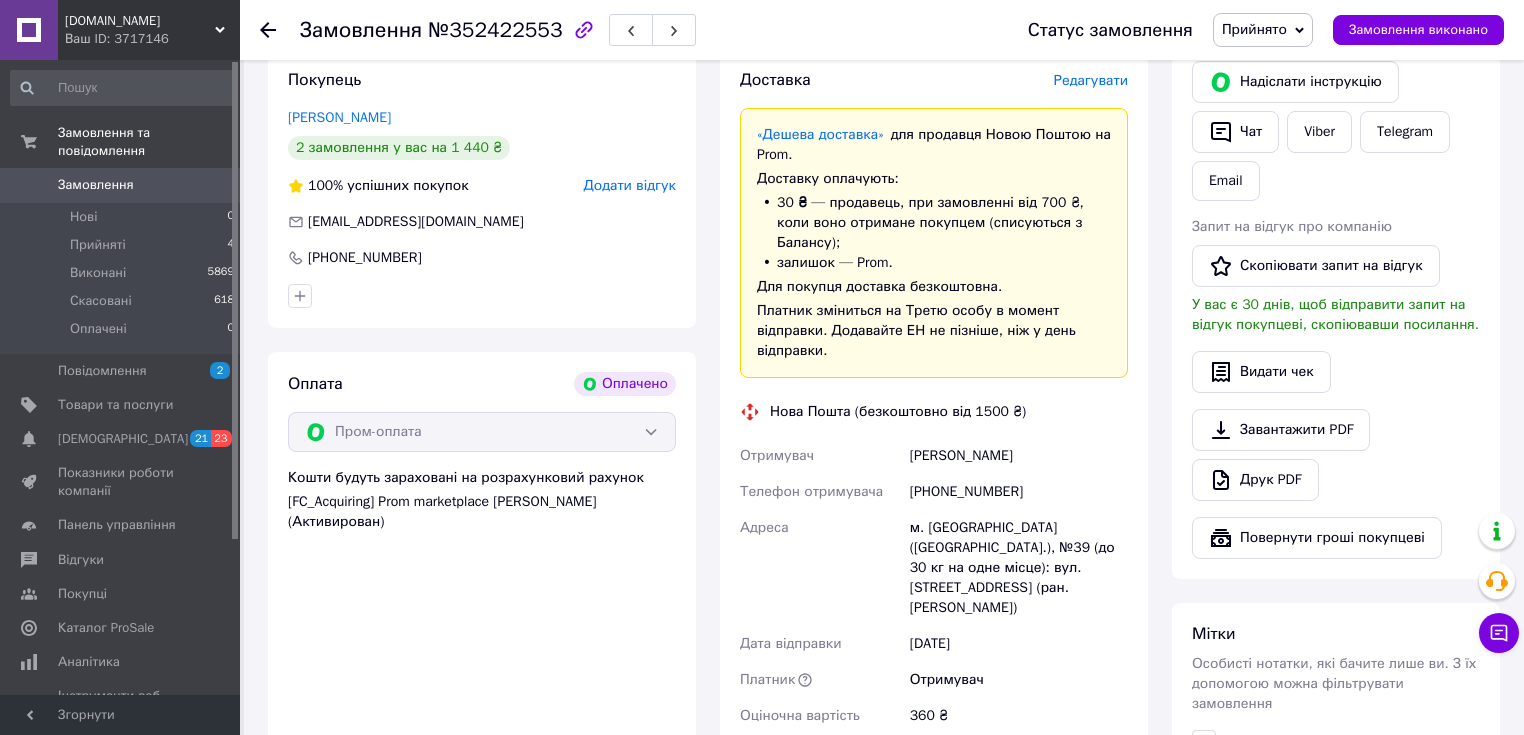 scroll, scrollTop: 640, scrollLeft: 0, axis: vertical 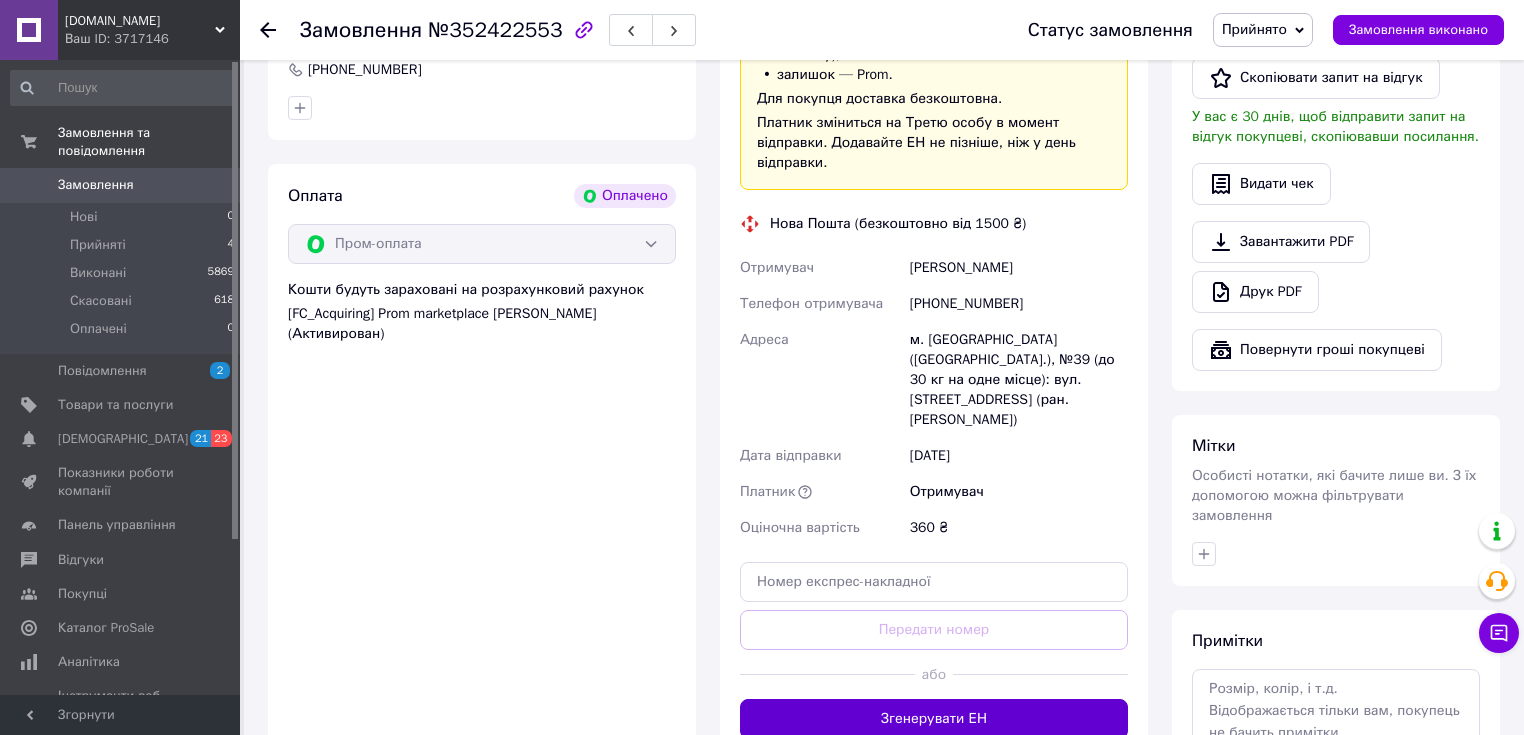 click on "Згенерувати ЕН" at bounding box center (934, 719) 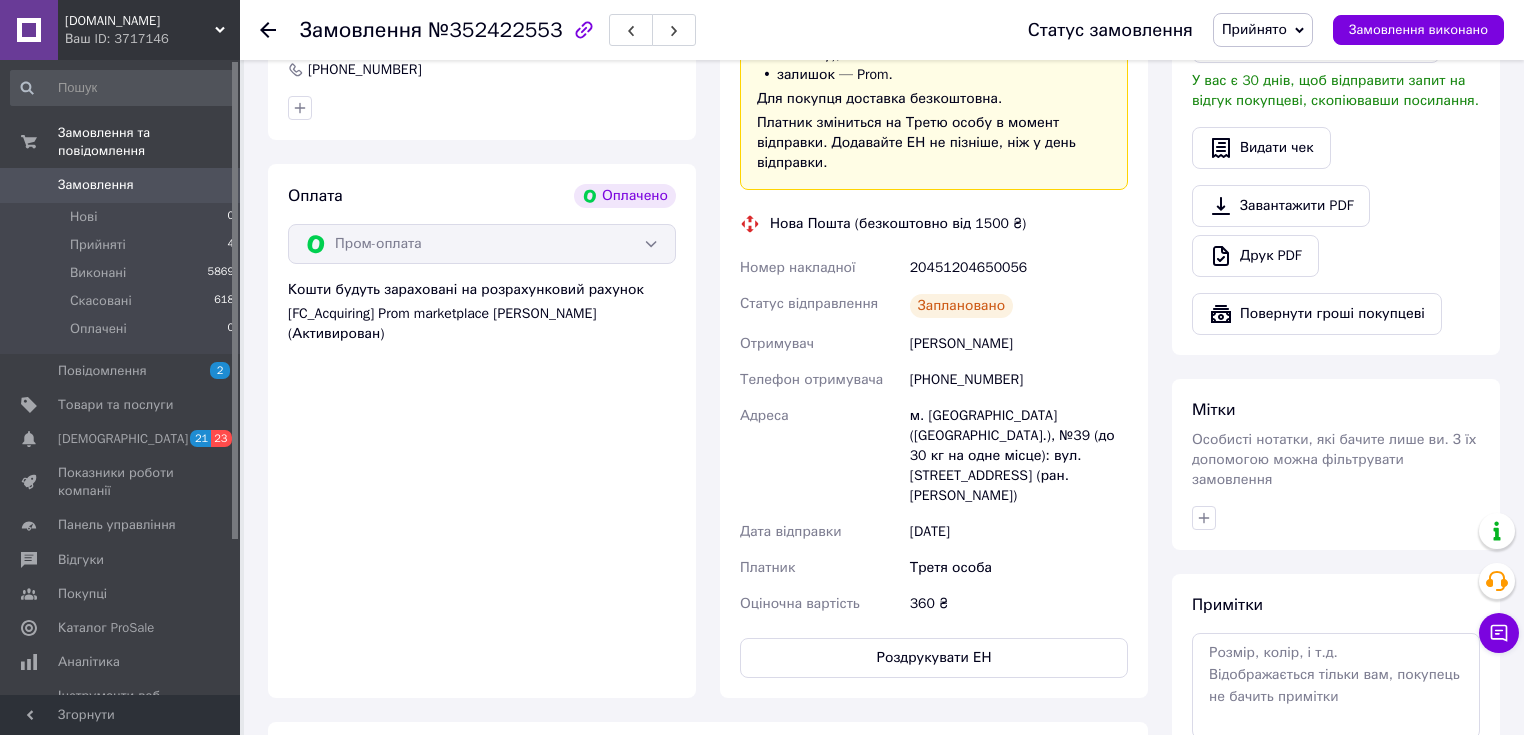 click on "20451204650056" at bounding box center [1019, 268] 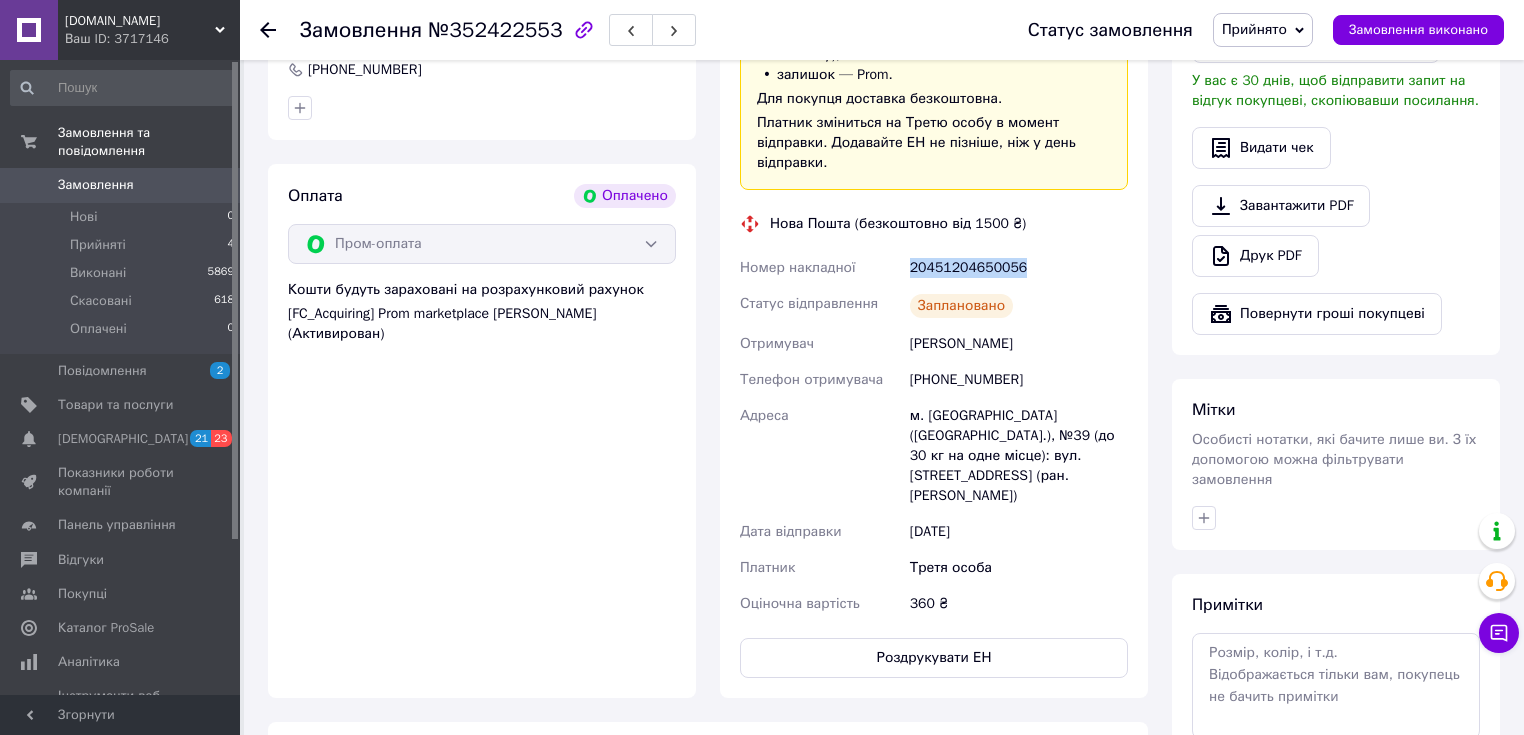 click on "20451204650056" at bounding box center (1019, 268) 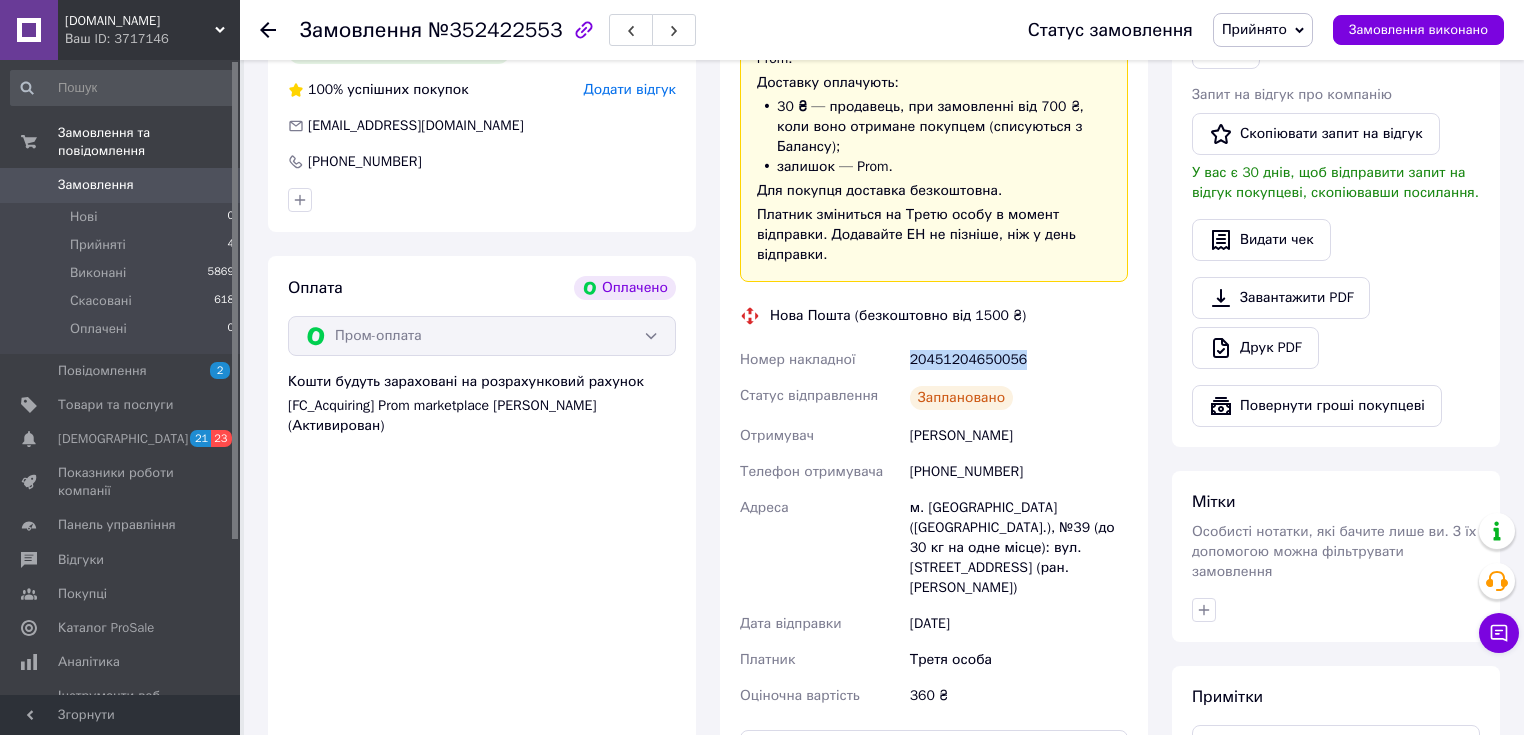 scroll, scrollTop: 400, scrollLeft: 0, axis: vertical 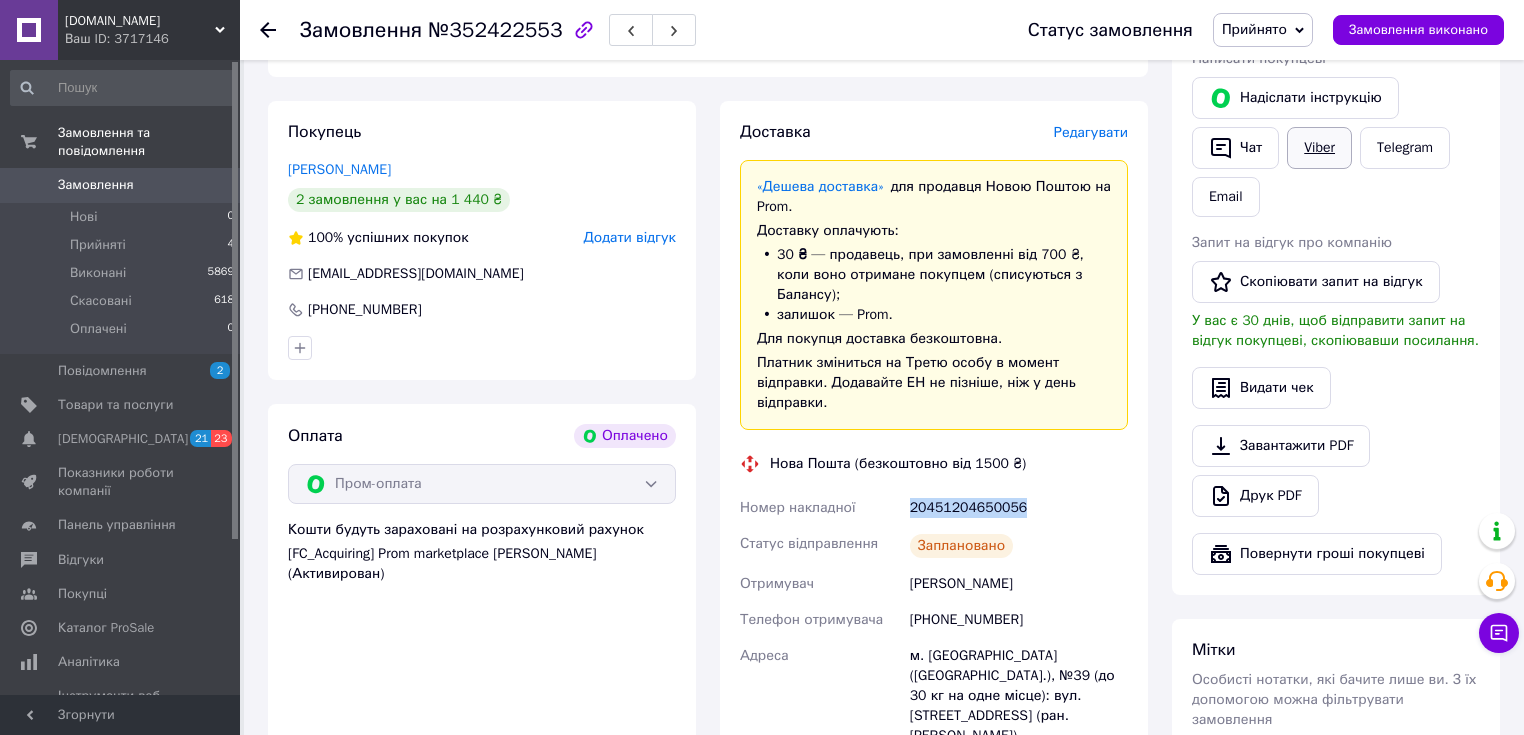 click on "Viber" at bounding box center [1319, 148] 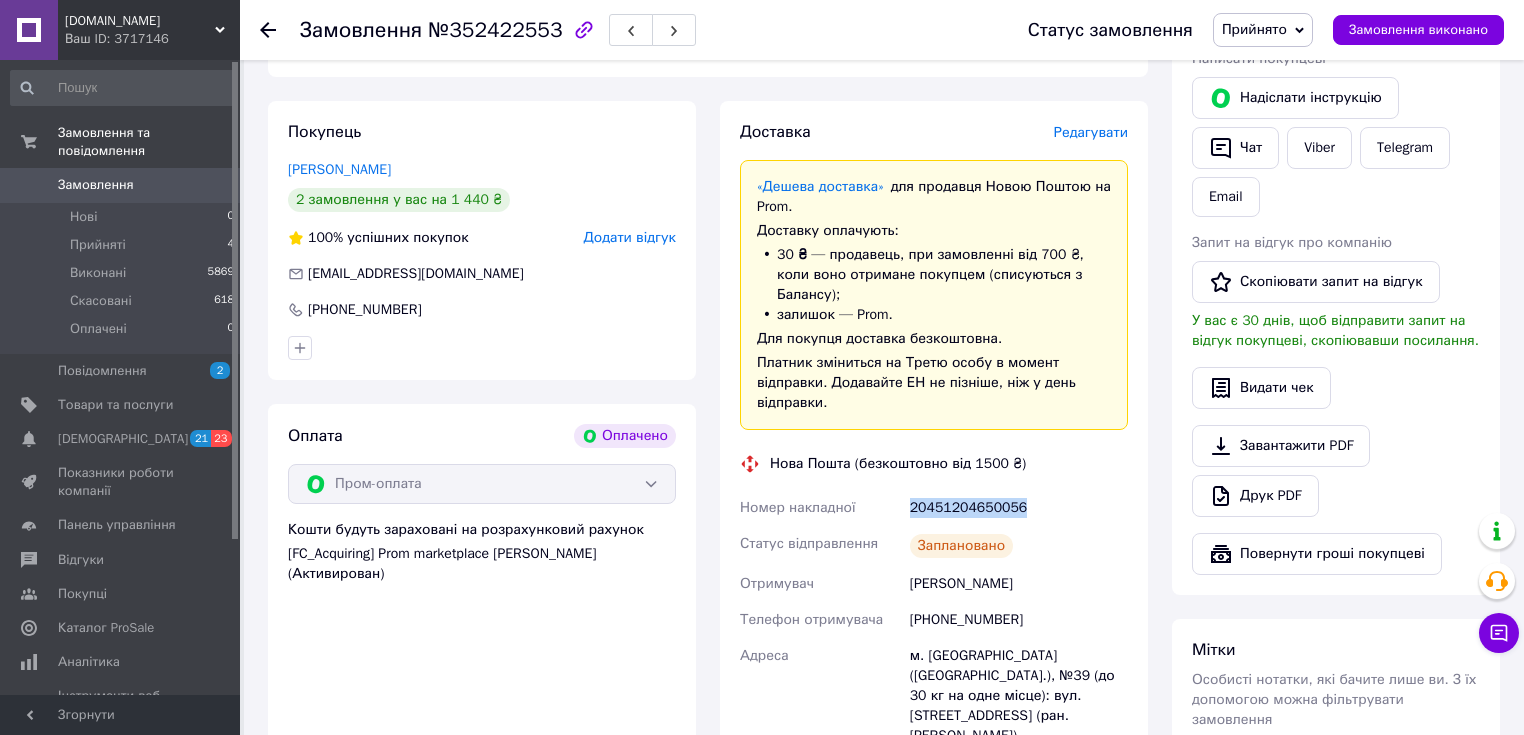 copy on "20451204650056" 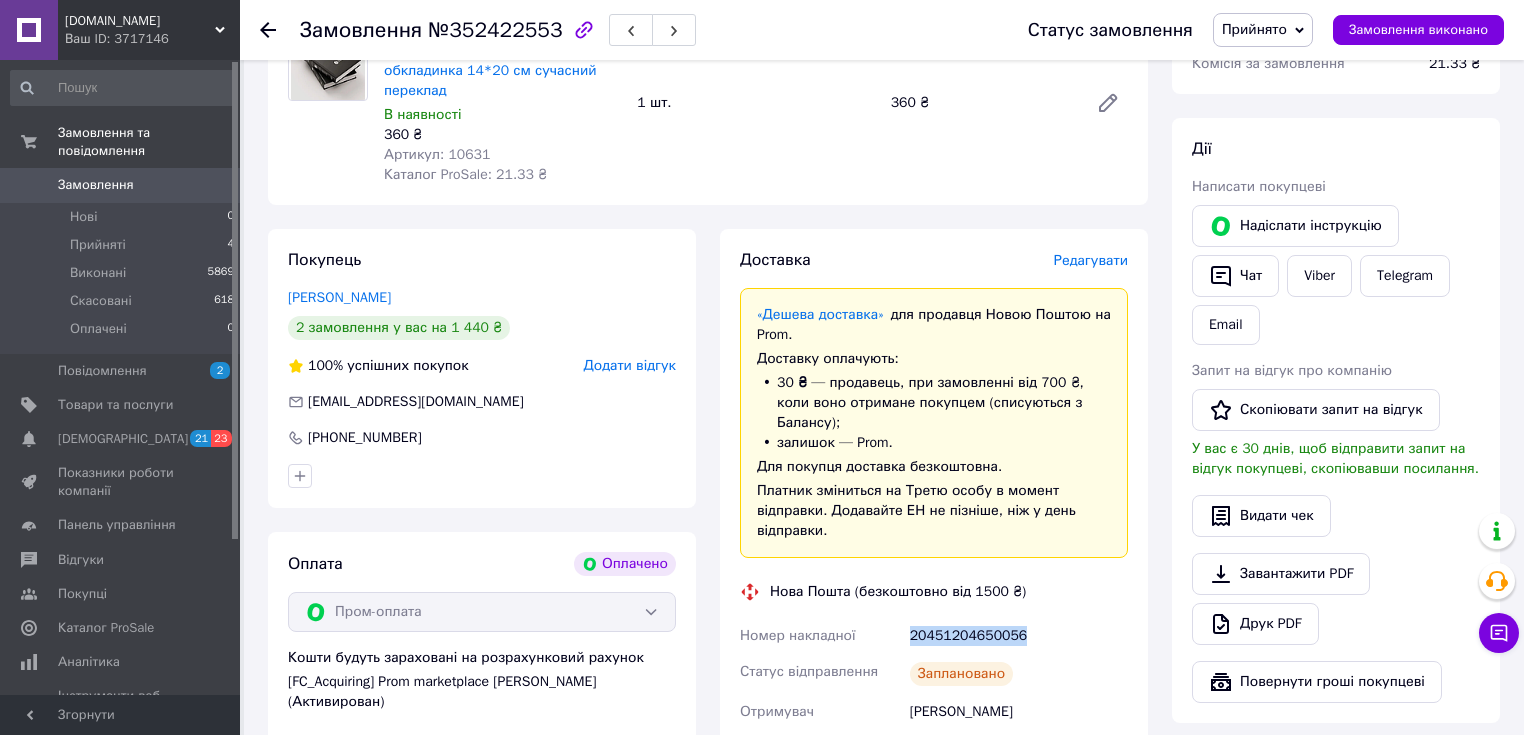 scroll, scrollTop: 160, scrollLeft: 0, axis: vertical 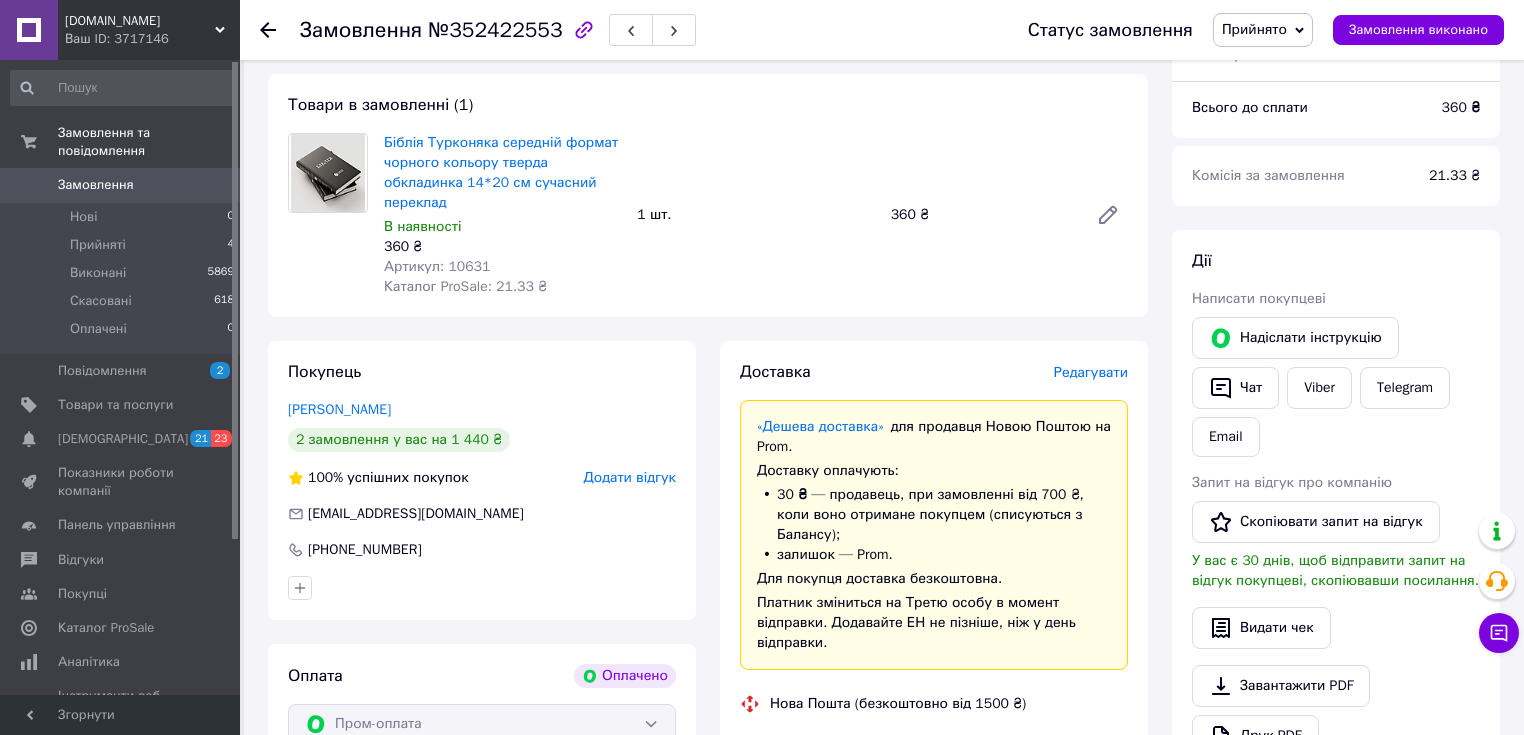 click on "Артикул: 10631" at bounding box center (437, 266) 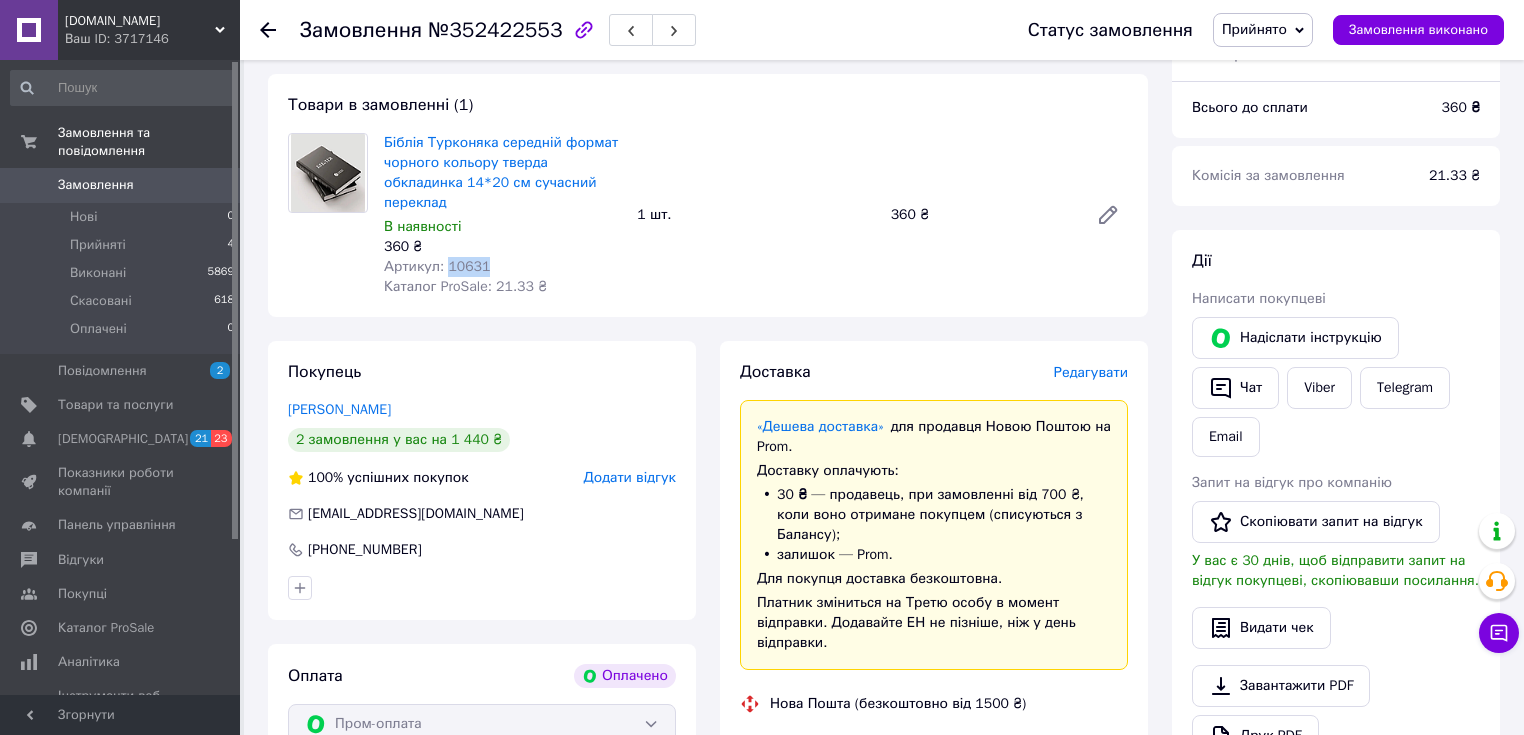 click on "Артикул: 10631" at bounding box center (437, 266) 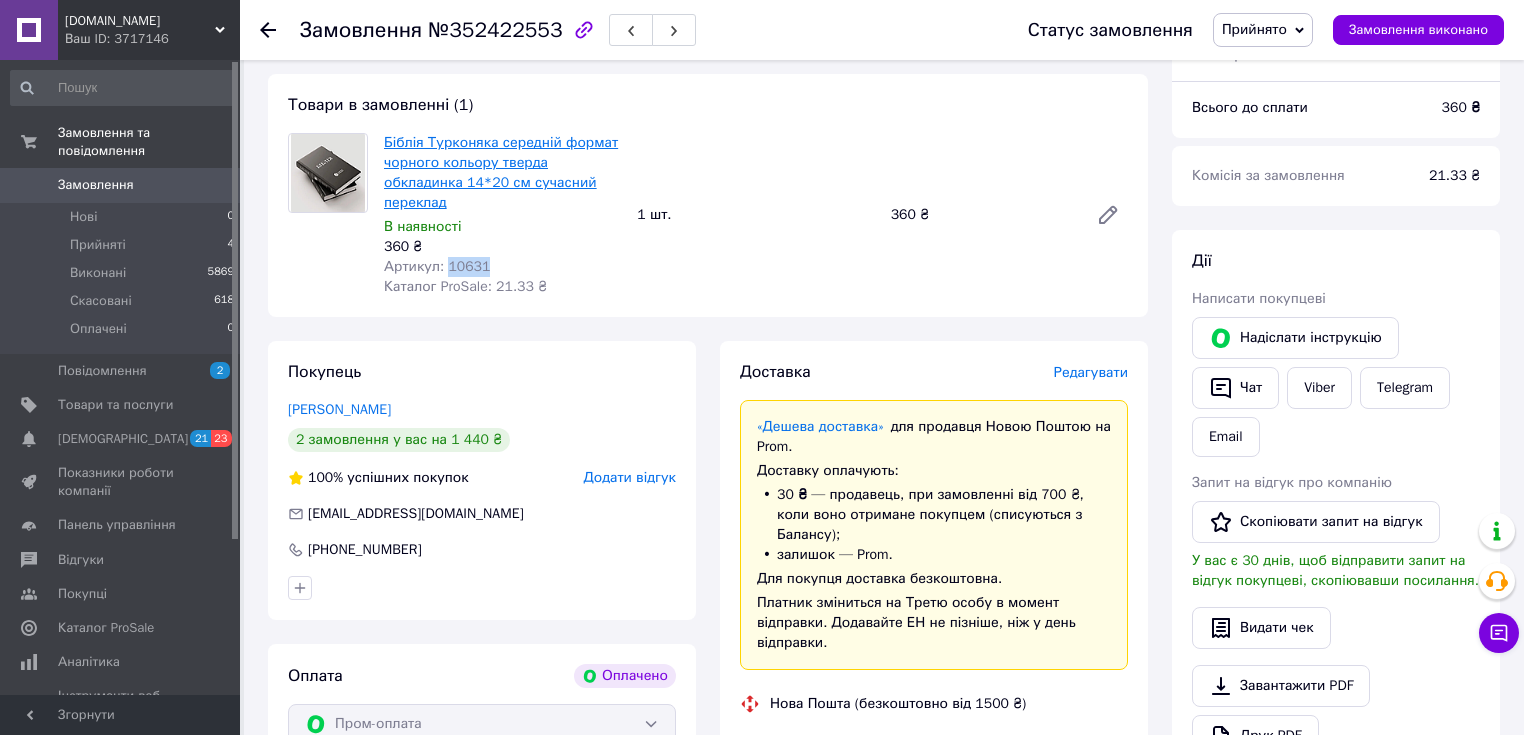 click on "Біблія Турконяка середній формат чорного кольору тверда обкладинка 14*20 см сучасний переклад" at bounding box center [501, 172] 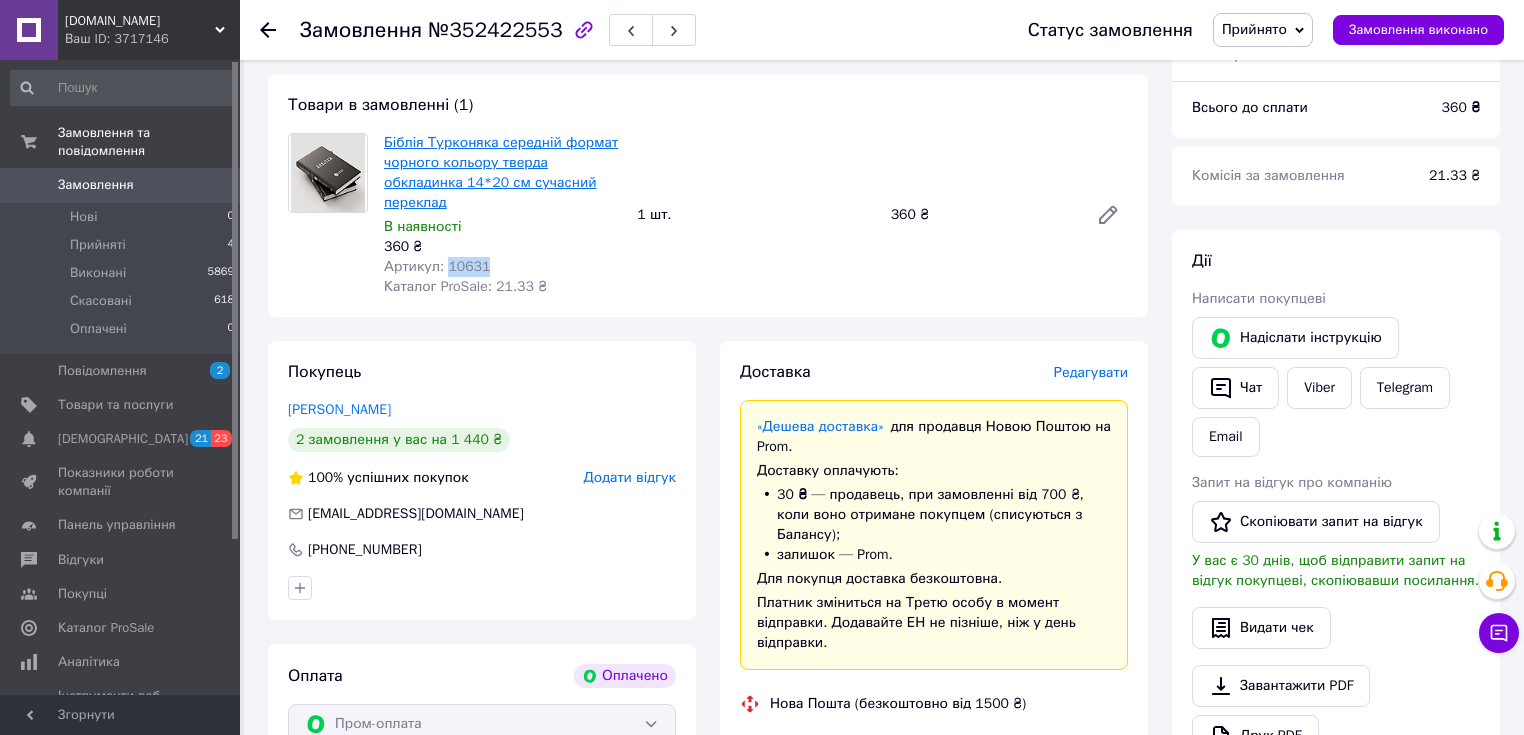 click on "Біблія Турконяка середній формат чорного кольору тверда обкладинка 14*20 см сучасний переклад" at bounding box center [501, 172] 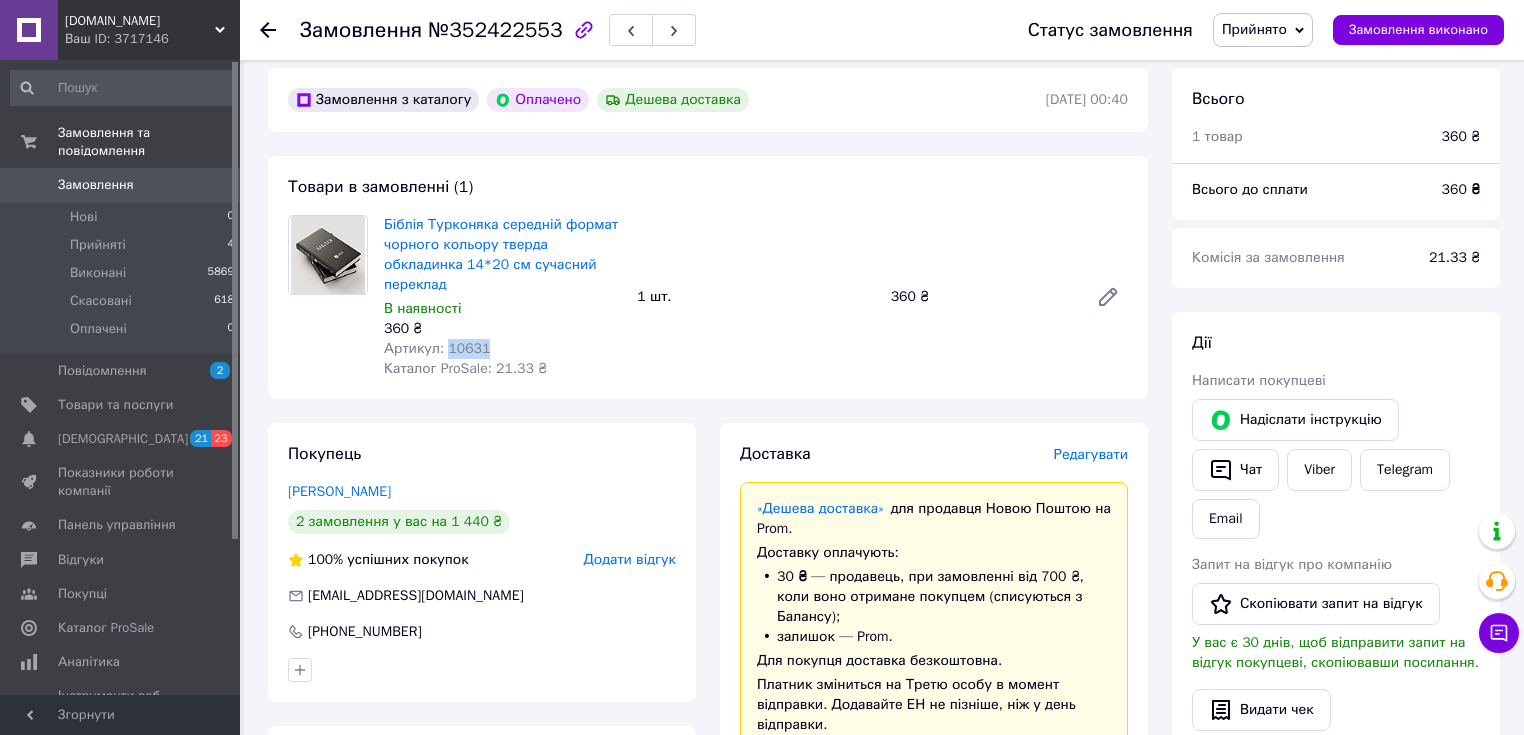 scroll, scrollTop: 0, scrollLeft: 0, axis: both 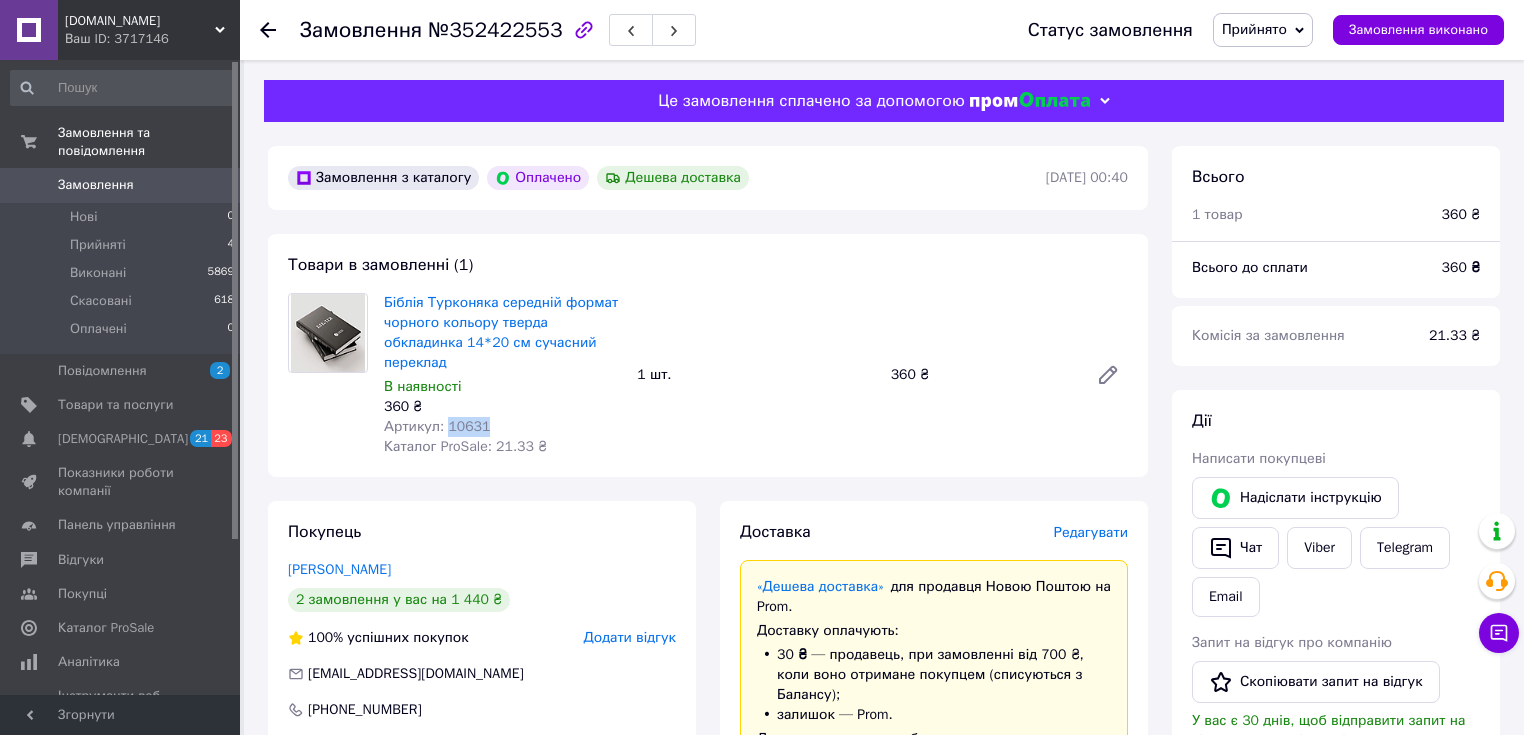 copy on "10631" 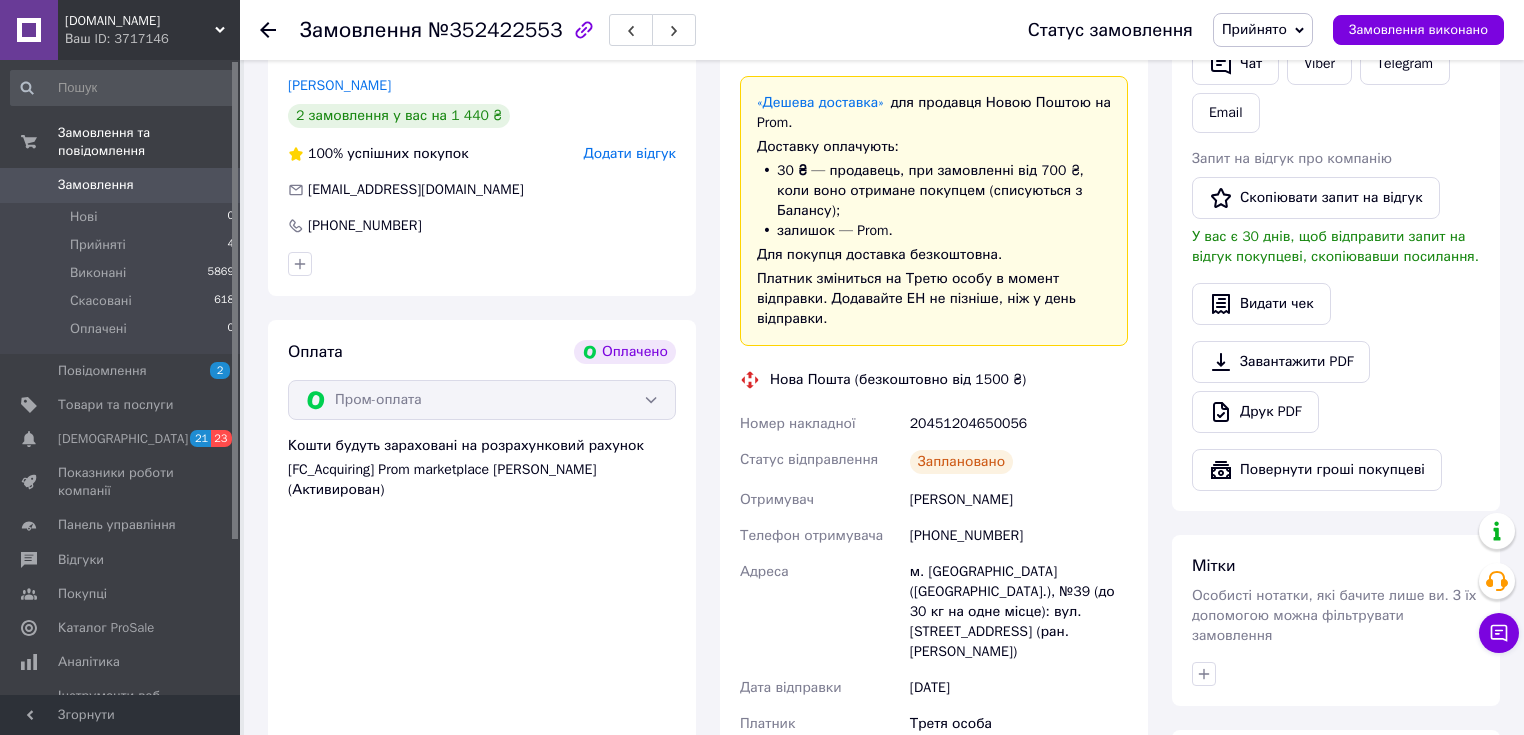 scroll, scrollTop: 560, scrollLeft: 0, axis: vertical 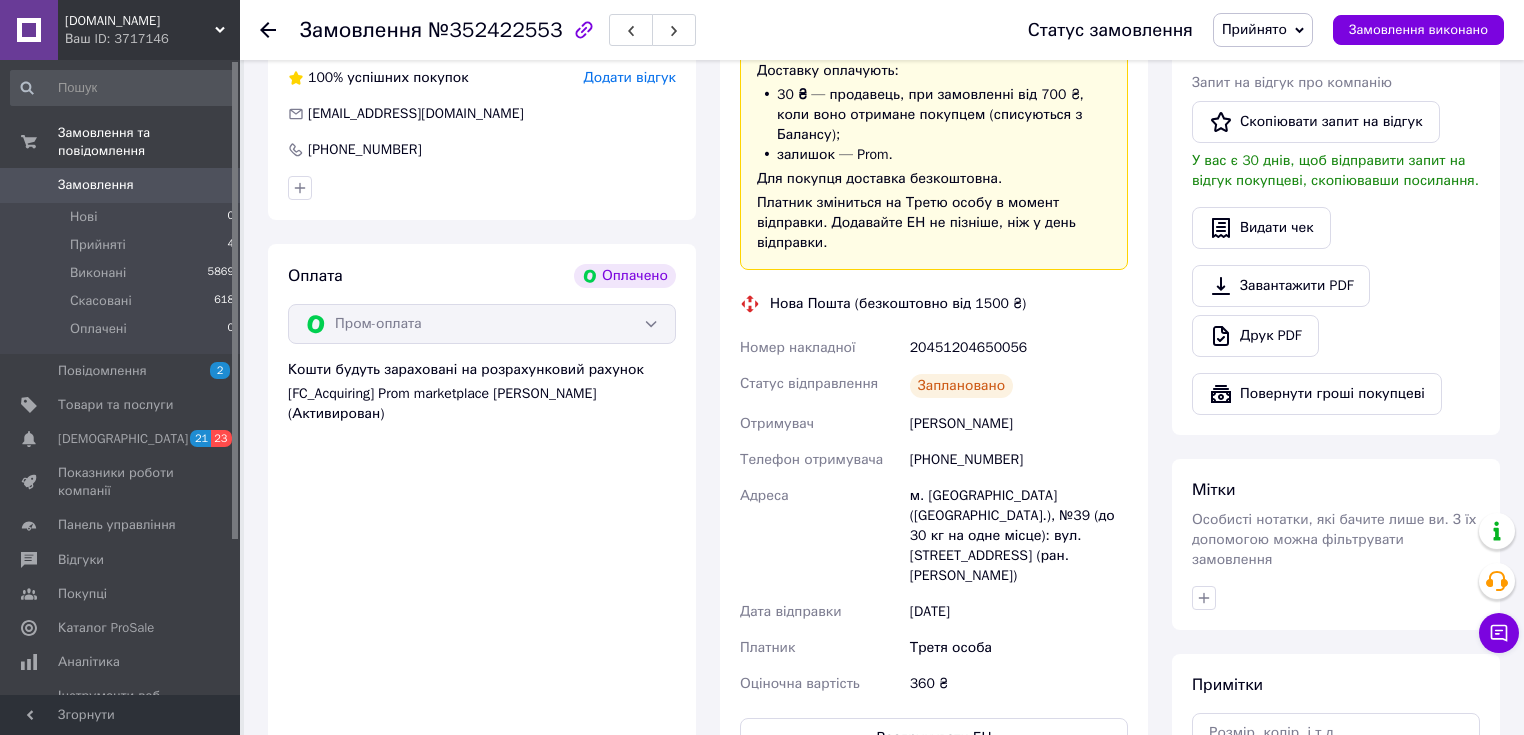 copy on "[PERSON_NAME]" 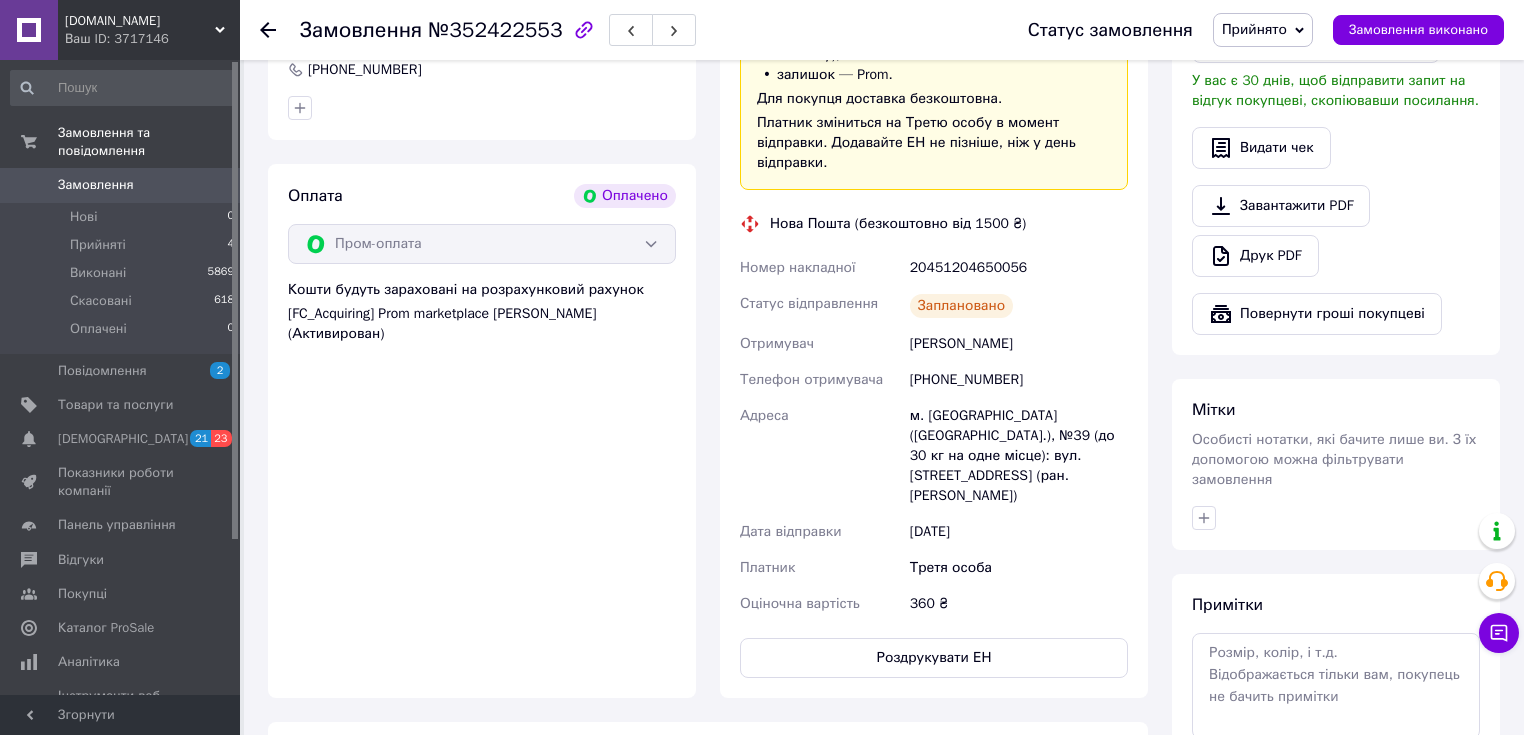 scroll, scrollTop: 720, scrollLeft: 0, axis: vertical 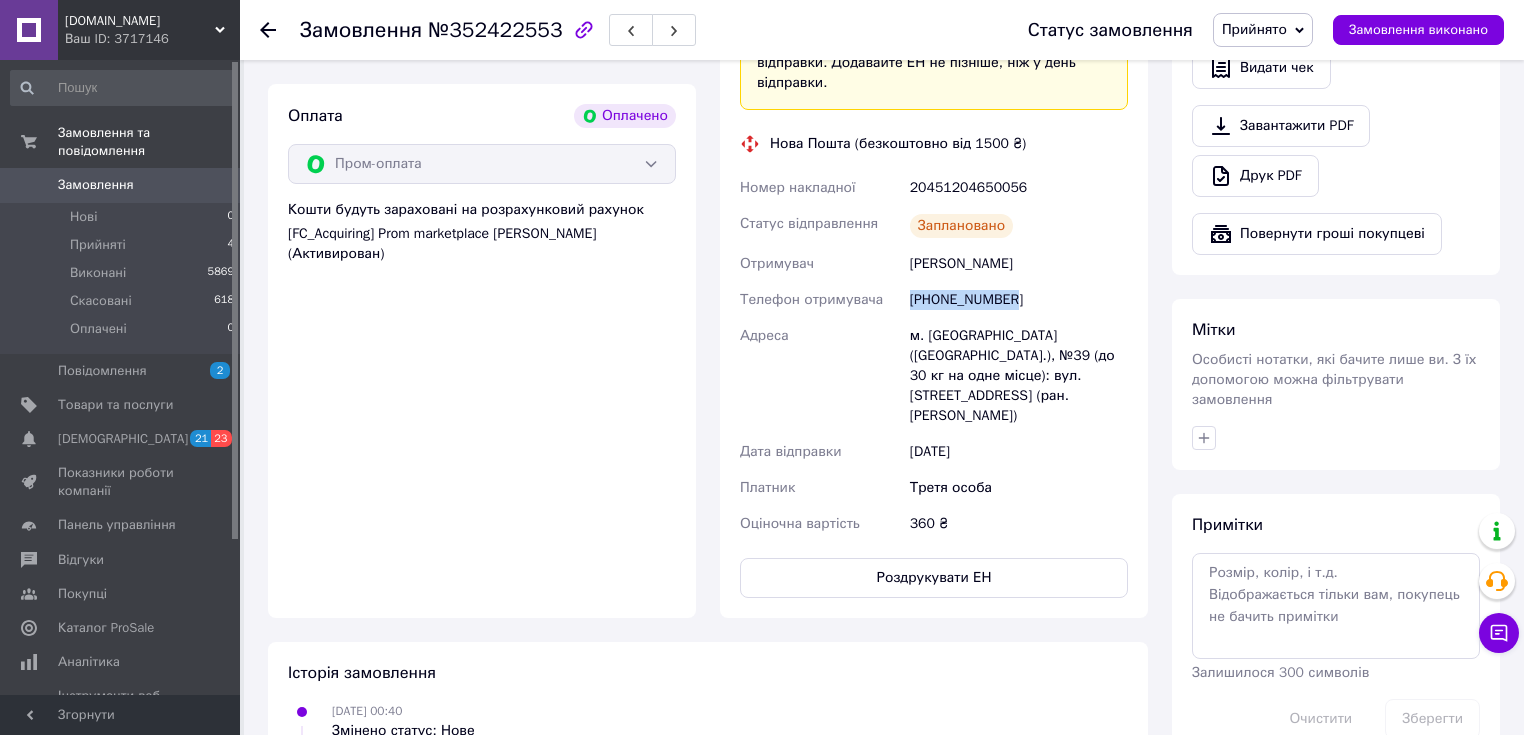 drag, startPoint x: 911, startPoint y: 281, endPoint x: 1040, endPoint y: 289, distance: 129.24782 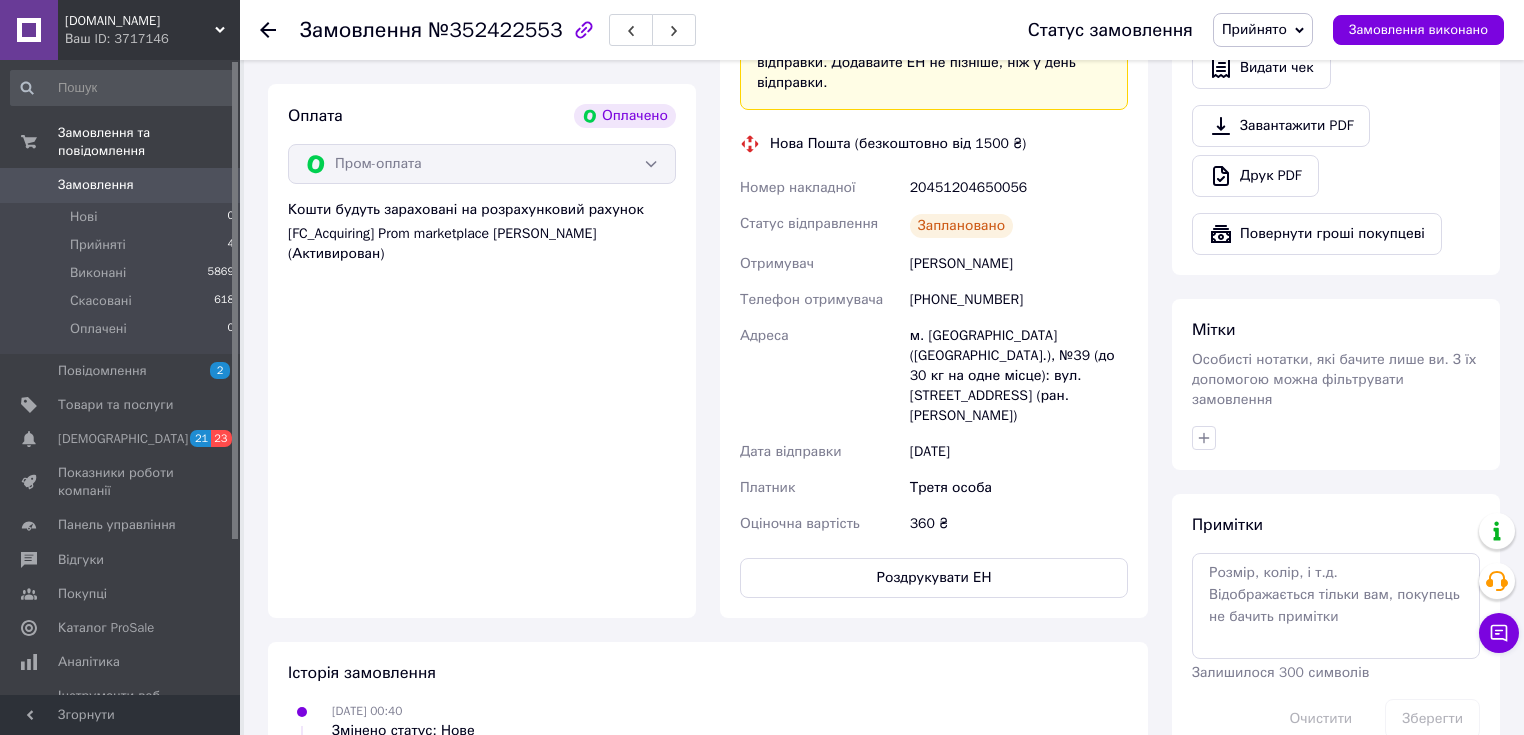 click on "20451204650056" at bounding box center (1019, 188) 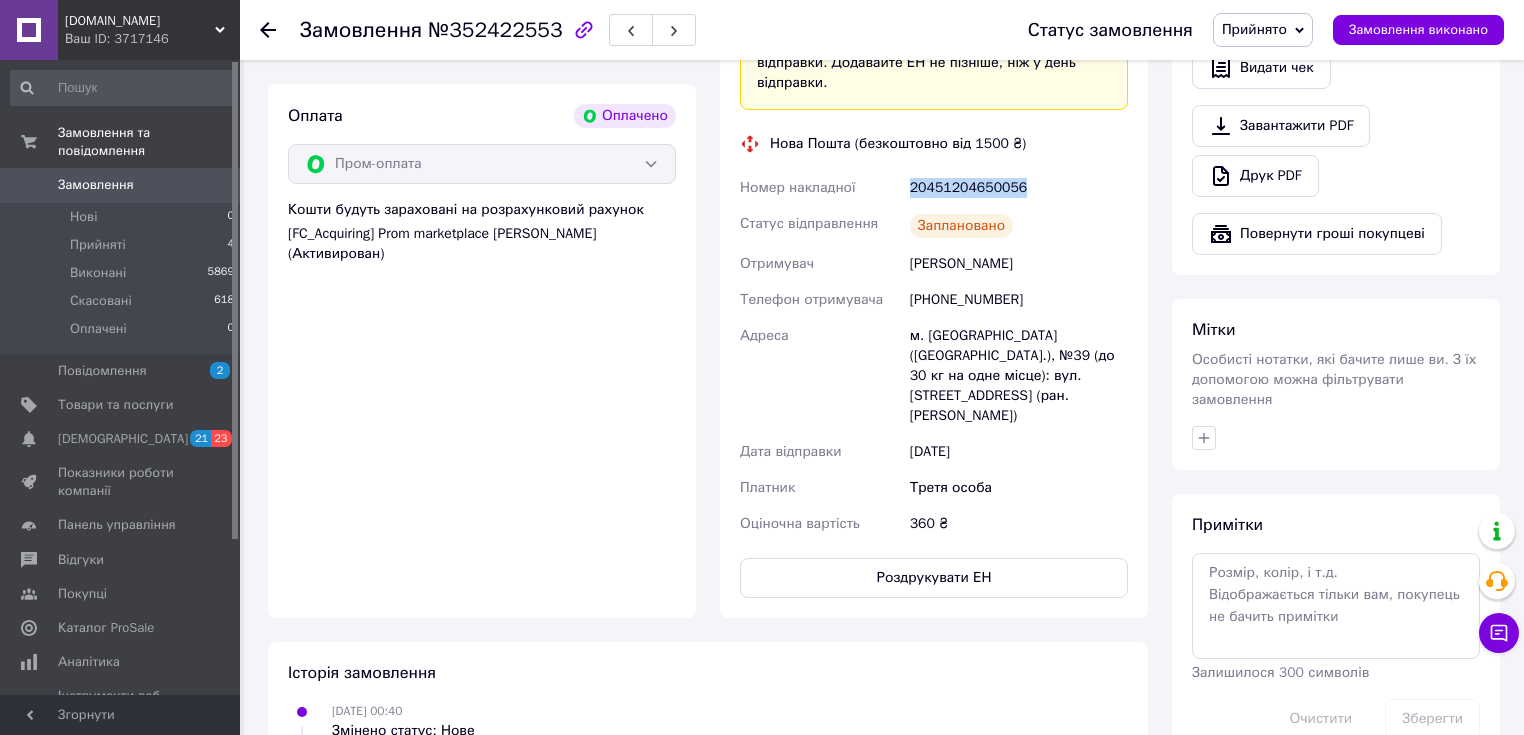 click on "20451204650056" at bounding box center (1019, 188) 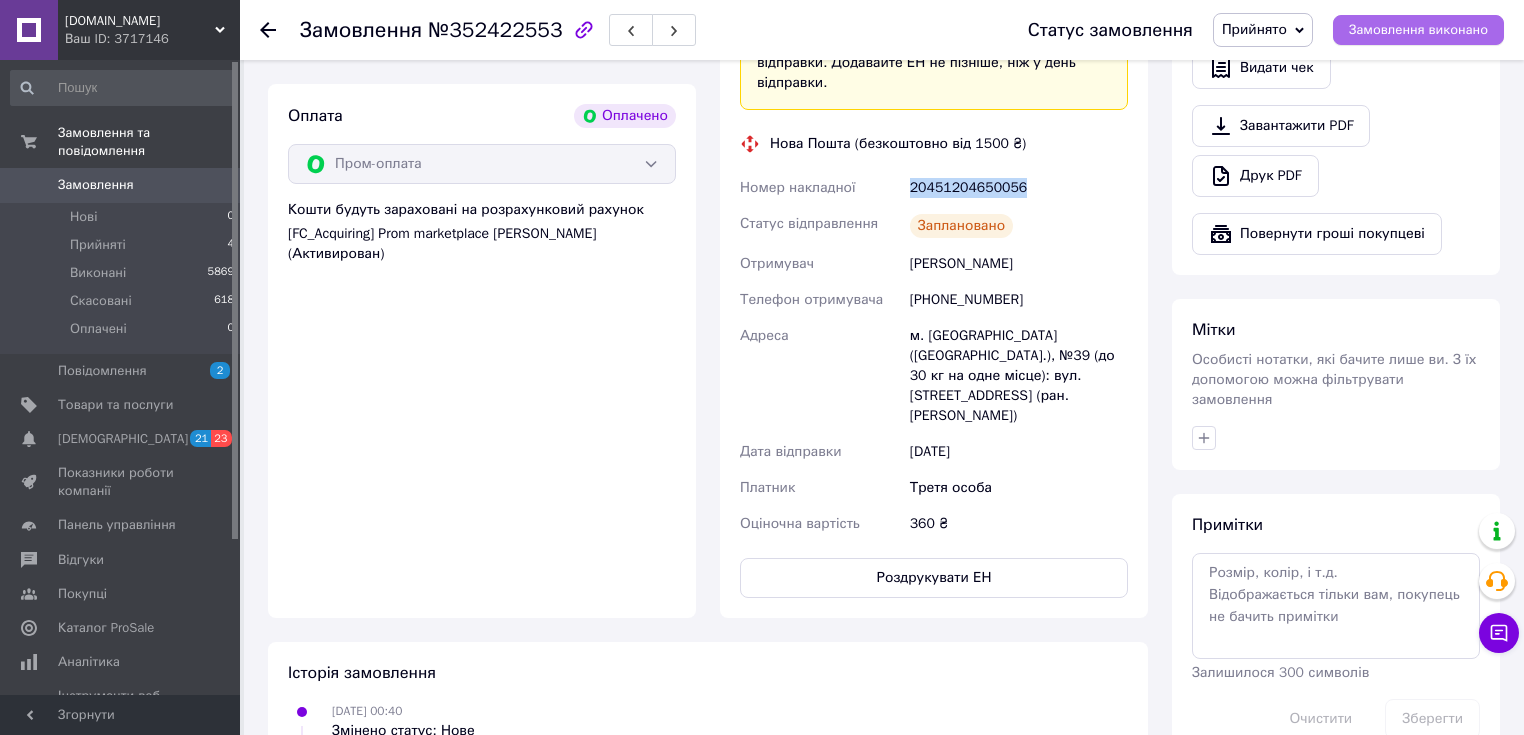 click on "Замовлення виконано" at bounding box center (1418, 30) 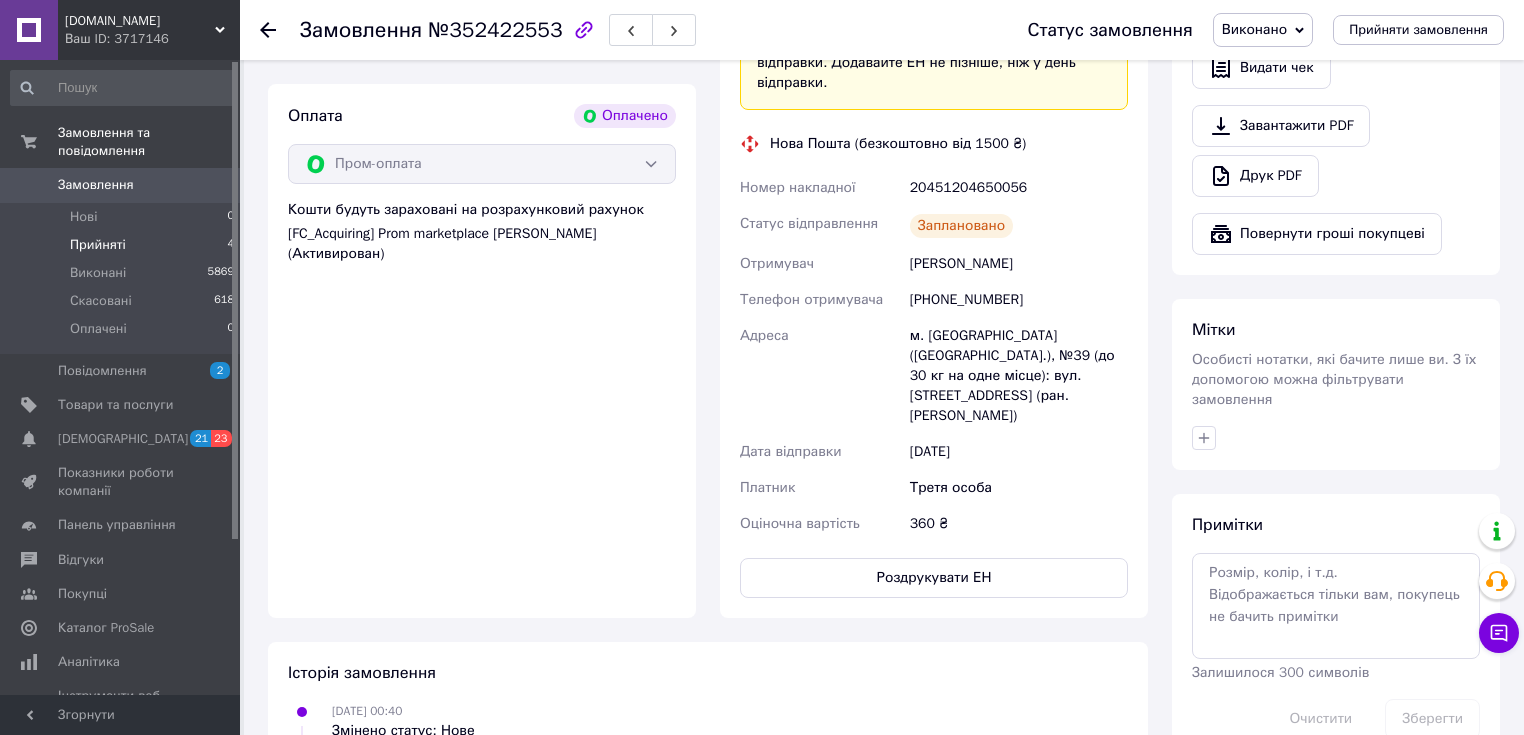 click on "Прийняті 4" at bounding box center [123, 245] 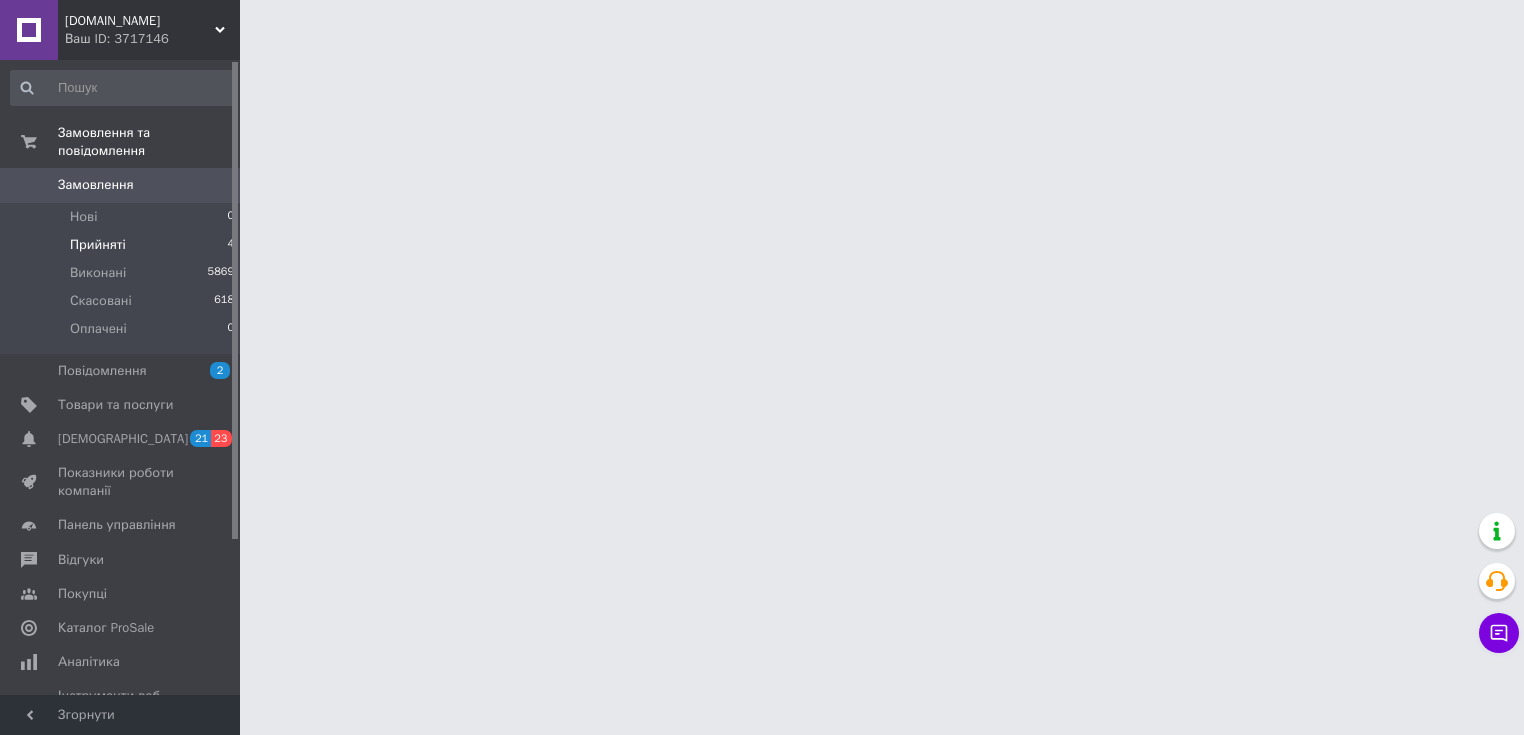 scroll, scrollTop: 0, scrollLeft: 0, axis: both 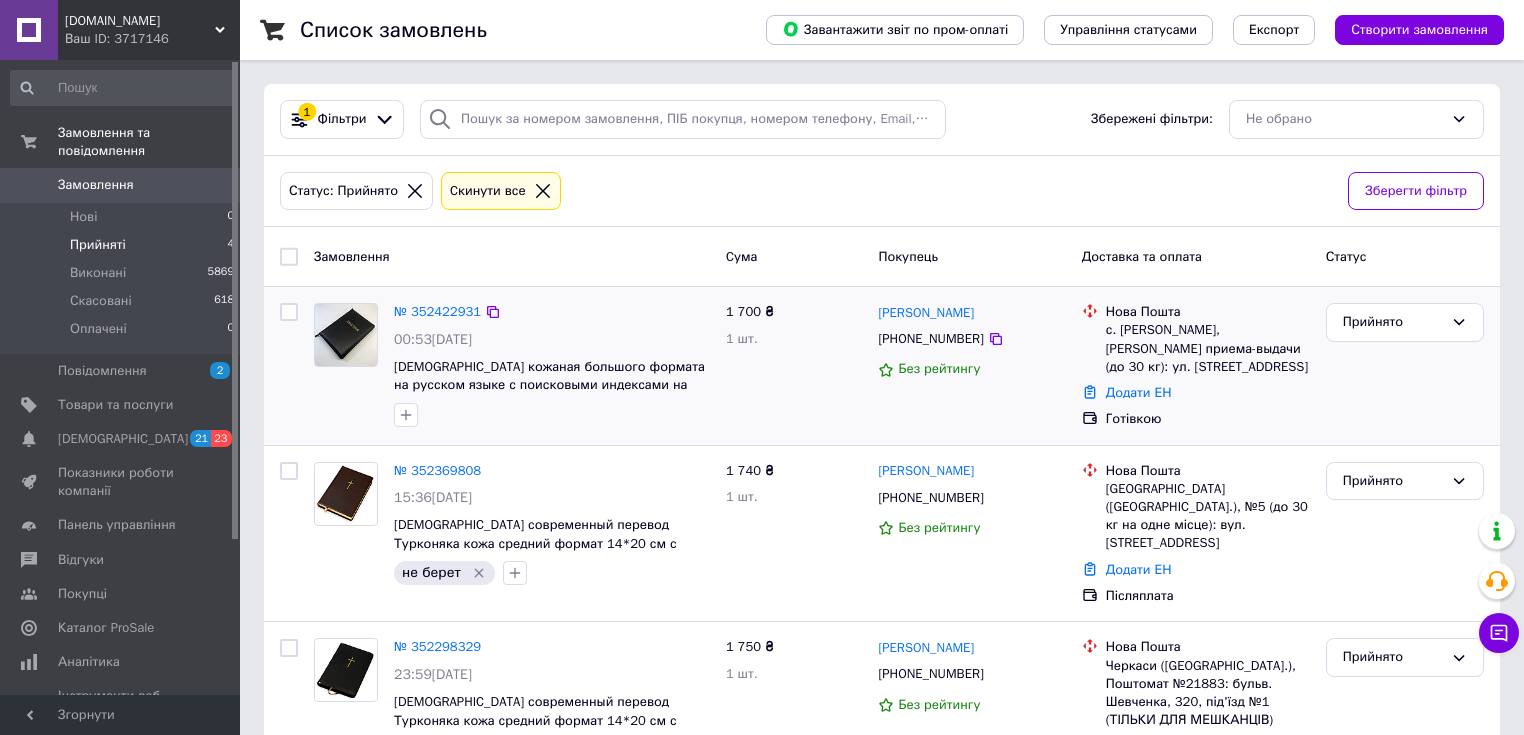 click at bounding box center (346, 335) 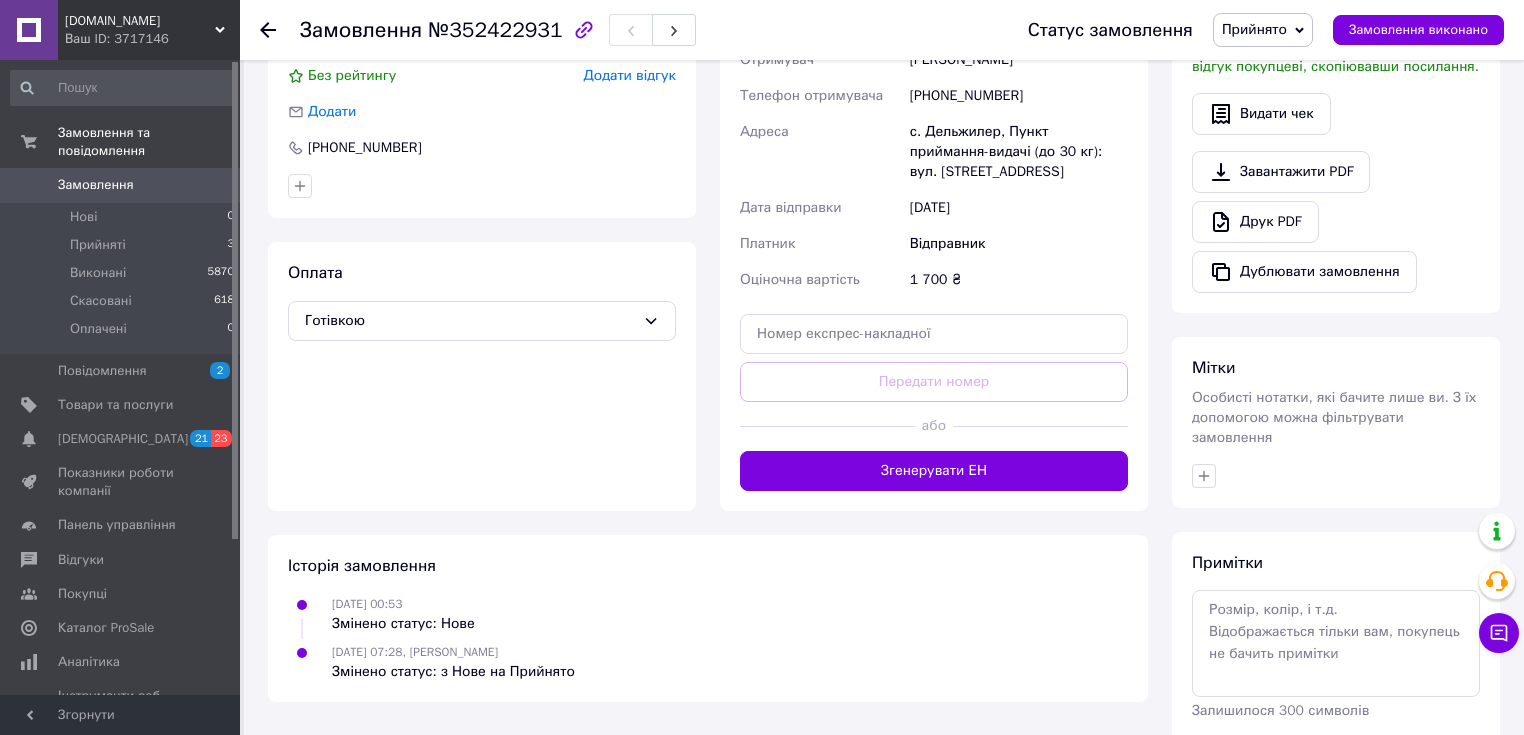 scroll, scrollTop: 320, scrollLeft: 0, axis: vertical 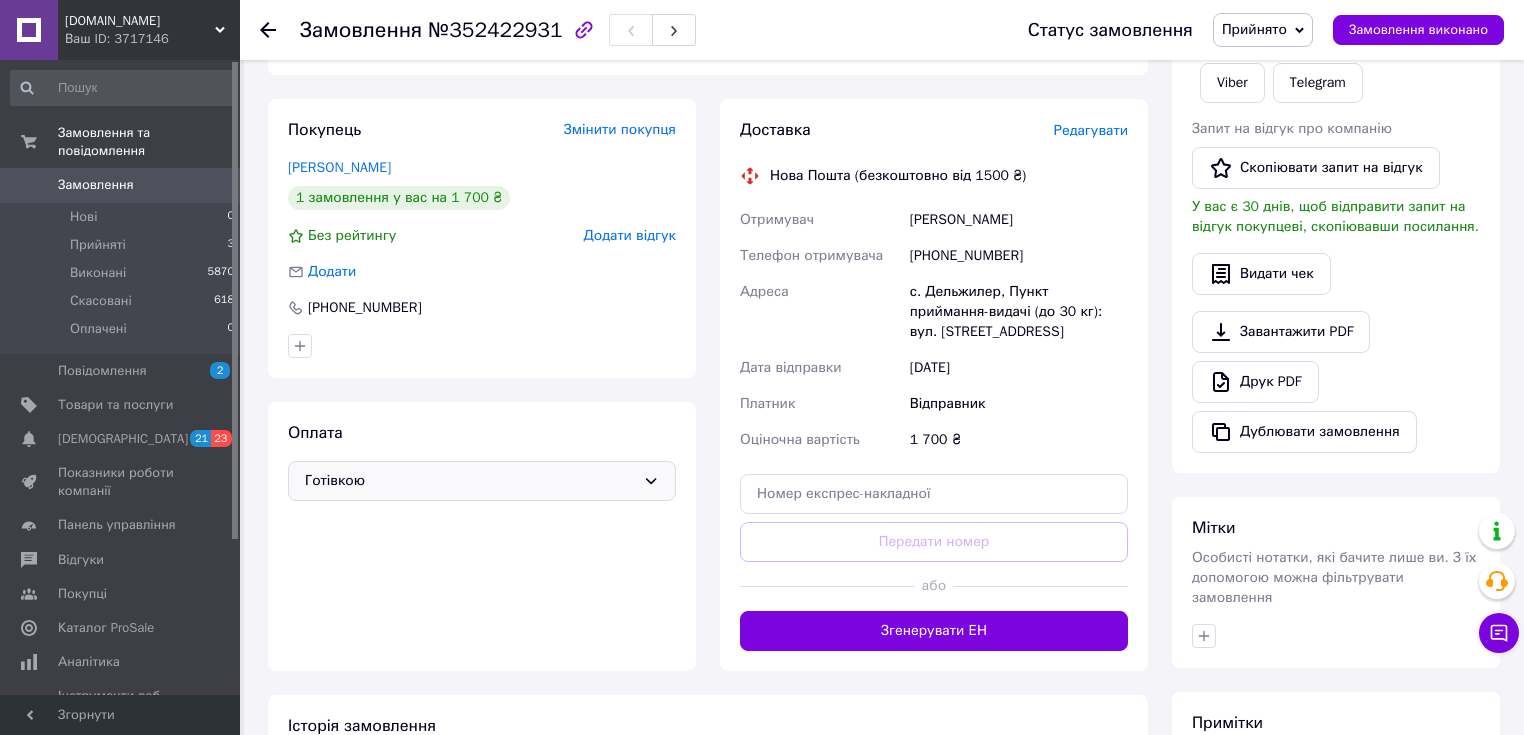 click on "Готівкою" at bounding box center (470, 481) 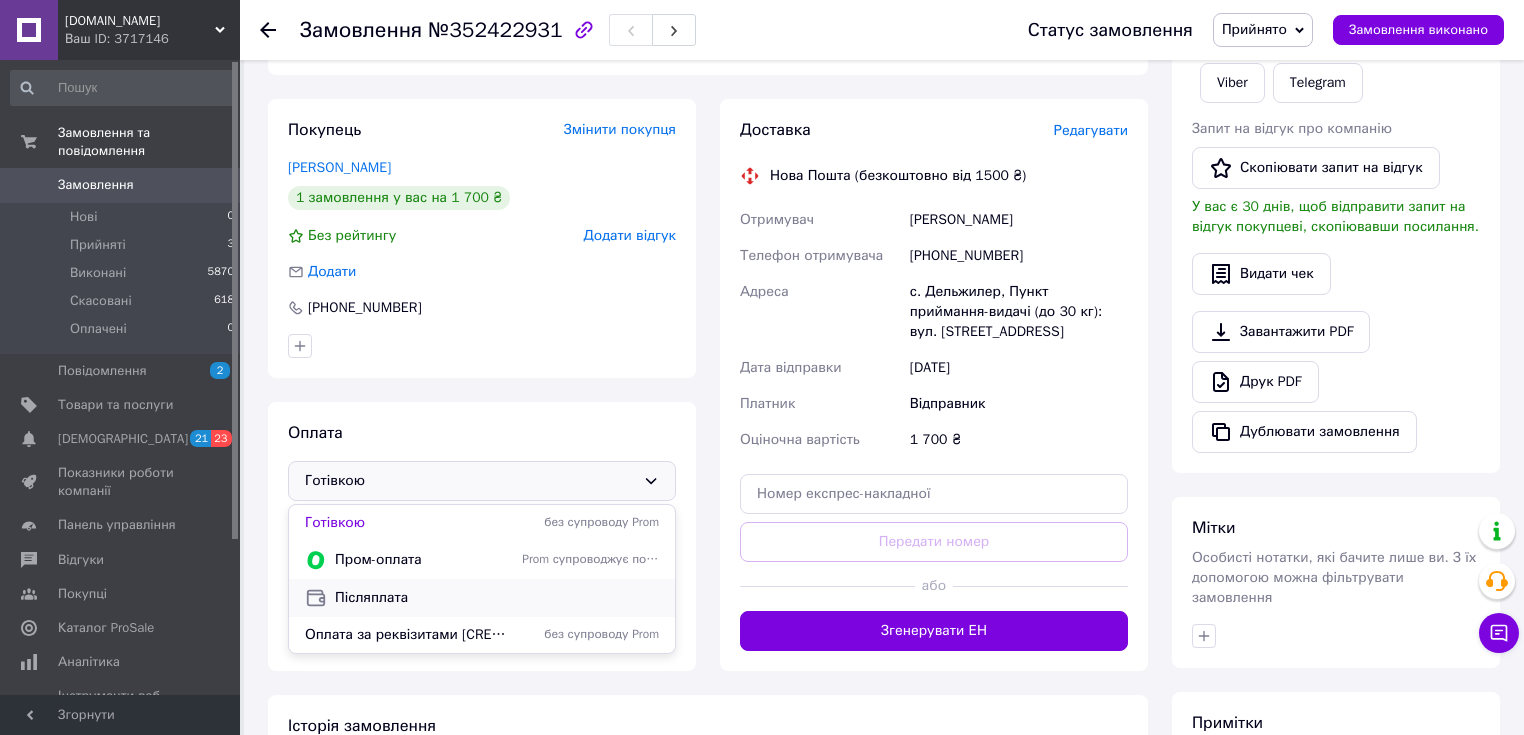 click on "Післяплата" at bounding box center (497, 598) 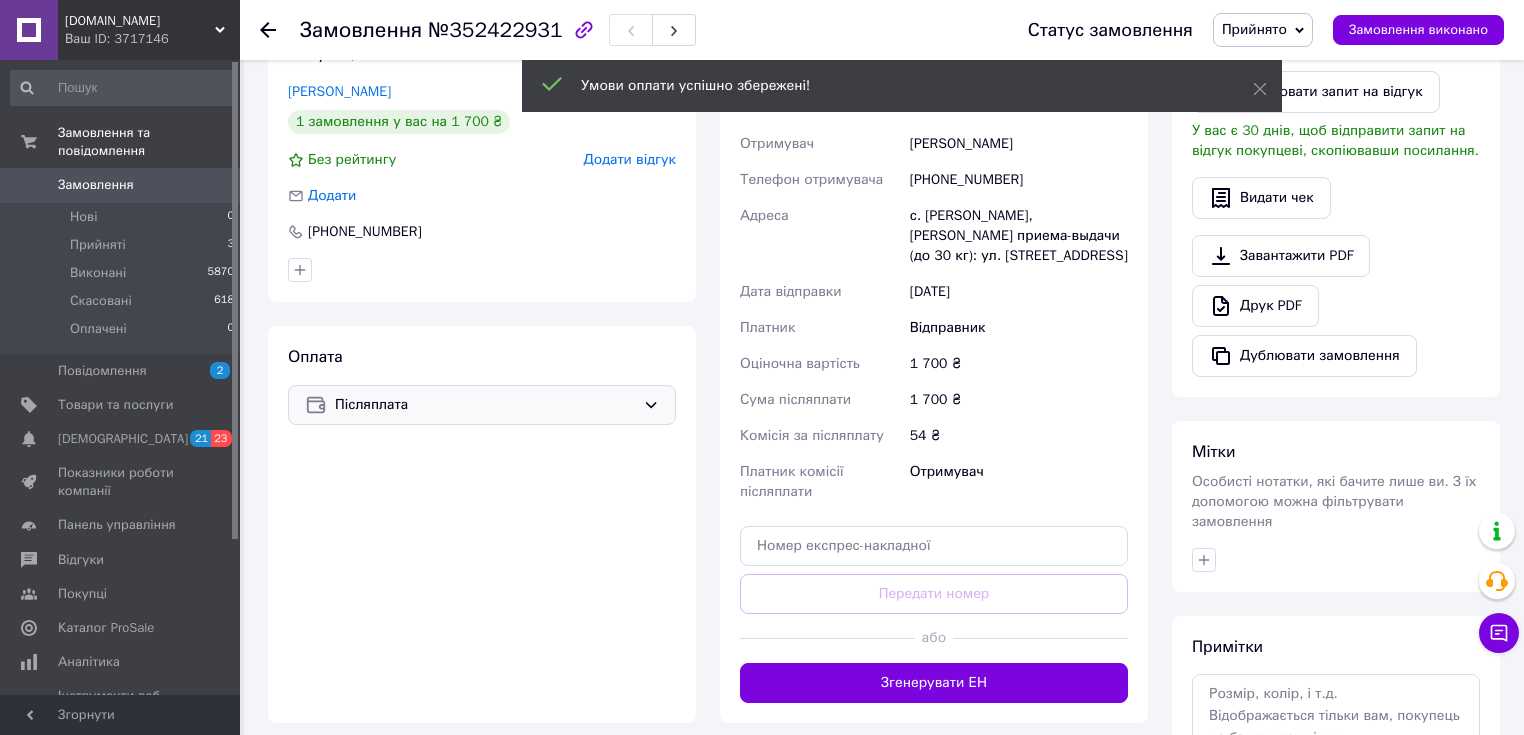 scroll, scrollTop: 480, scrollLeft: 0, axis: vertical 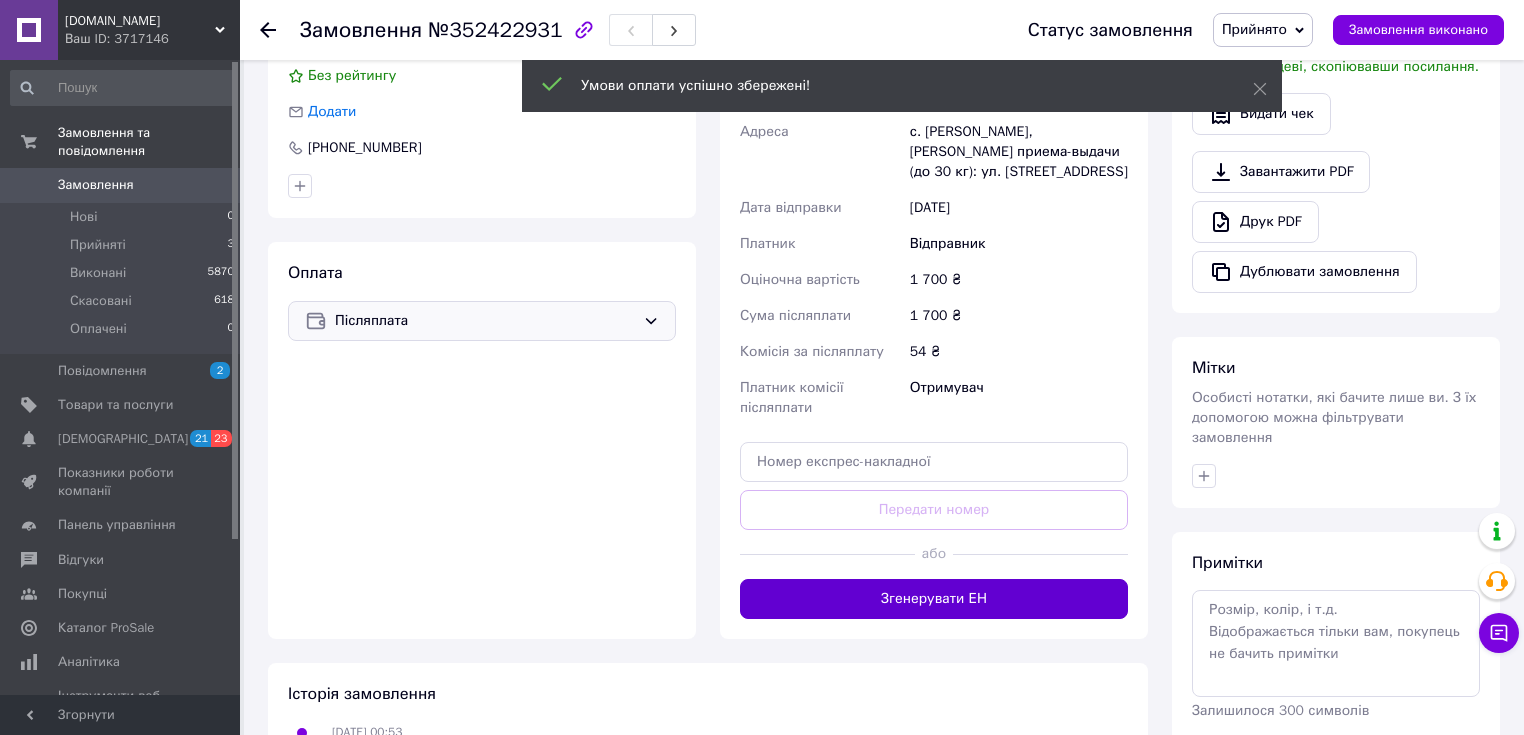 click on "Згенерувати ЕН" at bounding box center [934, 599] 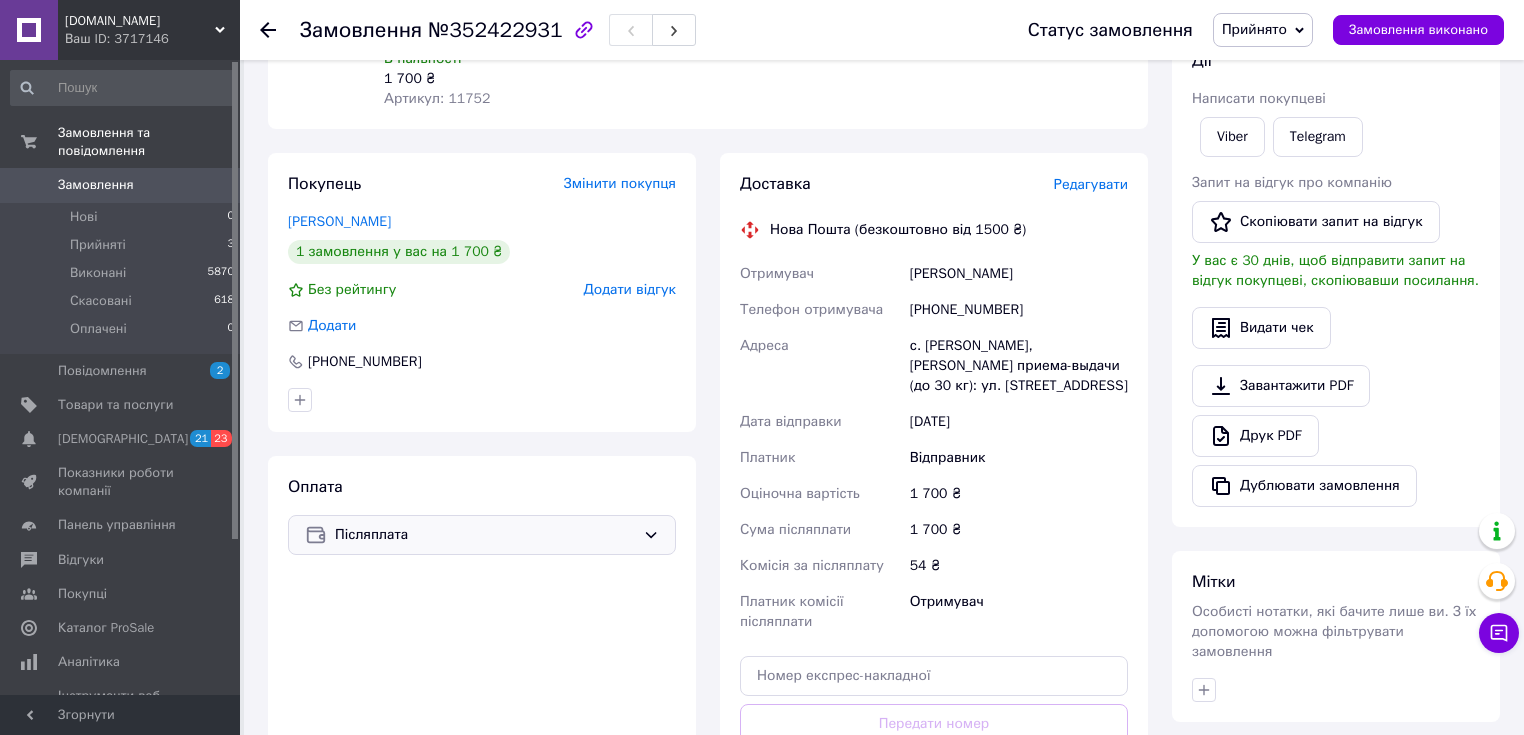 scroll, scrollTop: 240, scrollLeft: 0, axis: vertical 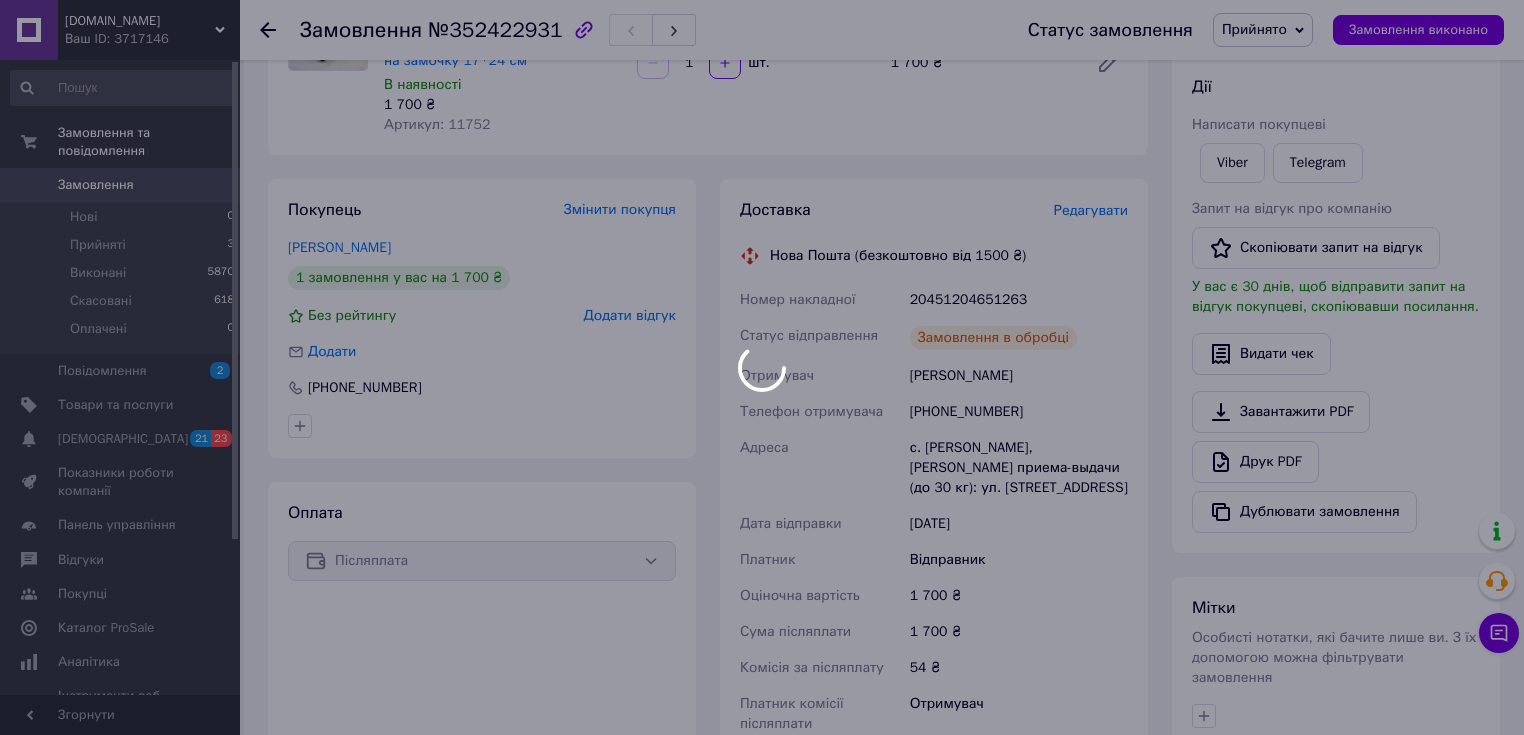 click at bounding box center (762, 367) 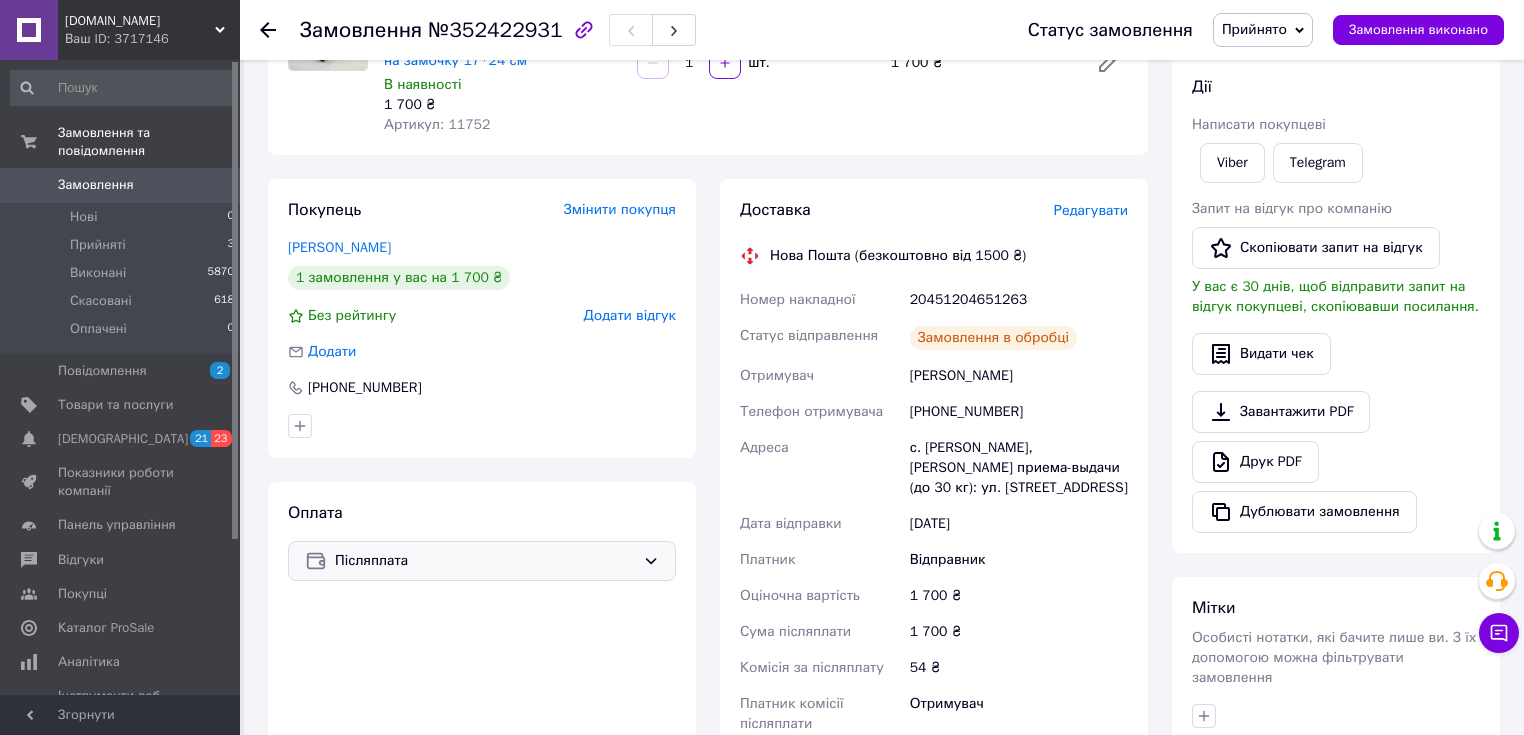 click on "20451204651263" at bounding box center (1019, 300) 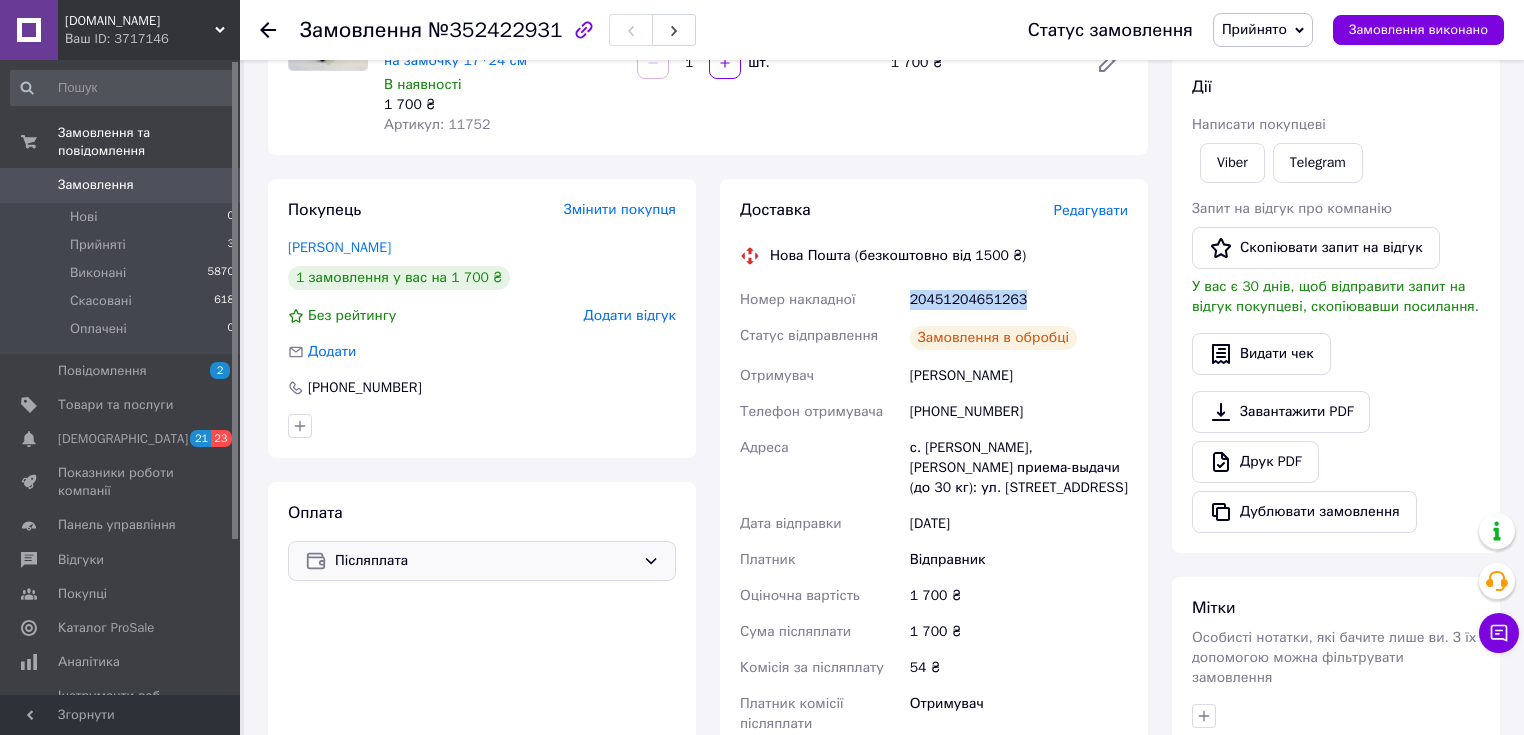 click on "20451204651263" at bounding box center [1019, 300] 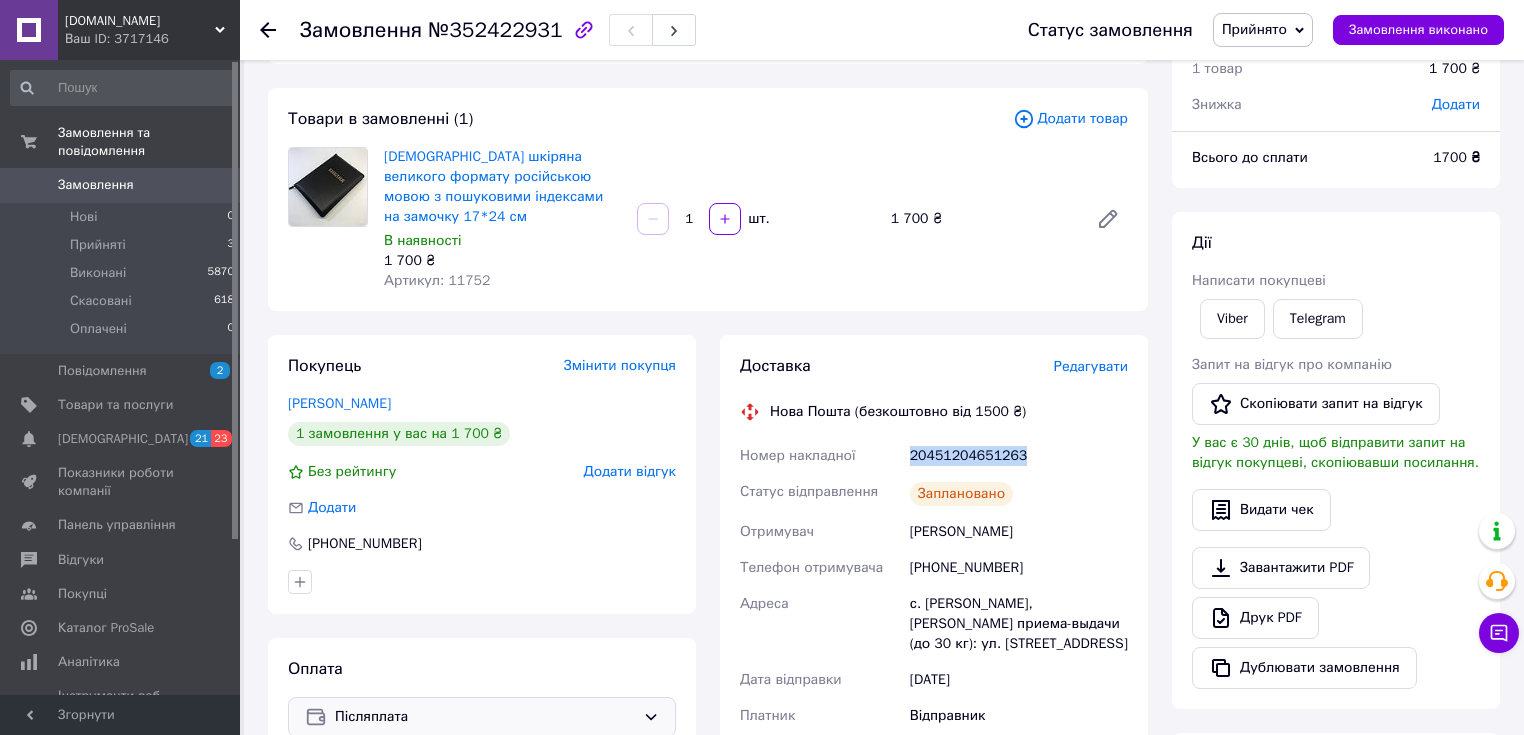 scroll, scrollTop: 0, scrollLeft: 0, axis: both 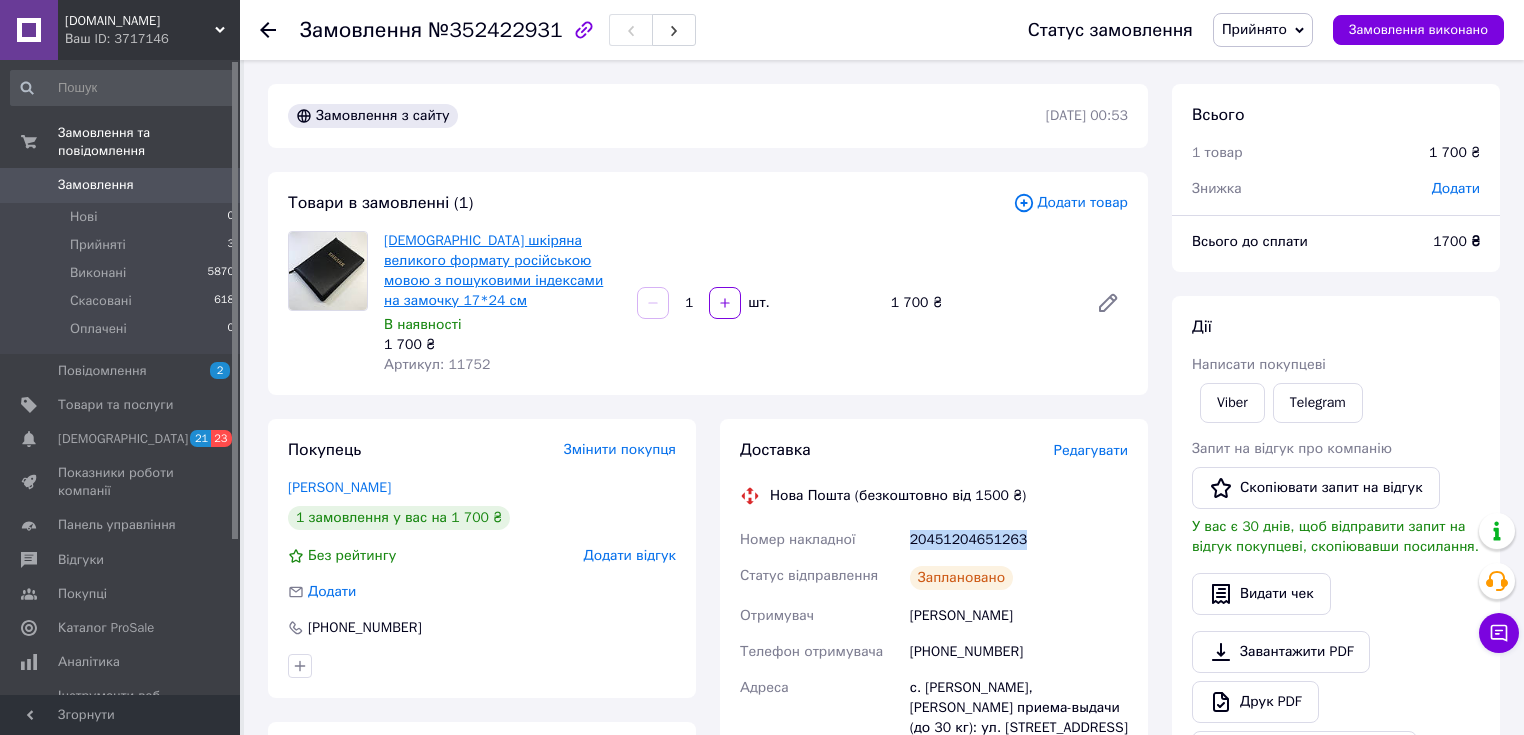 click on "Біблія шкіряна великого формату російською мовою з пошуковими індексами на замочку 17*24 см" at bounding box center (493, 270) 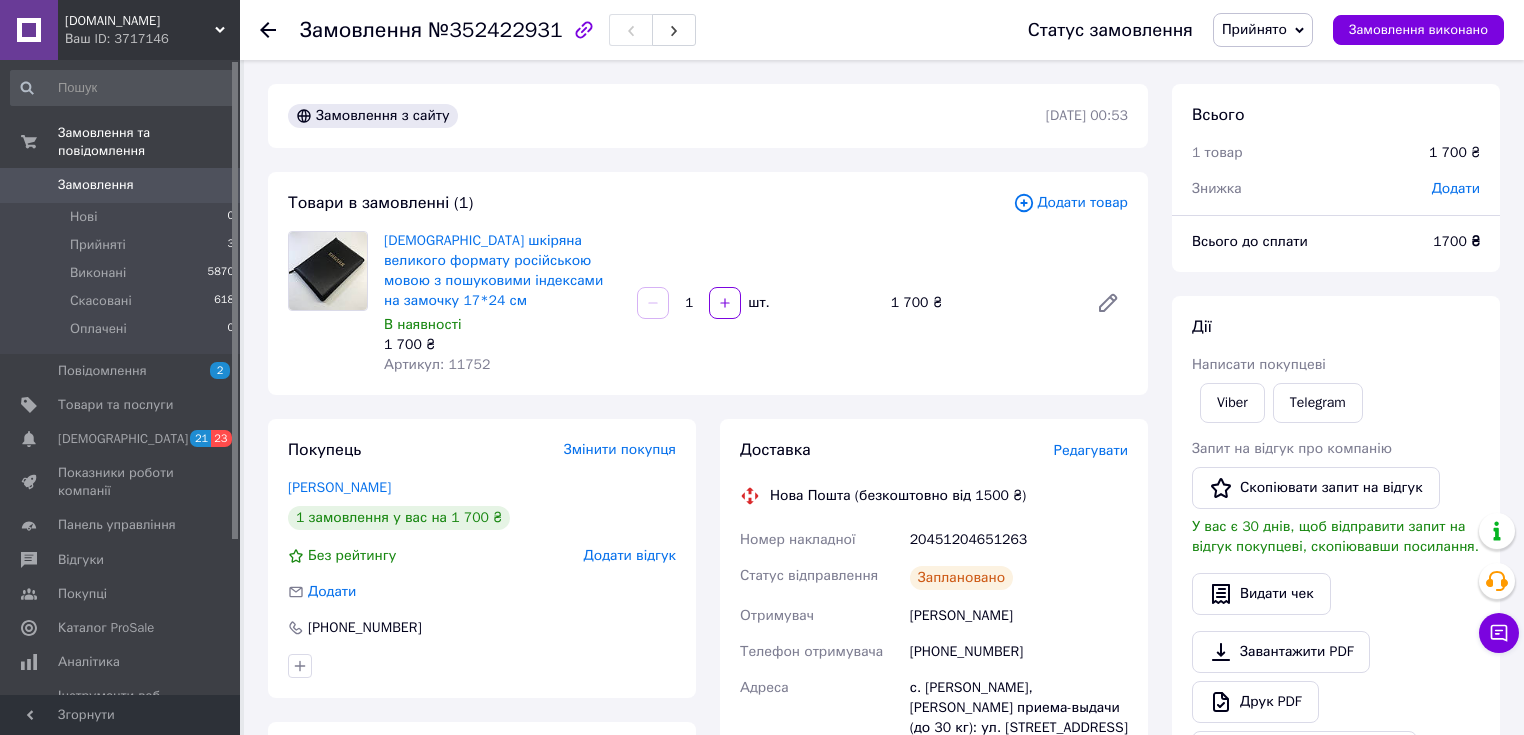 click on "1 700 ₴" at bounding box center [502, 345] 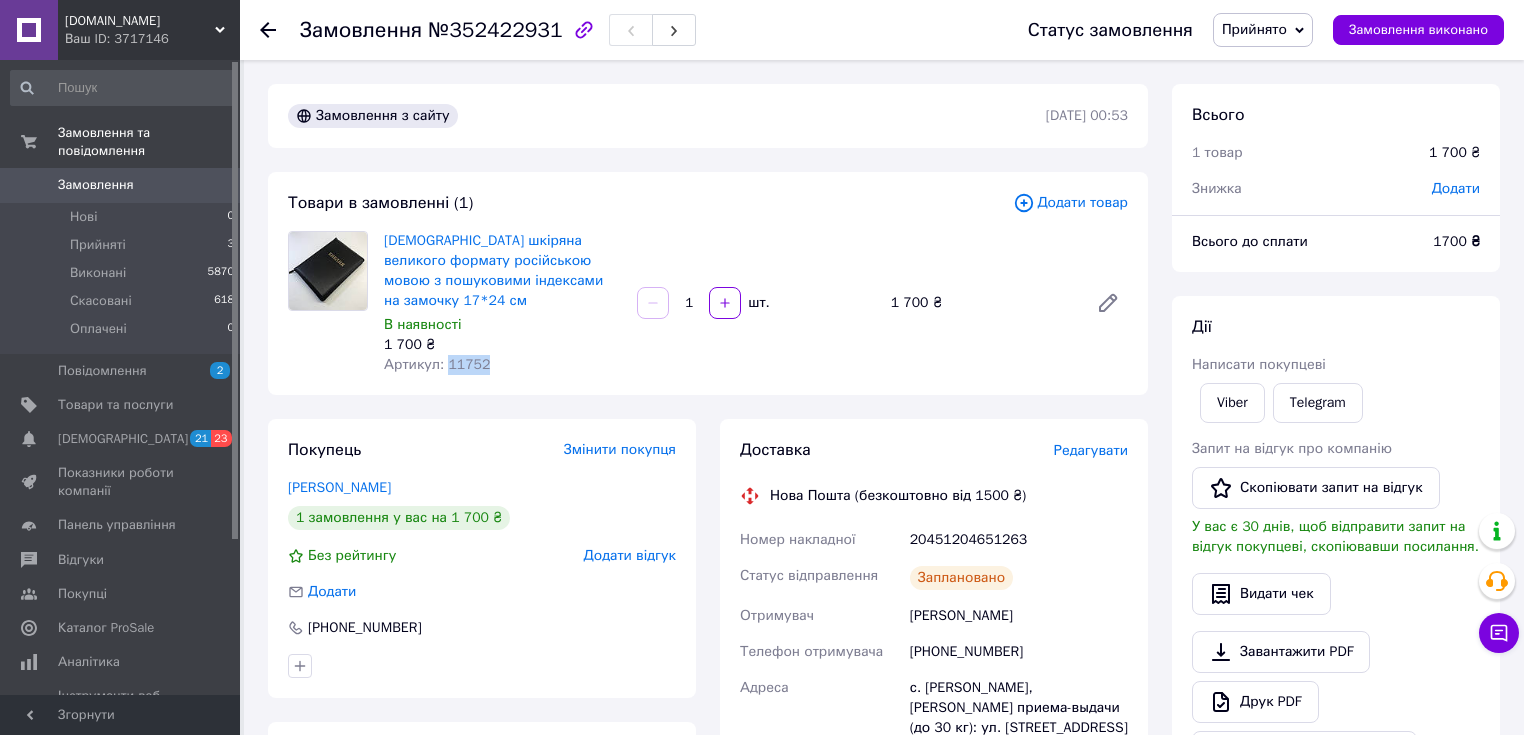 click on "Артикул: 11752" at bounding box center (437, 364) 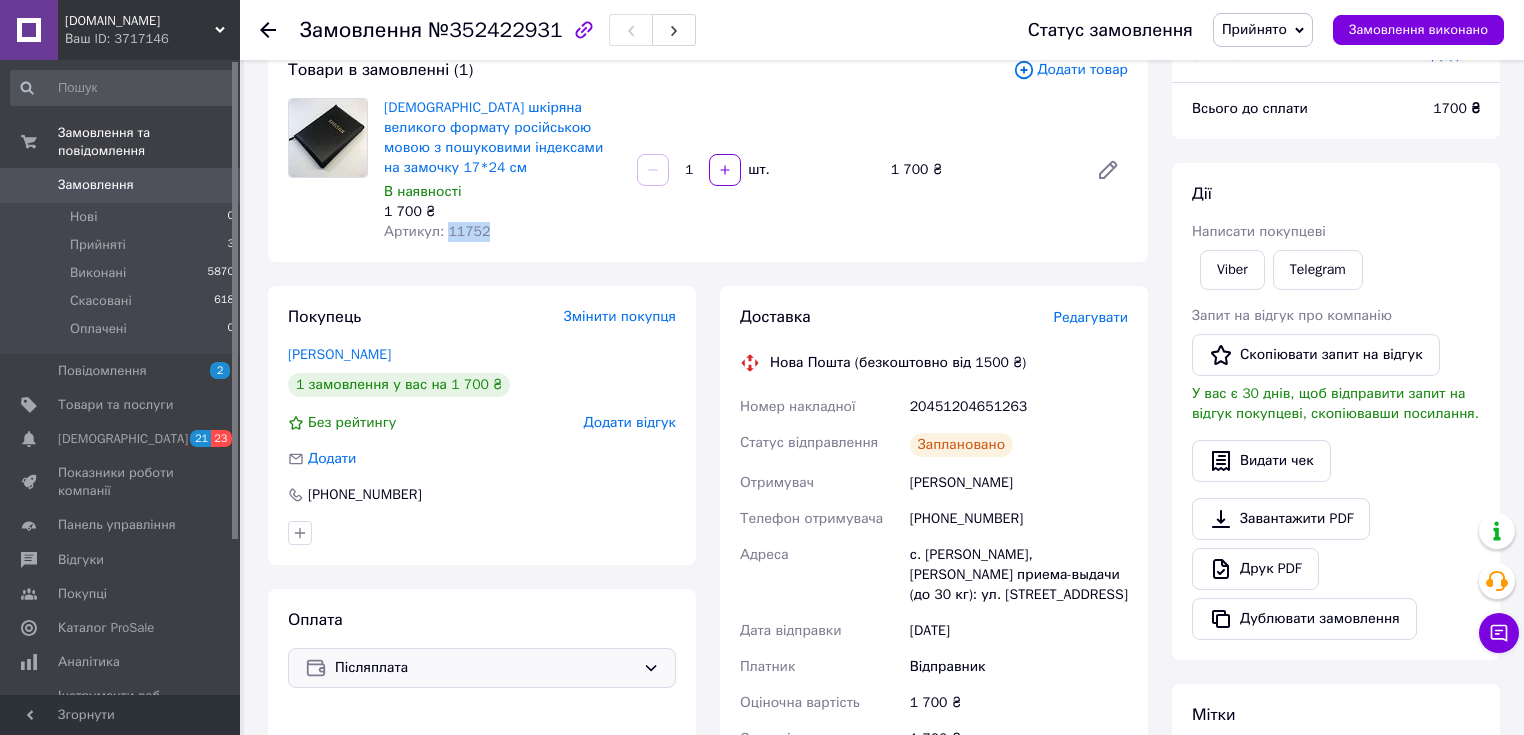 scroll, scrollTop: 320, scrollLeft: 0, axis: vertical 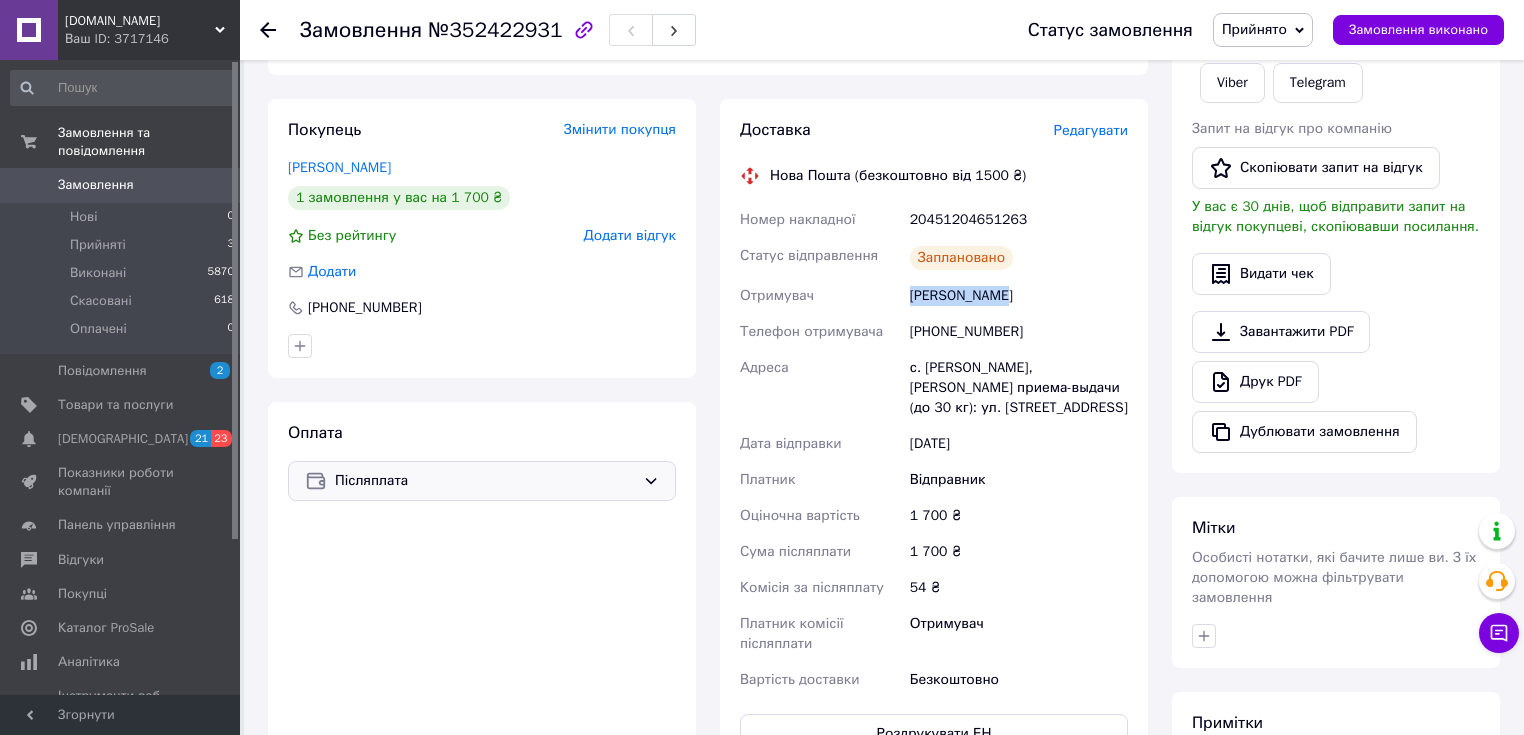 drag, startPoint x: 910, startPoint y: 278, endPoint x: 930, endPoint y: 250, distance: 34.4093 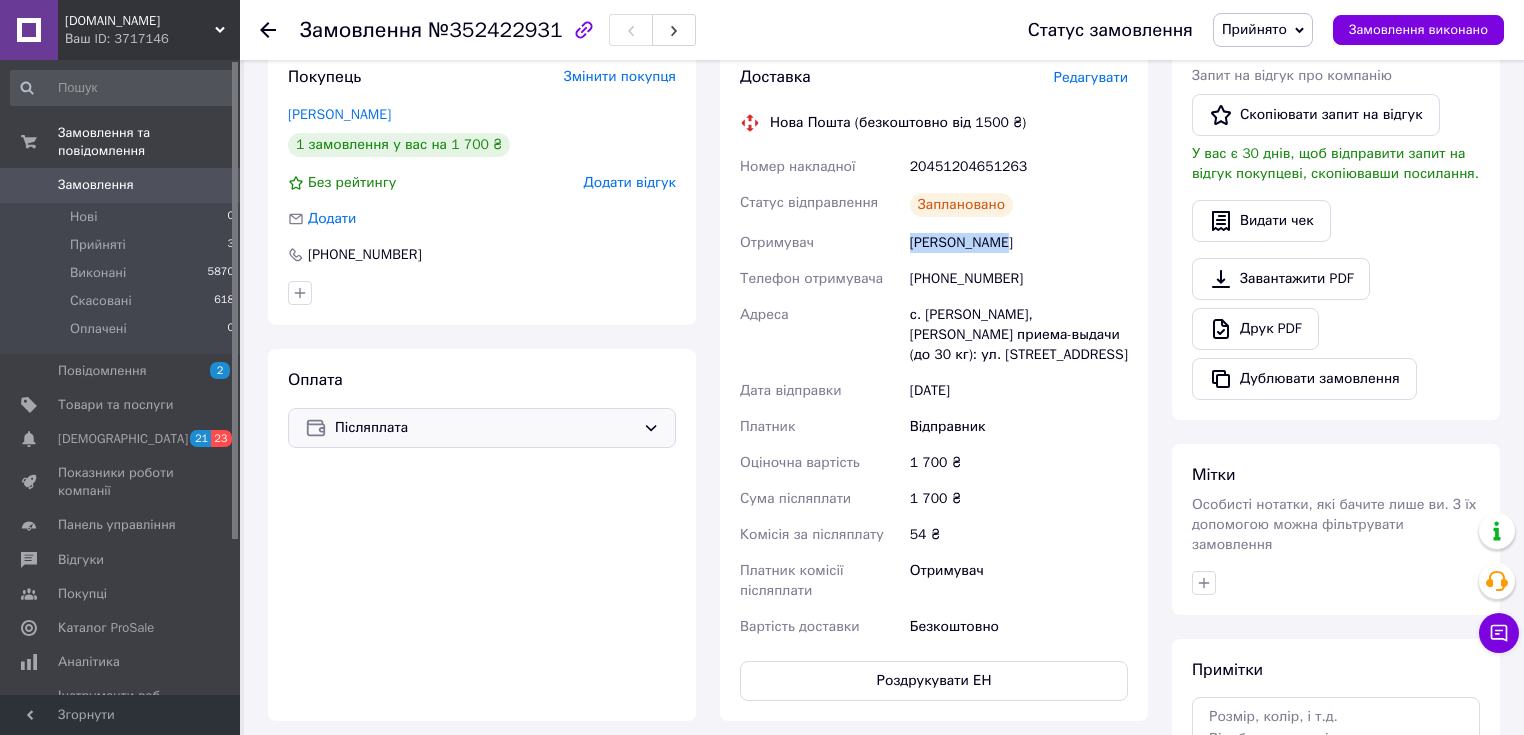 scroll, scrollTop: 400, scrollLeft: 0, axis: vertical 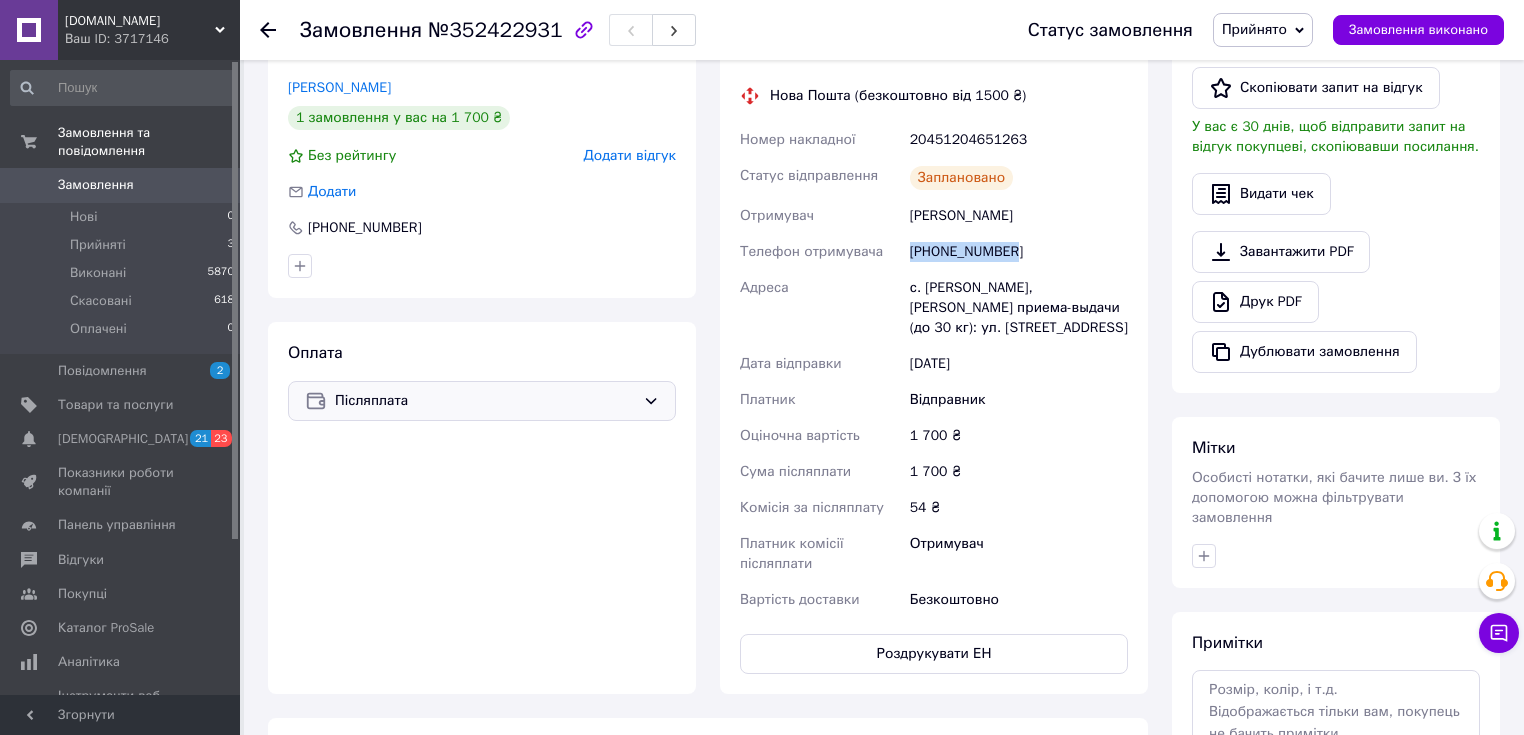 drag, startPoint x: 910, startPoint y: 234, endPoint x: 1023, endPoint y: 227, distance: 113.216606 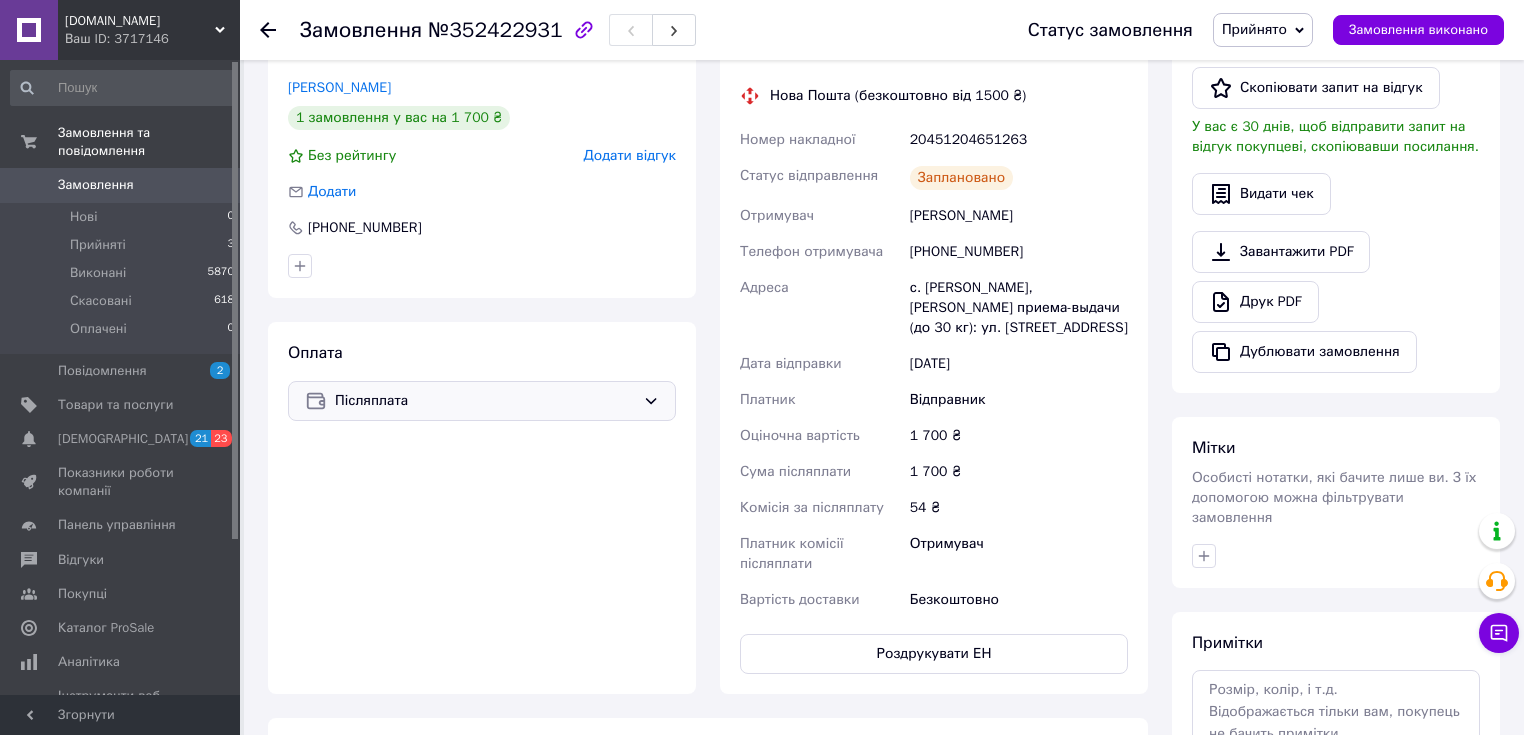click on "20451204651263" at bounding box center (1019, 140) 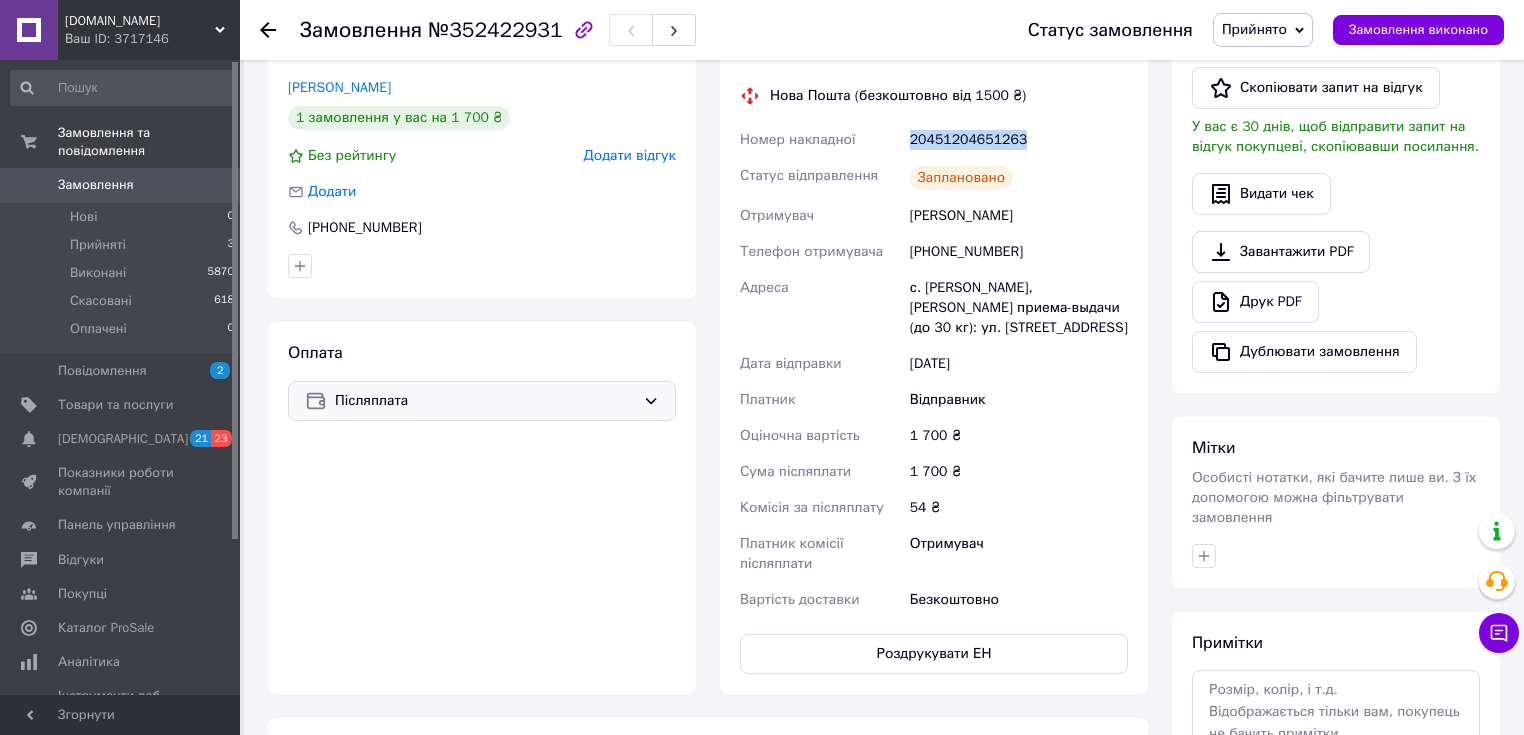 click on "20451204651263" at bounding box center (1019, 140) 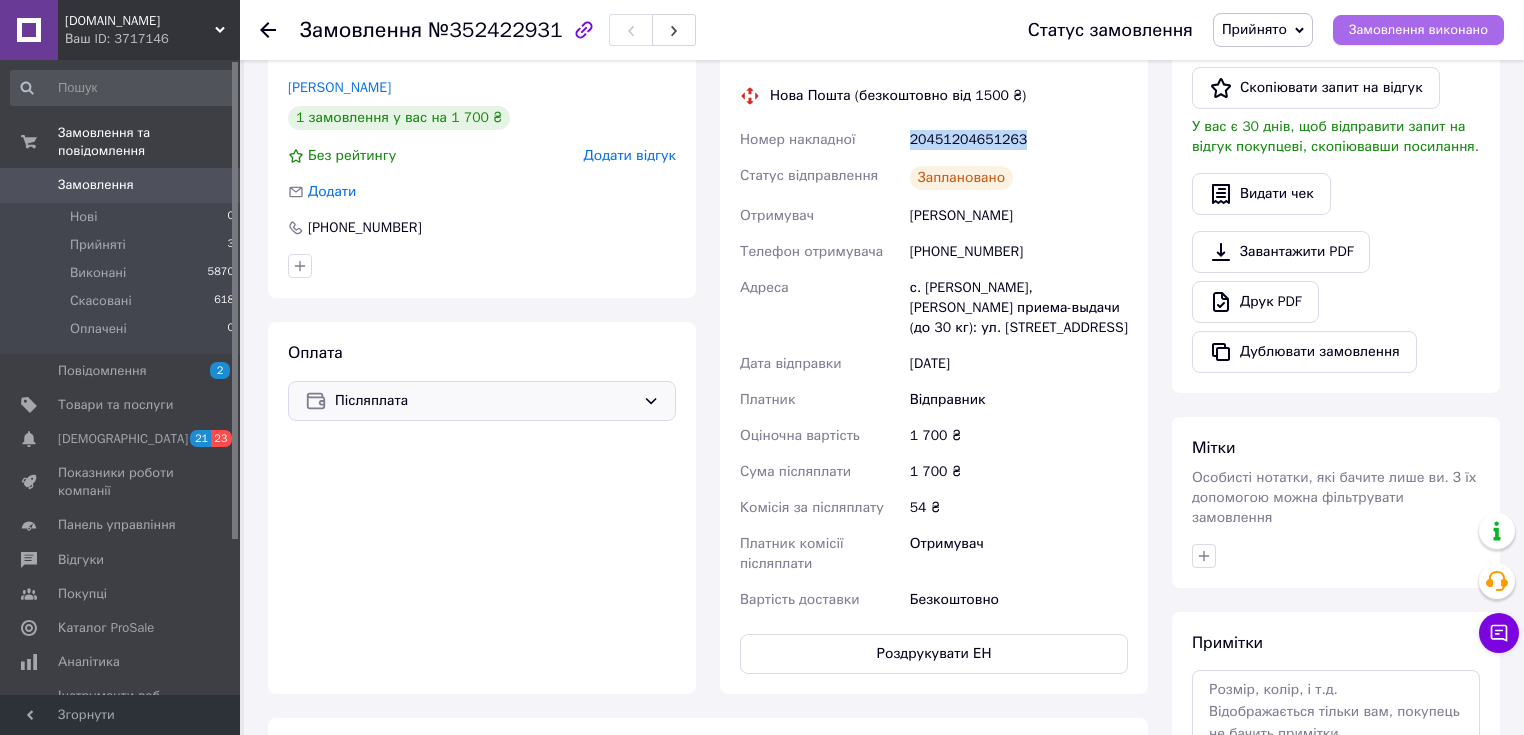 click on "Замовлення виконано" at bounding box center [1418, 30] 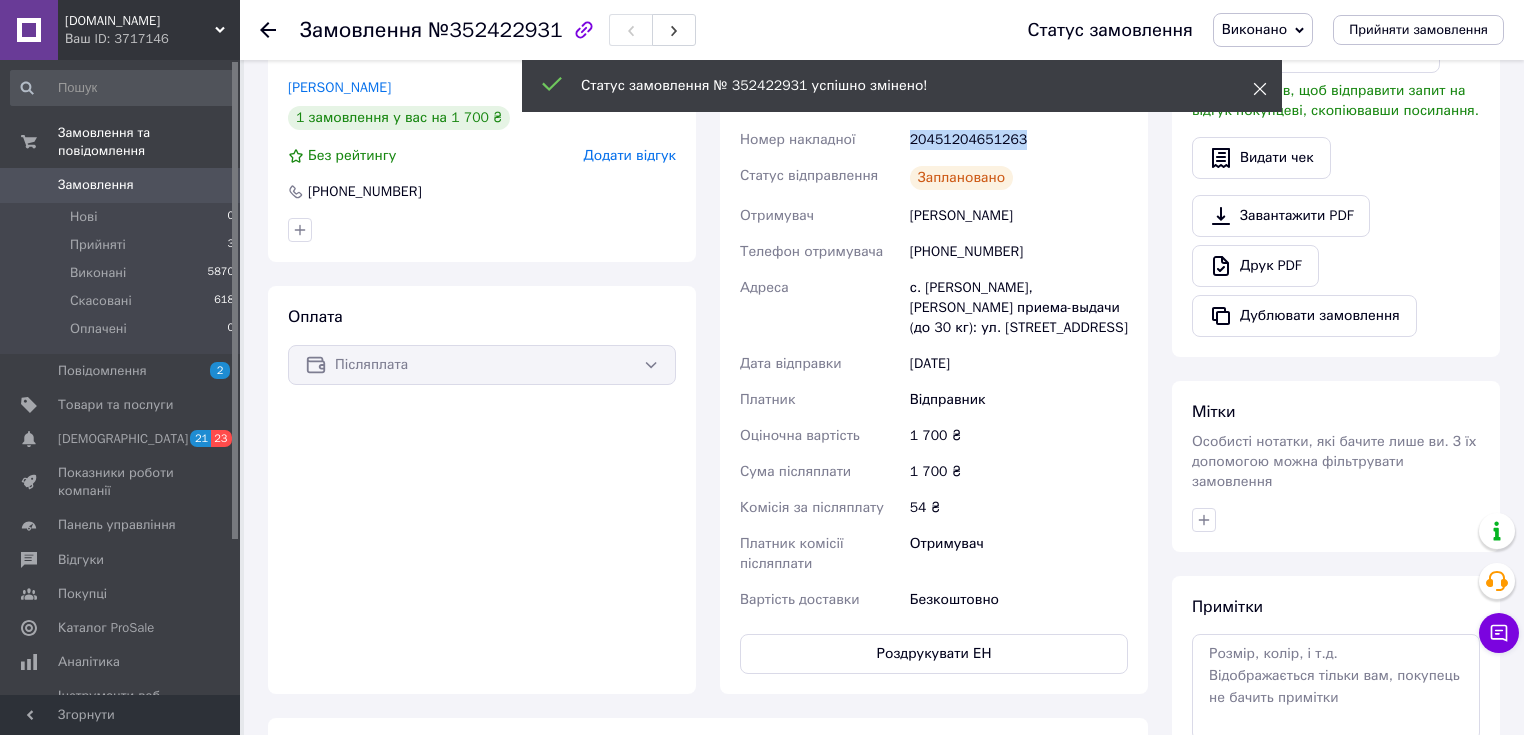 click at bounding box center [1260, 89] 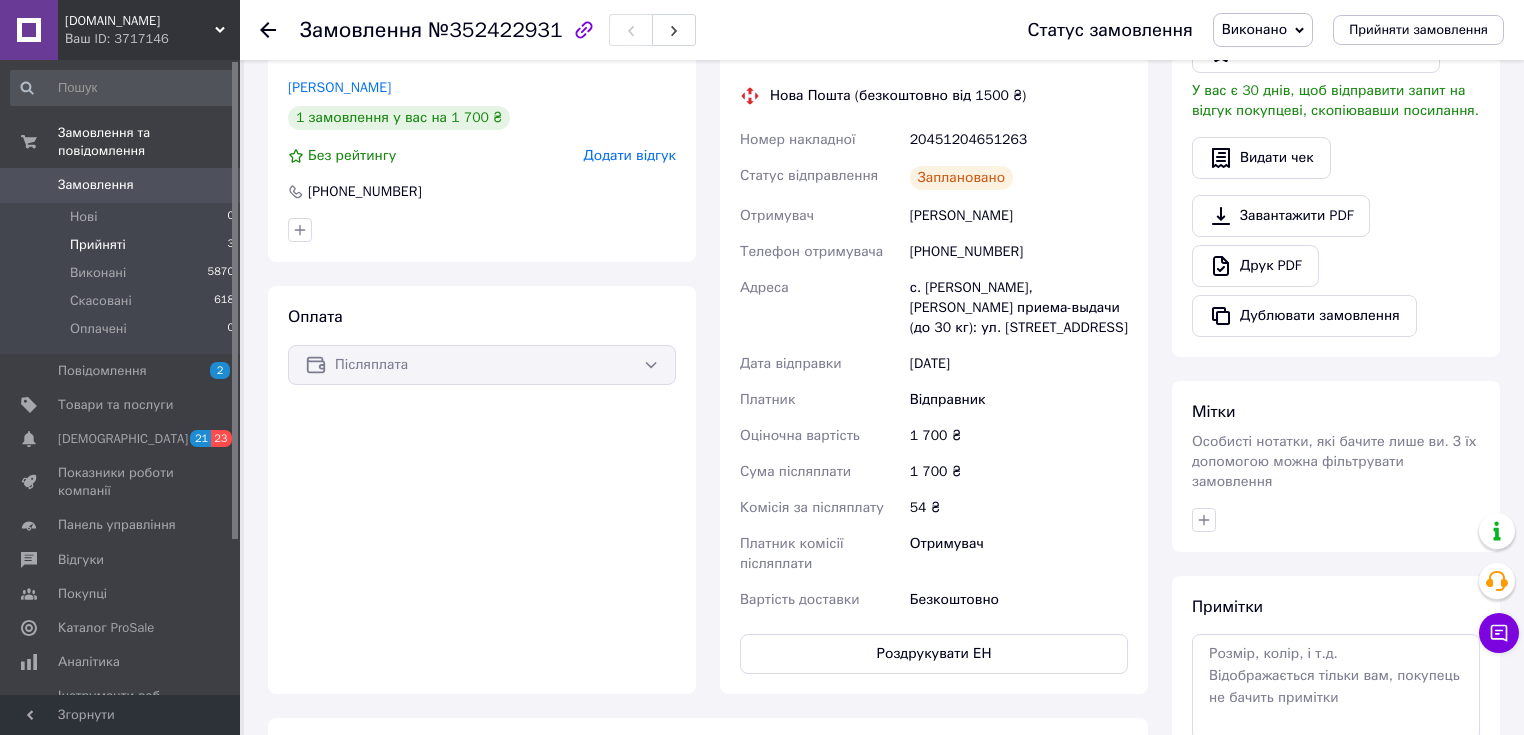 click on "Прийняті 3" at bounding box center [123, 245] 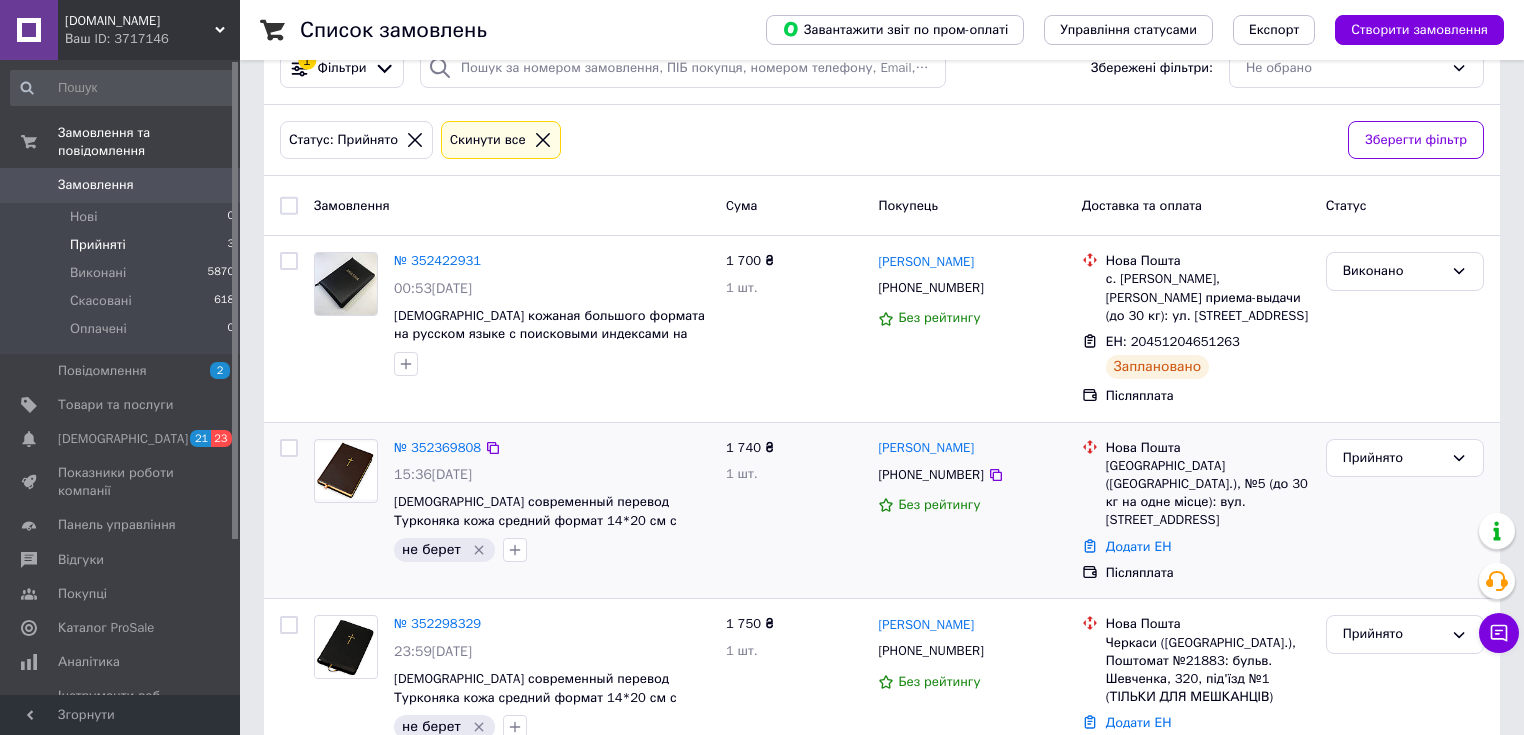 scroll, scrollTop: 95, scrollLeft: 0, axis: vertical 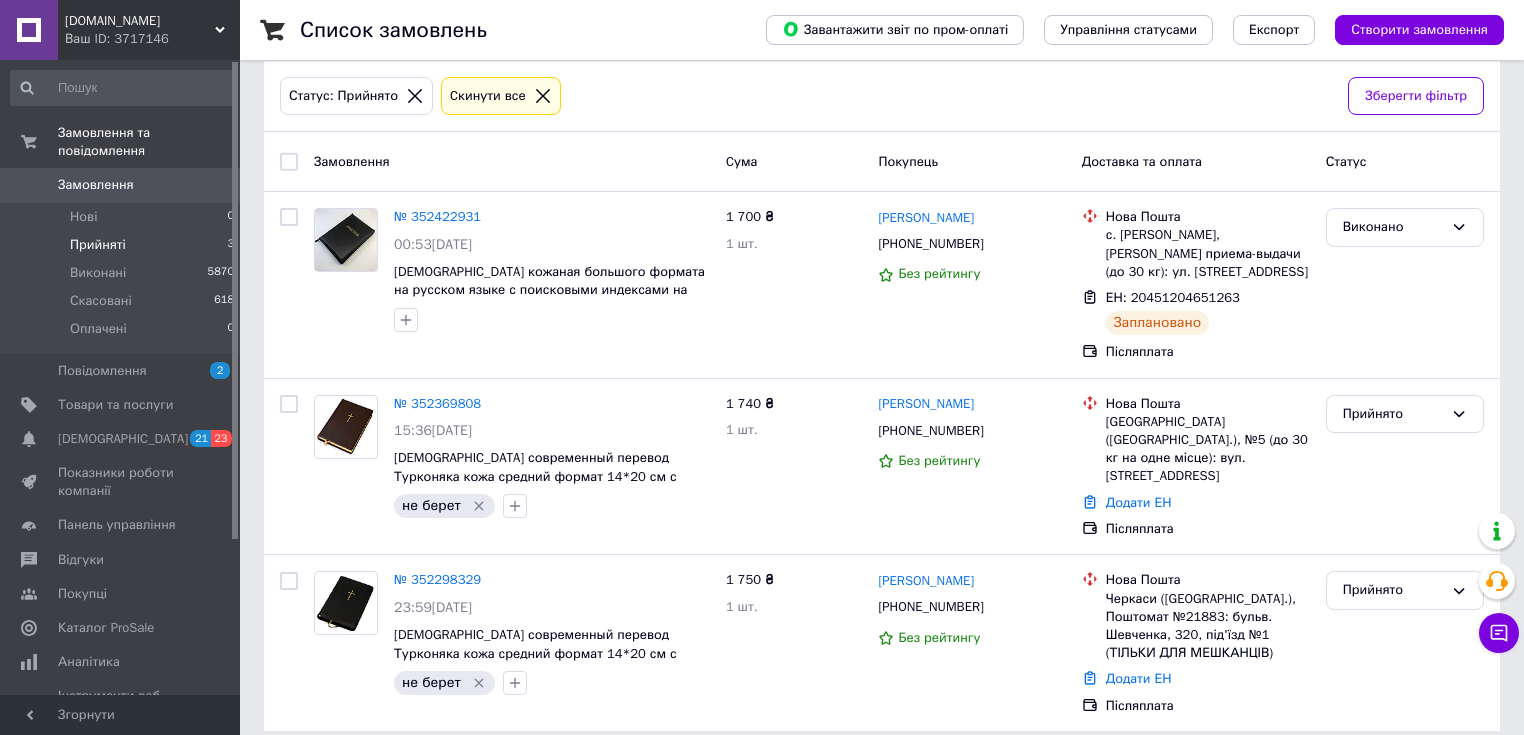 click on "Завантажити звіт по пром-оплаті Управління статусами Експорт Створити замовлення" at bounding box center (1115, 30) 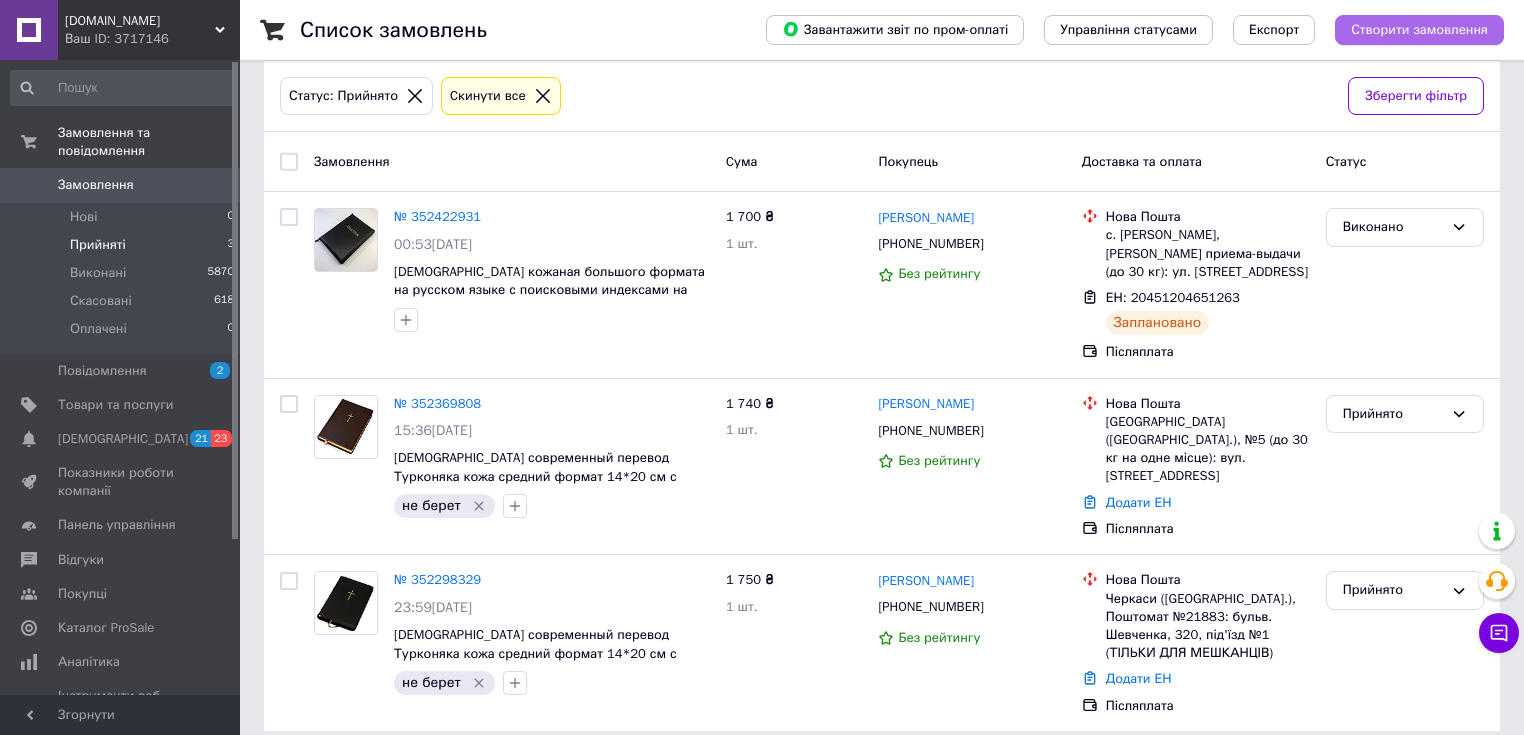click on "Створити замовлення" at bounding box center (1419, 30) 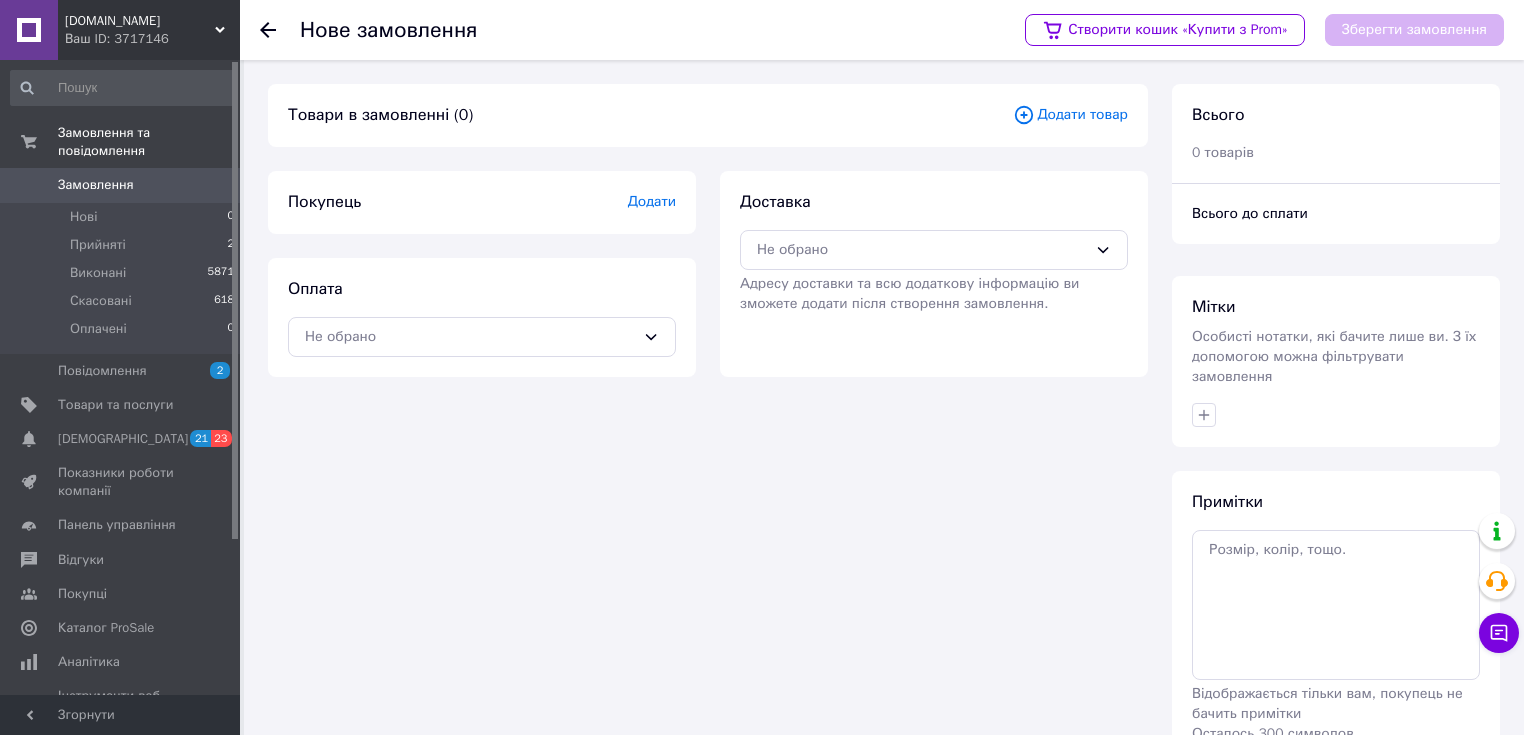 drag, startPoint x: 1383, startPoint y: 44, endPoint x: 924, endPoint y: 556, distance: 687.62274 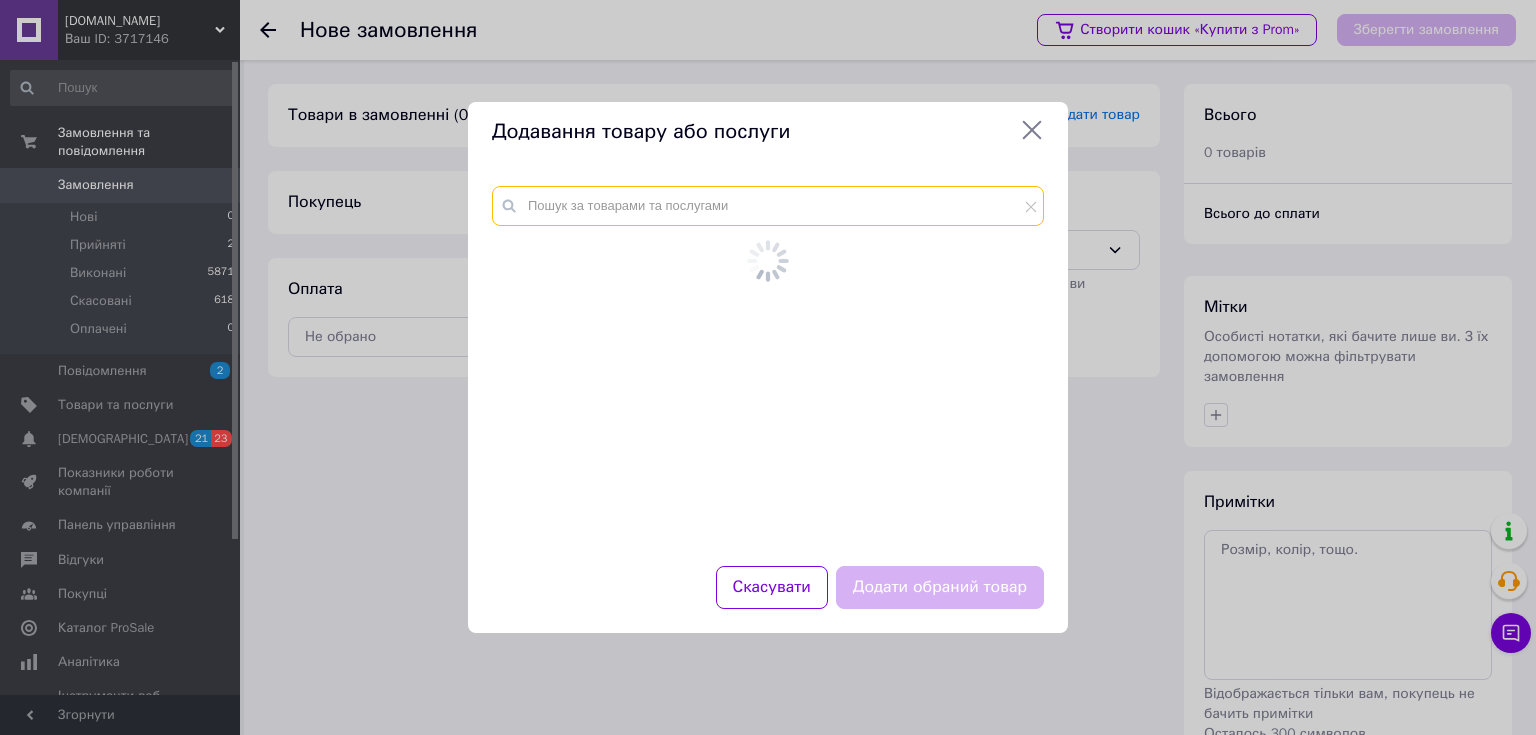 click at bounding box center (768, 206) 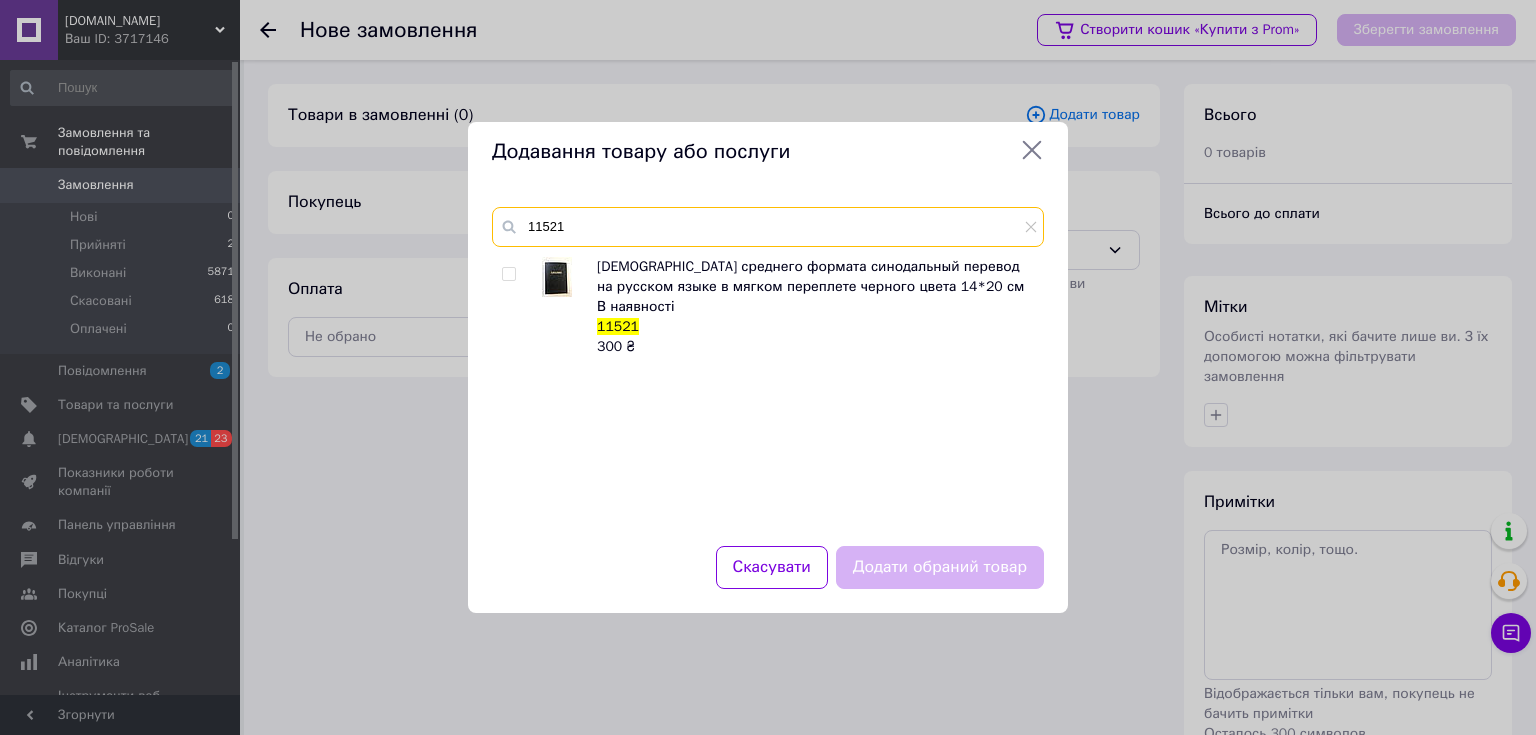 type on "11521" 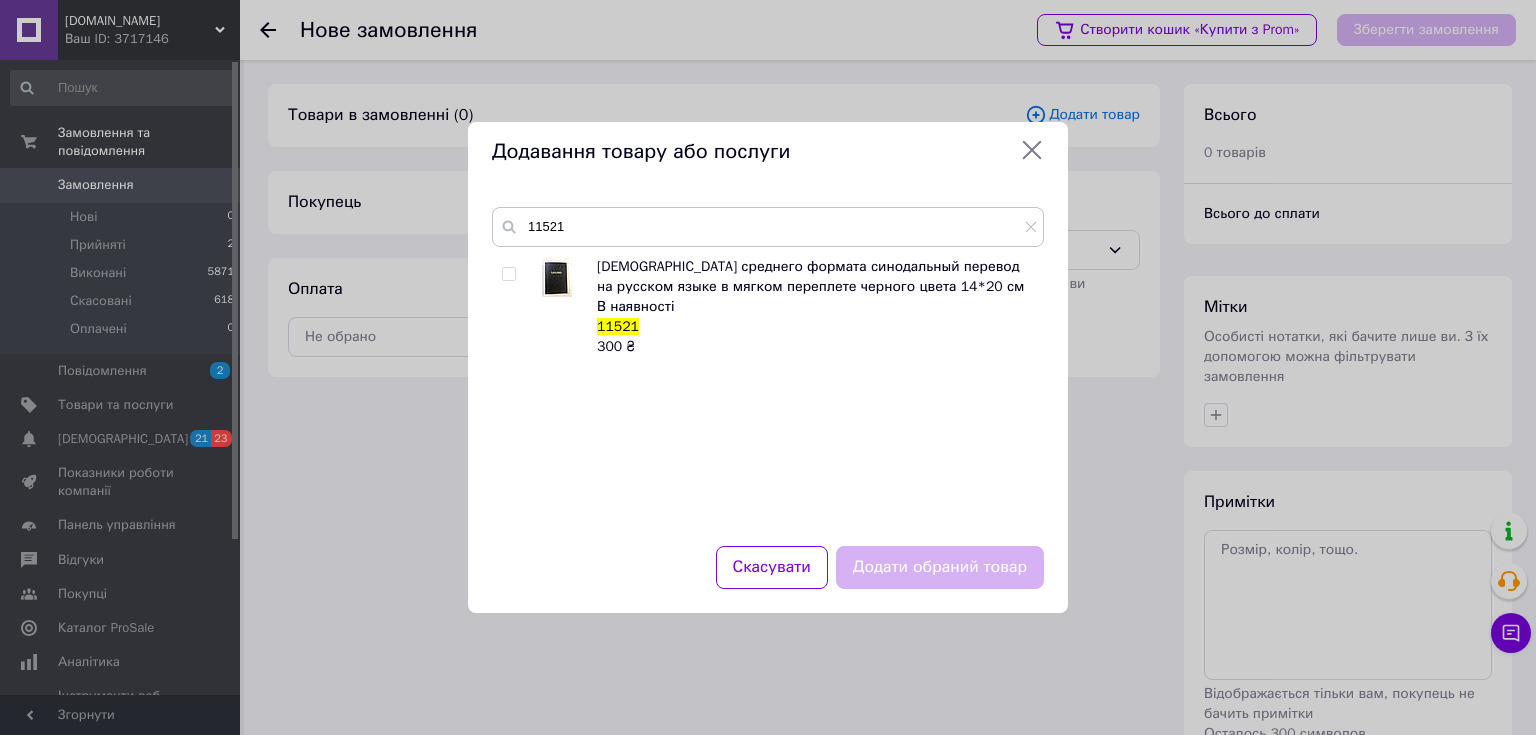 click at bounding box center (508, 274) 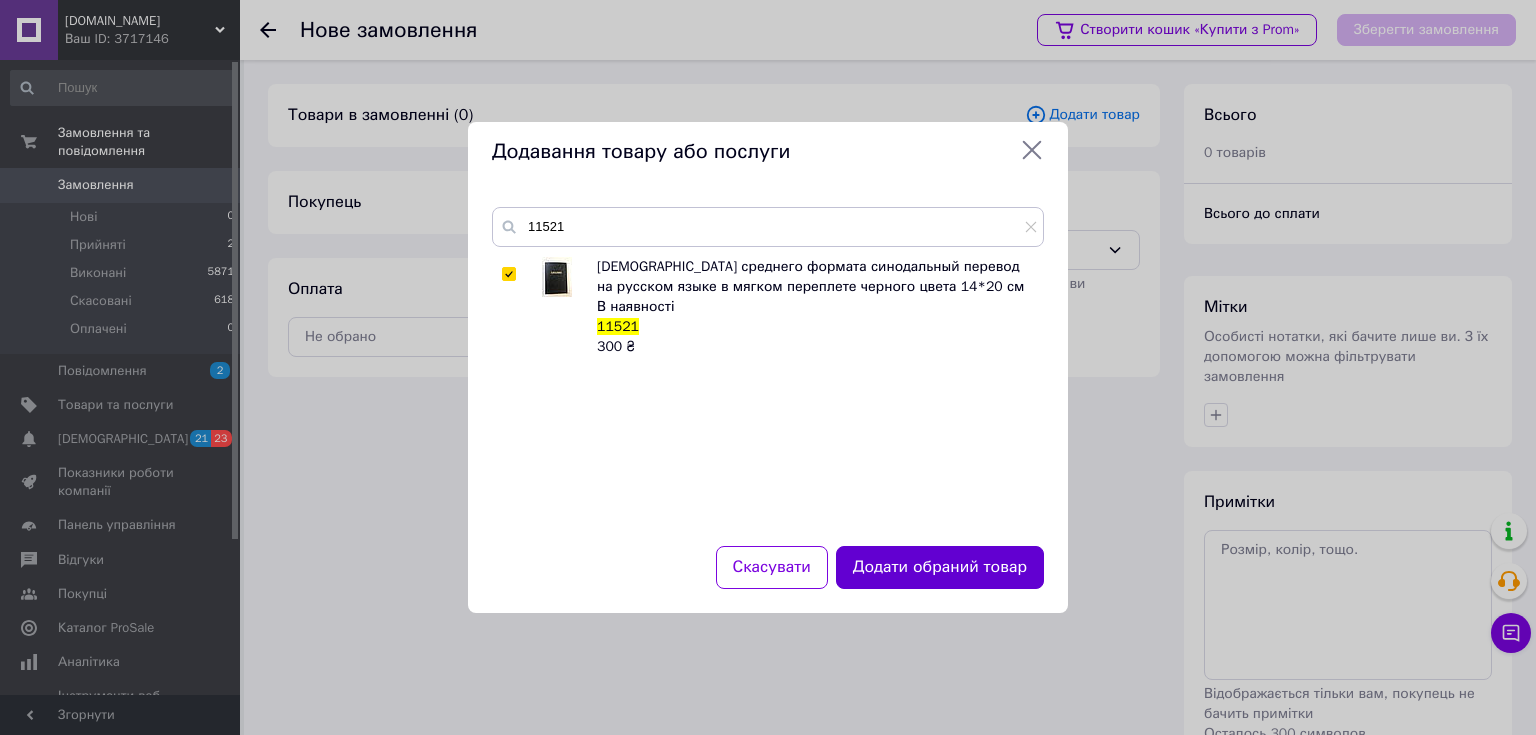 click on "Додати обраний товар" at bounding box center (940, 567) 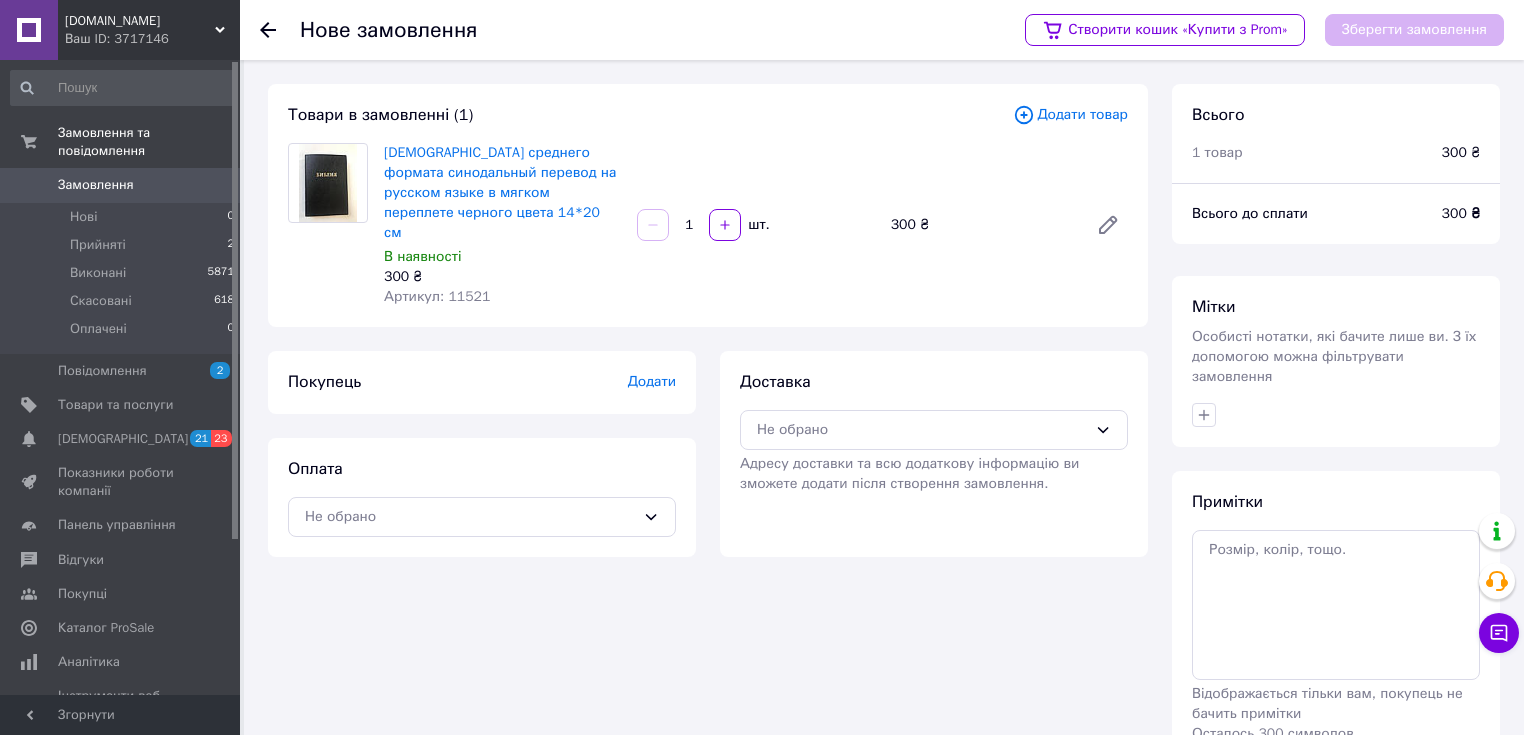 click on "Додати" at bounding box center (652, 381) 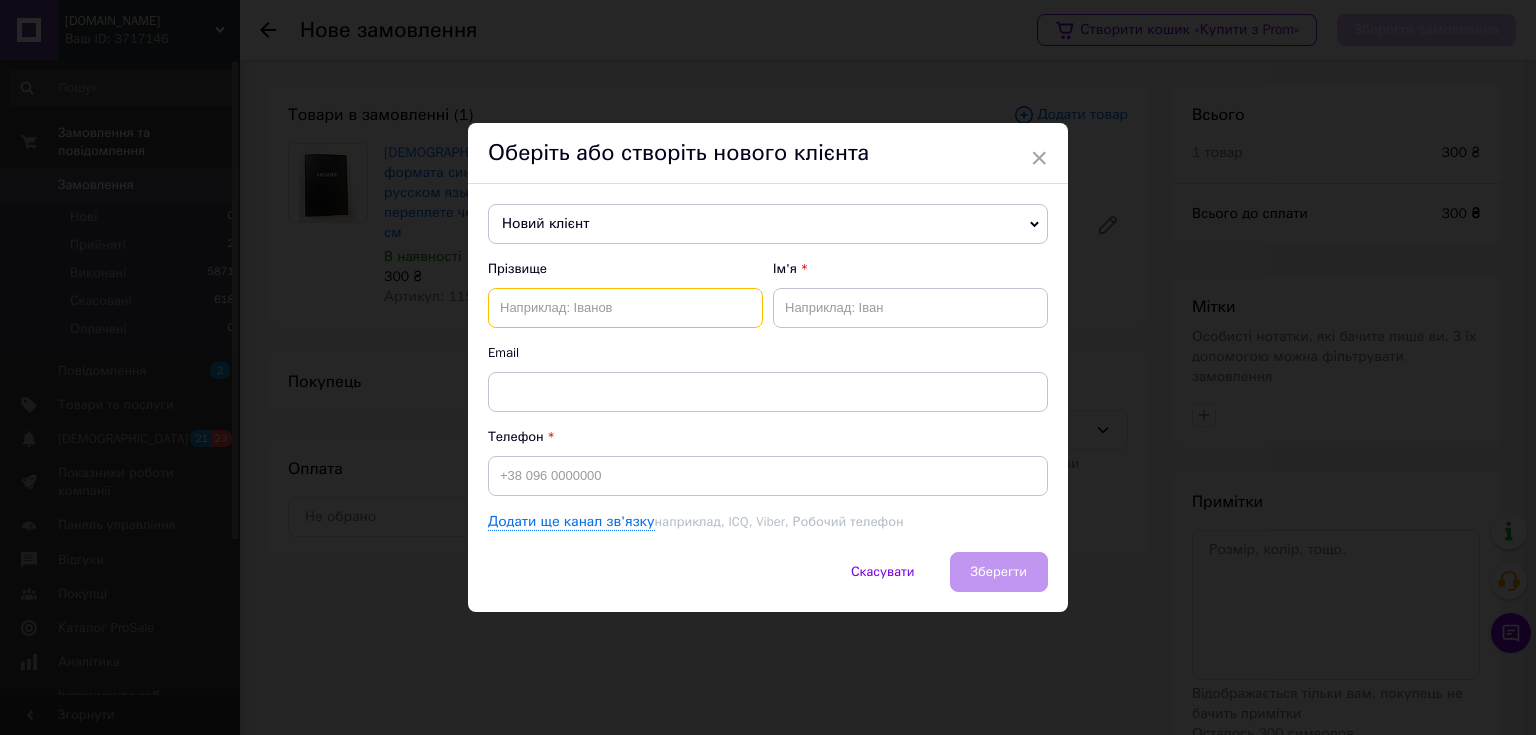 click at bounding box center (625, 308) 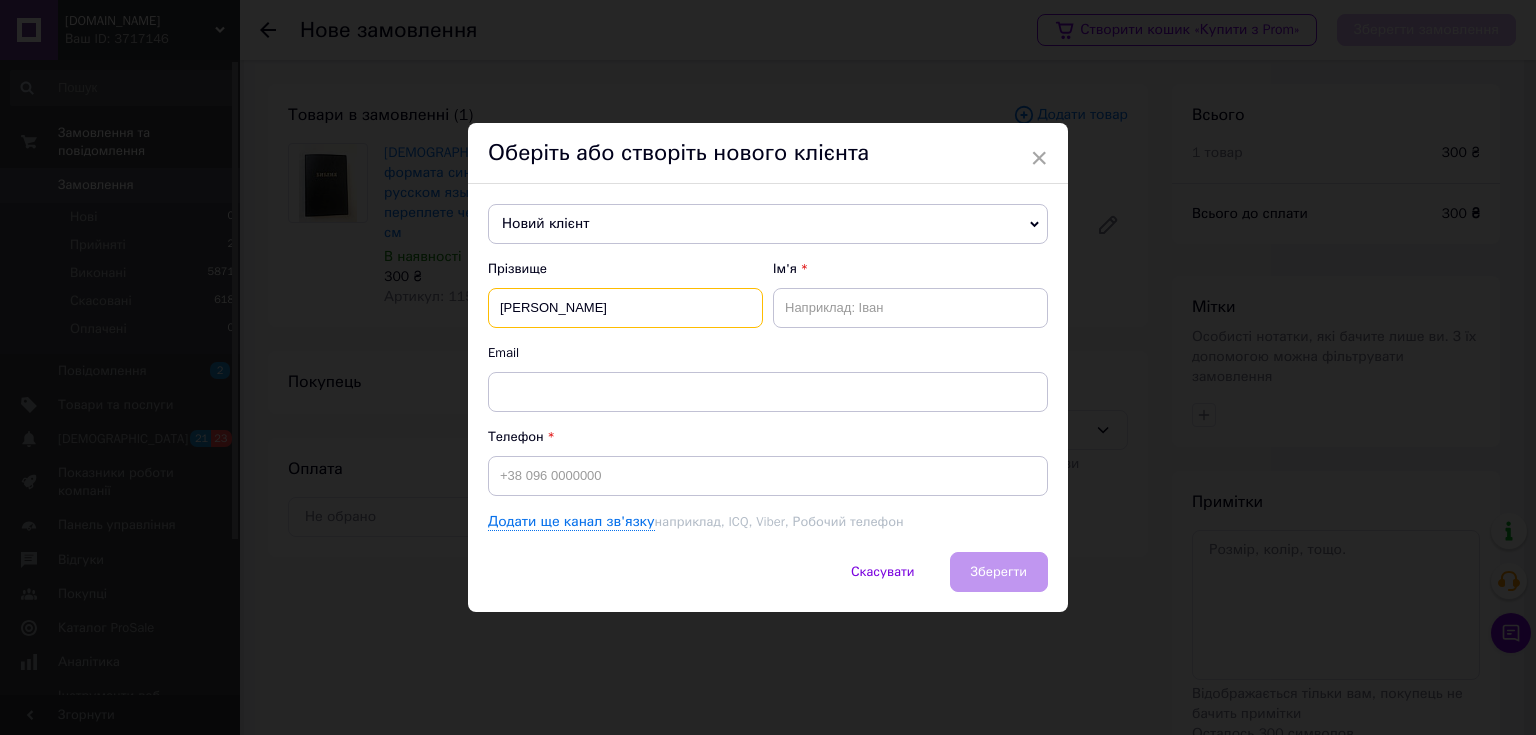 type on "Антоненко" 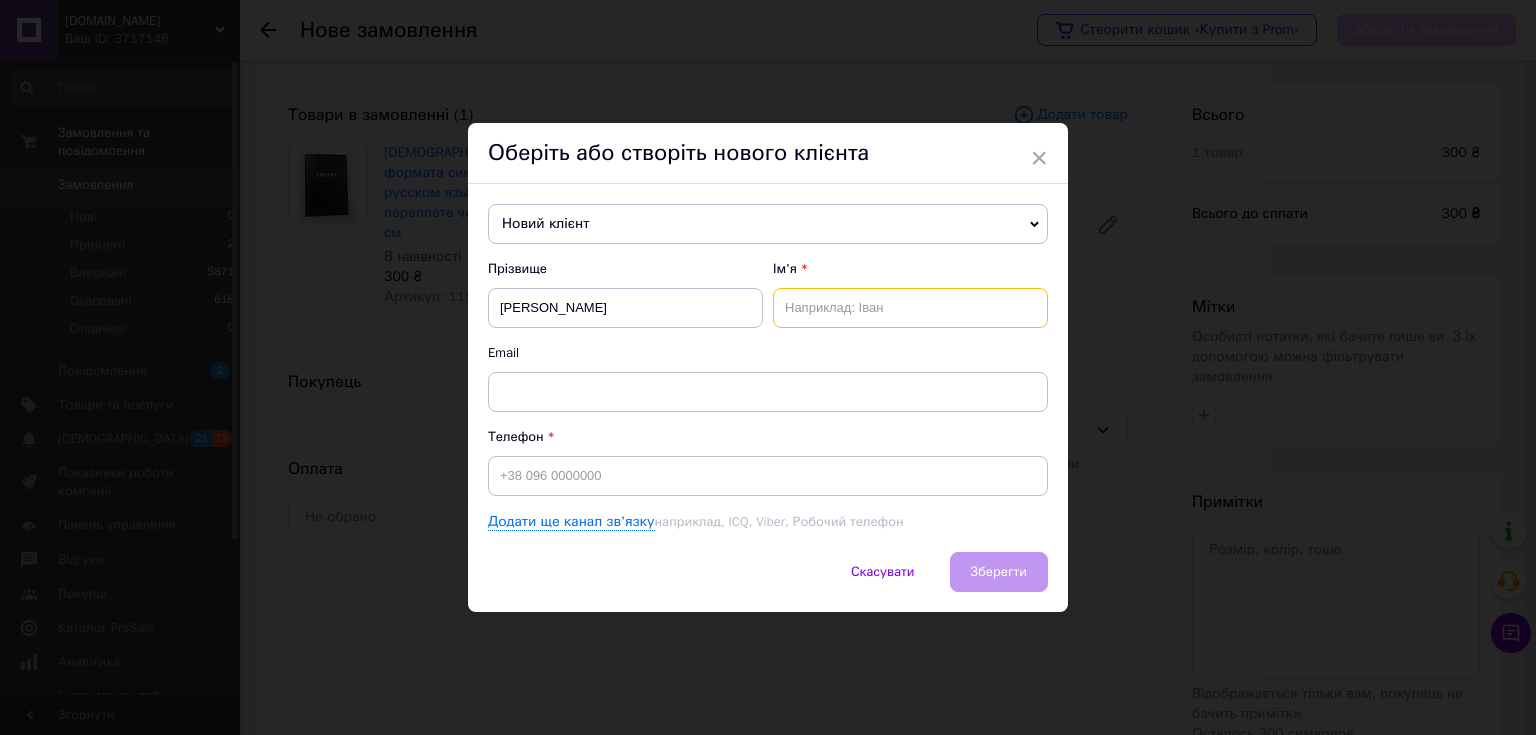 click at bounding box center (910, 308) 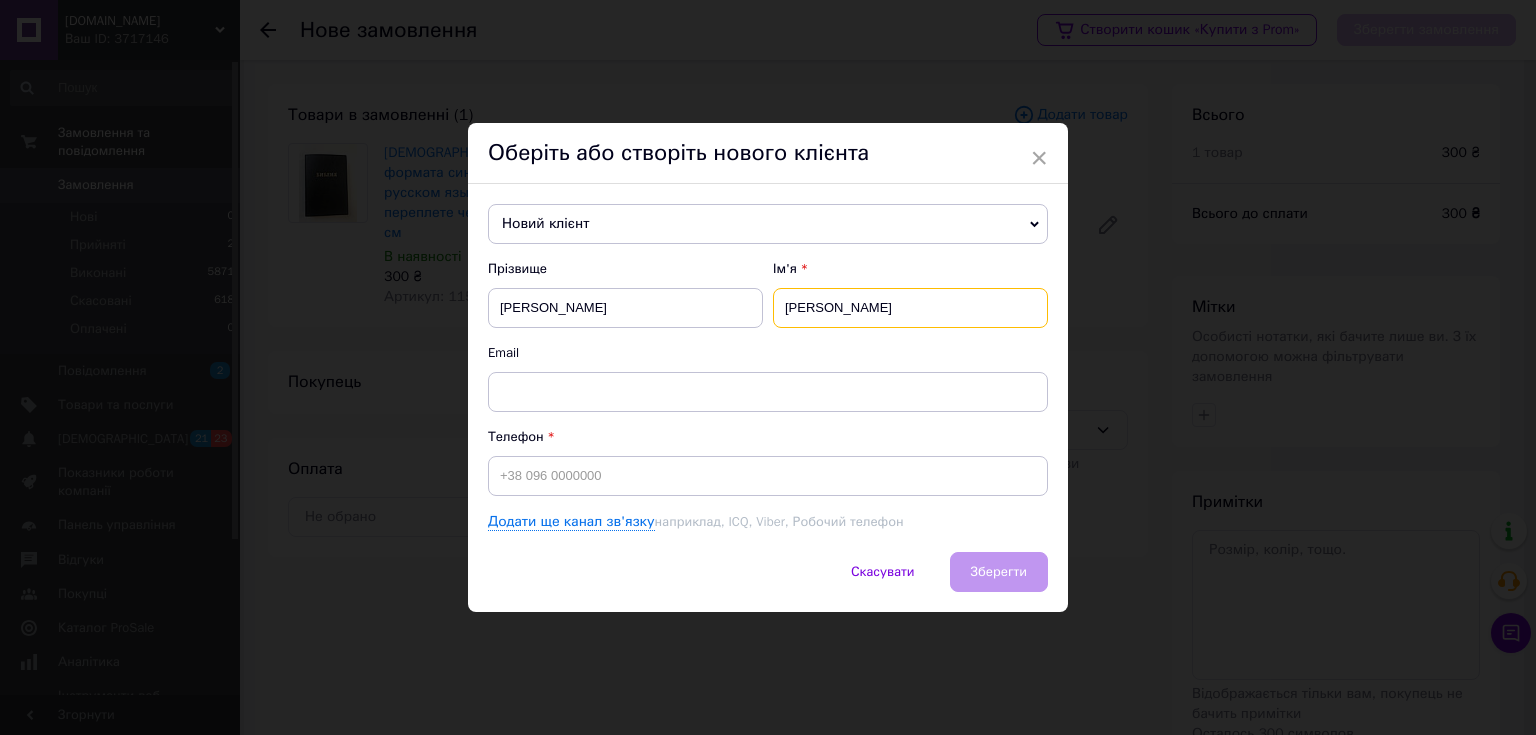 type on "Олександр" 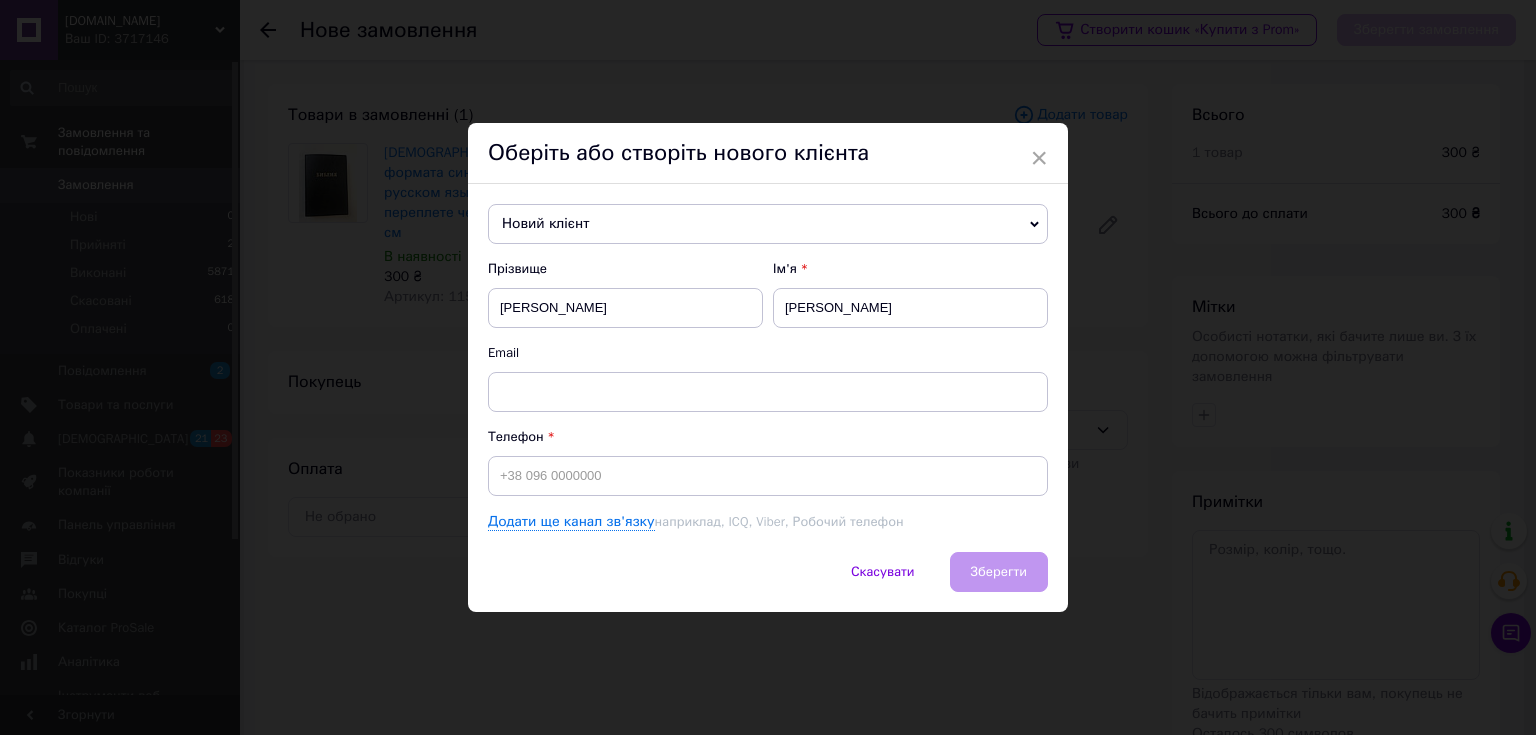 click on "Прізвище Антоненко Ім'я Олександр Email Телефон Додати ще канал зв'язку    наприклад, ICQ, Viber, Робочий телефон" at bounding box center [768, 396] 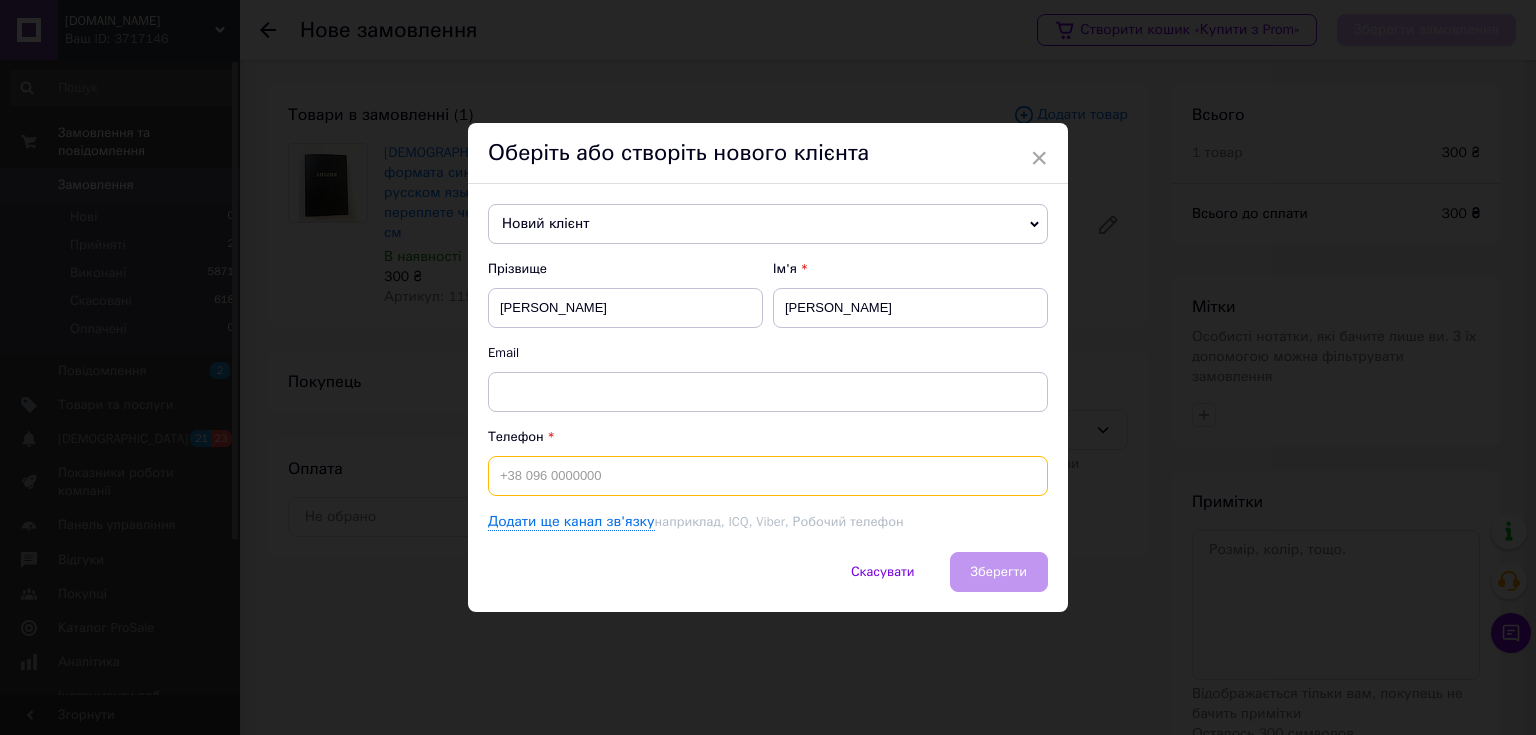 click at bounding box center [768, 476] 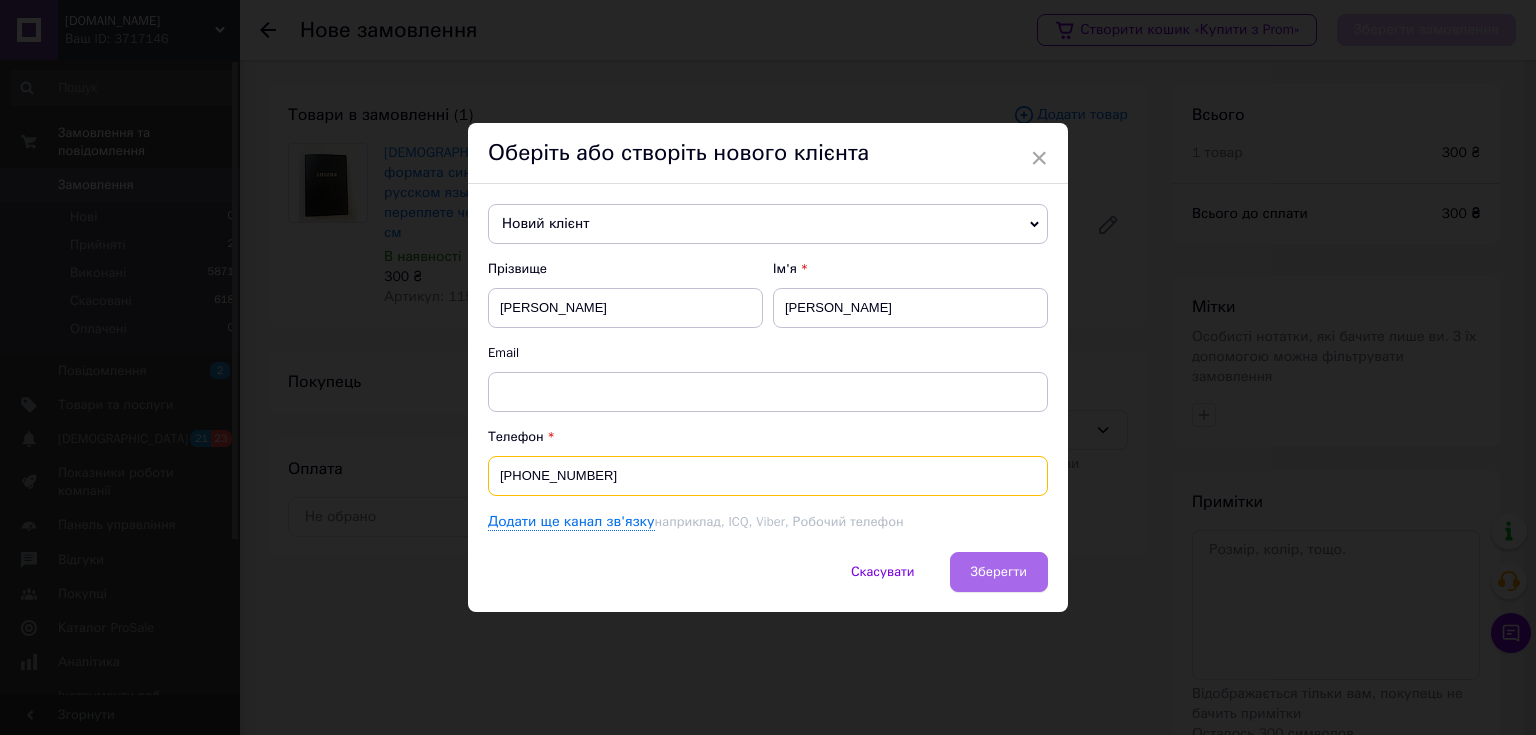 type on "+380674537119" 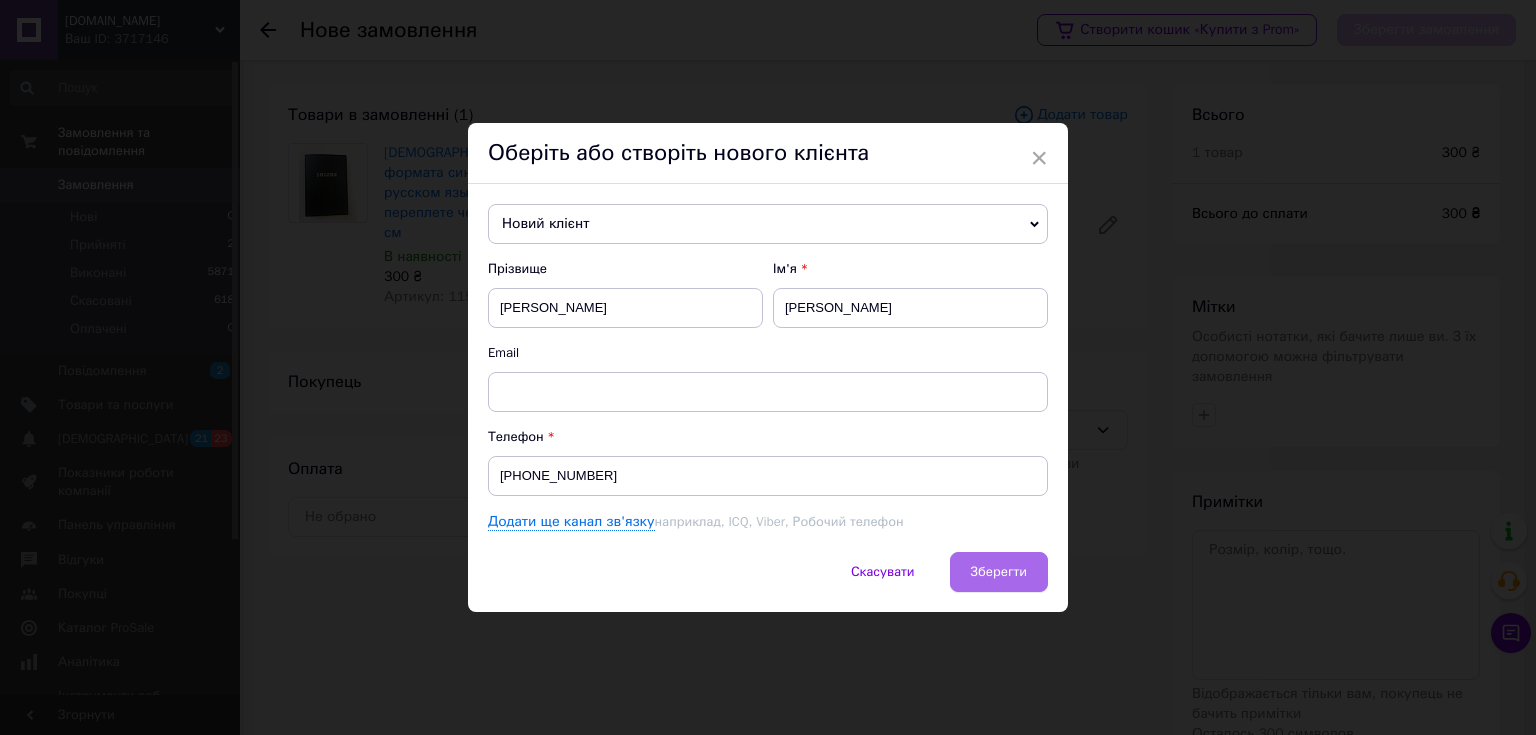 click on "Зберегти" at bounding box center (999, 572) 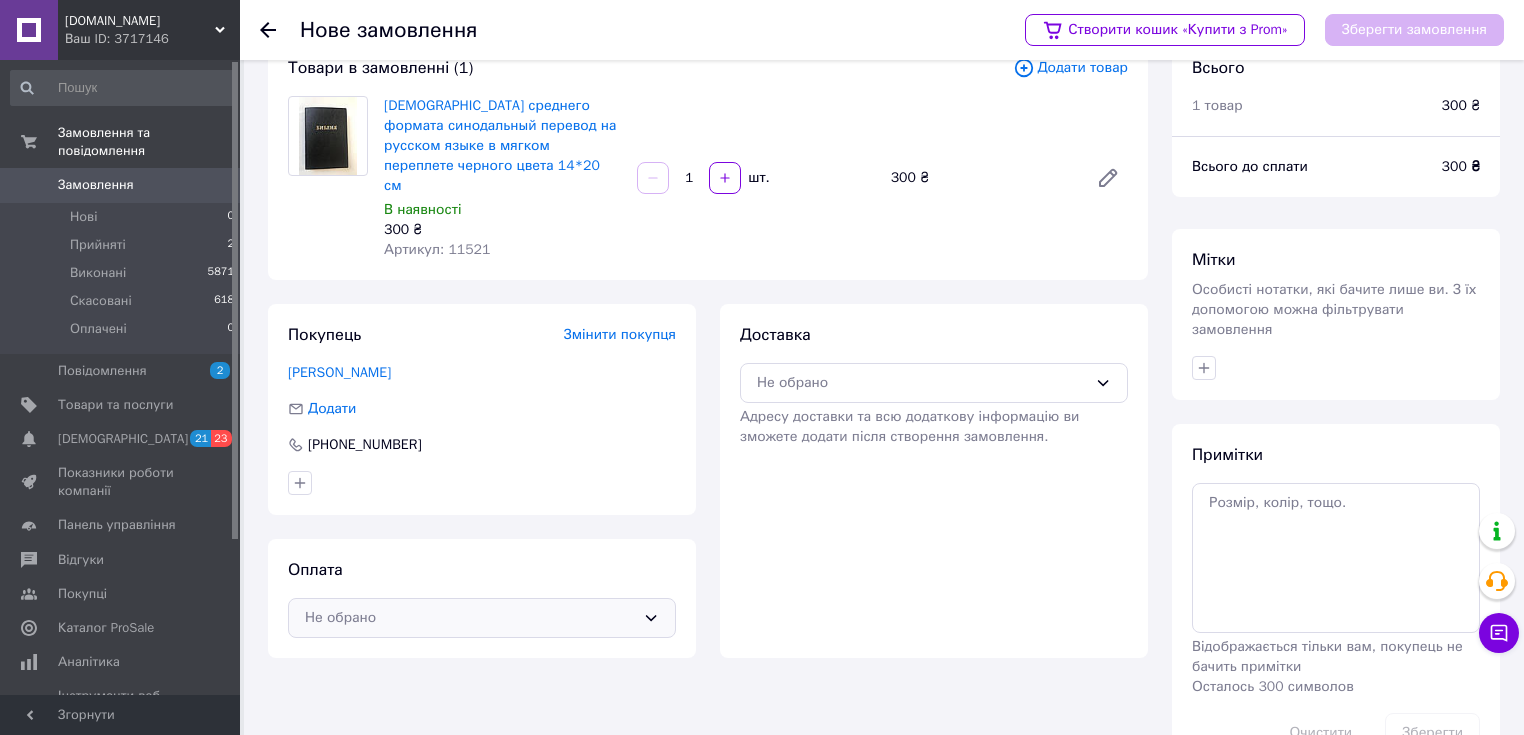 scroll, scrollTop: 88, scrollLeft: 0, axis: vertical 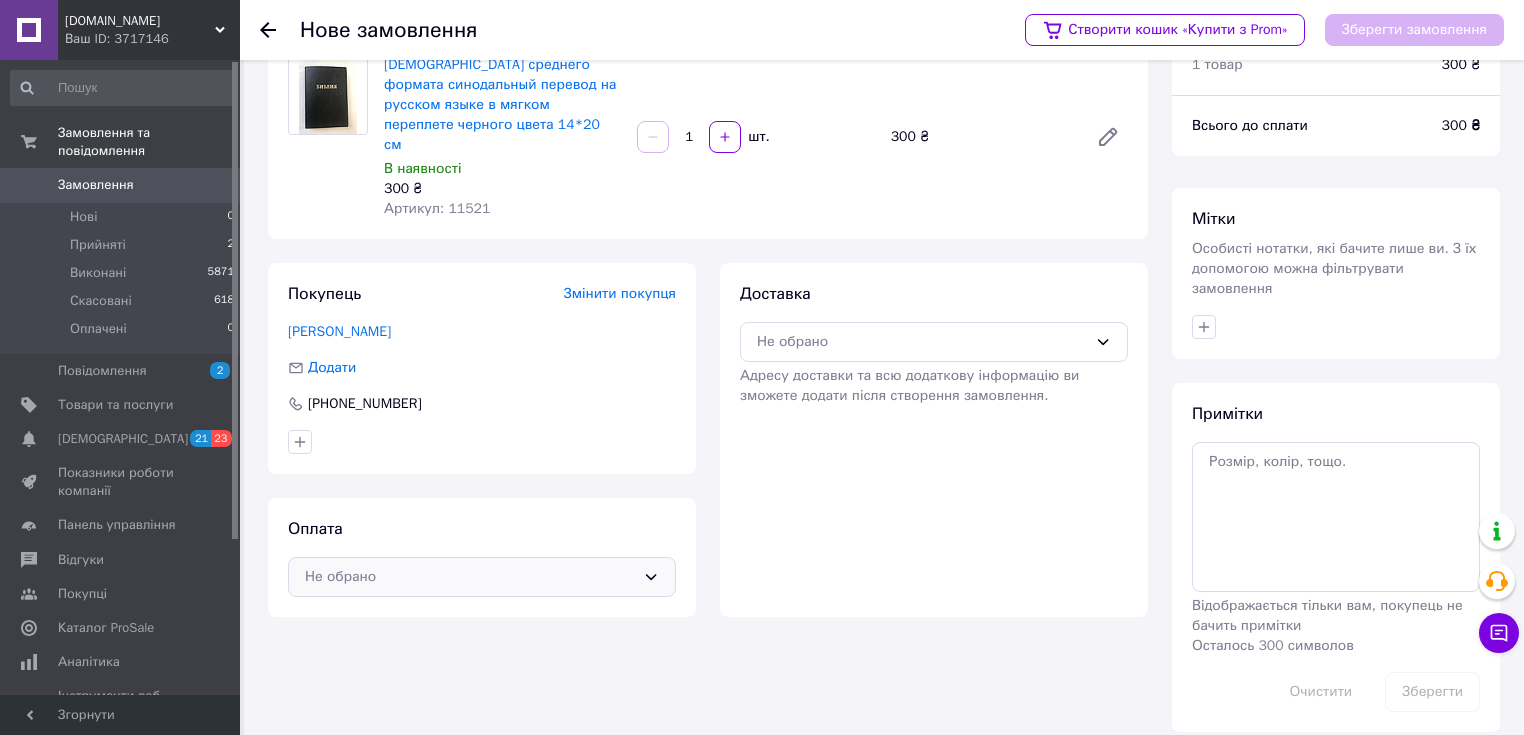 click on "Не обрано" at bounding box center (482, 577) 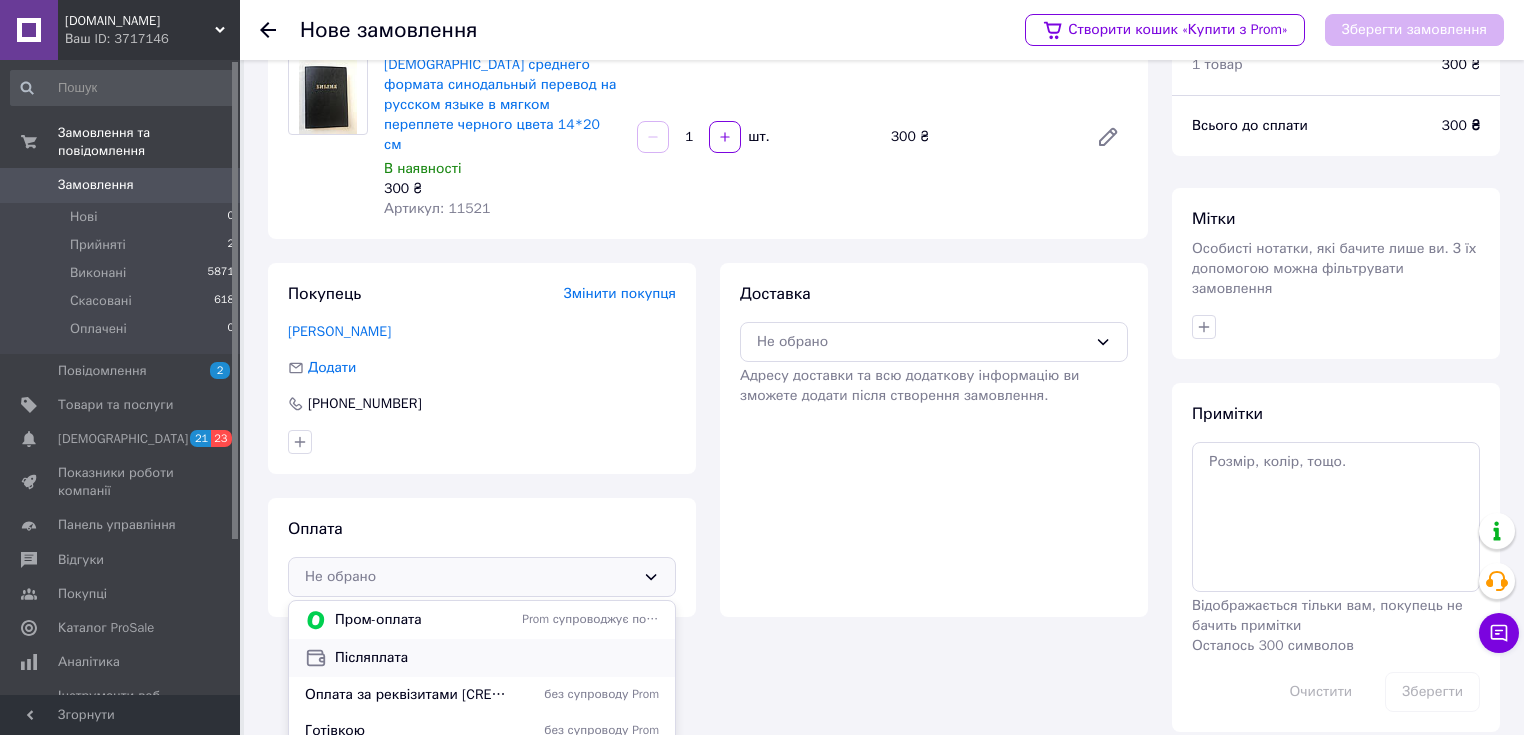 click on "Післяплата" at bounding box center [497, 658] 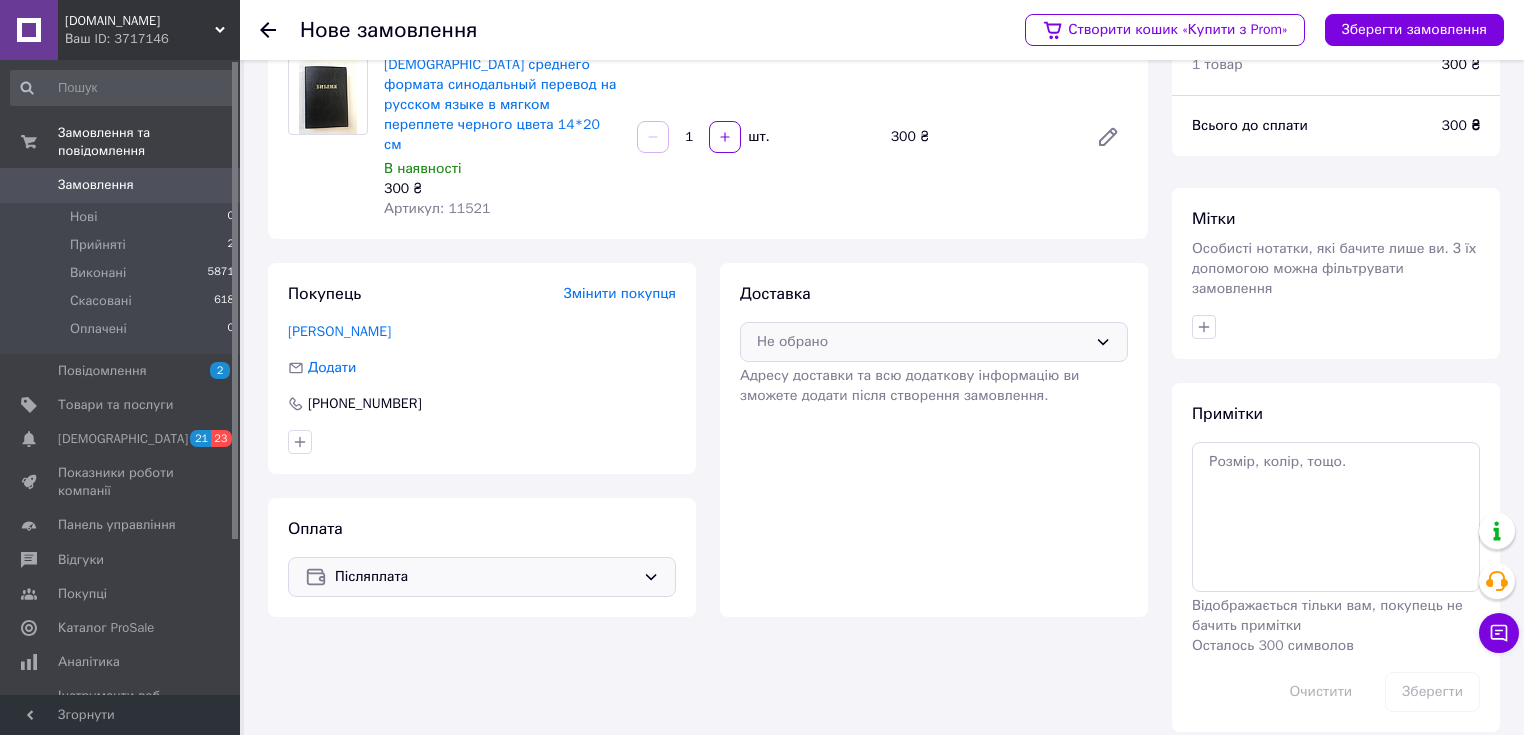 click on "Не обрано" at bounding box center [934, 342] 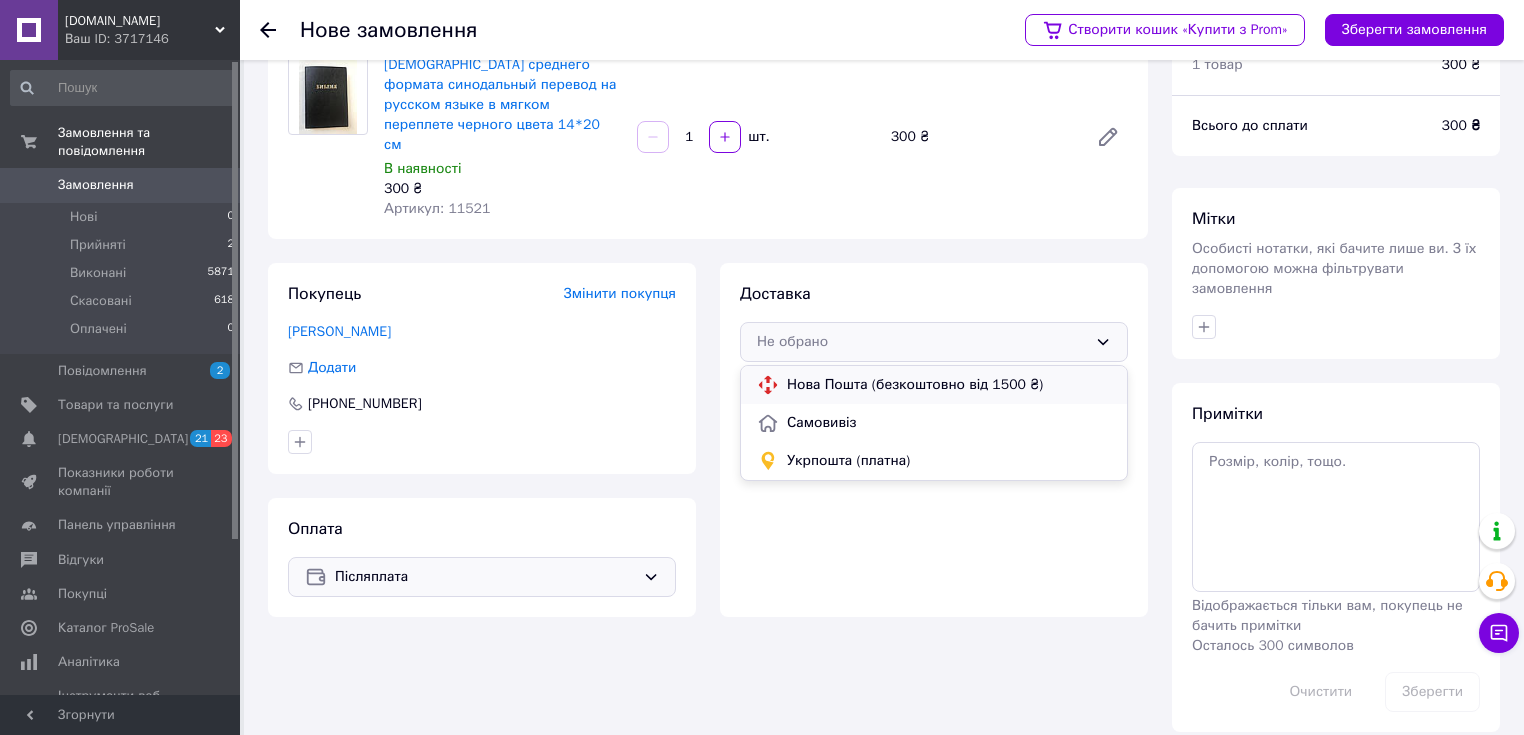 click on "Нова Пошта (безкоштовно від 1500 ₴)" at bounding box center [949, 385] 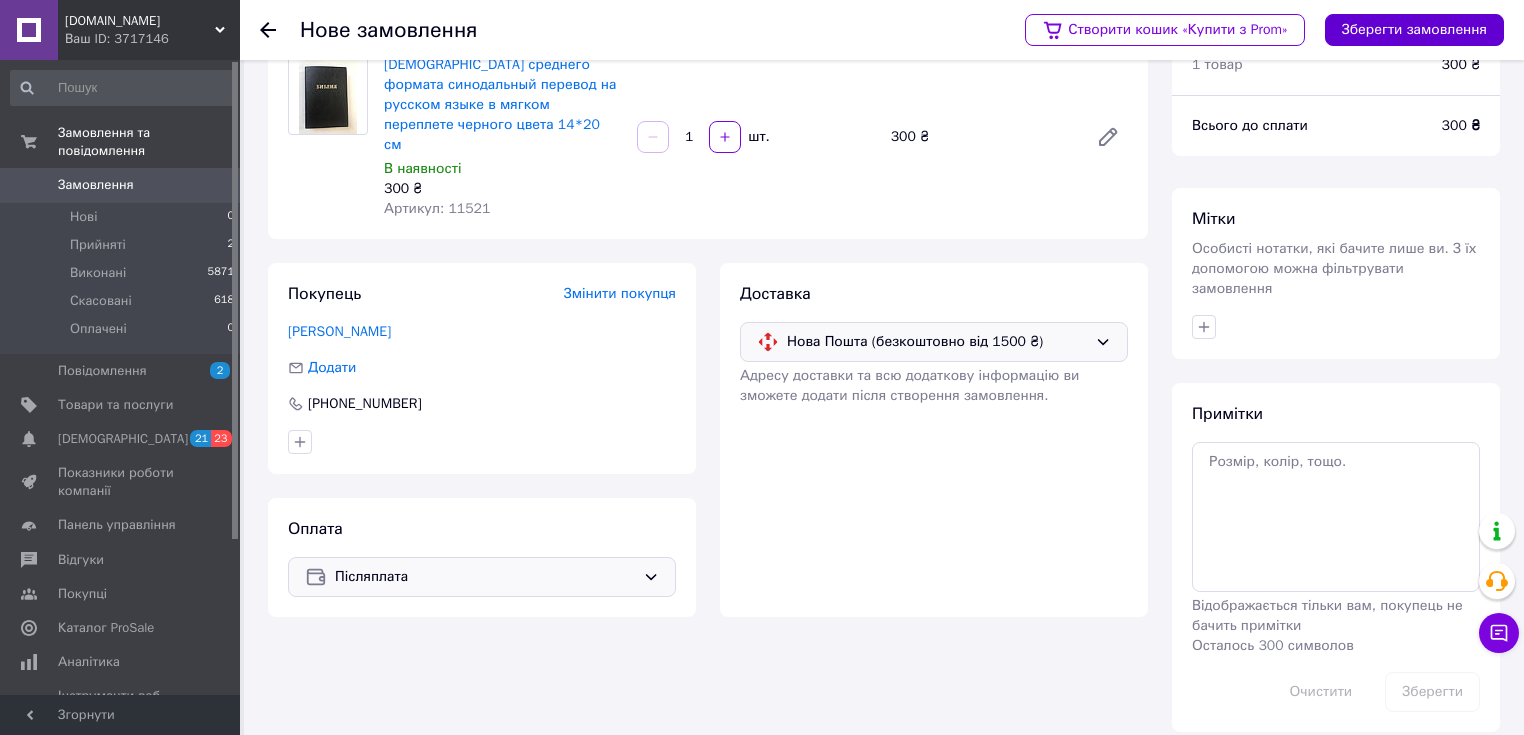click on "Зберегти замовлення" at bounding box center [1414, 30] 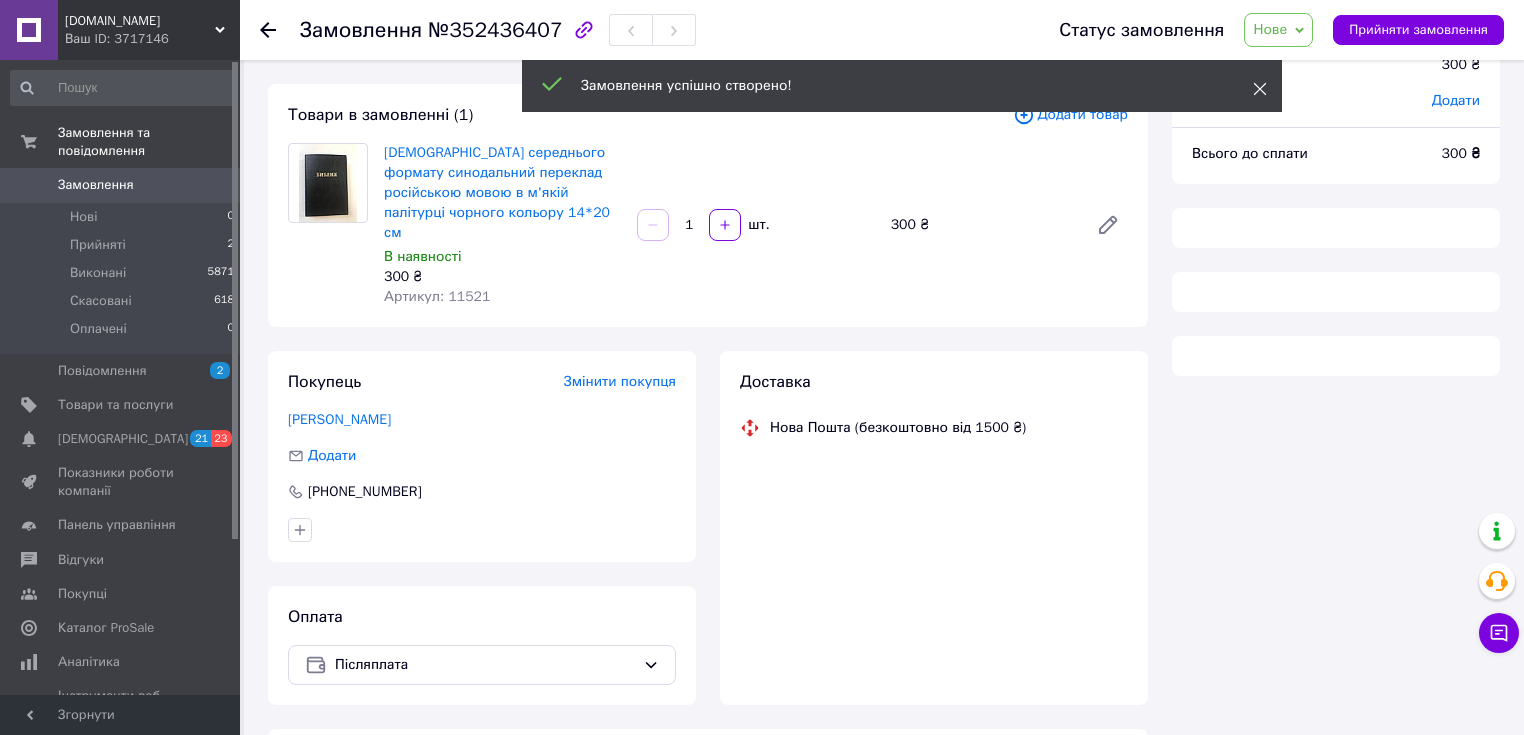 click 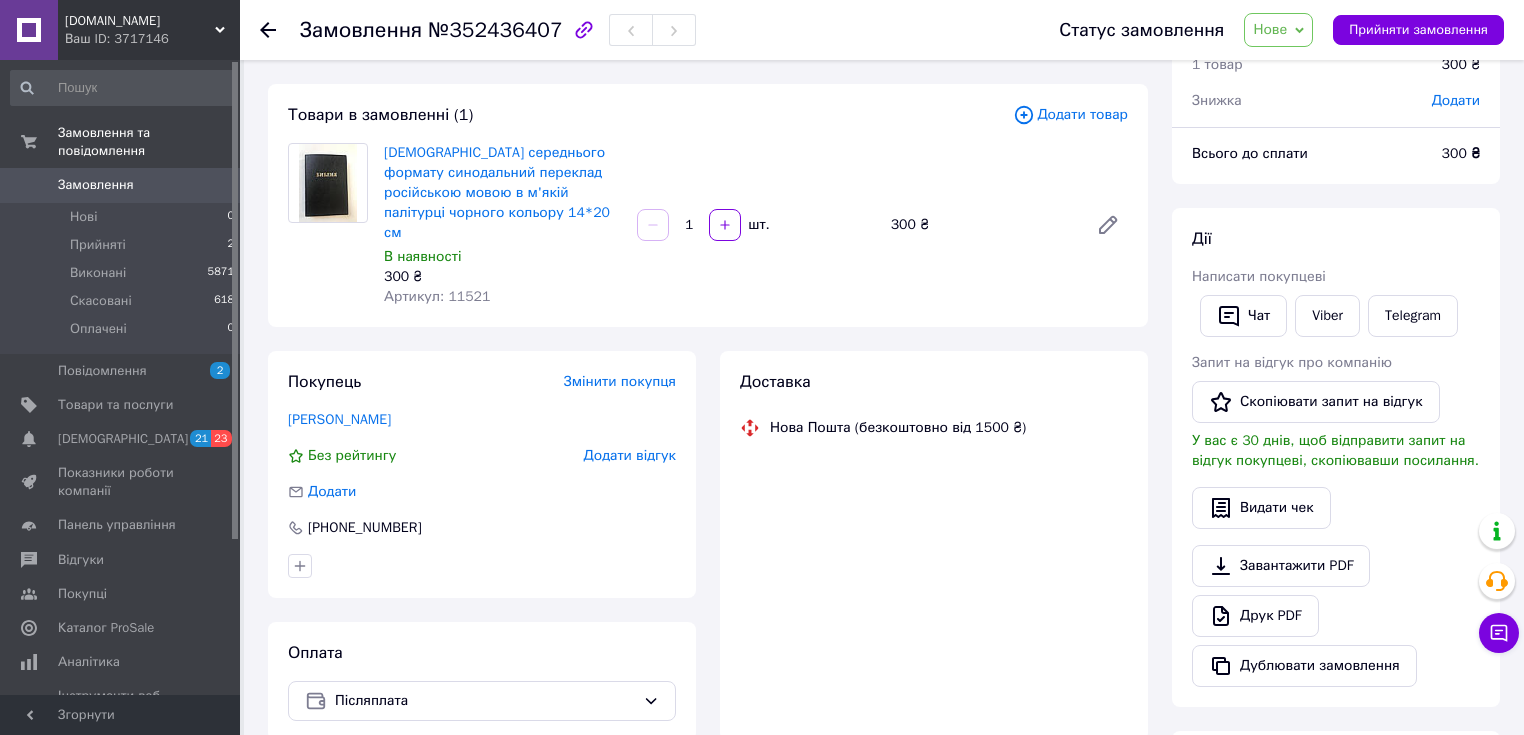 click on "Статус замовлення Нове Прийнято Виконано Скасовано Оплачено Прийняти замовлення" at bounding box center [1261, 30] 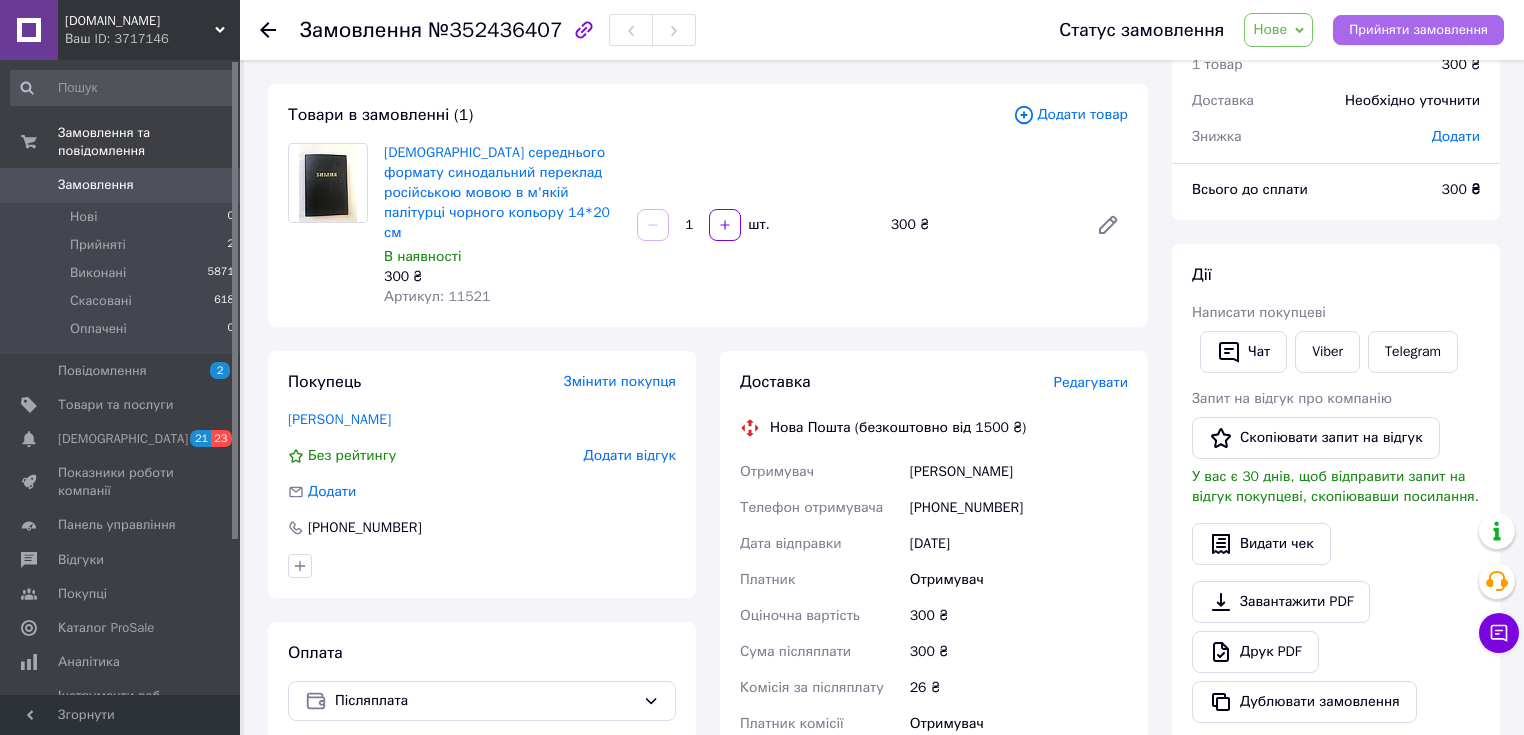 click on "Прийняти замовлення" at bounding box center (1418, 30) 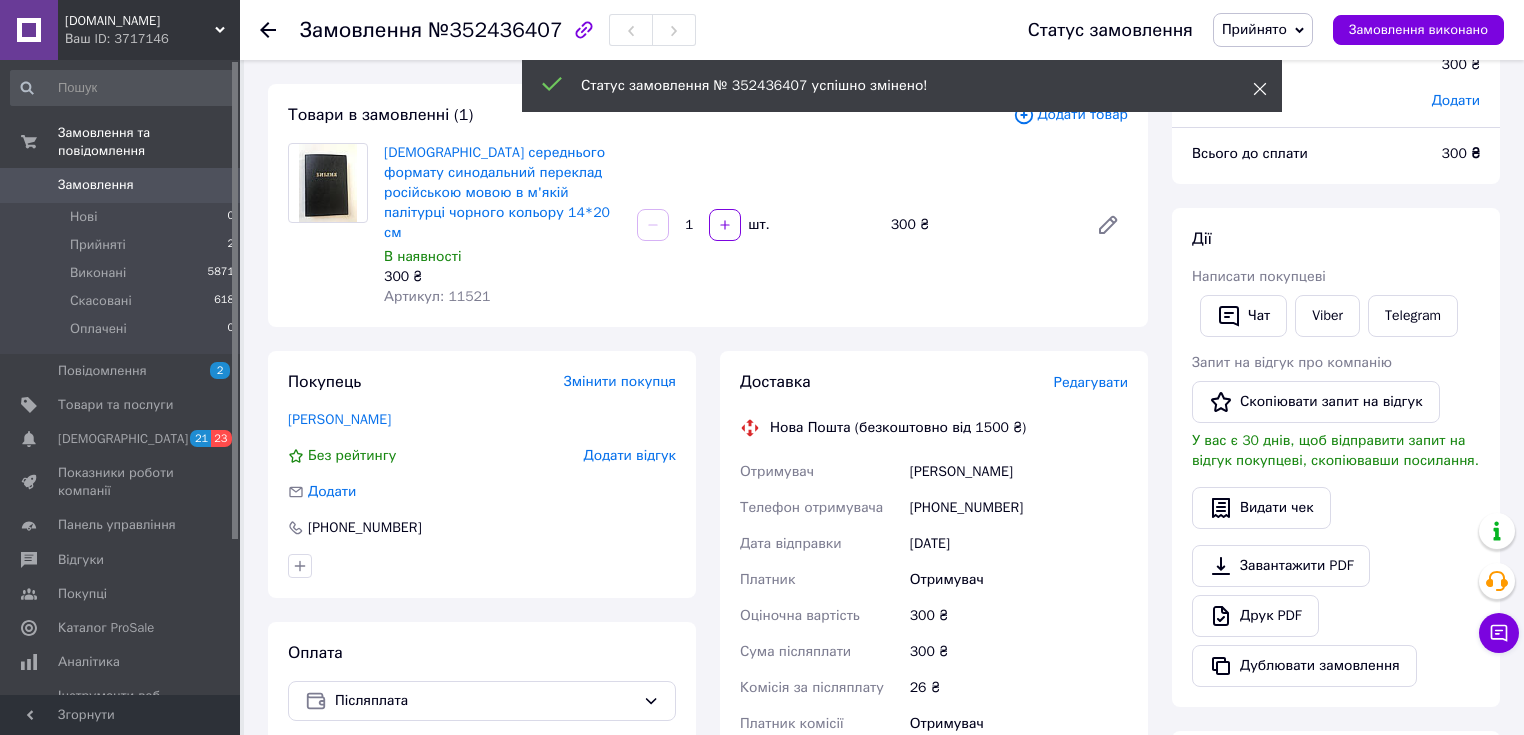 click 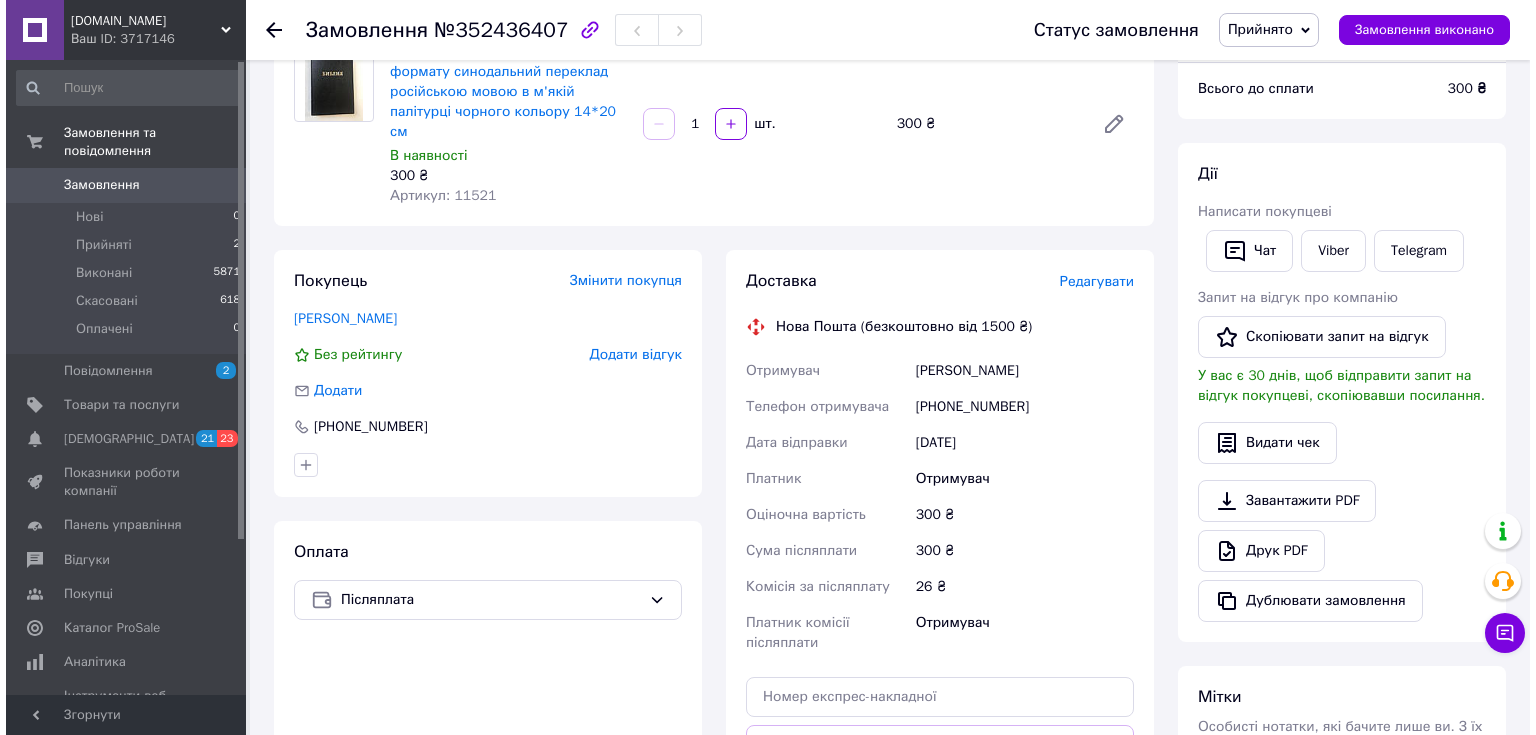 scroll, scrollTop: 248, scrollLeft: 0, axis: vertical 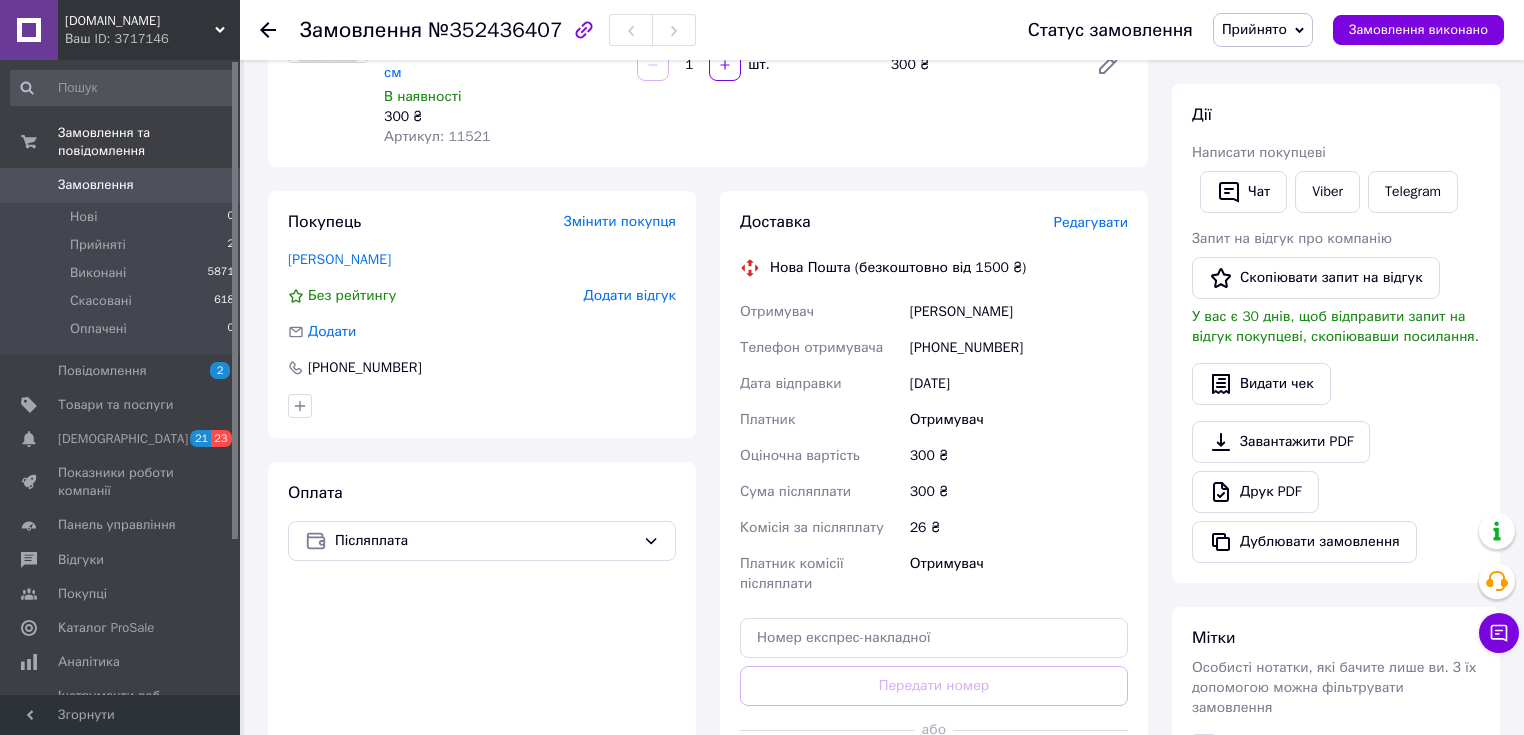 click on "Редагувати" at bounding box center [1091, 222] 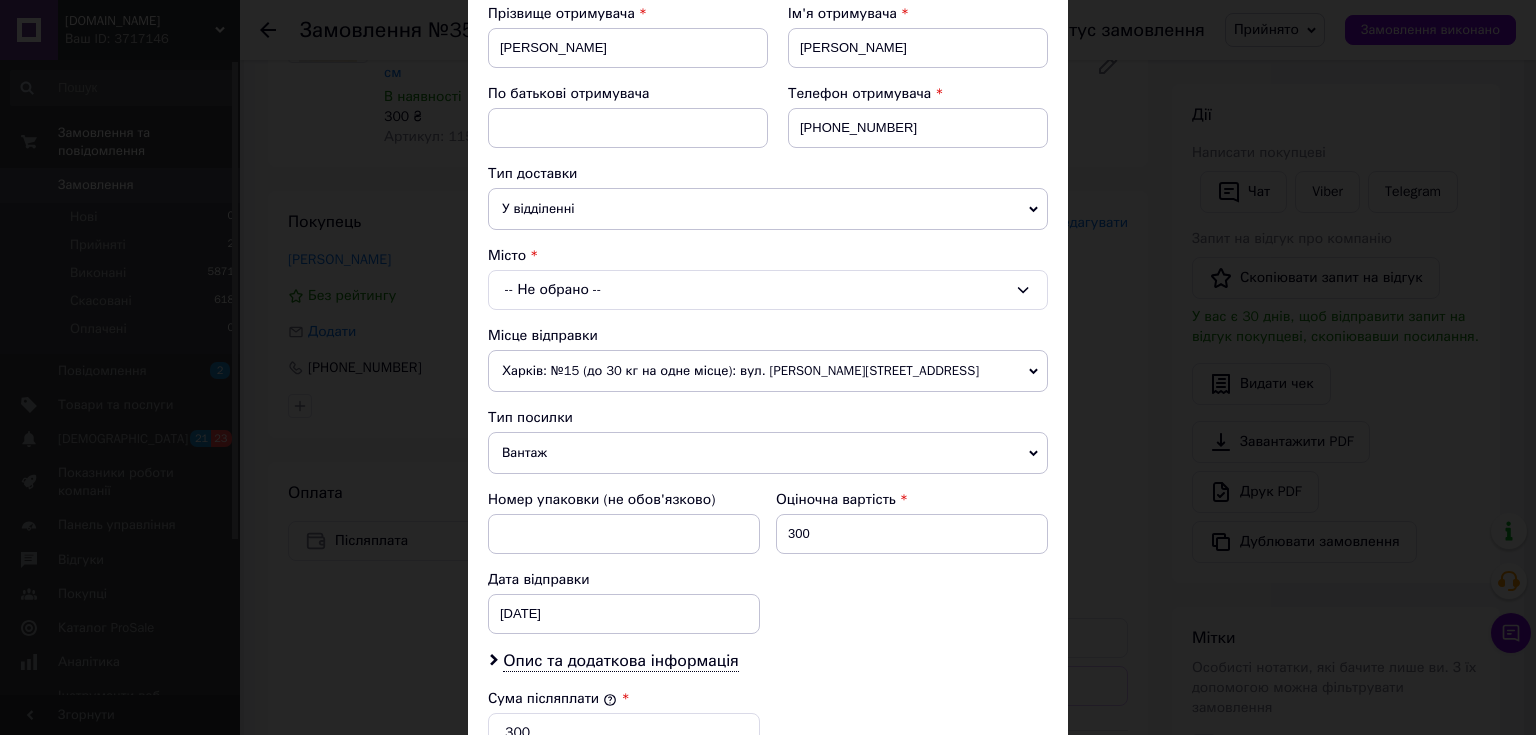 scroll, scrollTop: 320, scrollLeft: 0, axis: vertical 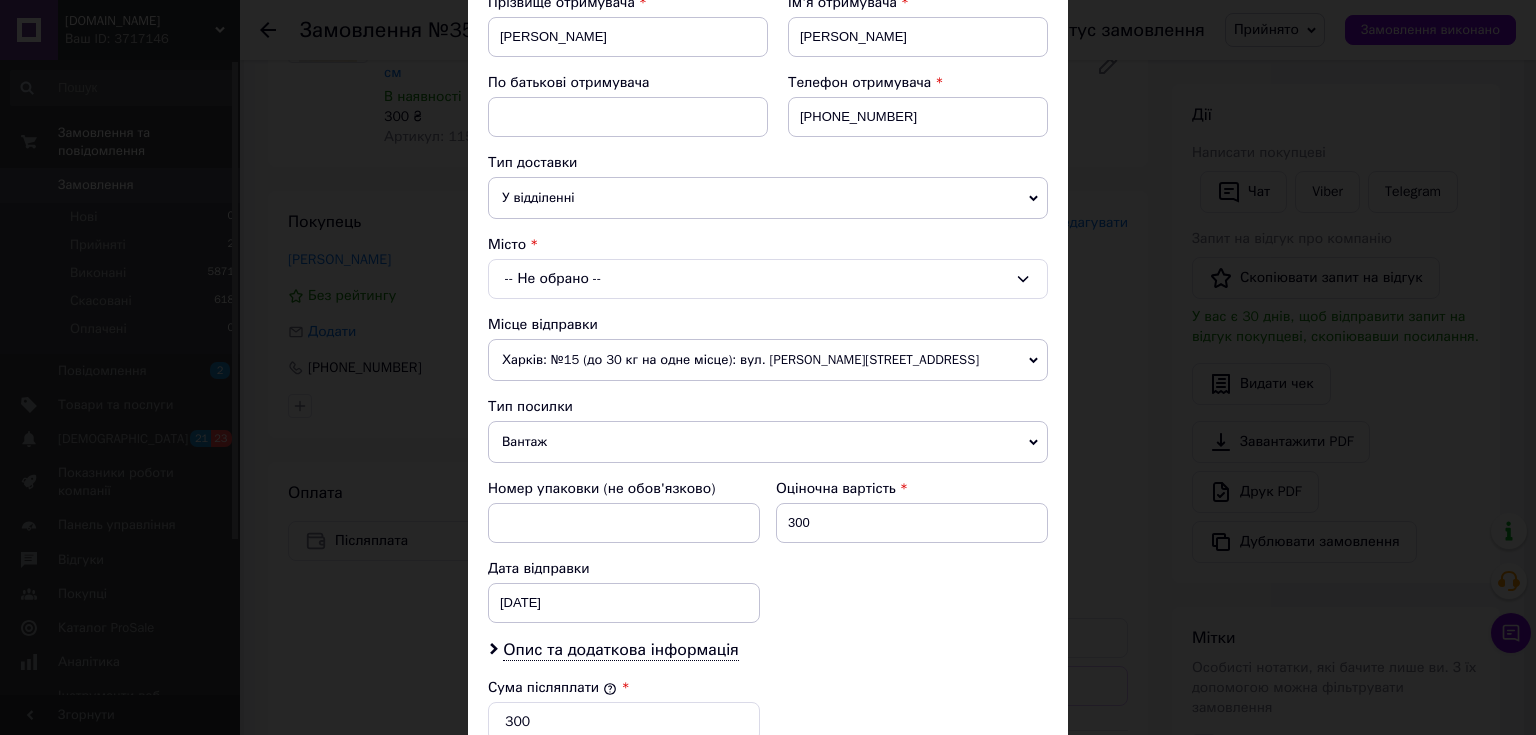 click on "-- Не обрано --" at bounding box center [768, 279] 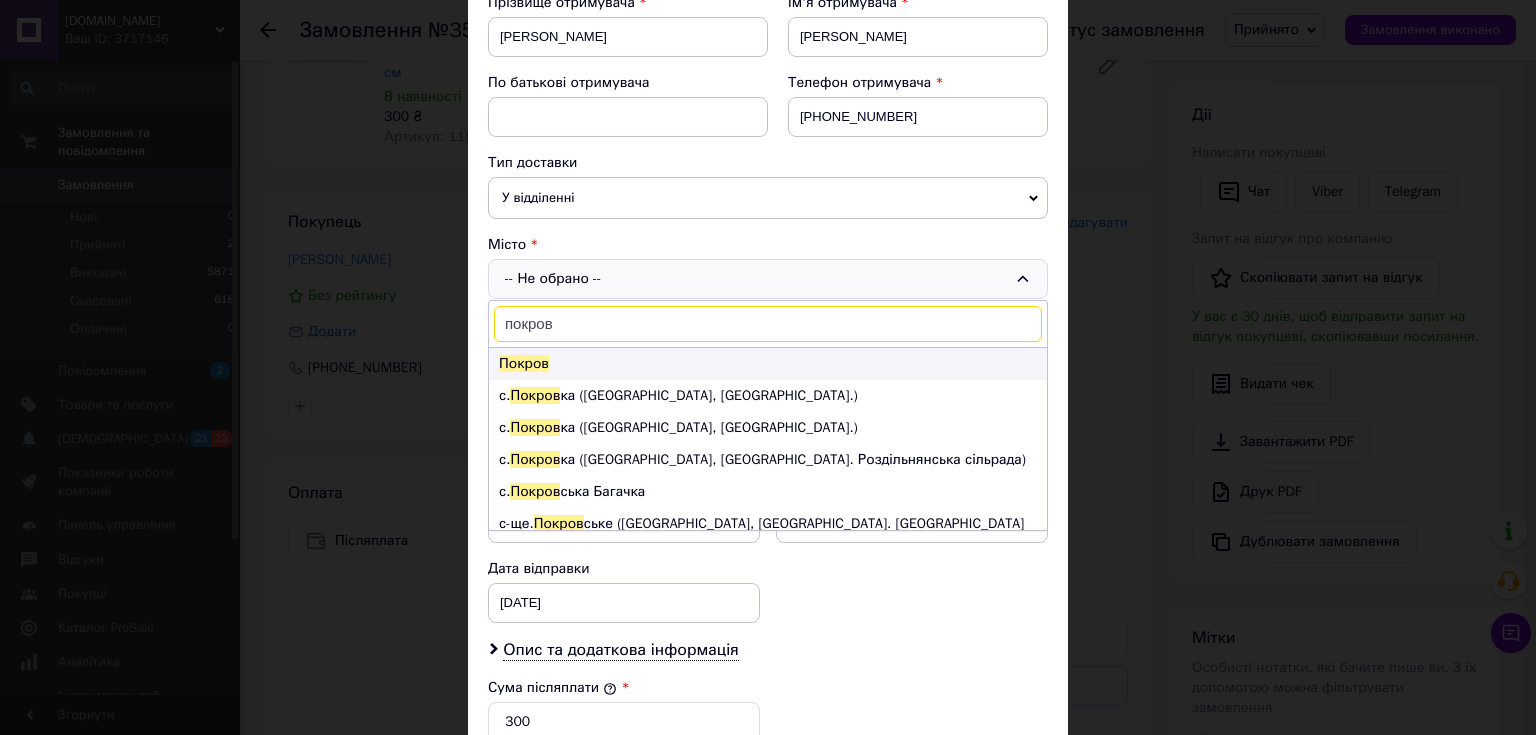 type on "покров" 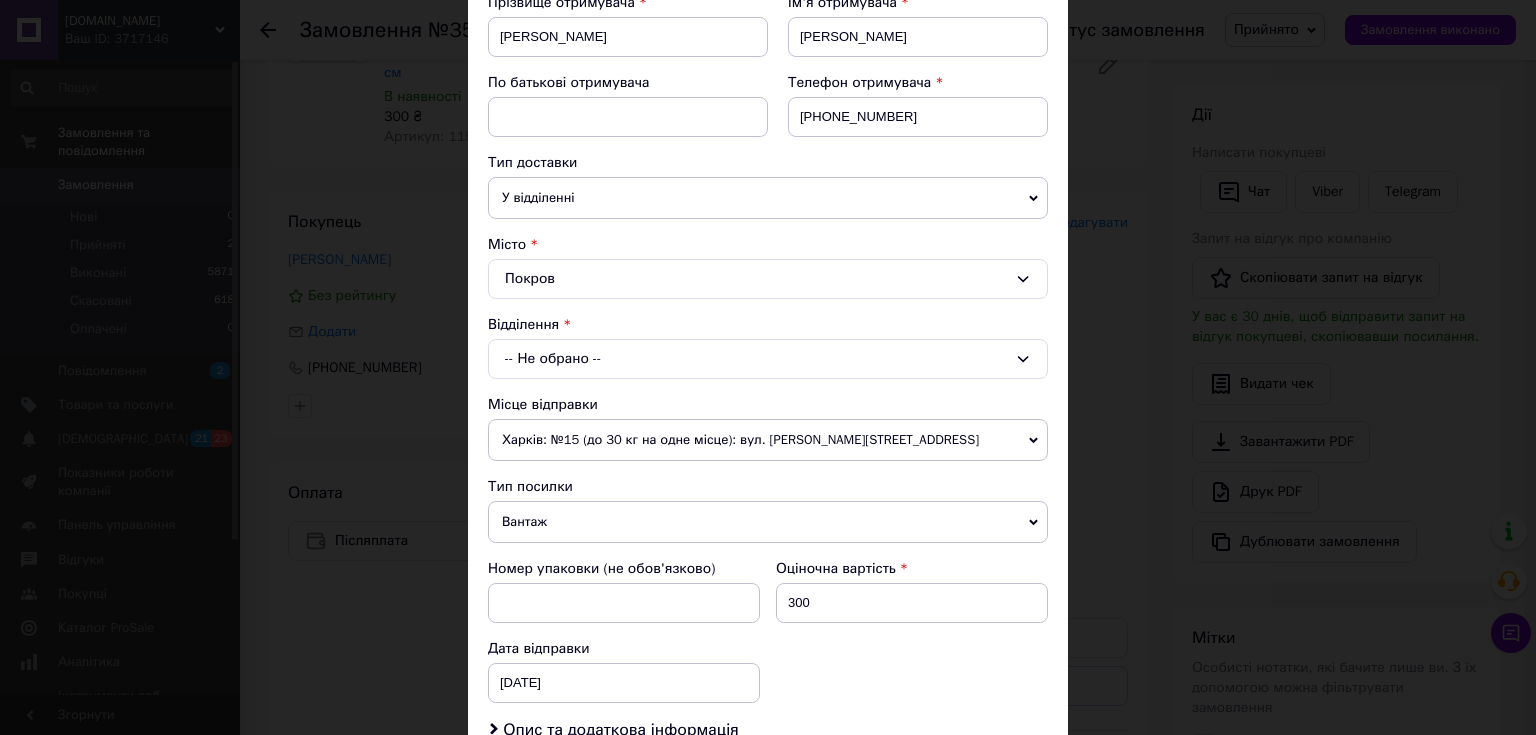 click on "-- Не обрано --" at bounding box center (768, 359) 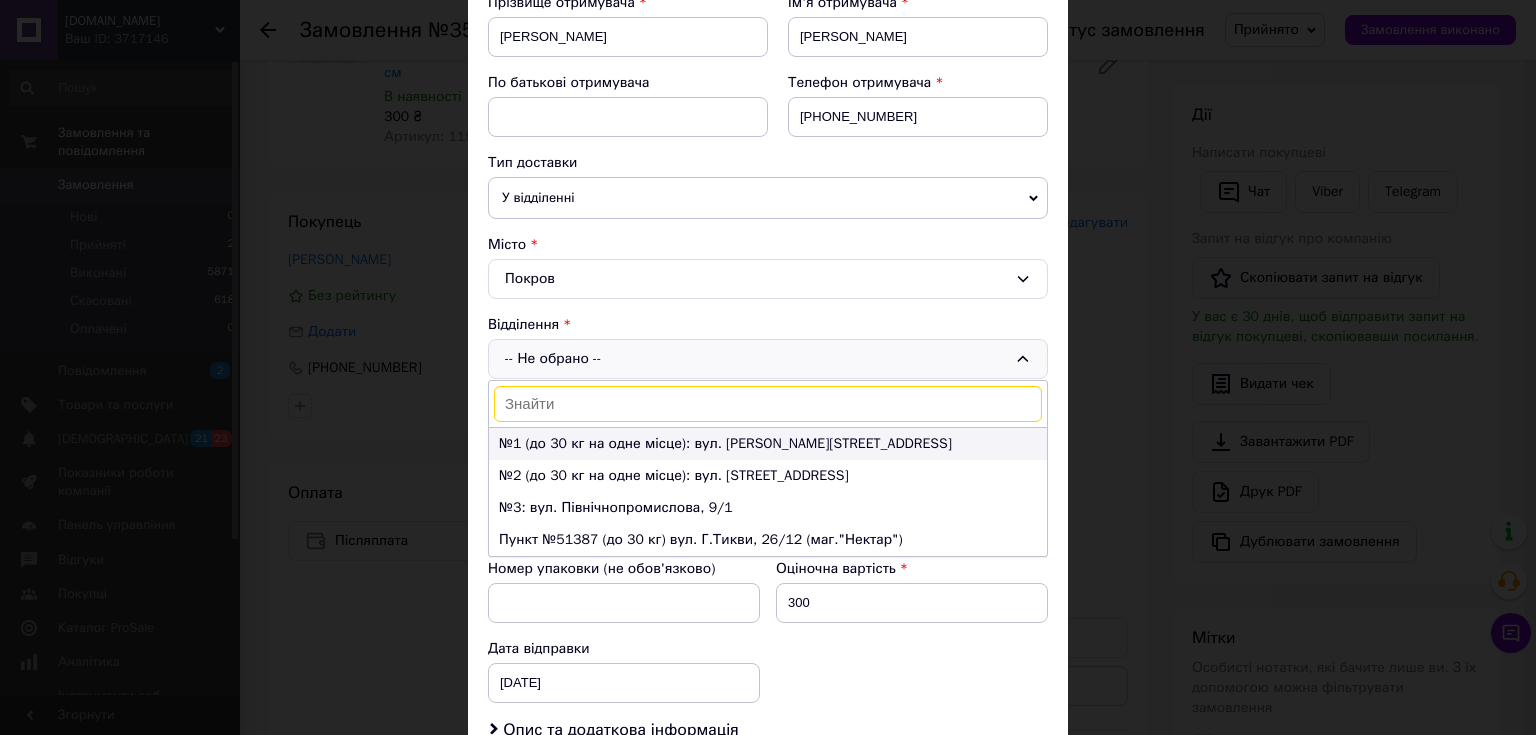 click on "№1 (до 30 кг на одне місце): вул. Гагаріна, 2" at bounding box center [768, 444] 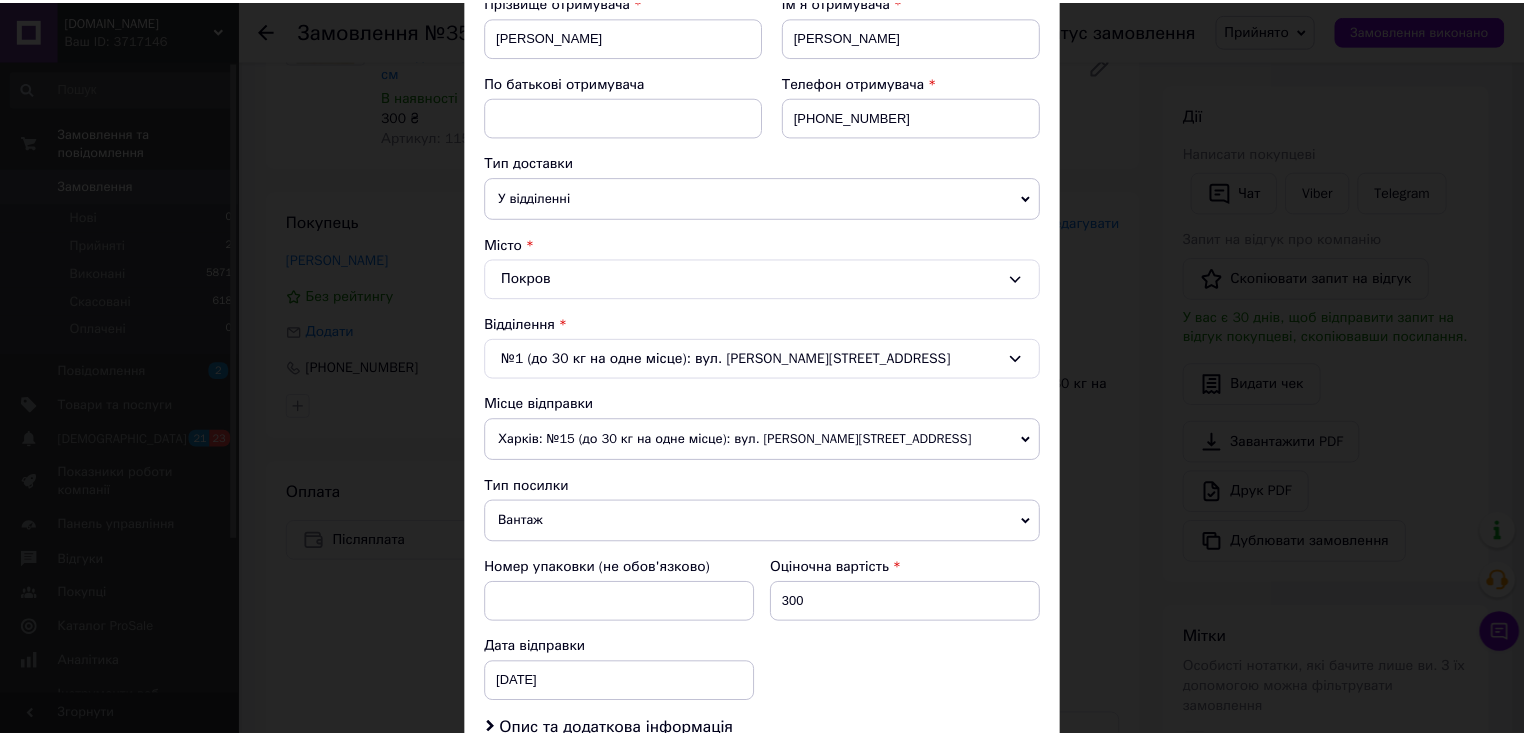 scroll, scrollTop: 720, scrollLeft: 0, axis: vertical 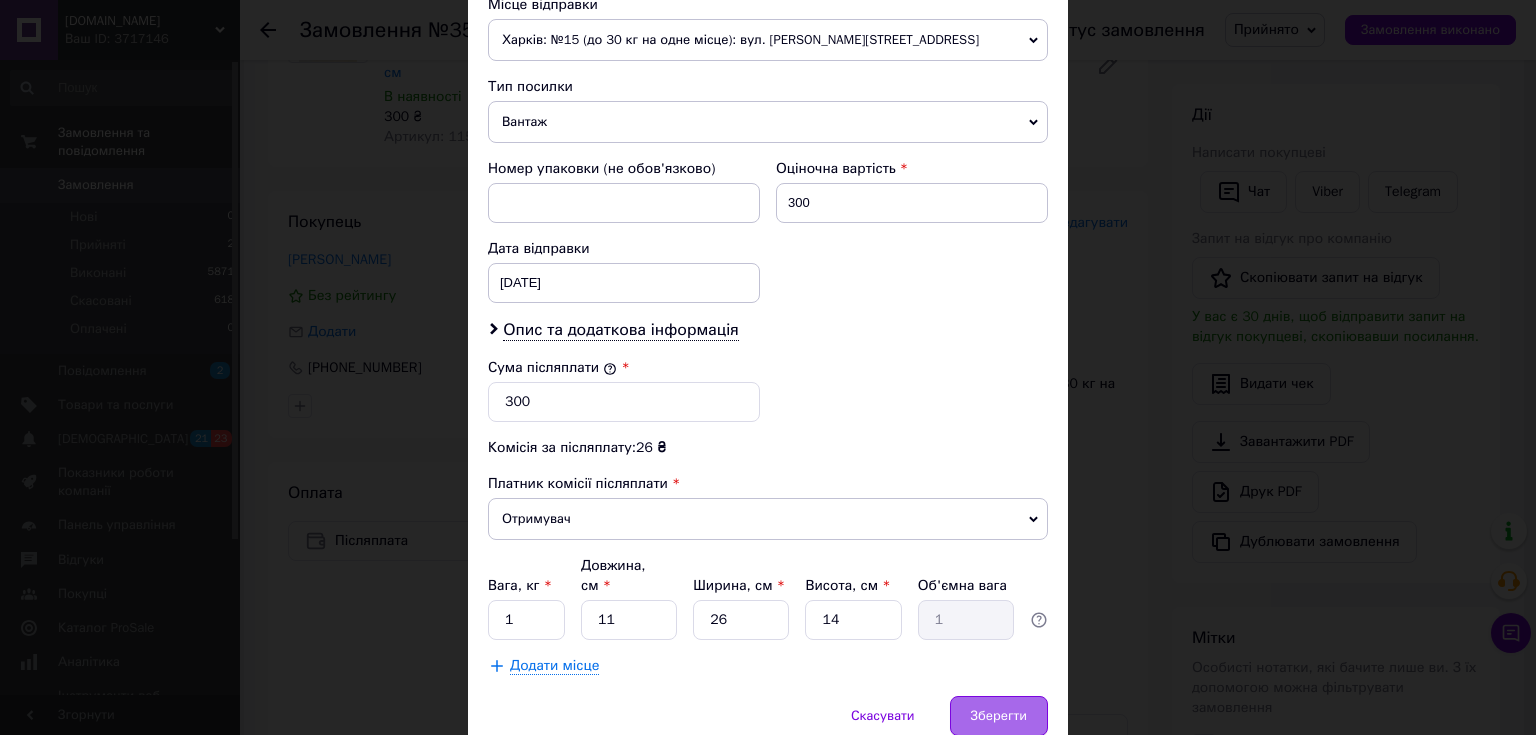 click on "Зберегти" at bounding box center (999, 716) 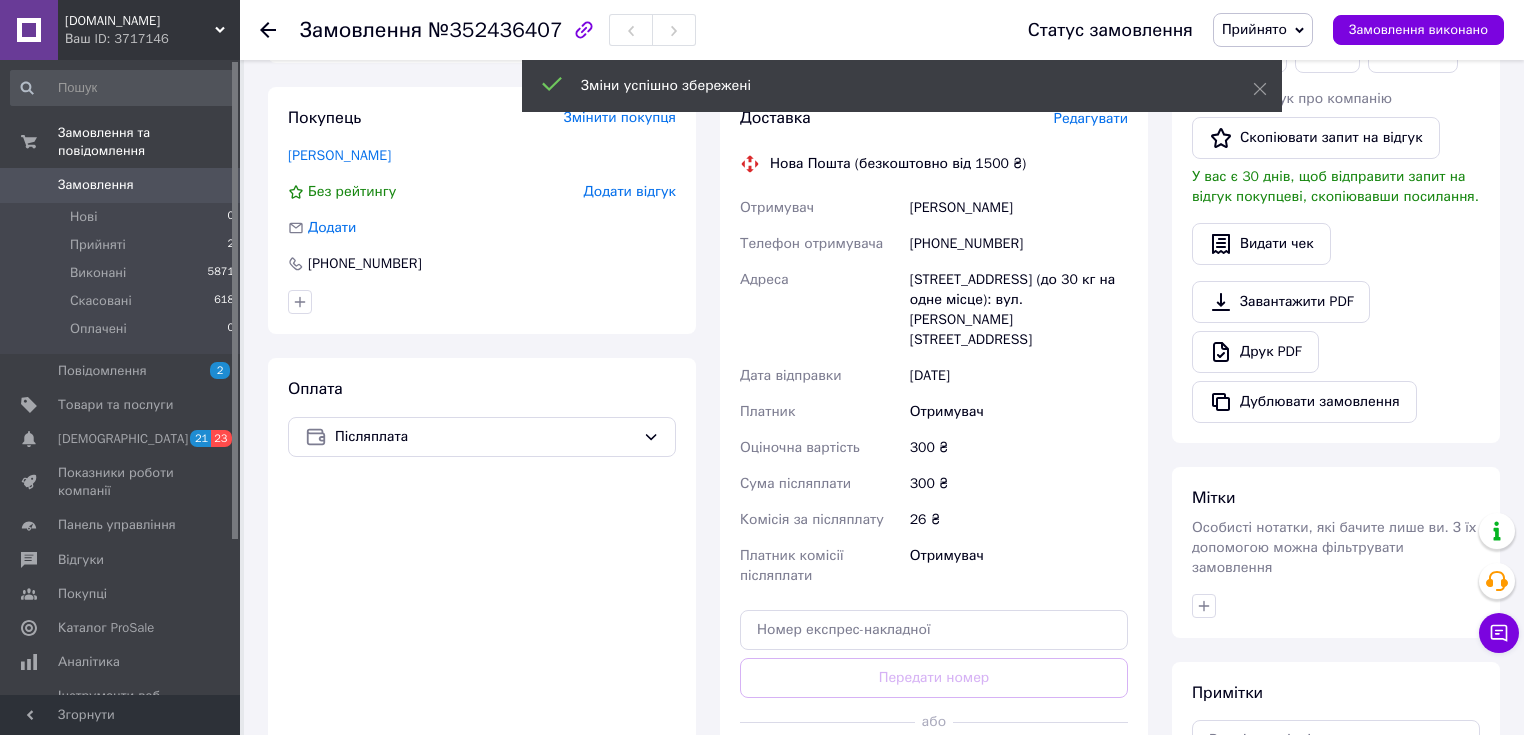 scroll, scrollTop: 568, scrollLeft: 0, axis: vertical 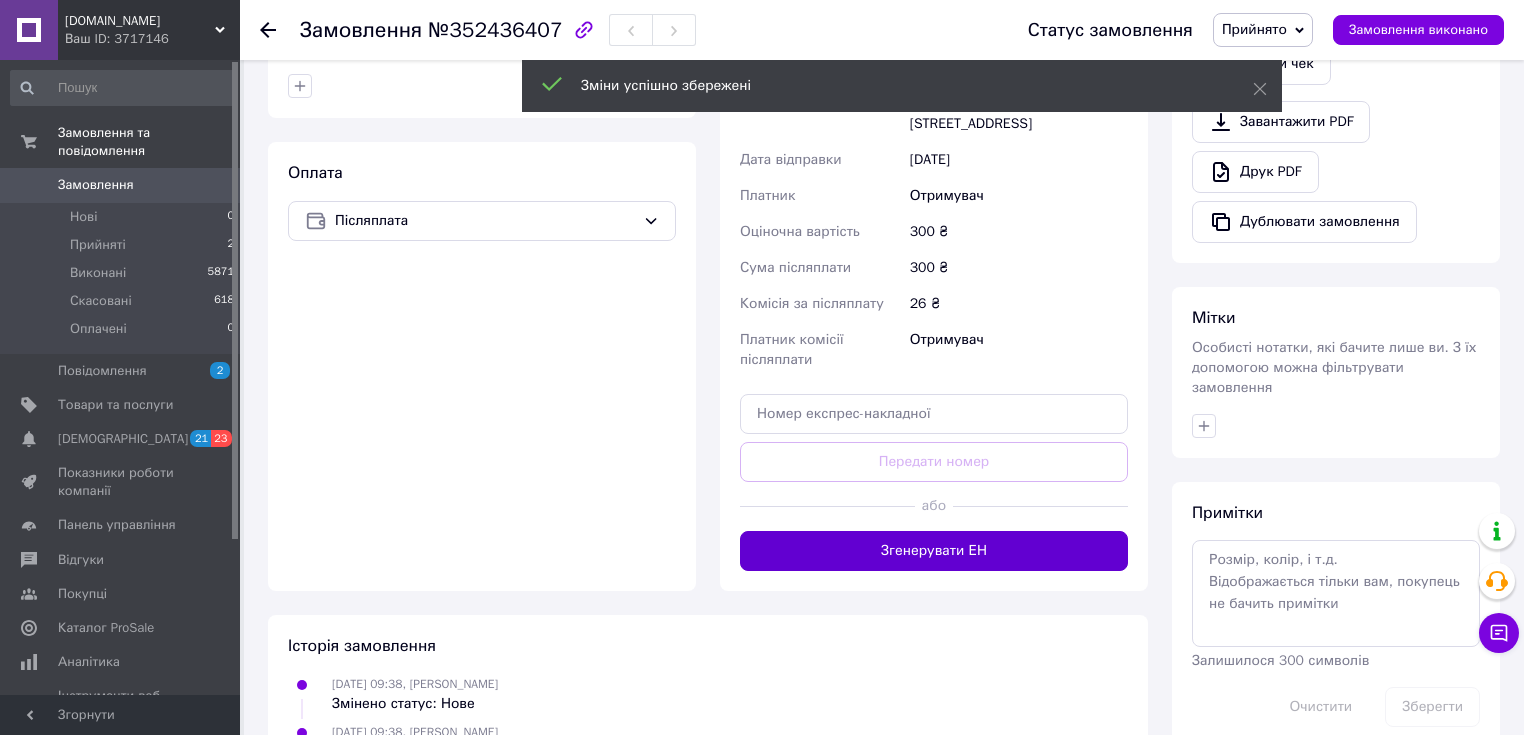 click on "Згенерувати ЕН" at bounding box center (934, 551) 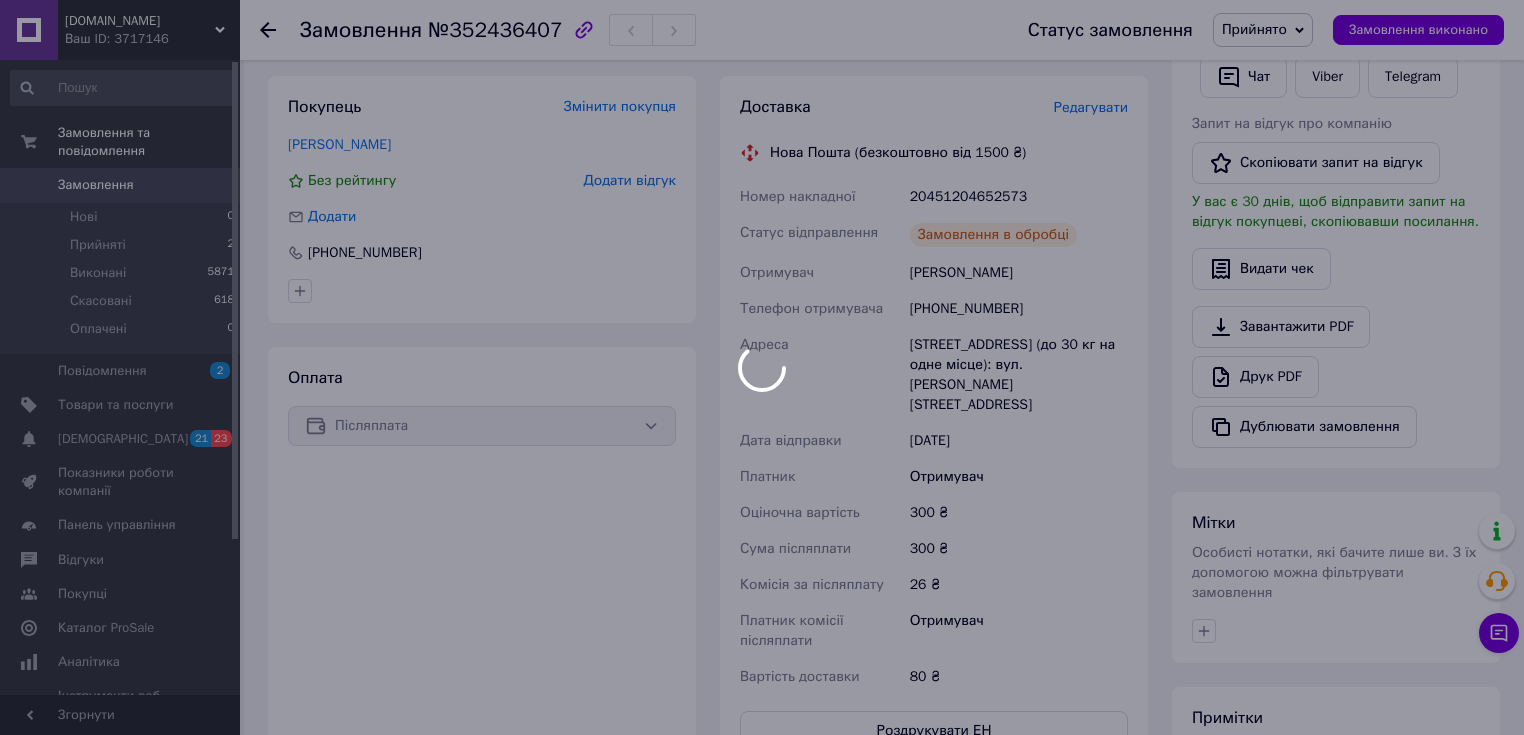 scroll, scrollTop: 248, scrollLeft: 0, axis: vertical 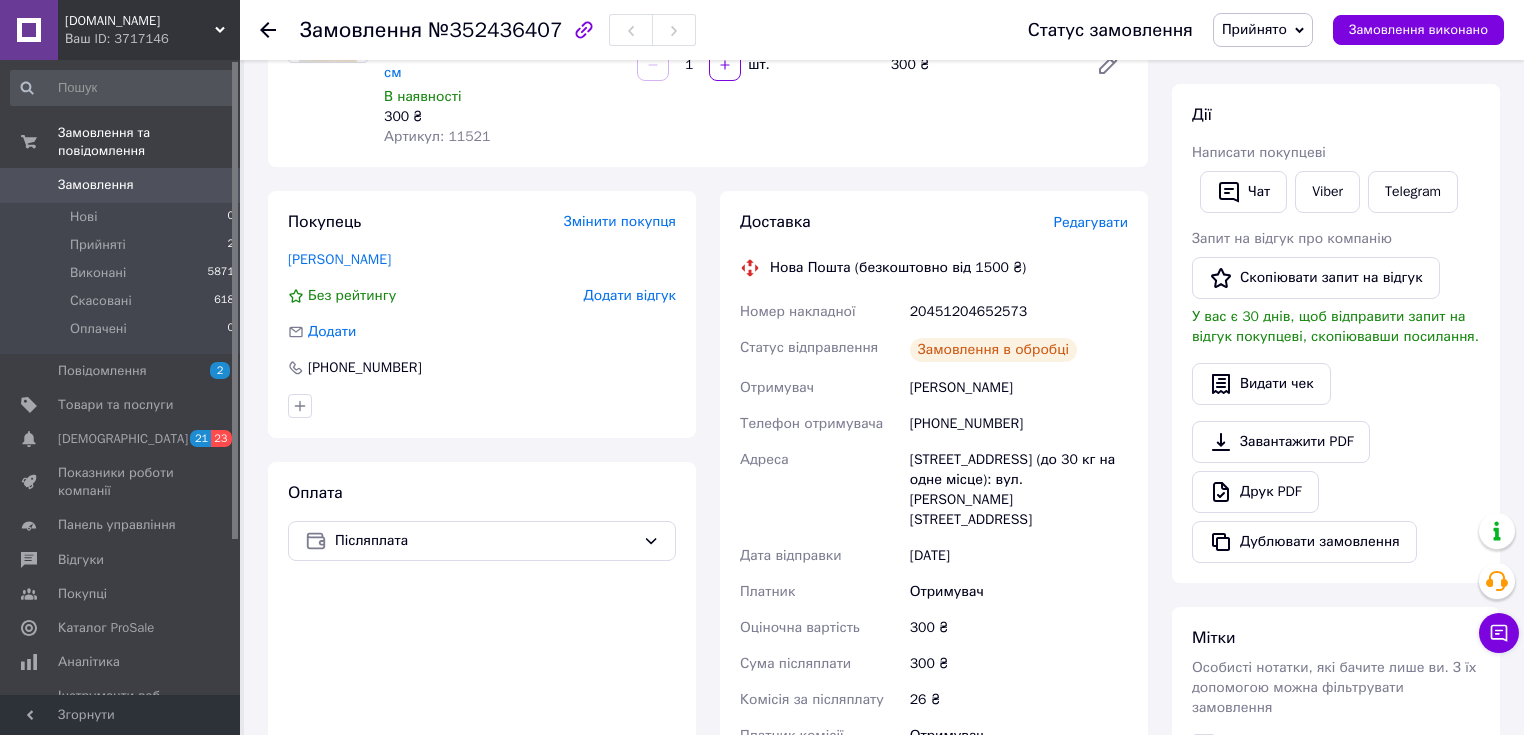 click on "20451204652573" at bounding box center (1019, 312) 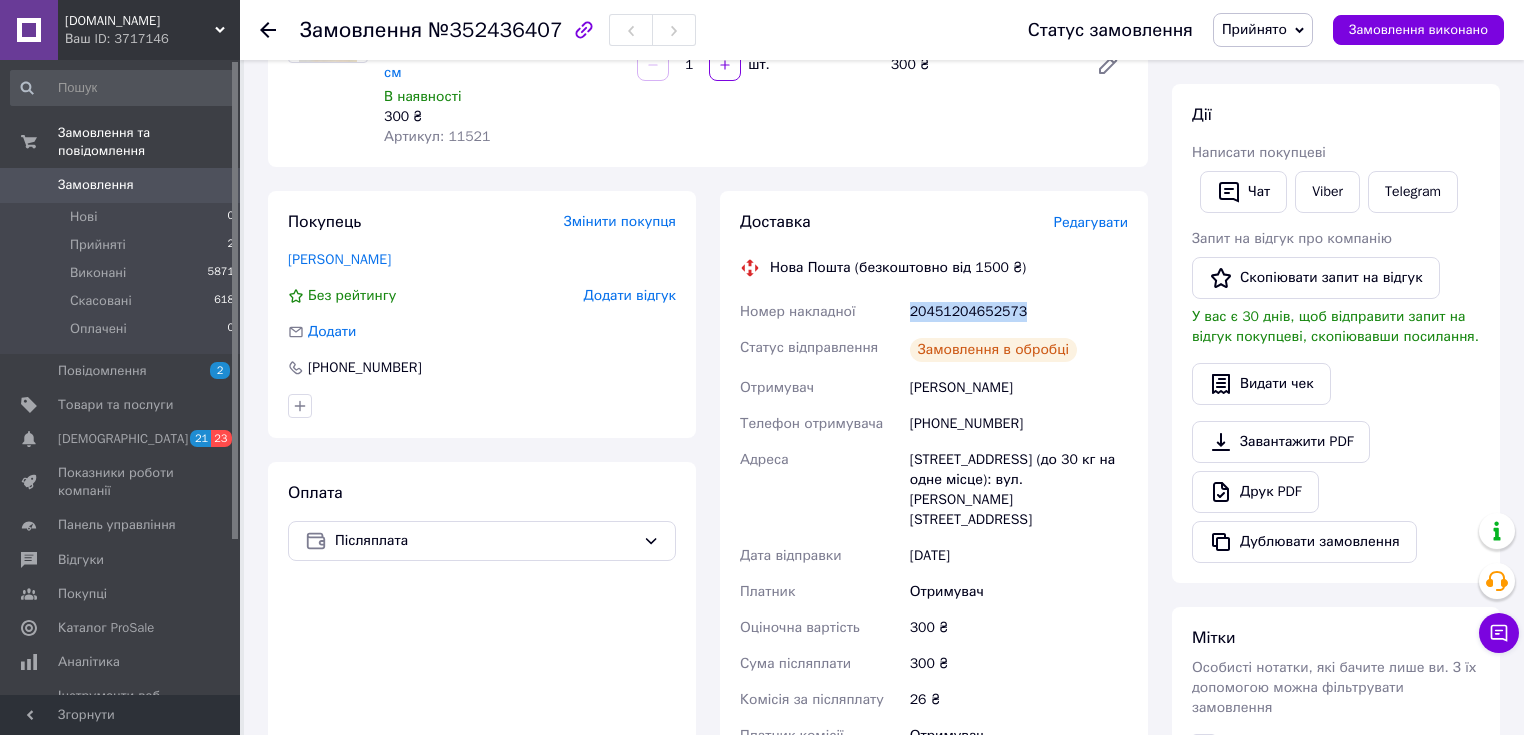 click on "20451204652573" at bounding box center [1019, 312] 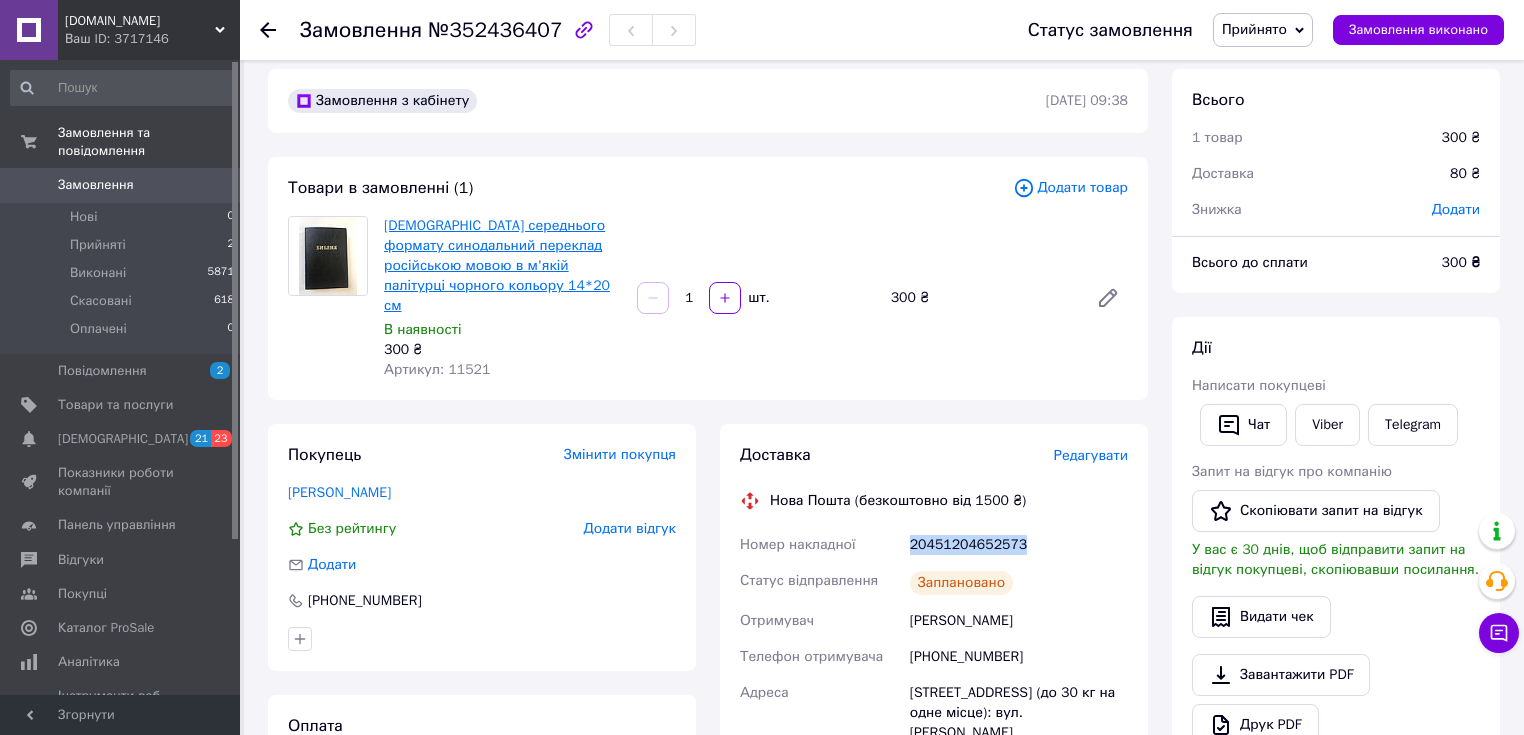 scroll, scrollTop: 0, scrollLeft: 0, axis: both 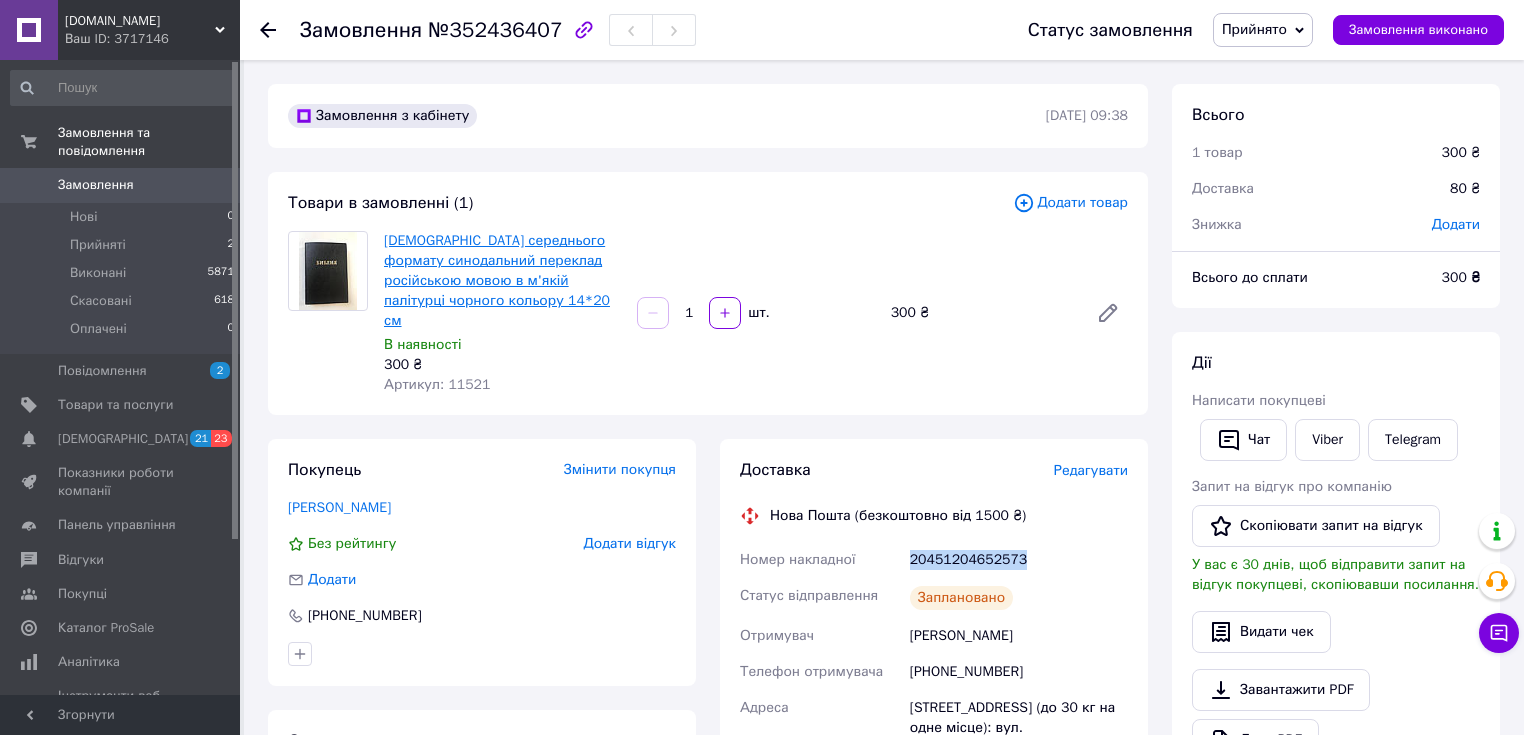 click on "Біблія середнього формату синодальний переклад російською мовою в м'якій палітурці чорного кольору 14*20 см" at bounding box center (497, 280) 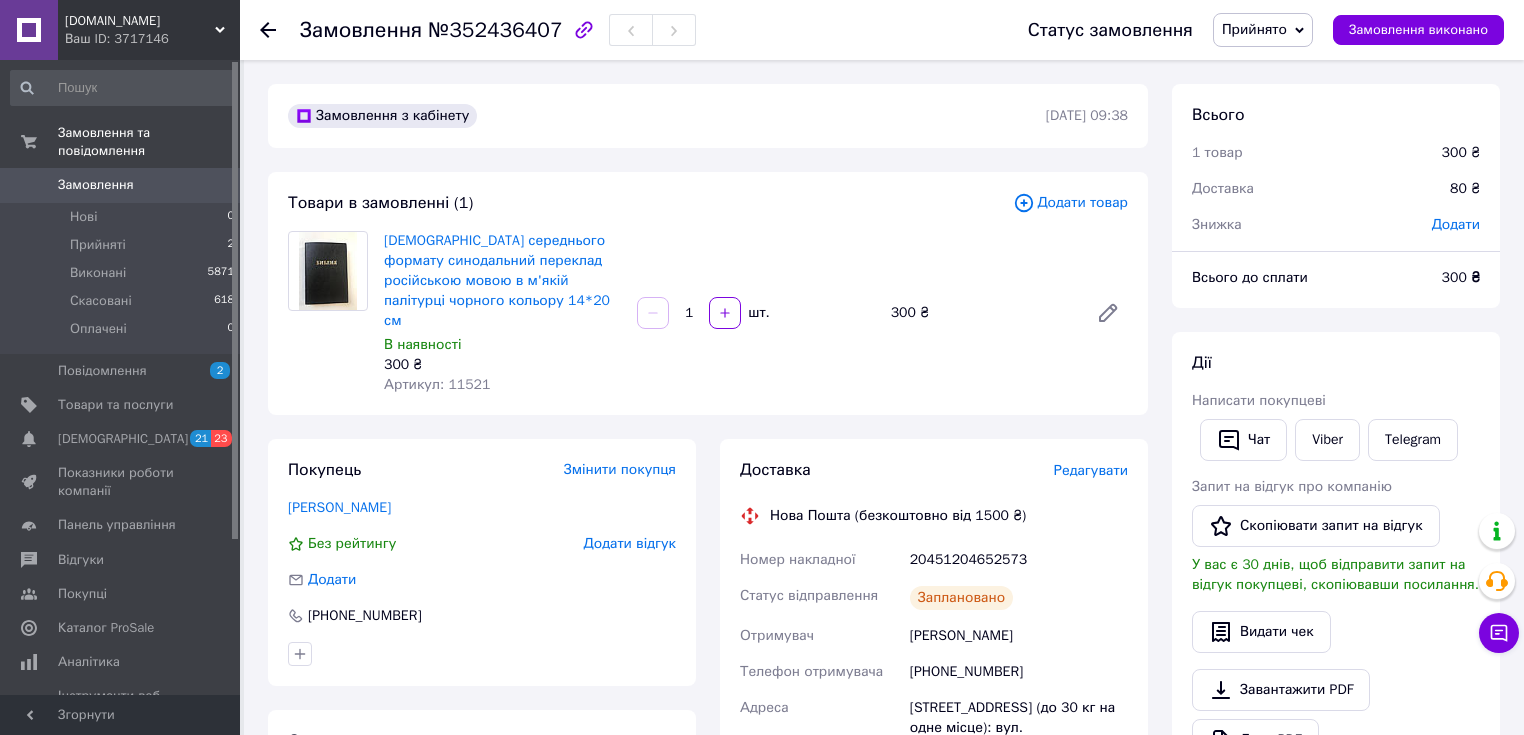 click on "Артикул: 11521" at bounding box center [437, 384] 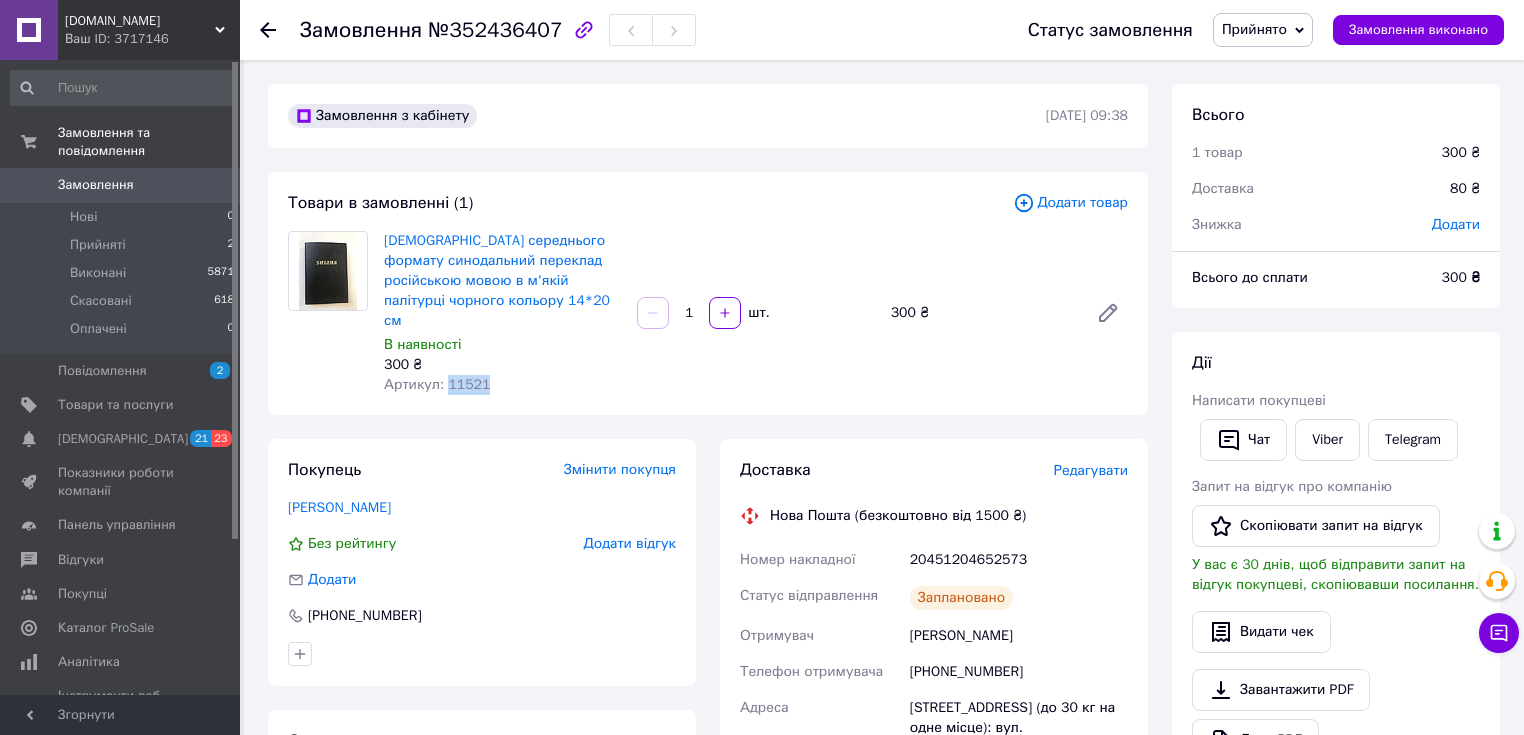 click on "Артикул: 11521" at bounding box center [437, 384] 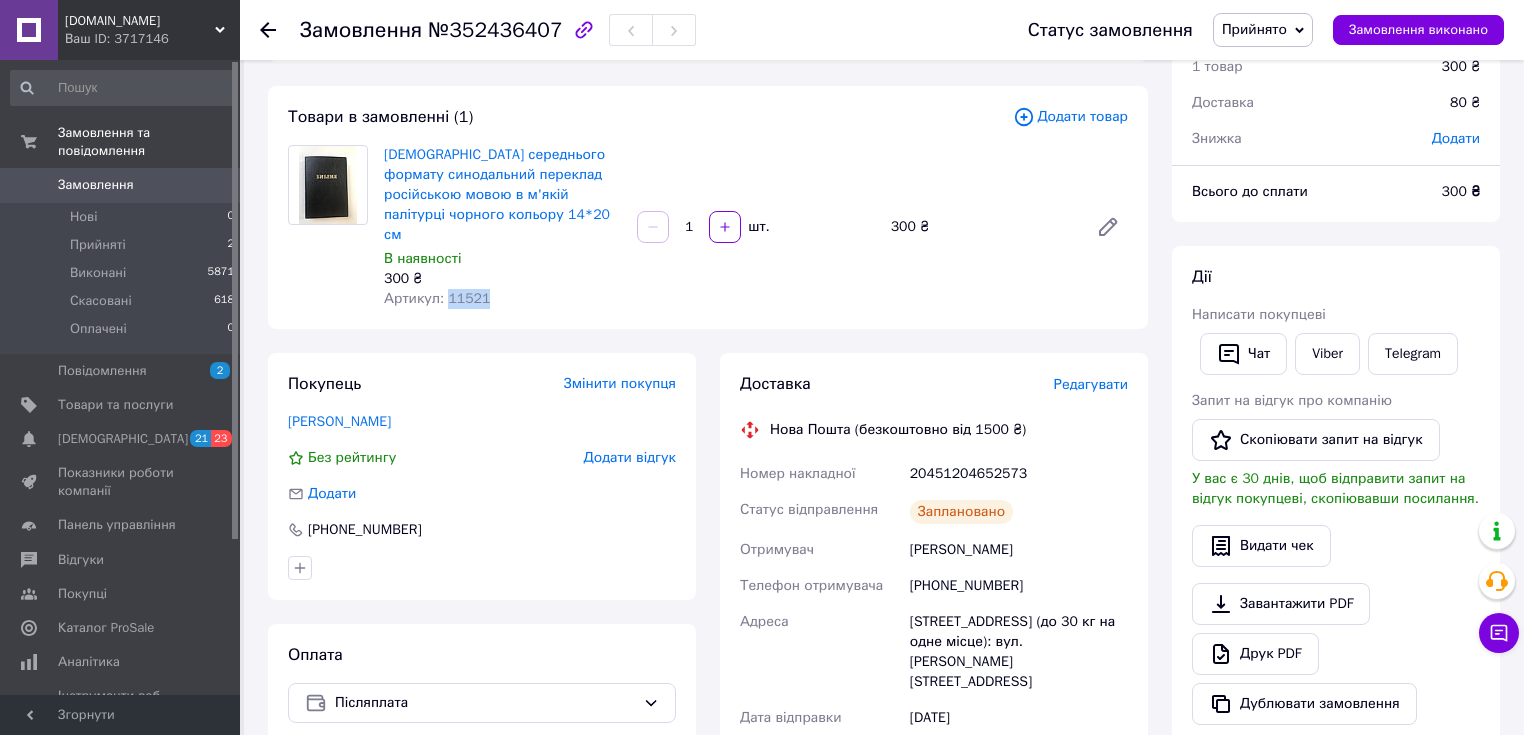 scroll, scrollTop: 240, scrollLeft: 0, axis: vertical 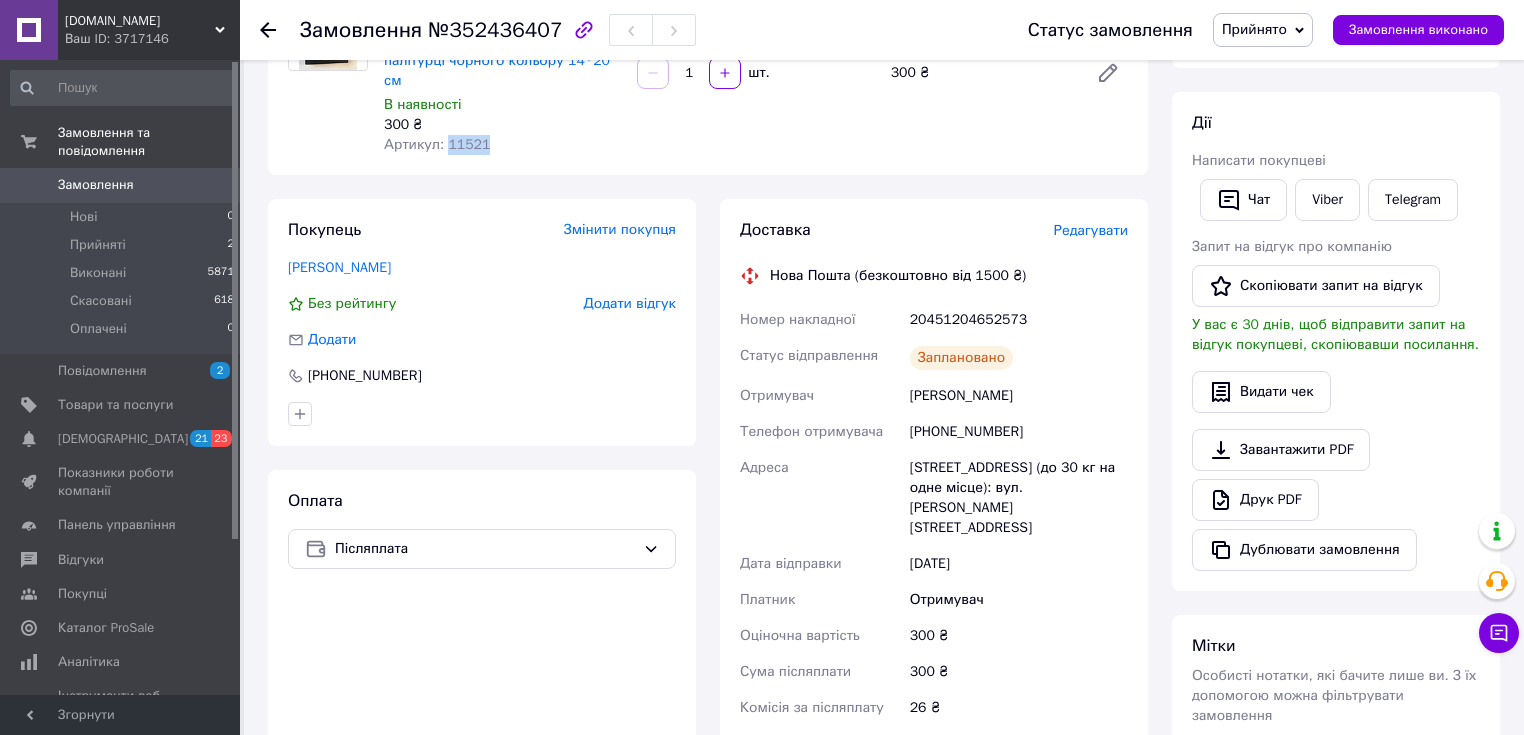 drag, startPoint x: 908, startPoint y: 374, endPoint x: 1078, endPoint y: 376, distance: 170.01176 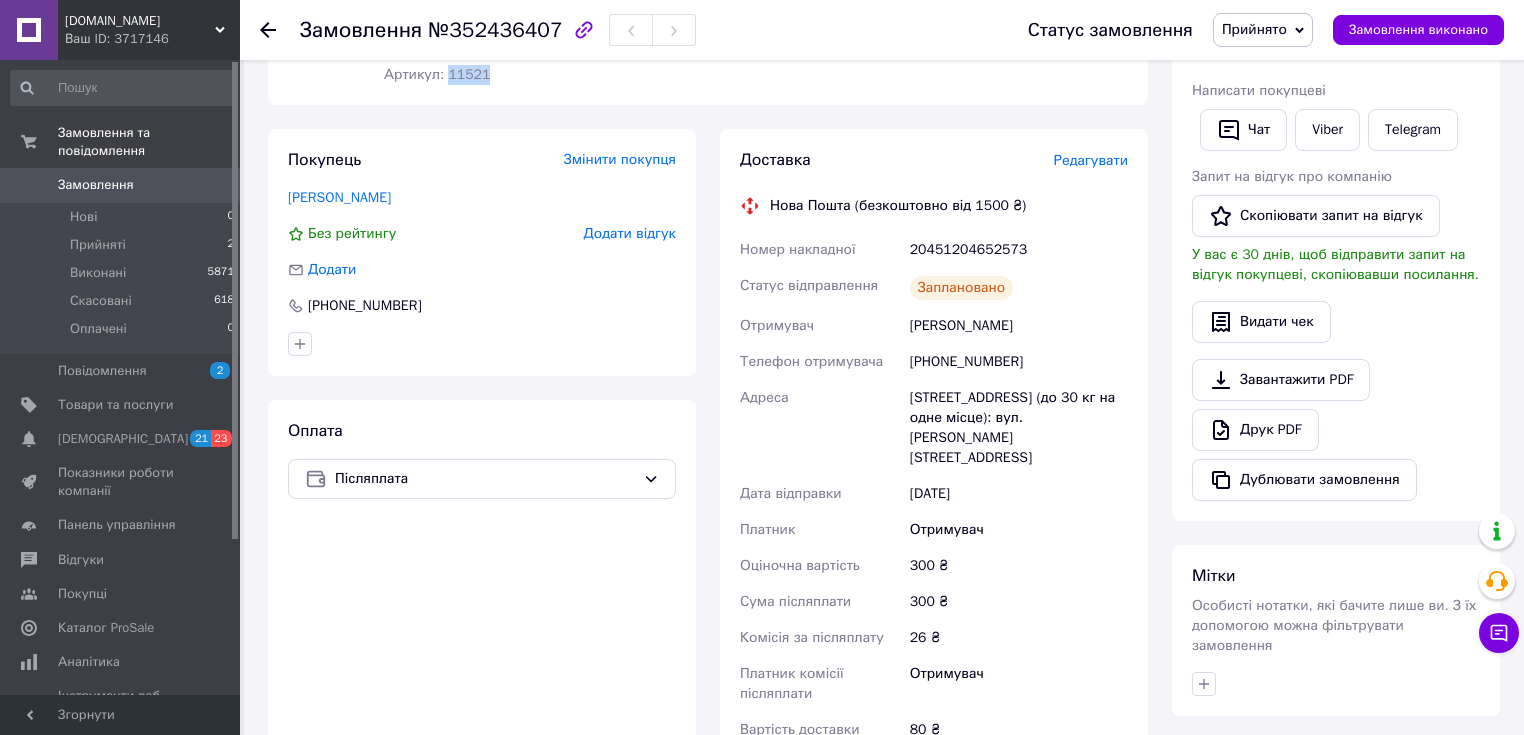 scroll, scrollTop: 400, scrollLeft: 0, axis: vertical 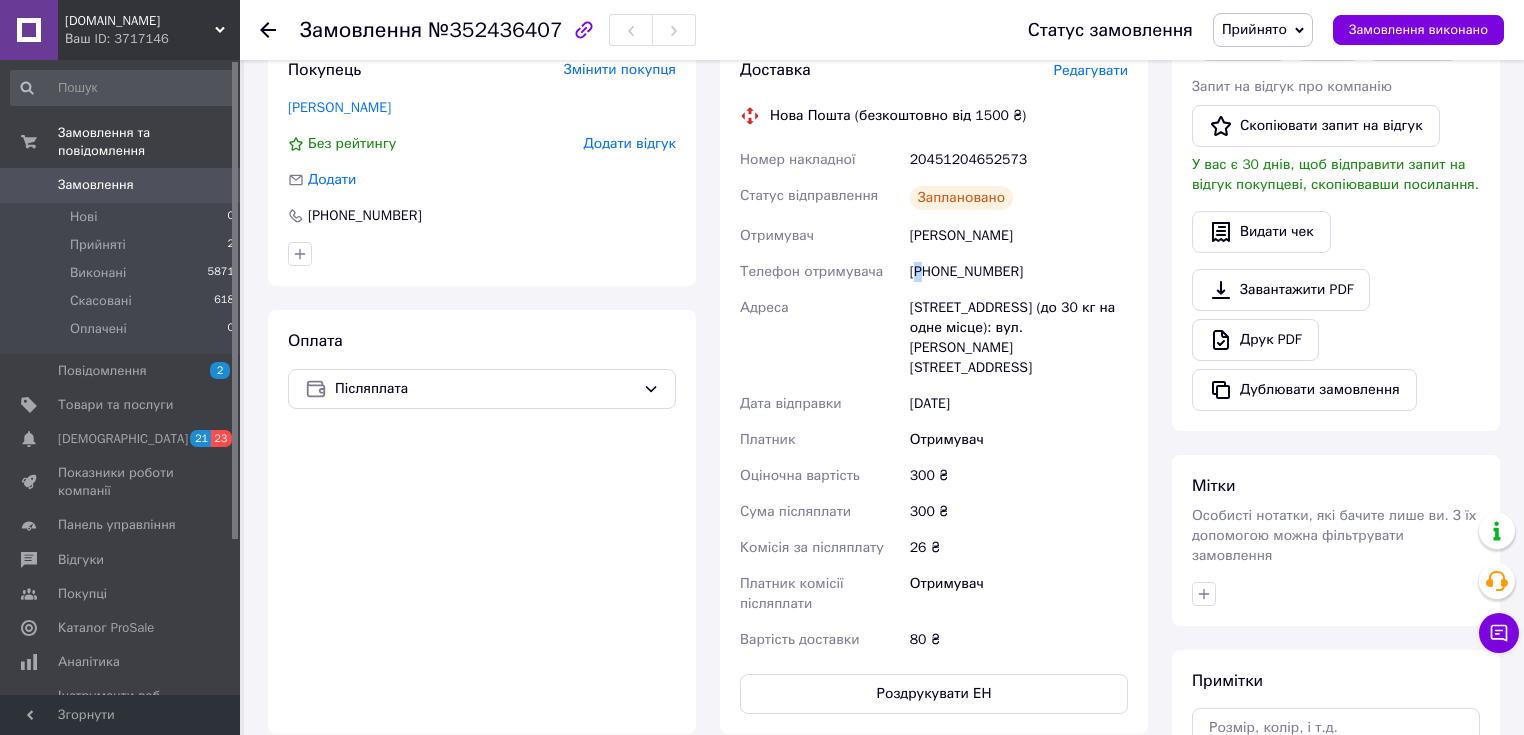 drag, startPoint x: 916, startPoint y: 249, endPoint x: 926, endPoint y: 250, distance: 10.049875 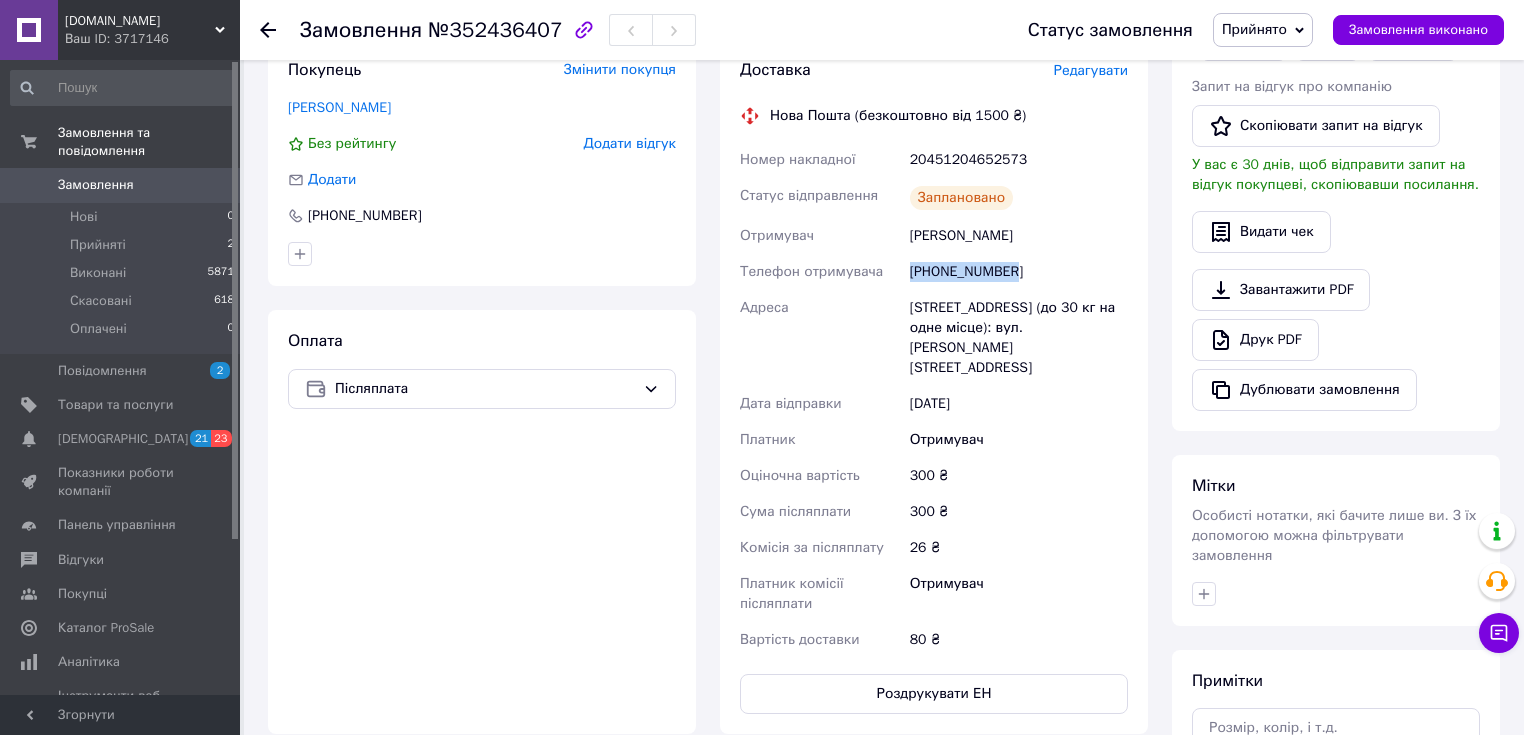 drag, startPoint x: 914, startPoint y: 249, endPoint x: 1050, endPoint y: 256, distance: 136.18002 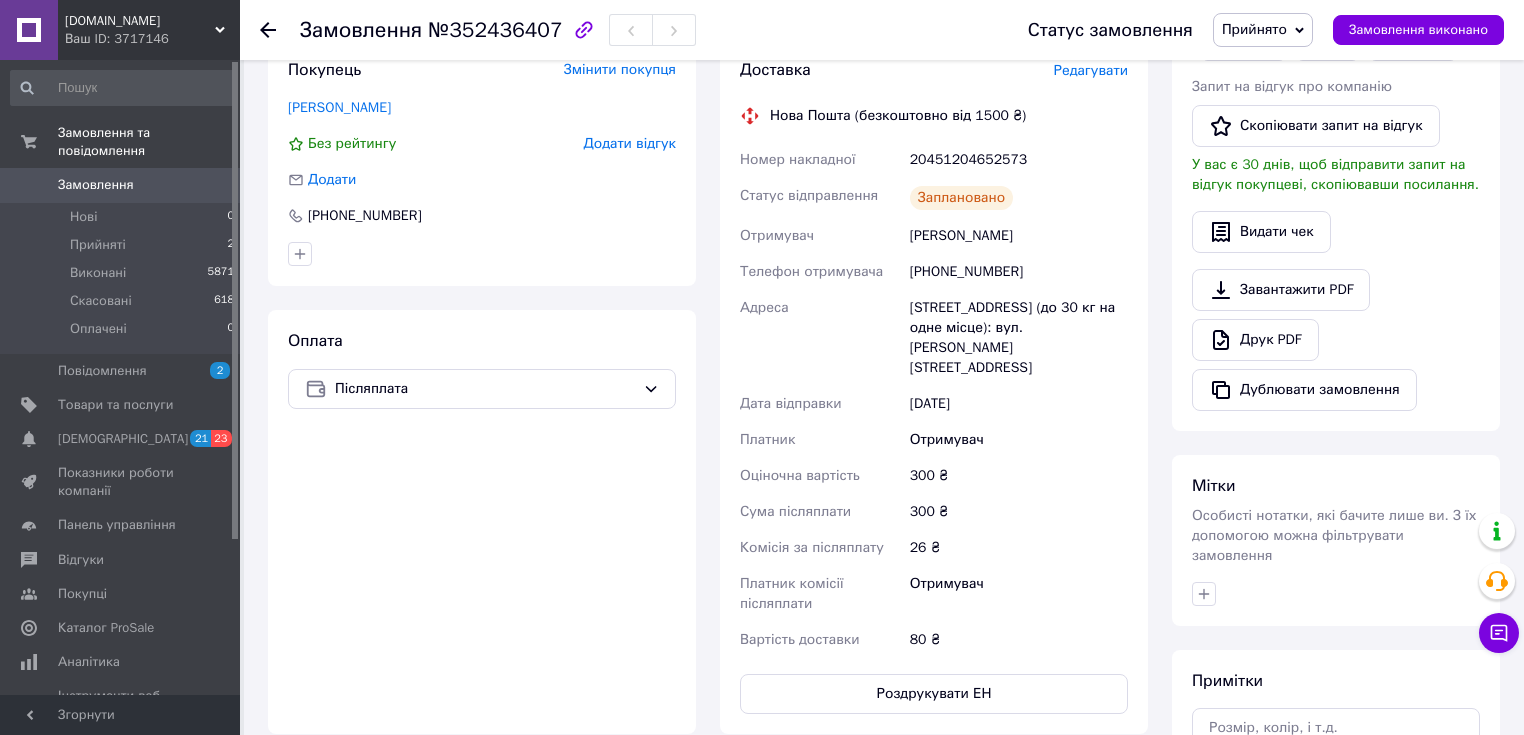 click on "20451204652573" at bounding box center (1019, 160) 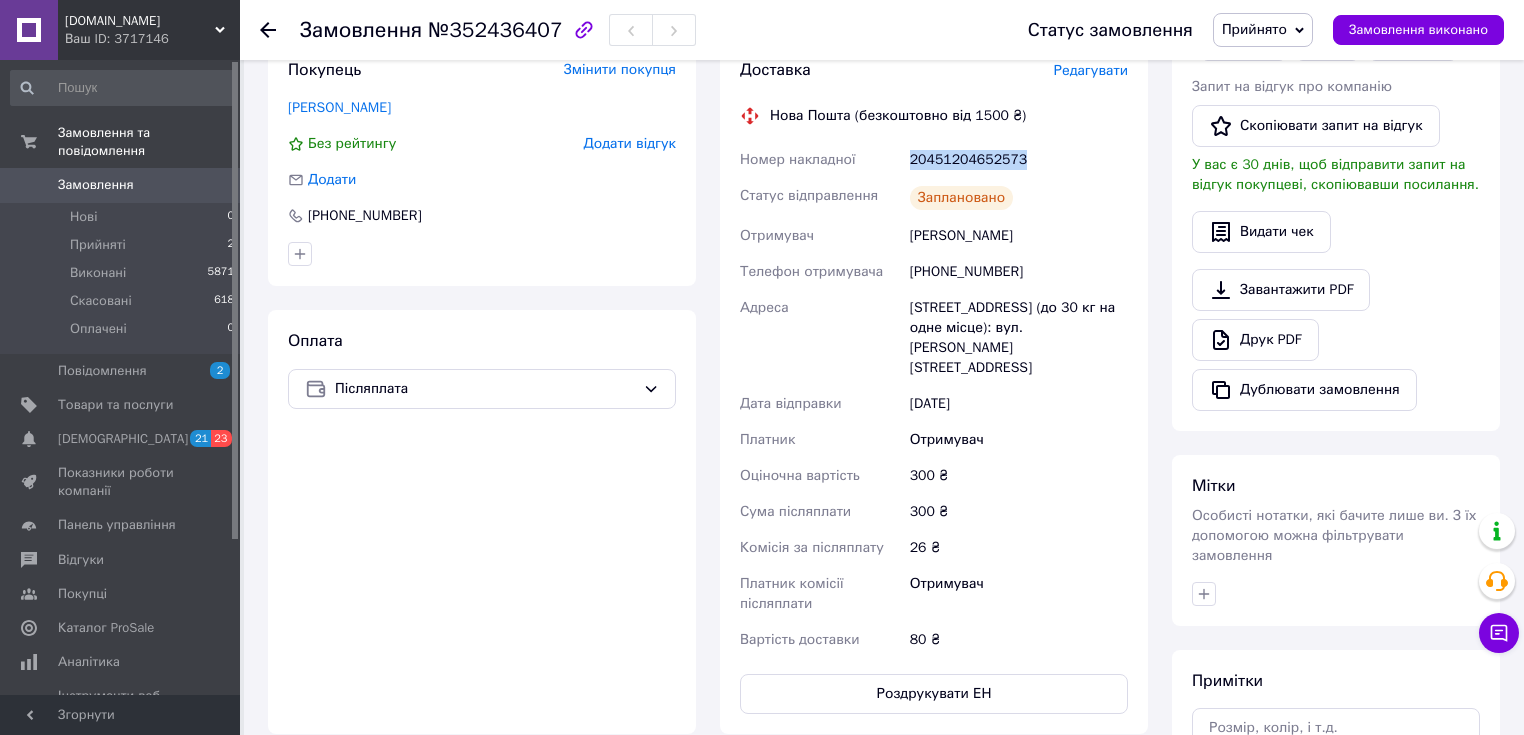 click on "20451204652573" at bounding box center (1019, 160) 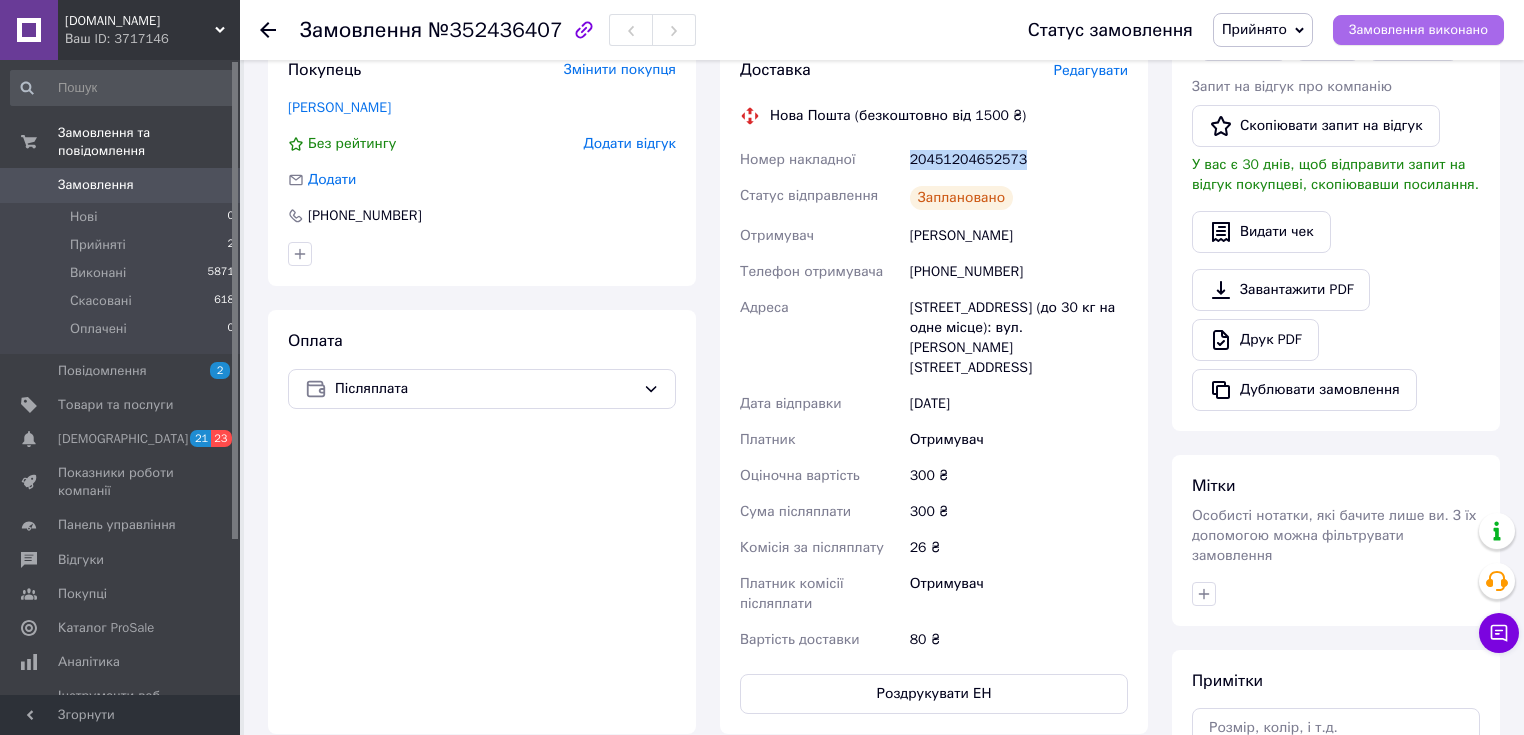 click on "Замовлення виконано" at bounding box center (1418, 30) 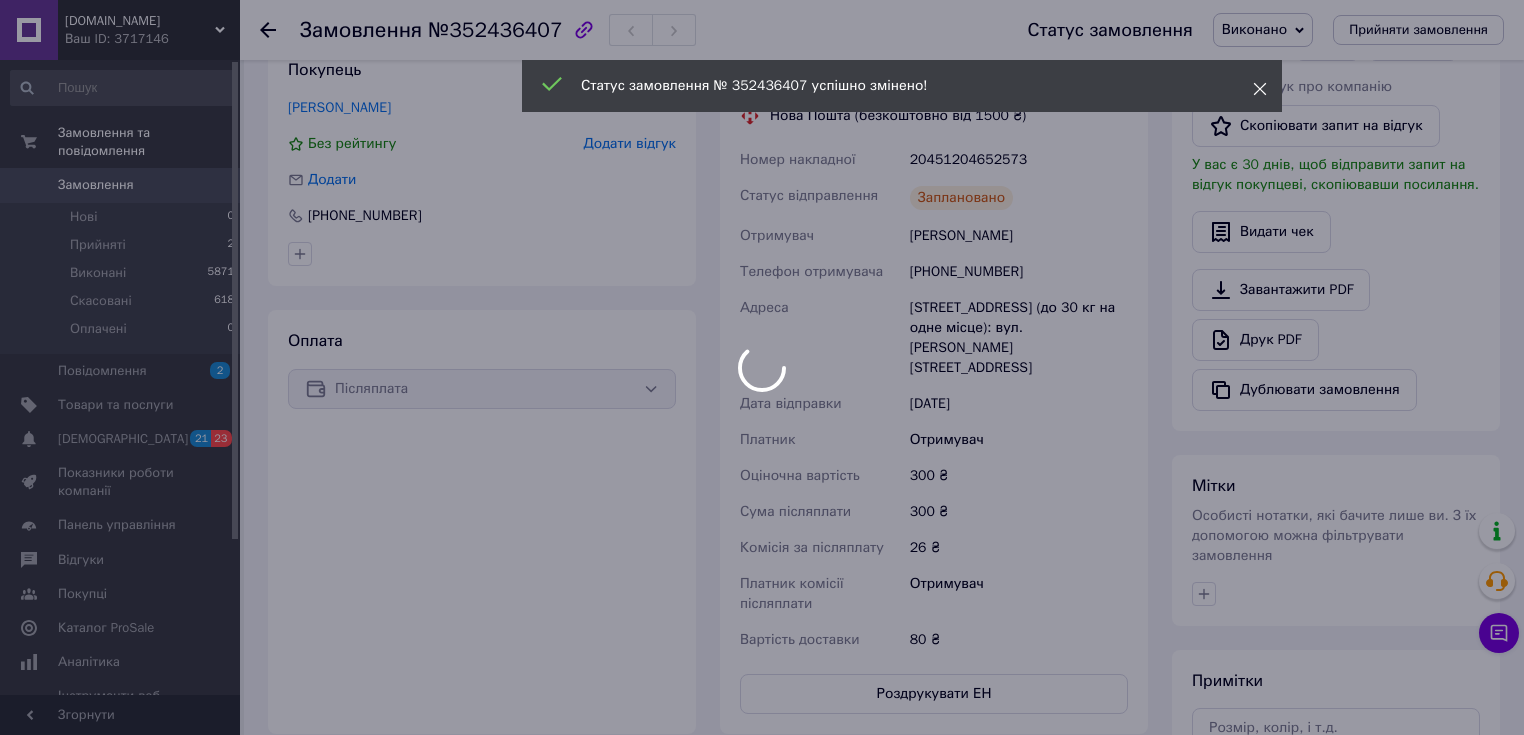 click 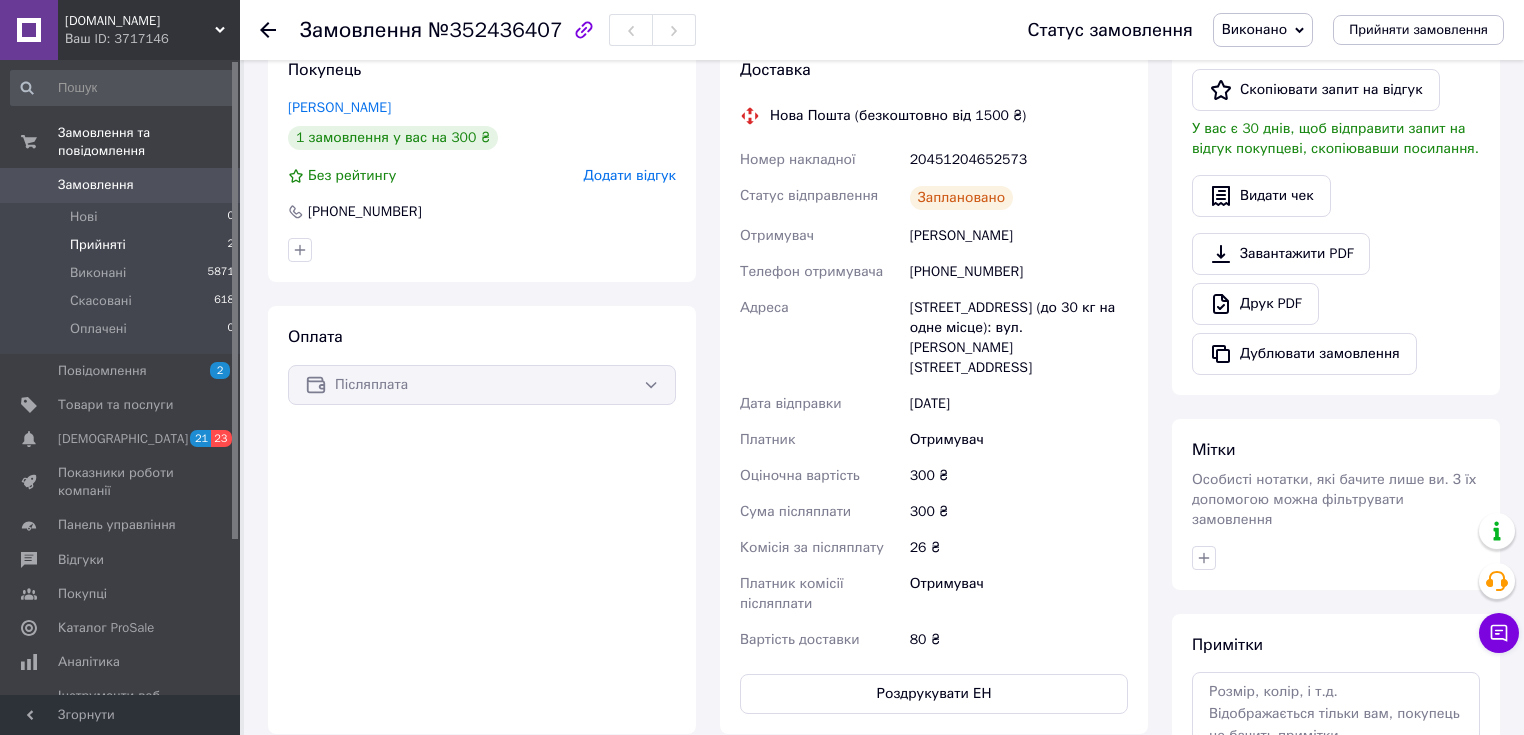 click on "Прийняті 2" at bounding box center (123, 245) 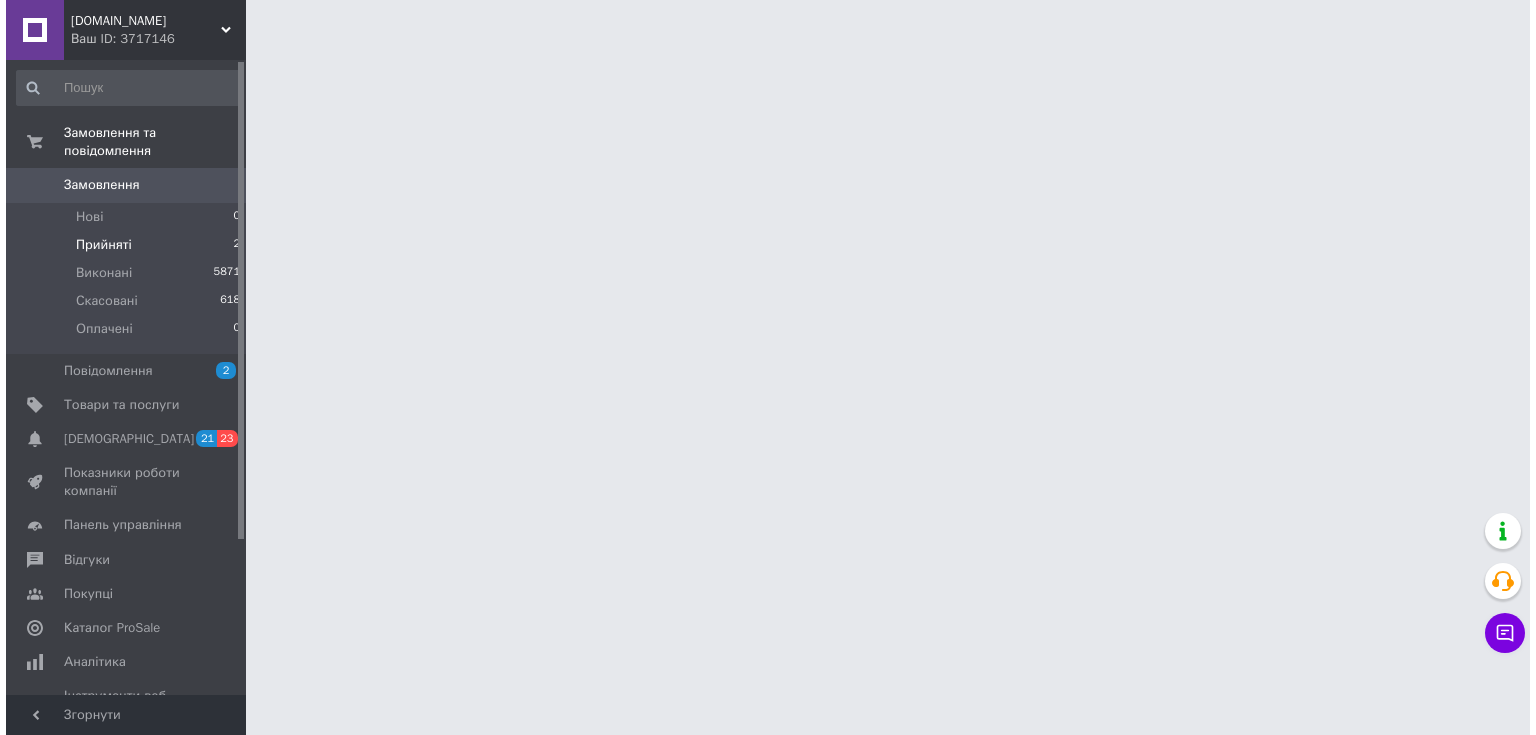 scroll, scrollTop: 0, scrollLeft: 0, axis: both 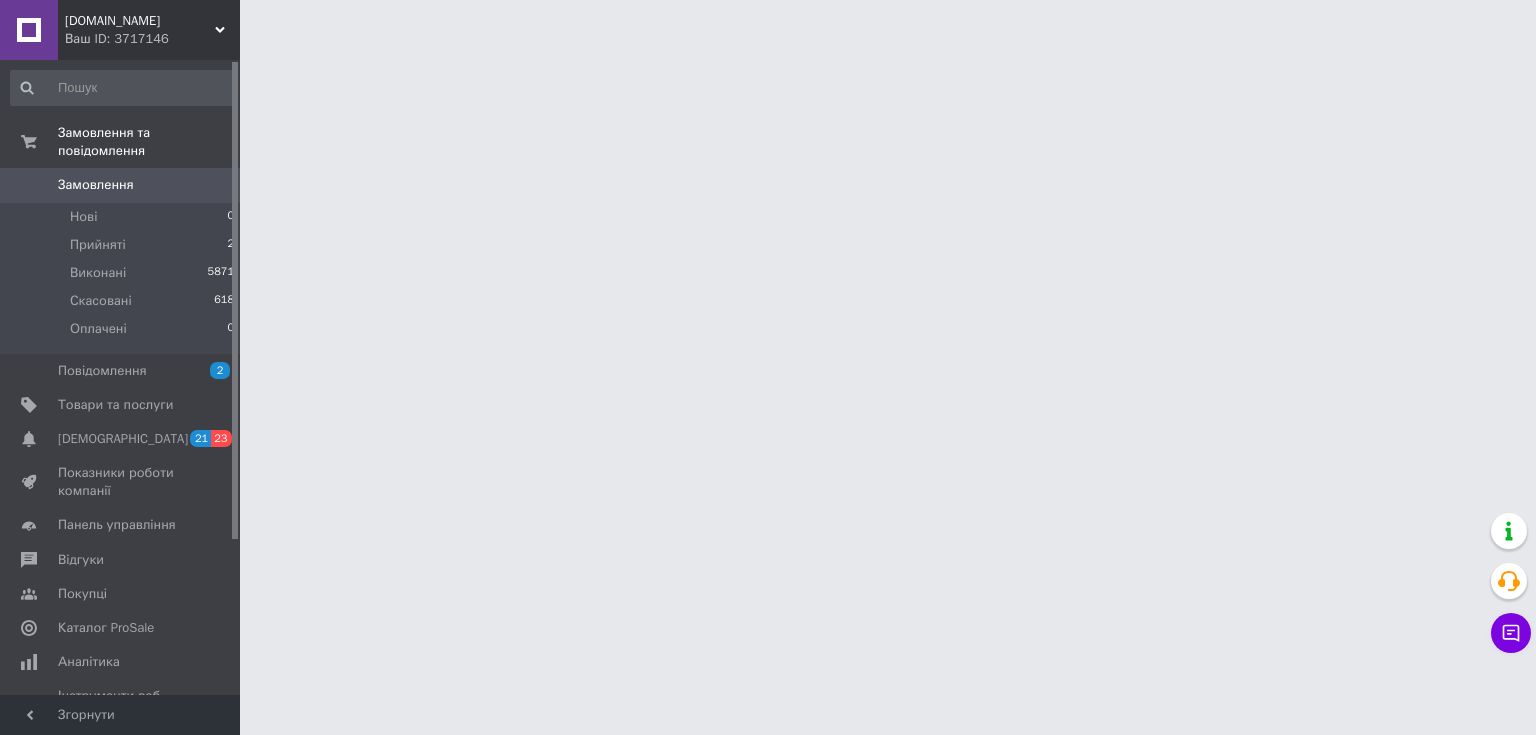 click on "[DOMAIN_NAME]" at bounding box center (140, 21) 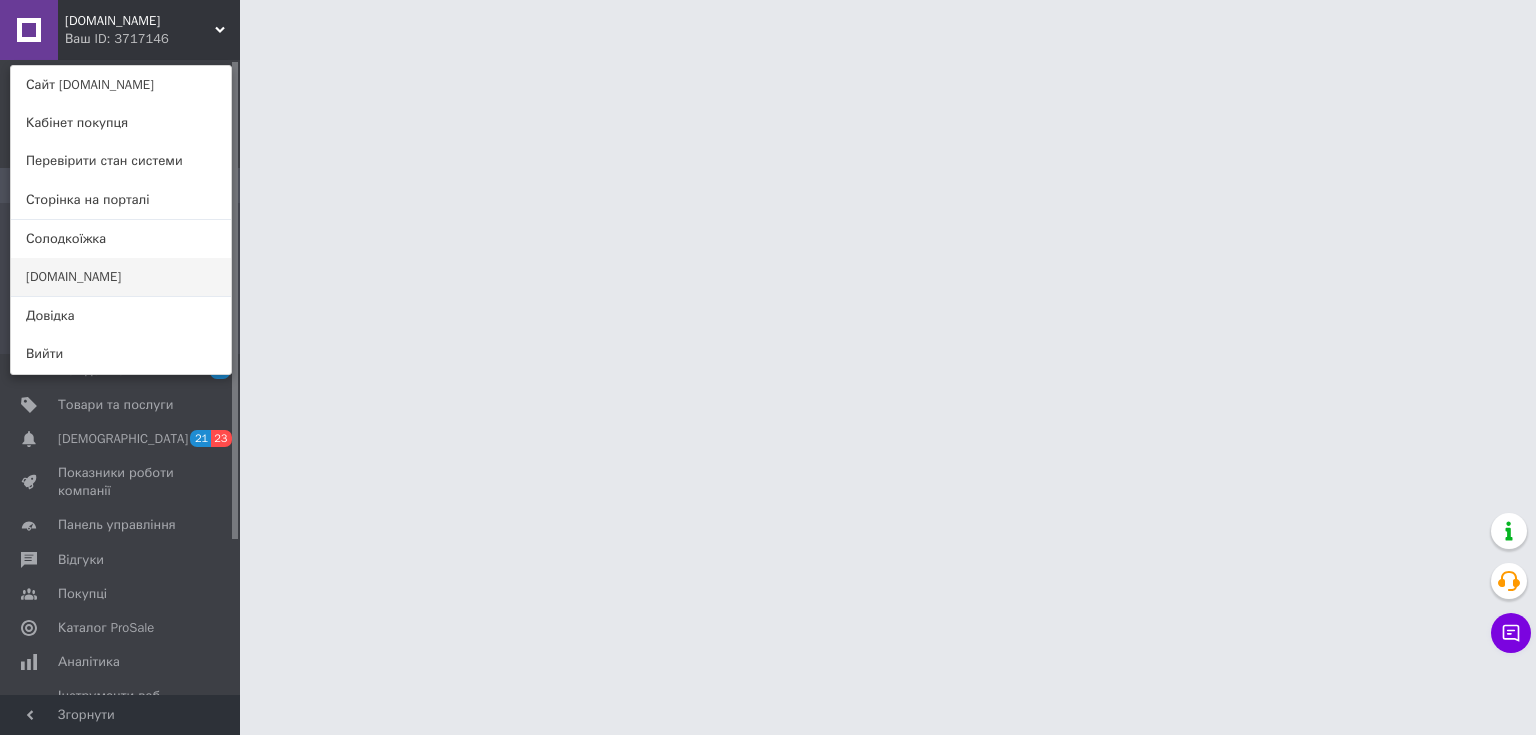 click on "[DOMAIN_NAME]" at bounding box center [121, 277] 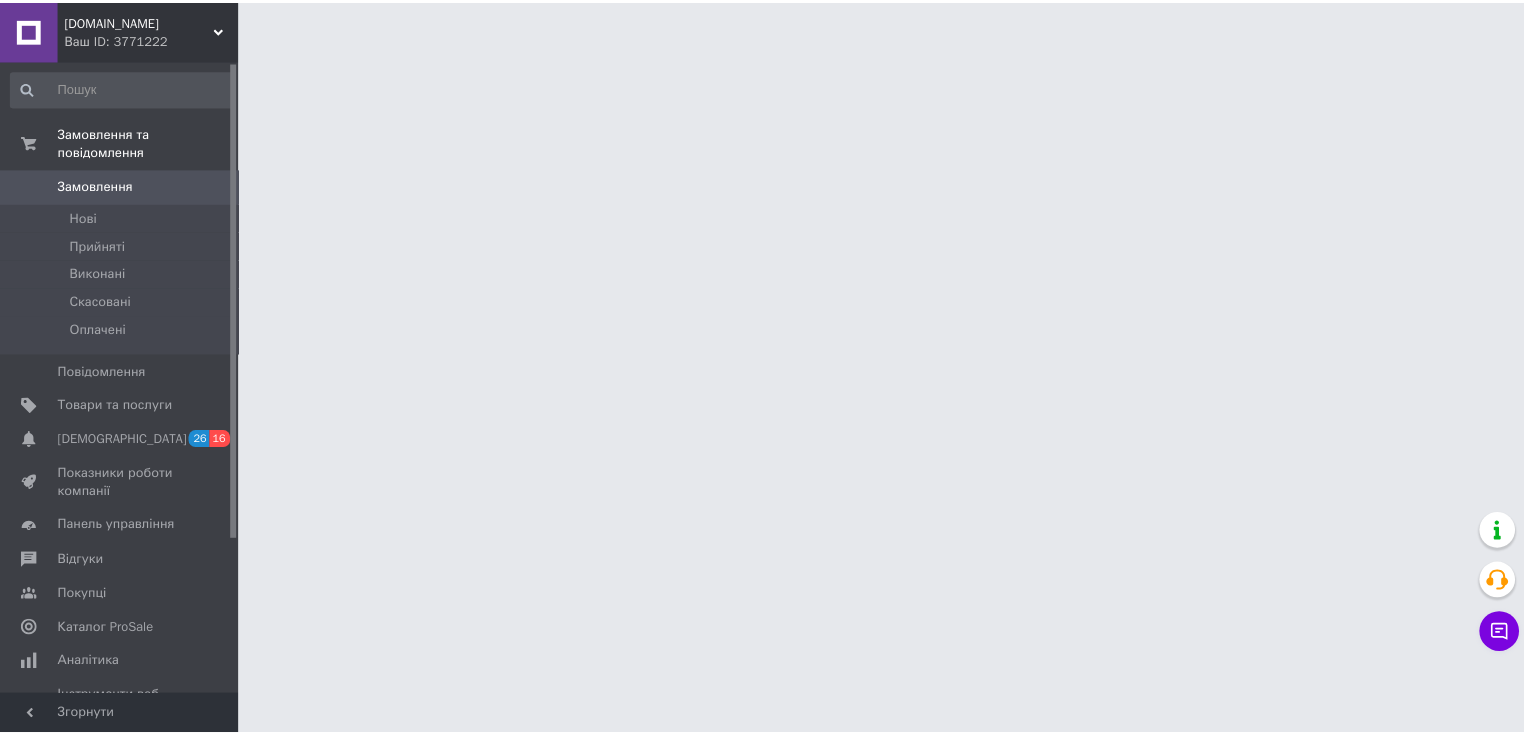 scroll, scrollTop: 0, scrollLeft: 0, axis: both 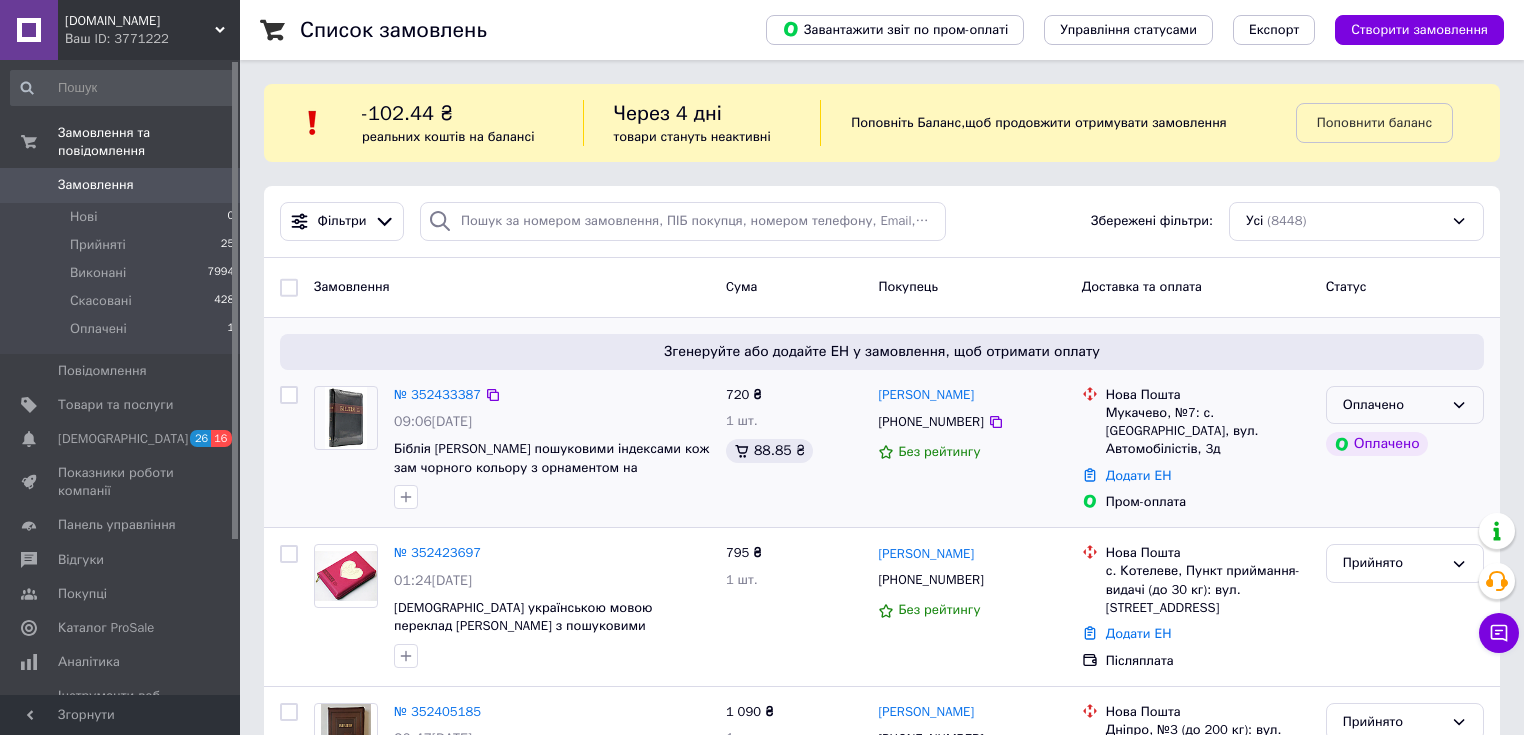 click on "Оплачено" at bounding box center (1393, 405) 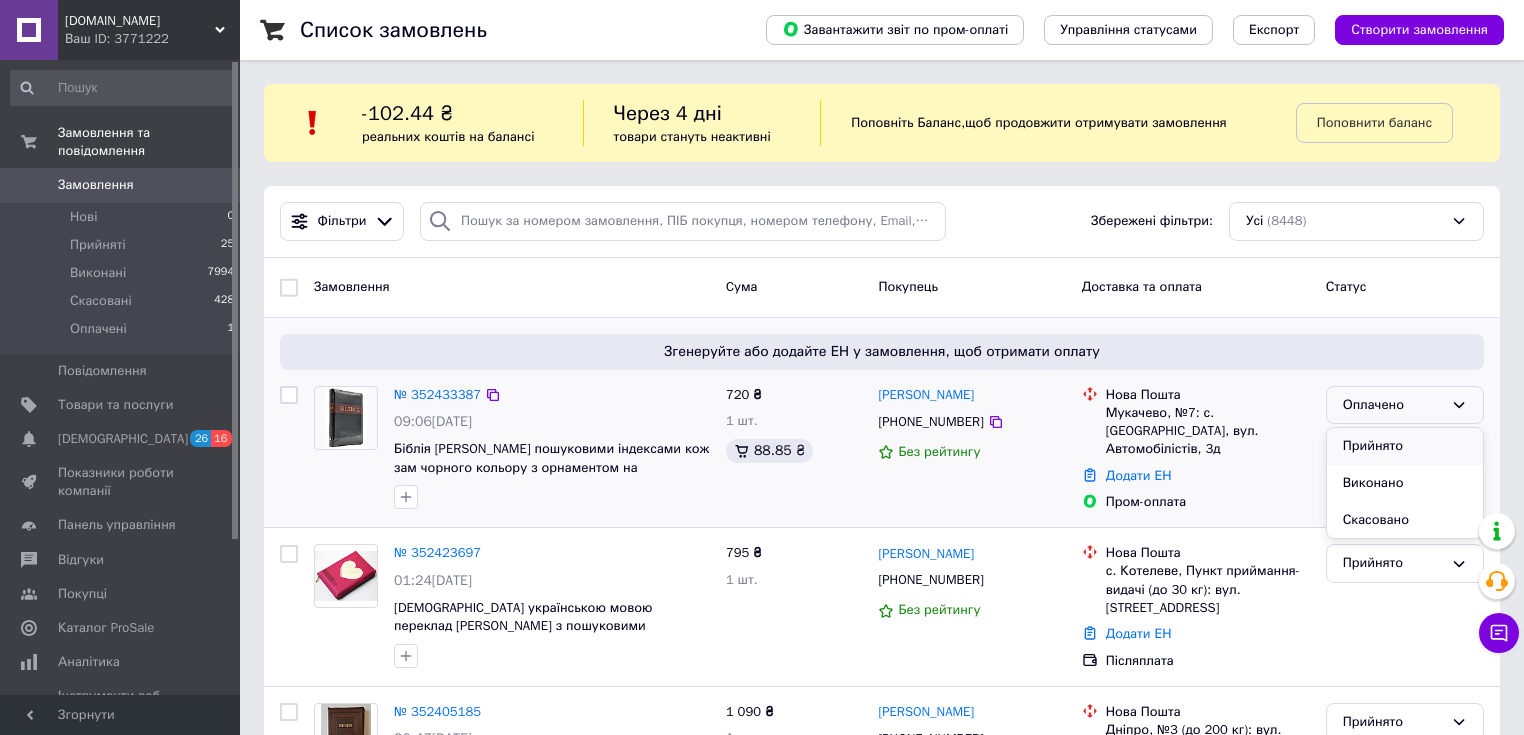 click on "Прийнято" at bounding box center [1405, 446] 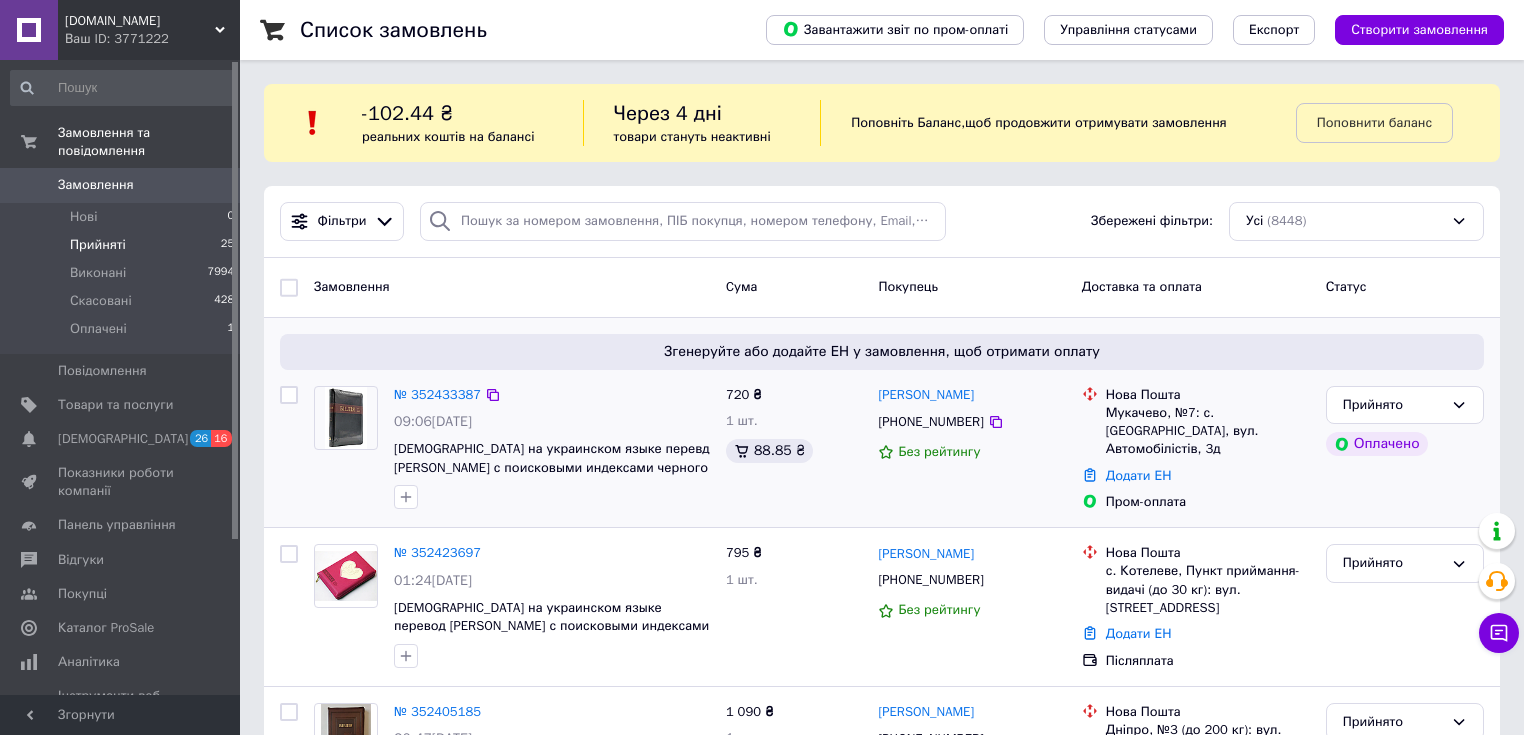 click on "Прийняті 25" at bounding box center [123, 245] 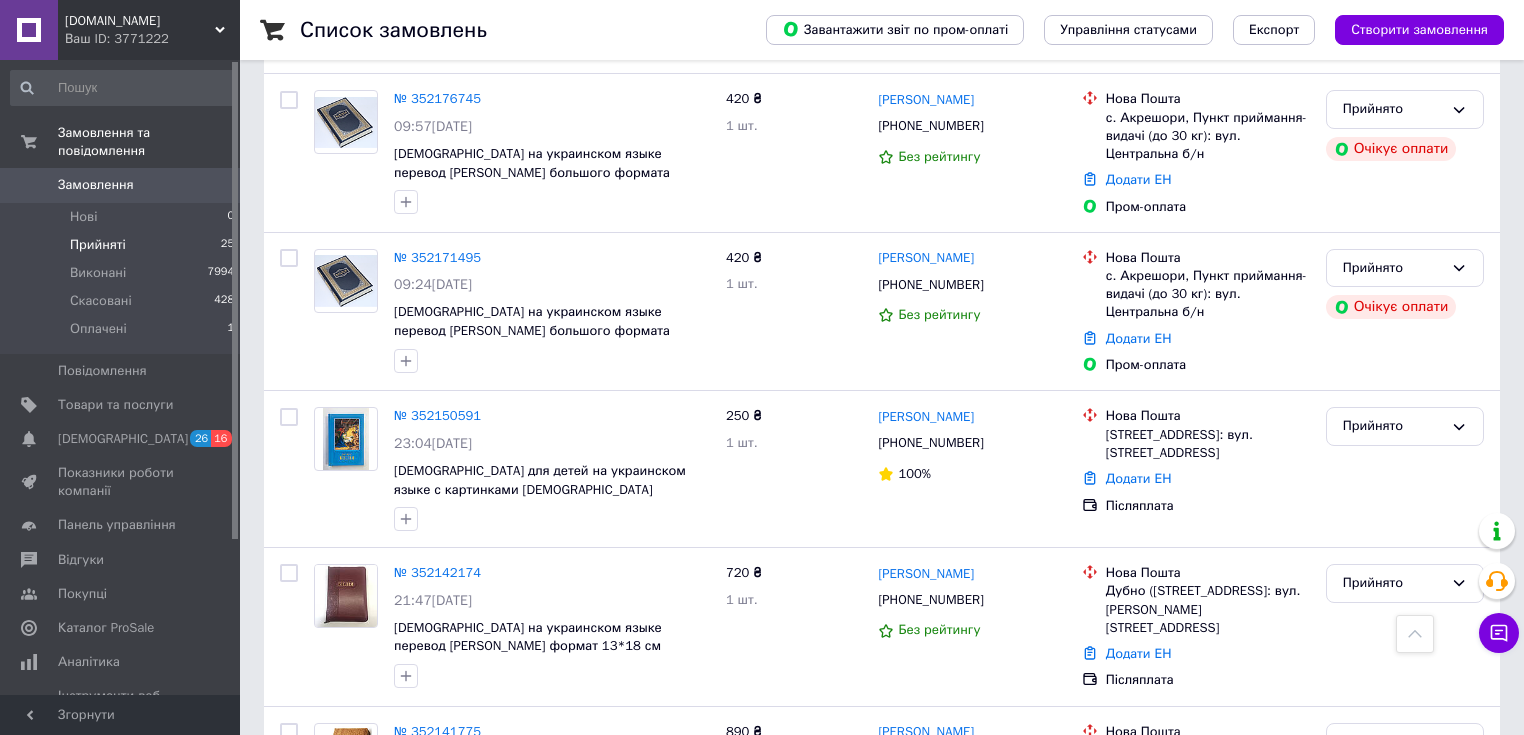 scroll, scrollTop: 3971, scrollLeft: 0, axis: vertical 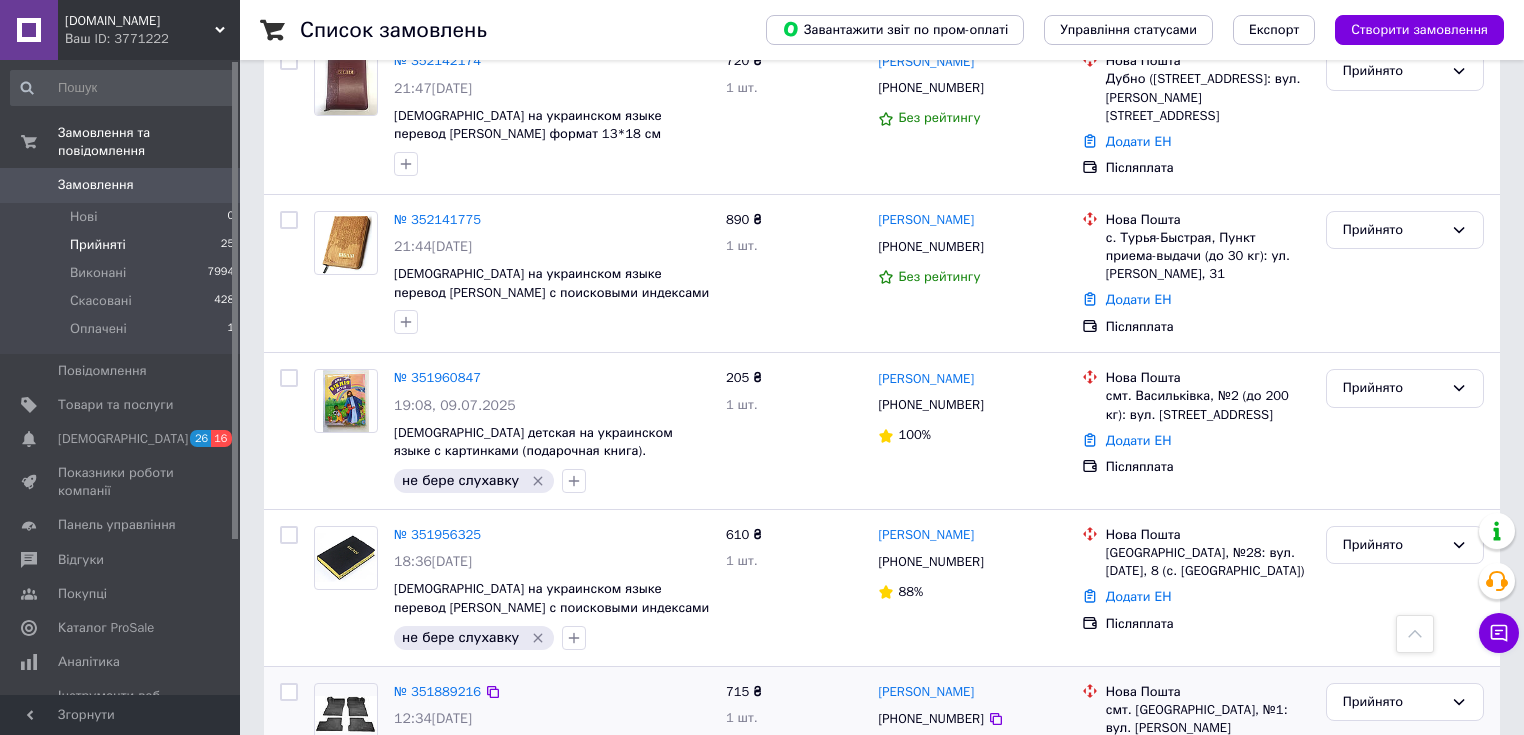 click at bounding box center [346, 714] 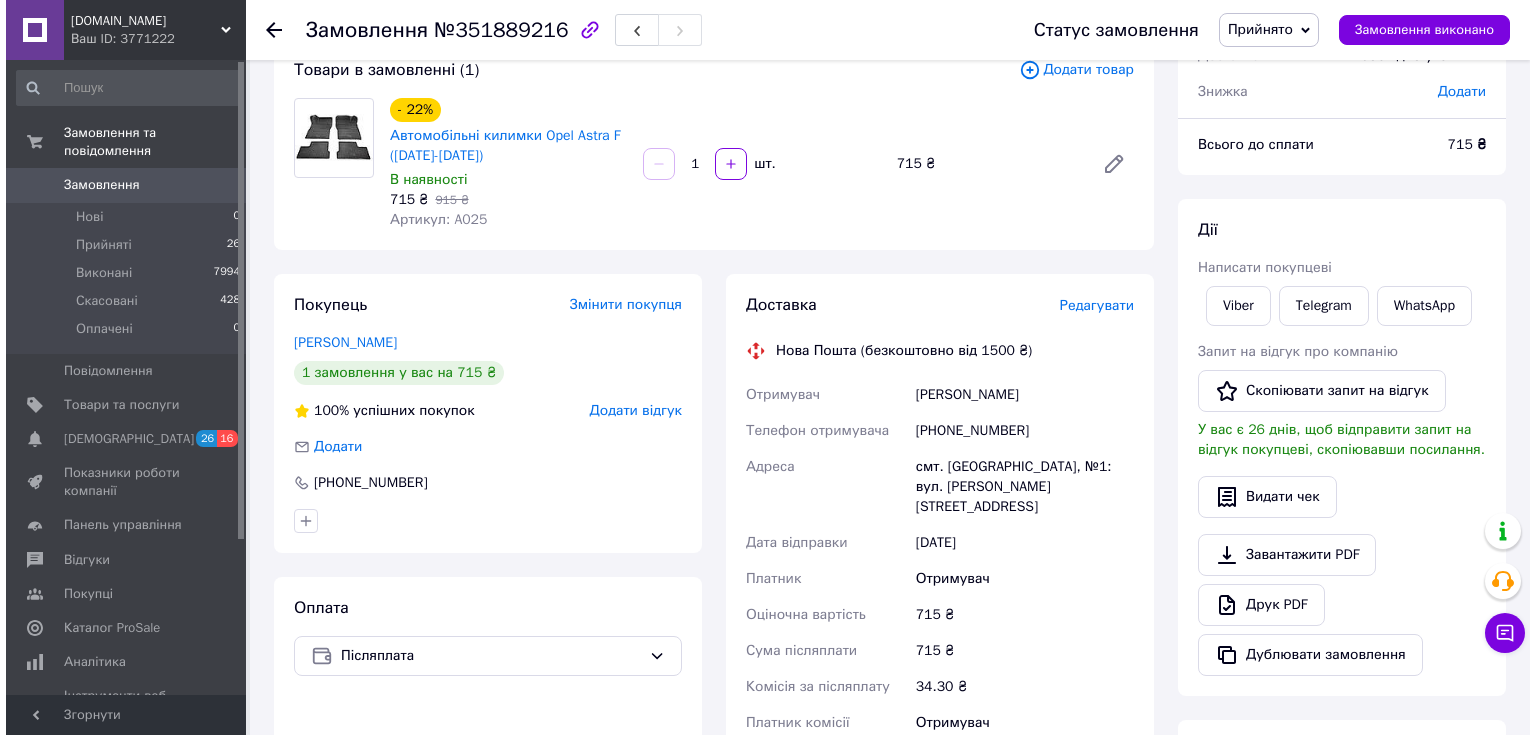 scroll, scrollTop: 160, scrollLeft: 0, axis: vertical 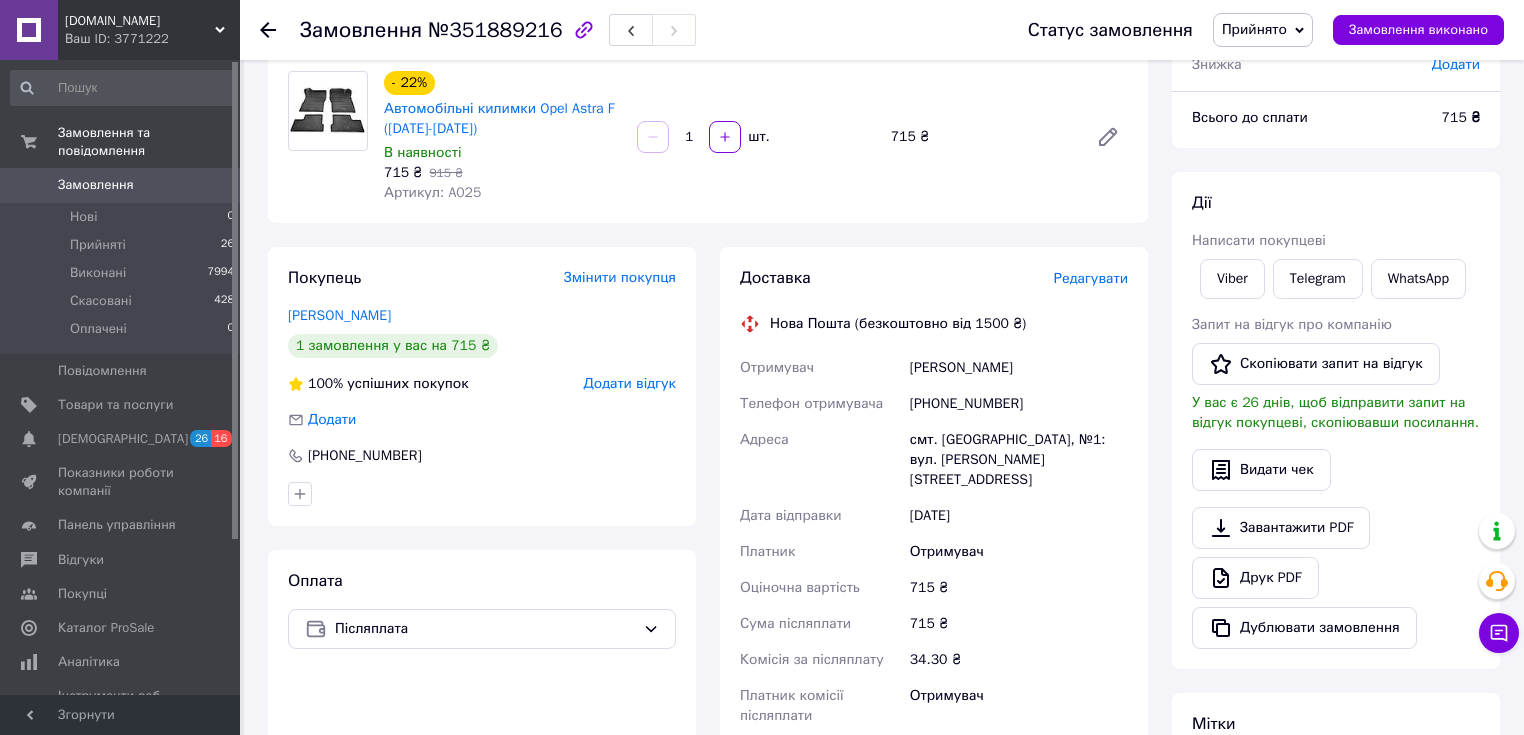 click on "Редагувати" at bounding box center [1091, 278] 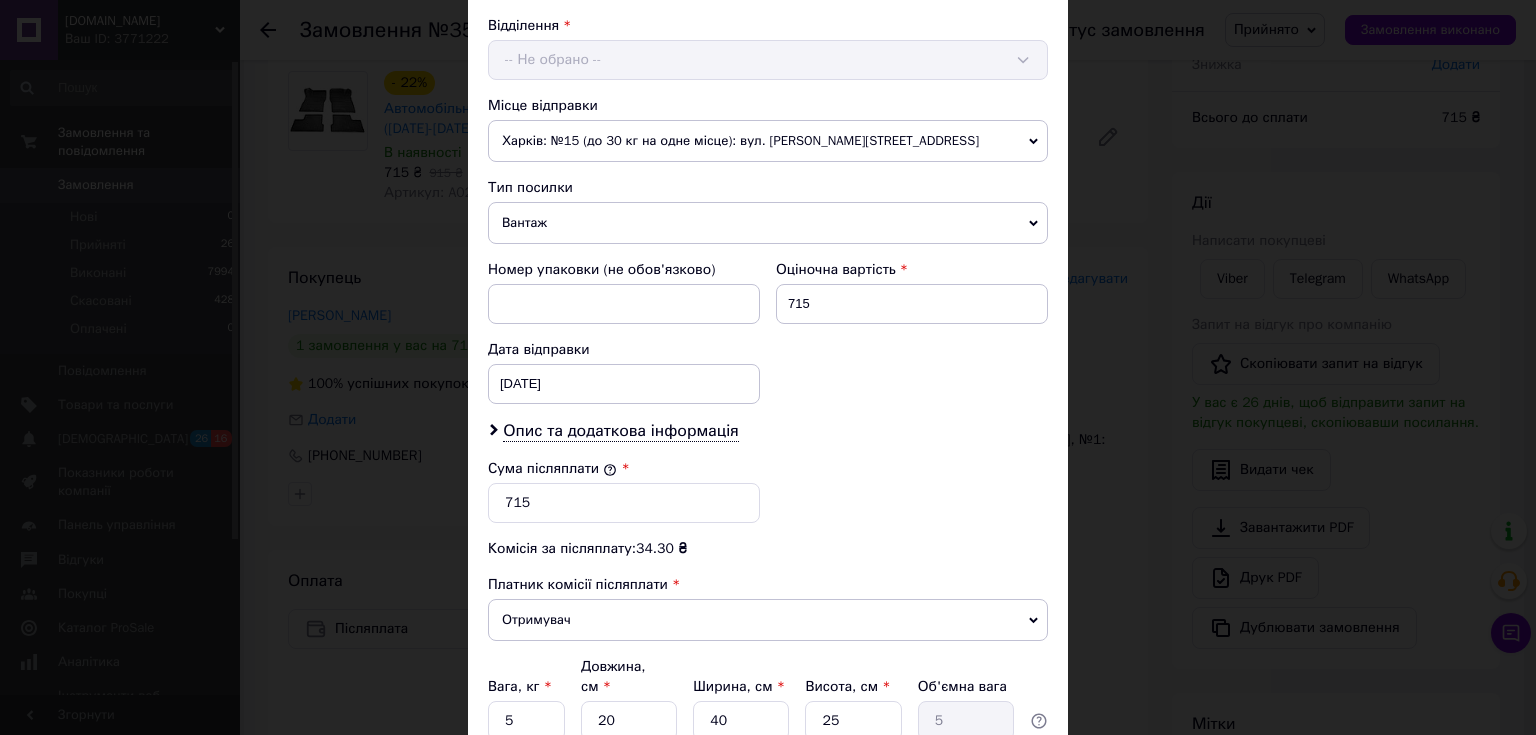 scroll, scrollTop: 720, scrollLeft: 0, axis: vertical 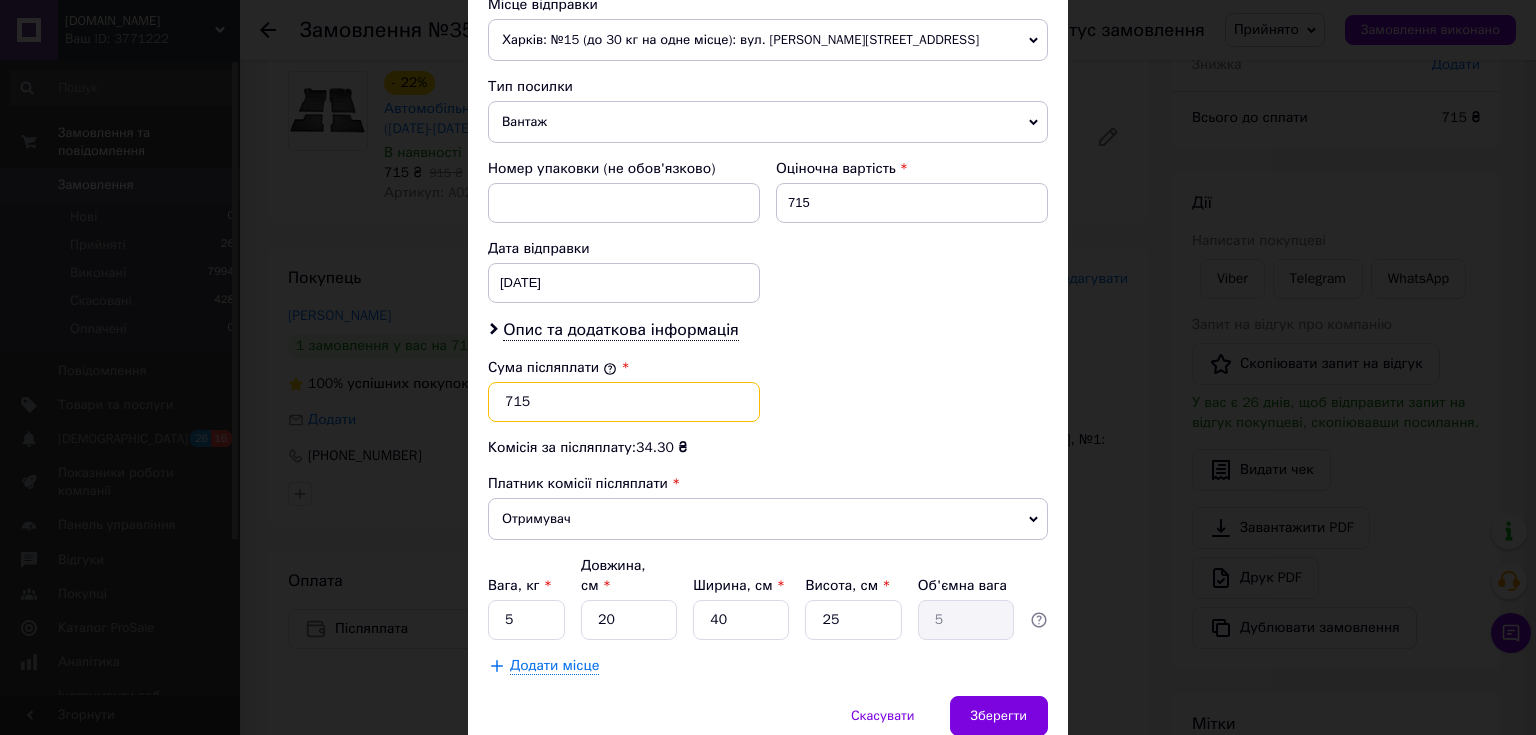 drag, startPoint x: 512, startPoint y: 396, endPoint x: 528, endPoint y: 392, distance: 16.492422 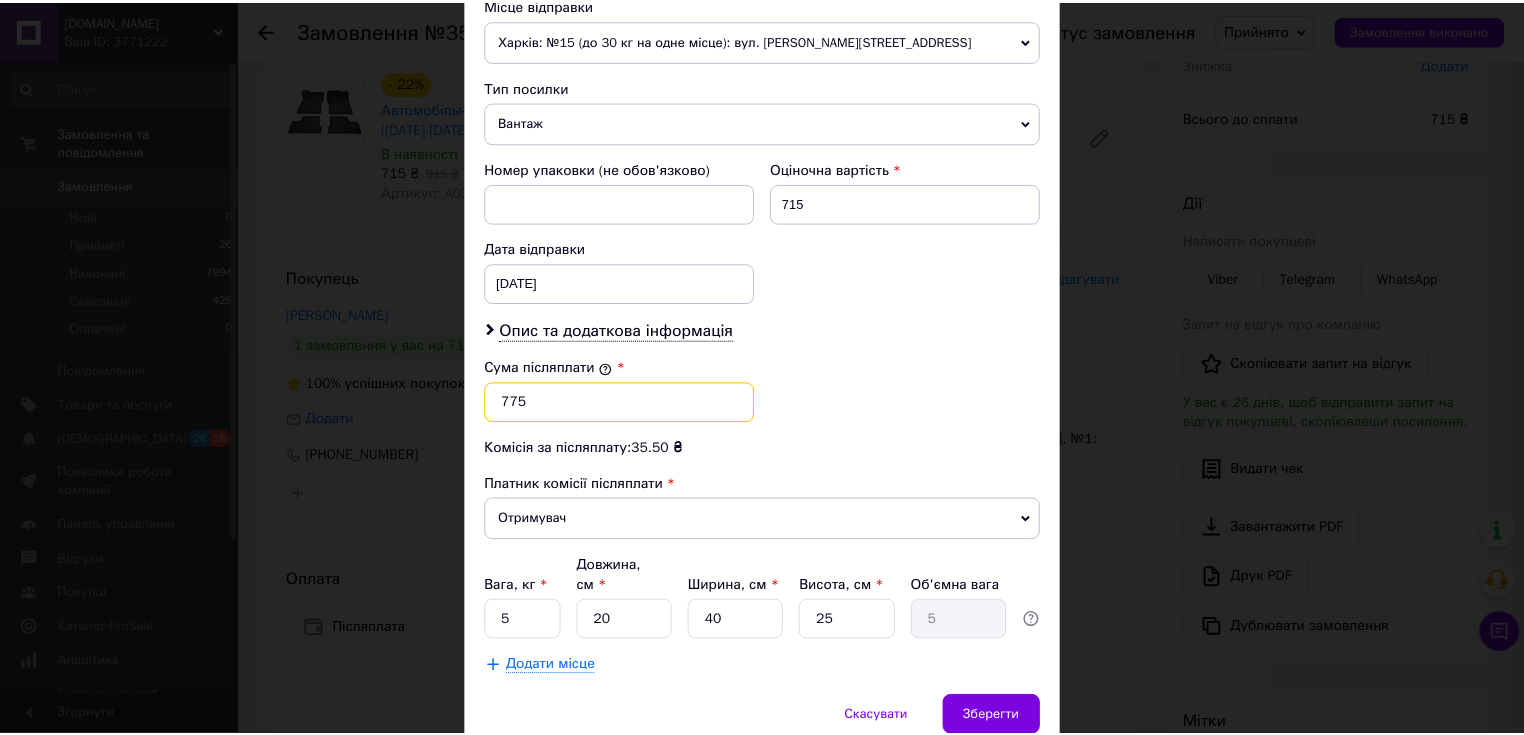 scroll, scrollTop: 784, scrollLeft: 0, axis: vertical 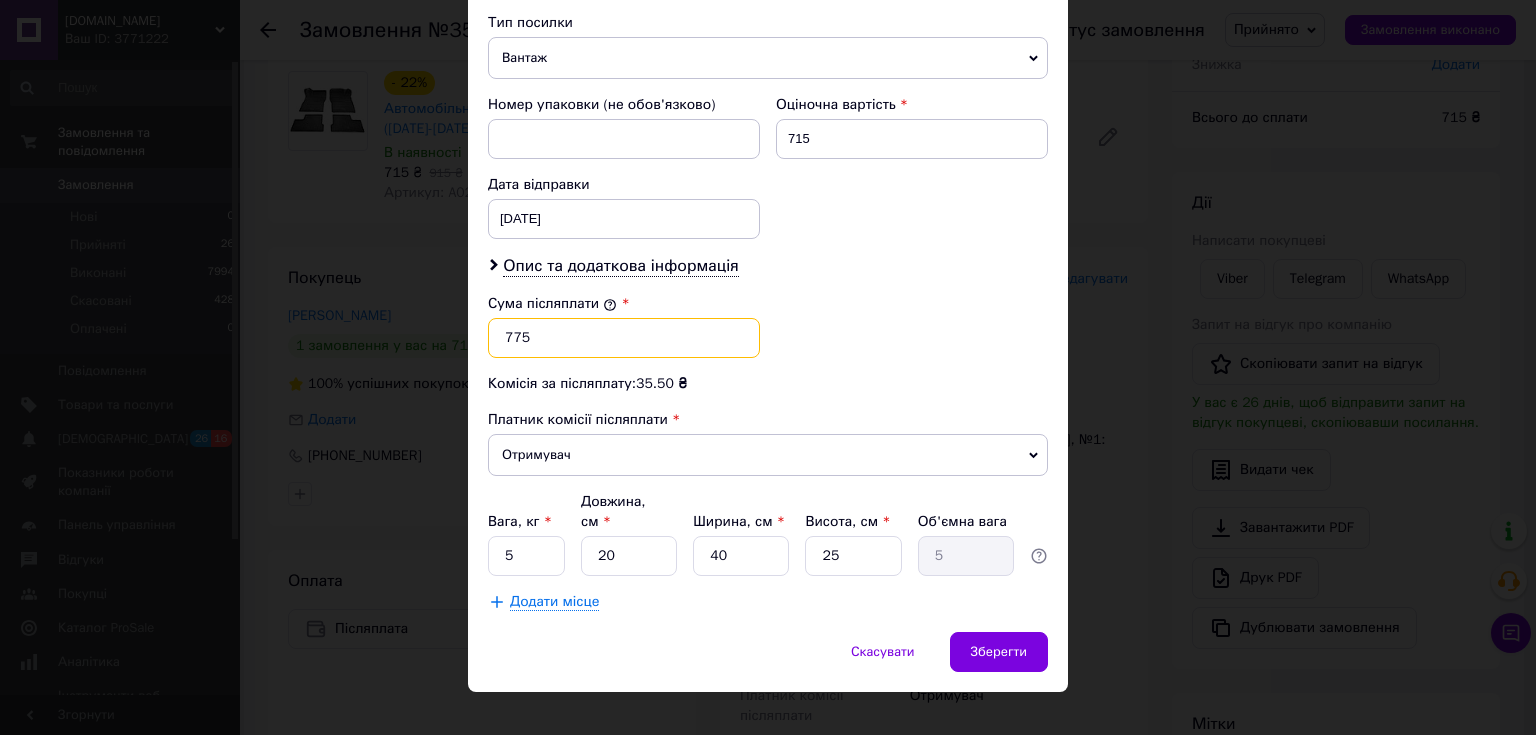 type on "775" 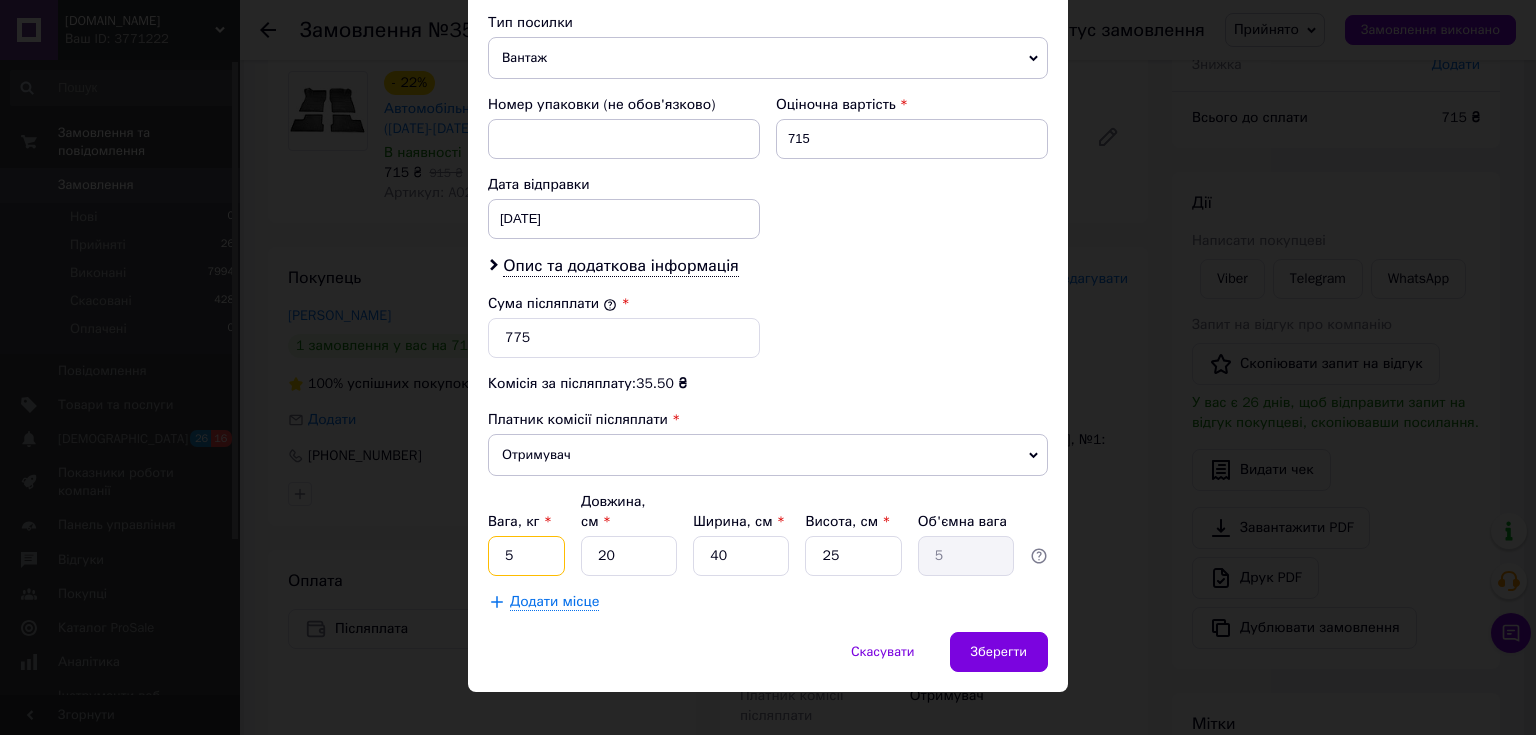 click on "5" at bounding box center [526, 556] 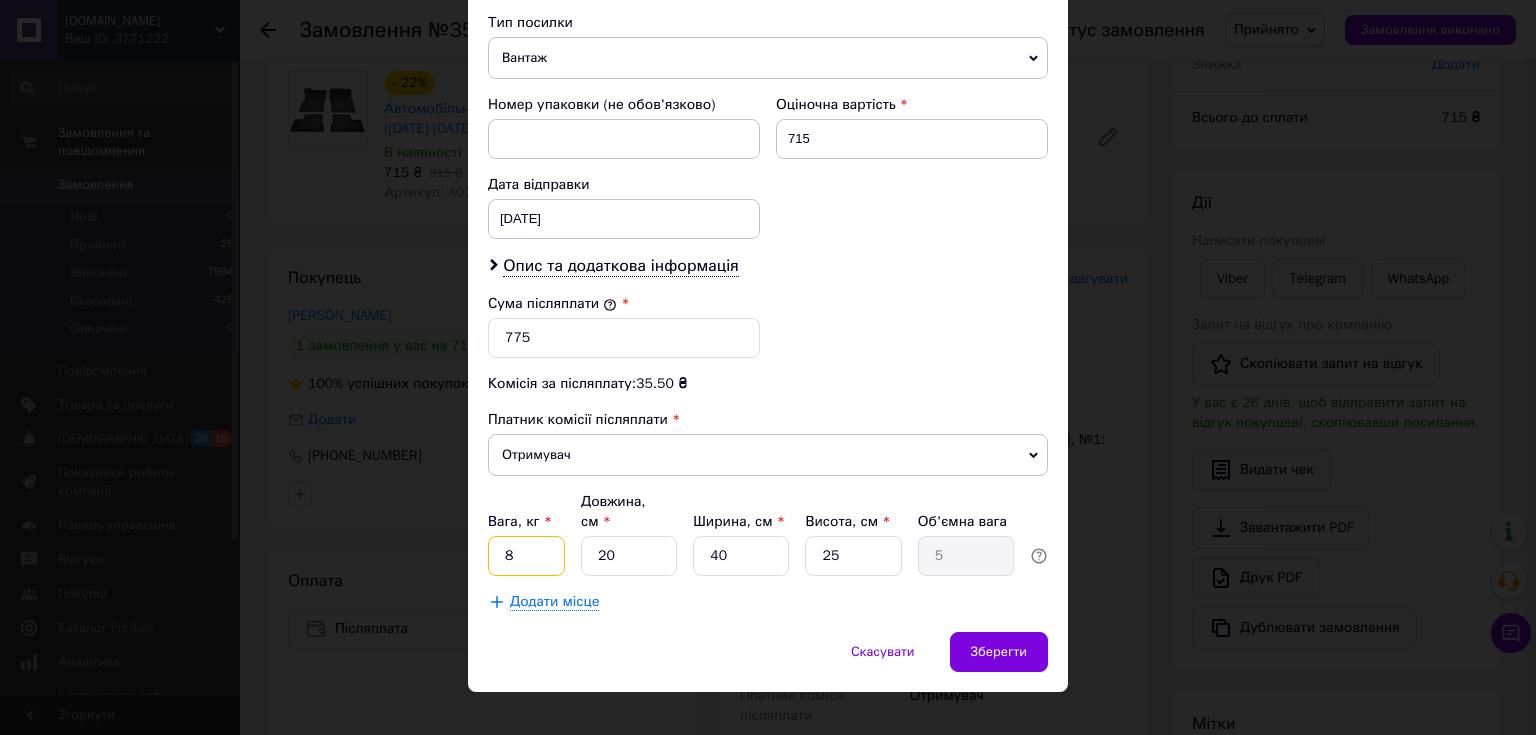 type on "8" 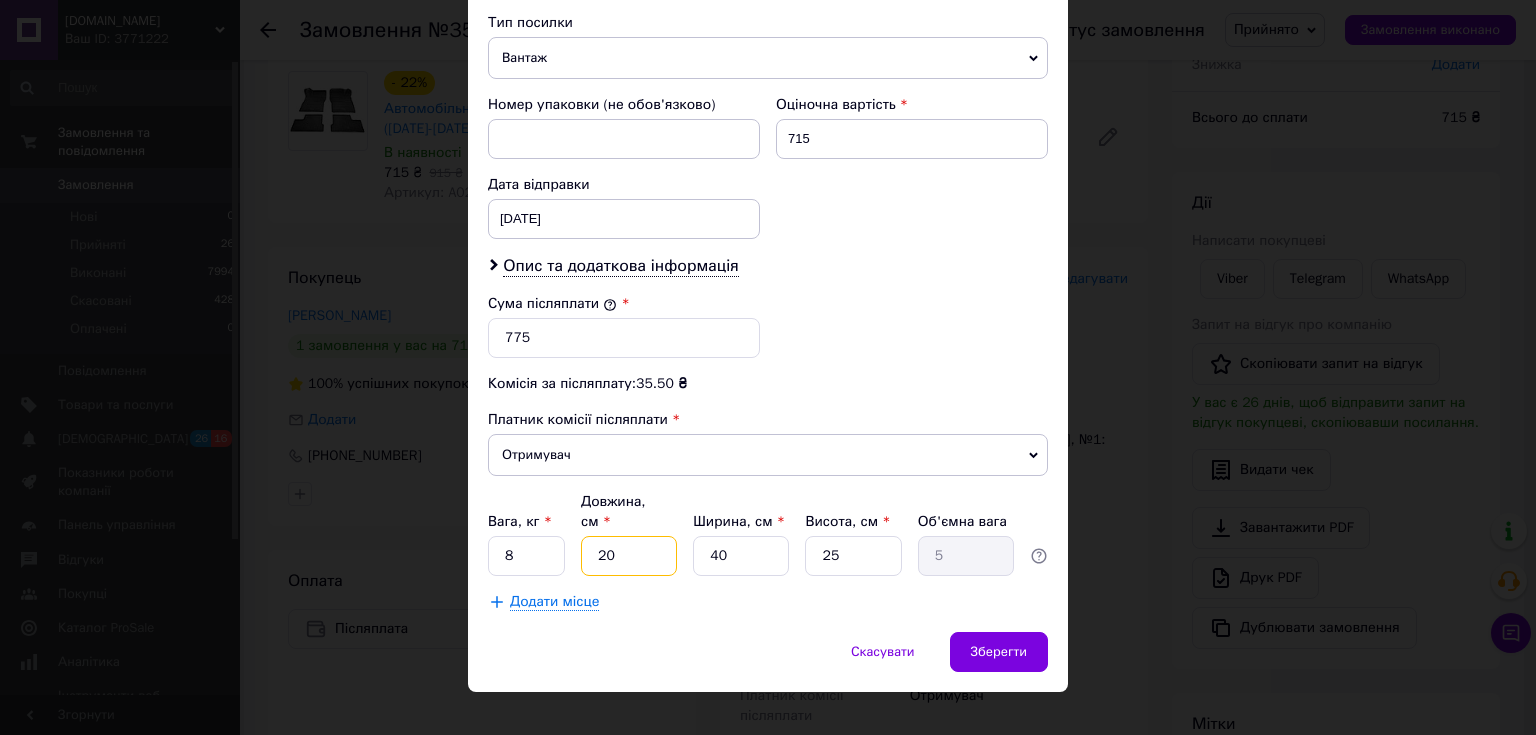 click on "20" at bounding box center [629, 556] 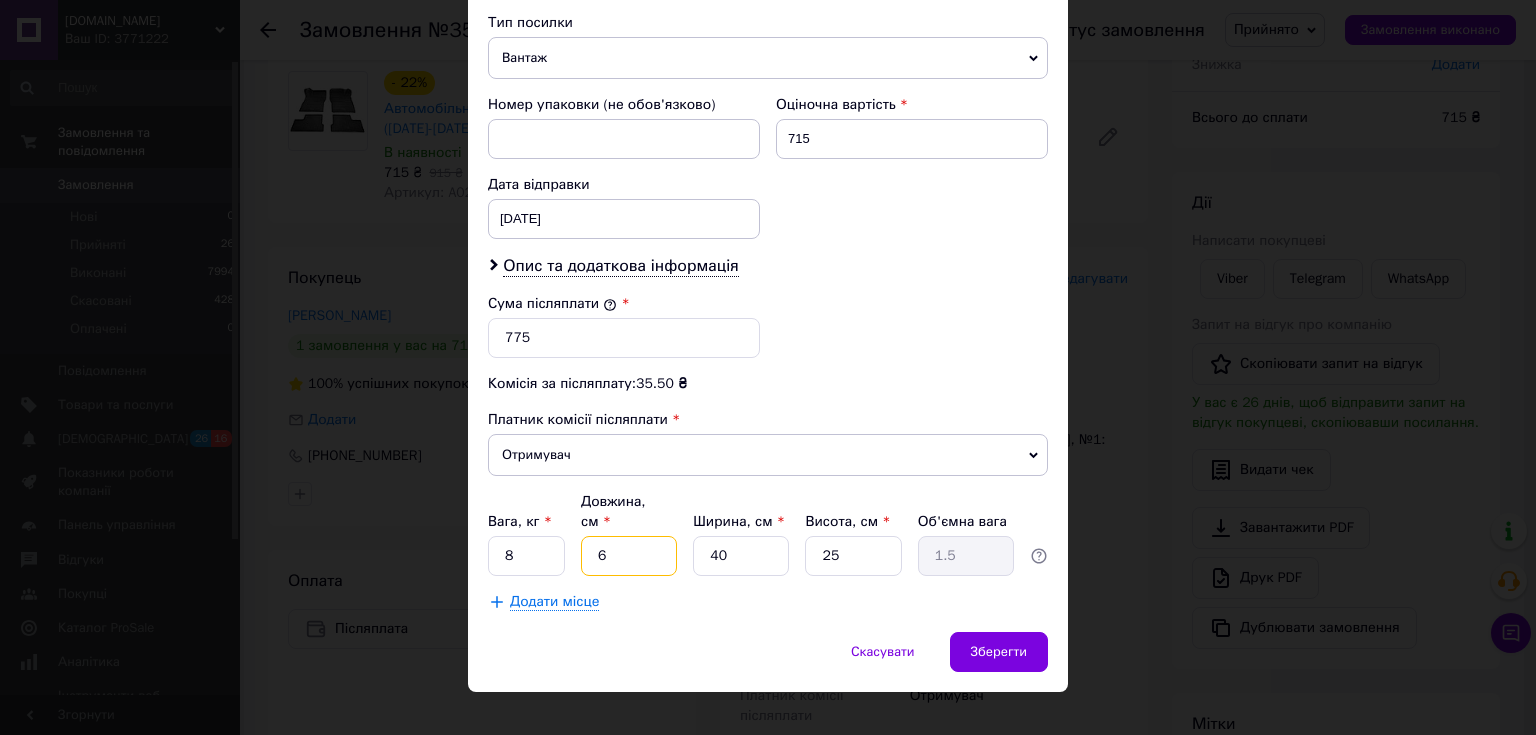 type on "60" 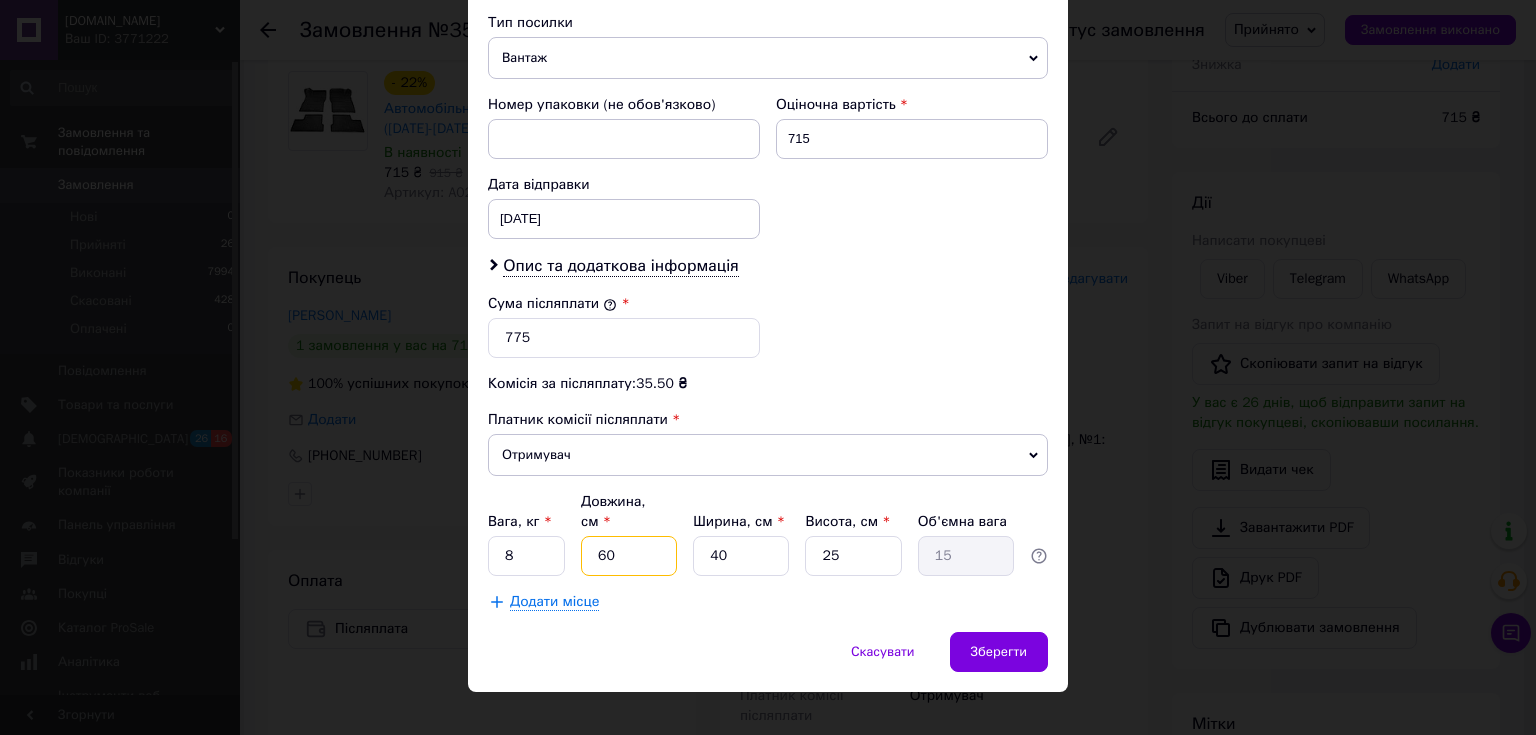 type on "60" 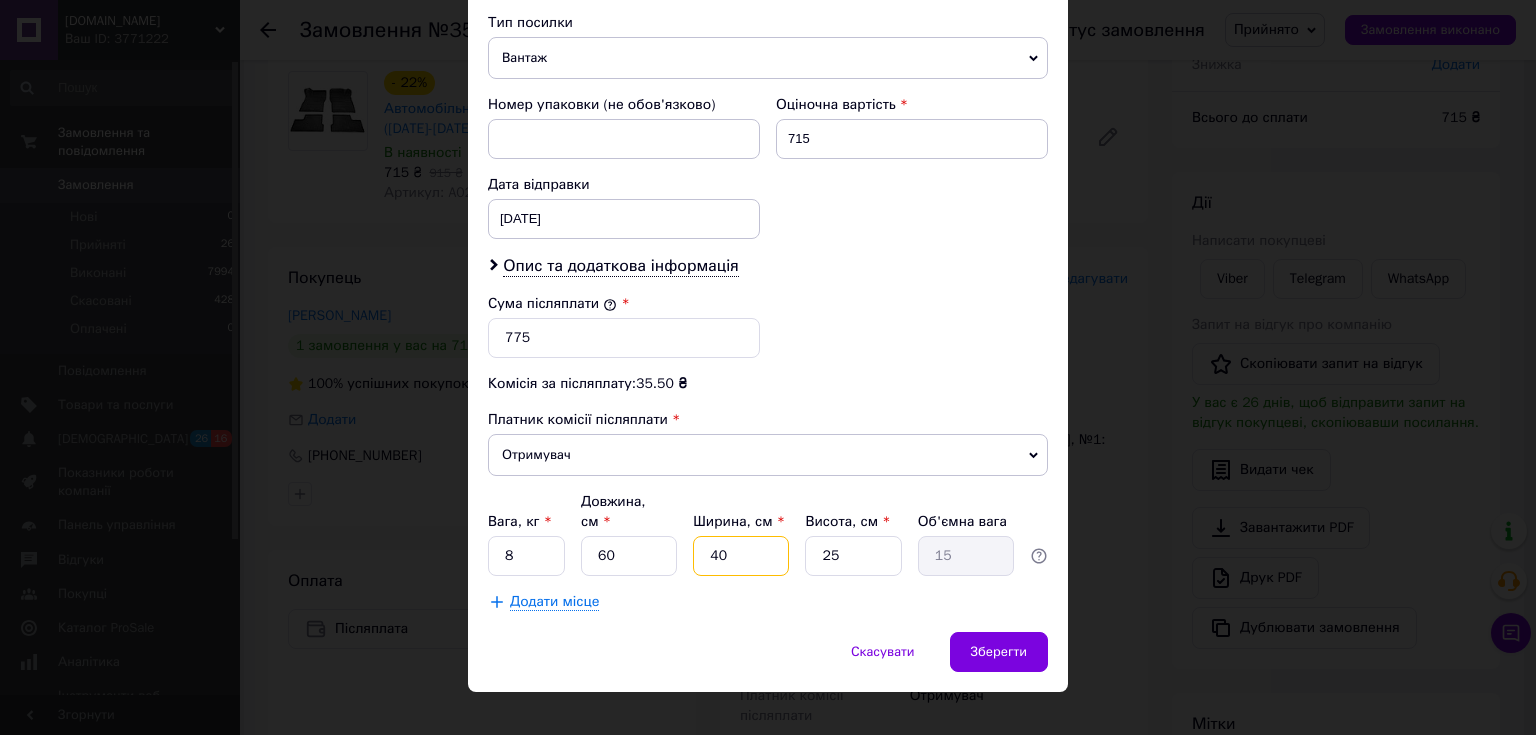 click on "40" at bounding box center (741, 556) 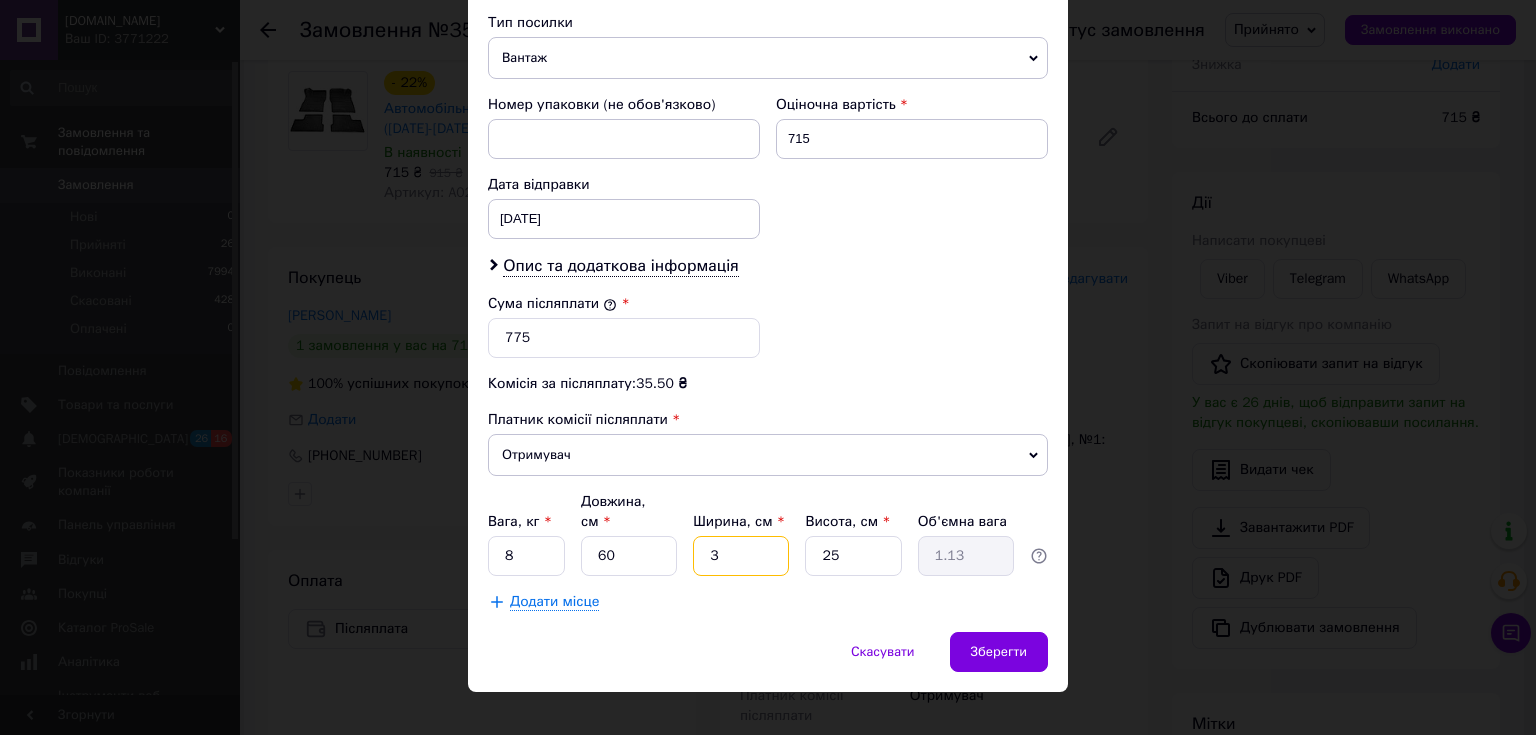 type on "36" 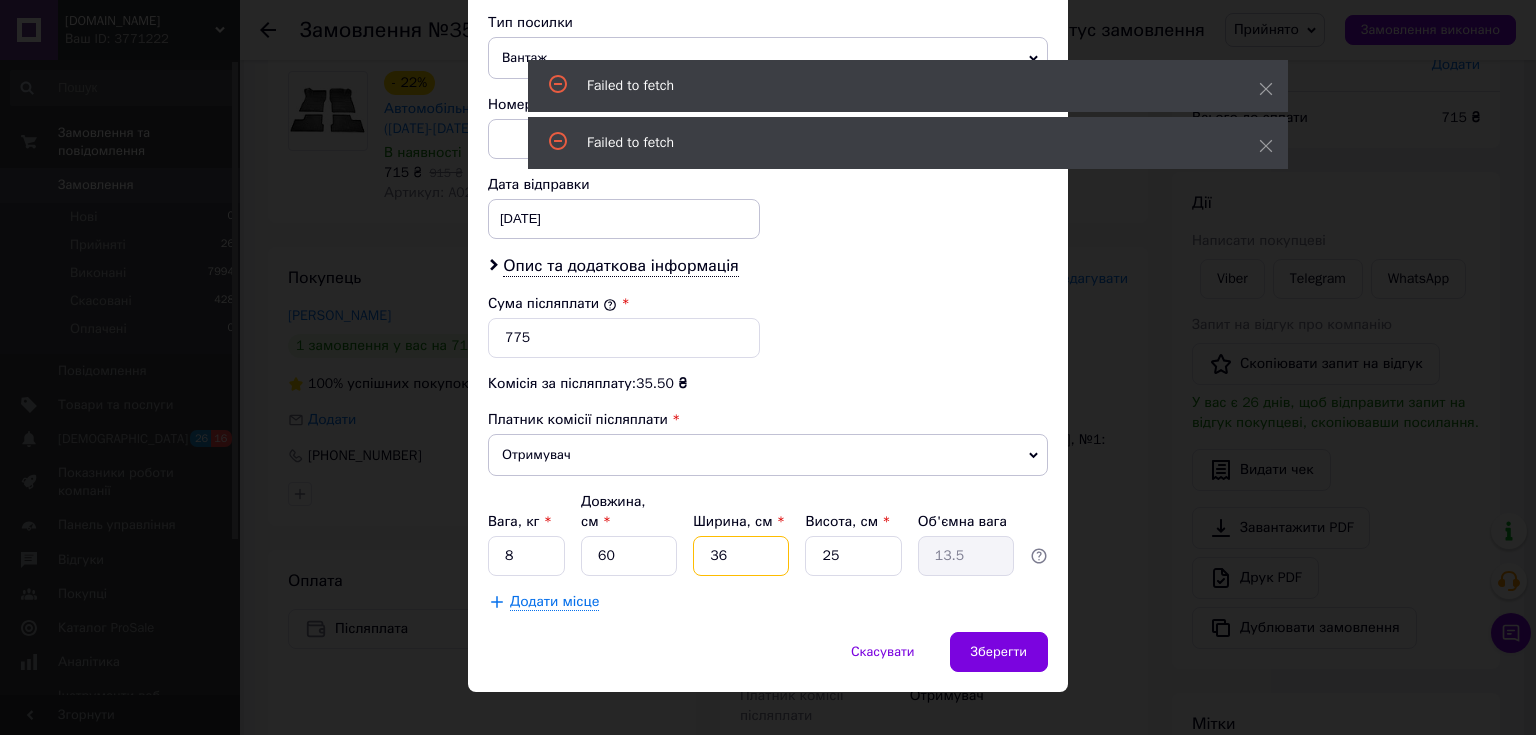 type on "36" 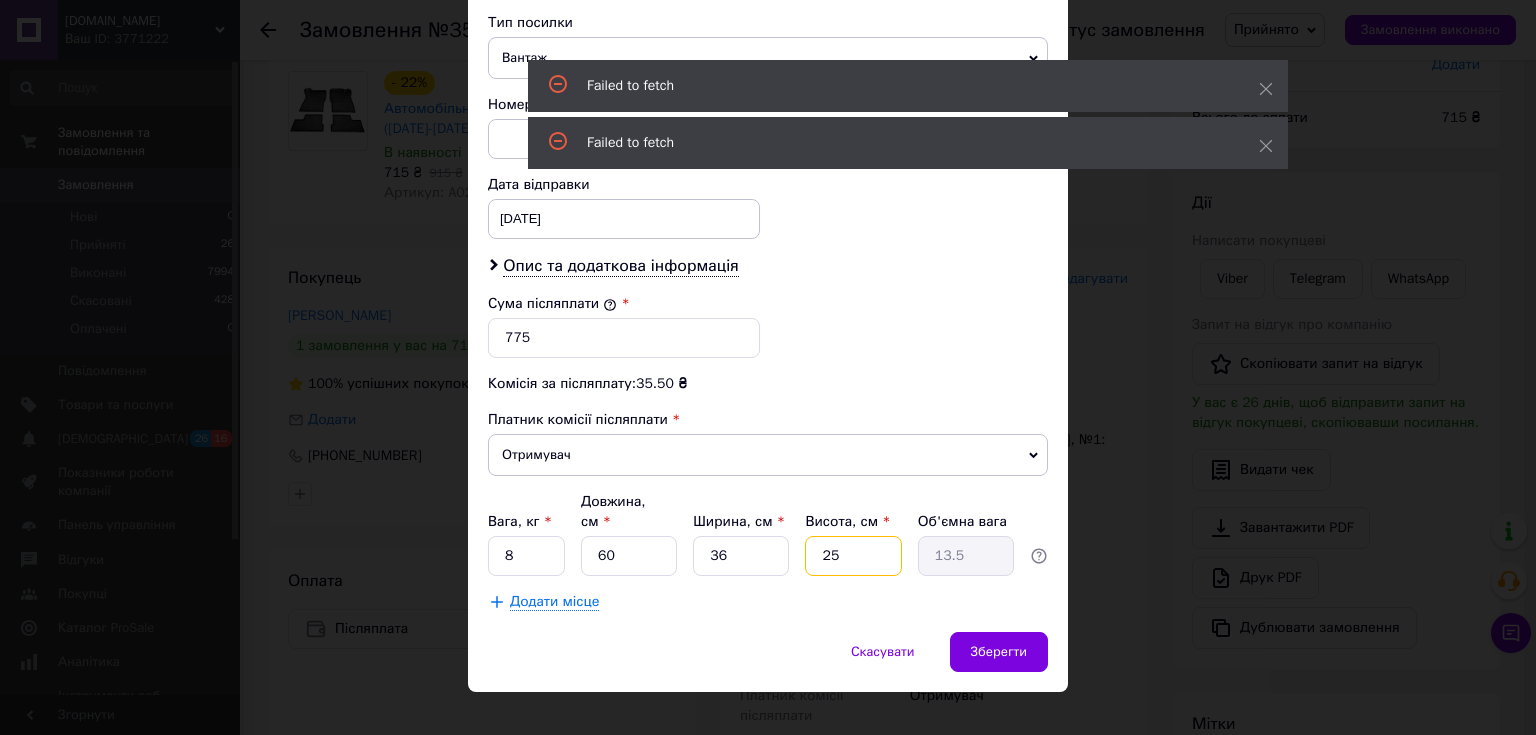 click on "25" at bounding box center [853, 556] 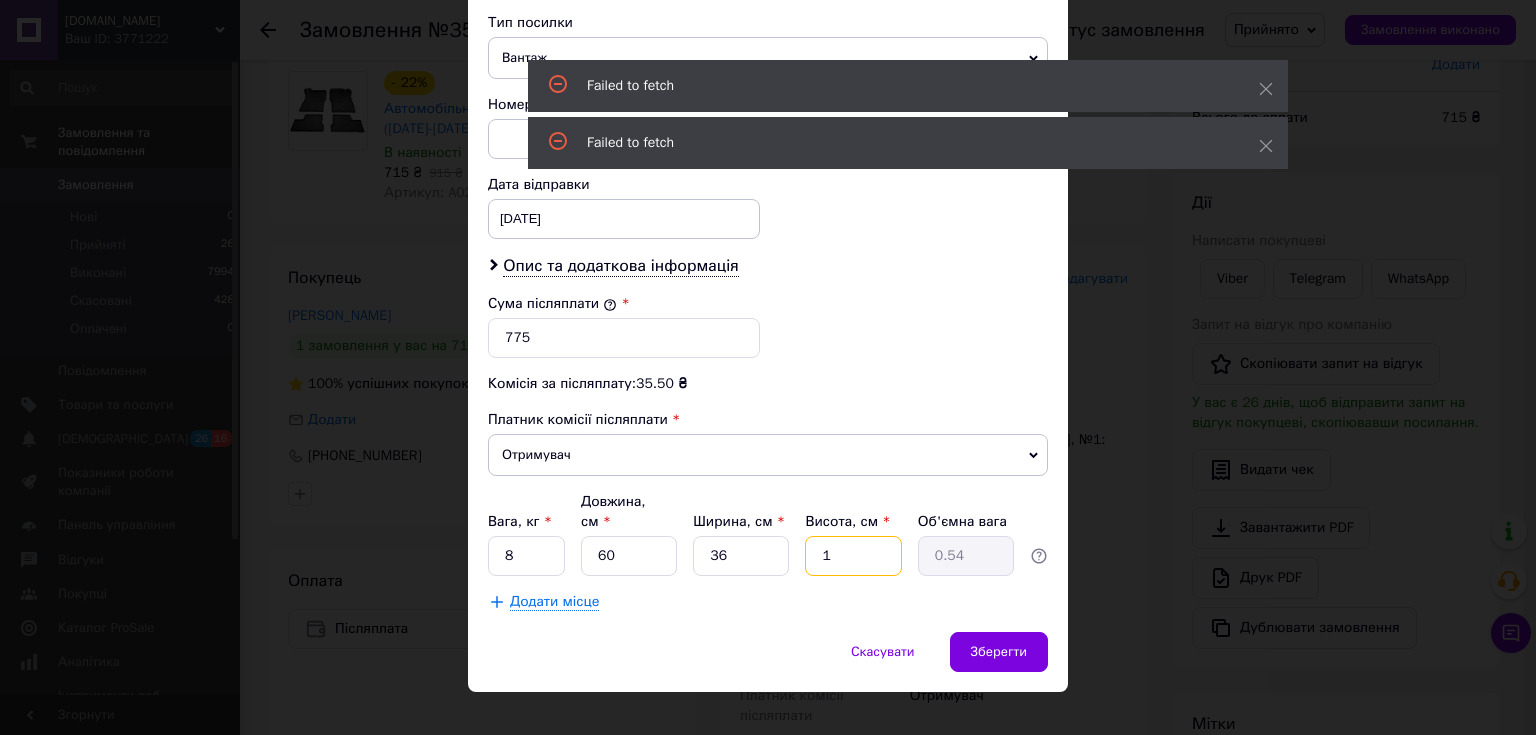 type on "15" 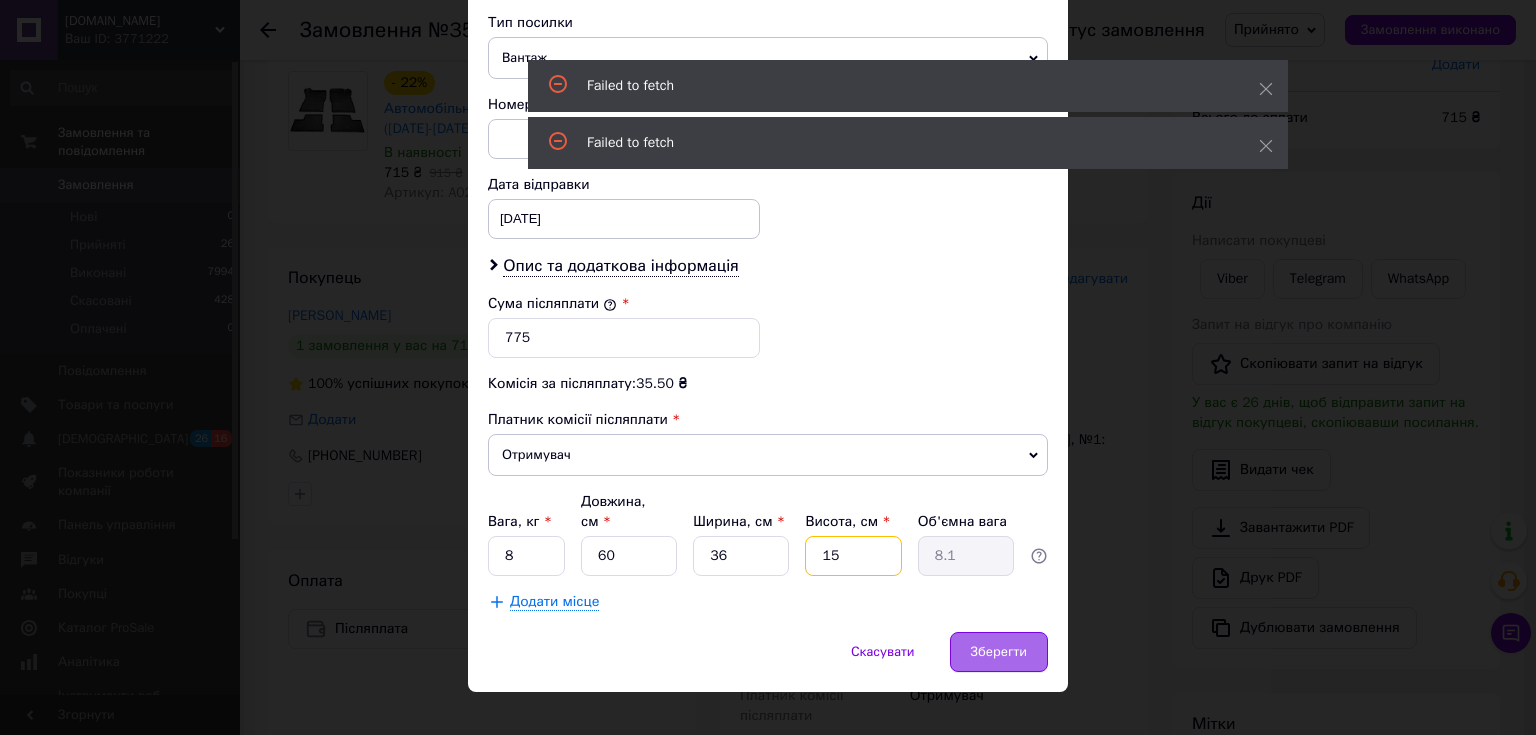 type on "15" 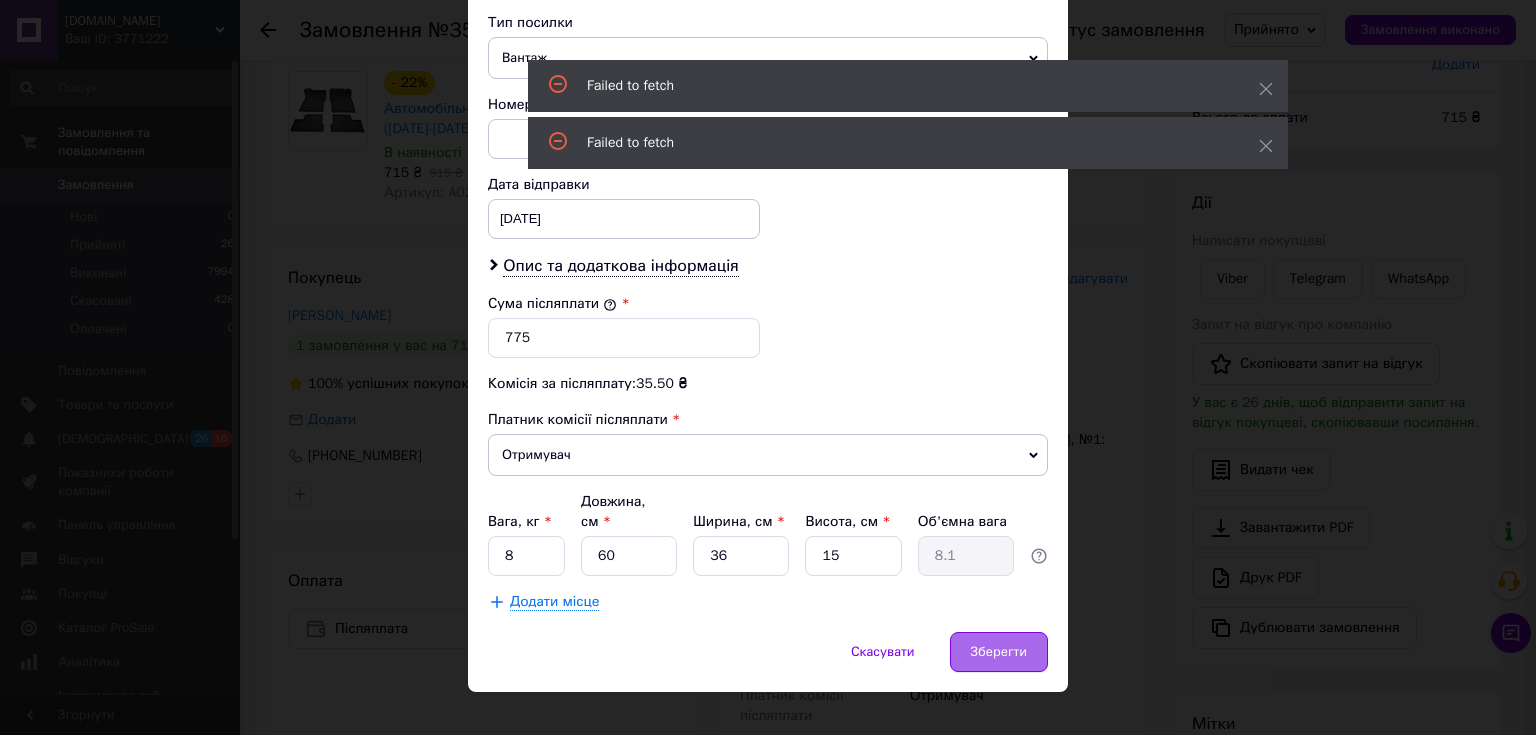 click on "Зберегти" at bounding box center [999, 652] 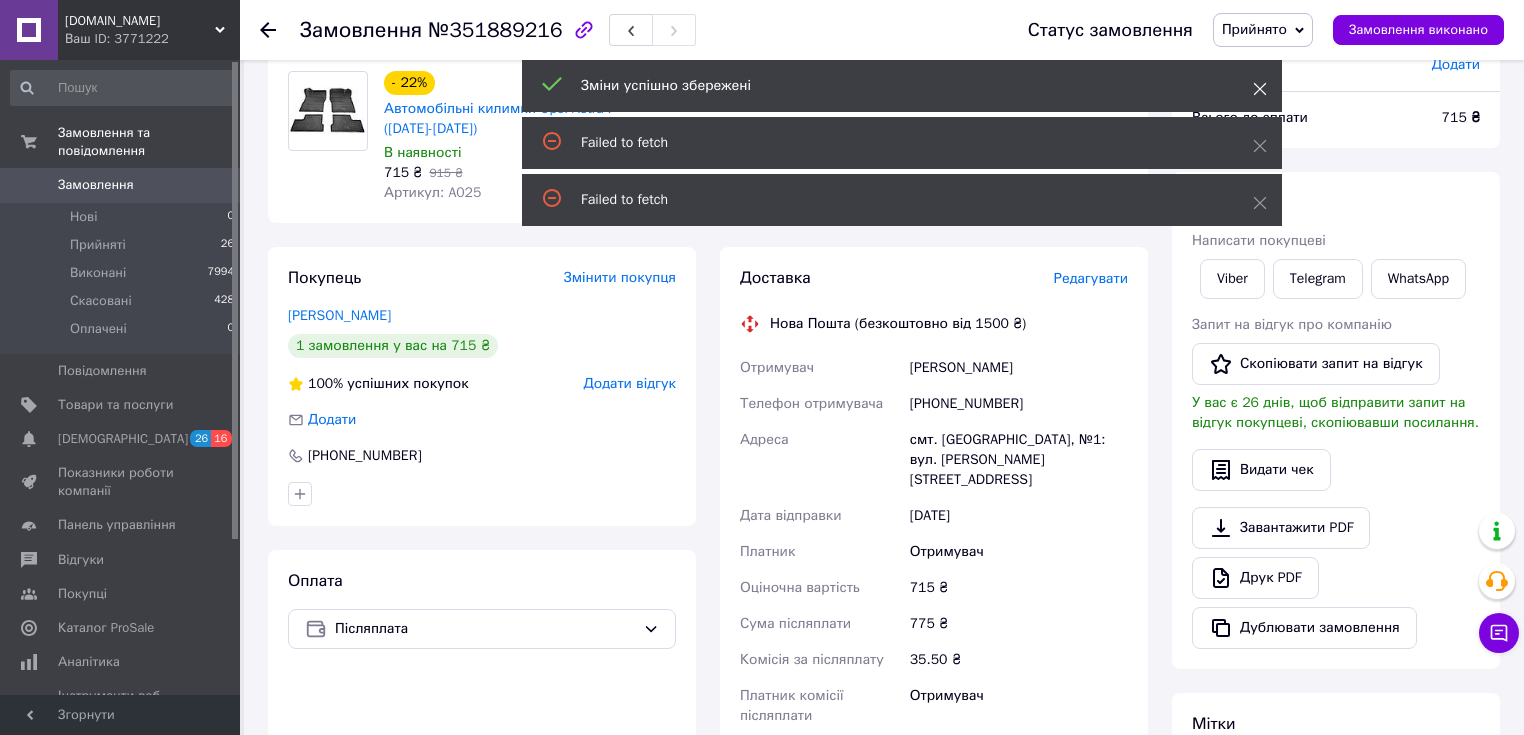 click 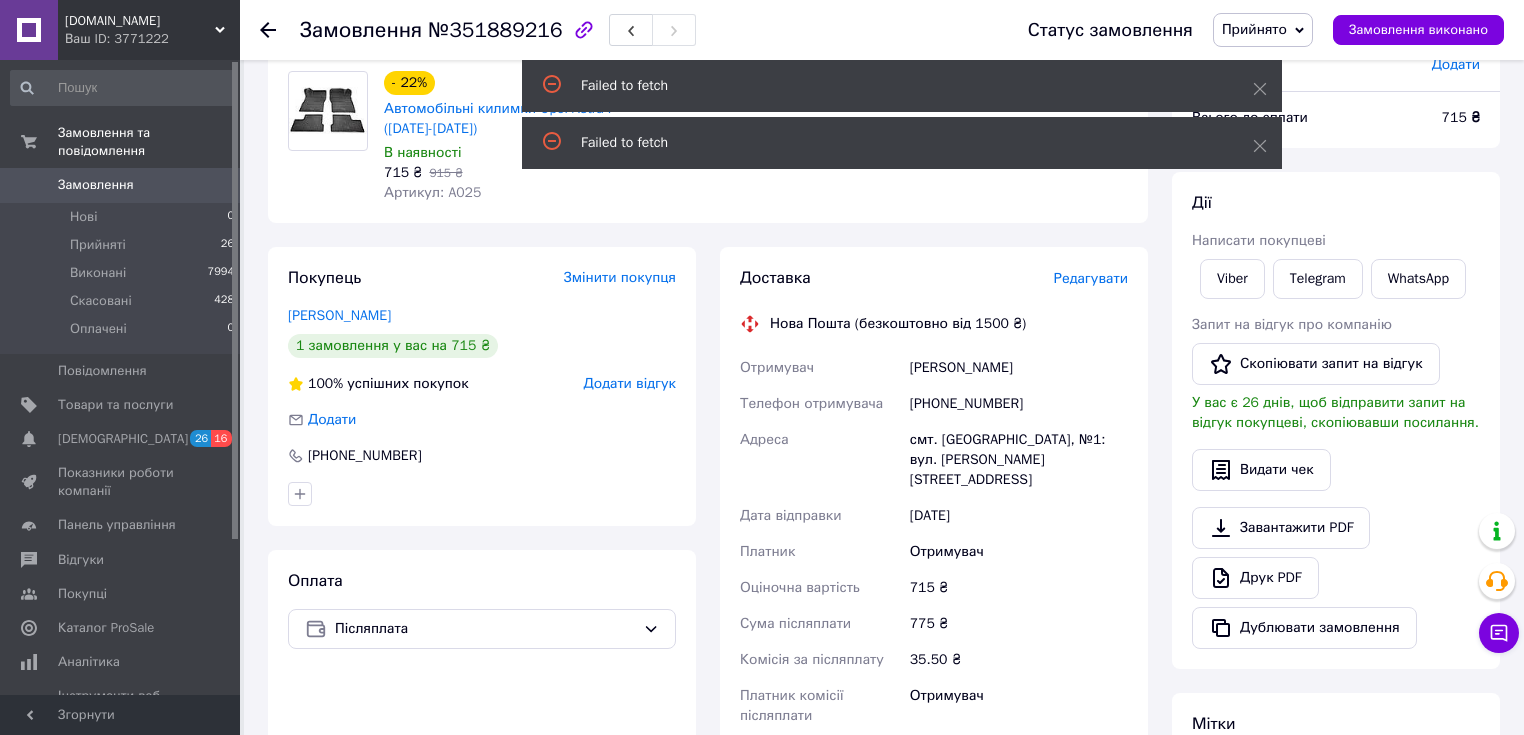 click 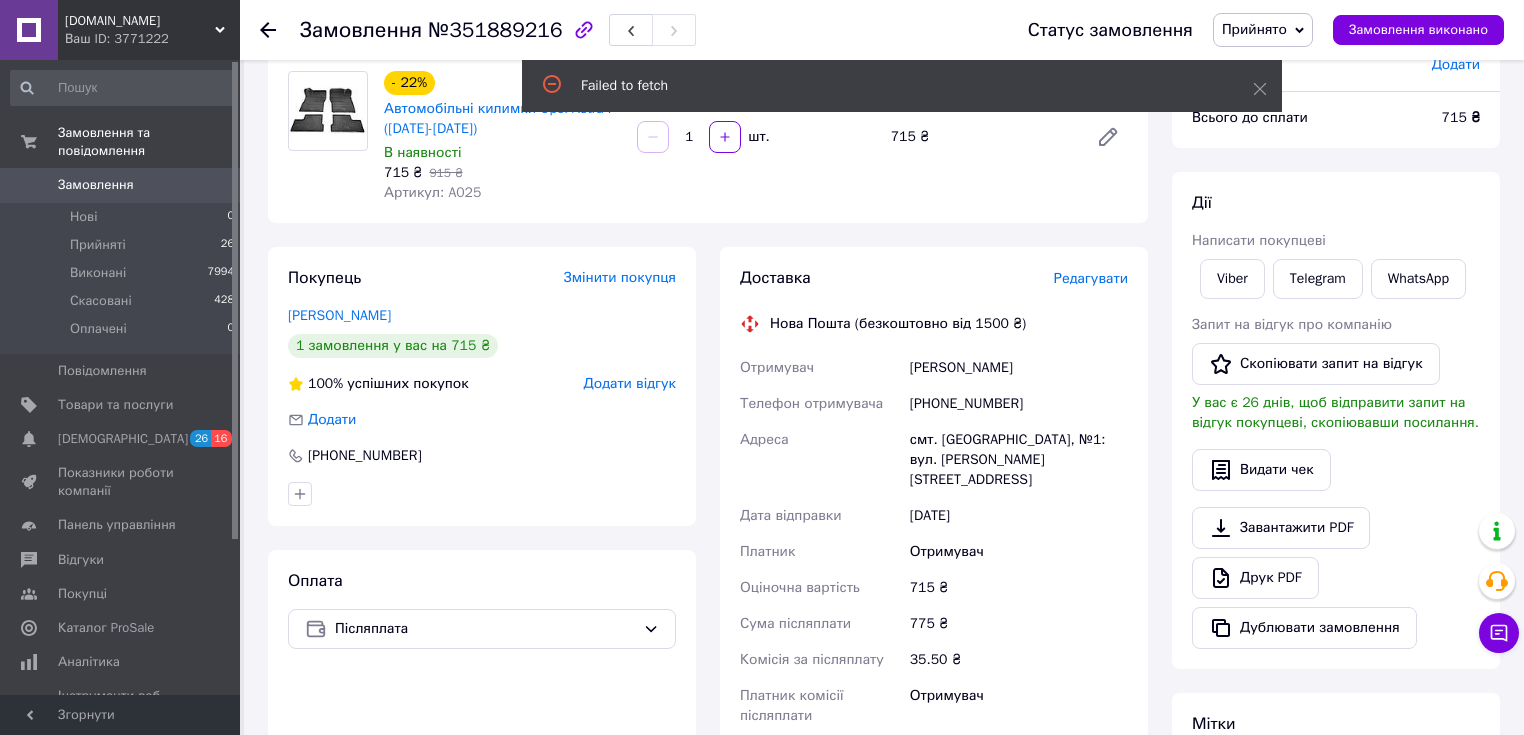 click 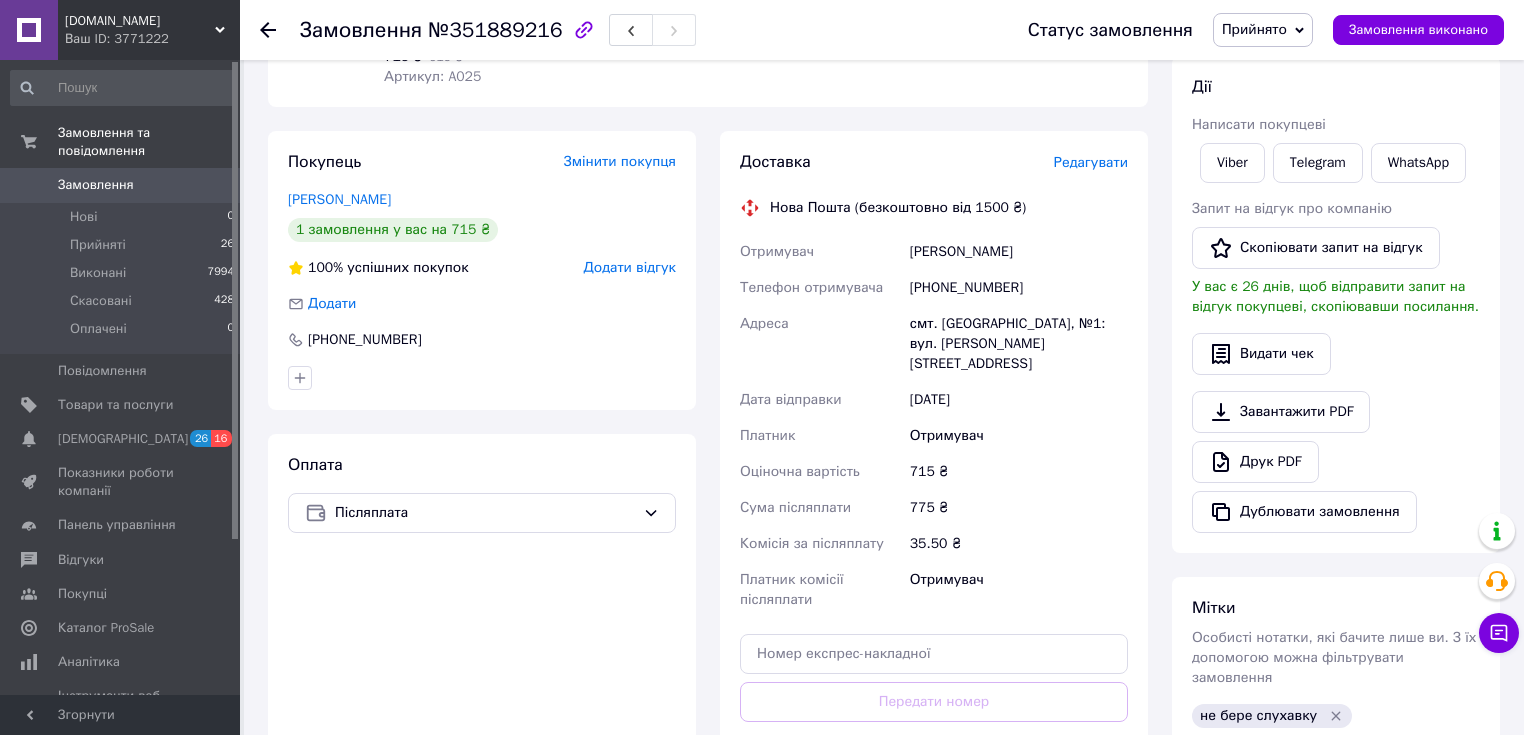 scroll, scrollTop: 400, scrollLeft: 0, axis: vertical 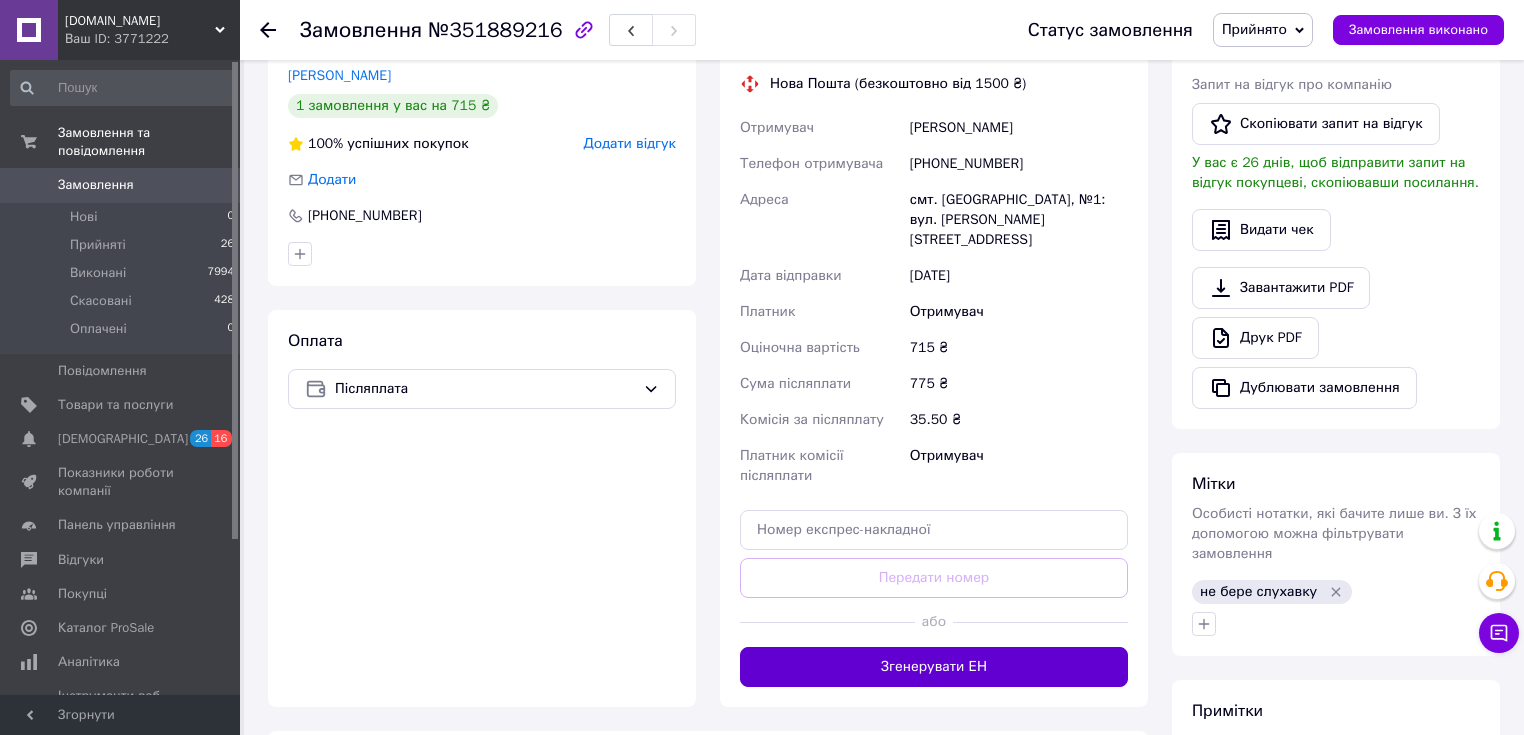click on "Згенерувати ЕН" at bounding box center (934, 667) 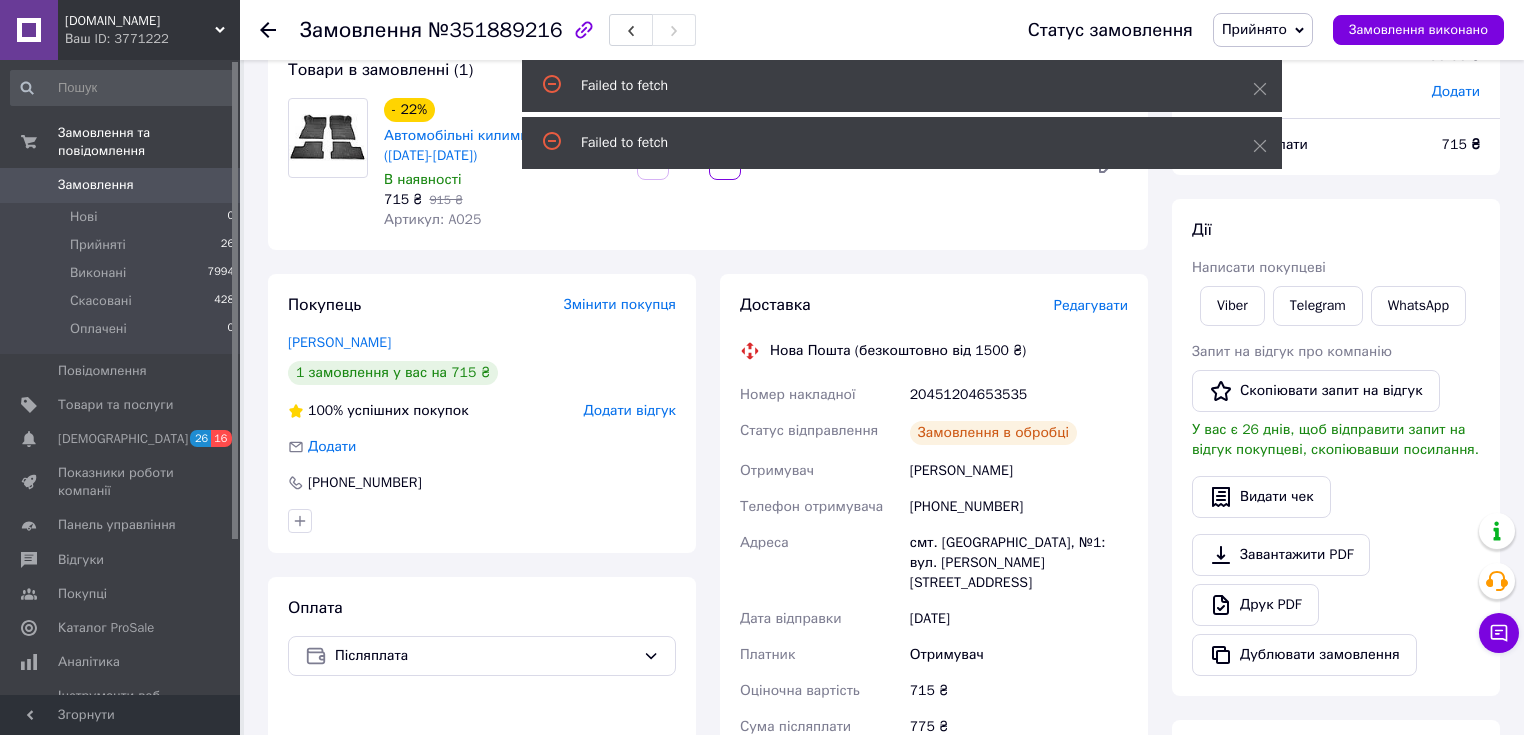 scroll, scrollTop: 0, scrollLeft: 0, axis: both 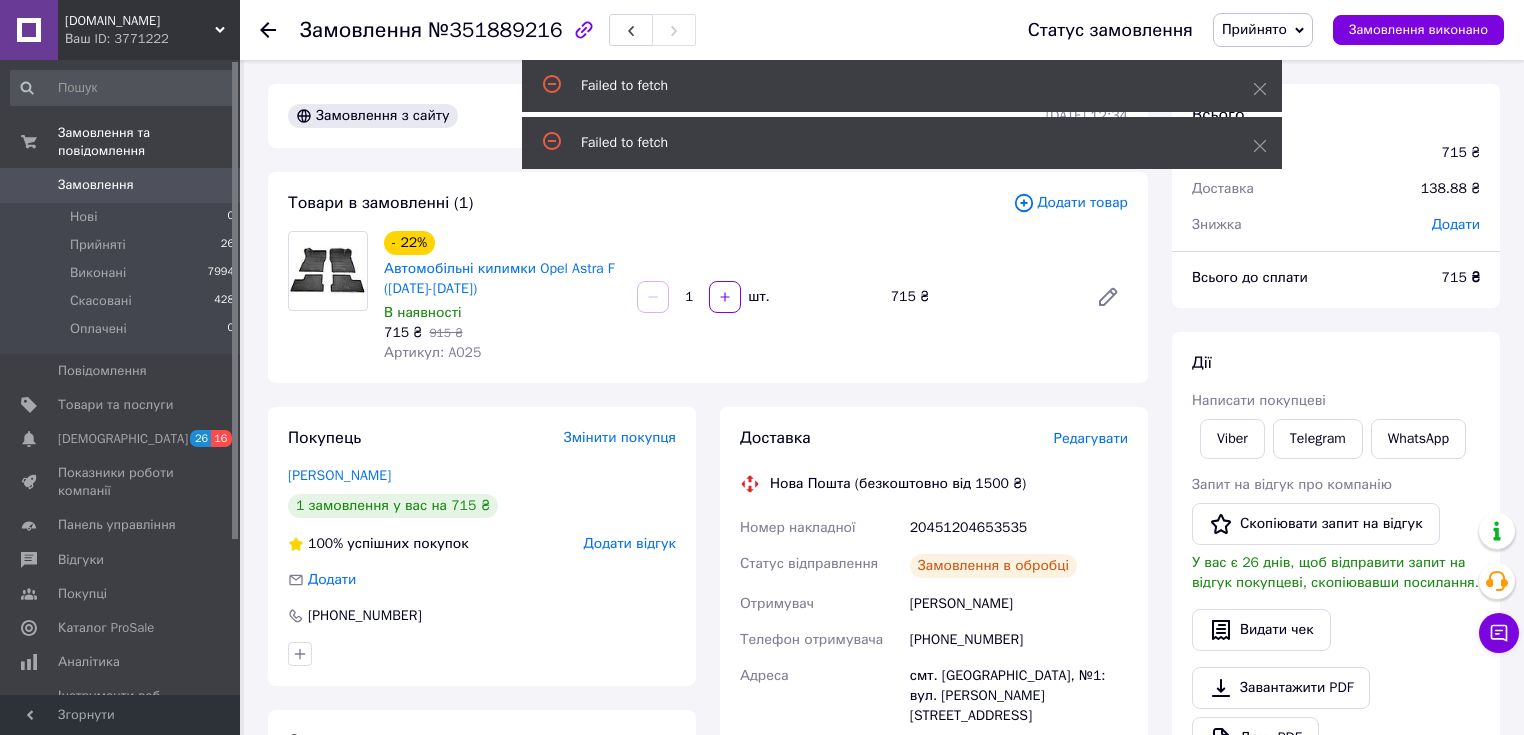 click on "Артикул: A025" at bounding box center (432, 352) 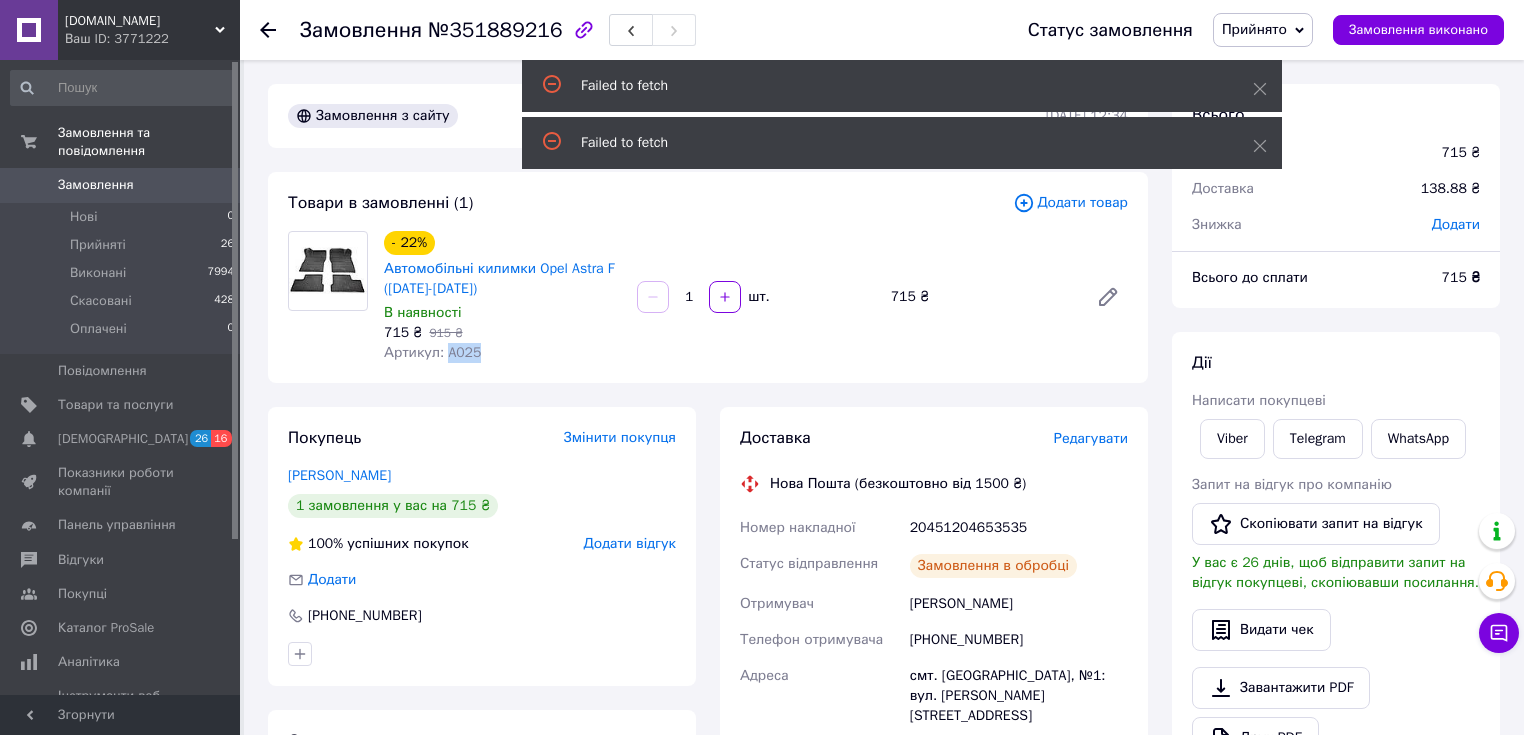 click on "Артикул: A025" at bounding box center [432, 352] 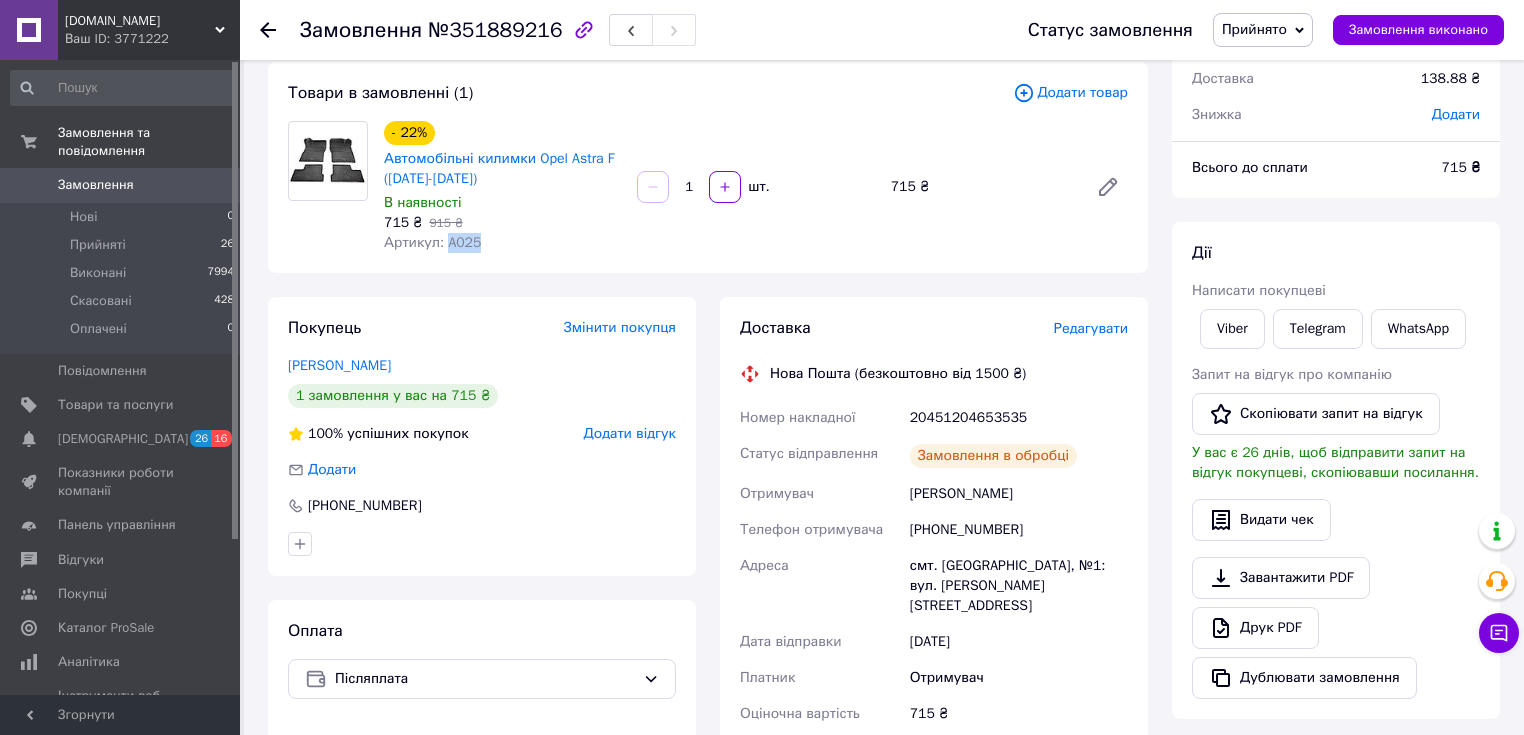 scroll, scrollTop: 240, scrollLeft: 0, axis: vertical 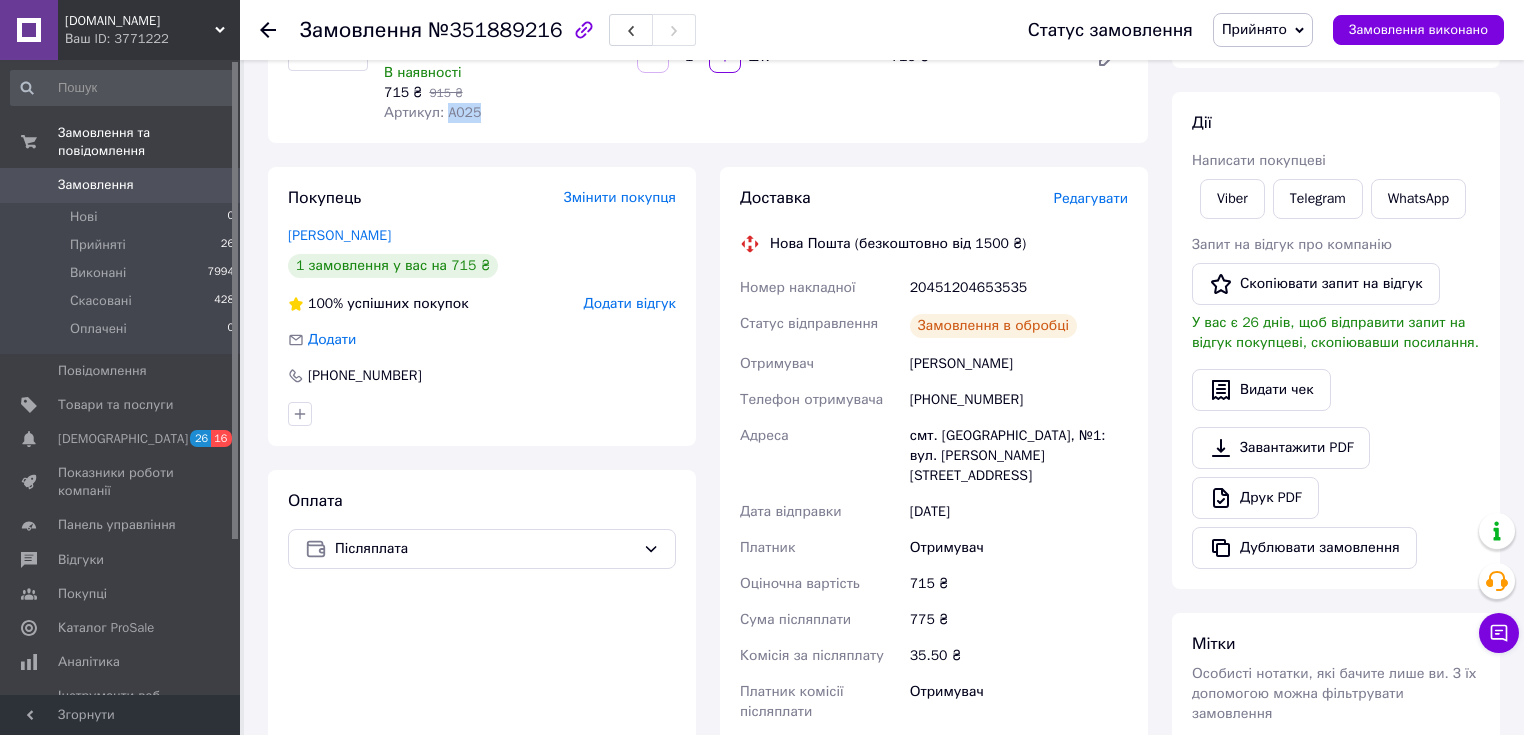 drag, startPoint x: 913, startPoint y: 368, endPoint x: 1022, endPoint y: 362, distance: 109.165016 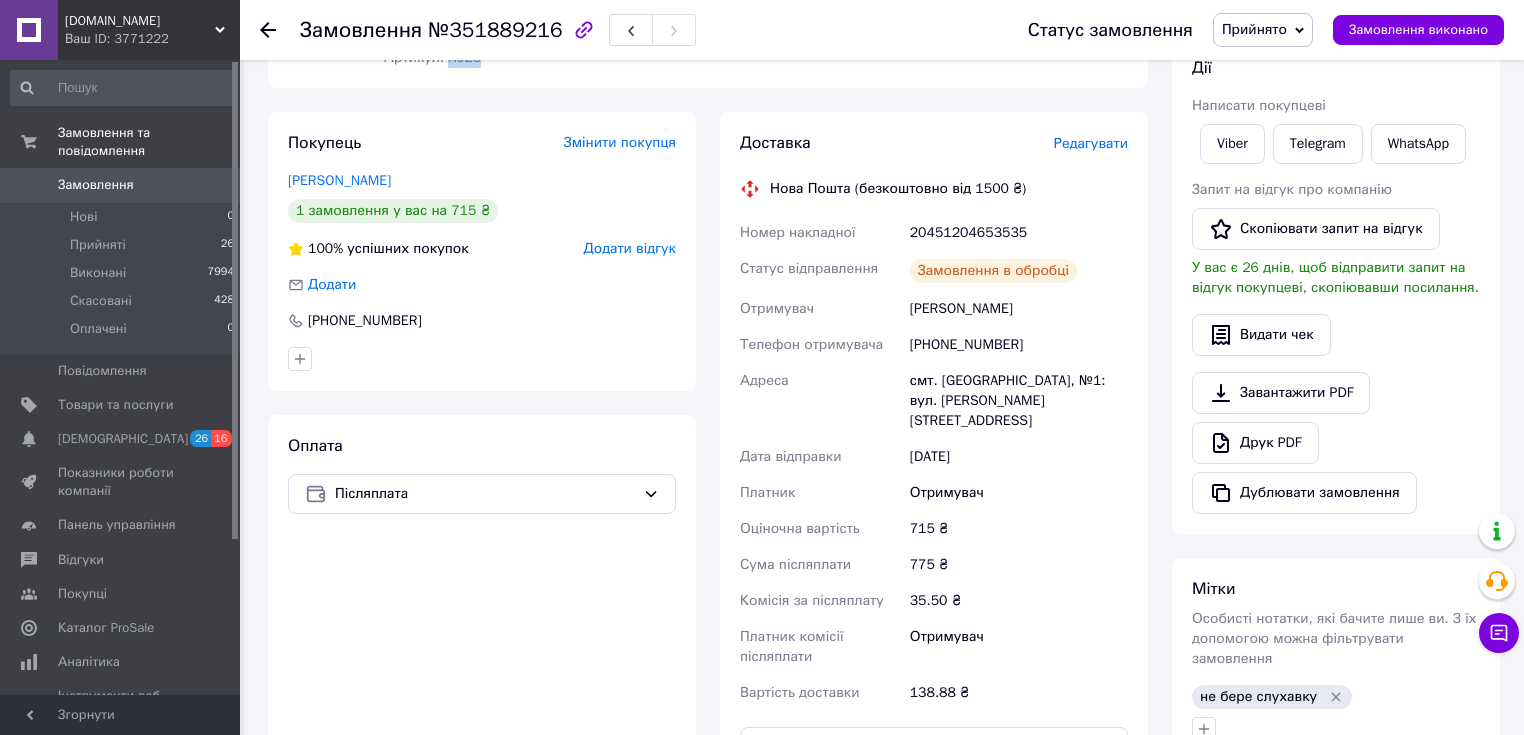 scroll, scrollTop: 320, scrollLeft: 0, axis: vertical 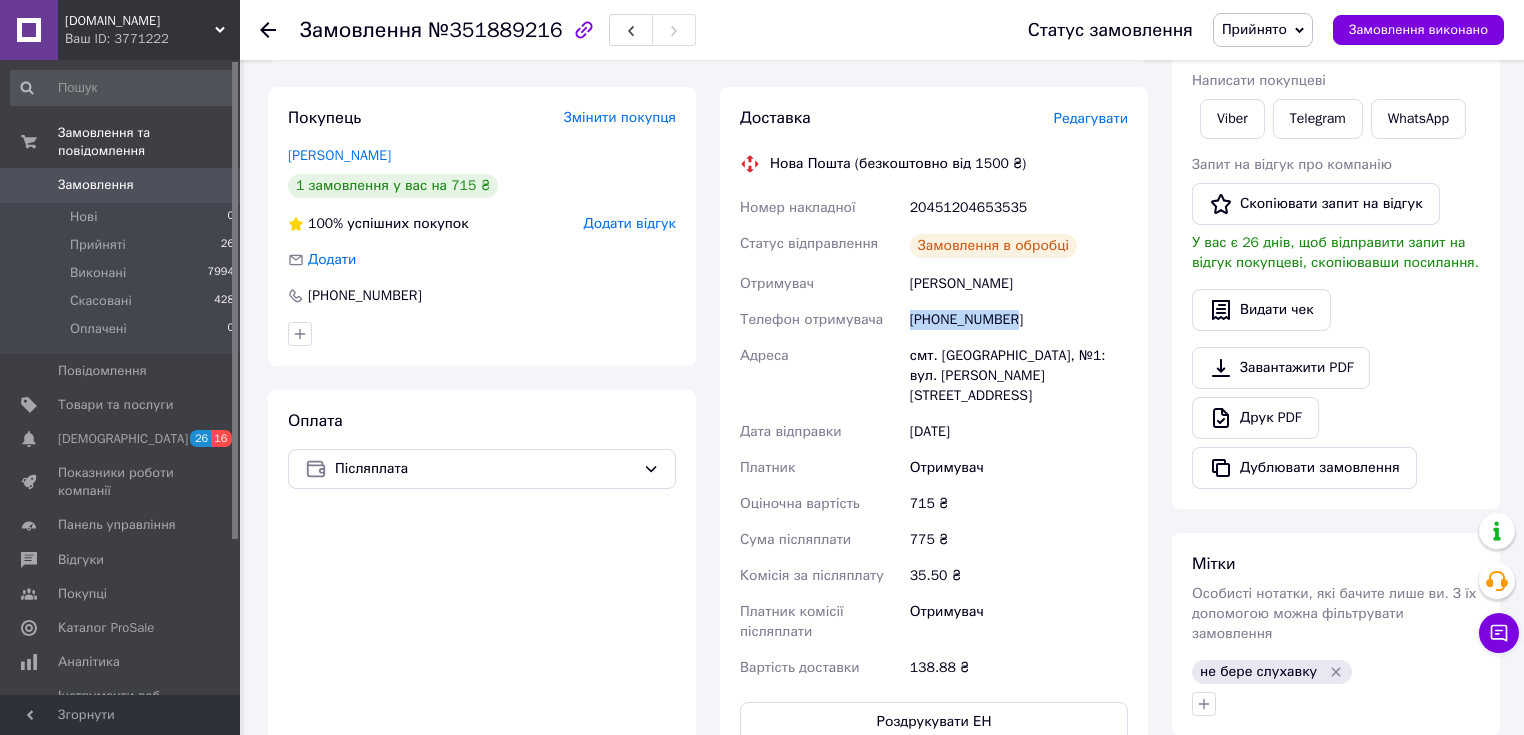 drag, startPoint x: 947, startPoint y: 325, endPoint x: 1031, endPoint y: 323, distance: 84.0238 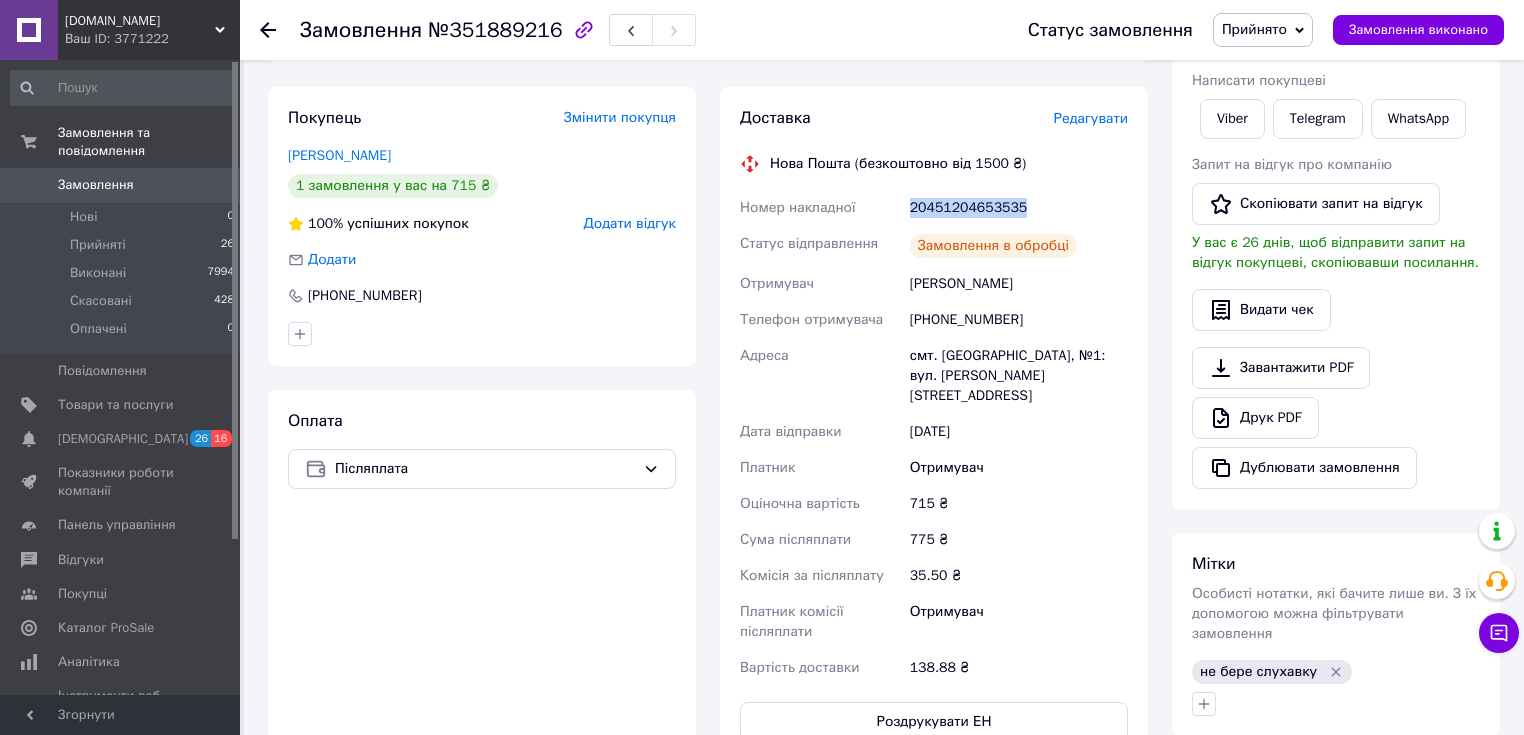 click on "20451204653535" at bounding box center (1019, 208) 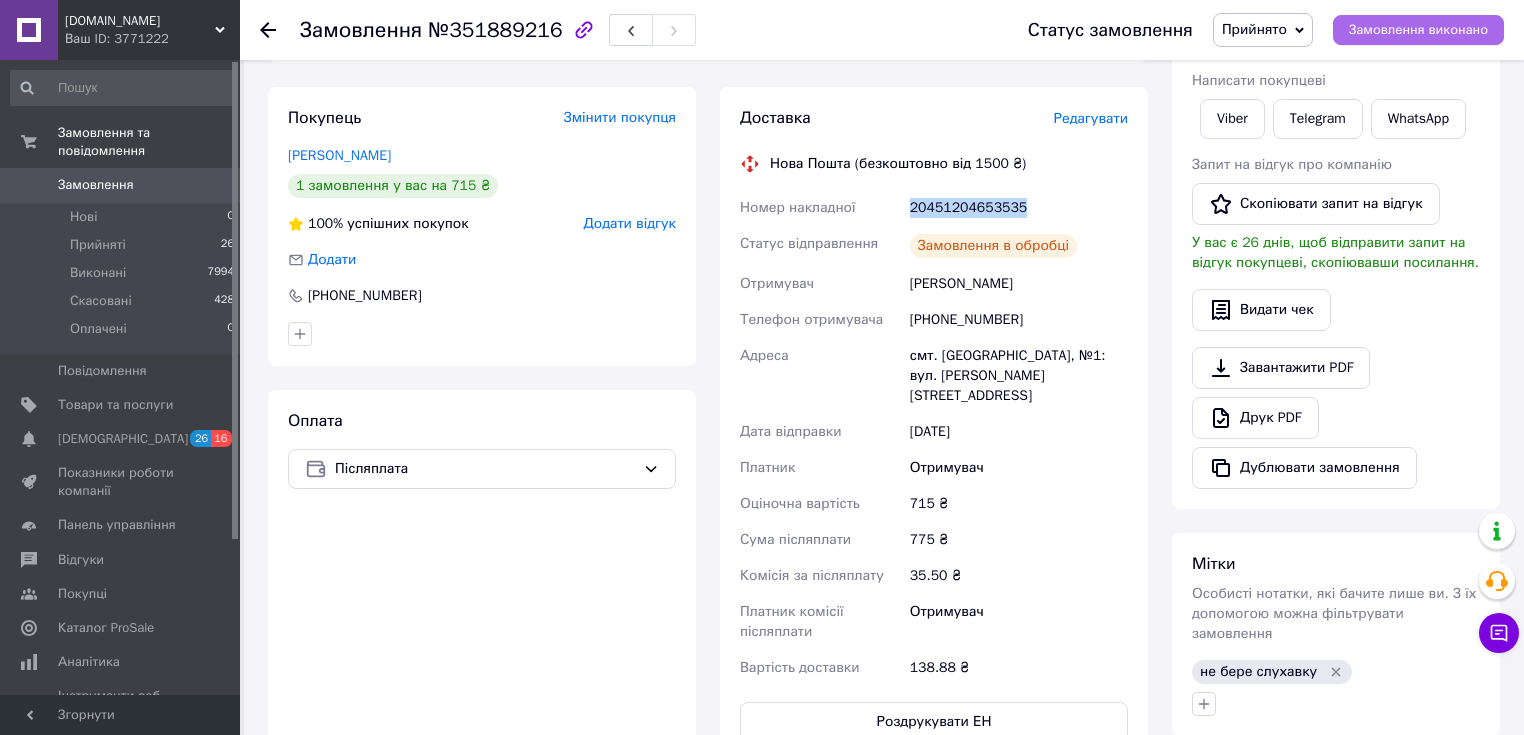 click on "Замовлення виконано" at bounding box center (1418, 30) 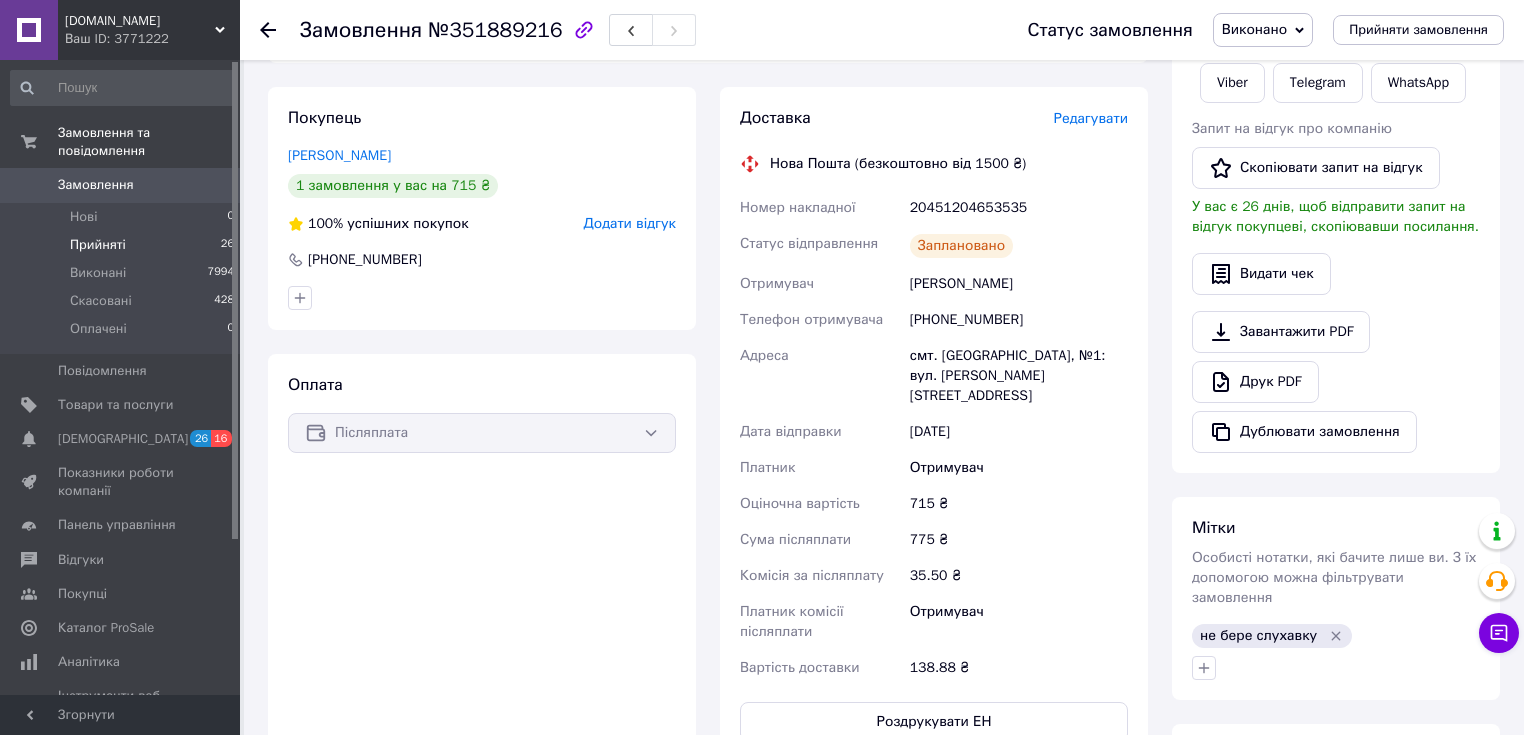click on "Прийняті 26" at bounding box center [123, 245] 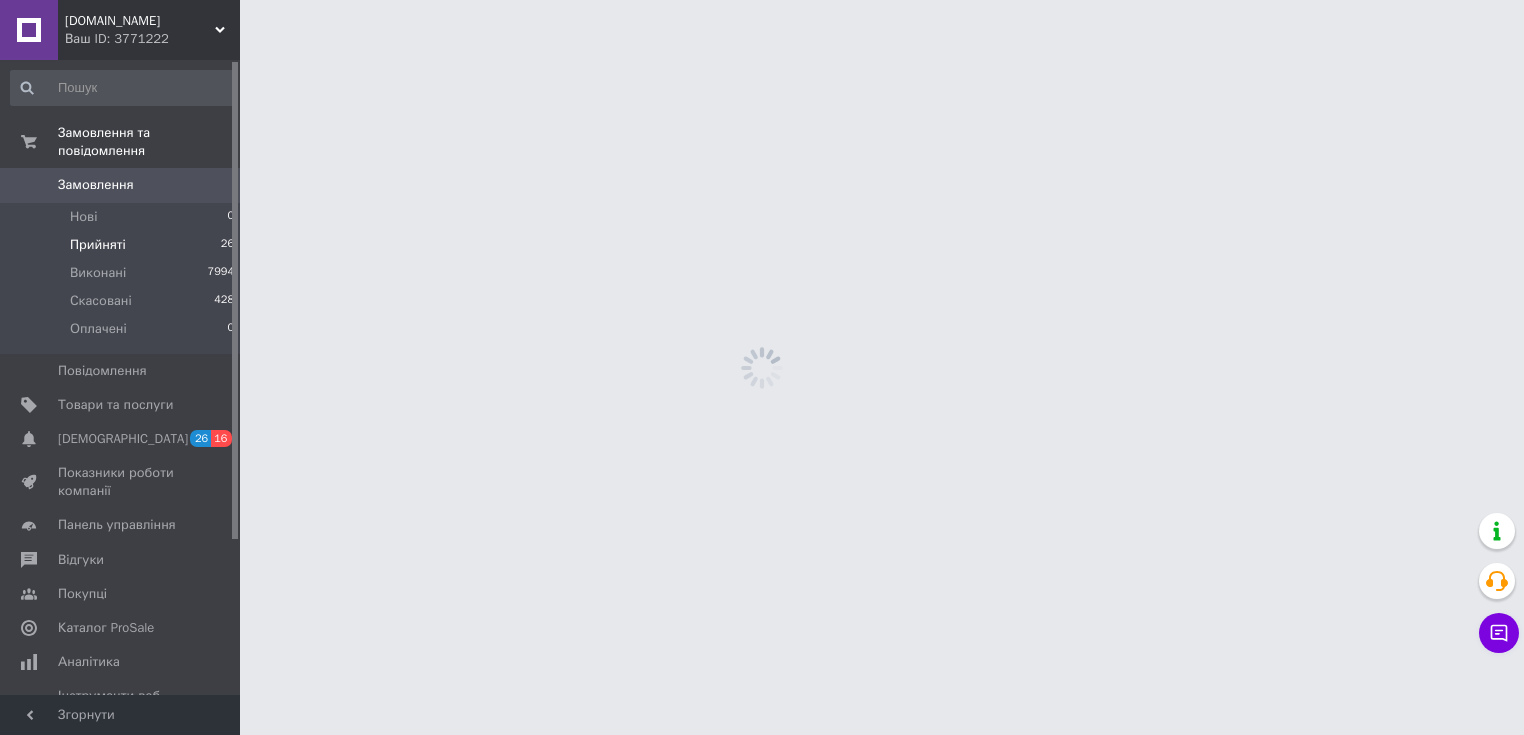 scroll, scrollTop: 0, scrollLeft: 0, axis: both 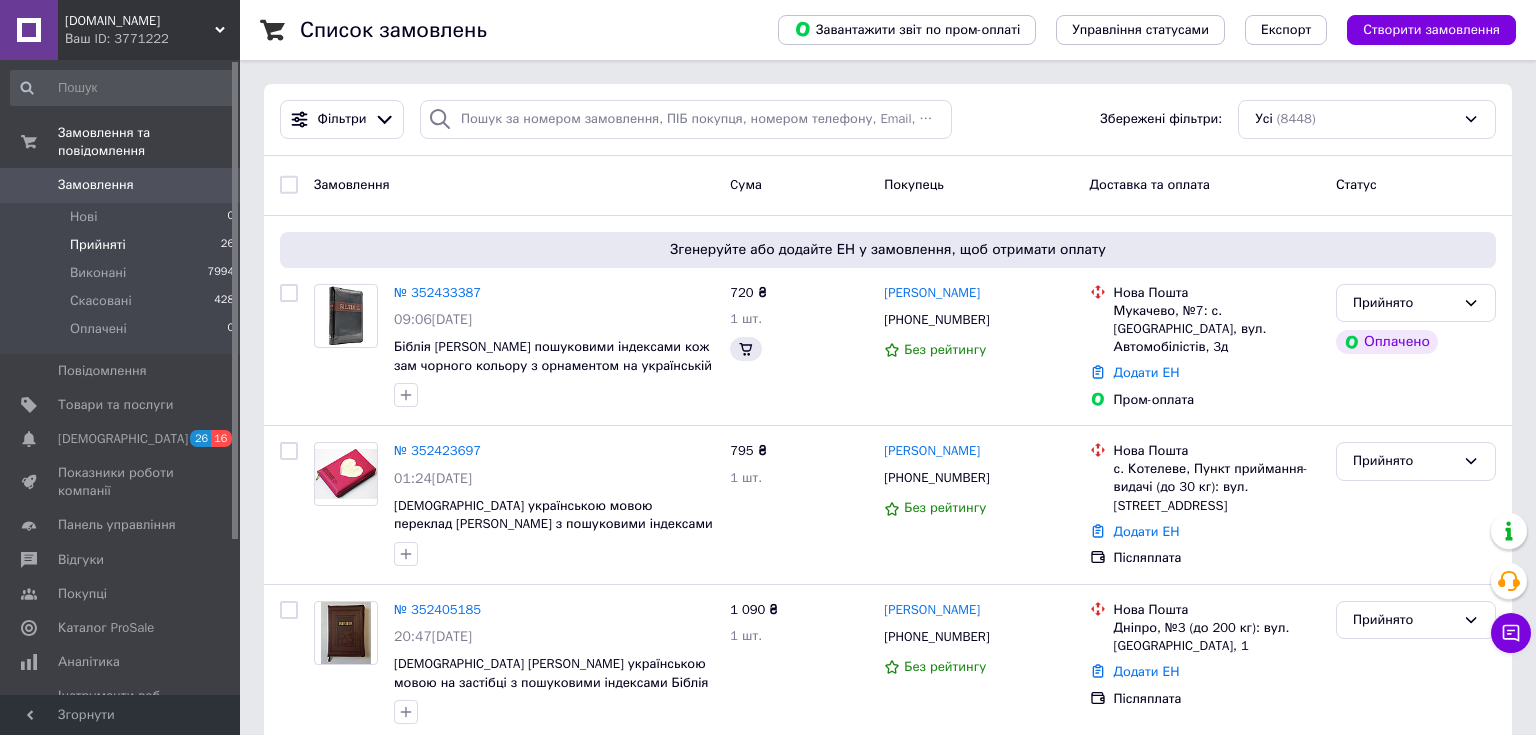 click on "Прийняті 26" at bounding box center (123, 245) 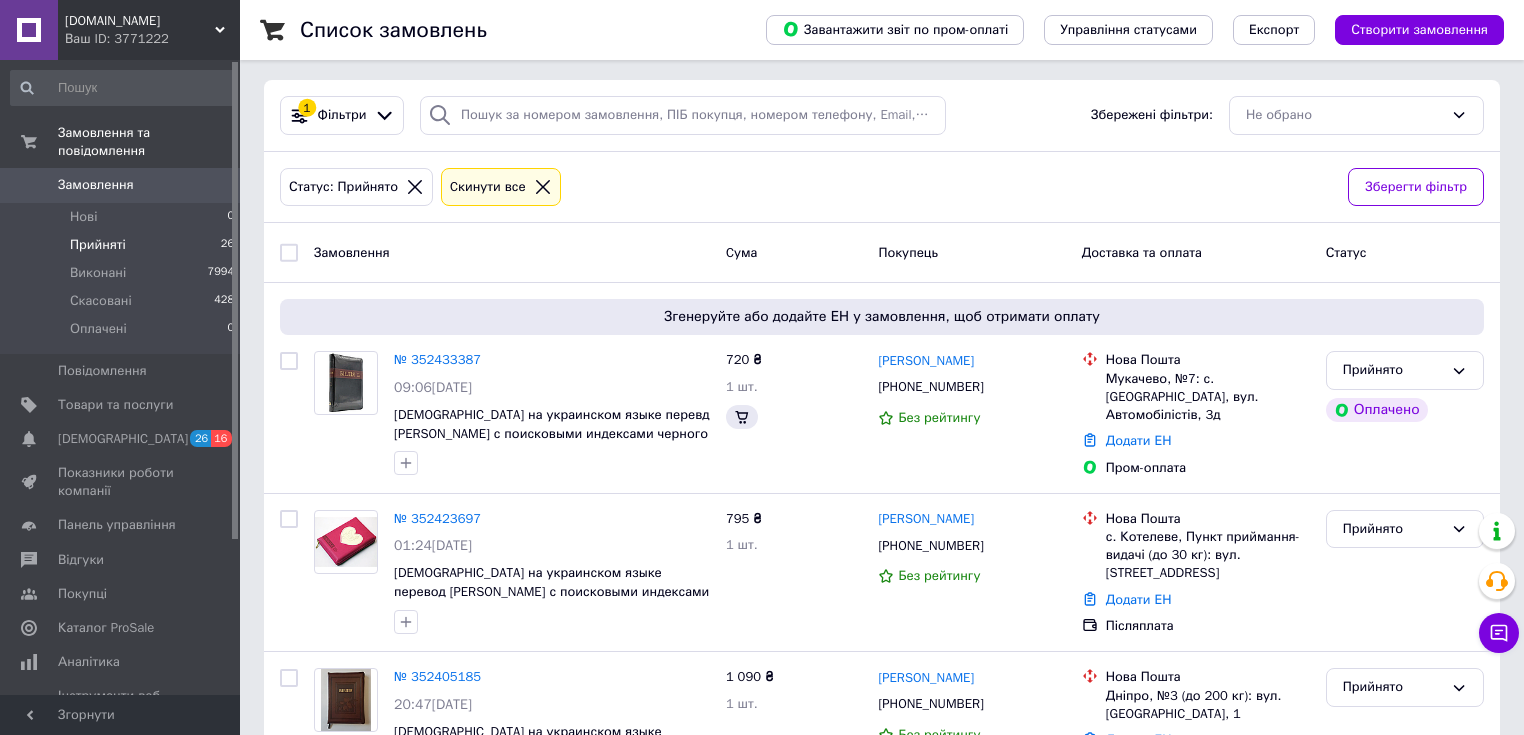 scroll, scrollTop: 4208, scrollLeft: 0, axis: vertical 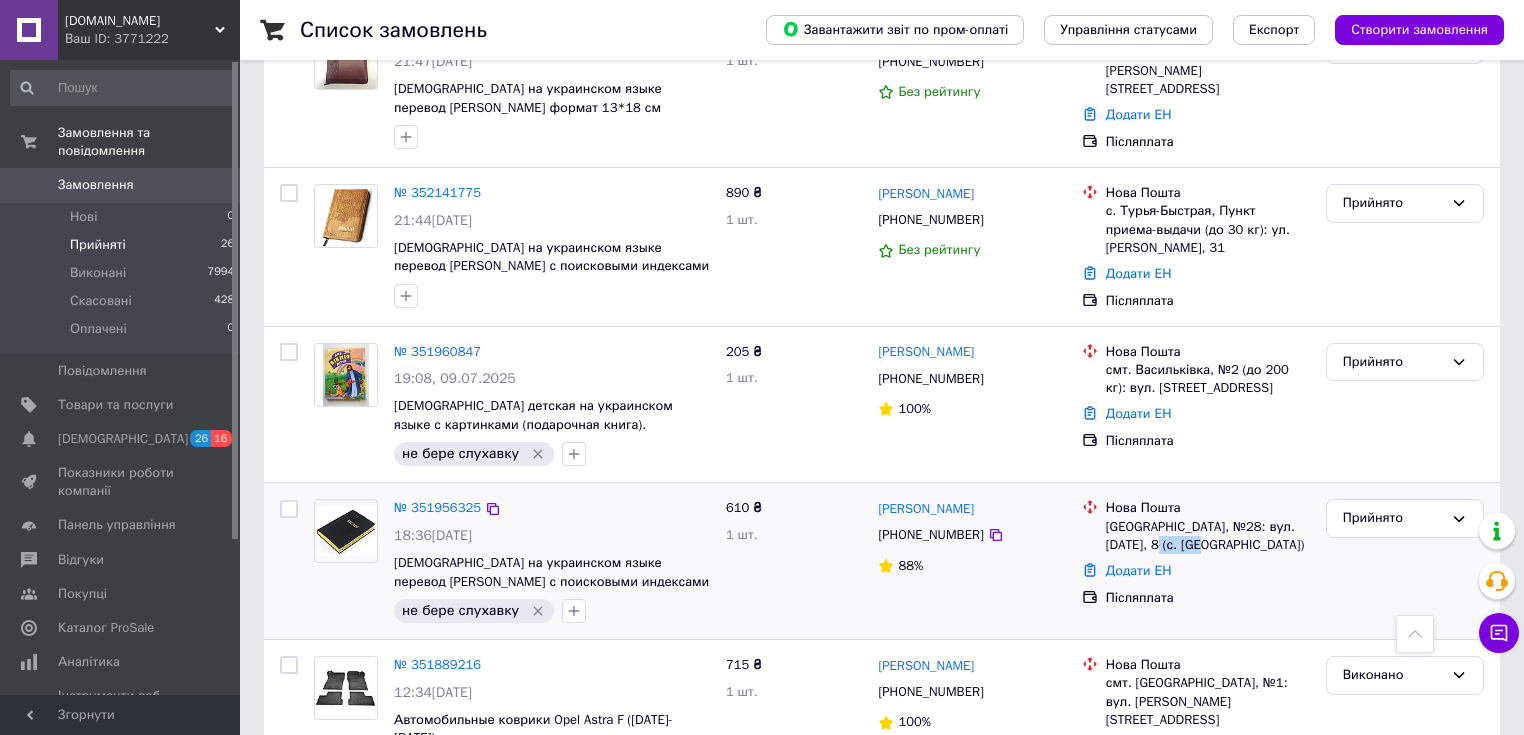 drag, startPoint x: 1124, startPoint y: 393, endPoint x: 1170, endPoint y: 390, distance: 46.09772 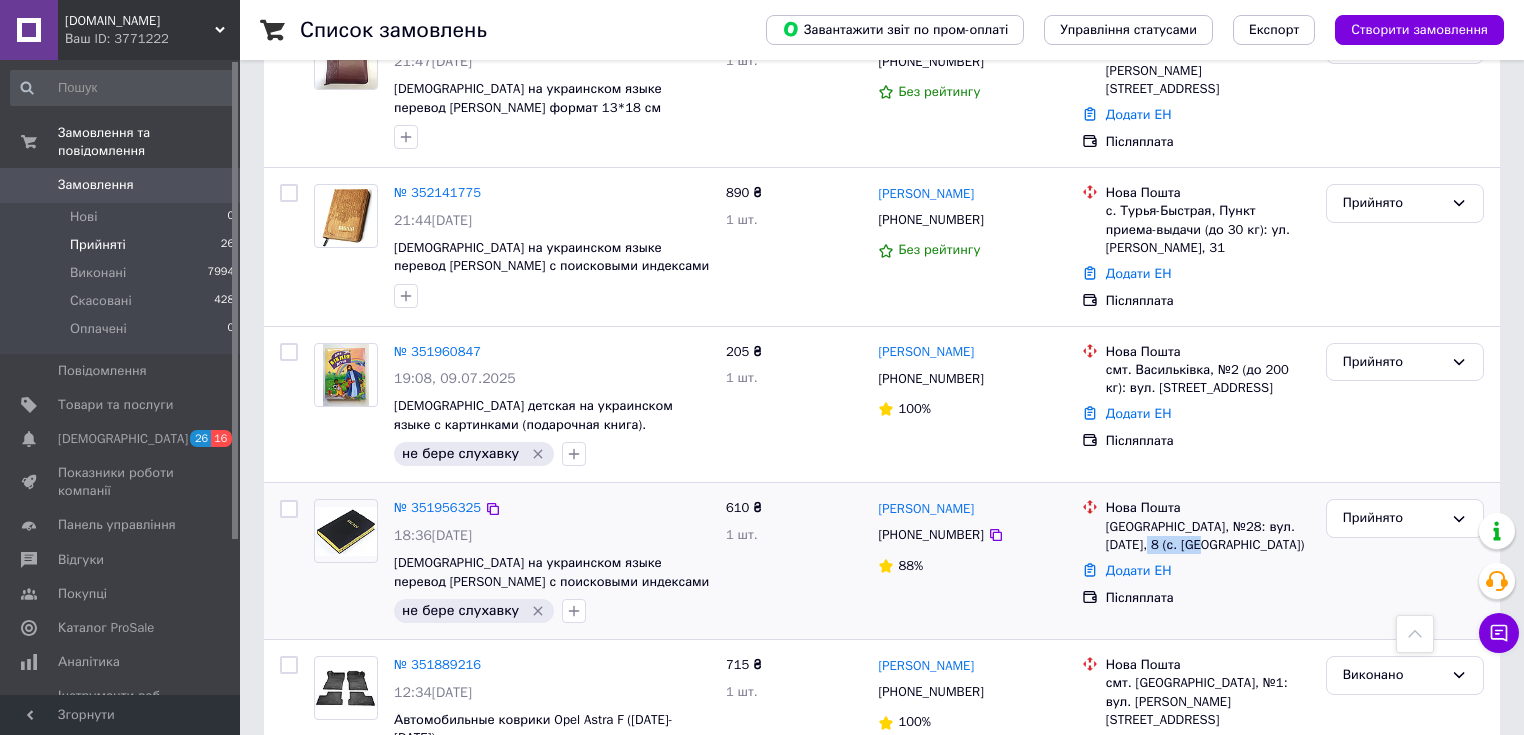 drag, startPoint x: 1112, startPoint y: 392, endPoint x: 1171, endPoint y: 385, distance: 59.413803 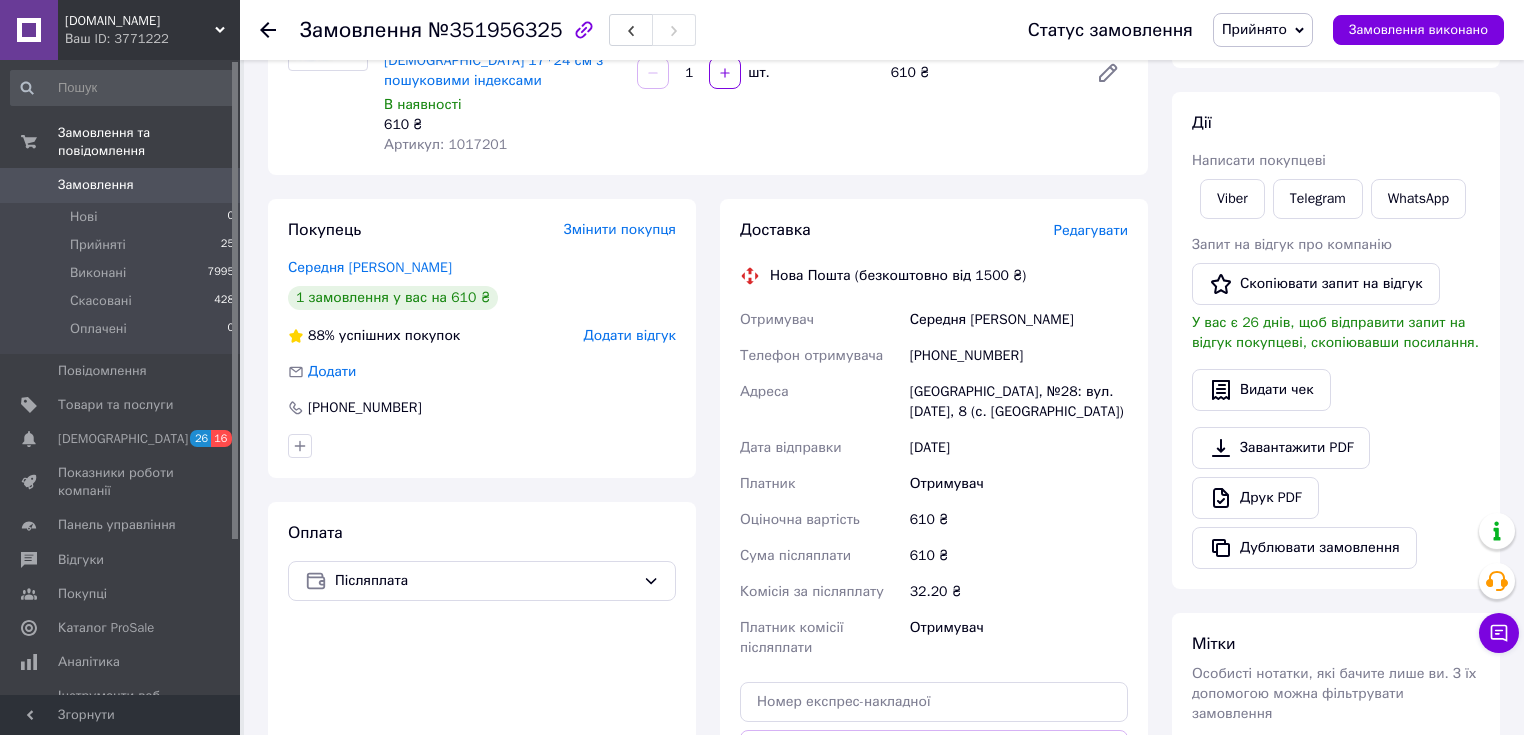 scroll, scrollTop: 320, scrollLeft: 0, axis: vertical 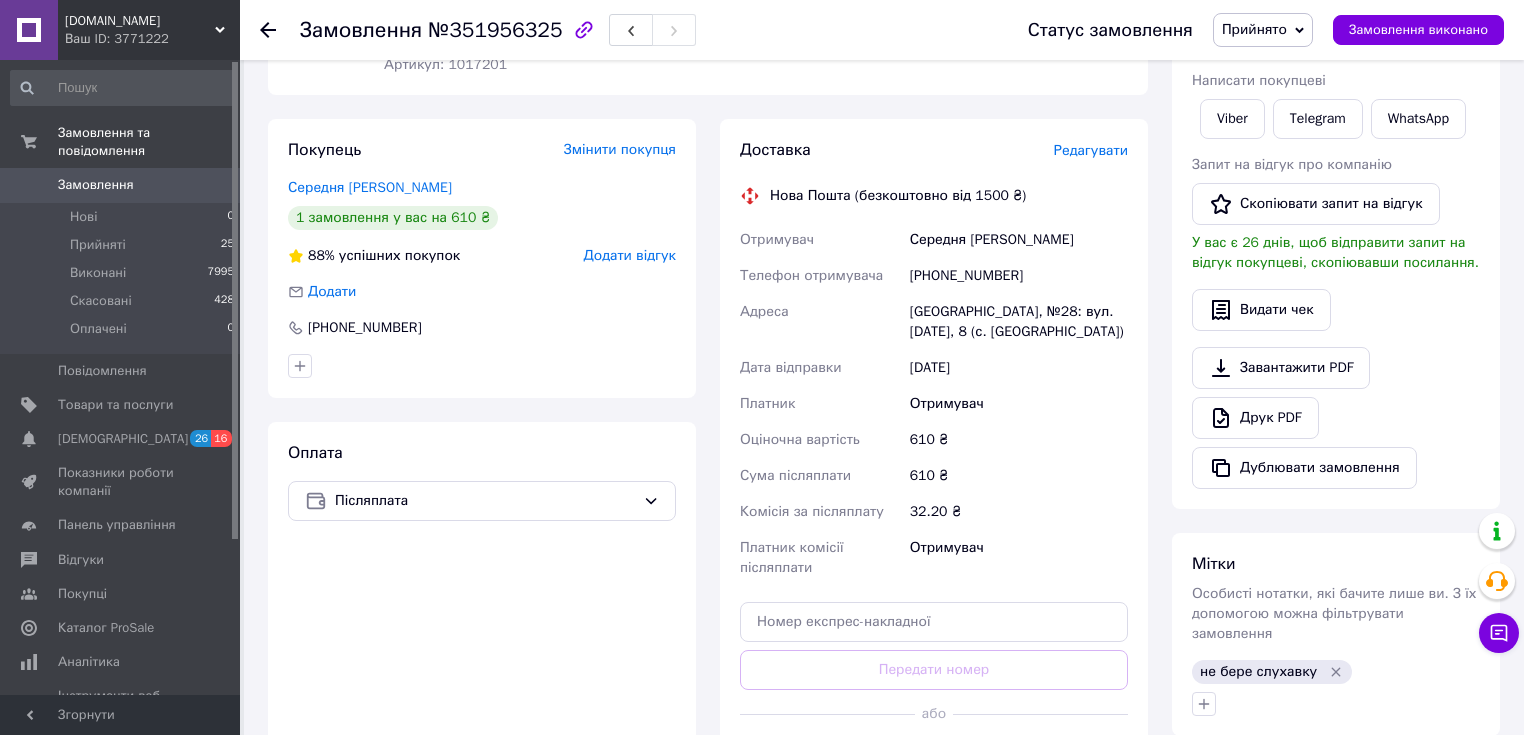 click on "Згенерувати ЕН" at bounding box center (934, 759) 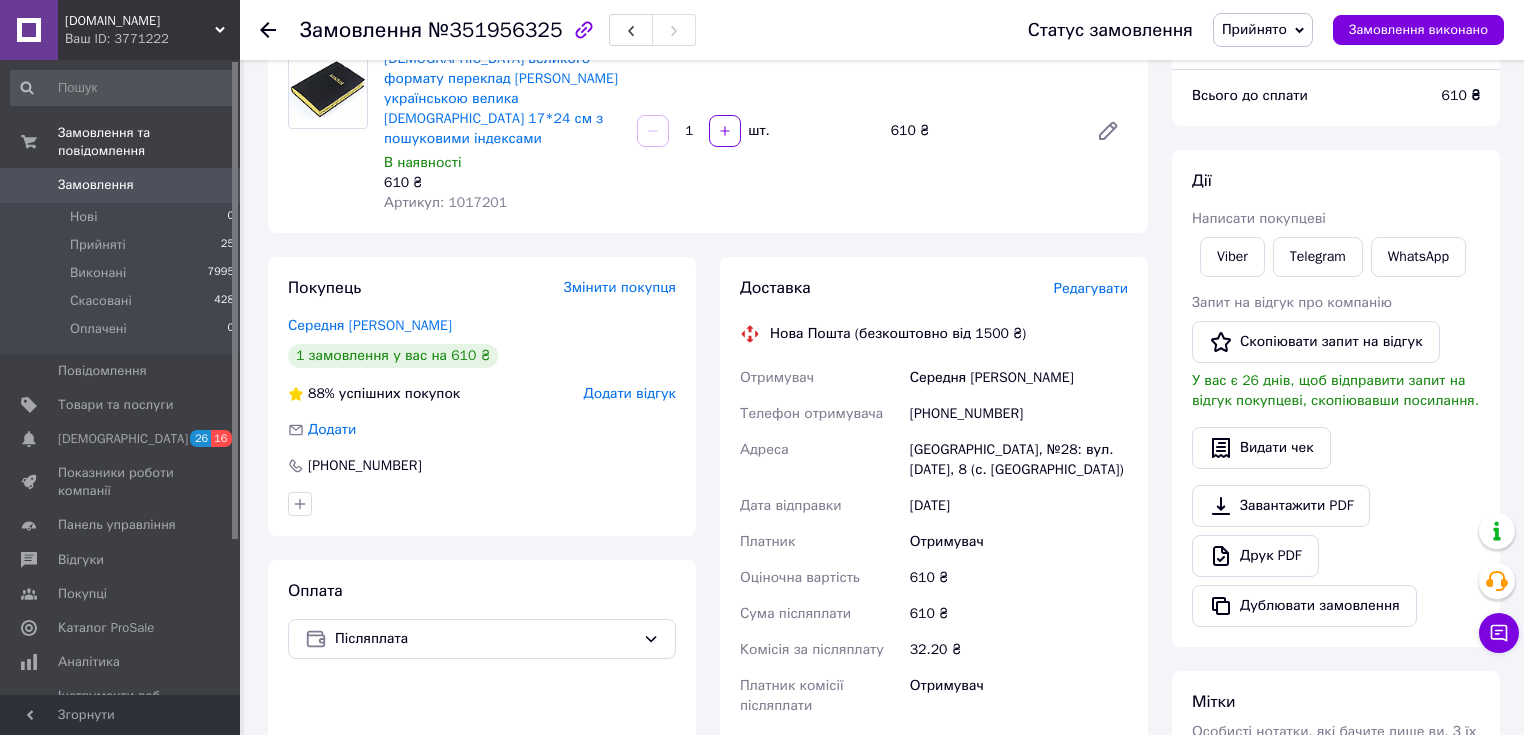 scroll, scrollTop: 160, scrollLeft: 0, axis: vertical 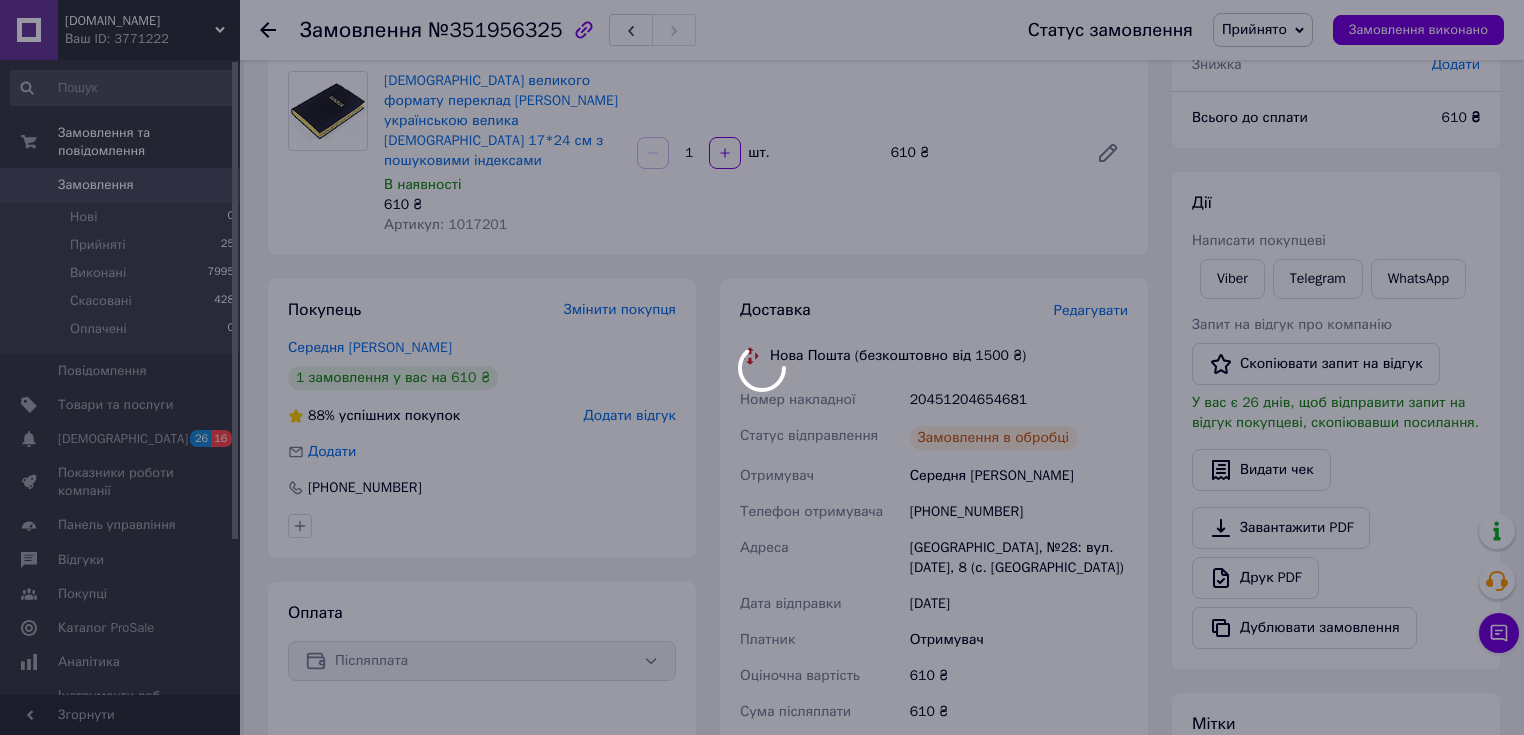 click at bounding box center [762, 367] 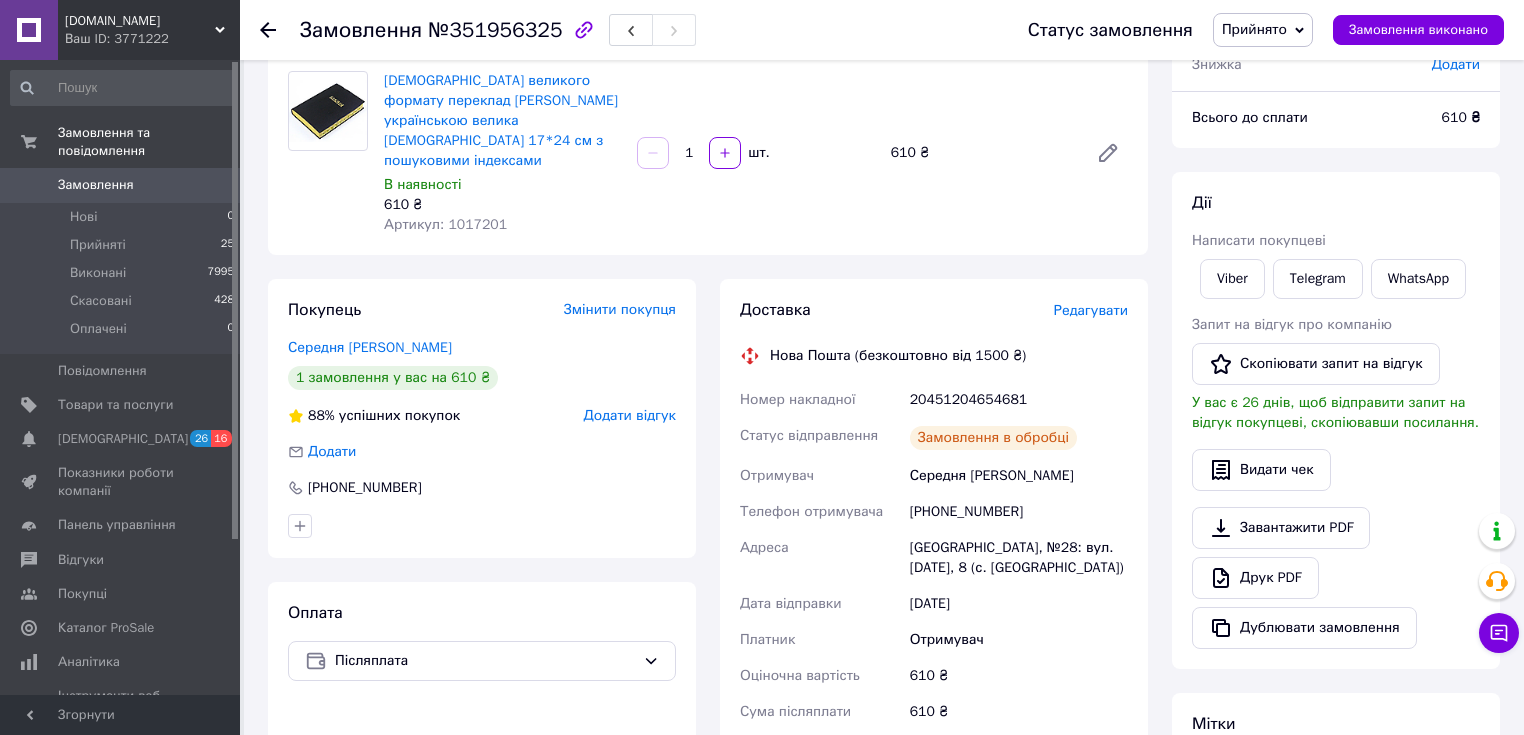 click on "20451204654681" at bounding box center [1019, 400] 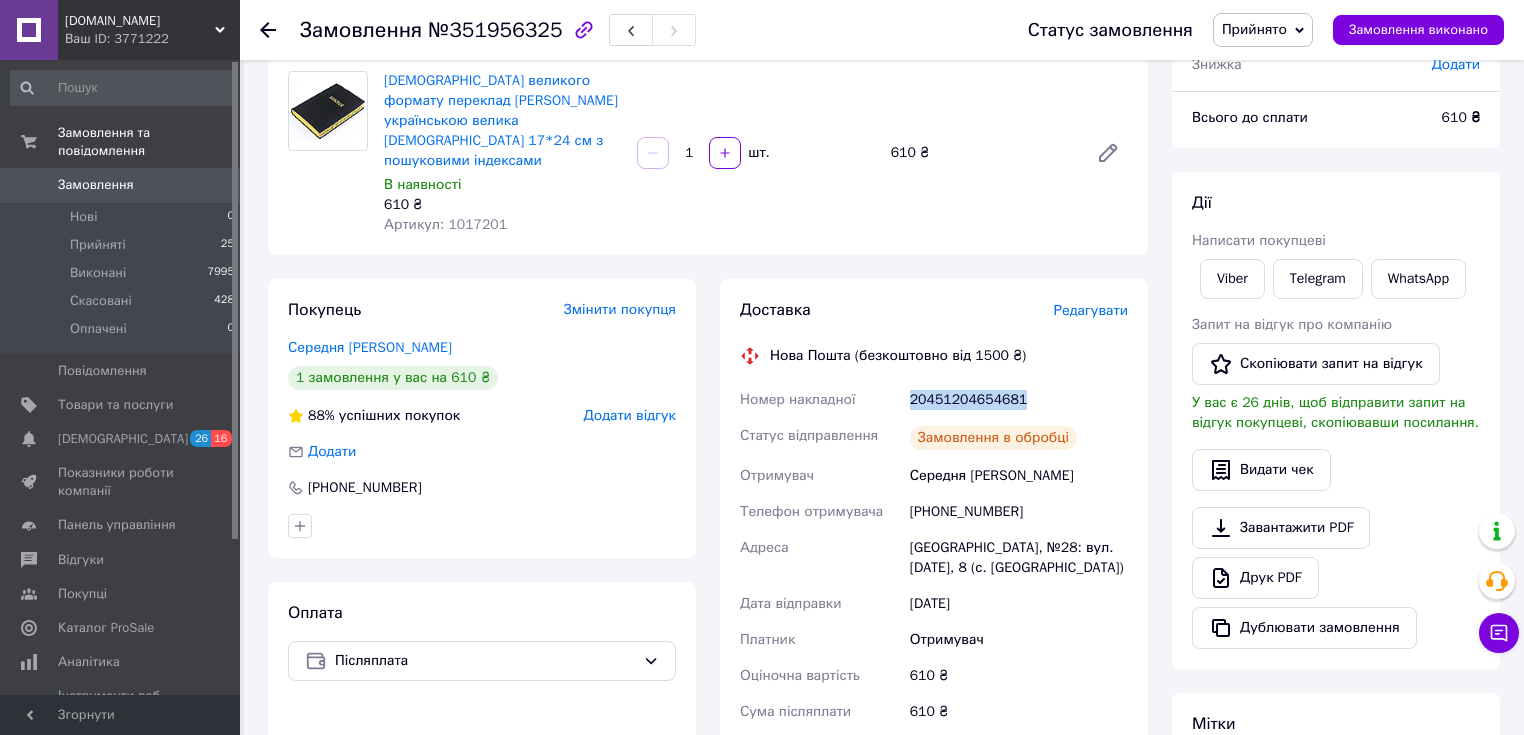 click on "20451204654681" at bounding box center [1019, 400] 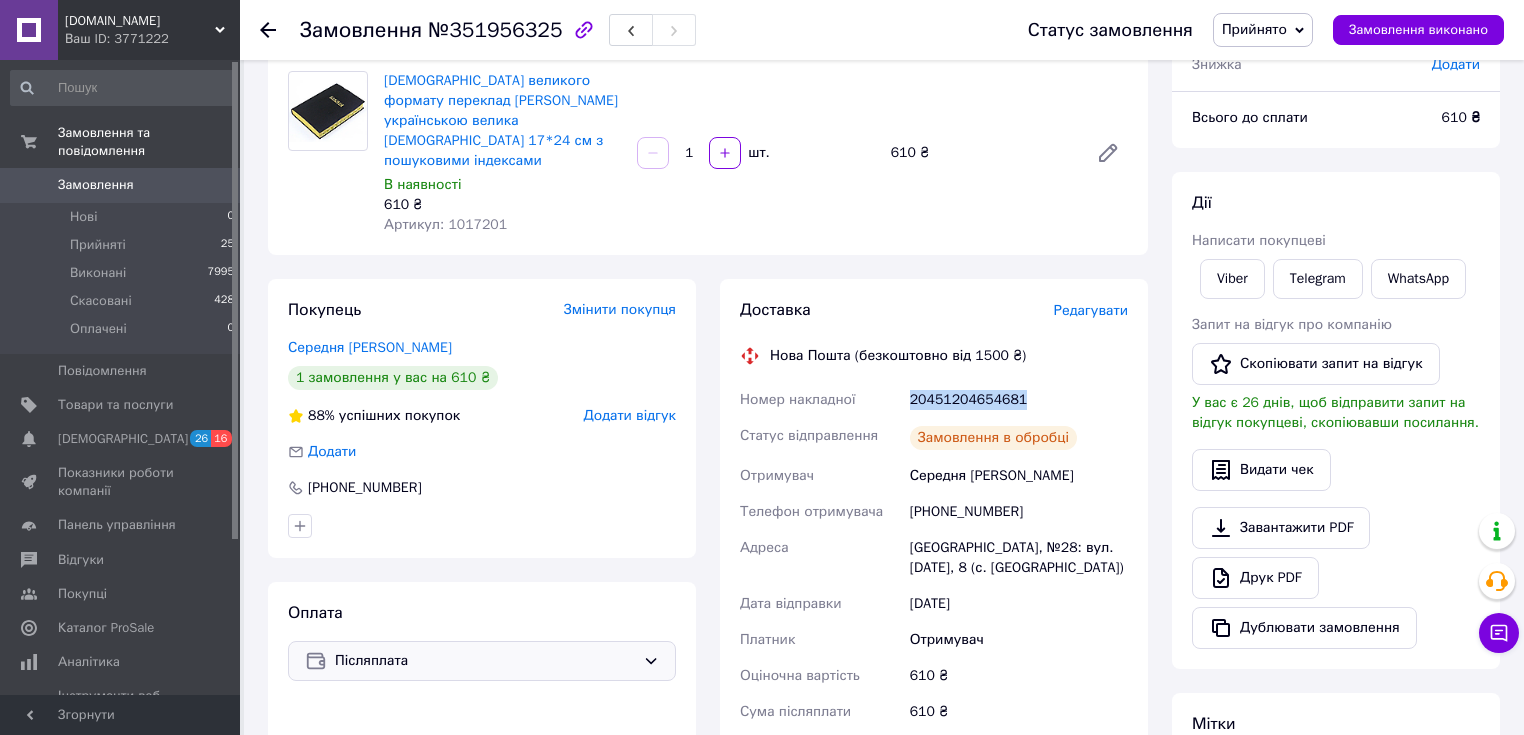 copy on "20451204654681" 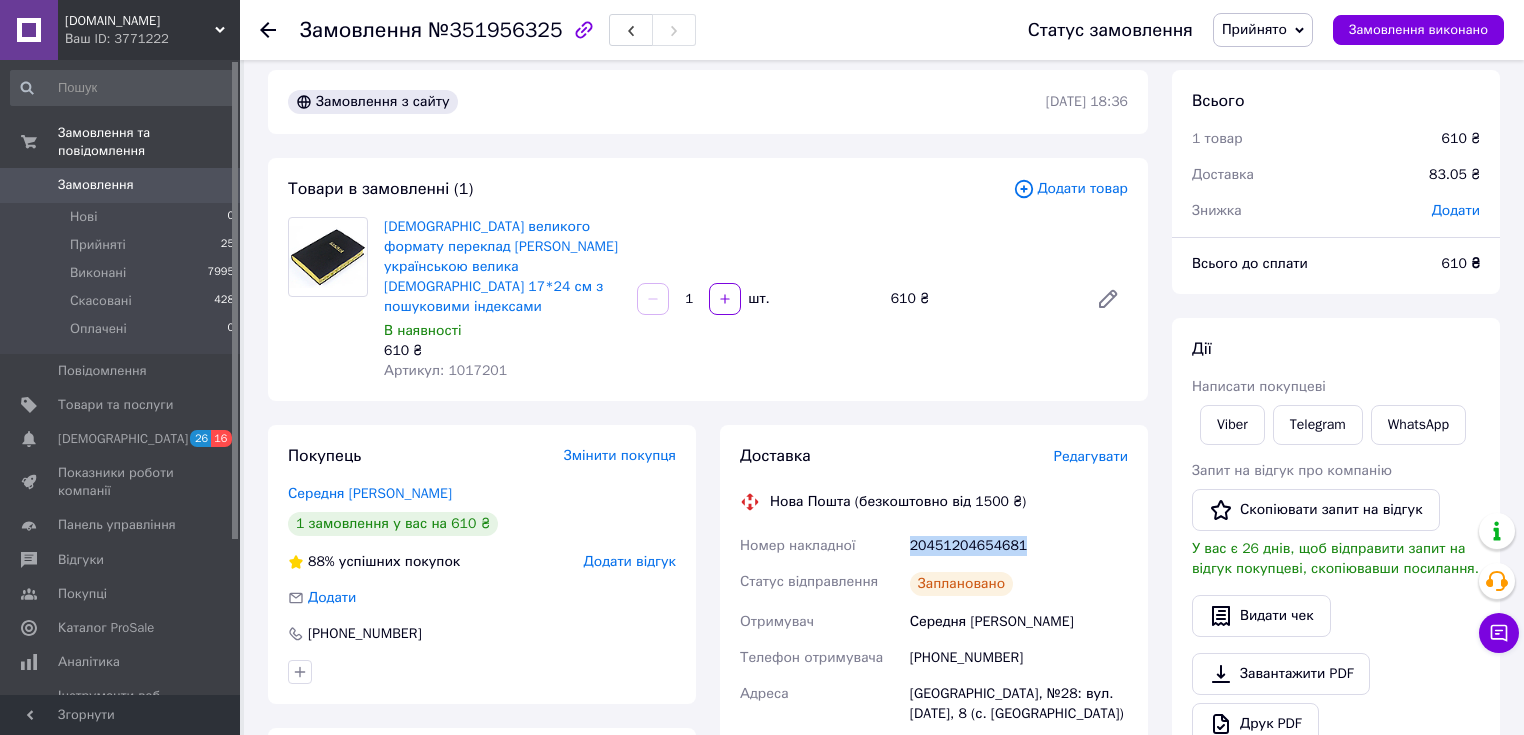 scroll, scrollTop: 0, scrollLeft: 0, axis: both 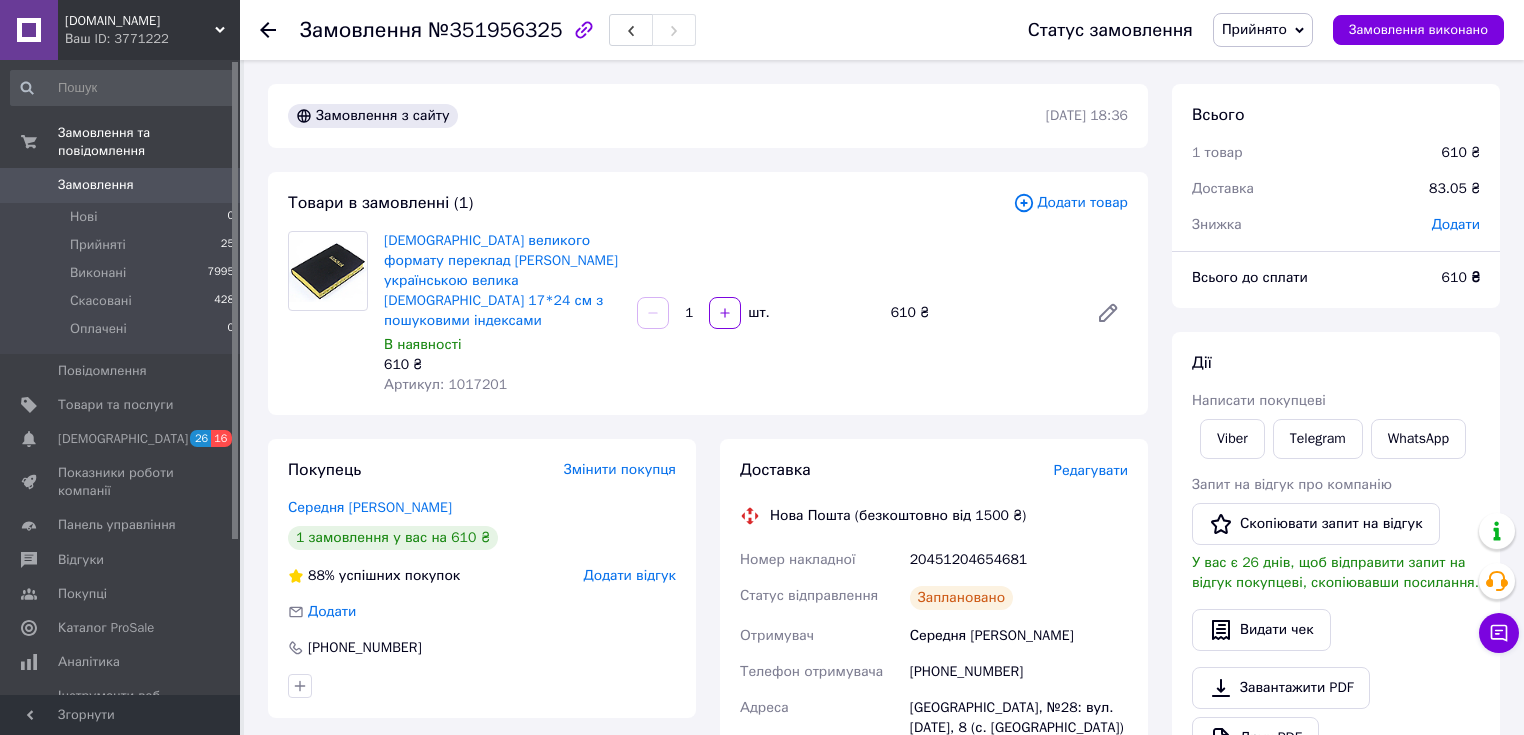 click on "Біблія великого формату переклад Івана Огієнка українською велика Біблія 17*24 см з пошуковими індексами В наявності 610 ₴ Артикул: 1017201" at bounding box center [502, 313] 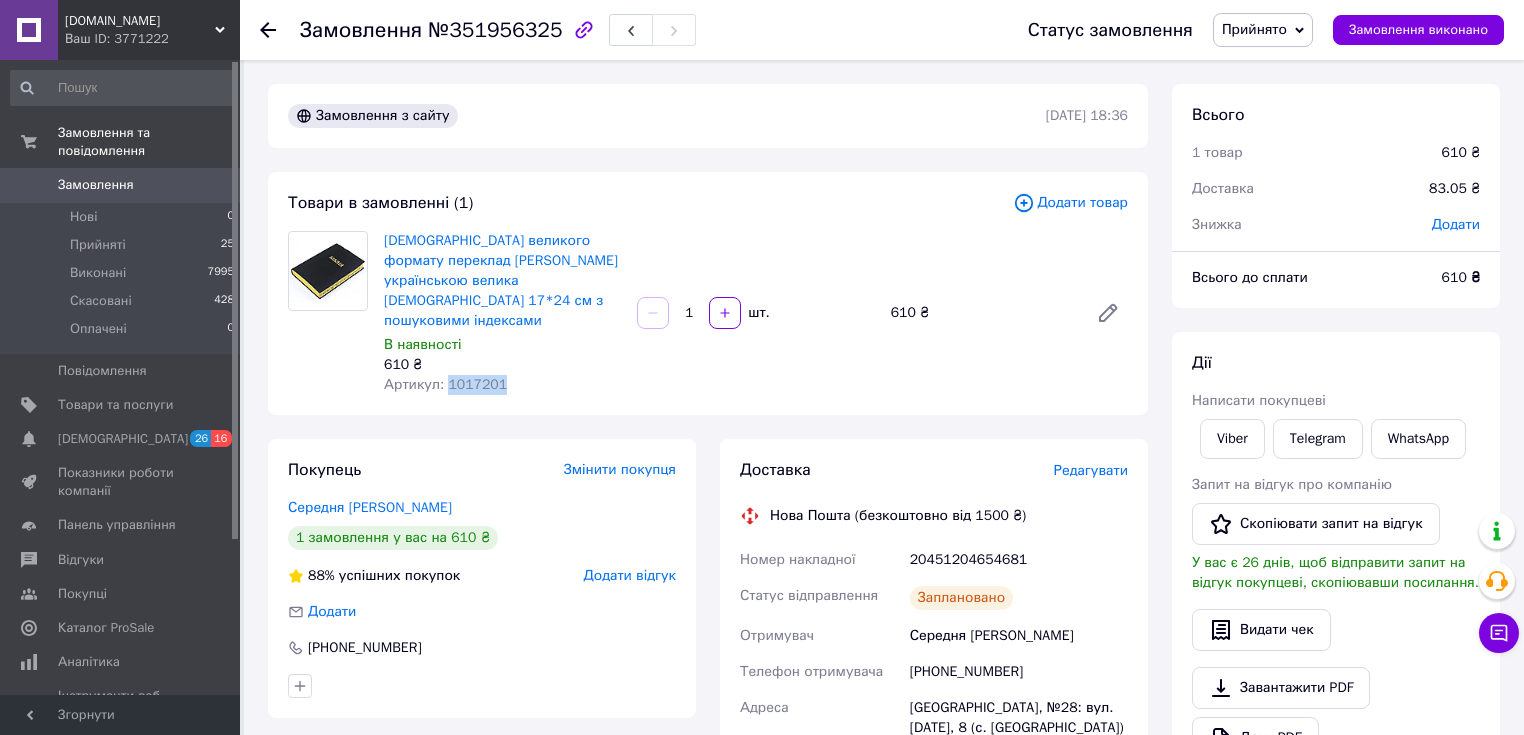 click on "Біблія великого формату переклад Івана Огієнка українською велика Біблія 17*24 см з пошуковими індексами В наявності 610 ₴ Артикул: 1017201" at bounding box center (502, 313) 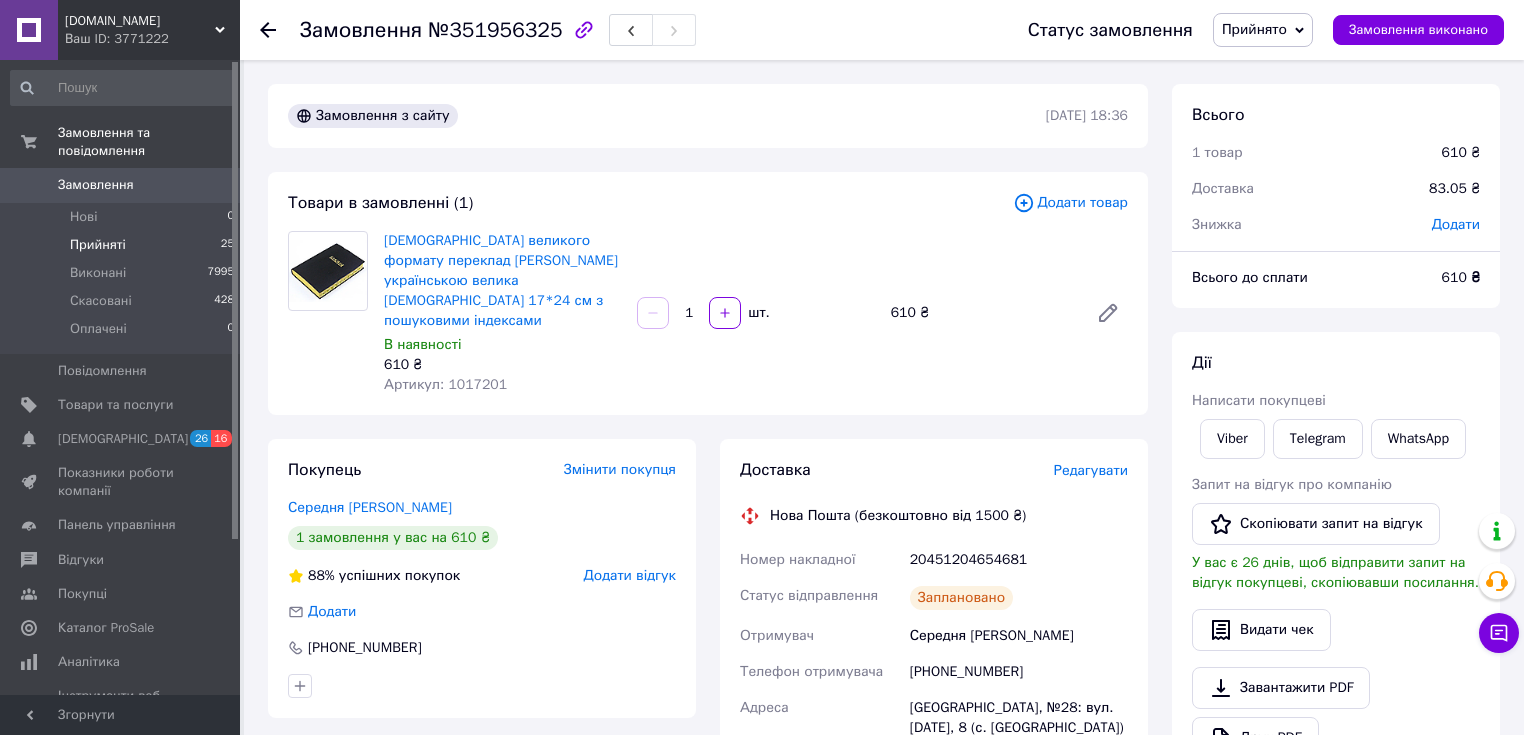 click on "Прийняті 25" at bounding box center [123, 245] 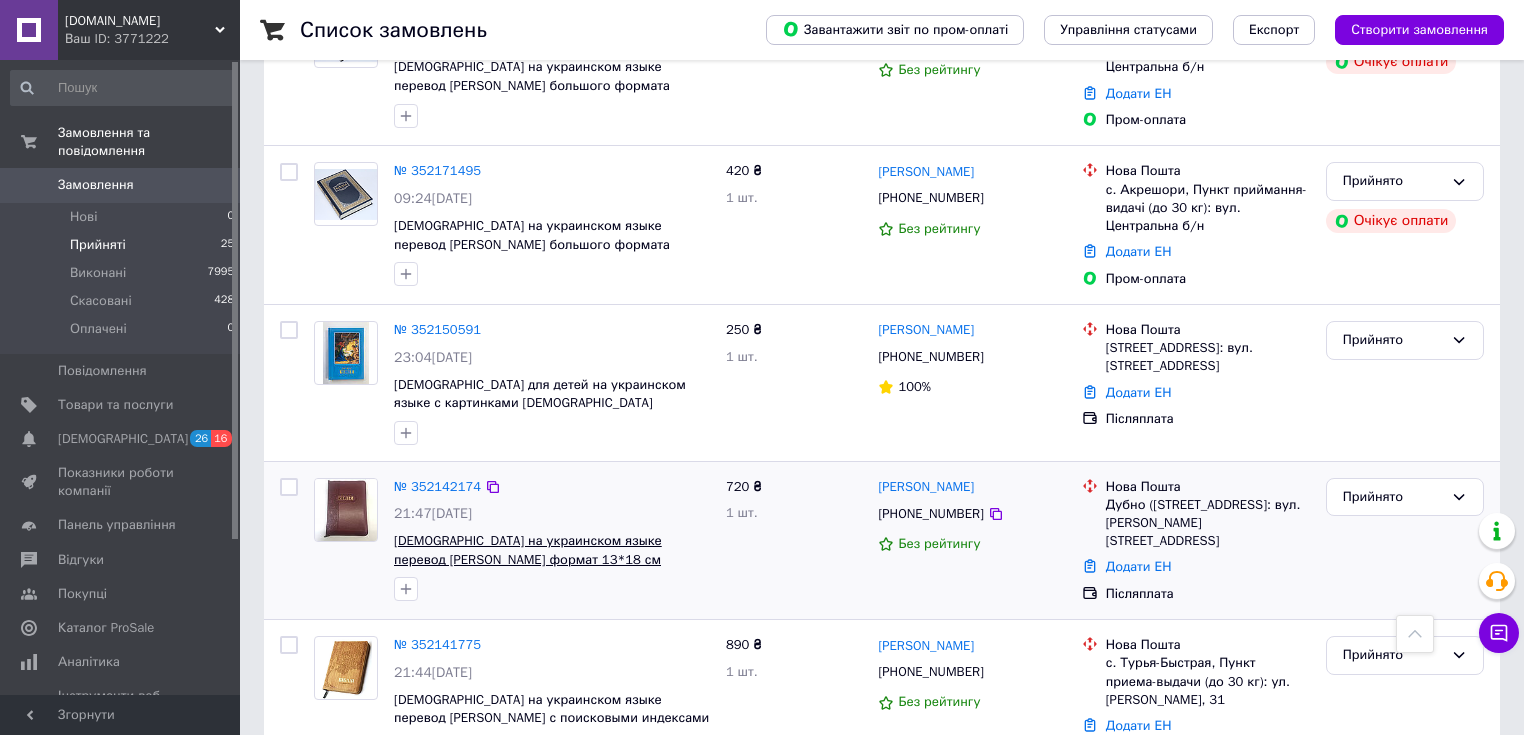 scroll, scrollTop: 4051, scrollLeft: 0, axis: vertical 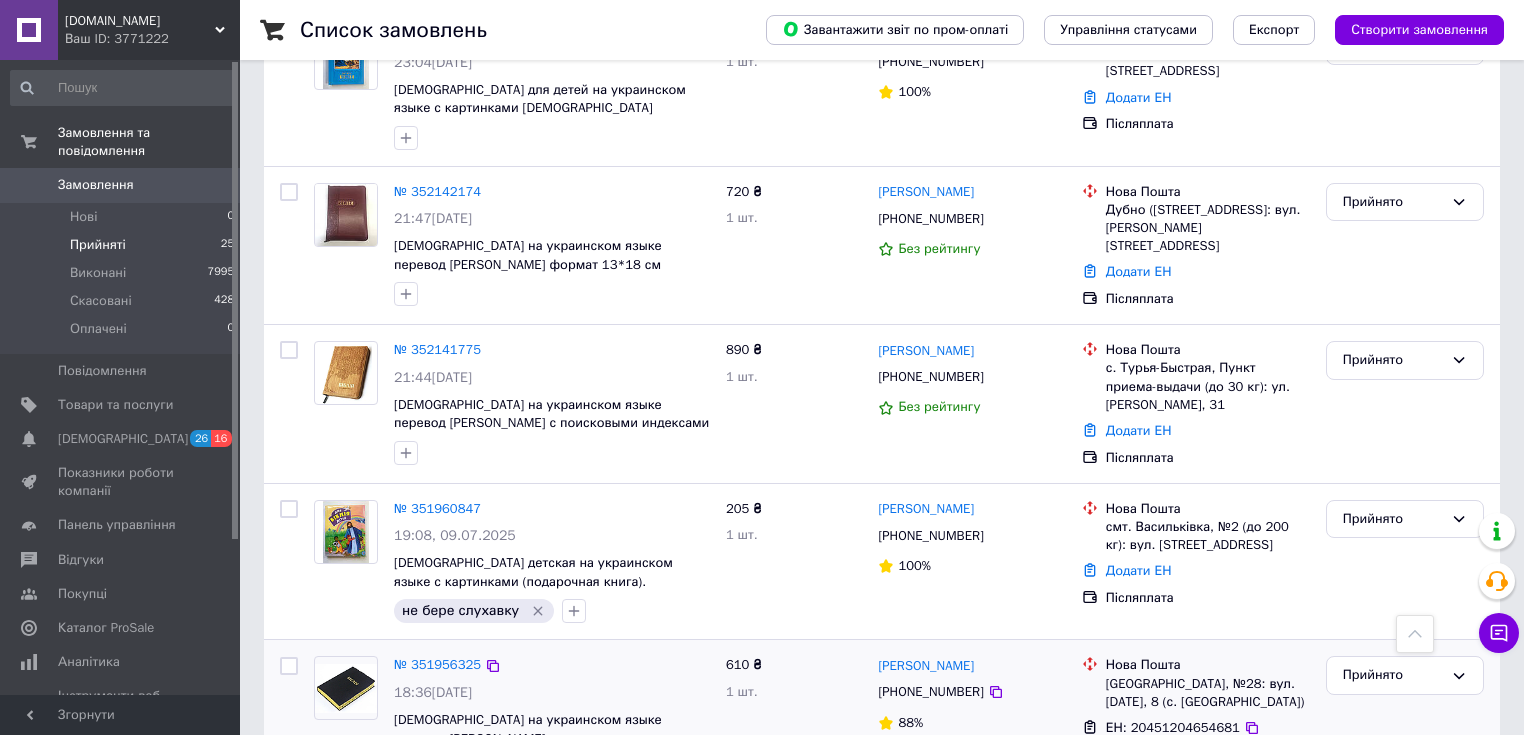 drag, startPoint x: 876, startPoint y: 508, endPoint x: 980, endPoint y: 515, distance: 104.23531 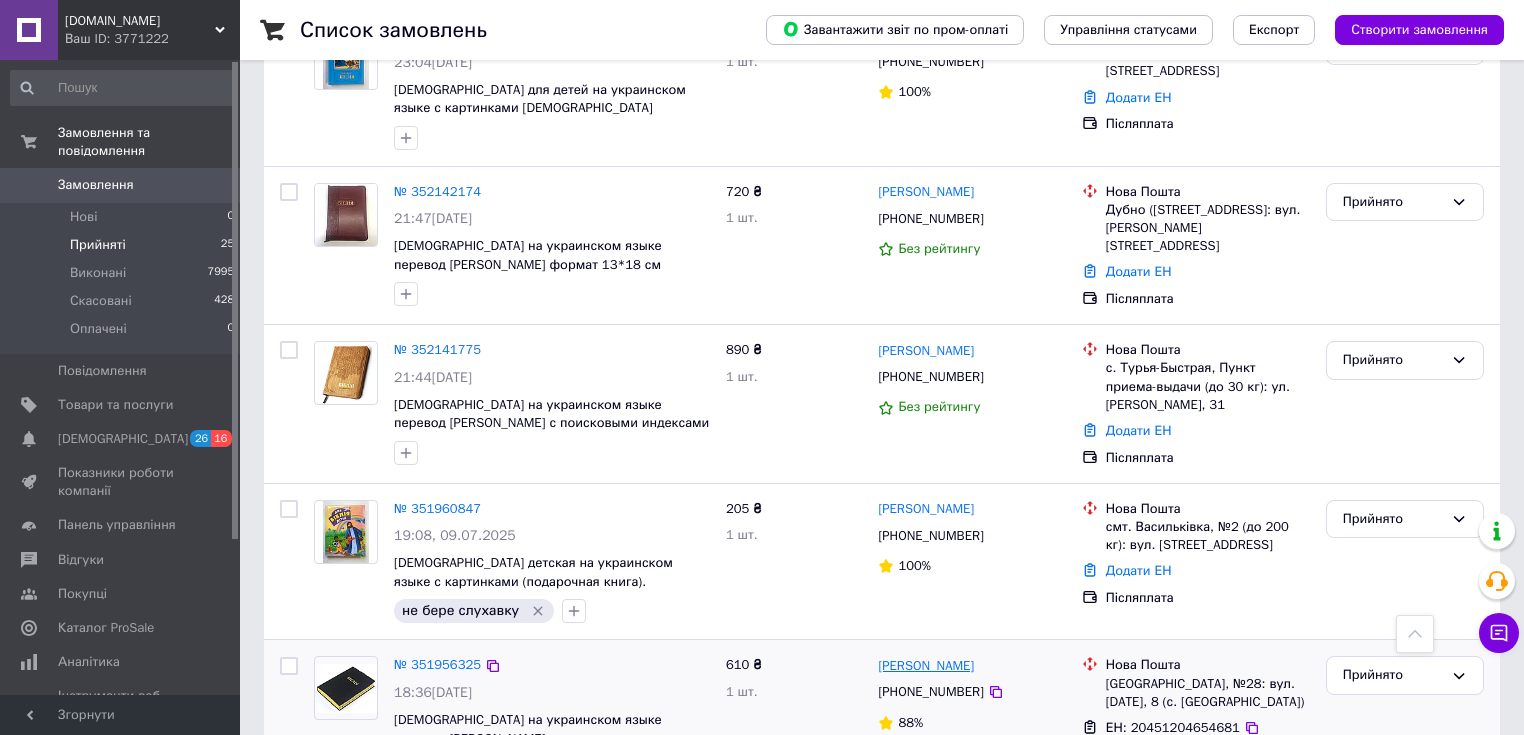 copy on "[PERSON_NAME]" 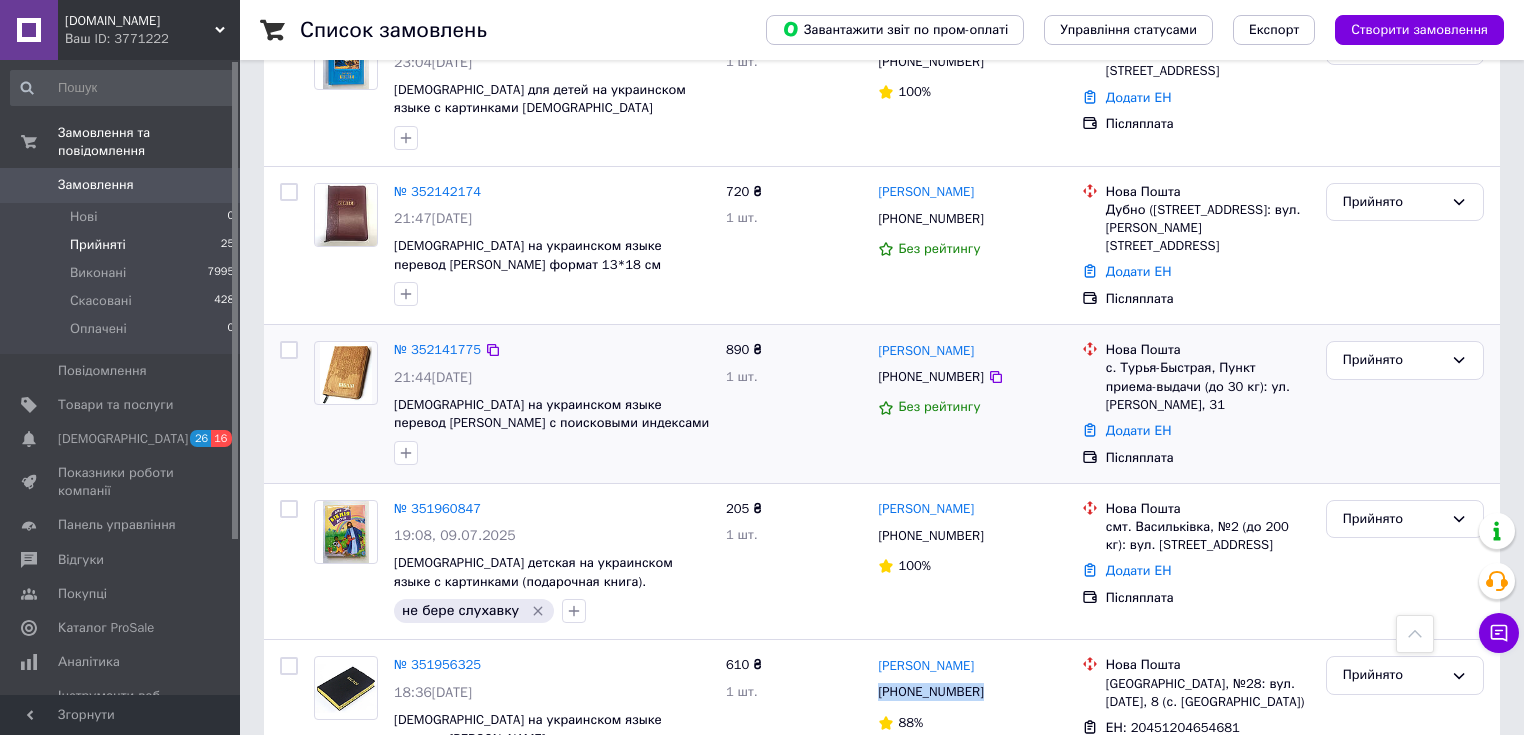 drag, startPoint x: 878, startPoint y: 538, endPoint x: 533, endPoint y: 299, distance: 419.6975 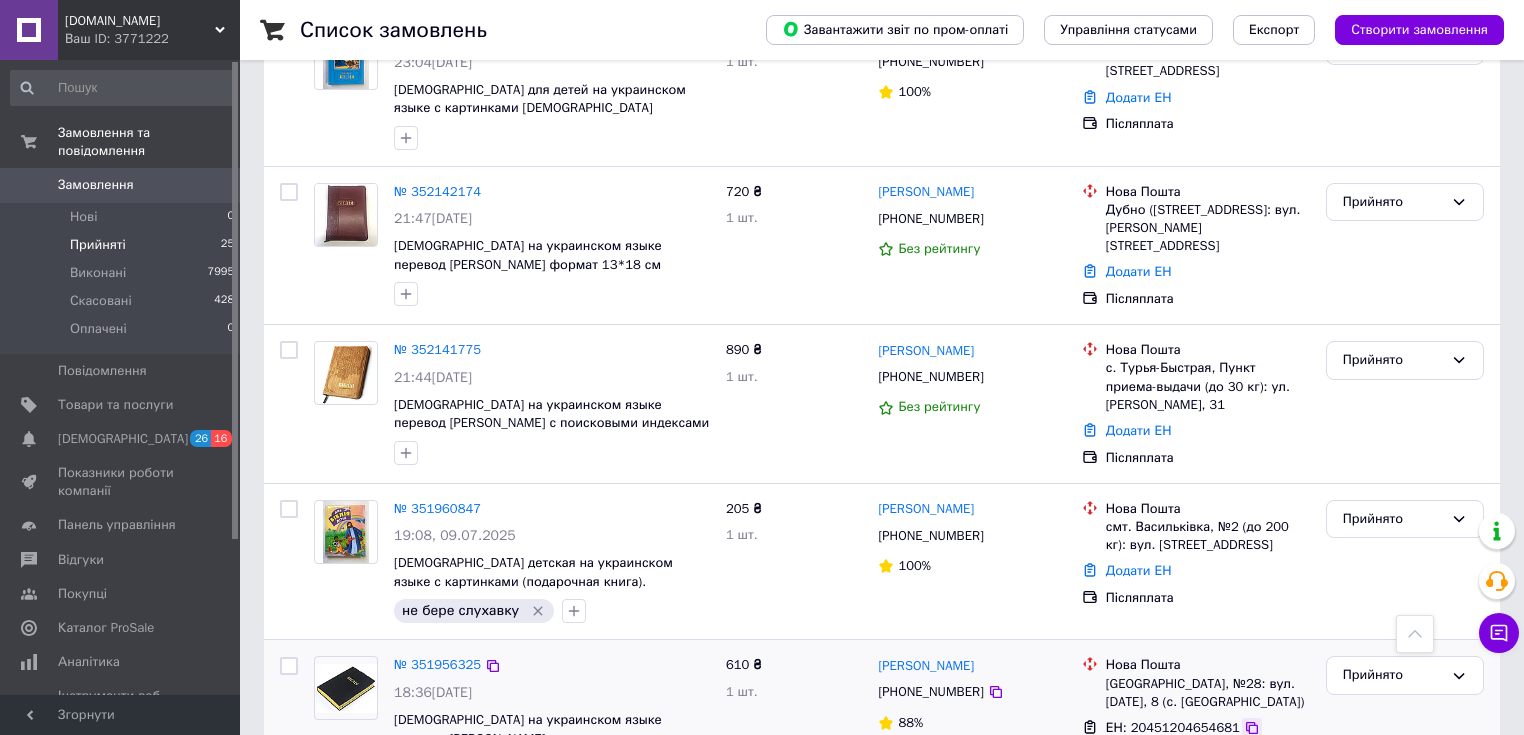 click 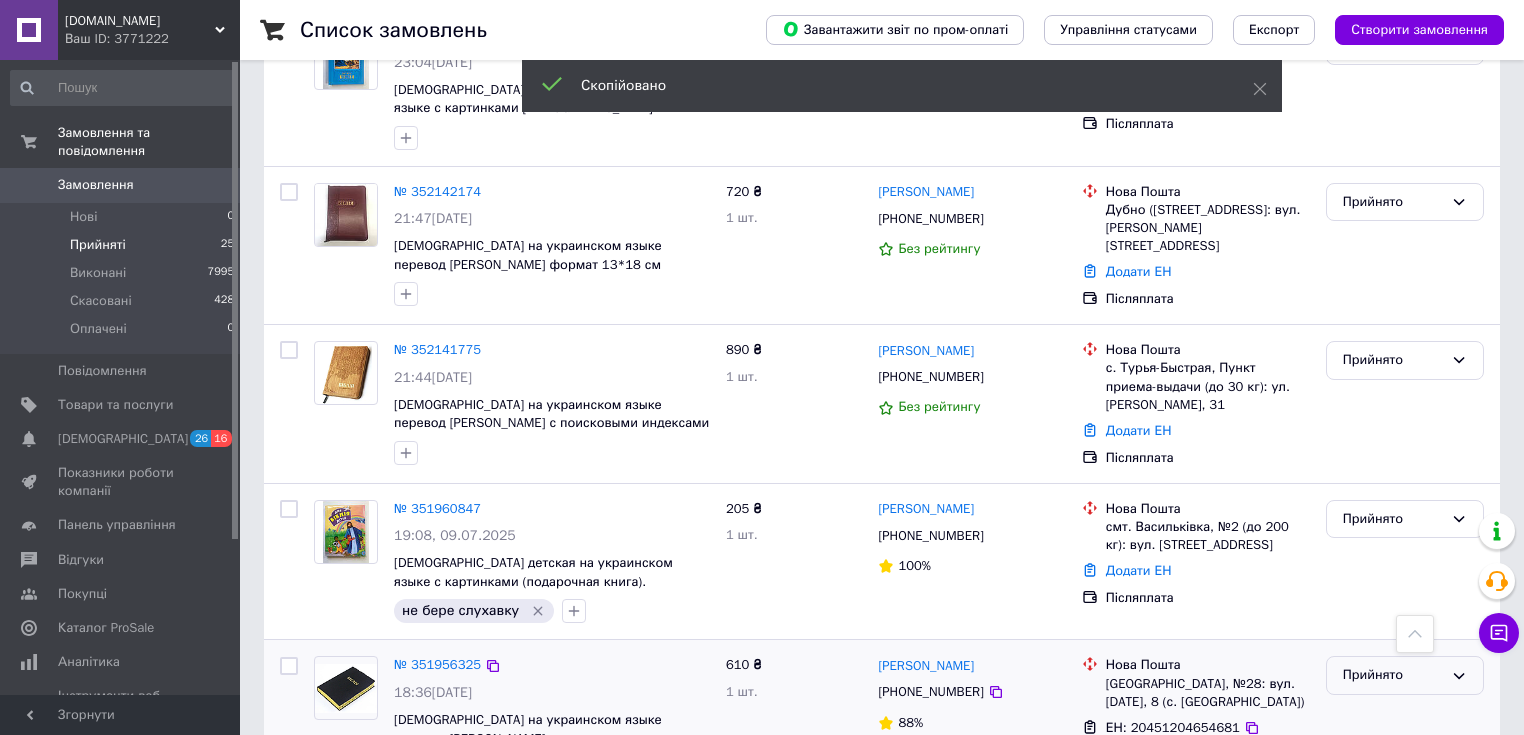 click on "Прийнято" at bounding box center (1393, 675) 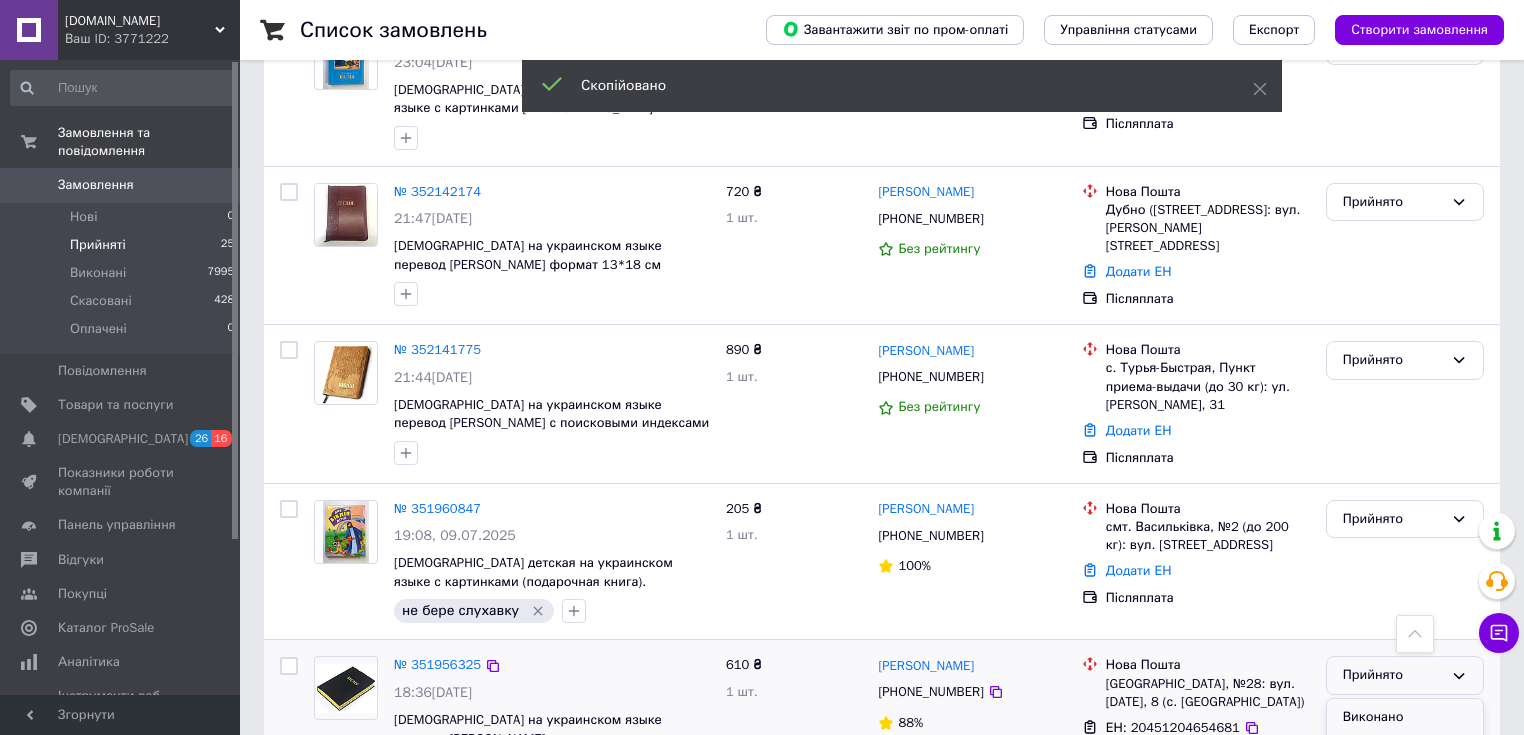 click on "Виконано" at bounding box center [1405, 717] 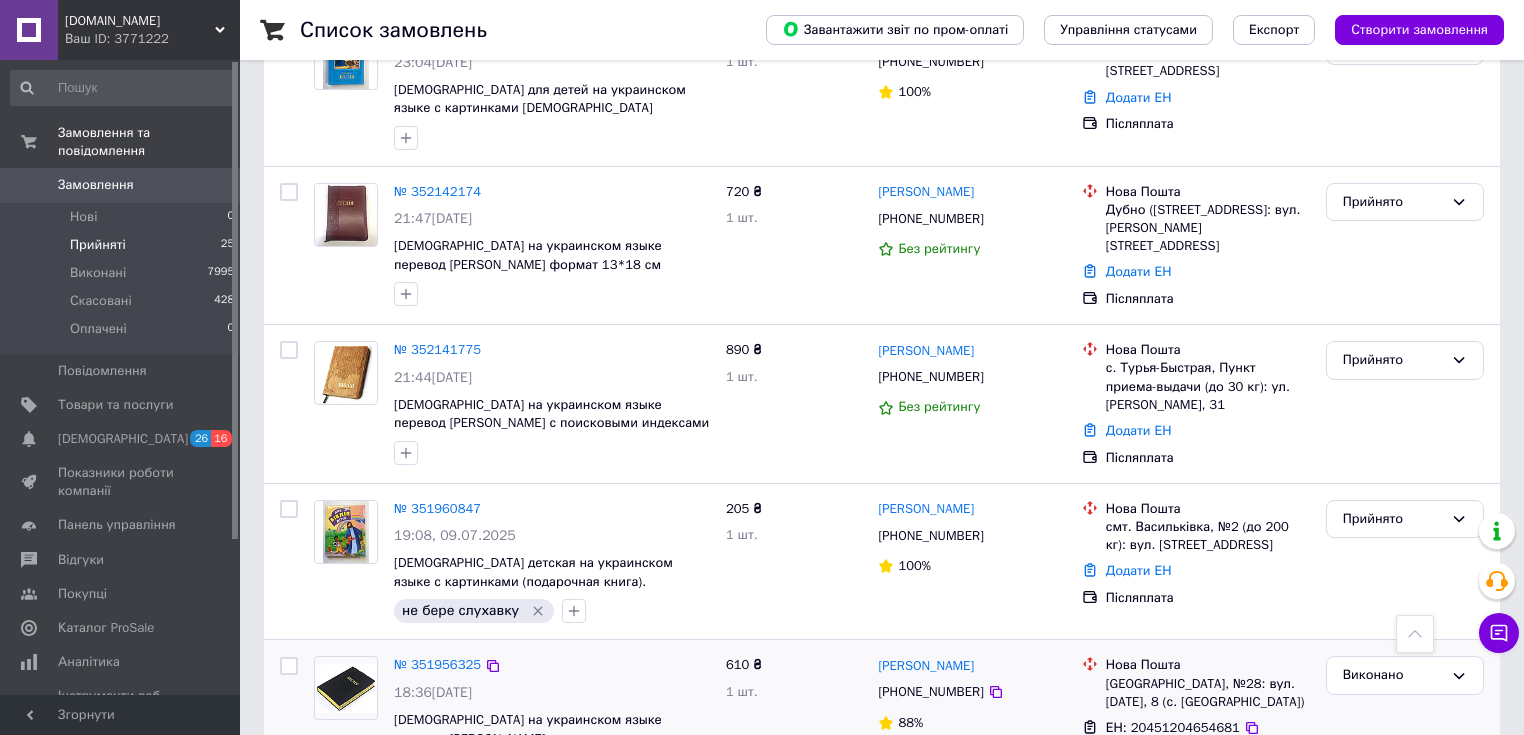 click on "Прийняті 25" at bounding box center [123, 245] 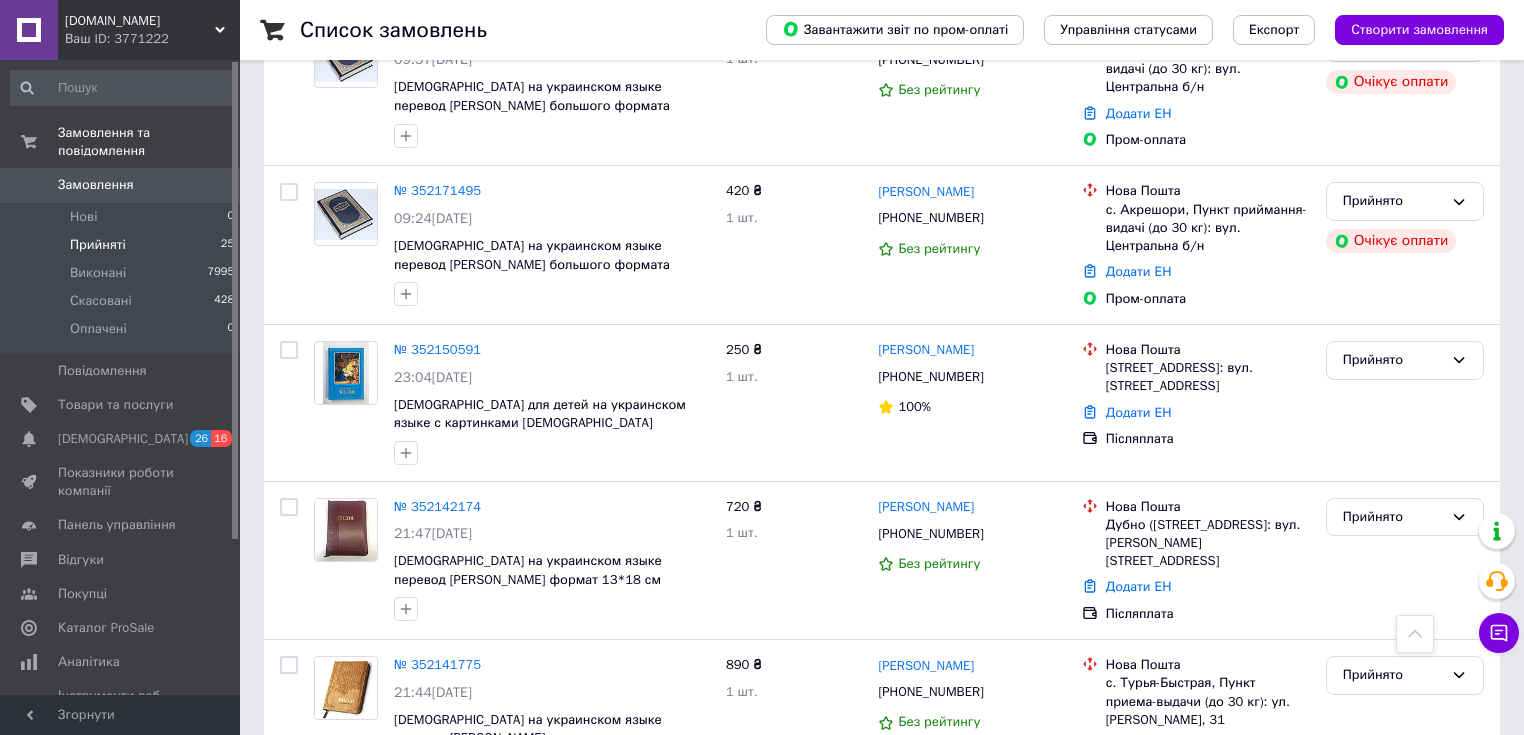 scroll, scrollTop: 4051, scrollLeft: 0, axis: vertical 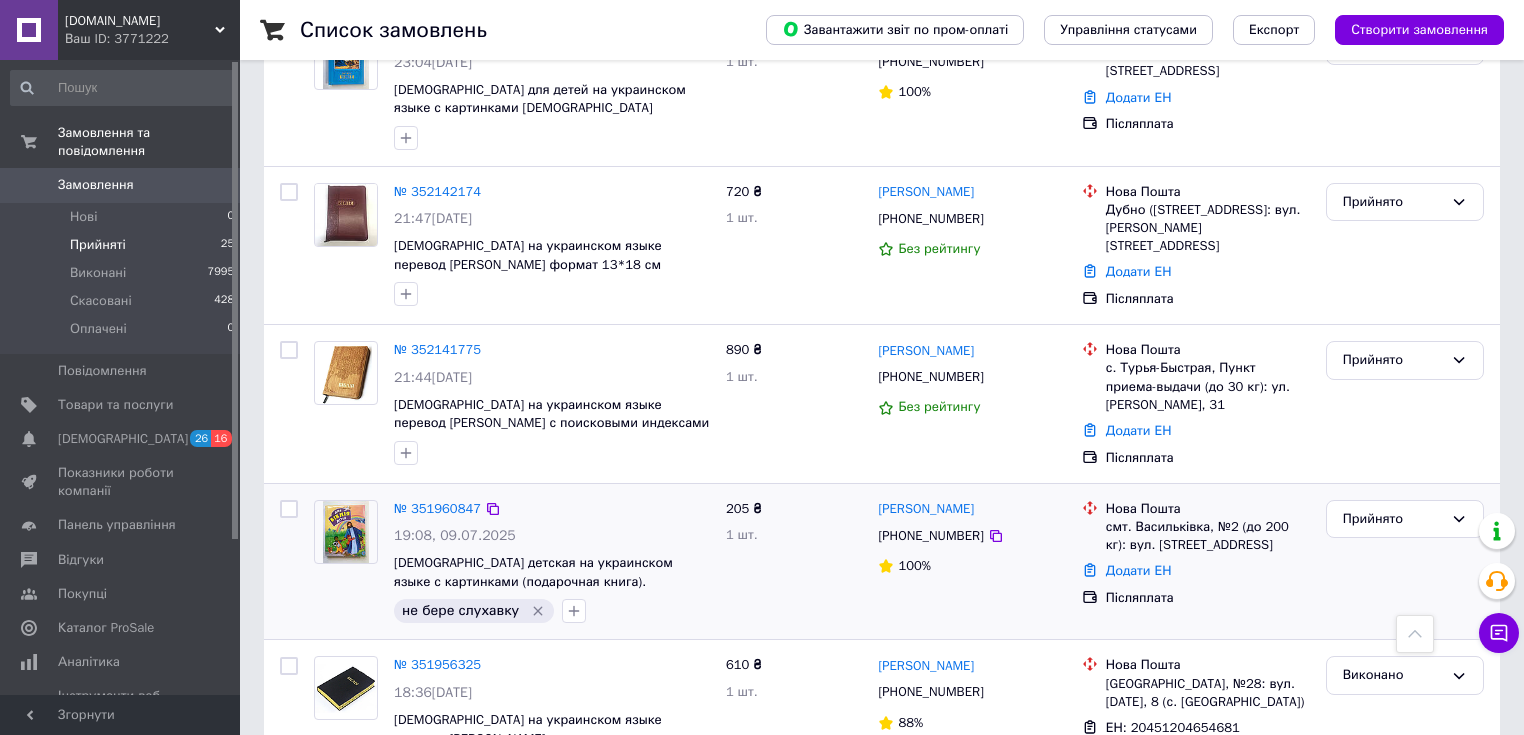 click on "Прийнято" at bounding box center (1405, 562) 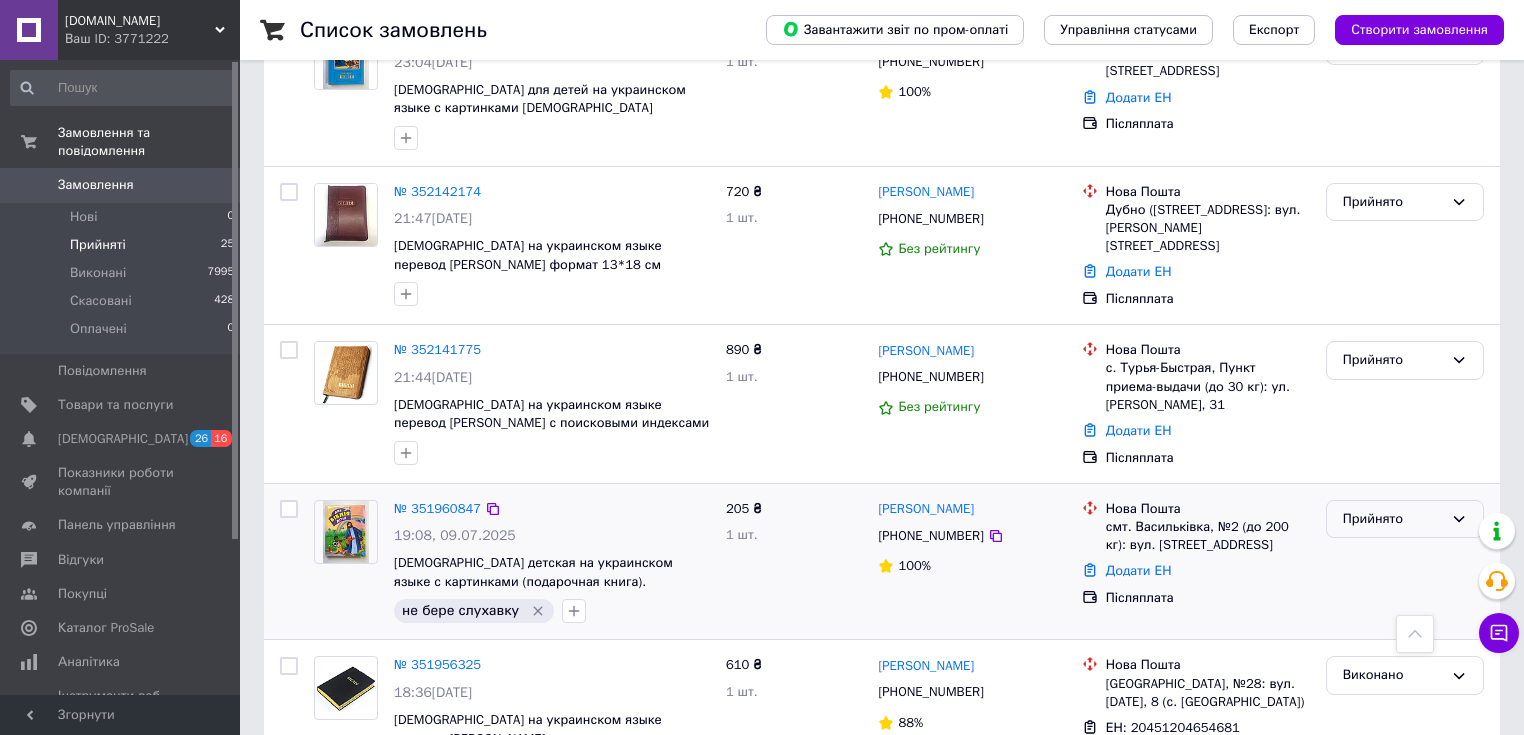 click on "Прийнято" at bounding box center [1393, 519] 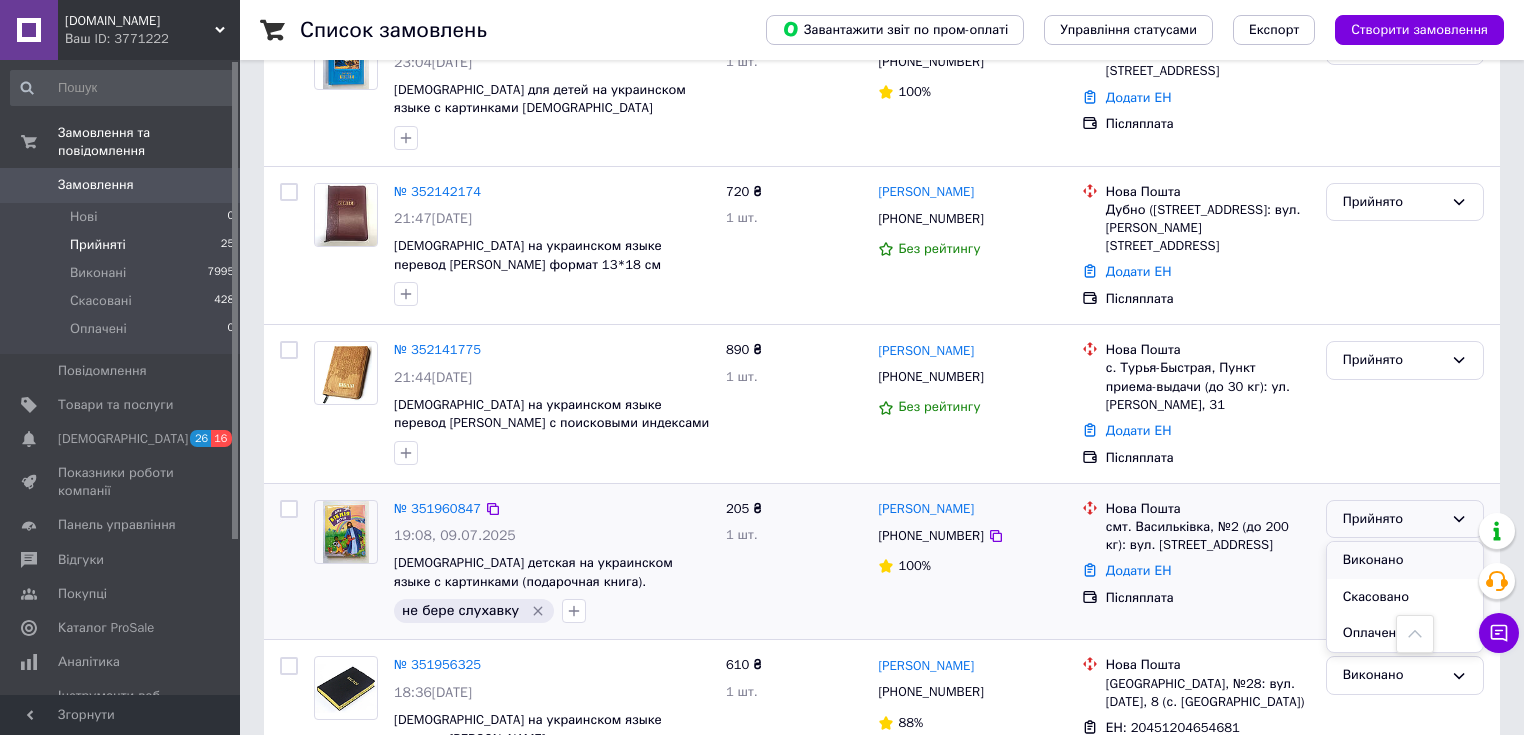 click on "Виконано" at bounding box center [1405, 560] 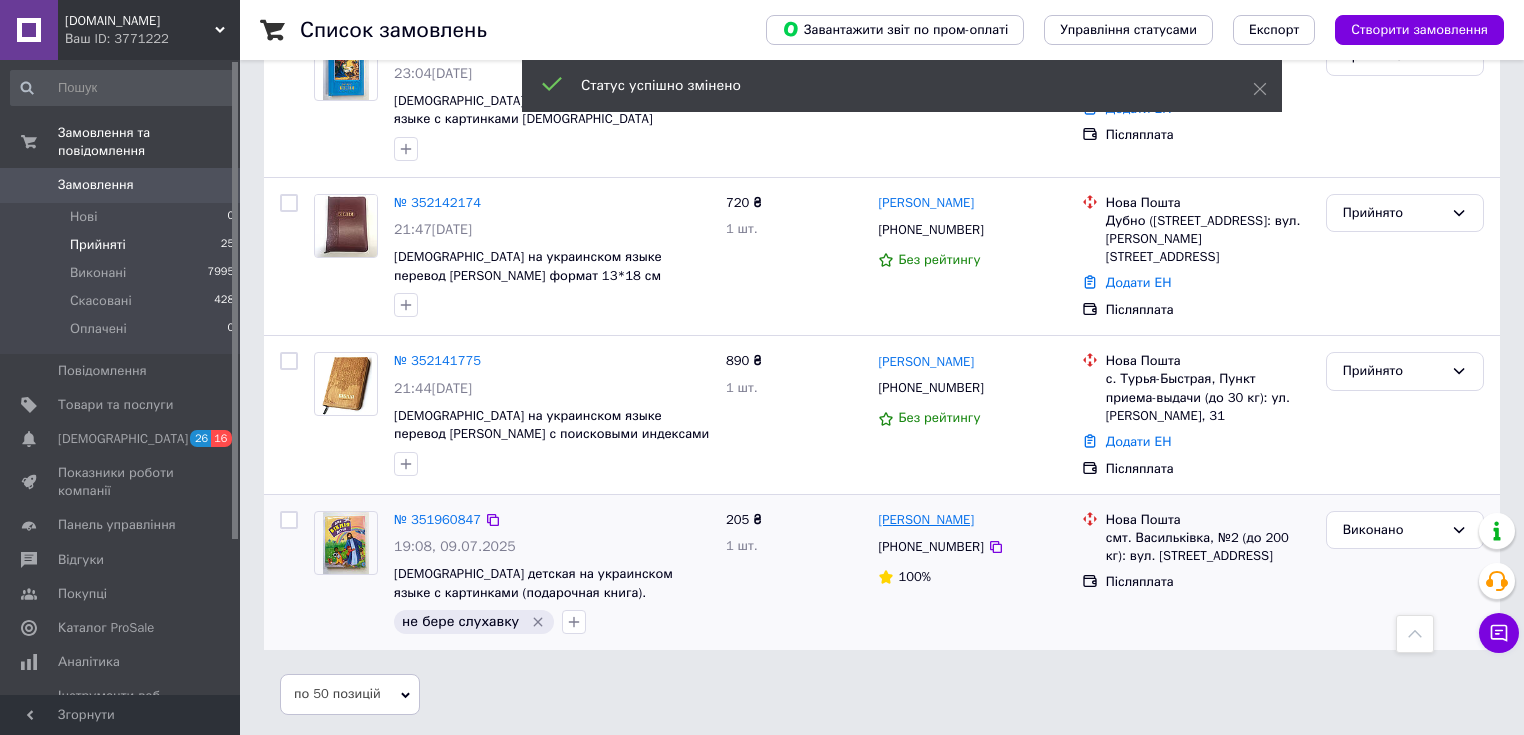 scroll, scrollTop: 3883, scrollLeft: 0, axis: vertical 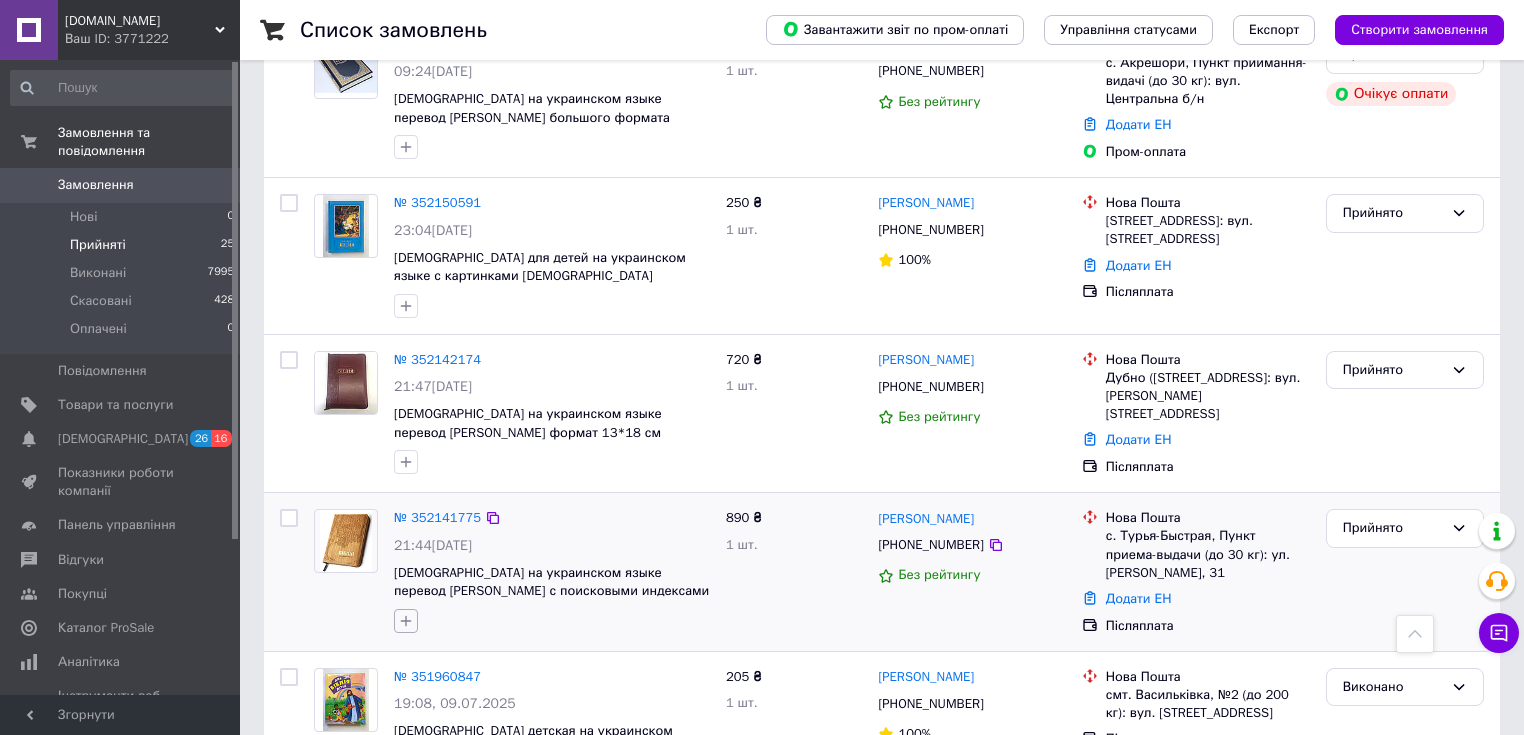 click 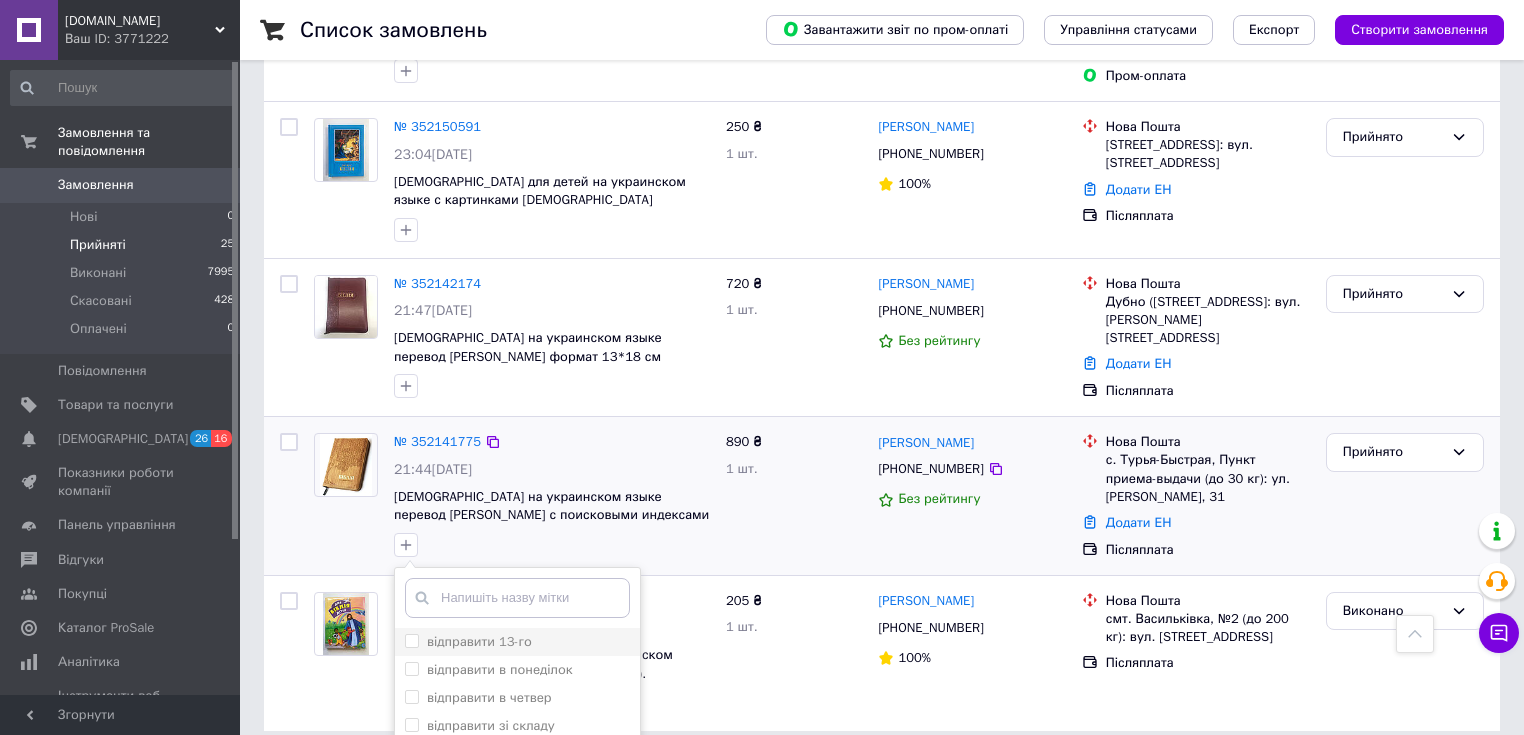 scroll, scrollTop: 4061, scrollLeft: 0, axis: vertical 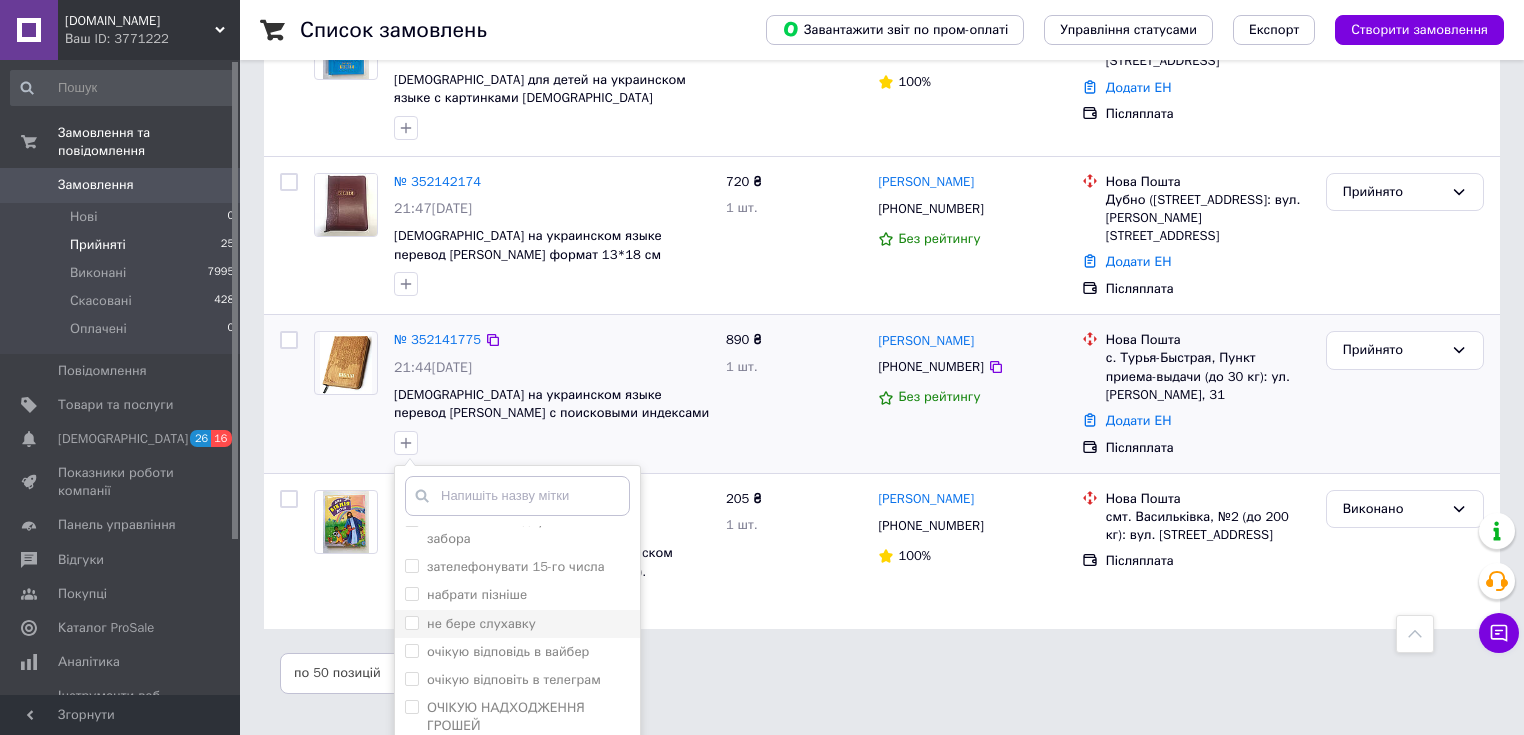 click on "не бере слухавку" at bounding box center (411, 622) 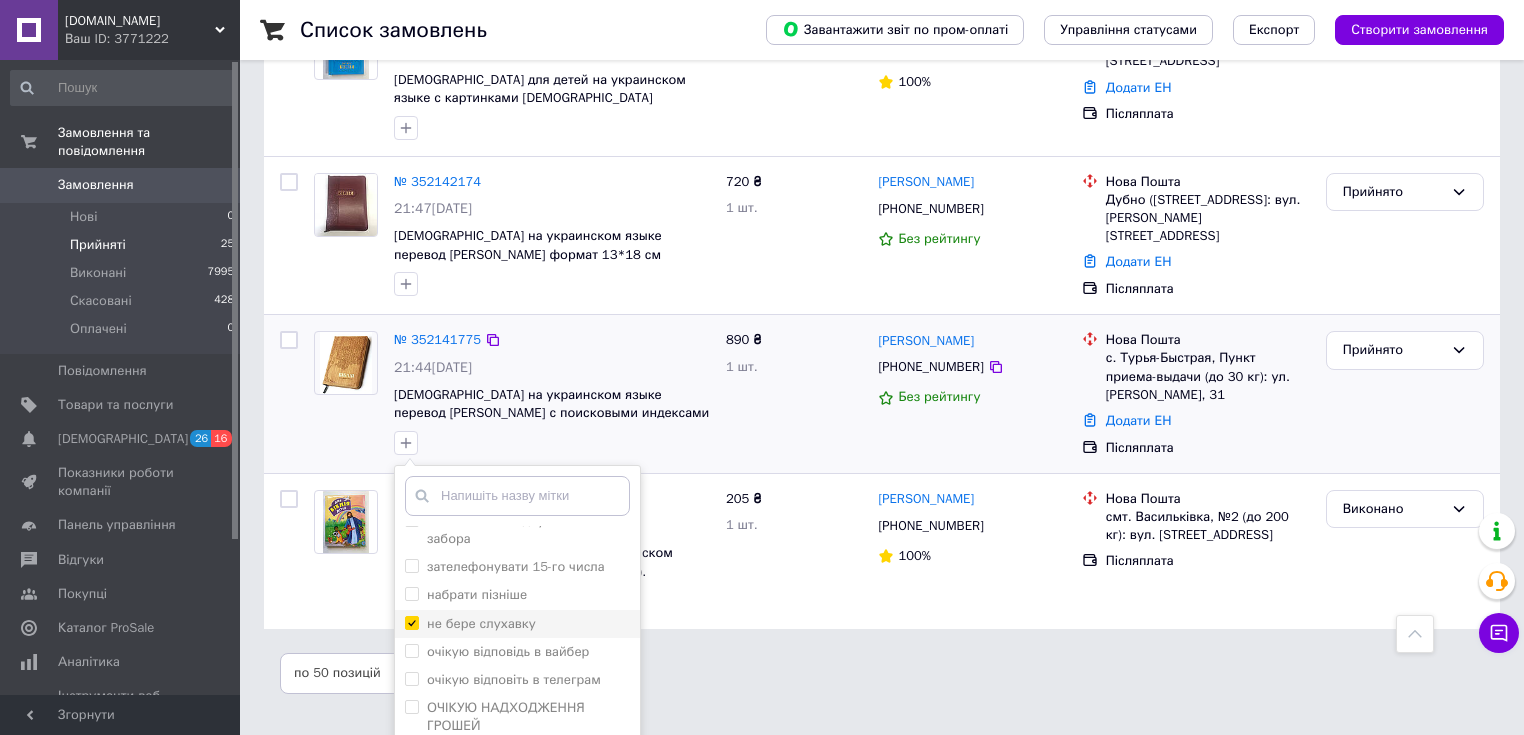 checkbox on "true" 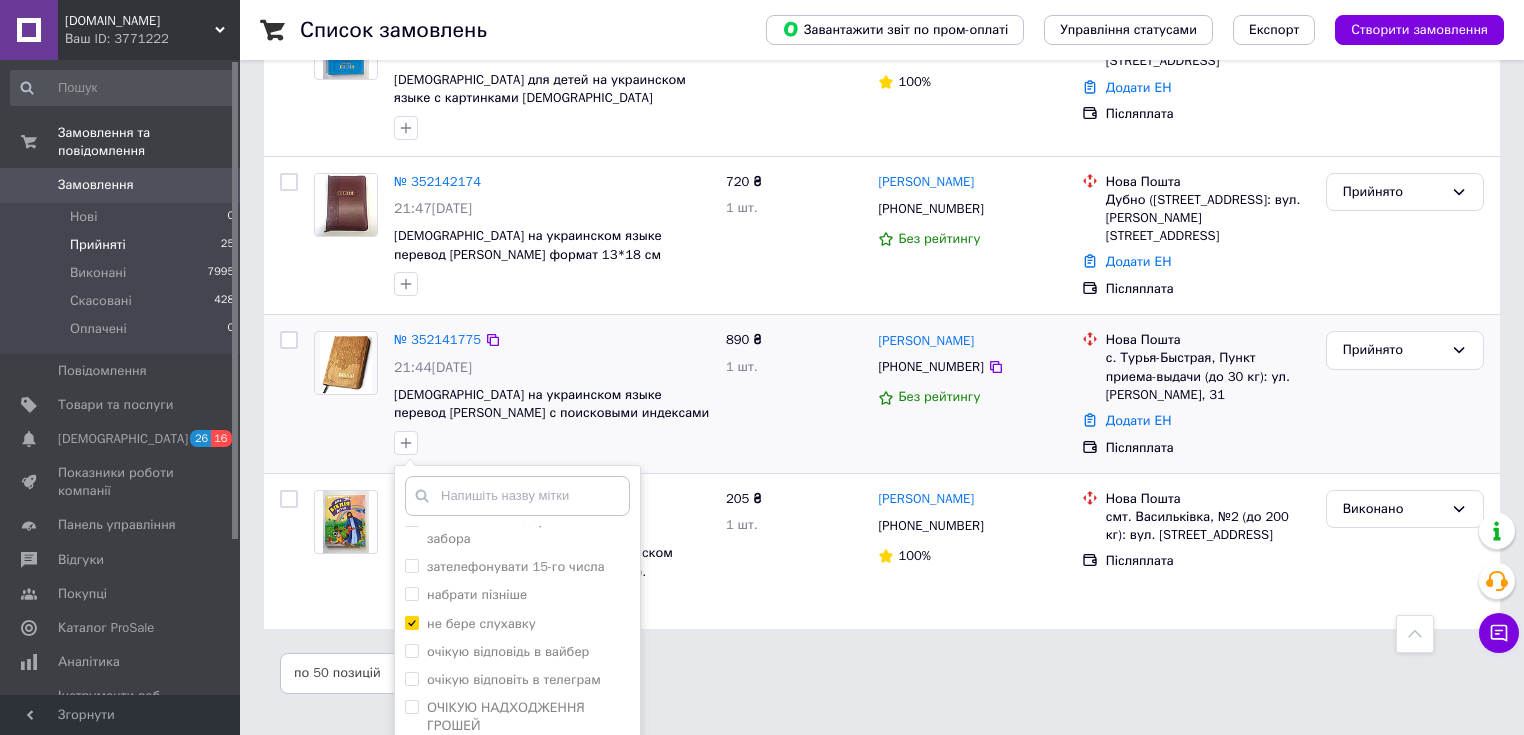 click on "Додати мітку" at bounding box center (517, 862) 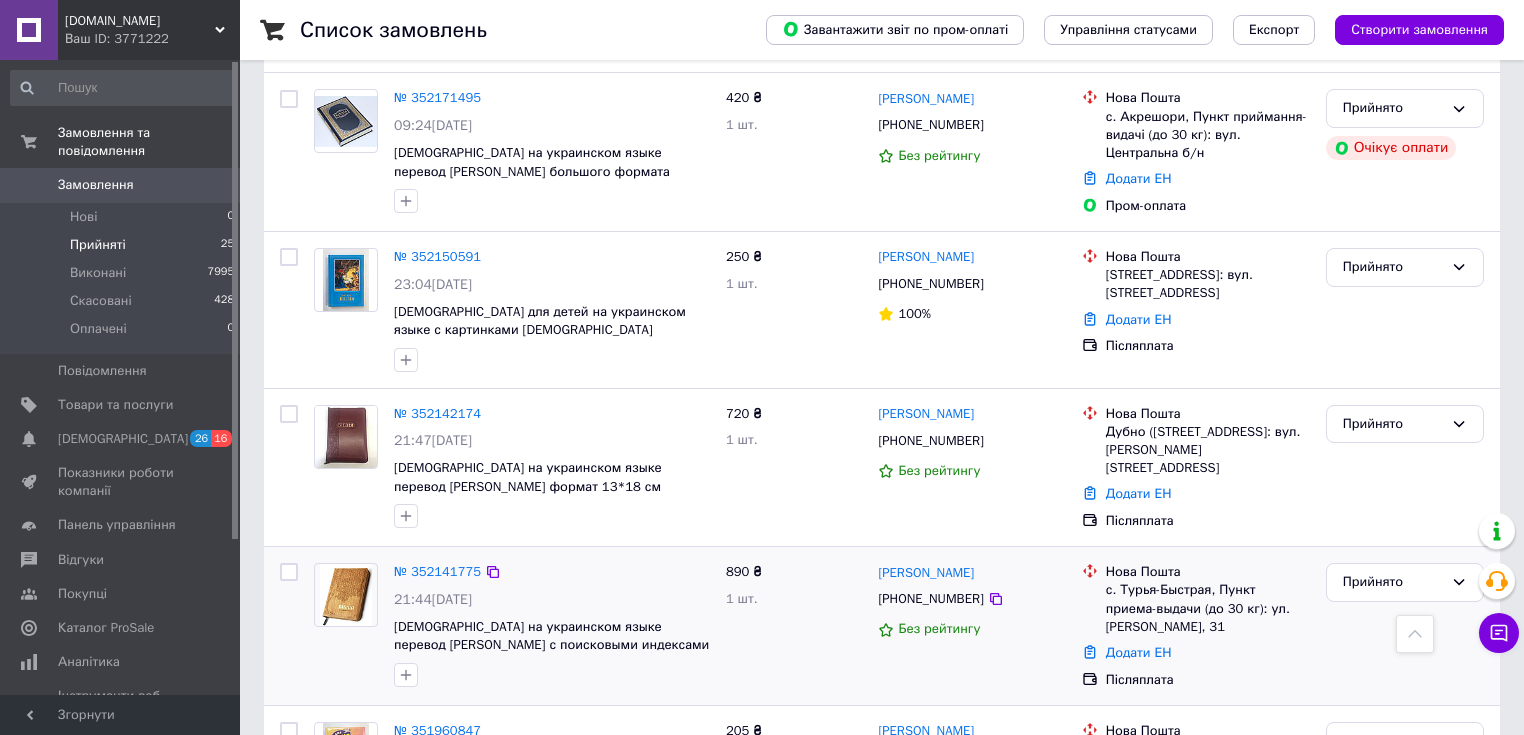 scroll, scrollTop: 3723, scrollLeft: 0, axis: vertical 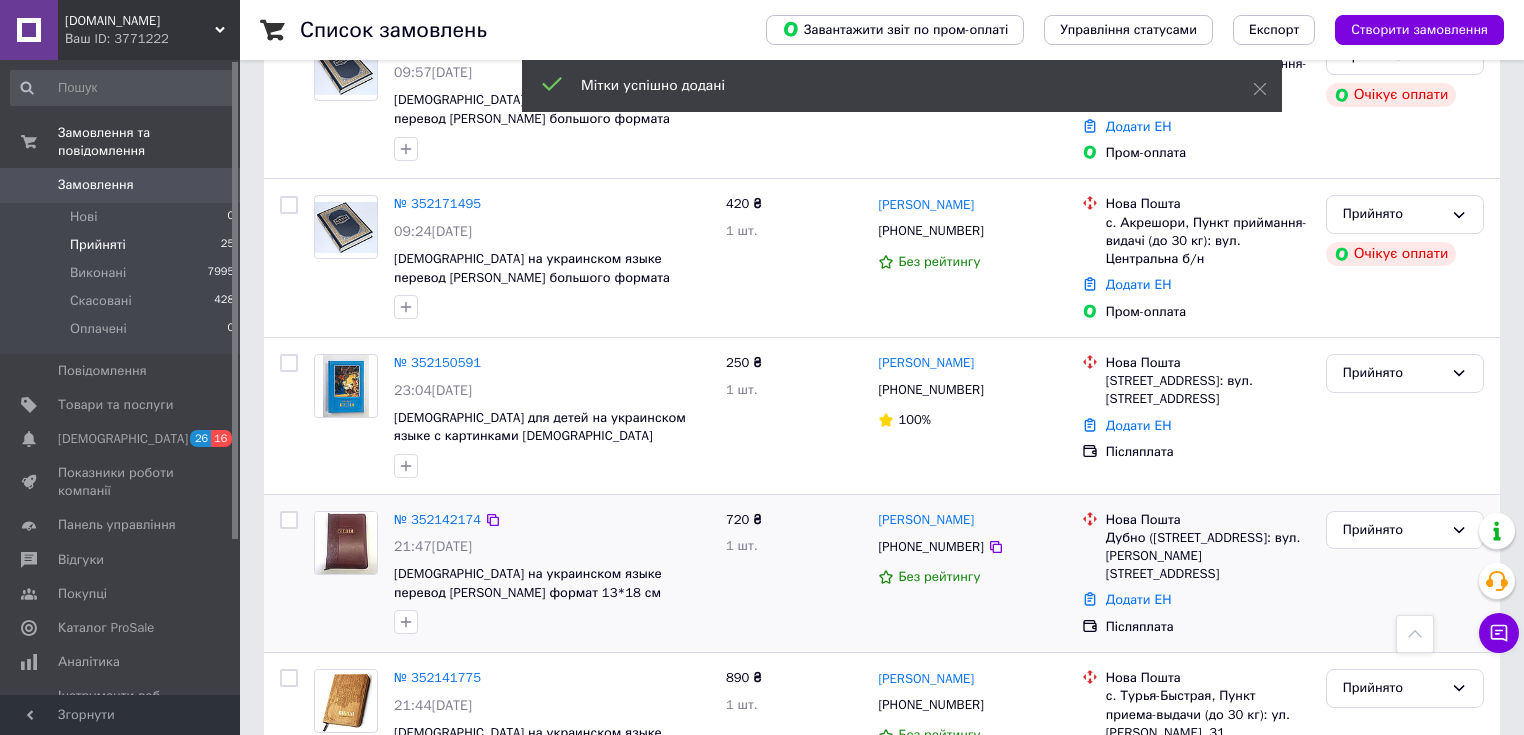 click at bounding box center [346, 543] 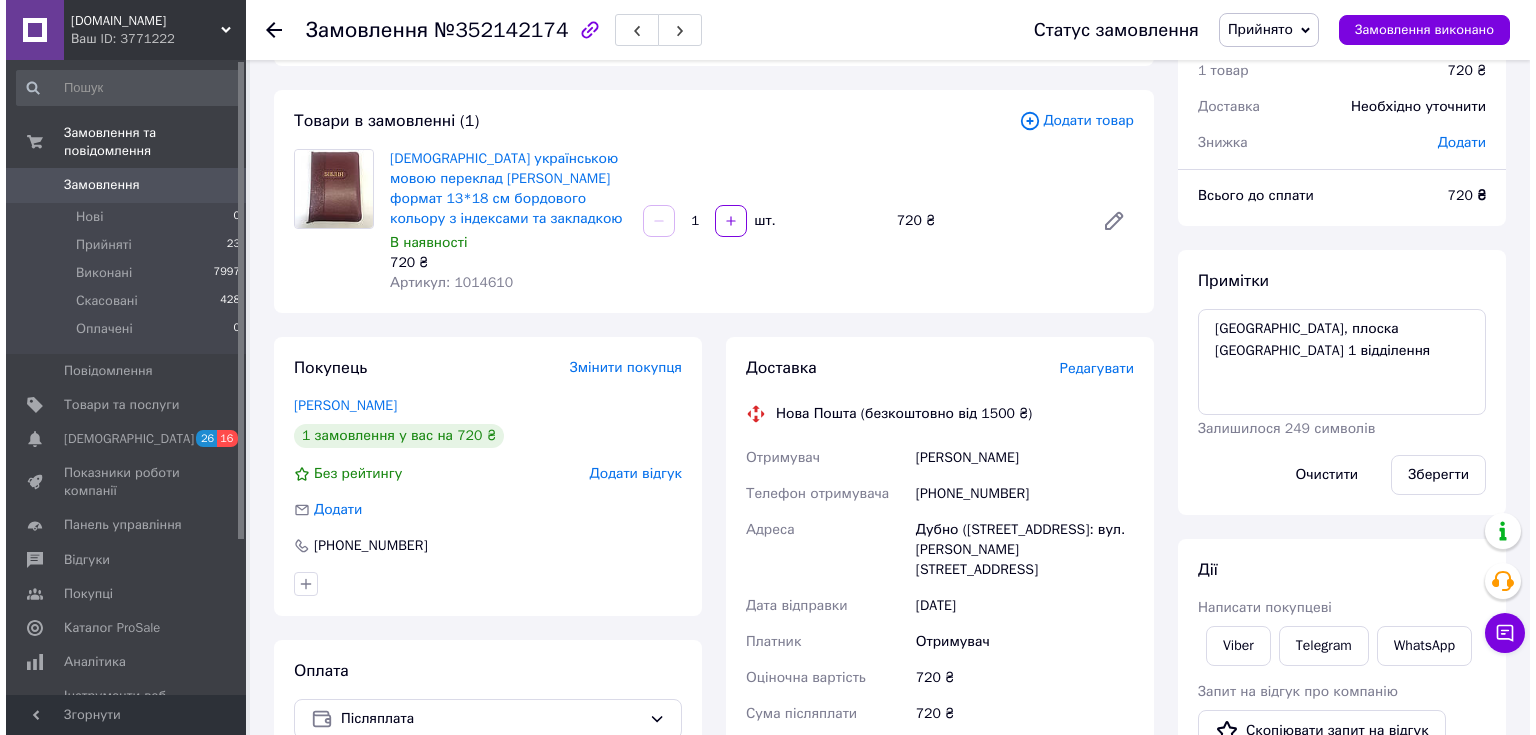 scroll, scrollTop: 160, scrollLeft: 0, axis: vertical 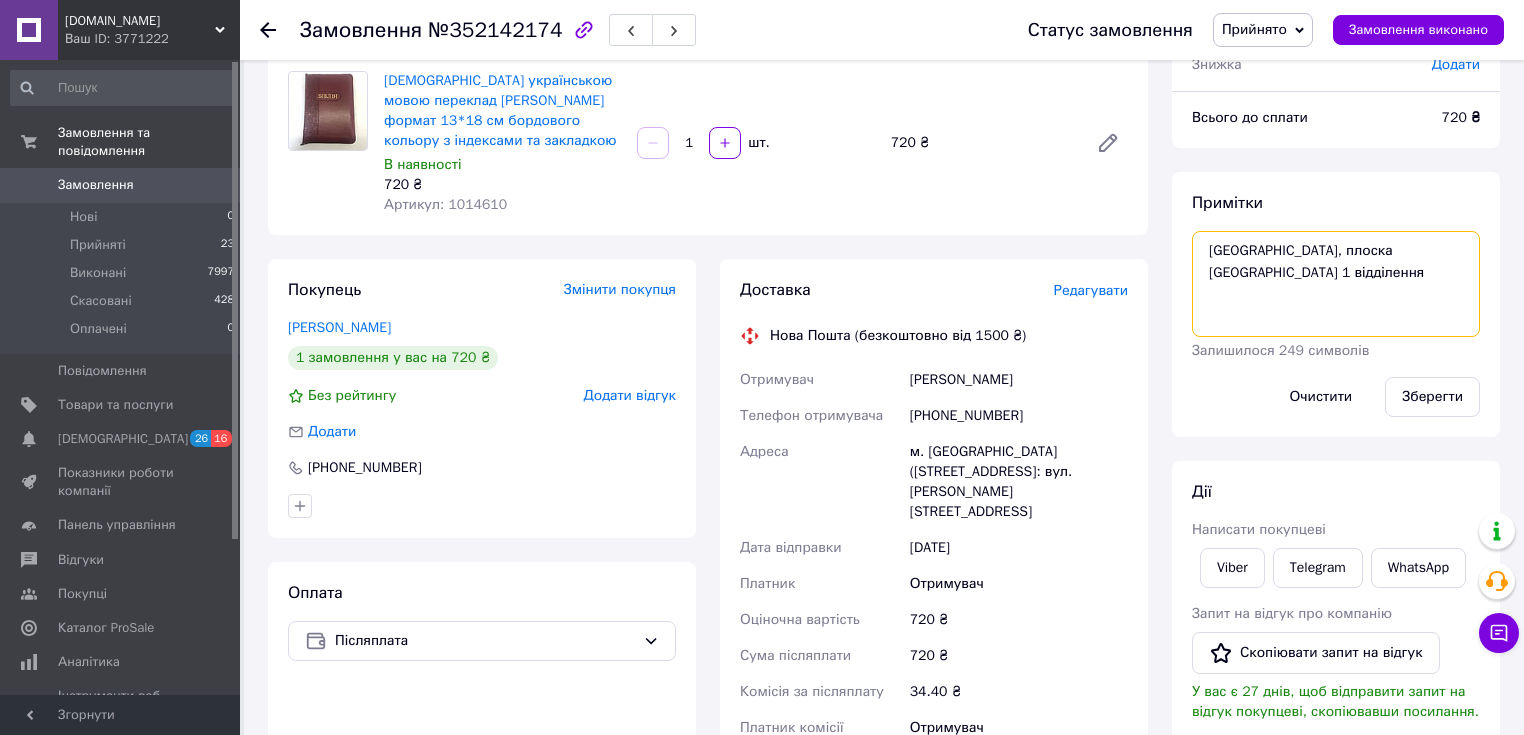 click on "[GEOGRAPHIC_DATA], плоска [GEOGRAPHIC_DATA] 1 відділення" at bounding box center (1336, 284) 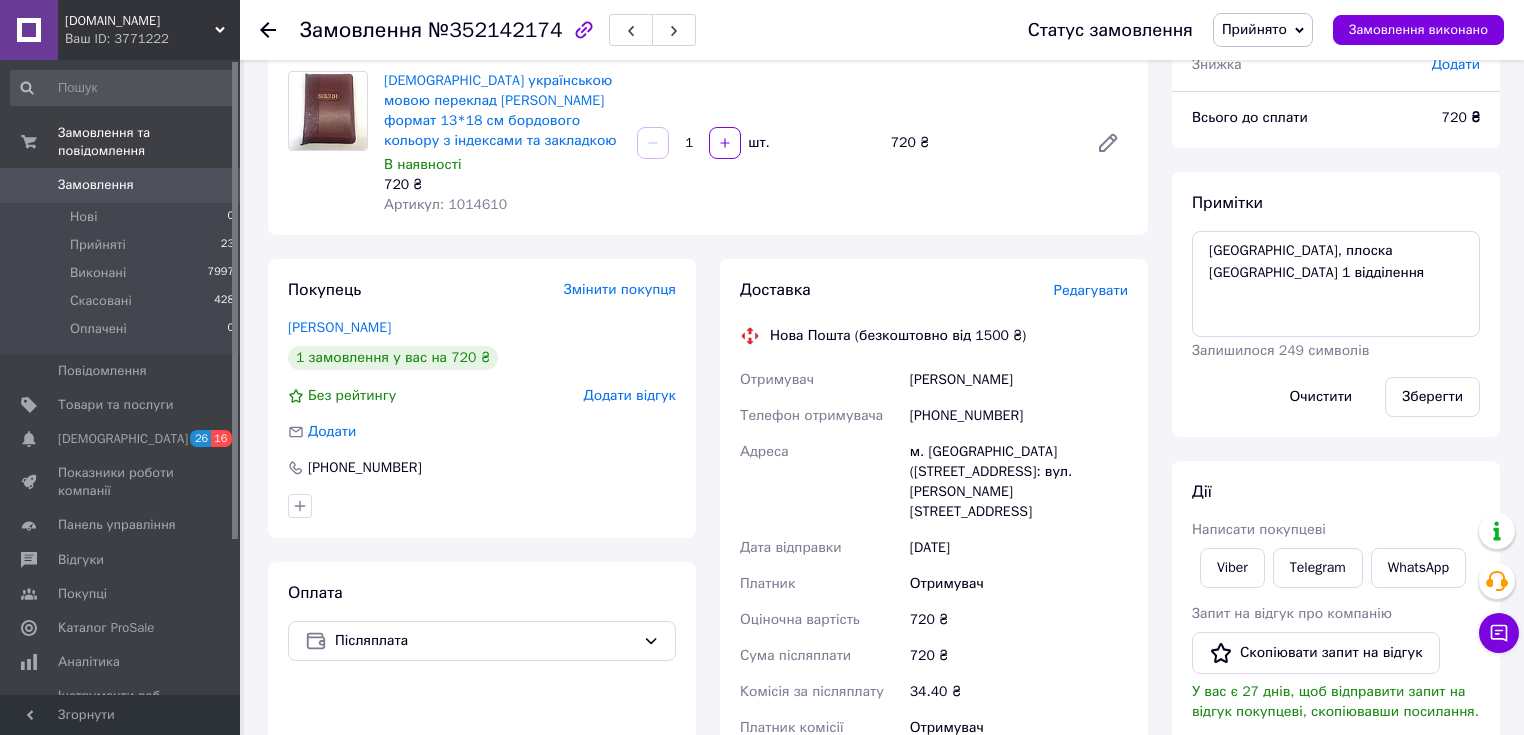 click on "Редагувати" at bounding box center [1091, 290] 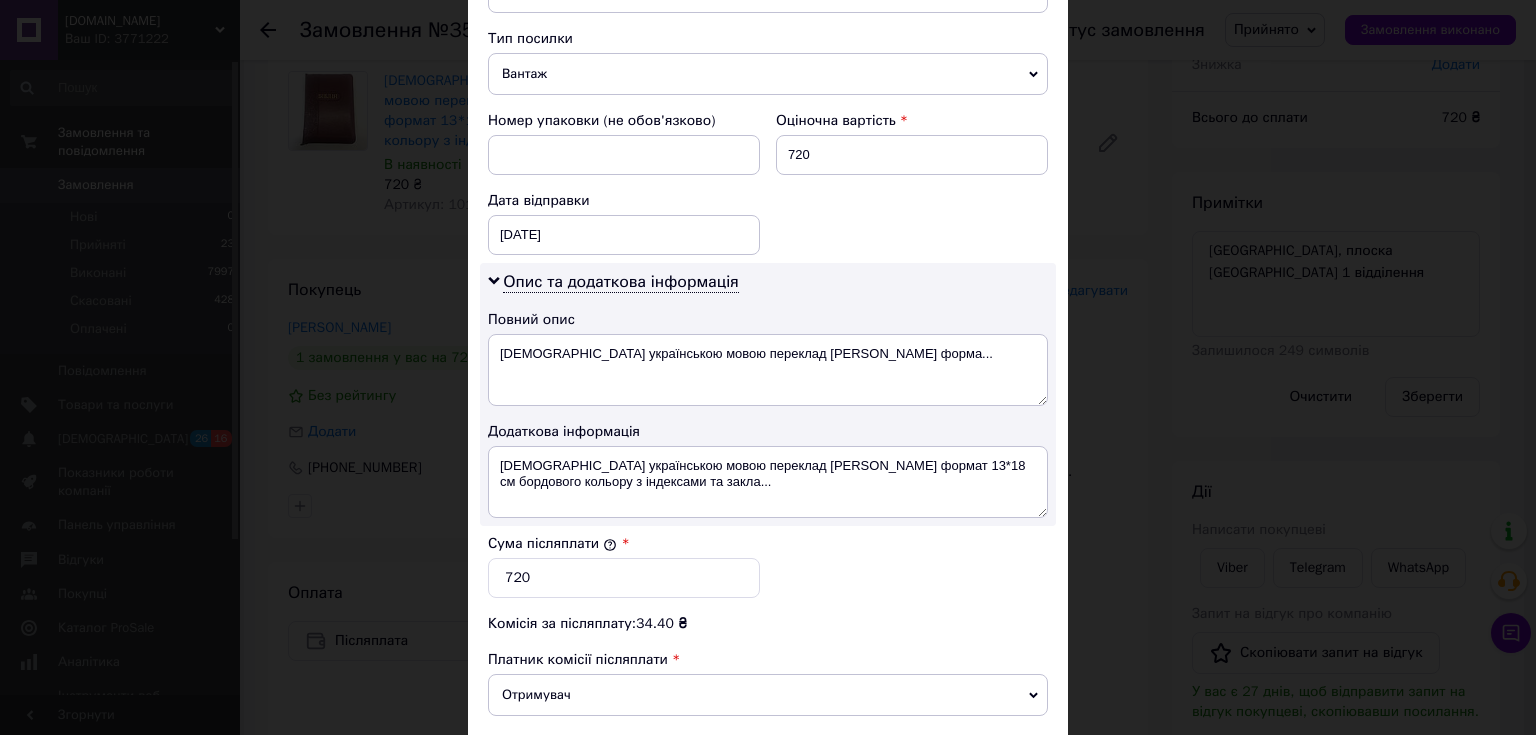 scroll, scrollTop: 480, scrollLeft: 0, axis: vertical 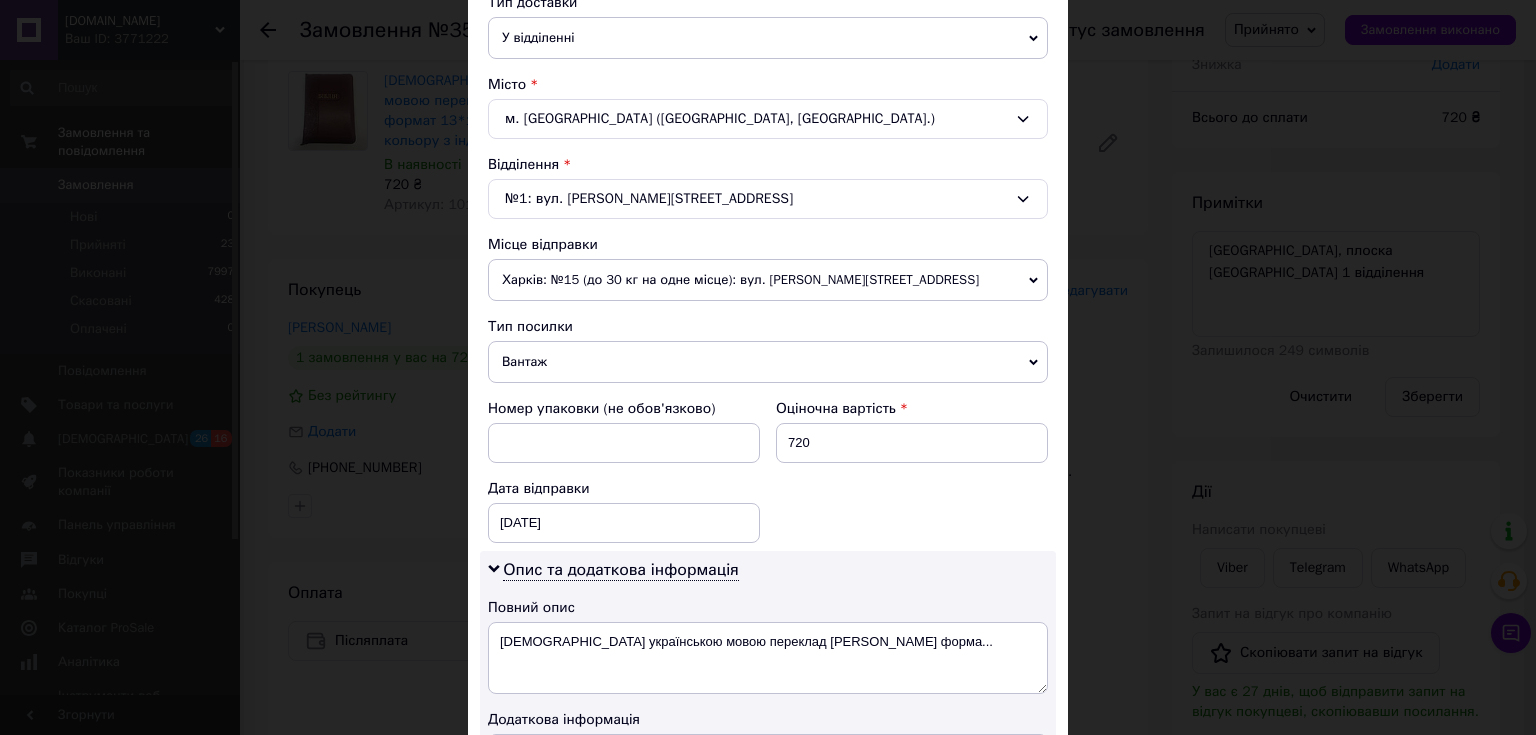 click on "м. [GEOGRAPHIC_DATA] ([GEOGRAPHIC_DATA], [GEOGRAPHIC_DATA].)" at bounding box center [768, 119] 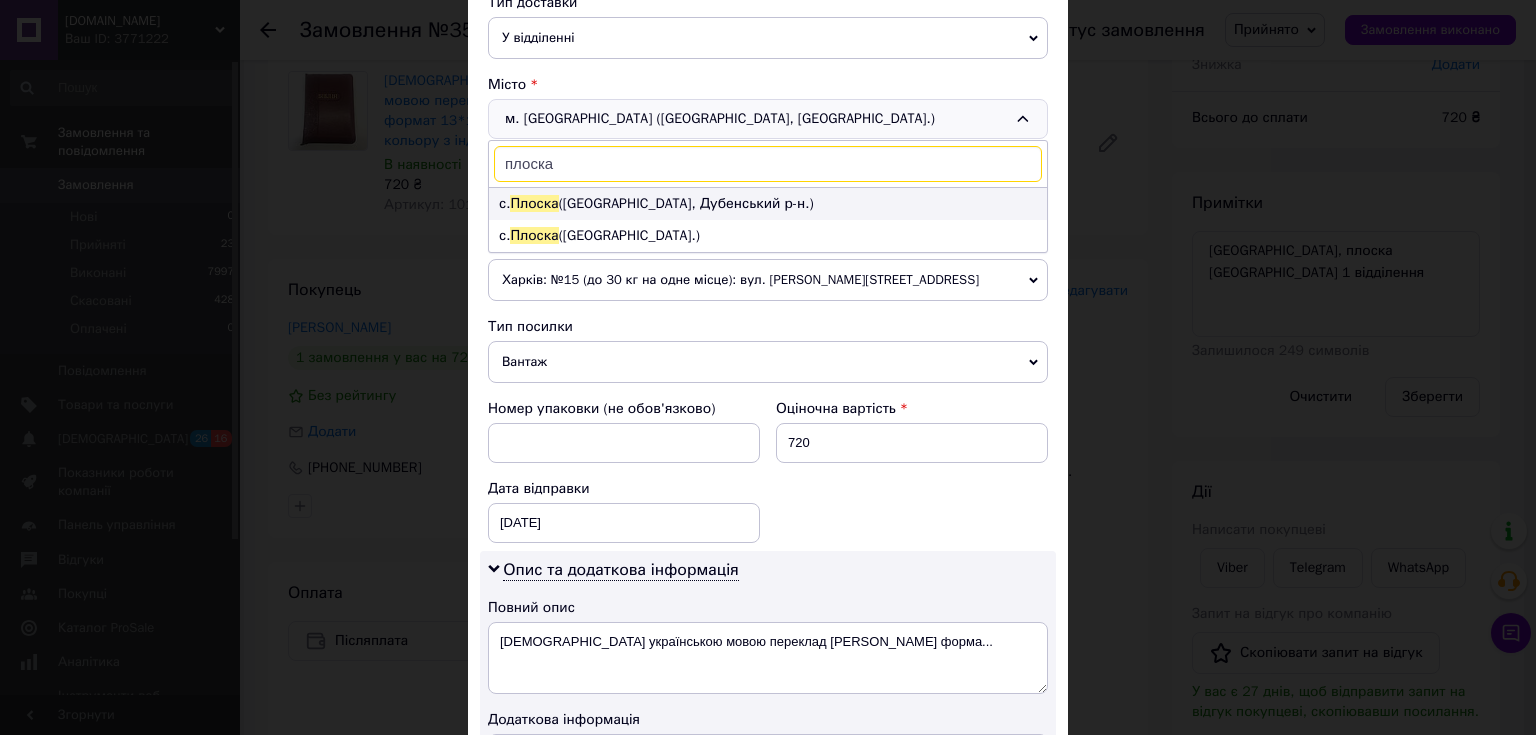 type on "плоска" 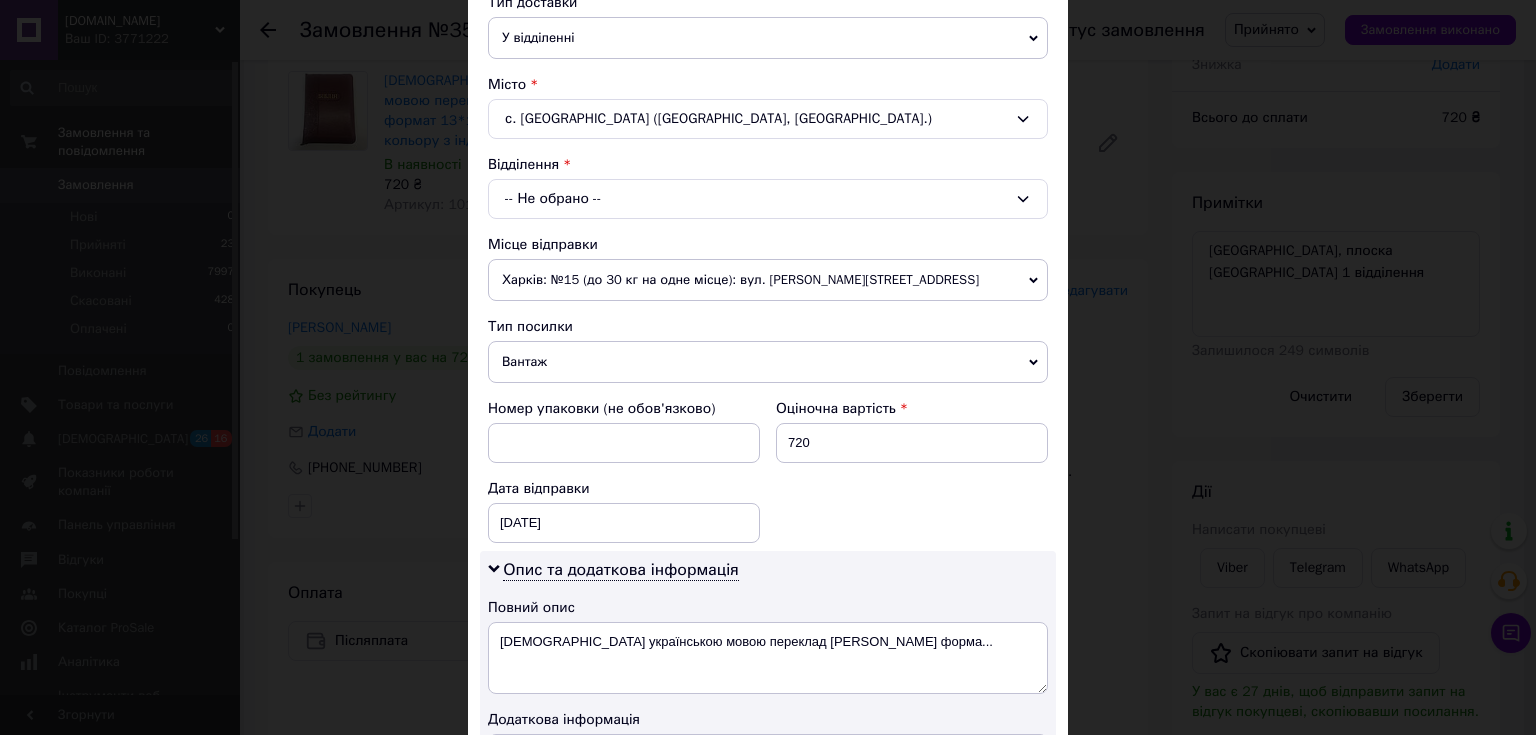 click on "-- Не обрано --" at bounding box center [768, 199] 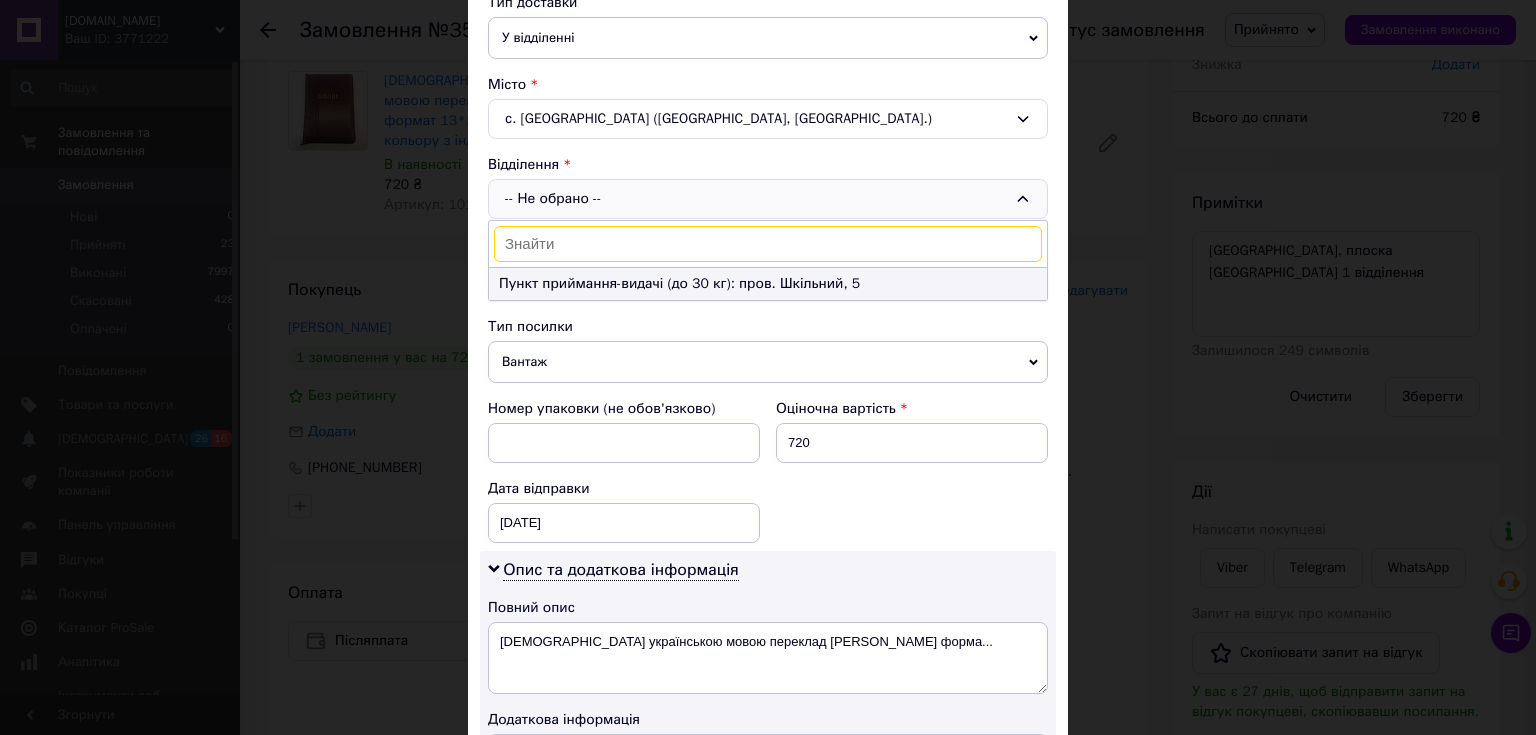 click on "Пункт приймання-видачі (до 30 кг): пров. Шкільний, 5" at bounding box center (768, 284) 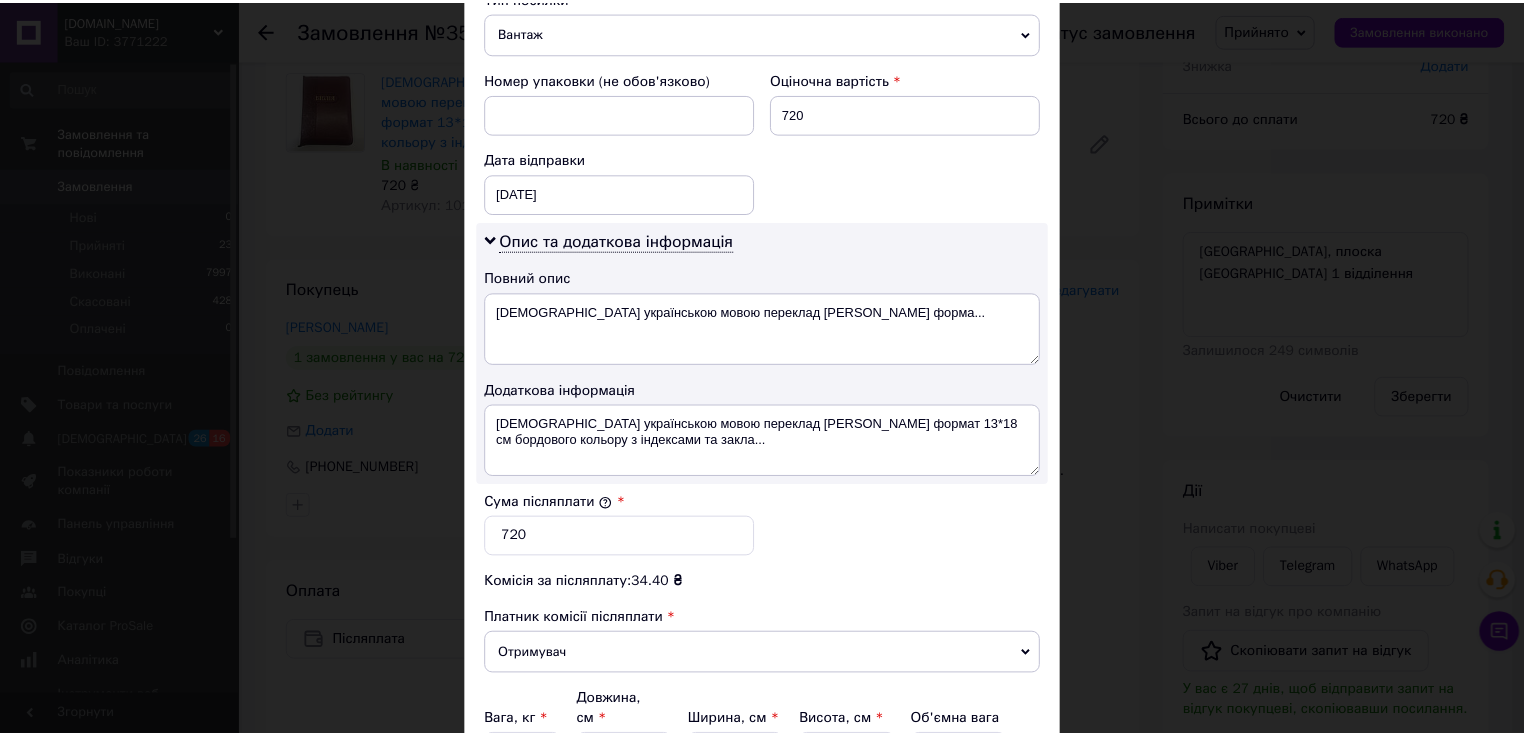scroll, scrollTop: 1008, scrollLeft: 0, axis: vertical 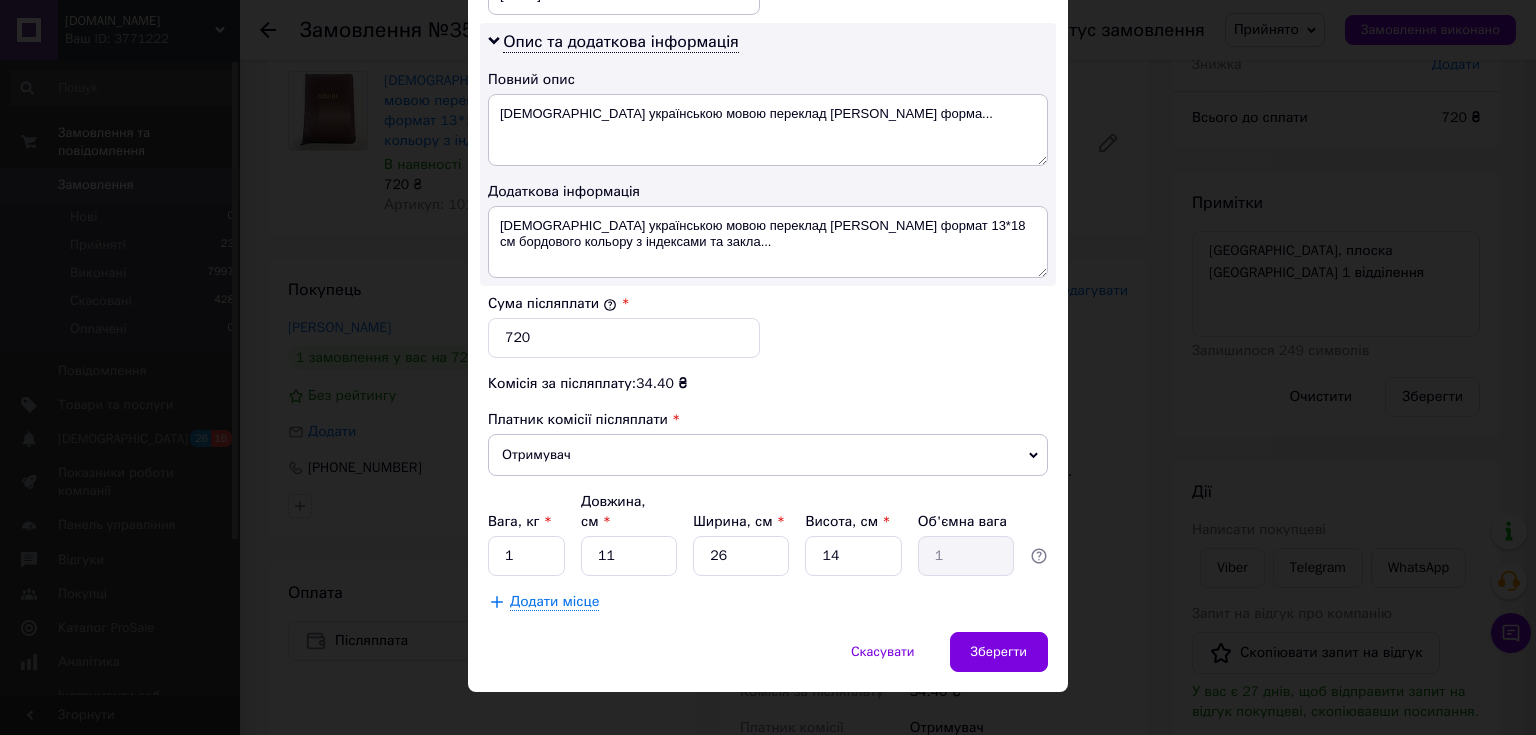 click on "Скасувати   Зберегти" at bounding box center (768, 662) 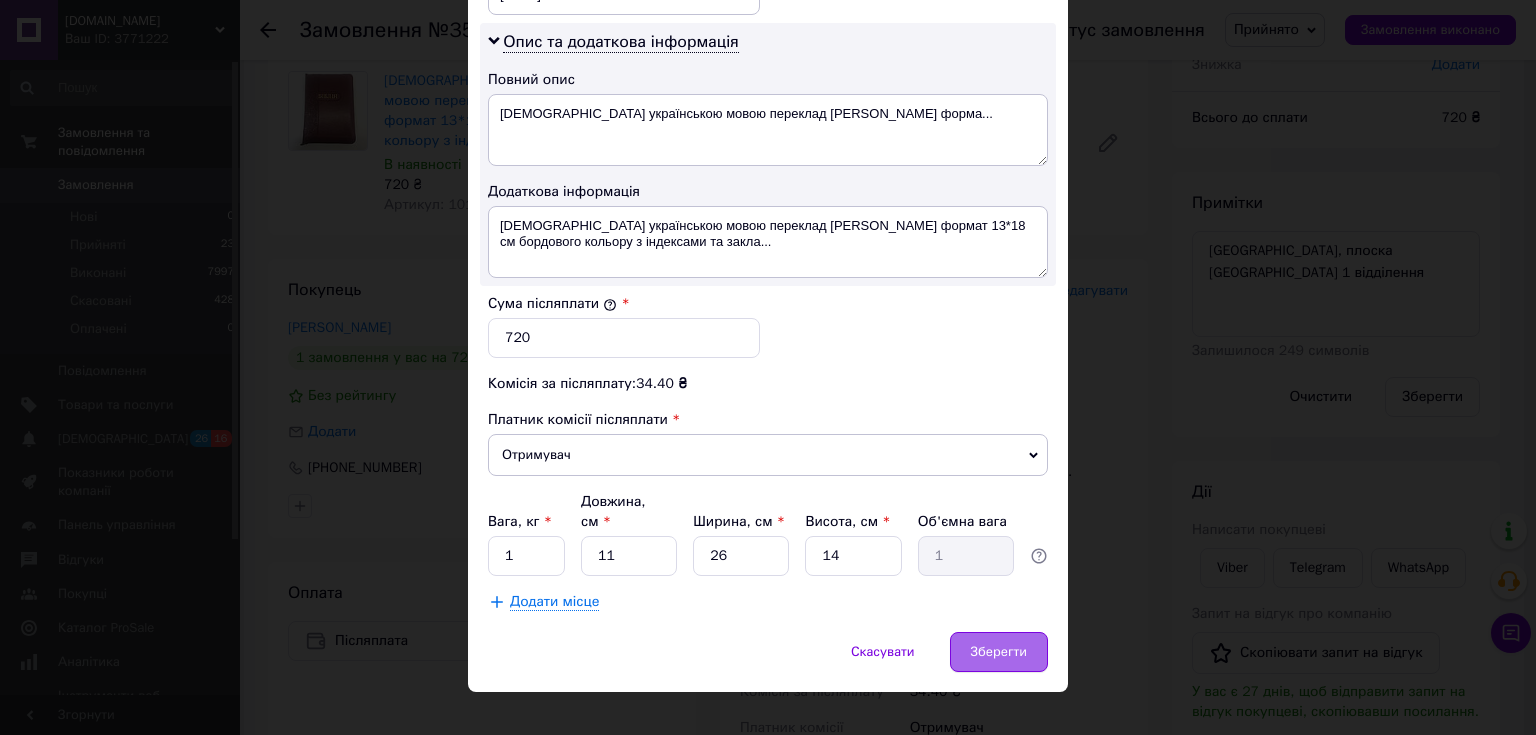 click on "Зберегти" at bounding box center [999, 652] 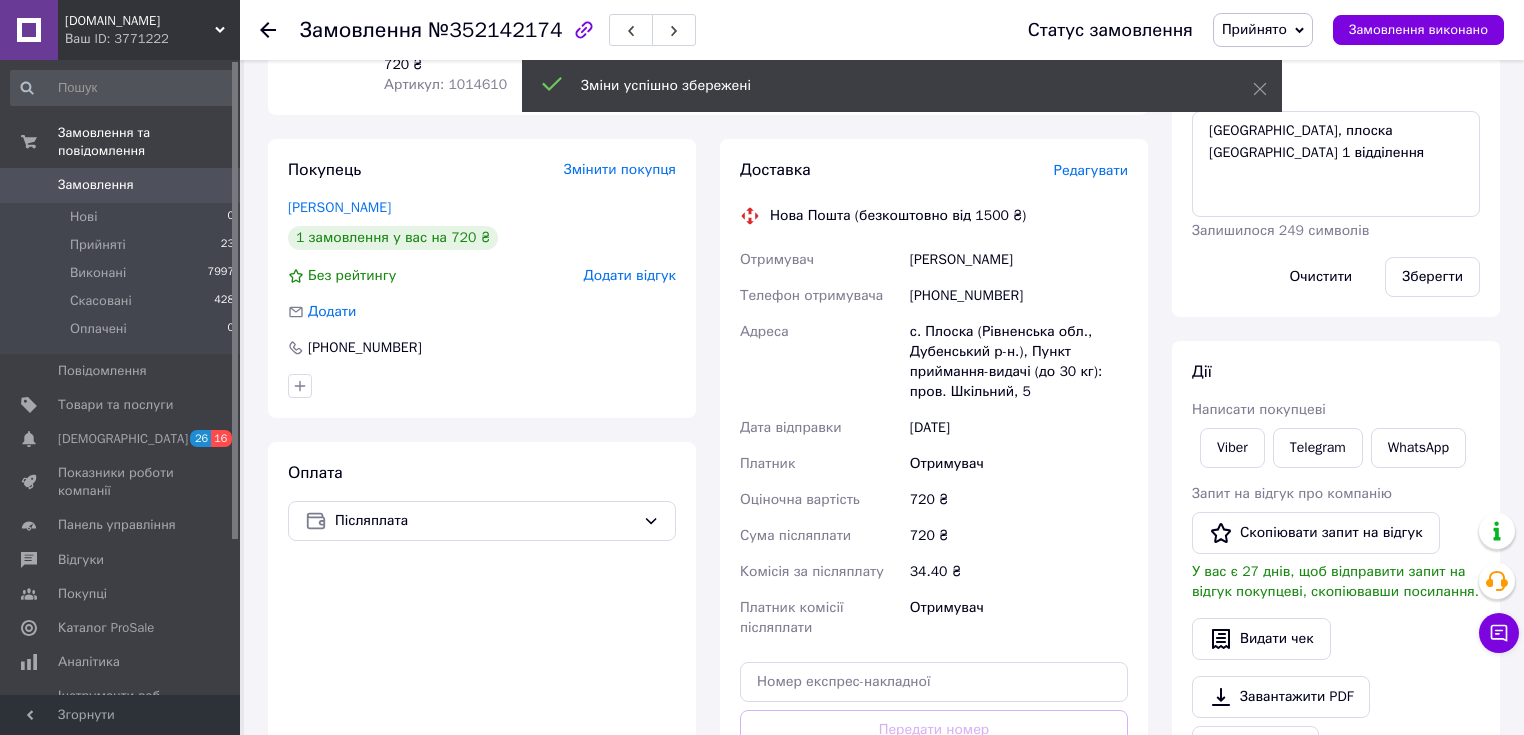 scroll, scrollTop: 480, scrollLeft: 0, axis: vertical 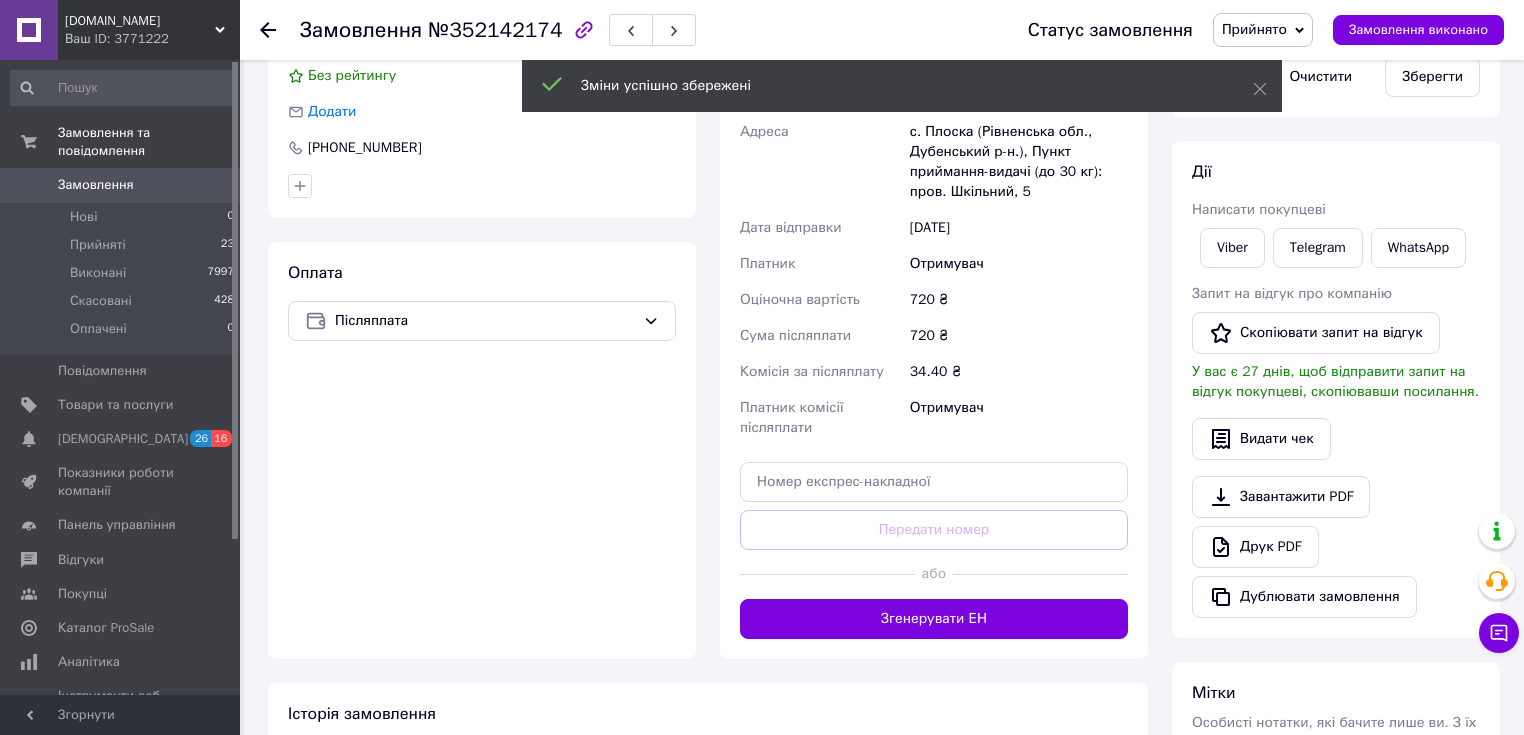 click on "Згенерувати ЕН" at bounding box center (934, 619) 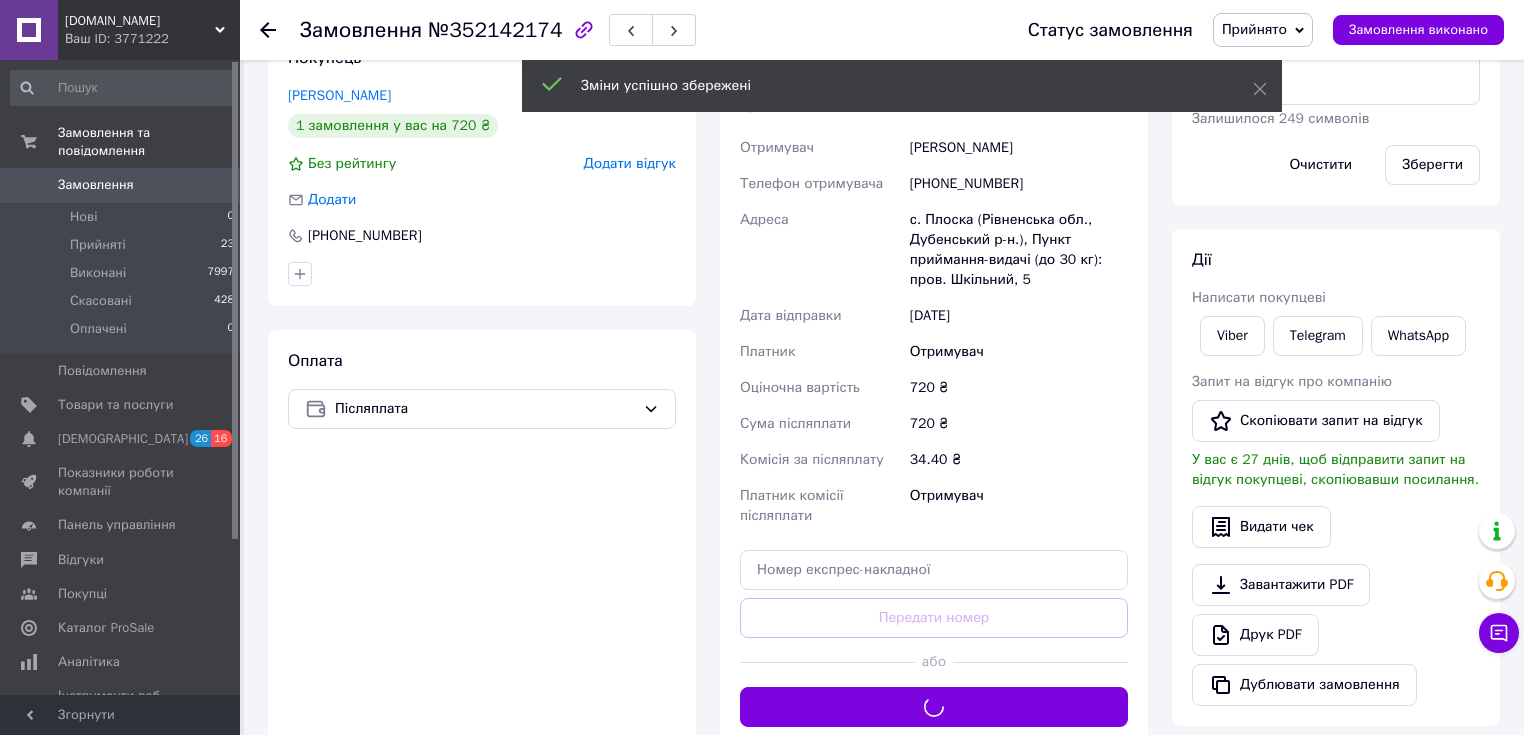 scroll, scrollTop: 320, scrollLeft: 0, axis: vertical 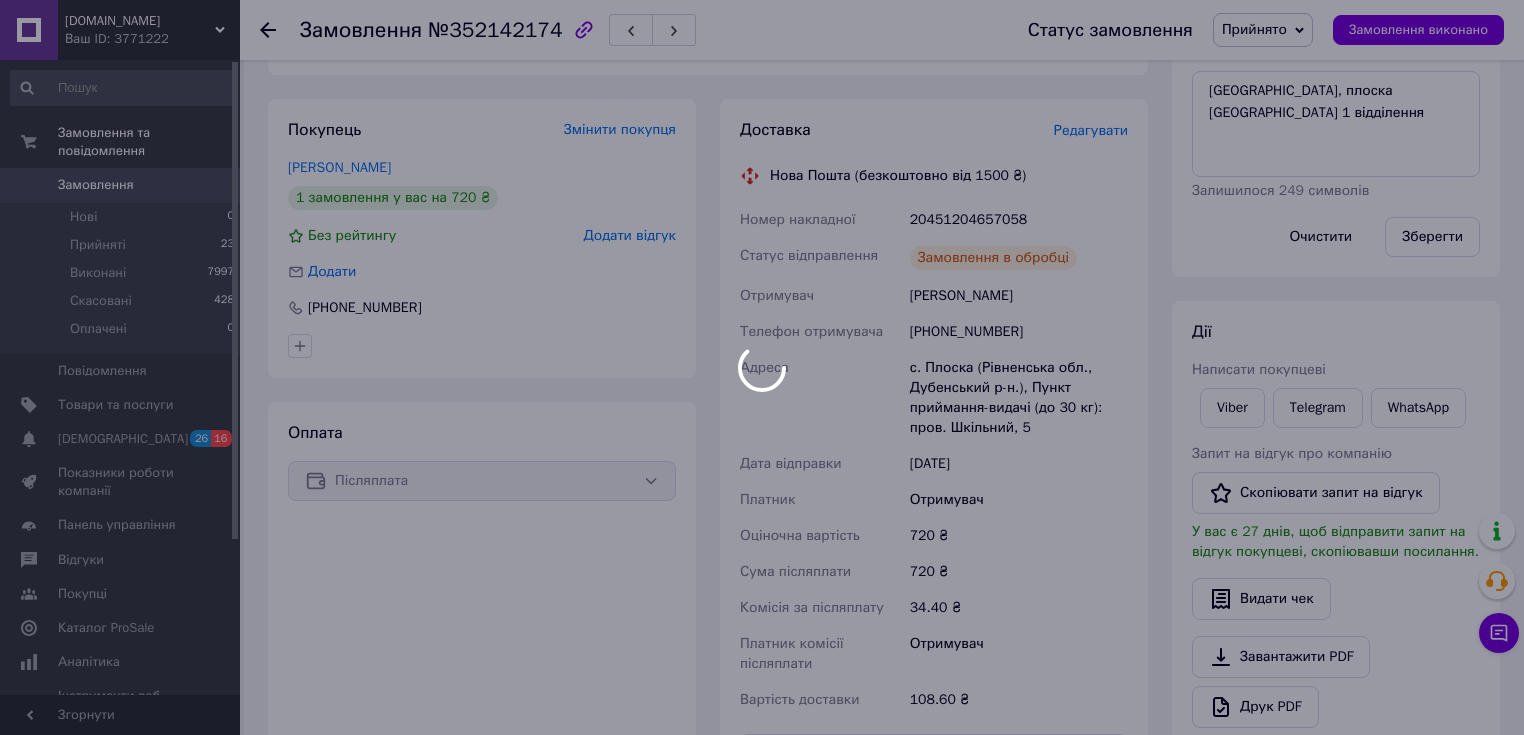 click at bounding box center (762, 367) 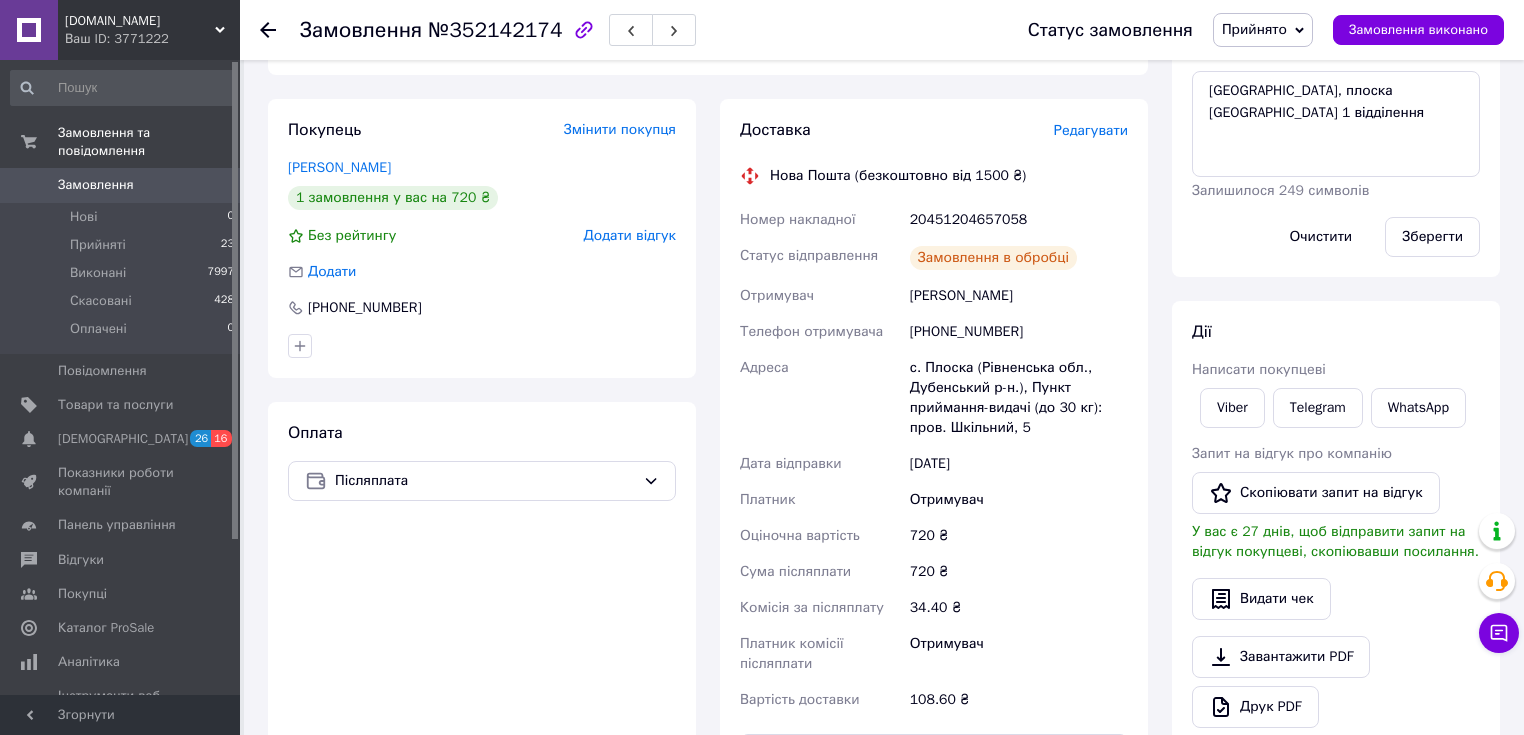 click on "20451204657058" at bounding box center (1019, 220) 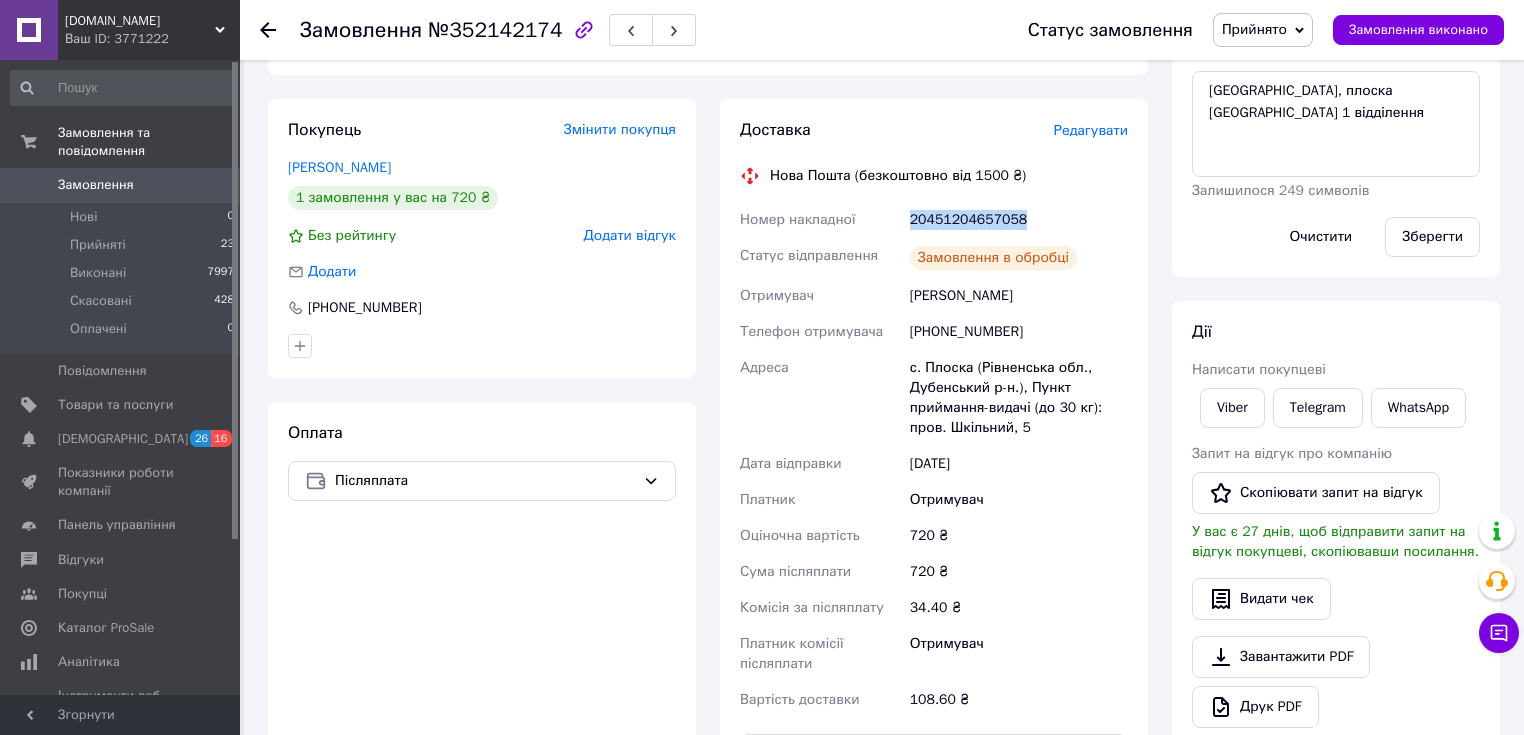 copy on "20451204657058" 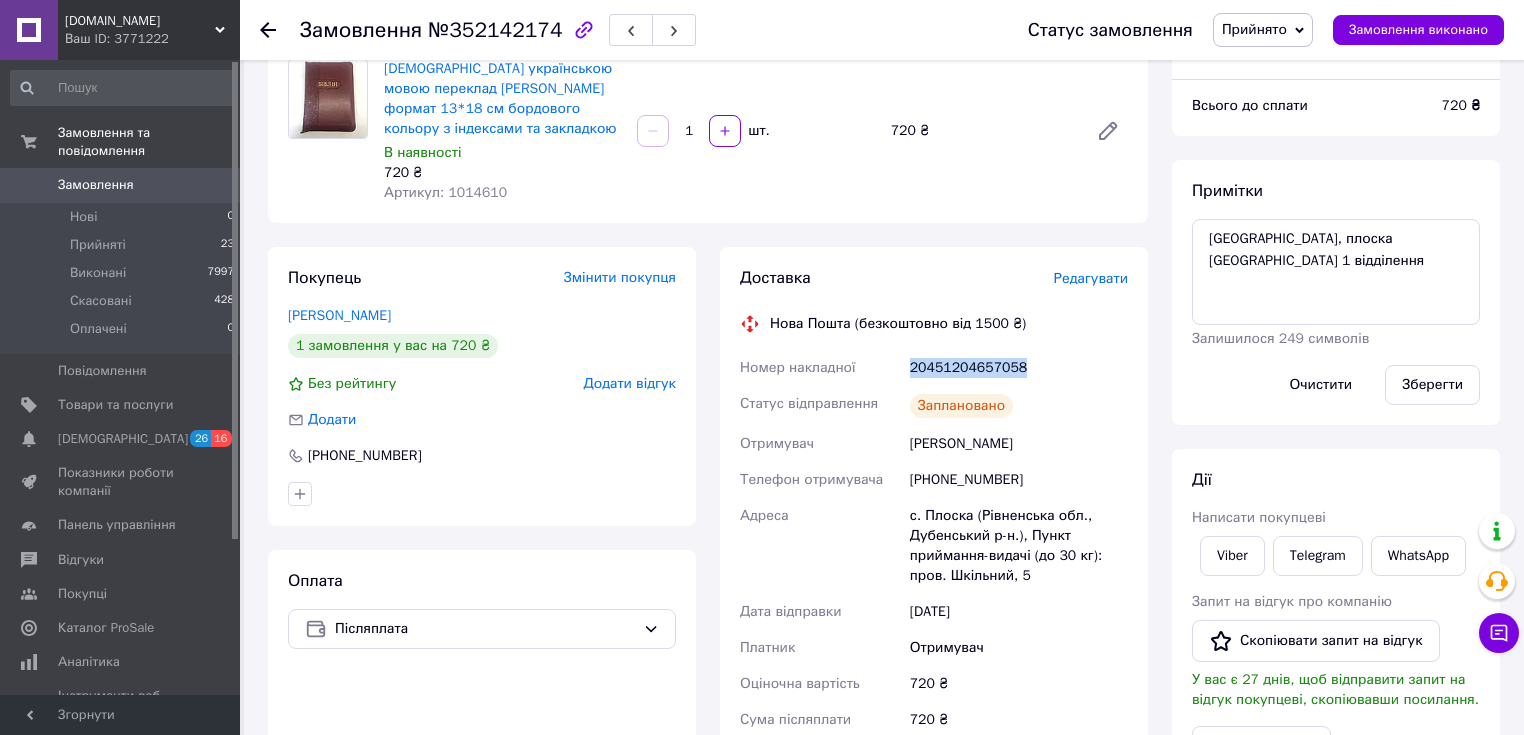 scroll, scrollTop: 80, scrollLeft: 0, axis: vertical 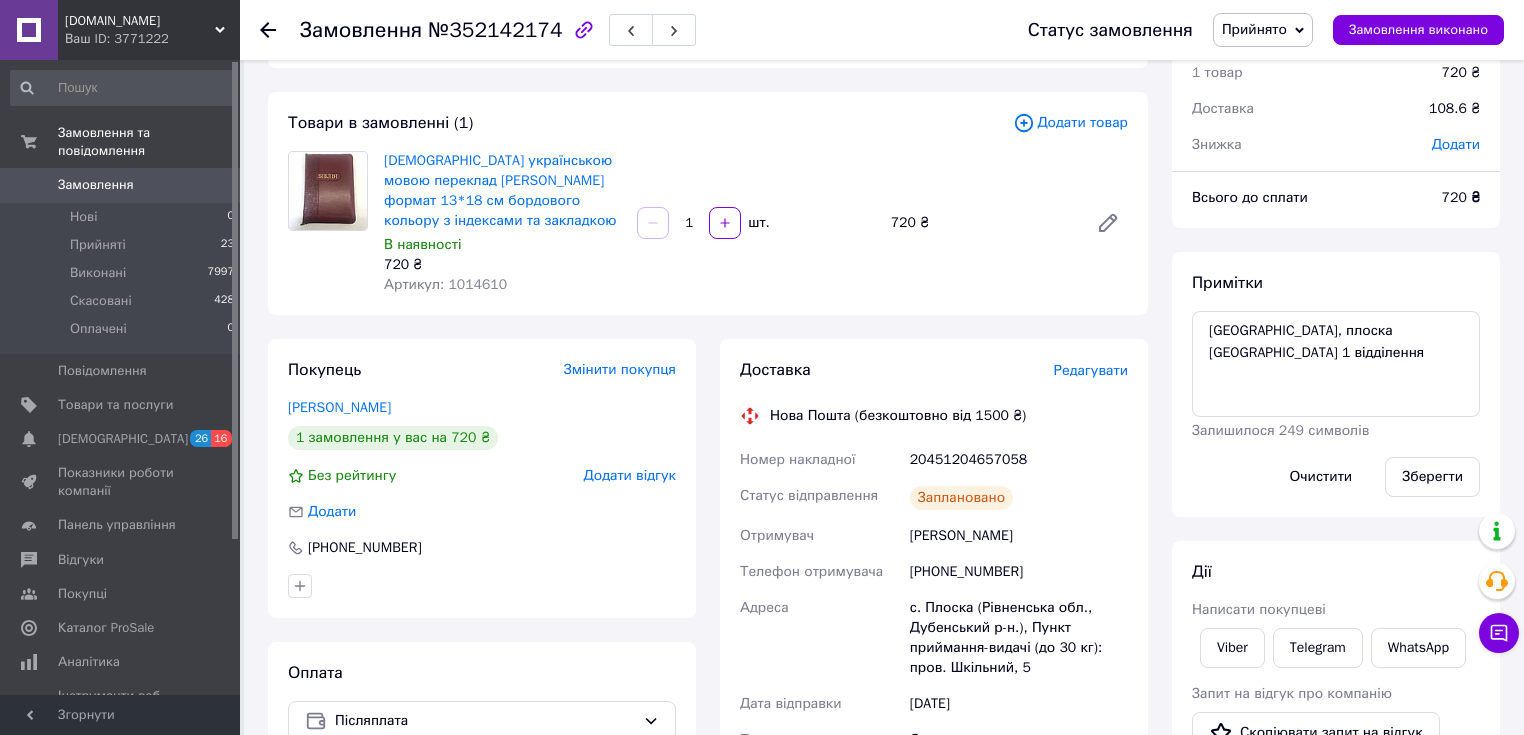 click on "Артикул: 1014610" at bounding box center (445, 284) 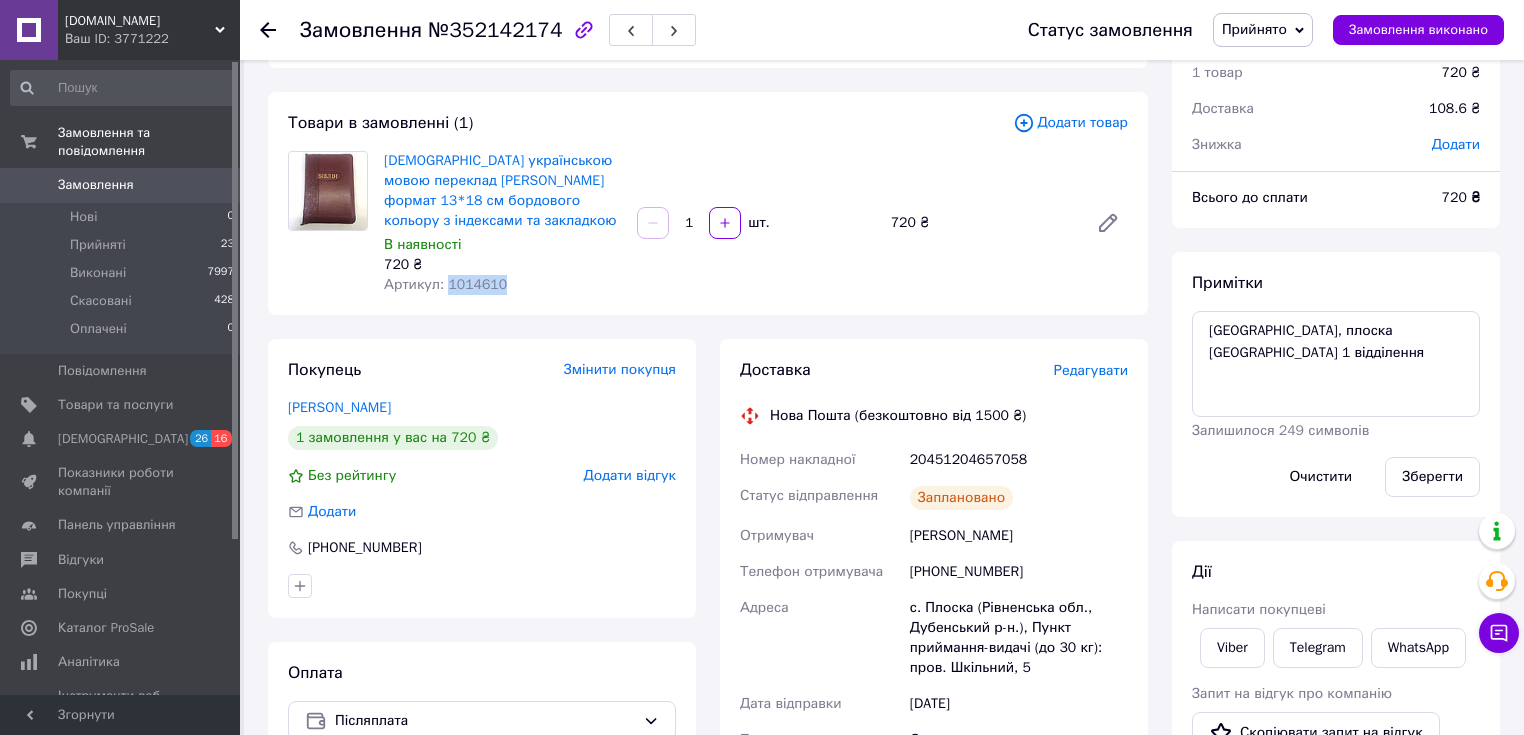 click on "Артикул: 1014610" at bounding box center [445, 284] 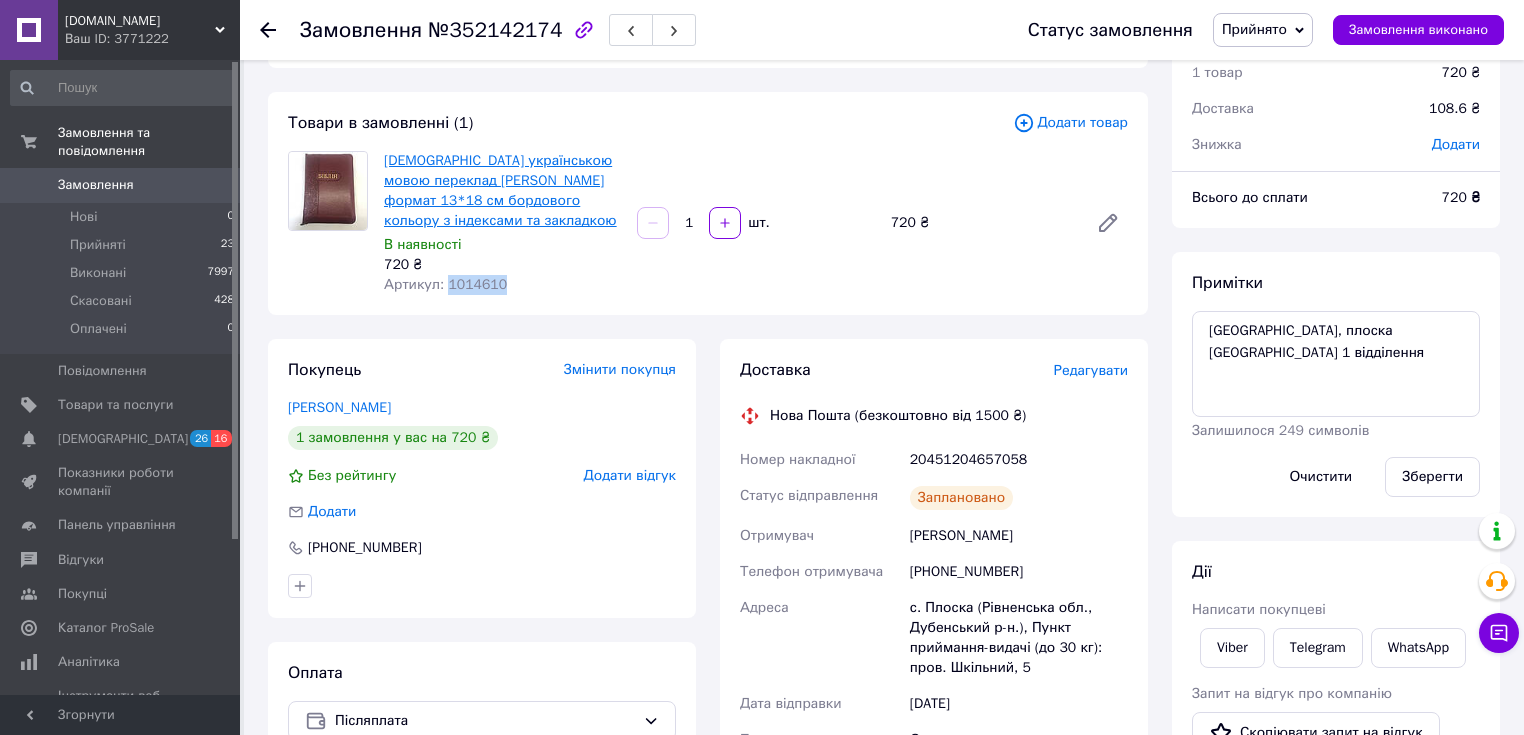 click on "[DEMOGRAPHIC_DATA] українською мовою переклад [PERSON_NAME] формат 13*18 см бордового кольору з індексами та закладкою" at bounding box center [500, 190] 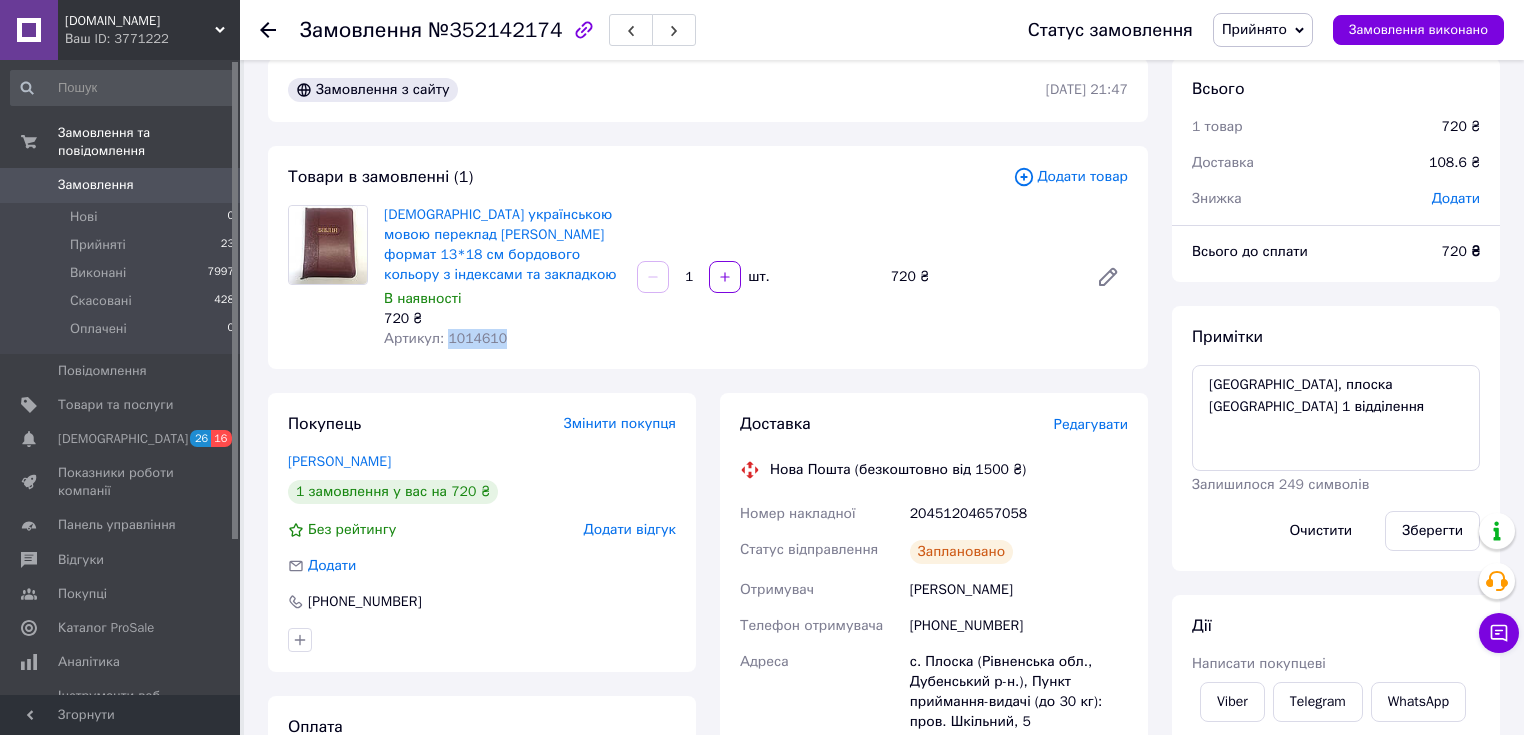 scroll, scrollTop: 0, scrollLeft: 0, axis: both 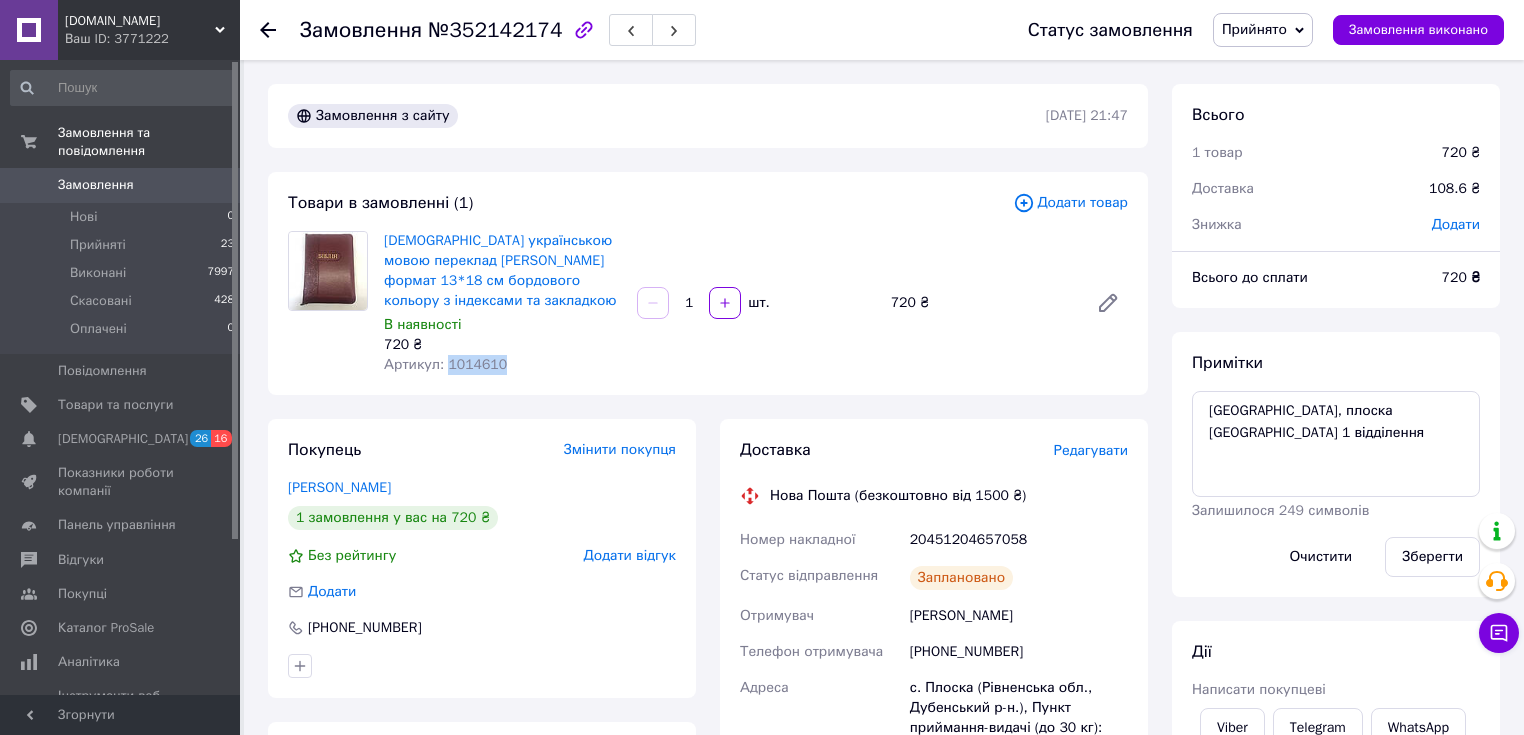 copy on "1014610" 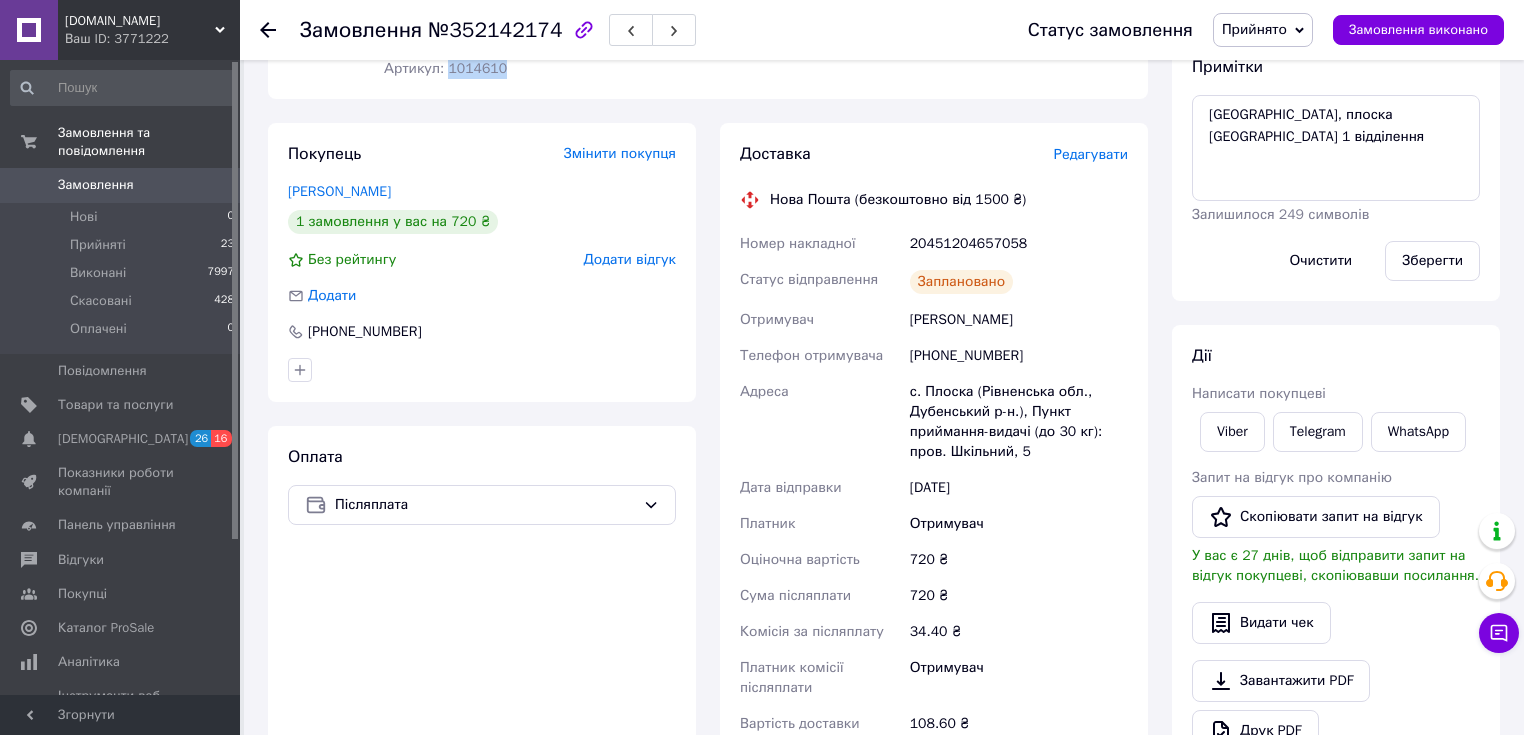 scroll, scrollTop: 320, scrollLeft: 0, axis: vertical 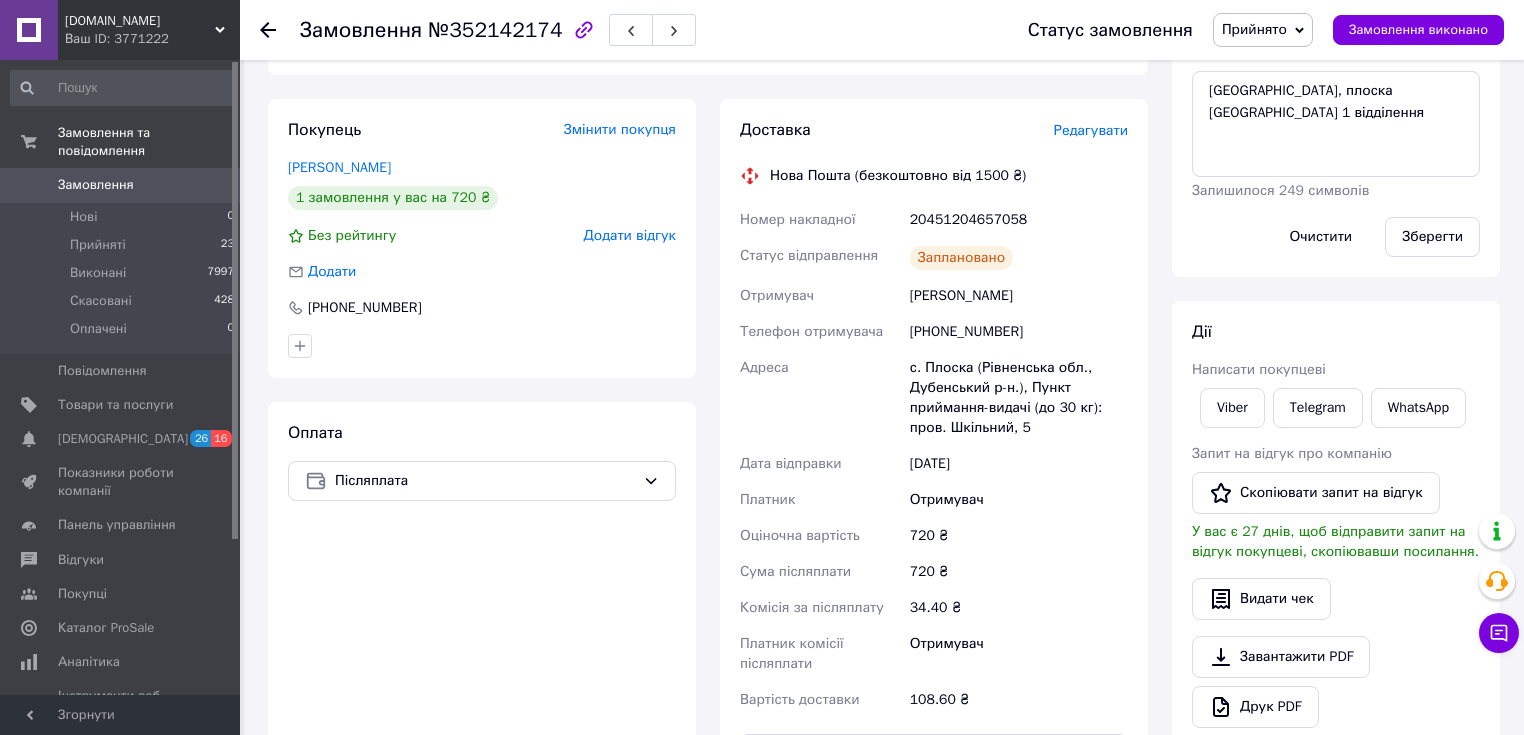 drag, startPoint x: 908, startPoint y: 276, endPoint x: 1012, endPoint y: 278, distance: 104.019226 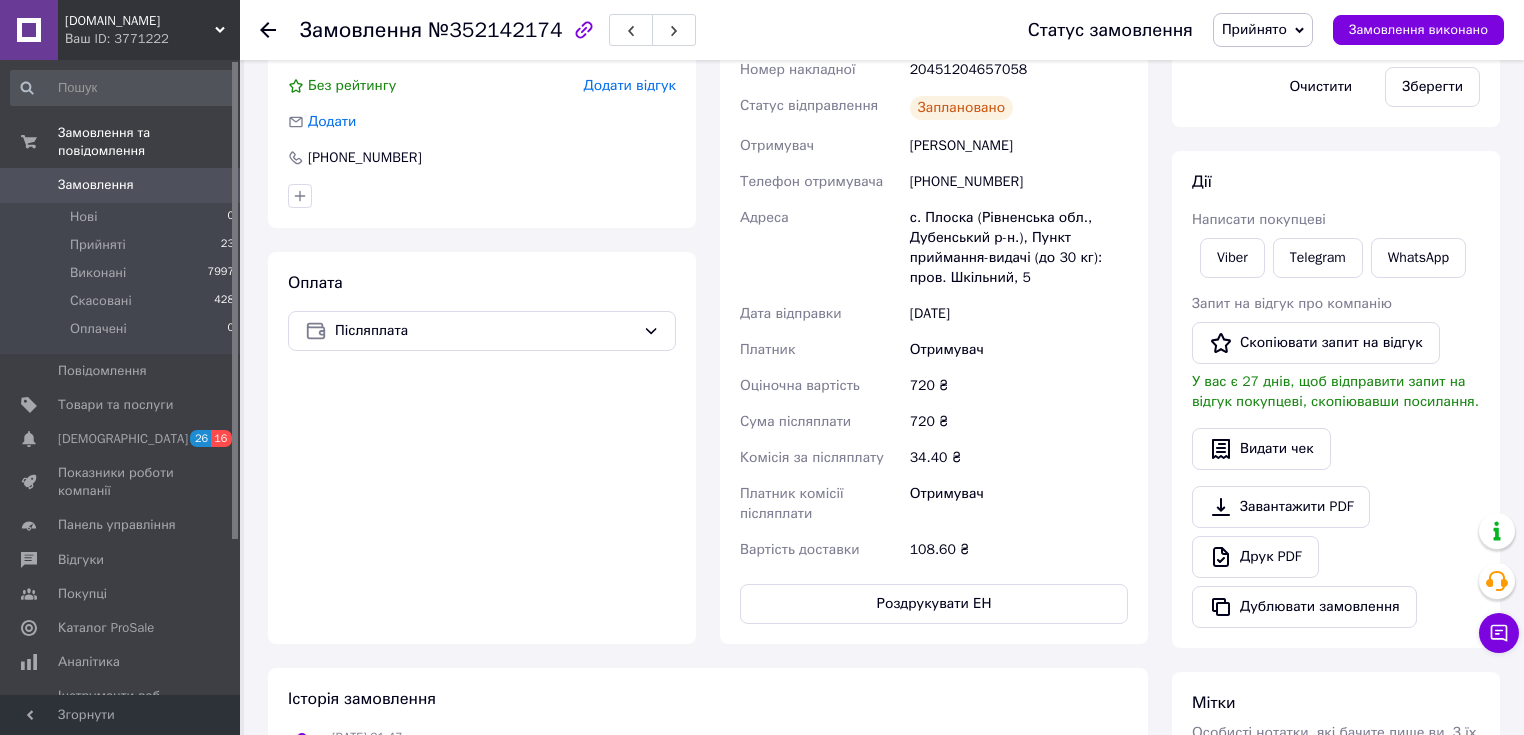 scroll, scrollTop: 480, scrollLeft: 0, axis: vertical 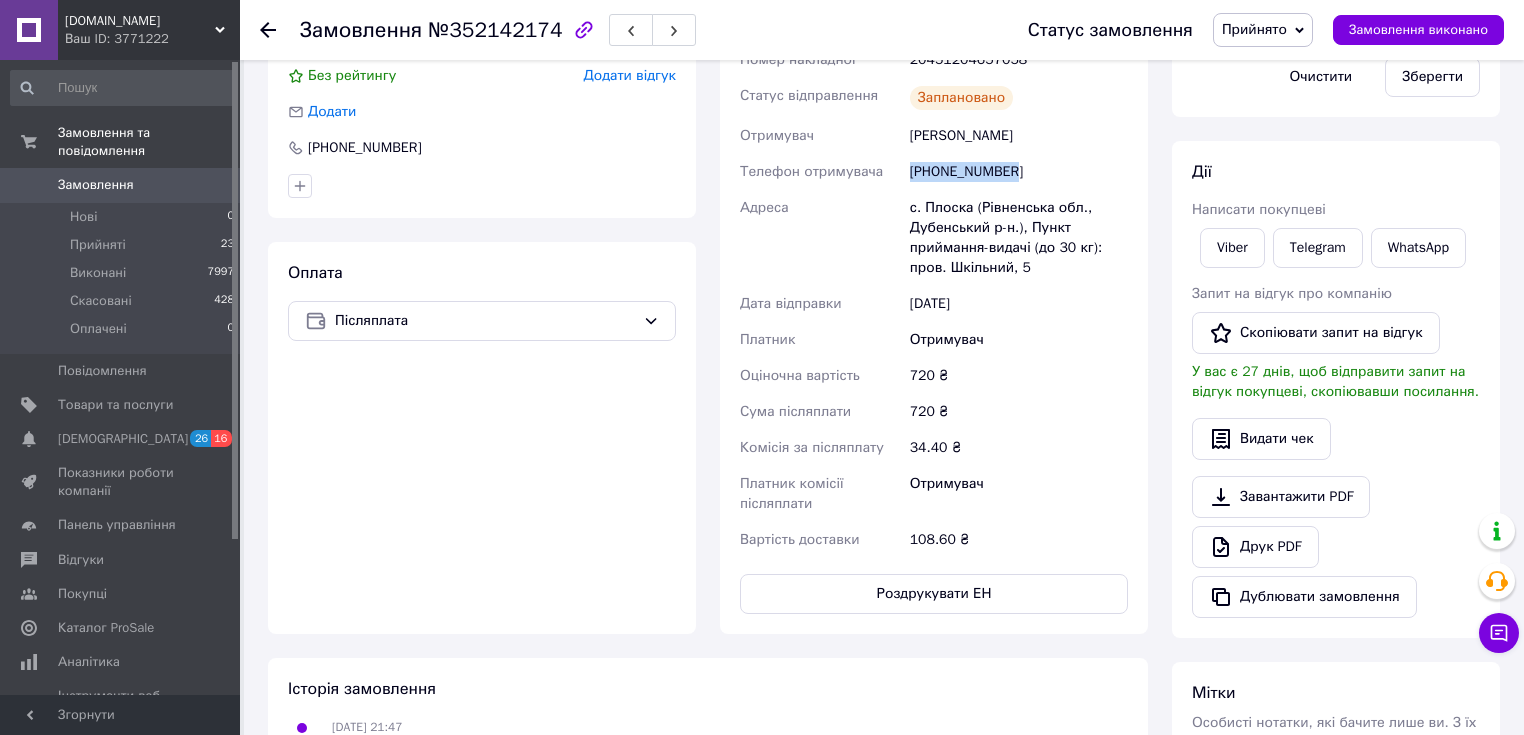drag, startPoint x: 913, startPoint y: 152, endPoint x: 1020, endPoint y: 153, distance: 107.00467 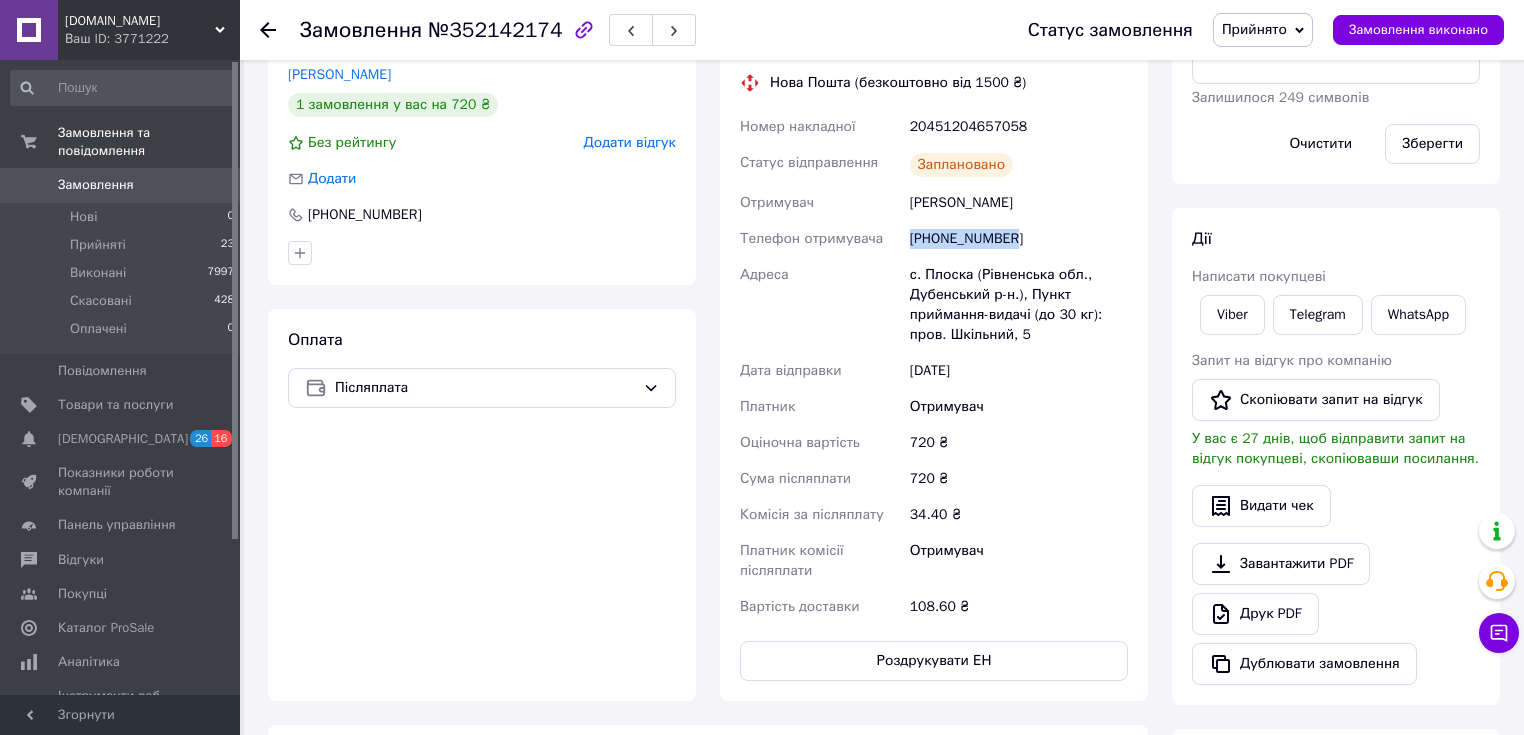 scroll, scrollTop: 320, scrollLeft: 0, axis: vertical 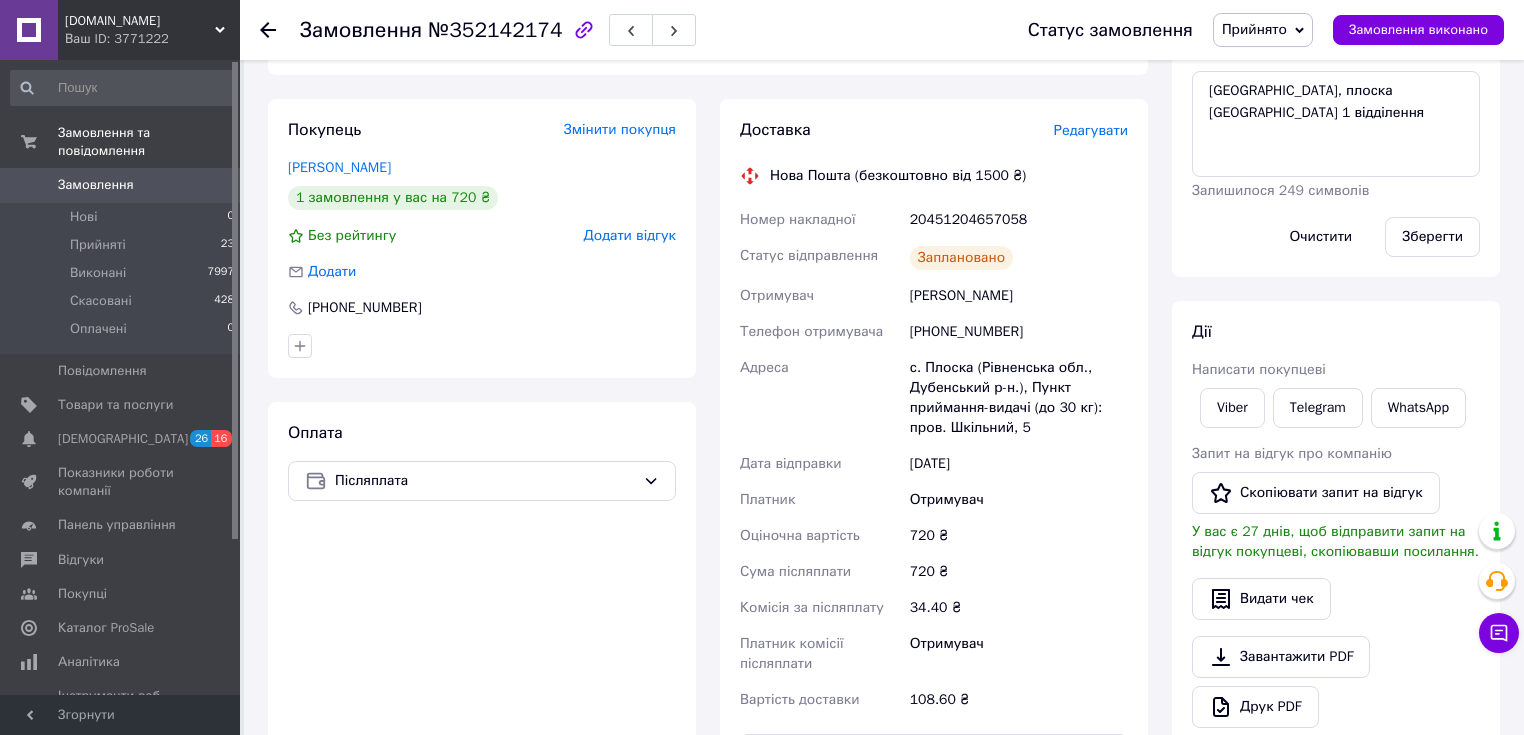 click on "20451204657058" at bounding box center [1019, 220] 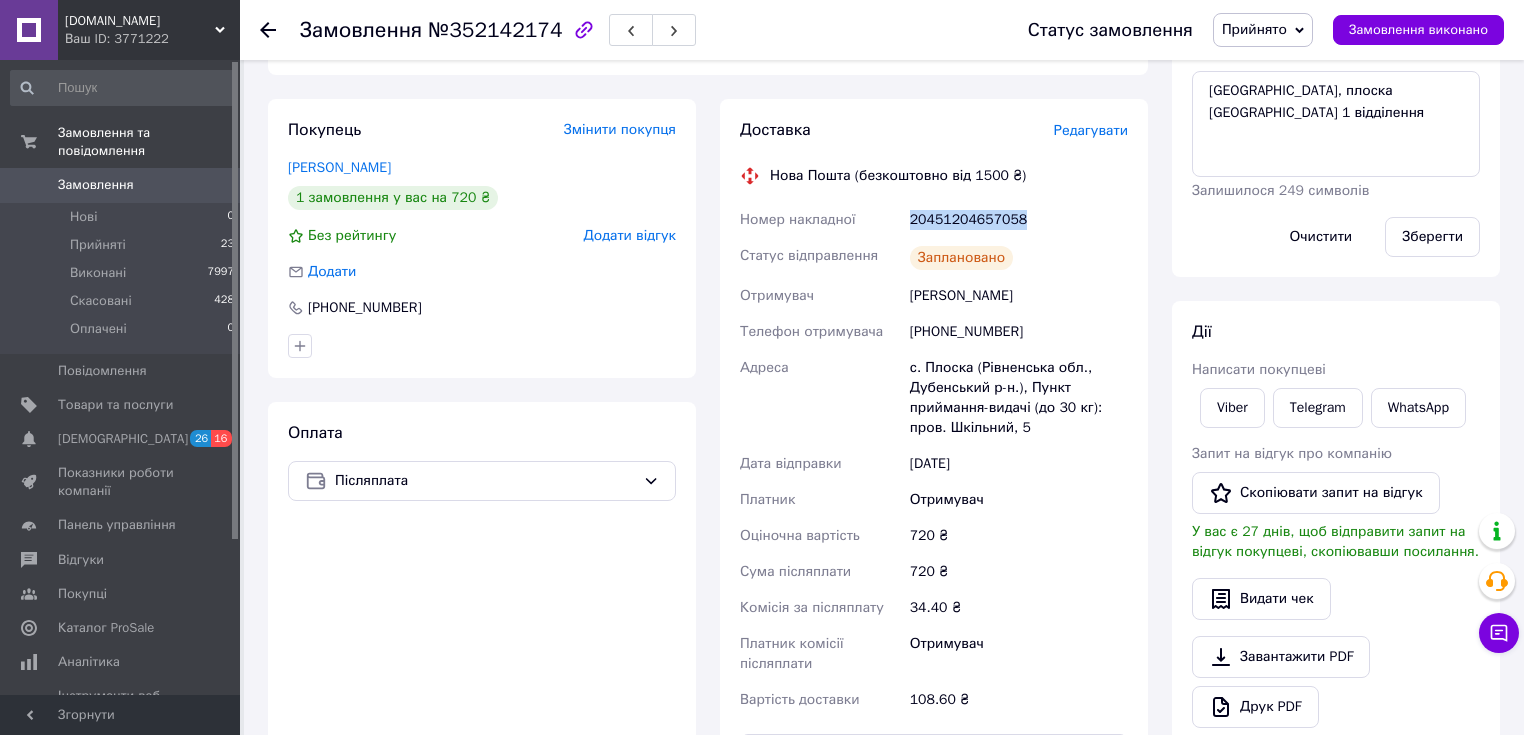 copy on "20451204657058" 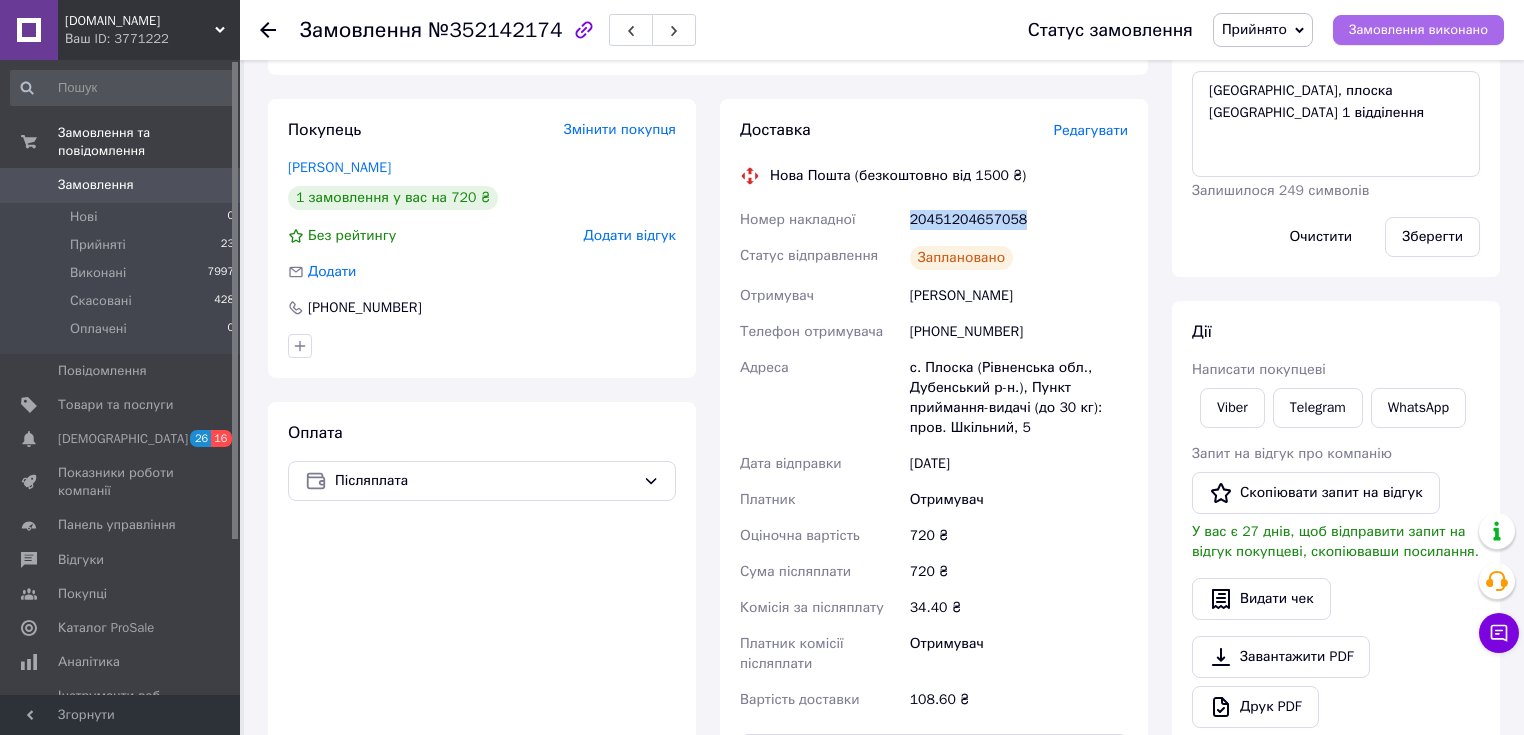 click on "Замовлення виконано" at bounding box center [1418, 30] 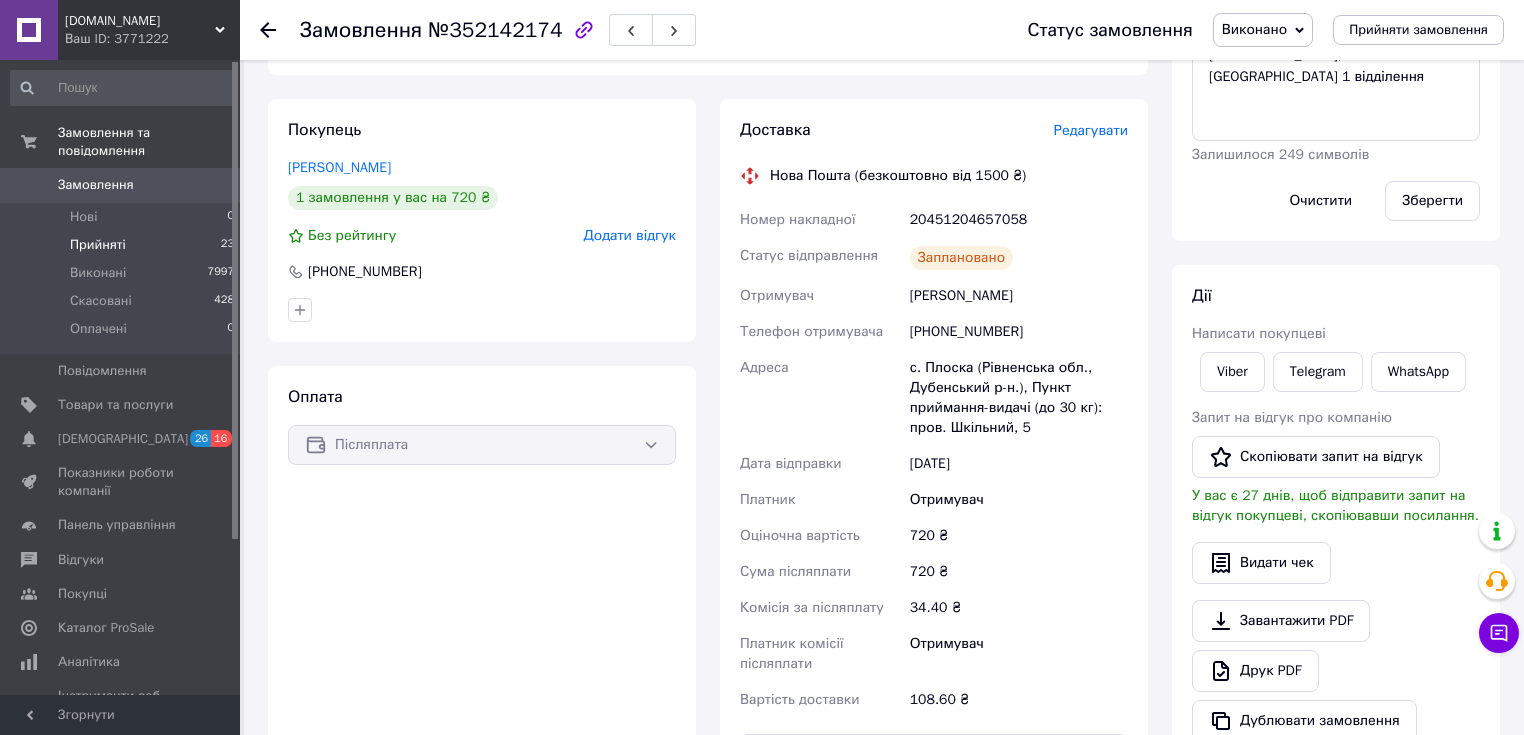click on "Прийняті 23" at bounding box center [123, 245] 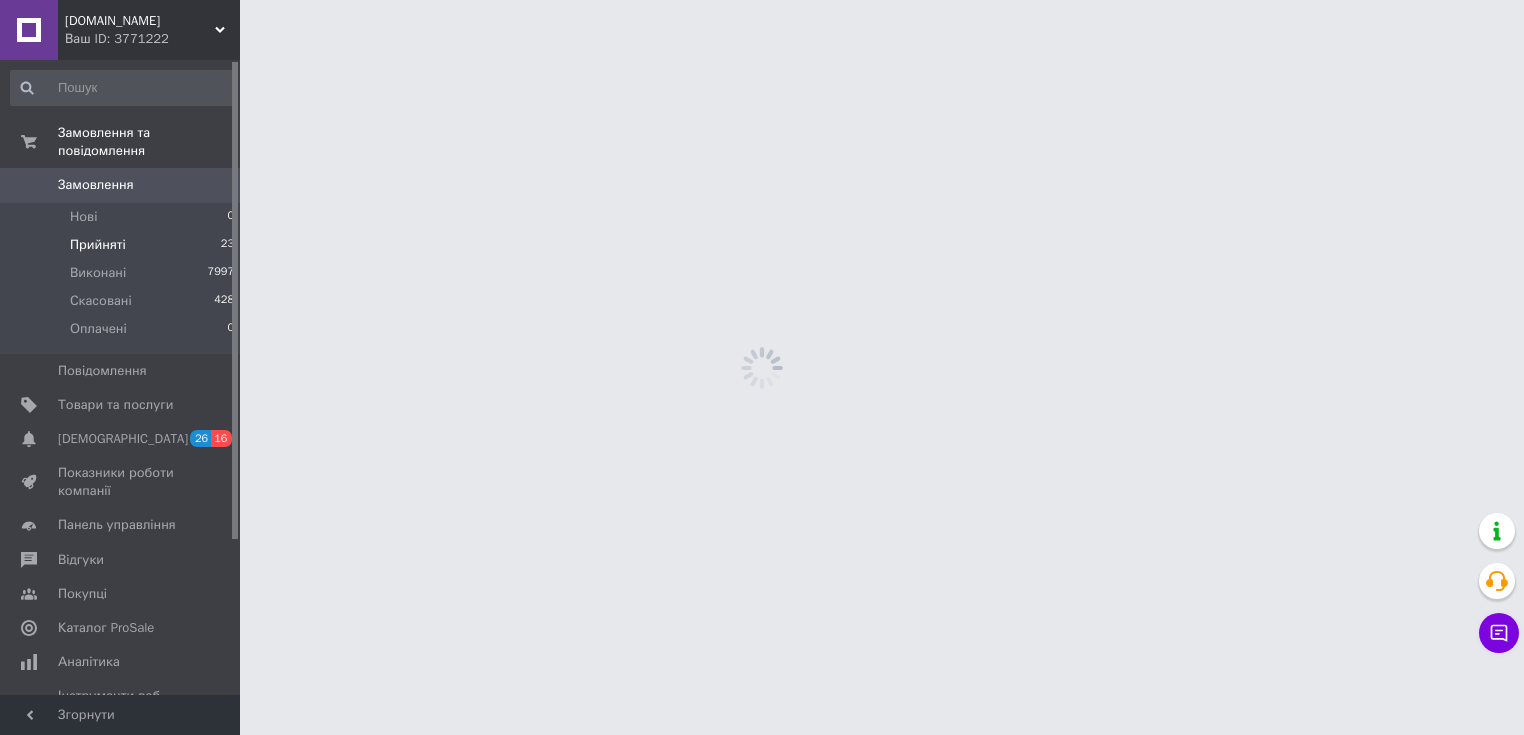 scroll, scrollTop: 0, scrollLeft: 0, axis: both 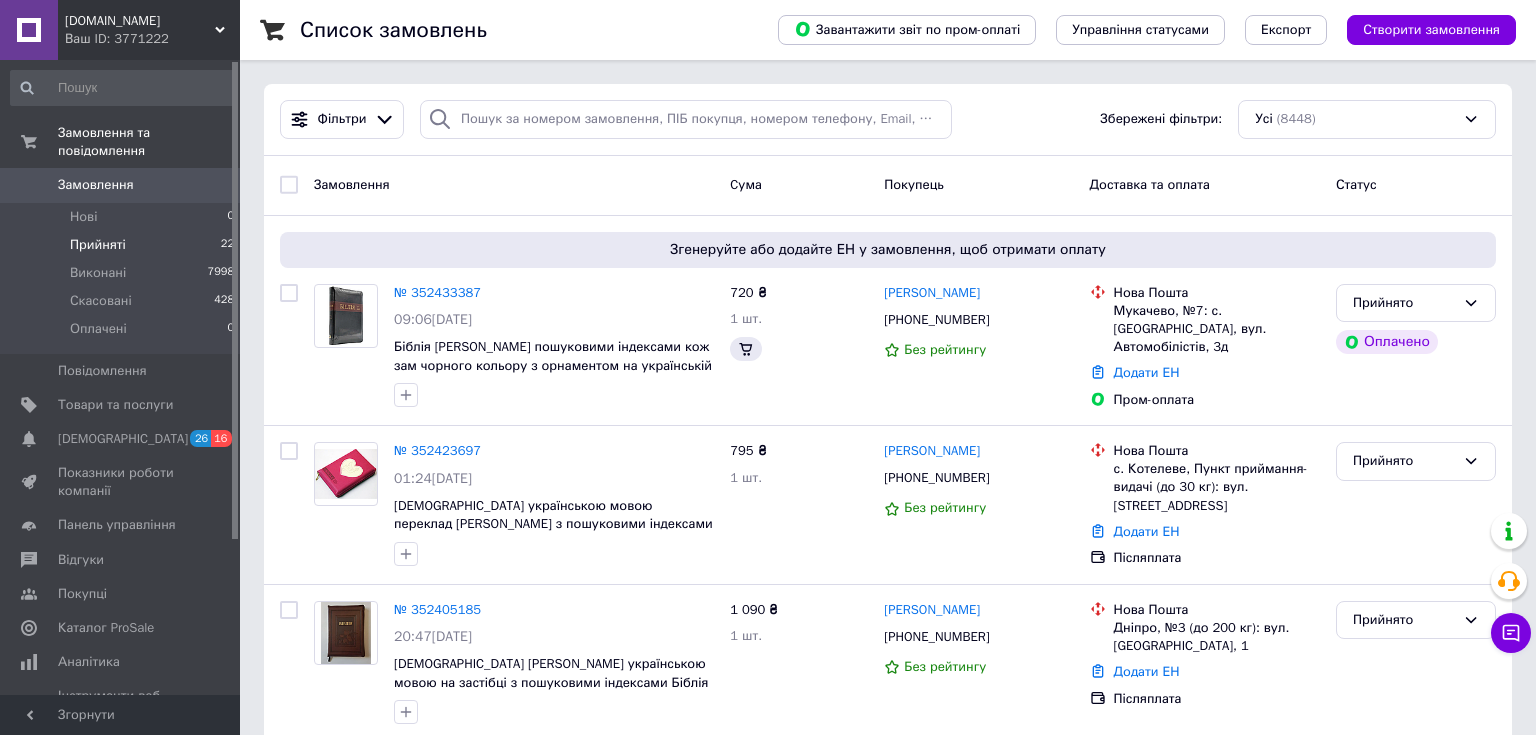click on "Прийняті 22" at bounding box center [123, 245] 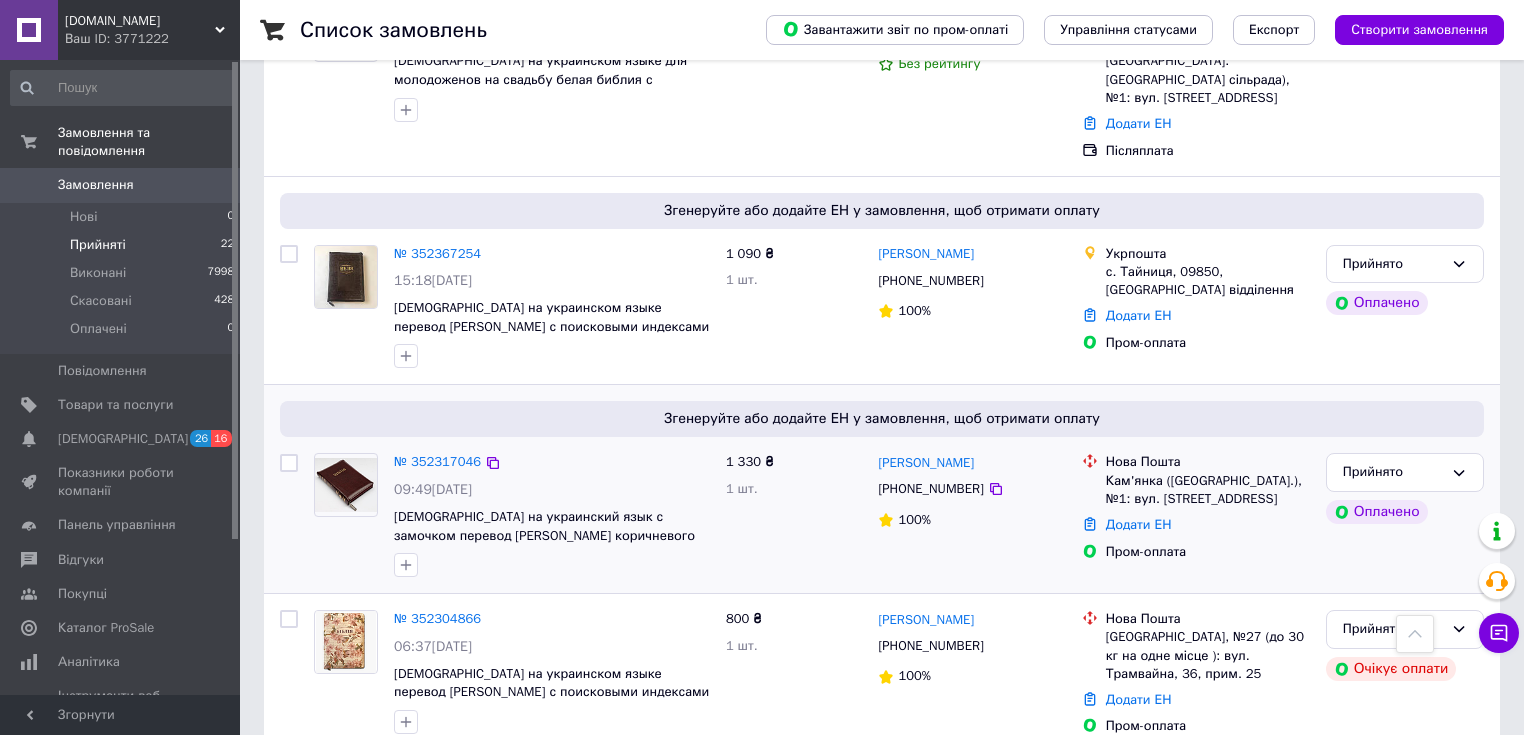 scroll, scrollTop: 1352, scrollLeft: 0, axis: vertical 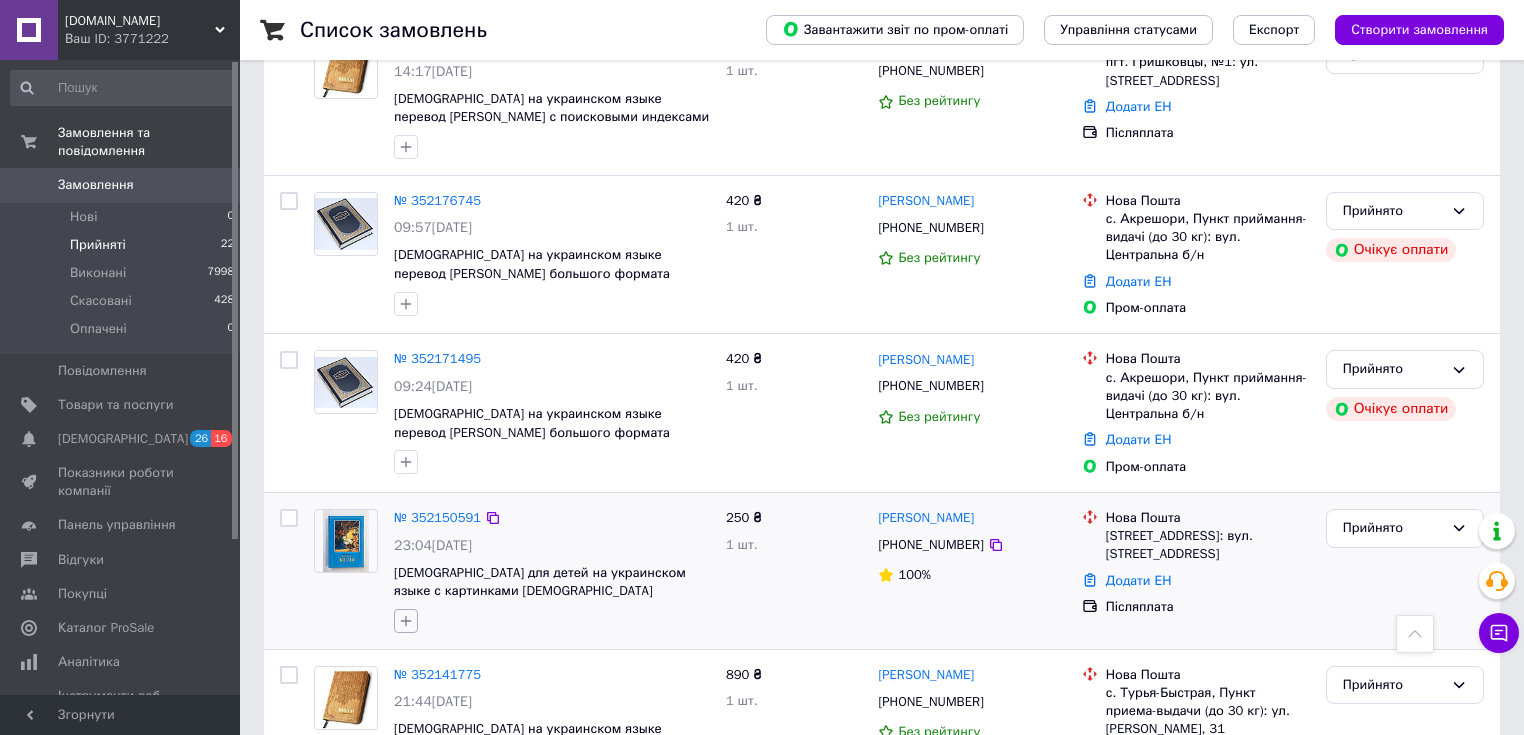 click 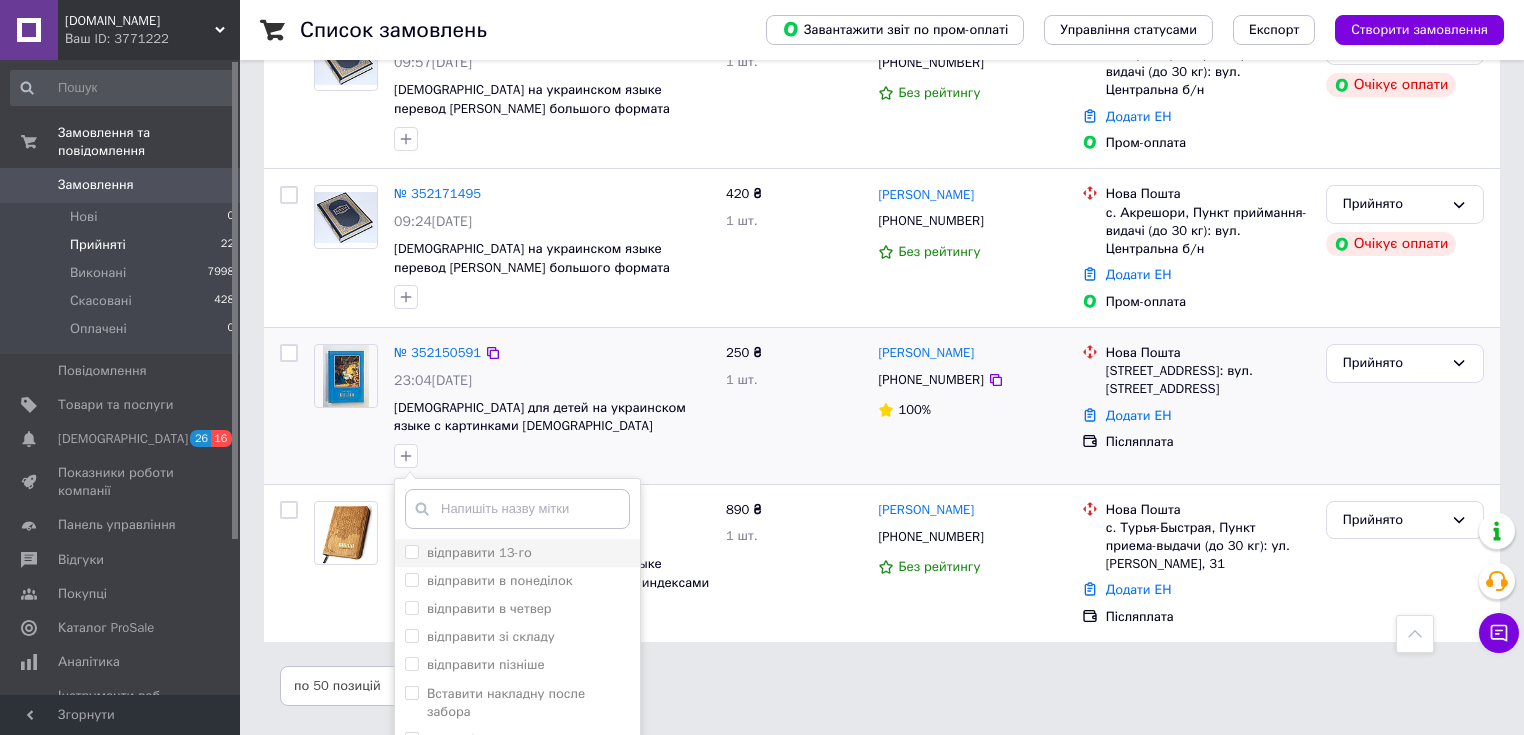 scroll, scrollTop: 3746, scrollLeft: 0, axis: vertical 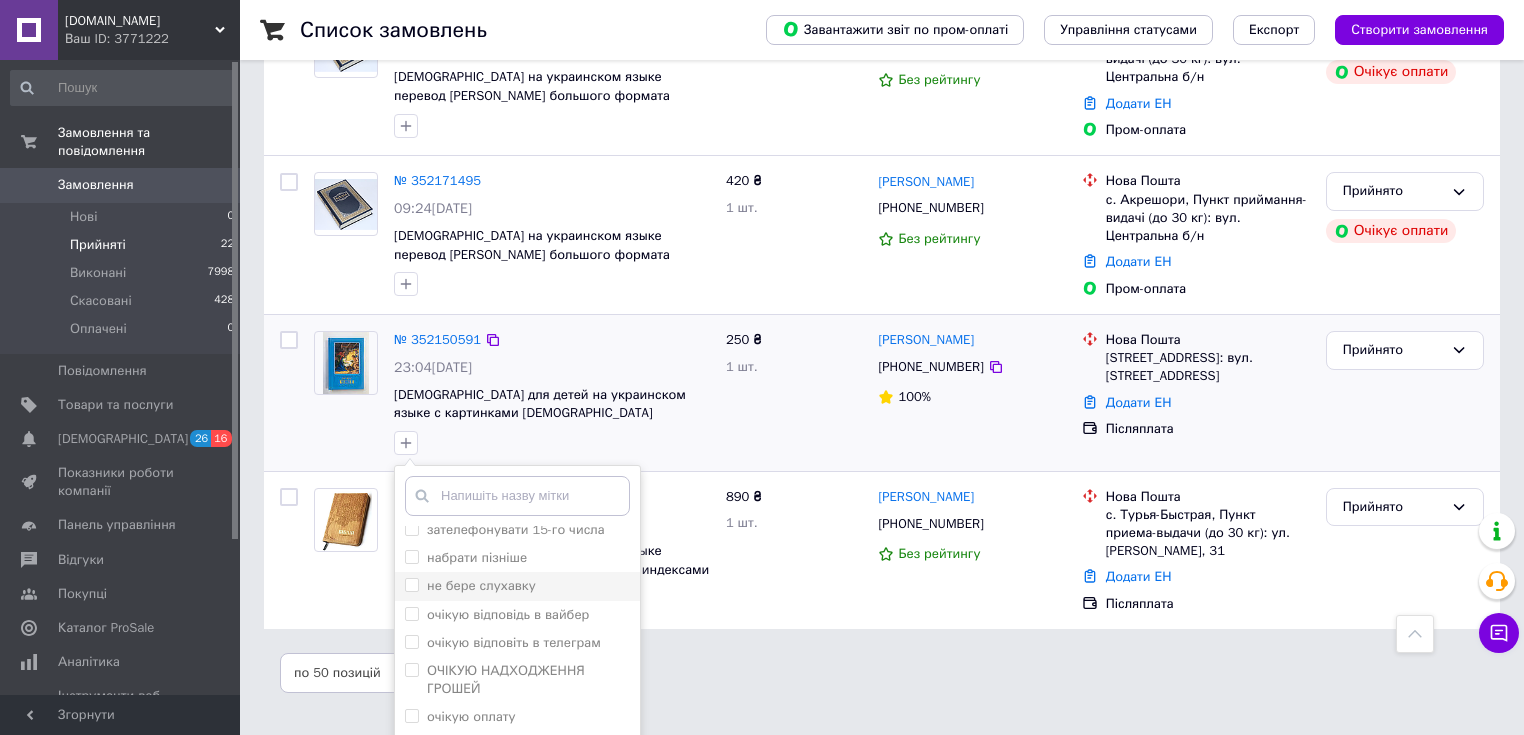click on "не бере слухавку" at bounding box center [411, 584] 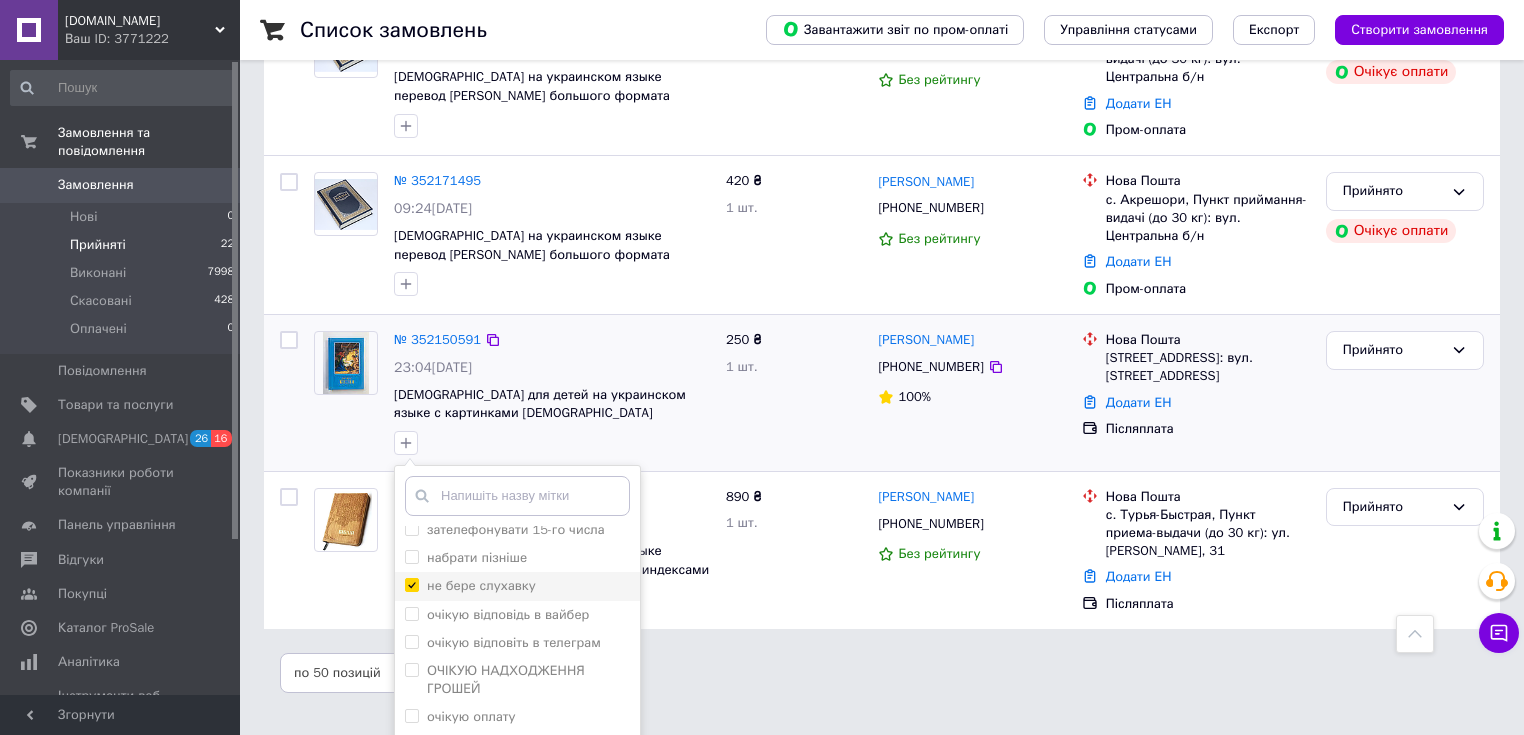 checkbox on "true" 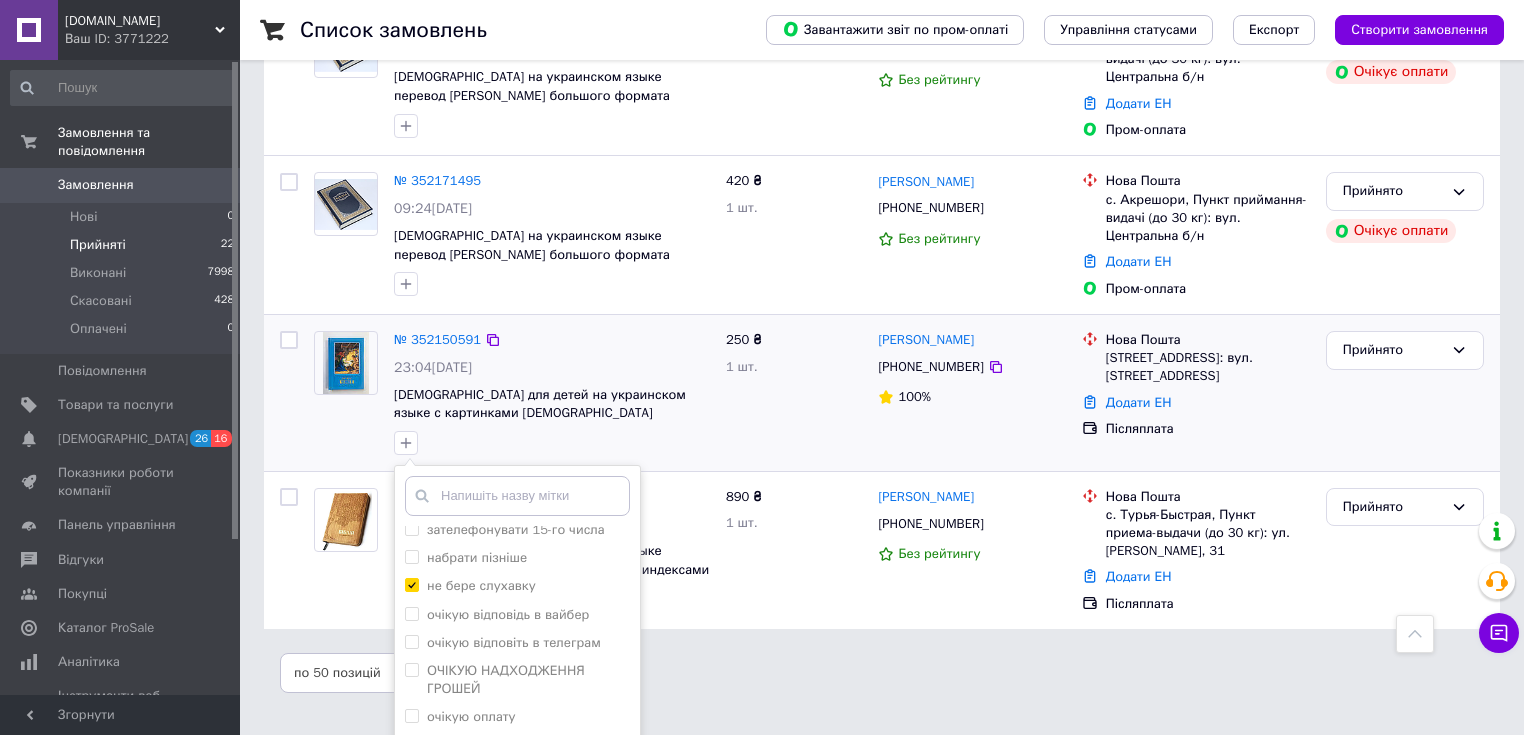 click on "Додати мітку" at bounding box center (517, 862) 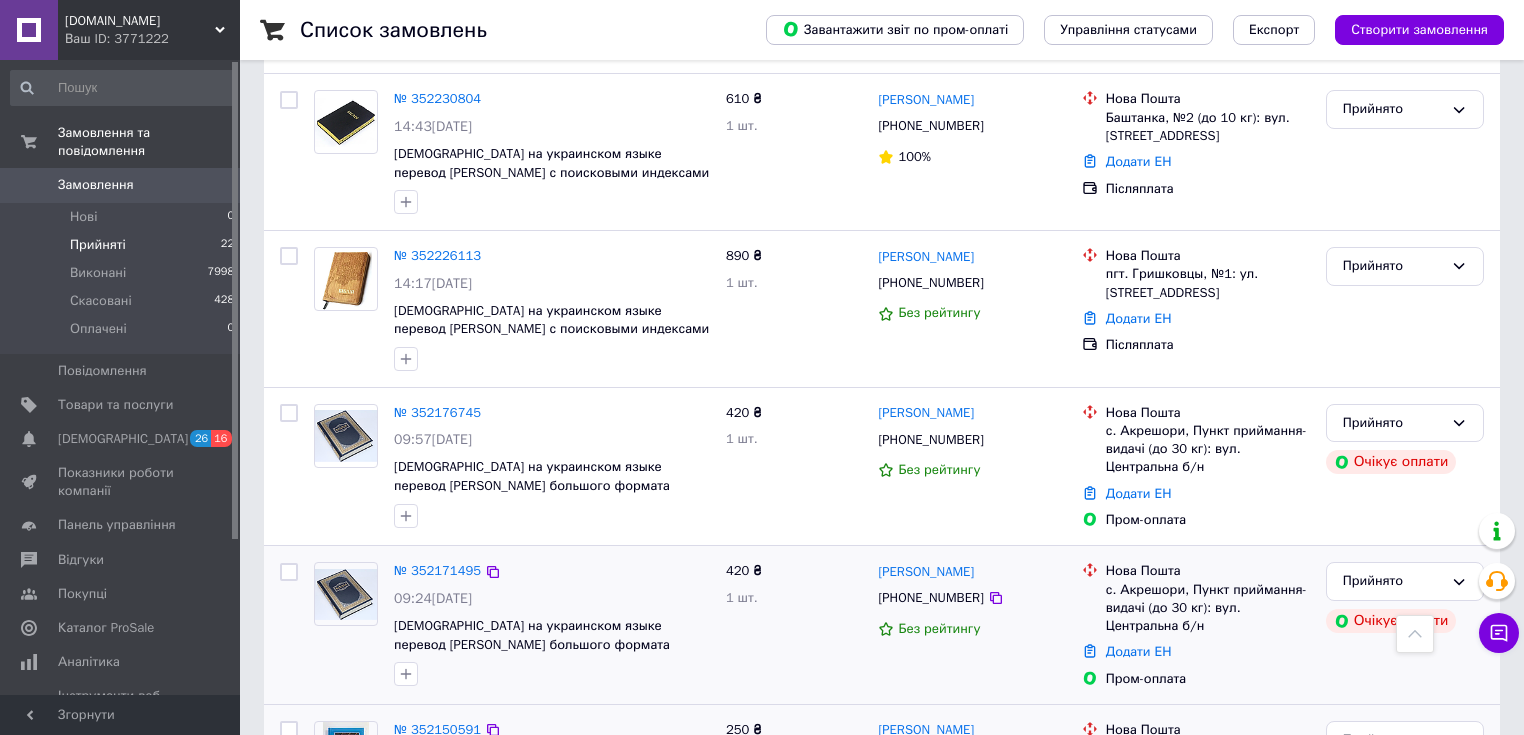 scroll, scrollTop: 3328, scrollLeft: 0, axis: vertical 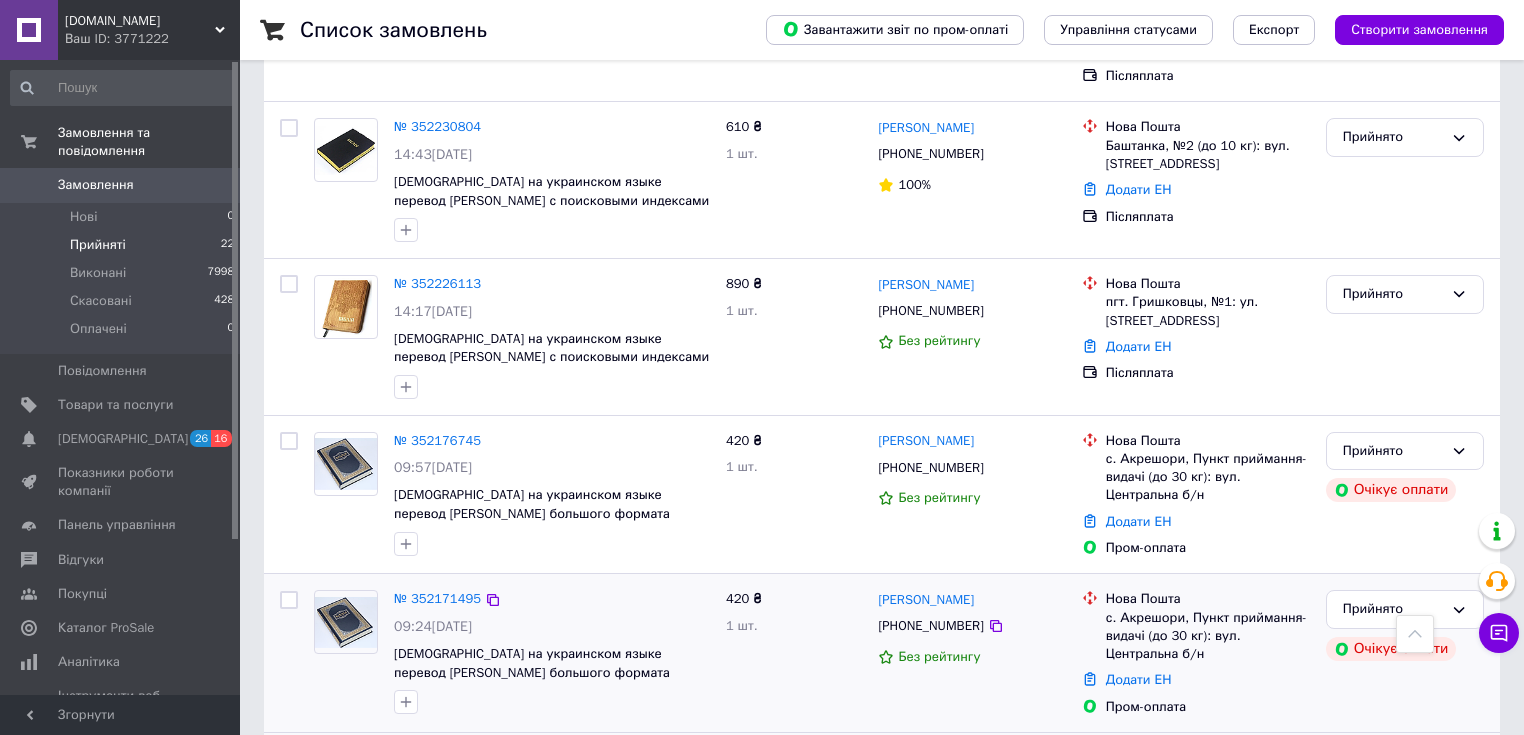 click on "Очікує оплати" at bounding box center [1391, 649] 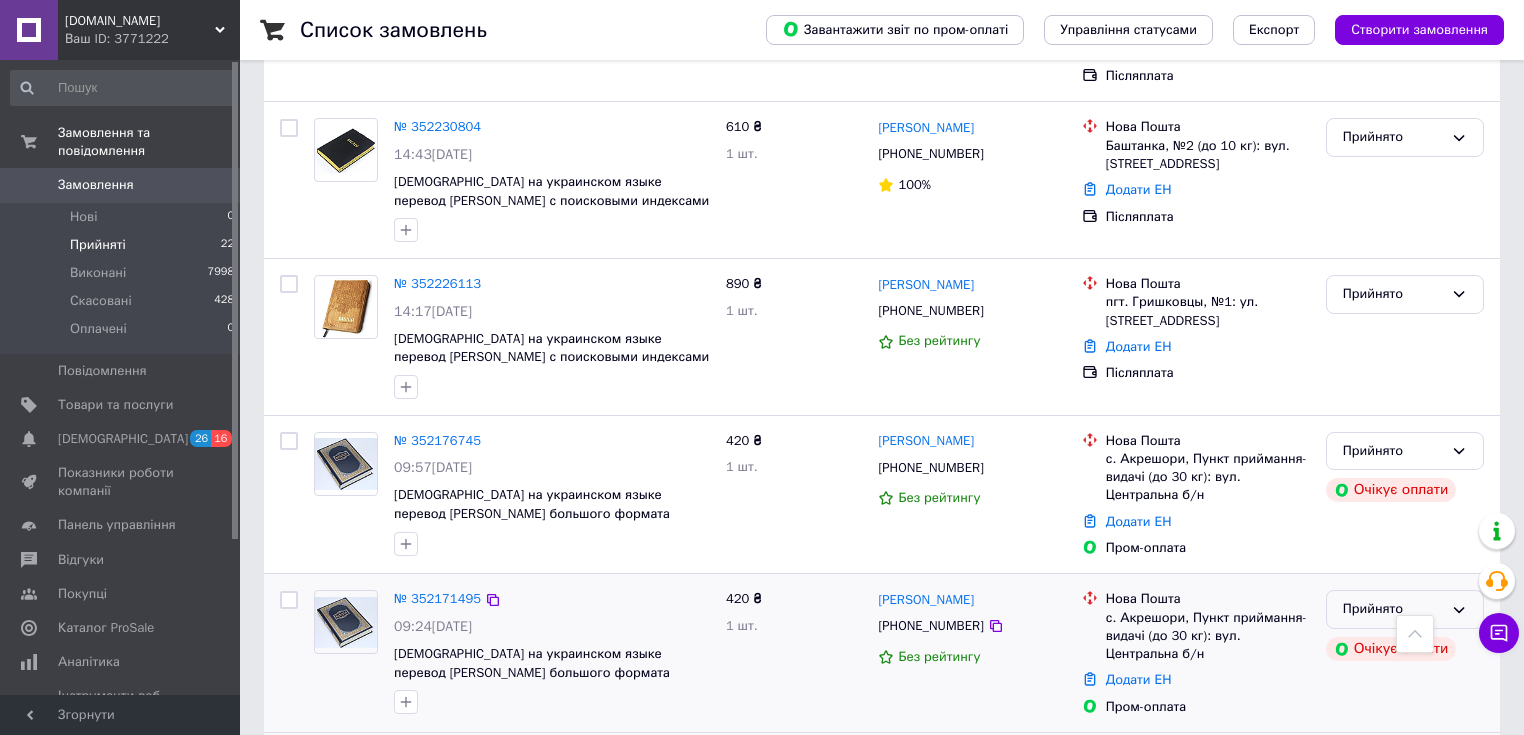 click on "Прийнято" at bounding box center (1405, 609) 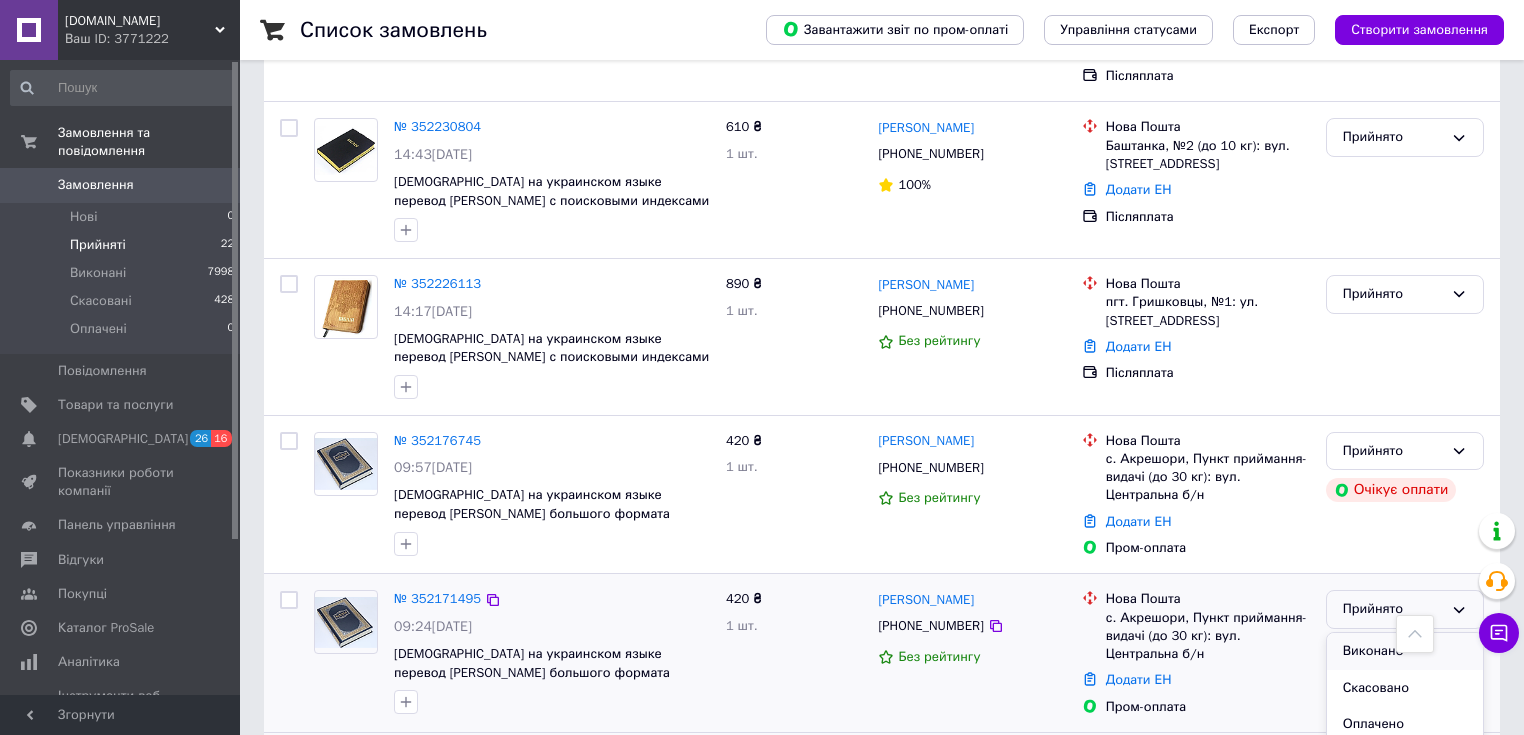click on "Виконано" at bounding box center (1405, 651) 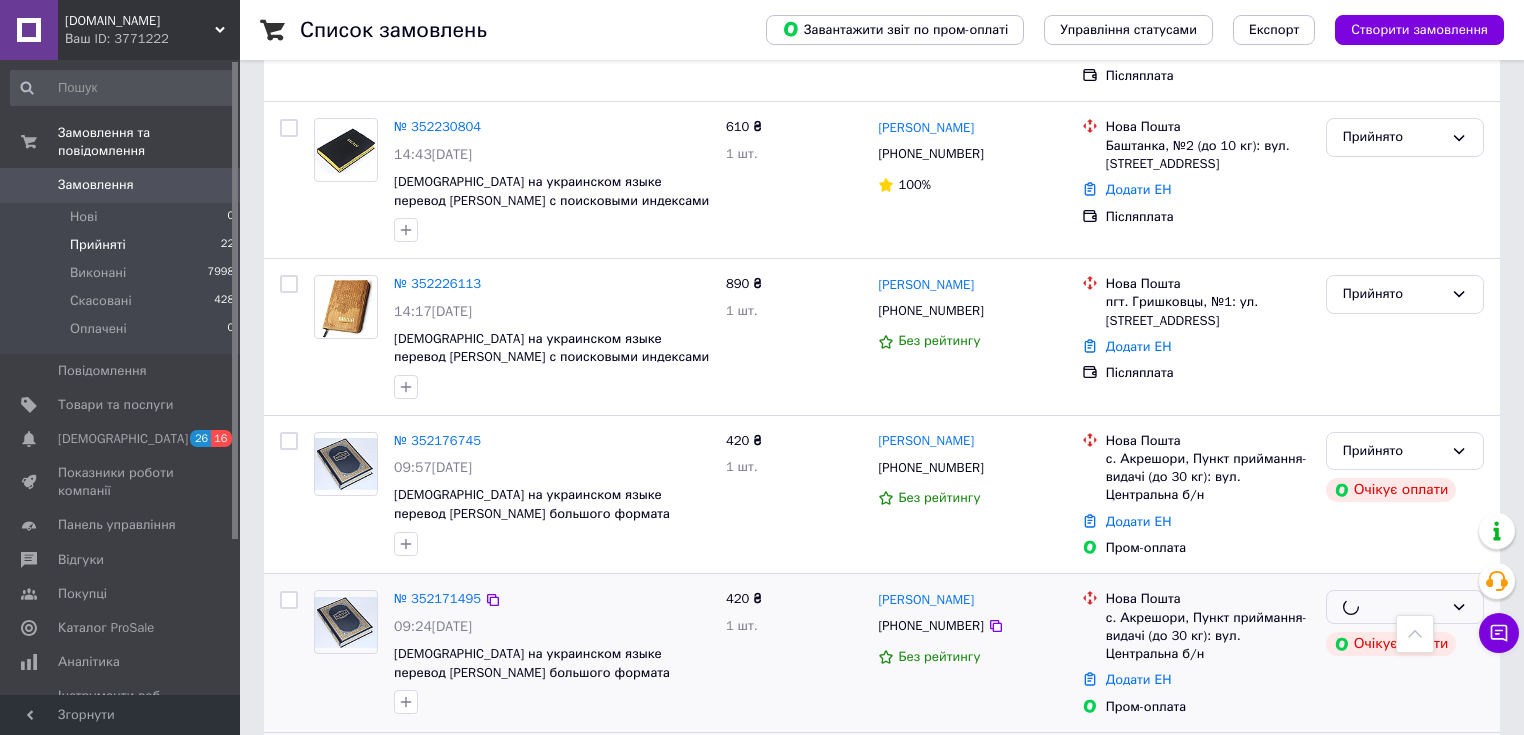 scroll, scrollTop: 3248, scrollLeft: 0, axis: vertical 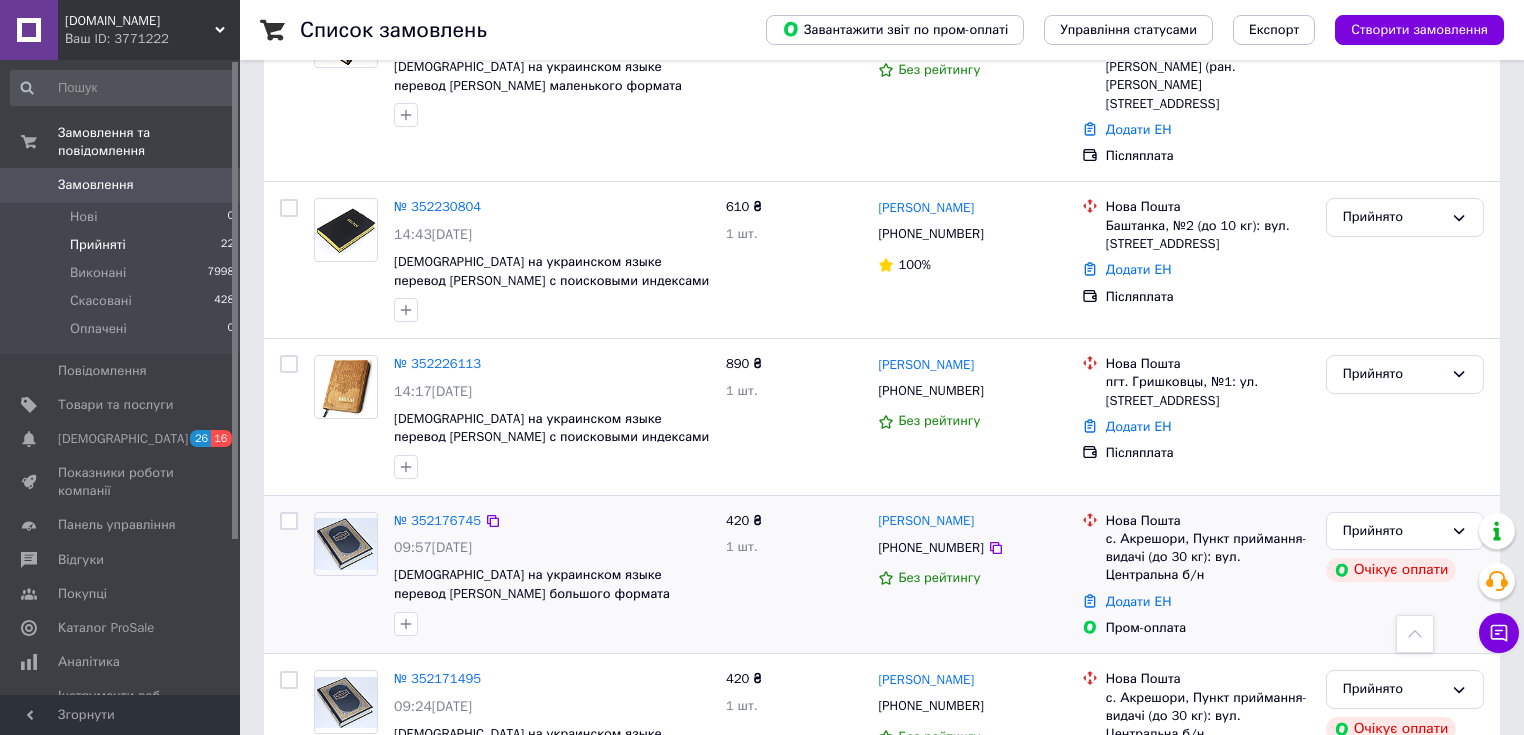 click at bounding box center (346, 543) 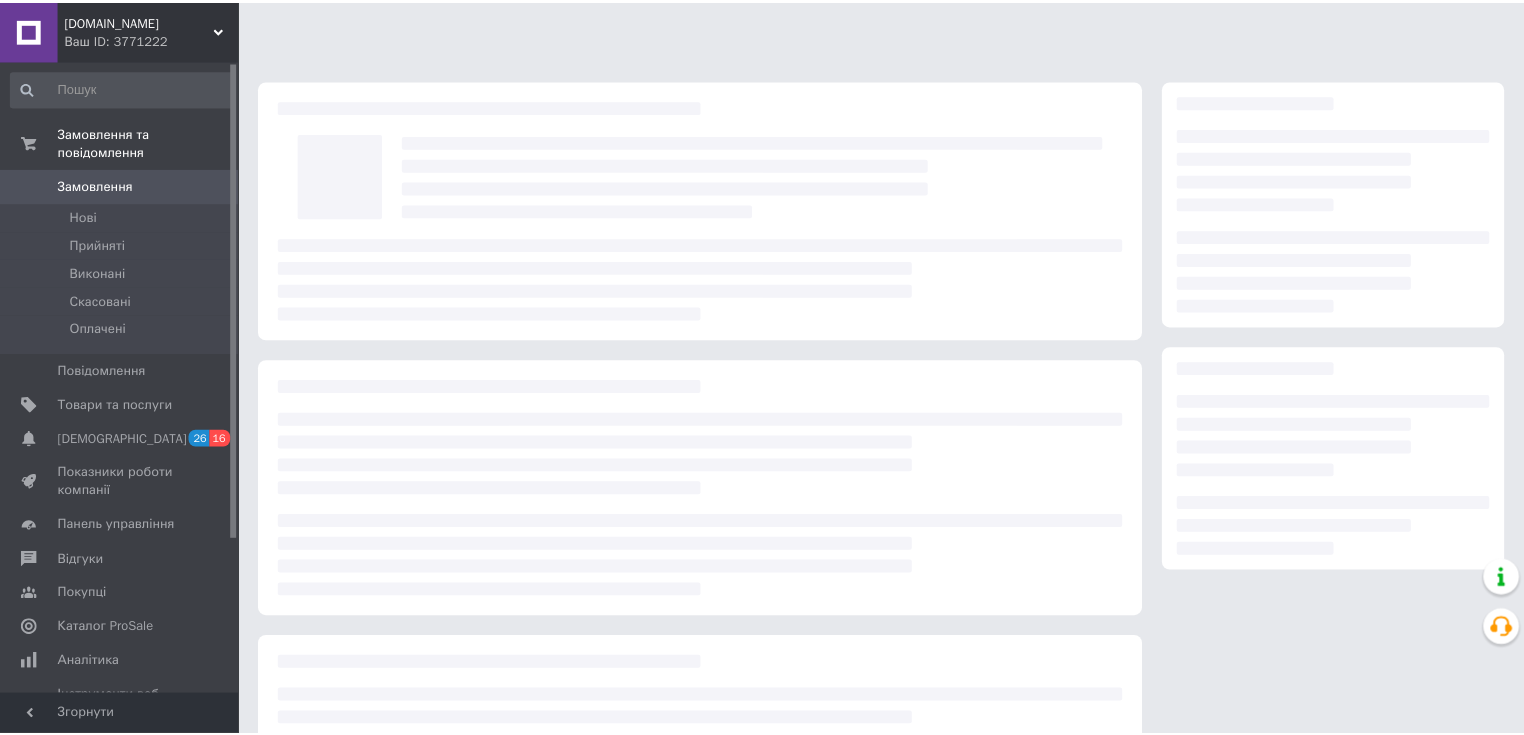 scroll, scrollTop: 0, scrollLeft: 0, axis: both 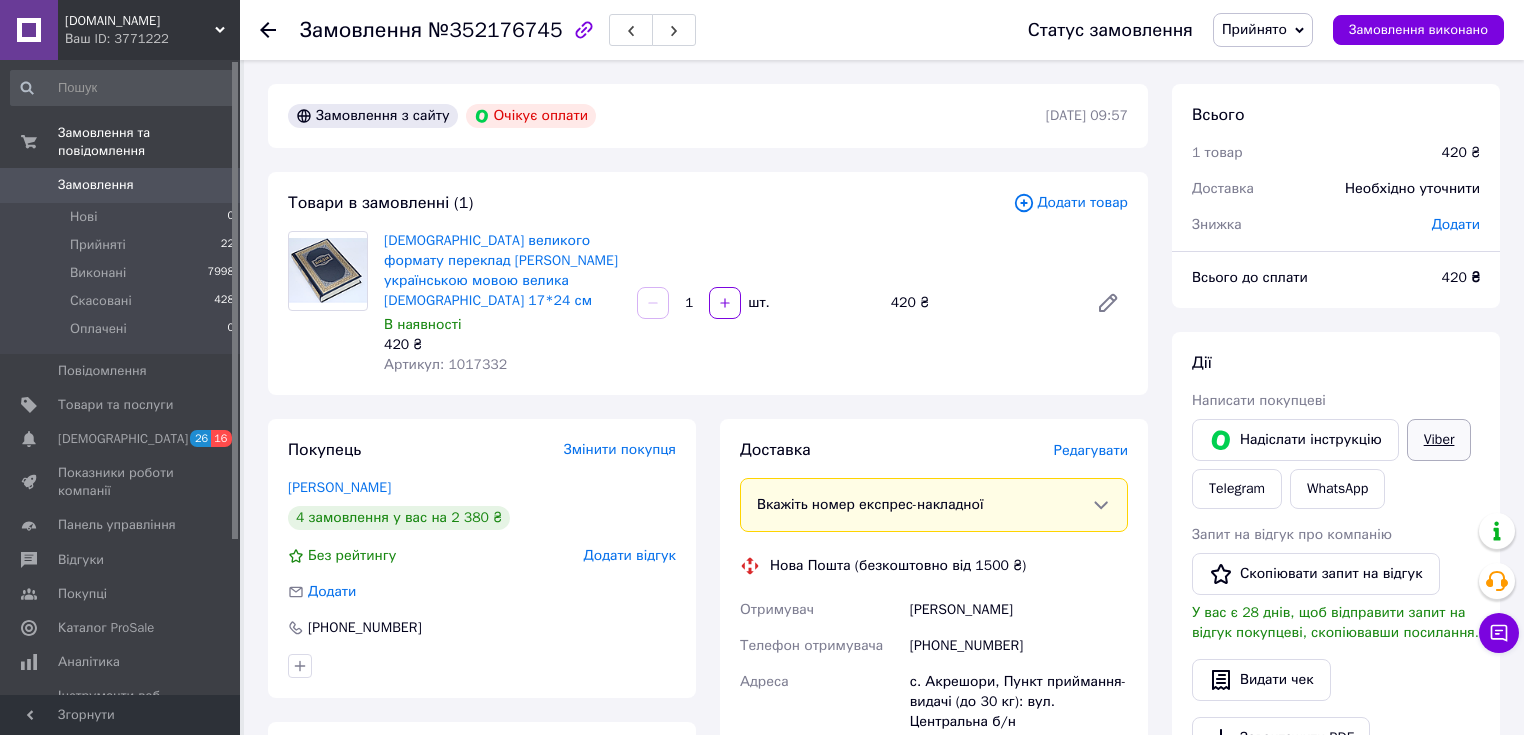 click on "Viber" at bounding box center (1439, 440) 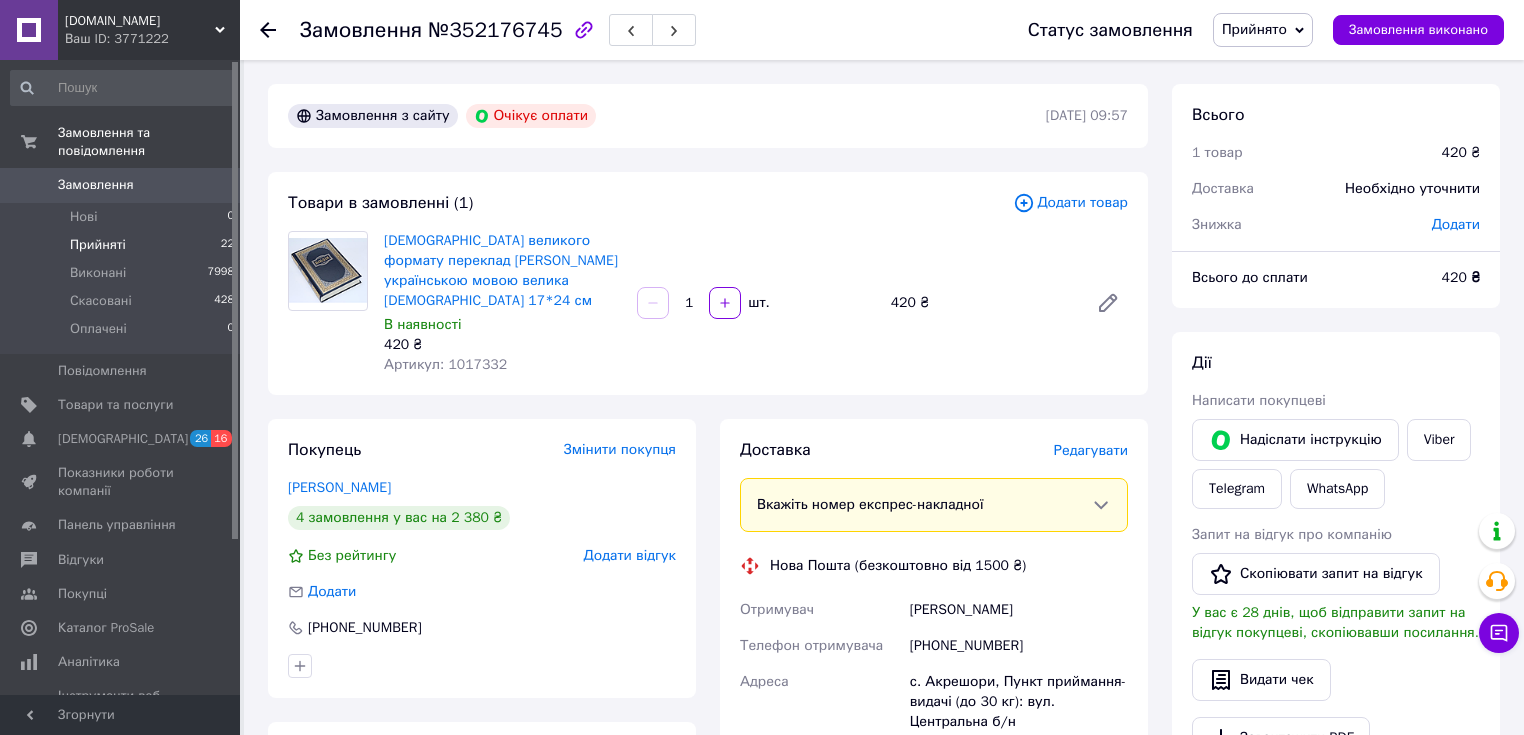 click on "Прийняті 22" at bounding box center [123, 245] 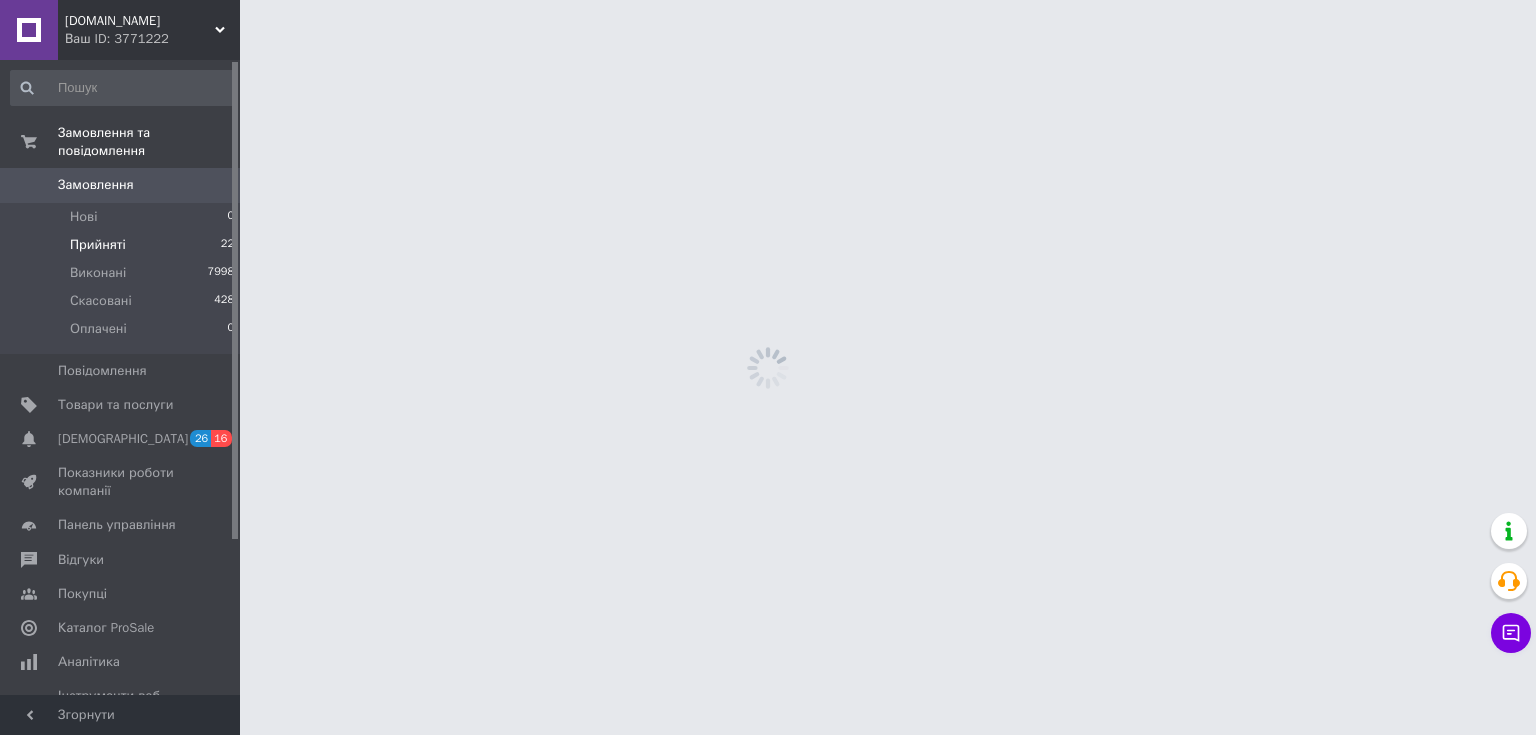 click on "Прийняті 22" at bounding box center (123, 245) 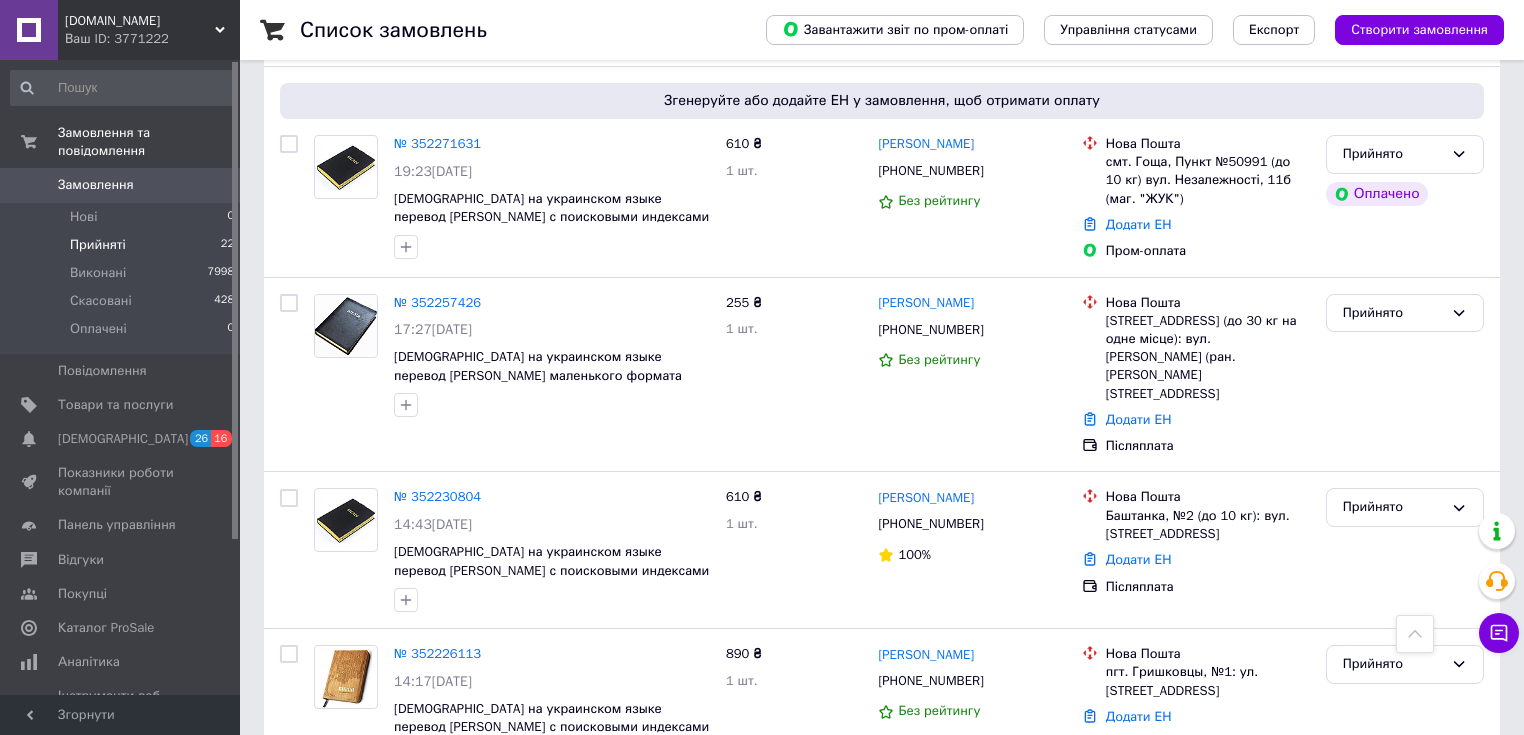 scroll, scrollTop: 3568, scrollLeft: 0, axis: vertical 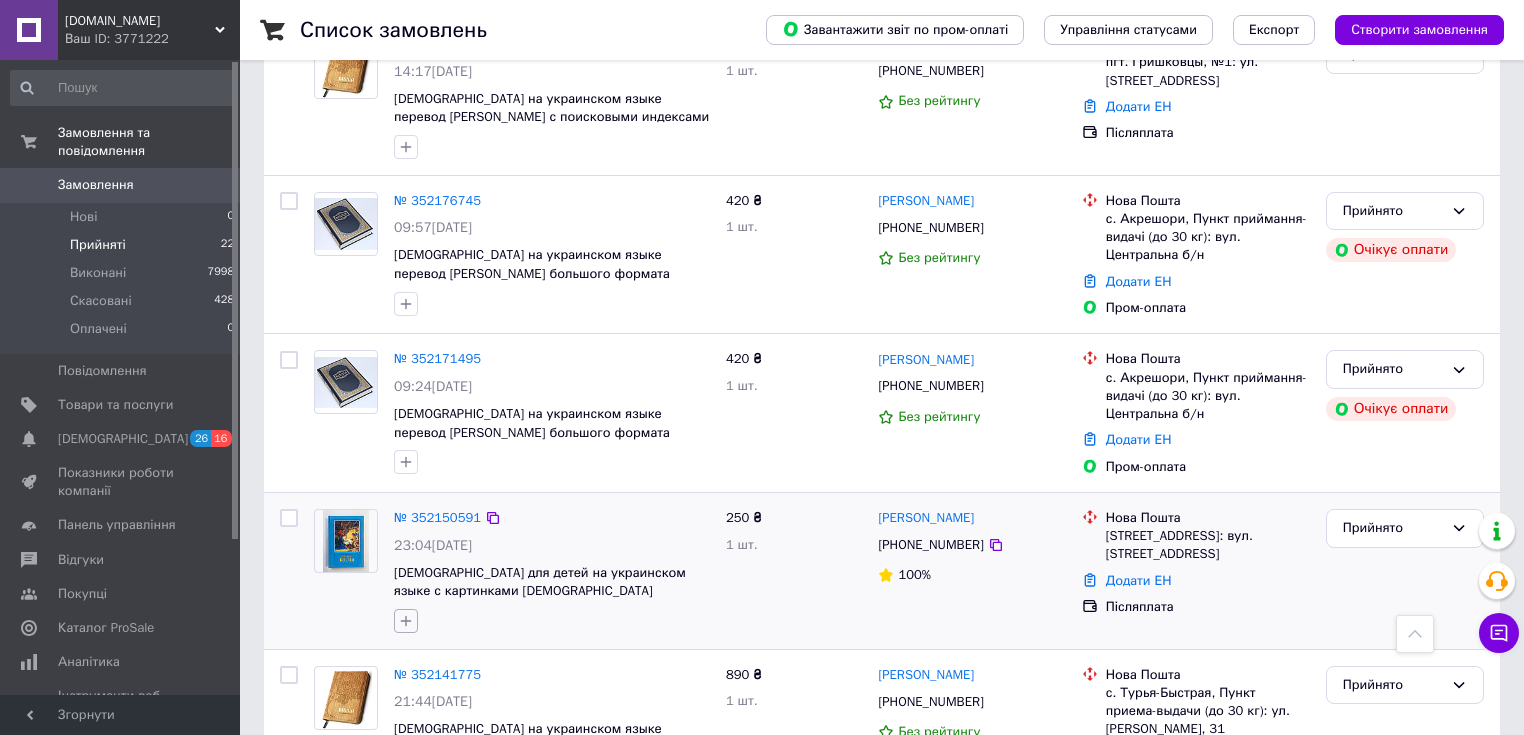 click at bounding box center (406, 621) 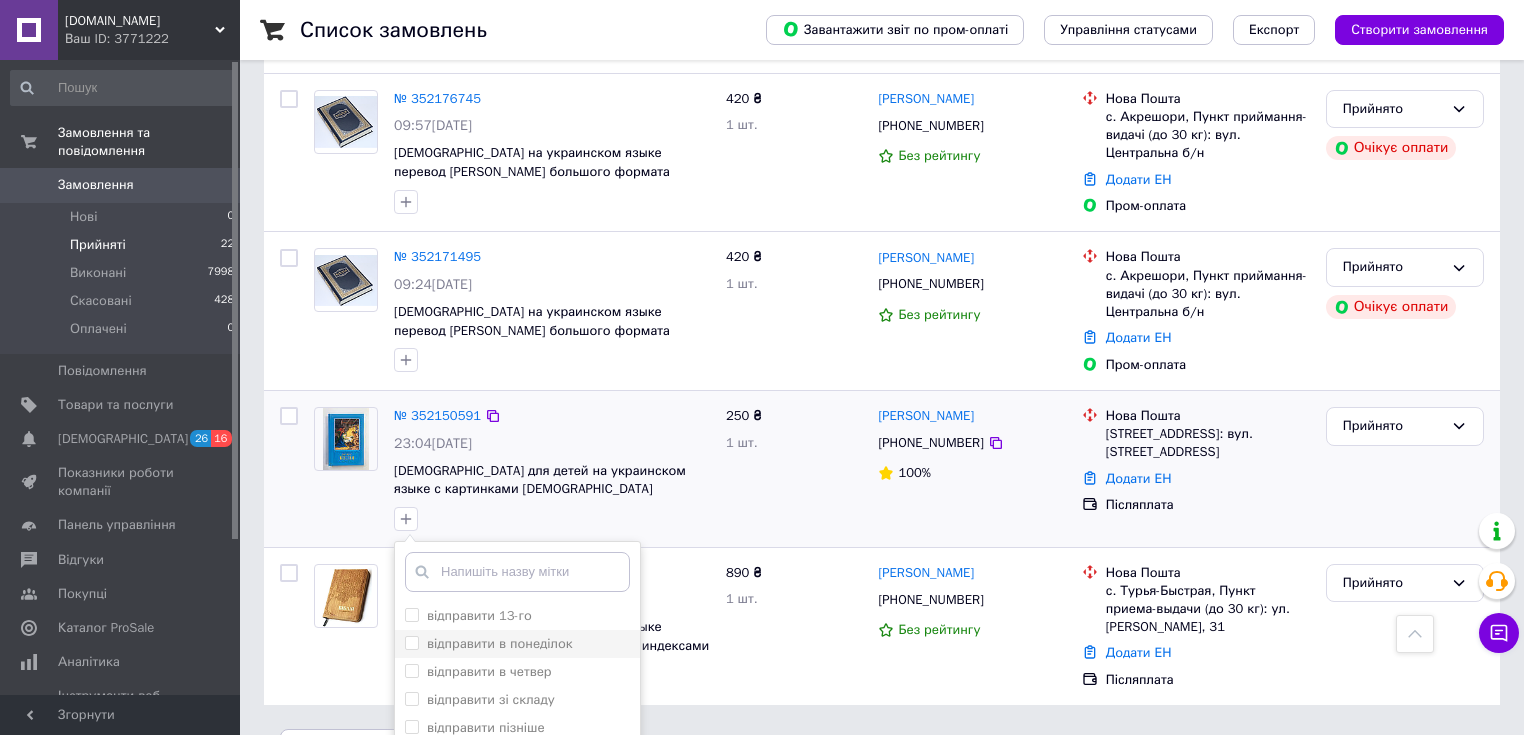 scroll, scrollTop: 3746, scrollLeft: 0, axis: vertical 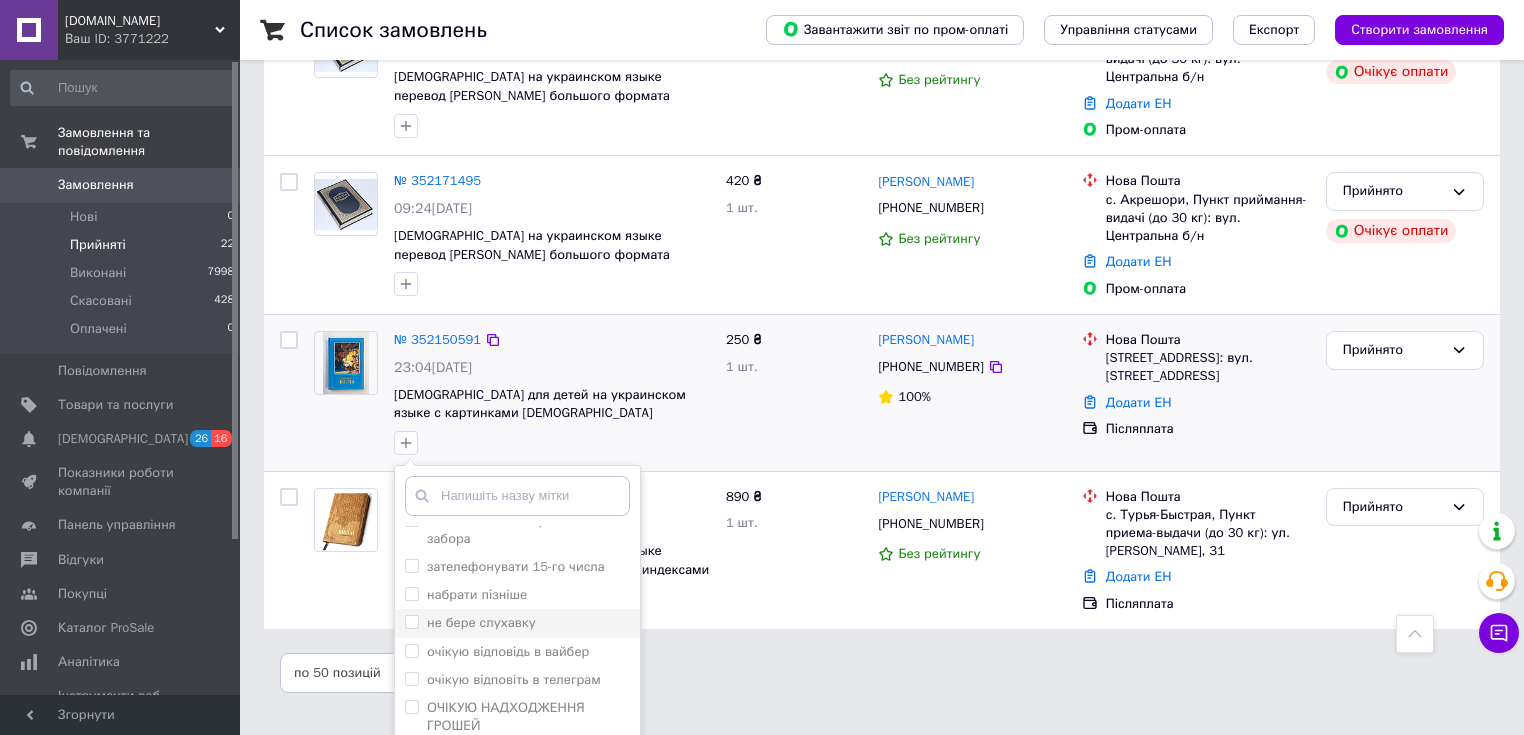 click on "не бере слухавку" at bounding box center [411, 621] 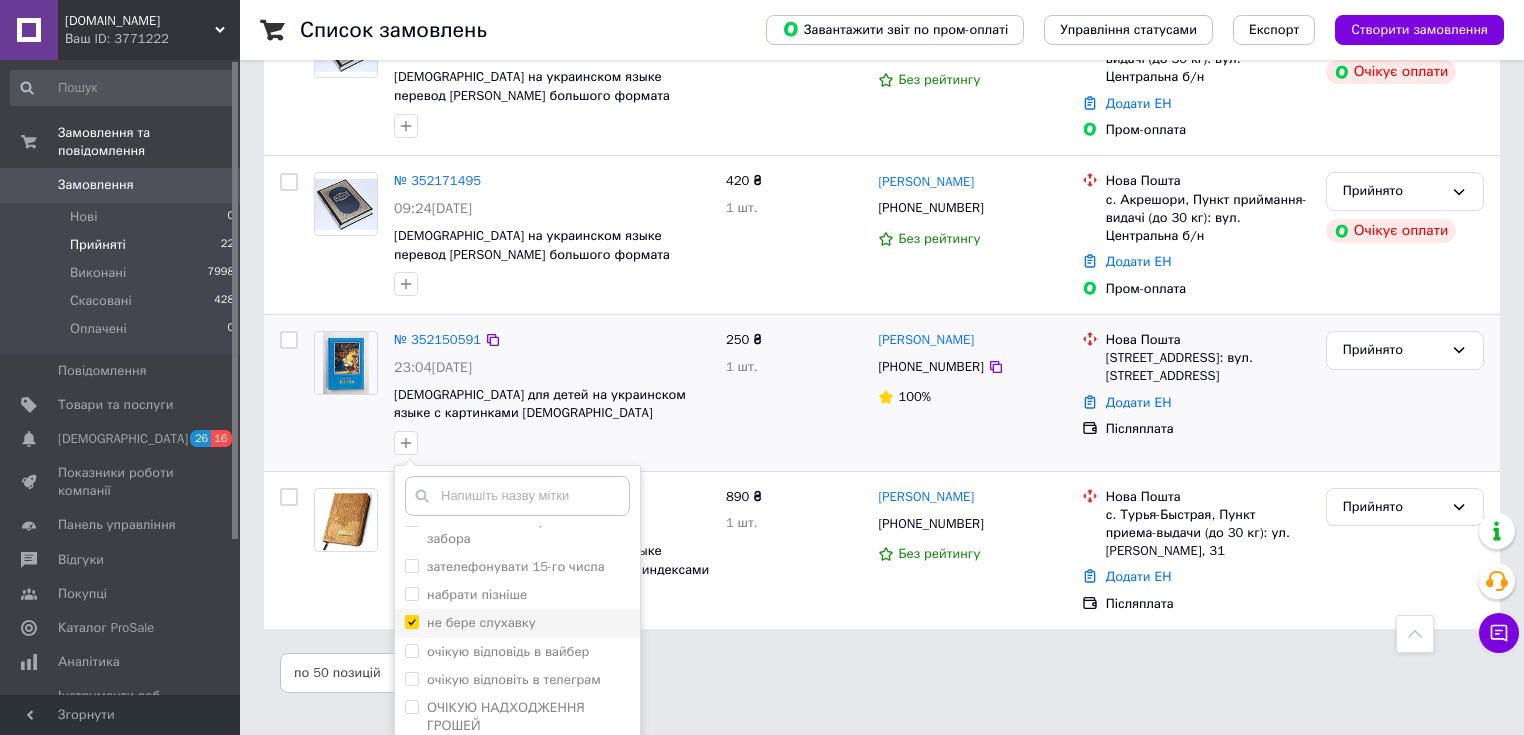 checkbox on "true" 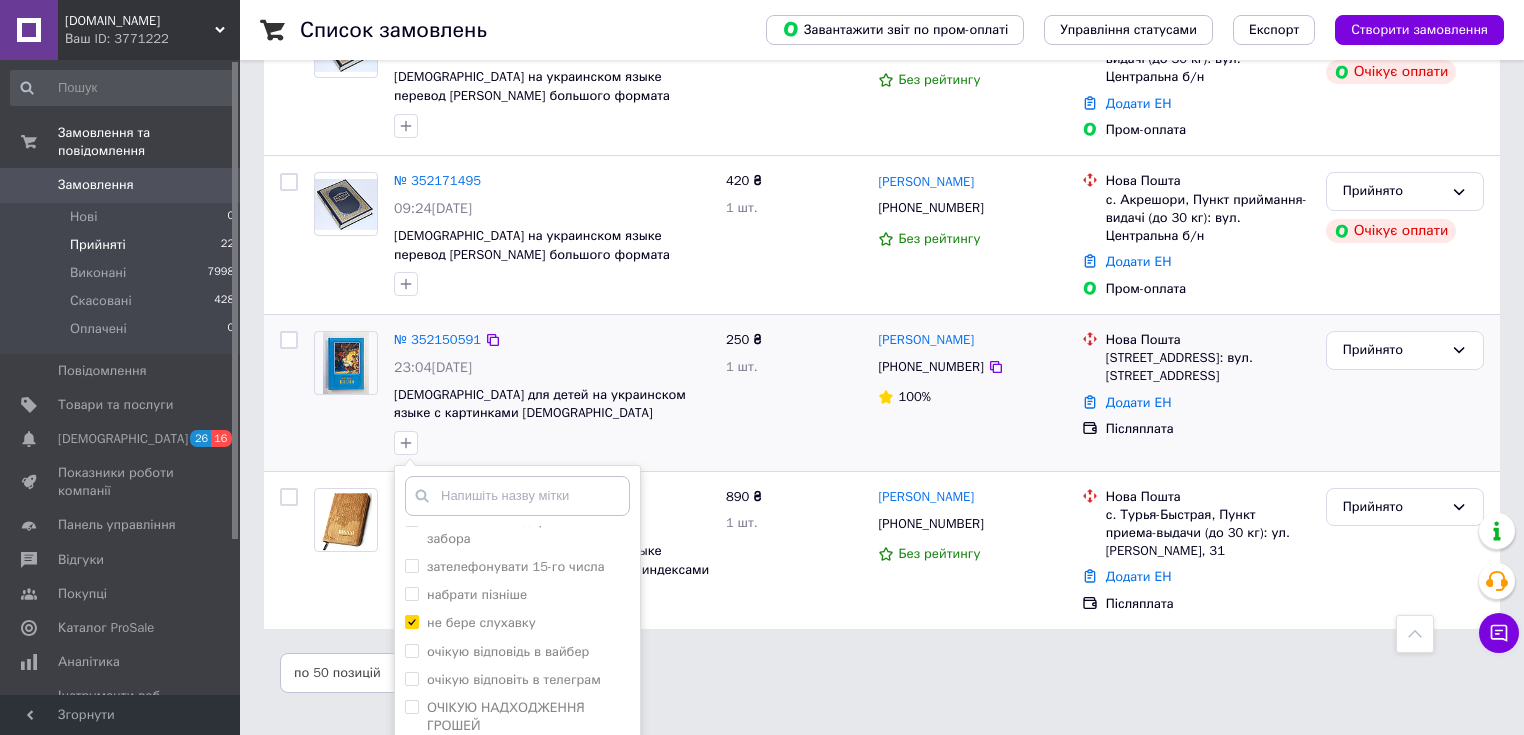click on "Додати мітку" at bounding box center (517, 862) 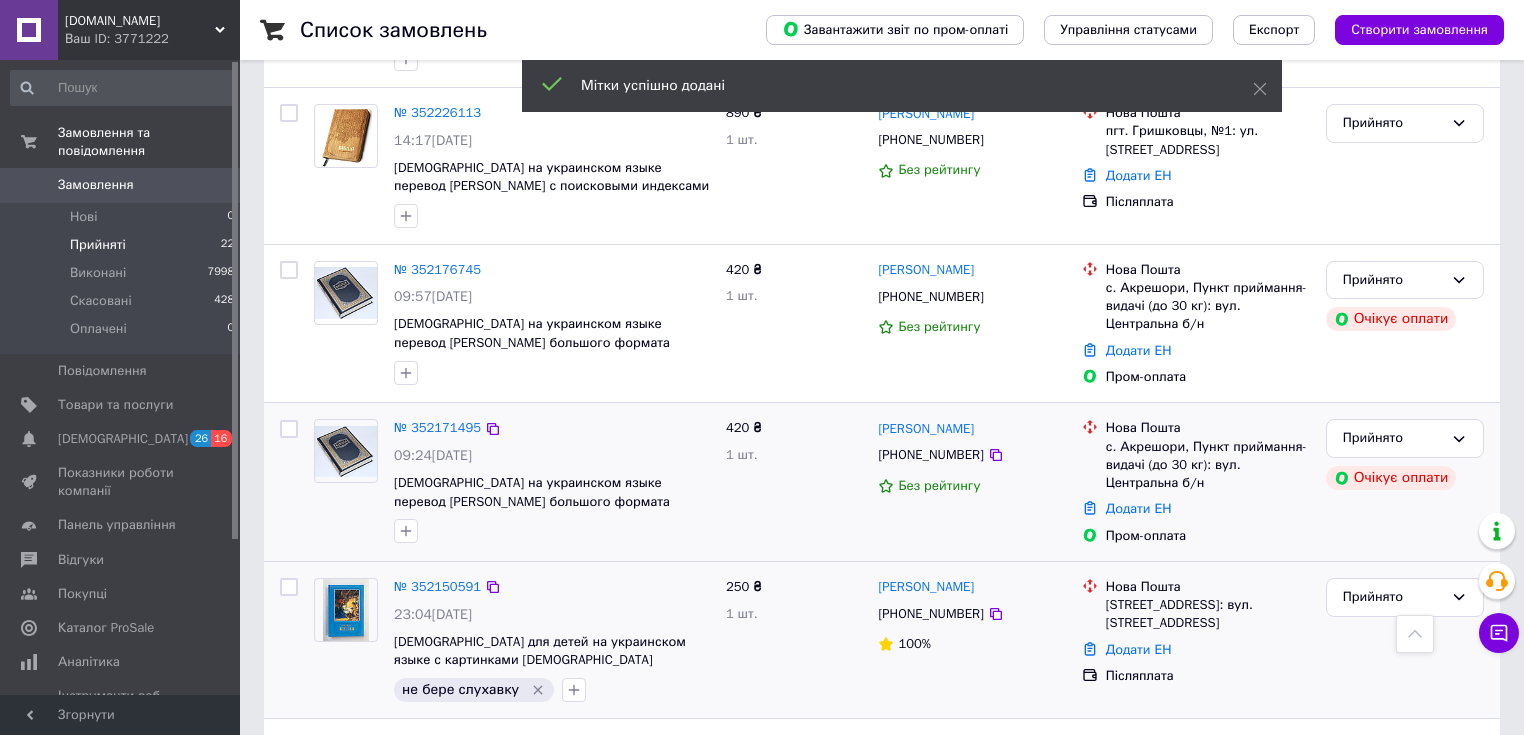 scroll, scrollTop: 3408, scrollLeft: 0, axis: vertical 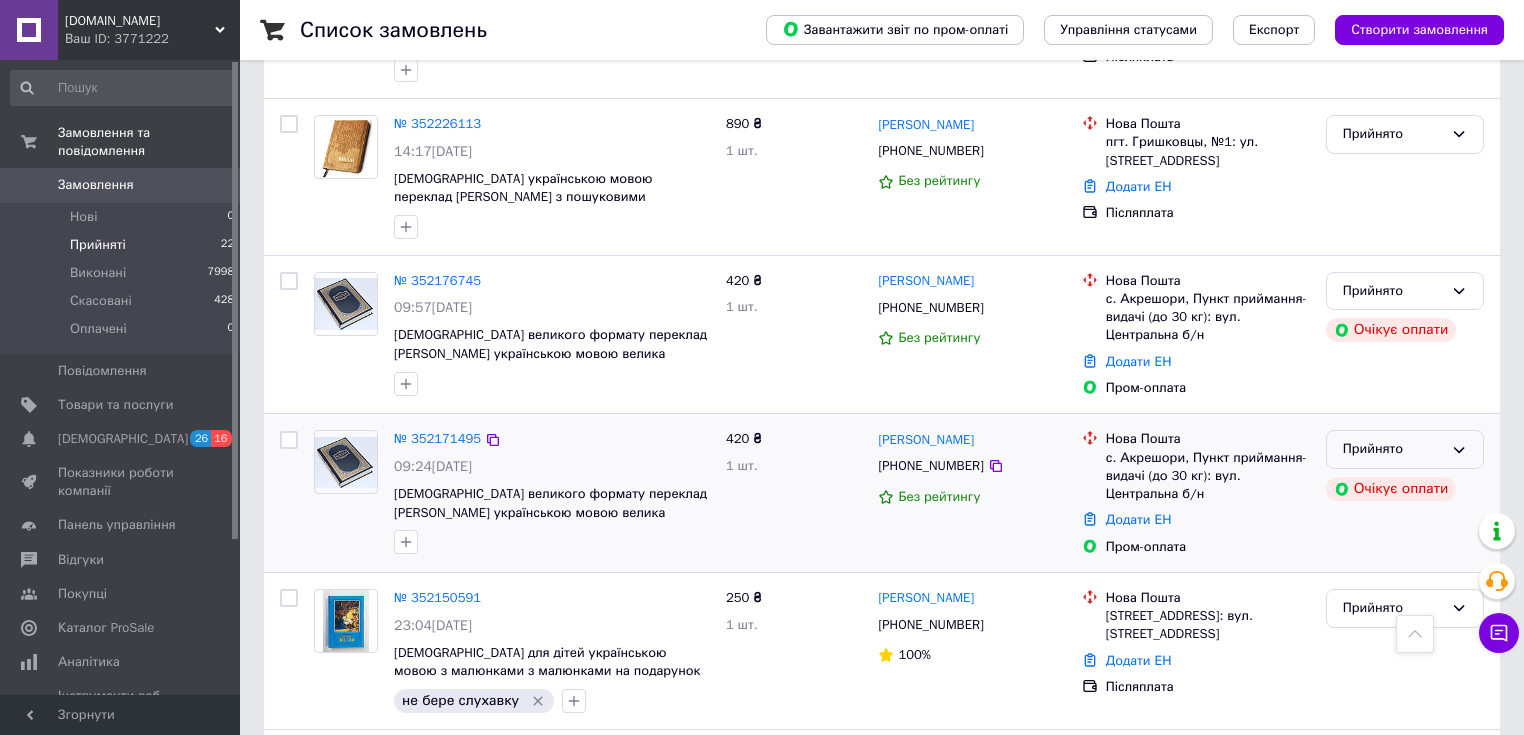 click on "Прийнято" at bounding box center (1405, 449) 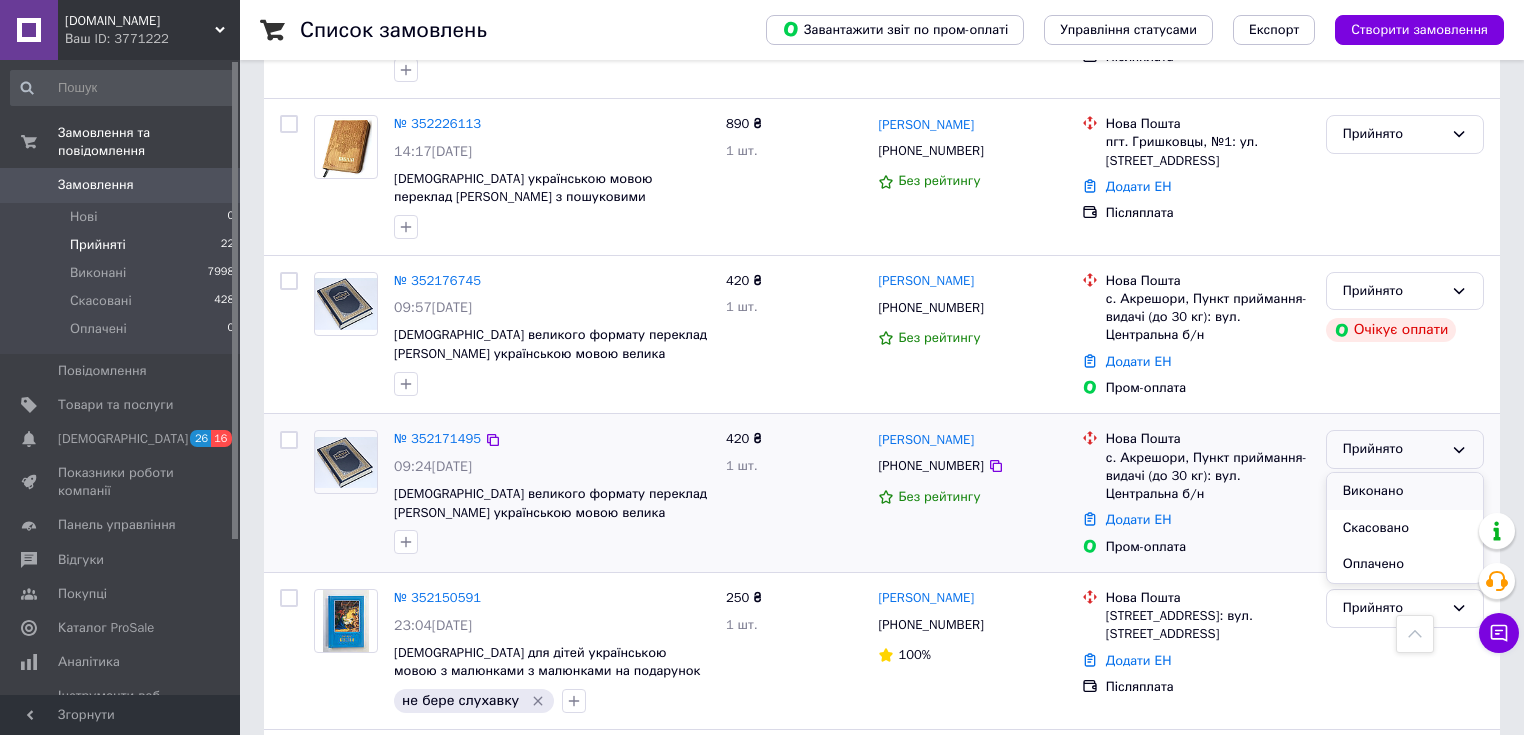 click on "Виконано" at bounding box center [1405, 491] 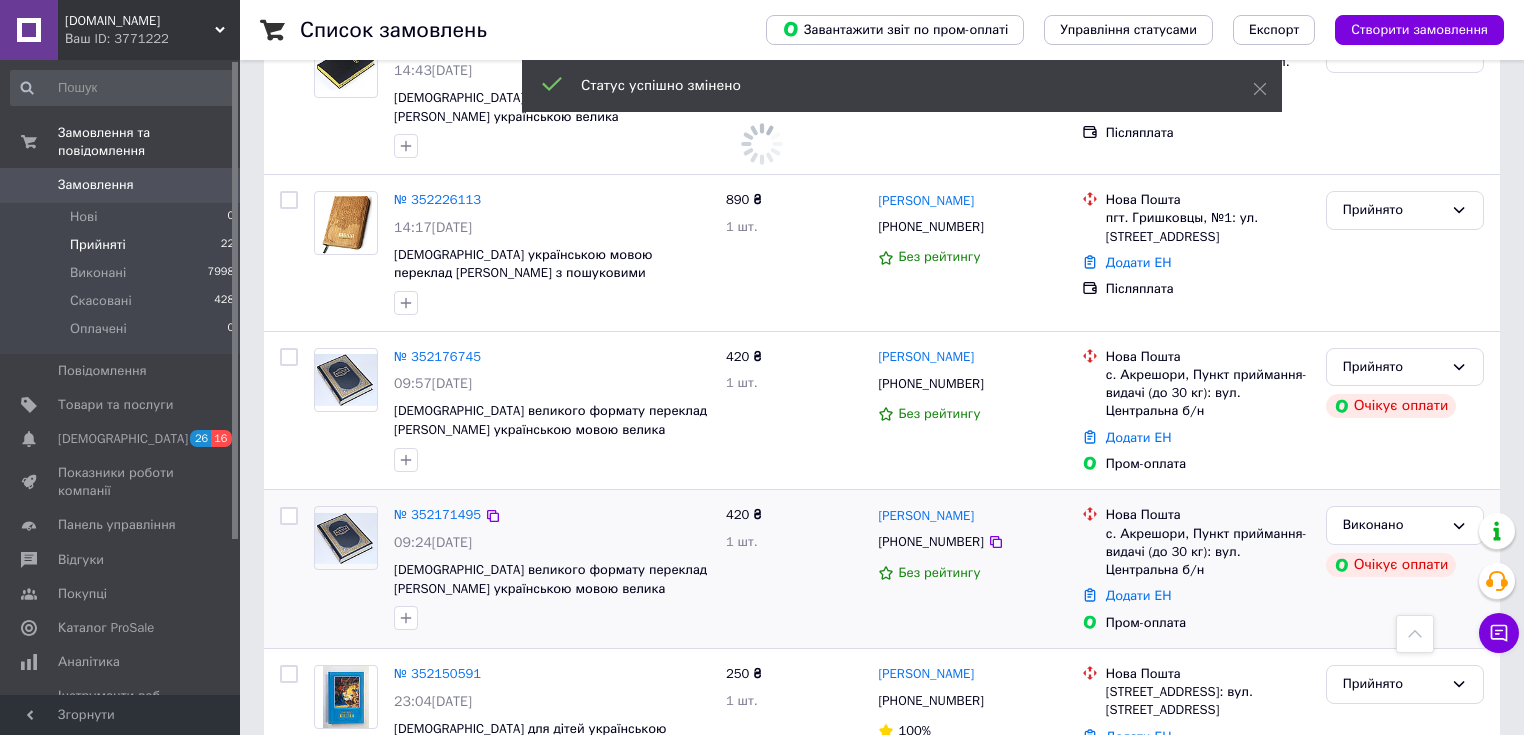 scroll, scrollTop: 3328, scrollLeft: 0, axis: vertical 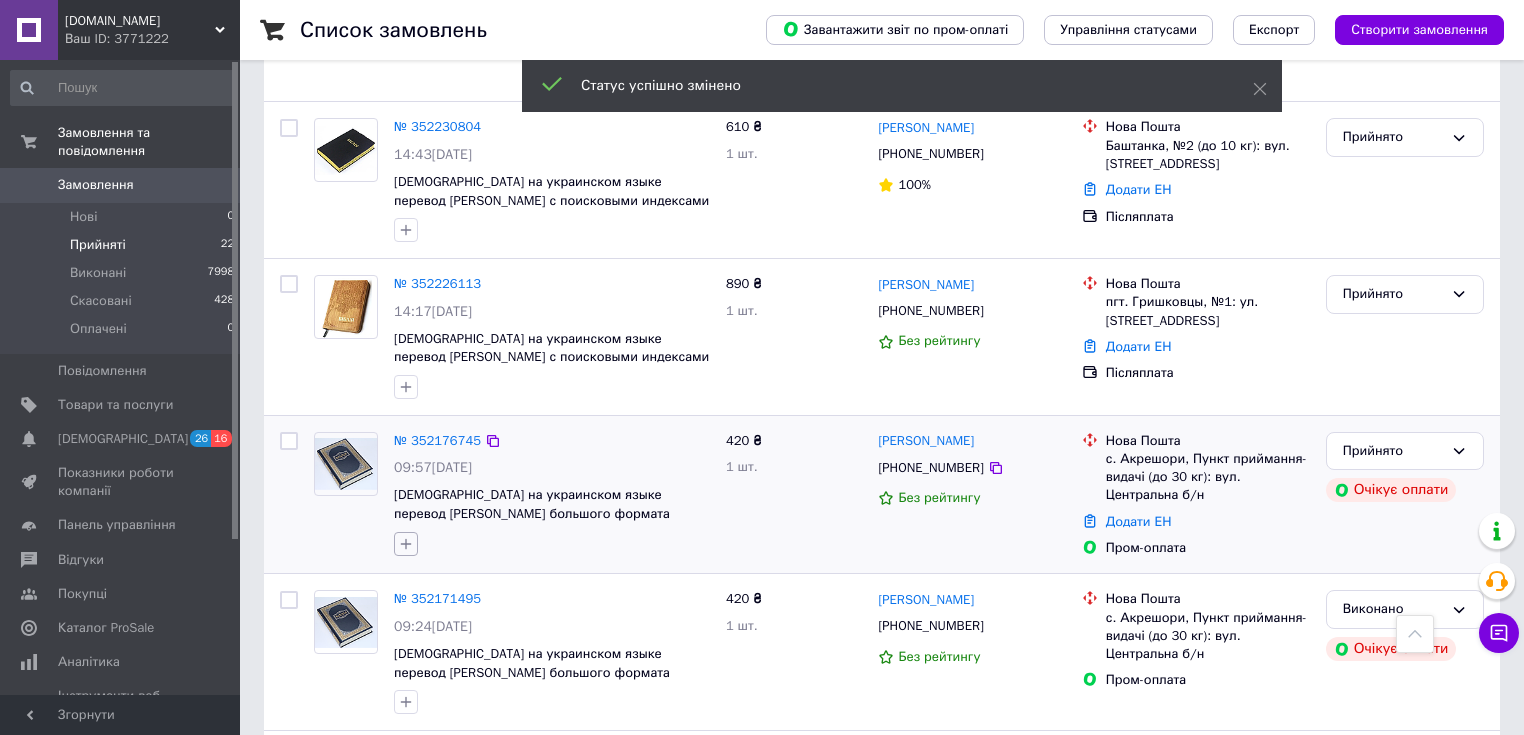 click 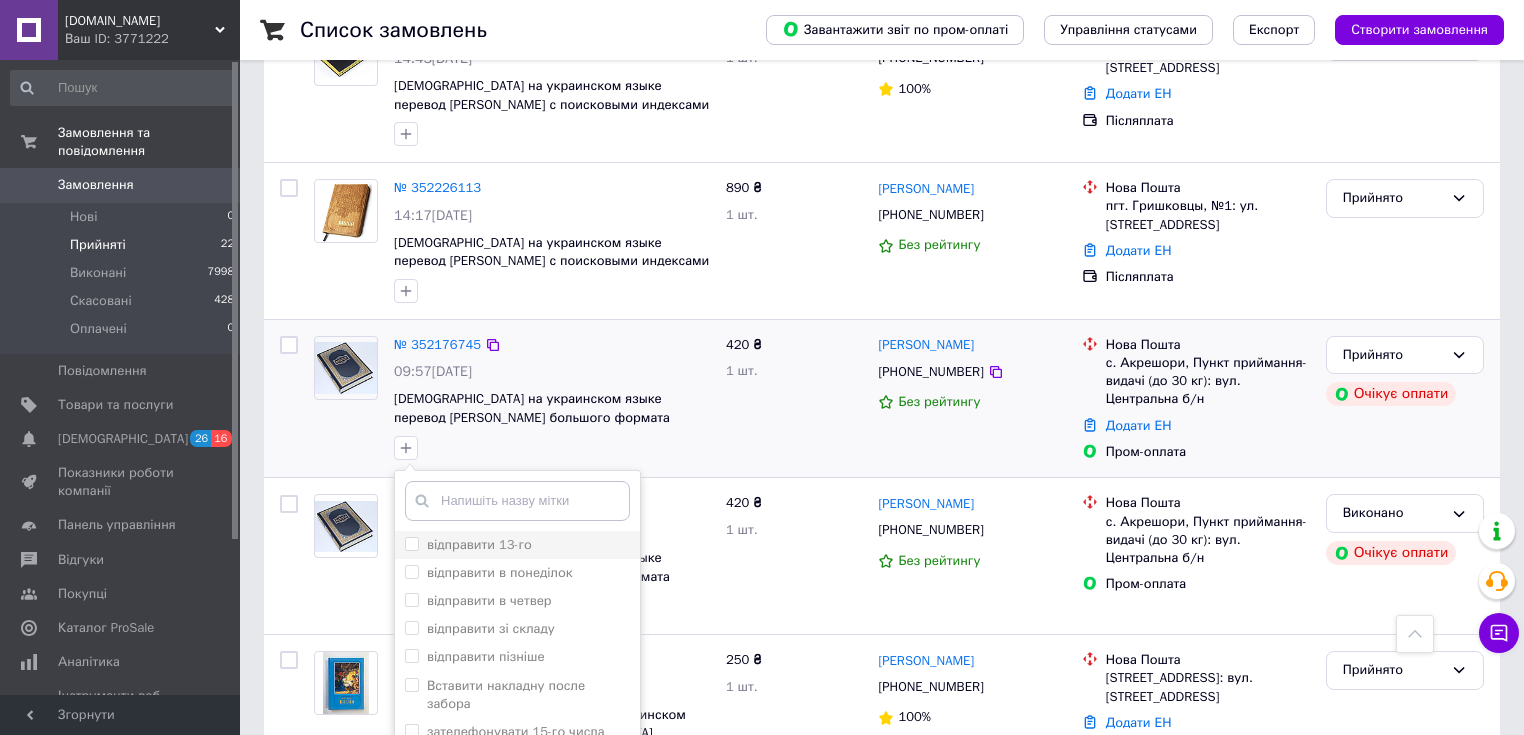 scroll, scrollTop: 3488, scrollLeft: 0, axis: vertical 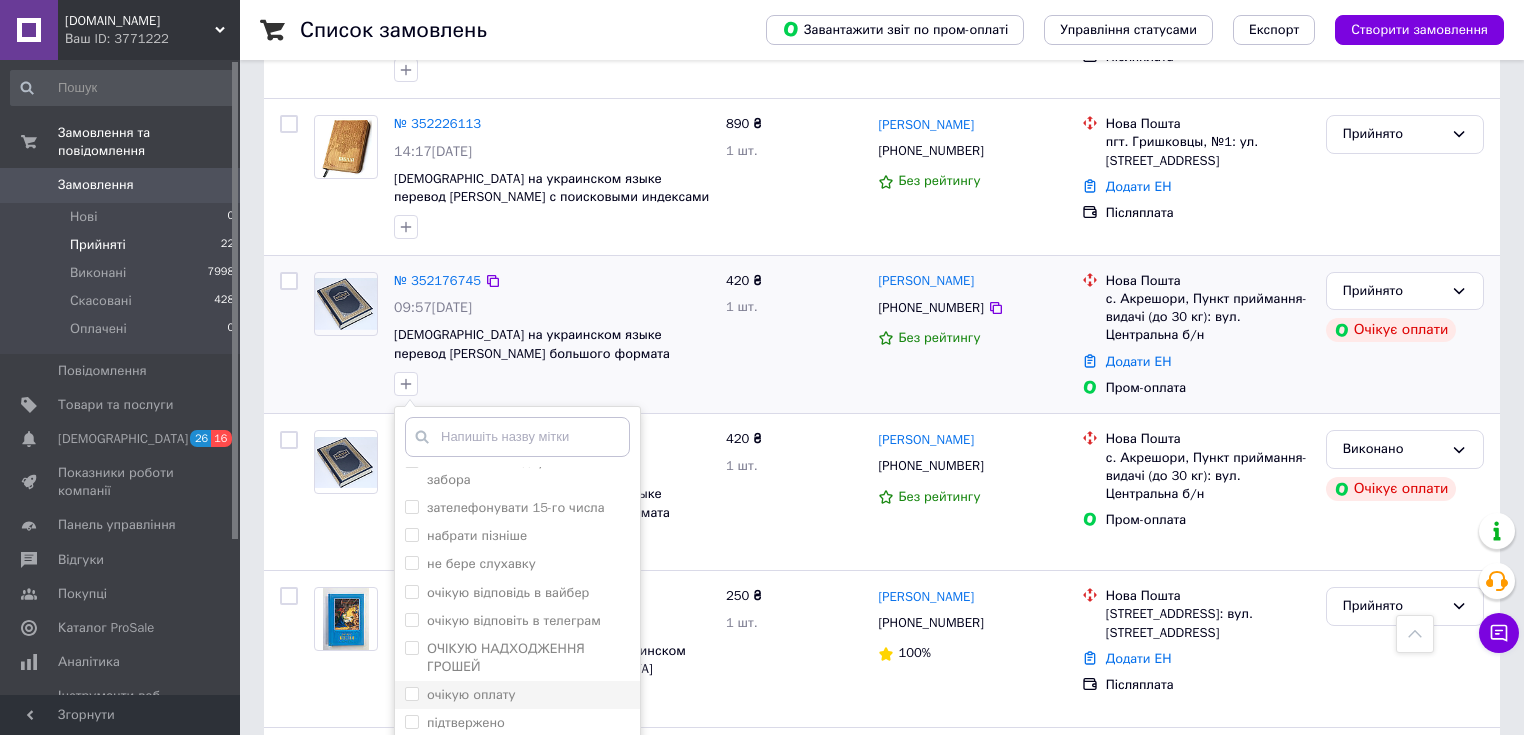 click on "очікую оплату" at bounding box center [517, 695] 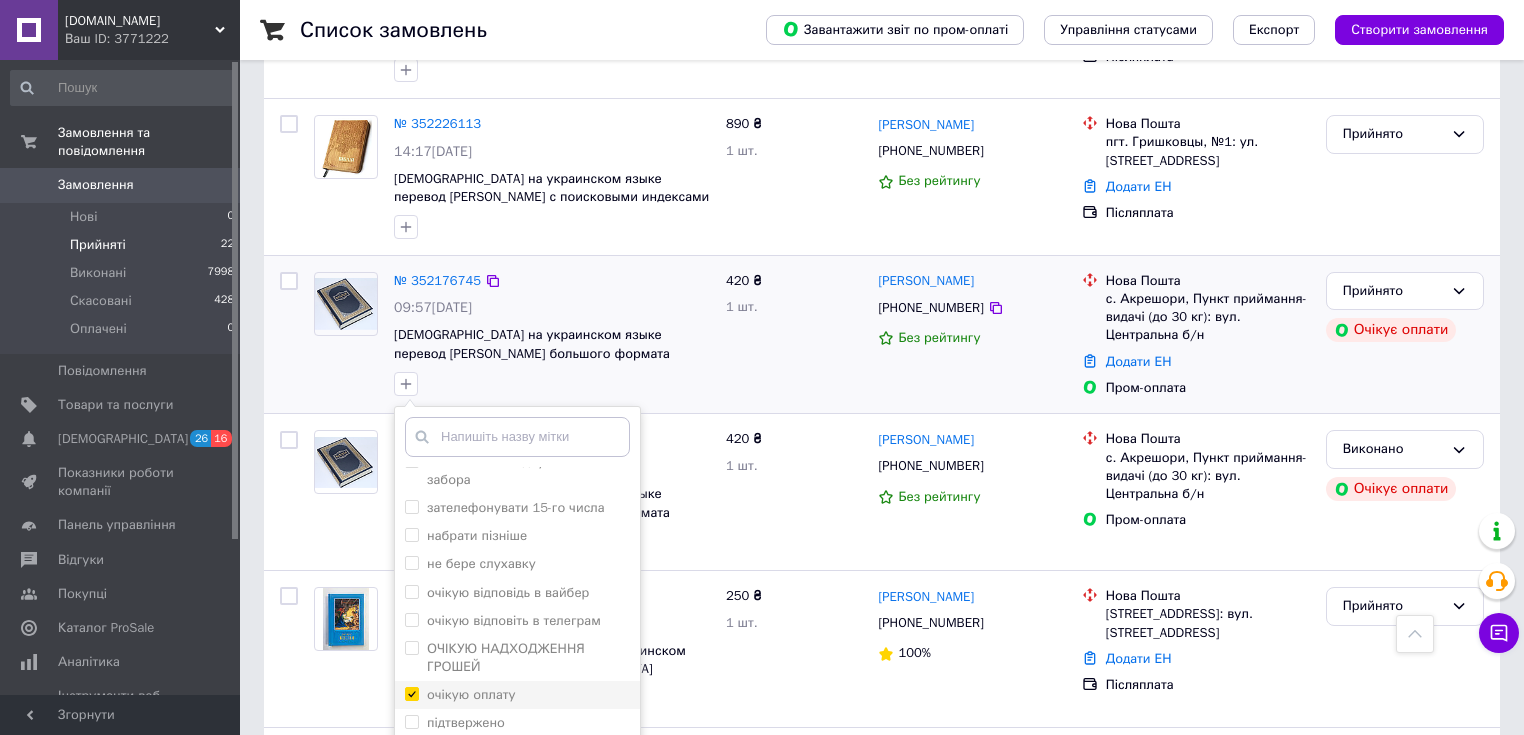 checkbox on "true" 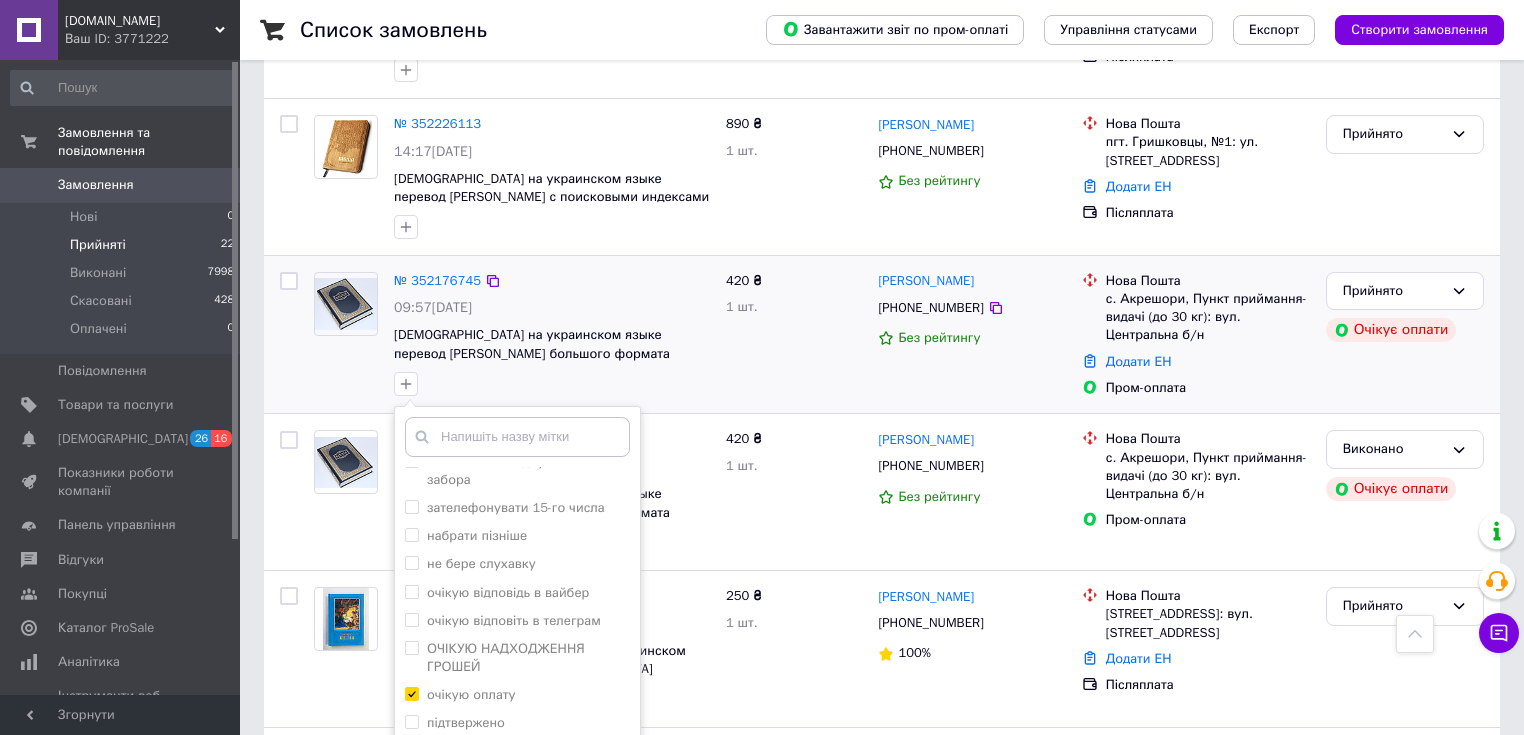 click on "Додати мітку" at bounding box center [517, 803] 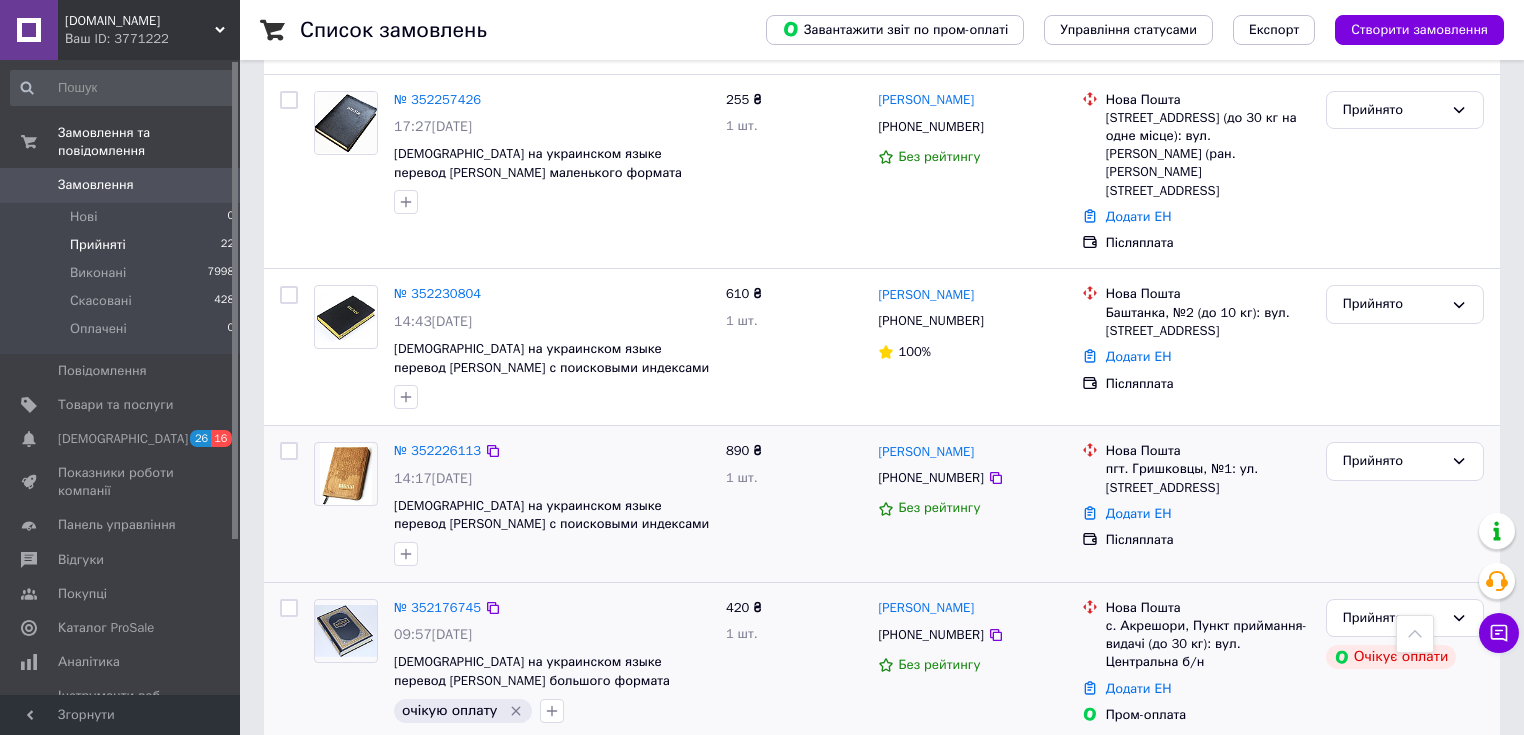 scroll, scrollTop: 3166, scrollLeft: 0, axis: vertical 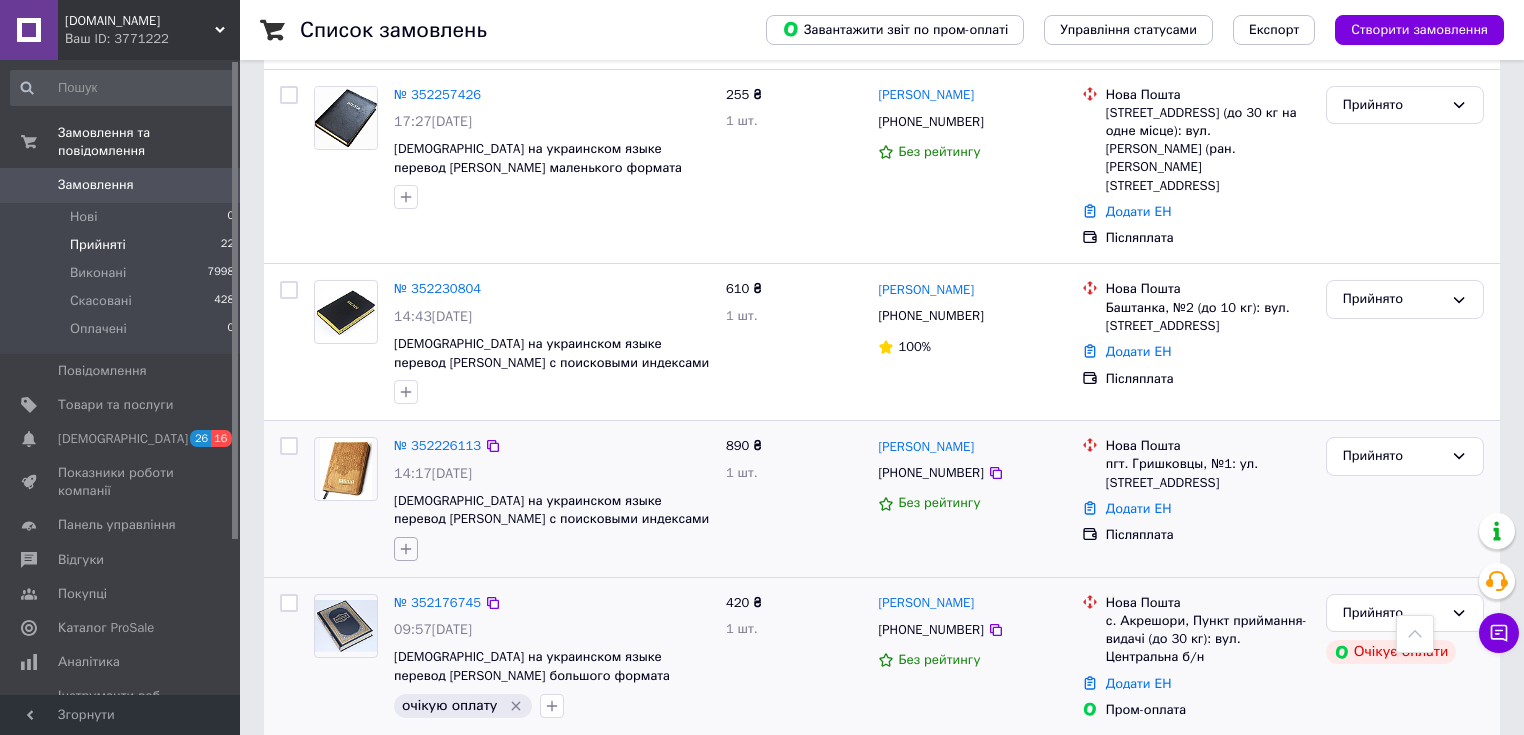 click at bounding box center [406, 549] 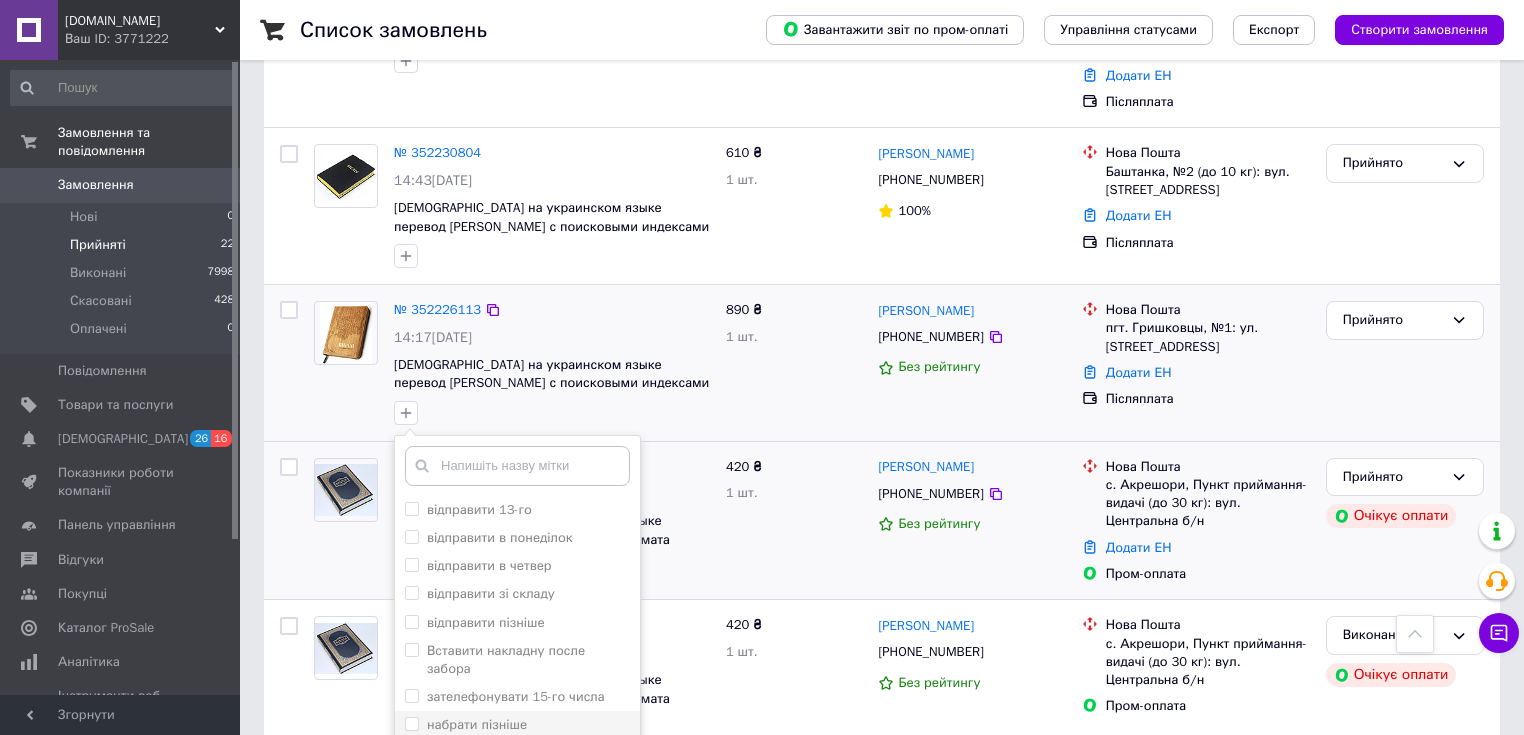 scroll, scrollTop: 3486, scrollLeft: 0, axis: vertical 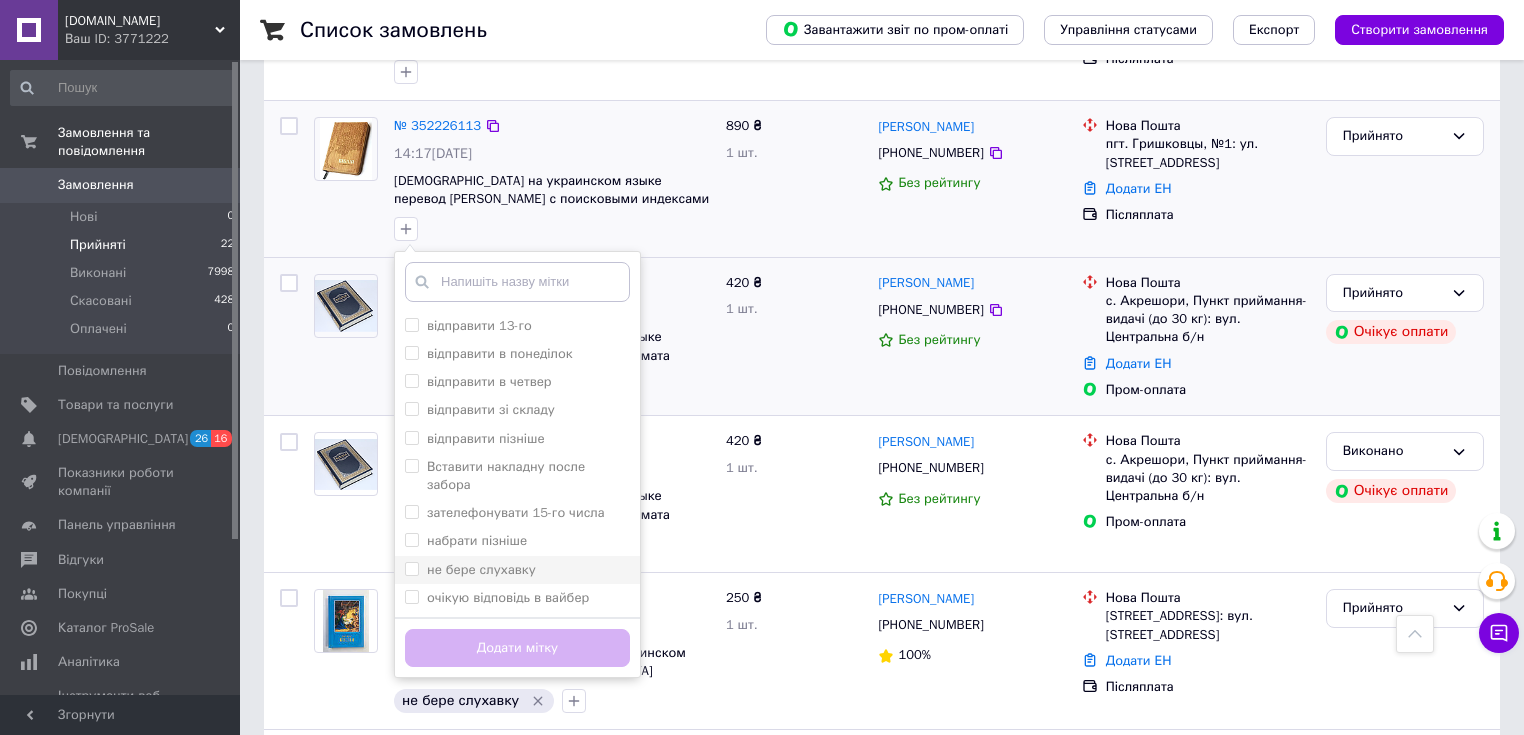 click on "не бере слухавку" at bounding box center (517, 570) 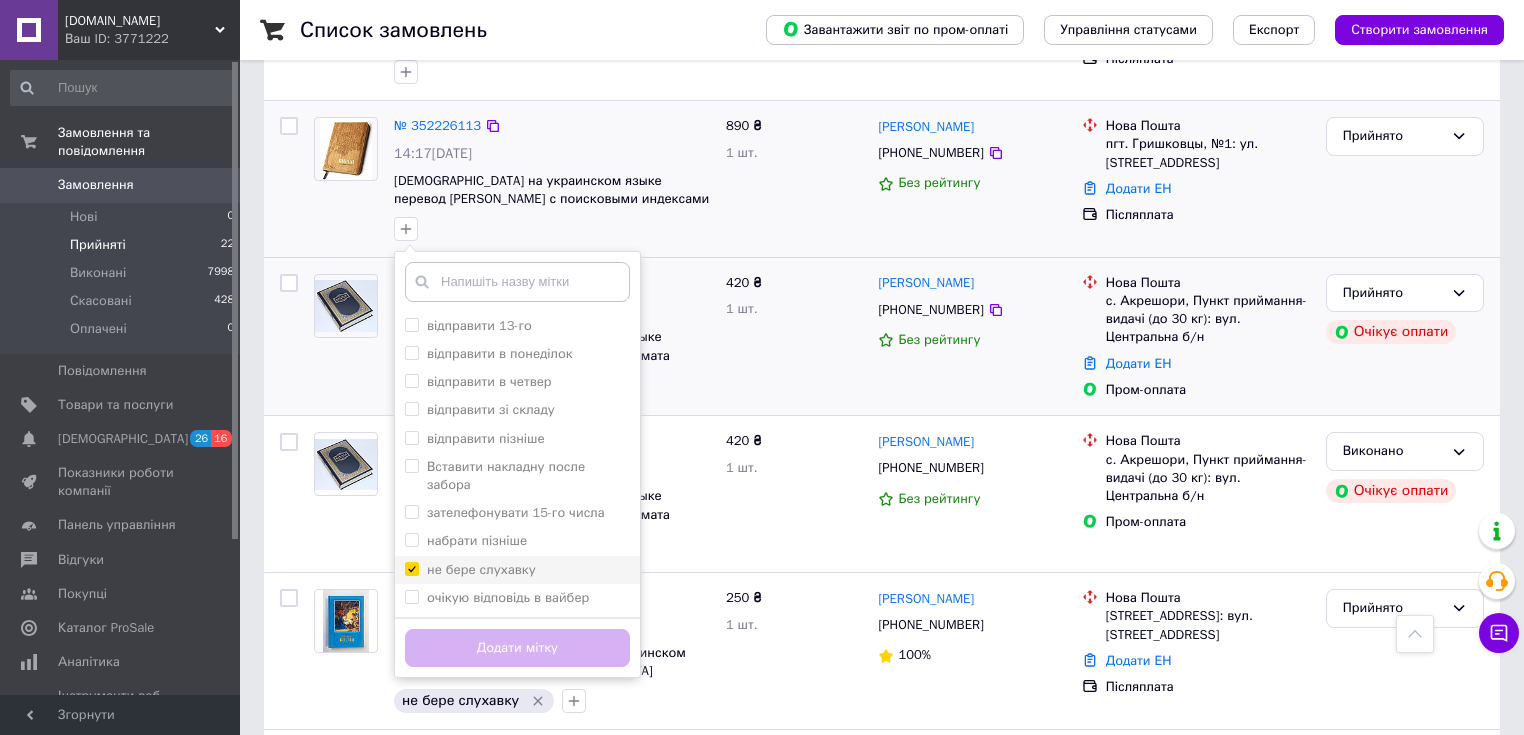 checkbox on "true" 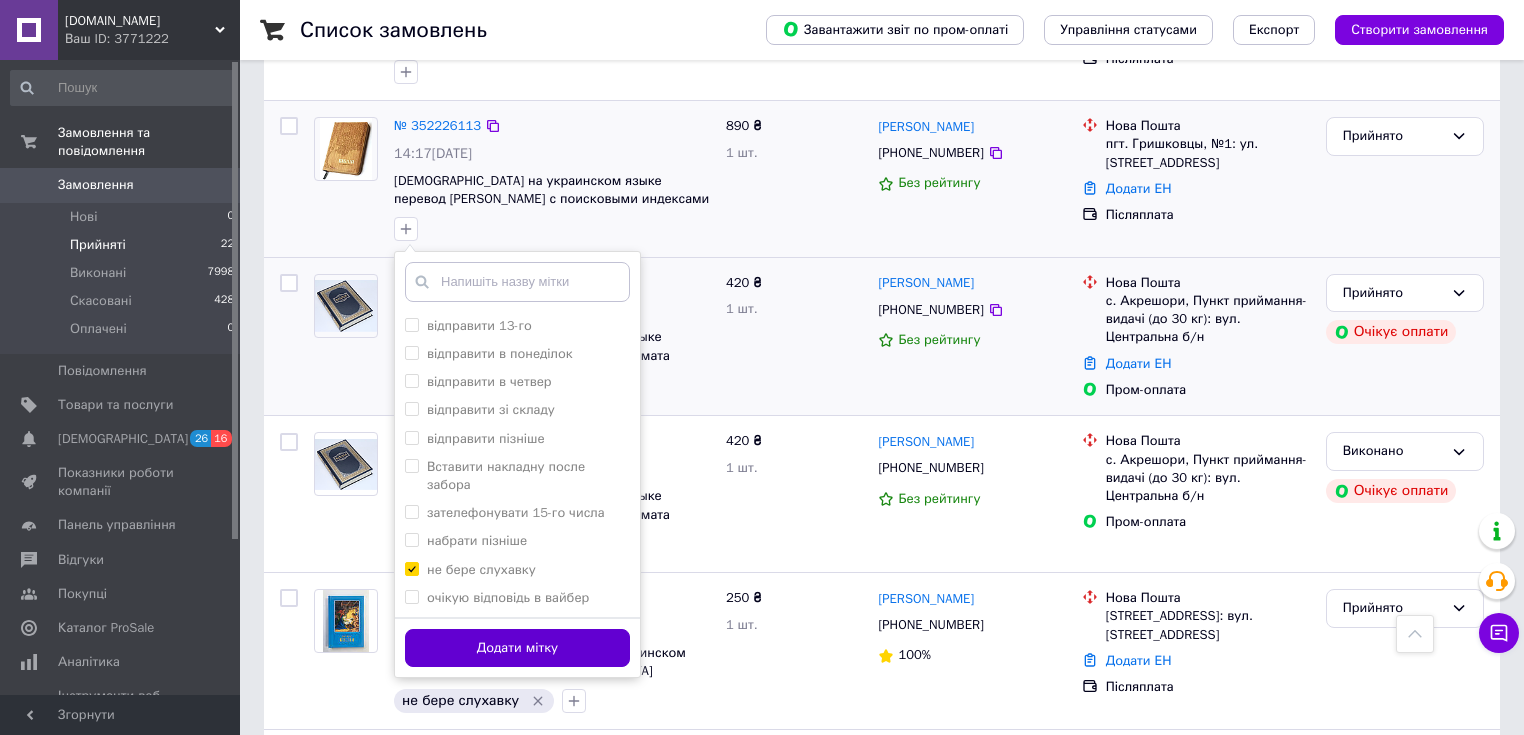 click on "Додати мітку" at bounding box center (517, 648) 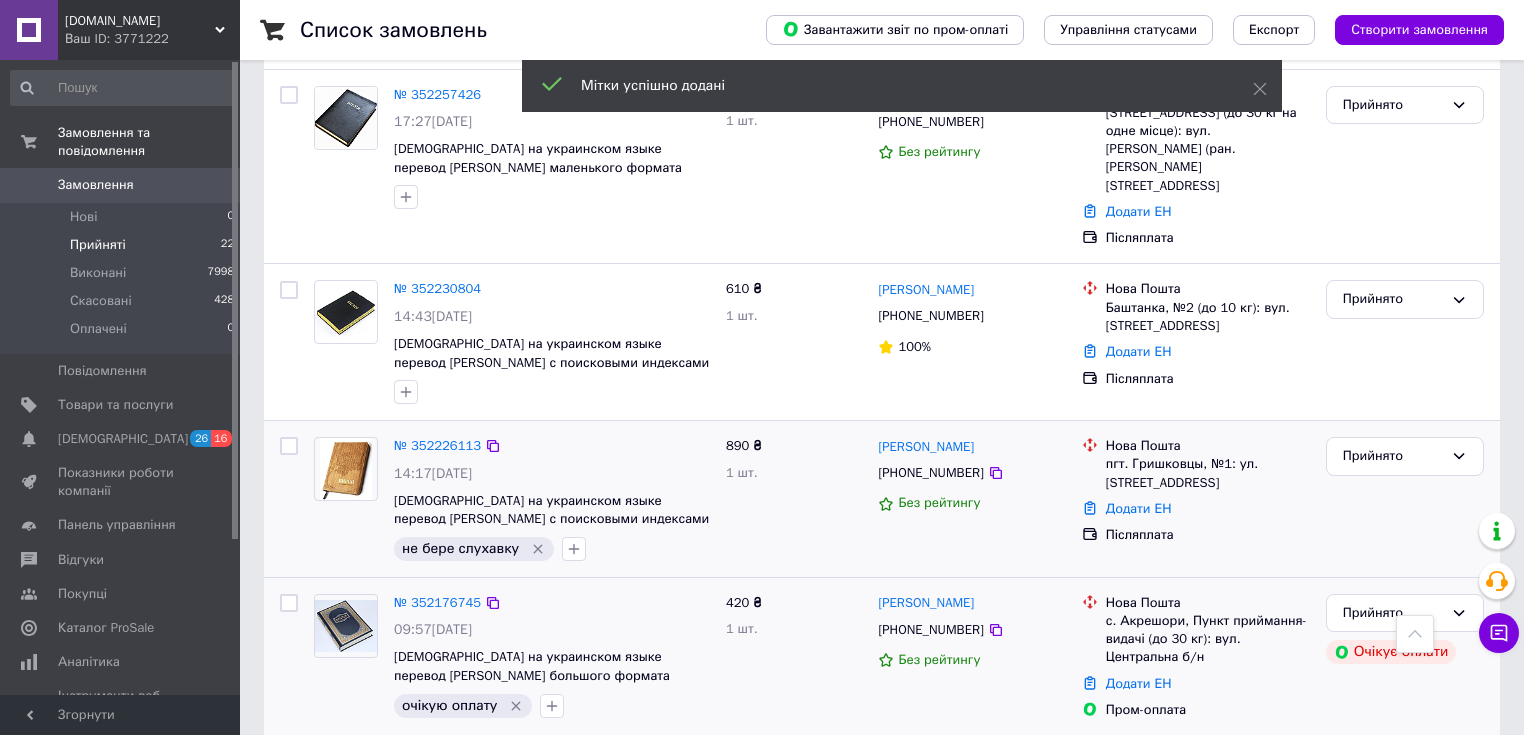 scroll, scrollTop: 3086, scrollLeft: 0, axis: vertical 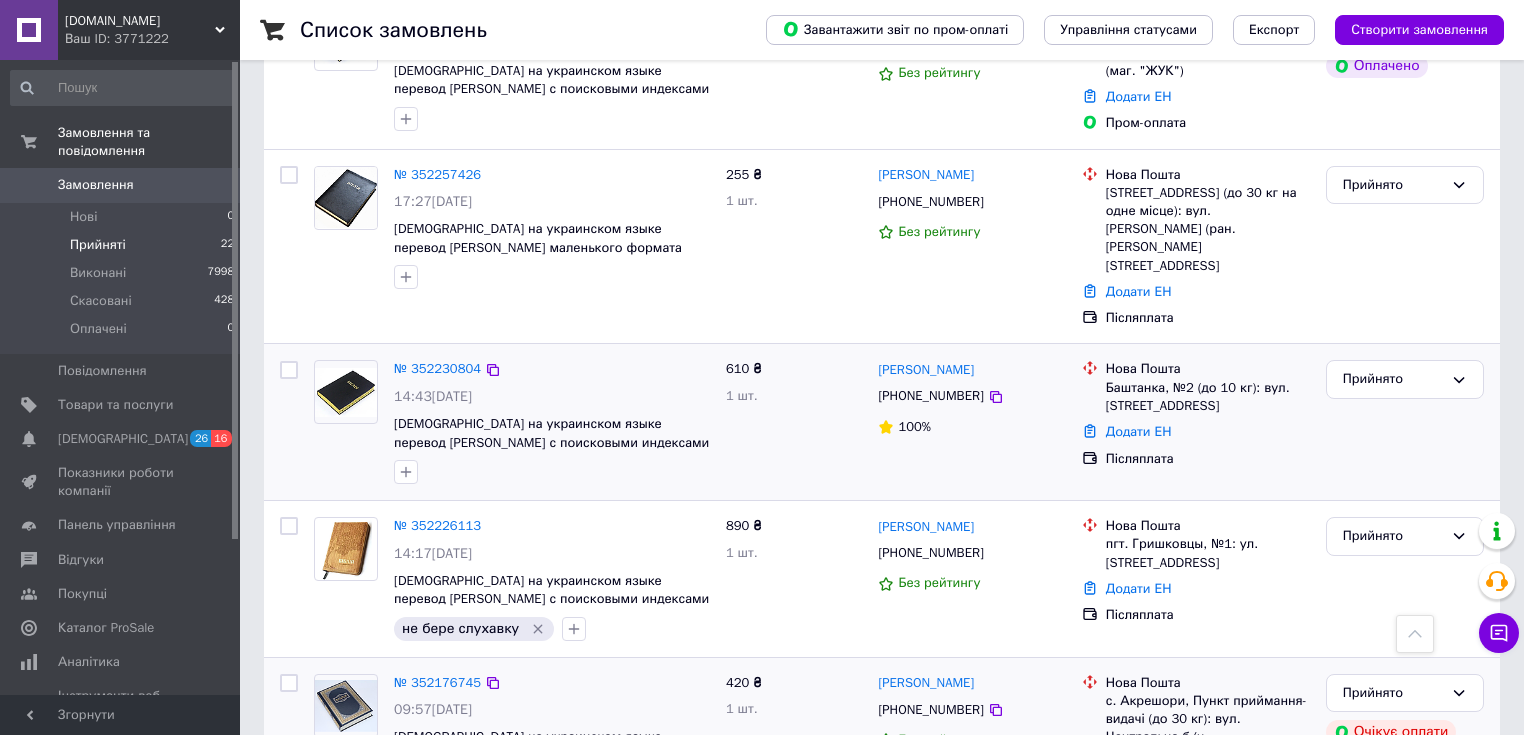 click at bounding box center [406, 472] 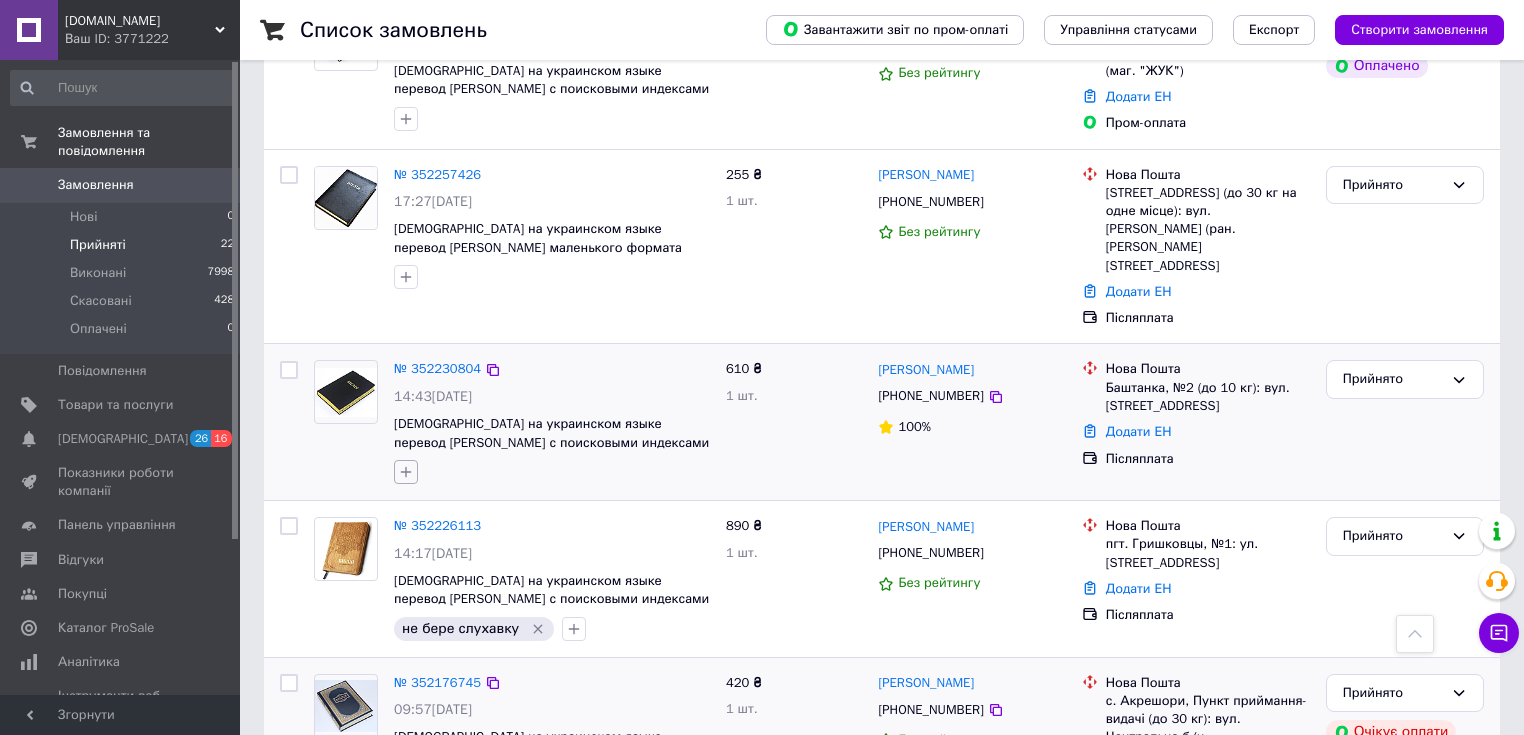 click 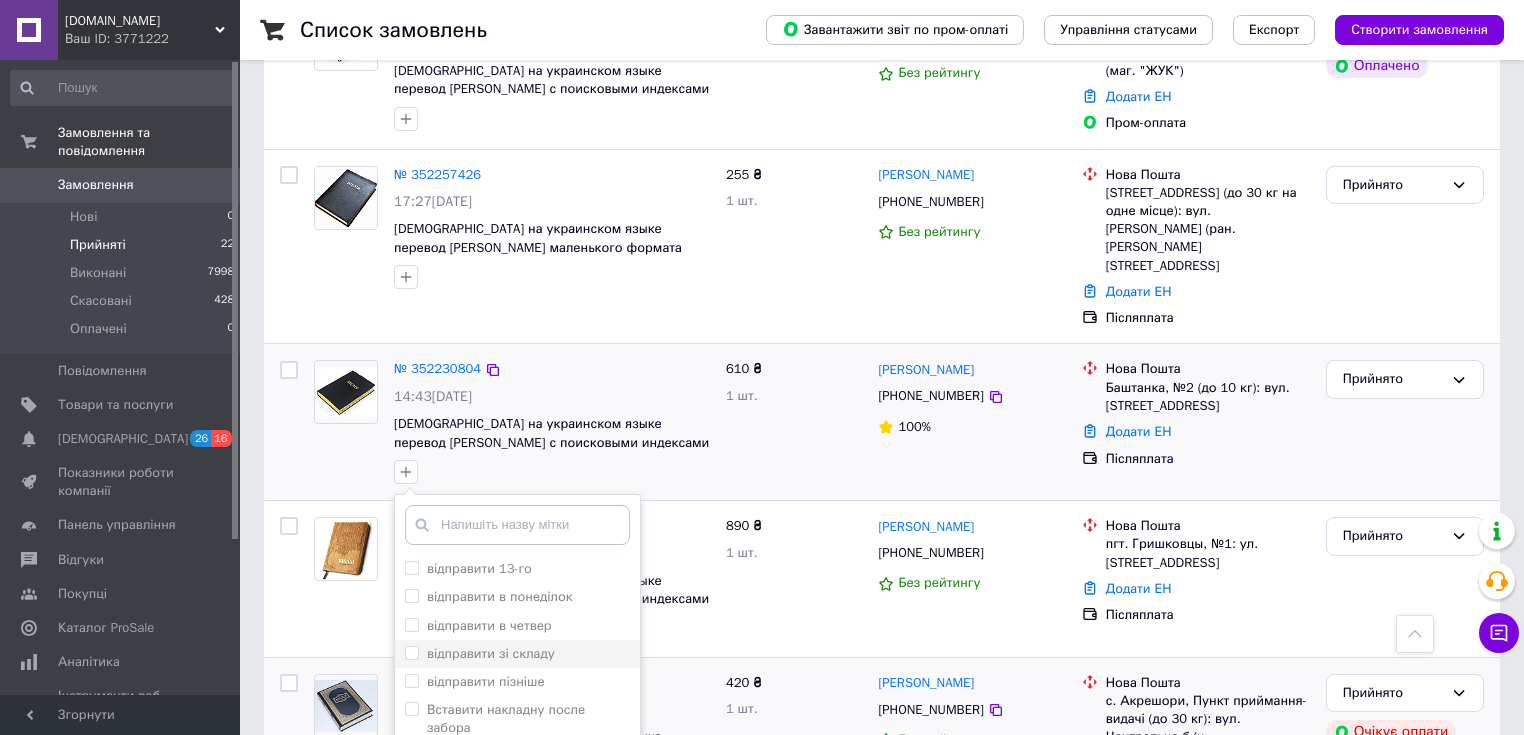 scroll, scrollTop: 3326, scrollLeft: 0, axis: vertical 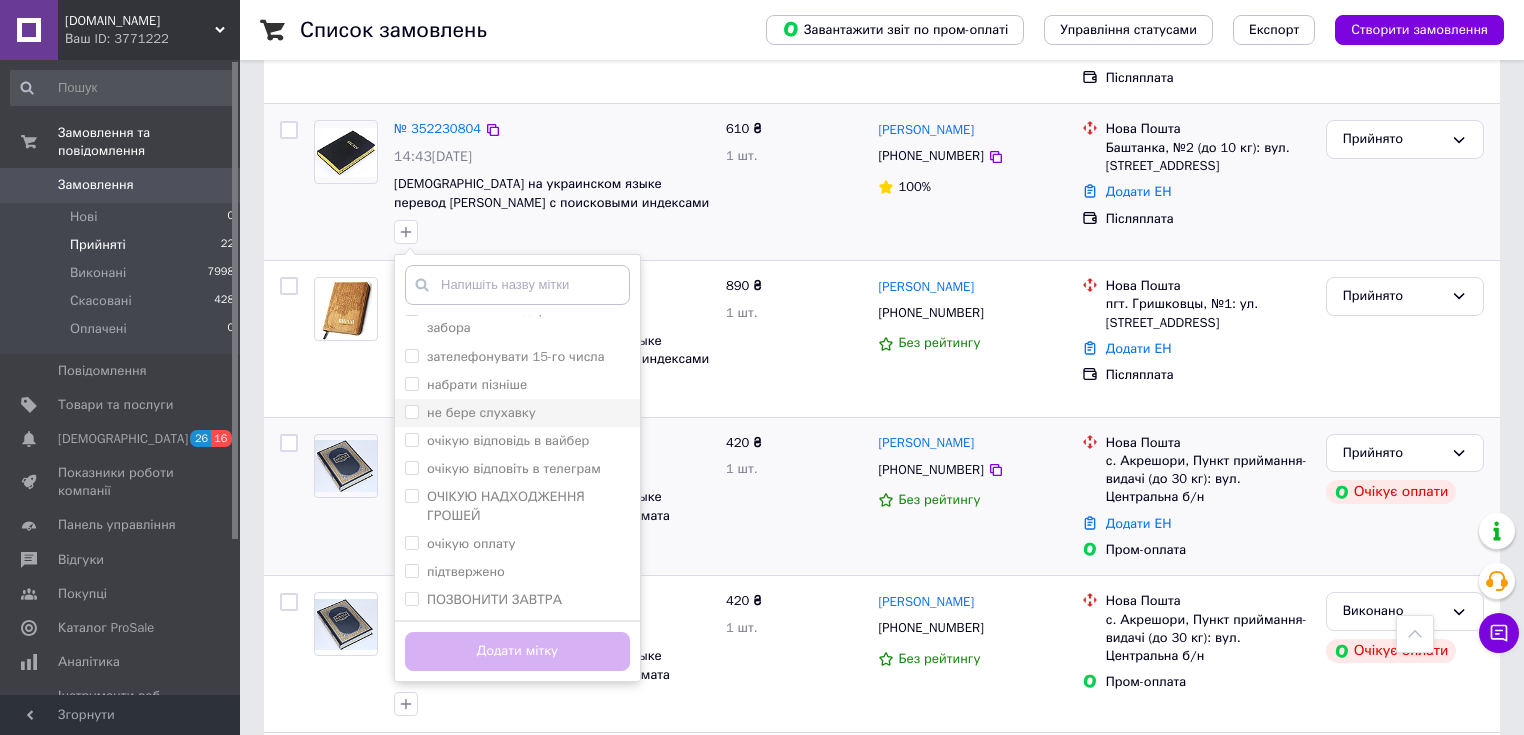 drag, startPoint x: 416, startPoint y: 241, endPoint x: 423, endPoint y: 252, distance: 13.038404 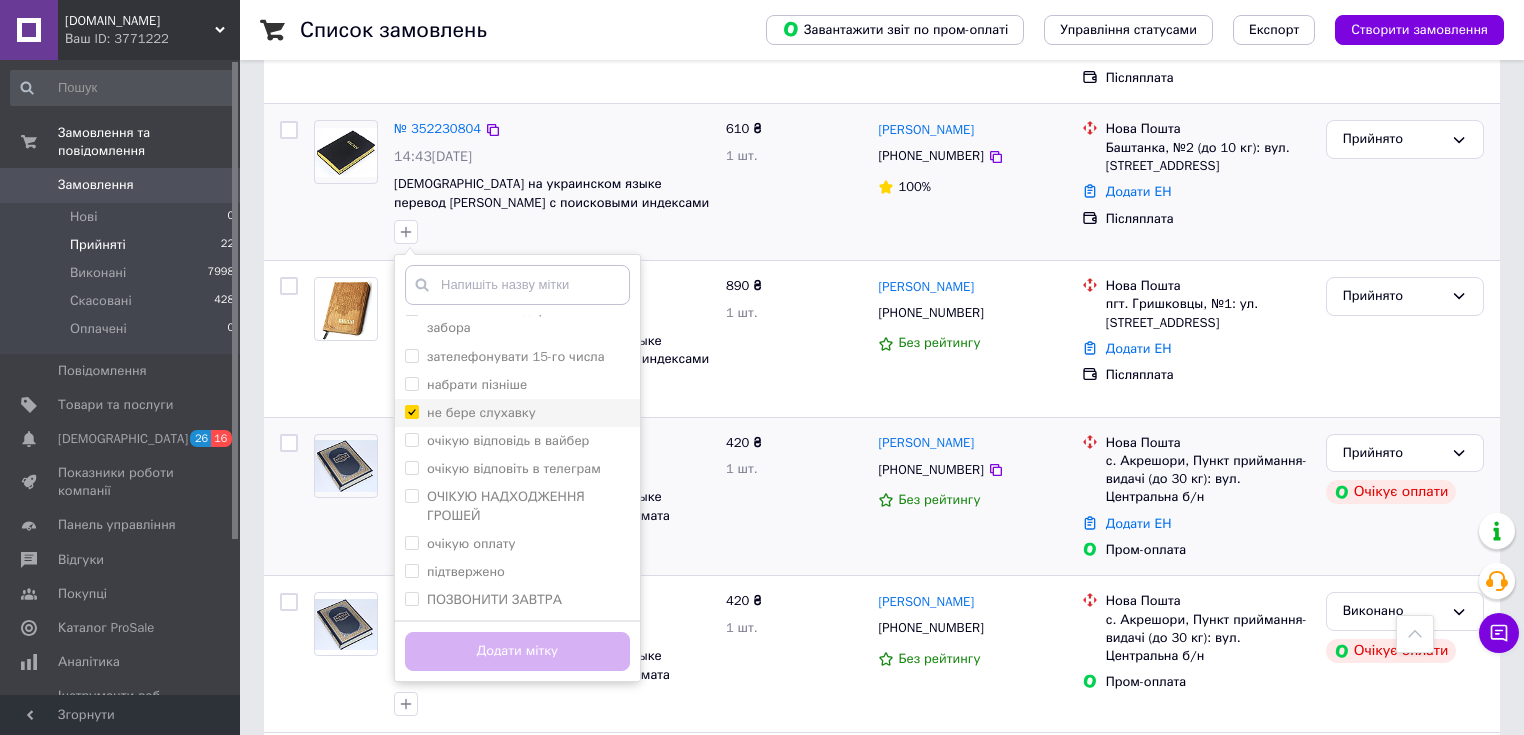 checkbox on "true" 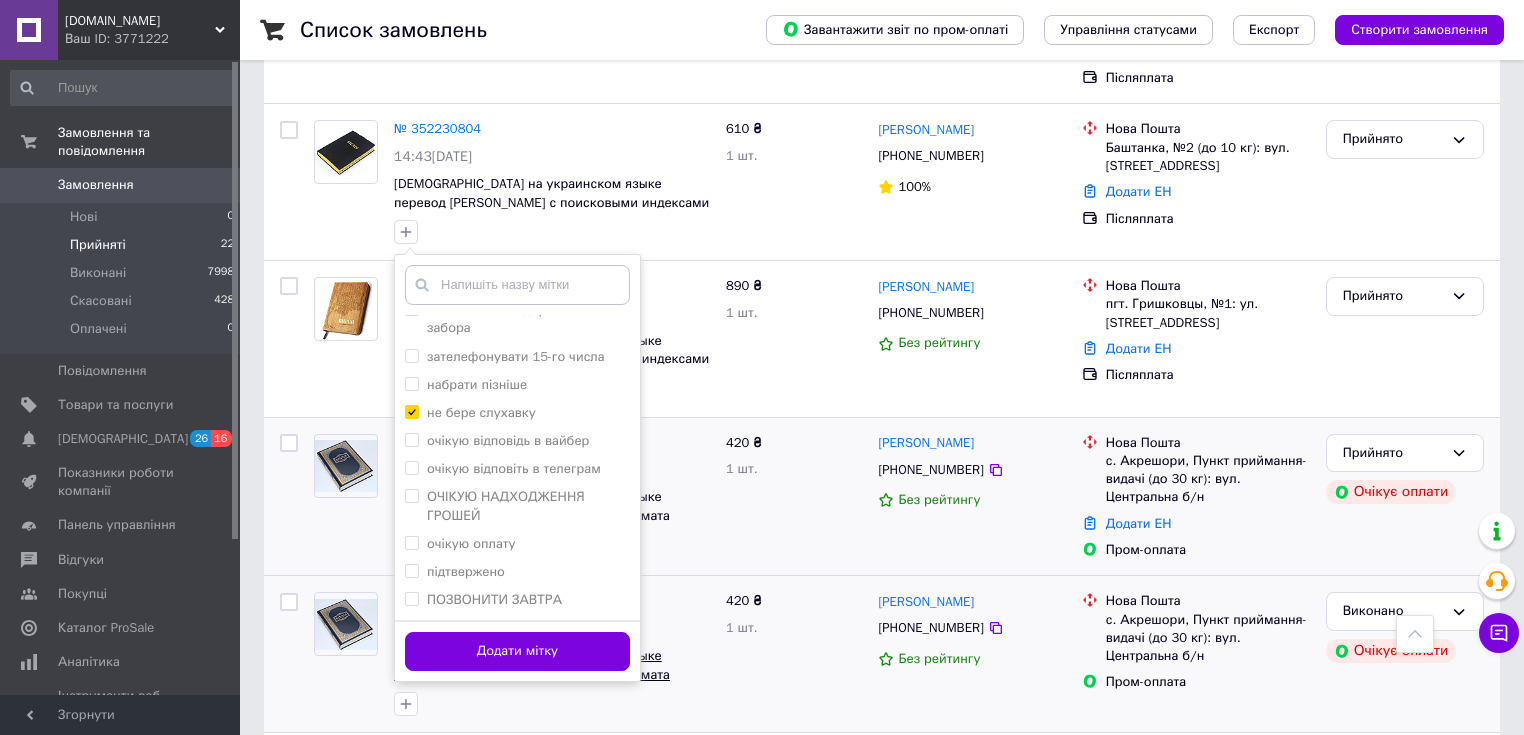 click on "Додати мітку" at bounding box center (517, 651) 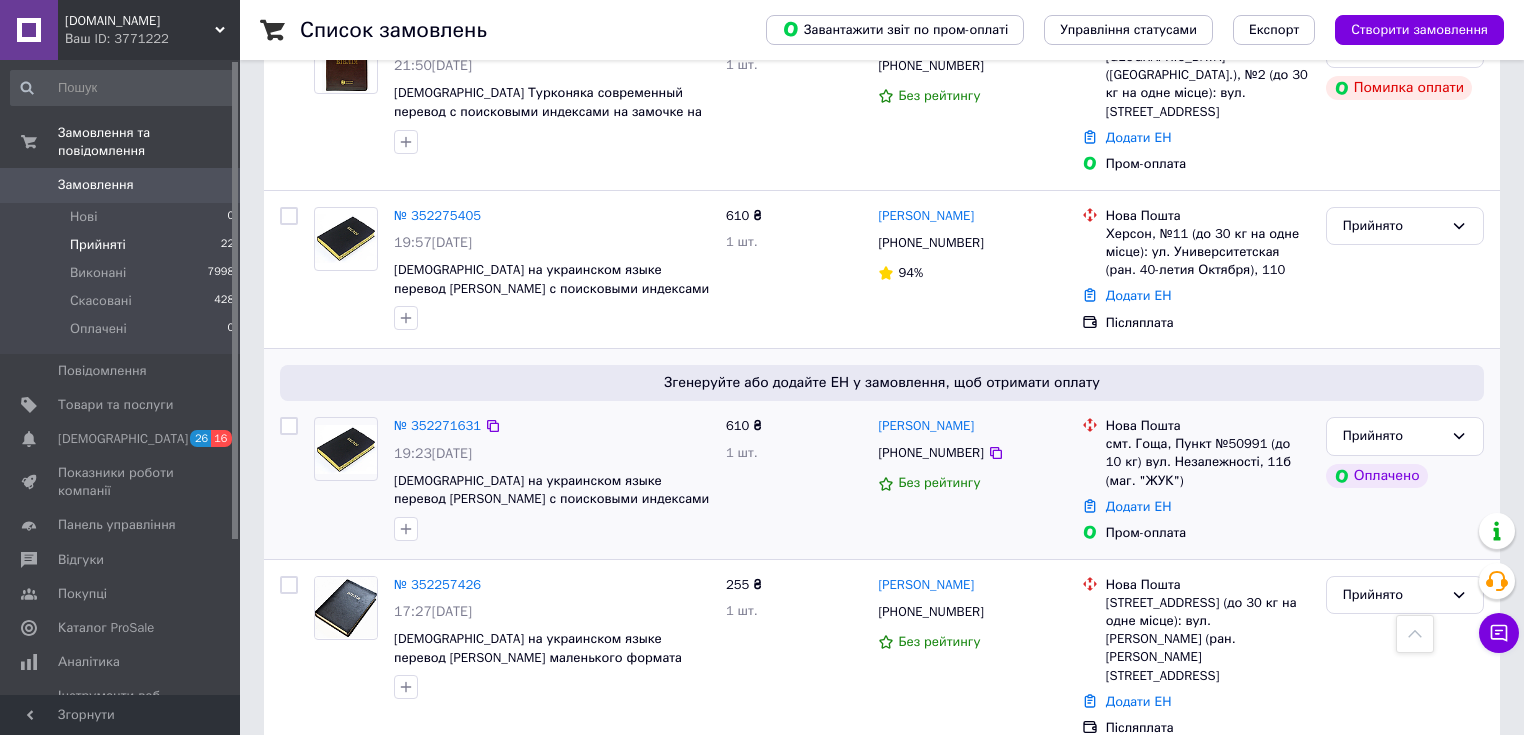 scroll, scrollTop: 2686, scrollLeft: 0, axis: vertical 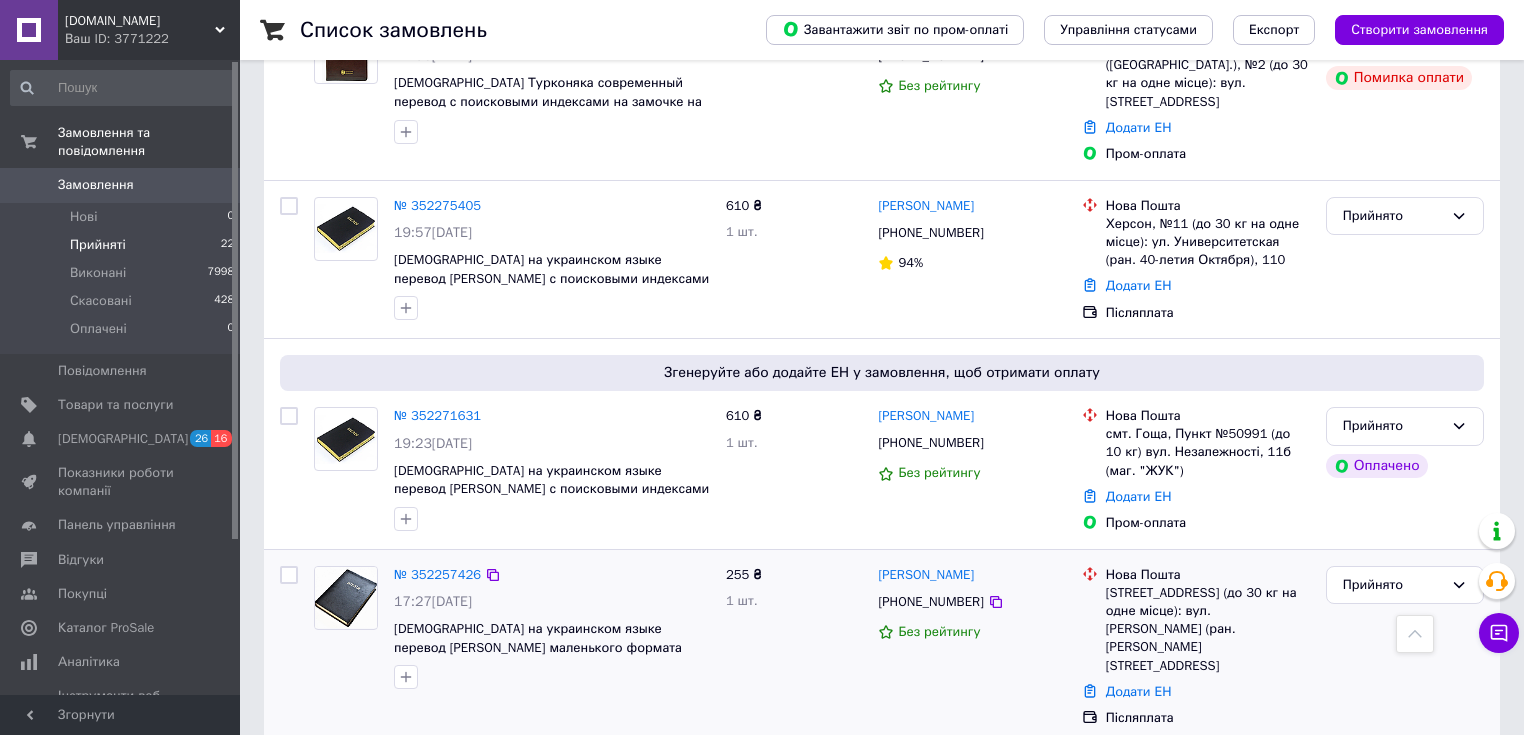 click at bounding box center (346, 597) 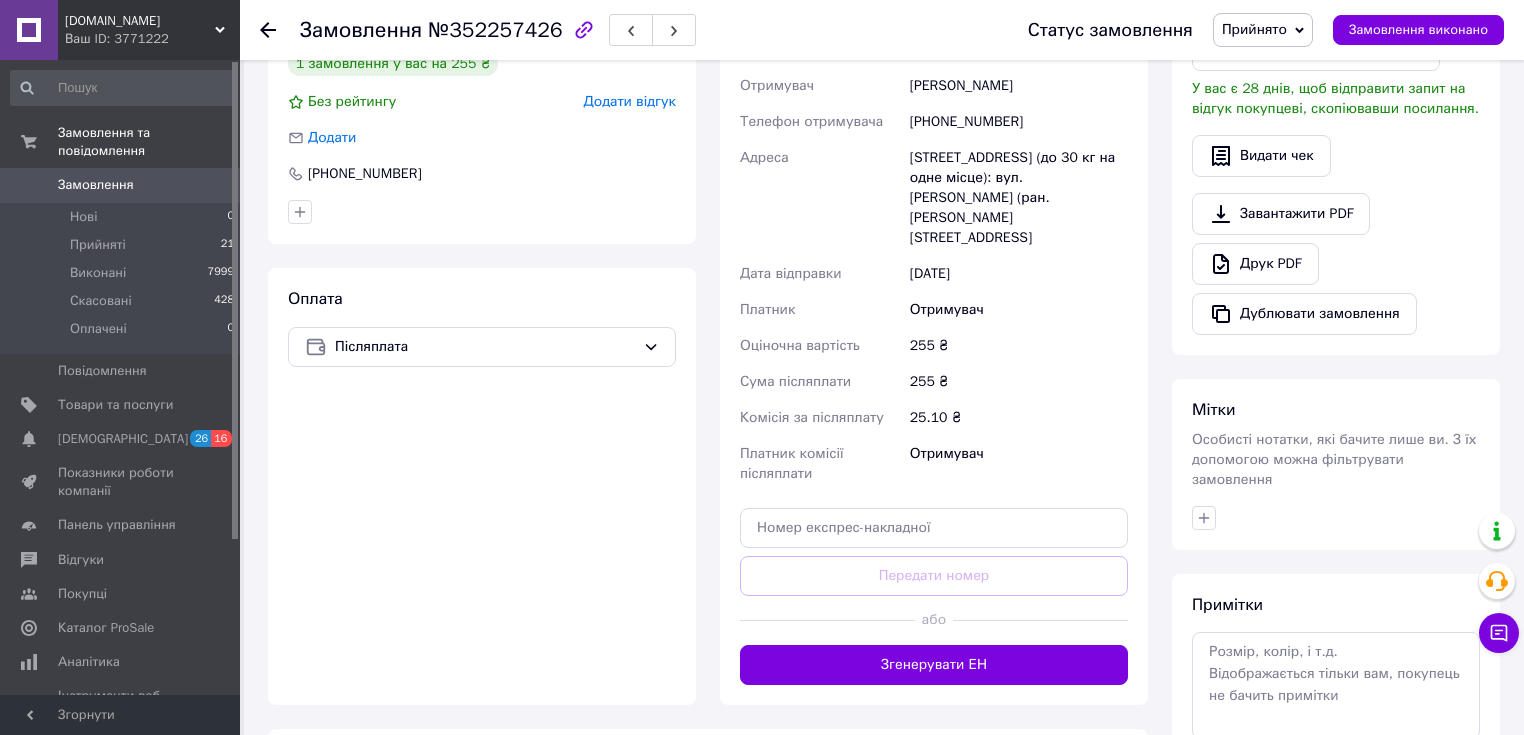 scroll, scrollTop: 480, scrollLeft: 0, axis: vertical 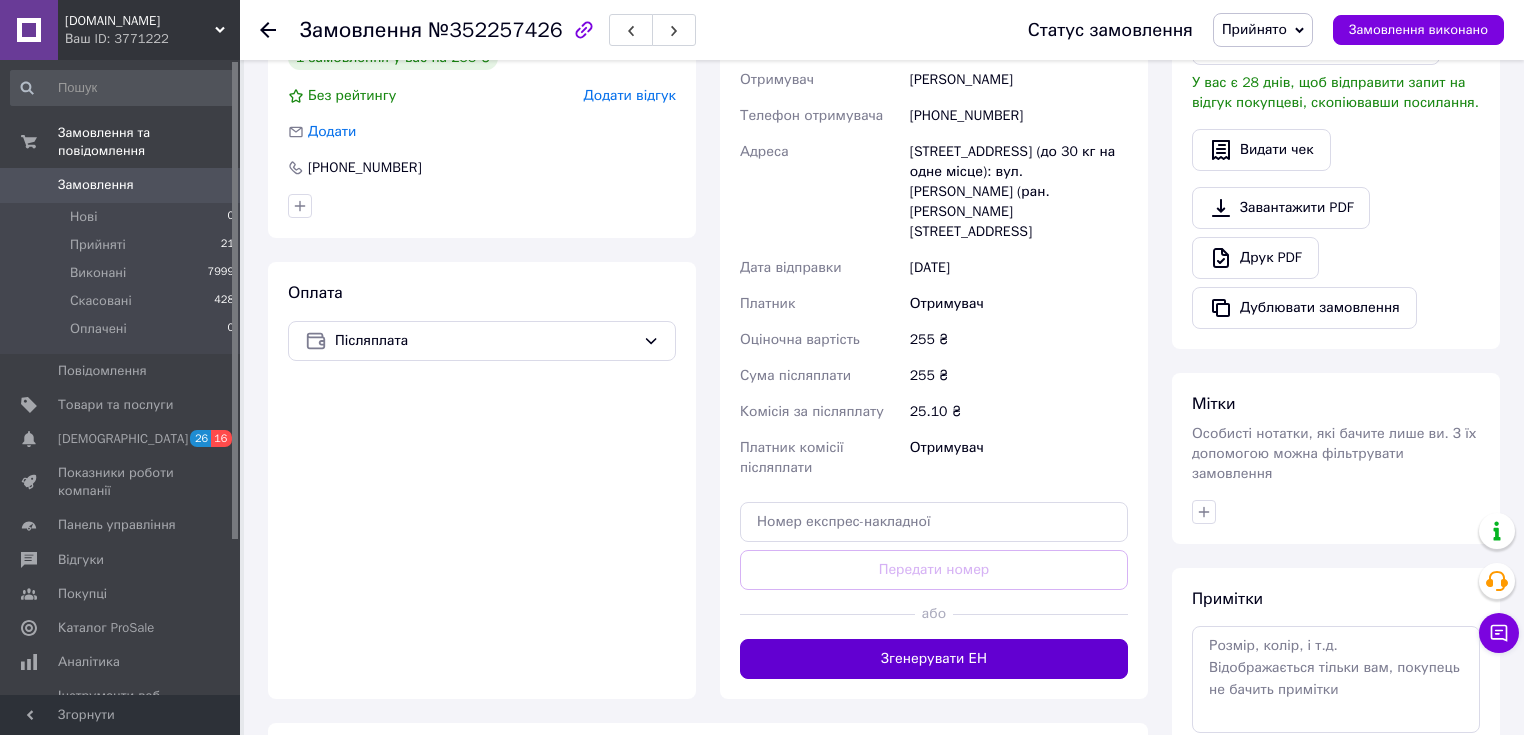 click on "Згенерувати ЕН" at bounding box center (934, 659) 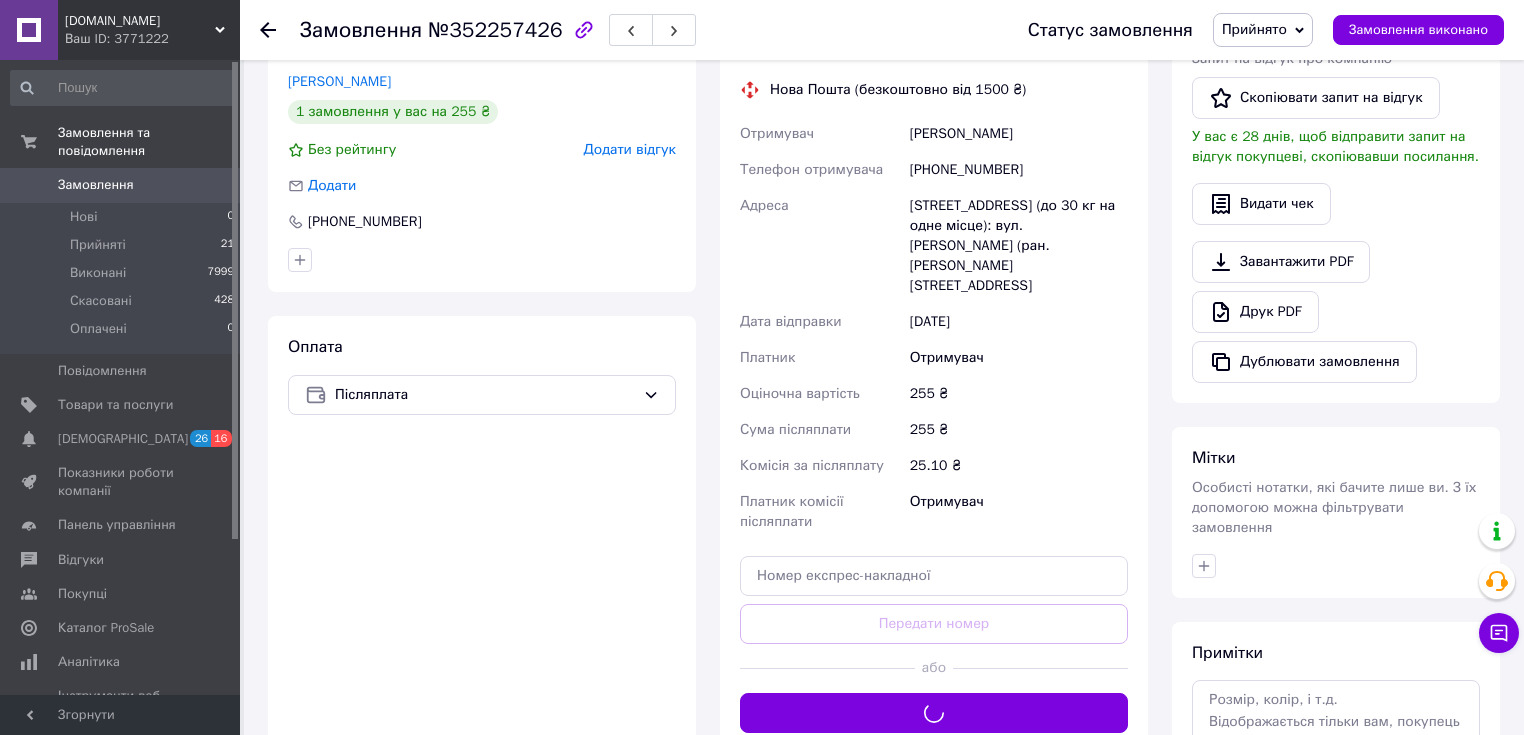 scroll, scrollTop: 400, scrollLeft: 0, axis: vertical 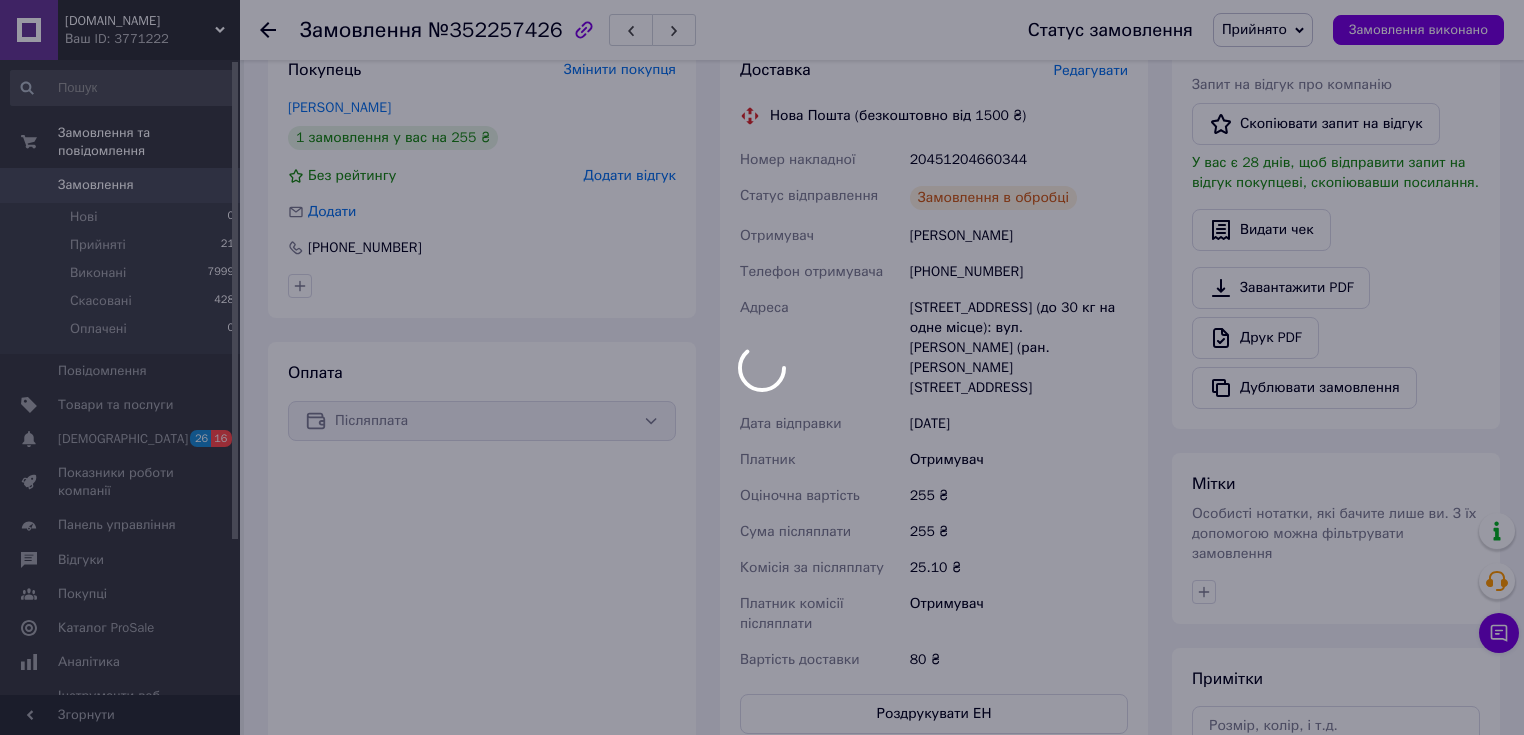 click at bounding box center (762, 367) 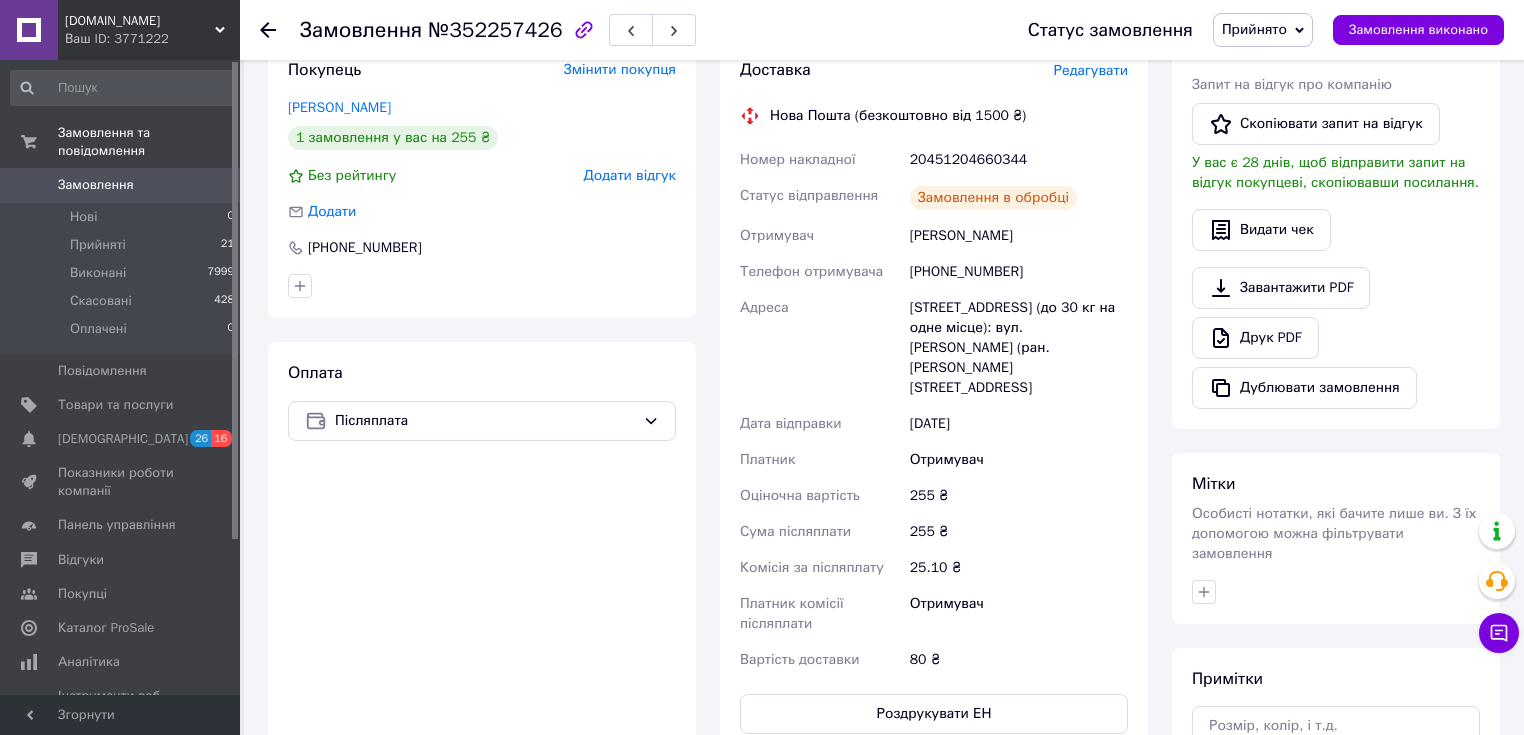 click on "20451204660344" at bounding box center (1019, 160) 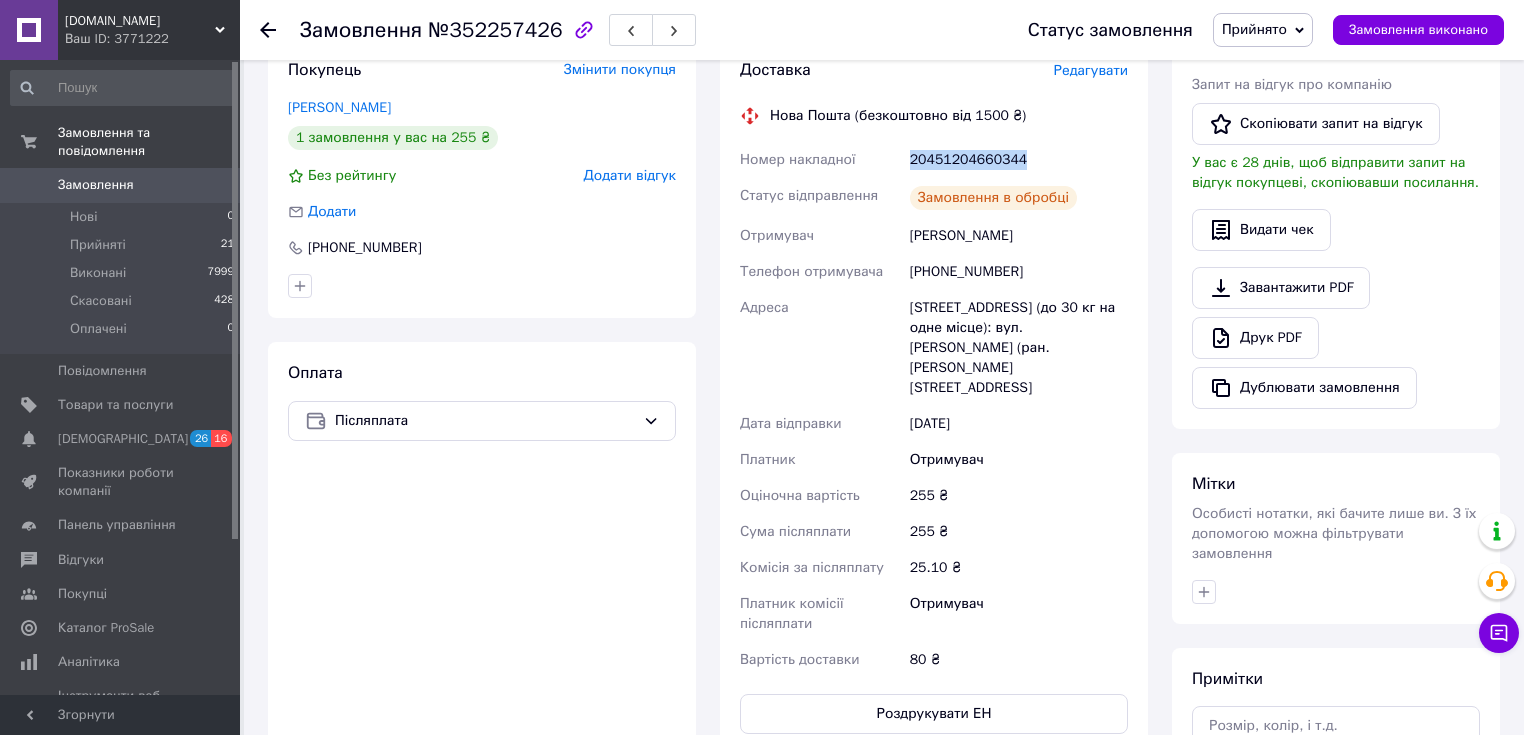 click on "20451204660344" at bounding box center (1019, 160) 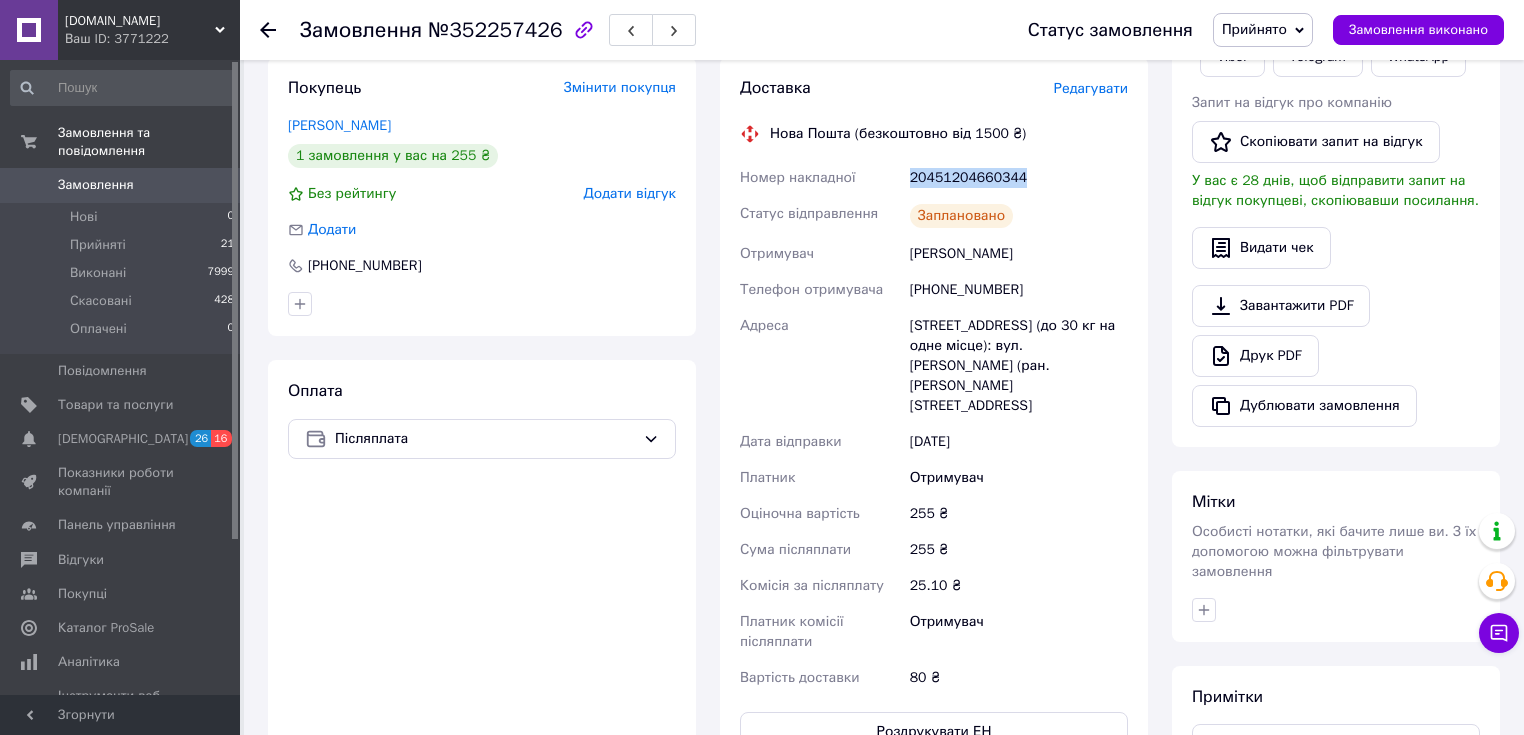 scroll, scrollTop: 80, scrollLeft: 0, axis: vertical 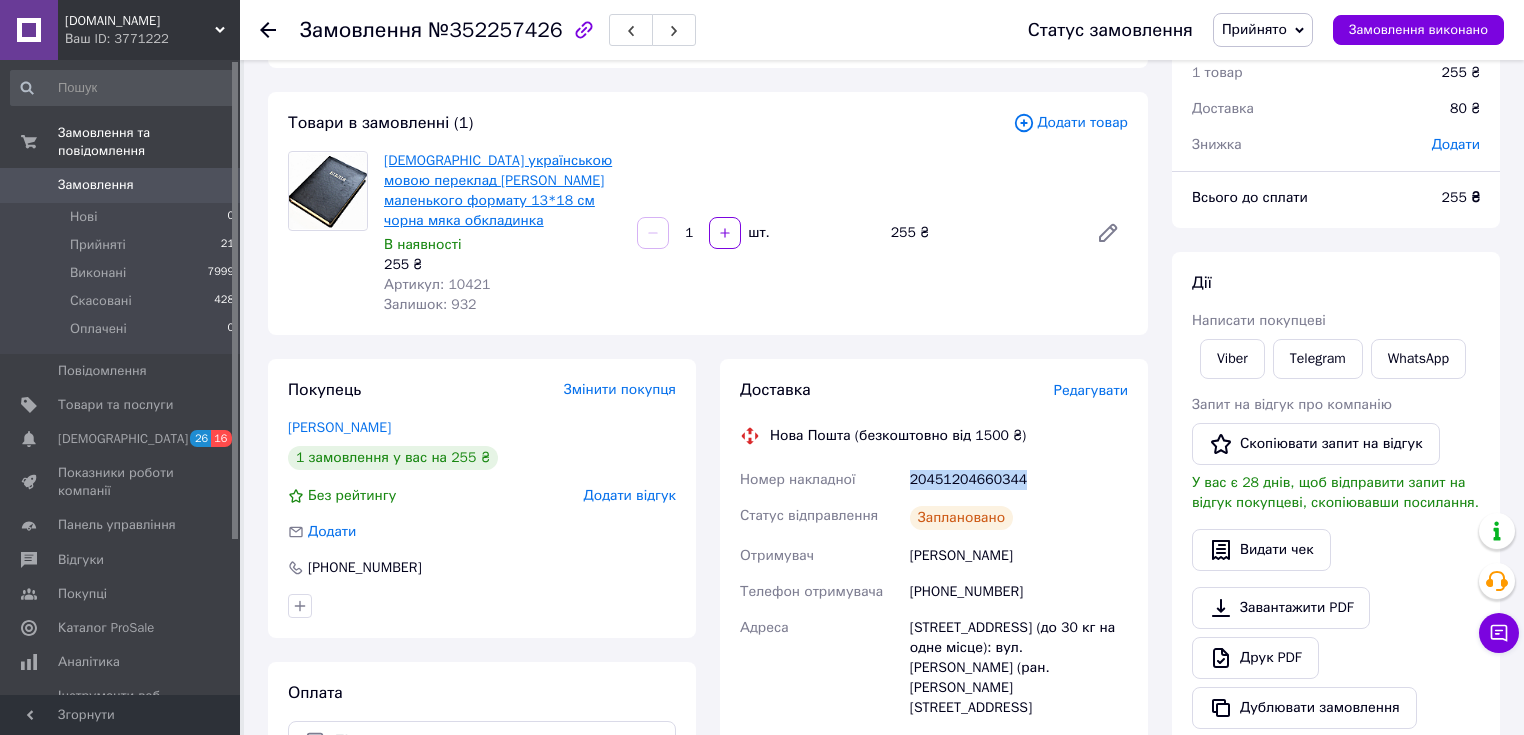 click on "[DEMOGRAPHIC_DATA] українською мовою переклад [PERSON_NAME] маленького формату 13*18 см чорна мяка обкладинка" at bounding box center [498, 190] 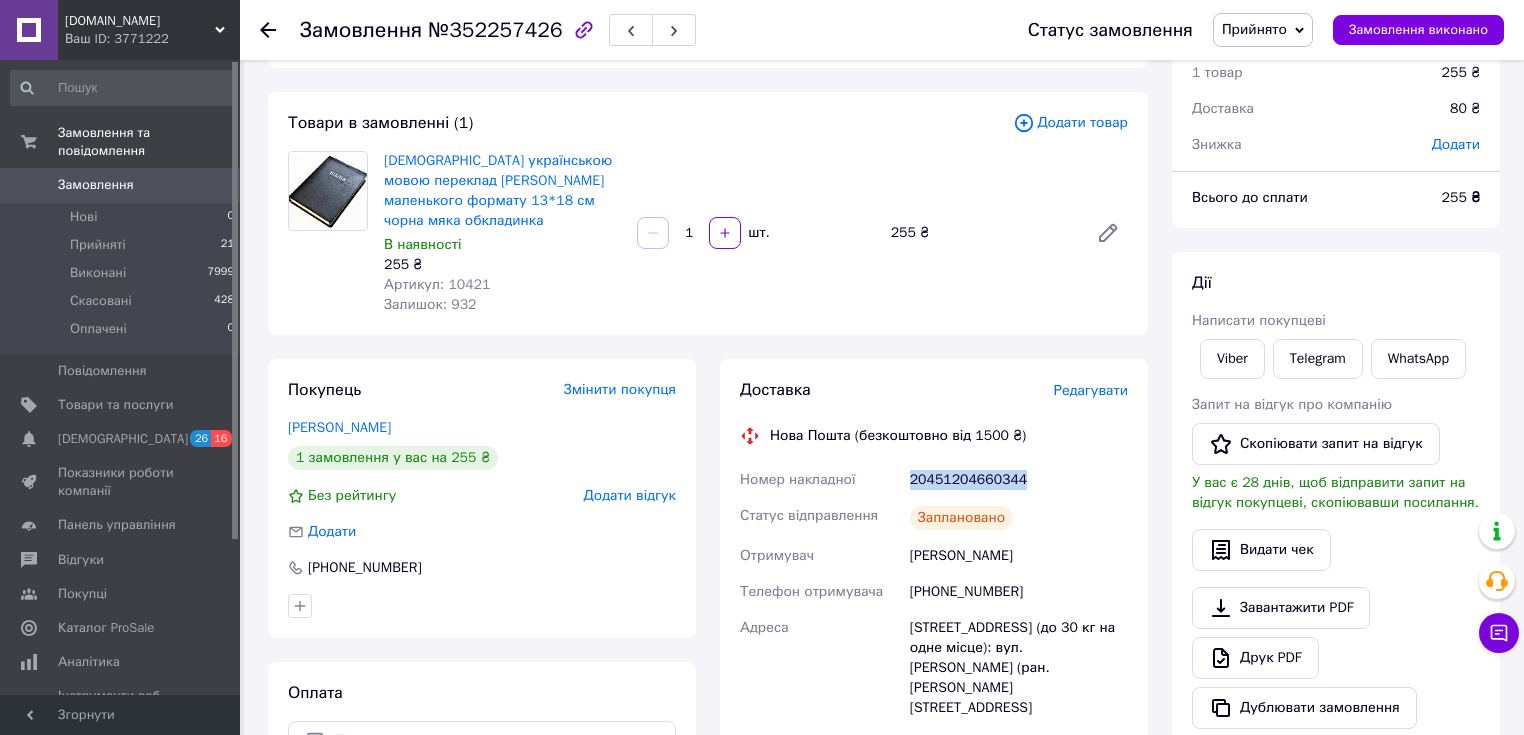 scroll, scrollTop: 0, scrollLeft: 0, axis: both 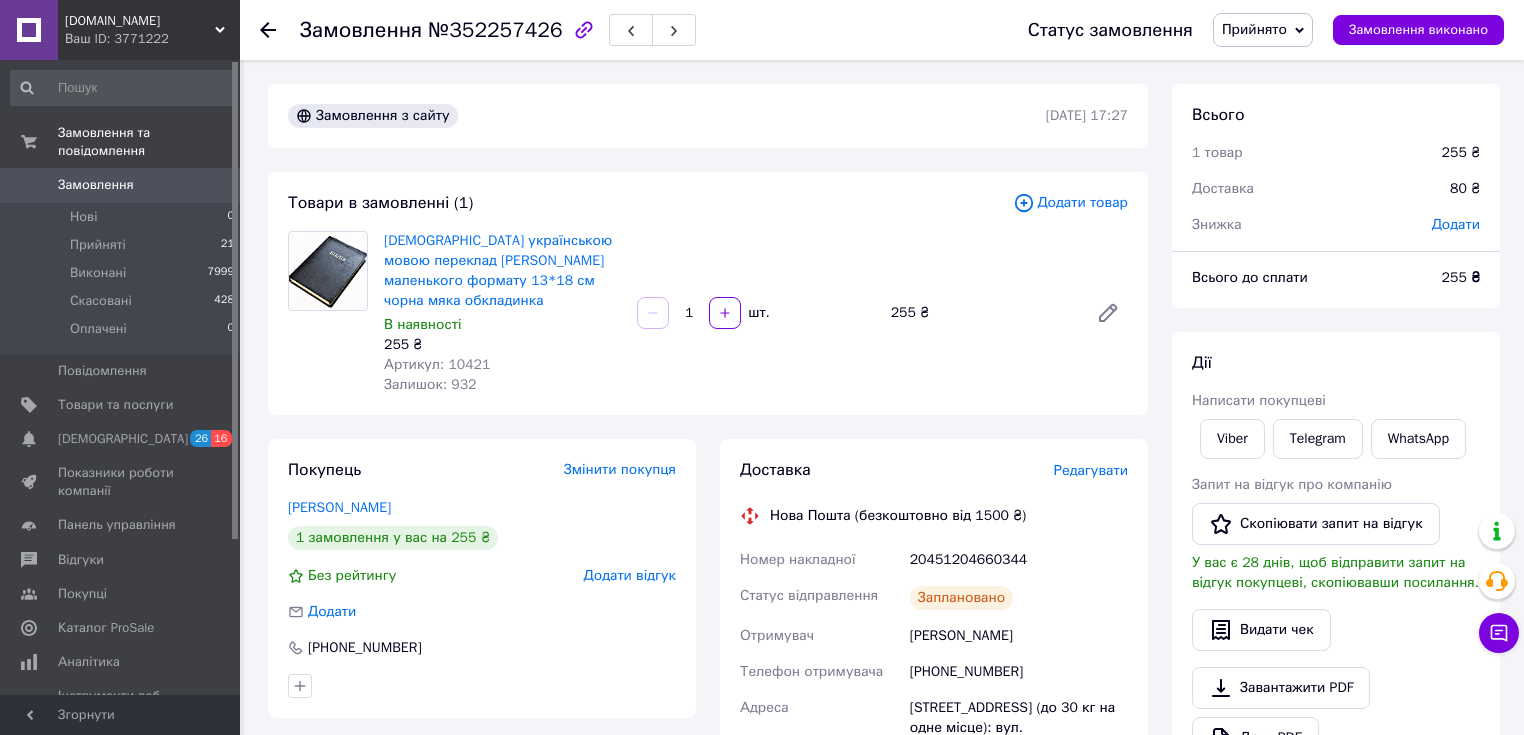 click on "Артикул: 10421" at bounding box center [437, 364] 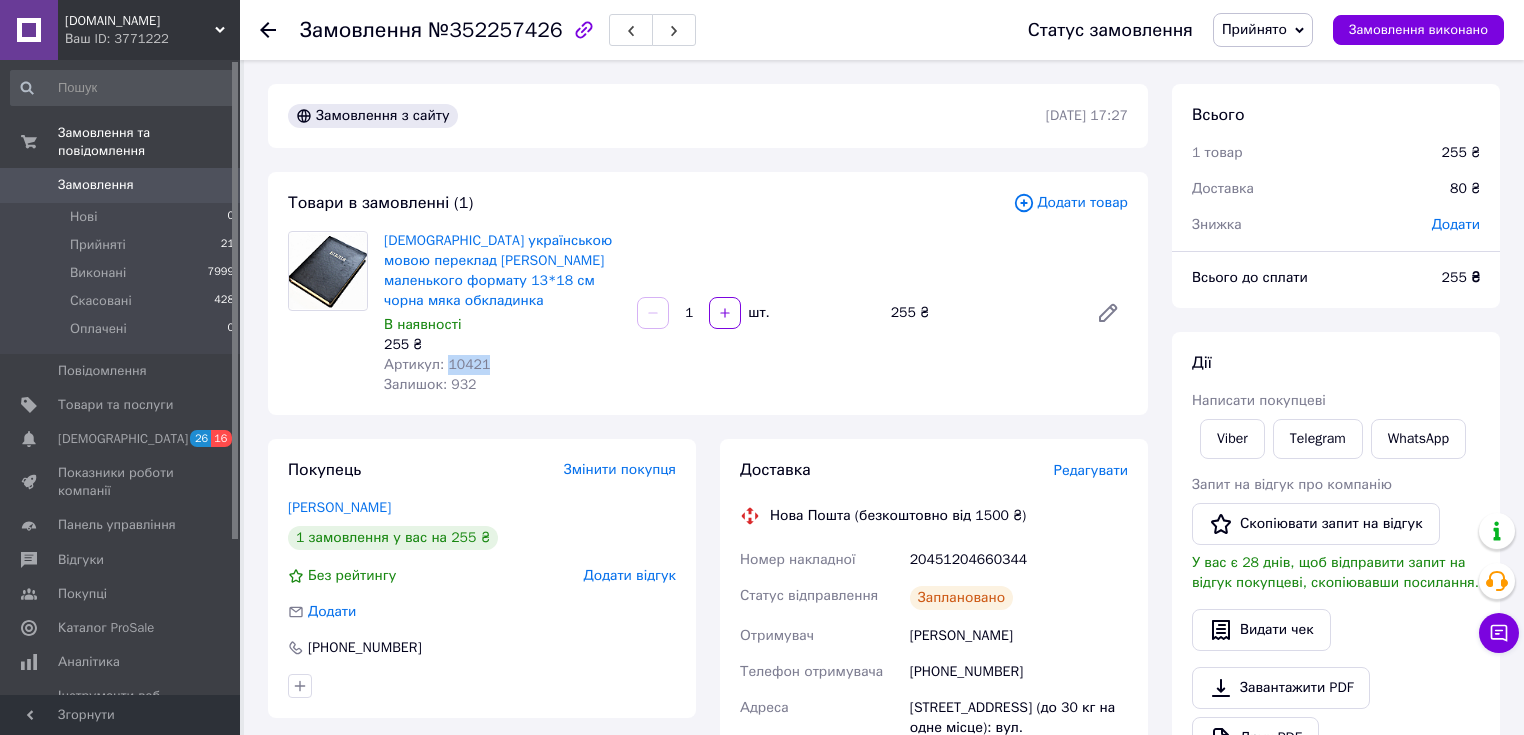 click on "Артикул: 10421" at bounding box center (437, 364) 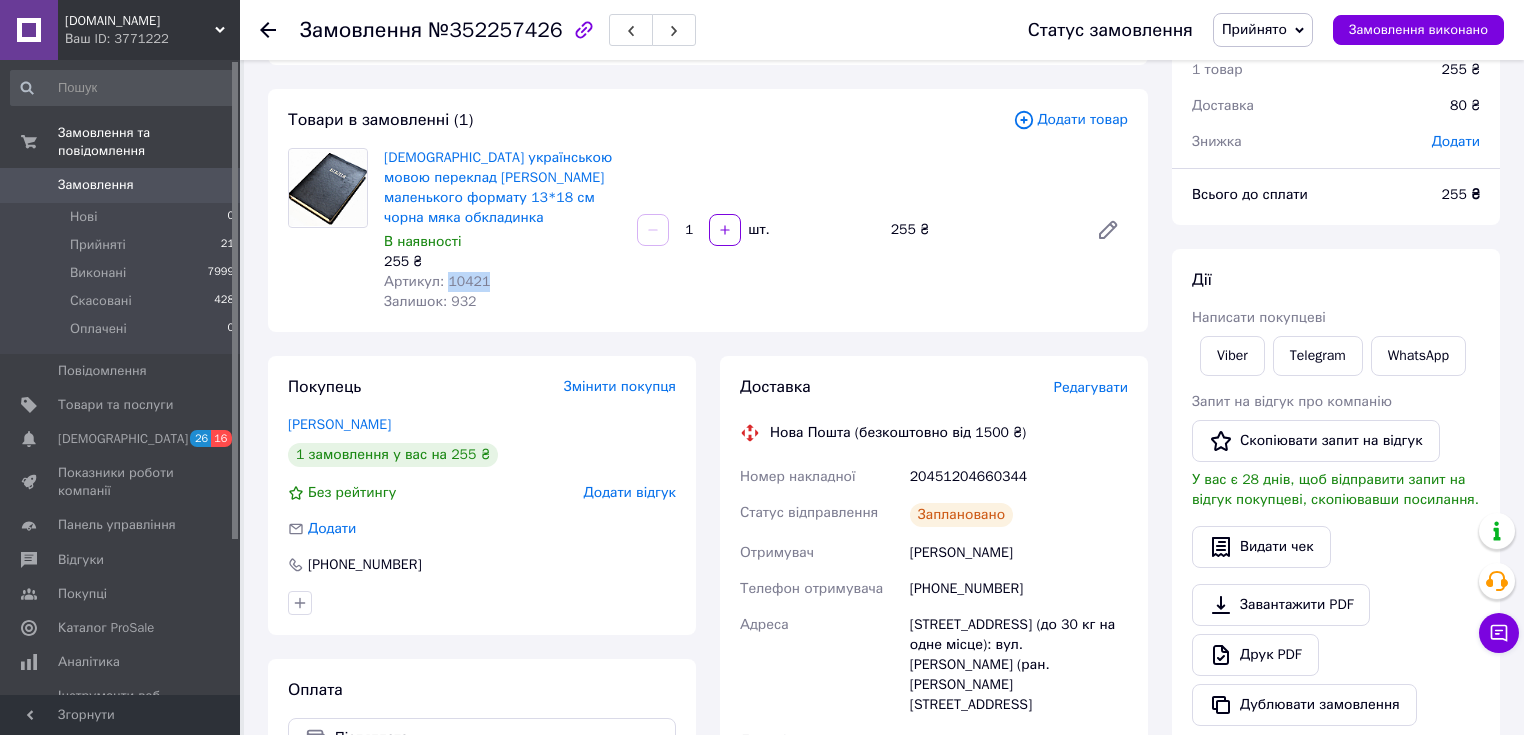 scroll, scrollTop: 240, scrollLeft: 0, axis: vertical 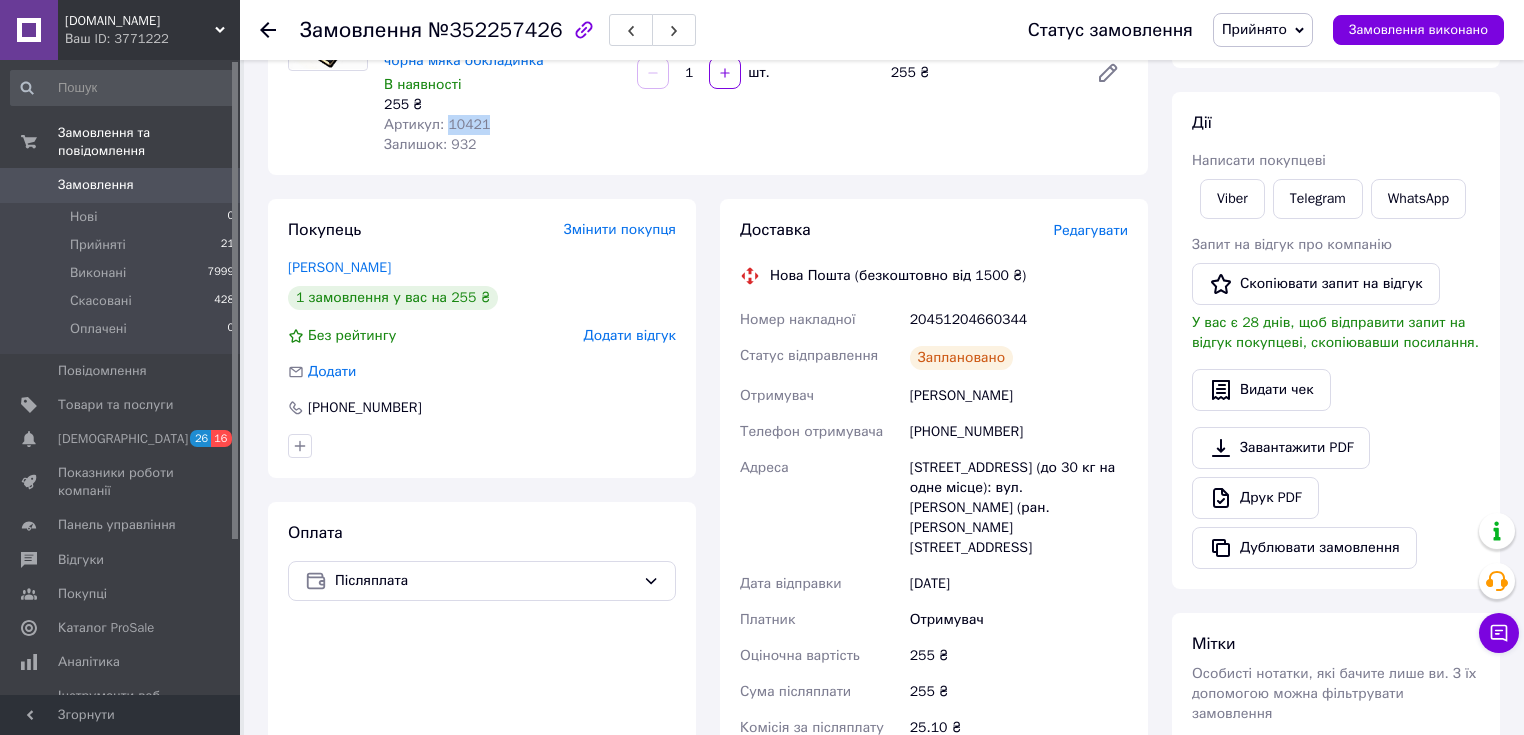 drag, startPoint x: 910, startPoint y: 375, endPoint x: 1031, endPoint y: 372, distance: 121.037186 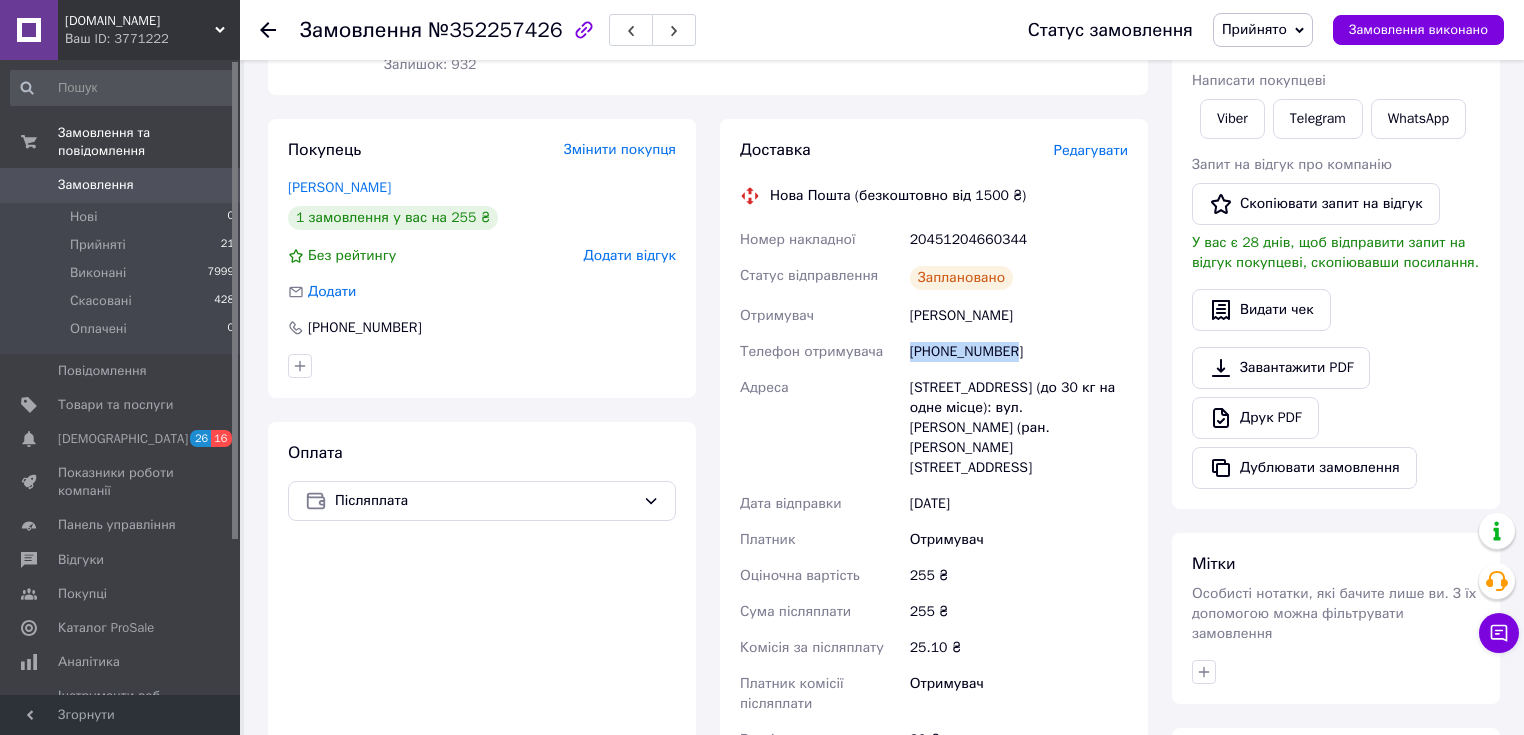 drag, startPoint x: 912, startPoint y: 337, endPoint x: 1034, endPoint y: 334, distance: 122.03688 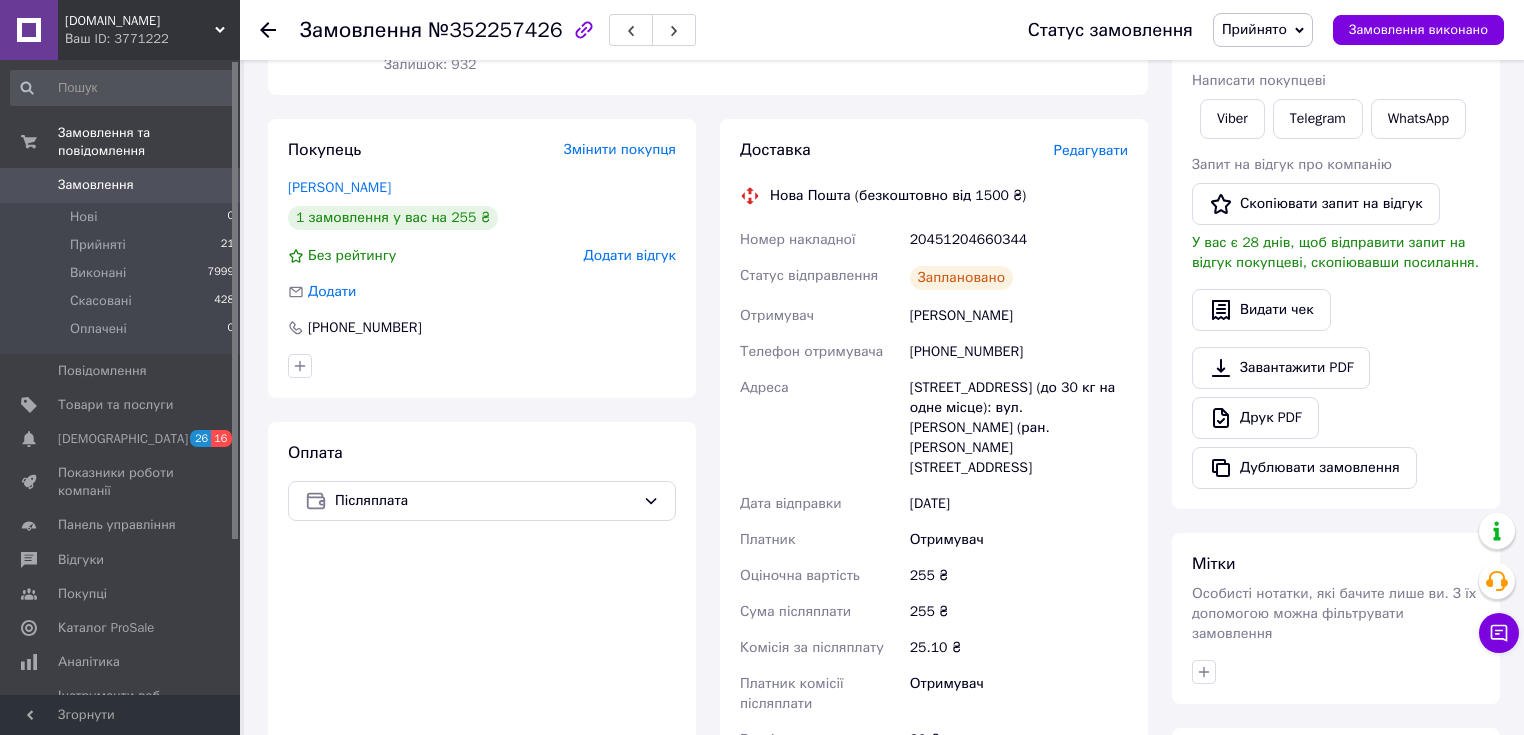 click on "20451204660344" at bounding box center (1019, 240) 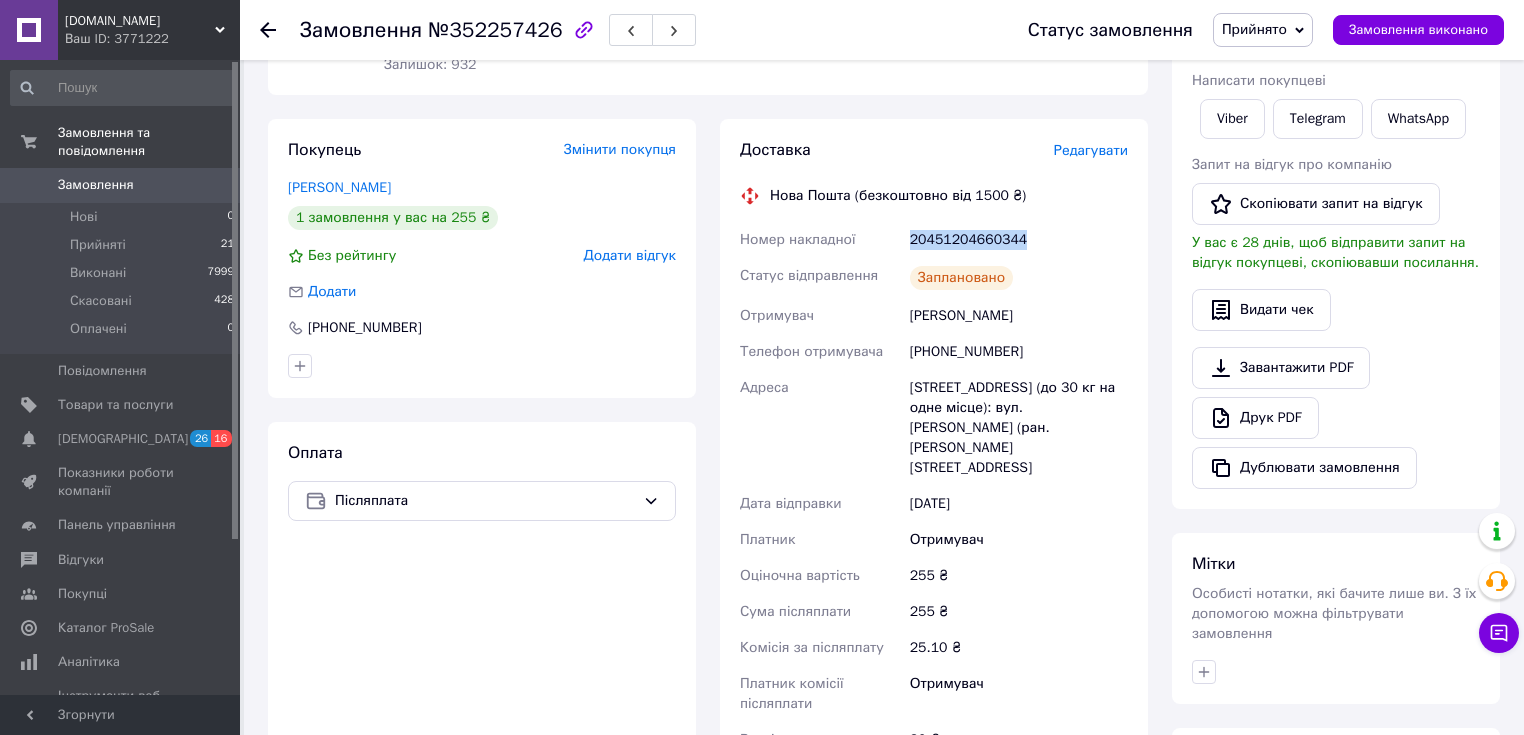 click on "20451204660344" at bounding box center [1019, 240] 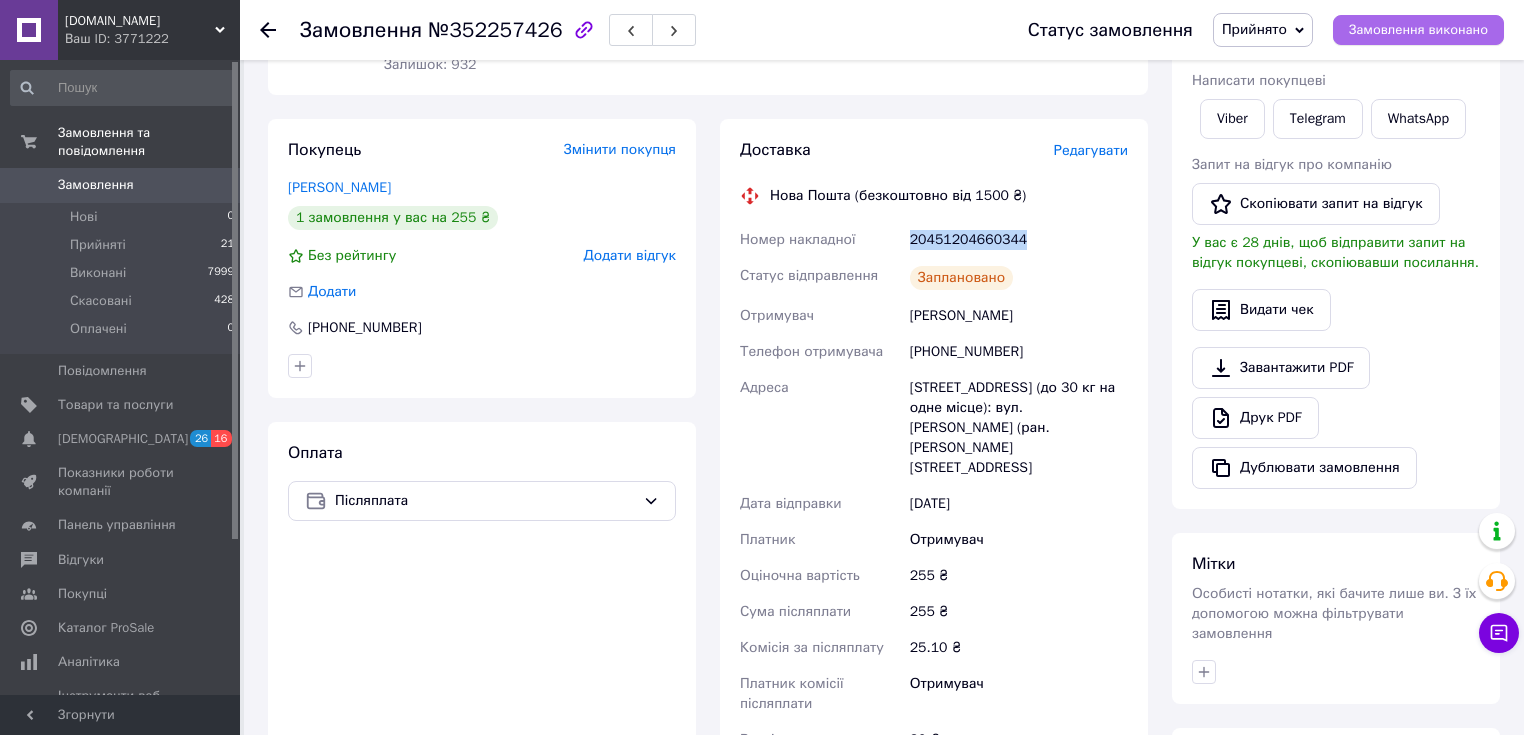 click on "Замовлення виконано" at bounding box center (1418, 30) 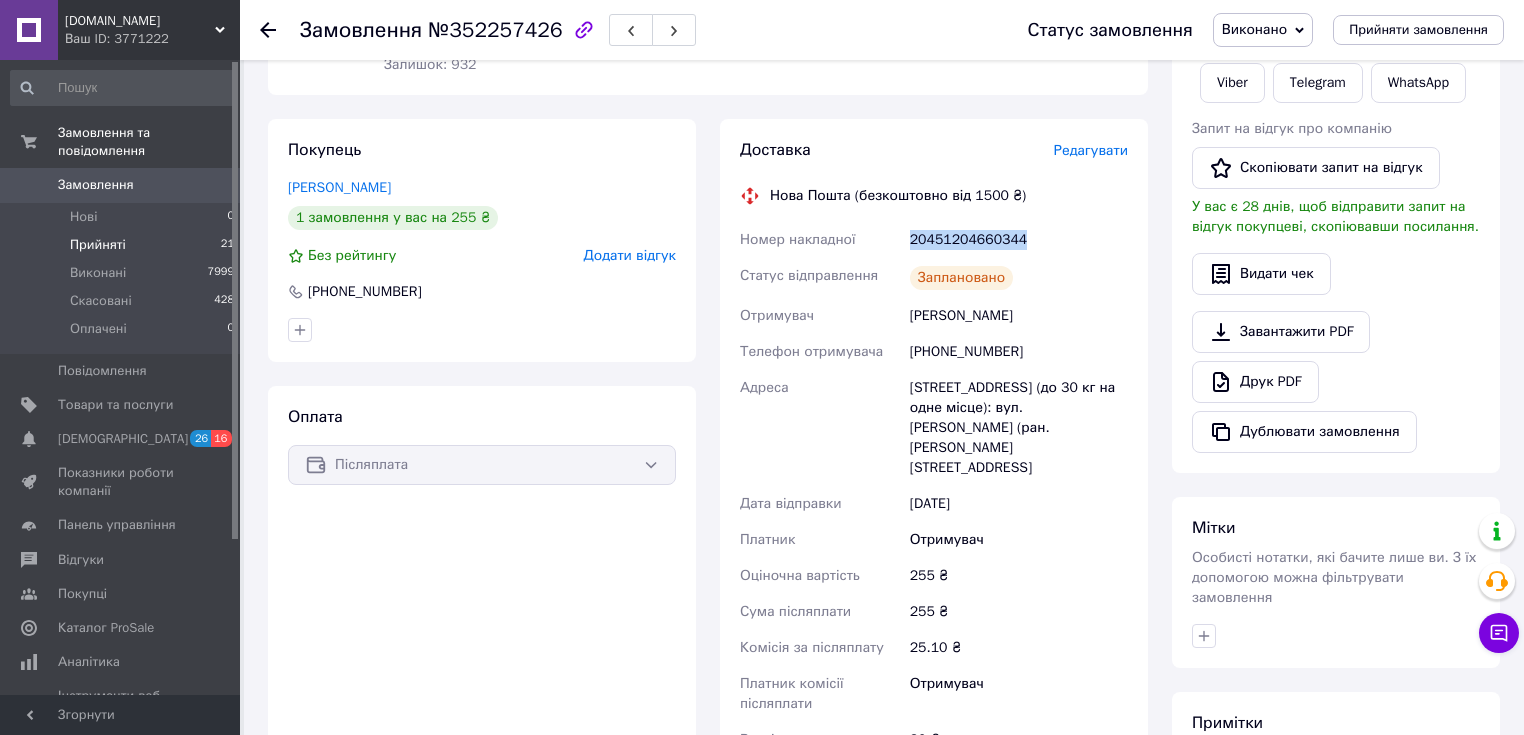 click on "Прийняті 21" at bounding box center (123, 245) 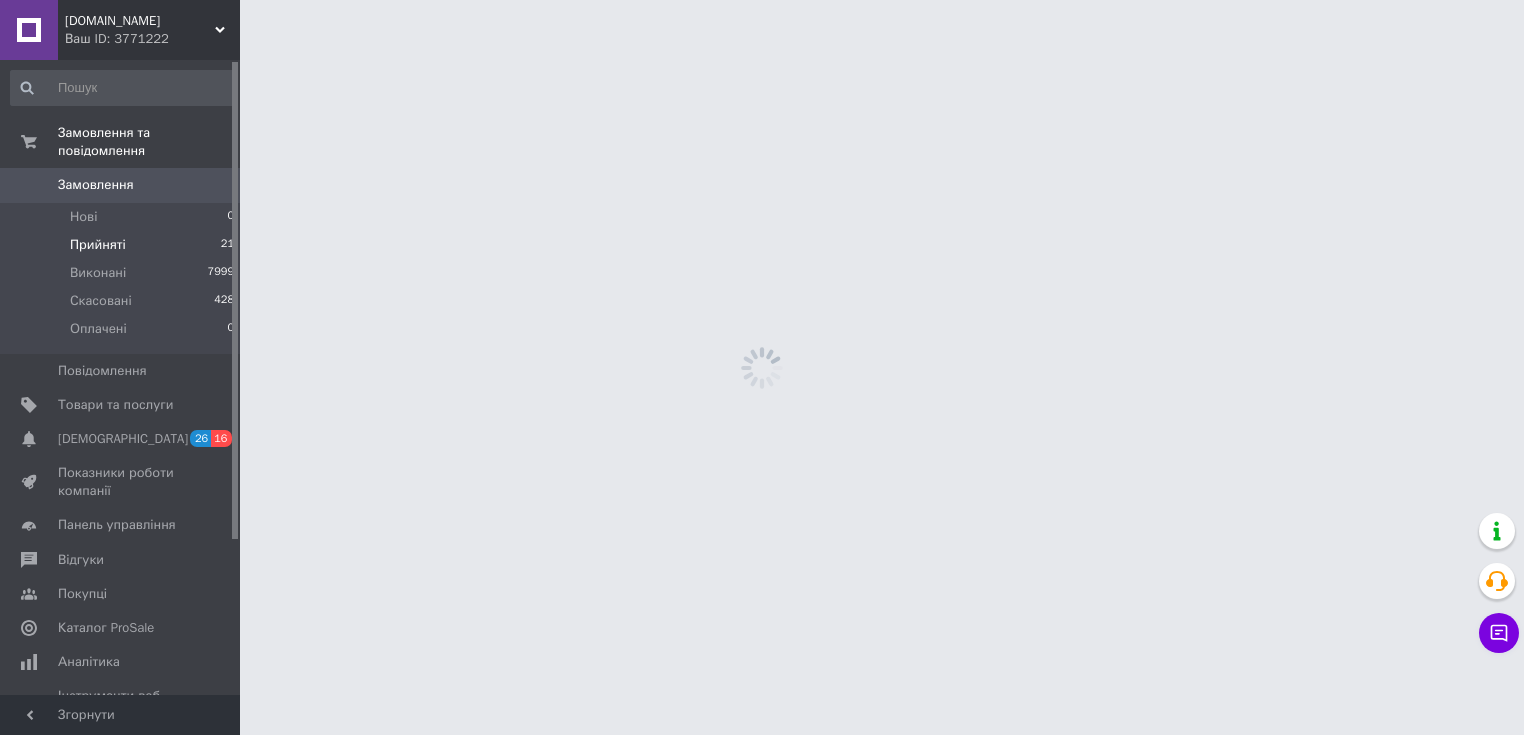 scroll, scrollTop: 0, scrollLeft: 0, axis: both 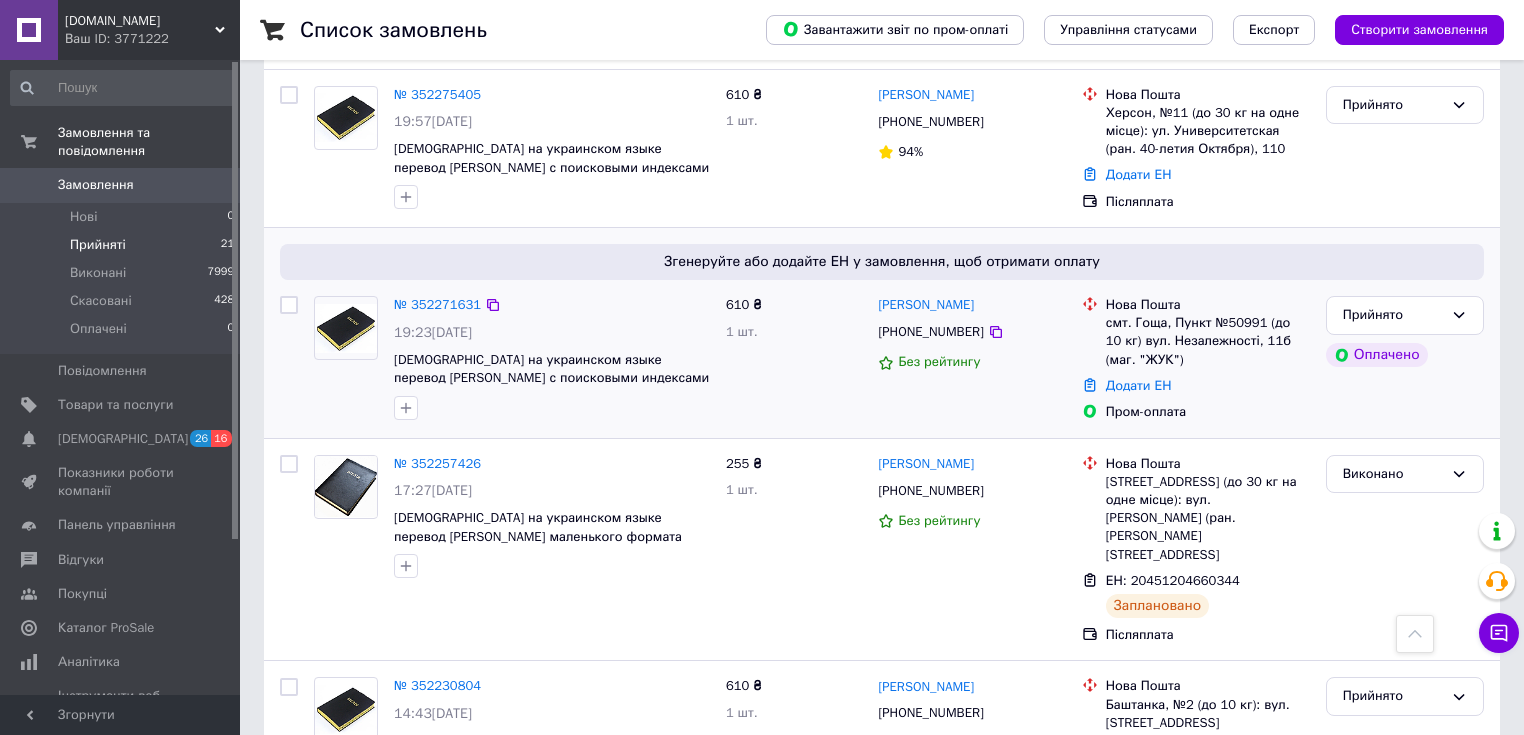 click at bounding box center [346, 328] 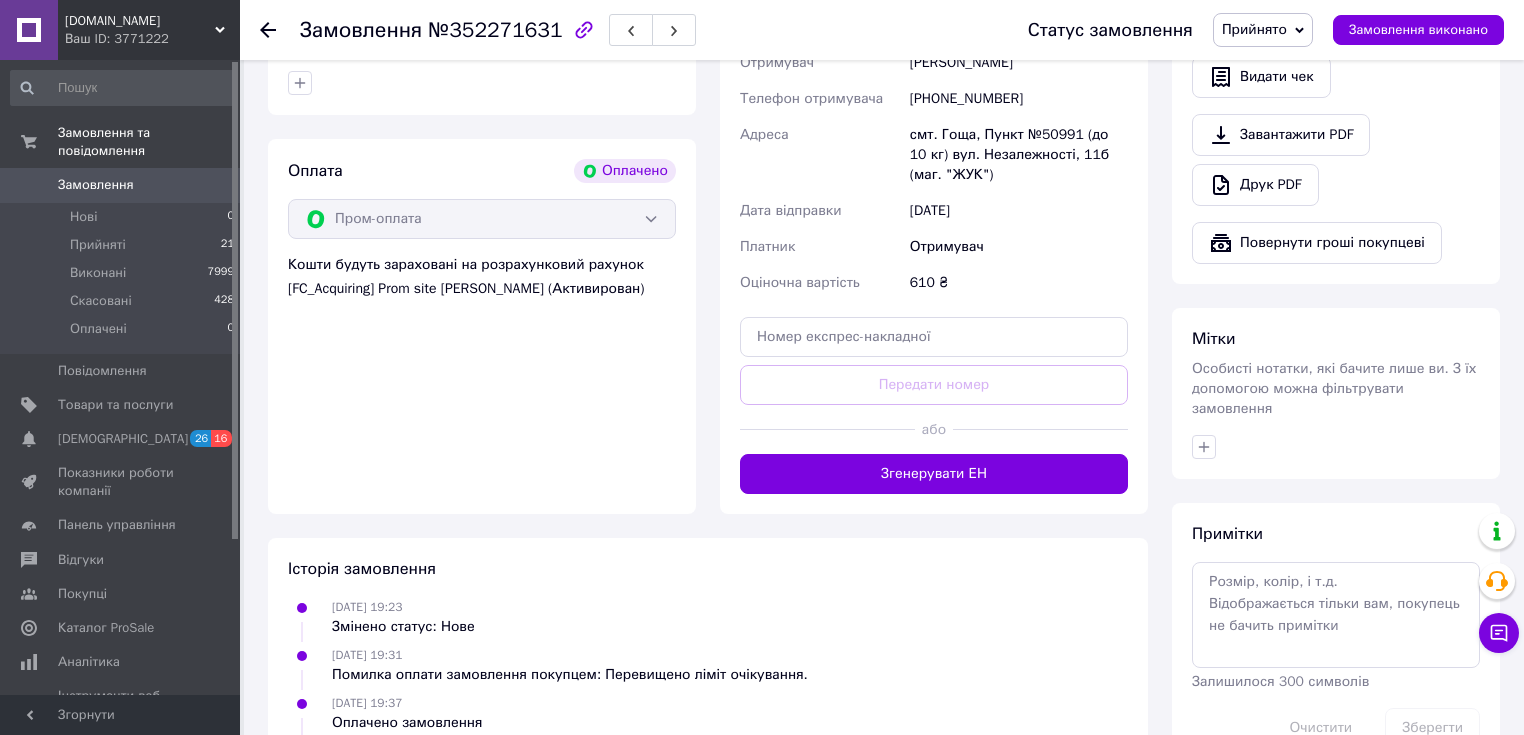 scroll, scrollTop: 748, scrollLeft: 0, axis: vertical 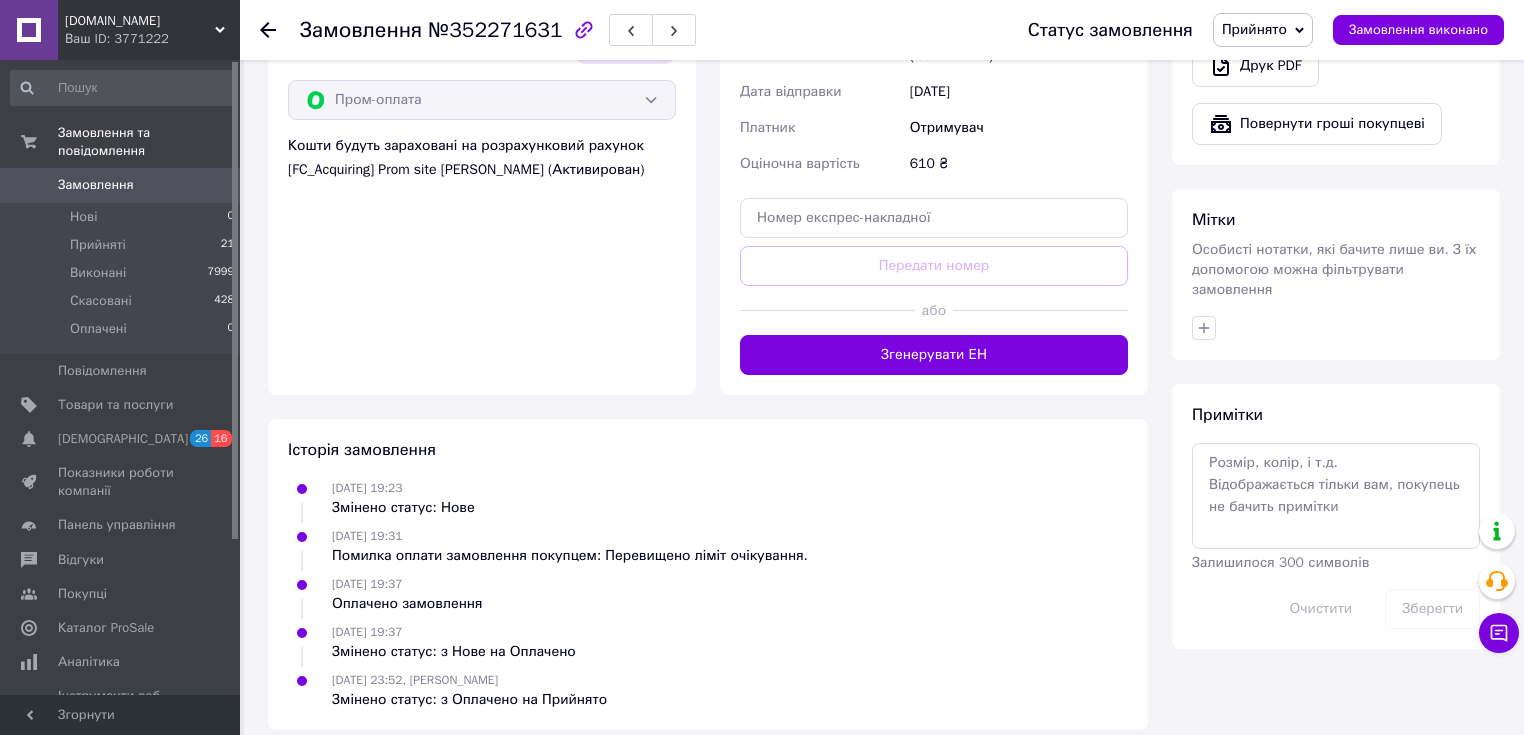 click on "Згенерувати ЕН" at bounding box center (934, 355) 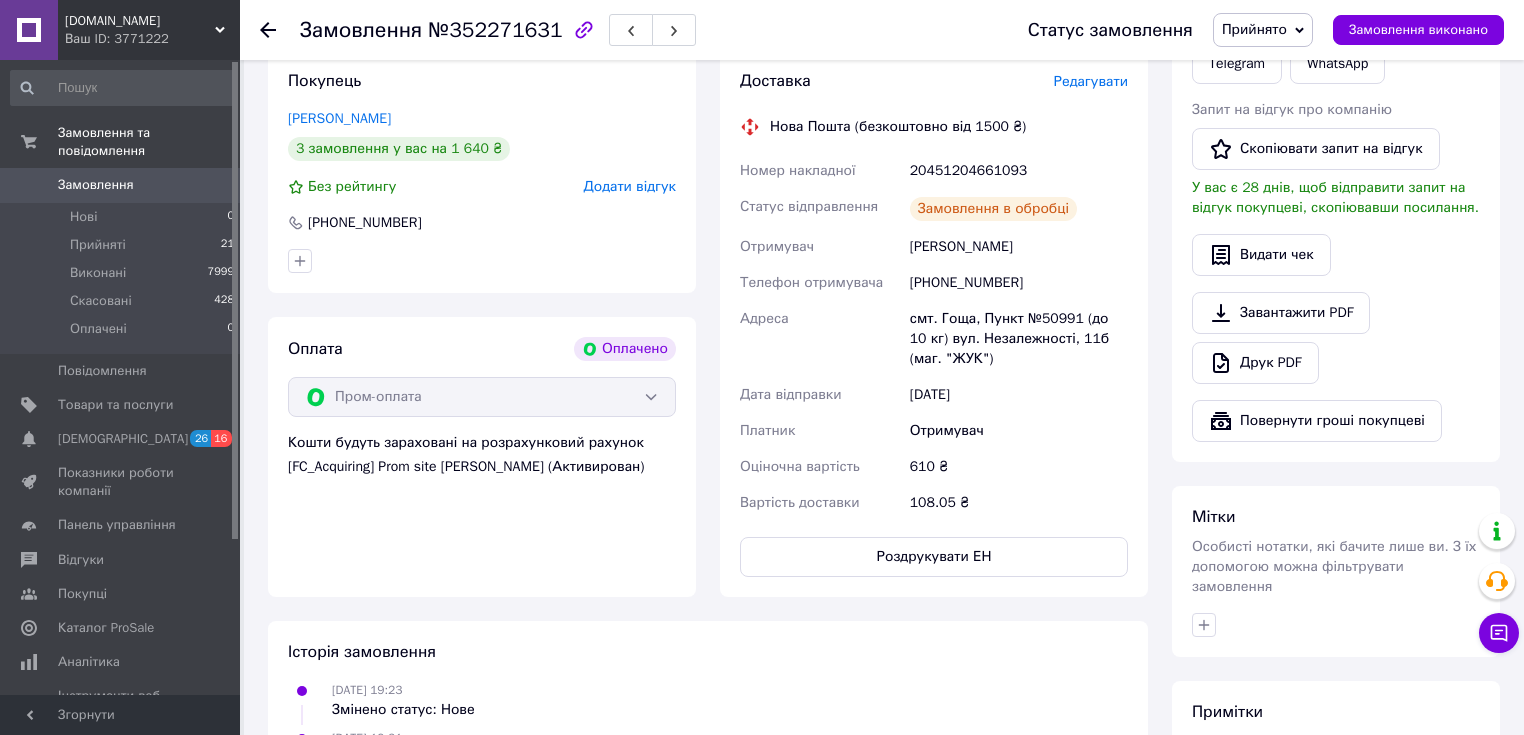 scroll, scrollTop: 424, scrollLeft: 0, axis: vertical 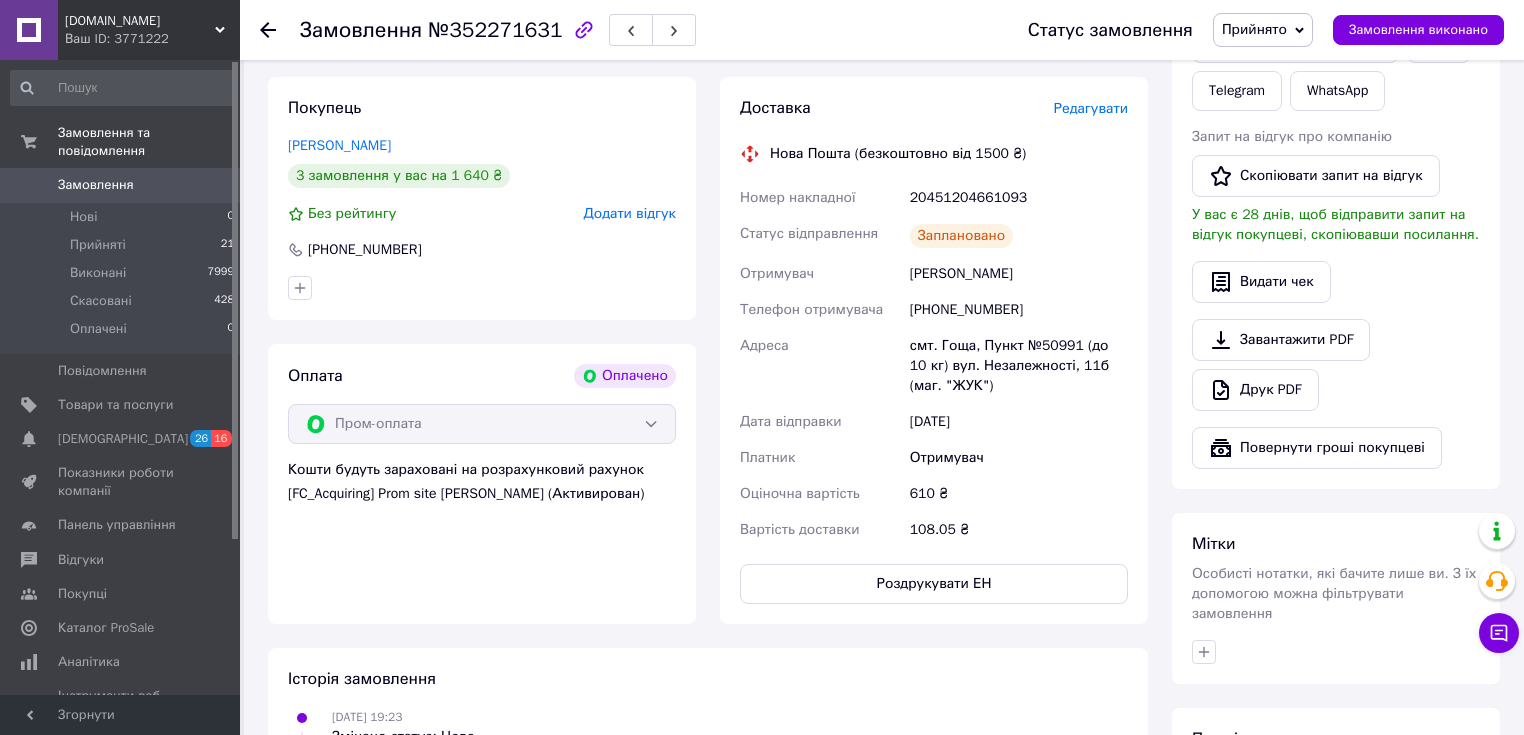 click on "20451204661093" at bounding box center [1019, 198] 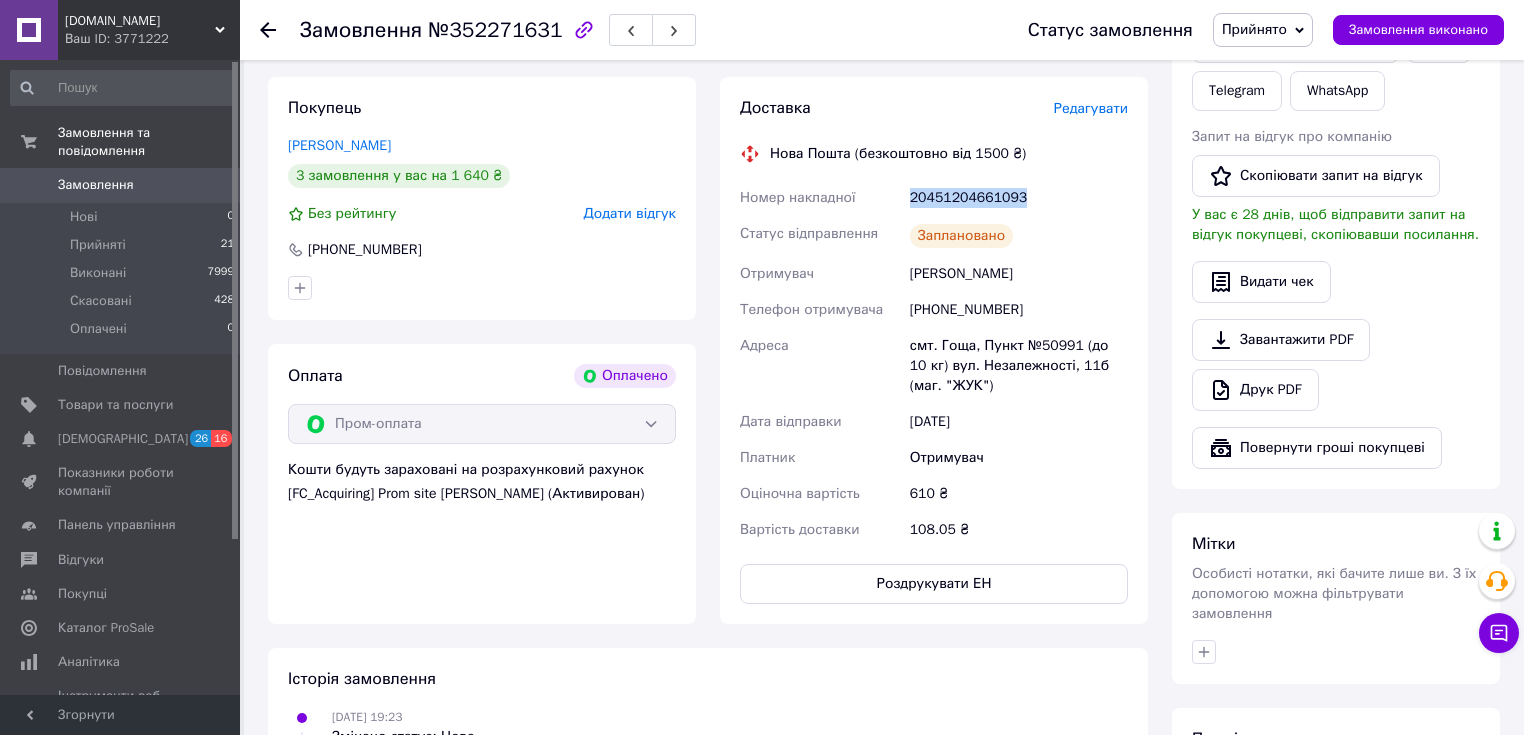 click on "20451204661093" at bounding box center (1019, 198) 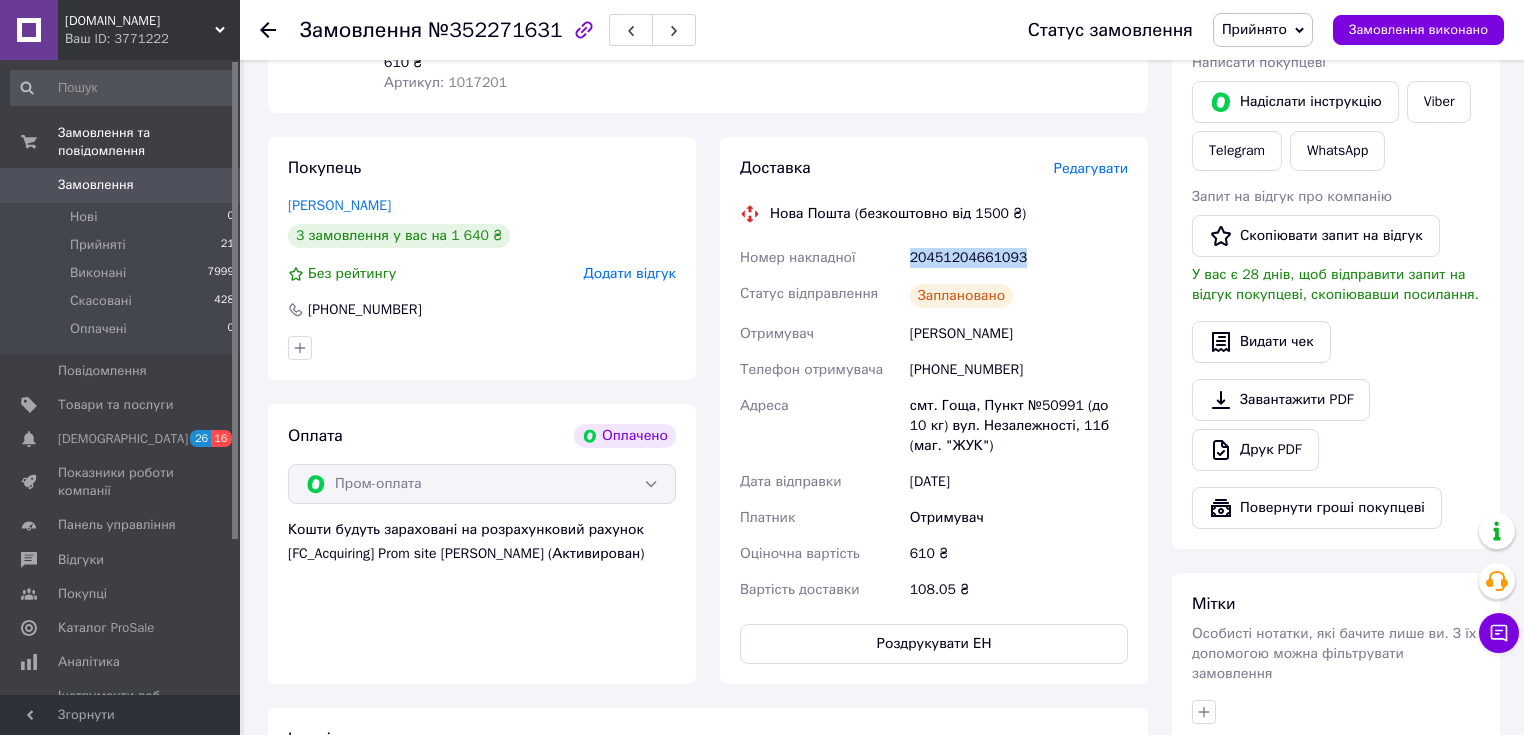 scroll, scrollTop: 264, scrollLeft: 0, axis: vertical 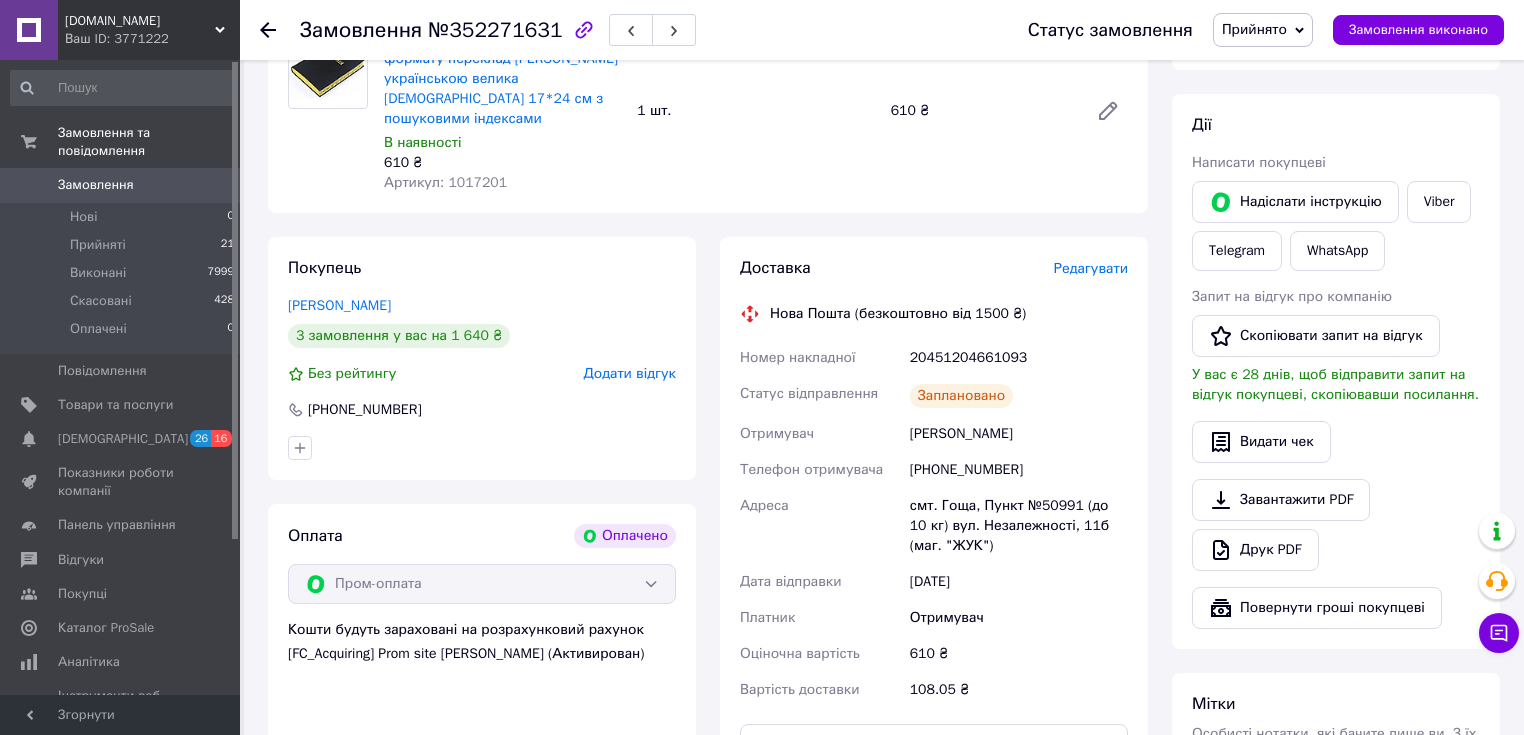 click on "Артикул: 1017201" at bounding box center (445, 182) 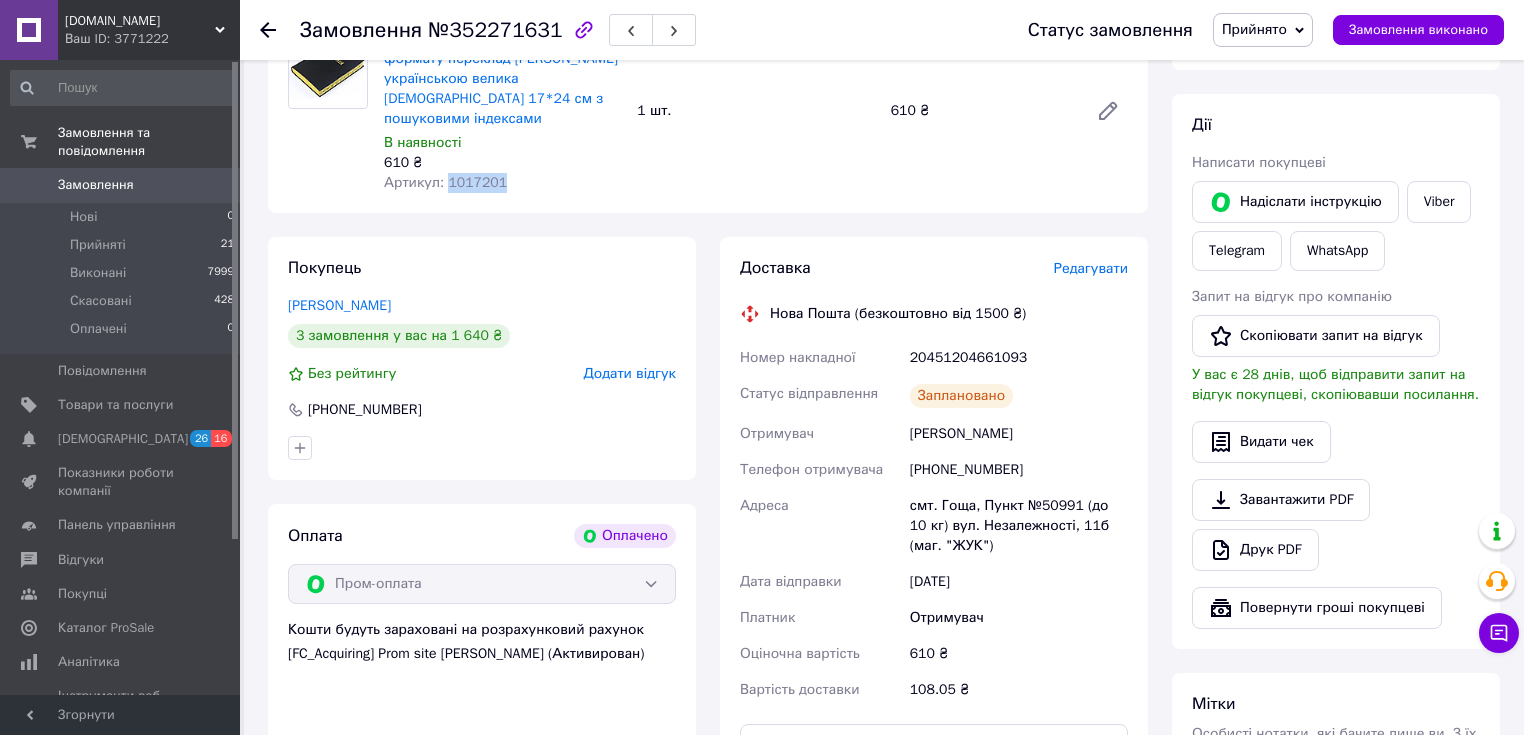 click on "Артикул: 1017201" at bounding box center (445, 182) 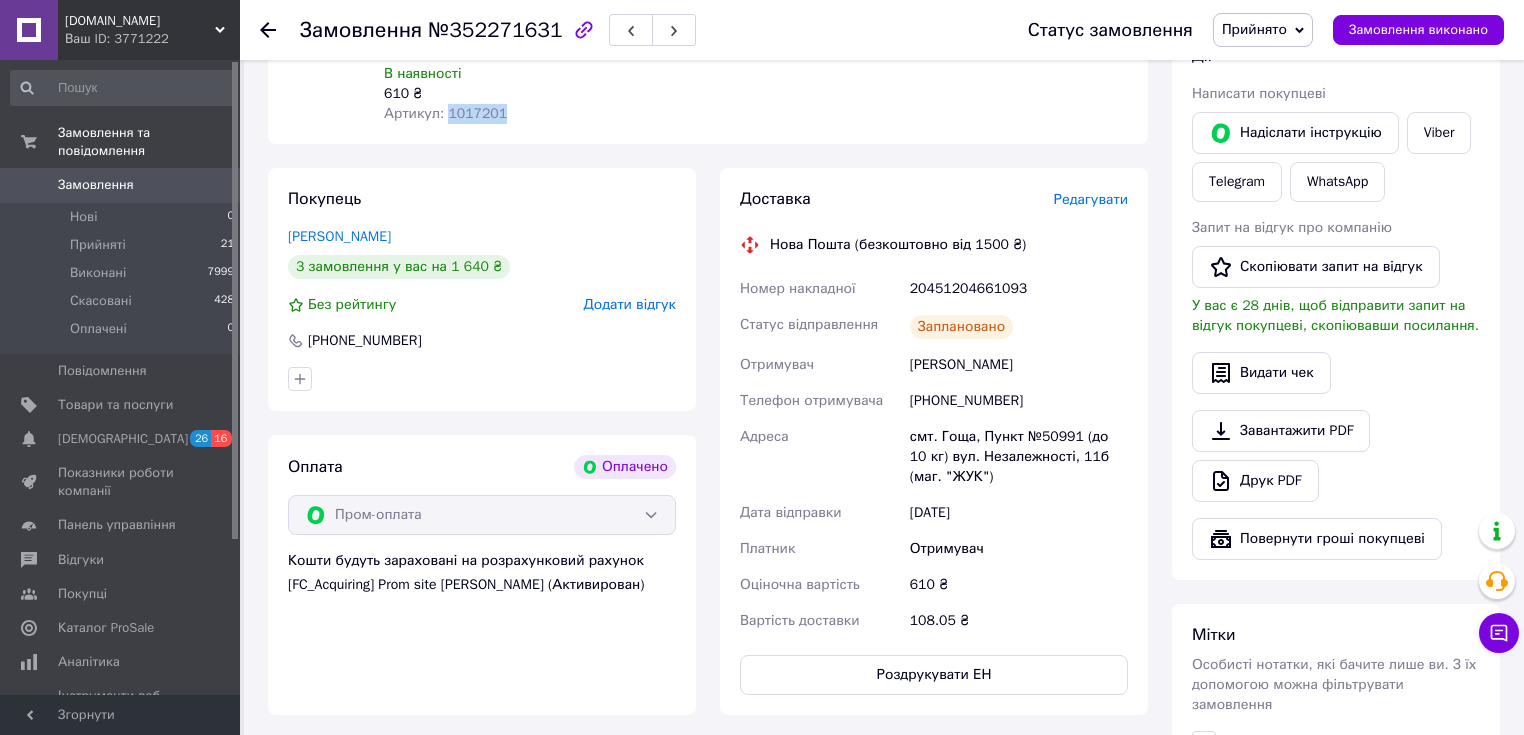 scroll, scrollTop: 424, scrollLeft: 0, axis: vertical 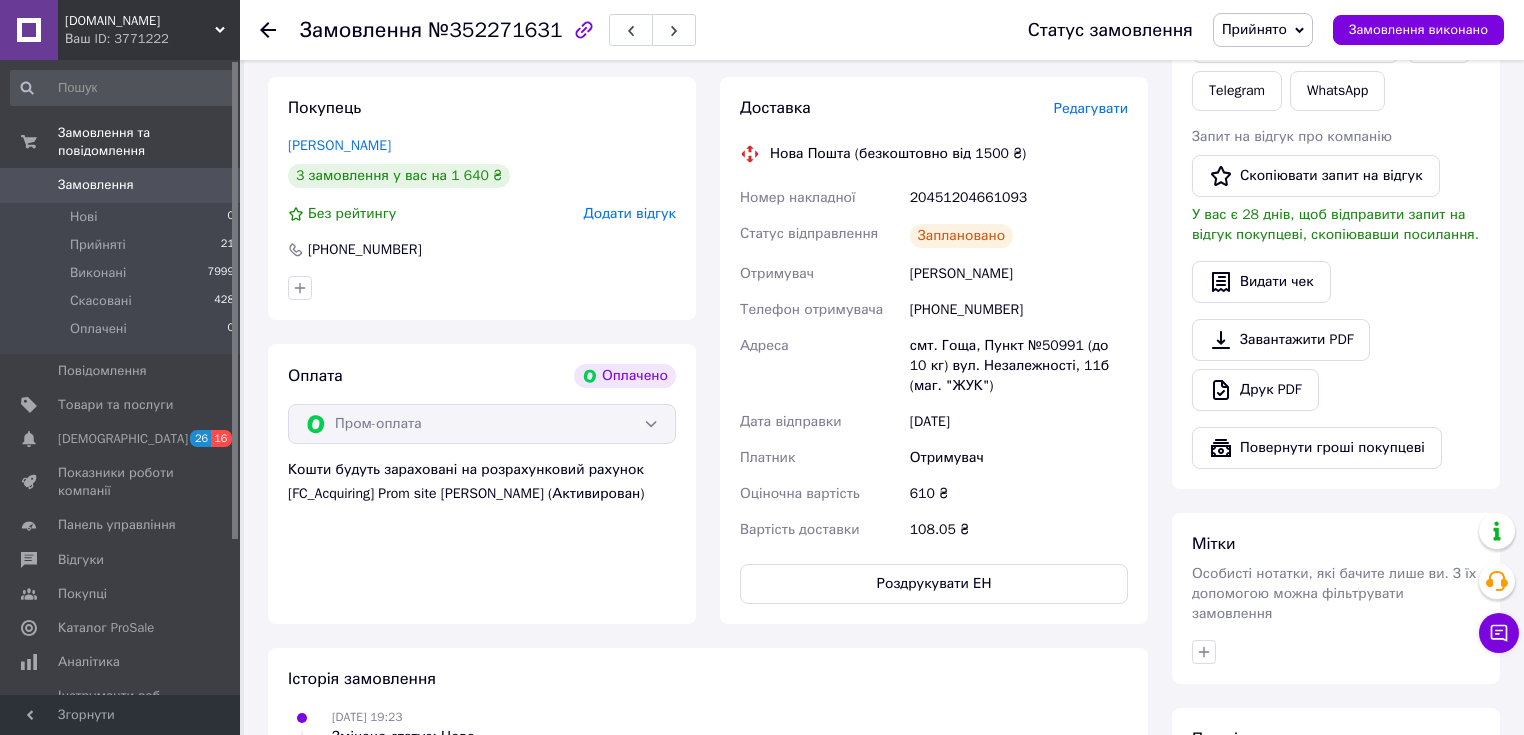 drag, startPoint x: 910, startPoint y: 256, endPoint x: 1017, endPoint y: 262, distance: 107.16809 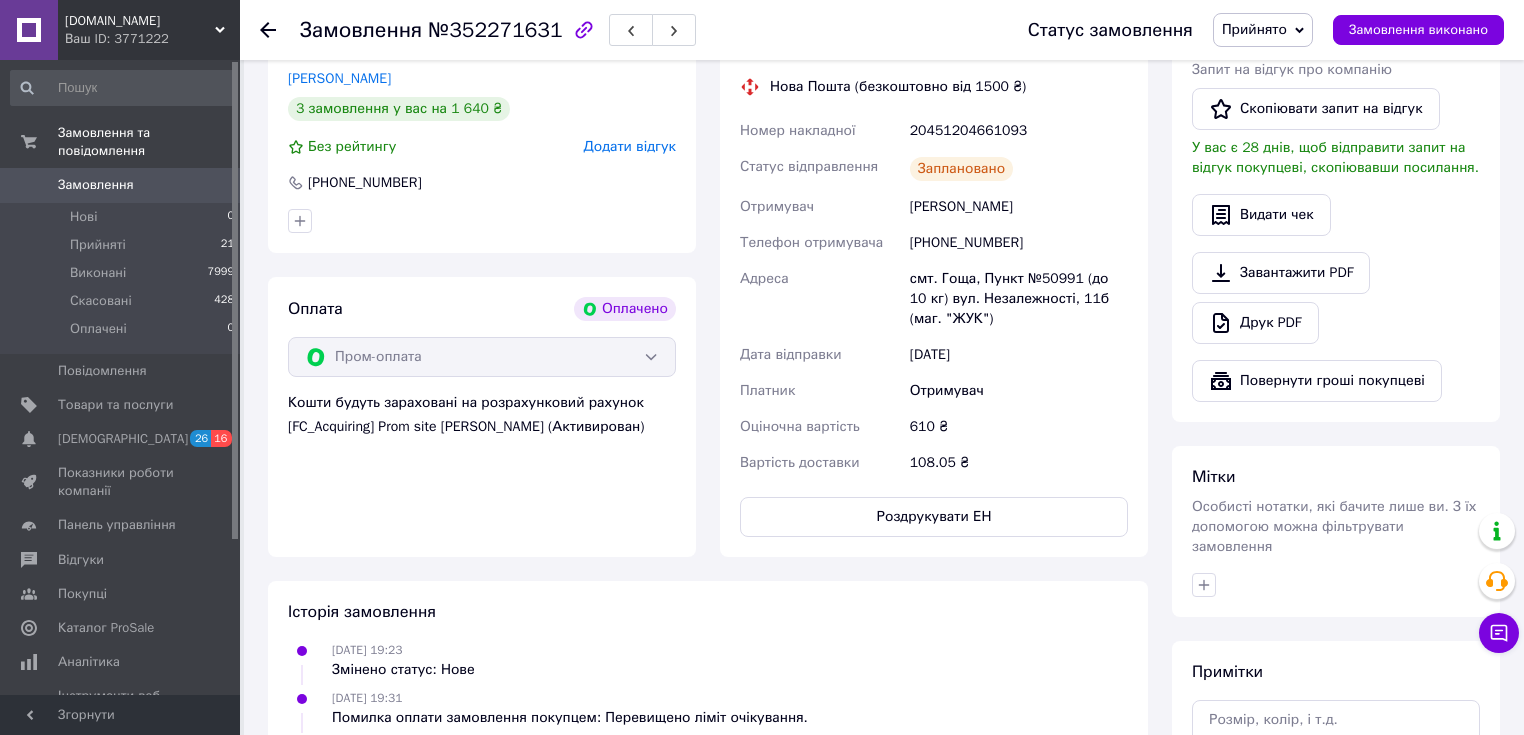 scroll, scrollTop: 584, scrollLeft: 0, axis: vertical 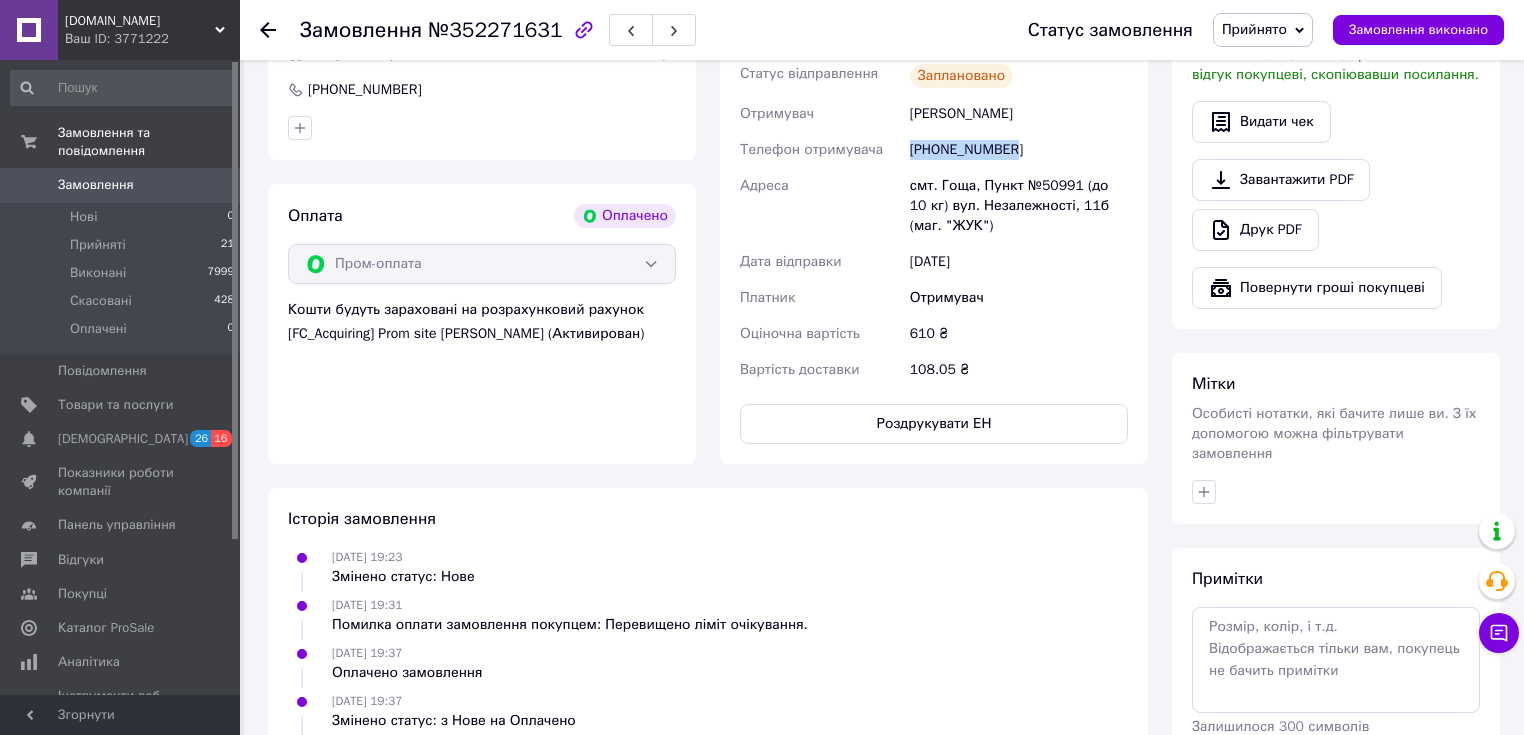 drag, startPoint x: 912, startPoint y: 133, endPoint x: 1029, endPoint y: 140, distance: 117.20921 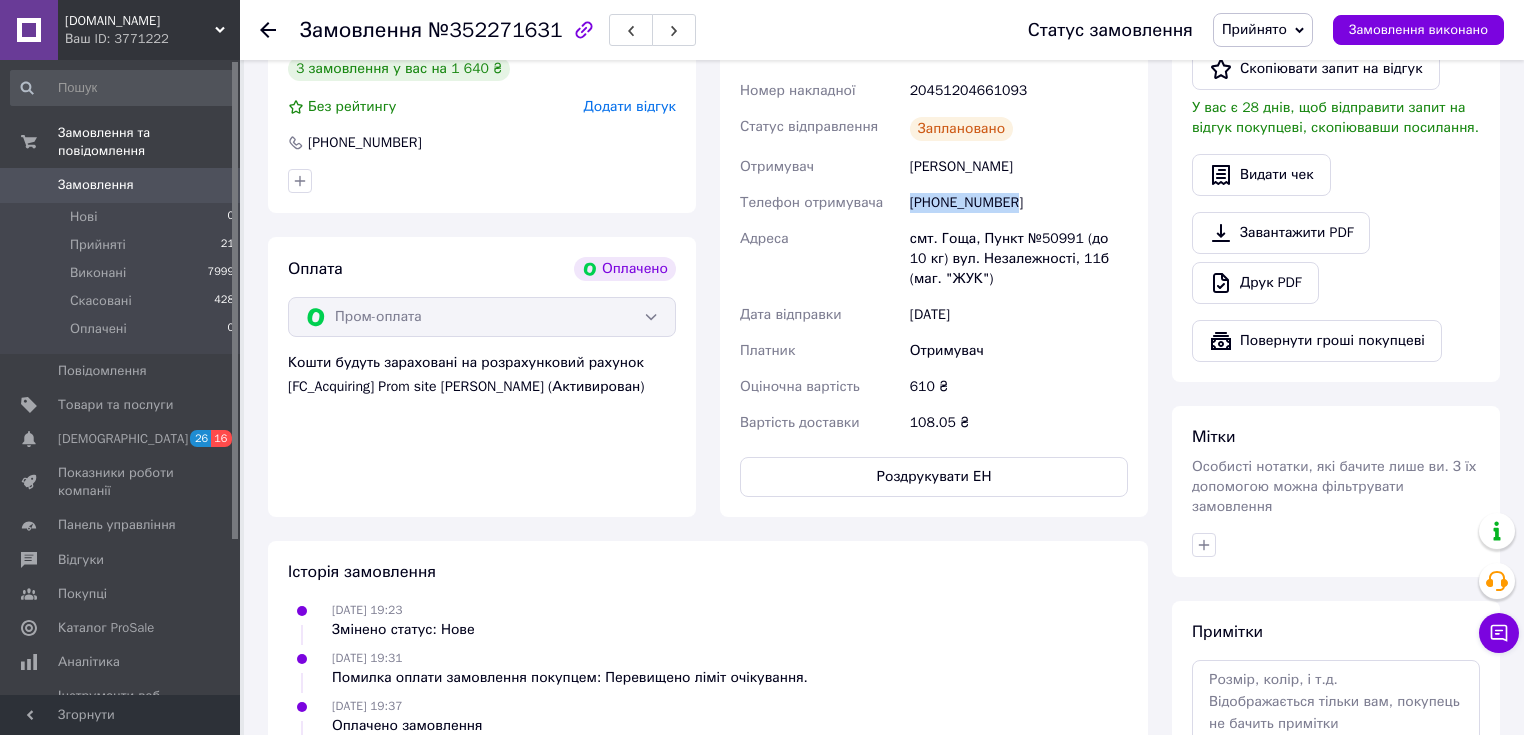 scroll, scrollTop: 504, scrollLeft: 0, axis: vertical 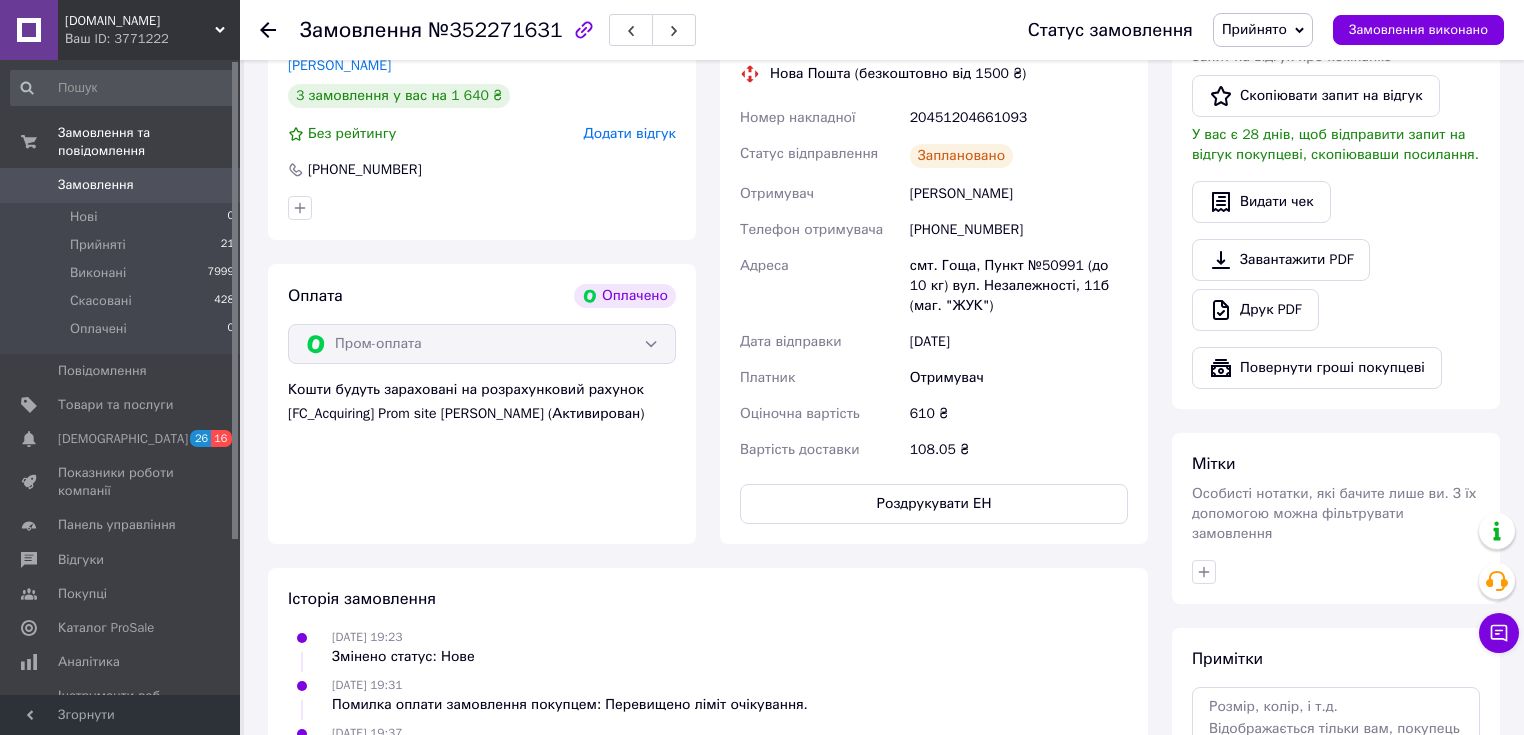 click on "20451204661093" at bounding box center [1019, 118] 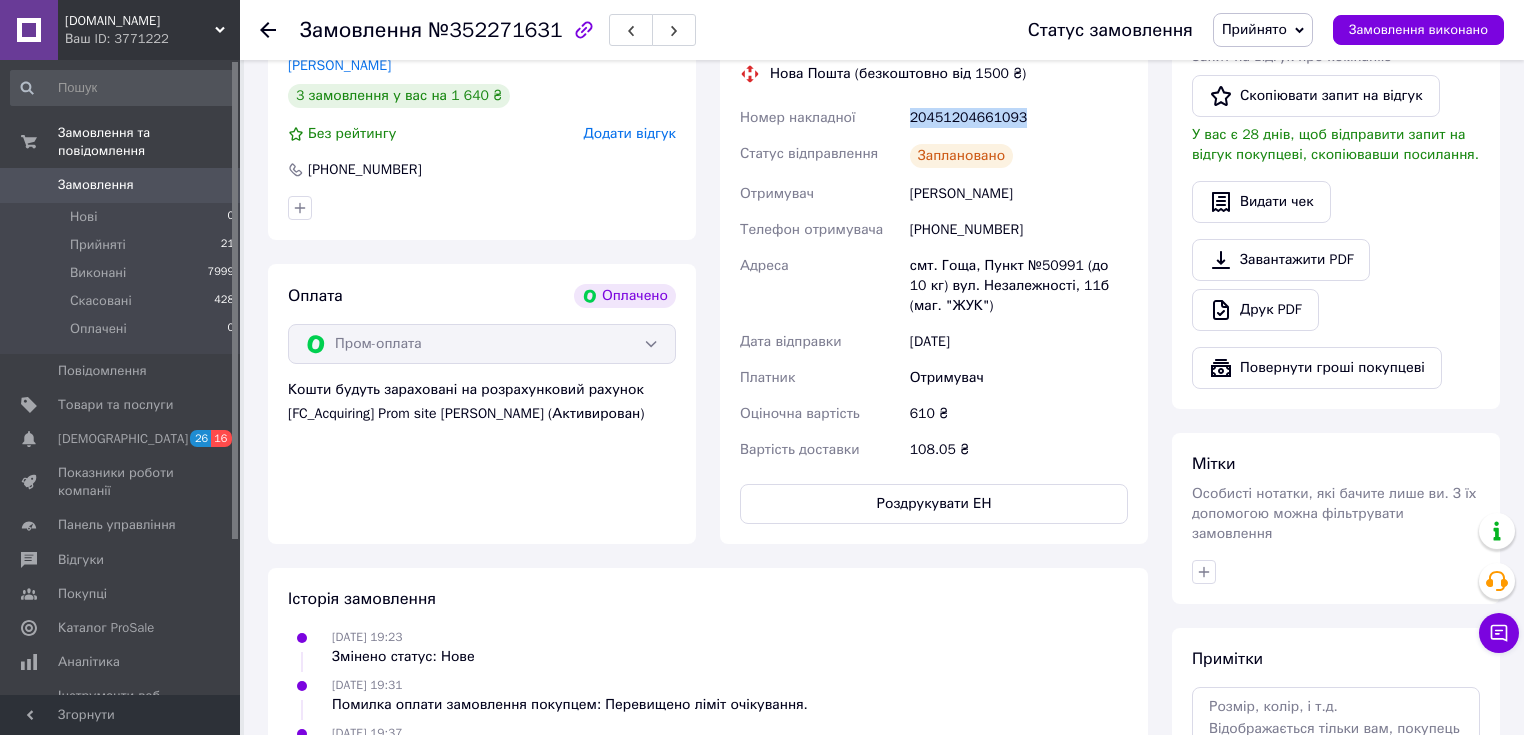 click on "20451204661093" at bounding box center (1019, 118) 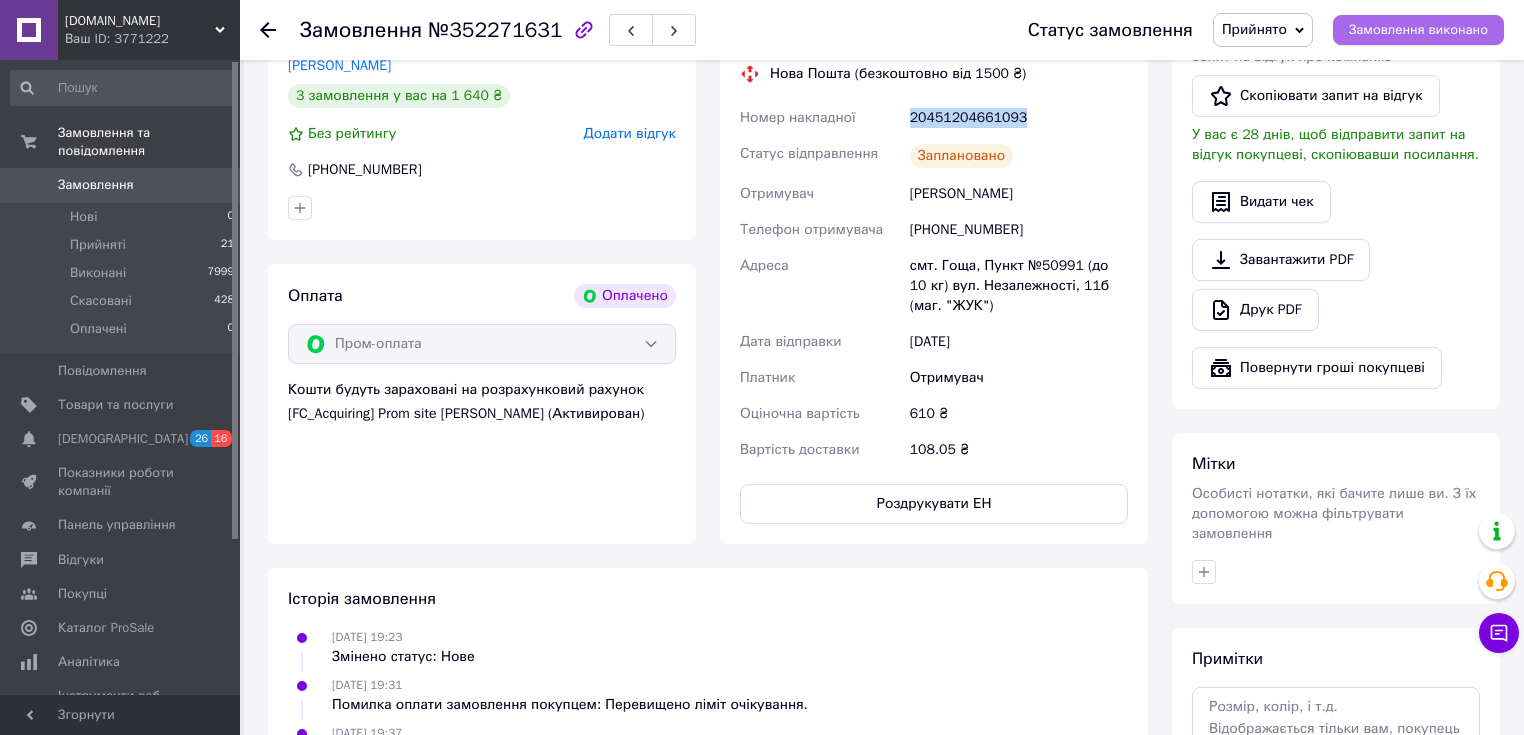 click on "Замовлення виконано" at bounding box center (1418, 30) 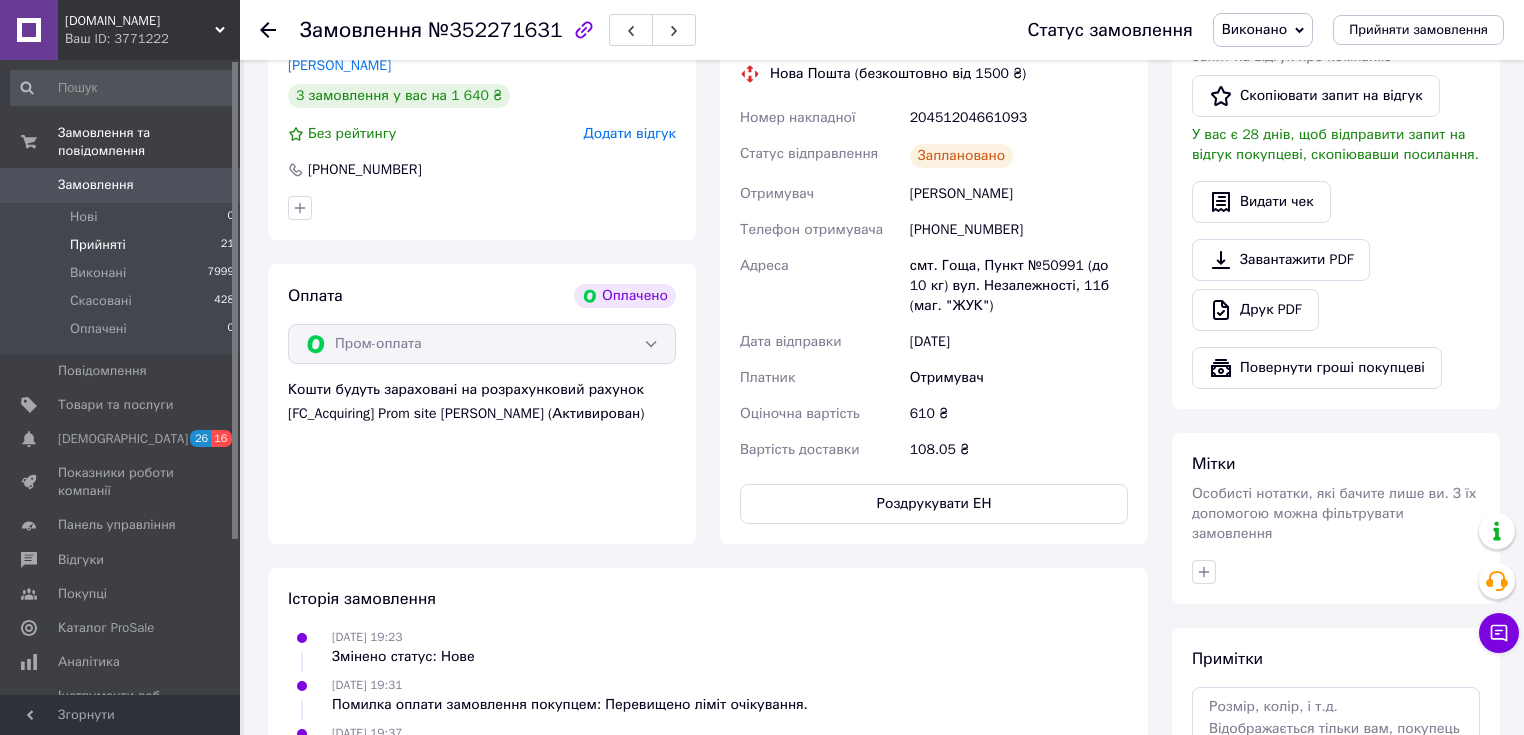 click on "Прийняті 21" at bounding box center (123, 245) 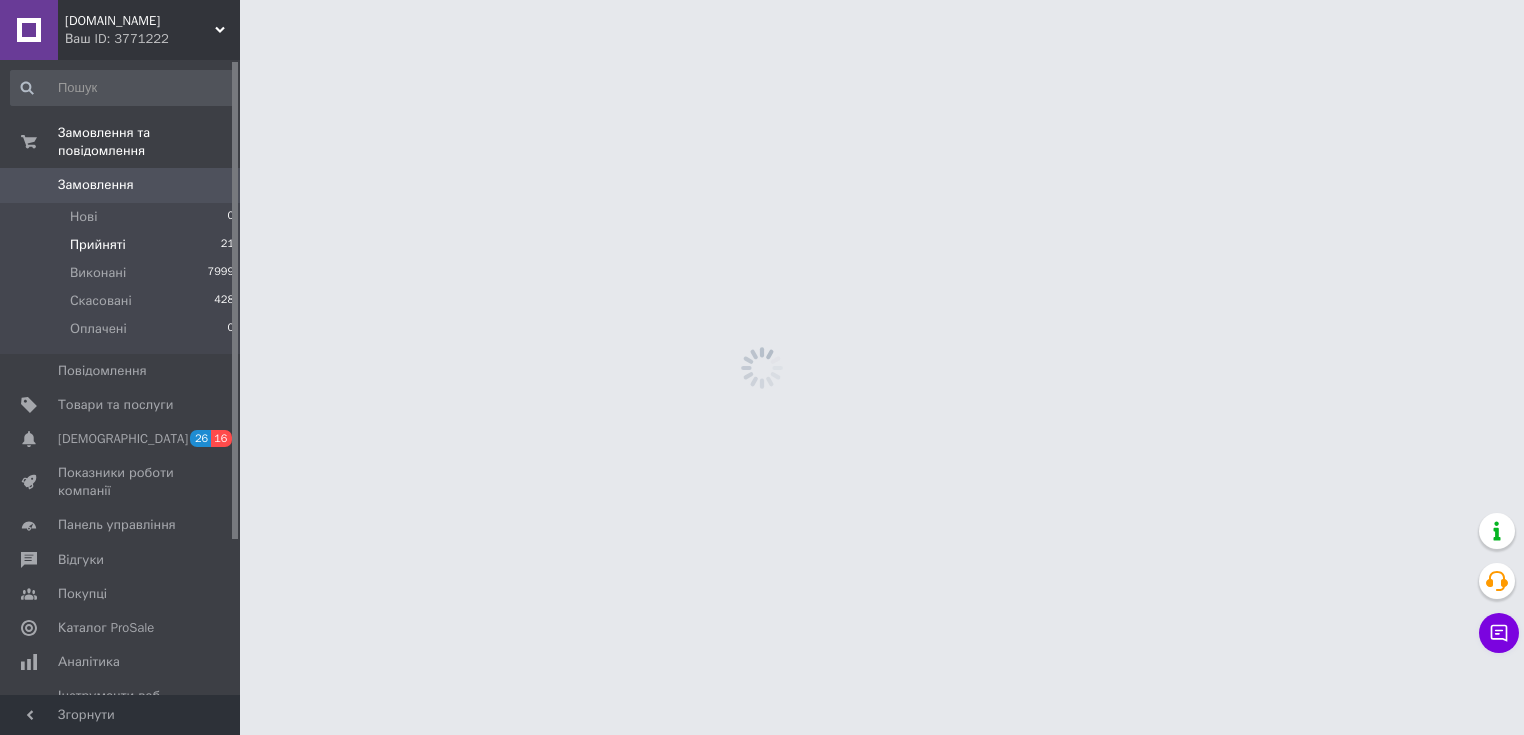 scroll, scrollTop: 0, scrollLeft: 0, axis: both 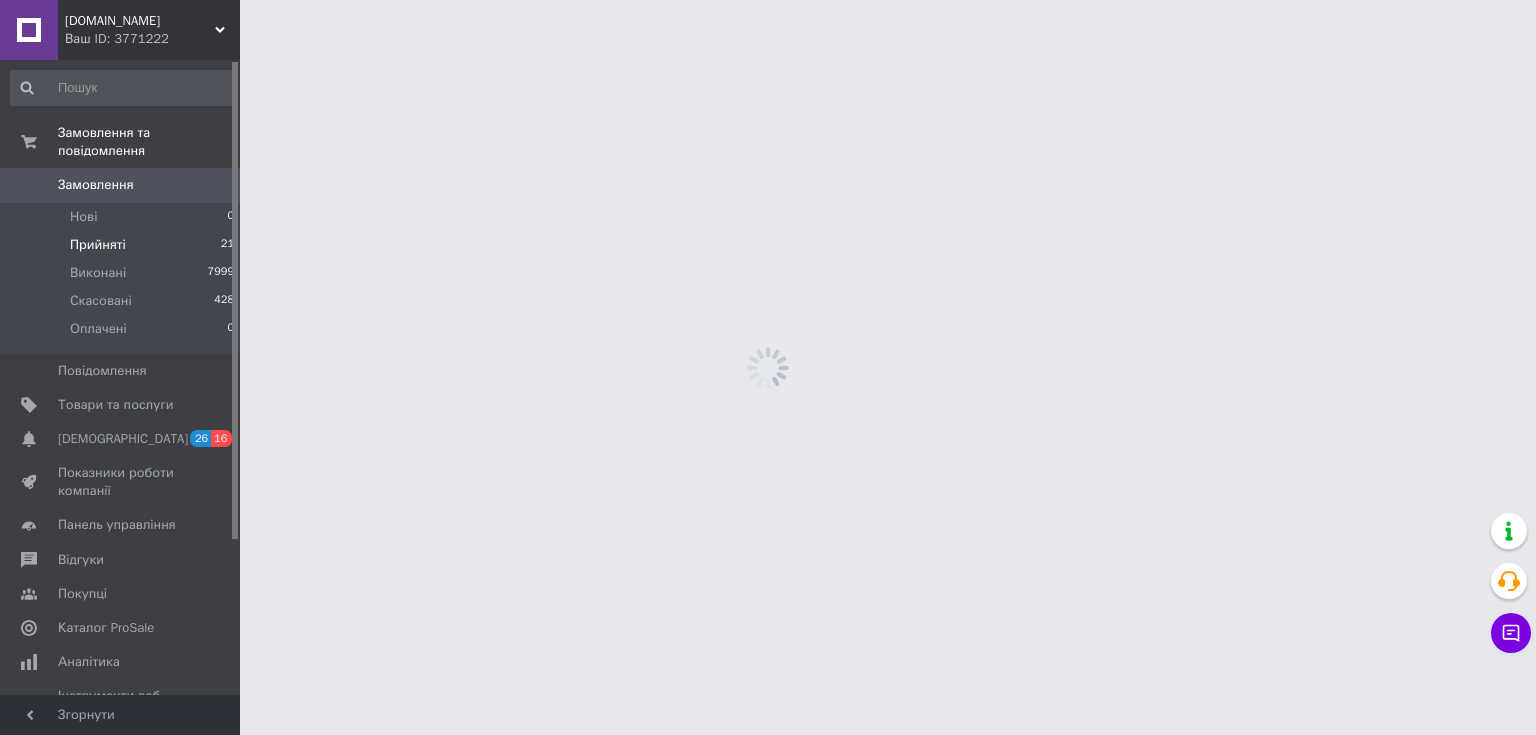 click on "Прийняті 21" at bounding box center [123, 245] 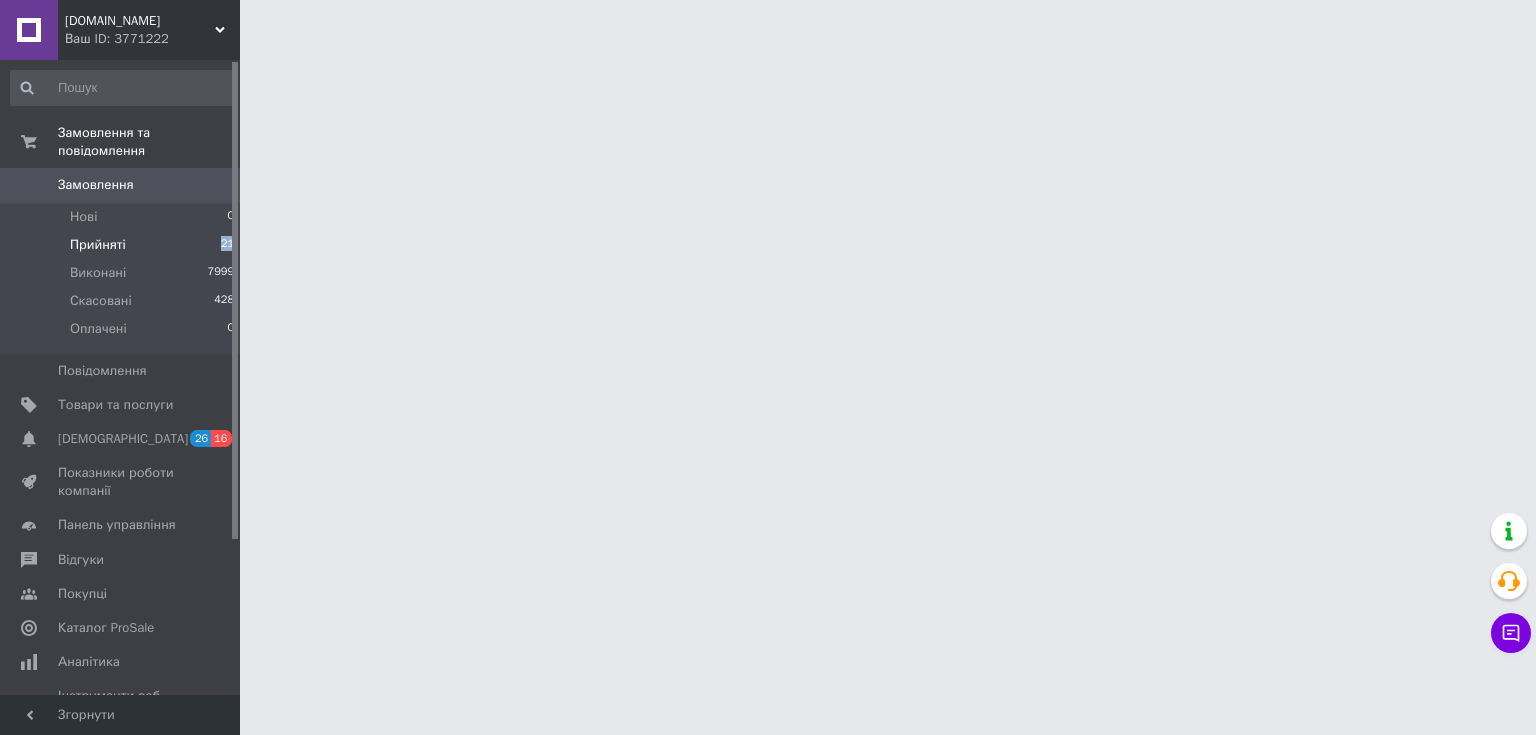click on "Прийняті 21" at bounding box center (123, 245) 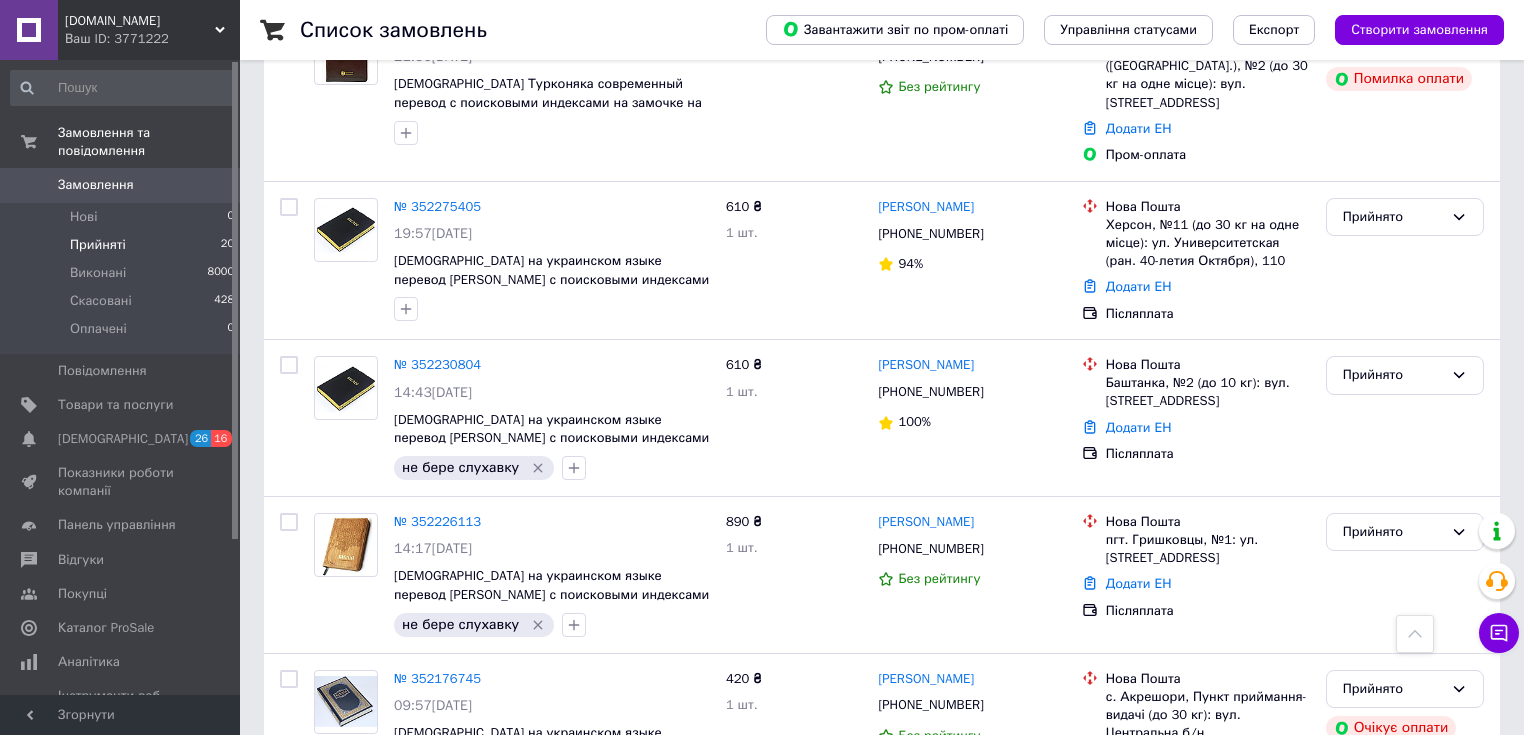 scroll, scrollTop: 2981, scrollLeft: 0, axis: vertical 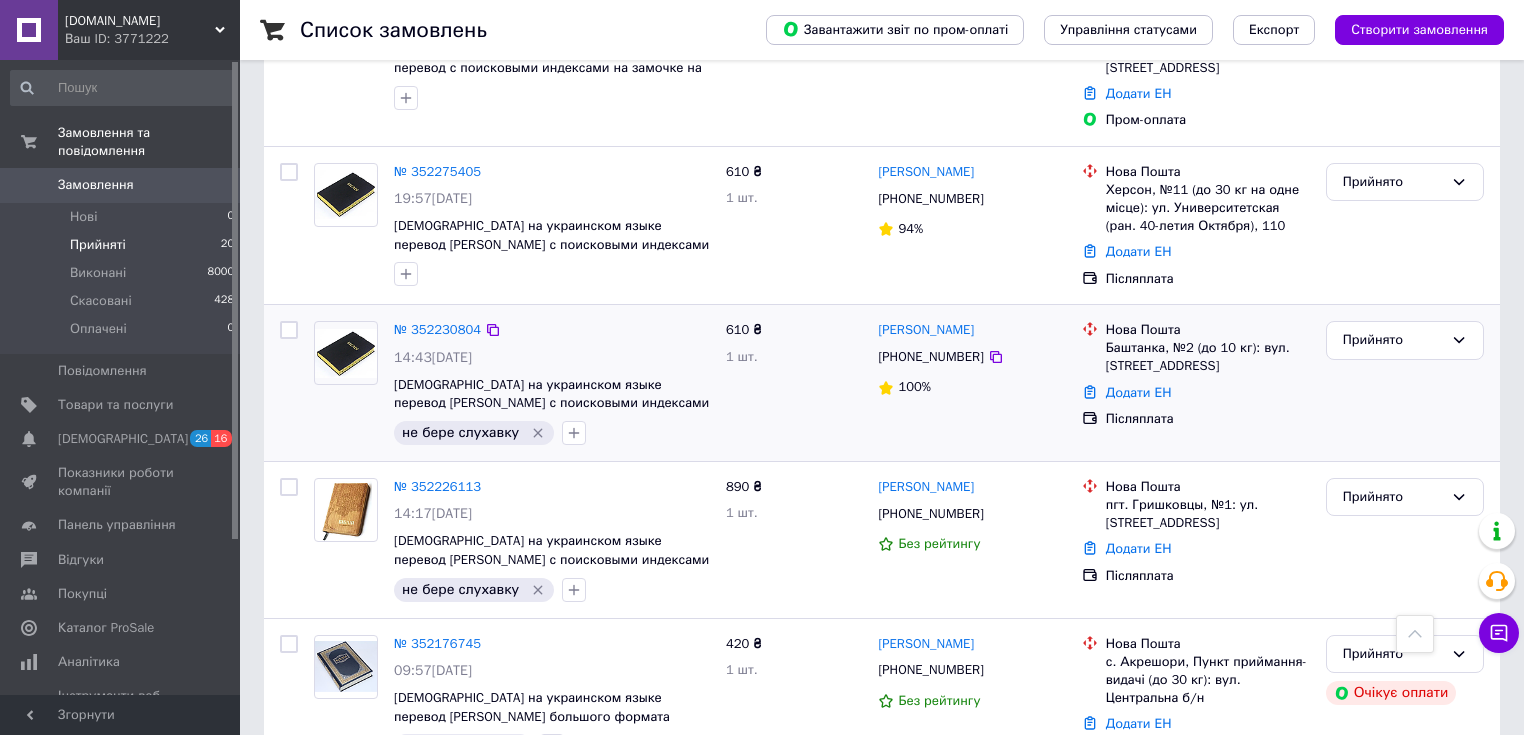 click at bounding box center [346, 353] 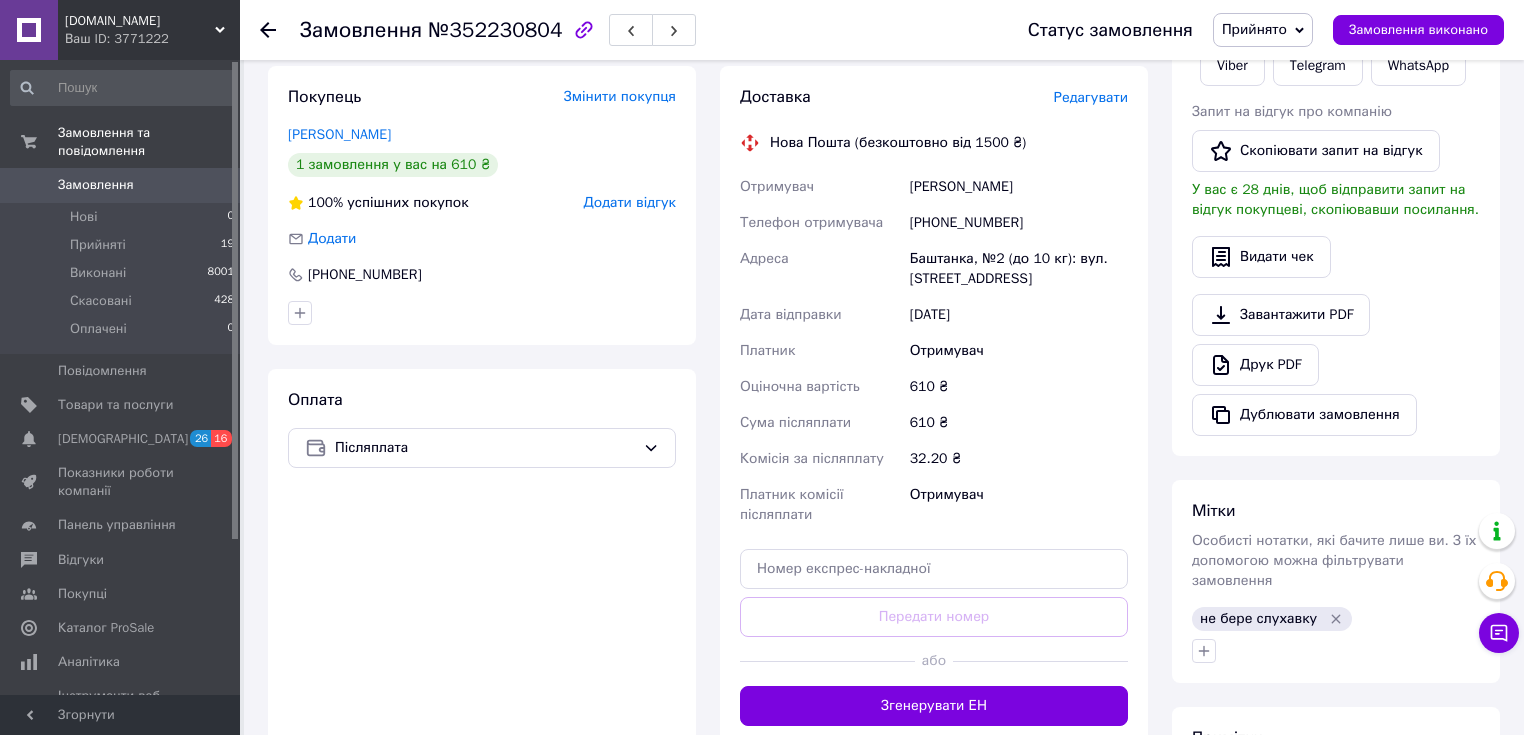scroll, scrollTop: 400, scrollLeft: 0, axis: vertical 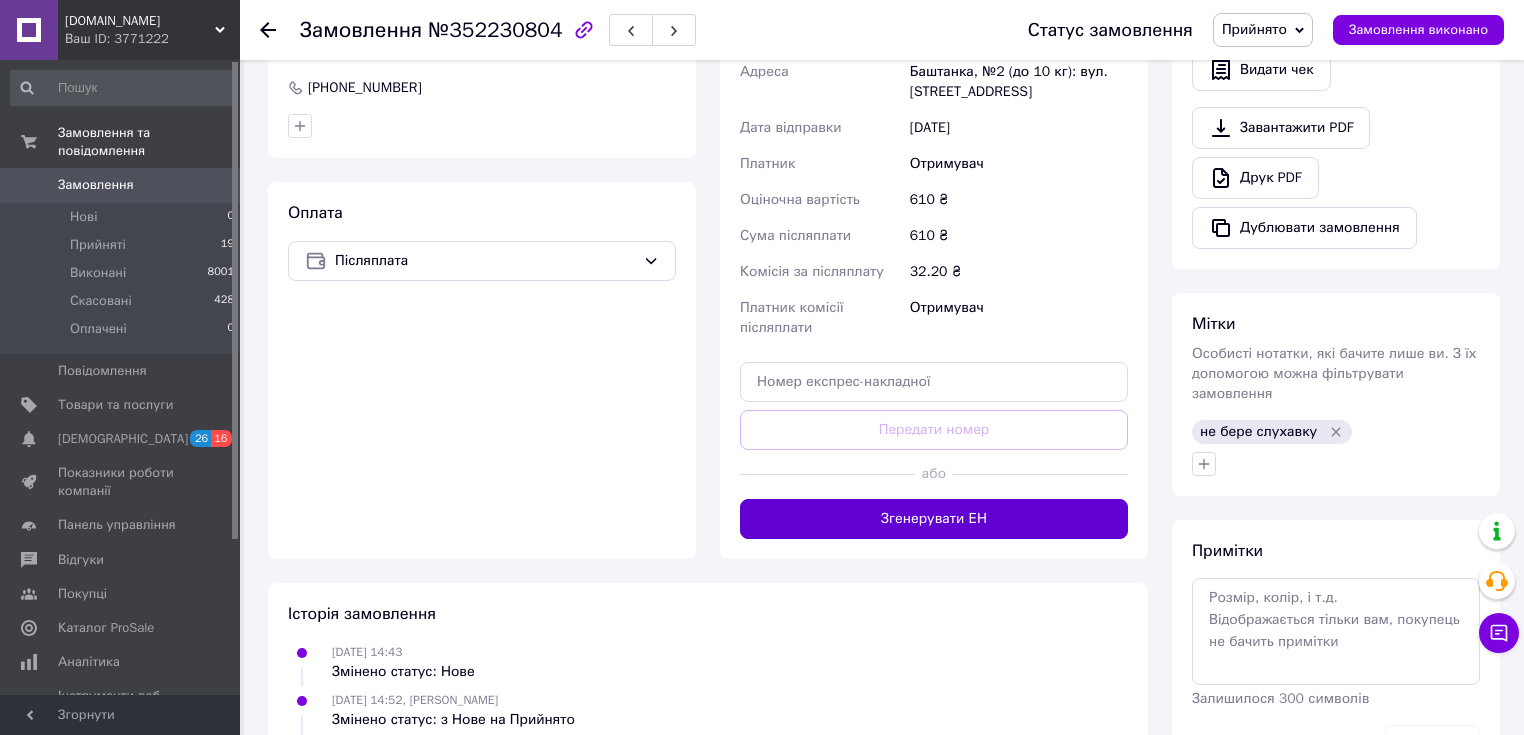 click on "Згенерувати ЕН" at bounding box center [934, 519] 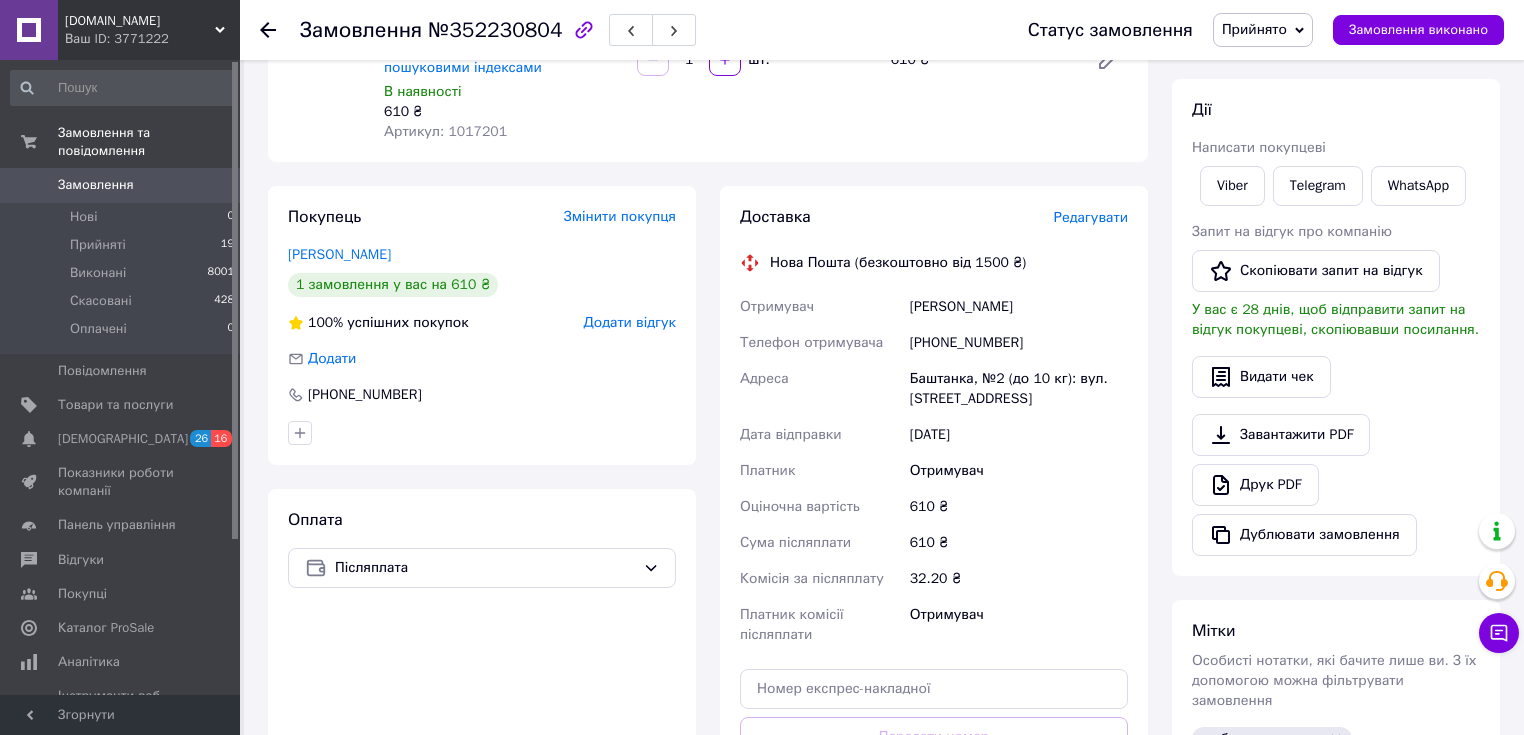 scroll, scrollTop: 240, scrollLeft: 0, axis: vertical 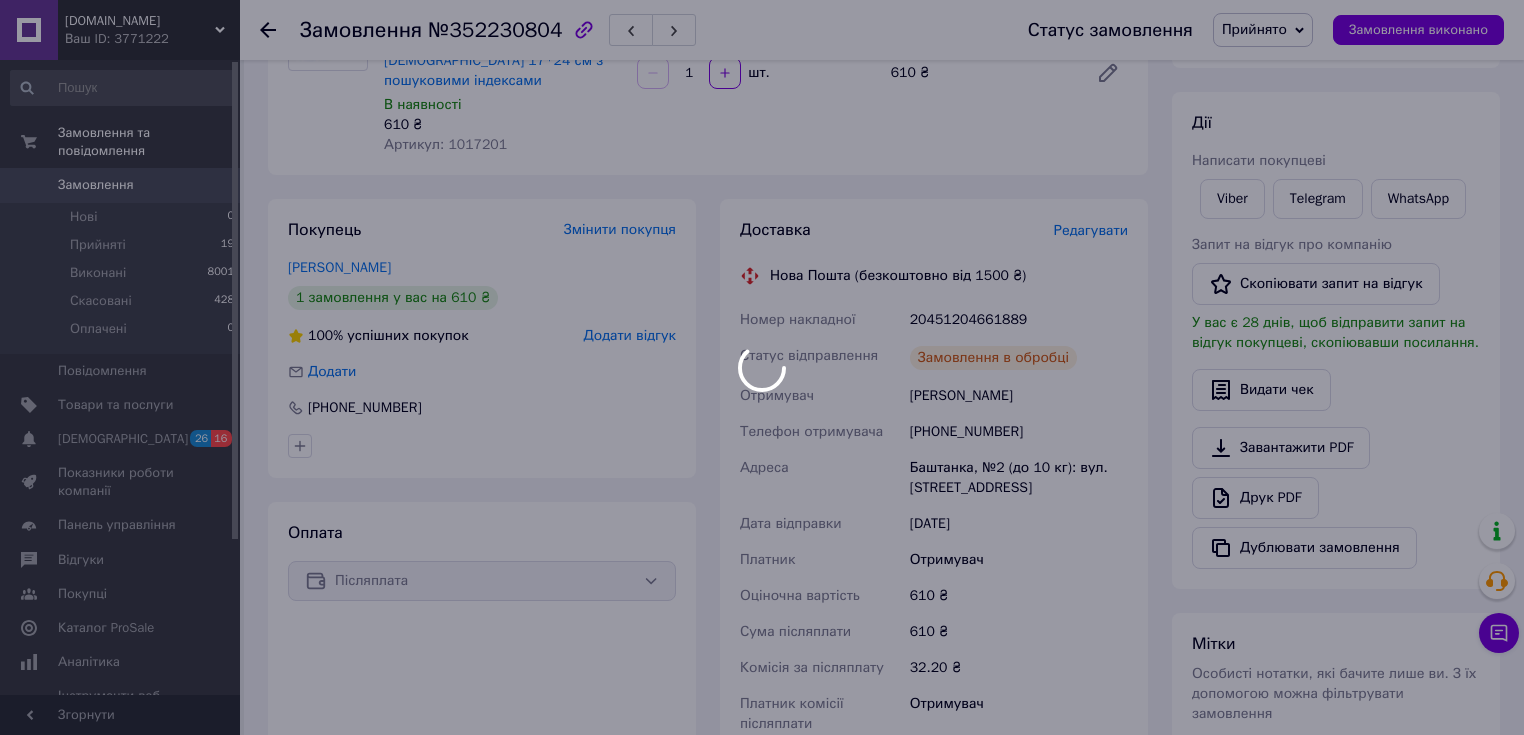 click at bounding box center (762, 367) 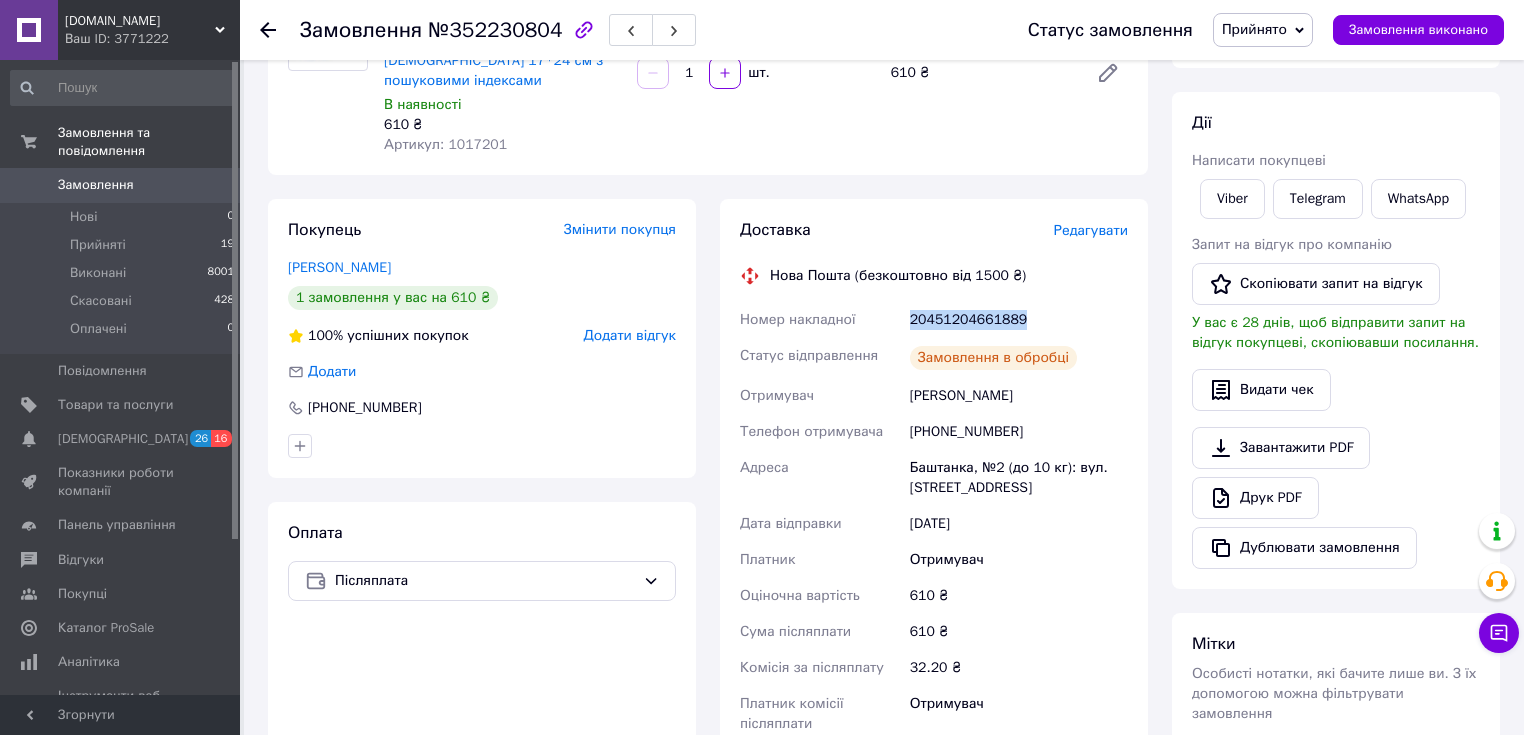 click on "20451204661889" at bounding box center (1019, 320) 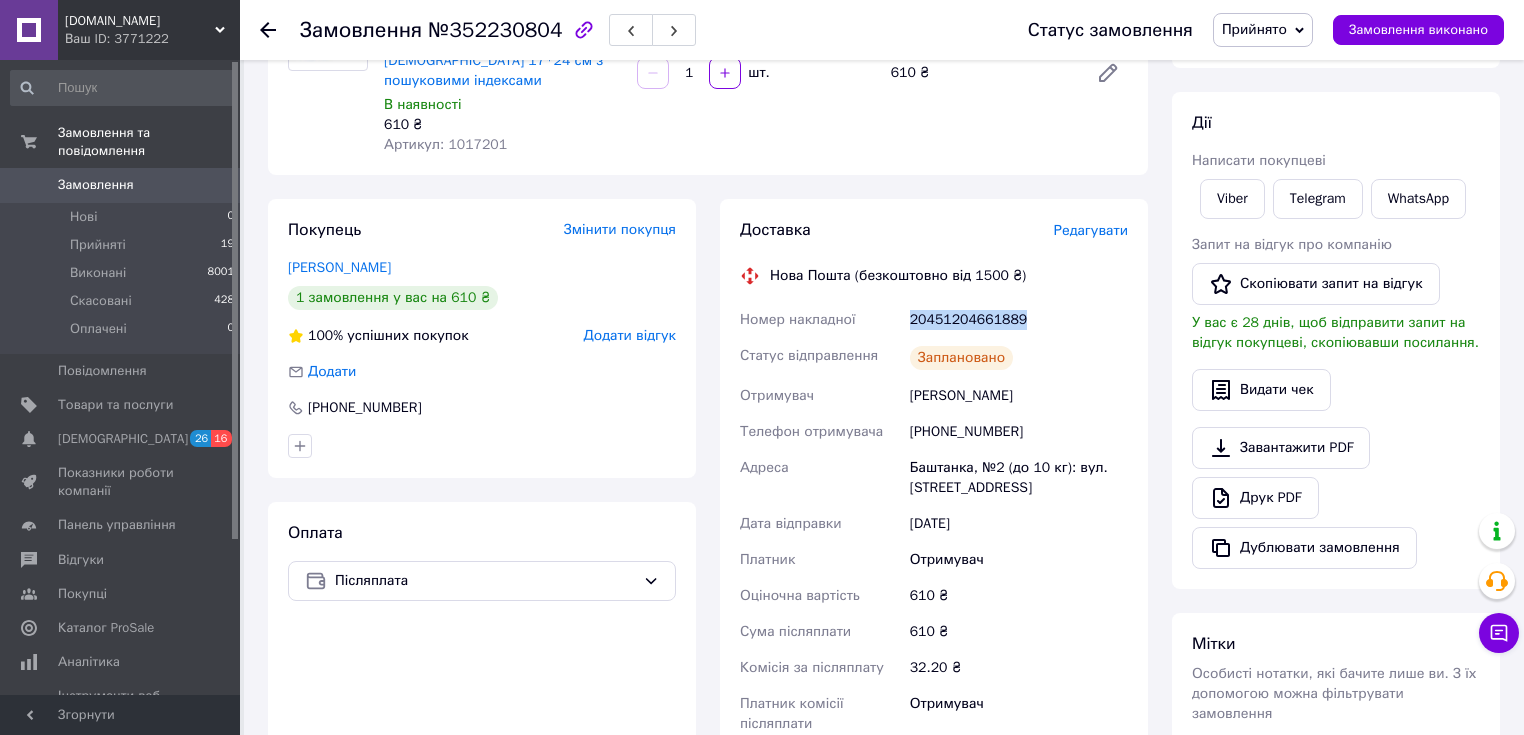 scroll, scrollTop: 80, scrollLeft: 0, axis: vertical 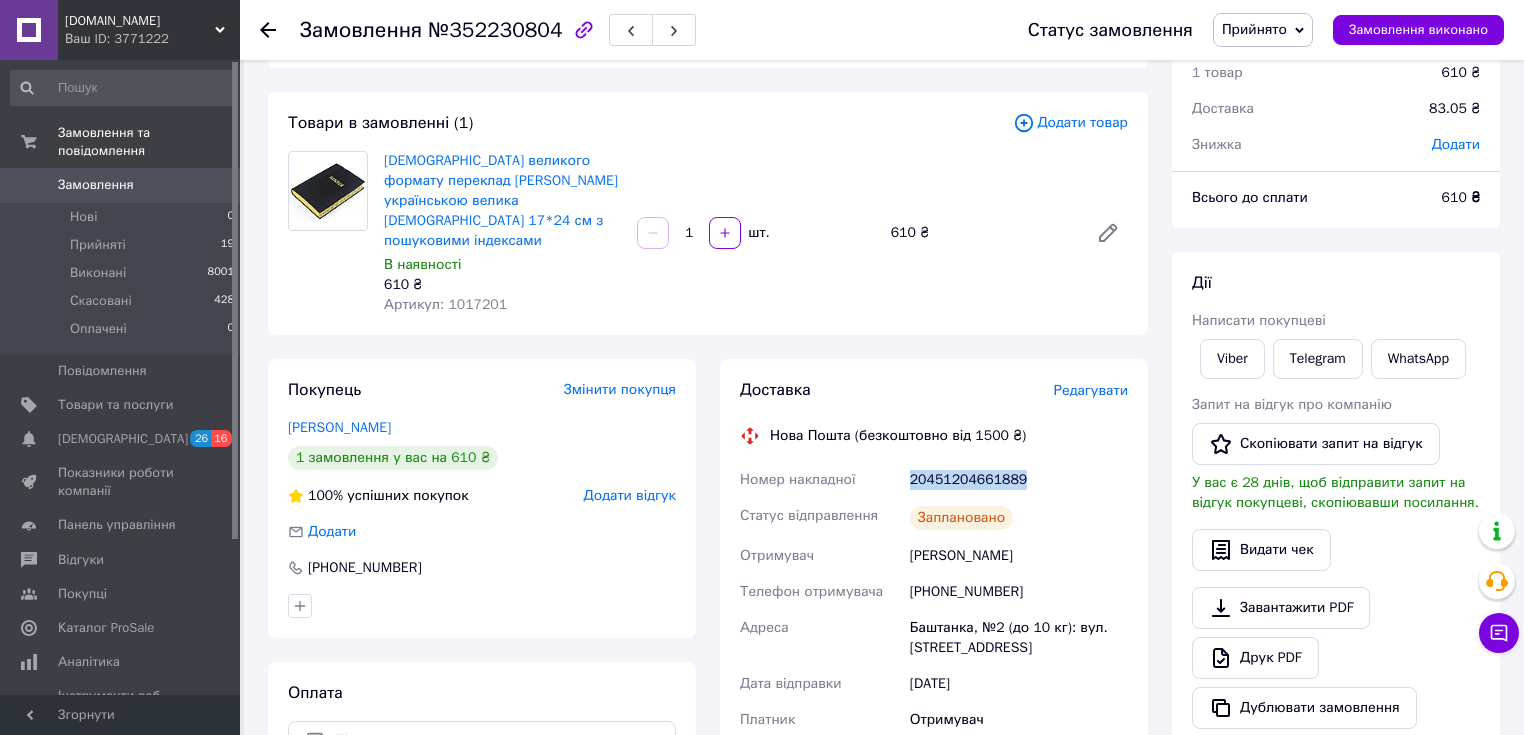 click on "Артикул: 1017201" at bounding box center [445, 304] 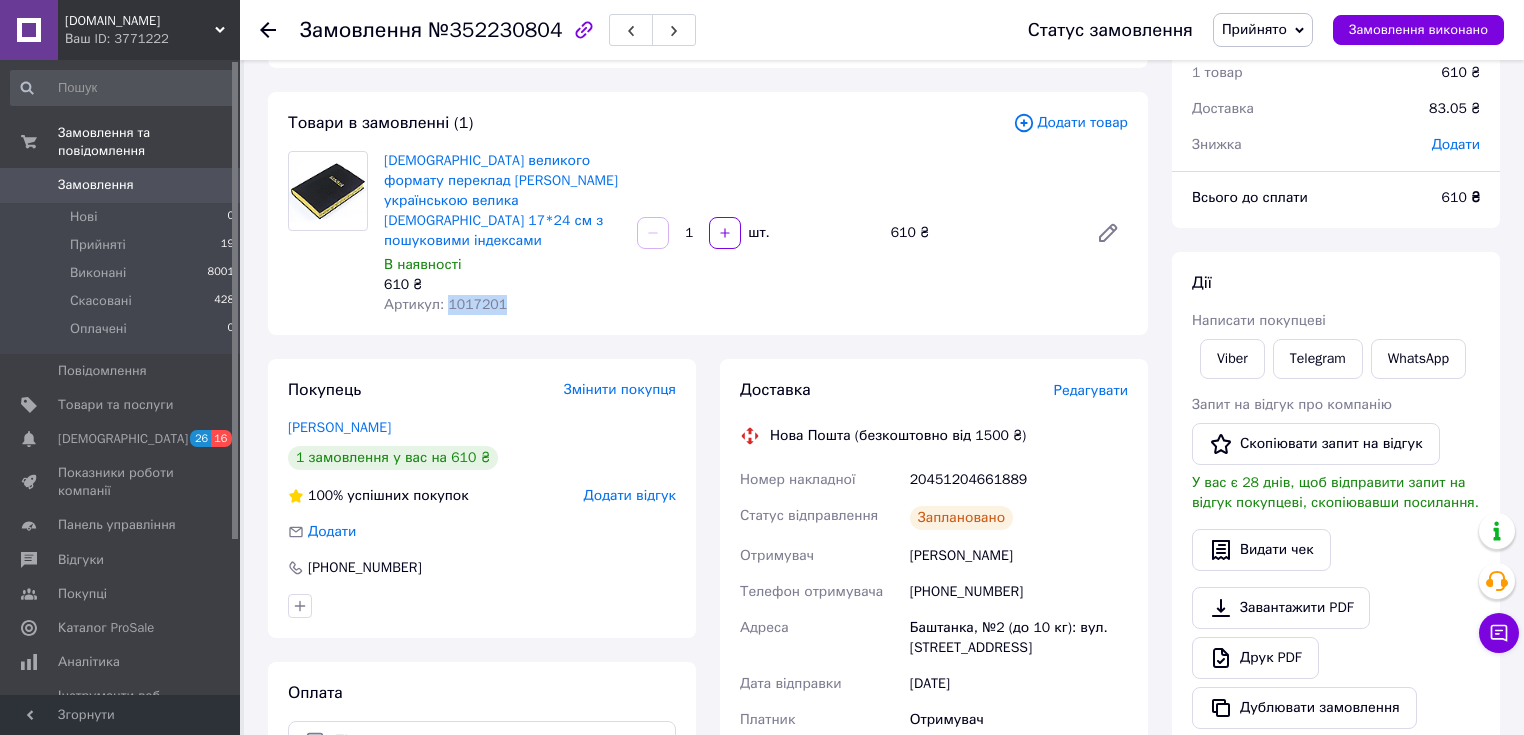 click on "Артикул: 1017201" at bounding box center [445, 304] 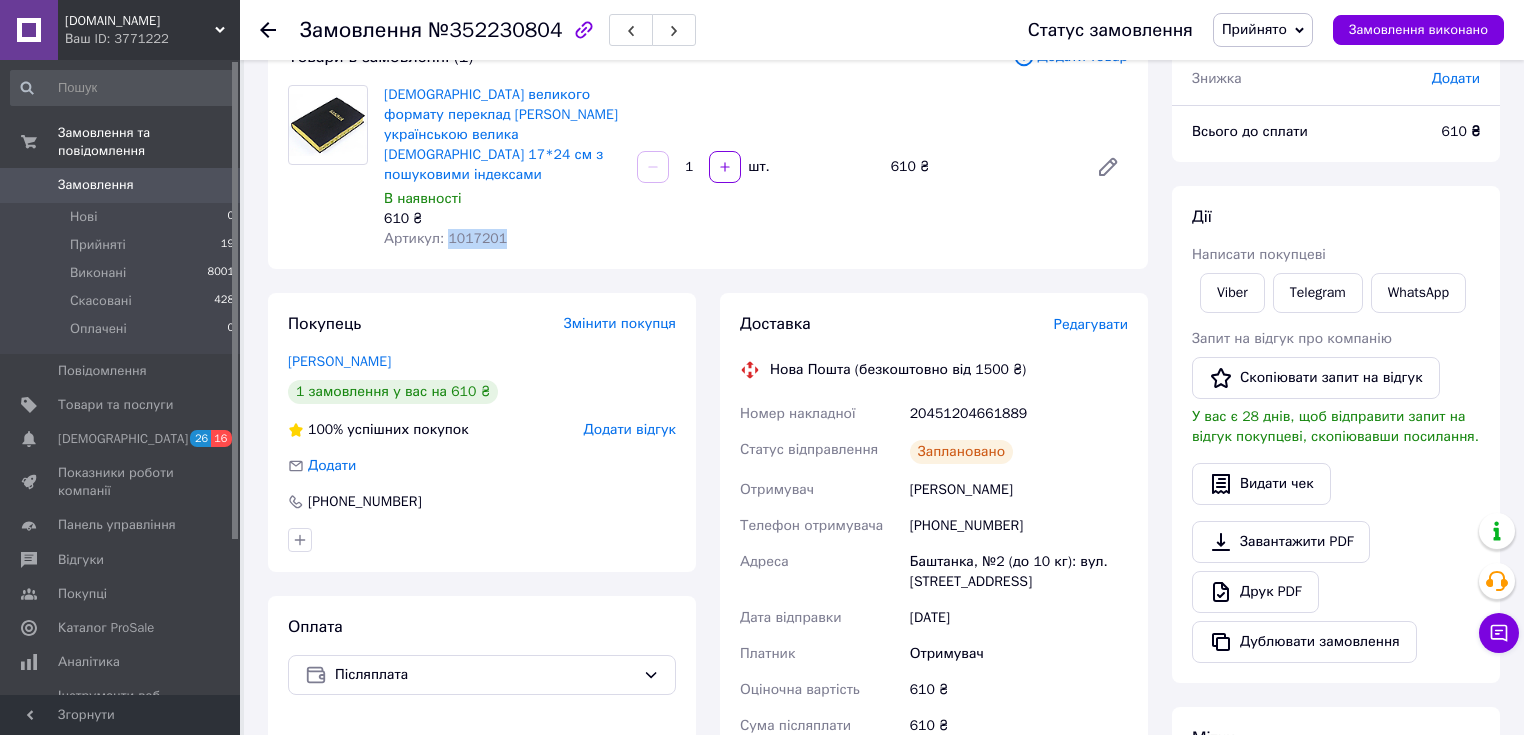 scroll, scrollTop: 240, scrollLeft: 0, axis: vertical 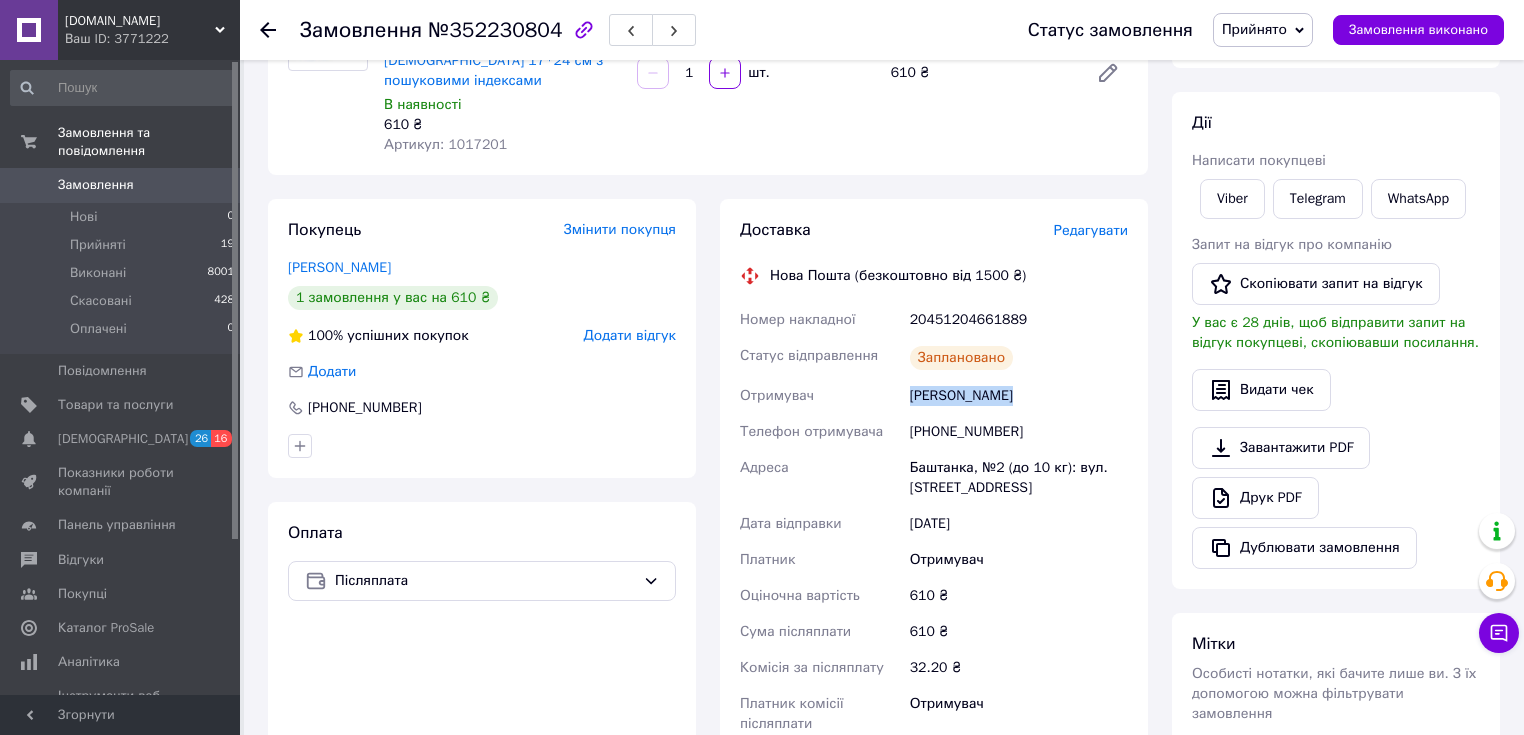 drag, startPoint x: 912, startPoint y: 374, endPoint x: 1008, endPoint y: 373, distance: 96.00521 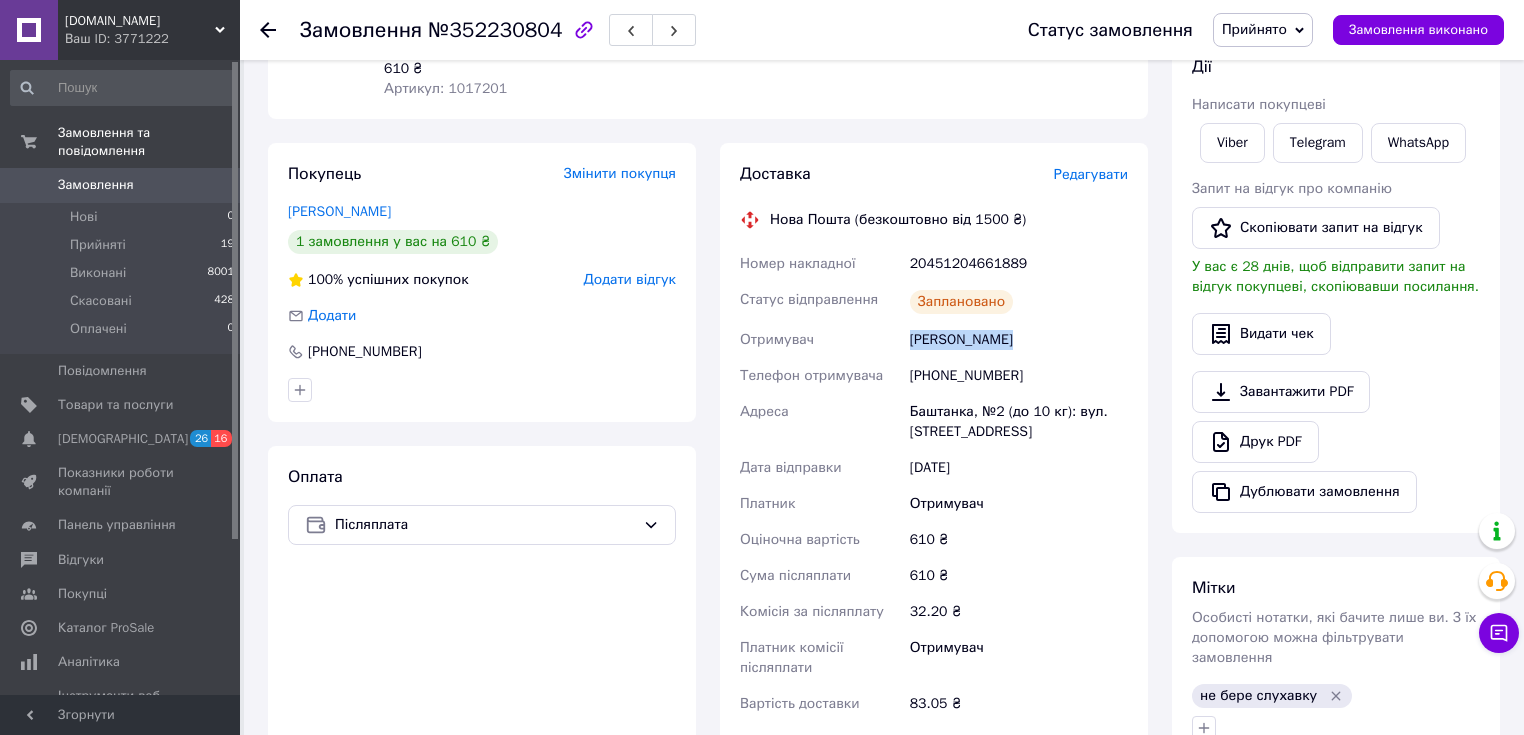 scroll, scrollTop: 320, scrollLeft: 0, axis: vertical 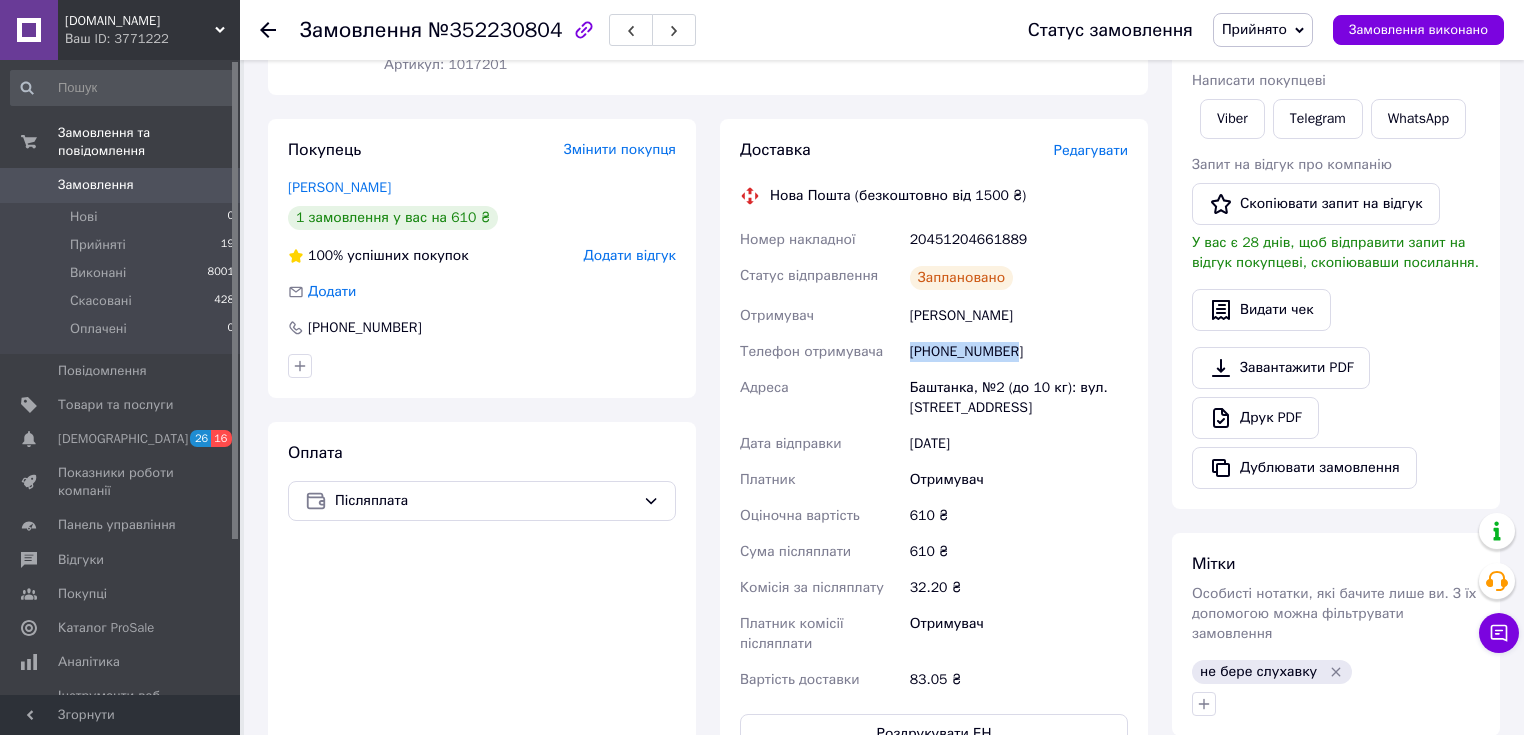 drag, startPoint x: 909, startPoint y: 333, endPoint x: 1027, endPoint y: 328, distance: 118.10589 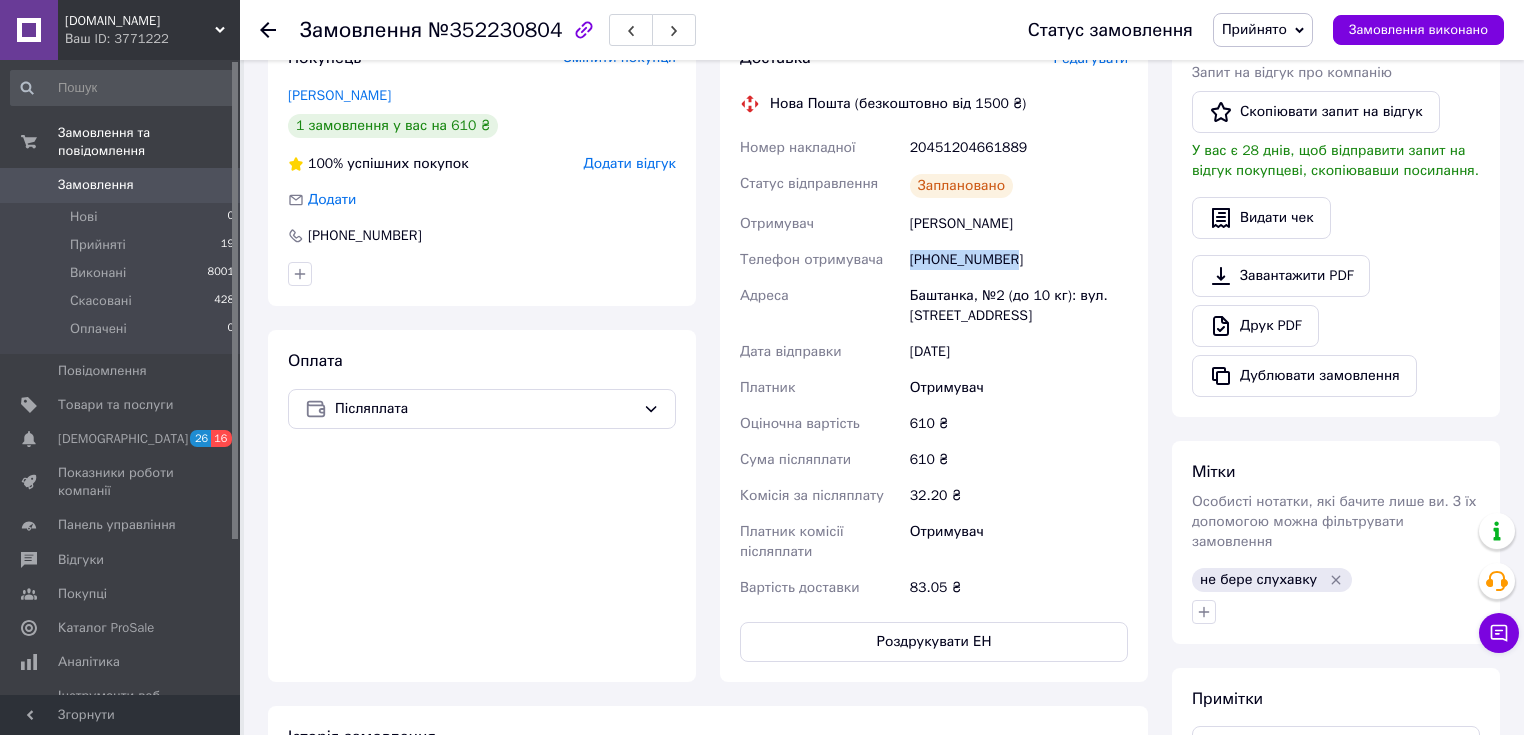 scroll, scrollTop: 400, scrollLeft: 0, axis: vertical 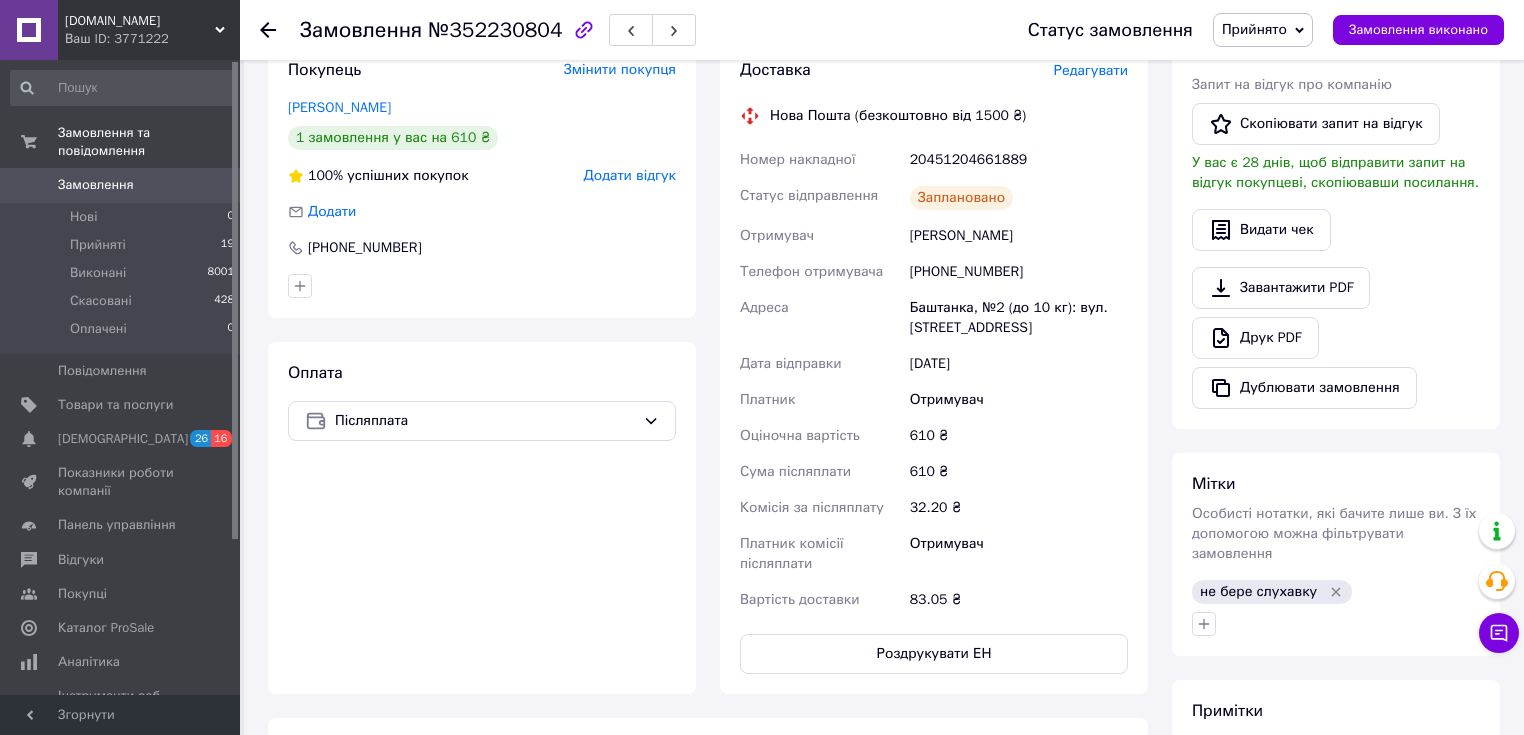 click on "20451204661889" at bounding box center [1019, 160] 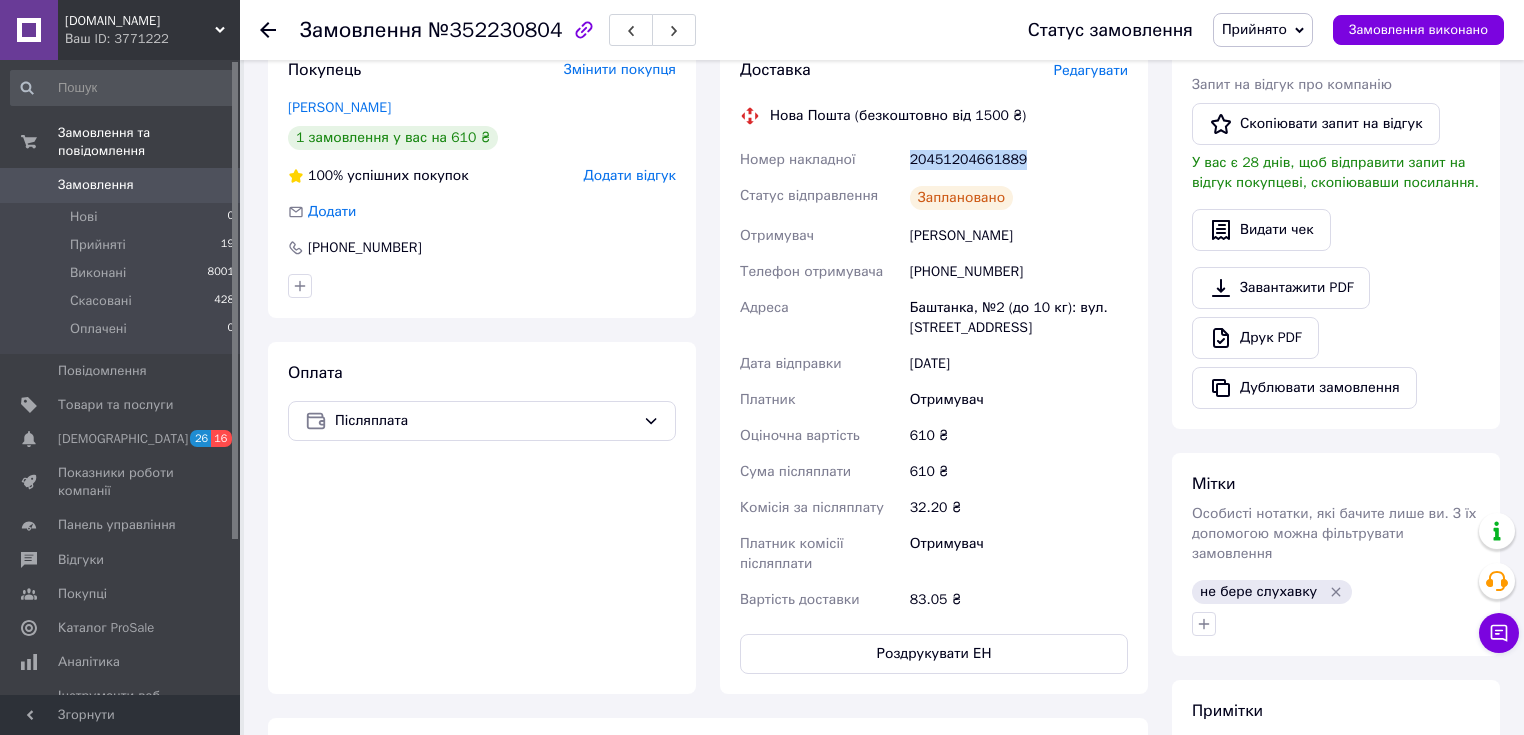 click on "20451204661889" at bounding box center [1019, 160] 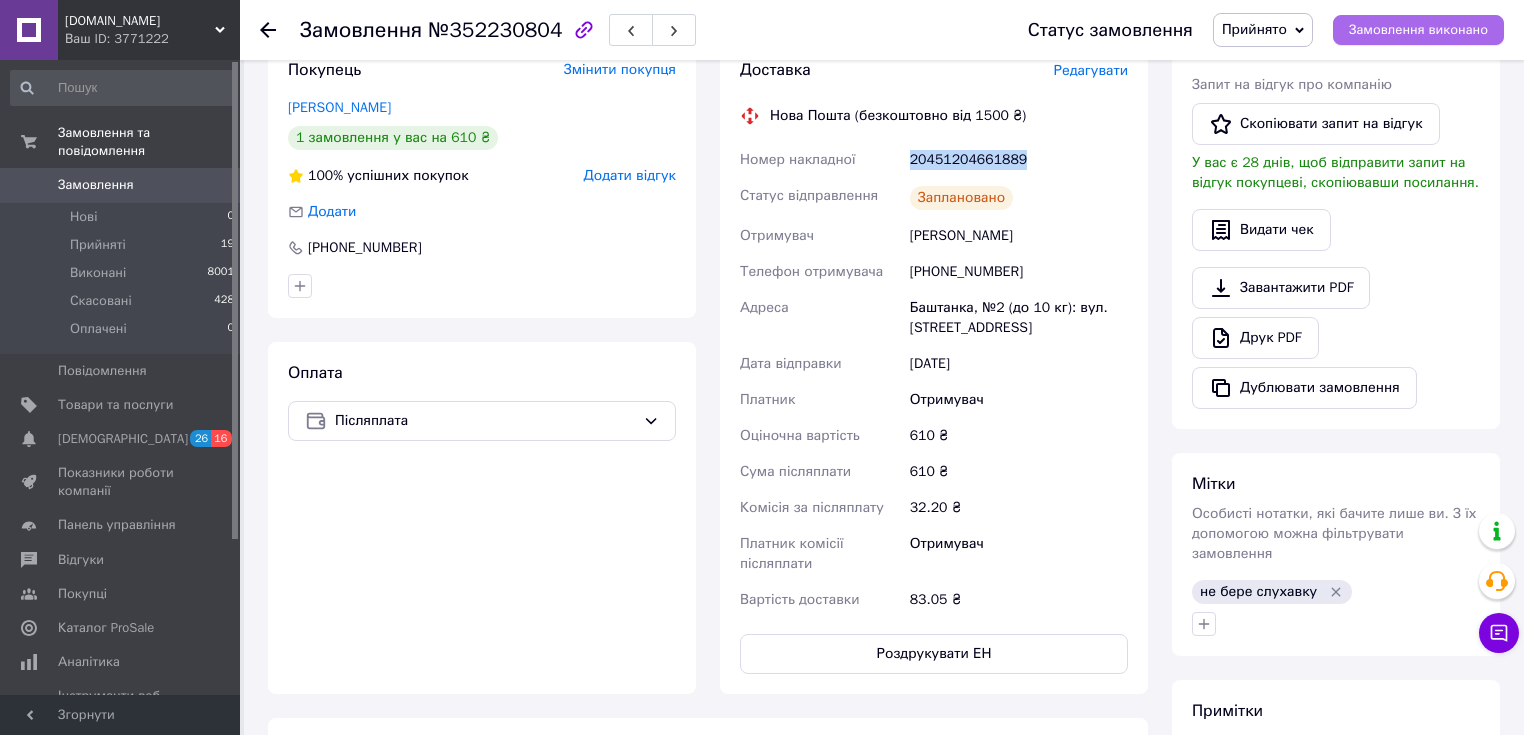 click on "Замовлення виконано" at bounding box center [1418, 30] 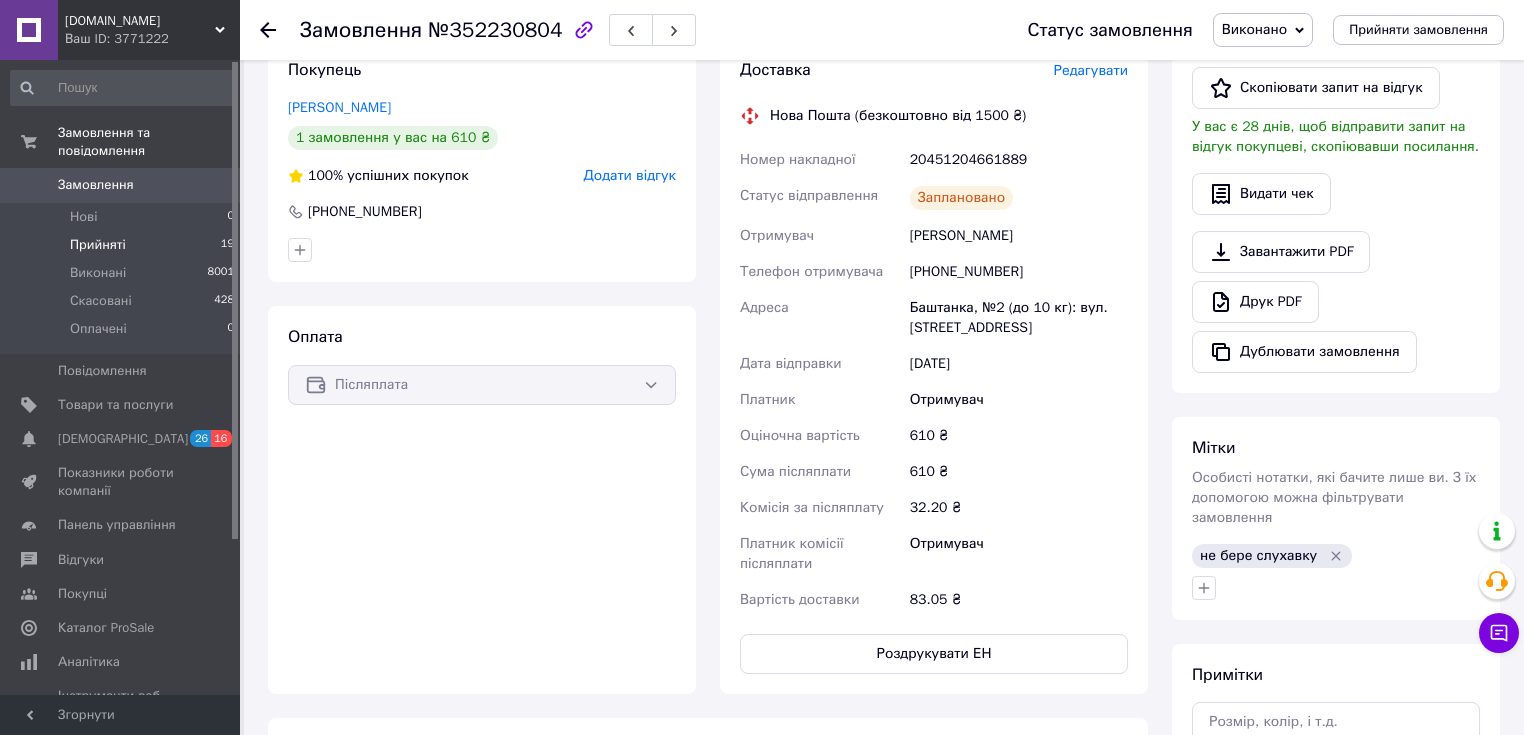 click on "Прийняті 19" at bounding box center (123, 245) 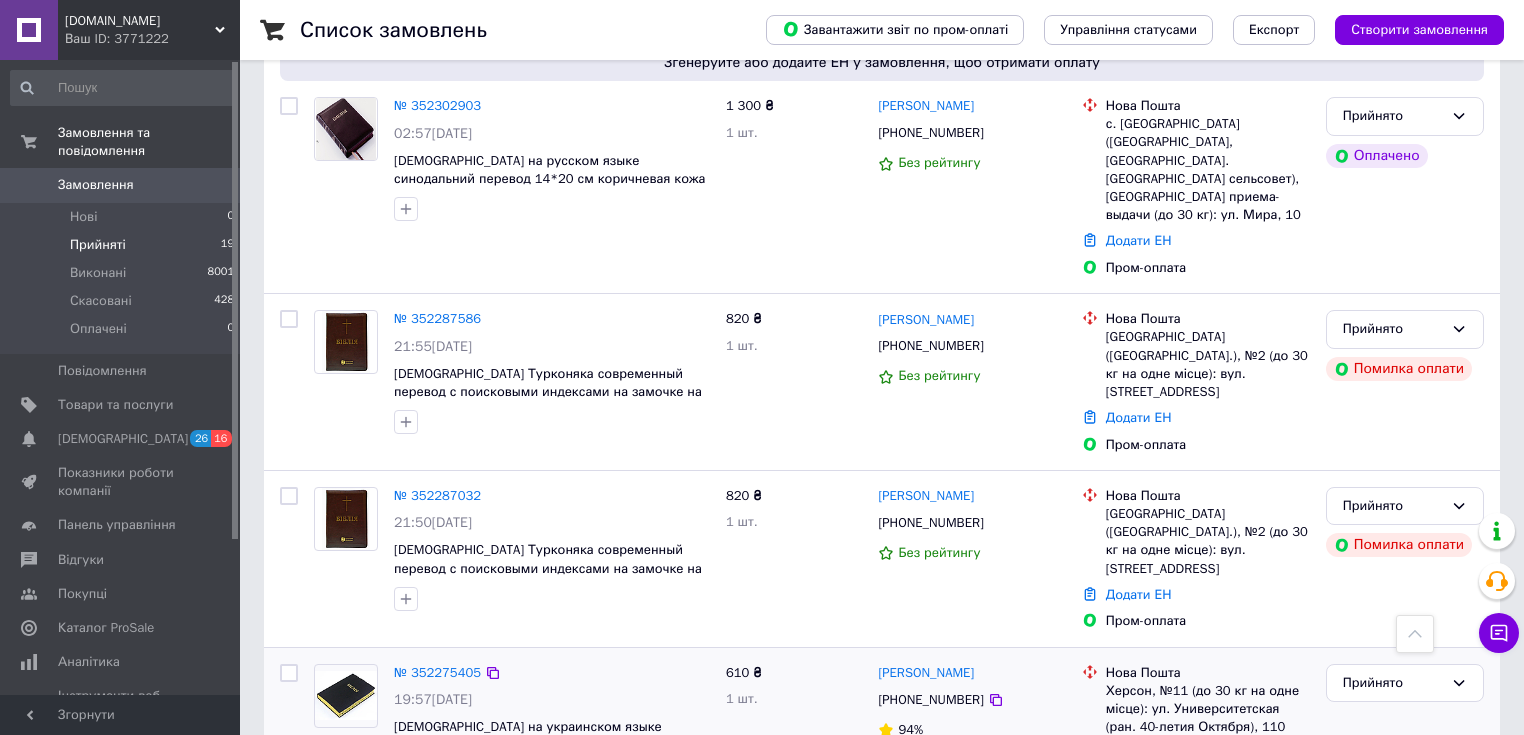 scroll, scrollTop: 2240, scrollLeft: 0, axis: vertical 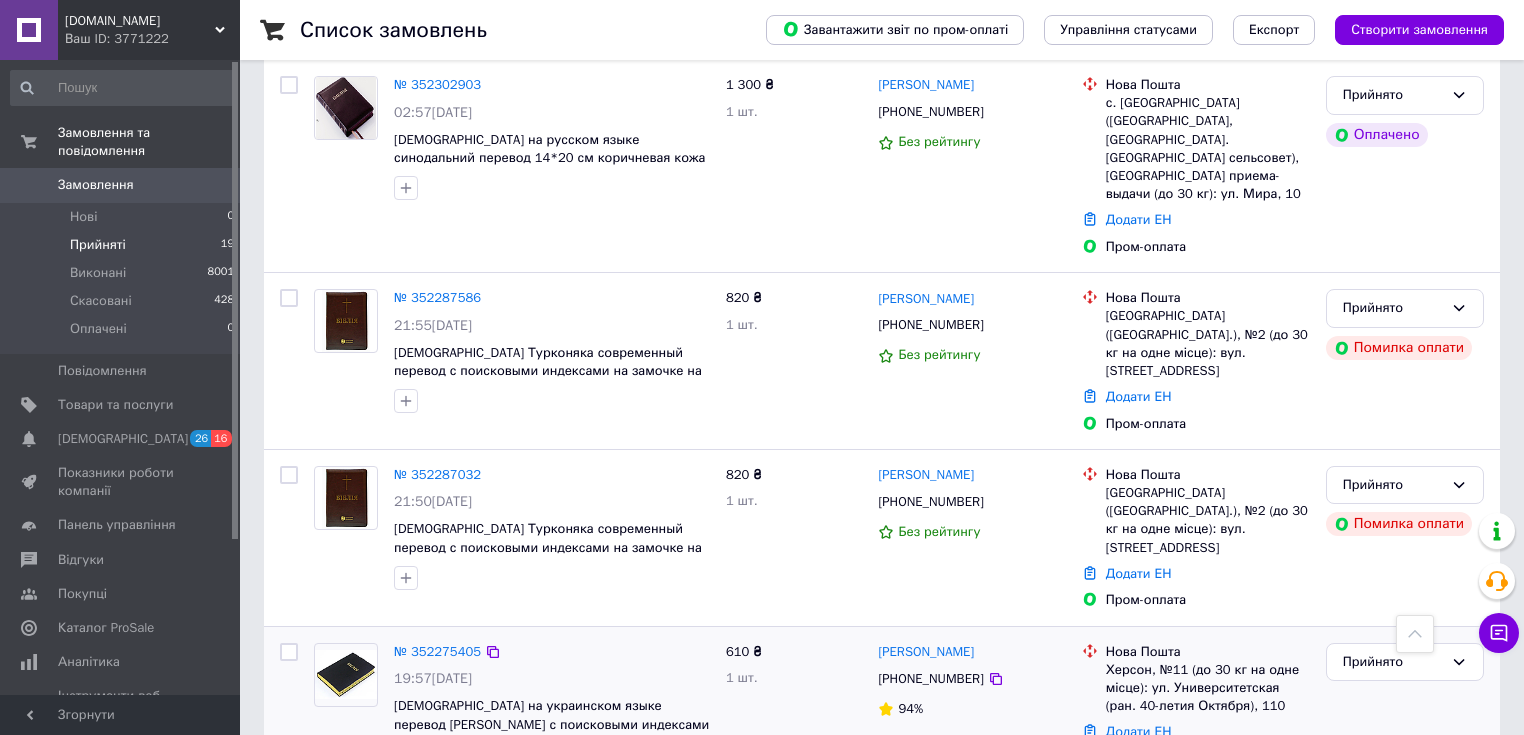 click 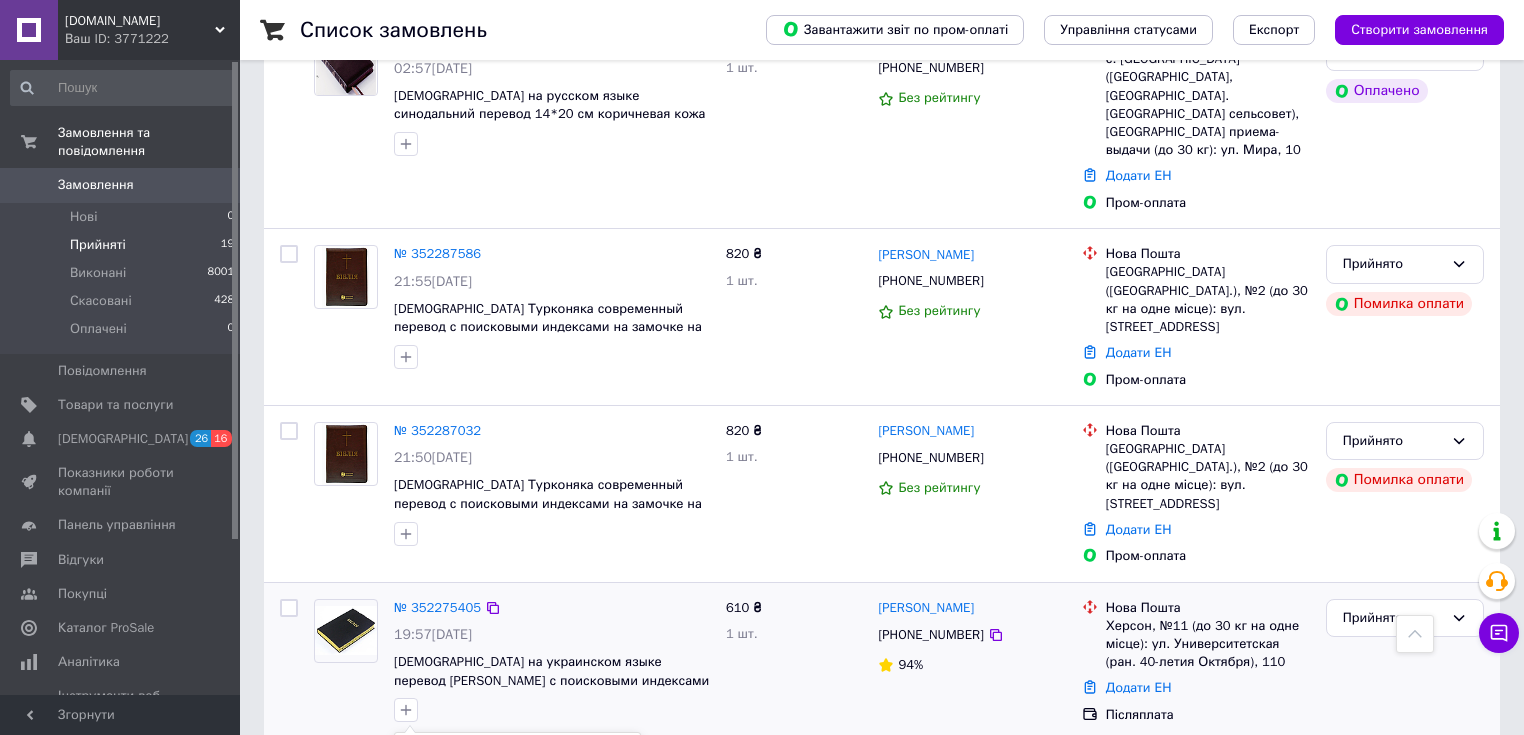 scroll, scrollTop: 2560, scrollLeft: 0, axis: vertical 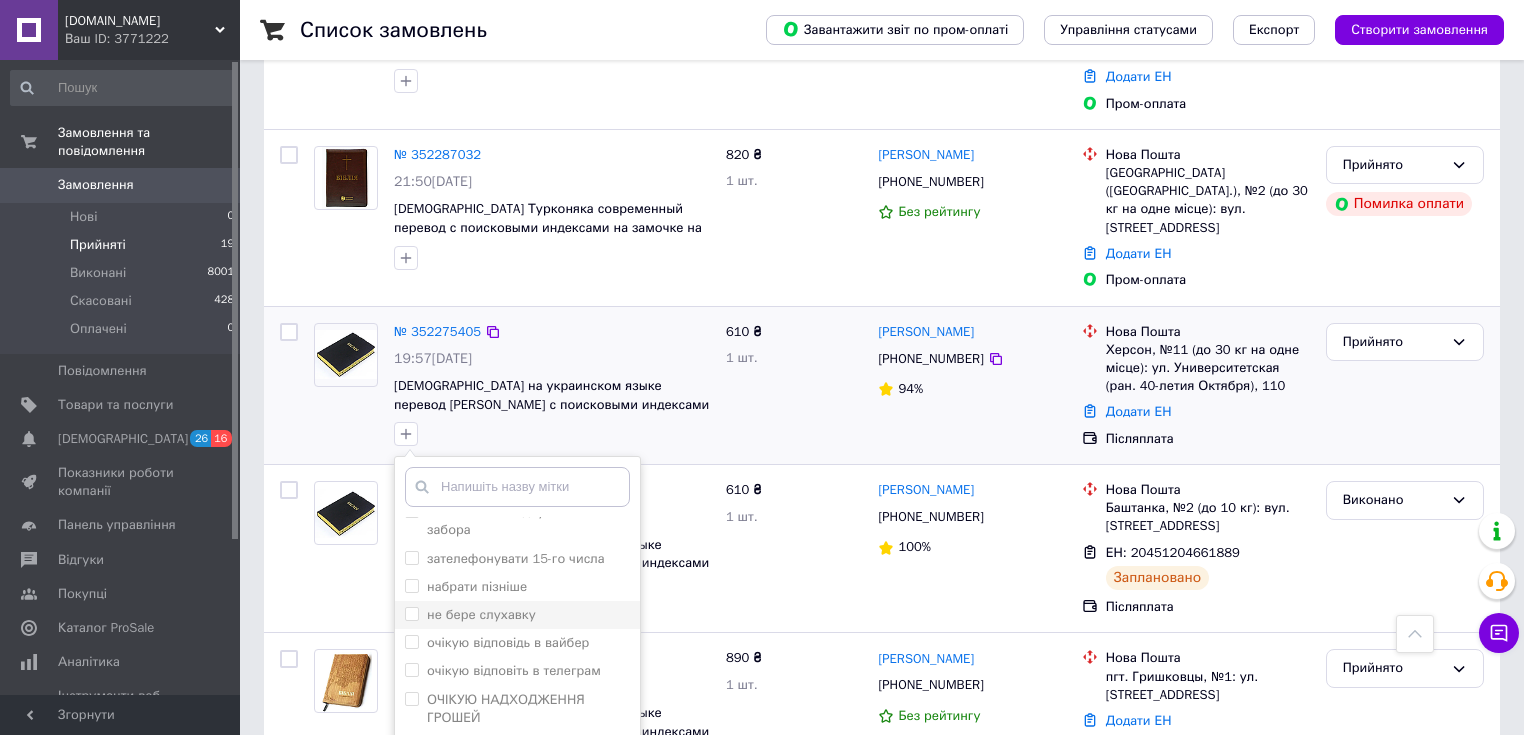 click on "не бере слухавку" at bounding box center [517, 615] 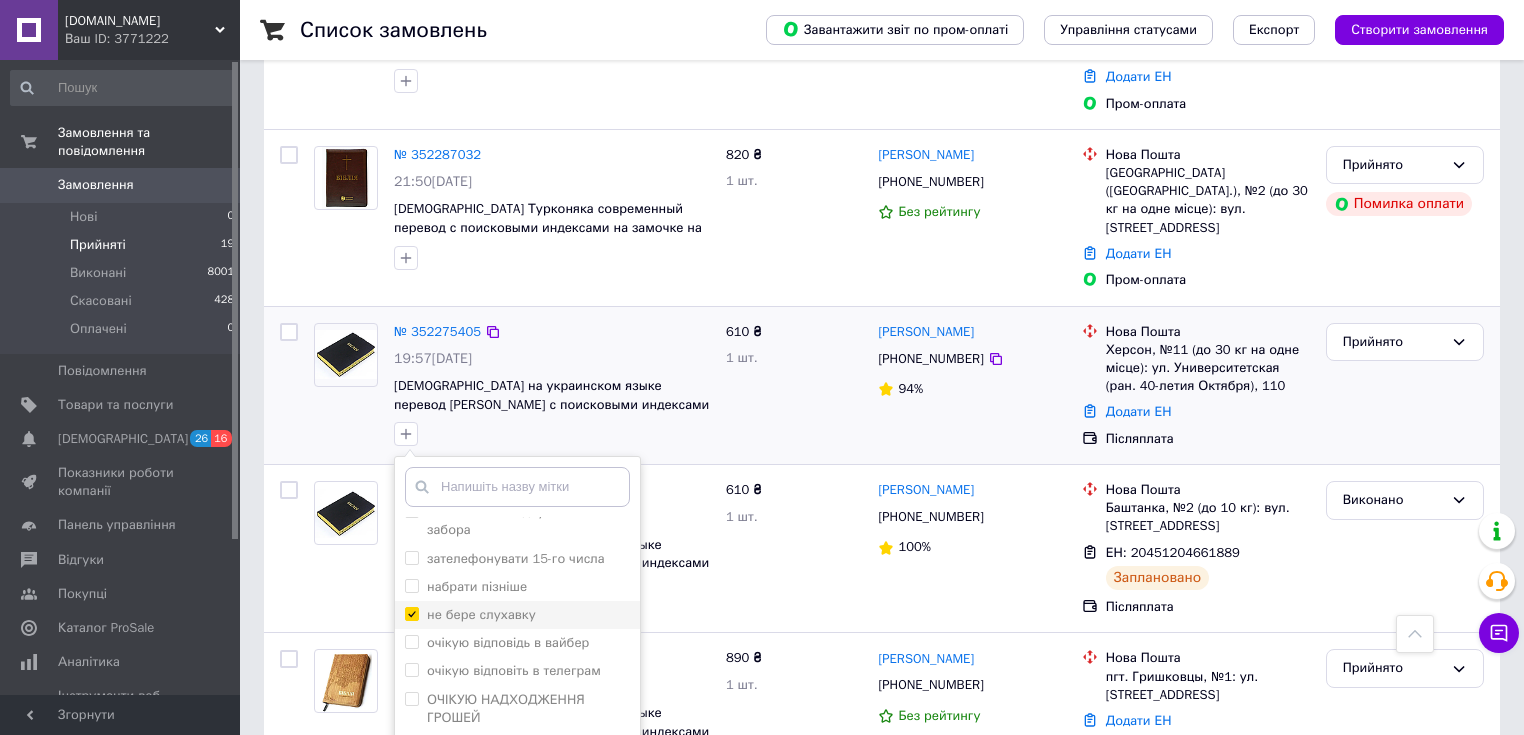 checkbox on "true" 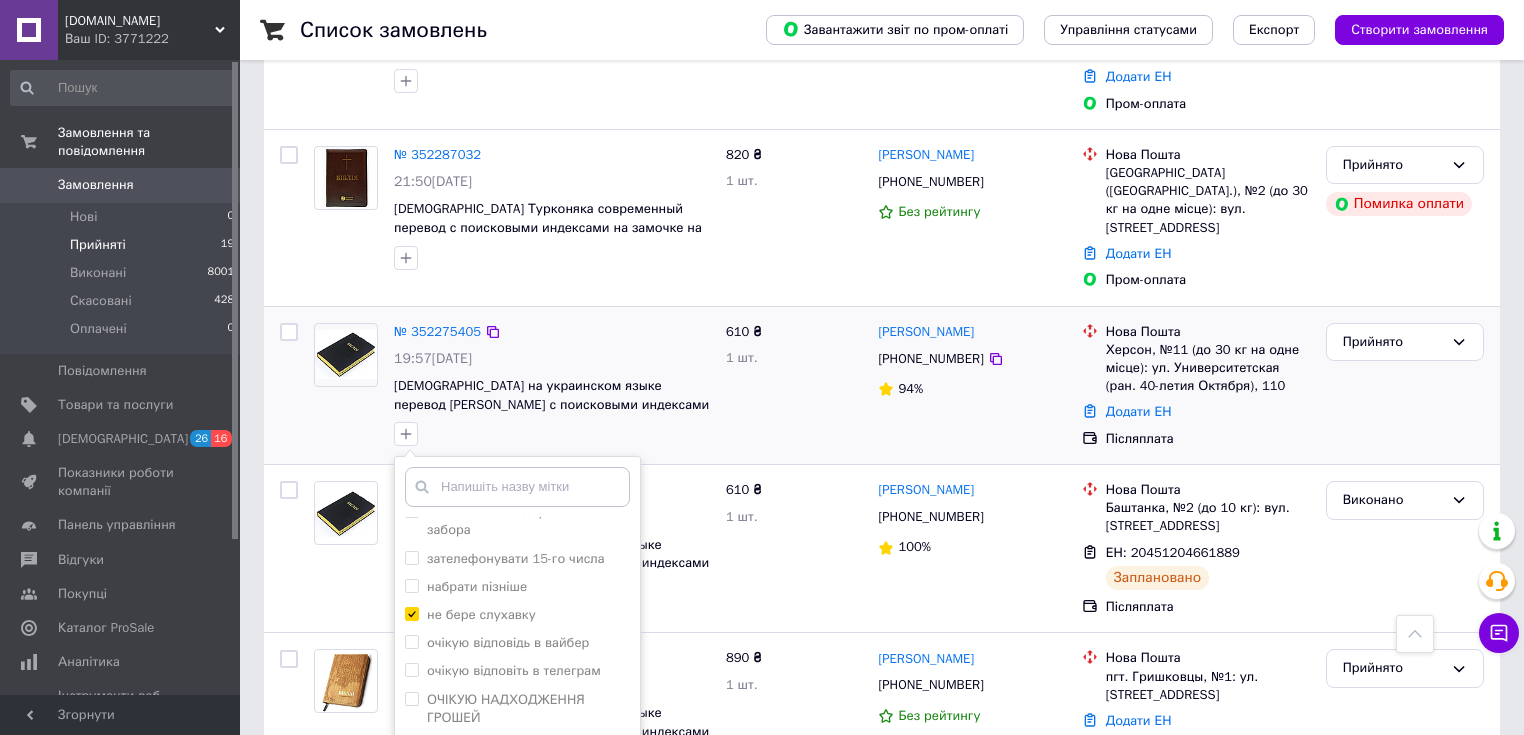click on "Додати мітку" at bounding box center (517, 853) 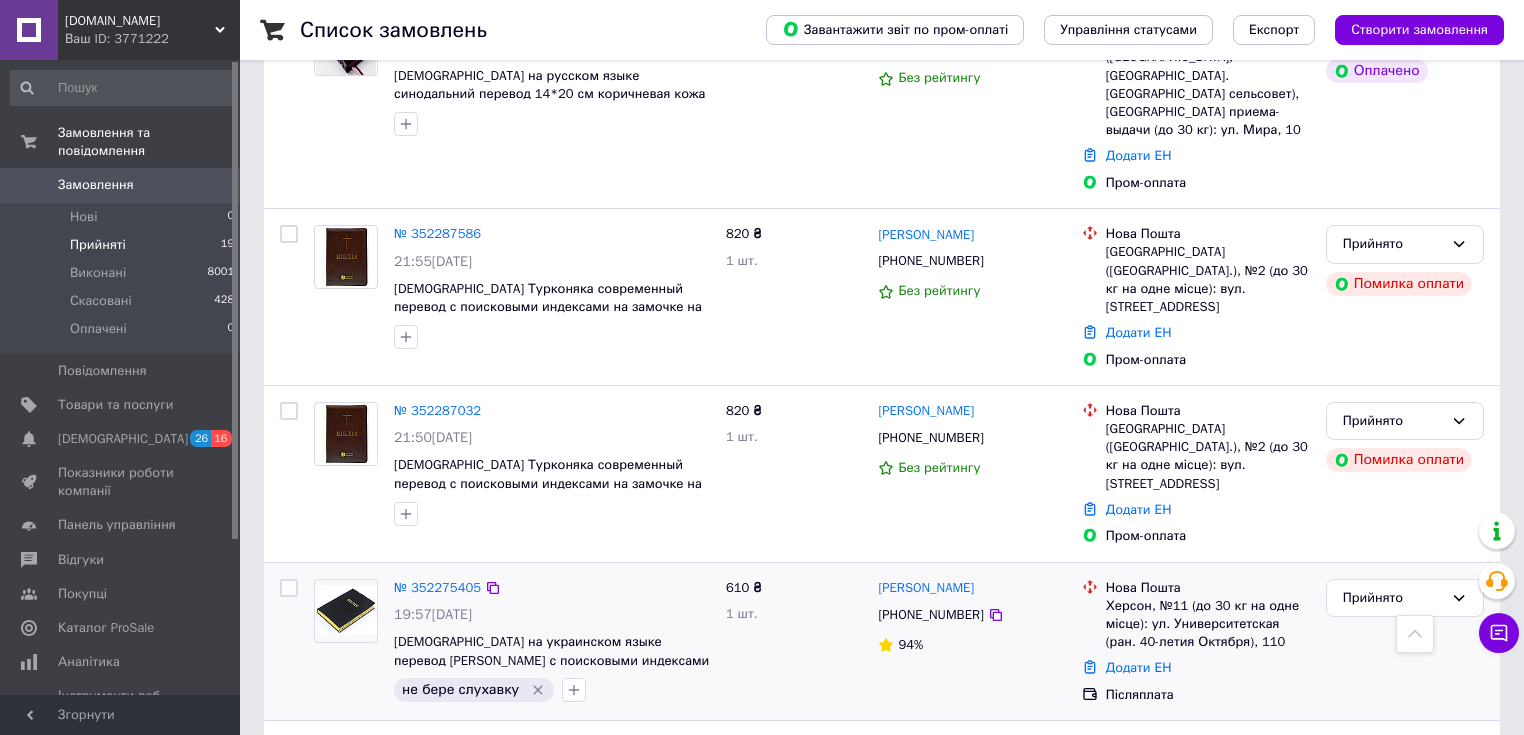 scroll, scrollTop: 2240, scrollLeft: 0, axis: vertical 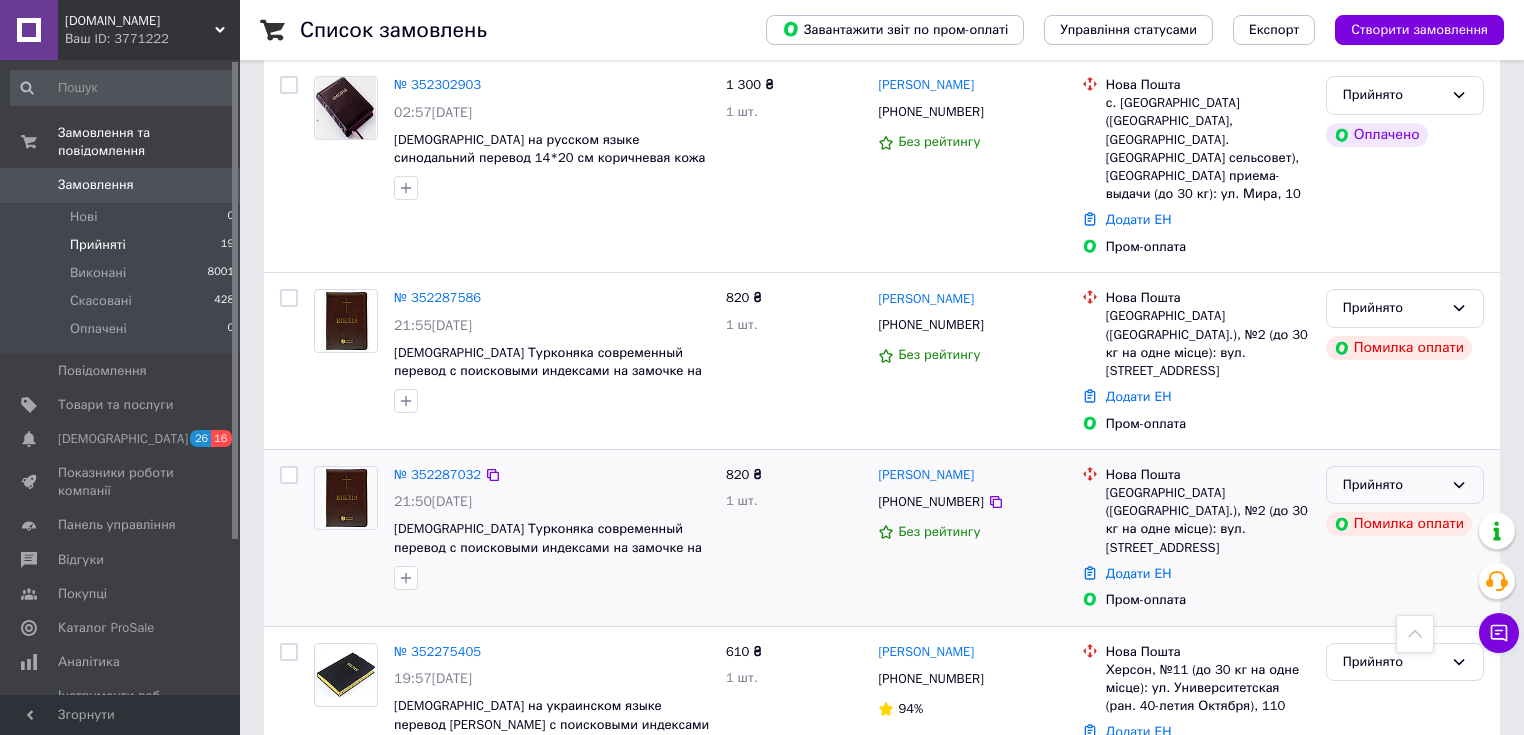 click on "Прийнято" at bounding box center (1405, 485) 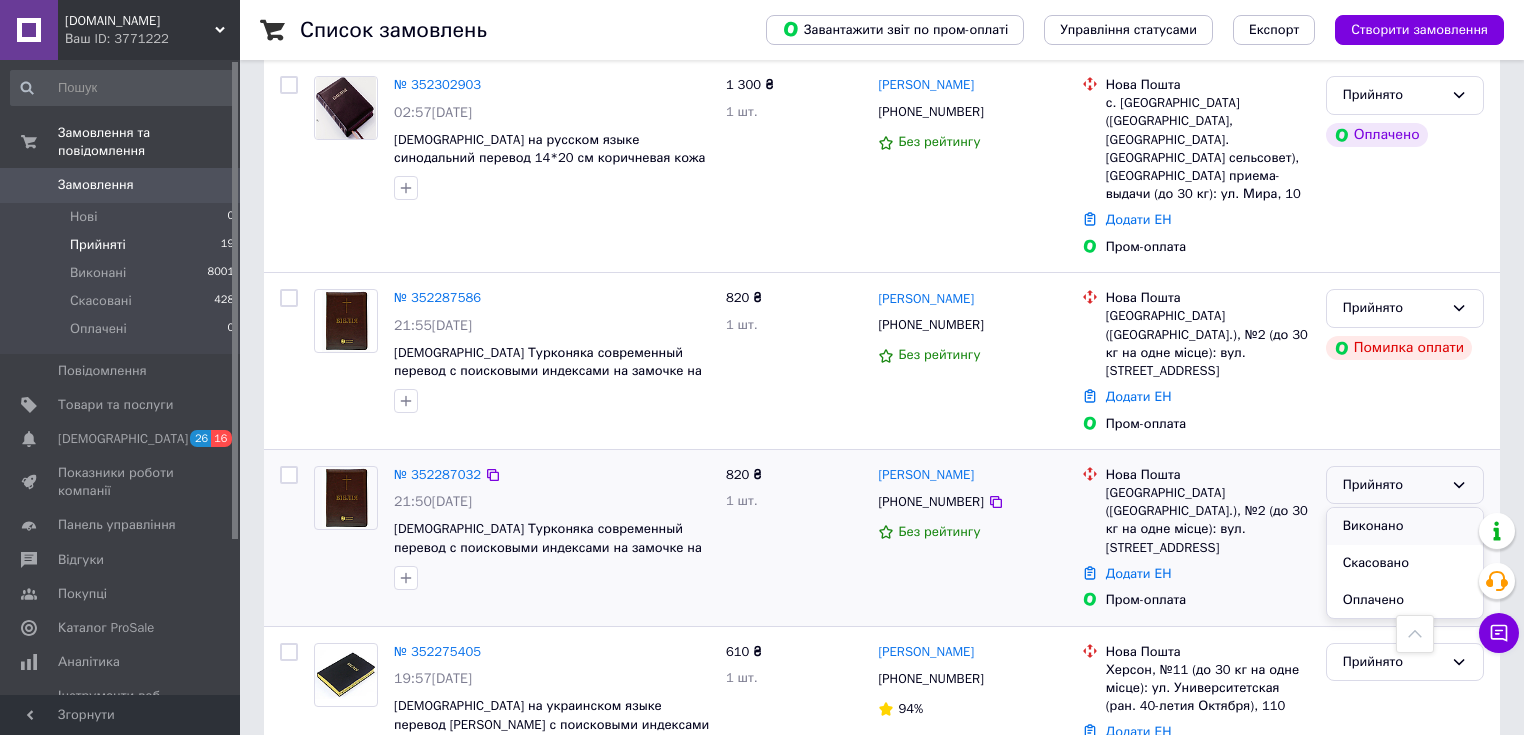 click on "Виконано" at bounding box center [1405, 526] 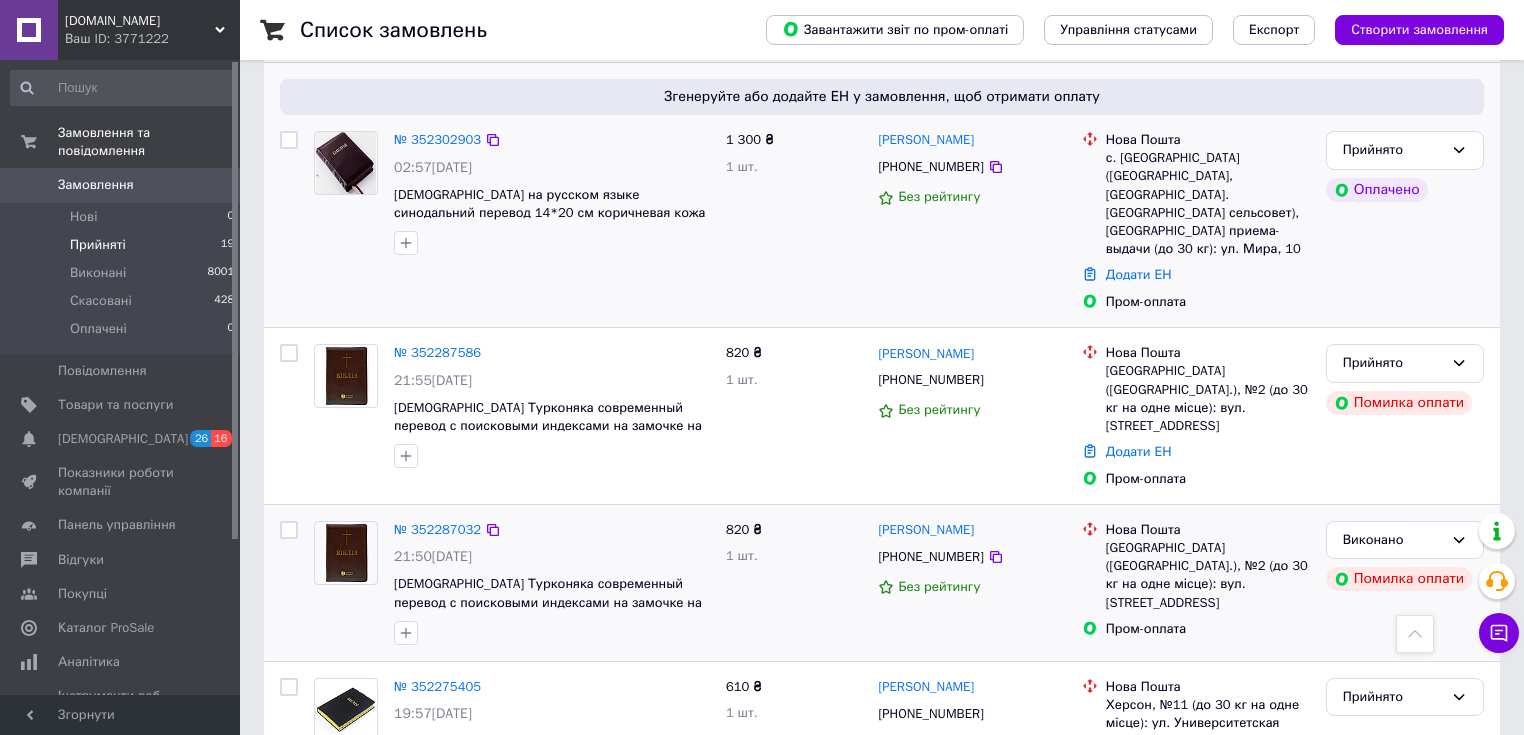 scroll, scrollTop: 2080, scrollLeft: 0, axis: vertical 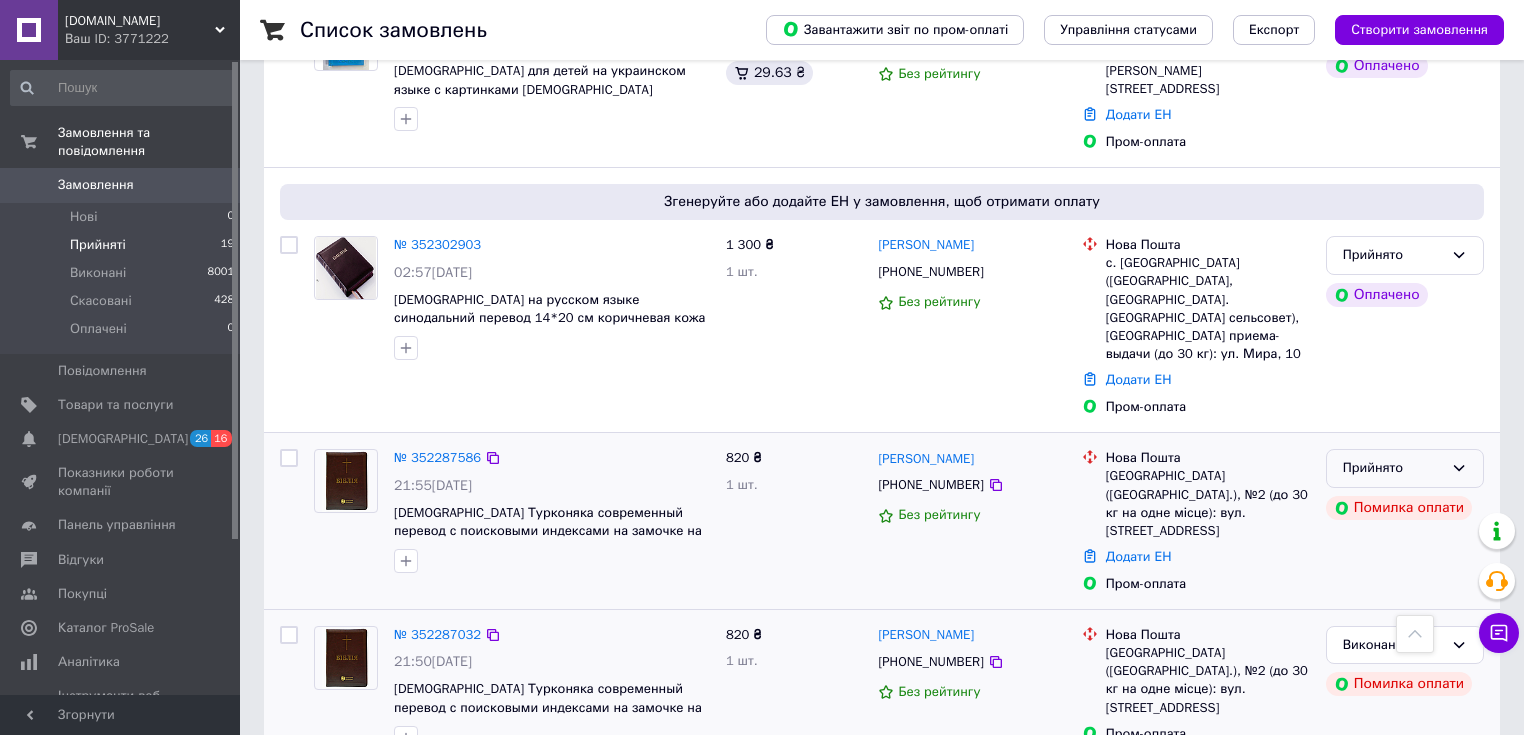 click 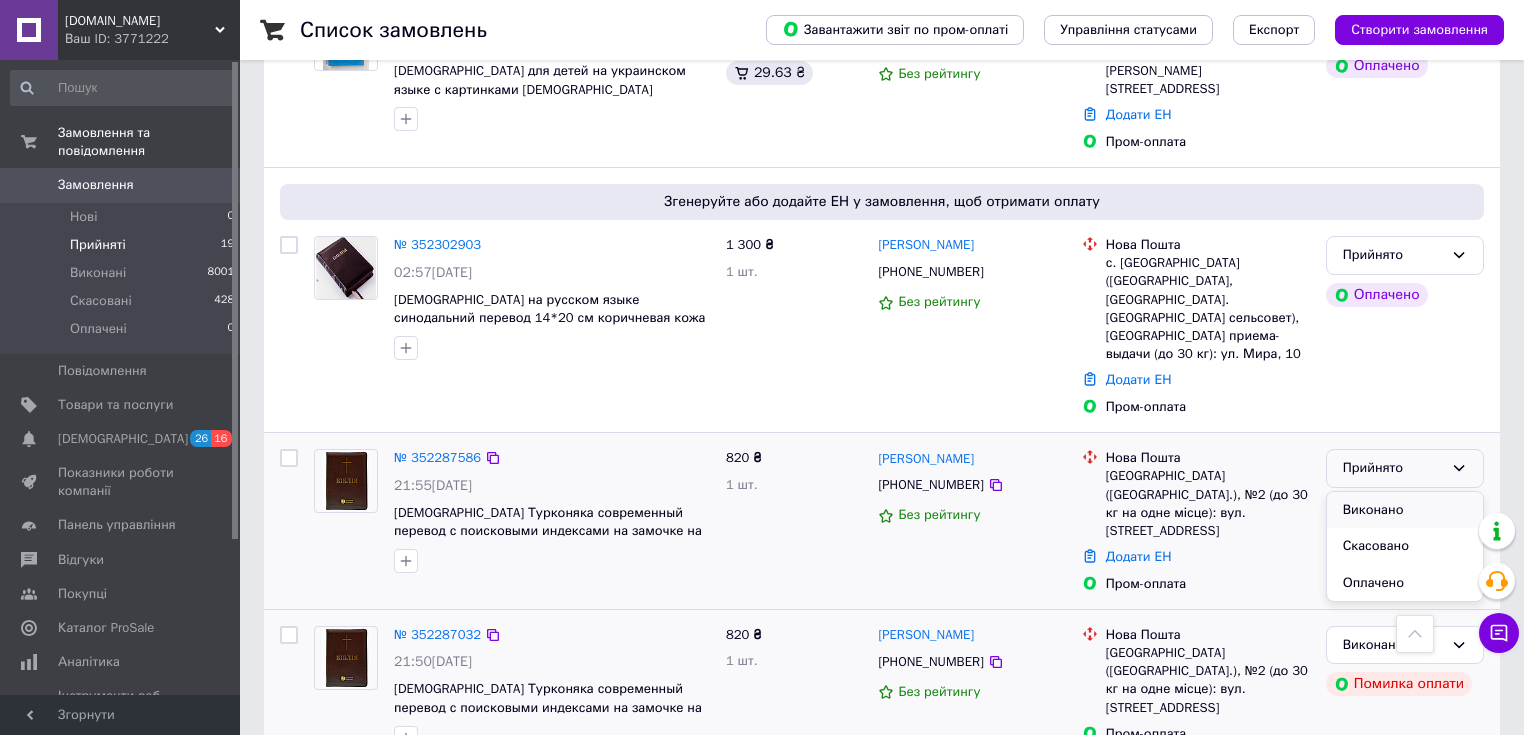 click on "Виконано" at bounding box center (1405, 510) 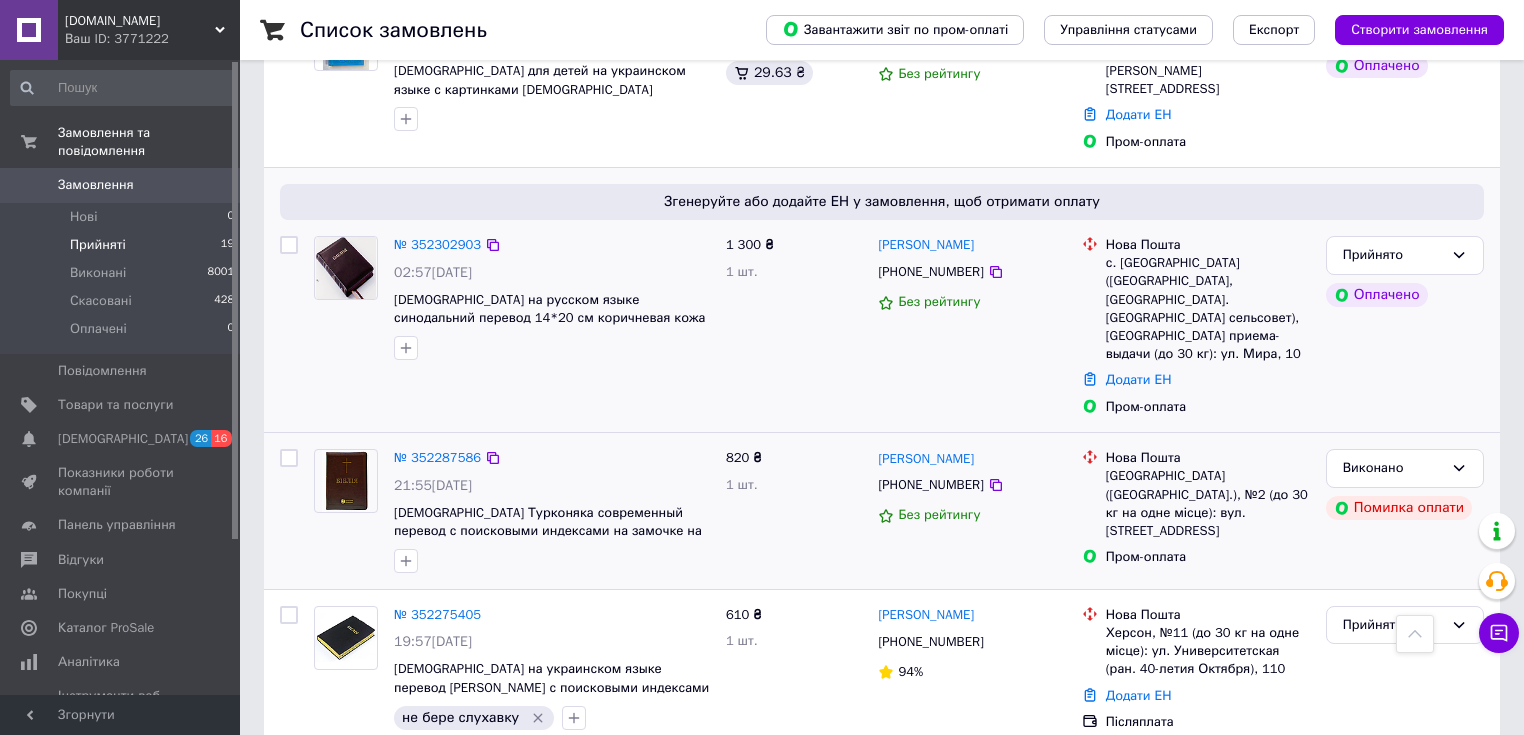click at bounding box center [346, 268] 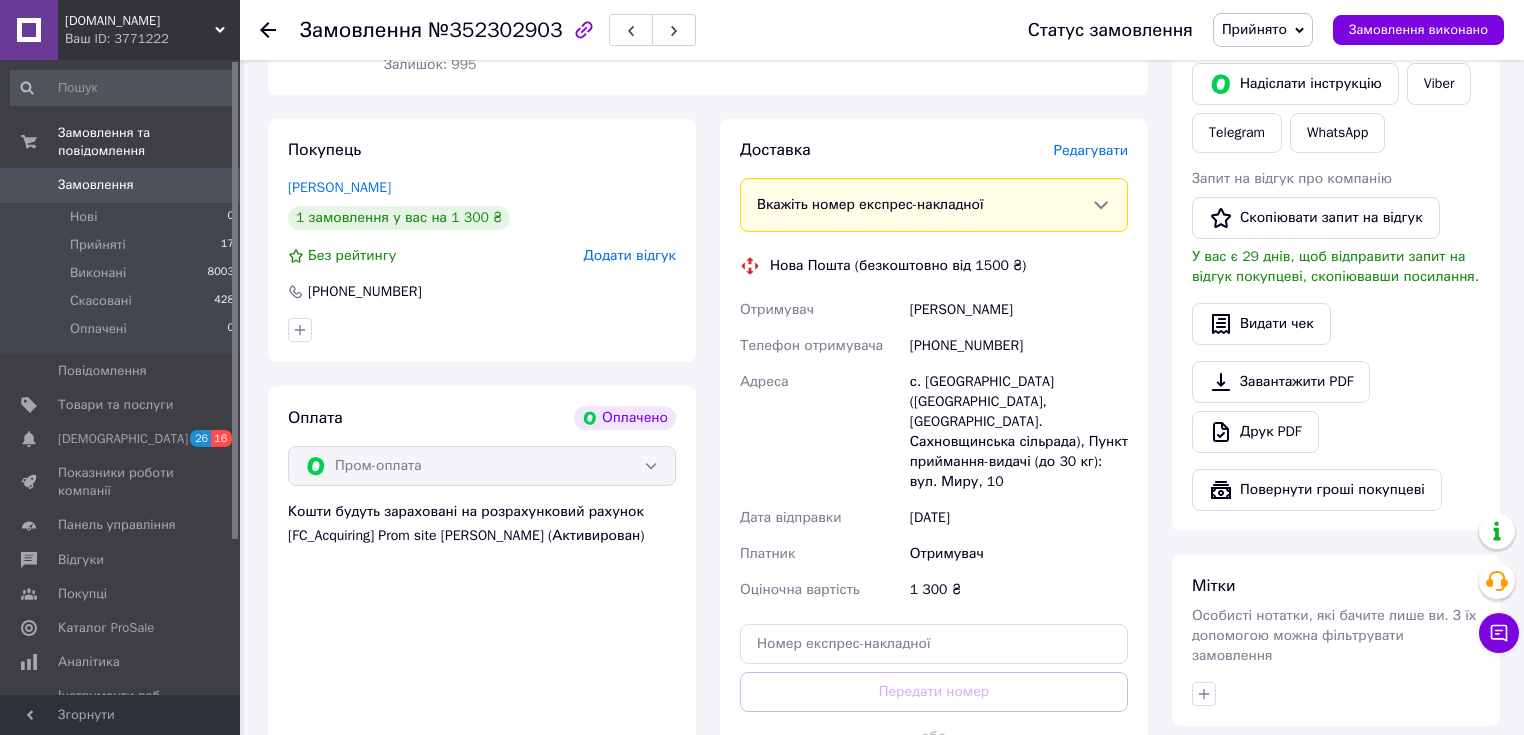 scroll, scrollTop: 560, scrollLeft: 0, axis: vertical 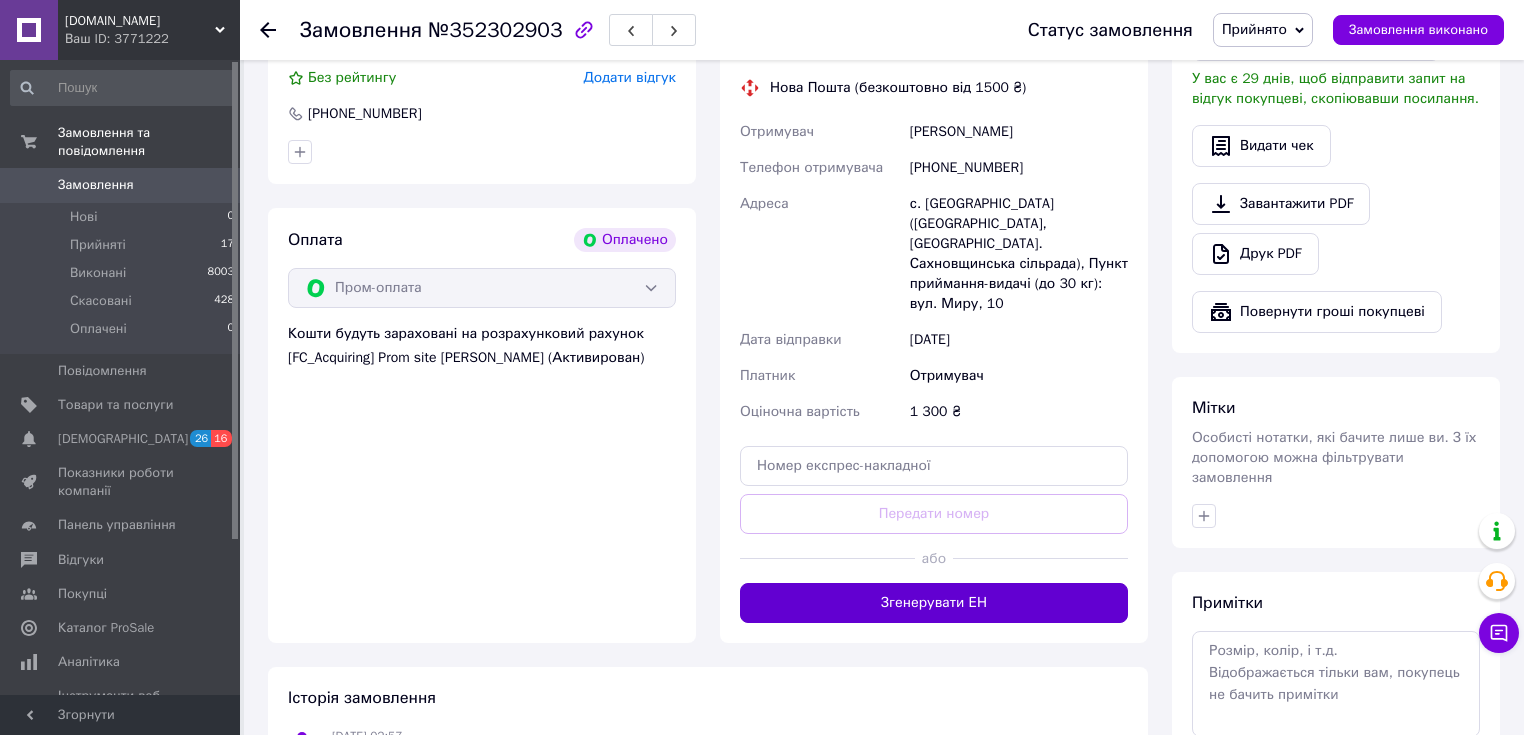 click on "Згенерувати ЕН" at bounding box center (934, 603) 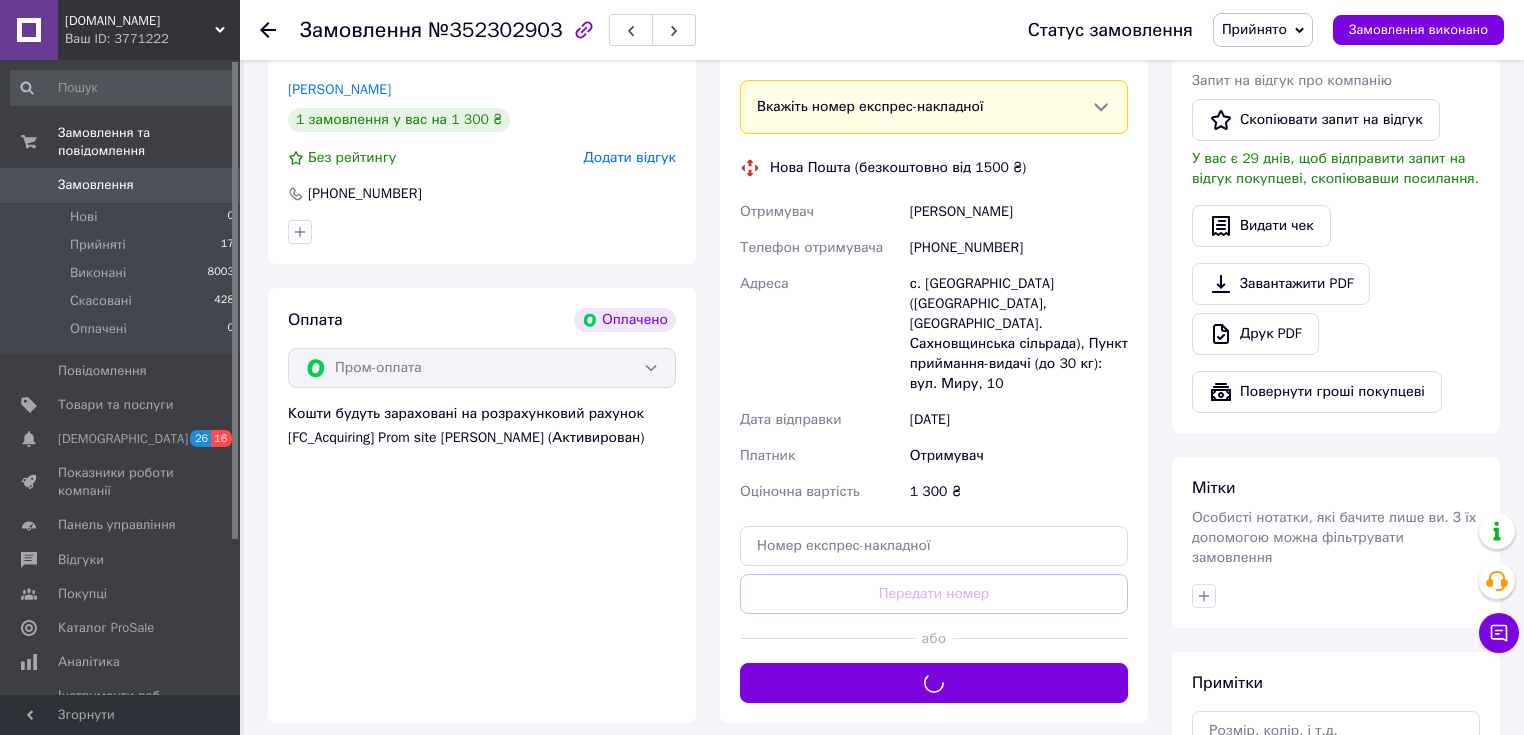 scroll, scrollTop: 400, scrollLeft: 0, axis: vertical 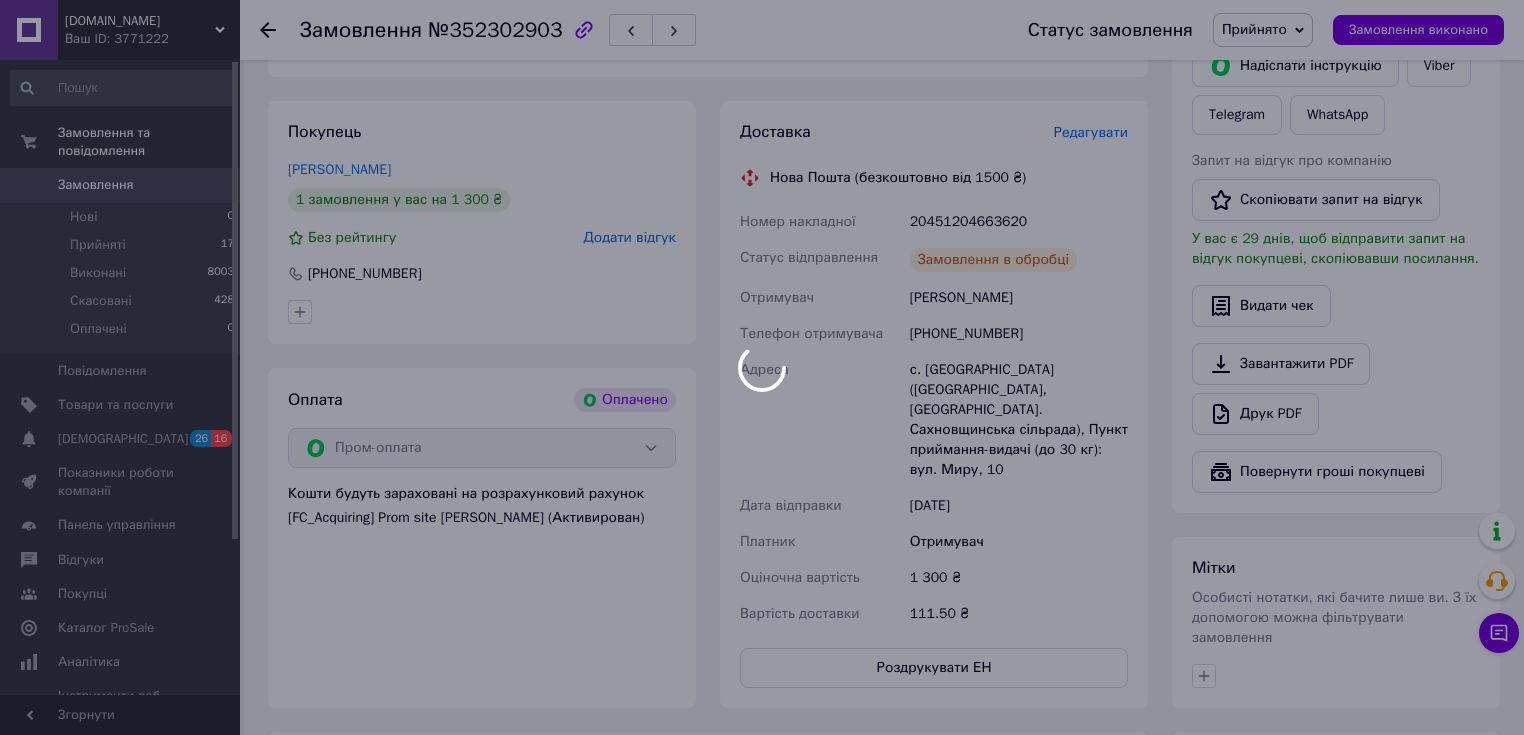 click at bounding box center (762, 367) 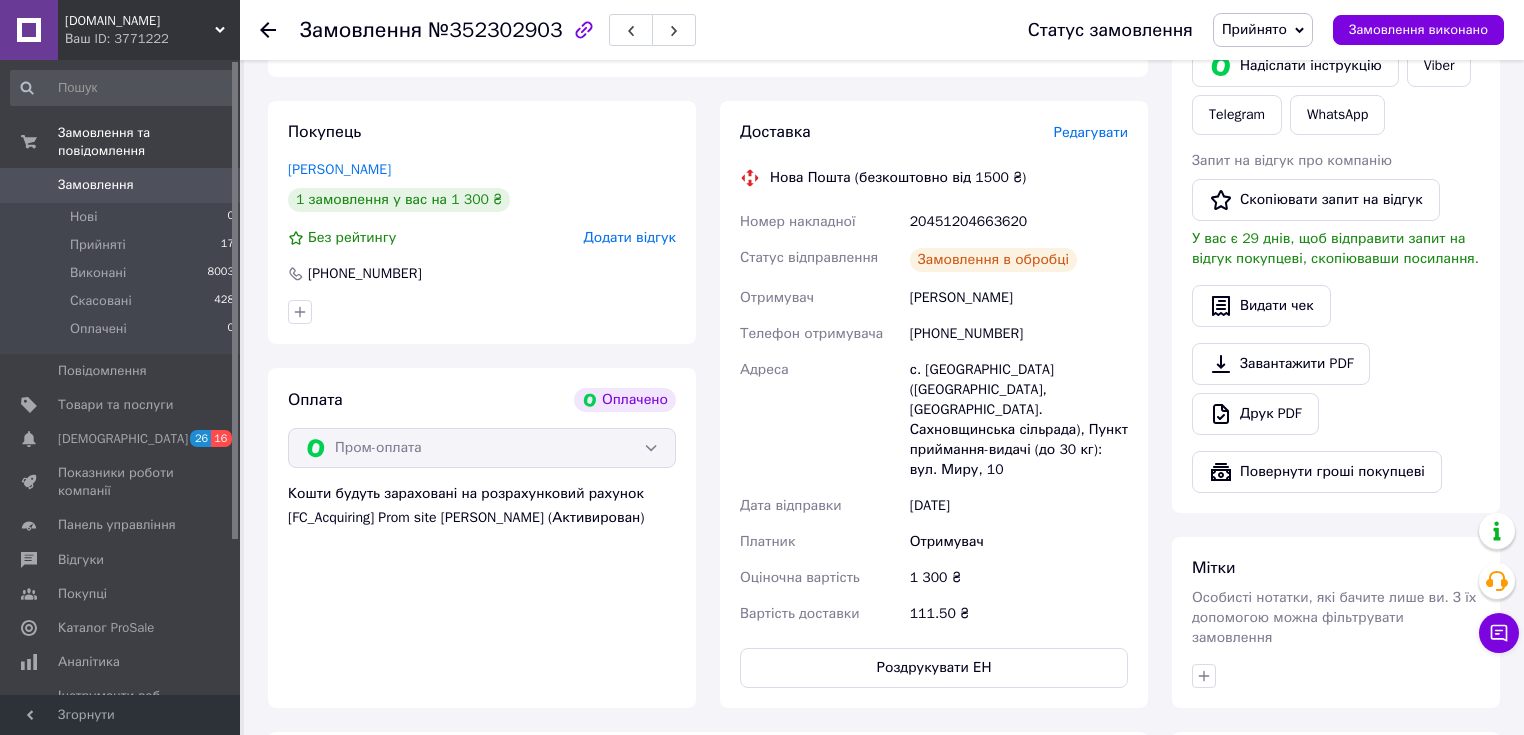 click on "20451204663620" at bounding box center [1019, 222] 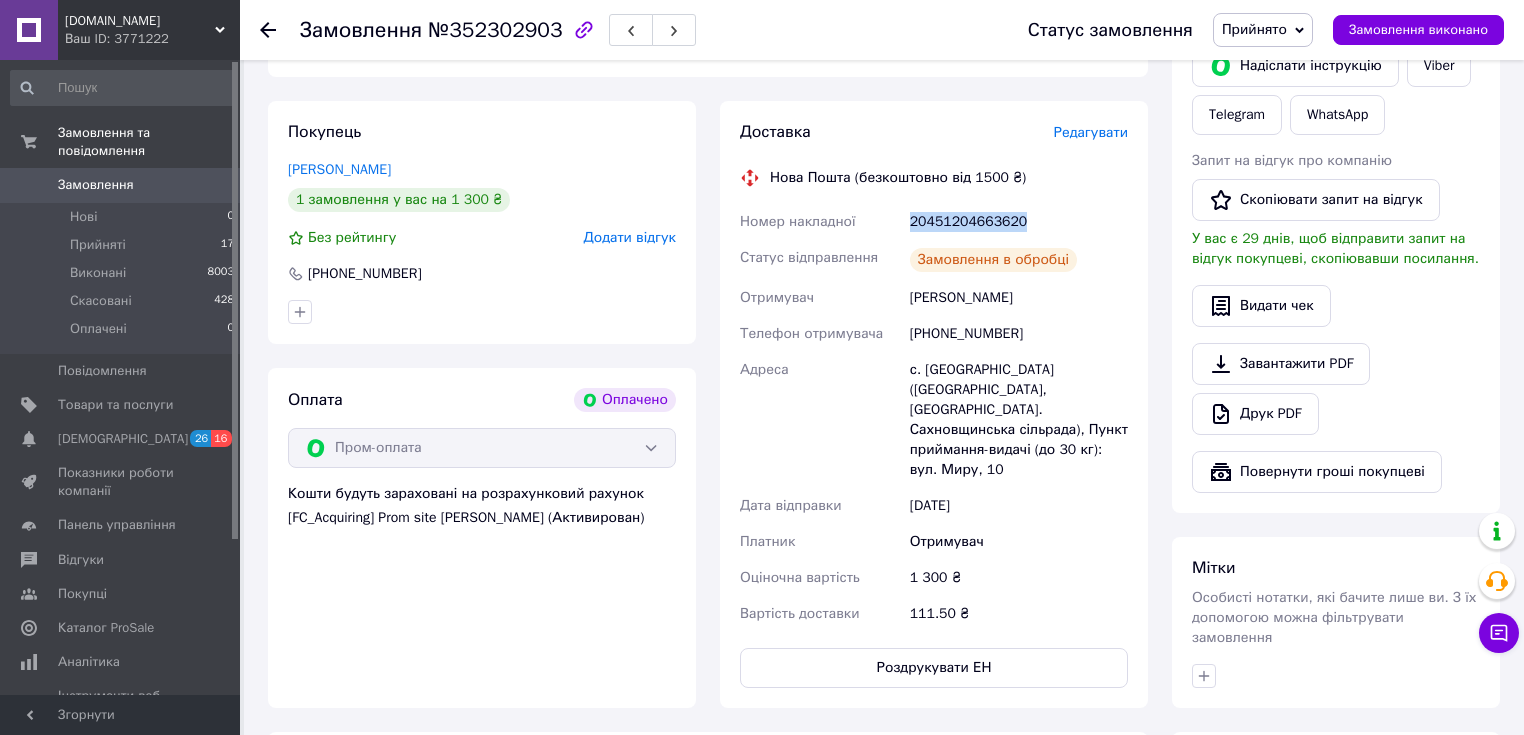 click on "20451204663620" at bounding box center [1019, 222] 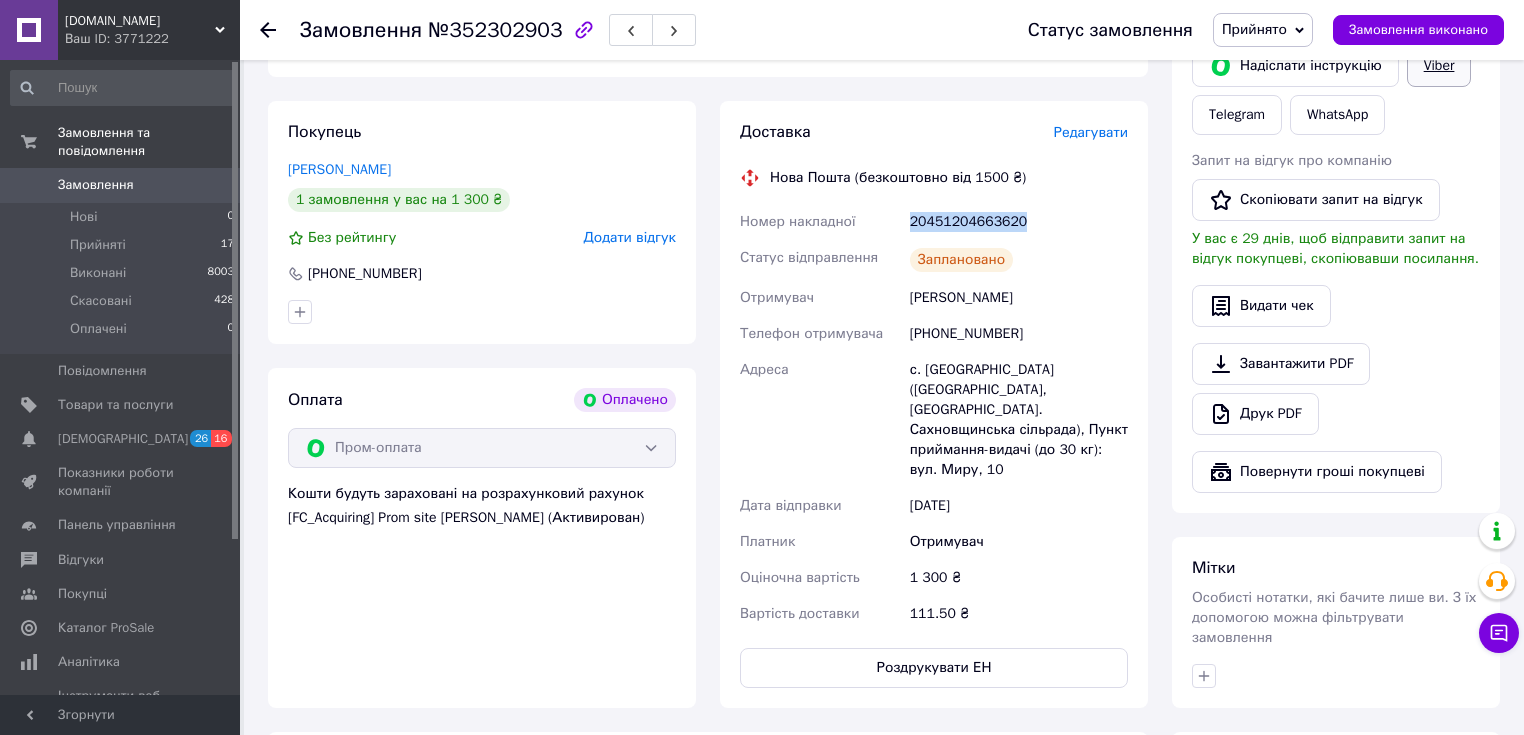click on "Viber" at bounding box center (1439, 66) 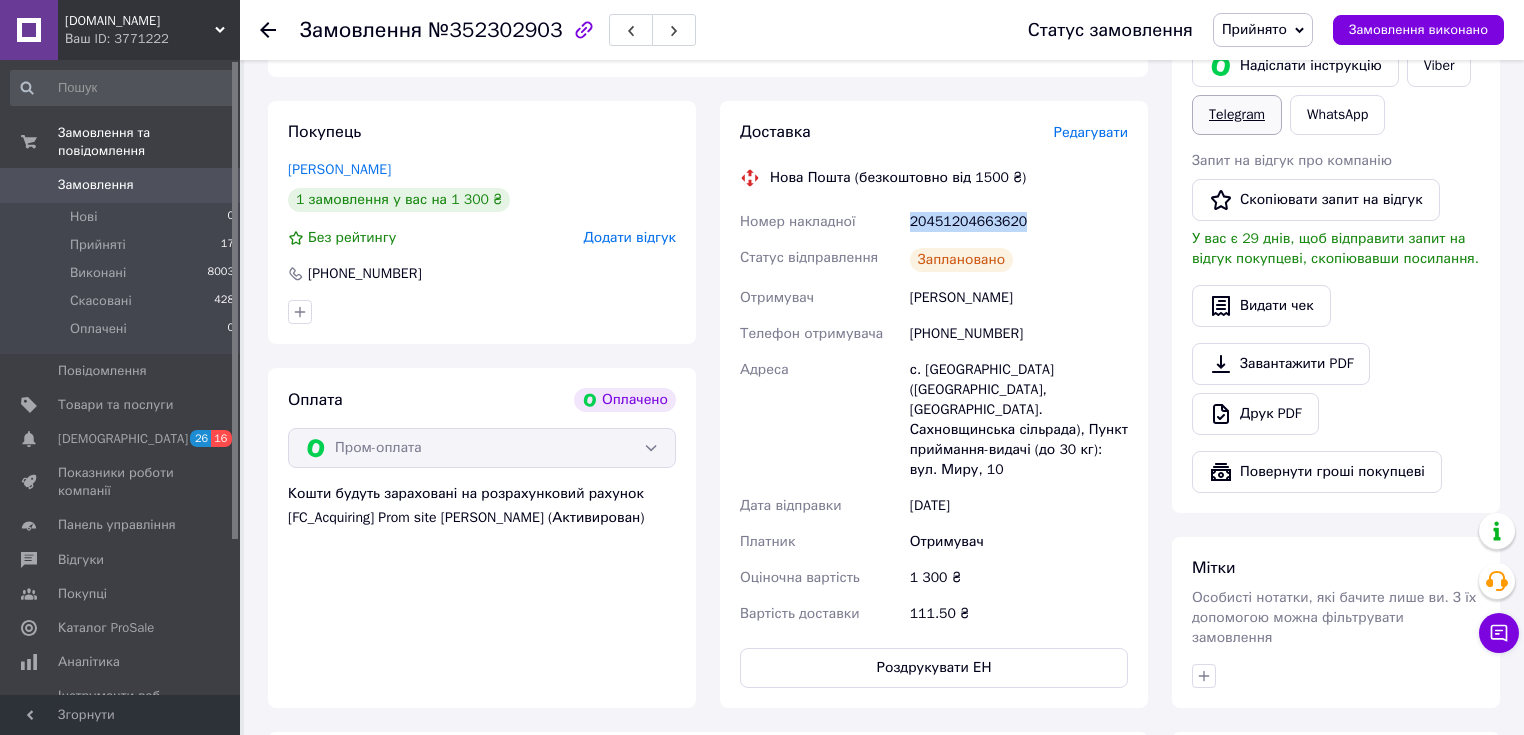 click on "Telegram" at bounding box center (1237, 115) 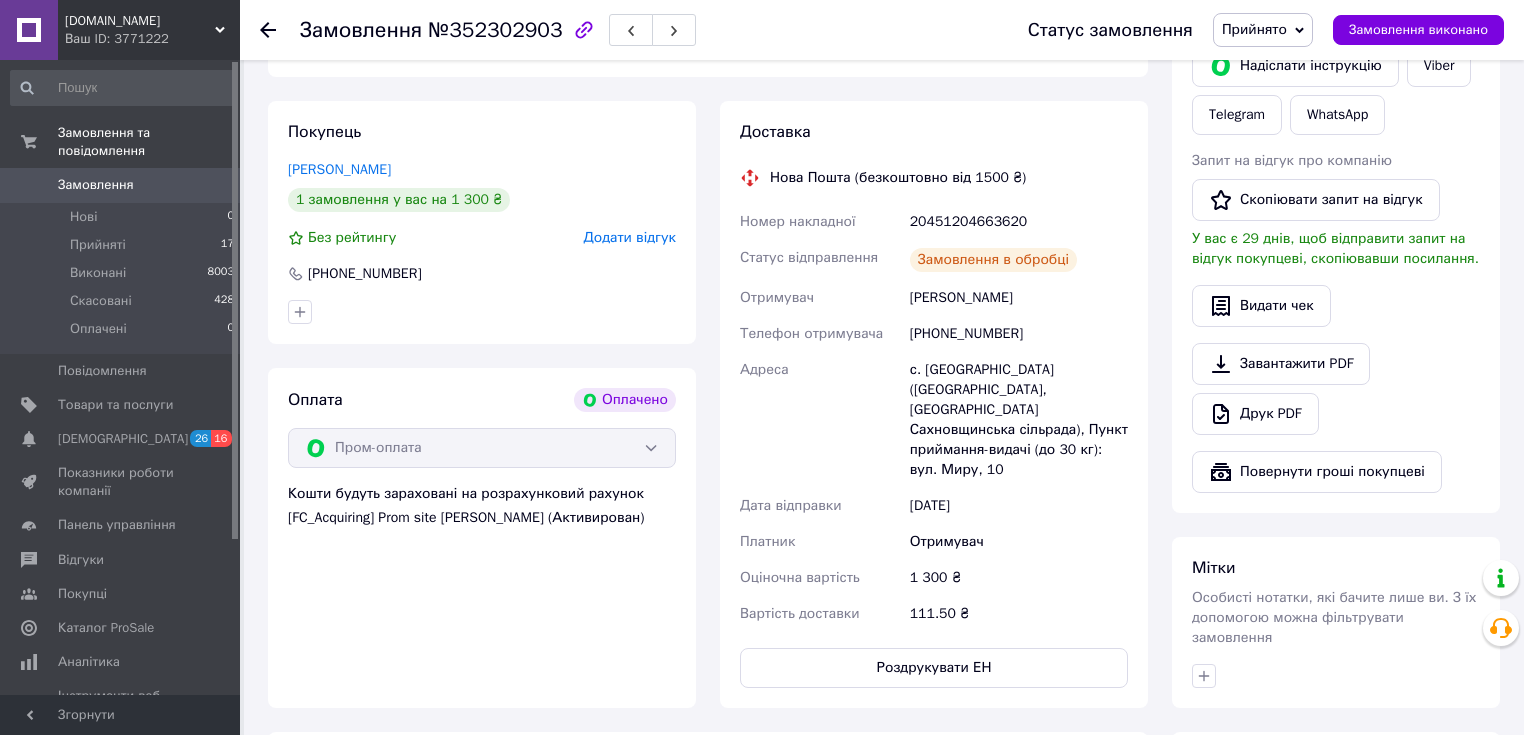 scroll, scrollTop: 400, scrollLeft: 0, axis: vertical 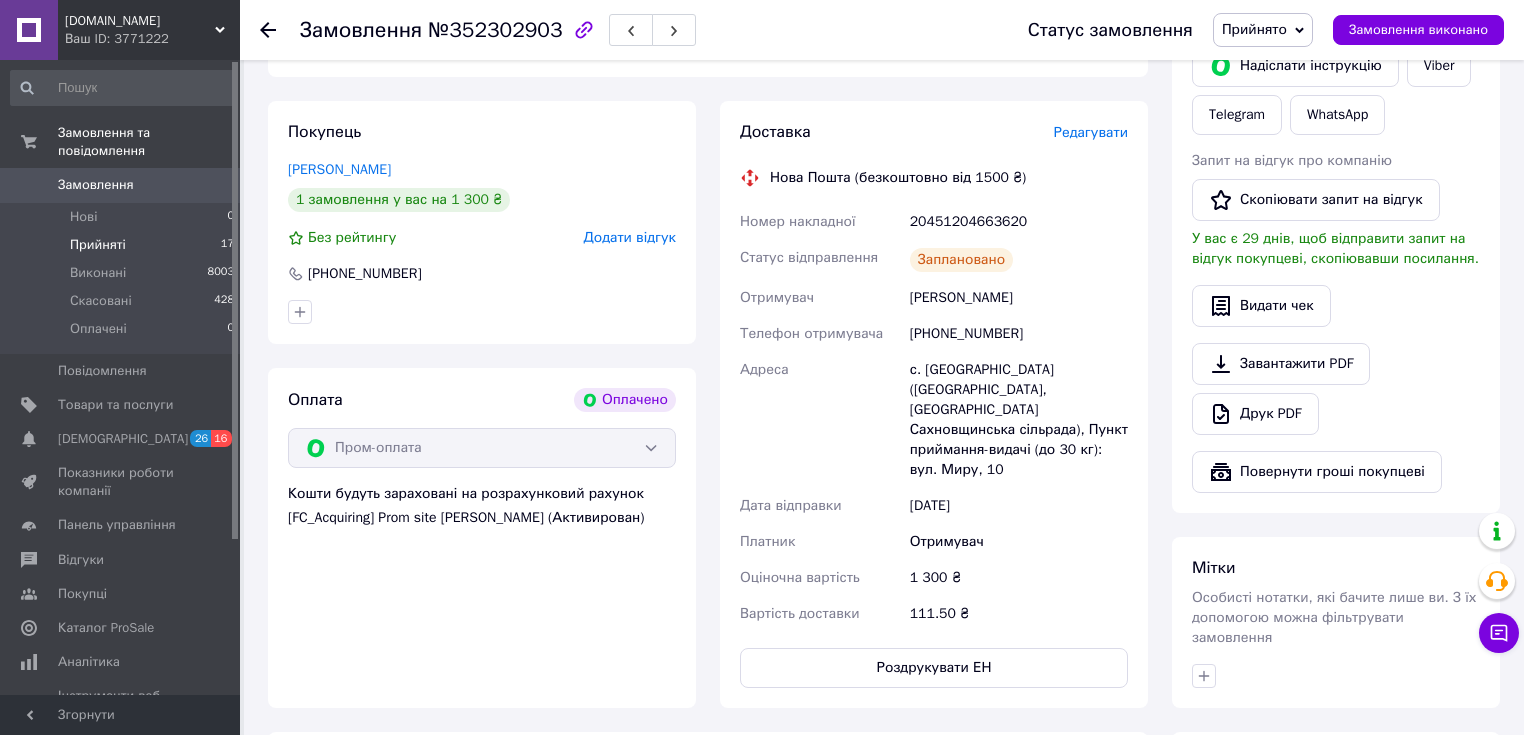 click on "Прийняті 17" at bounding box center (123, 245) 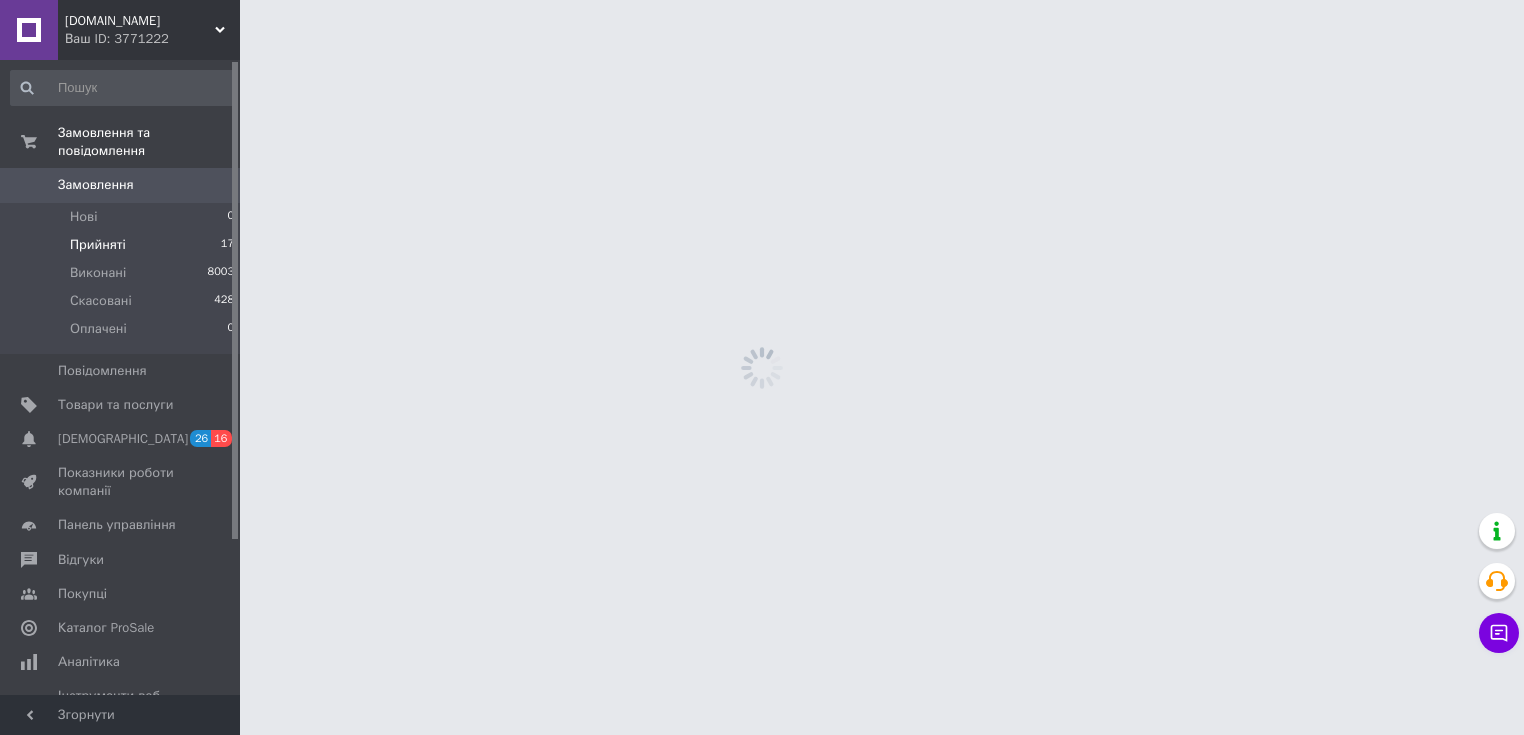scroll, scrollTop: 0, scrollLeft: 0, axis: both 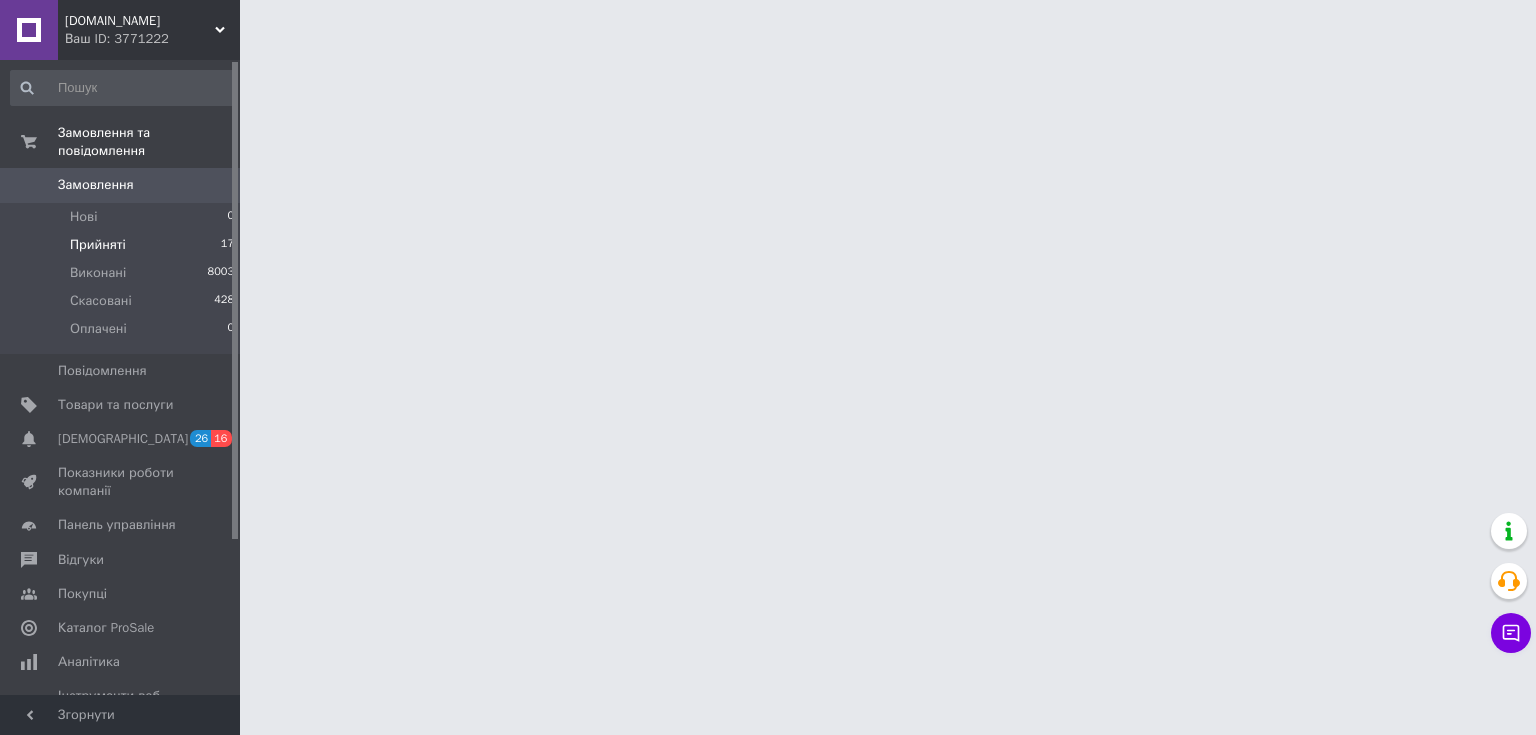 click on "Прийняті 17" at bounding box center (123, 245) 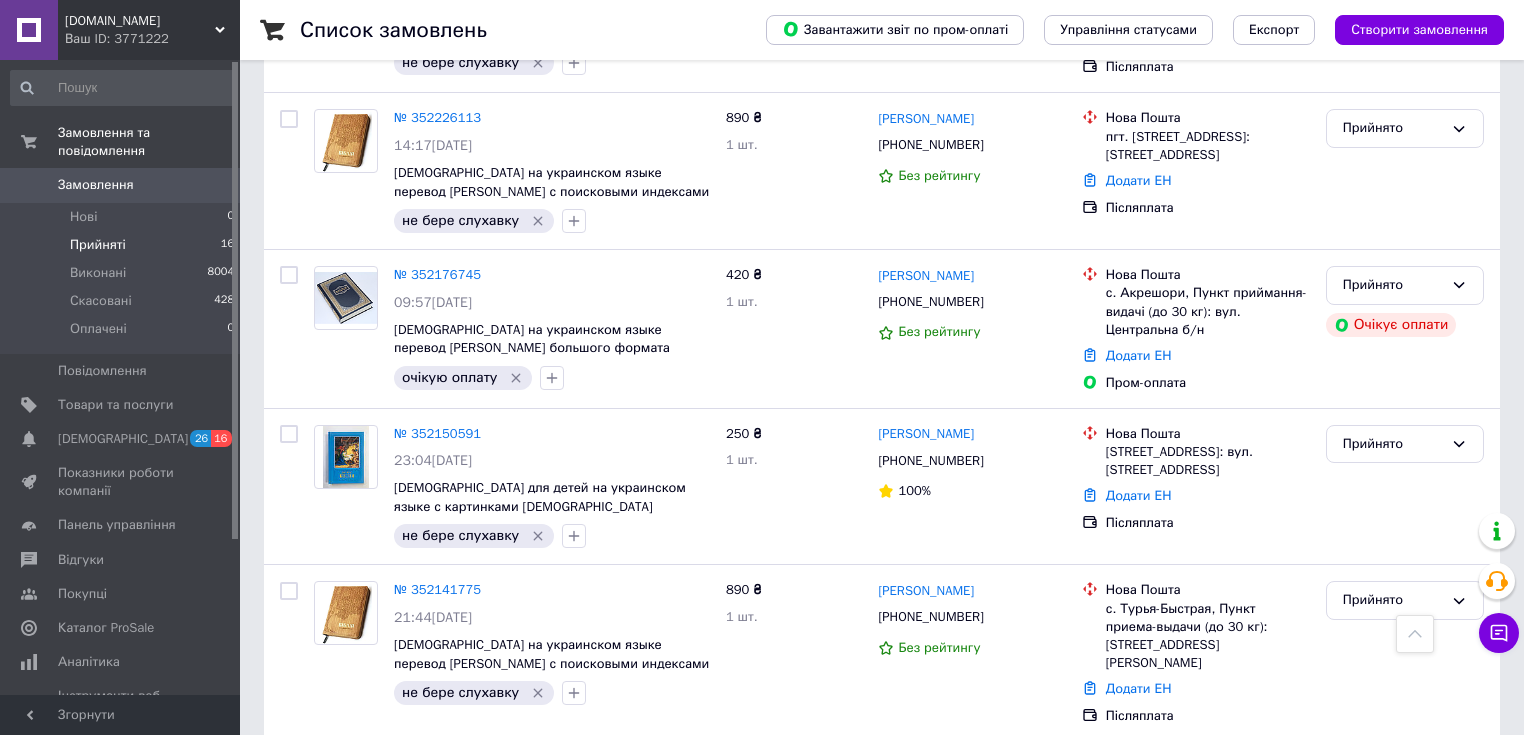 scroll, scrollTop: 0, scrollLeft: 0, axis: both 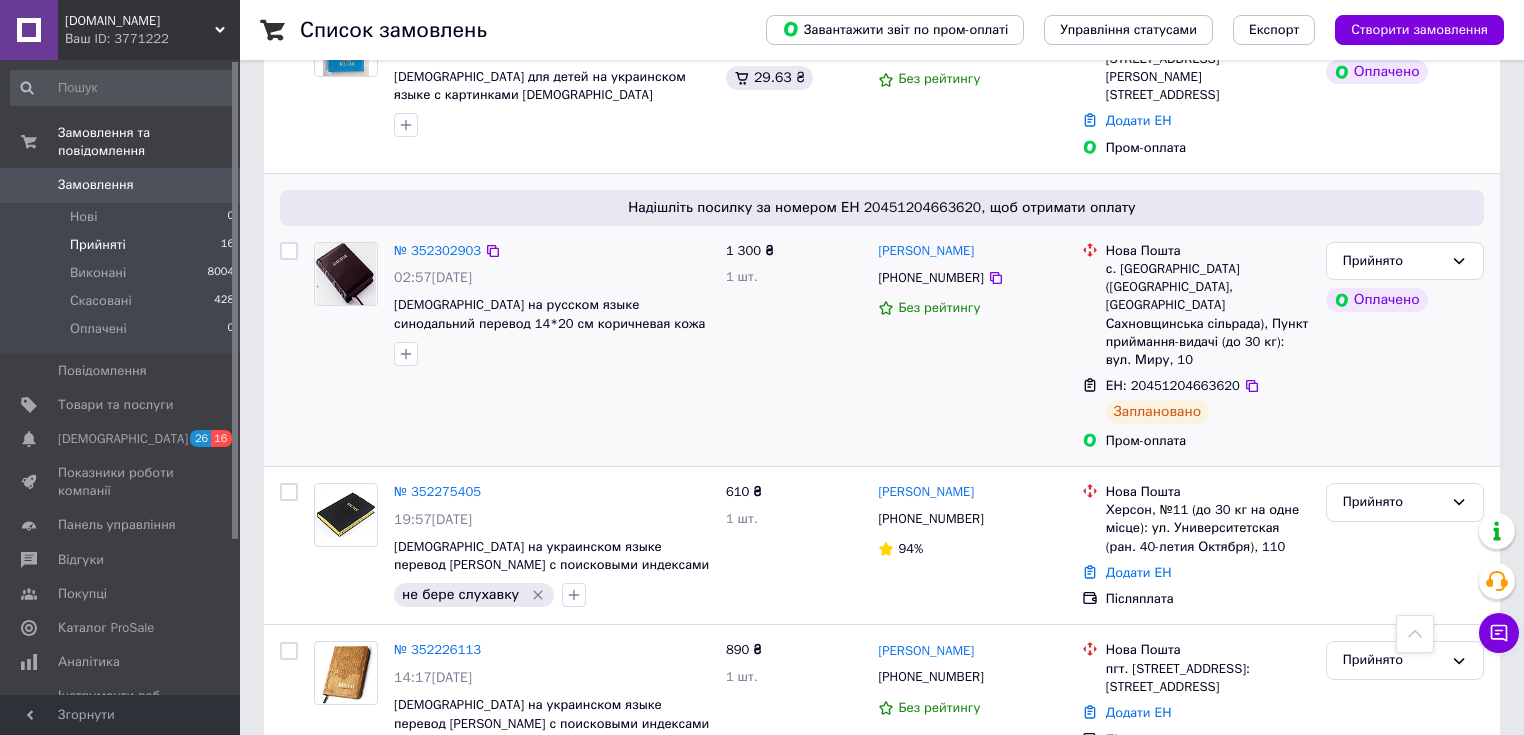 click at bounding box center [346, 274] 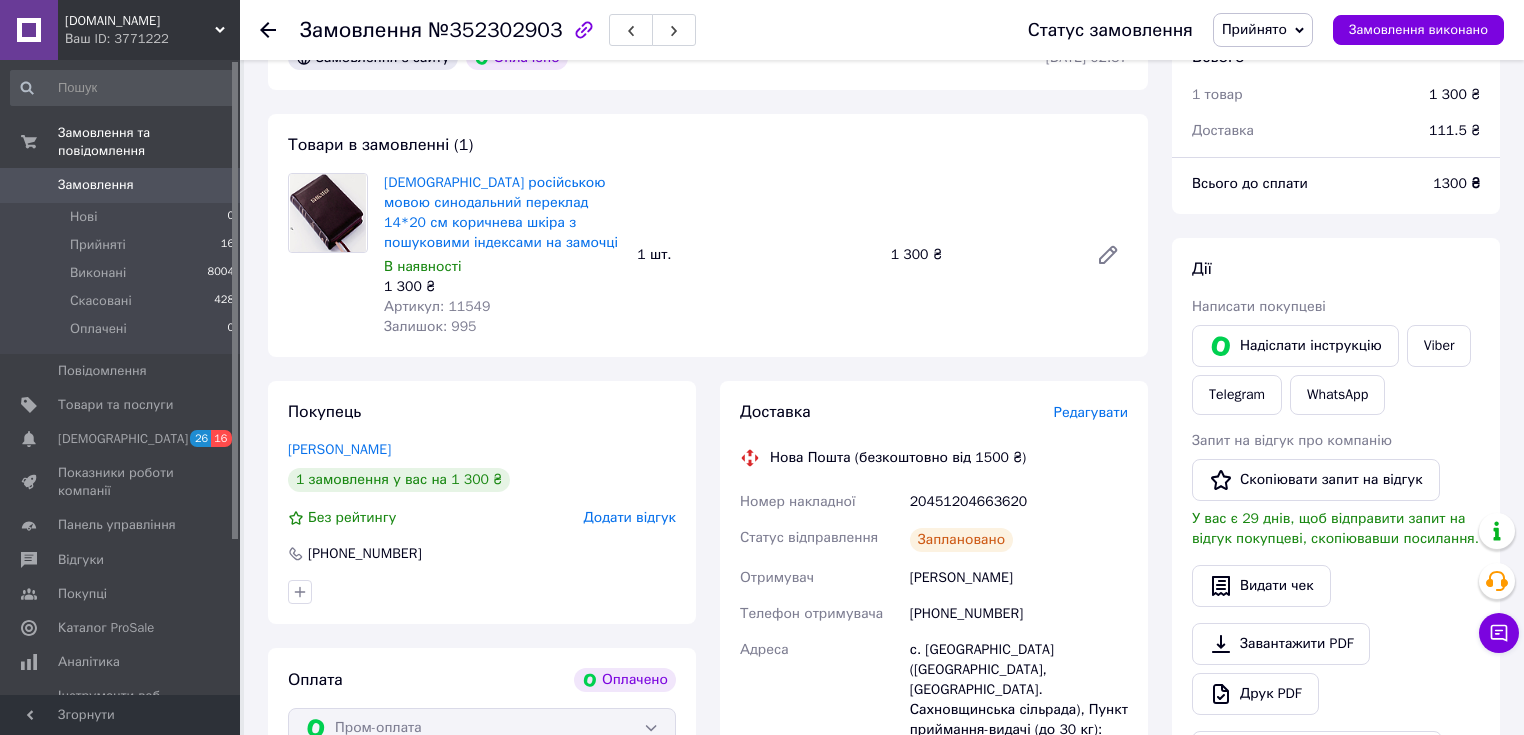 scroll, scrollTop: 320, scrollLeft: 0, axis: vertical 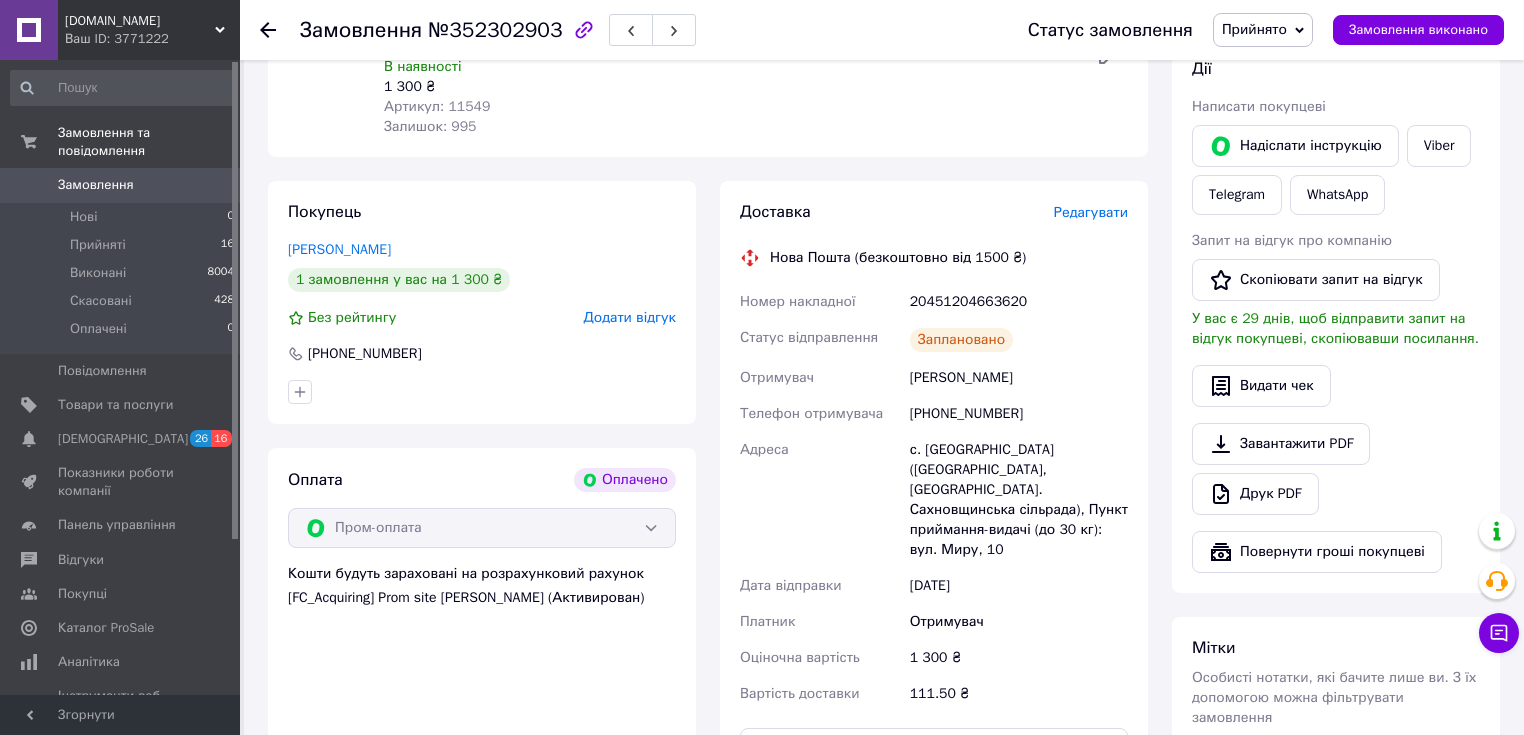 click on "20451204663620" at bounding box center (1019, 302) 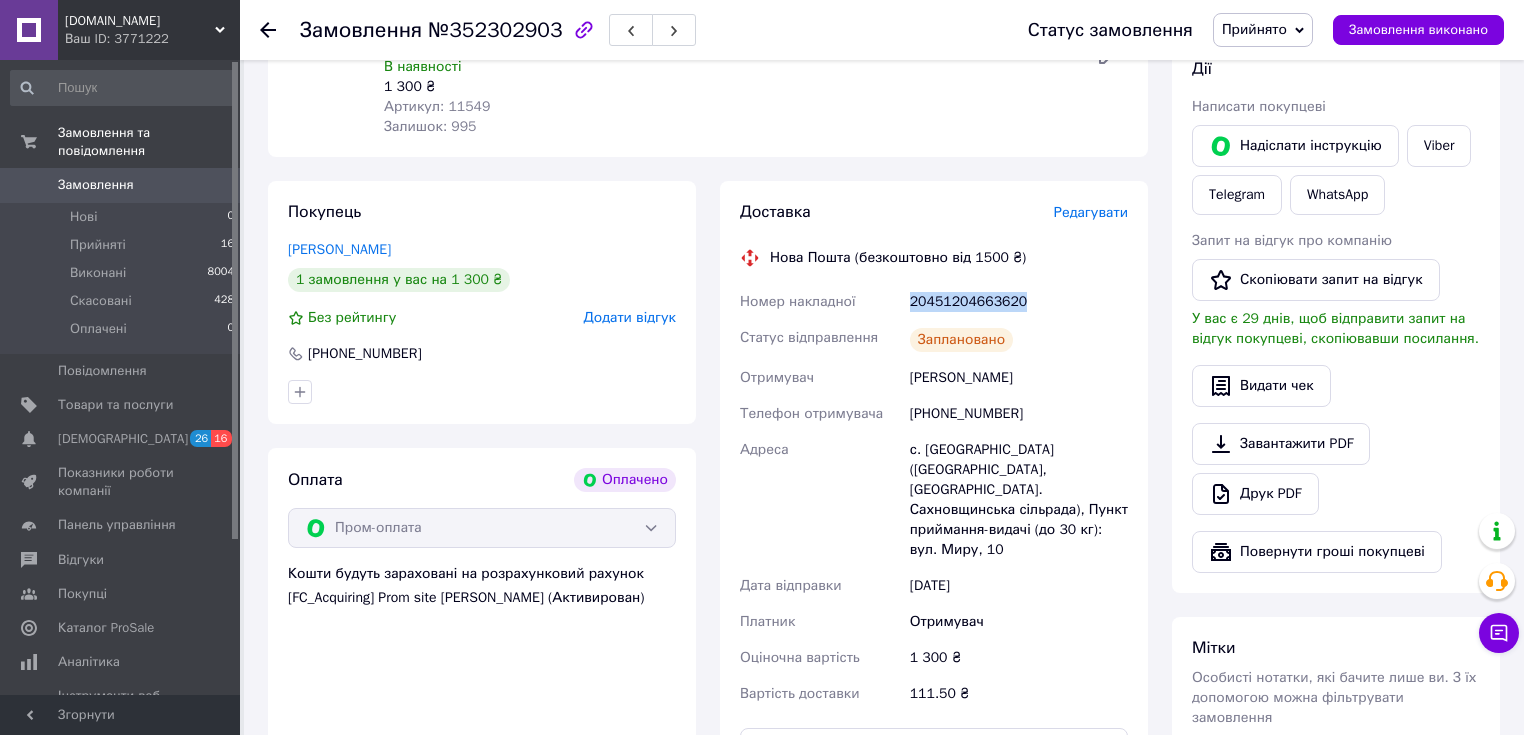 click on "20451204663620" at bounding box center [1019, 302] 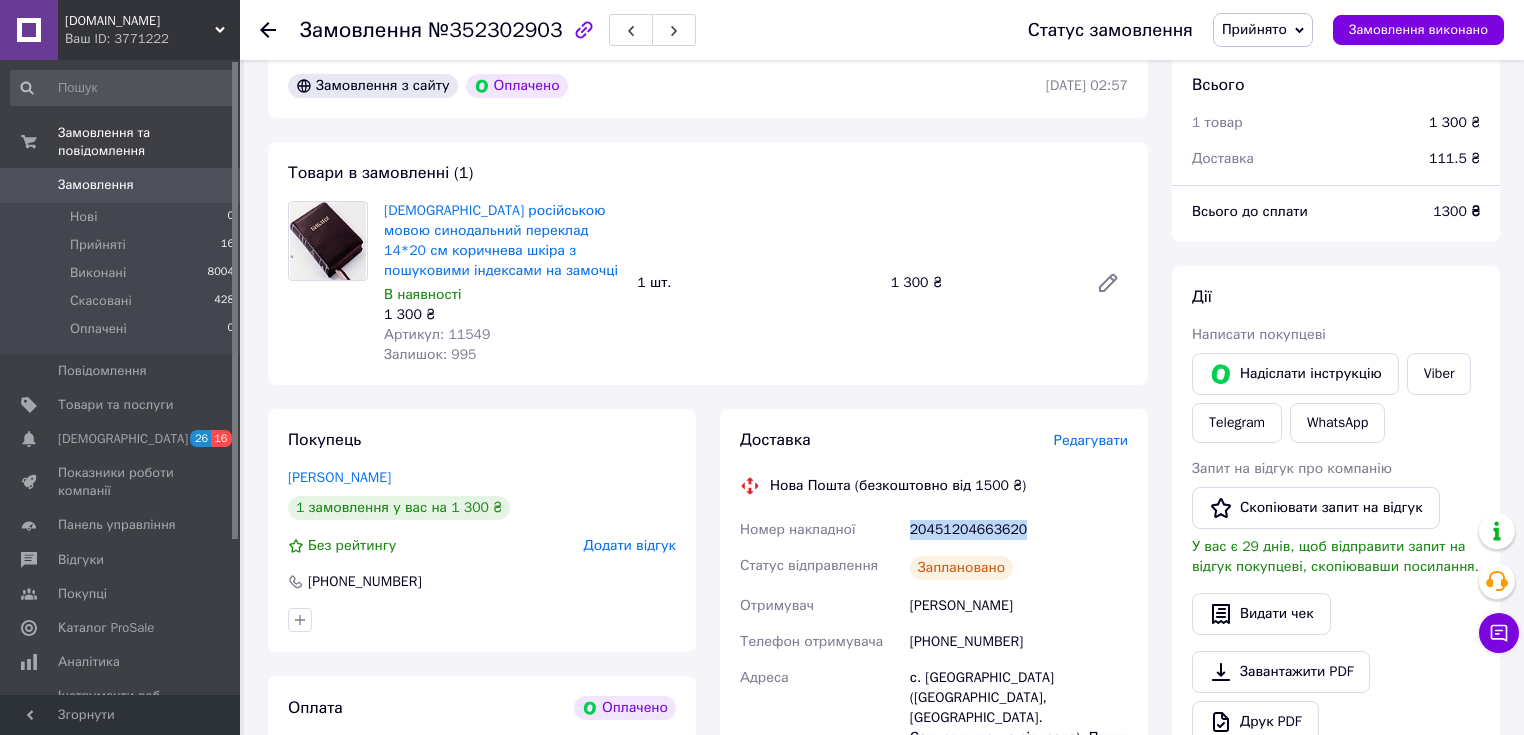 scroll, scrollTop: 0, scrollLeft: 0, axis: both 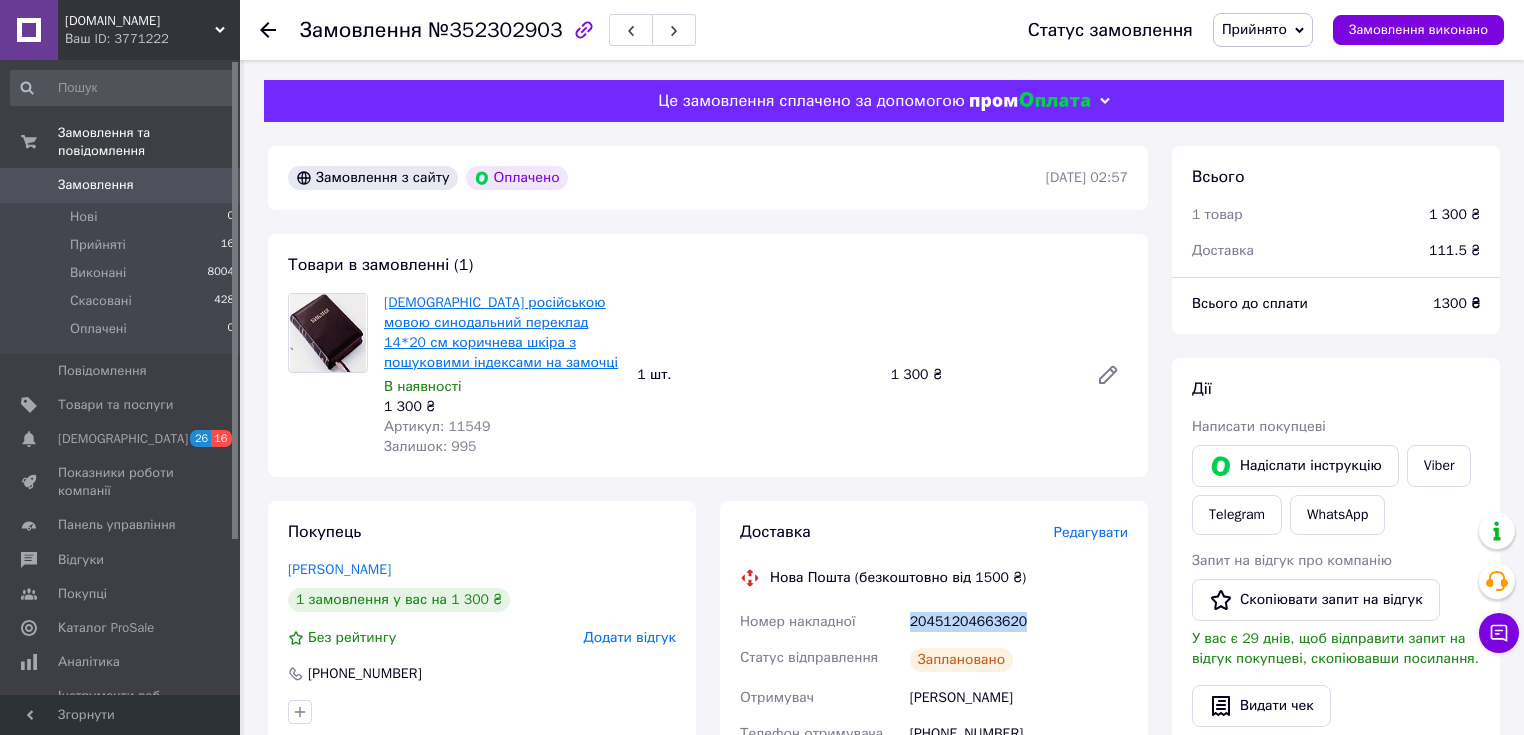 click on "[DEMOGRAPHIC_DATA] російською мовою синодальний переклад 14*20 см коричнева шкіра з пошуковими індексами на замочці" at bounding box center [501, 332] 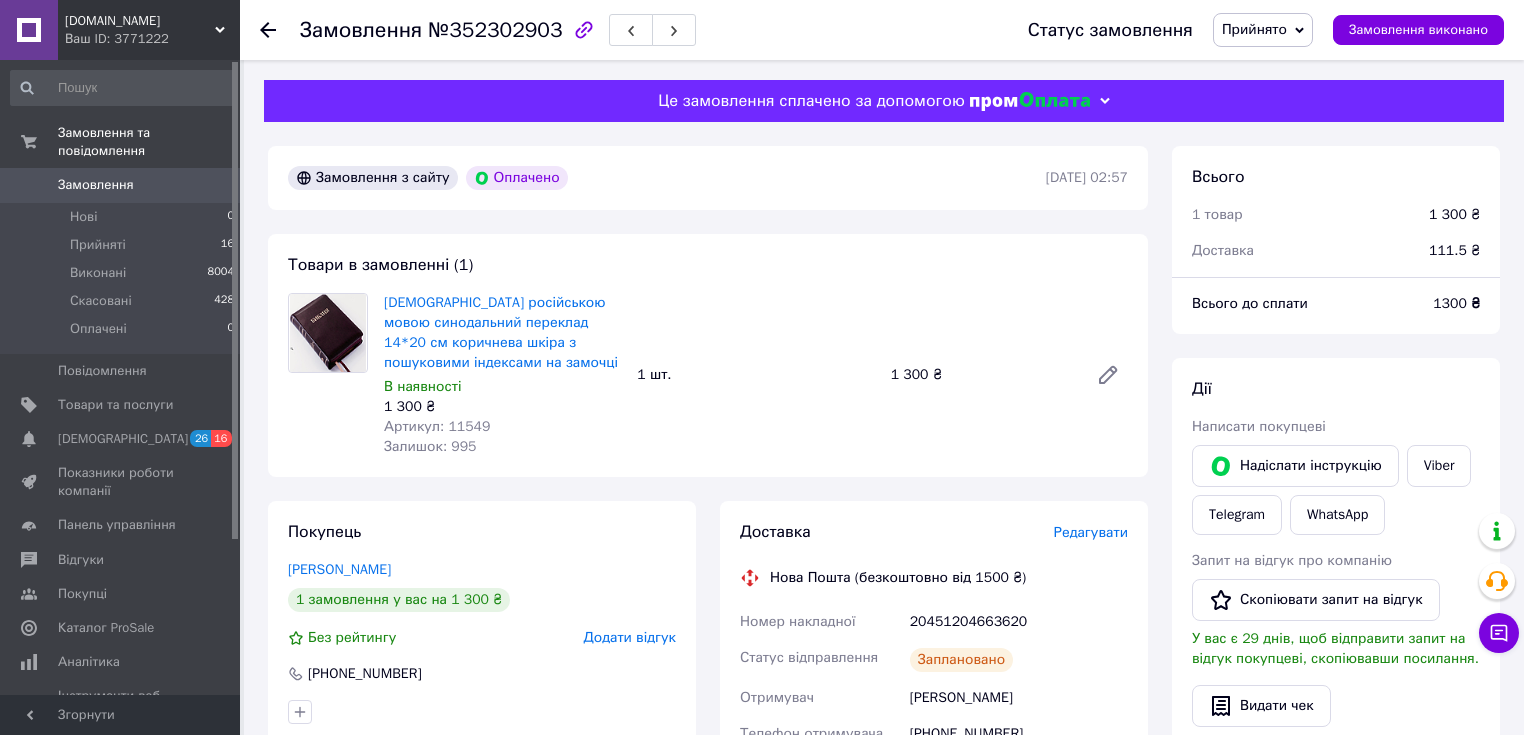 click on "Артикул: 11549" at bounding box center [437, 426] 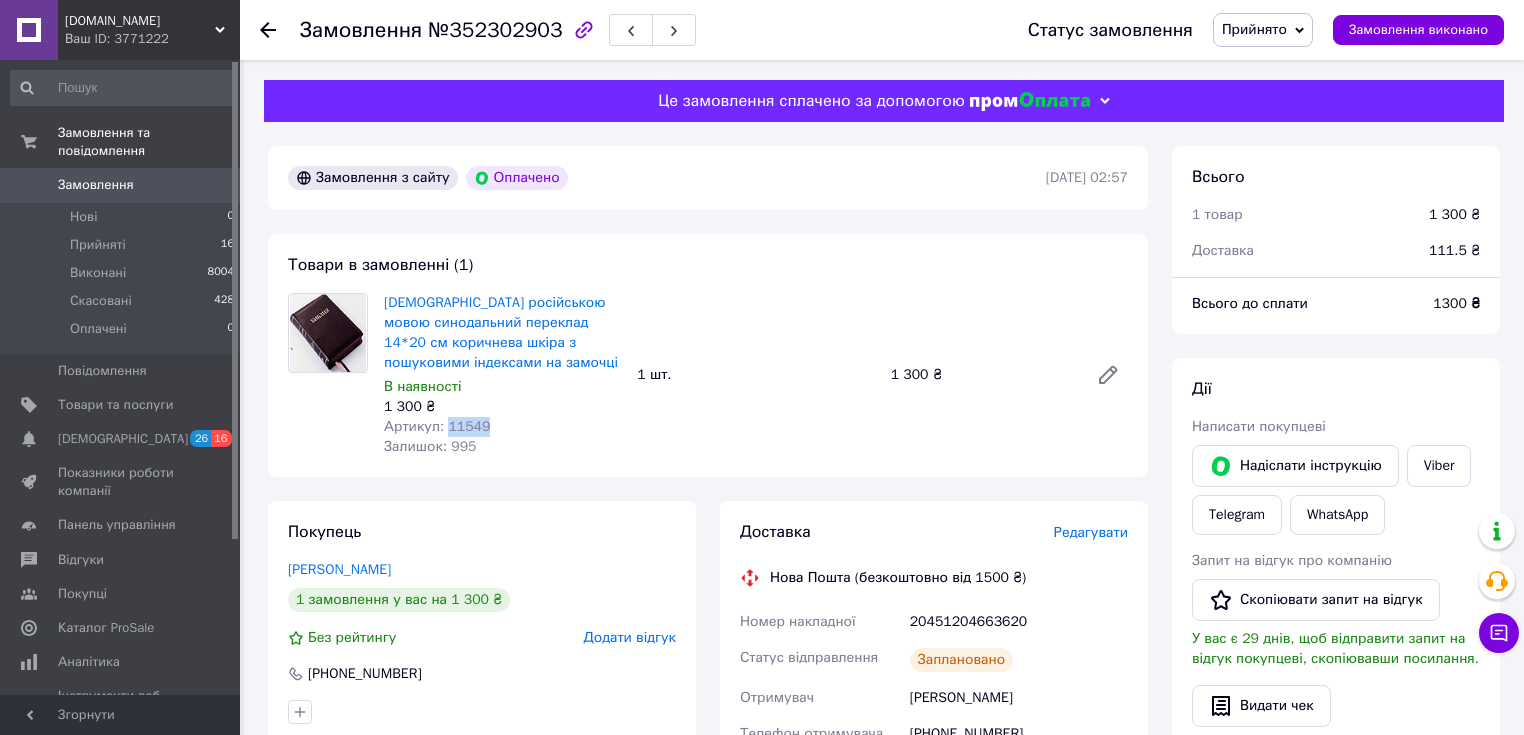 click on "Артикул: 11549" at bounding box center (437, 426) 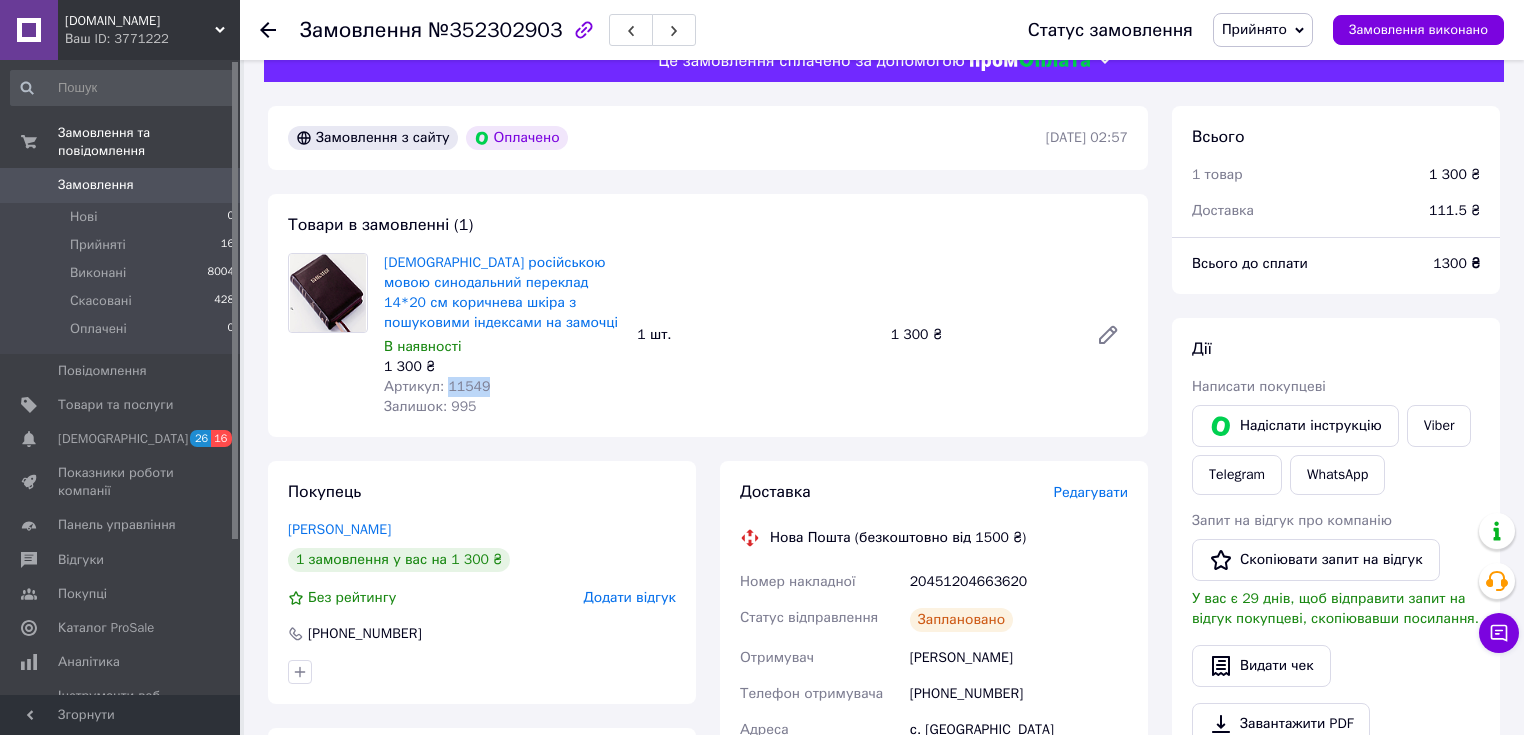 scroll, scrollTop: 80, scrollLeft: 0, axis: vertical 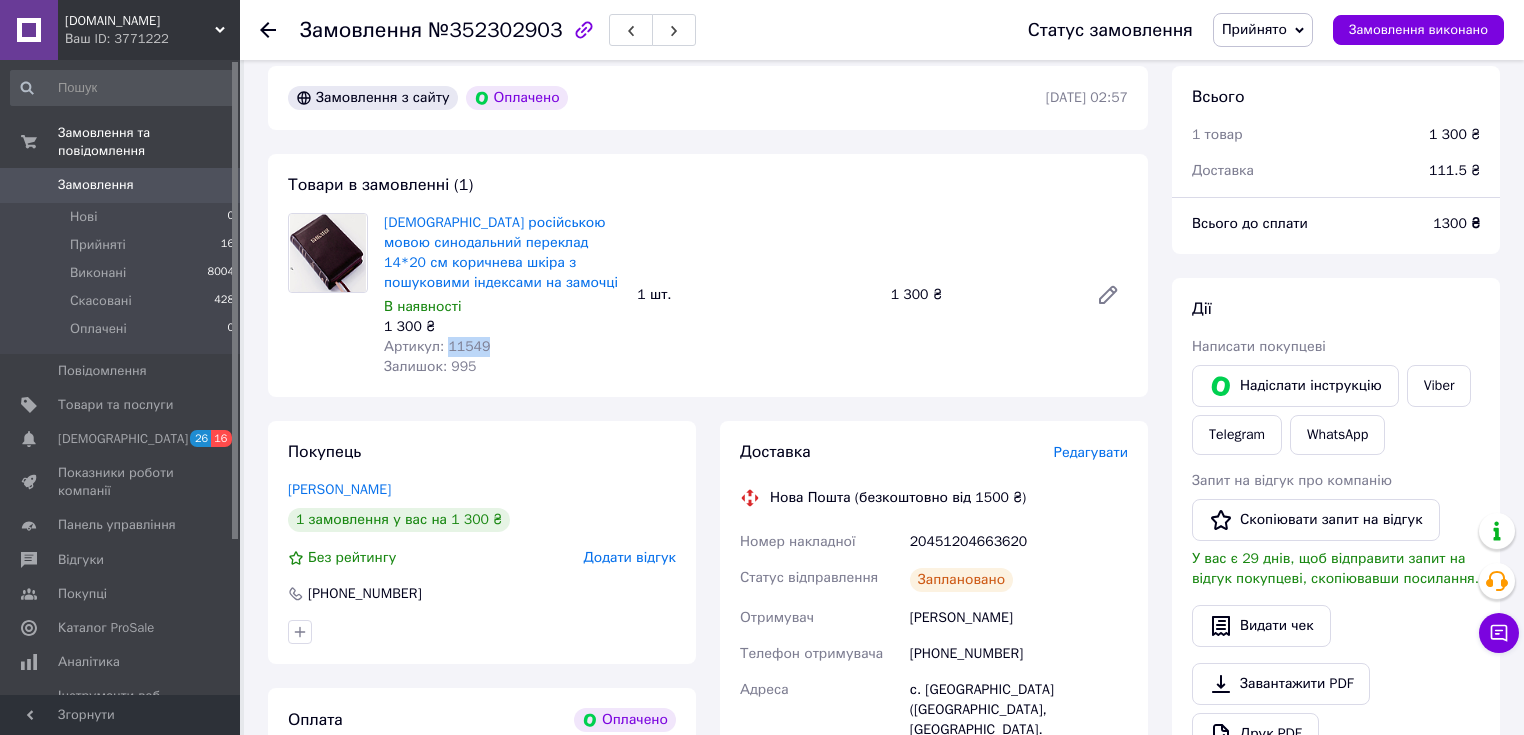 drag, startPoint x: 913, startPoint y: 620, endPoint x: 1036, endPoint y: 616, distance: 123.065025 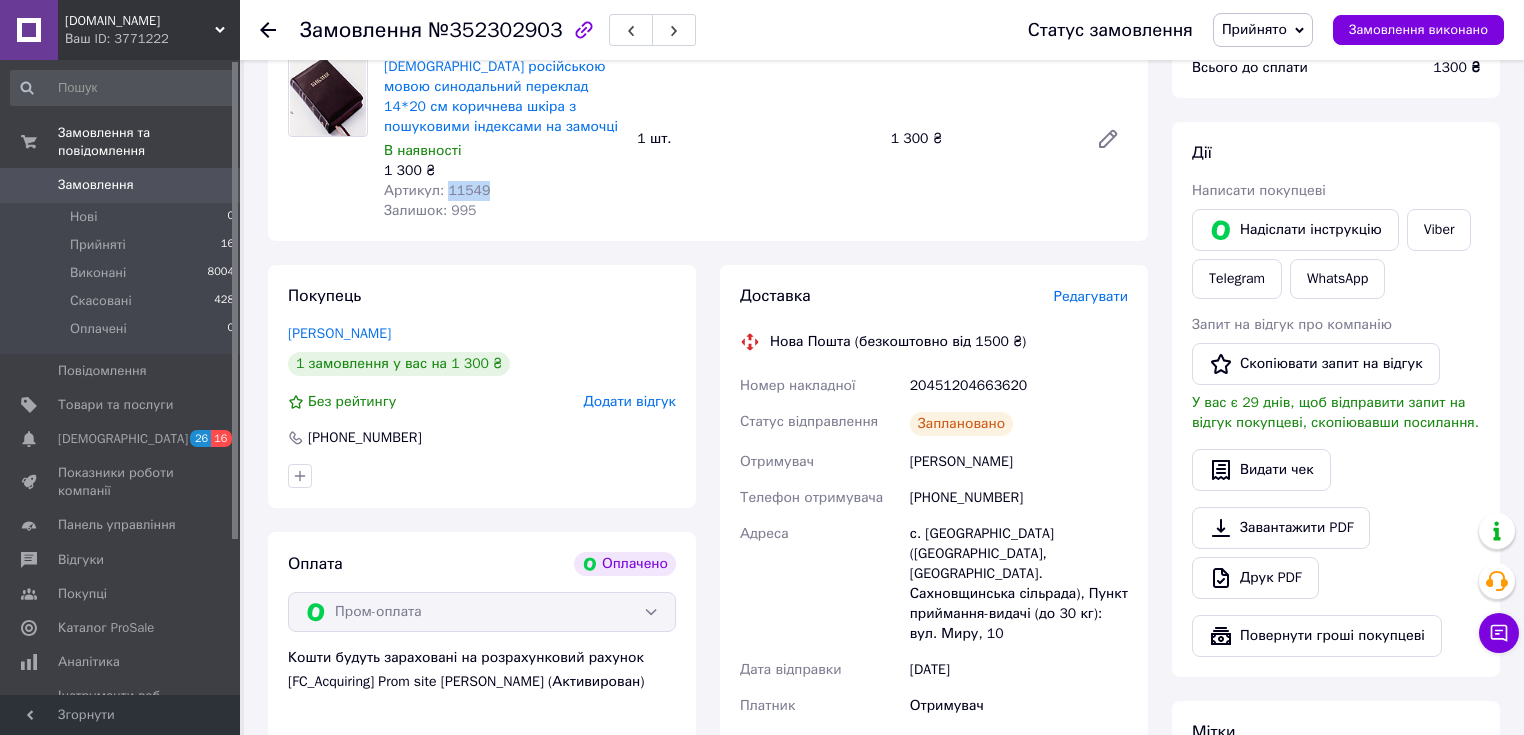 scroll, scrollTop: 240, scrollLeft: 0, axis: vertical 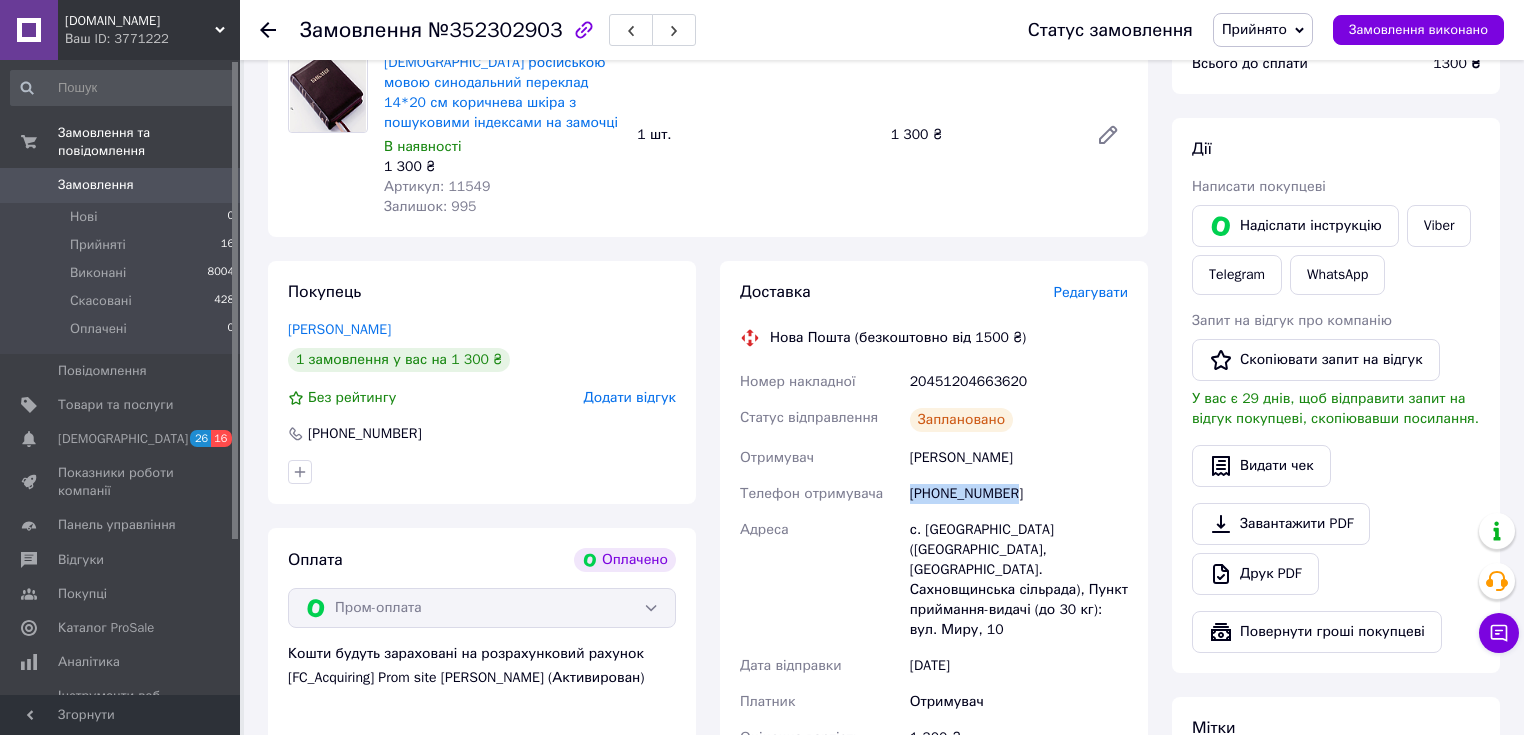 drag, startPoint x: 914, startPoint y: 496, endPoint x: 906, endPoint y: 460, distance: 36.878178 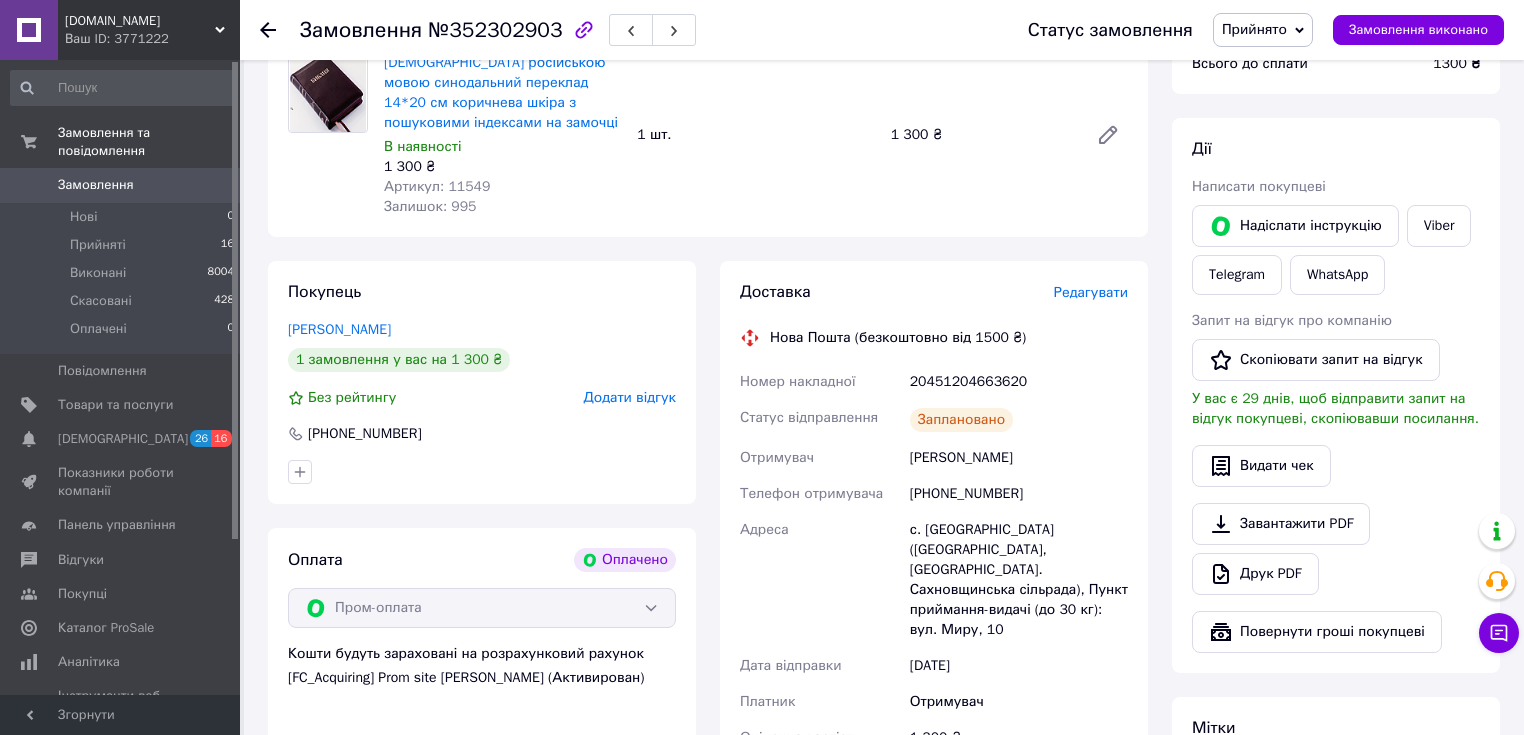 click on "20451204663620" at bounding box center (1019, 382) 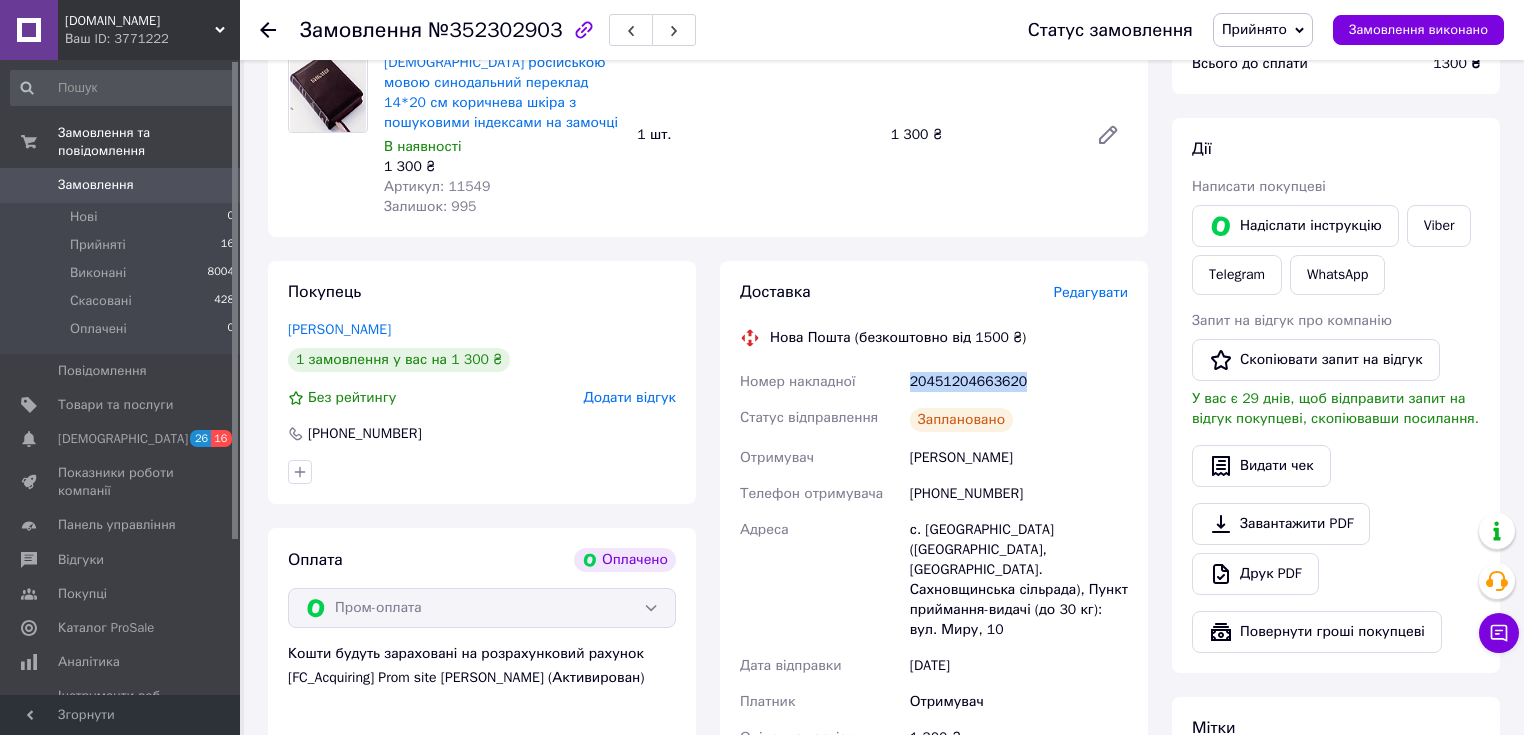 drag, startPoint x: 956, startPoint y: 389, endPoint x: 993, endPoint y: 389, distance: 37 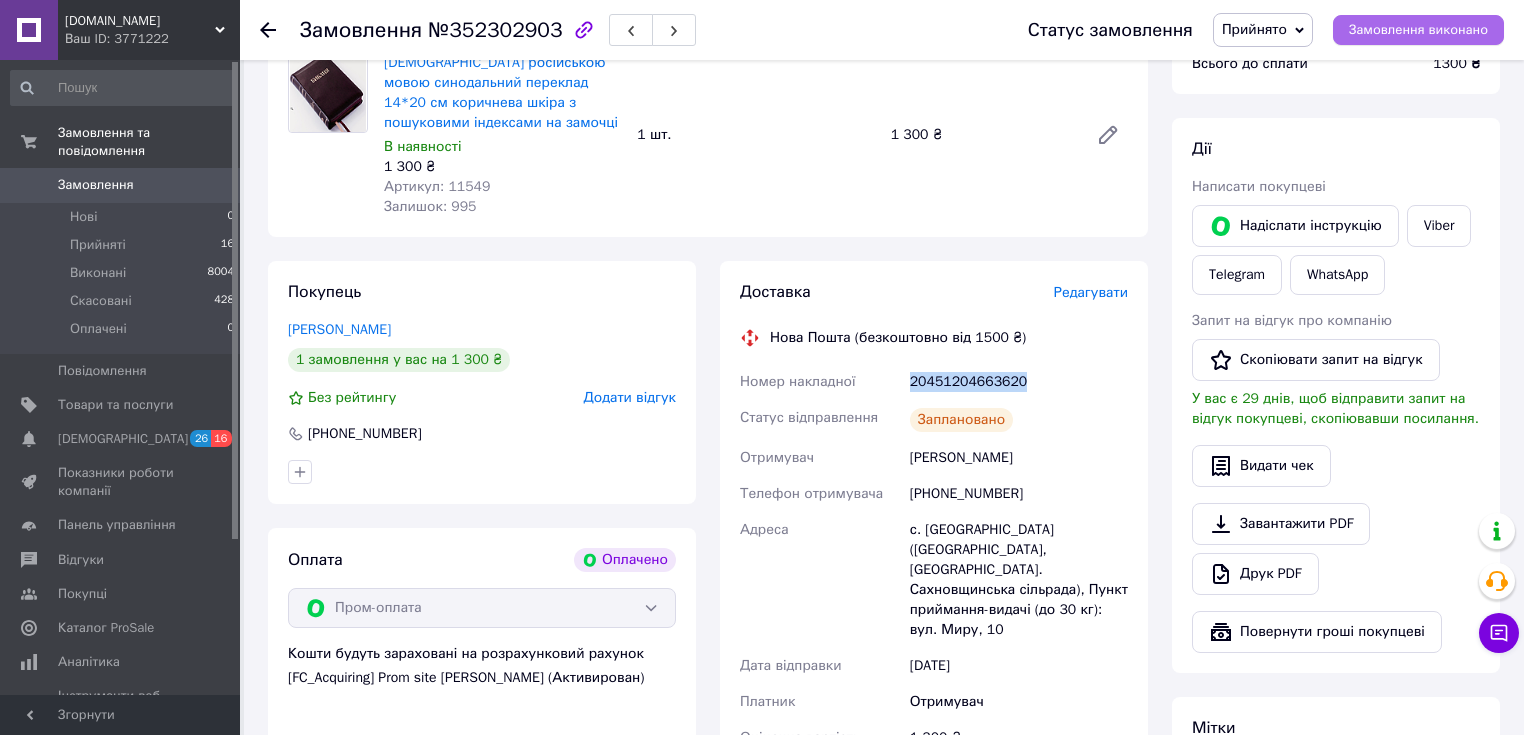 click on "Замовлення виконано" at bounding box center (1418, 30) 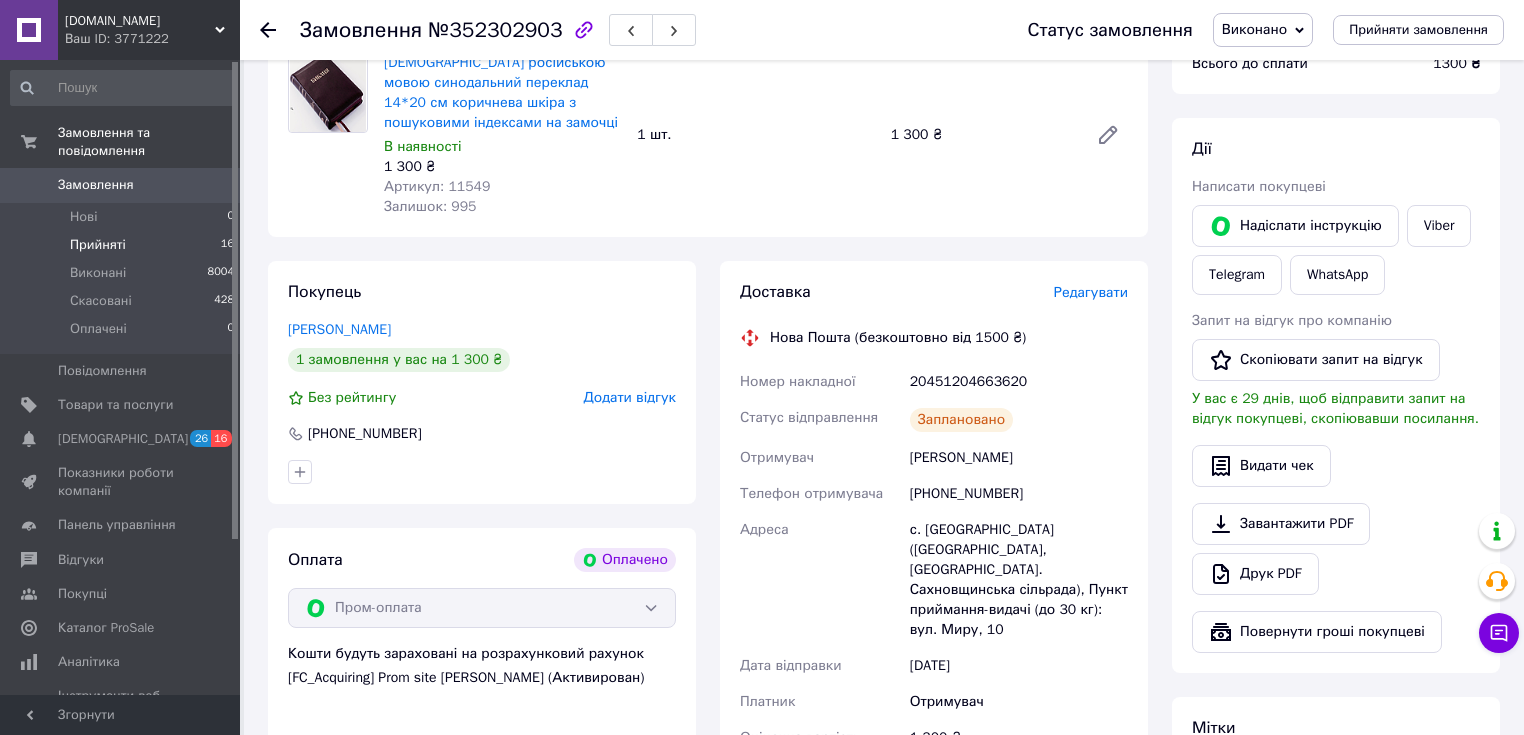 click on "Прийняті 16" at bounding box center [123, 245] 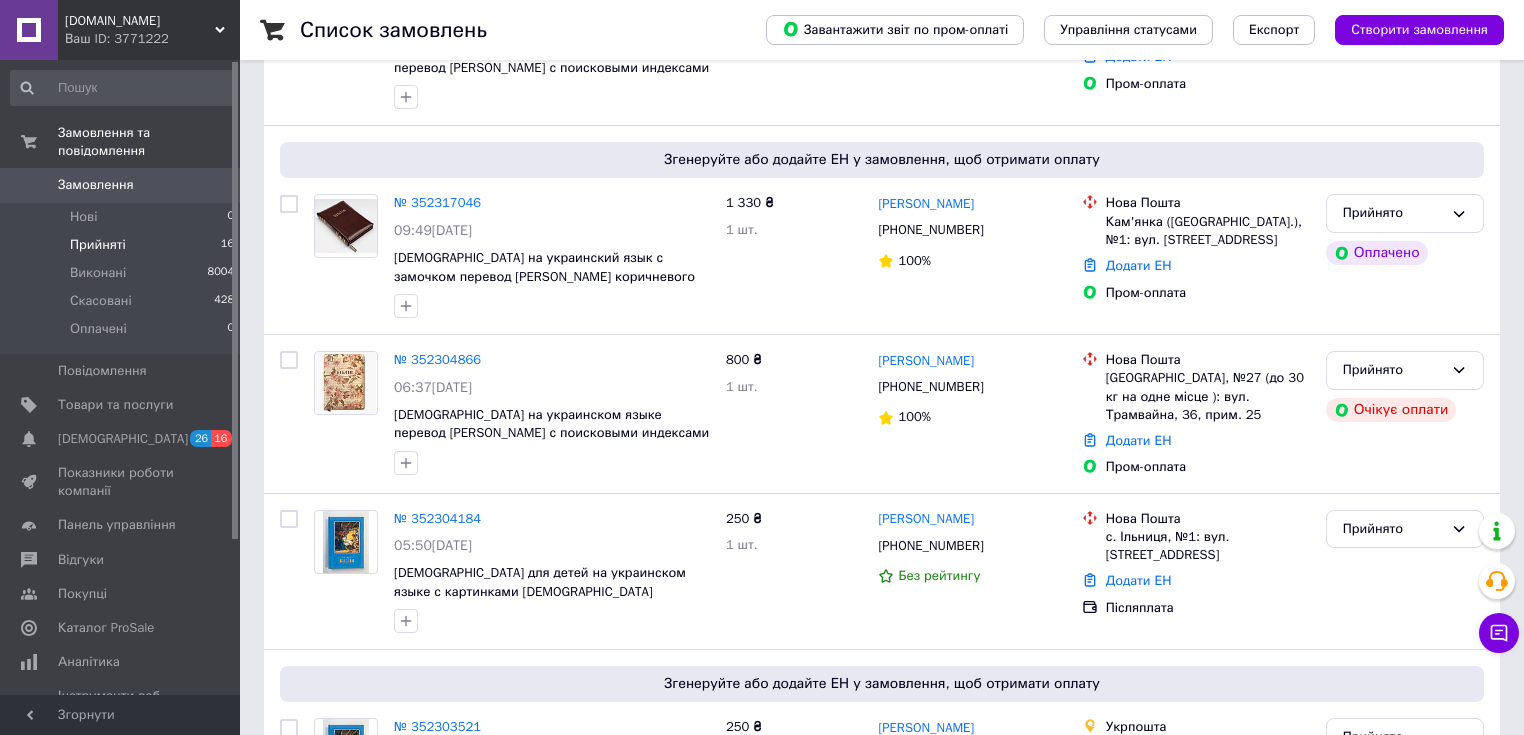 scroll, scrollTop: 2536, scrollLeft: 0, axis: vertical 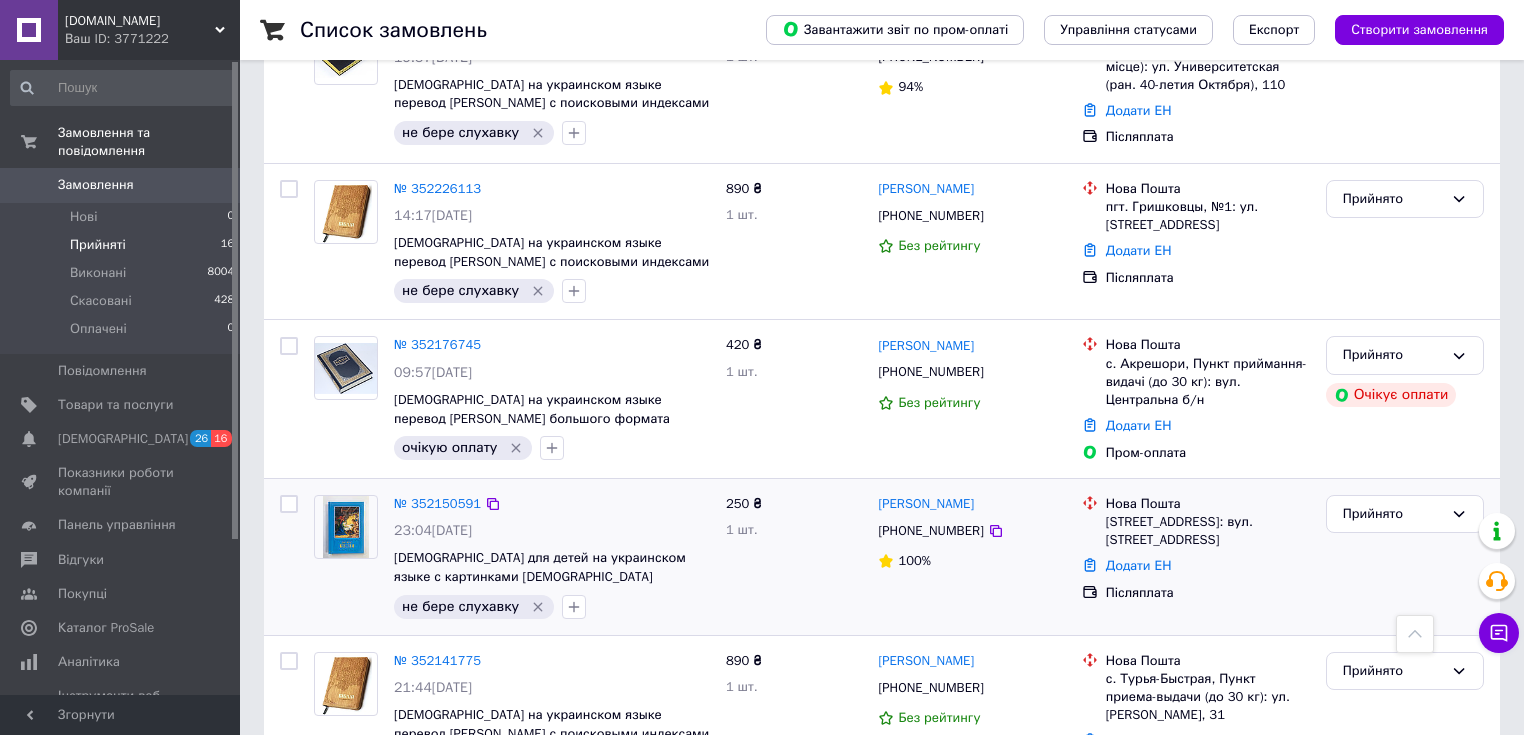 click at bounding box center [346, 527] 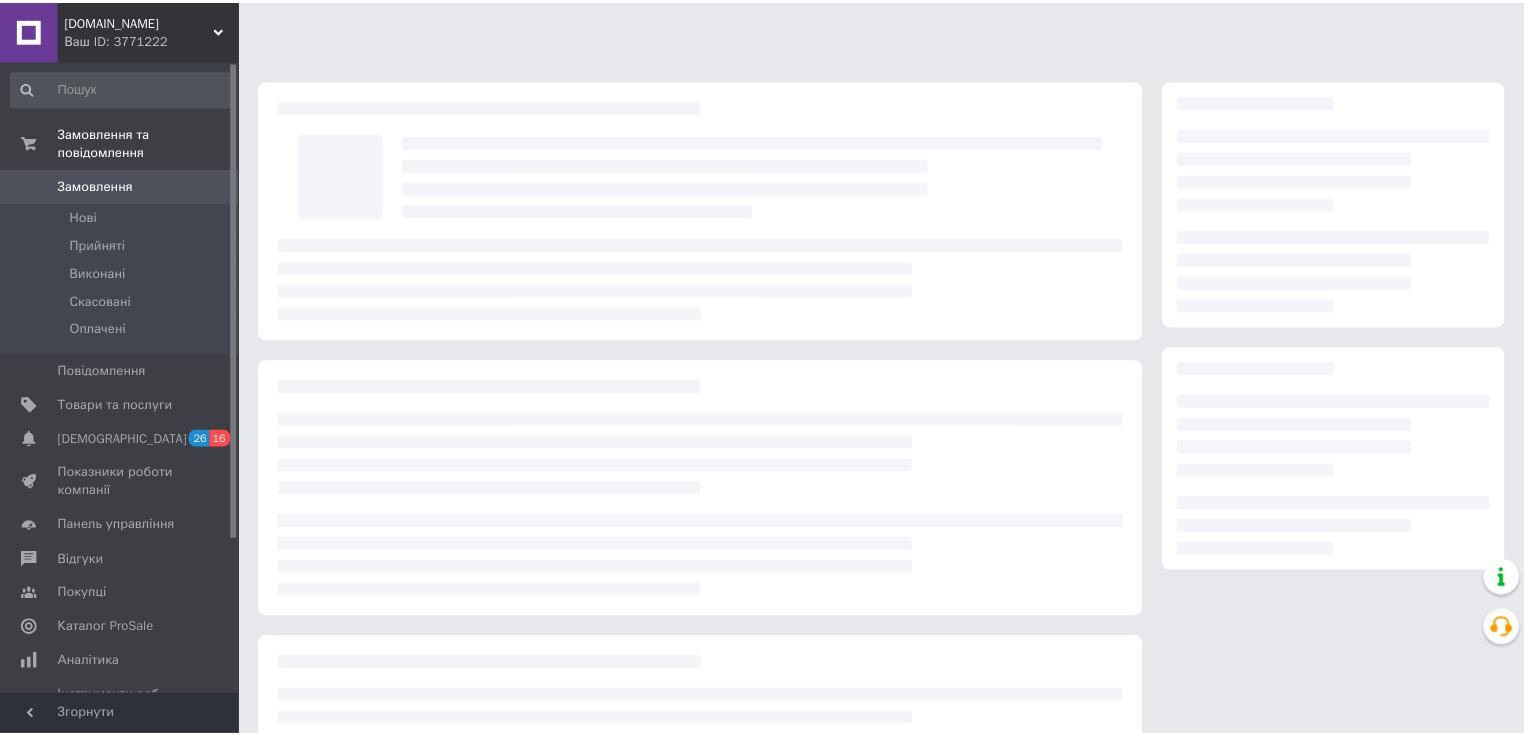scroll, scrollTop: 0, scrollLeft: 0, axis: both 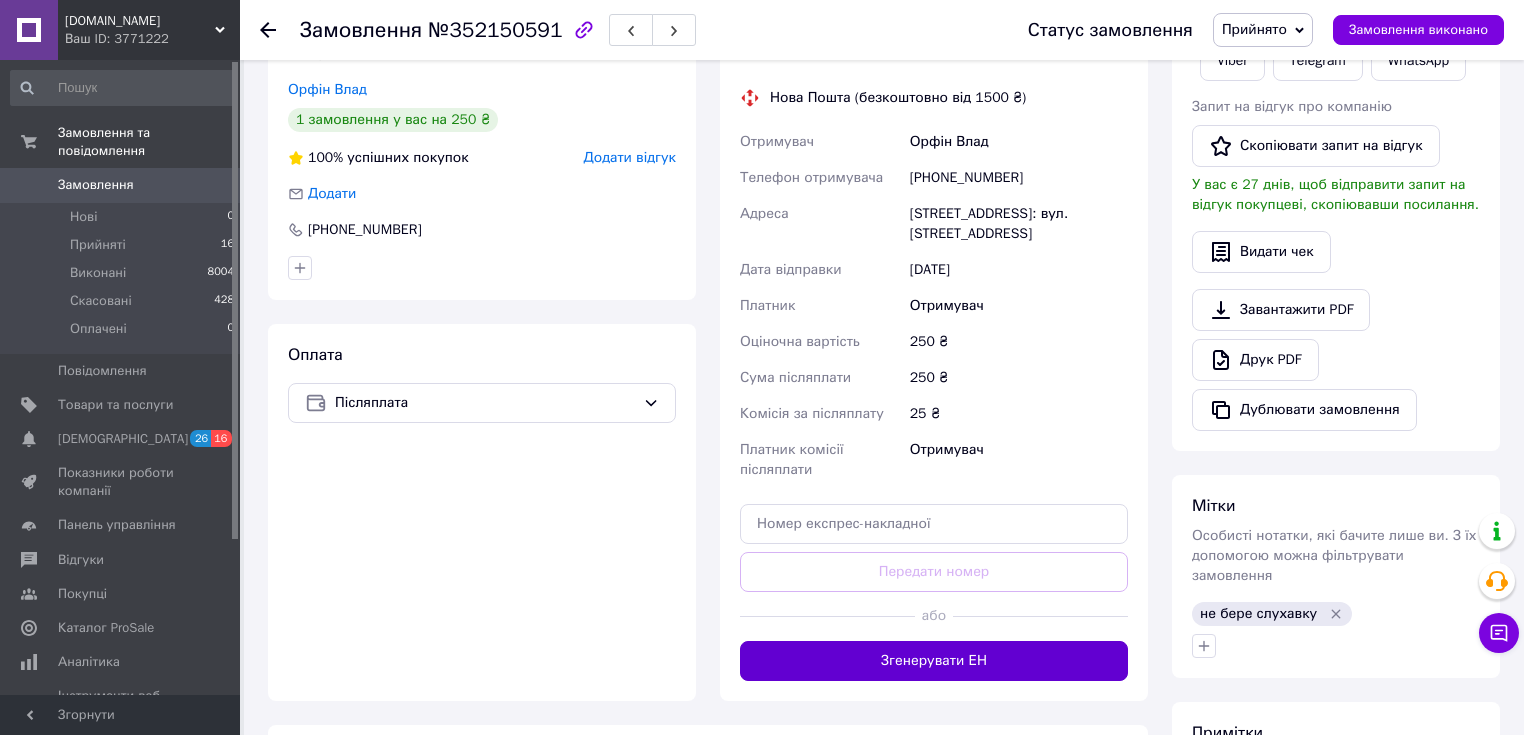 click on "Згенерувати ЕН" at bounding box center [934, 661] 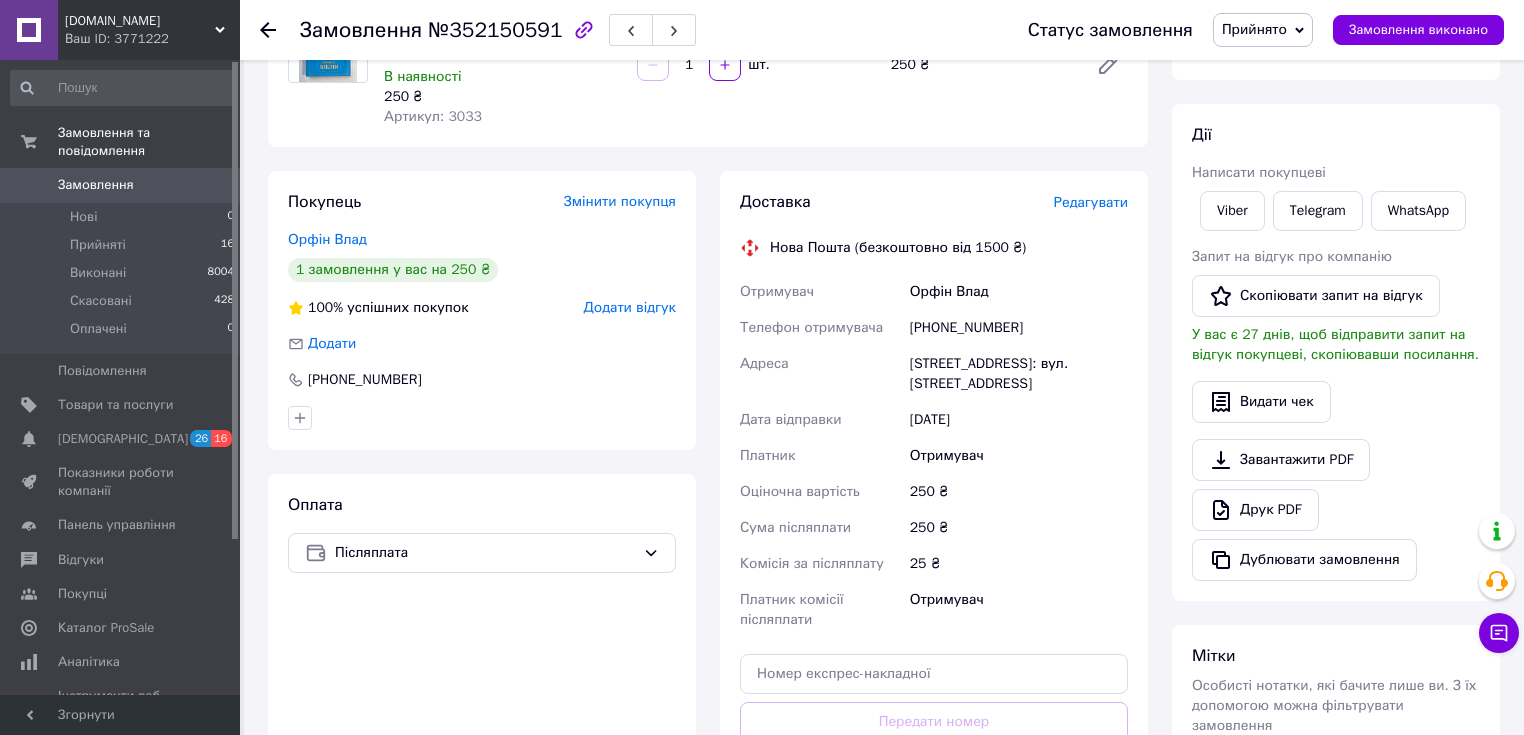 scroll, scrollTop: 218, scrollLeft: 0, axis: vertical 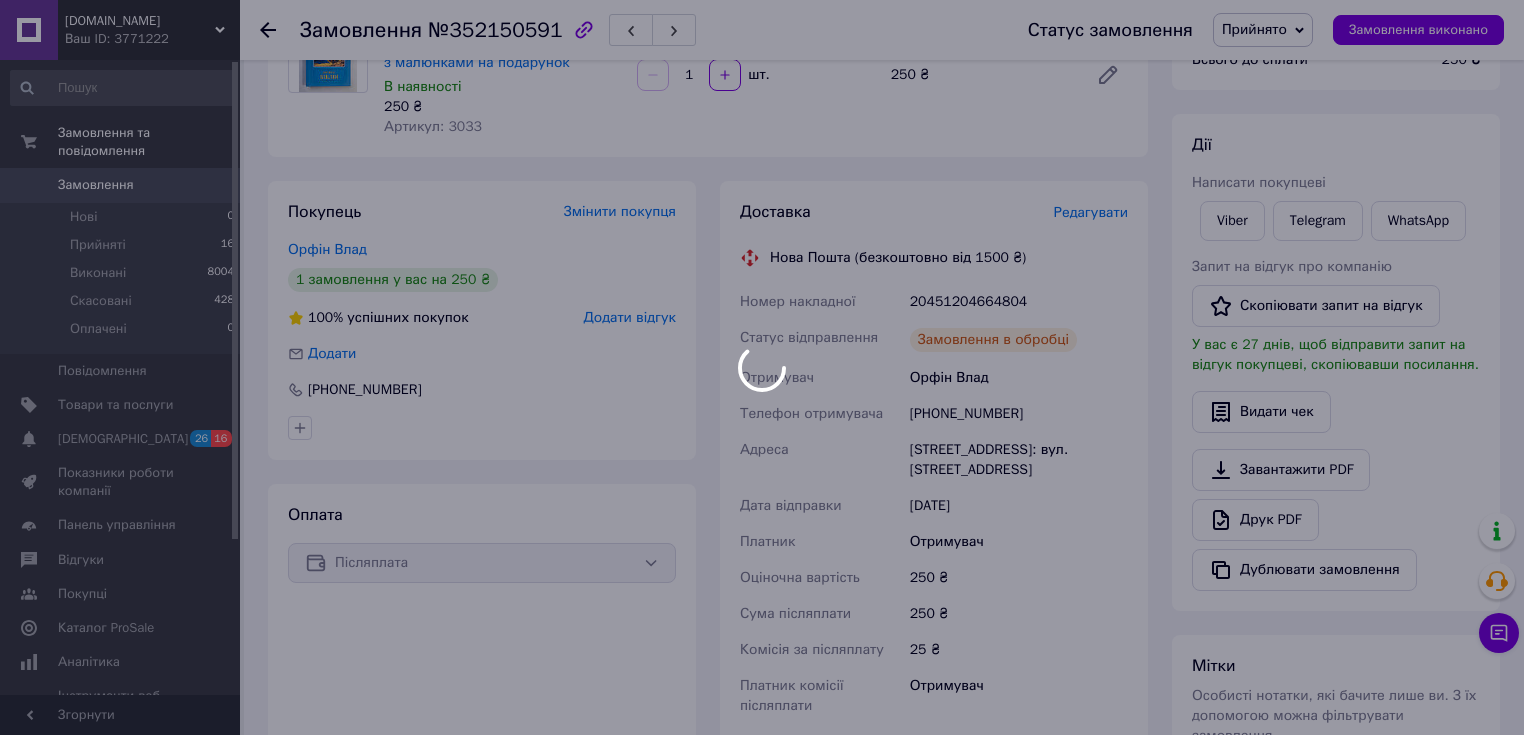 click at bounding box center (762, 367) 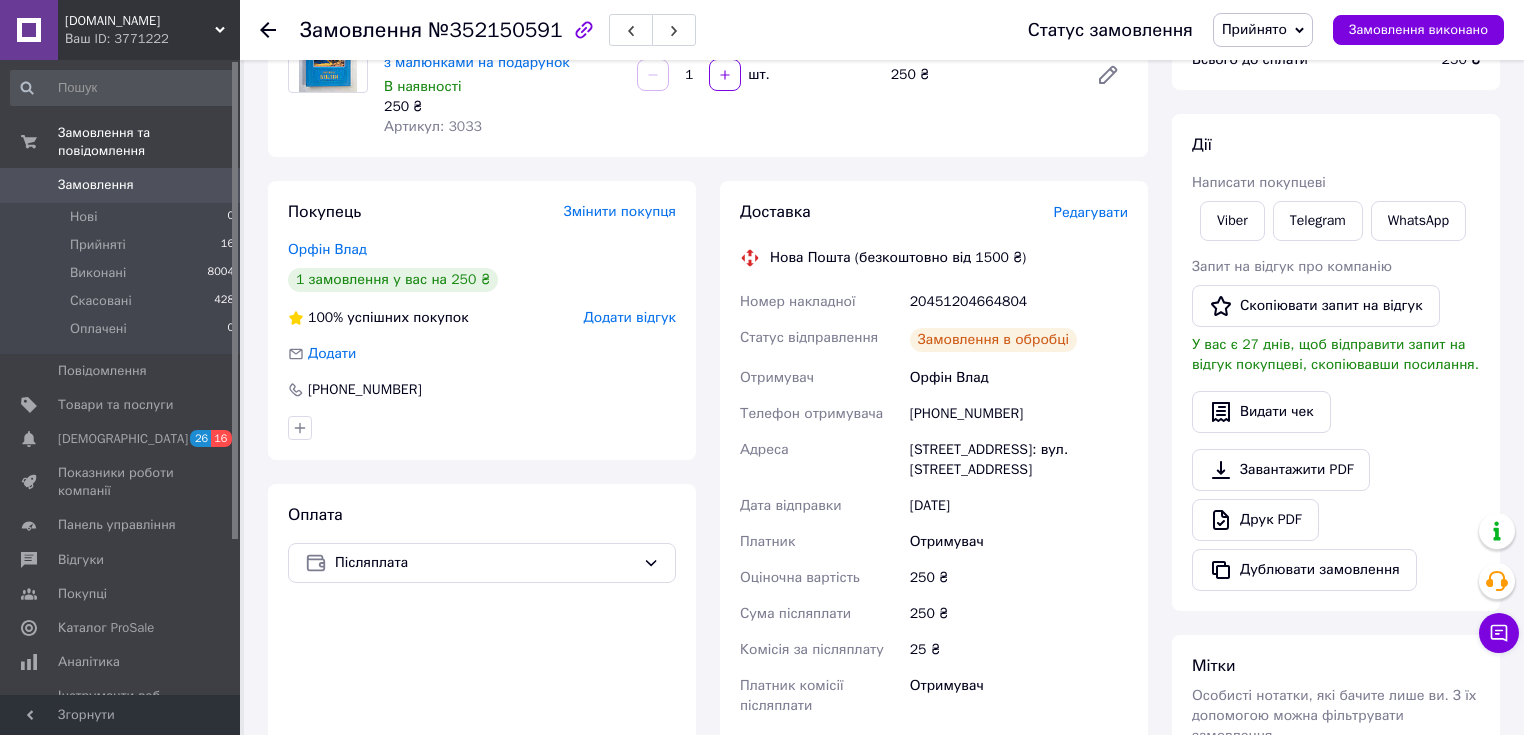 click on "20451204664804" at bounding box center [1019, 302] 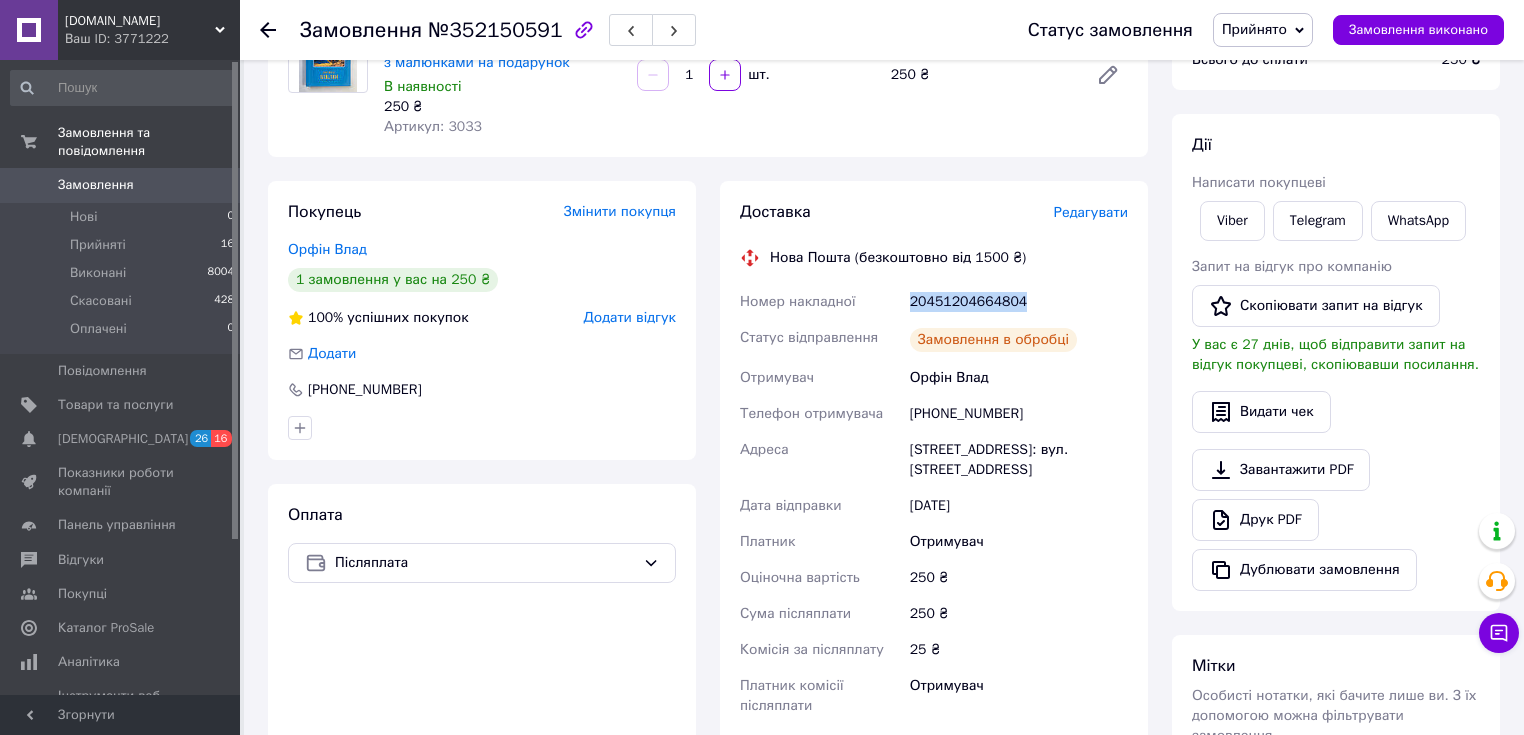 click on "20451204664804" at bounding box center [1019, 302] 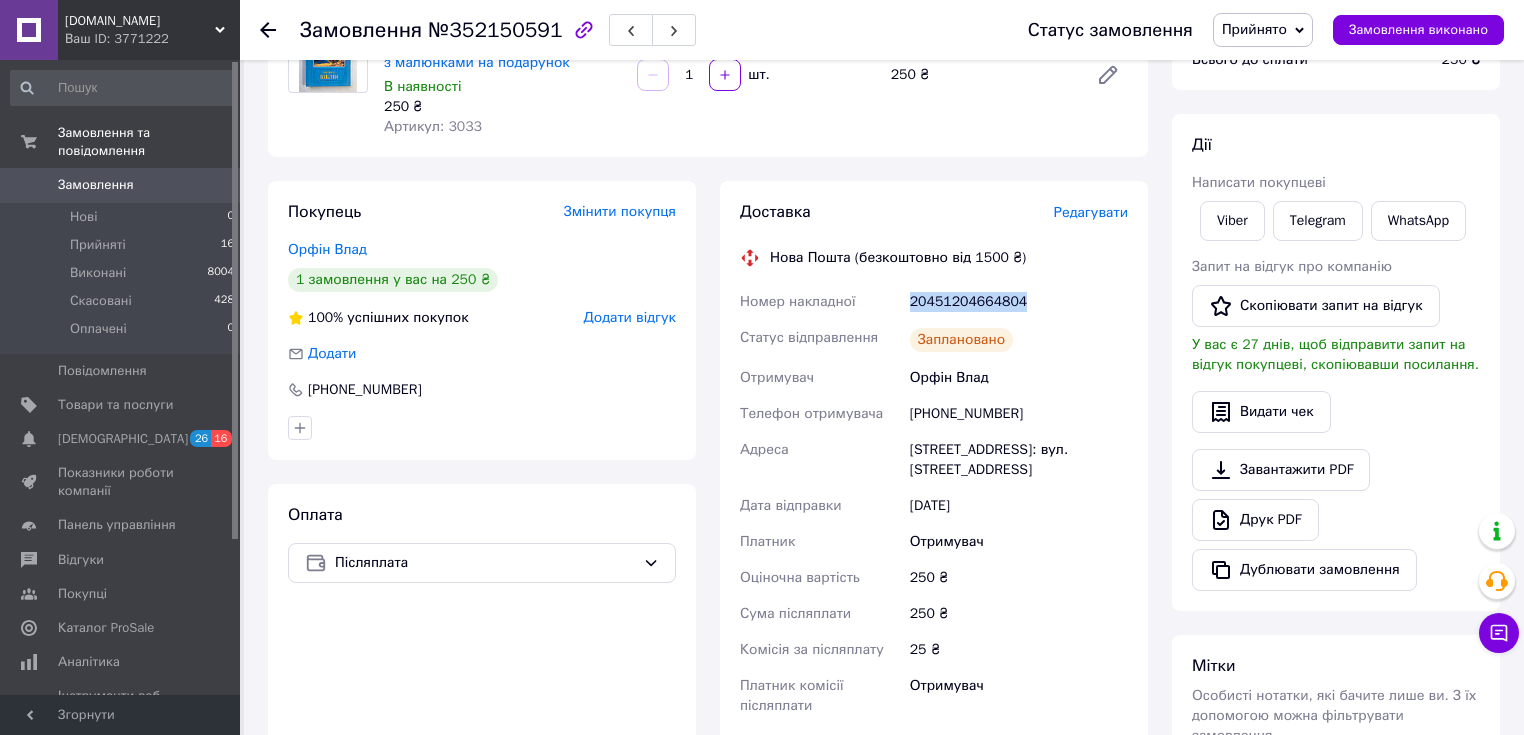 scroll, scrollTop: 0, scrollLeft: 0, axis: both 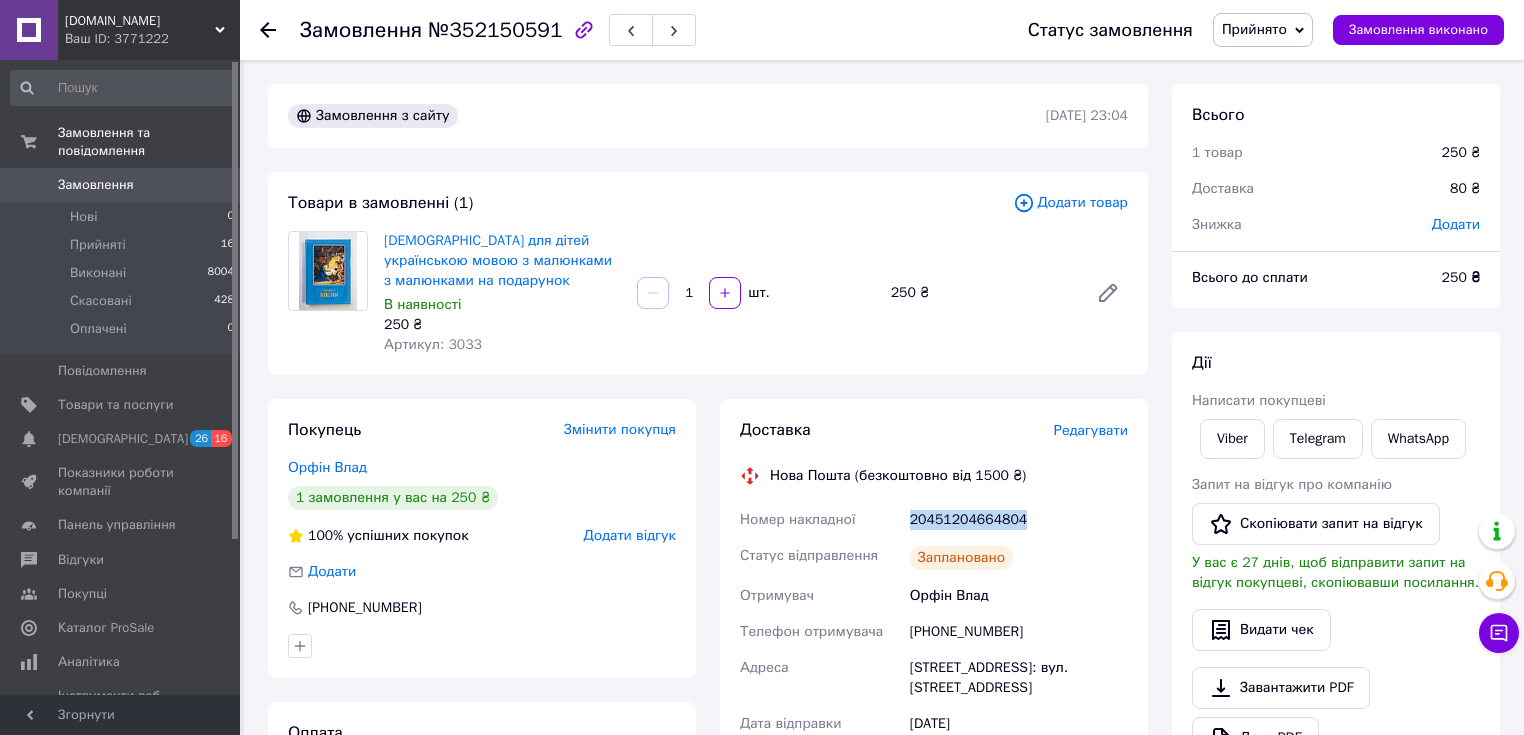 click on "Артикул: 3033" at bounding box center [502, 345] 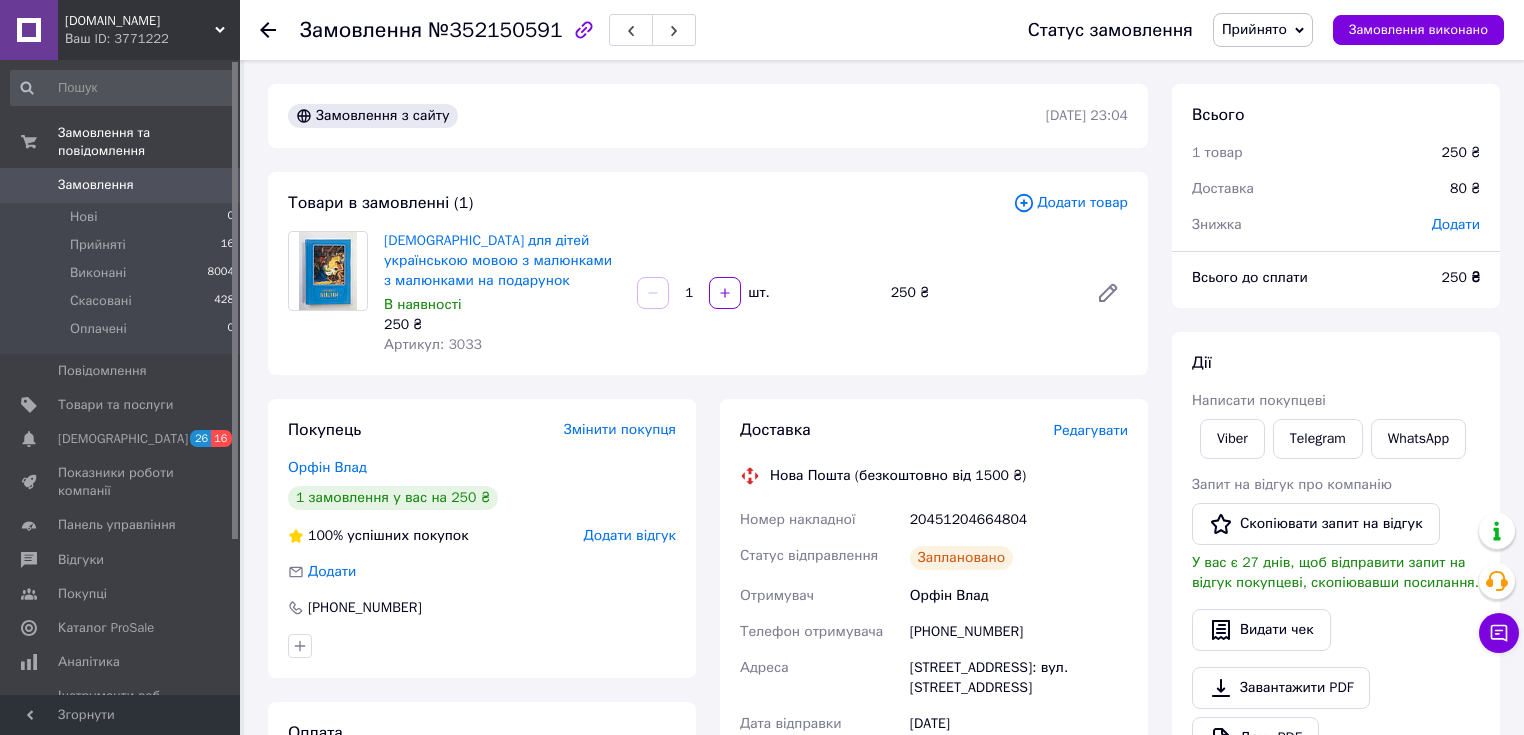 click on "Артикул: 3033" at bounding box center [502, 345] 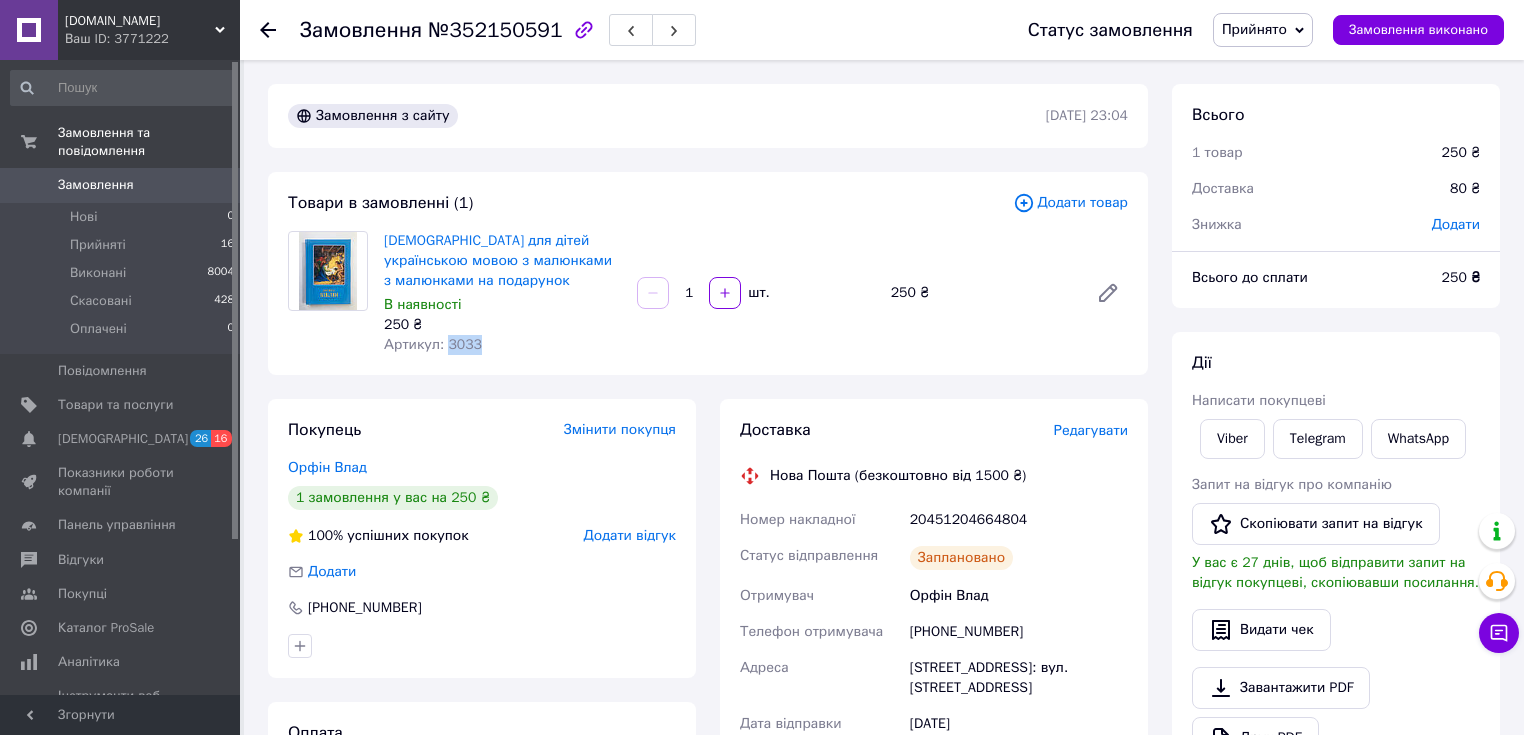 click on "Артикул: 3033" at bounding box center (433, 344) 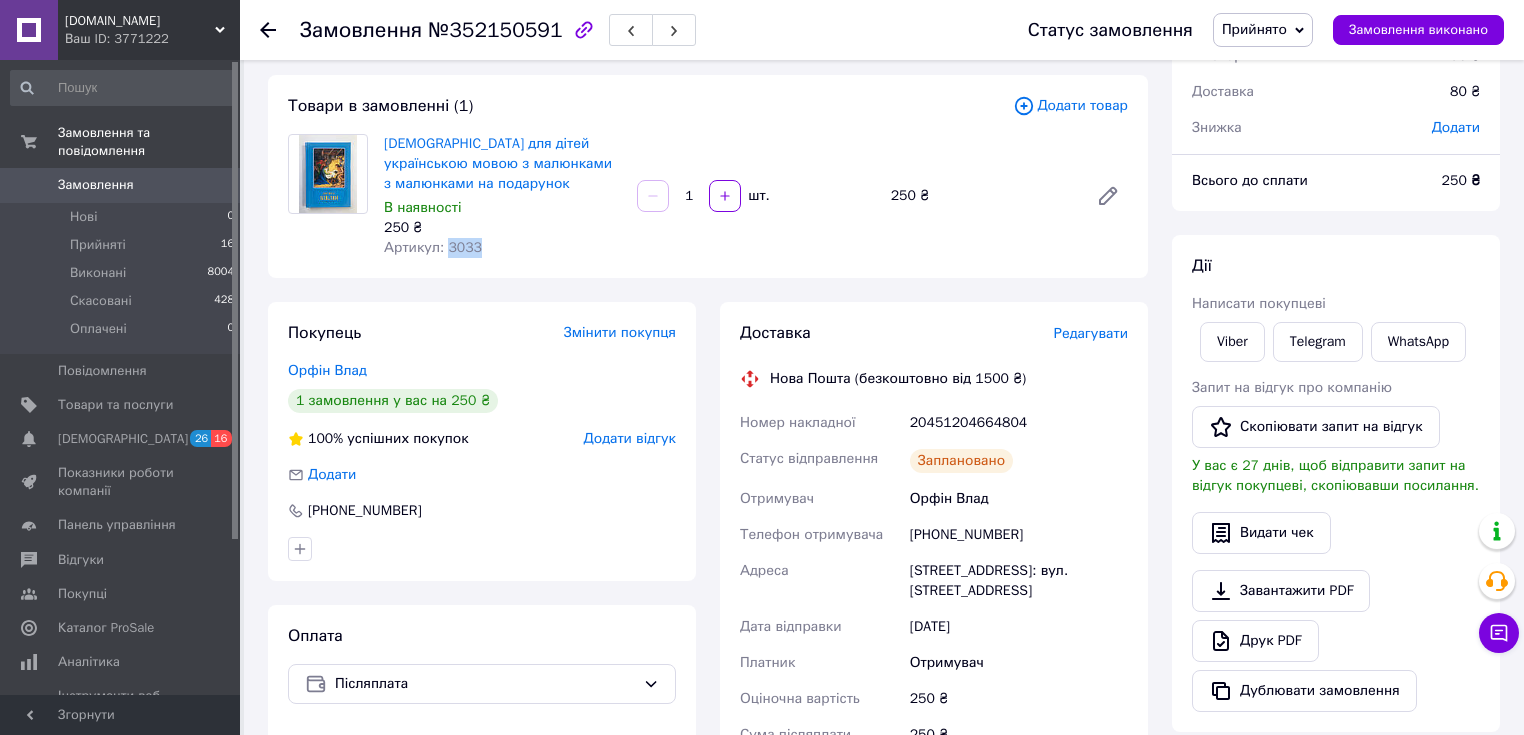 scroll, scrollTop: 320, scrollLeft: 0, axis: vertical 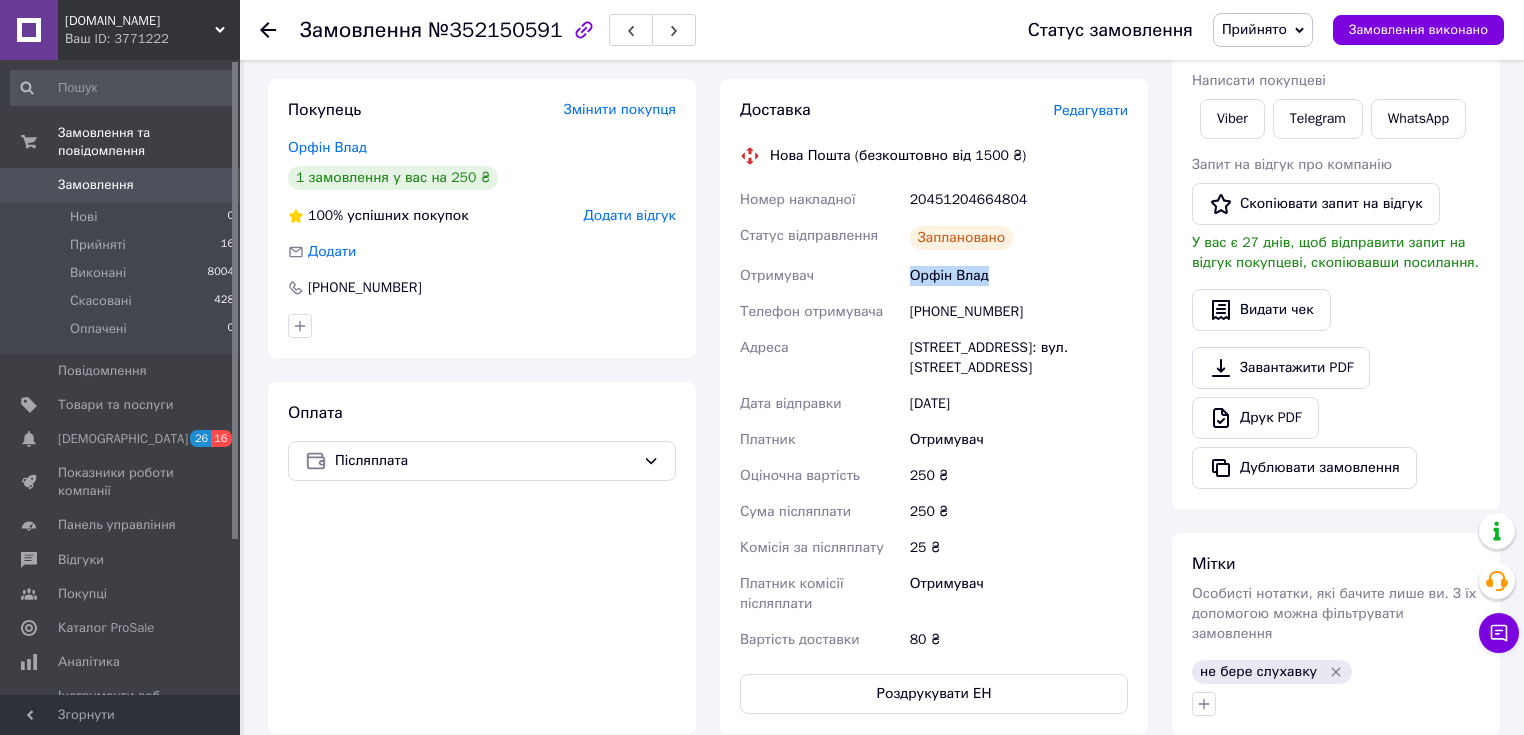 drag, startPoint x: 909, startPoint y: 280, endPoint x: 1012, endPoint y: 284, distance: 103.077644 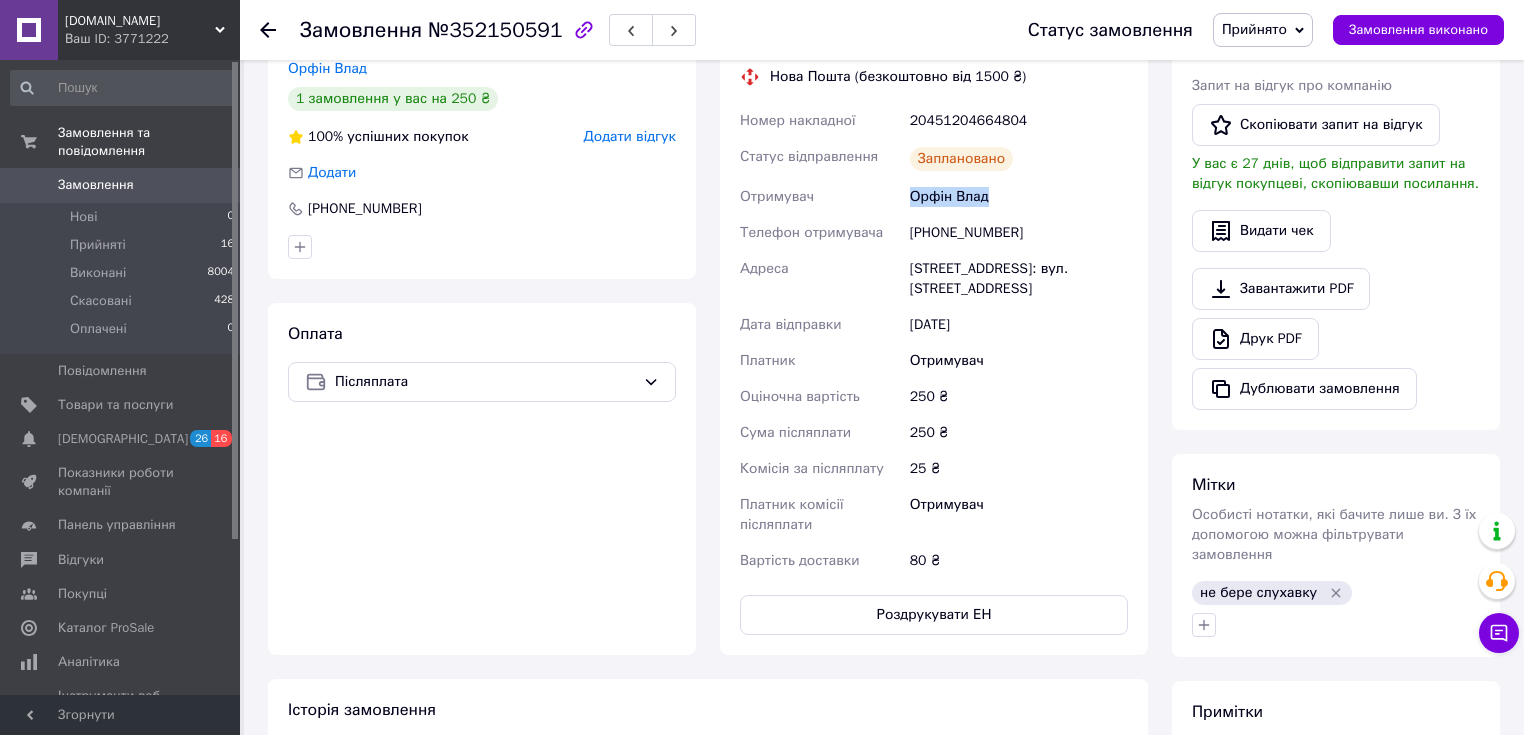 scroll, scrollTop: 400, scrollLeft: 0, axis: vertical 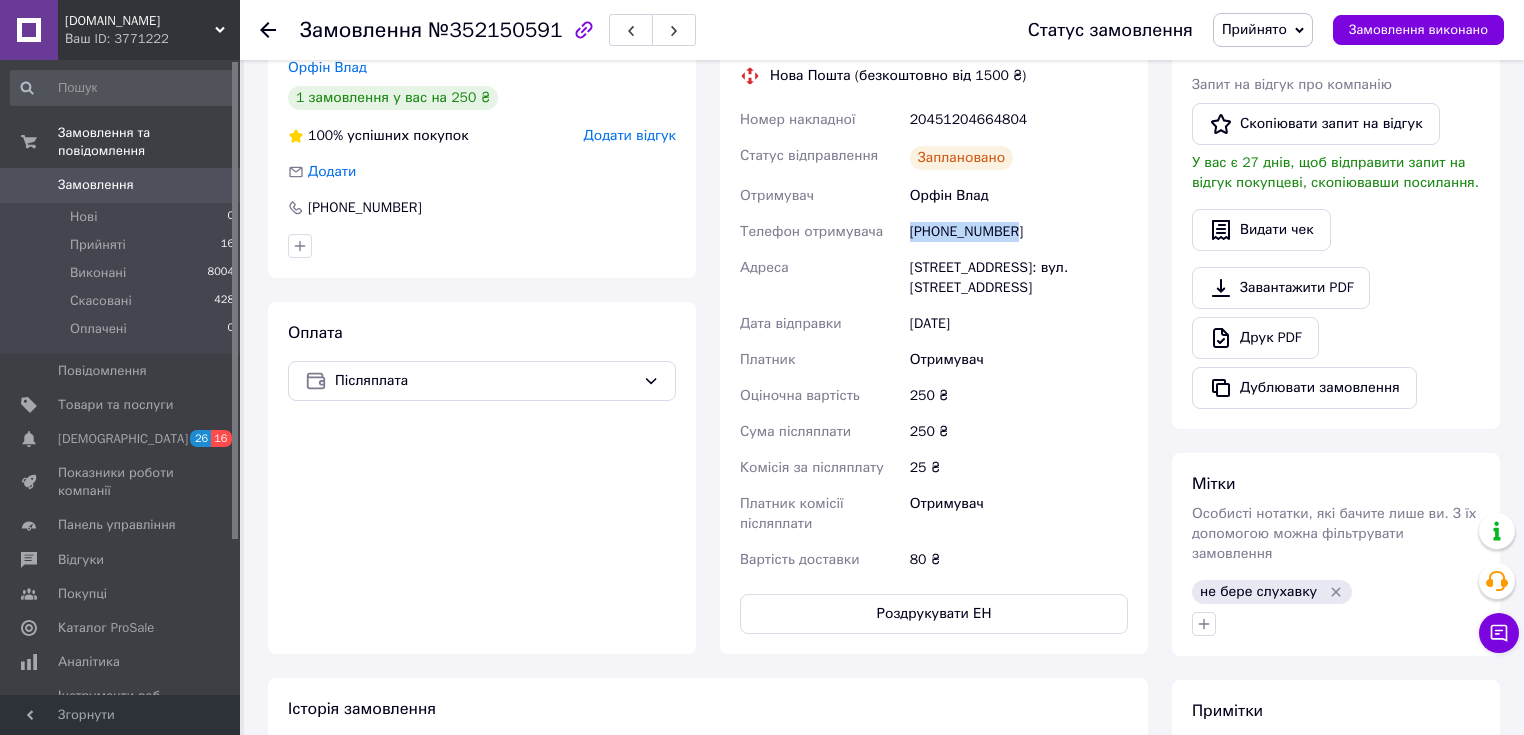 drag, startPoint x: 909, startPoint y: 231, endPoint x: 1036, endPoint y: 240, distance: 127.3185 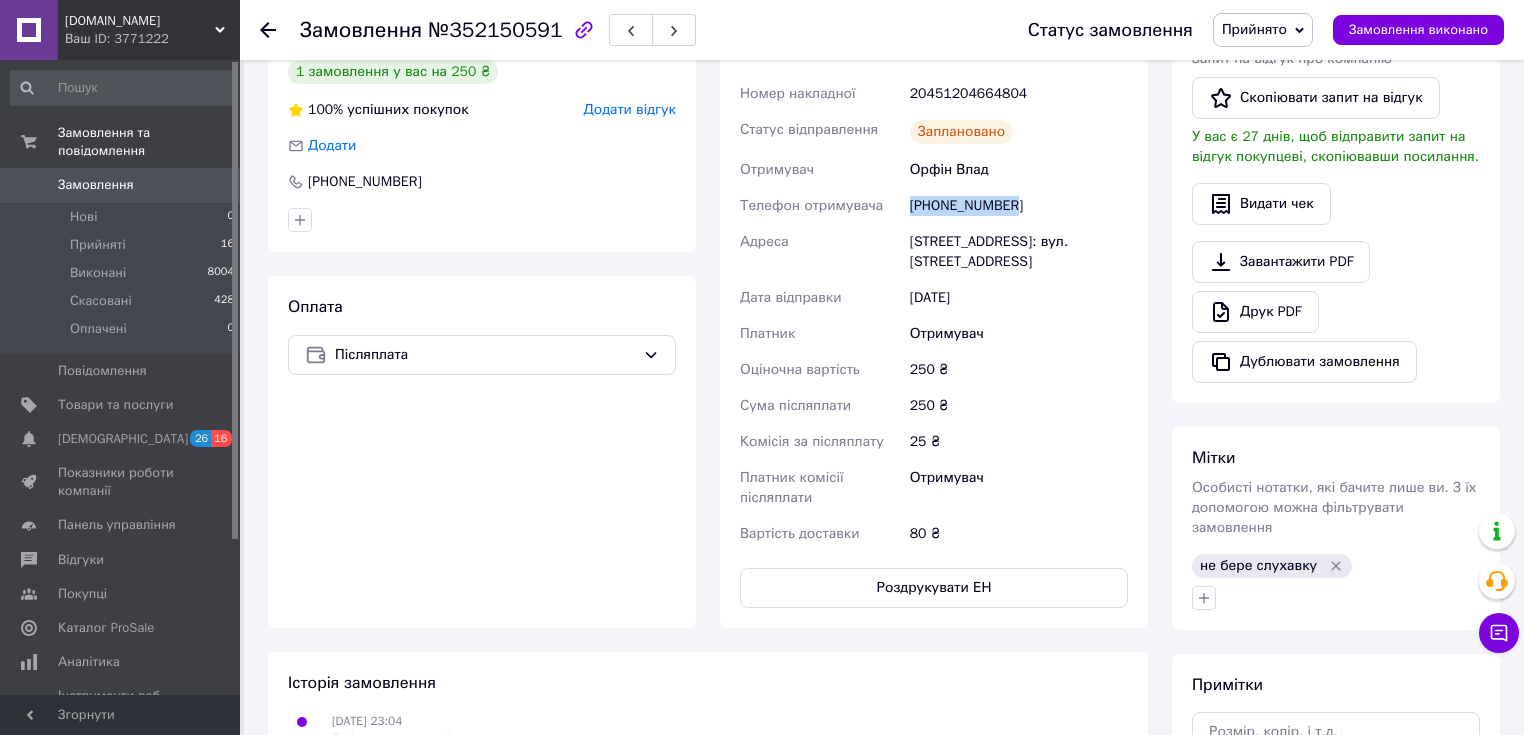 scroll, scrollTop: 400, scrollLeft: 0, axis: vertical 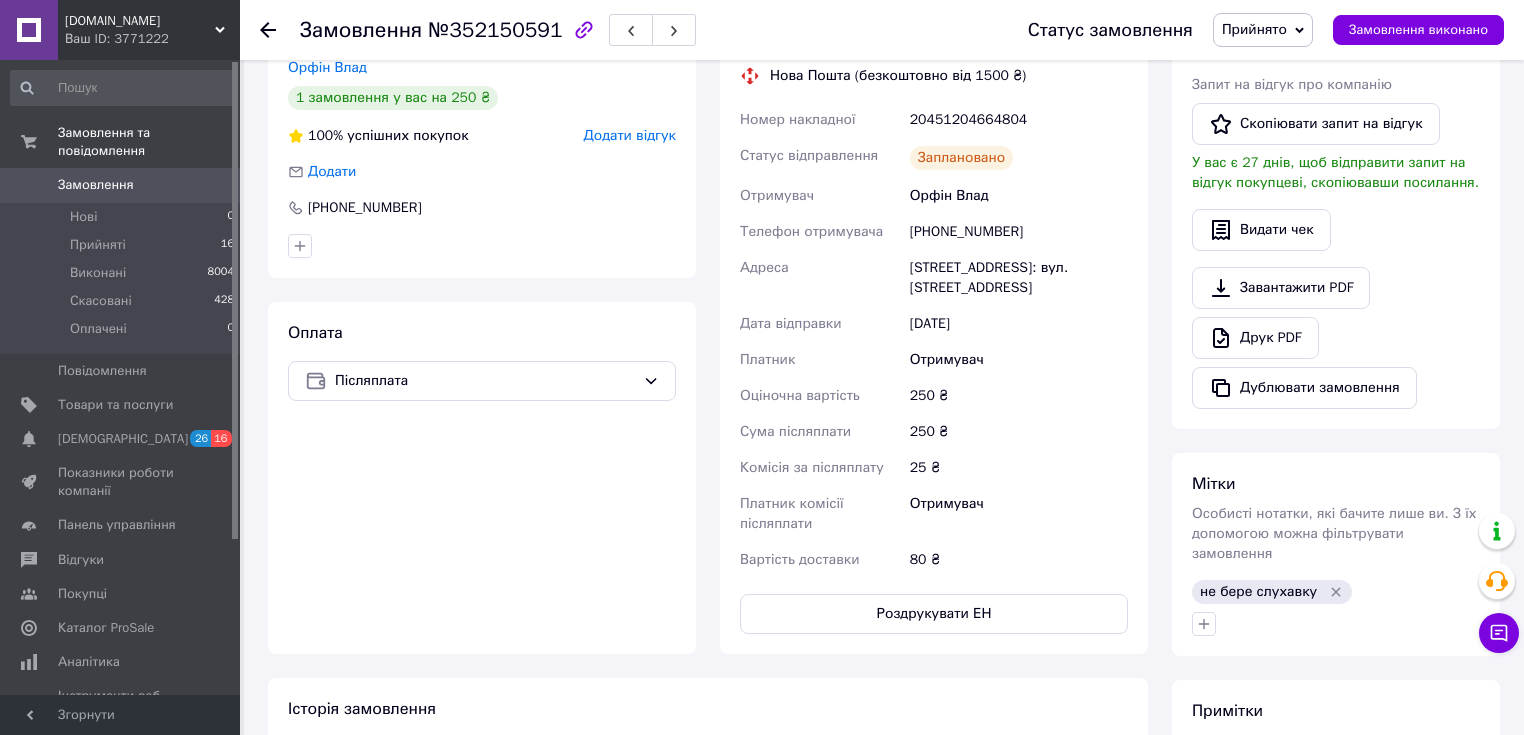 click on "20451204664804" at bounding box center (1019, 120) 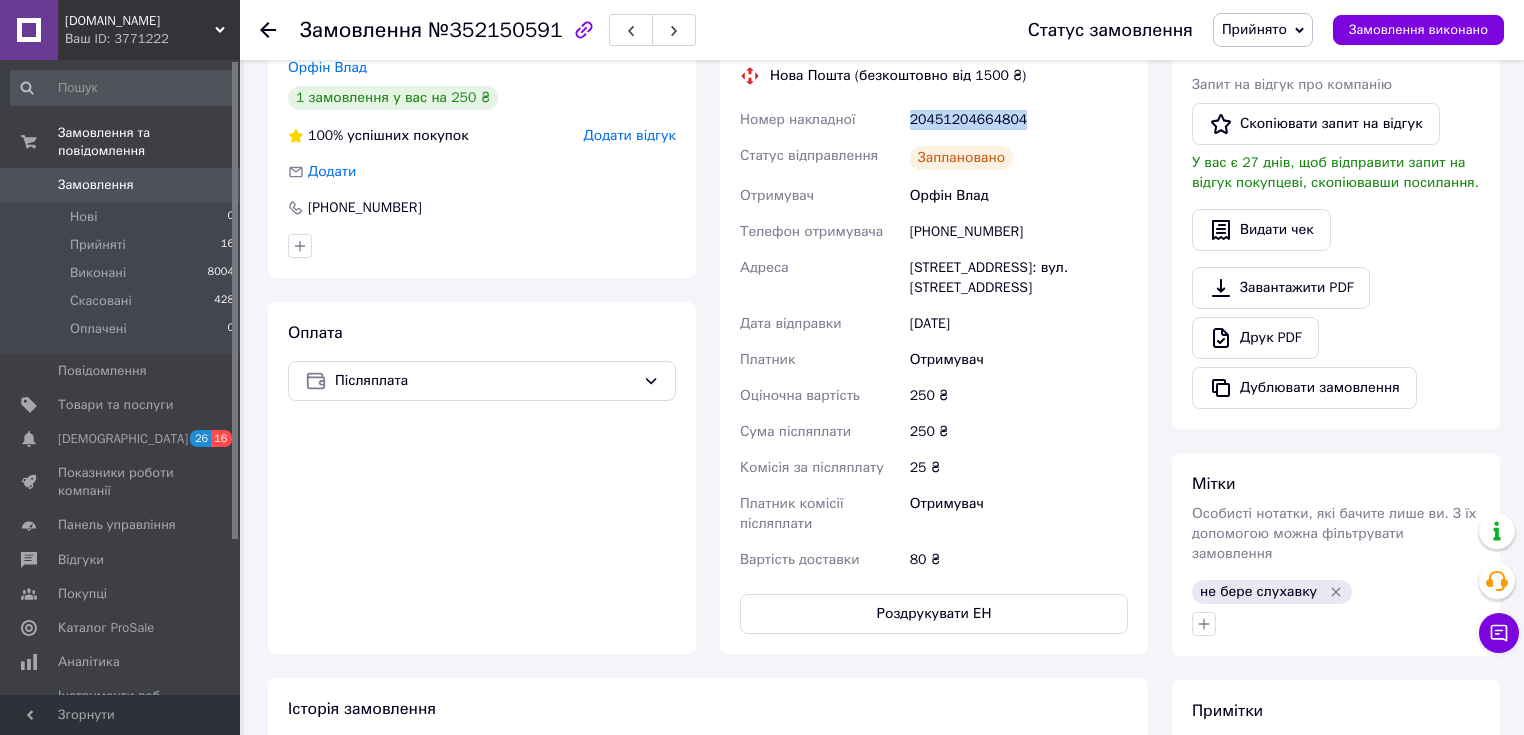 click on "20451204664804" at bounding box center (1019, 120) 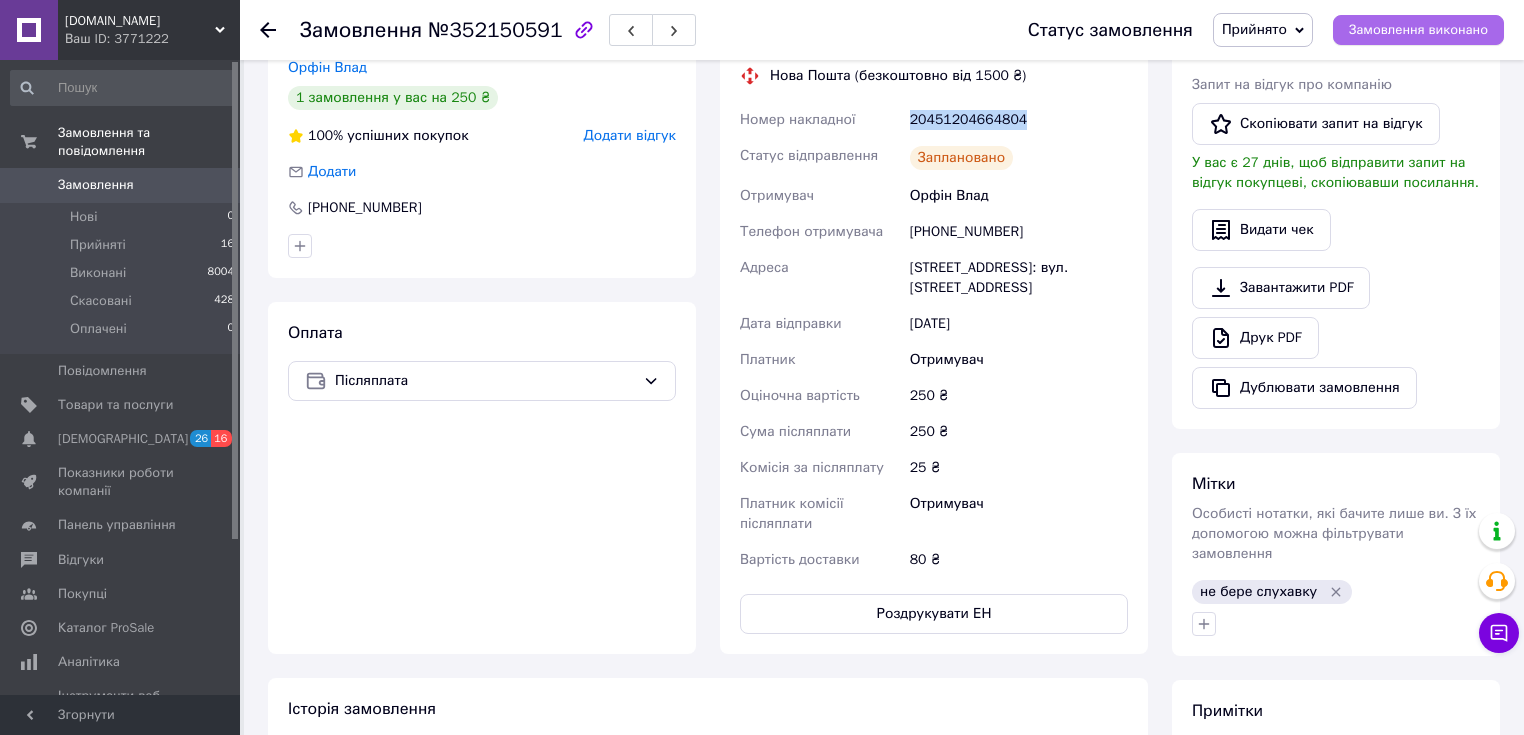 click on "Замовлення виконано" at bounding box center (1418, 30) 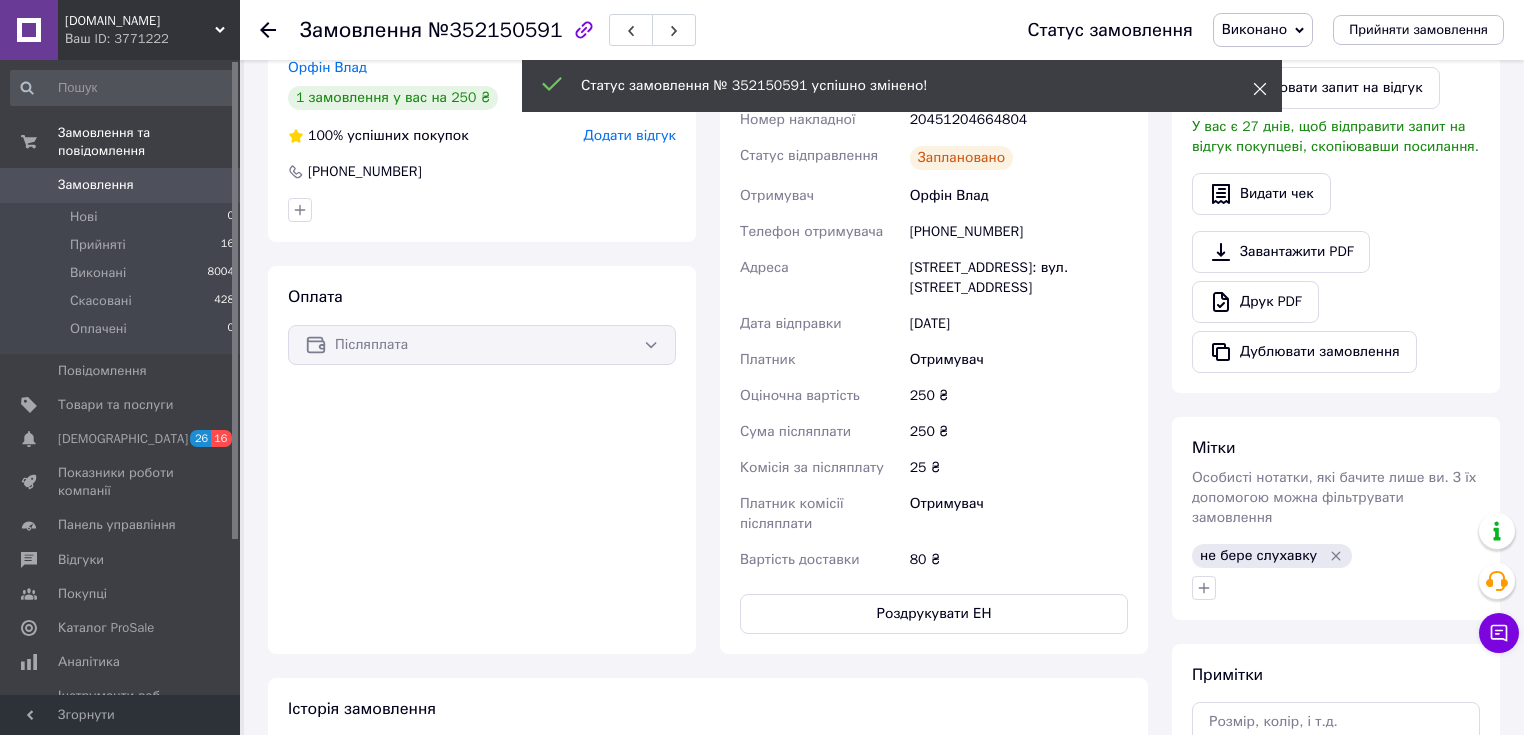 click 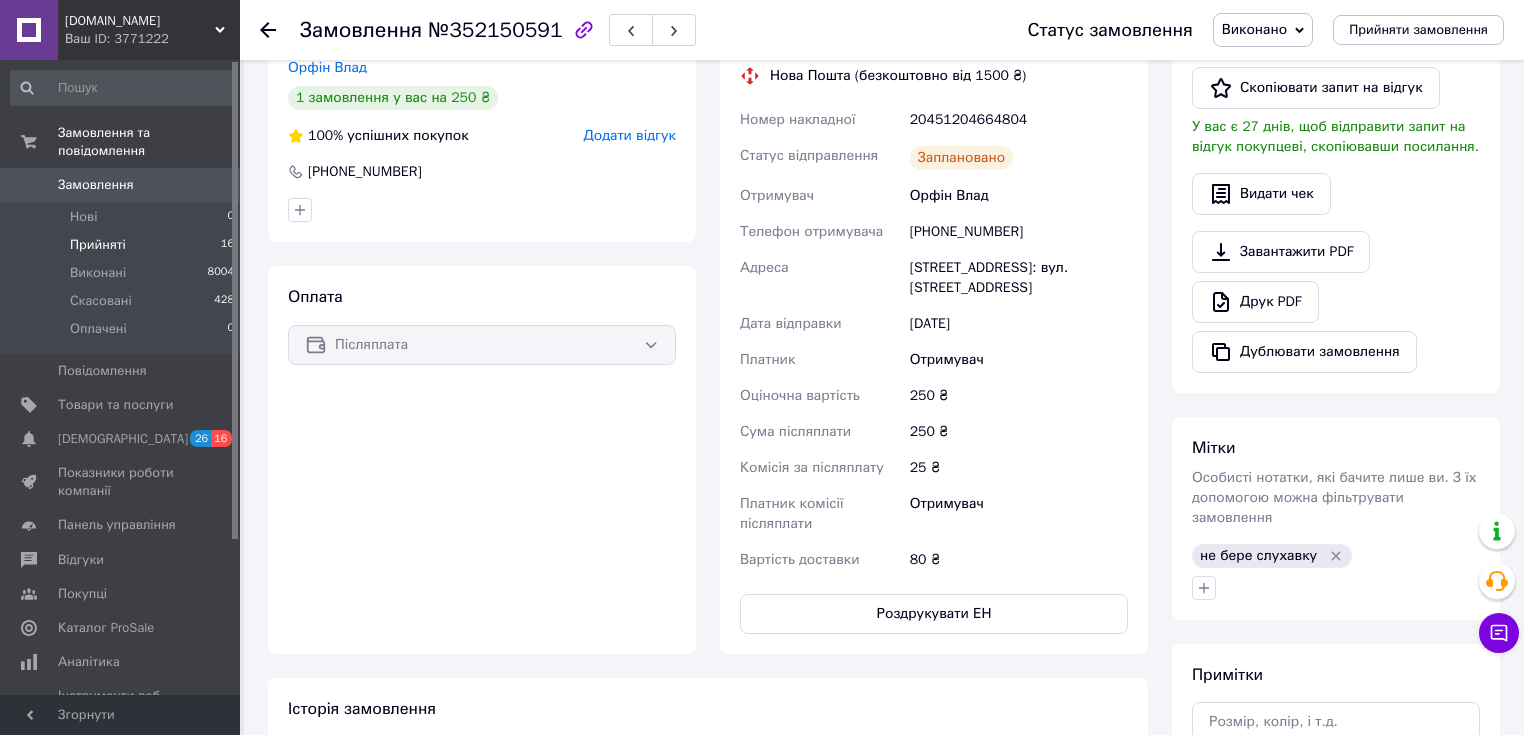 click on "Прийняті 16" at bounding box center (123, 245) 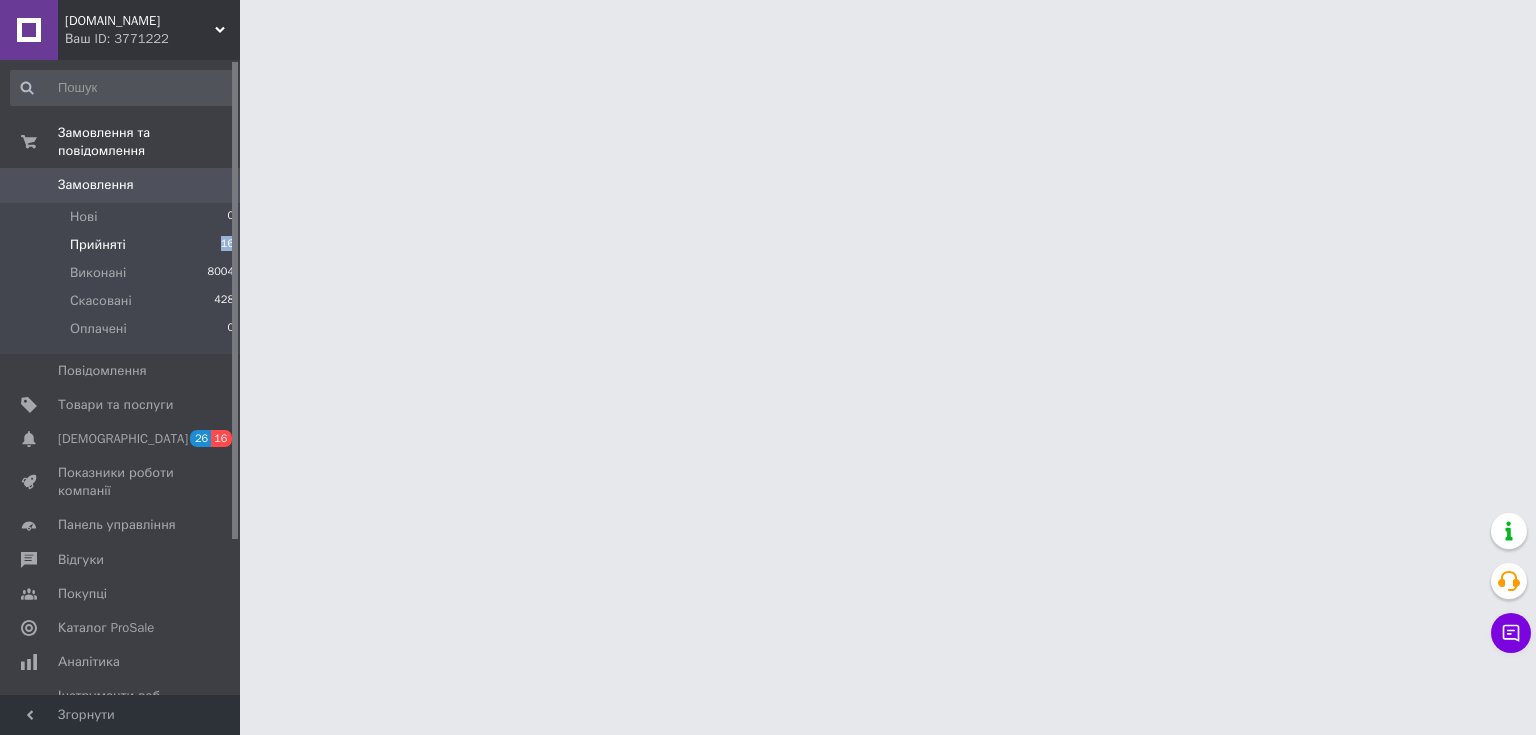click on "Прийняті 16" at bounding box center [123, 245] 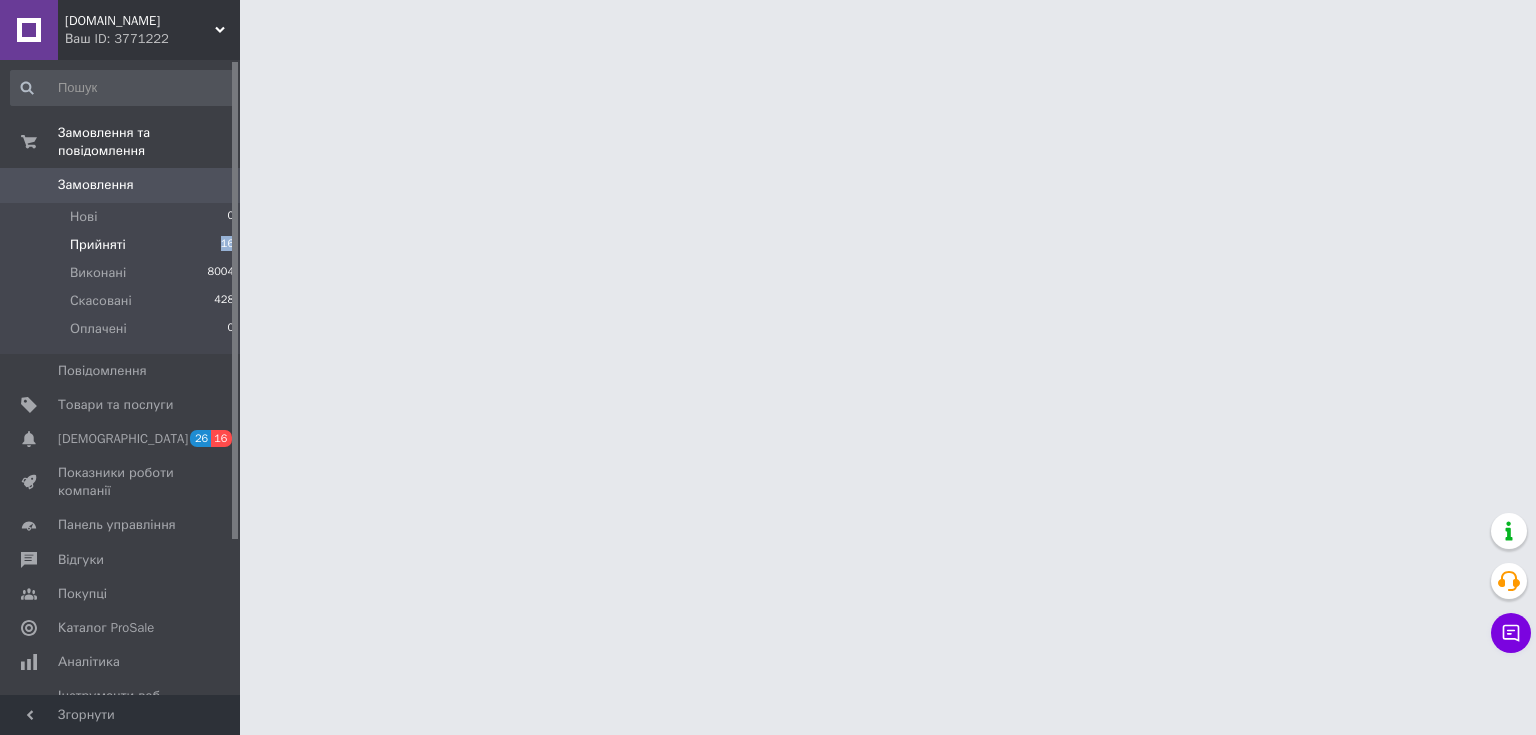 click on "Прийняті 16" at bounding box center (123, 245) 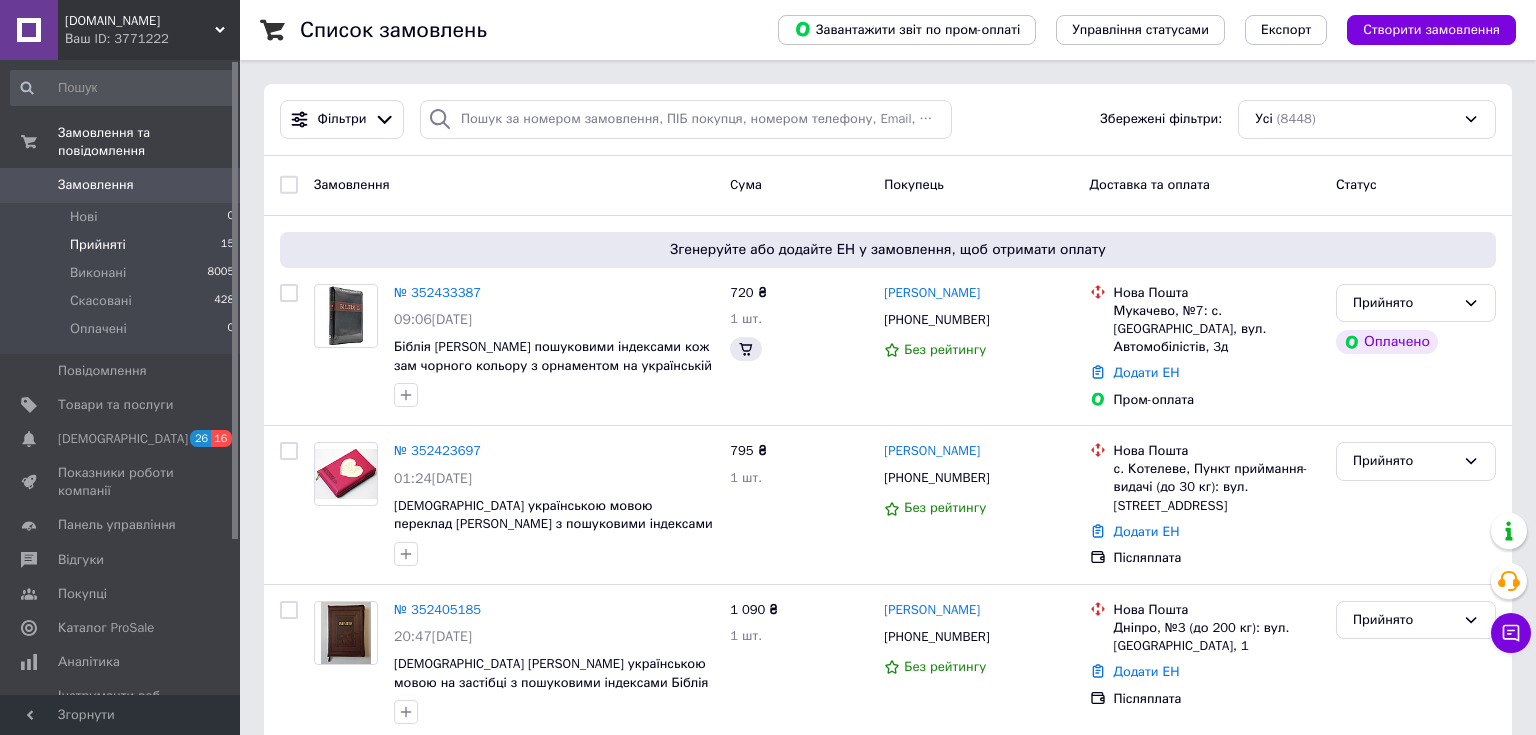 click on "Прийняті 15" at bounding box center (123, 245) 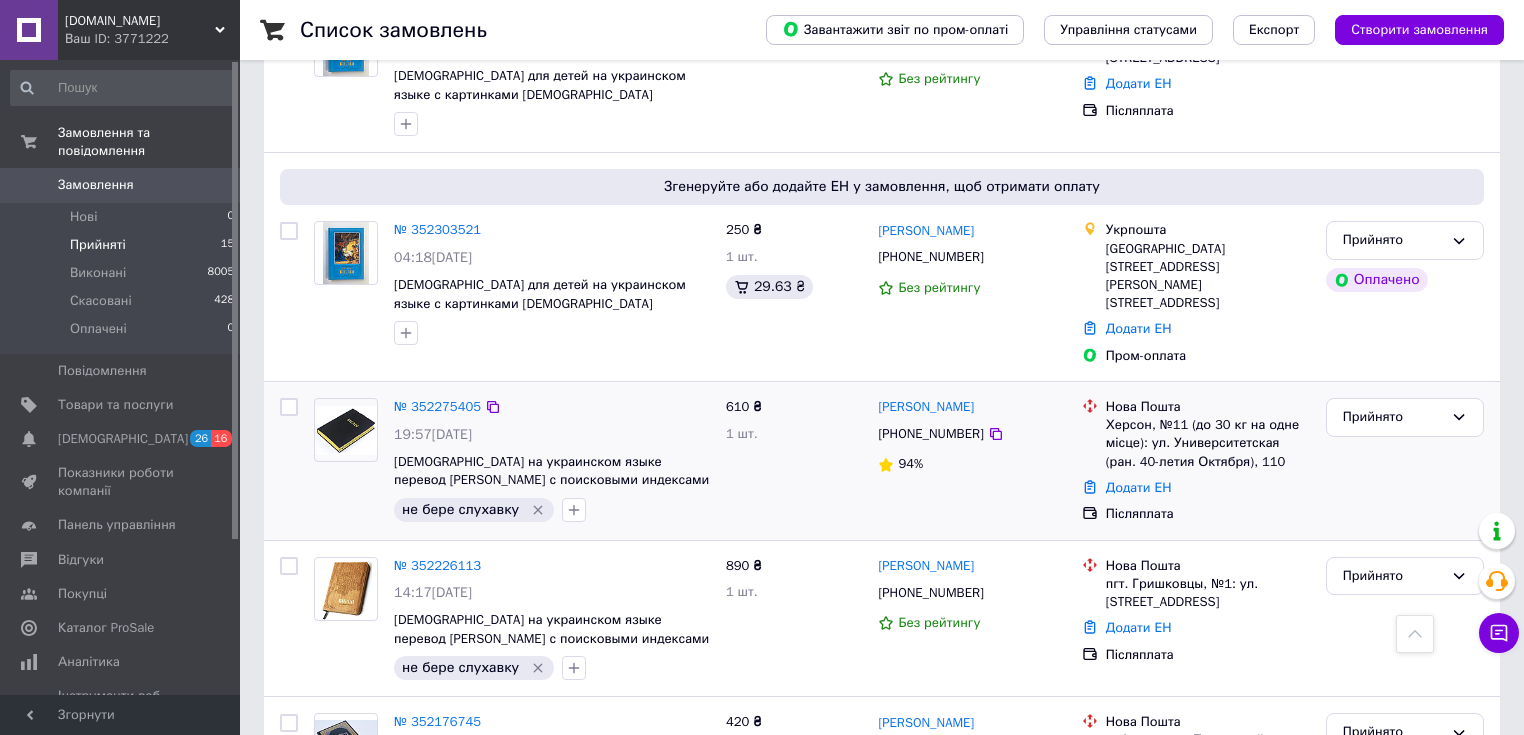 scroll, scrollTop: 1840, scrollLeft: 0, axis: vertical 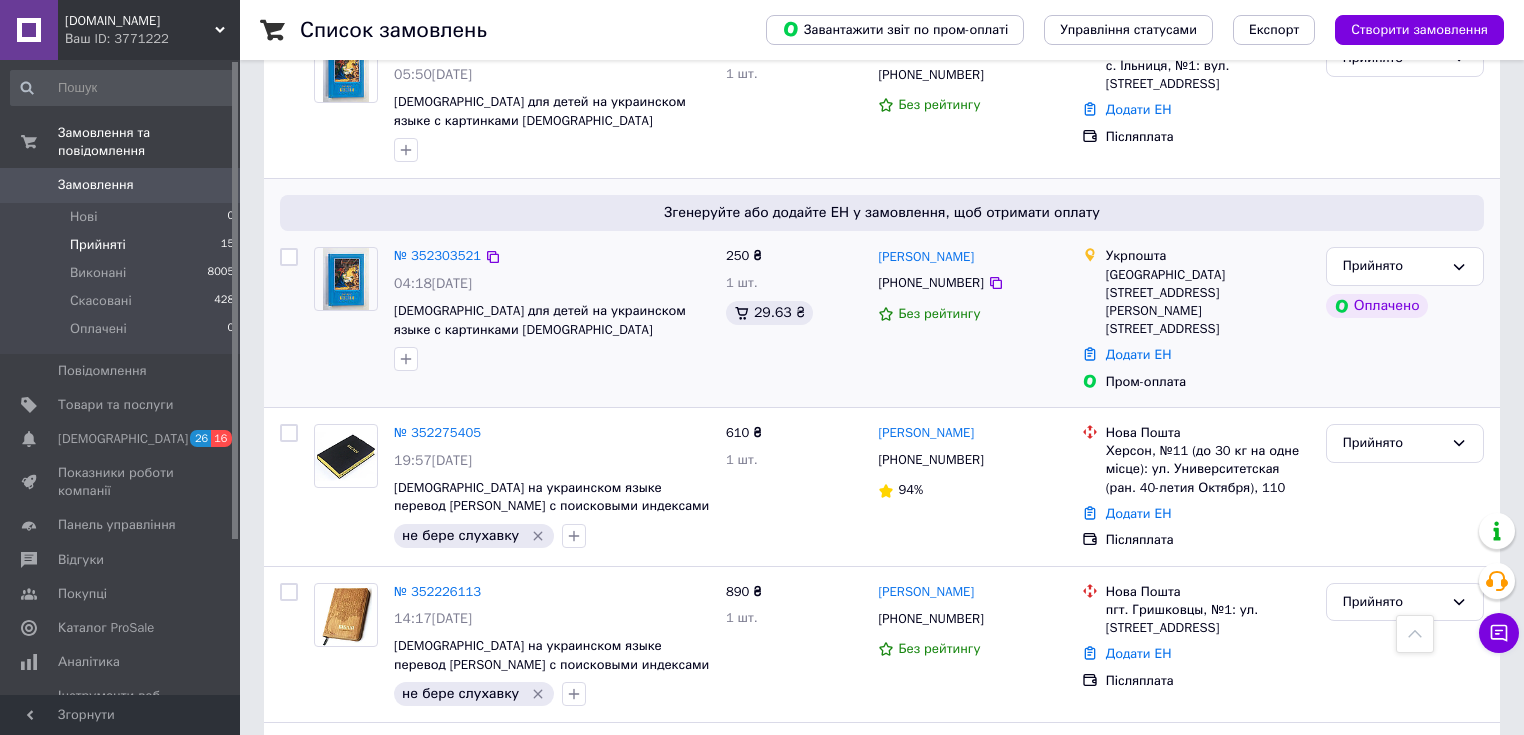 click at bounding box center (346, 279) 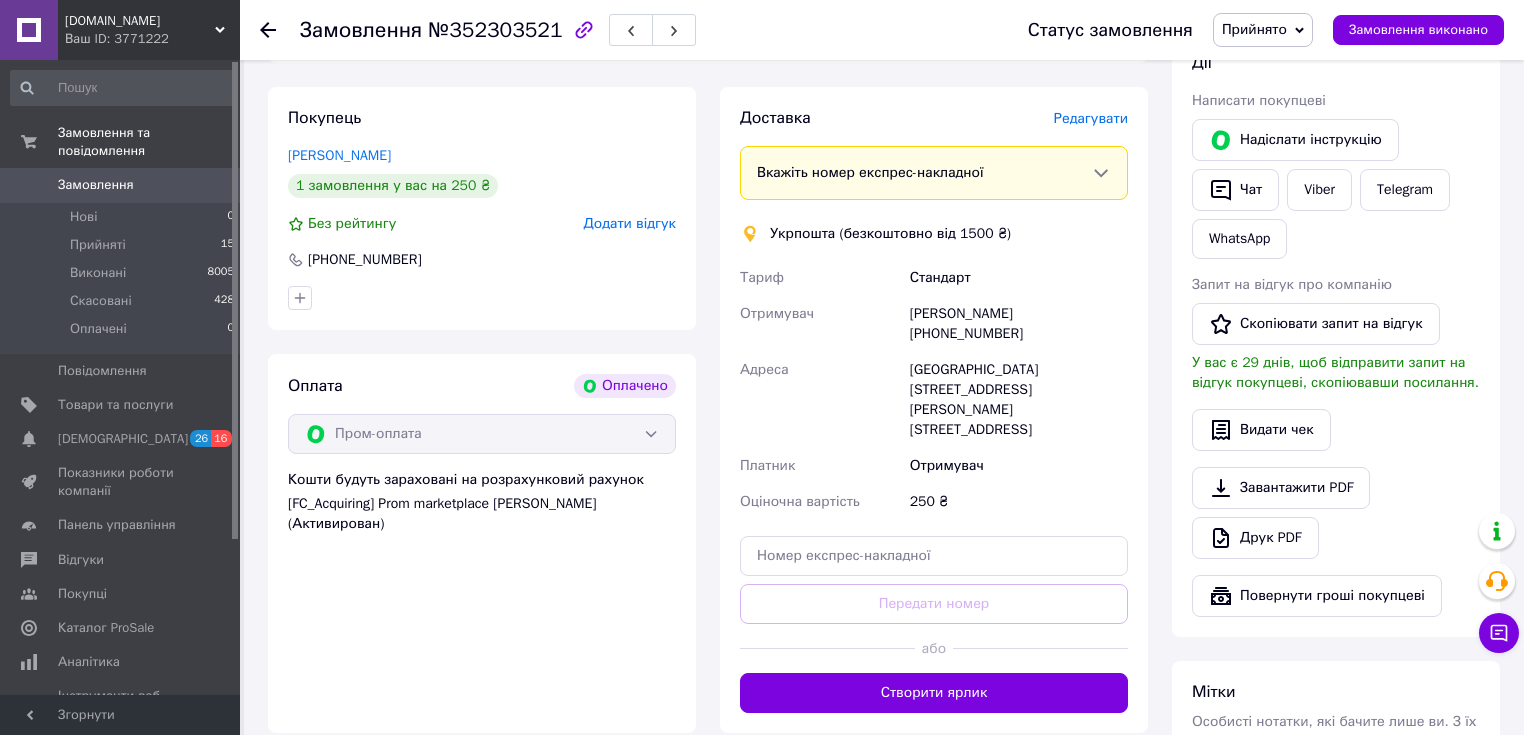 scroll, scrollTop: 400, scrollLeft: 0, axis: vertical 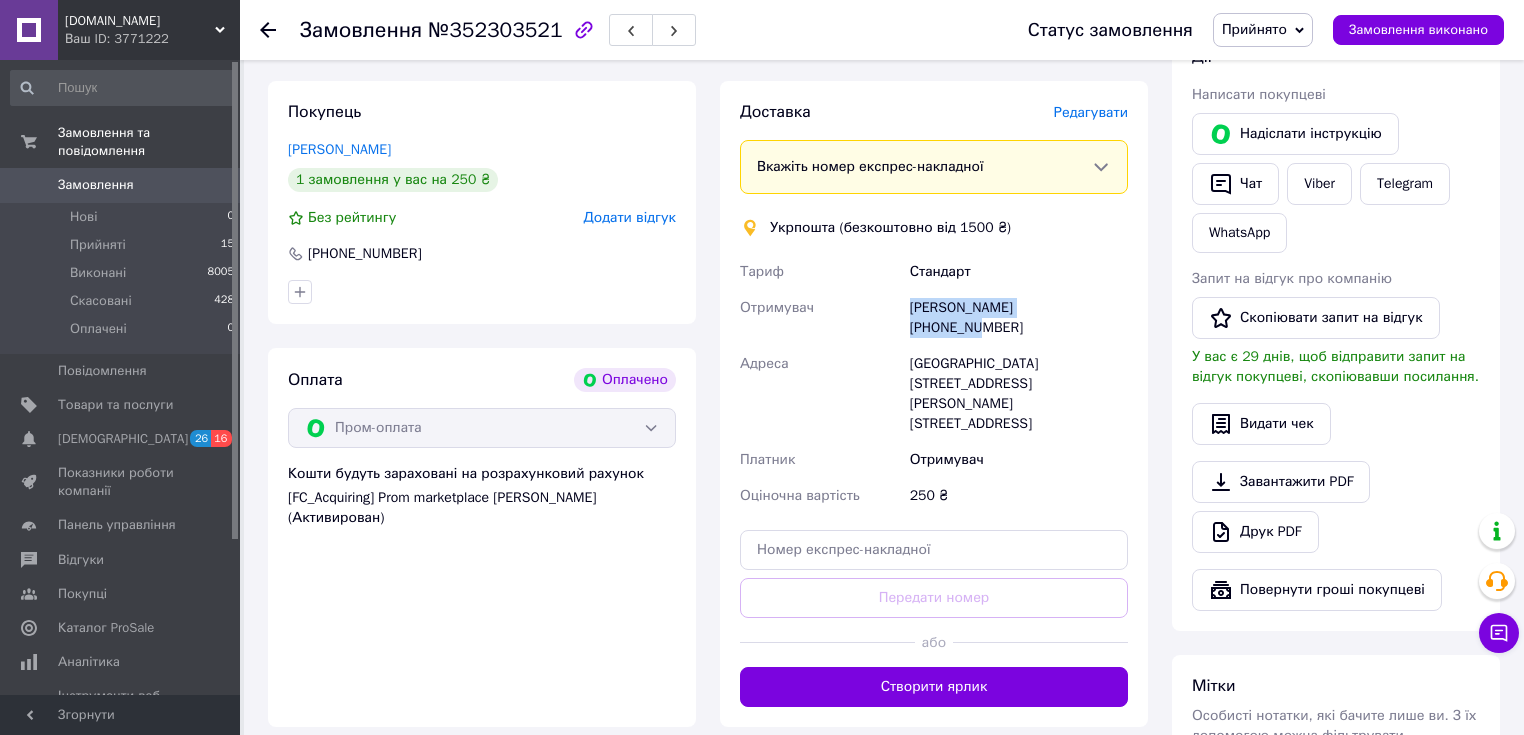 drag, startPoint x: 906, startPoint y: 313, endPoint x: 1089, endPoint y: 321, distance: 183.17477 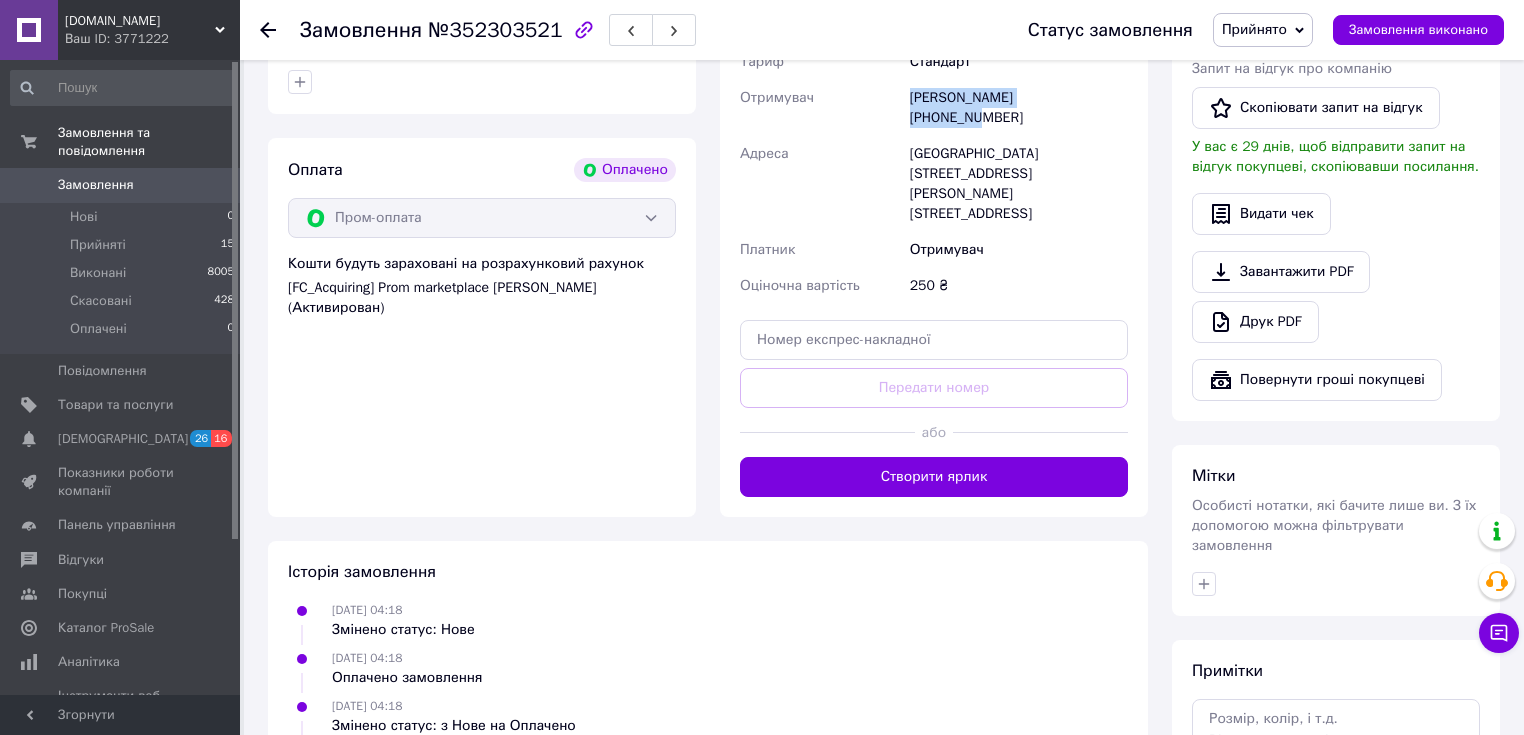 scroll, scrollTop: 640, scrollLeft: 0, axis: vertical 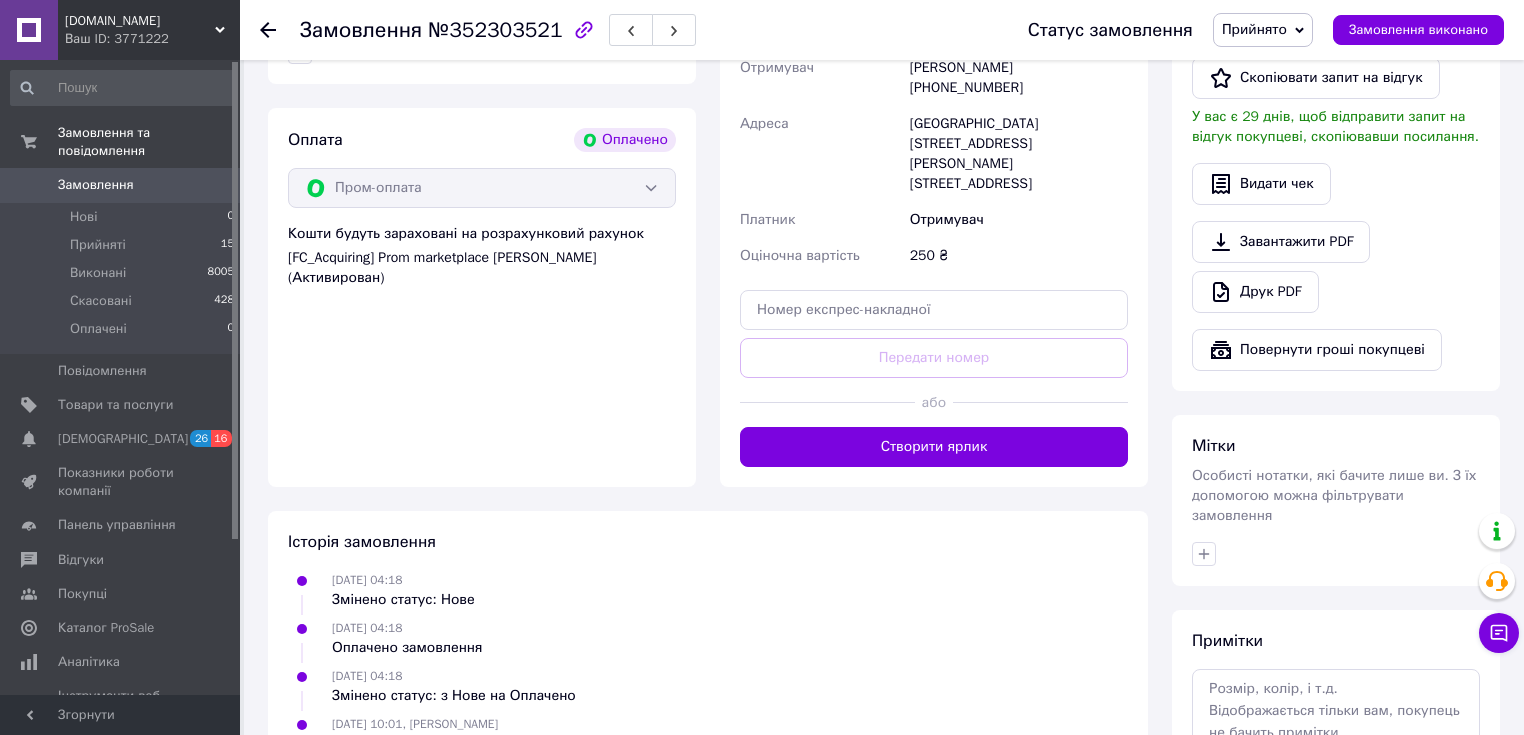 click on "[GEOGRAPHIC_DATA][STREET_ADDRESS] [PERSON_NAME][STREET_ADDRESS]" at bounding box center (1019, 154) 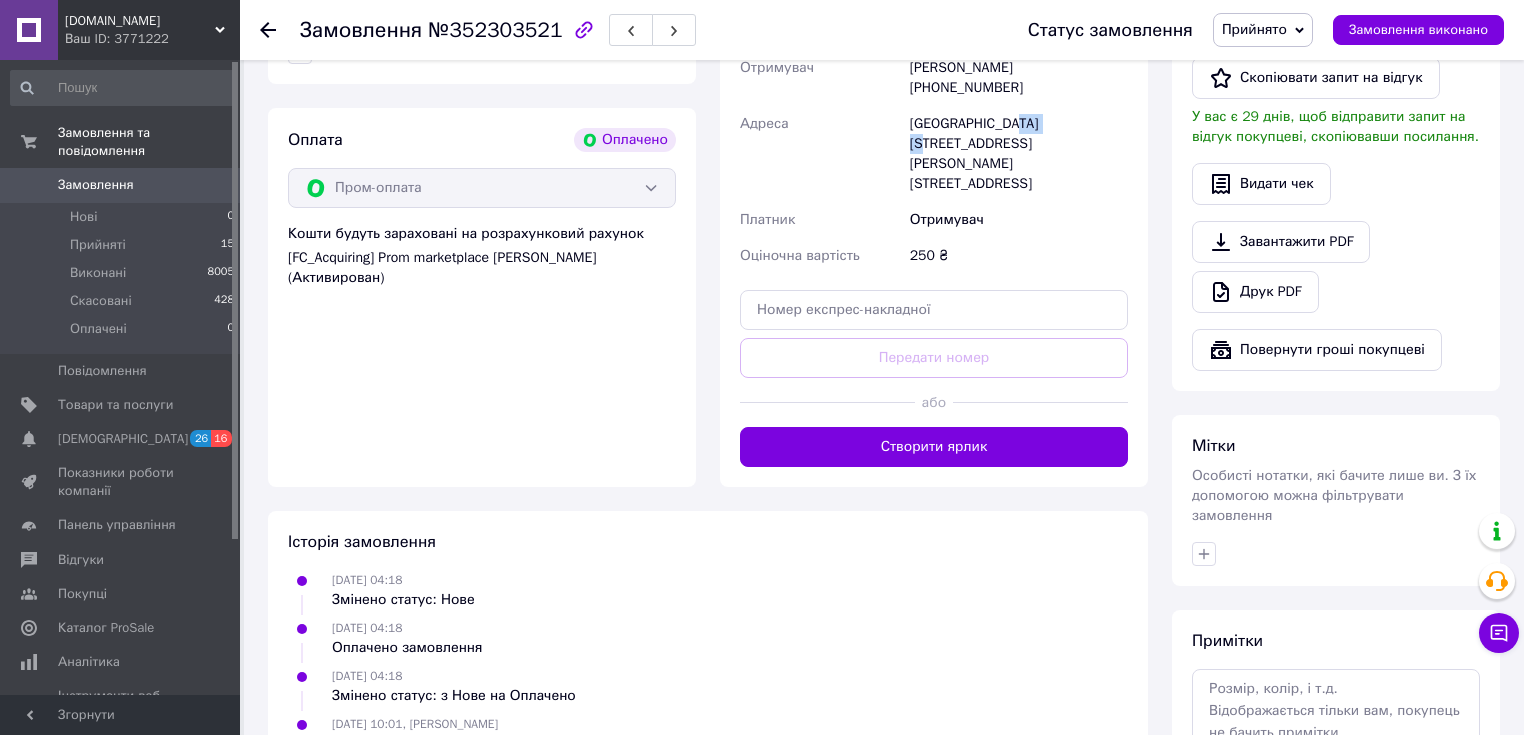 click on "[GEOGRAPHIC_DATA][STREET_ADDRESS] [PERSON_NAME][STREET_ADDRESS]" at bounding box center [1019, 154] 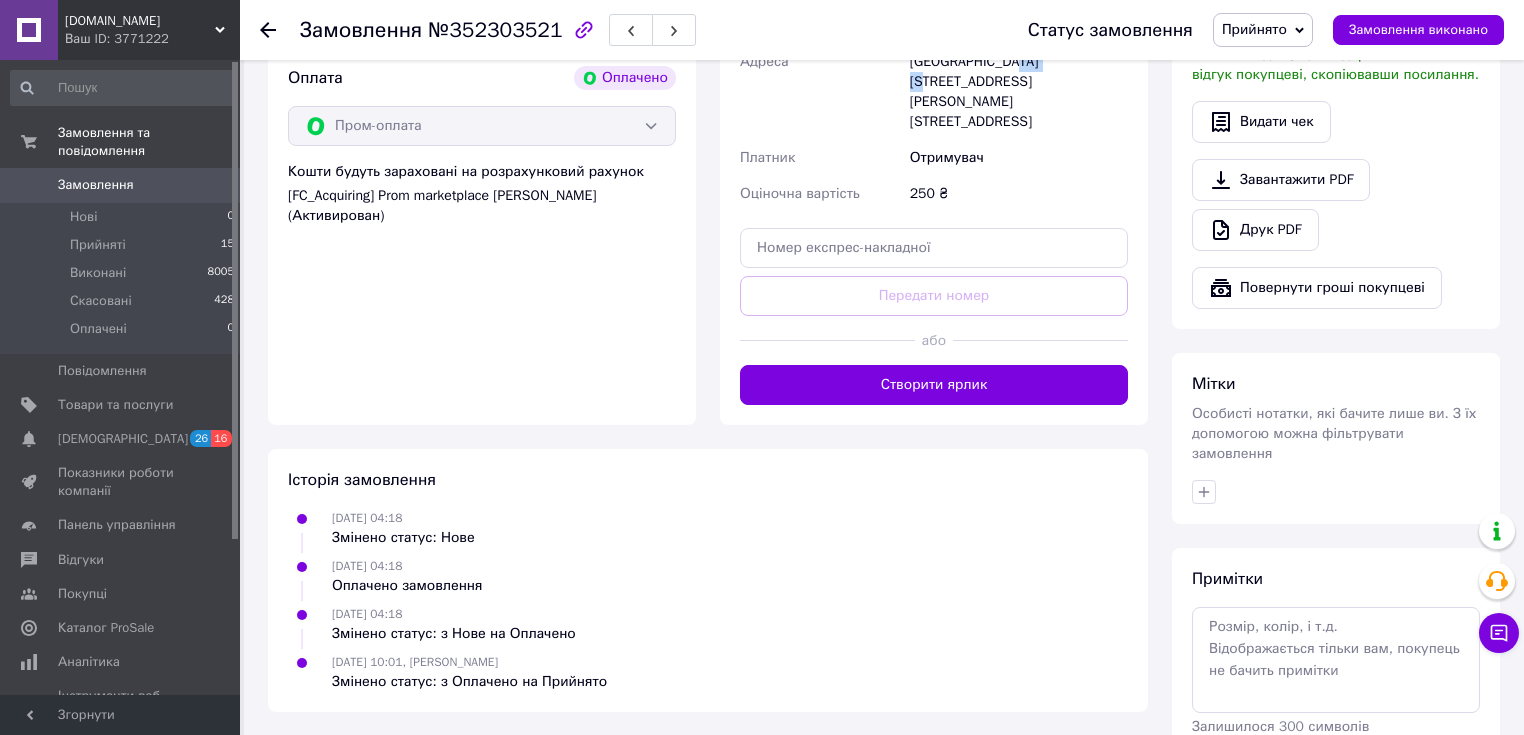 scroll, scrollTop: 782, scrollLeft: 0, axis: vertical 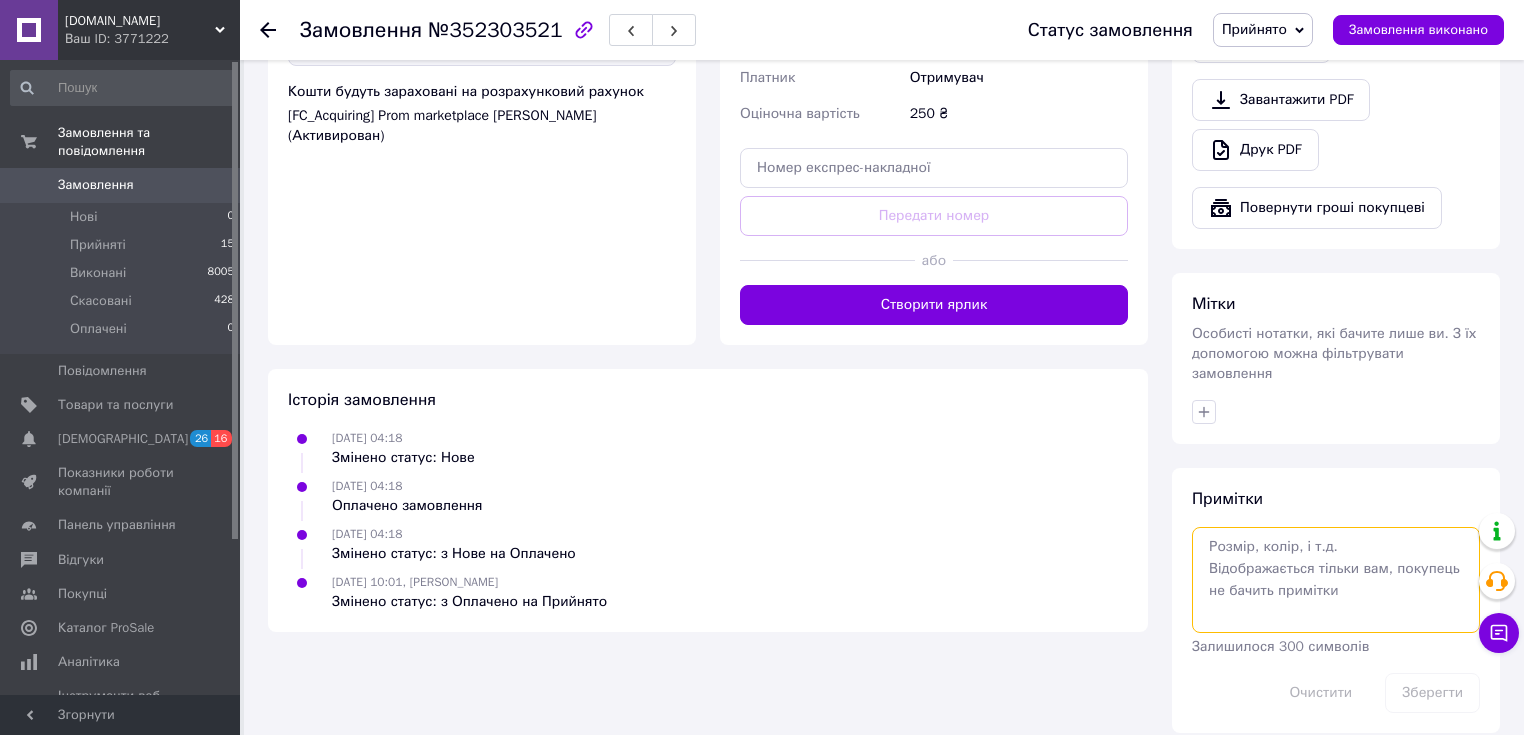 click at bounding box center [1336, 580] 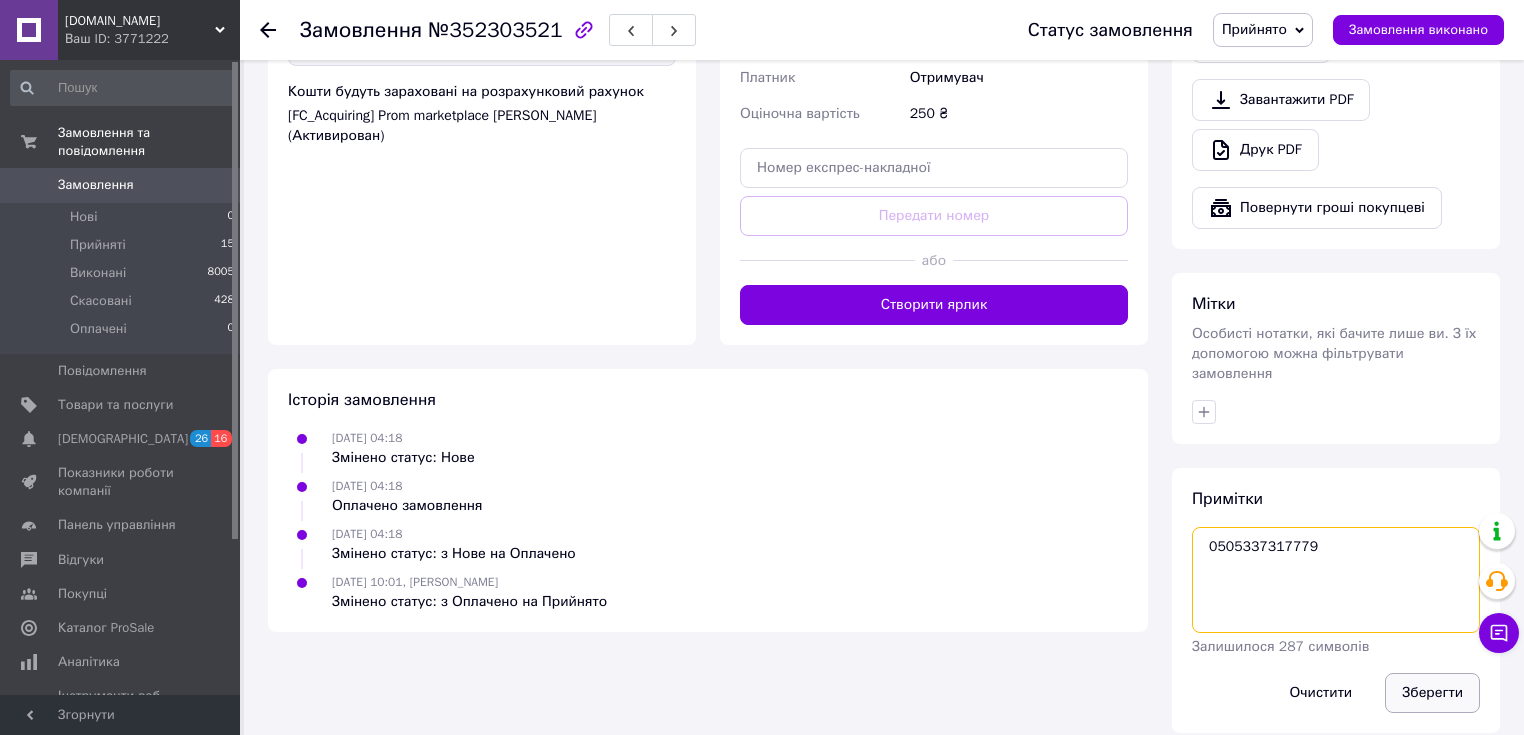 type on "0505337317779" 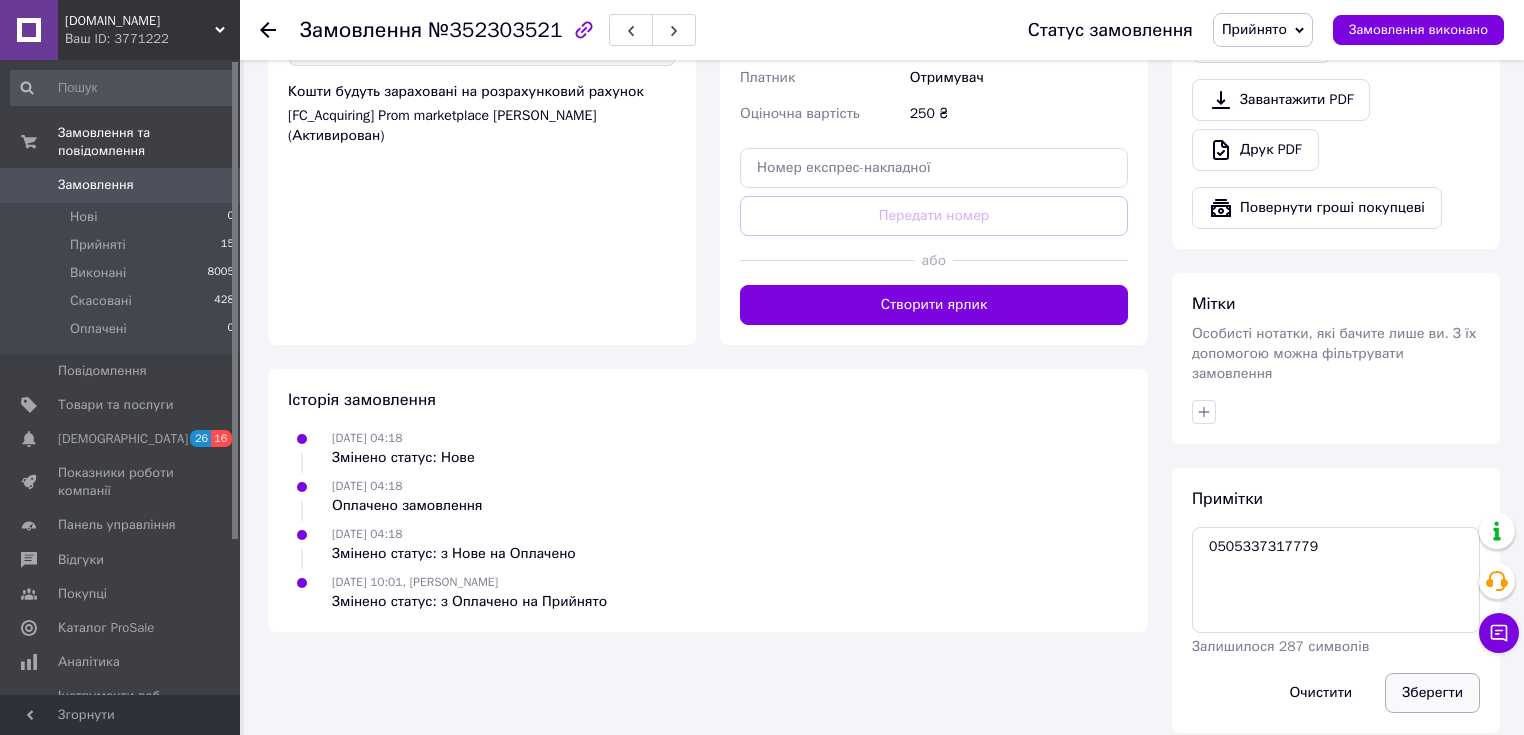 click on "Зберегти" at bounding box center (1432, 693) 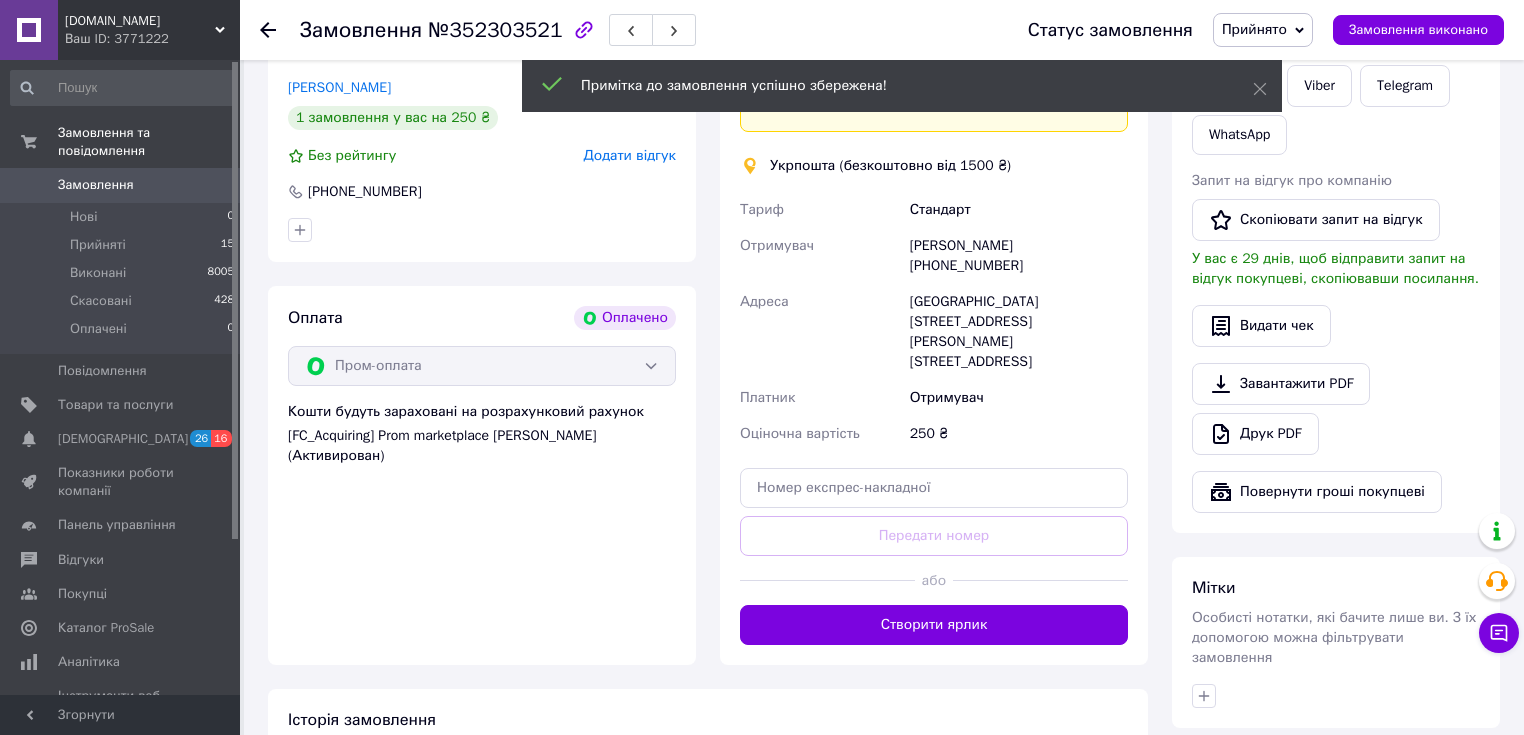 scroll, scrollTop: 142, scrollLeft: 0, axis: vertical 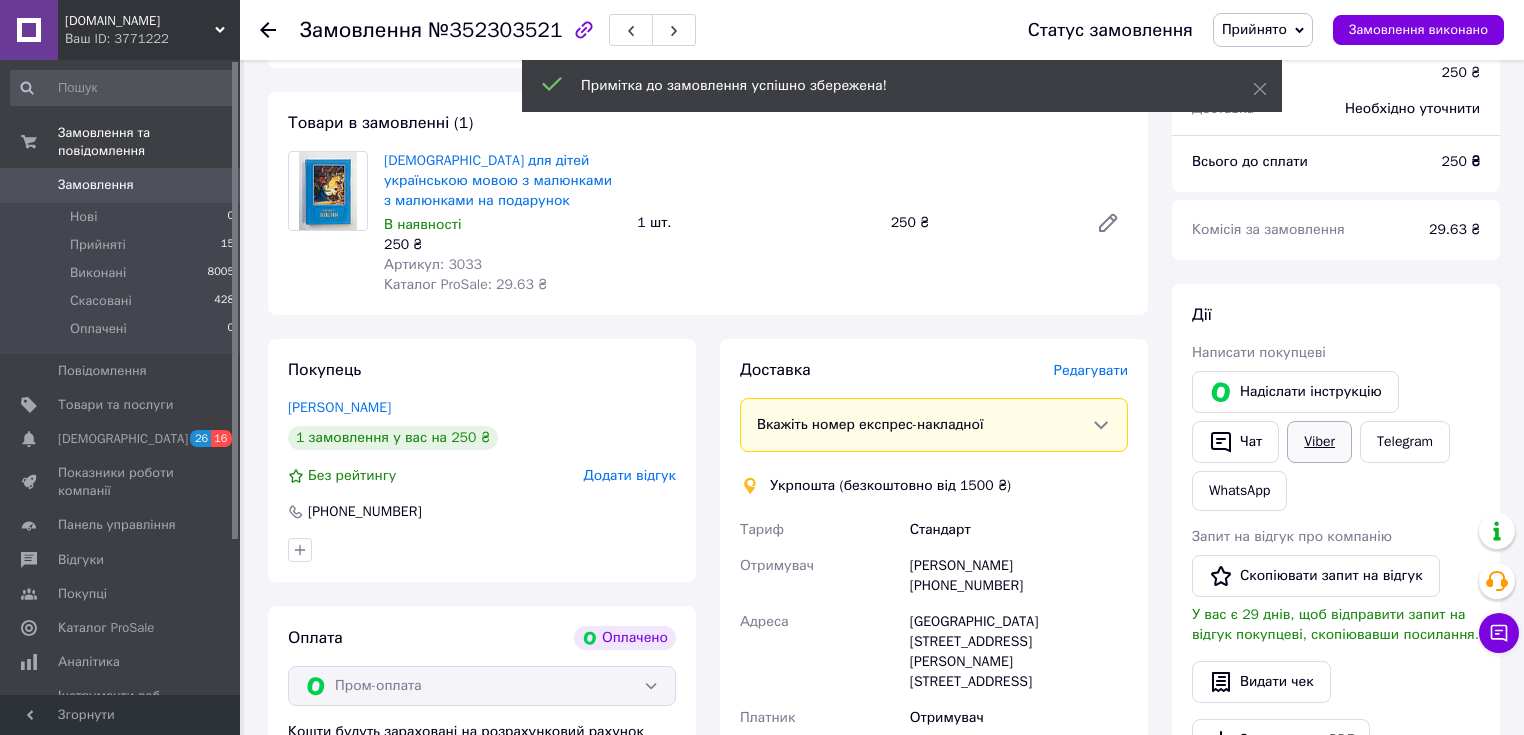 click on "Viber" at bounding box center [1319, 442] 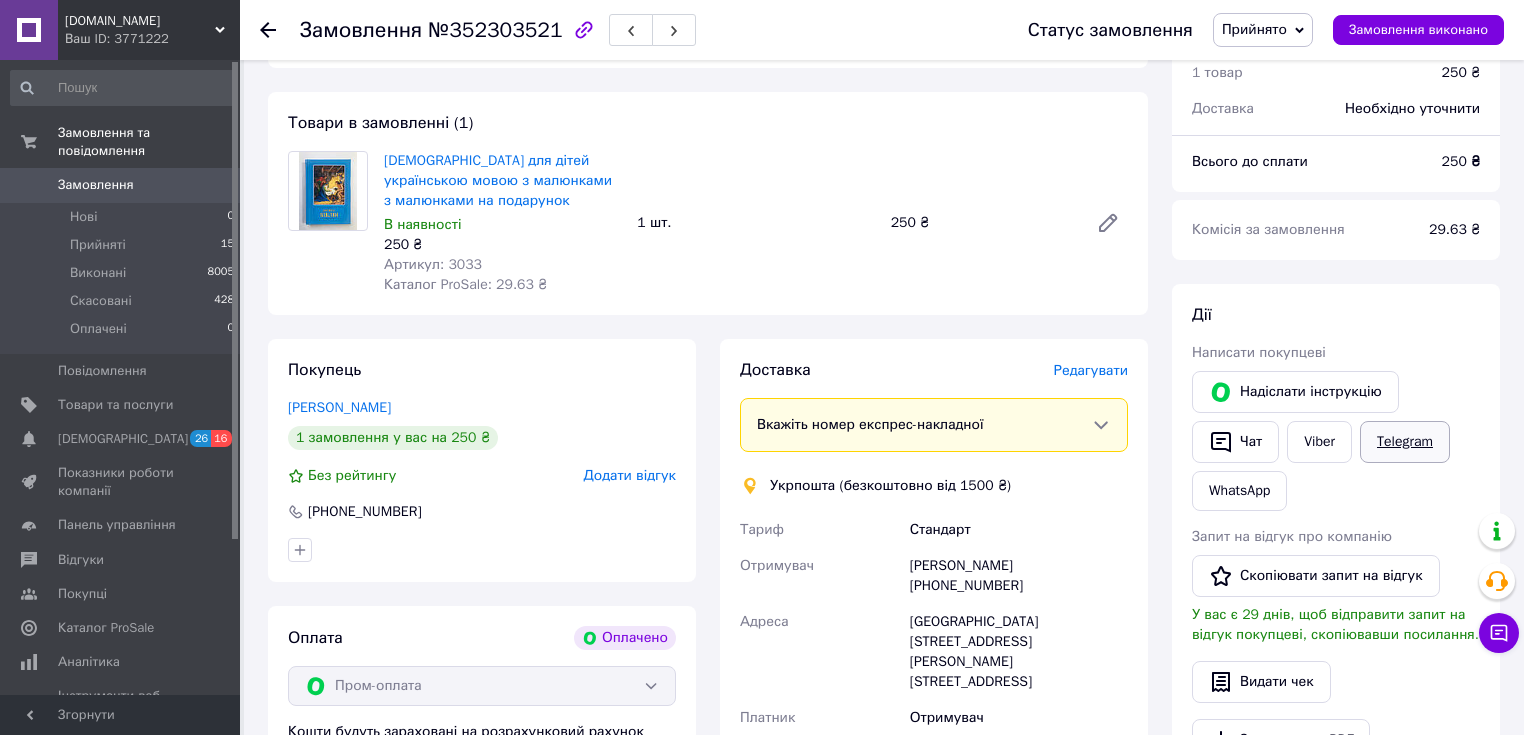 click on "Telegram" at bounding box center [1405, 442] 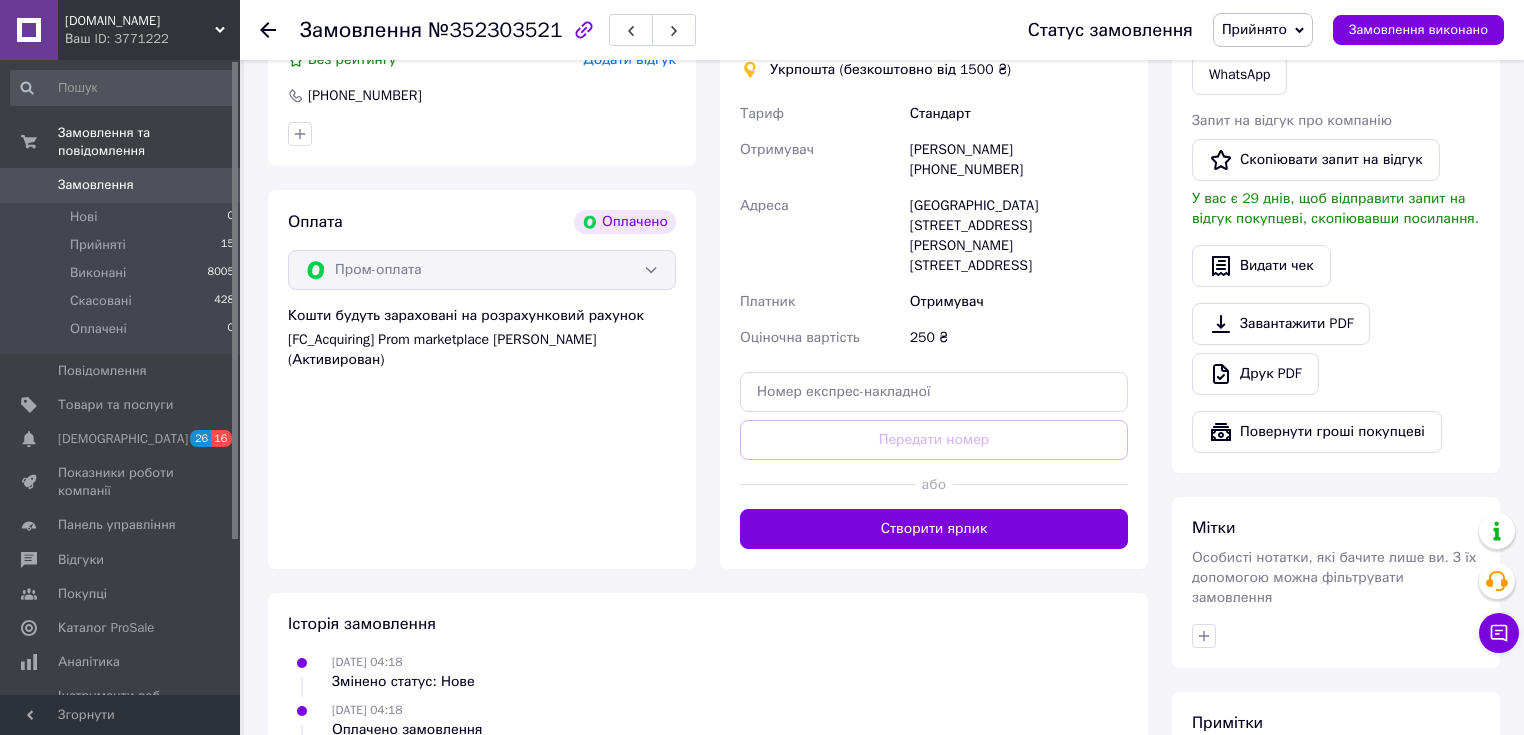 scroll, scrollTop: 782, scrollLeft: 0, axis: vertical 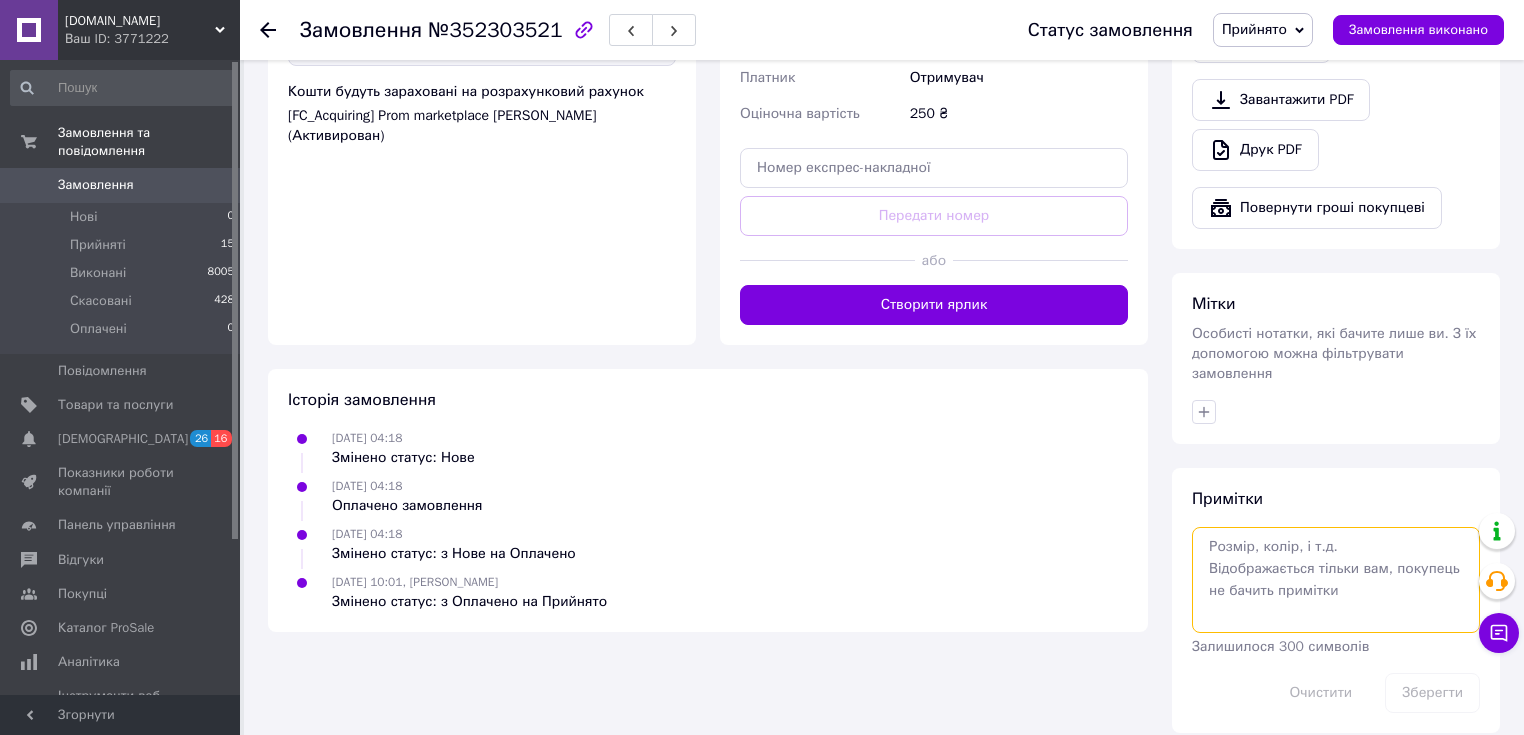 click at bounding box center [1336, 580] 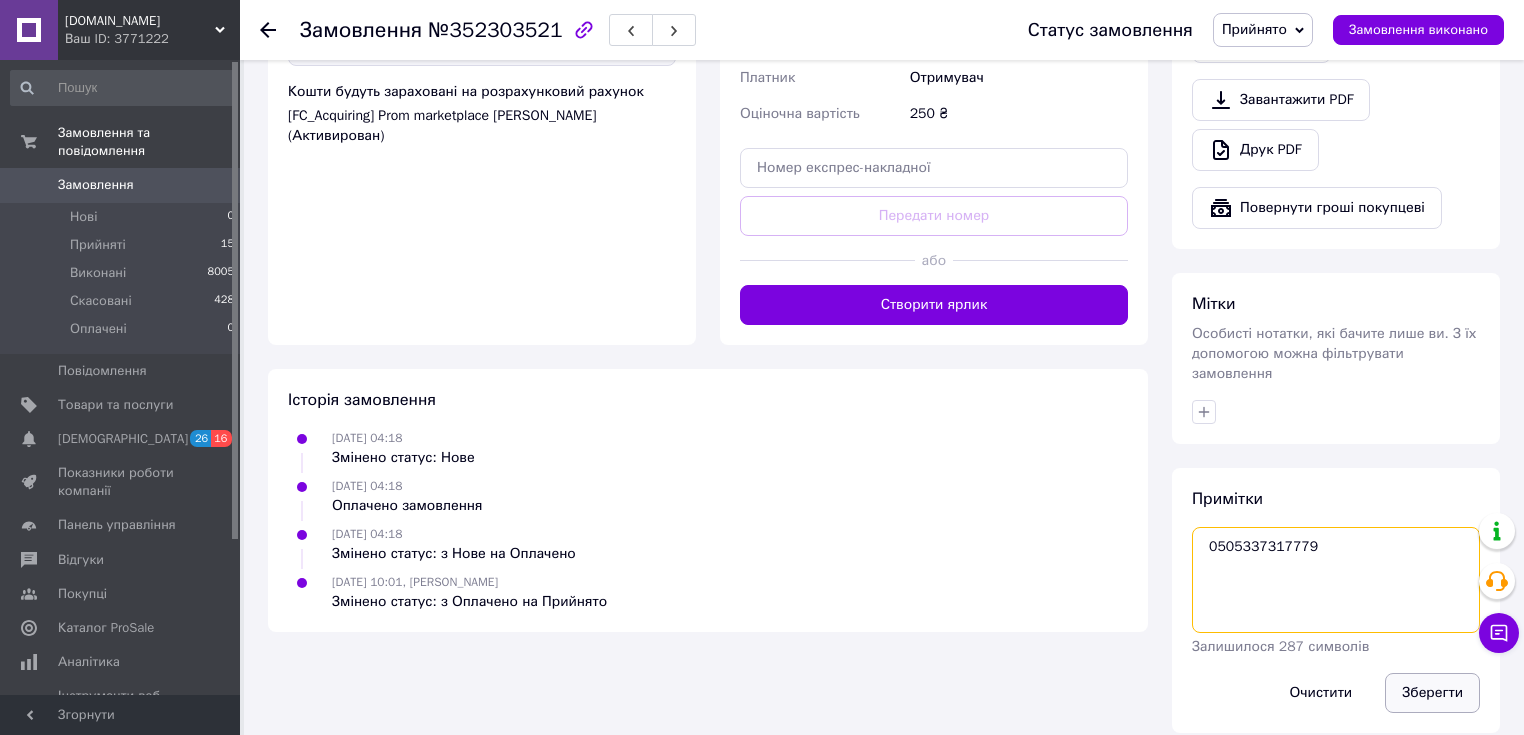 type on "0505337317779" 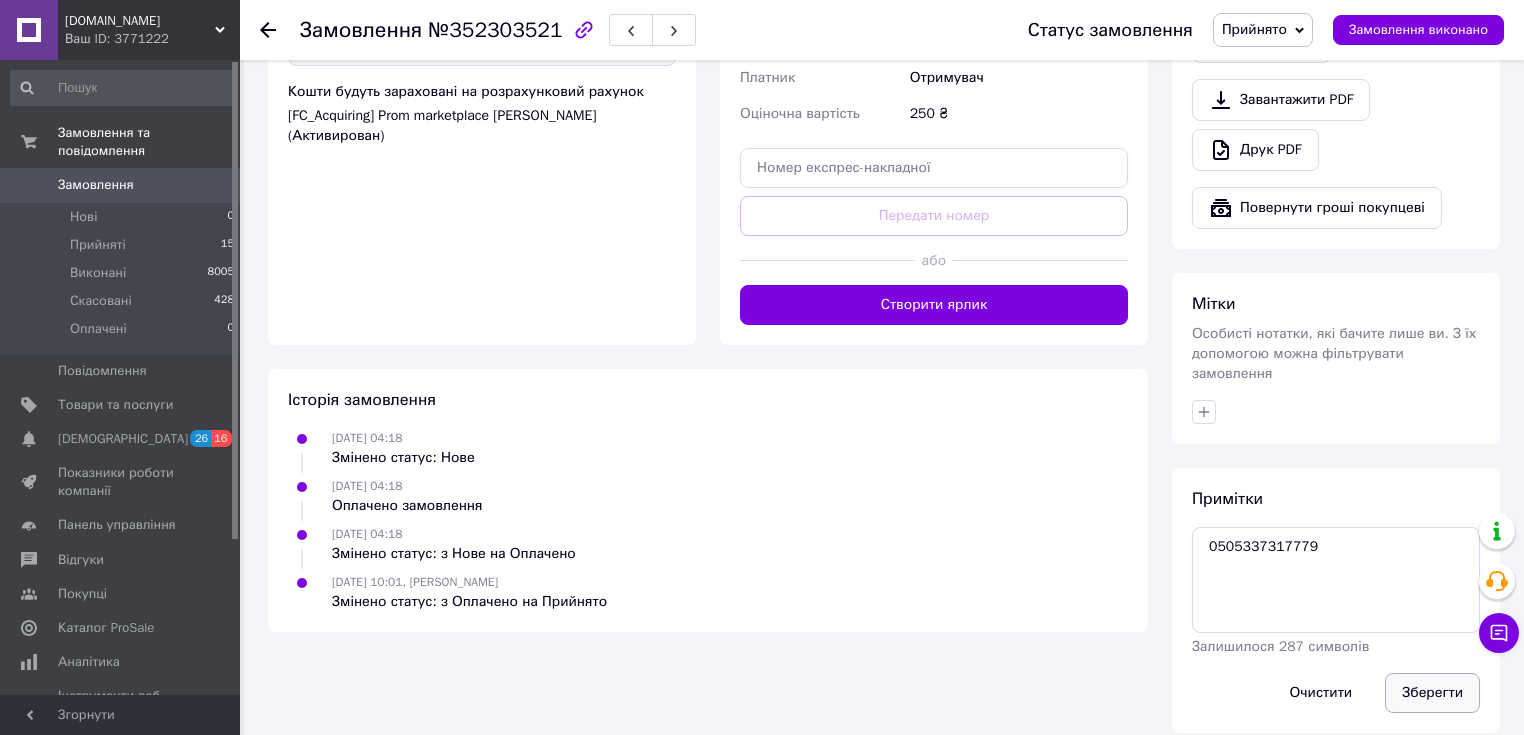 click on "Зберегти" at bounding box center [1432, 693] 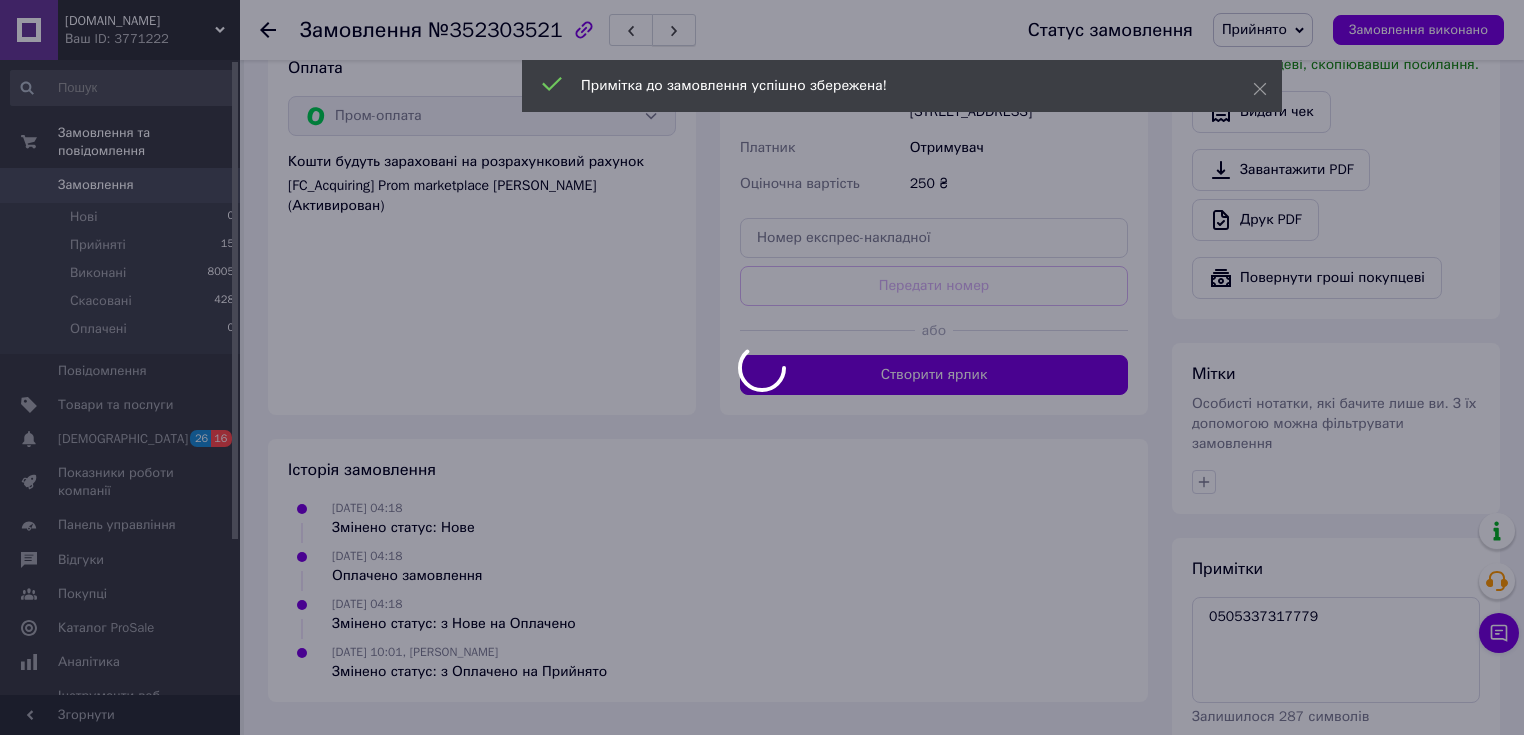scroll, scrollTop: 462, scrollLeft: 0, axis: vertical 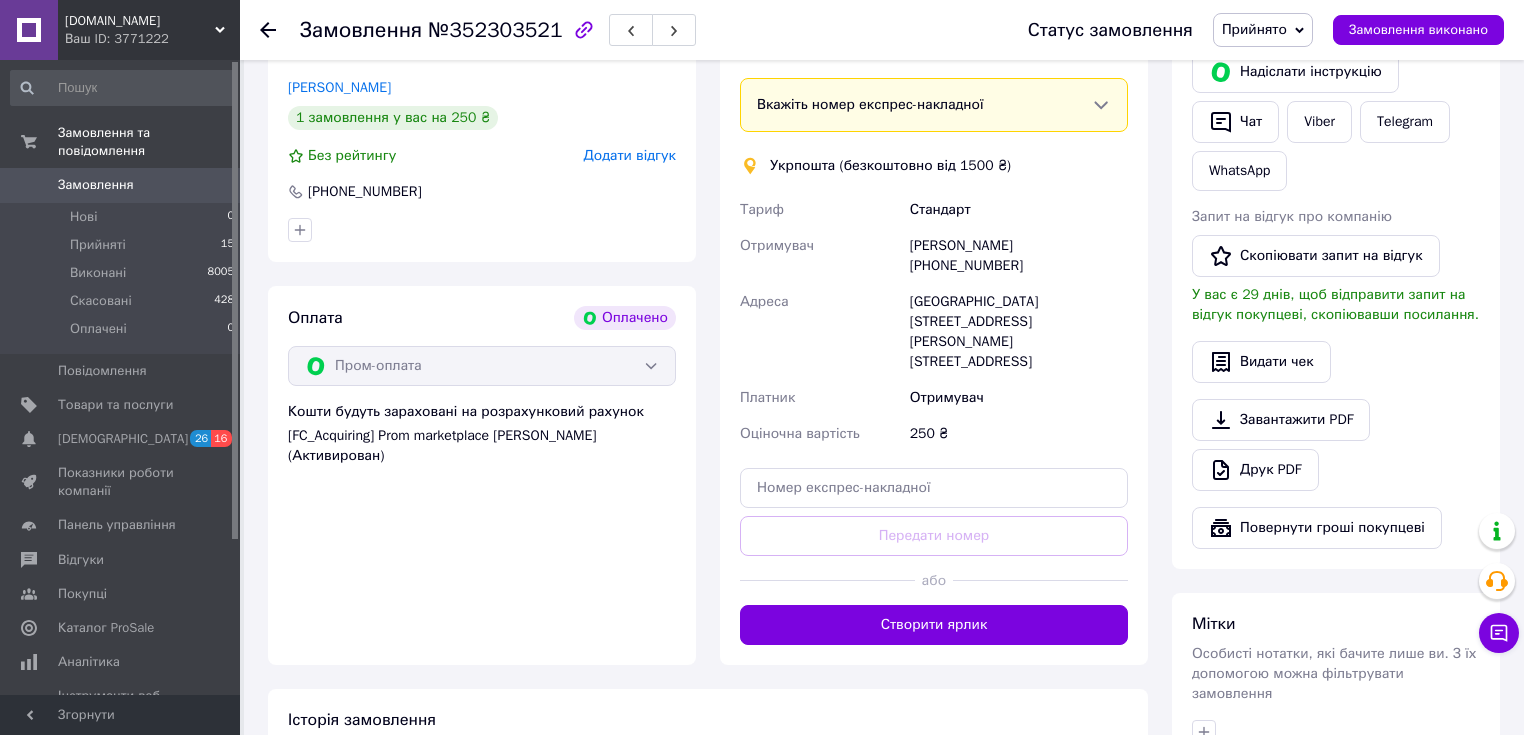 type 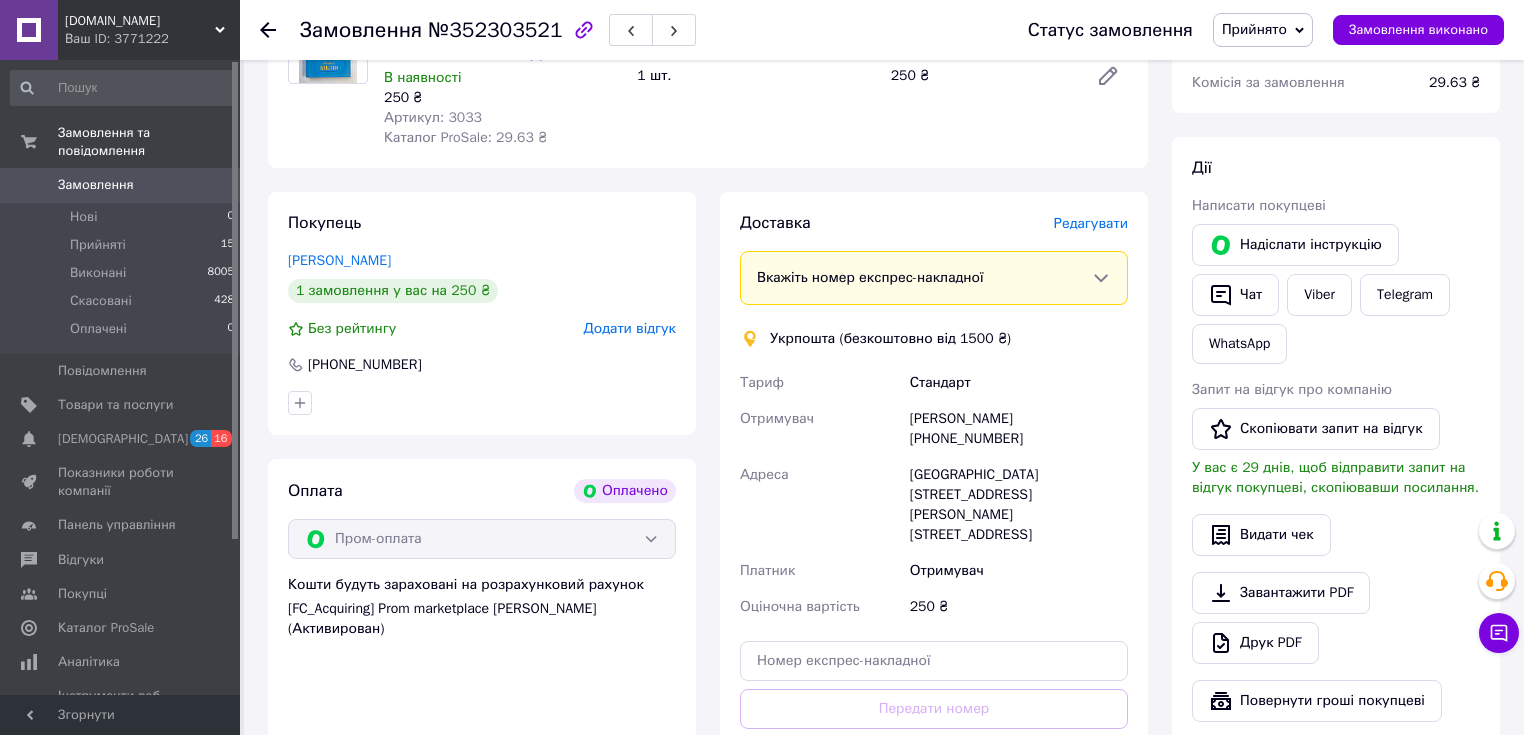scroll, scrollTop: 142, scrollLeft: 0, axis: vertical 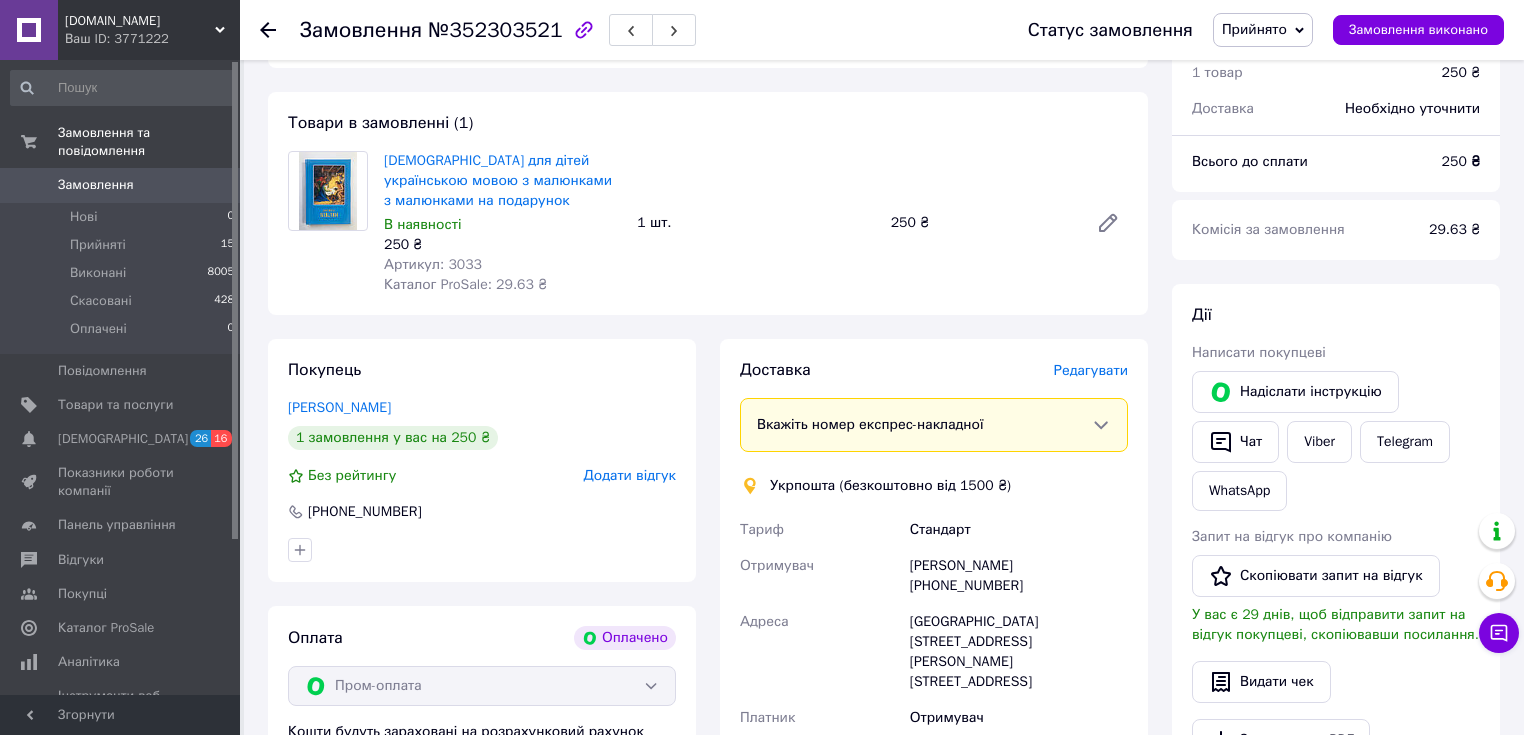 click on "Артикул: 3033" at bounding box center [433, 264] 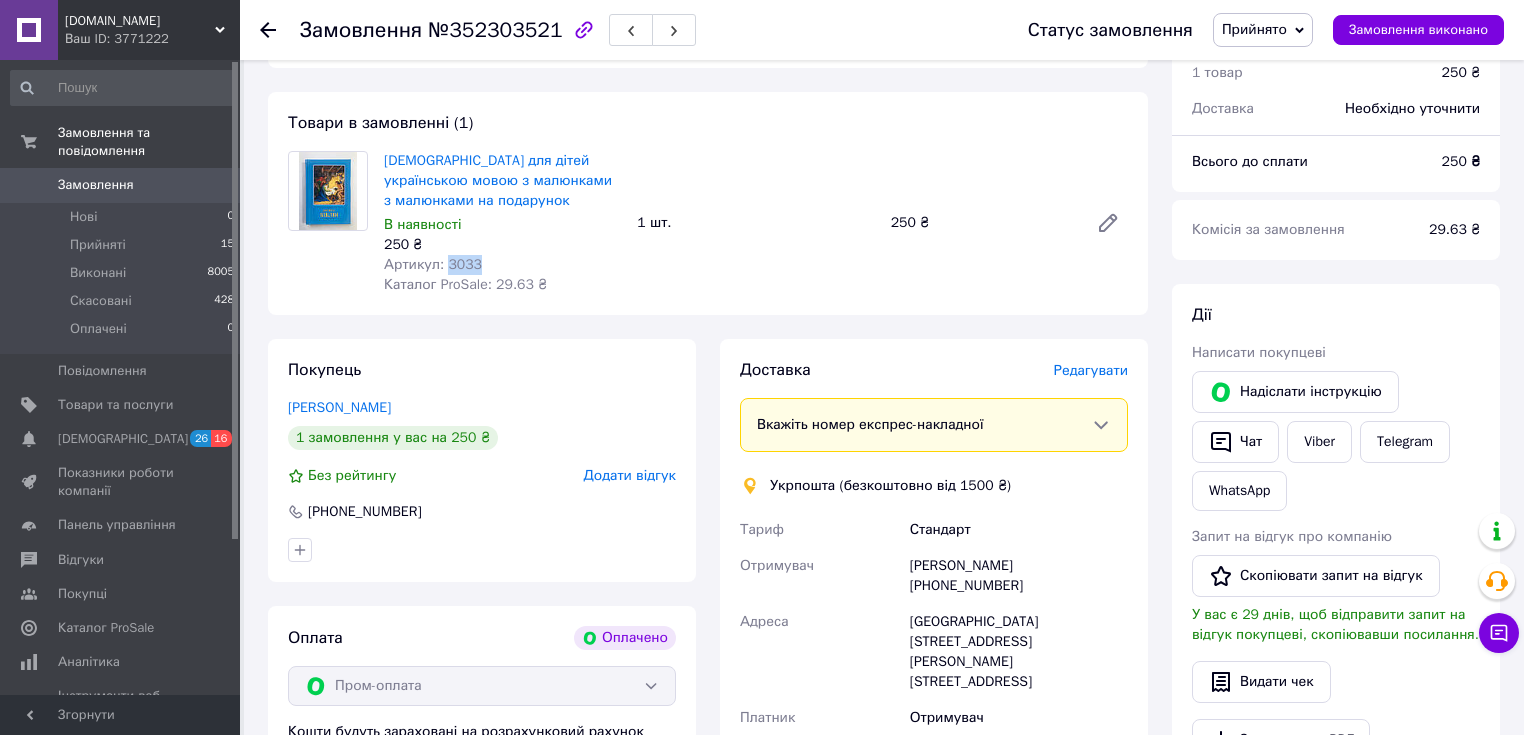click on "Артикул: 3033" at bounding box center (433, 264) 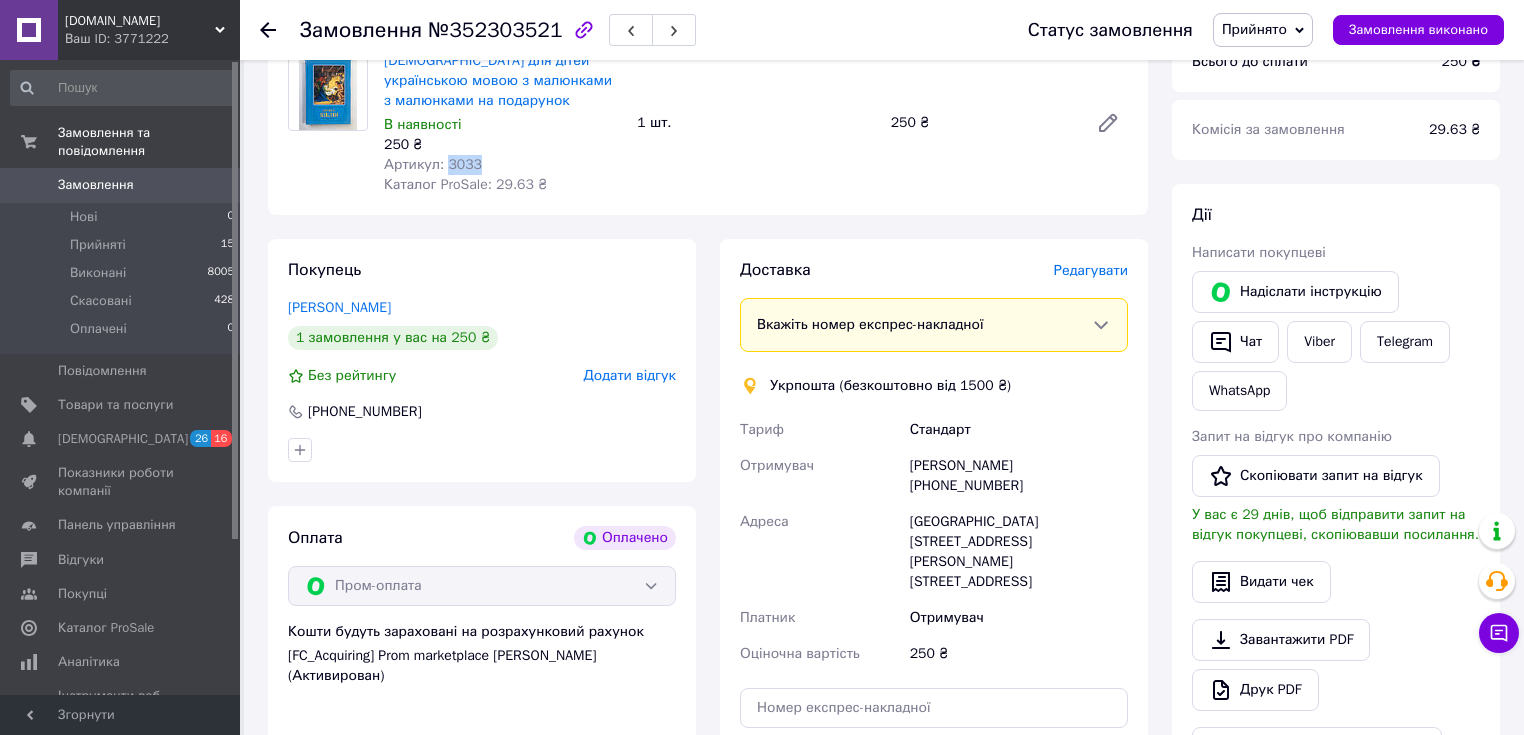 scroll, scrollTop: 382, scrollLeft: 0, axis: vertical 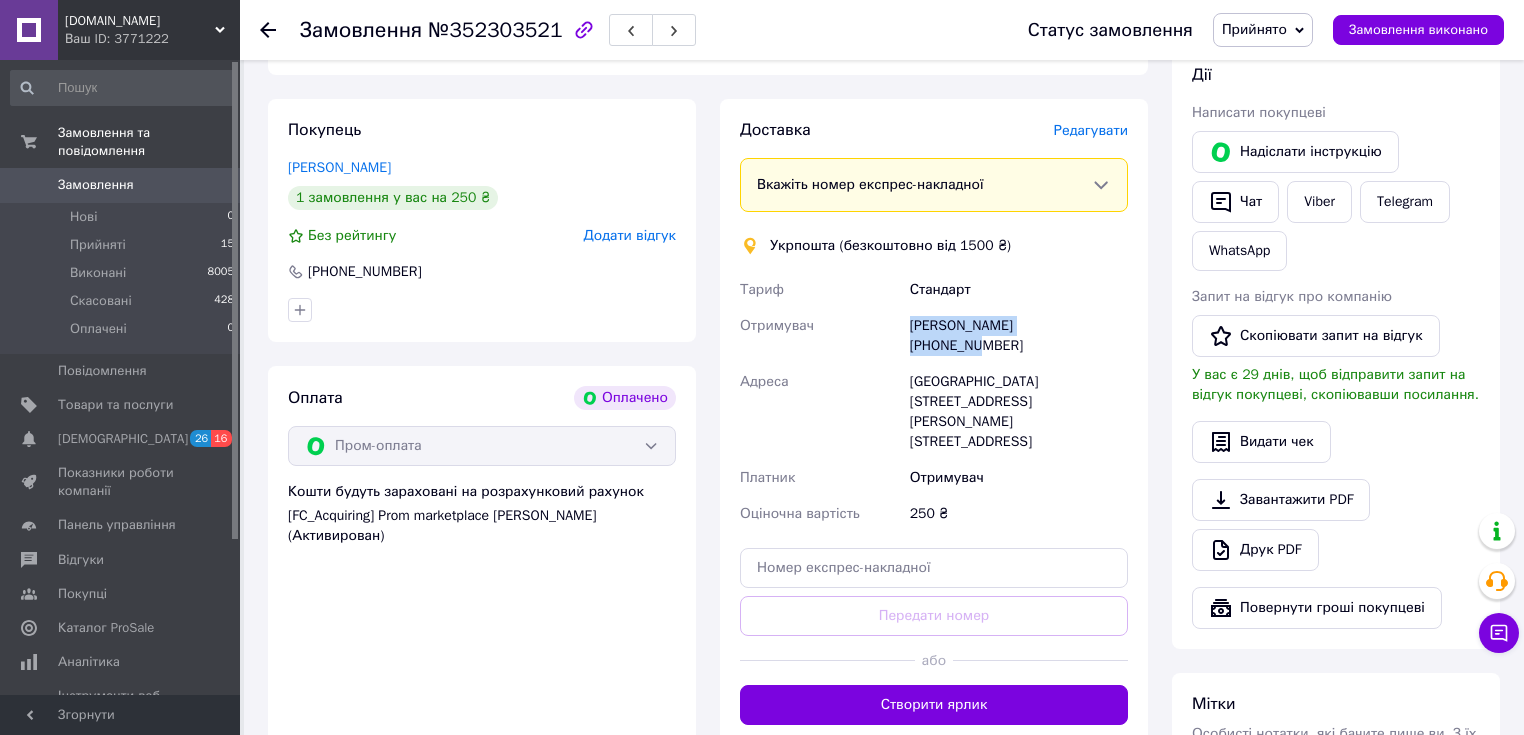 copy on "[PERSON_NAME] [PHONE_NUMBER]" 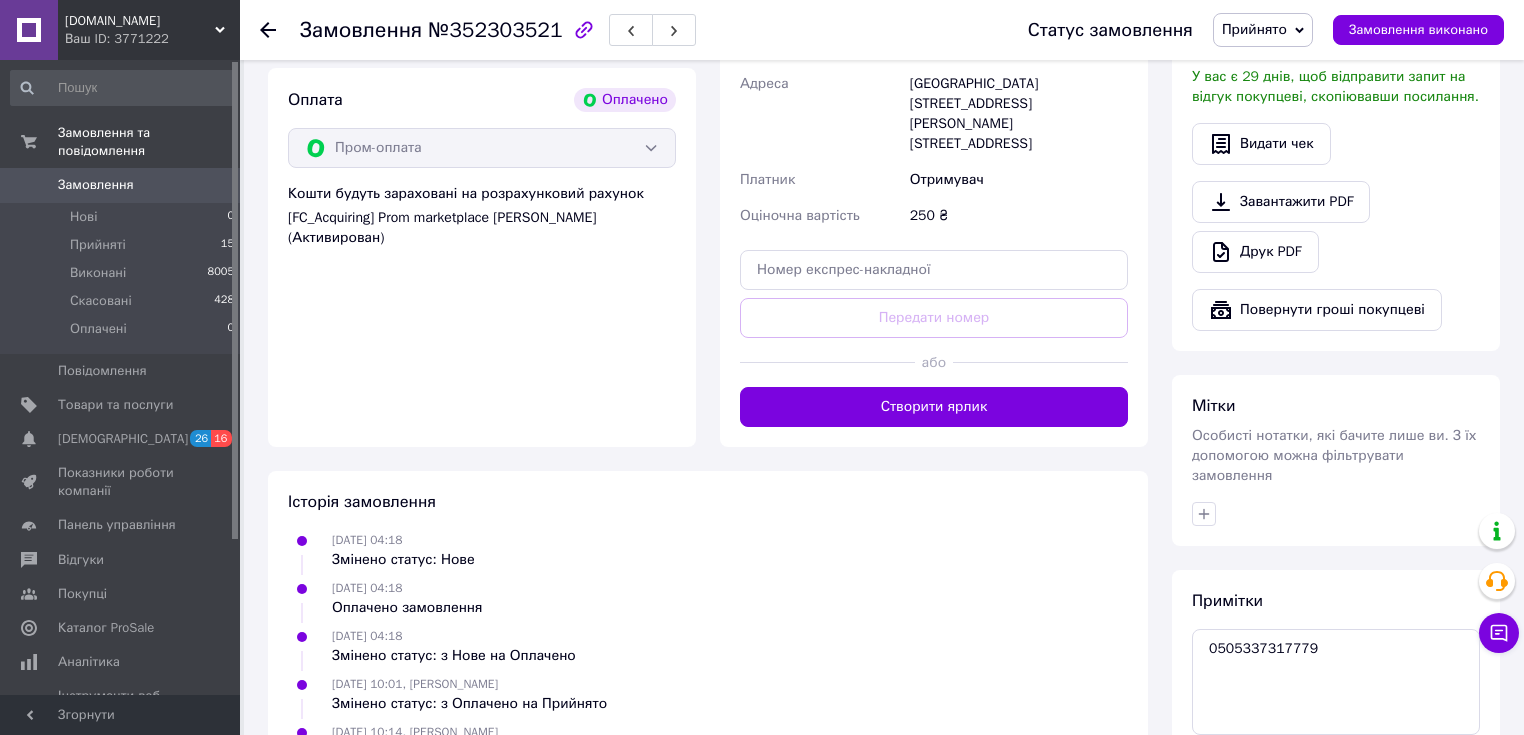 scroll, scrollTop: 702, scrollLeft: 0, axis: vertical 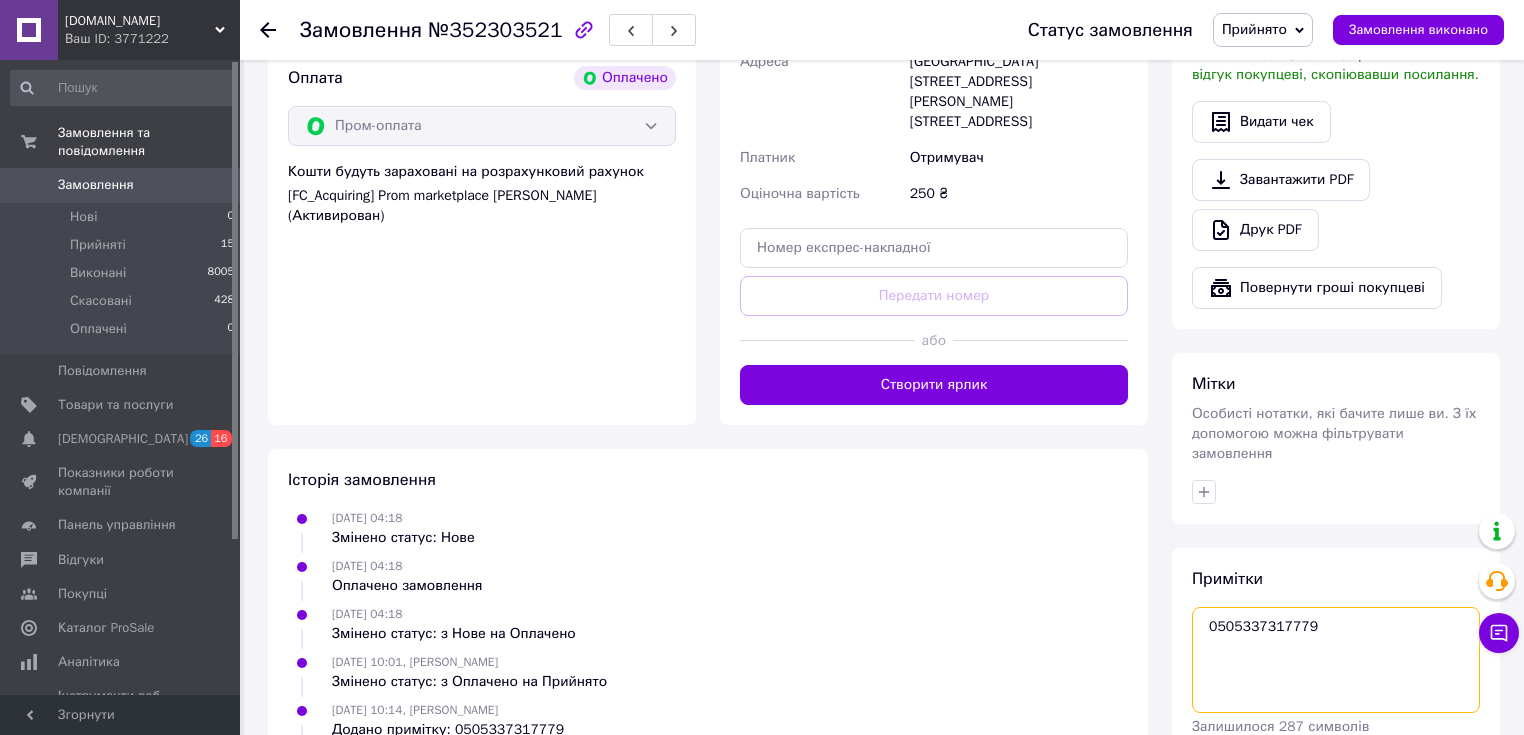 click on "0505337317779" at bounding box center [1336, 660] 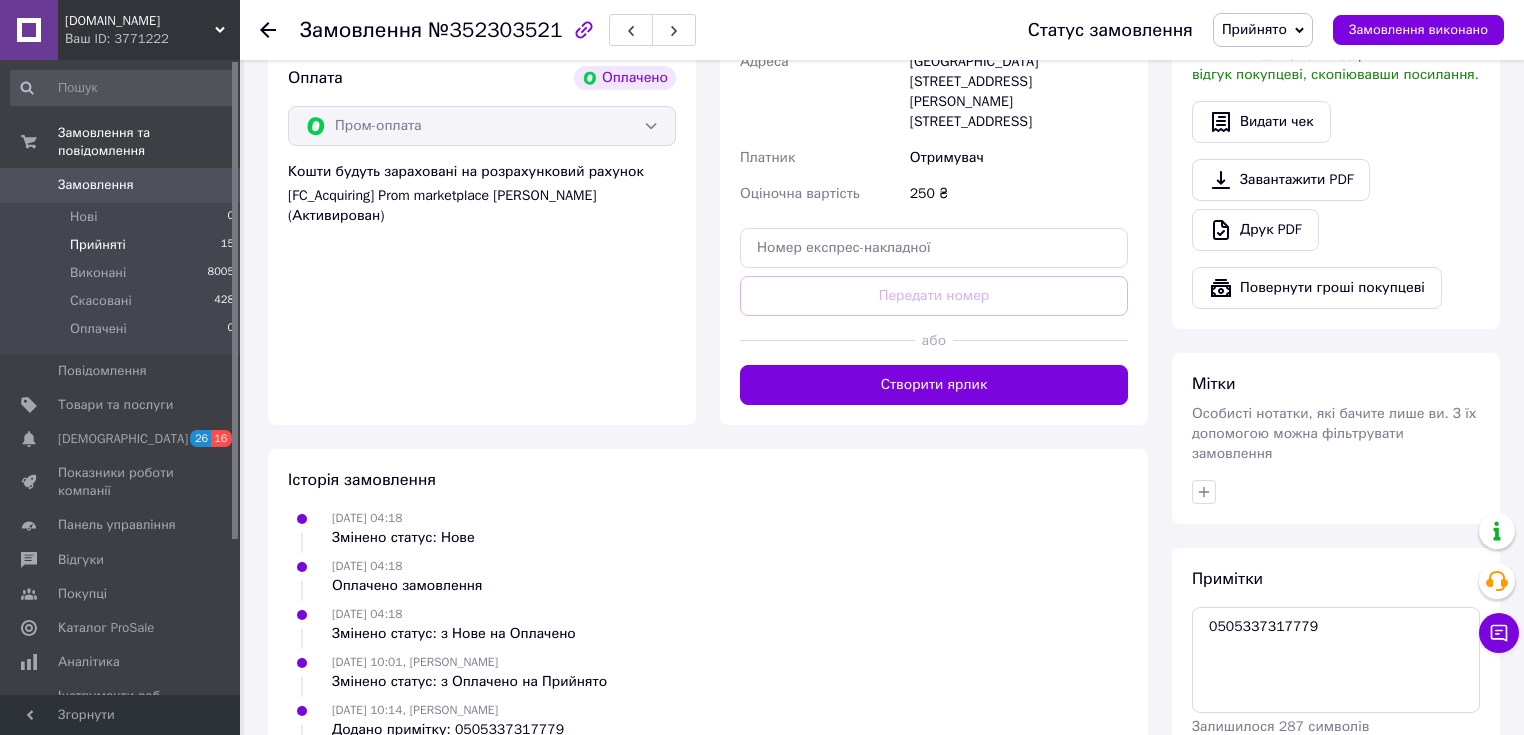 click on "Прийняті 15" at bounding box center [123, 245] 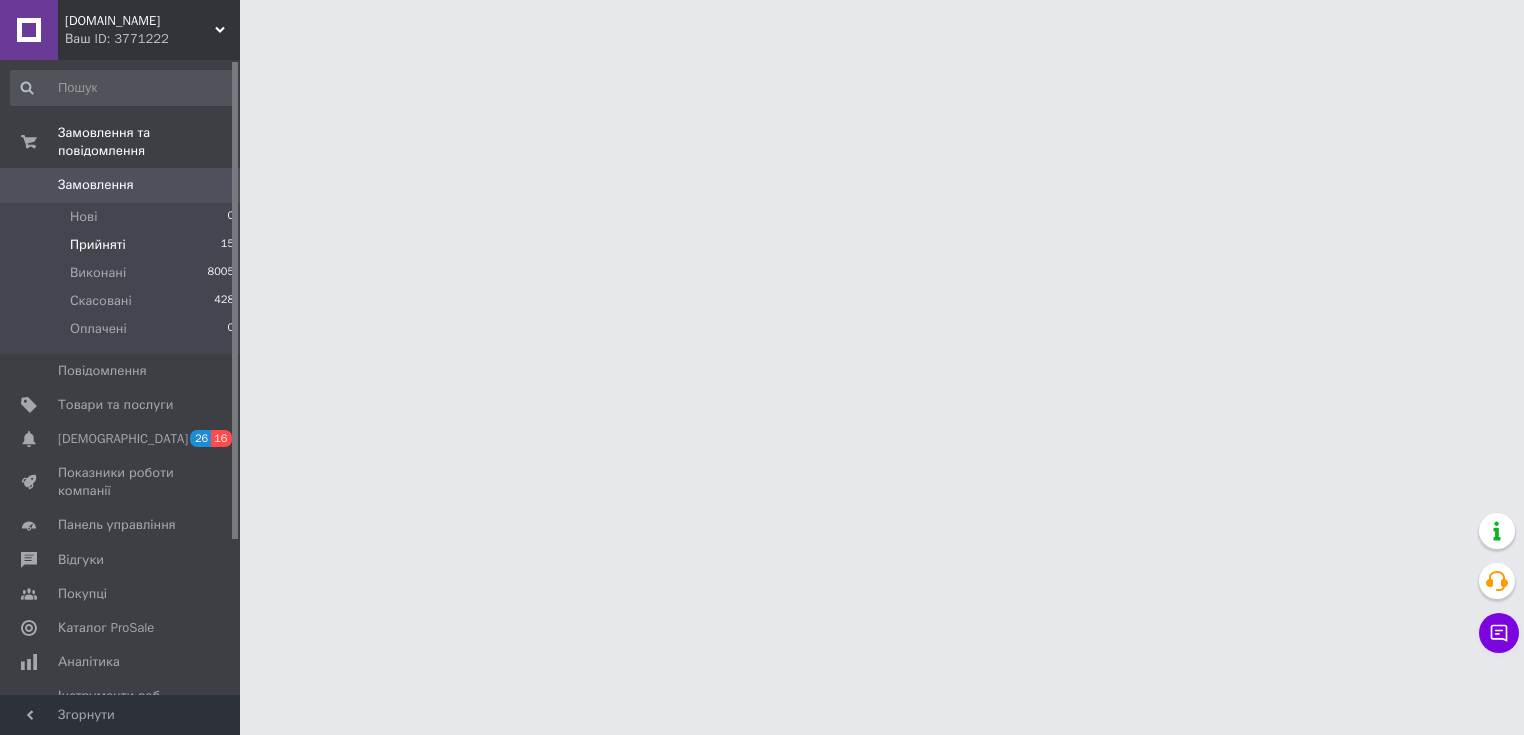 scroll, scrollTop: 0, scrollLeft: 0, axis: both 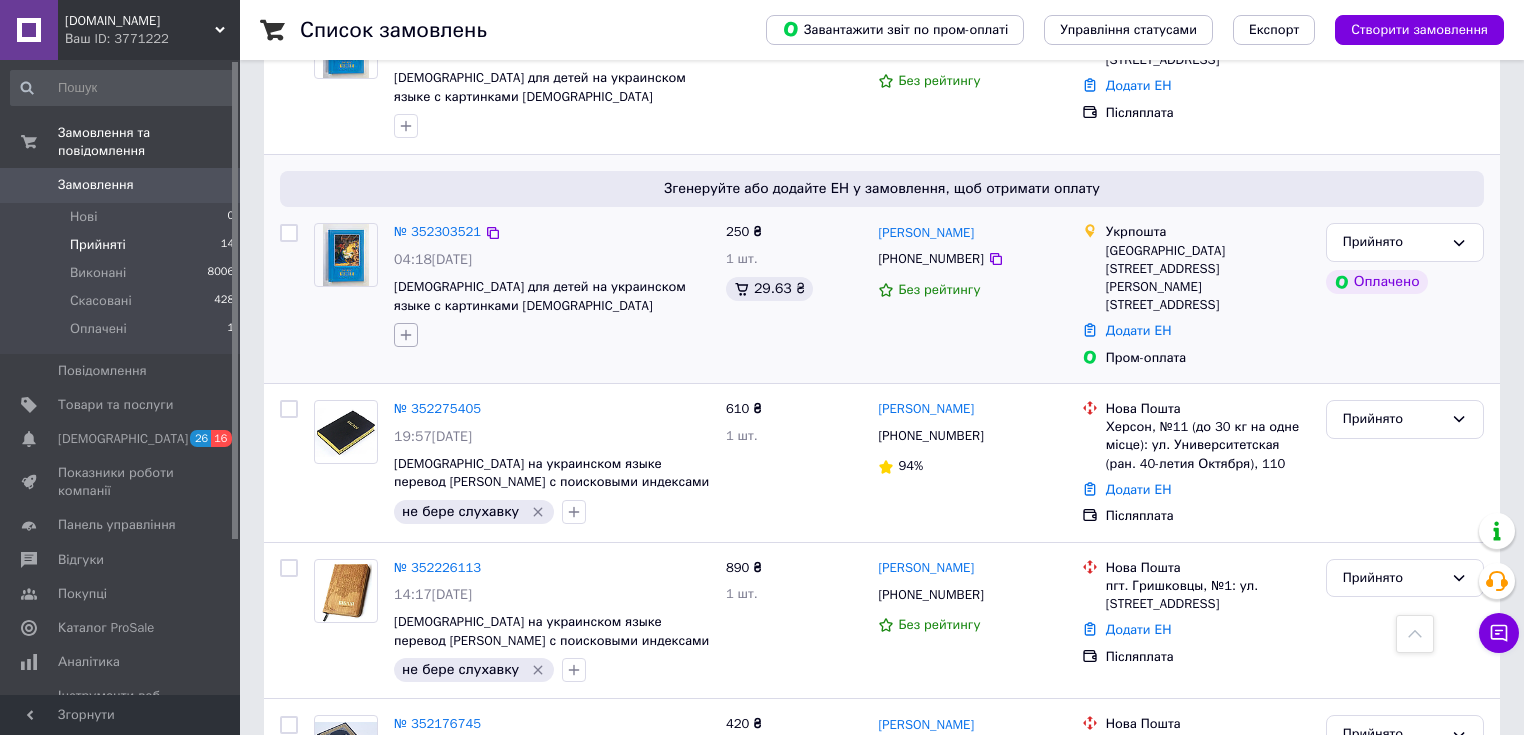 click at bounding box center [406, 335] 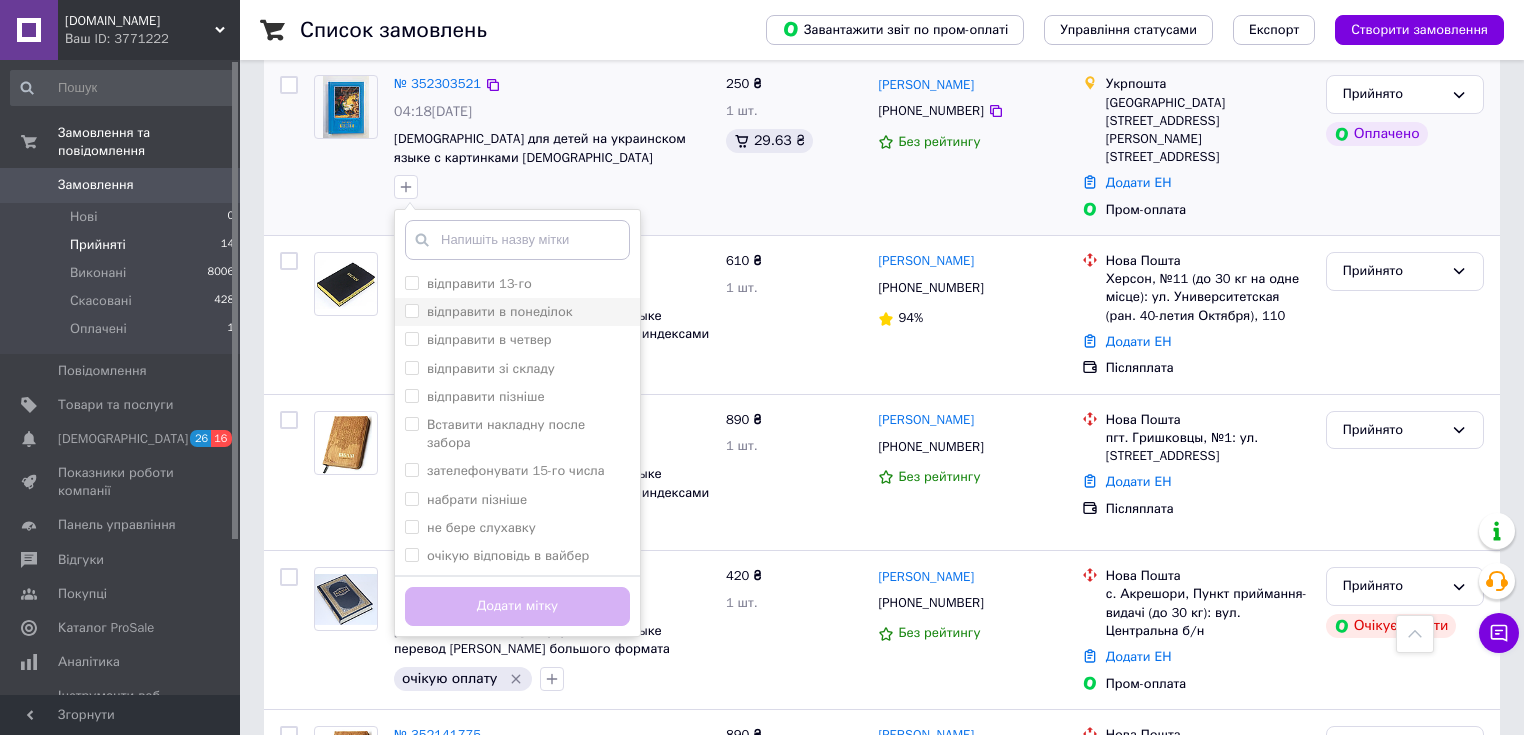 scroll, scrollTop: 2024, scrollLeft: 0, axis: vertical 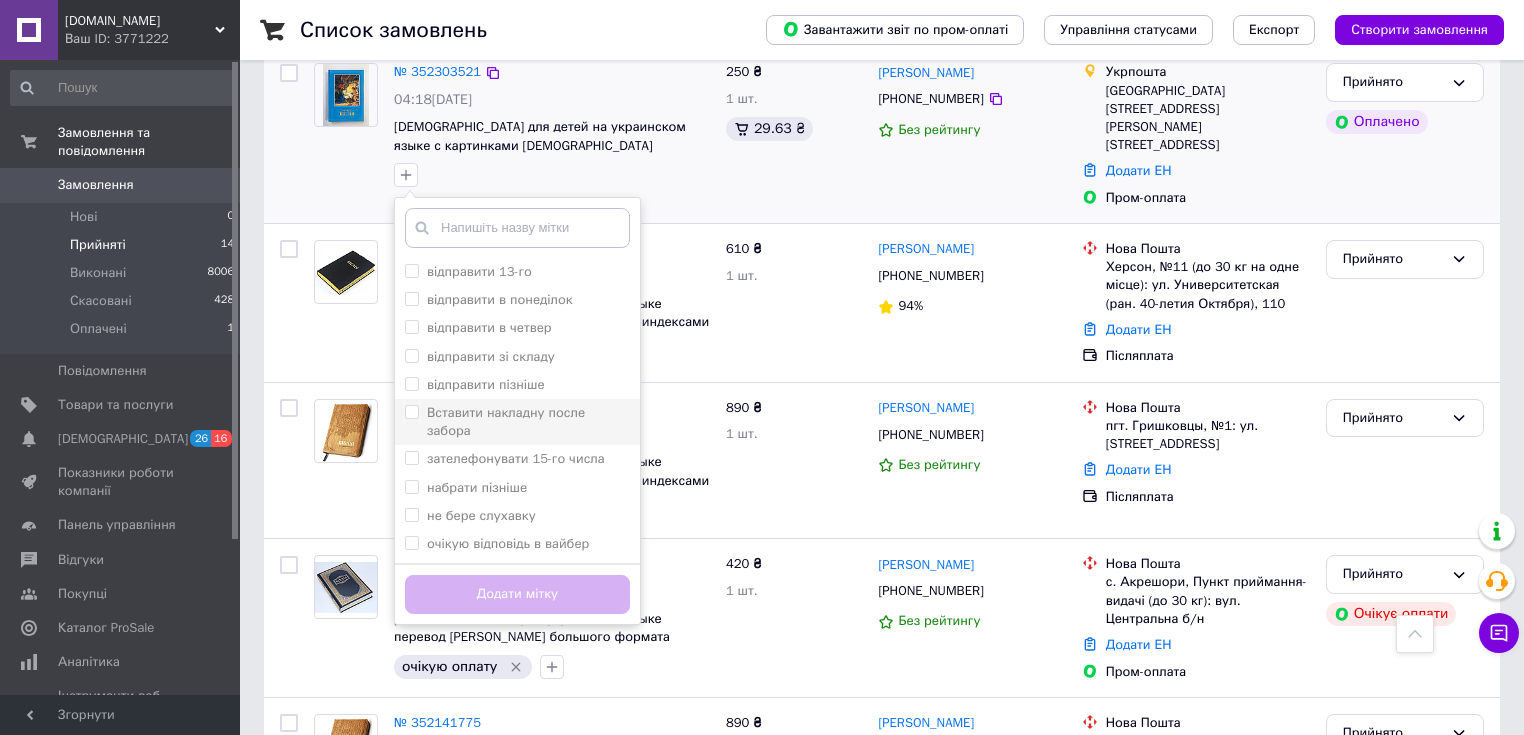 click on "Вставити накладну после забора" at bounding box center (517, 422) 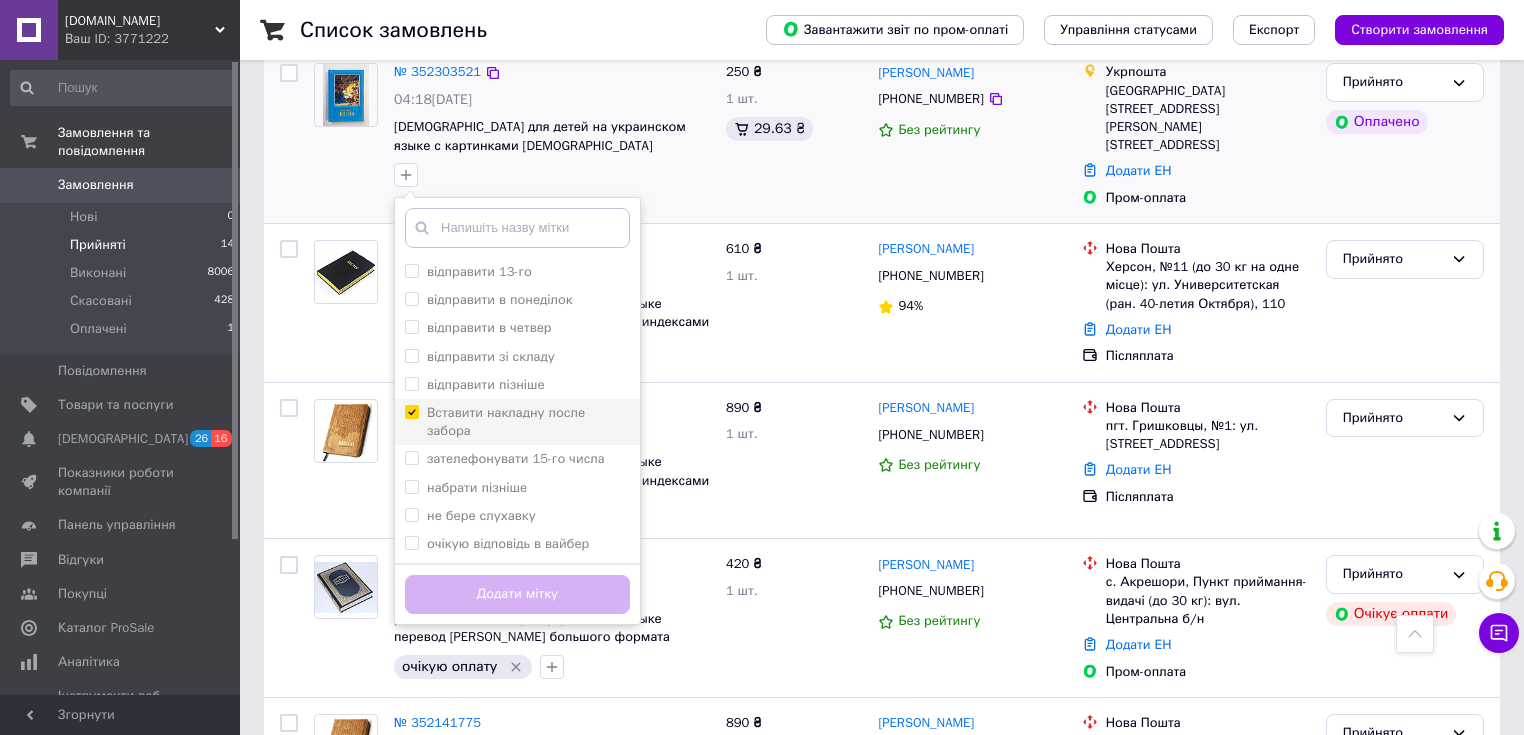 click on "Вставити накладну после забора" at bounding box center (411, 411) 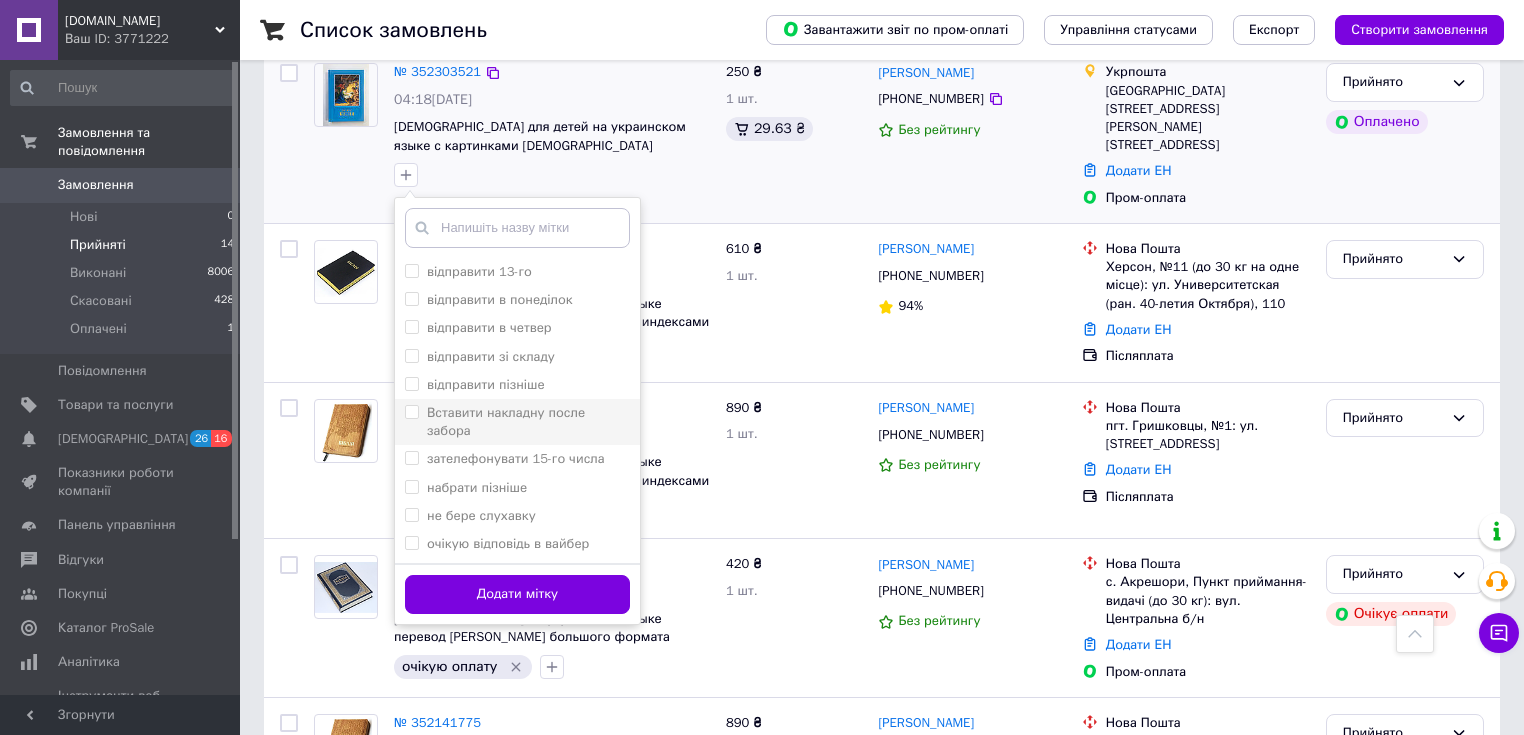 click on "Вставити накладну после забора" at bounding box center [411, 411] 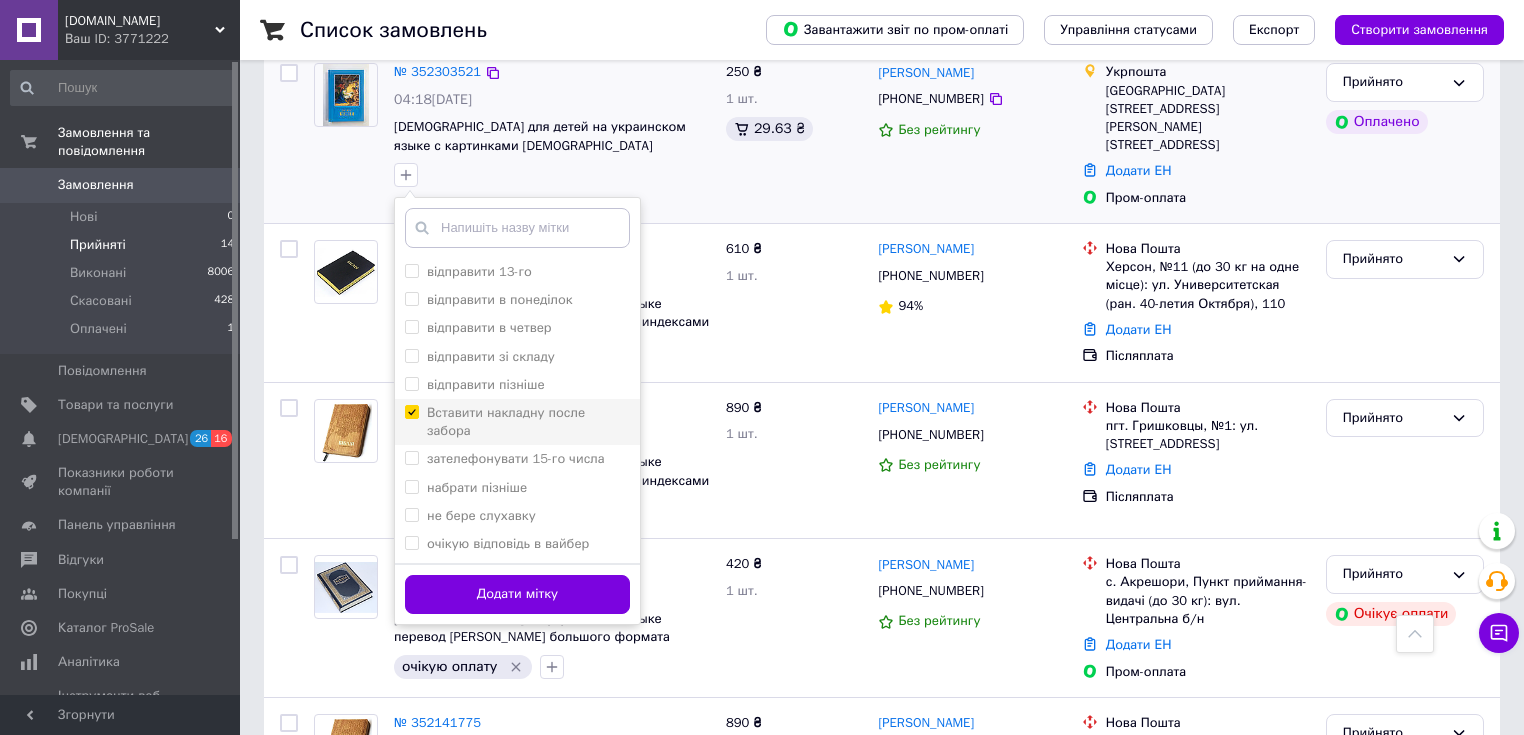 checkbox on "true" 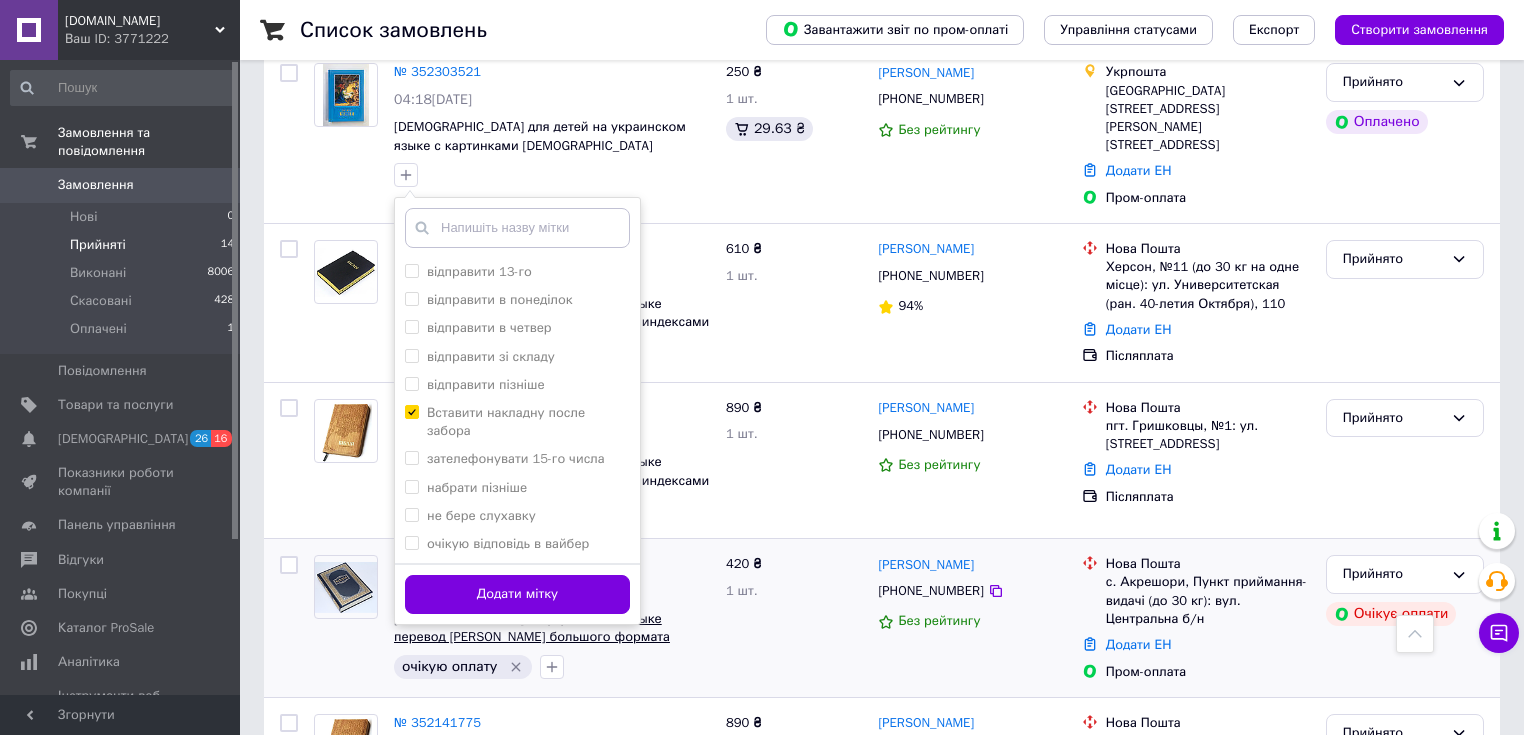 click on "Додати мітку" at bounding box center (517, 594) 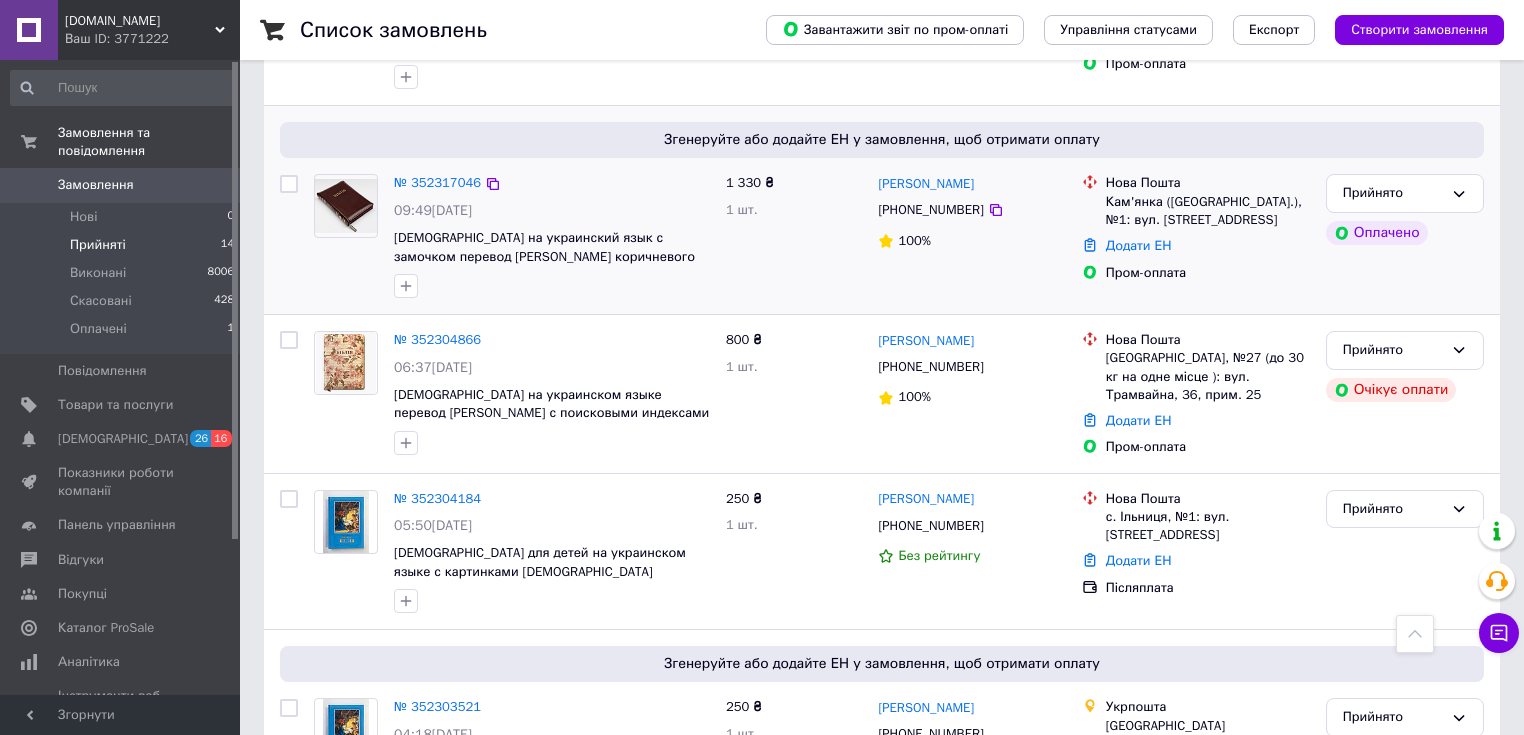 scroll, scrollTop: 1304, scrollLeft: 0, axis: vertical 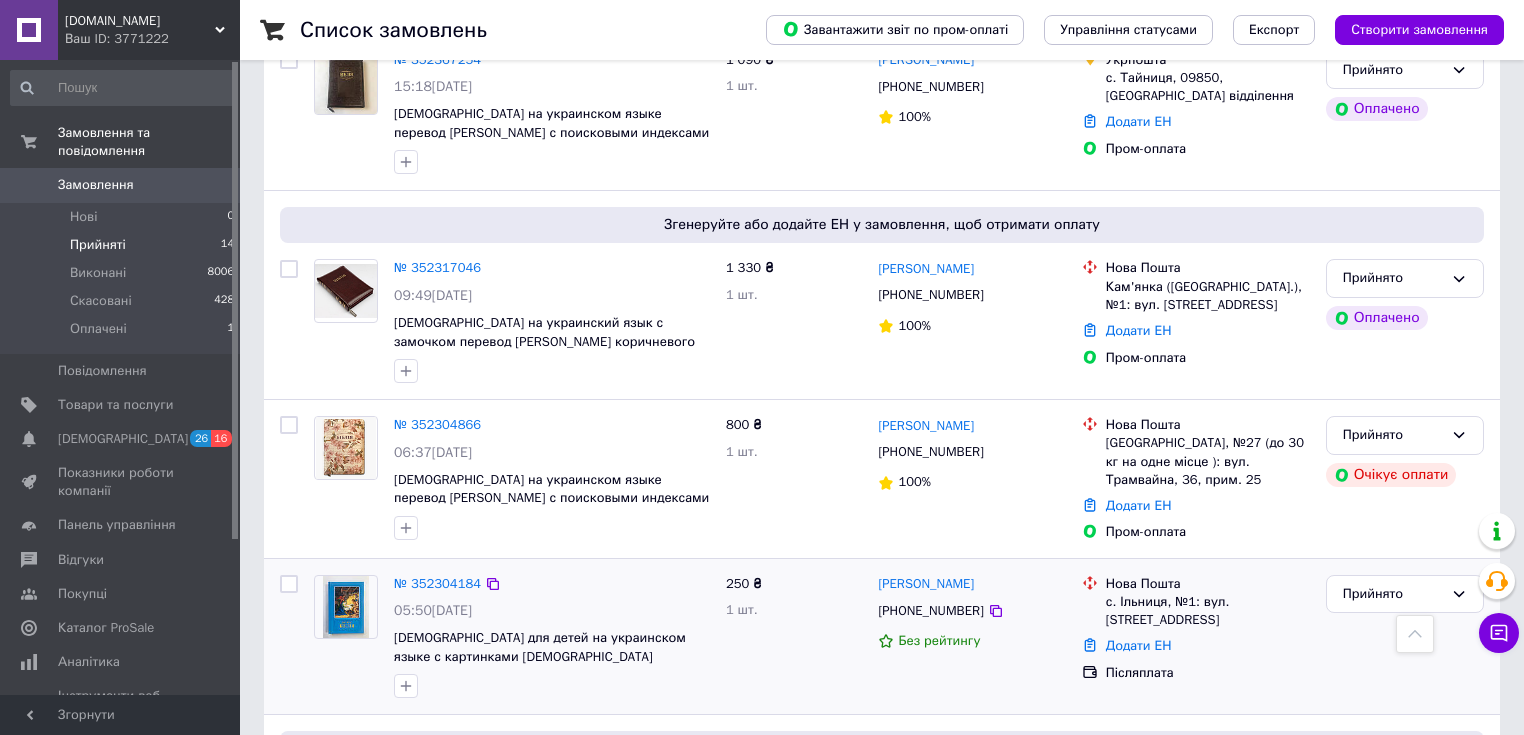 click at bounding box center (346, 607) 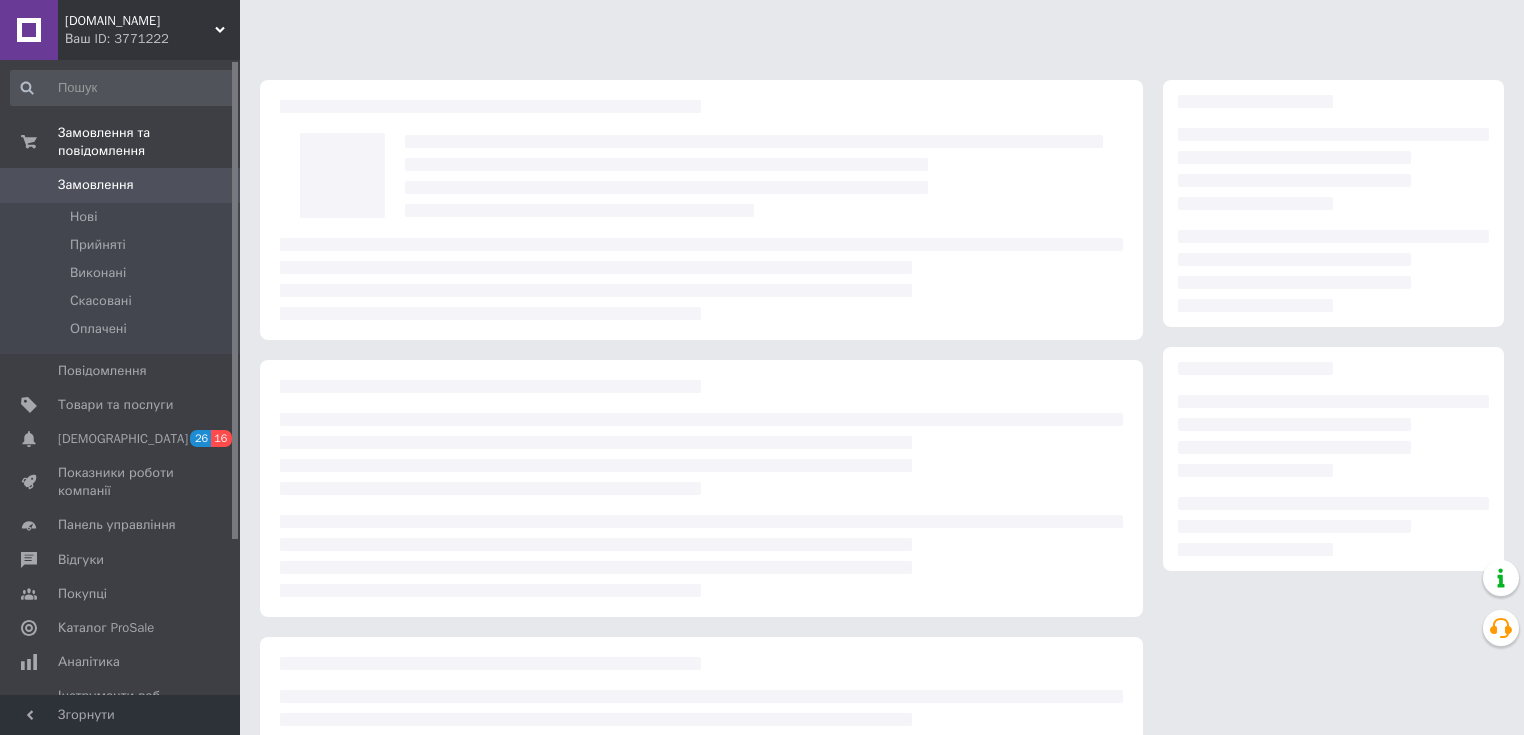 scroll, scrollTop: 0, scrollLeft: 0, axis: both 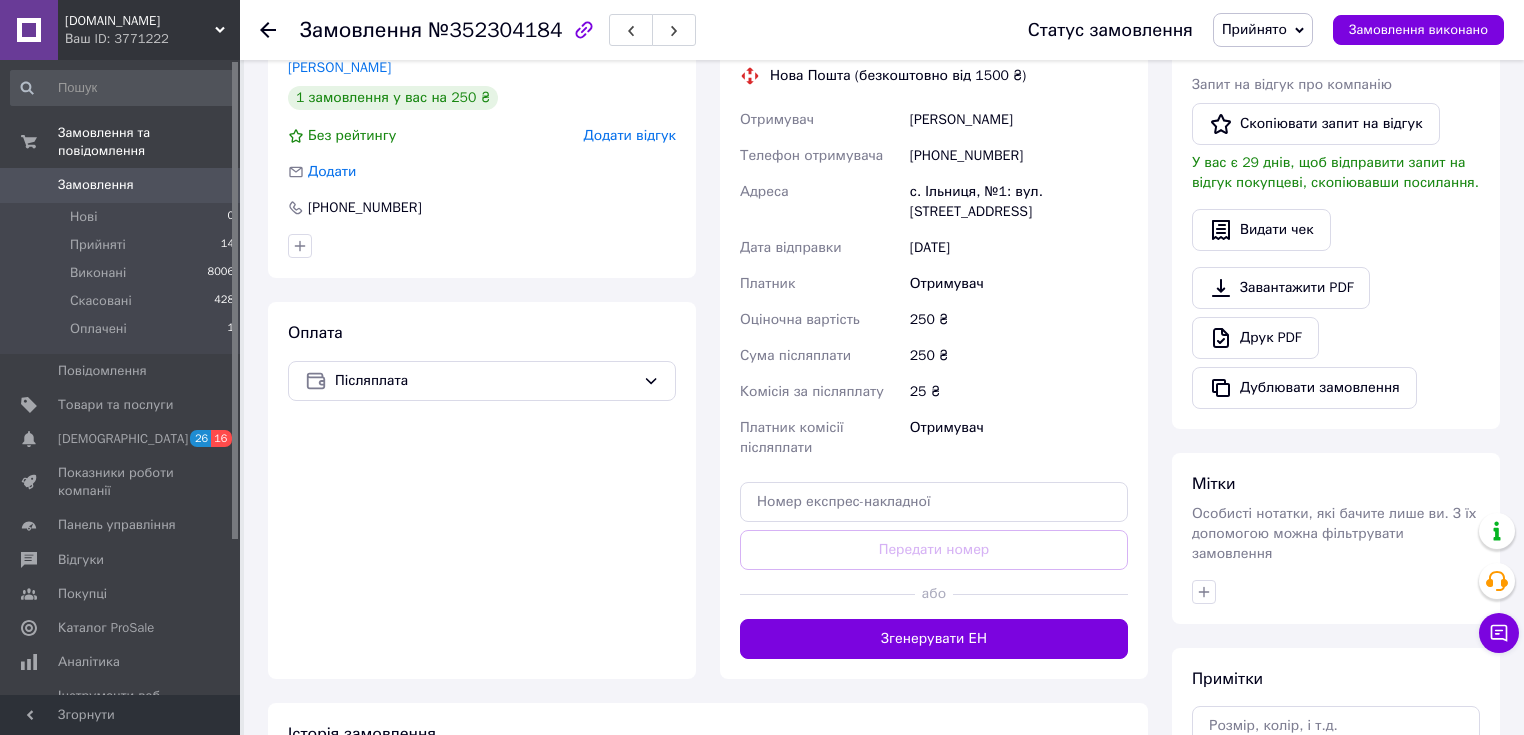 click on "Згенерувати ЕН" at bounding box center [934, 639] 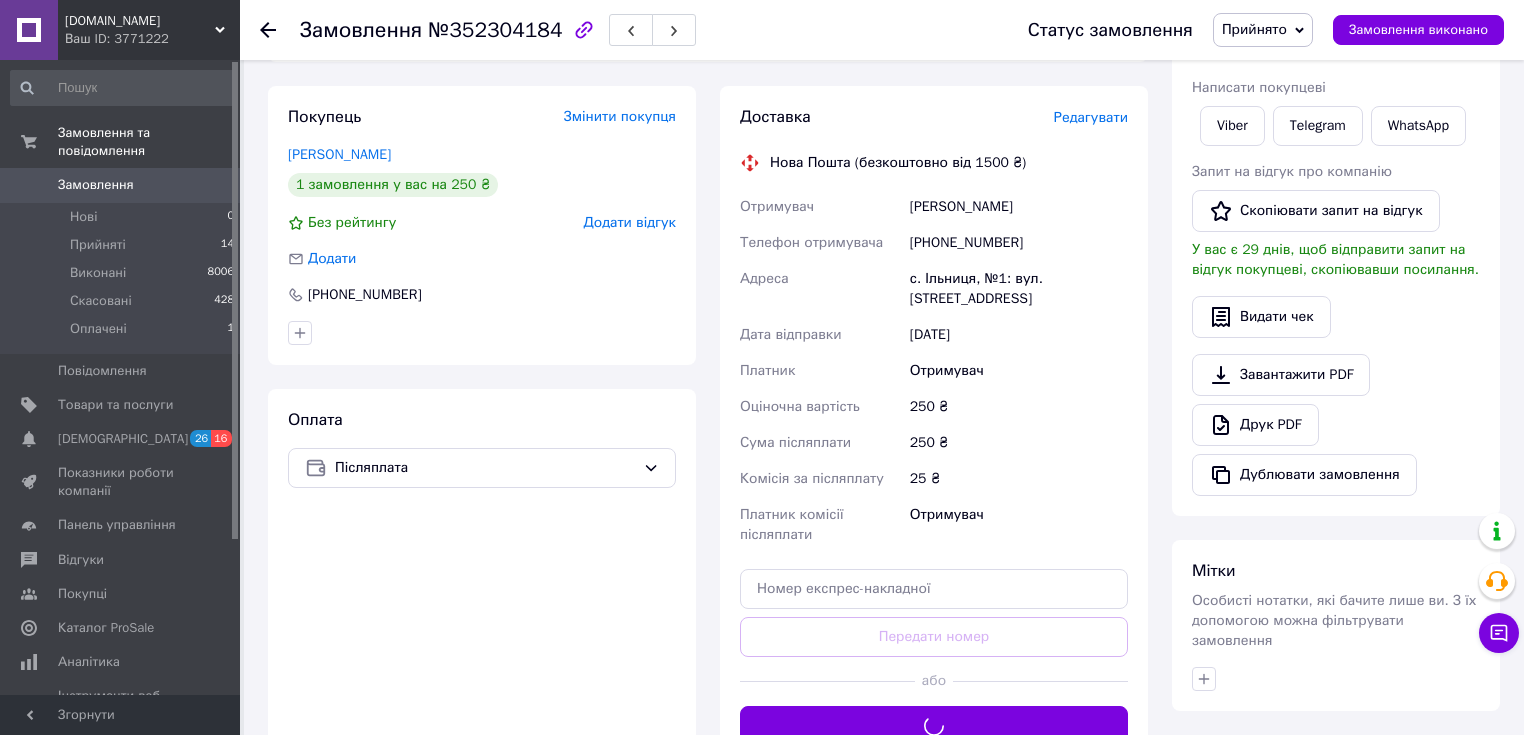 scroll, scrollTop: 160, scrollLeft: 0, axis: vertical 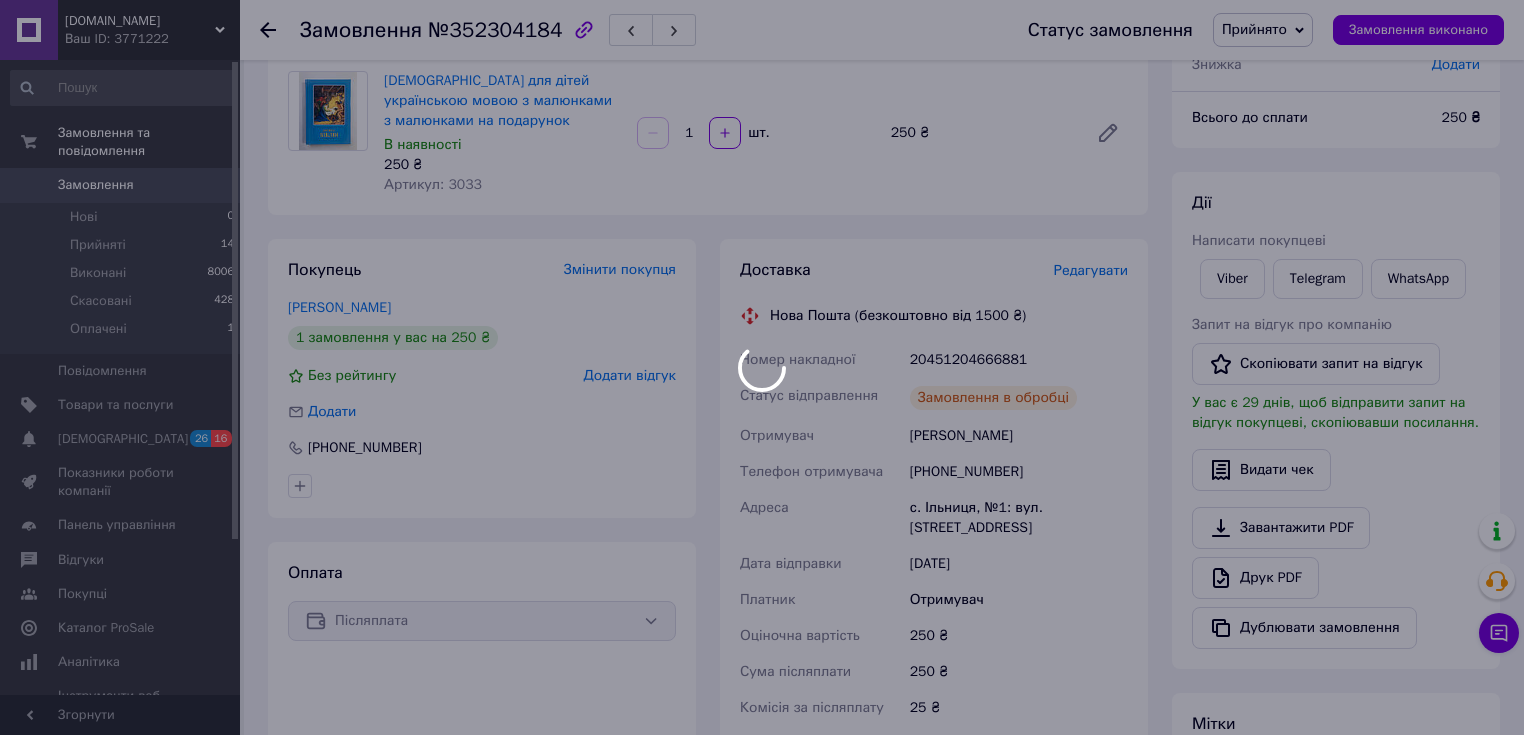 click at bounding box center [762, 367] 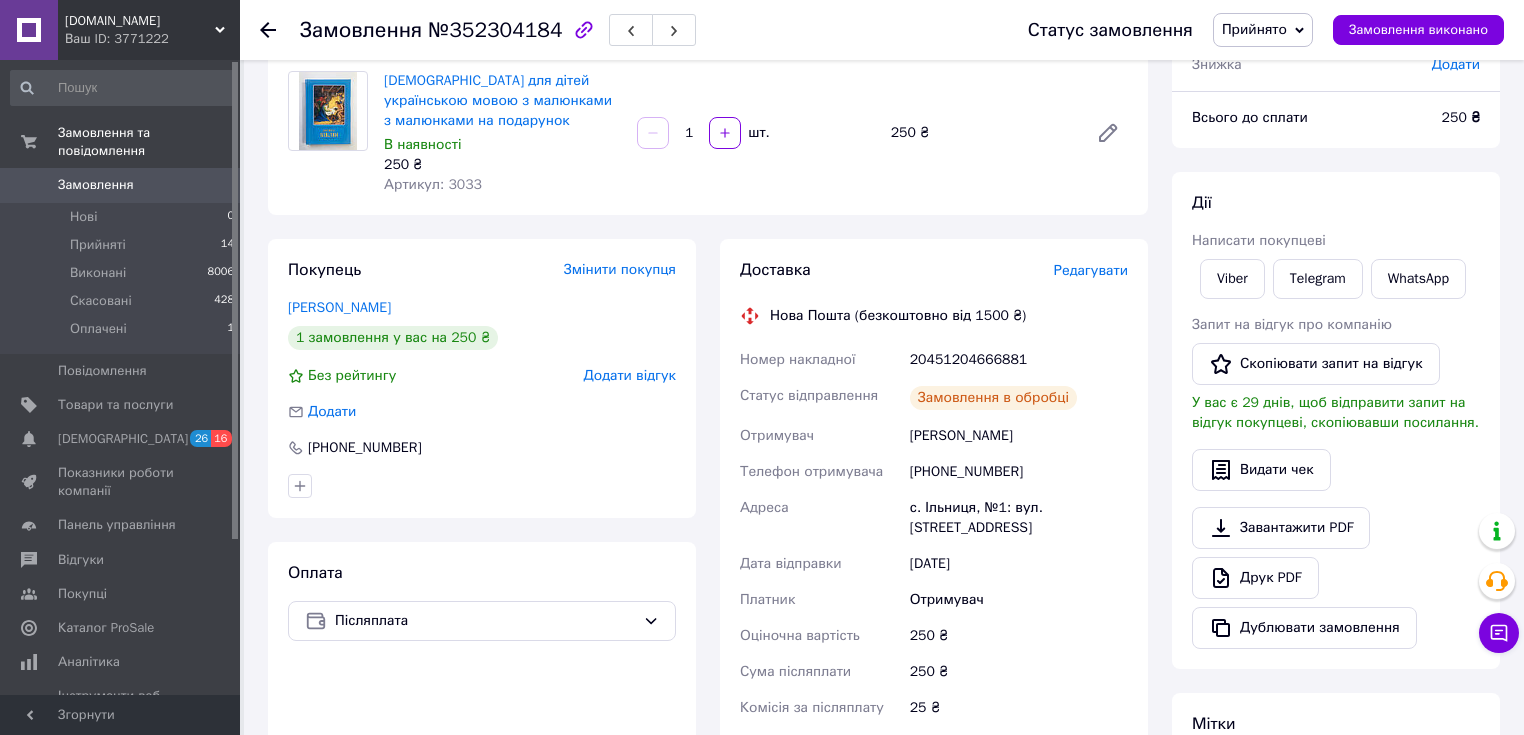 click on "20451204666881" at bounding box center (1019, 360) 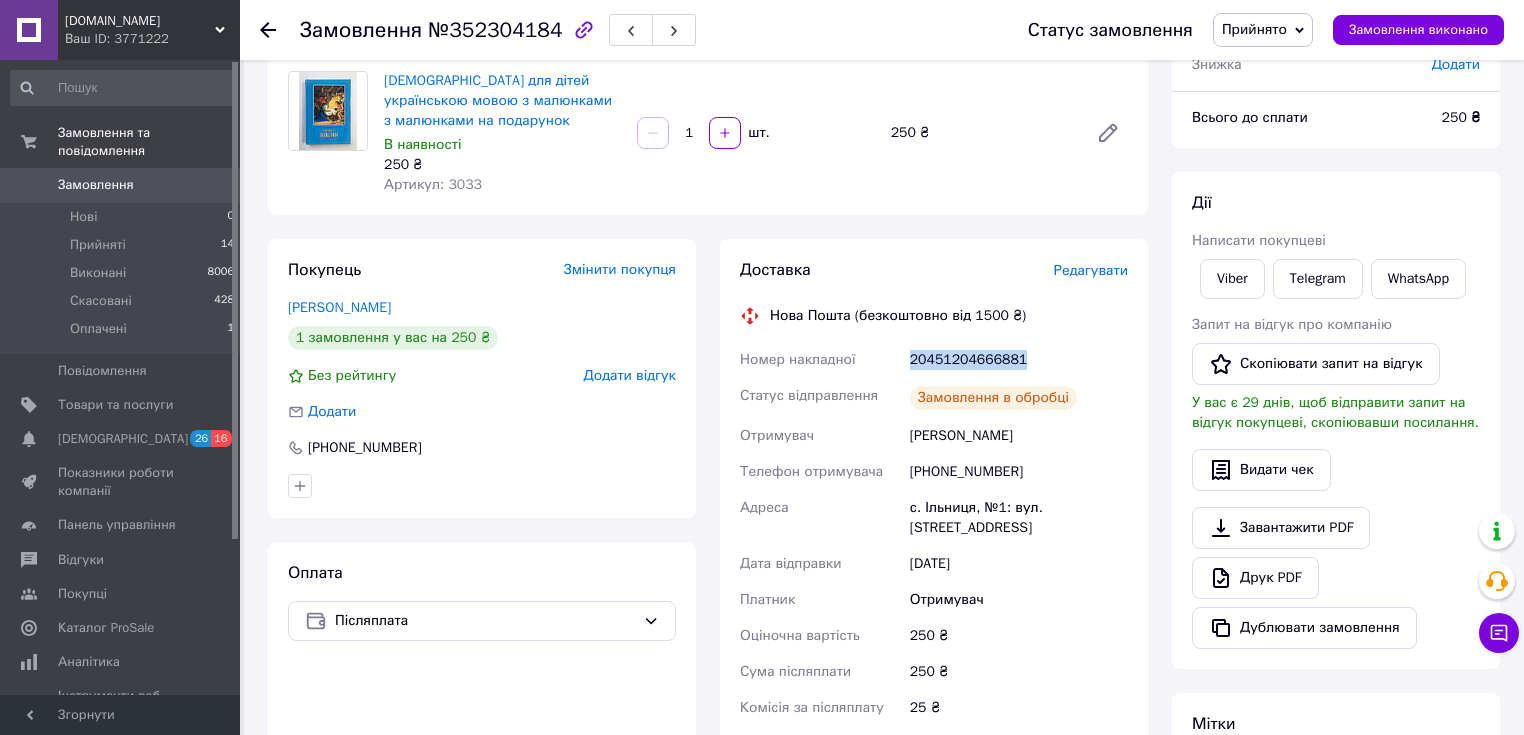 click on "20451204666881" at bounding box center (1019, 360) 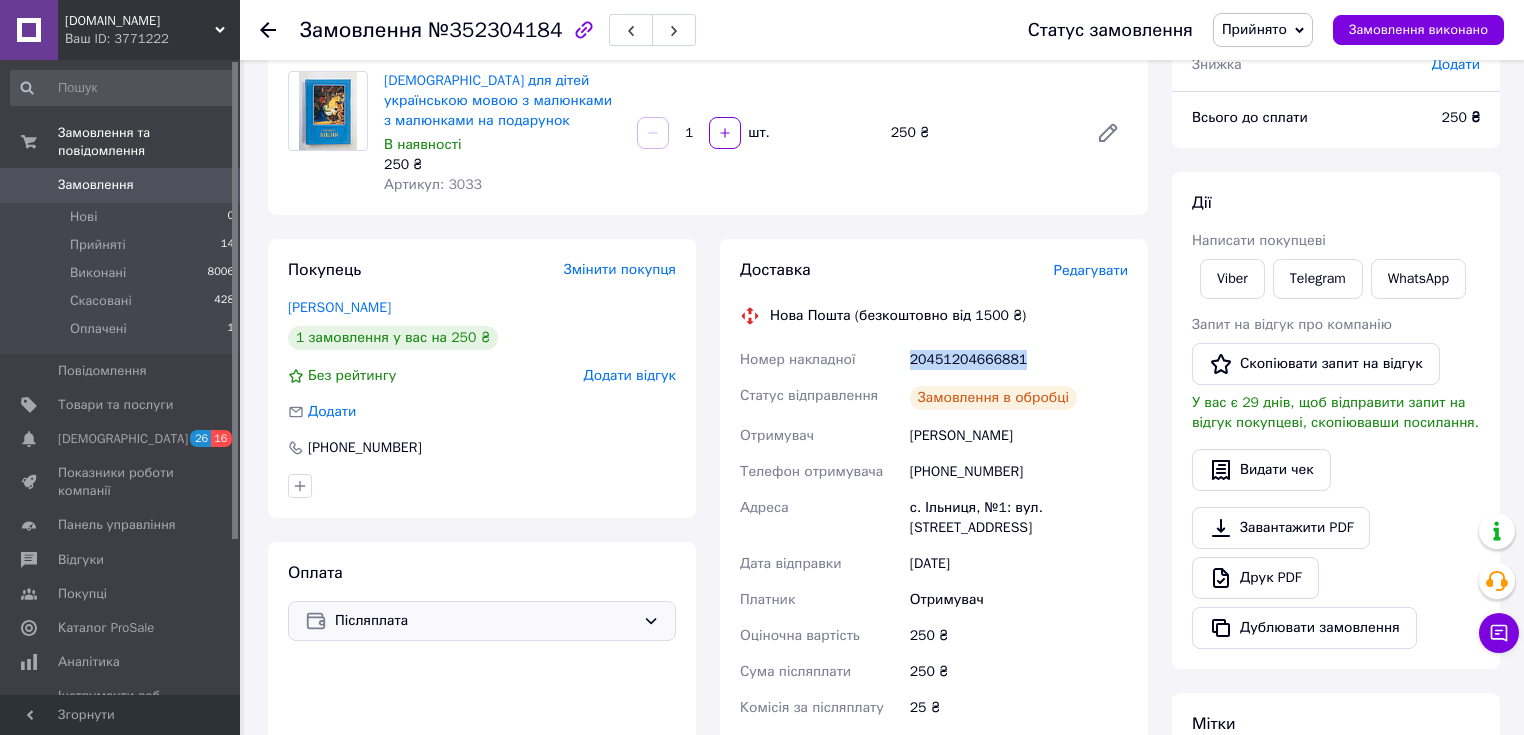 copy on "20451204666881" 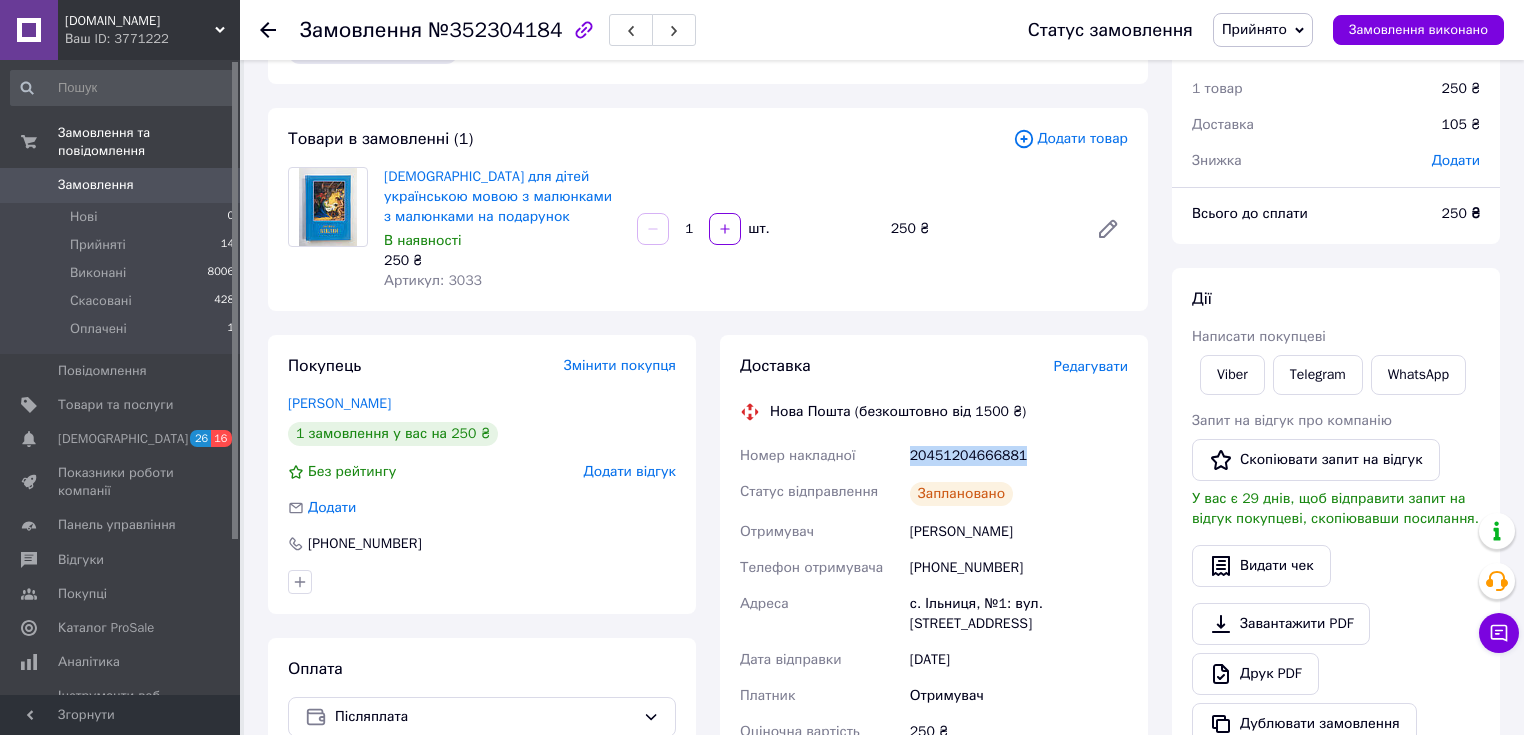 scroll, scrollTop: 0, scrollLeft: 0, axis: both 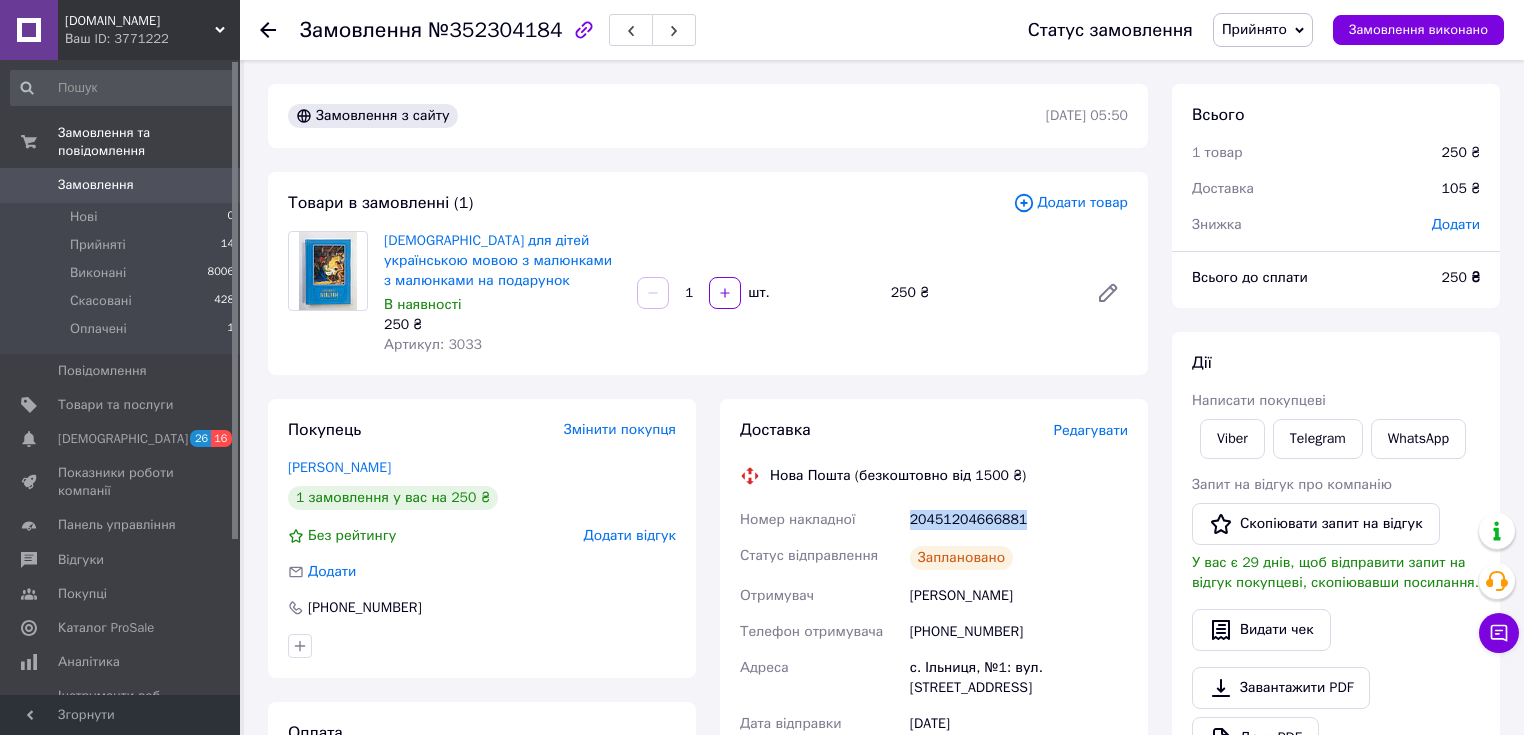 click on "Артикул: 3033" at bounding box center [433, 344] 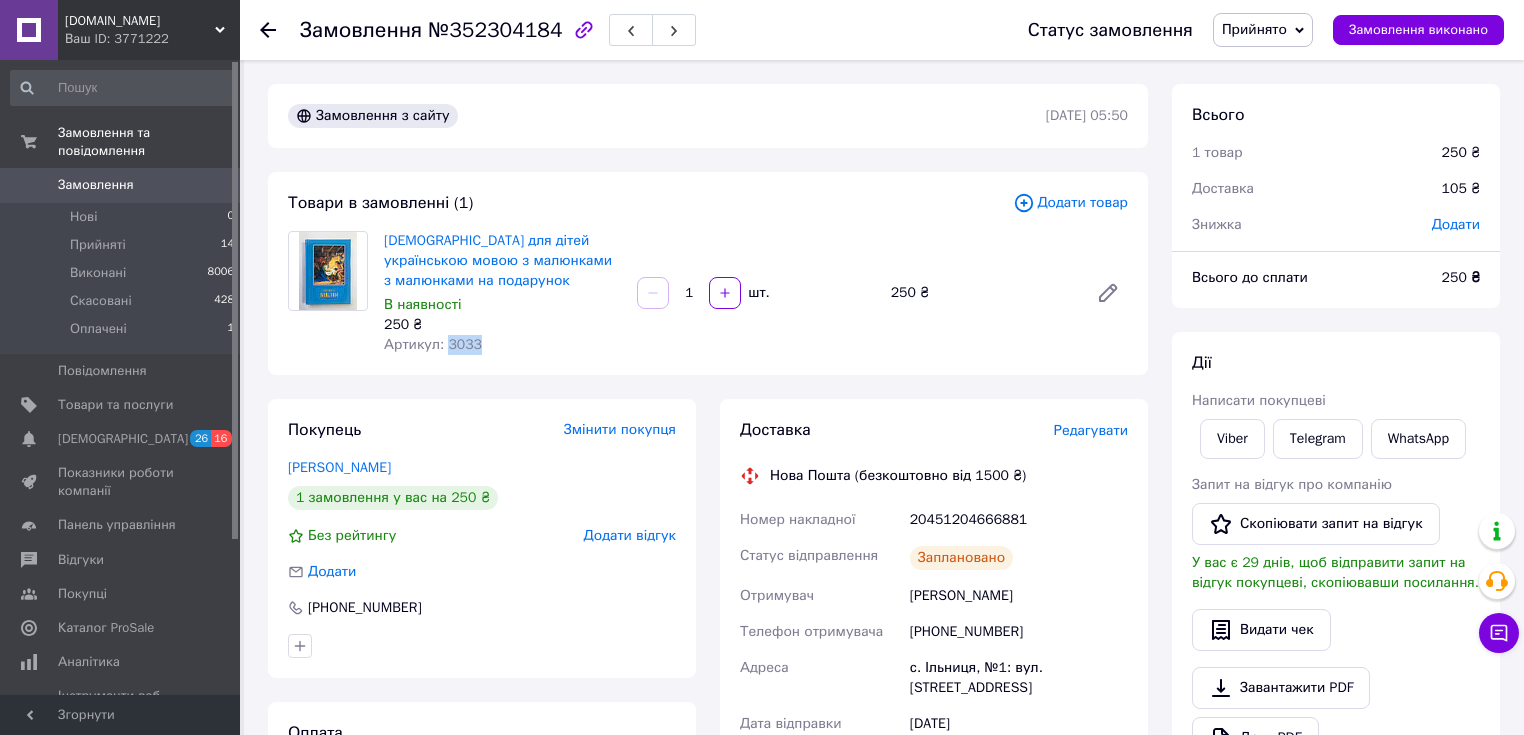click on "Артикул: 3033" at bounding box center [433, 344] 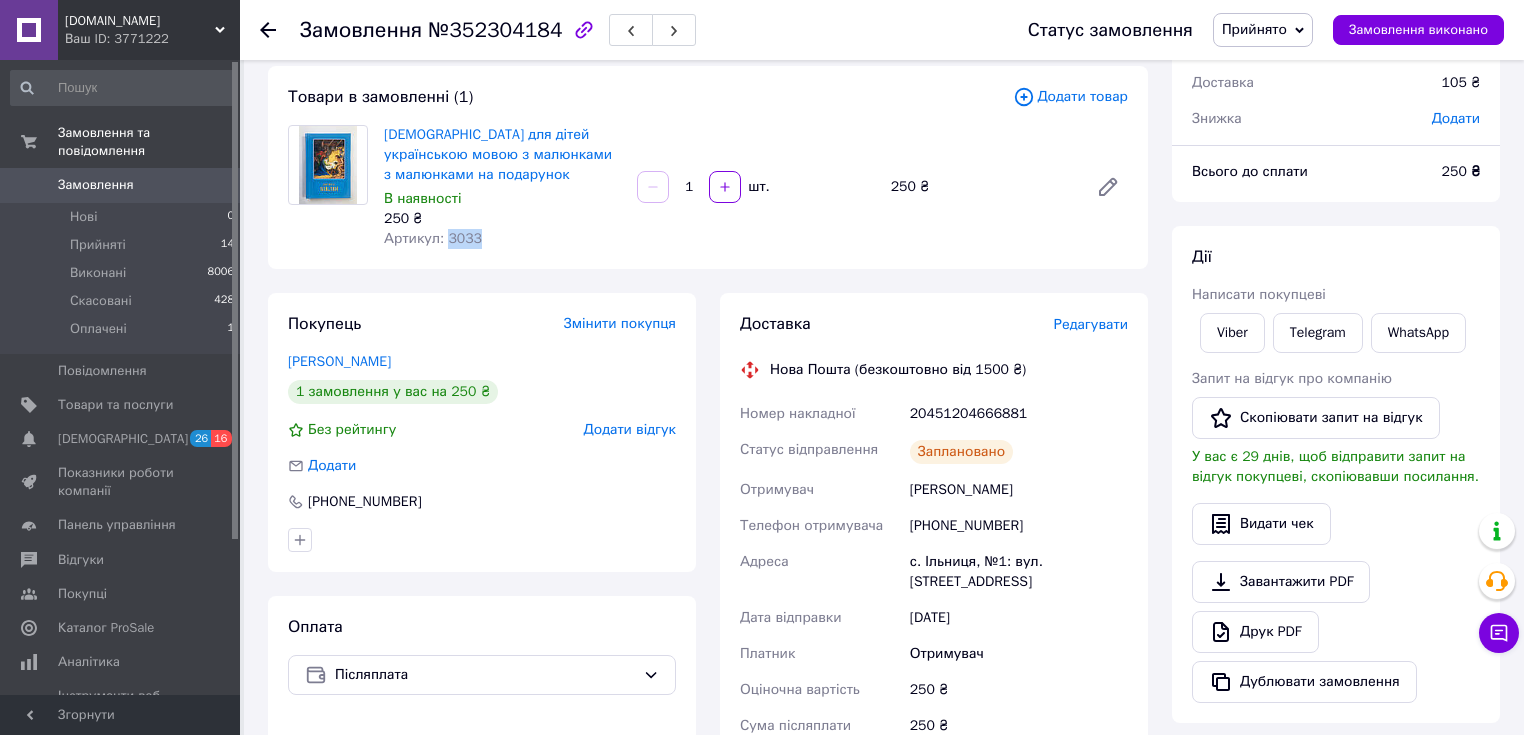 scroll, scrollTop: 240, scrollLeft: 0, axis: vertical 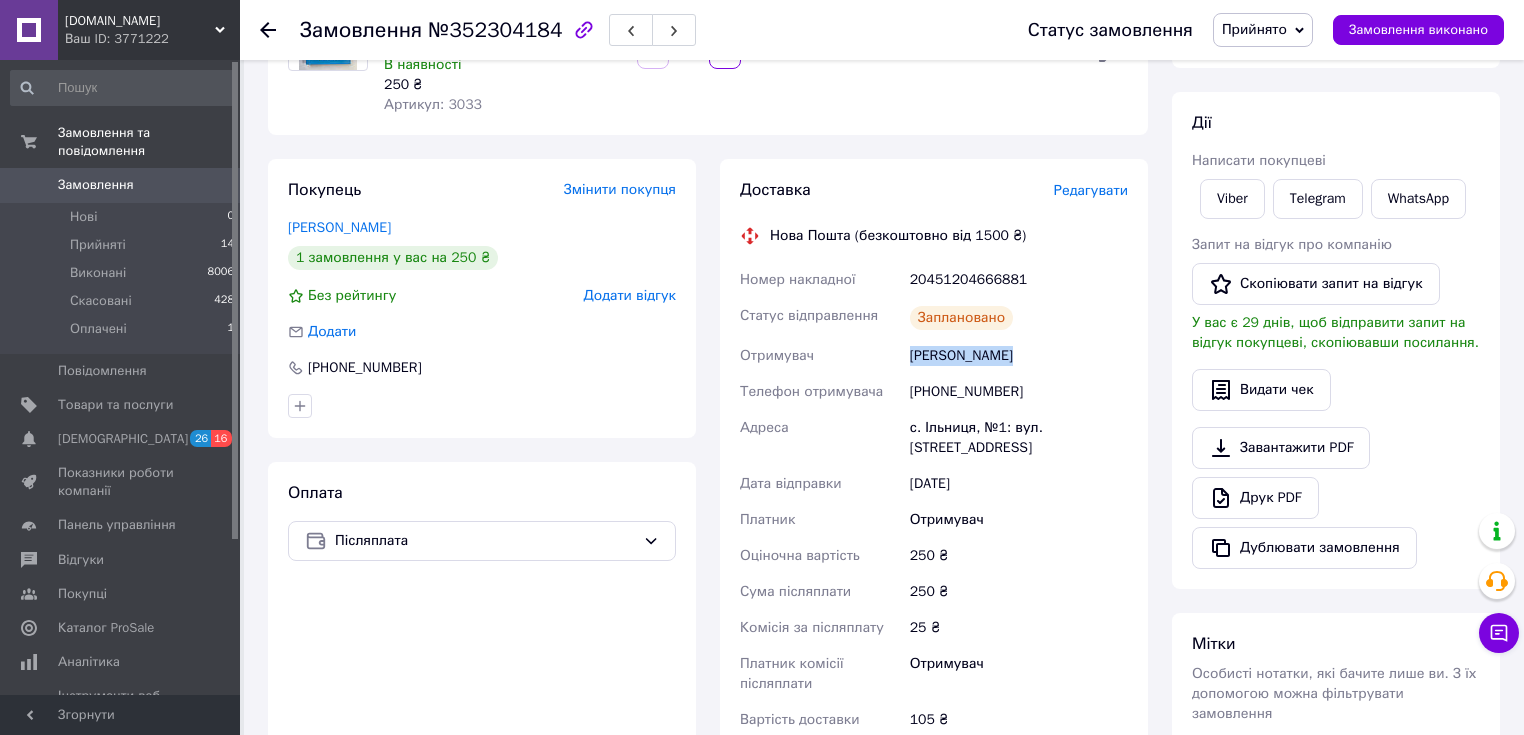 drag, startPoint x: 910, startPoint y: 357, endPoint x: 1021, endPoint y: 363, distance: 111.16204 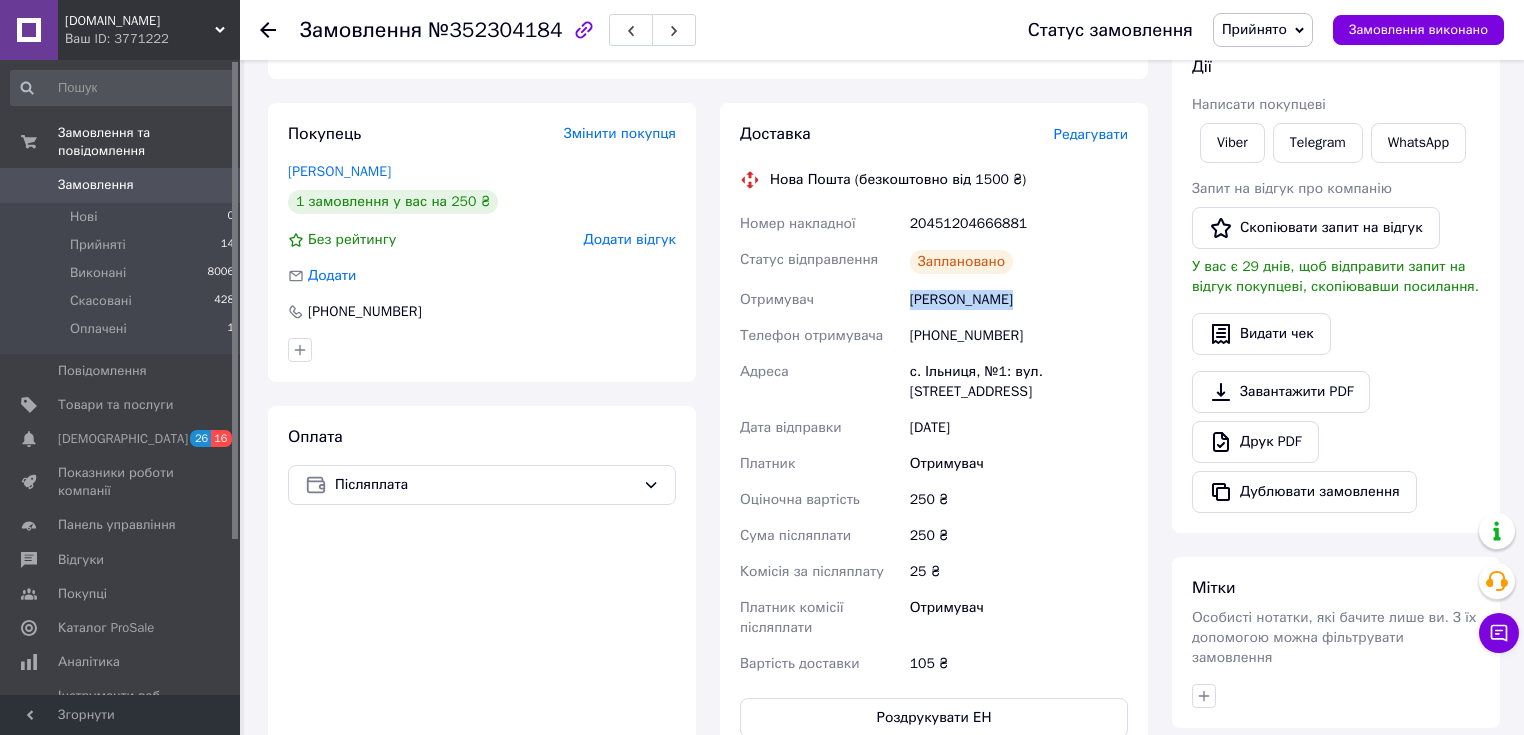 scroll, scrollTop: 320, scrollLeft: 0, axis: vertical 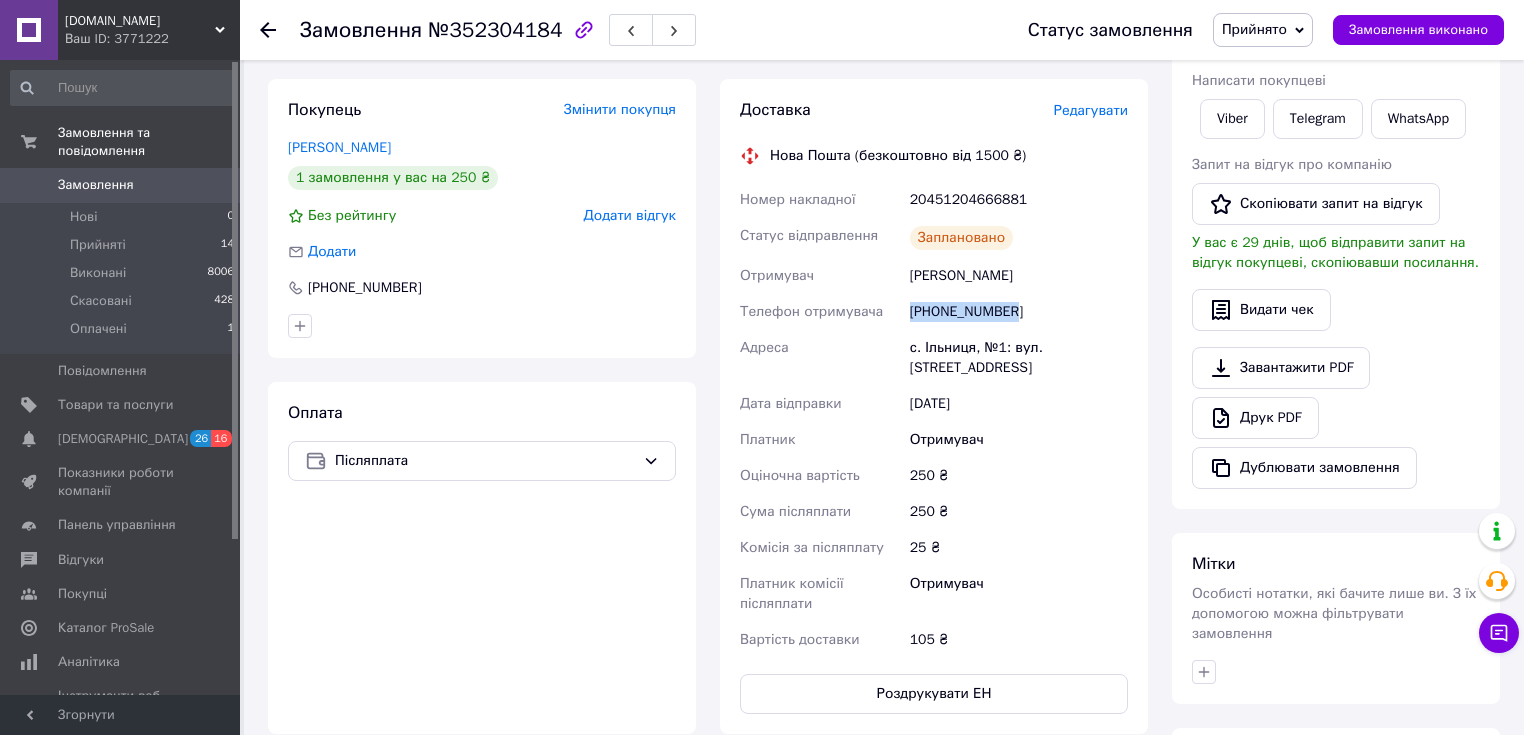 drag, startPoint x: 912, startPoint y: 314, endPoint x: 1017, endPoint y: 312, distance: 105.01904 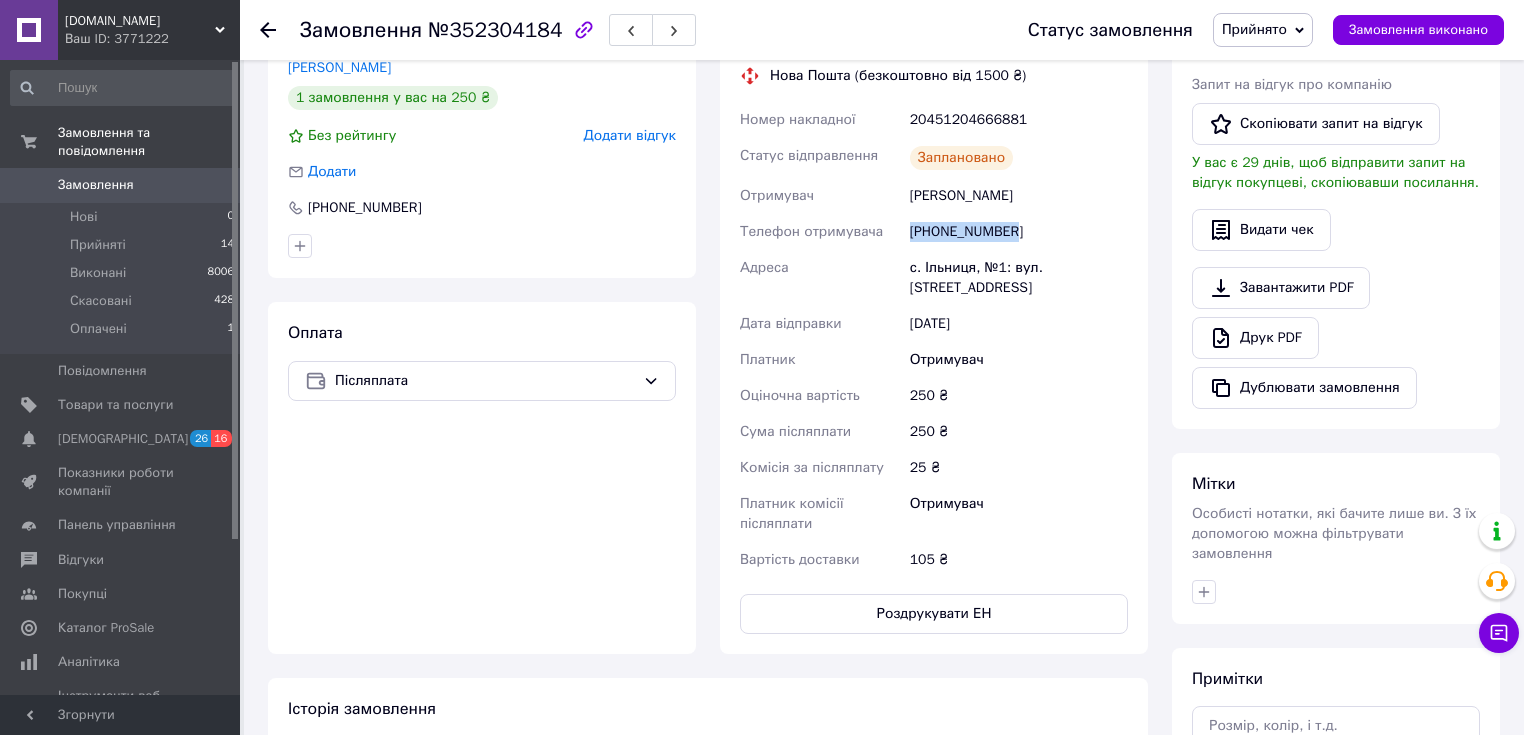 scroll, scrollTop: 400, scrollLeft: 0, axis: vertical 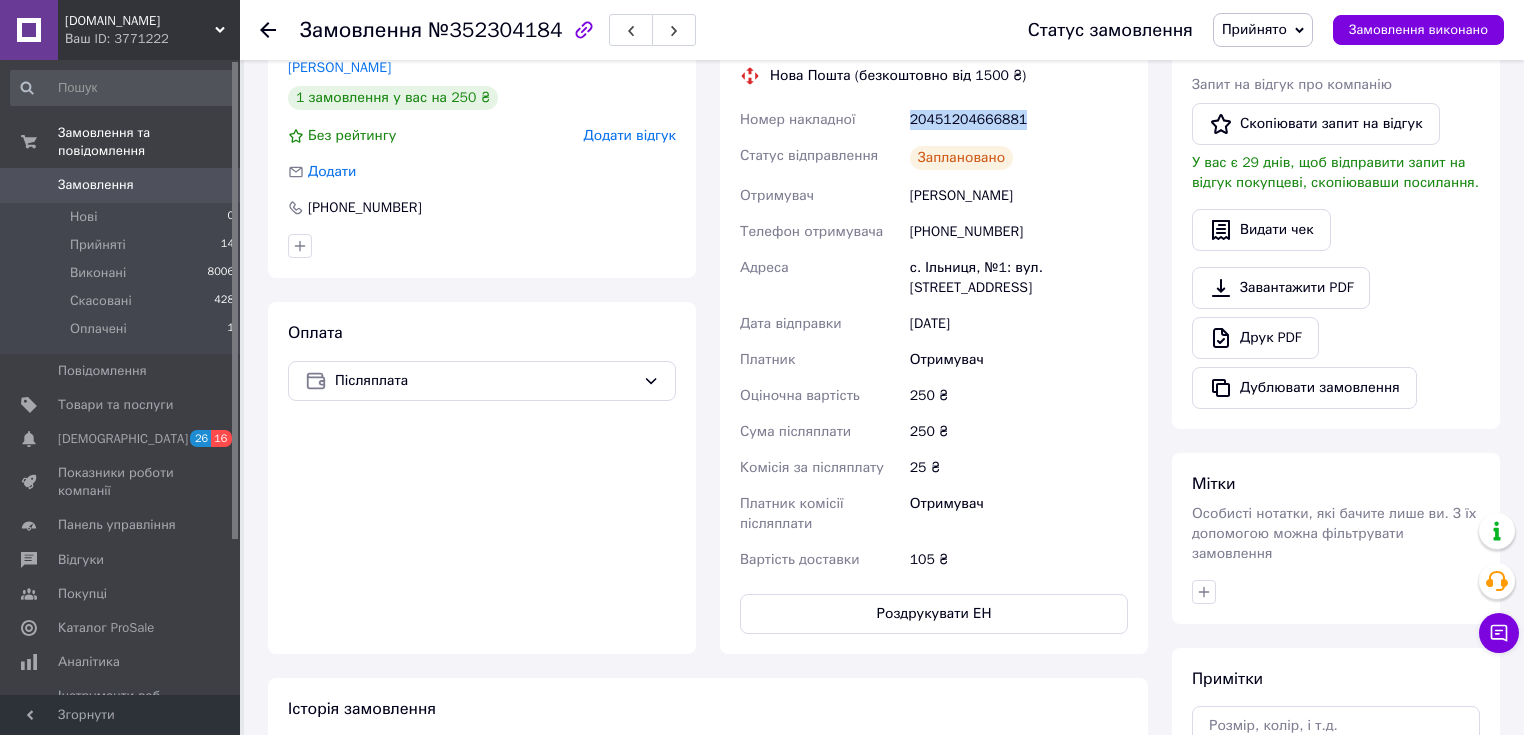 click on "20451204666881" at bounding box center [1019, 120] 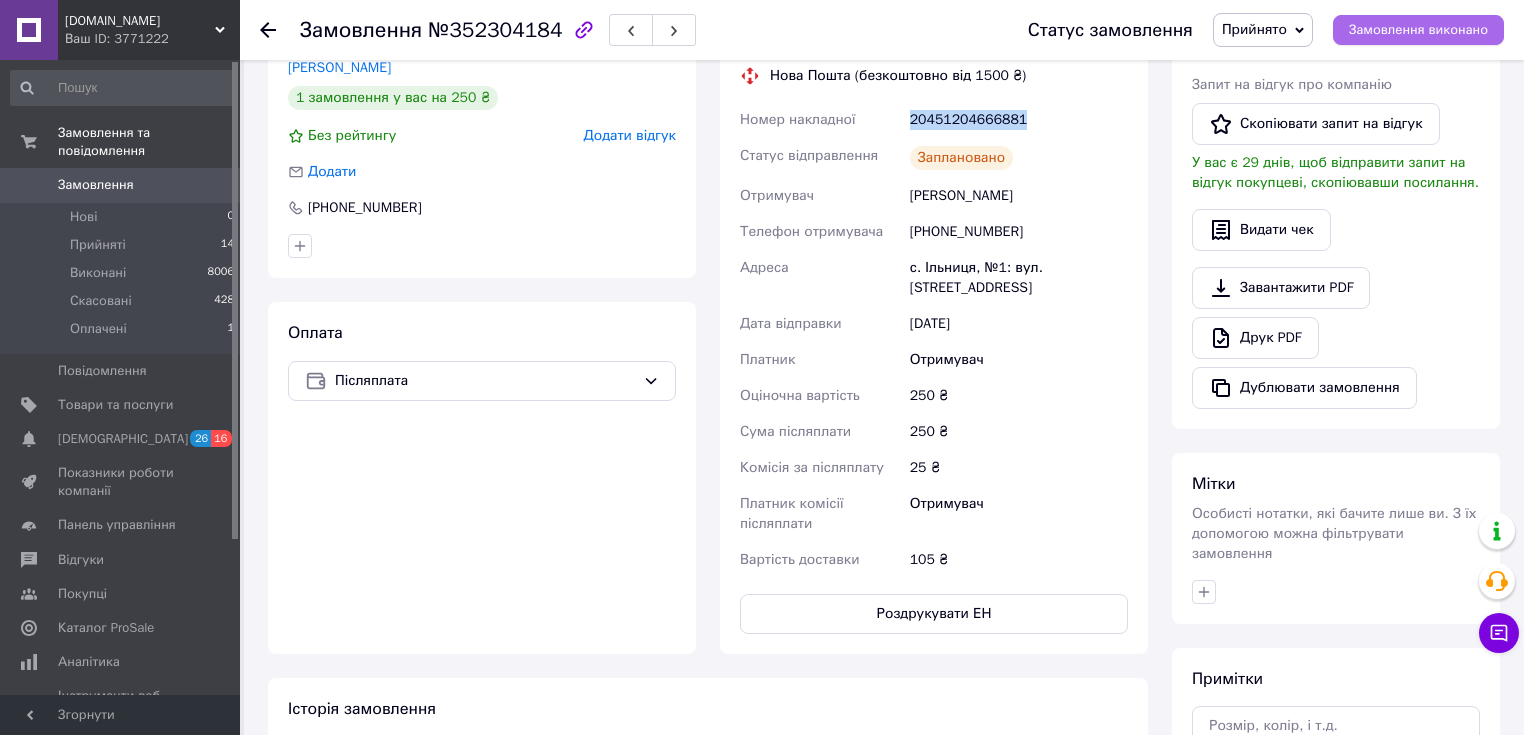 click on "Замовлення виконано" at bounding box center [1418, 30] 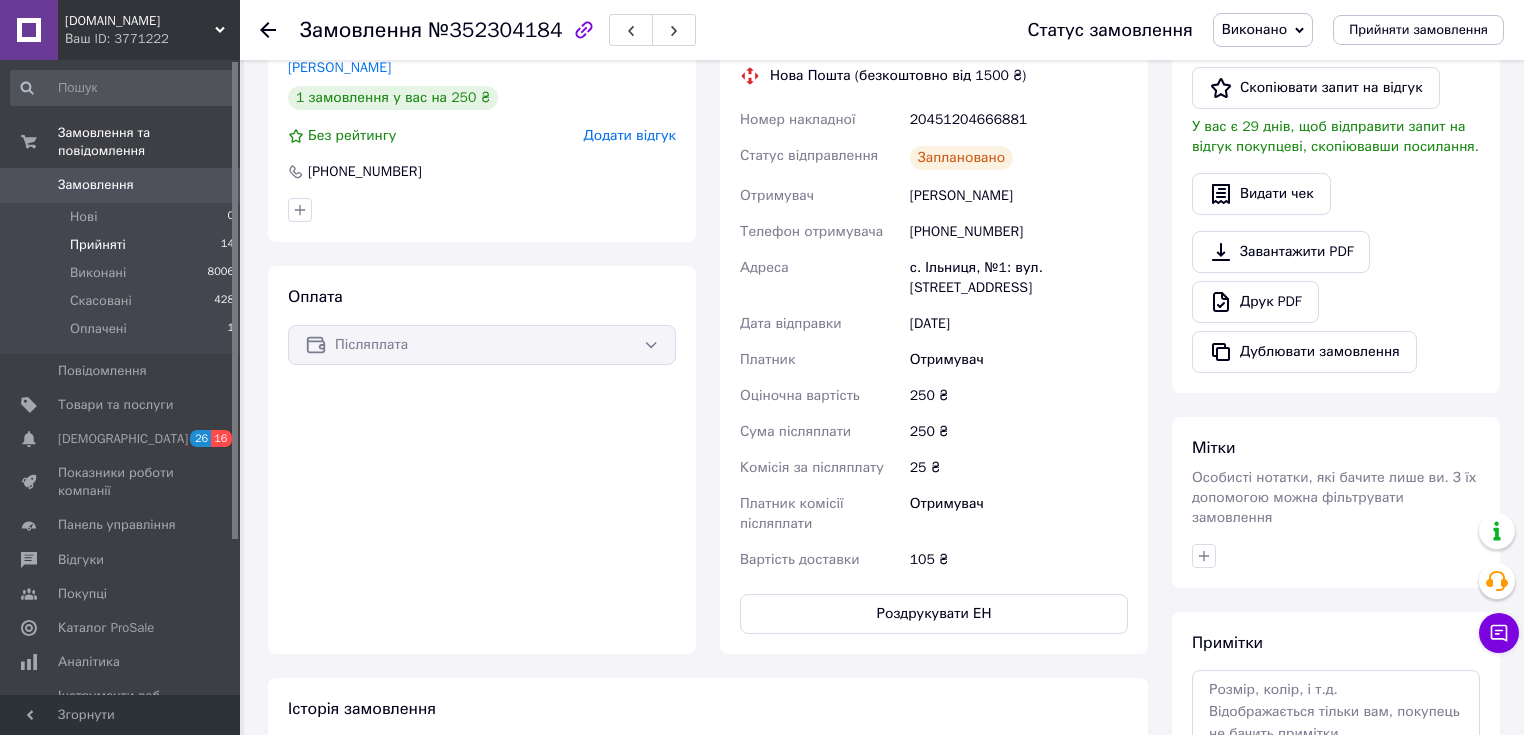 click on "Прийняті 14" at bounding box center [123, 245] 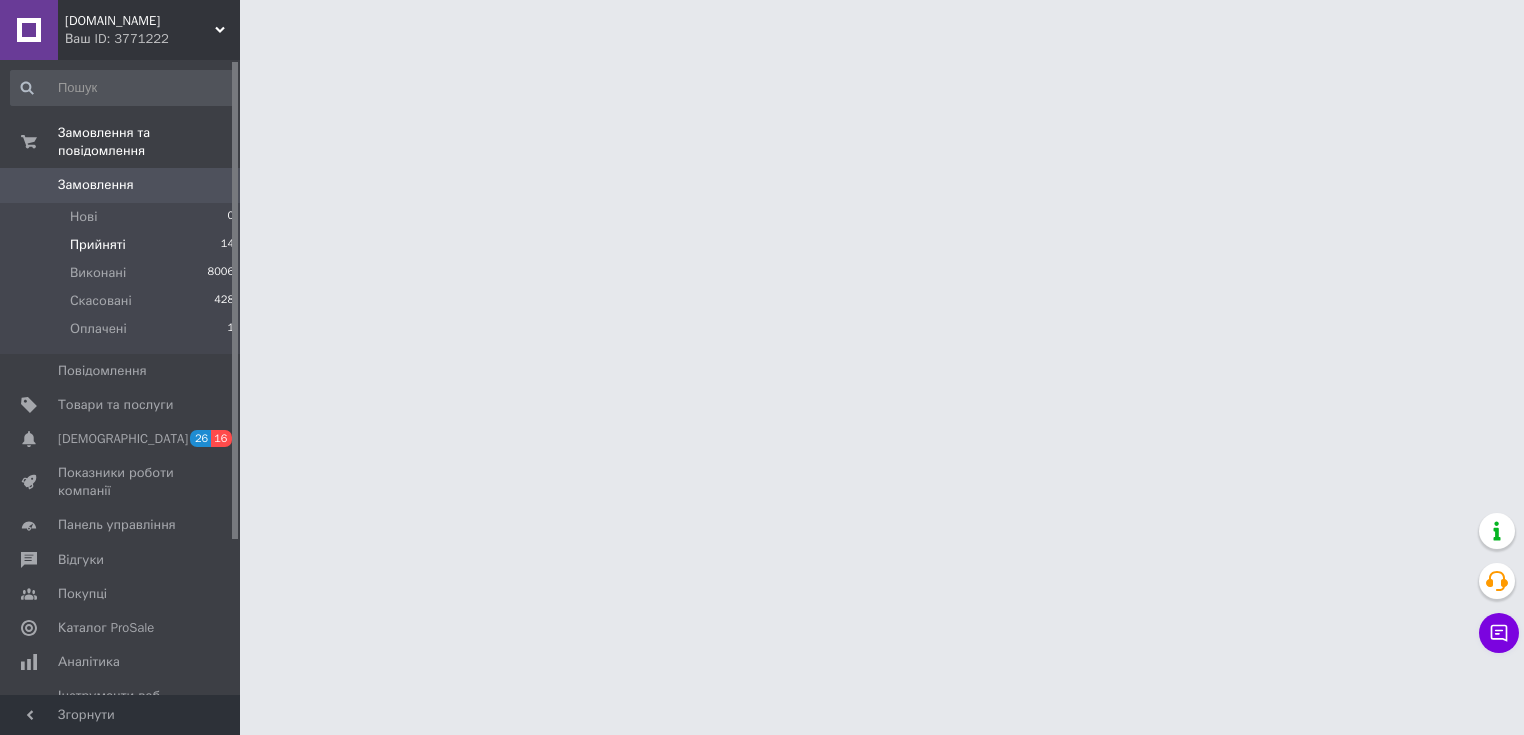 scroll, scrollTop: 0, scrollLeft: 0, axis: both 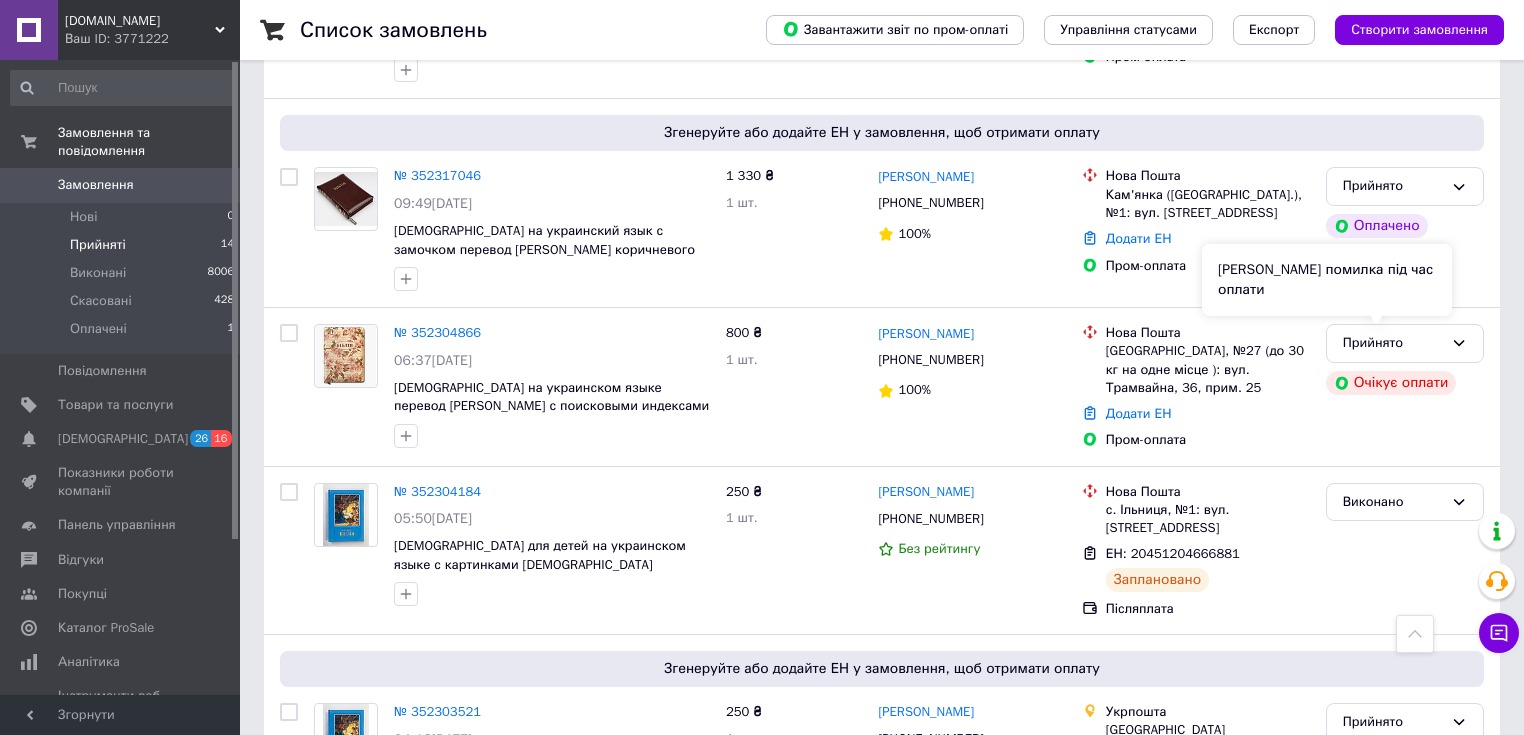 click on "Сталася помилка під час оплати" at bounding box center (1327, 280) 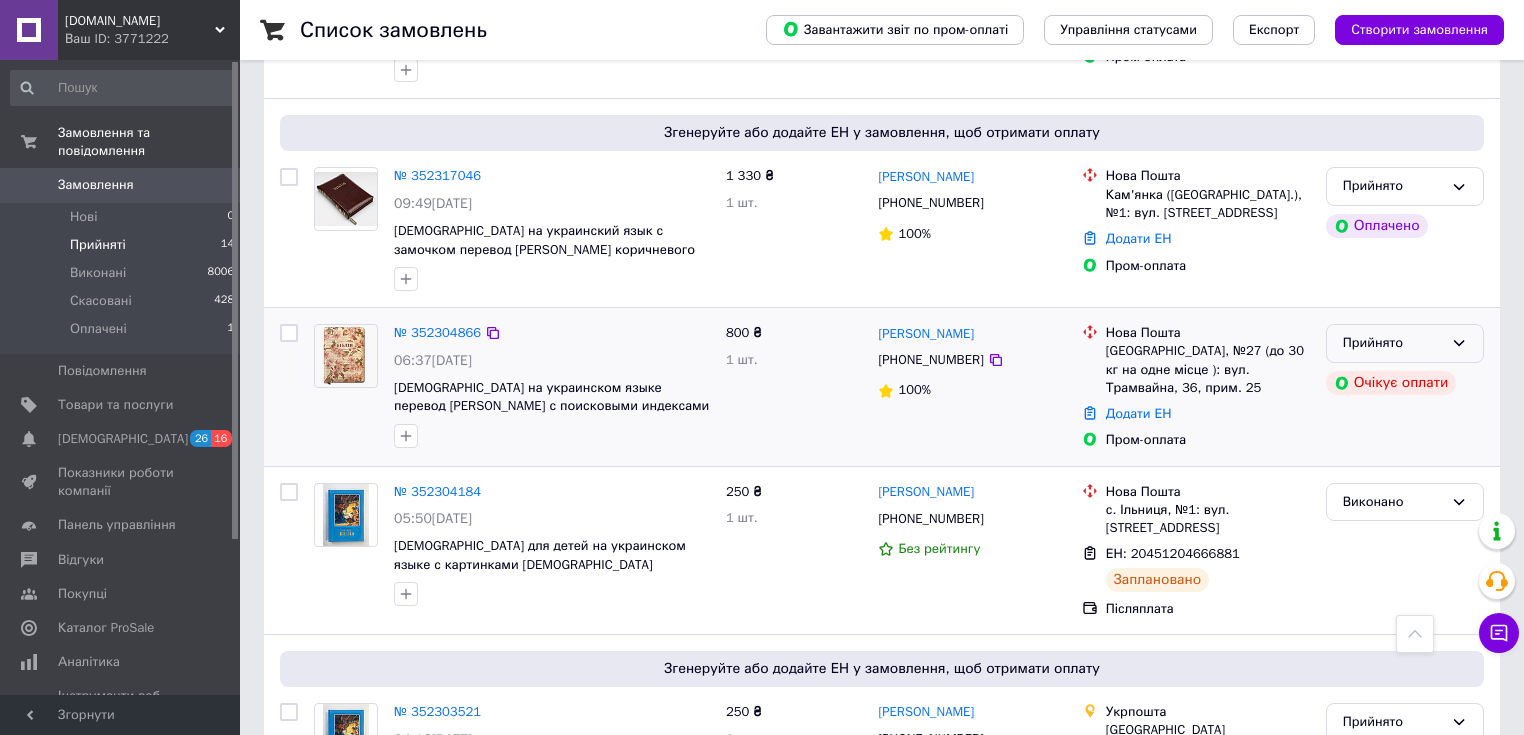 click 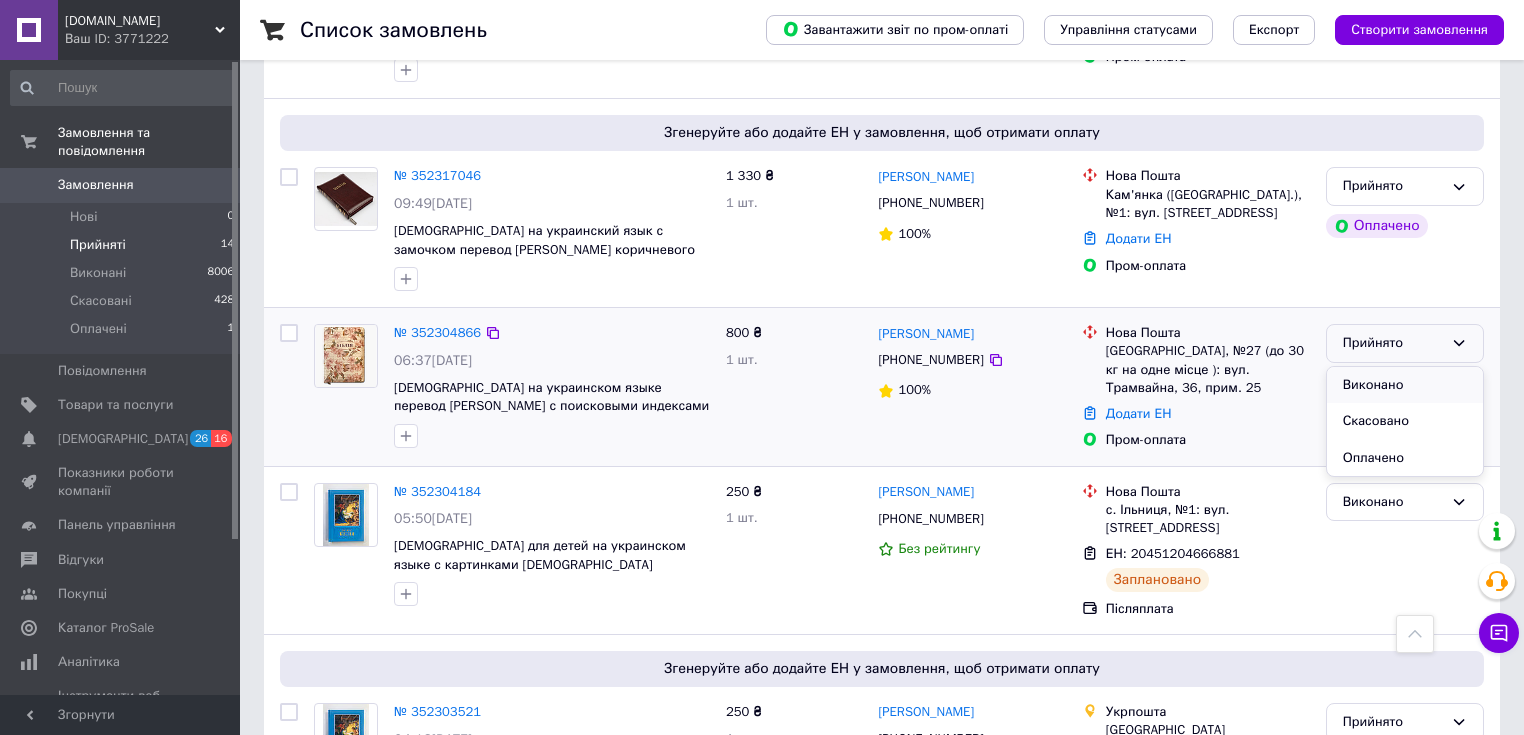 click on "Виконано" at bounding box center (1405, 385) 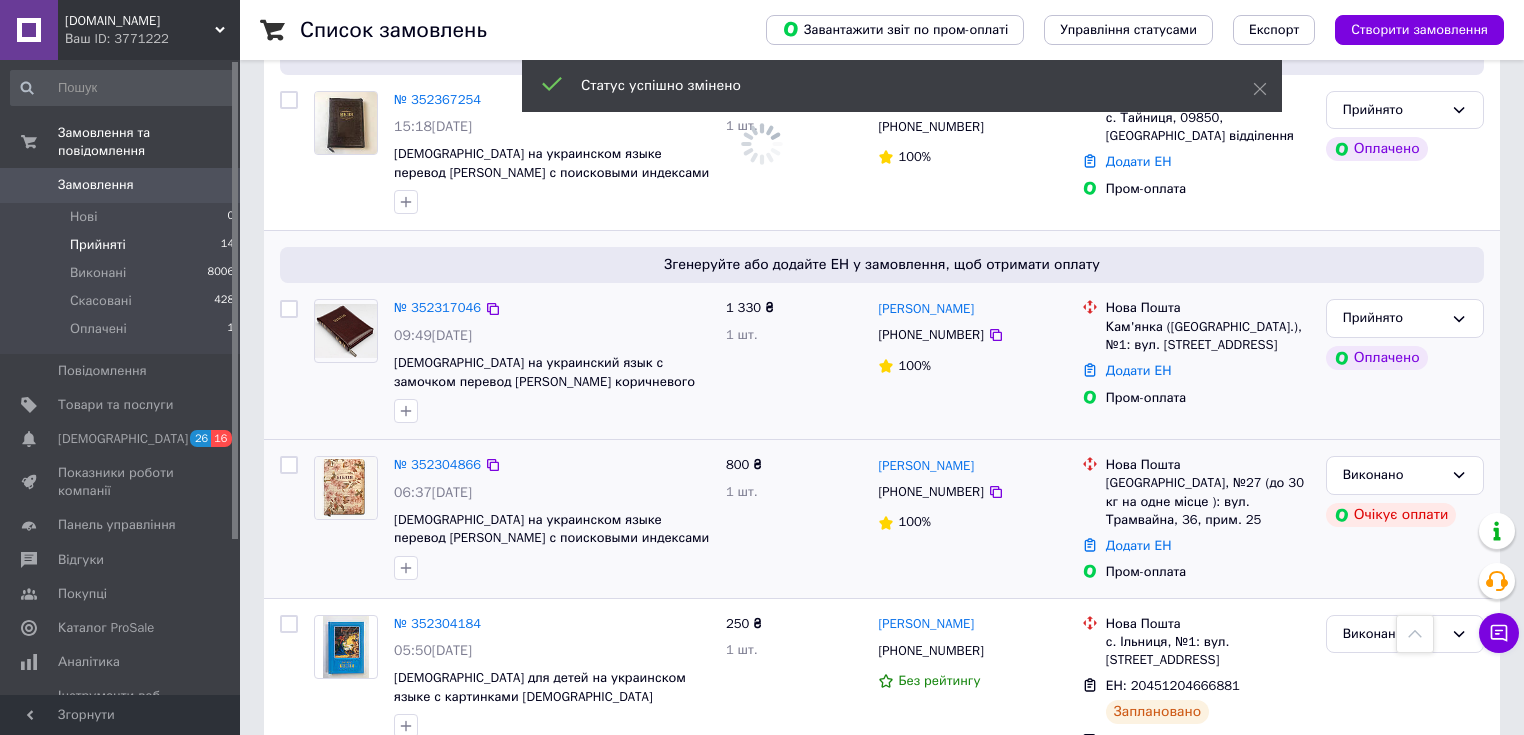 scroll, scrollTop: 1076, scrollLeft: 0, axis: vertical 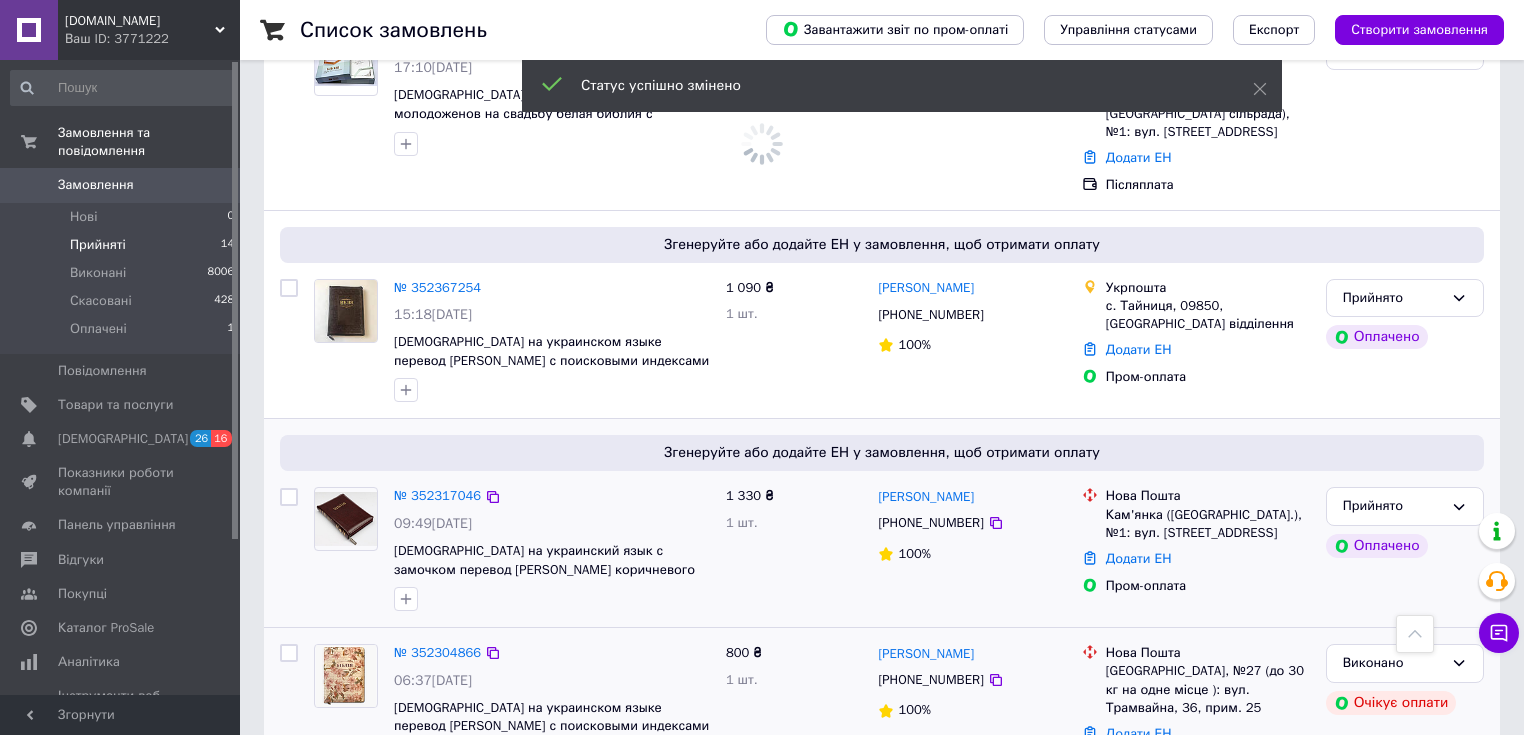 click at bounding box center (346, 519) 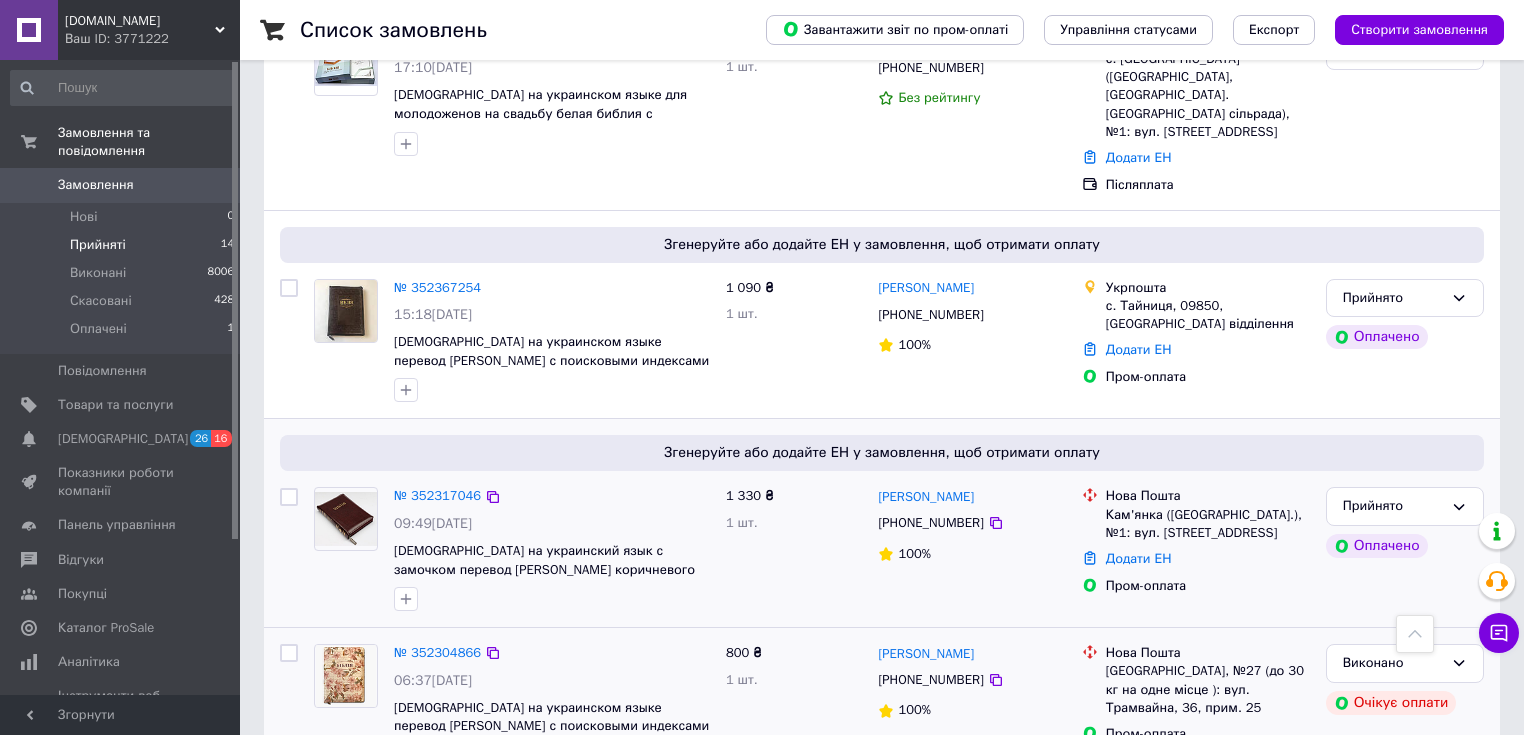 click at bounding box center [346, 519] 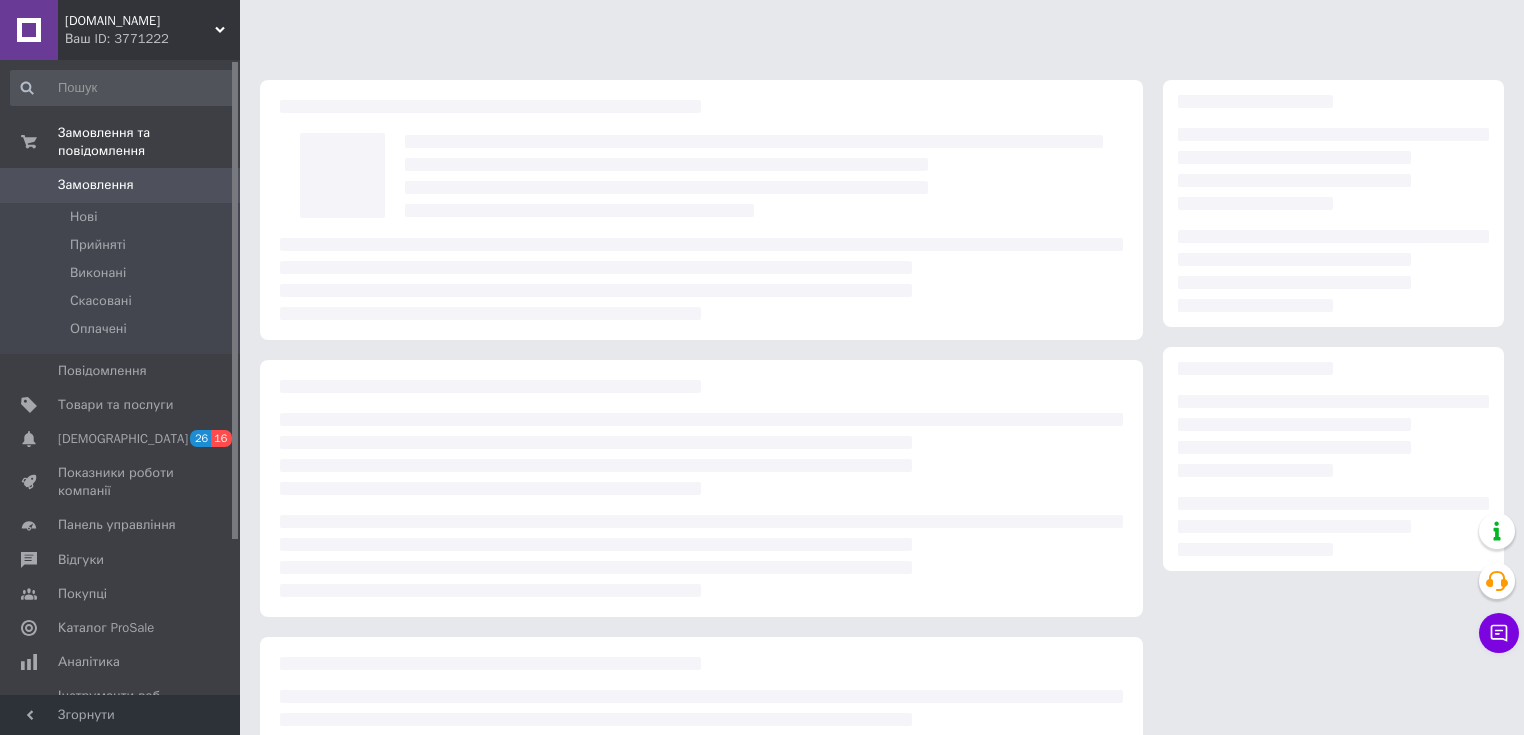 scroll, scrollTop: 0, scrollLeft: 0, axis: both 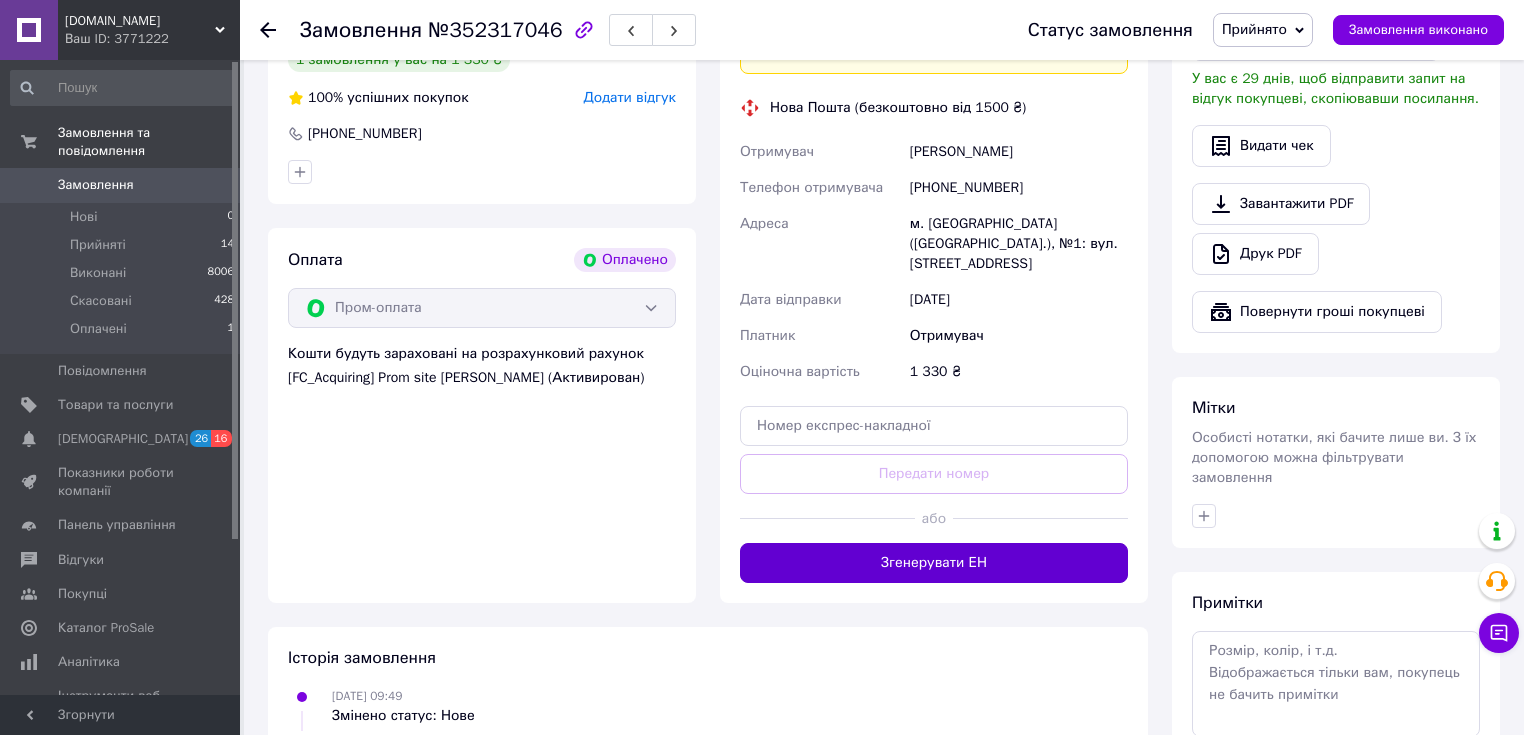 click on "Згенерувати ЕН" at bounding box center (934, 563) 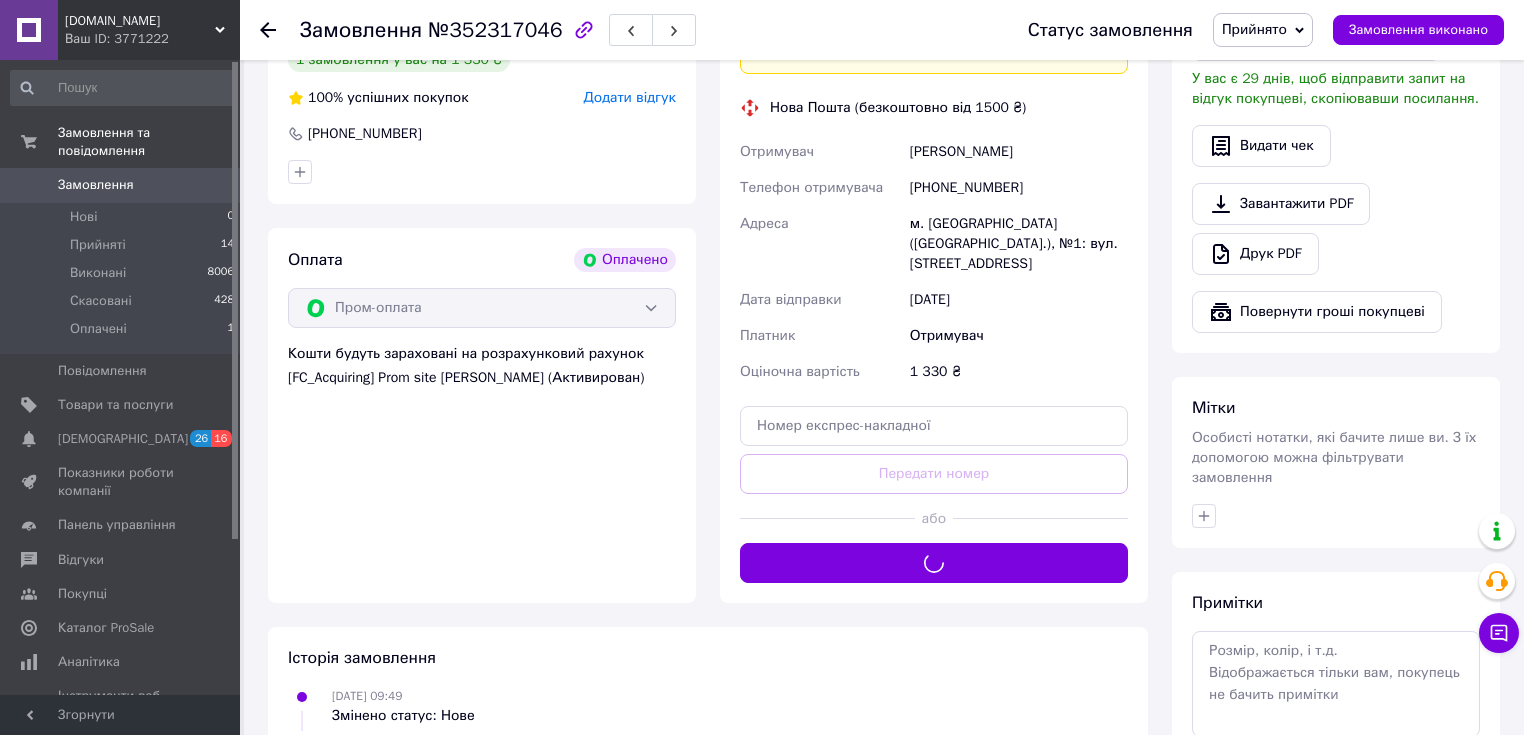 scroll, scrollTop: 400, scrollLeft: 0, axis: vertical 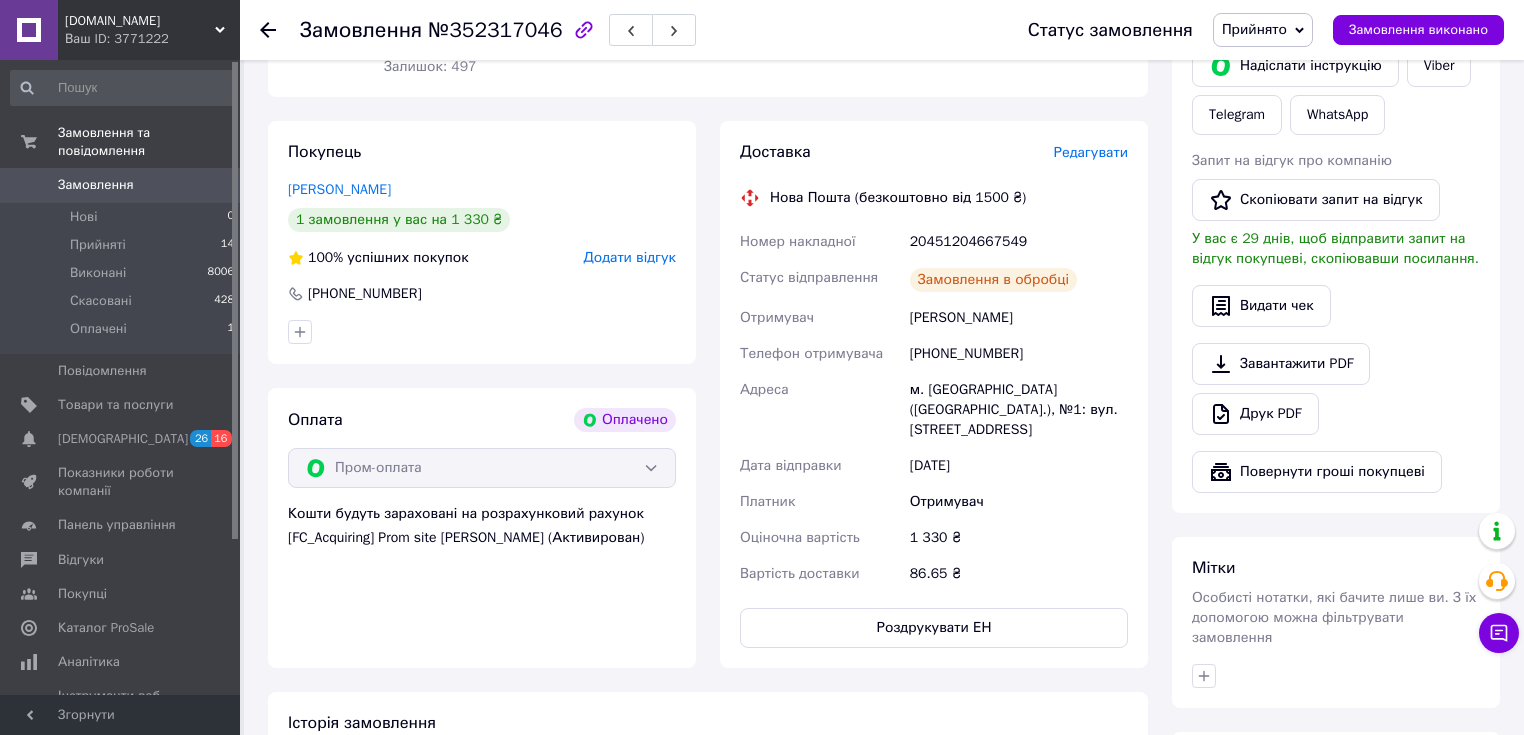 click on "20451204667549" at bounding box center [1019, 242] 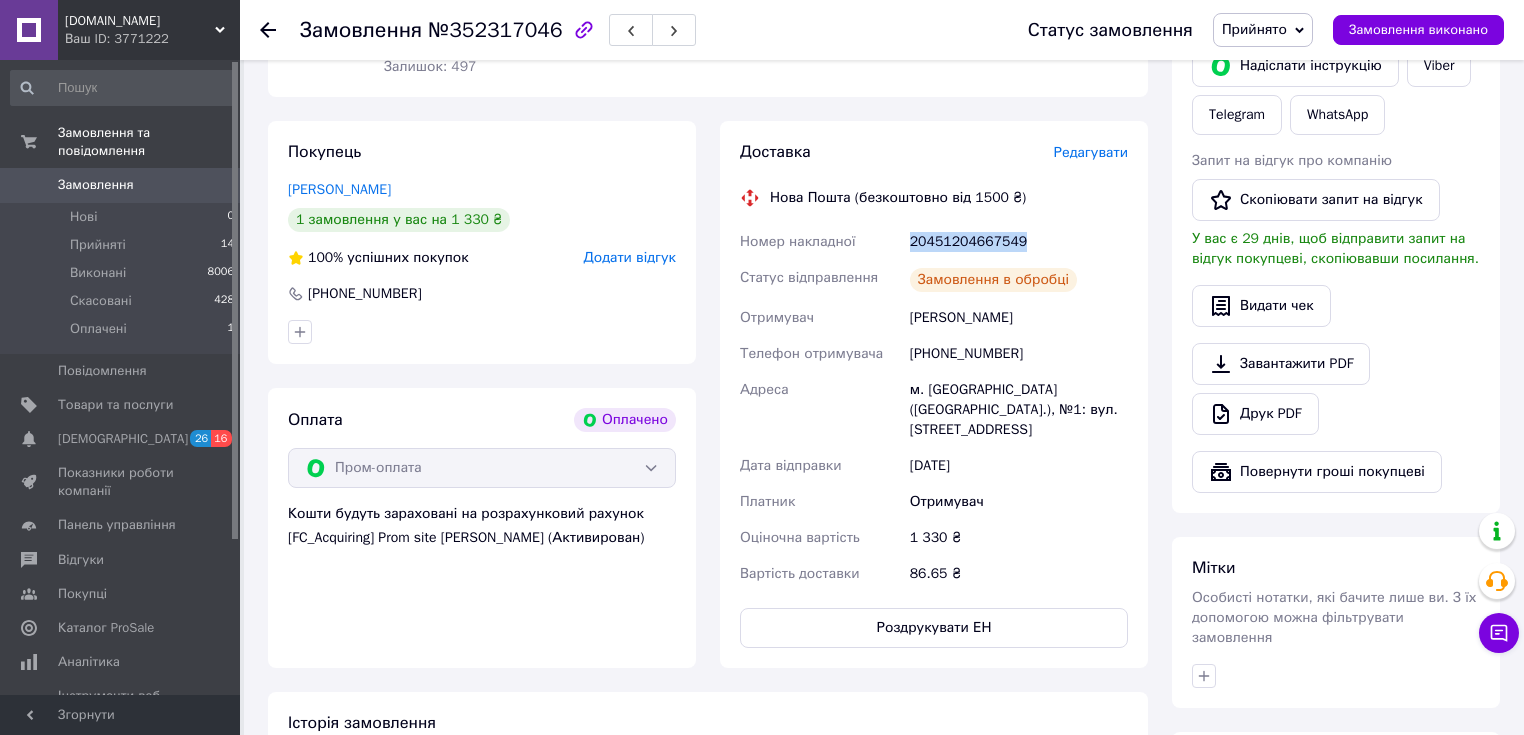 click on "20451204667549" at bounding box center [1019, 242] 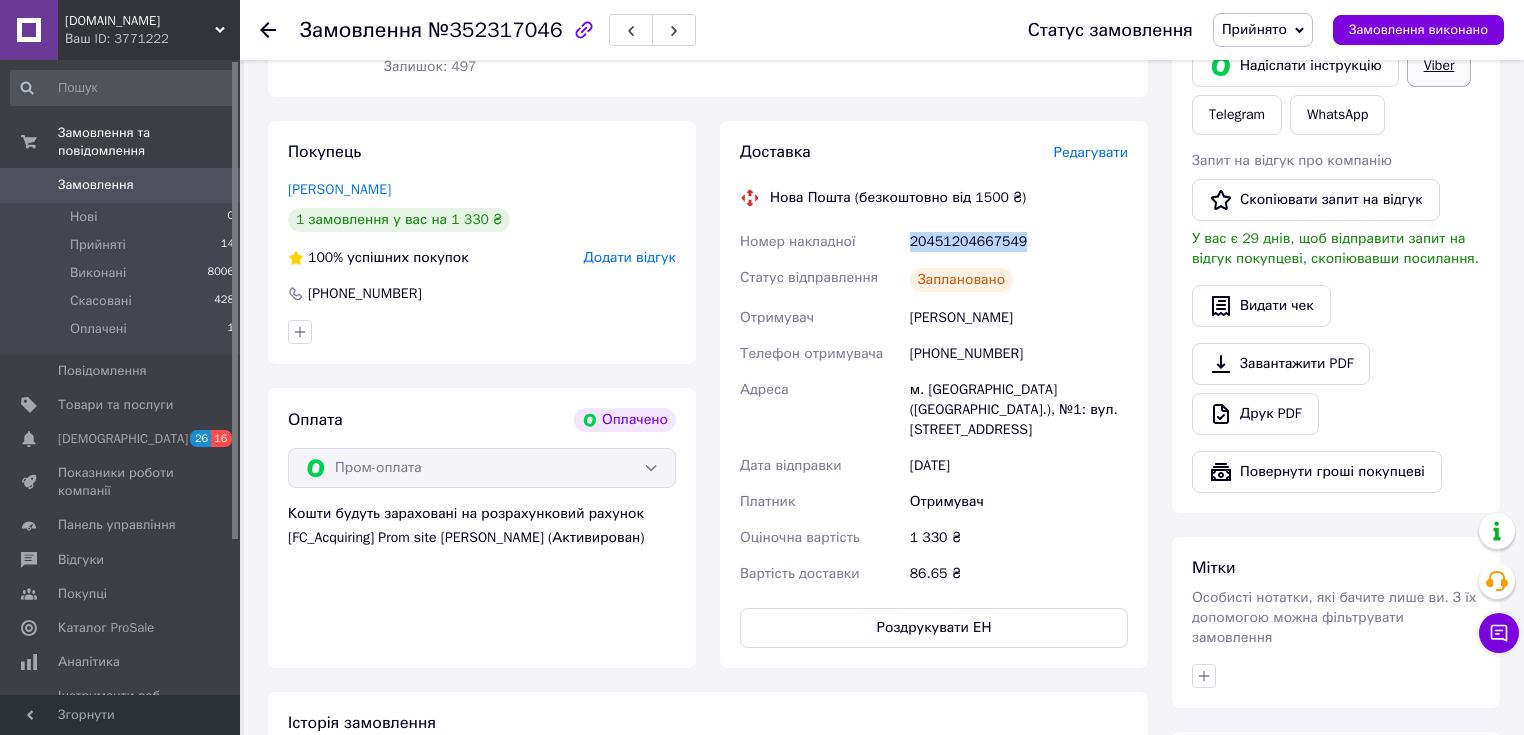 click on "Viber" at bounding box center [1439, 66] 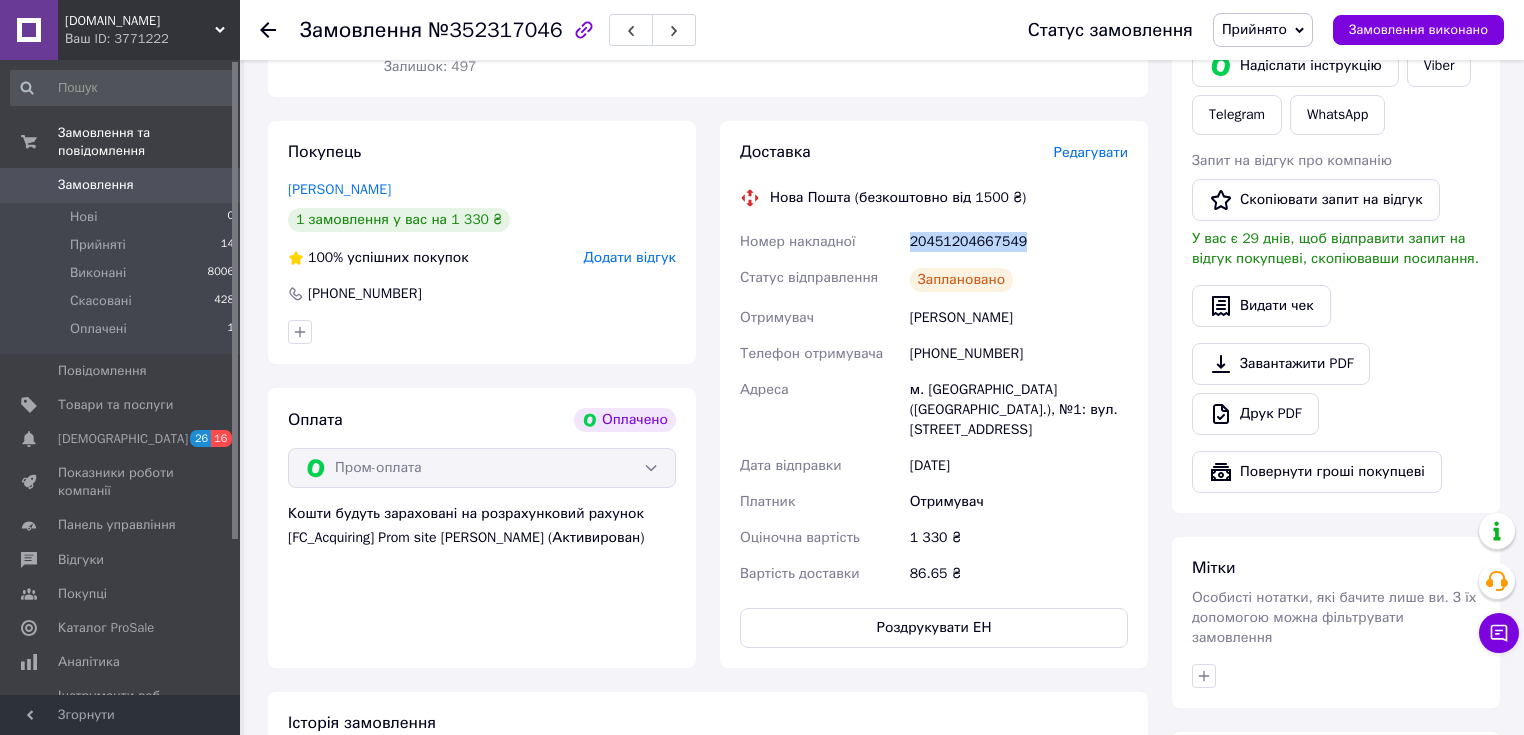 copy on "20451204667549" 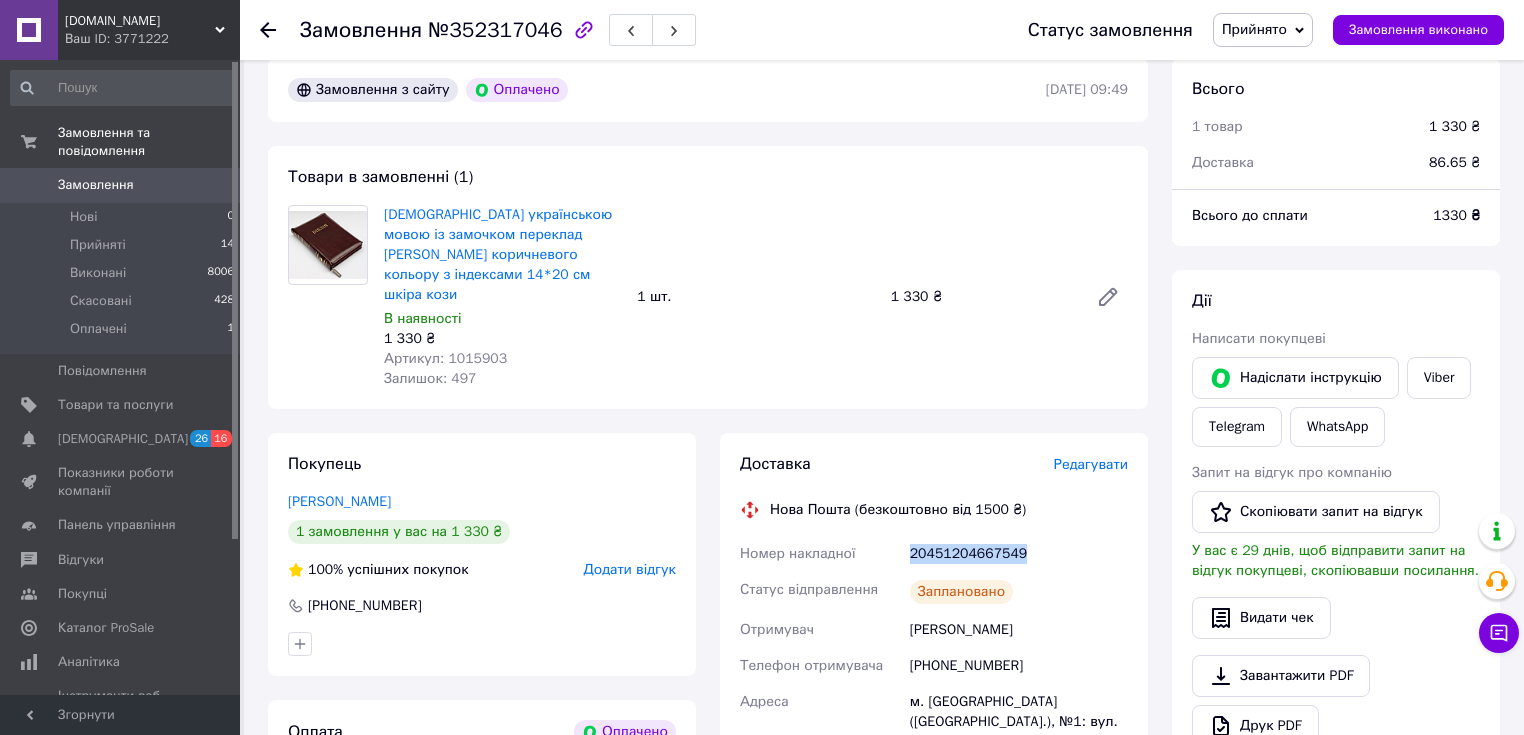scroll, scrollTop: 80, scrollLeft: 0, axis: vertical 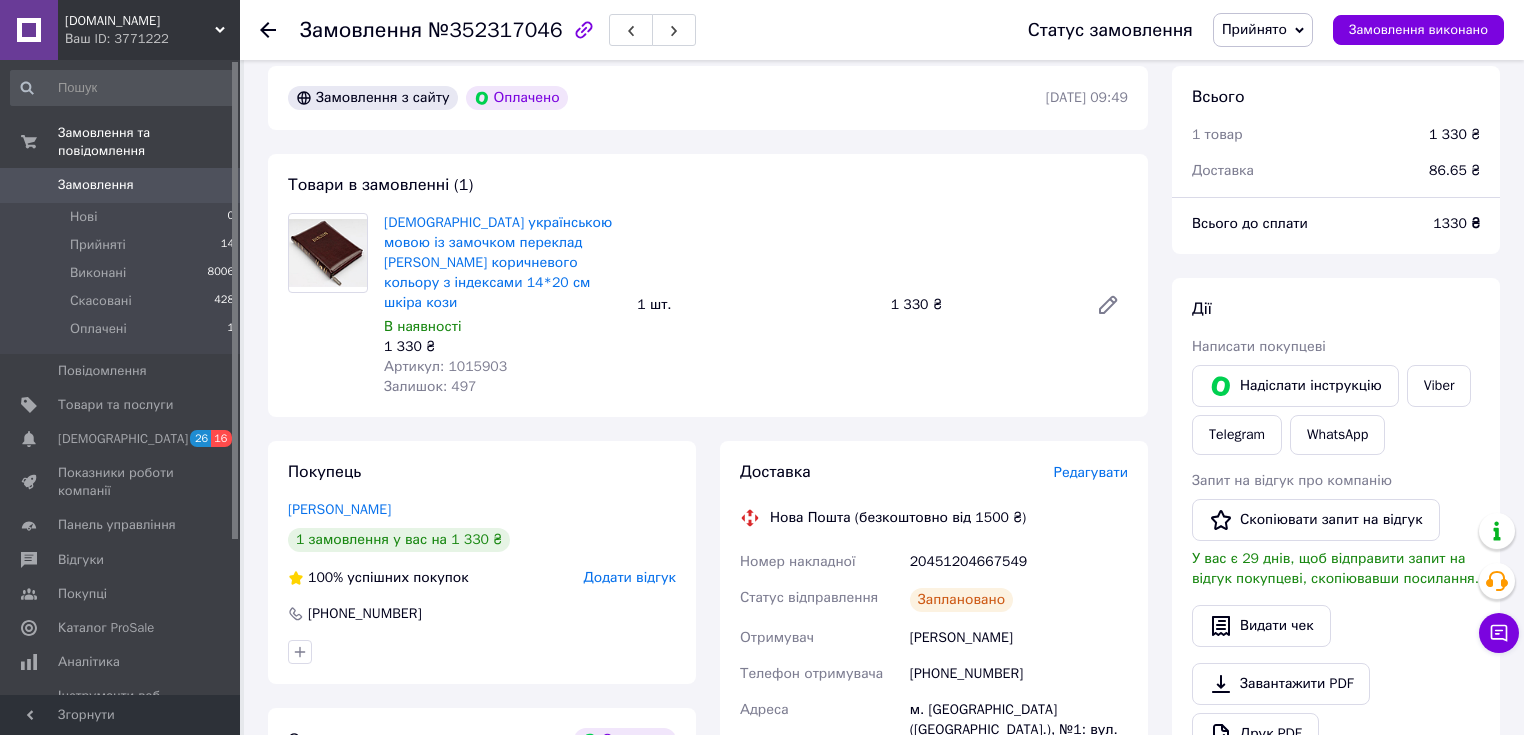 click on "Залишок: 497" at bounding box center (430, 386) 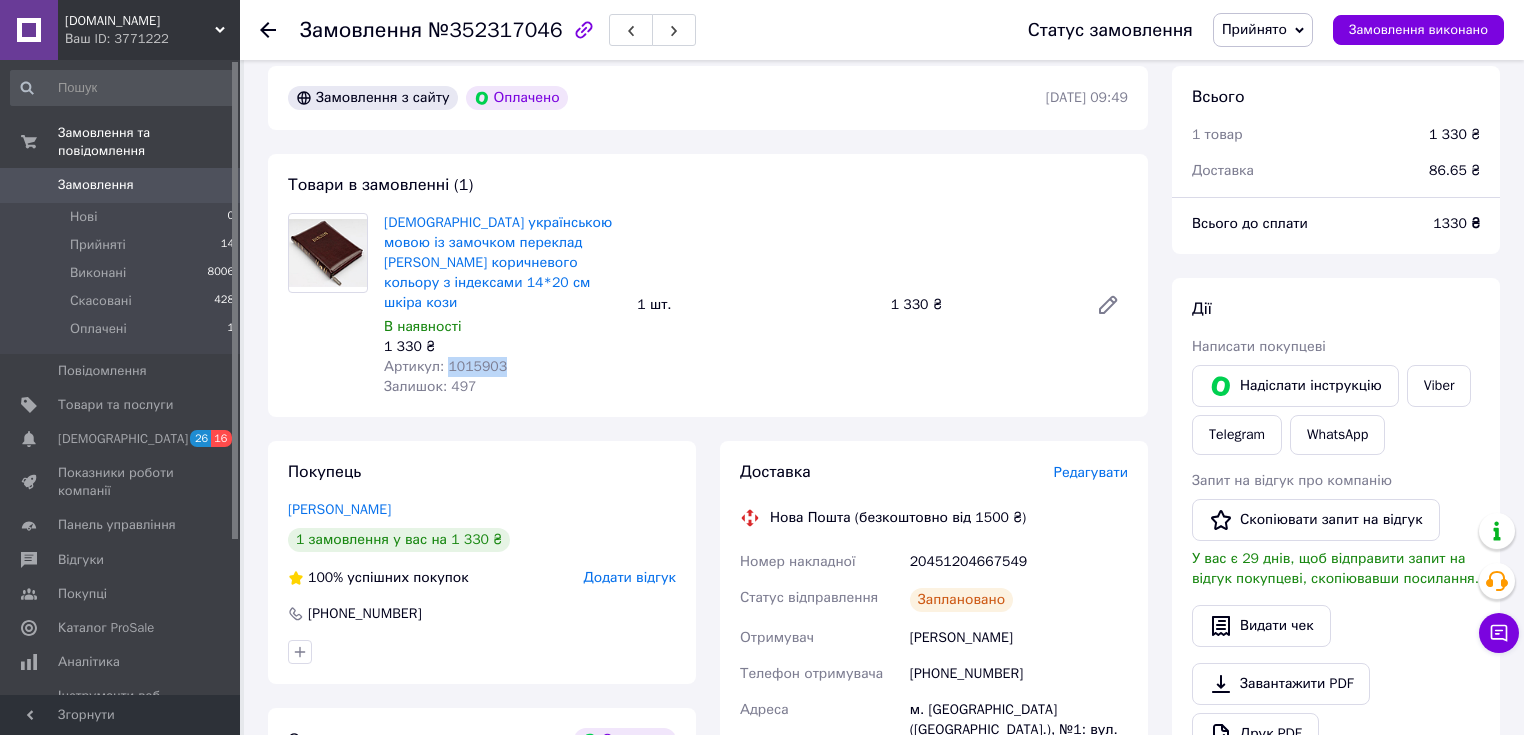 click on "Артикул: 1015903" at bounding box center [445, 366] 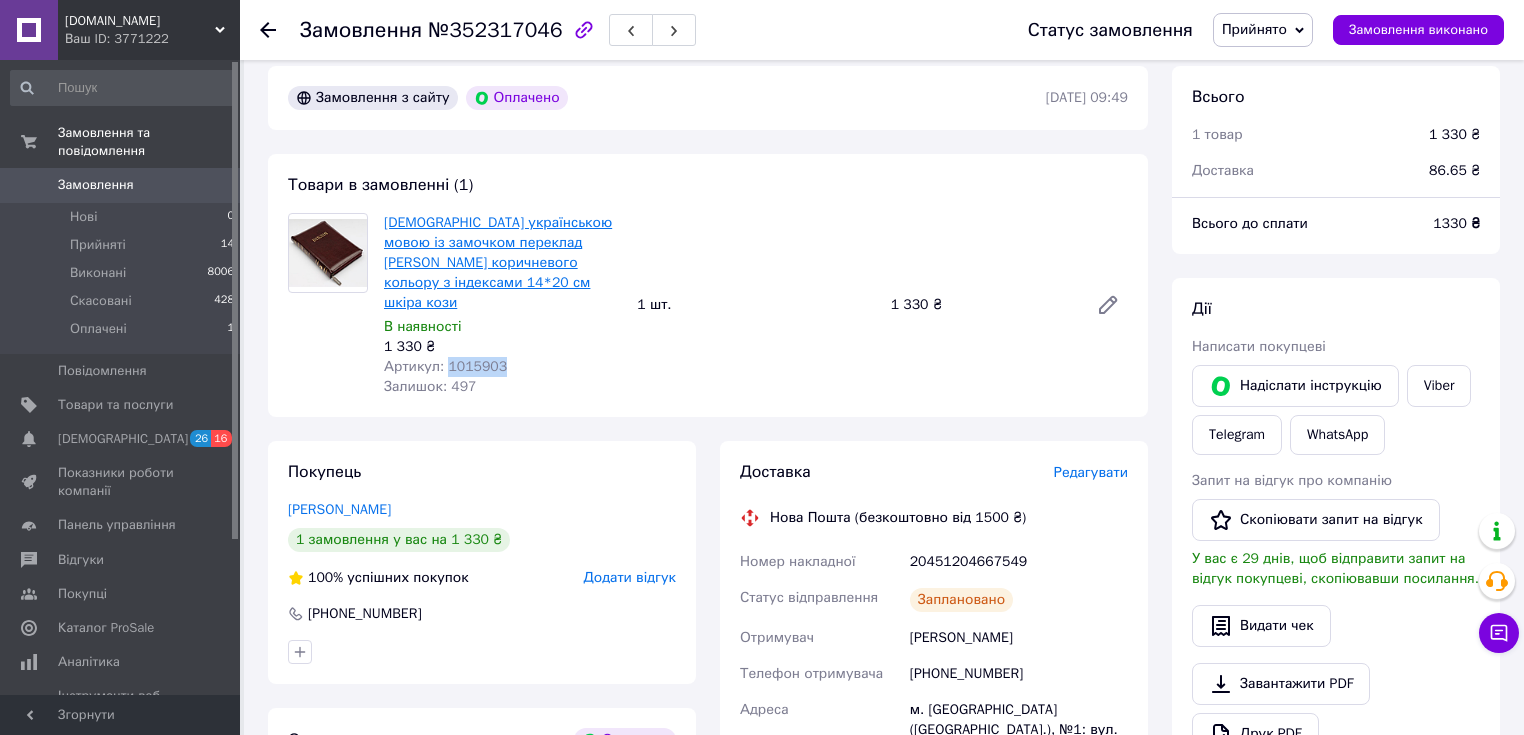 click on "[DEMOGRAPHIC_DATA] українською мовою із замочком переклад [PERSON_NAME] коричневого кольору з індексами 14*20 см шкіра кози" at bounding box center [498, 262] 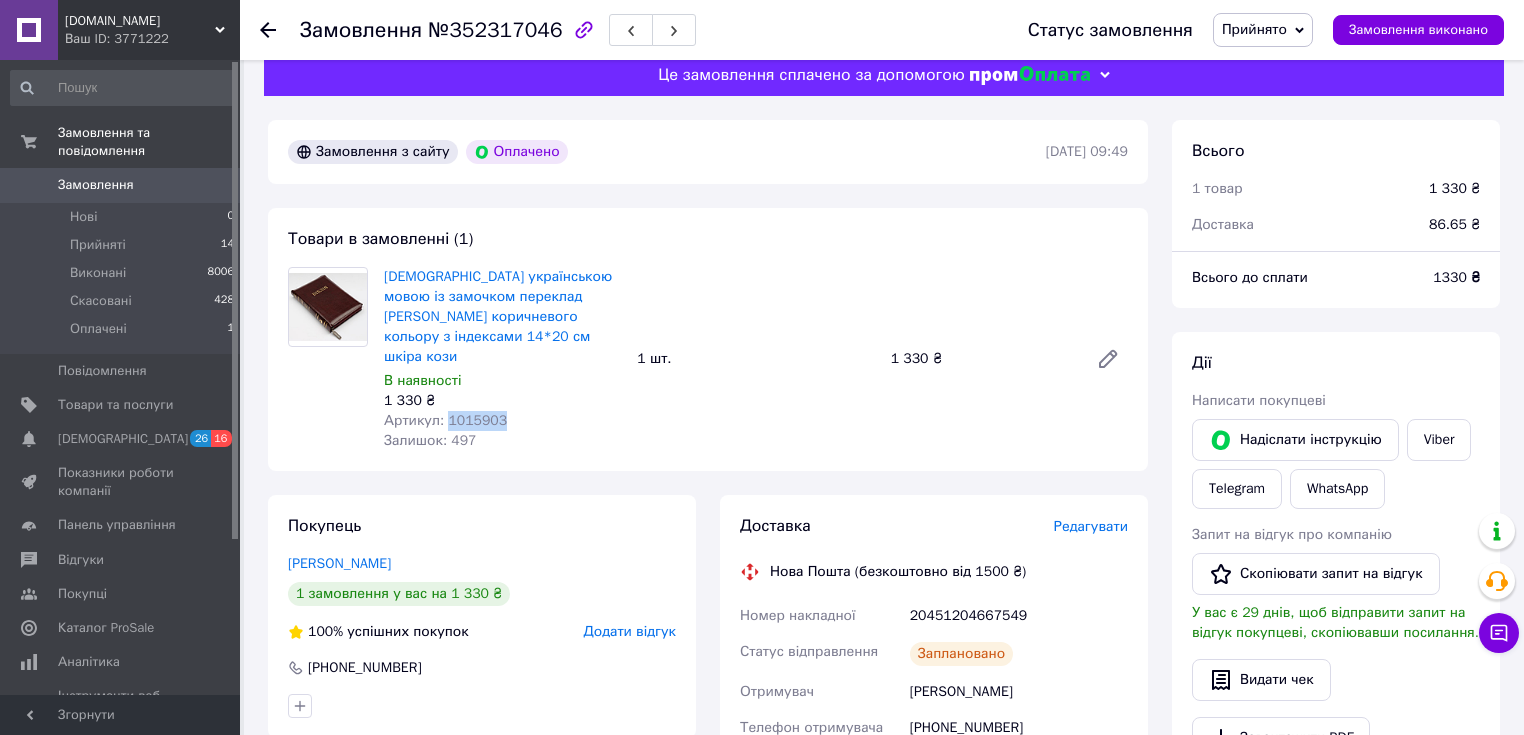 scroll, scrollTop: 0, scrollLeft: 0, axis: both 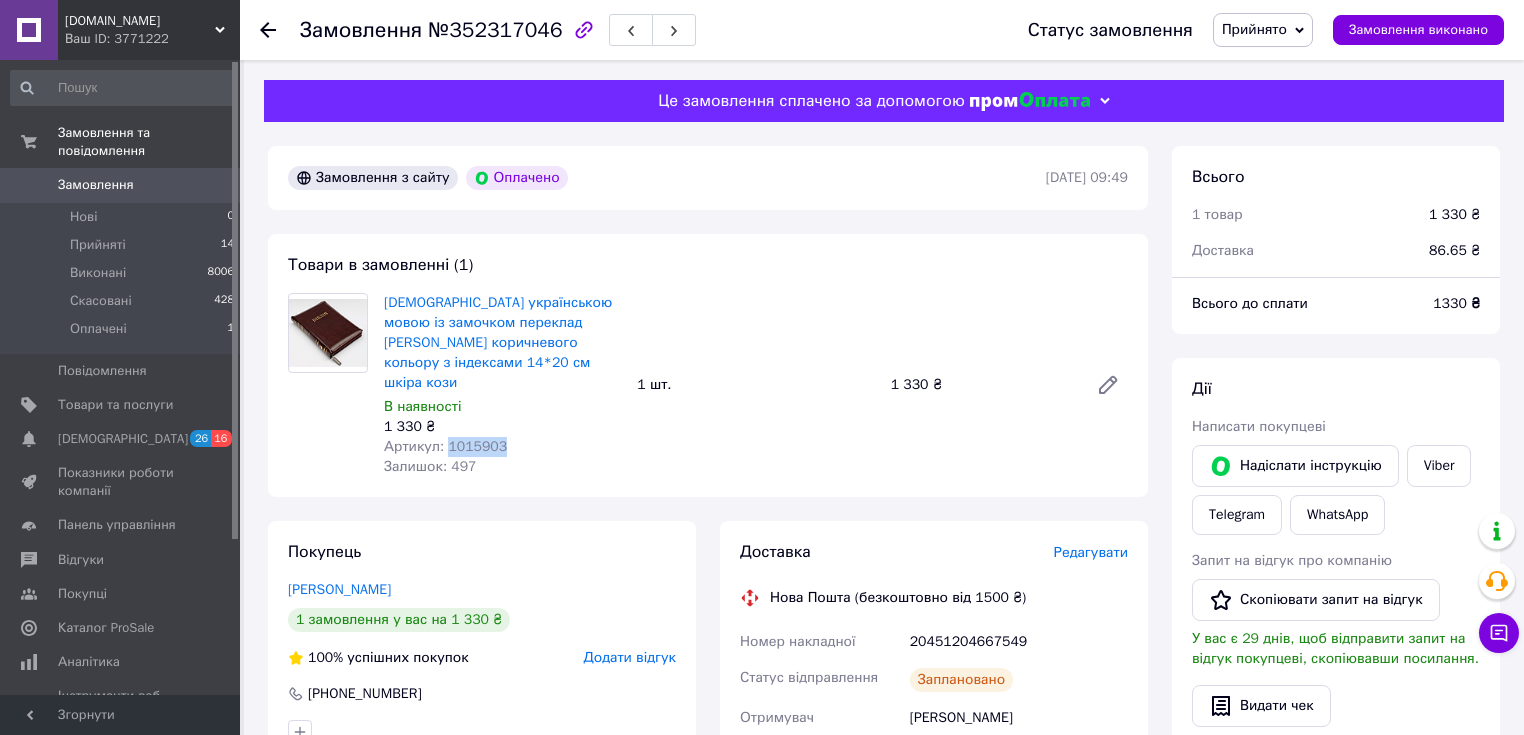 copy on "1015903" 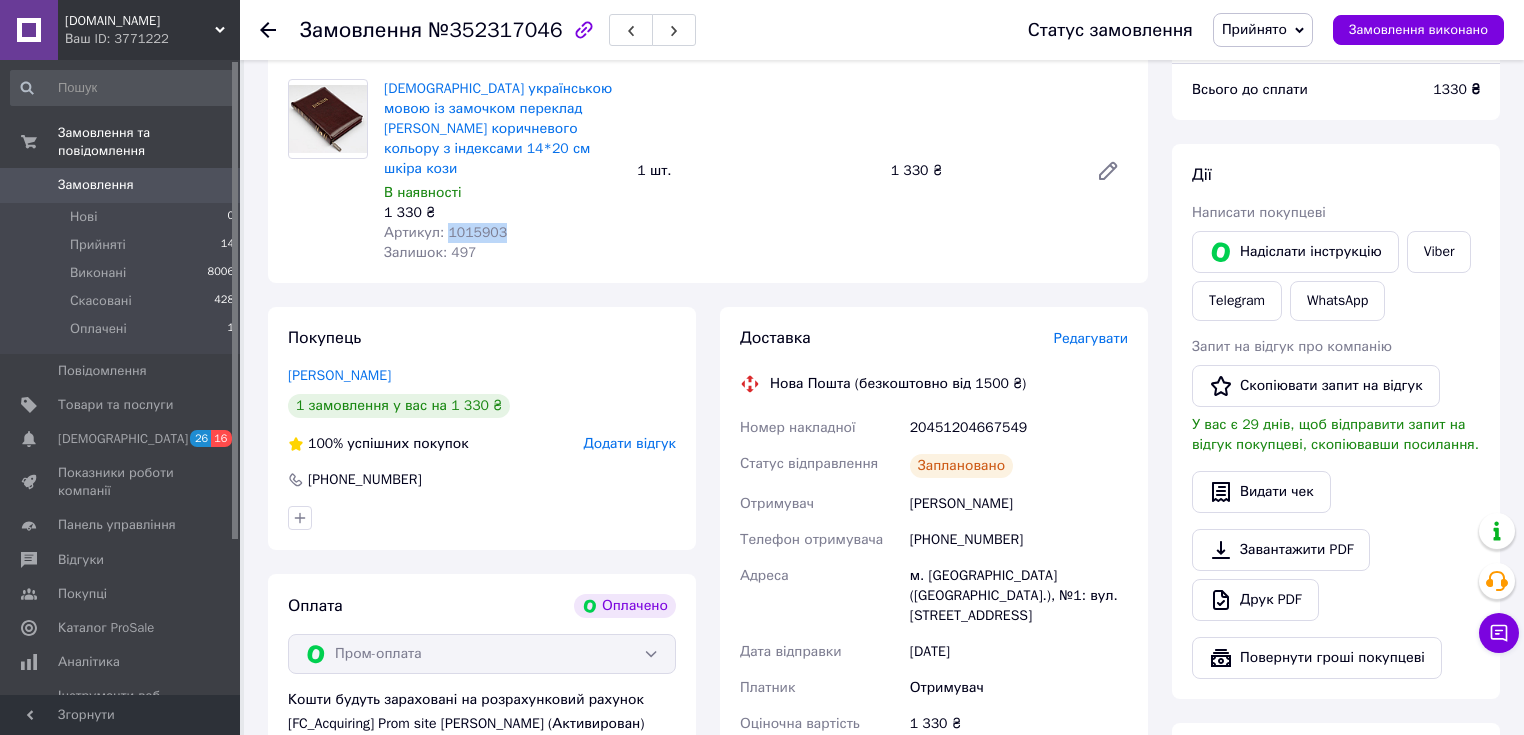 scroll, scrollTop: 240, scrollLeft: 0, axis: vertical 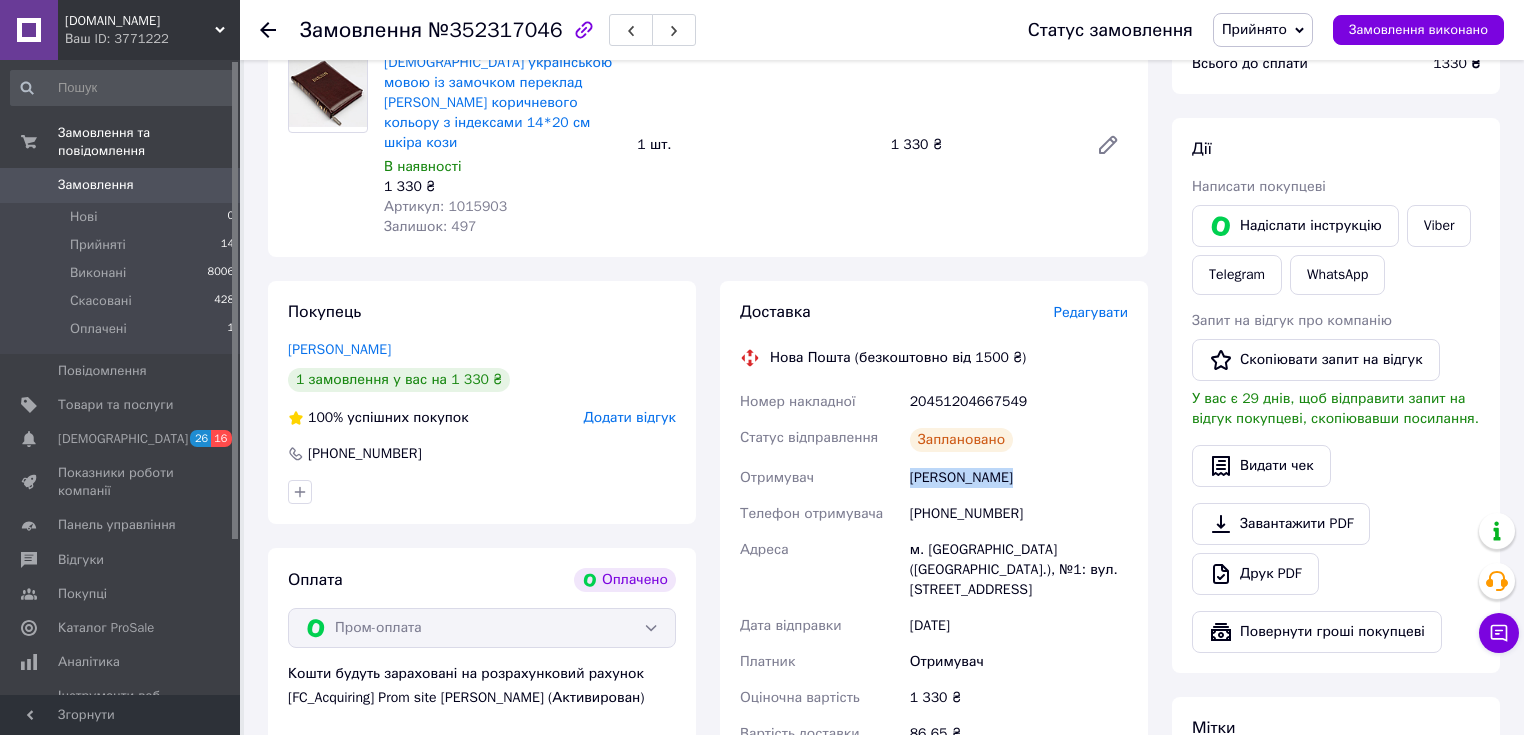 drag, startPoint x: 911, startPoint y: 462, endPoint x: 1017, endPoint y: 465, distance: 106.04244 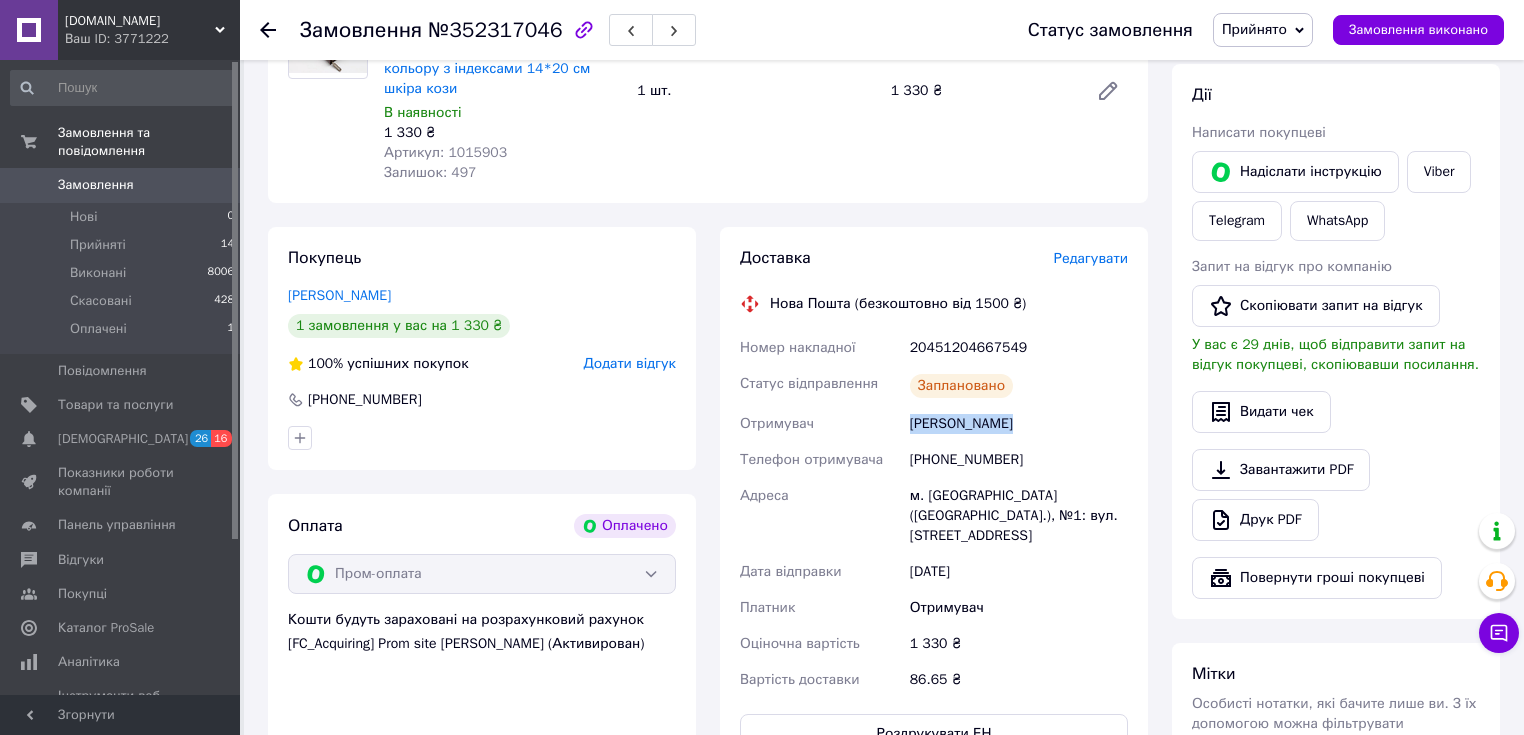 scroll, scrollTop: 320, scrollLeft: 0, axis: vertical 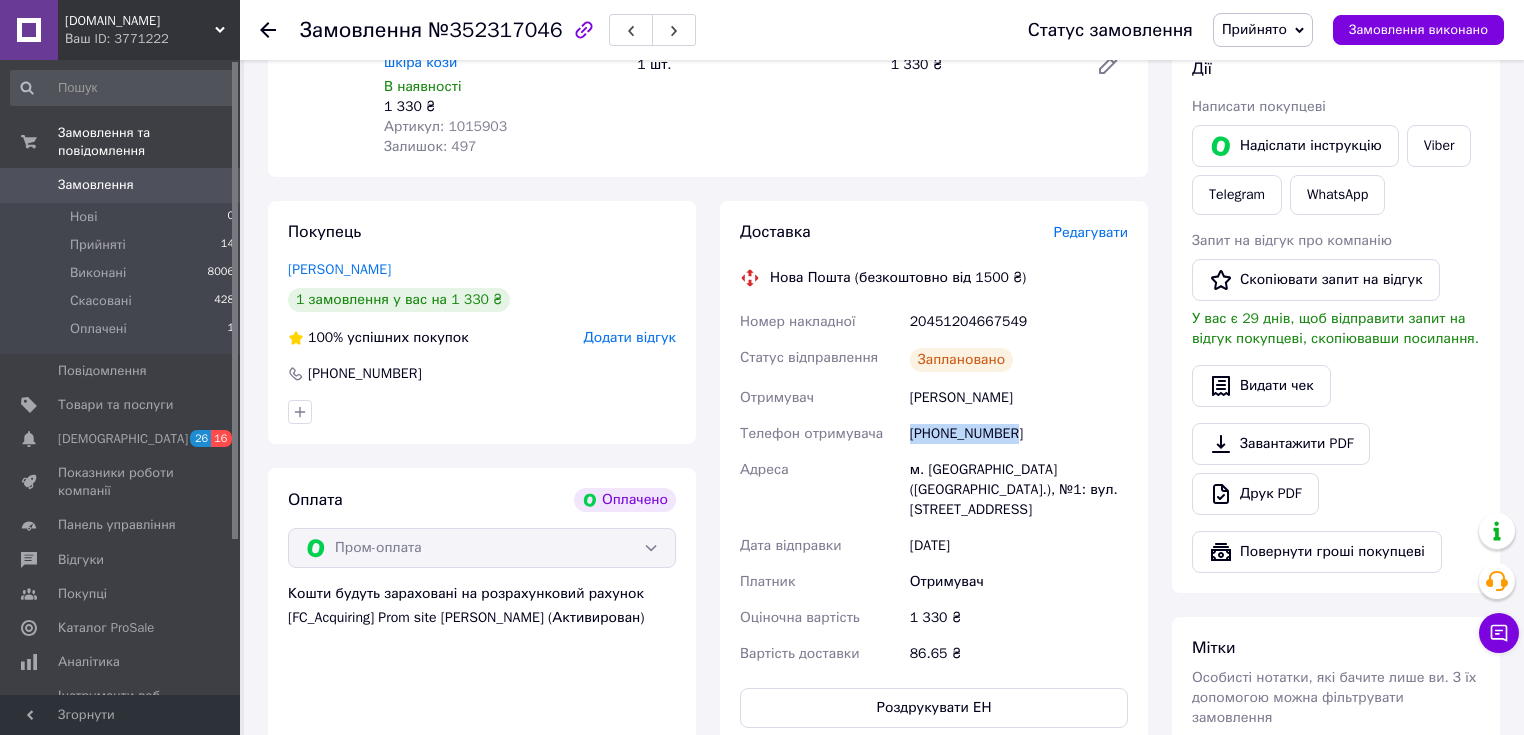 drag, startPoint x: 911, startPoint y: 416, endPoint x: 797, endPoint y: 327, distance: 144.6271 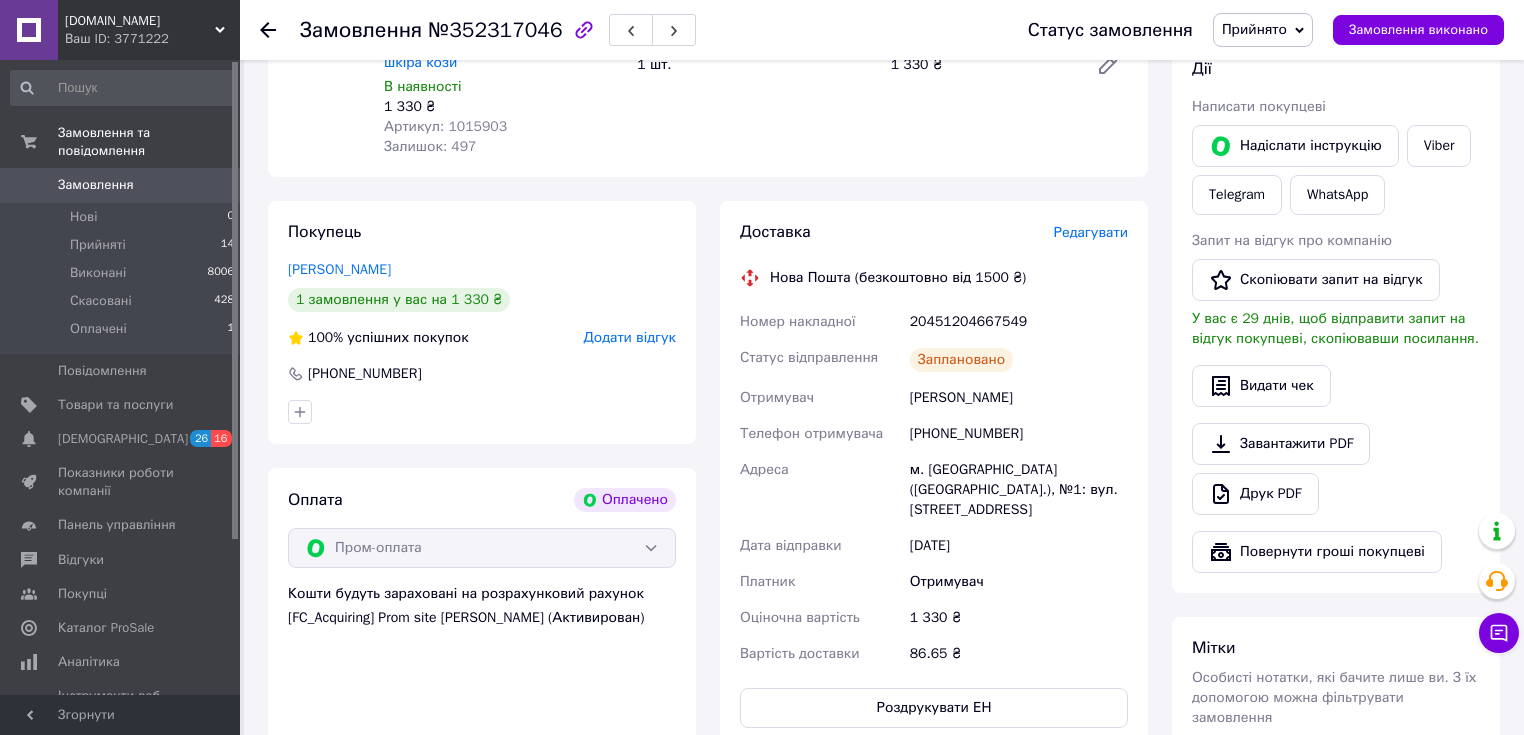 click on "20451204667549" at bounding box center [1019, 322] 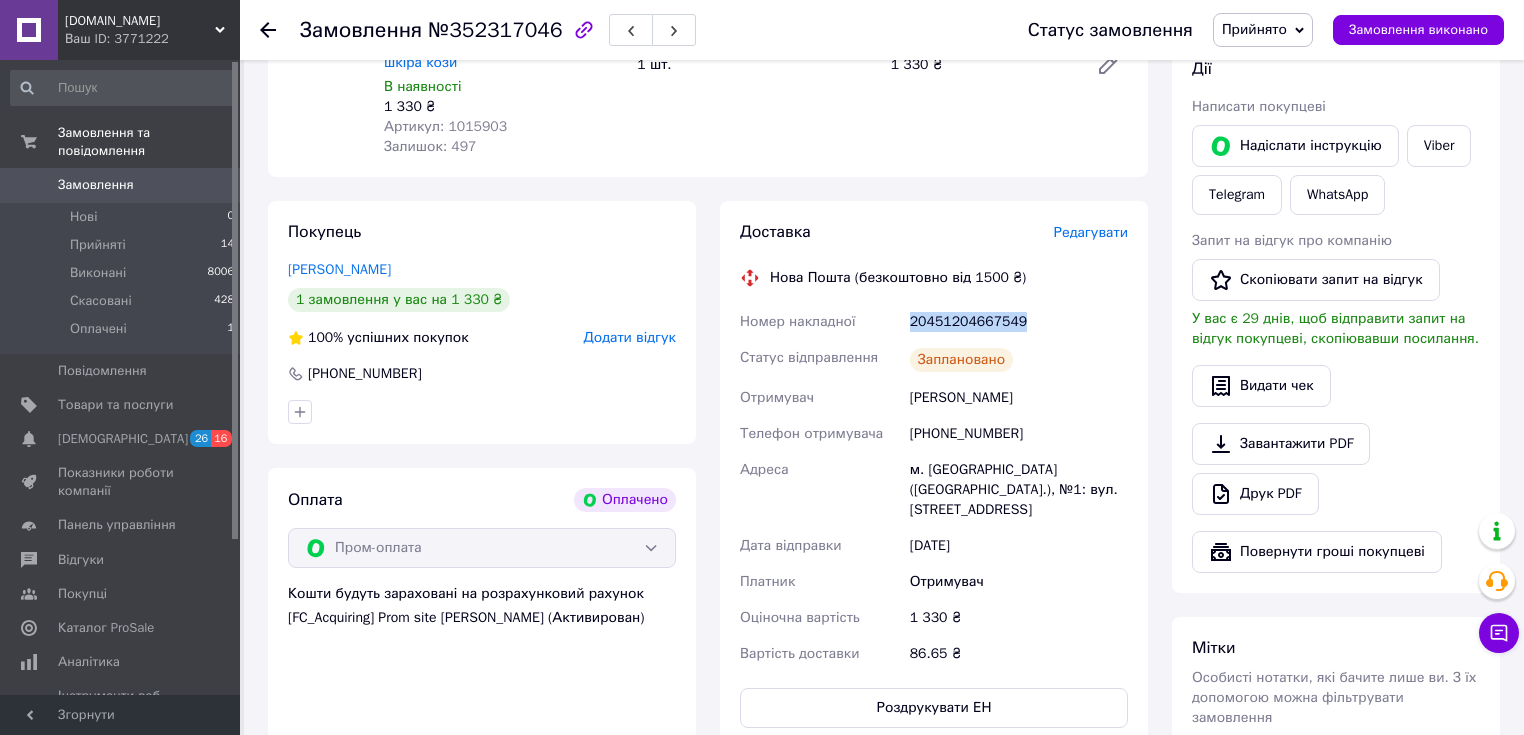 click on "20451204667549" at bounding box center (1019, 322) 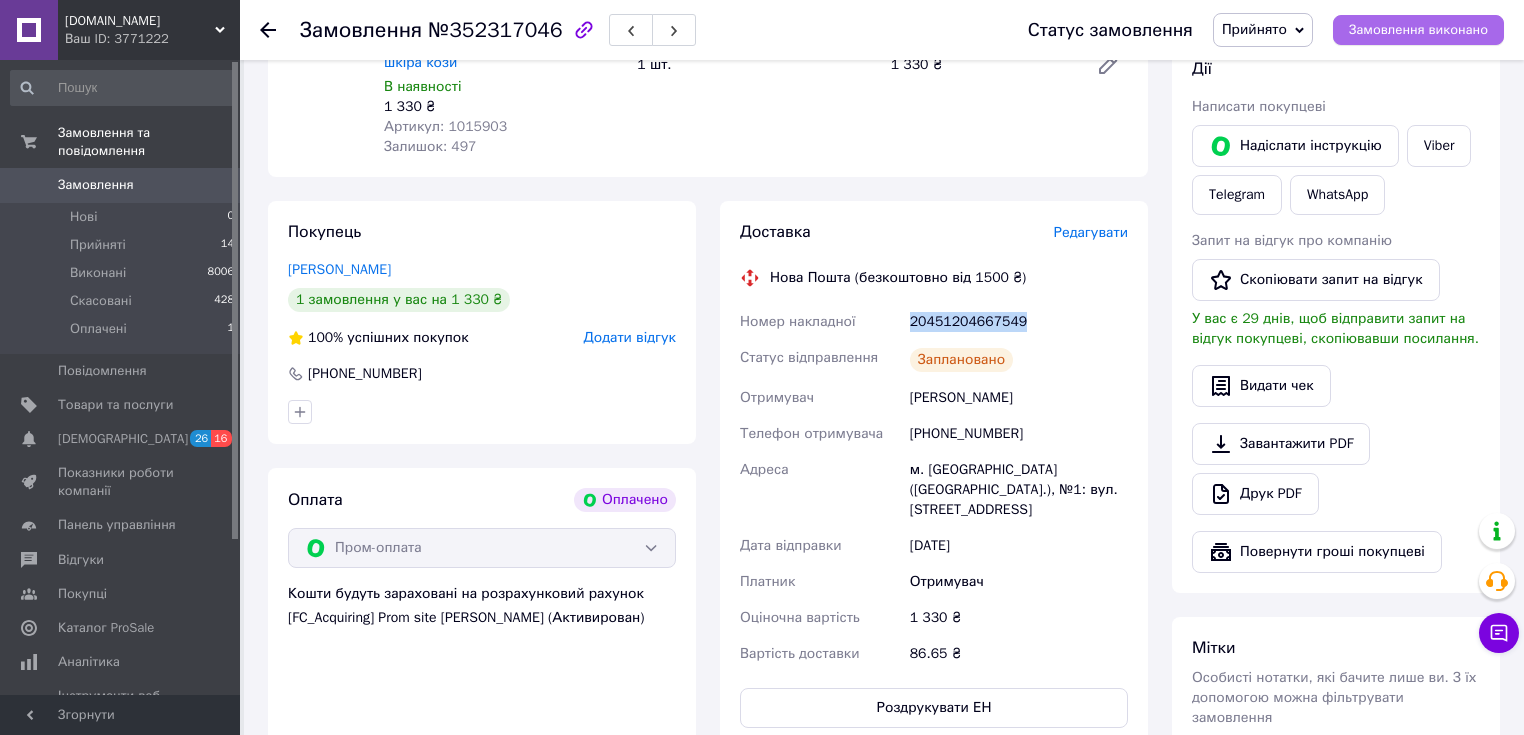 click on "Замовлення виконано" at bounding box center [1418, 30] 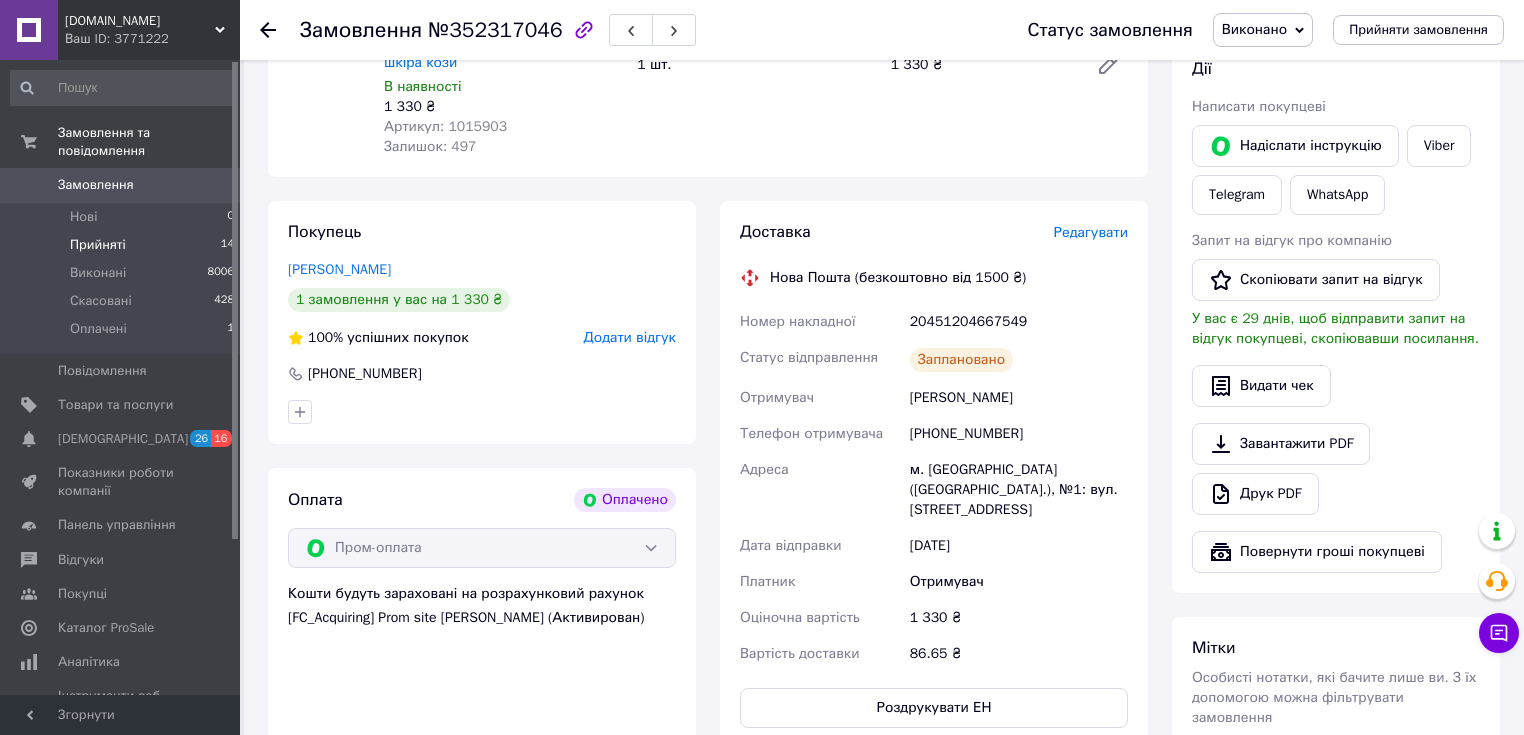 click on "Прийняті 14" at bounding box center (123, 245) 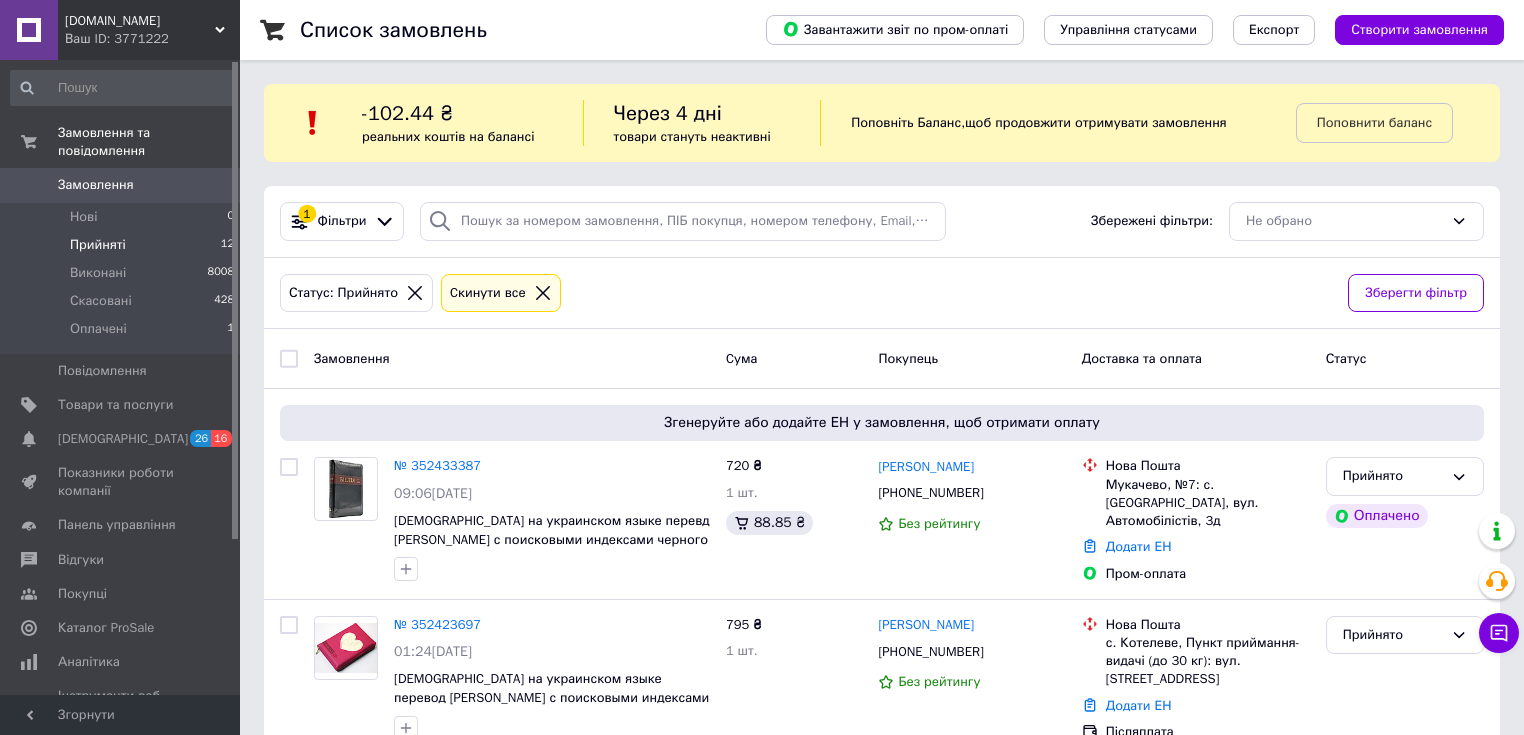 click on "Прийняті 12" at bounding box center (123, 245) 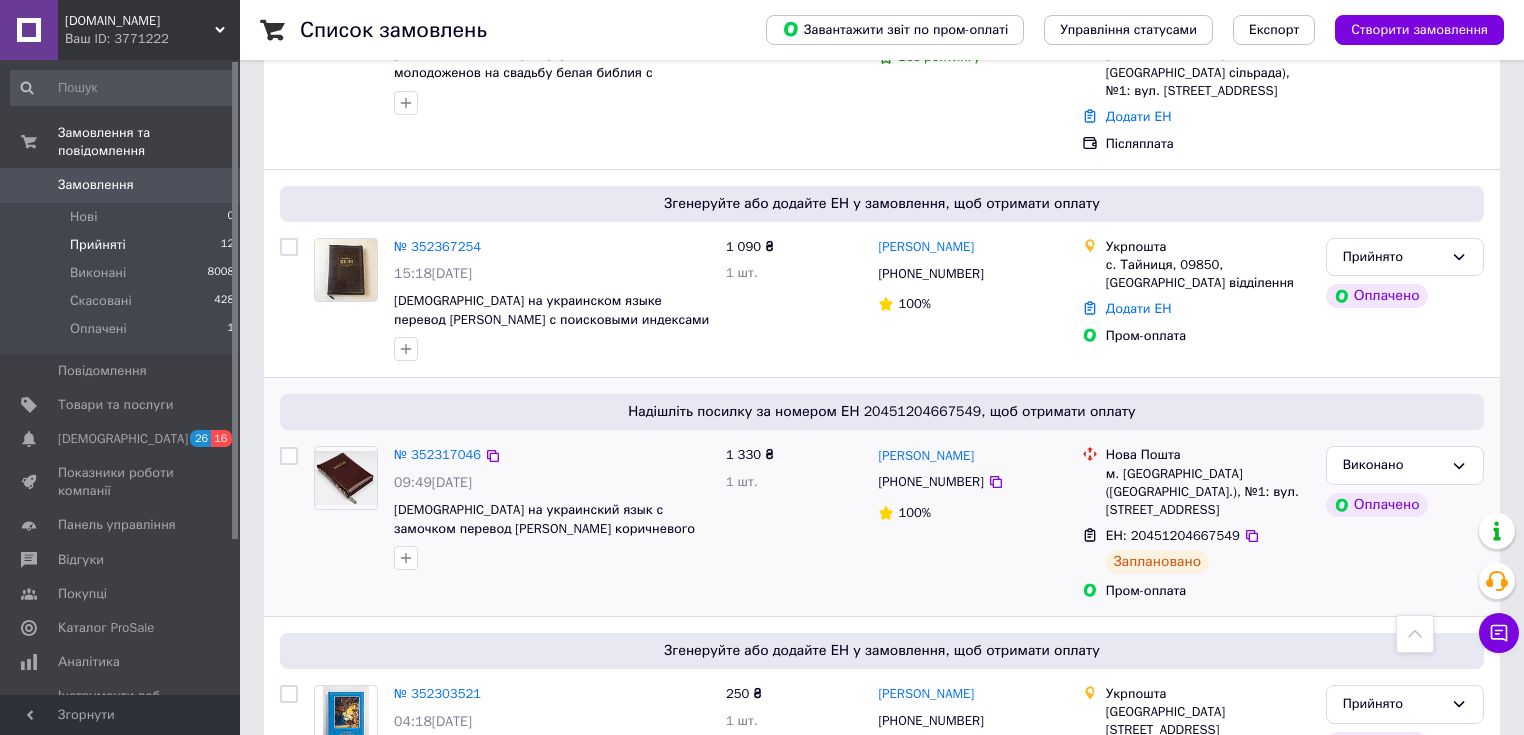 scroll, scrollTop: 1081, scrollLeft: 0, axis: vertical 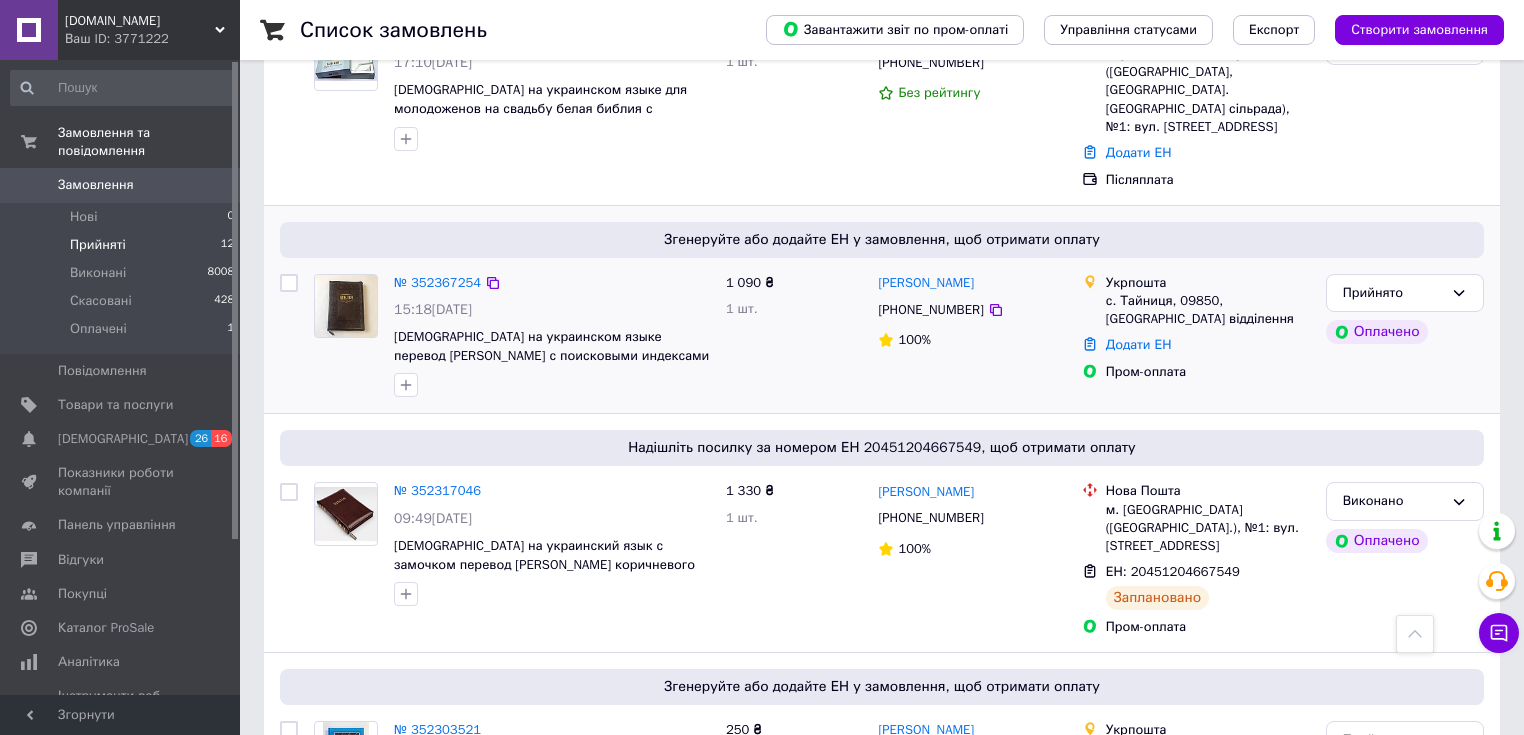 click at bounding box center [346, 306] 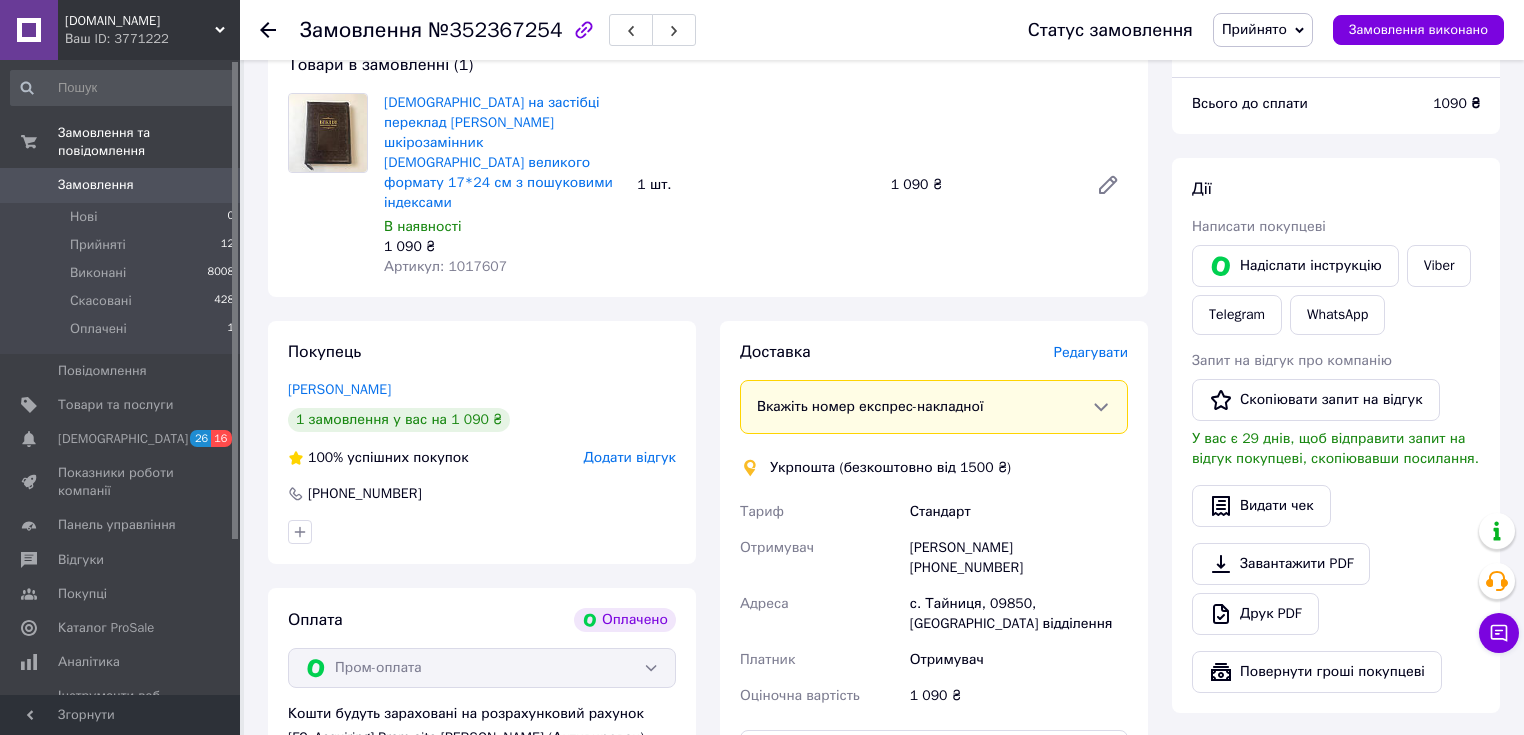 scroll, scrollTop: 400, scrollLeft: 0, axis: vertical 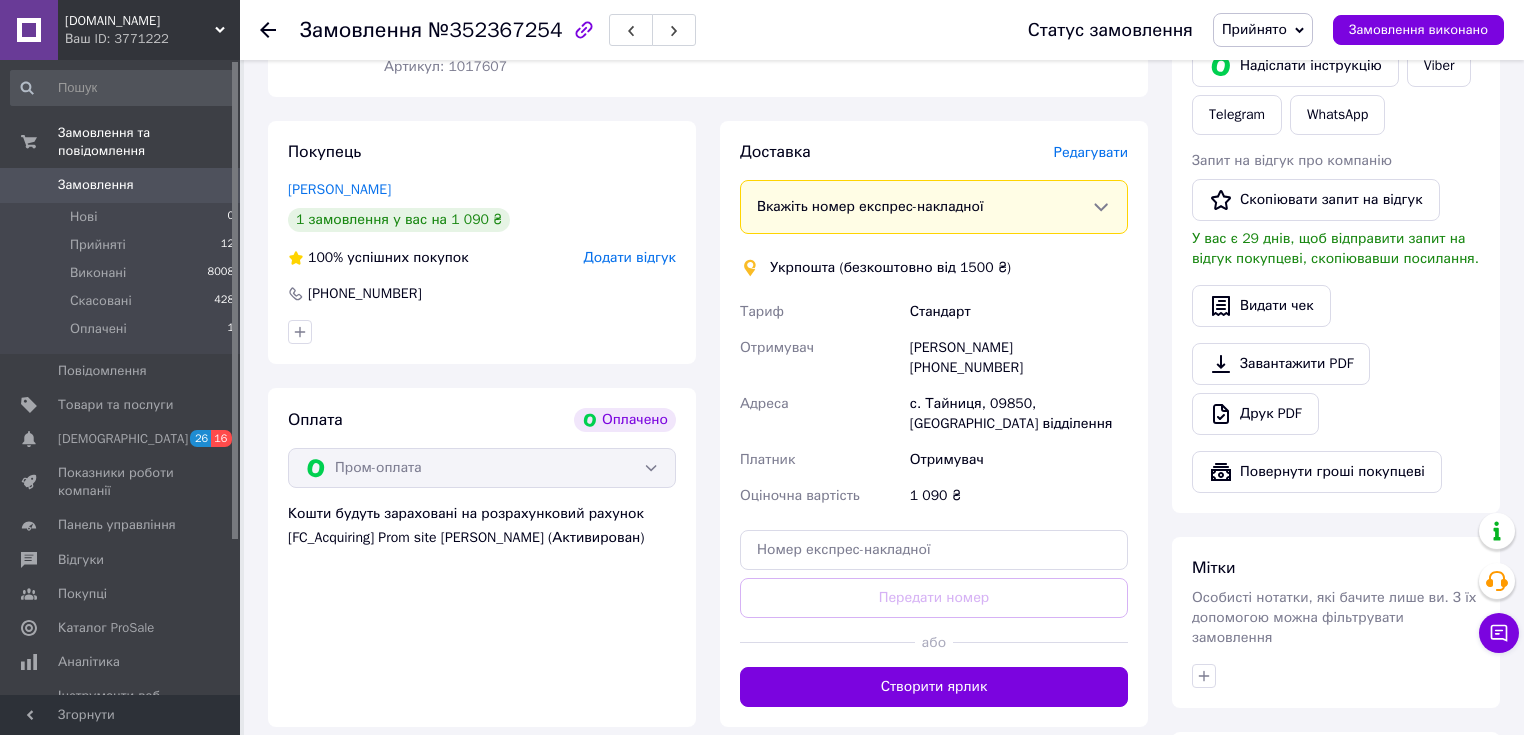 click on "Анатолій Лучко +380501897223" at bounding box center [1019, 358] 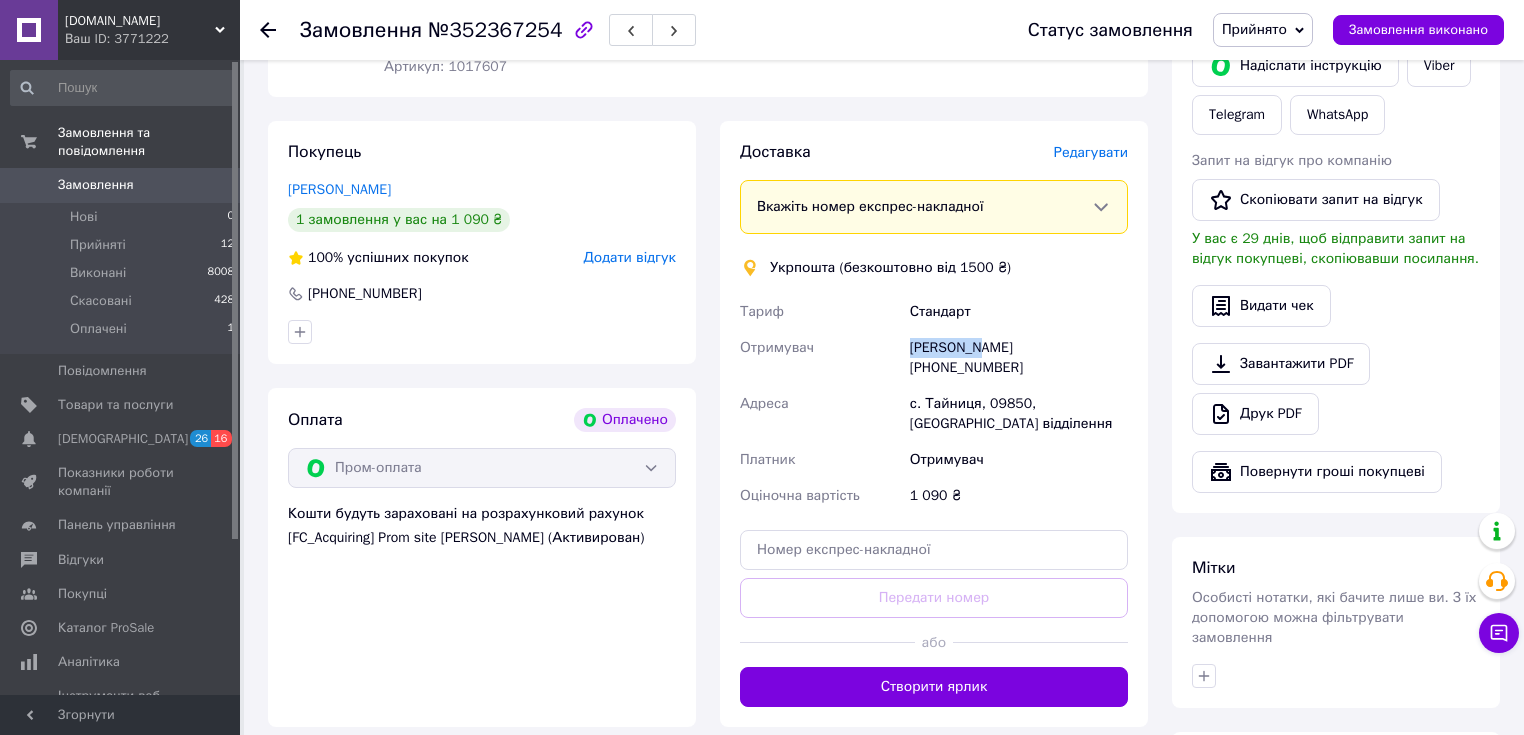 click on "Анатолій Лучко +380501897223" at bounding box center [1019, 358] 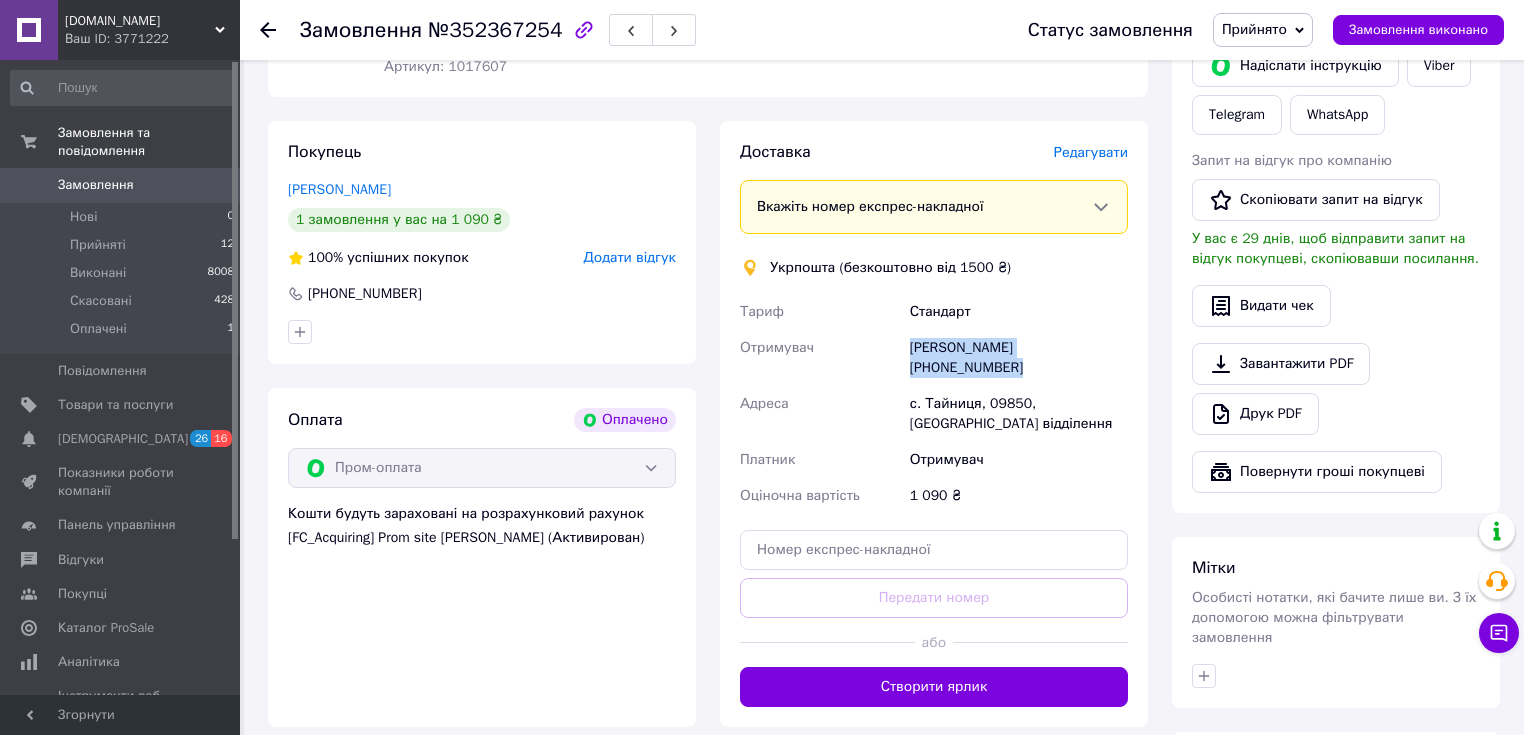 click on "Анатолій Лучко +380501897223" at bounding box center [1019, 358] 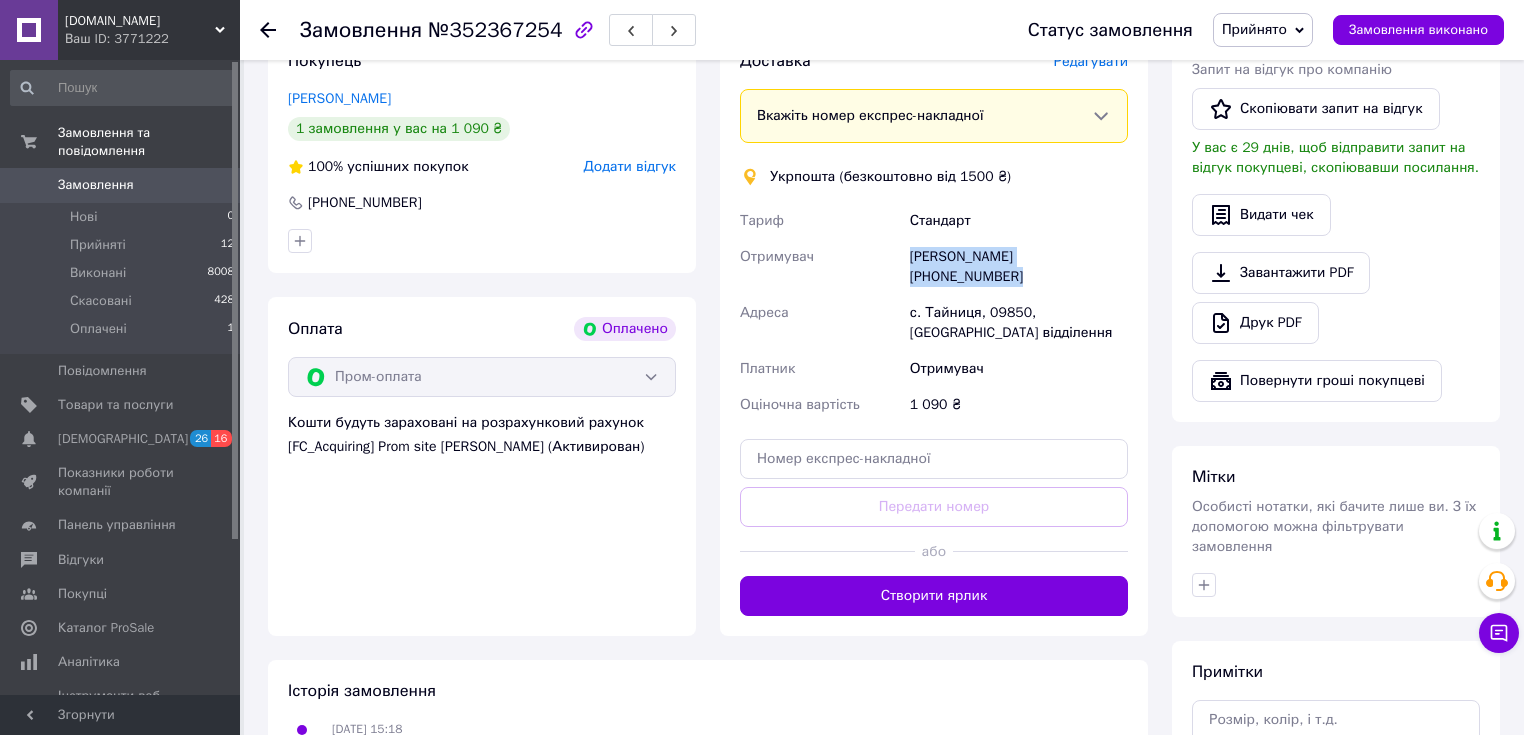 scroll, scrollTop: 560, scrollLeft: 0, axis: vertical 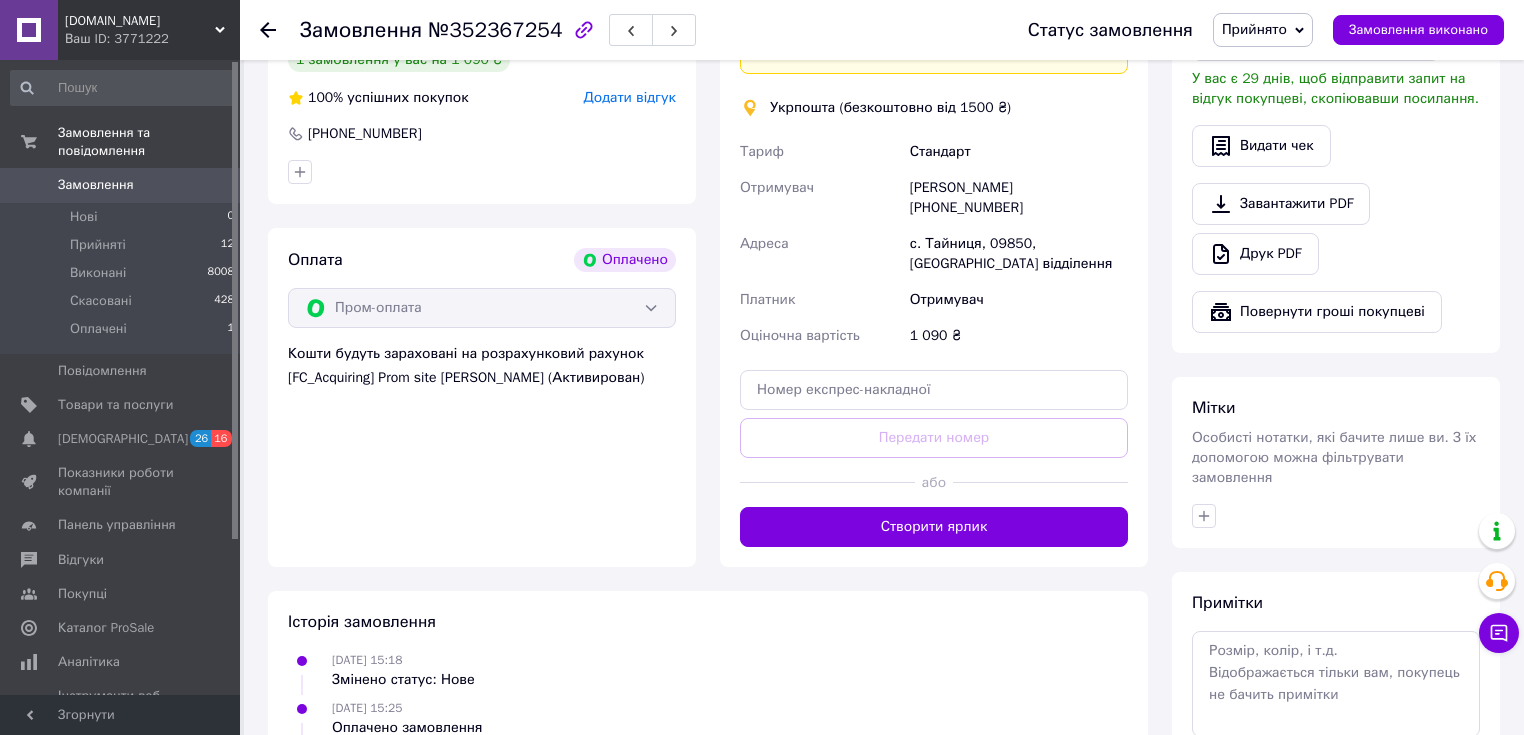 click on "с. Тайниця, 09850, [GEOGRAPHIC_DATA] відділення" at bounding box center [1019, 254] 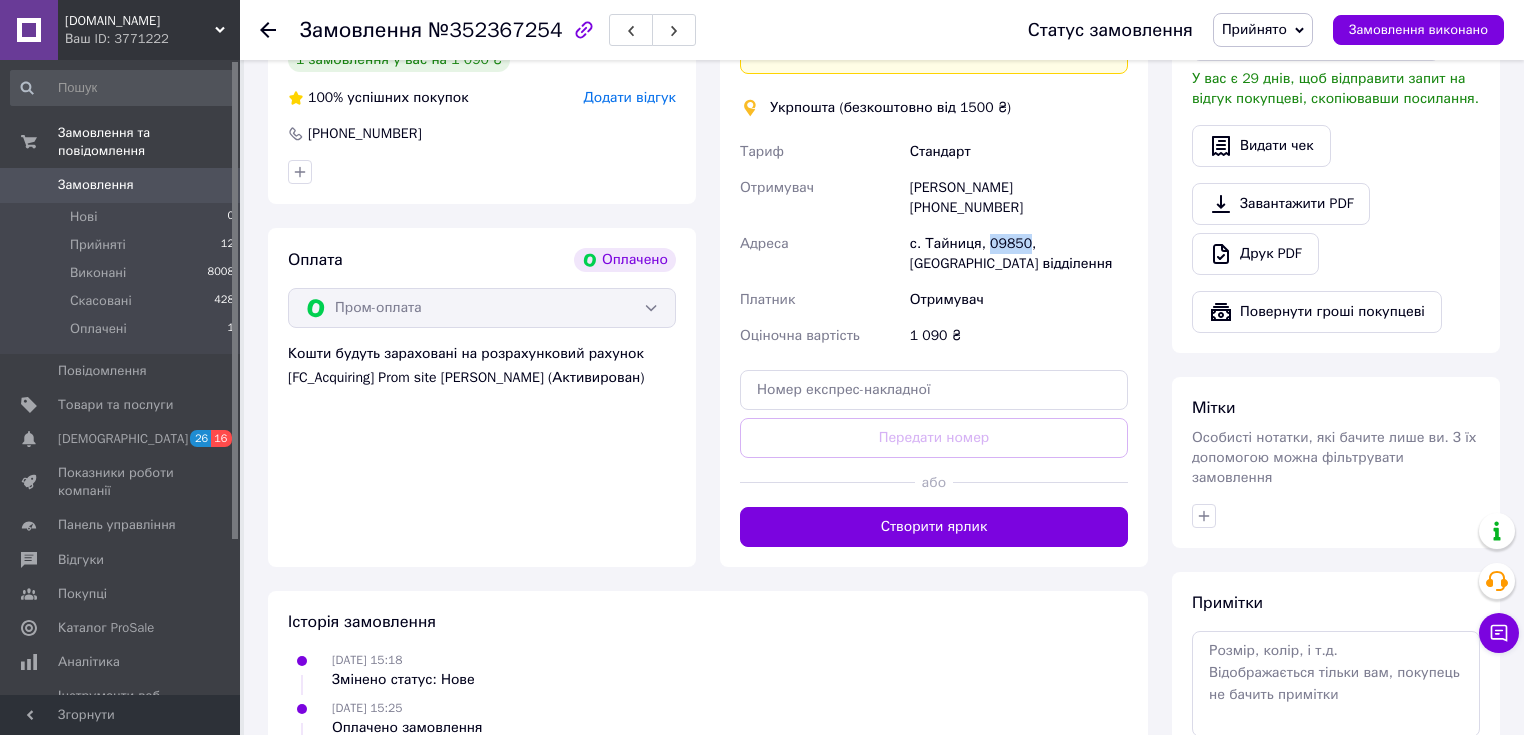 click on "с. Тайниця, 09850, [GEOGRAPHIC_DATA] відділення" at bounding box center (1019, 254) 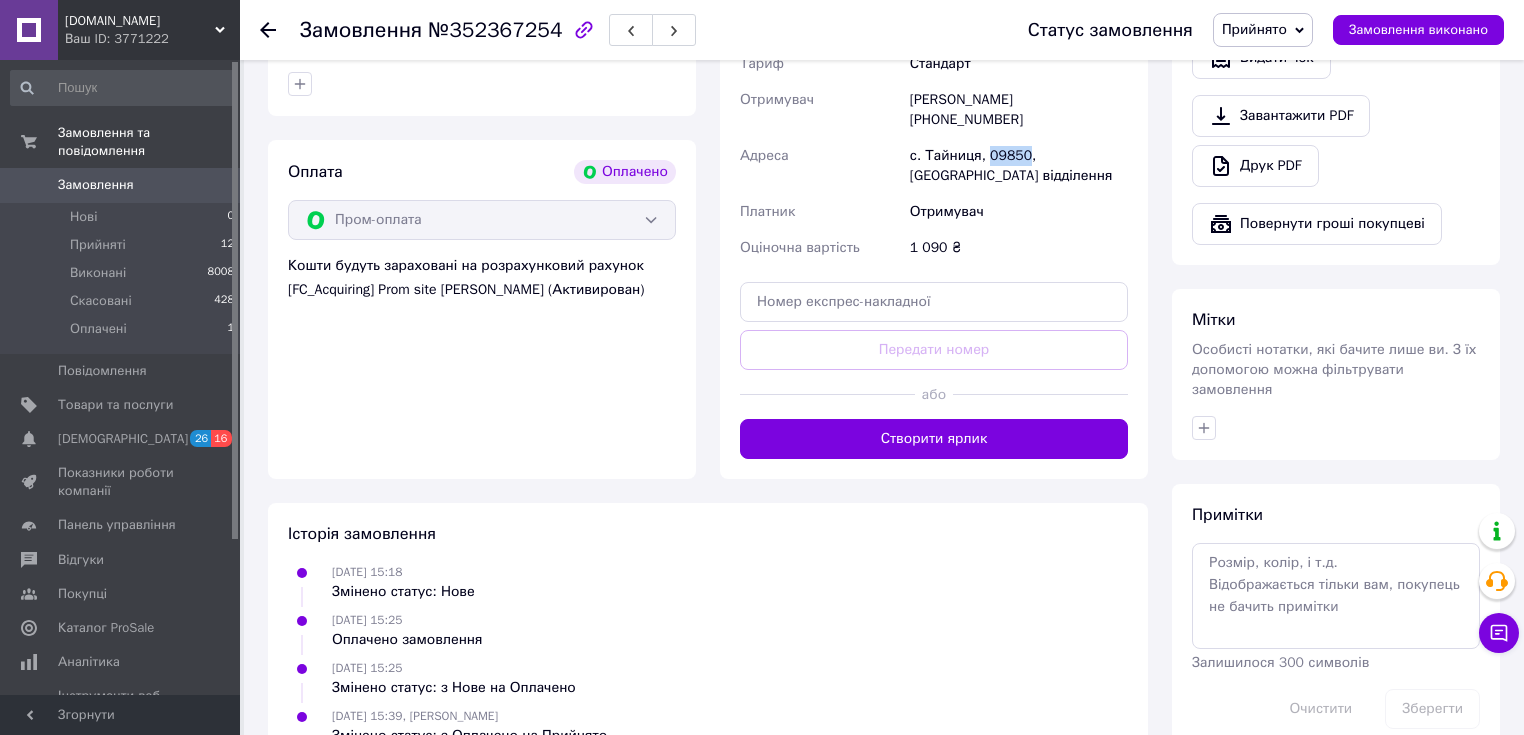scroll, scrollTop: 664, scrollLeft: 0, axis: vertical 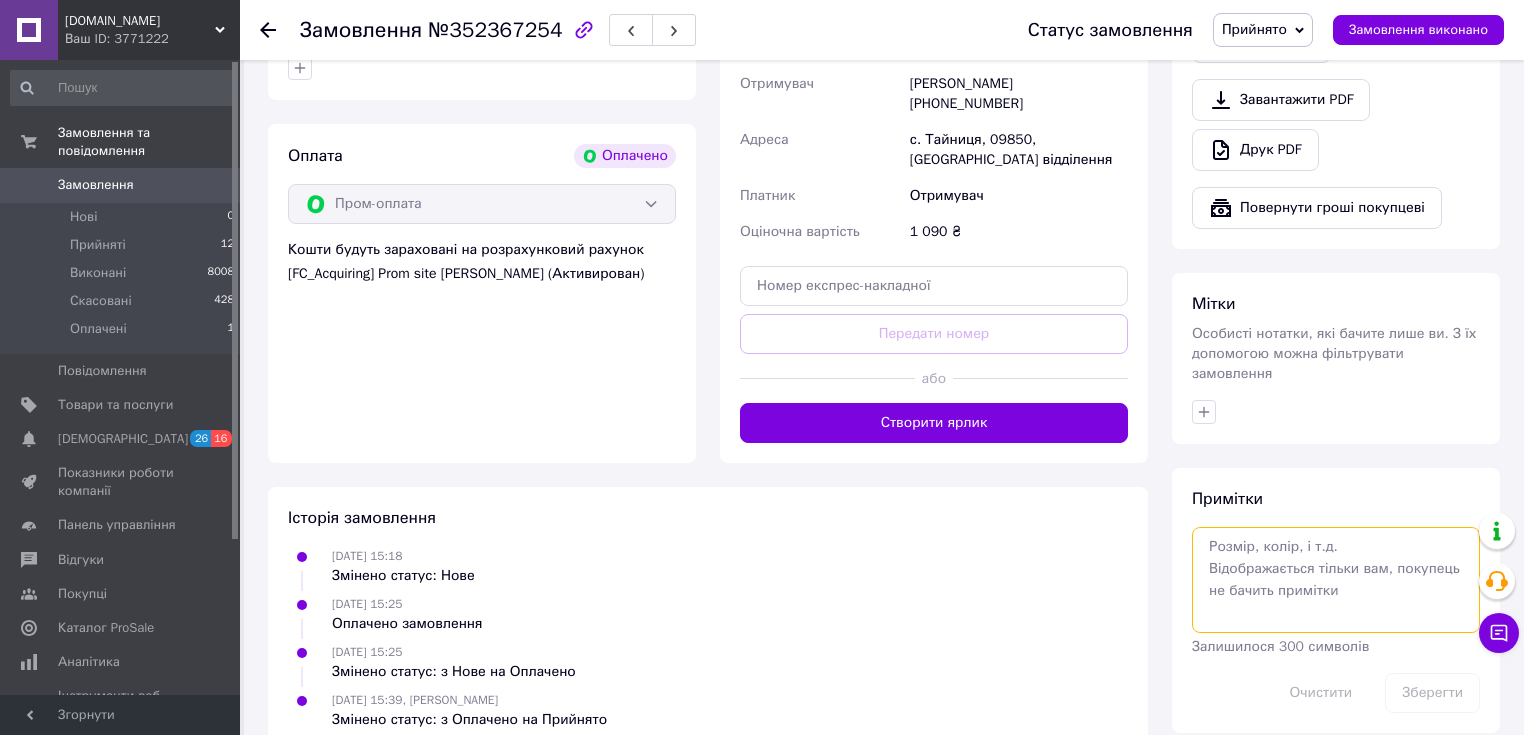 click at bounding box center [1336, 580] 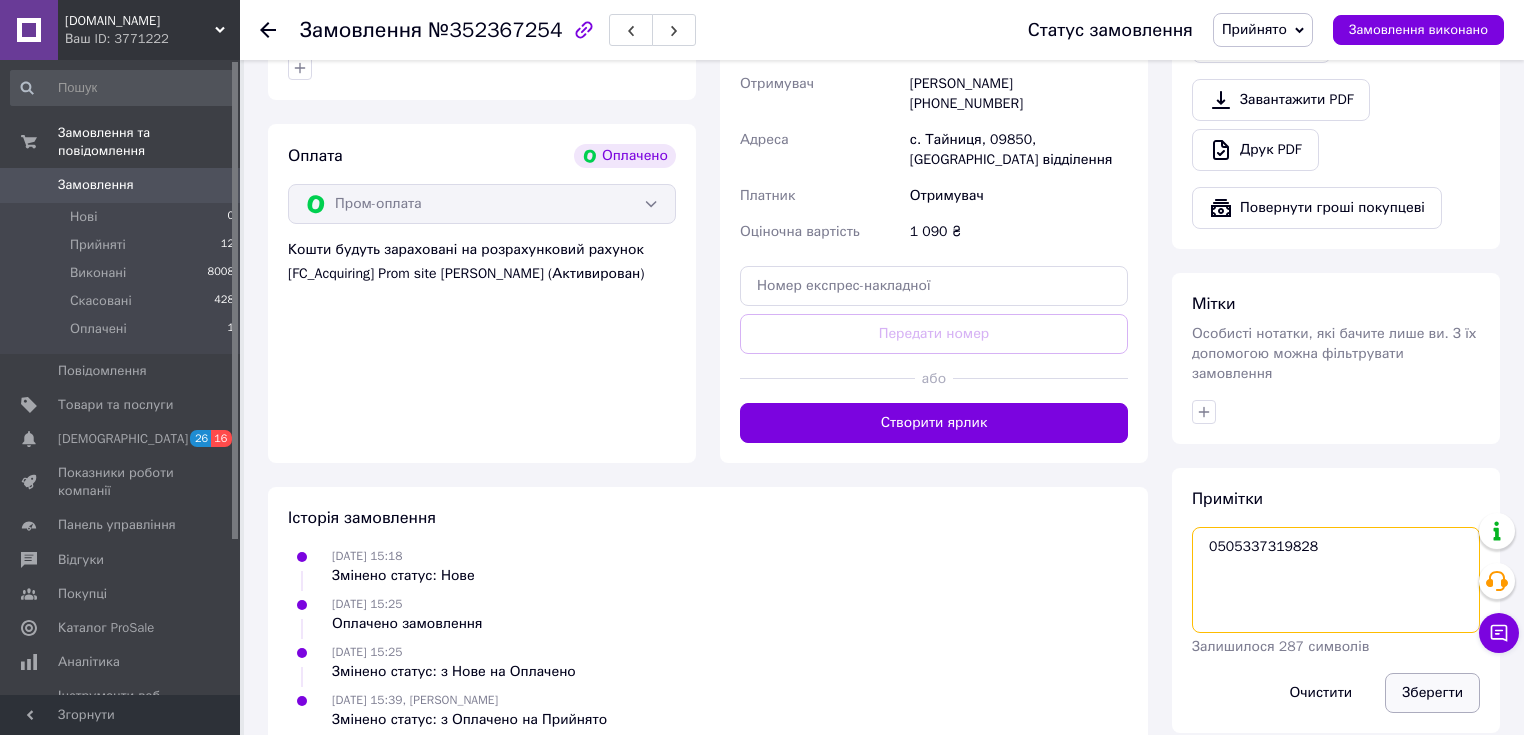 type on "0505337319828" 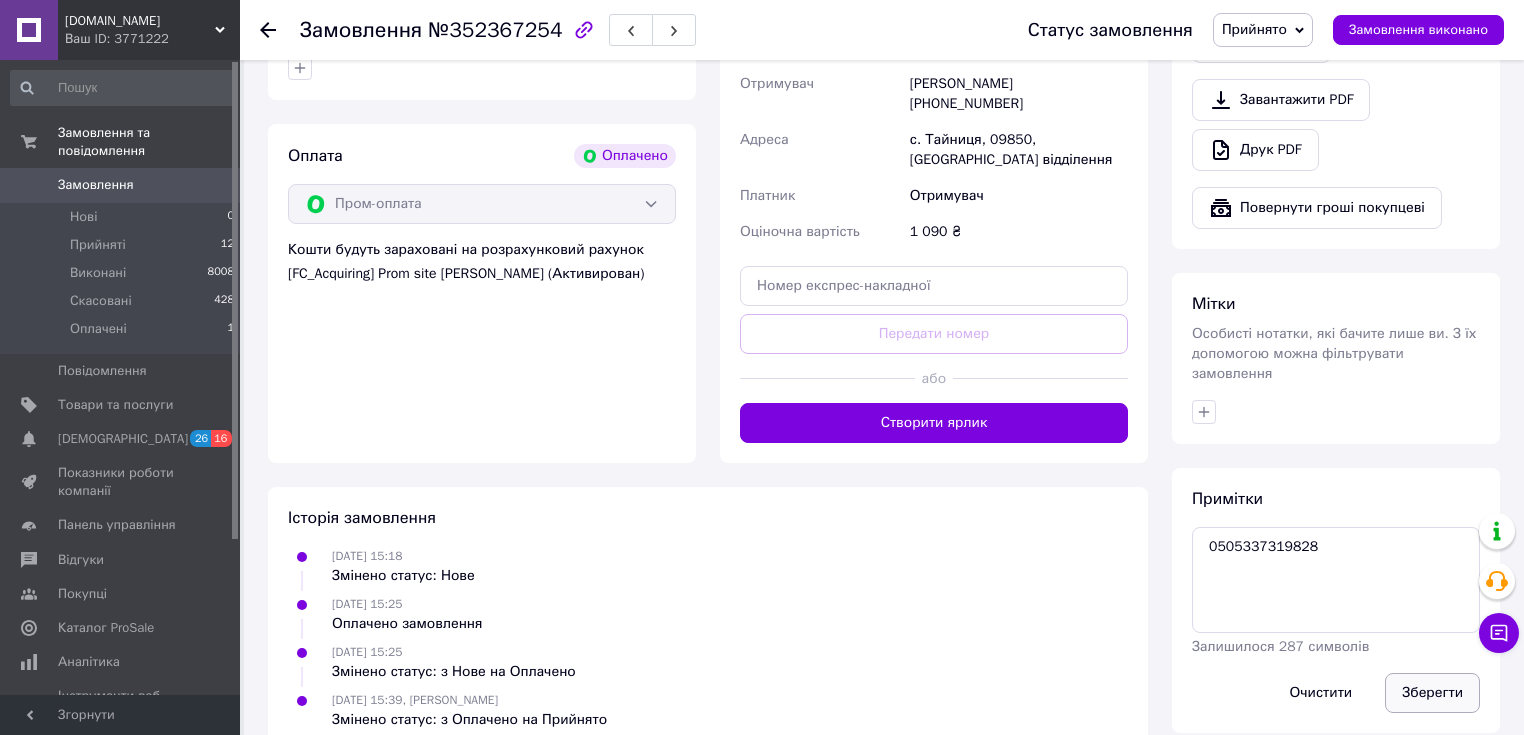 click on "Зберегти" at bounding box center [1432, 693] 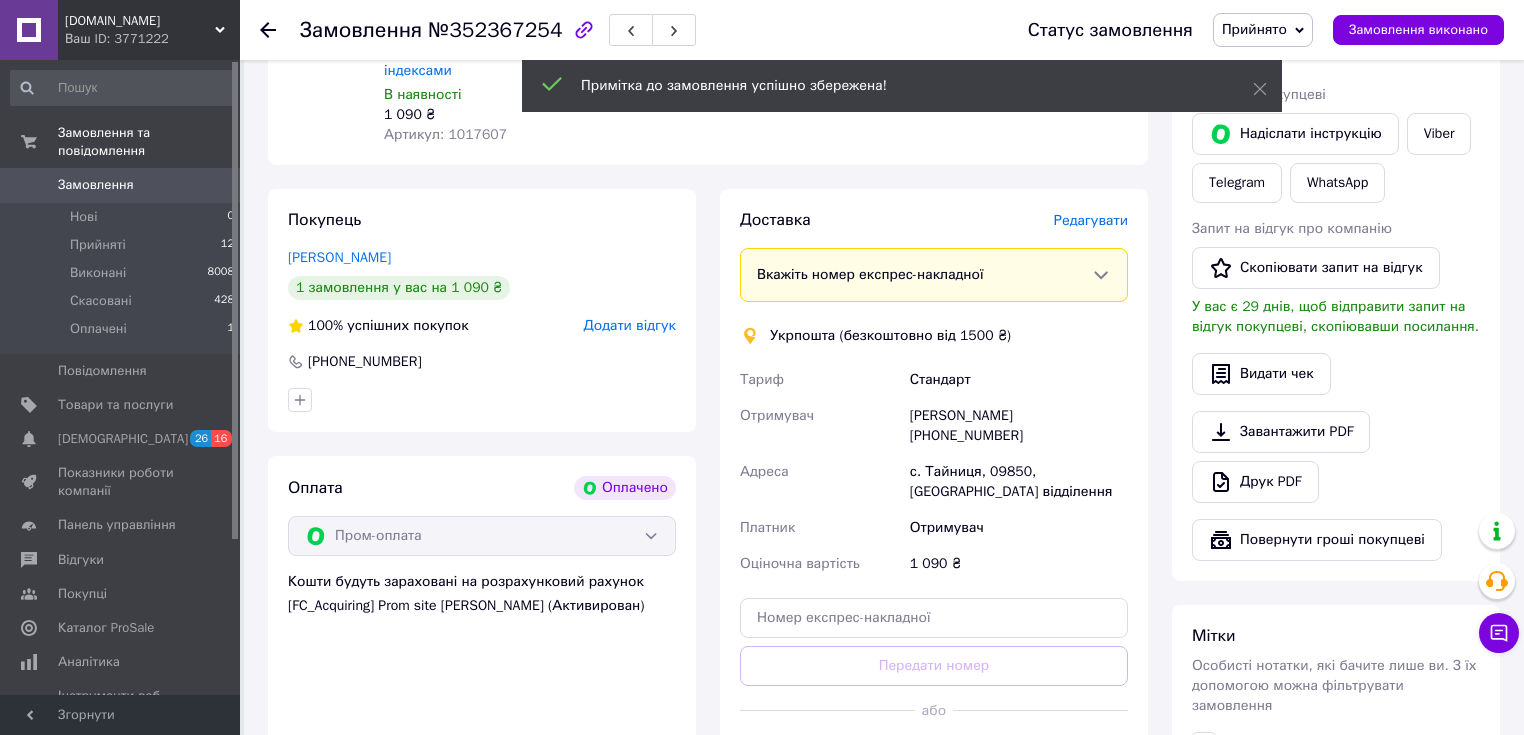 scroll, scrollTop: 184, scrollLeft: 0, axis: vertical 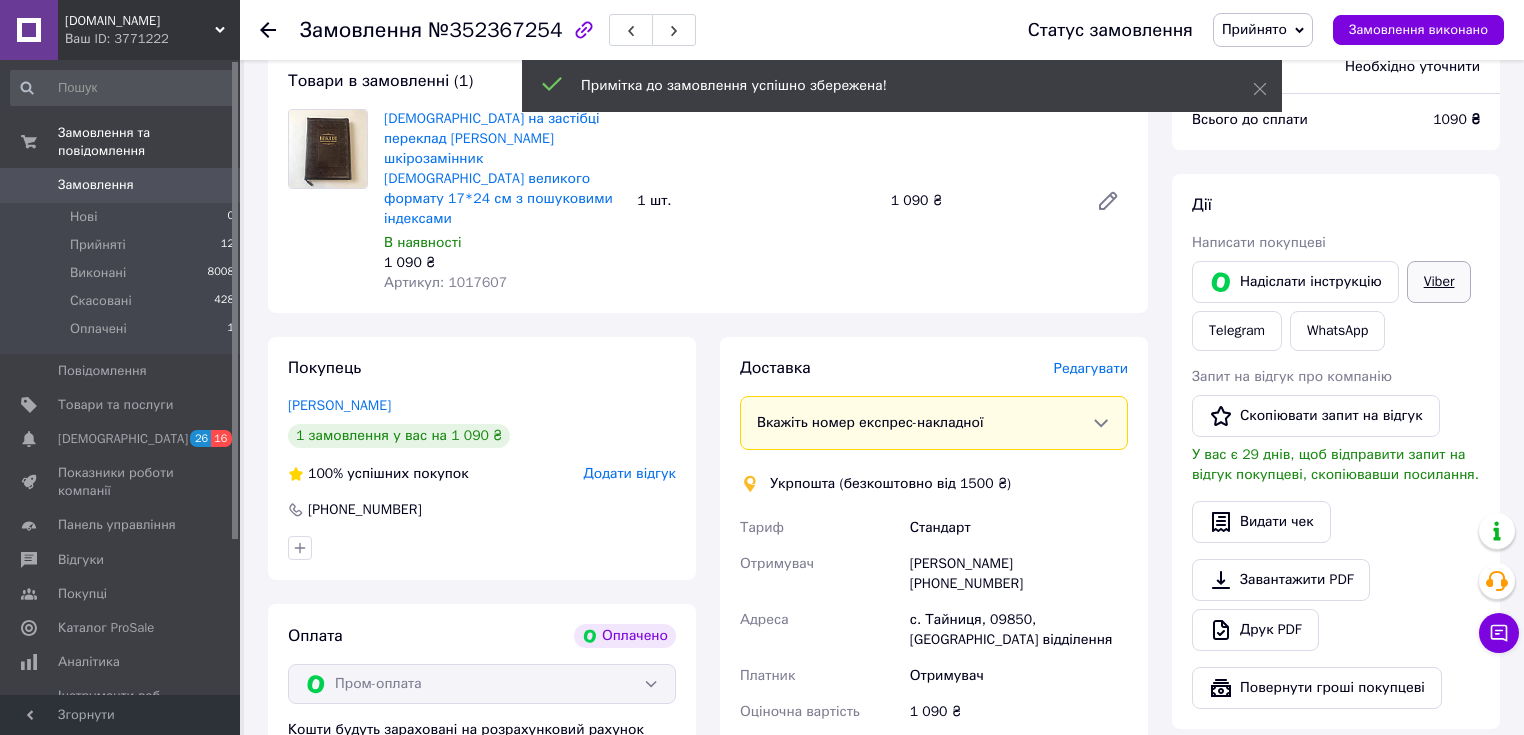 click on "Viber" at bounding box center [1439, 282] 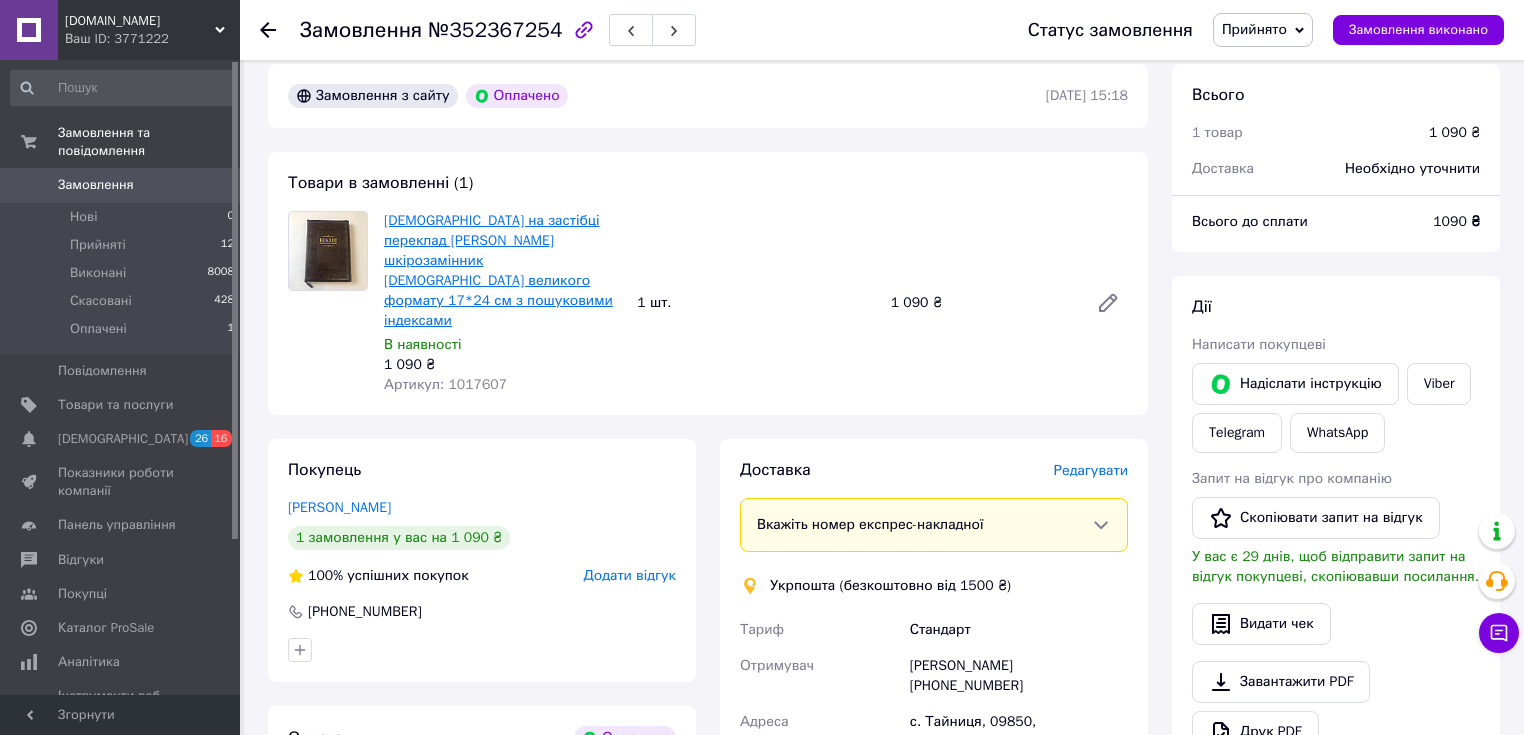 scroll, scrollTop: 0, scrollLeft: 0, axis: both 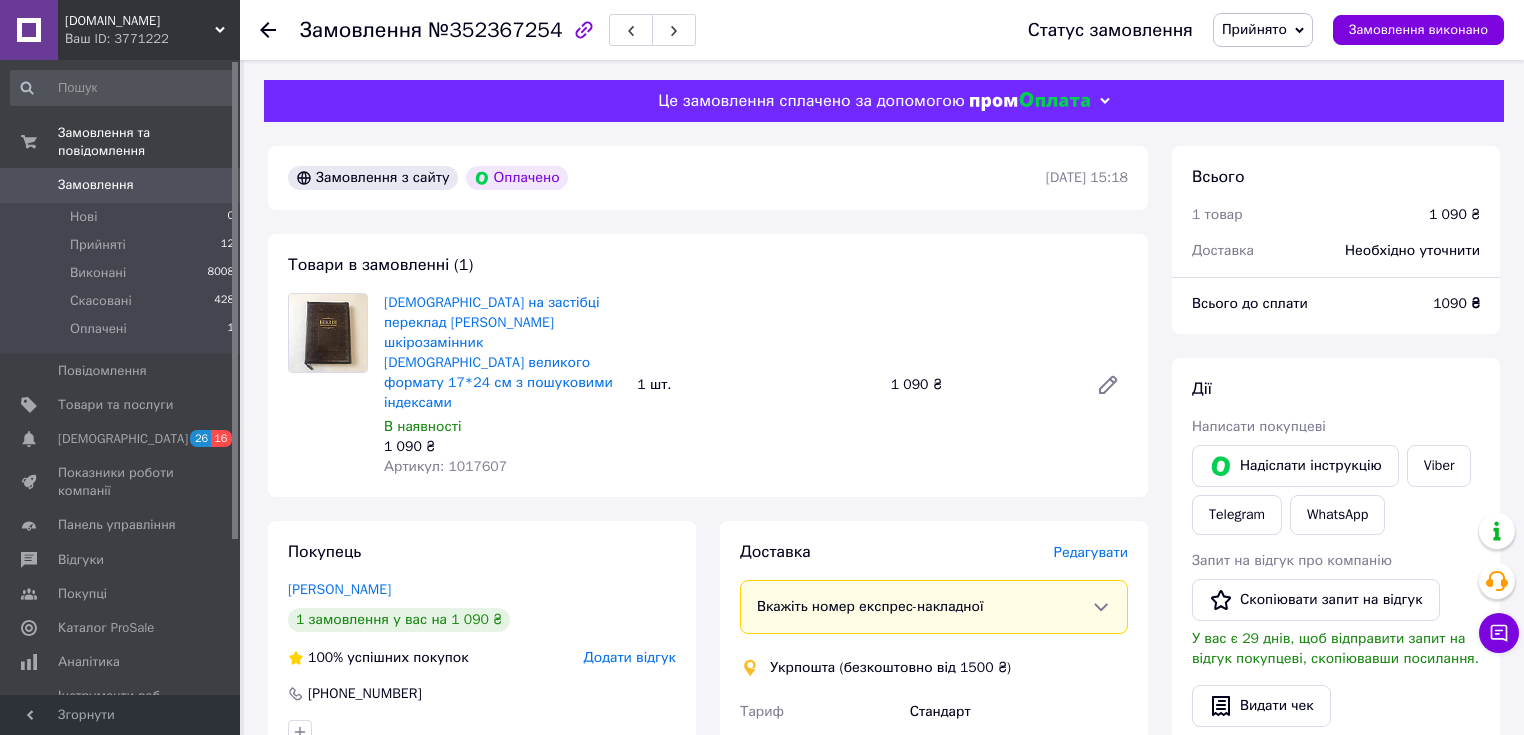 click on "Артикул: 1017607" at bounding box center [445, 466] 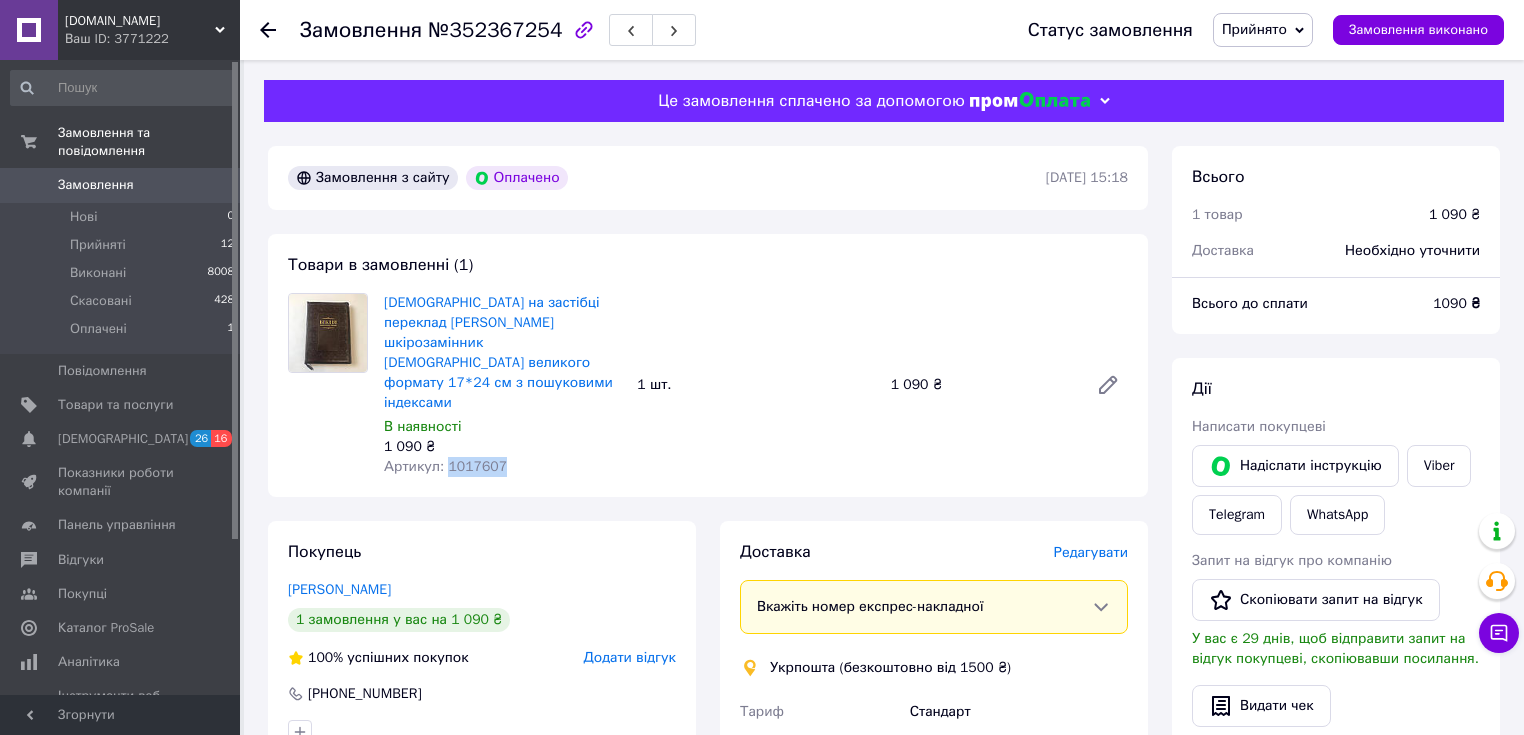 click on "Артикул: 1017607" at bounding box center [445, 466] 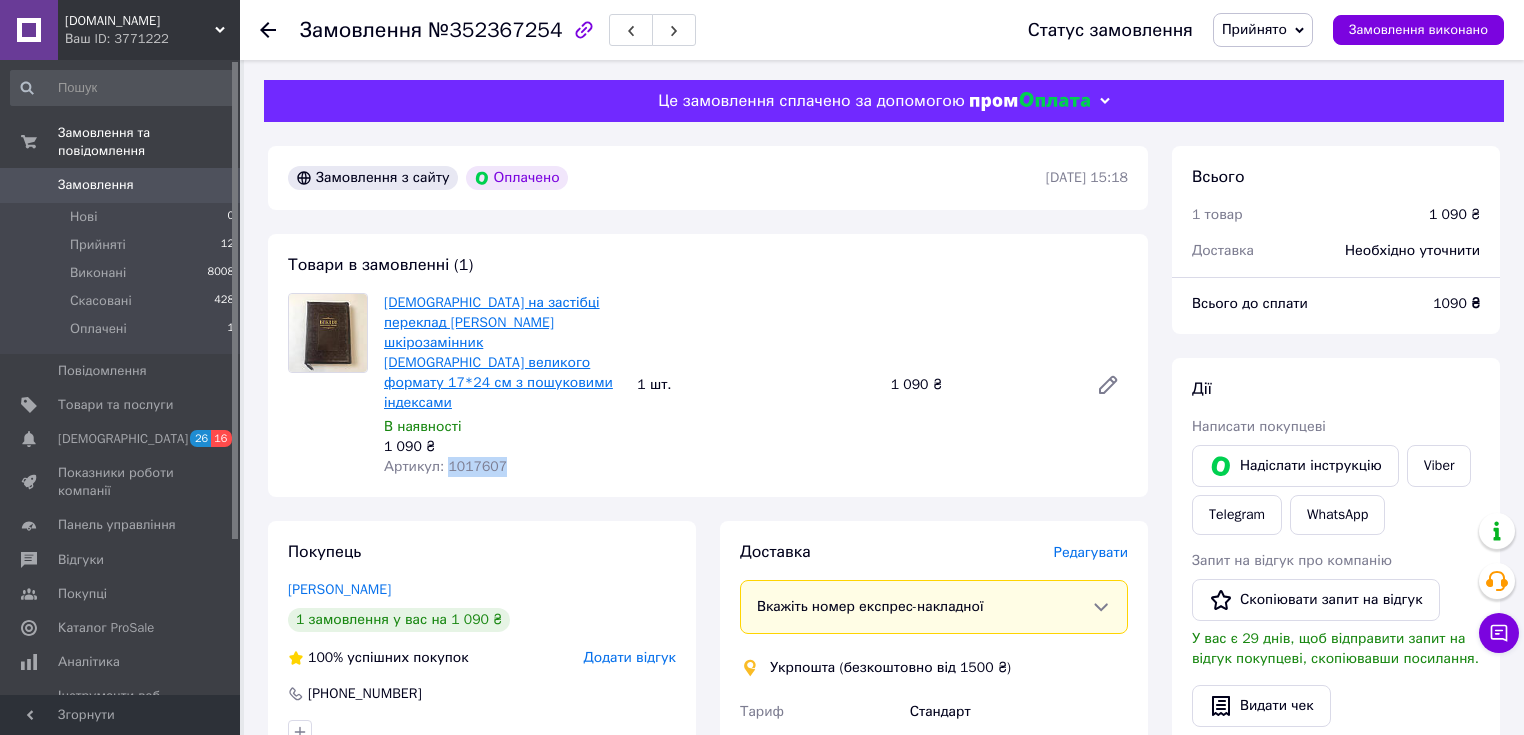 click on "[DEMOGRAPHIC_DATA] на застібці переклад [PERSON_NAME] шкірозамінник [DEMOGRAPHIC_DATA] великого формату 17*24 см з пошуковими індексами" at bounding box center [498, 352] 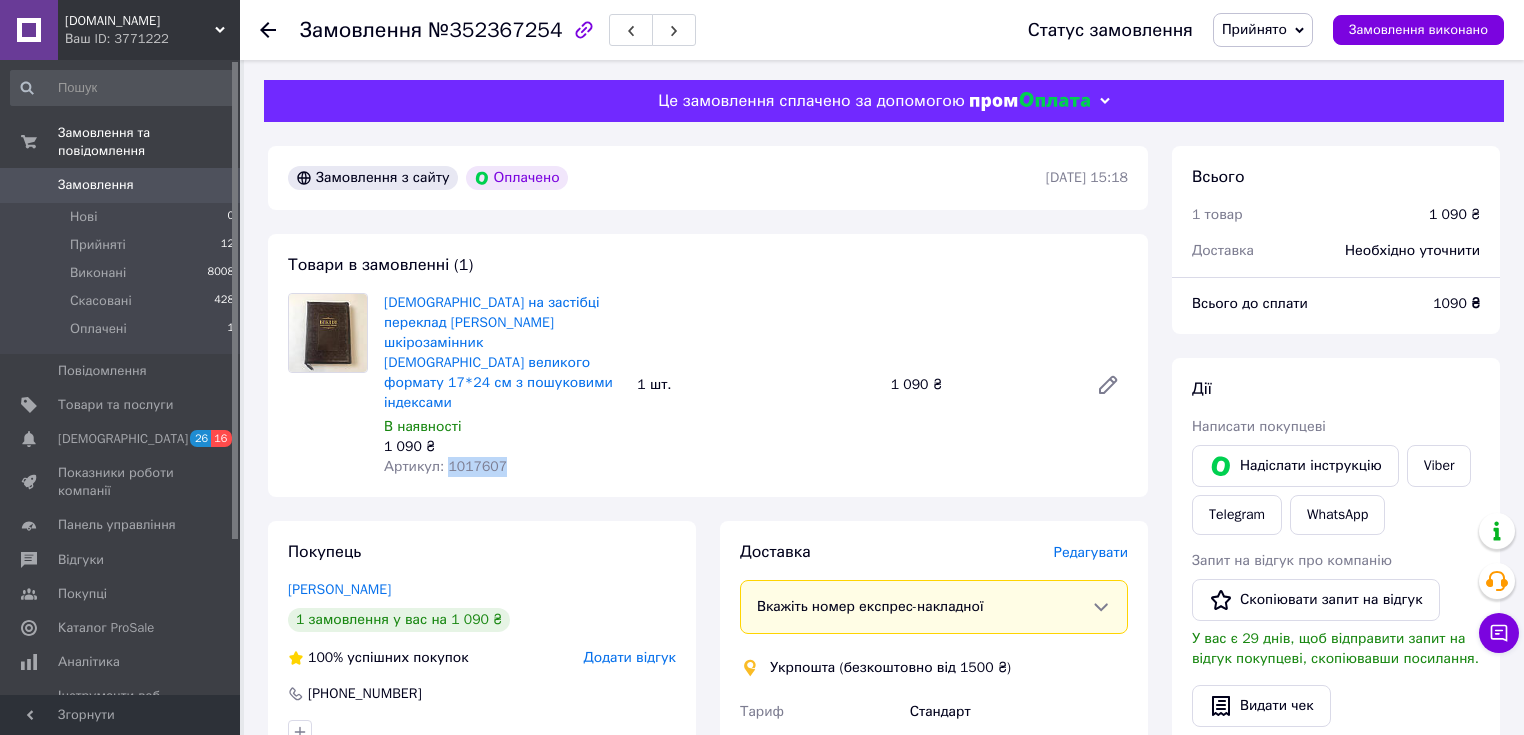 copy on "1017607" 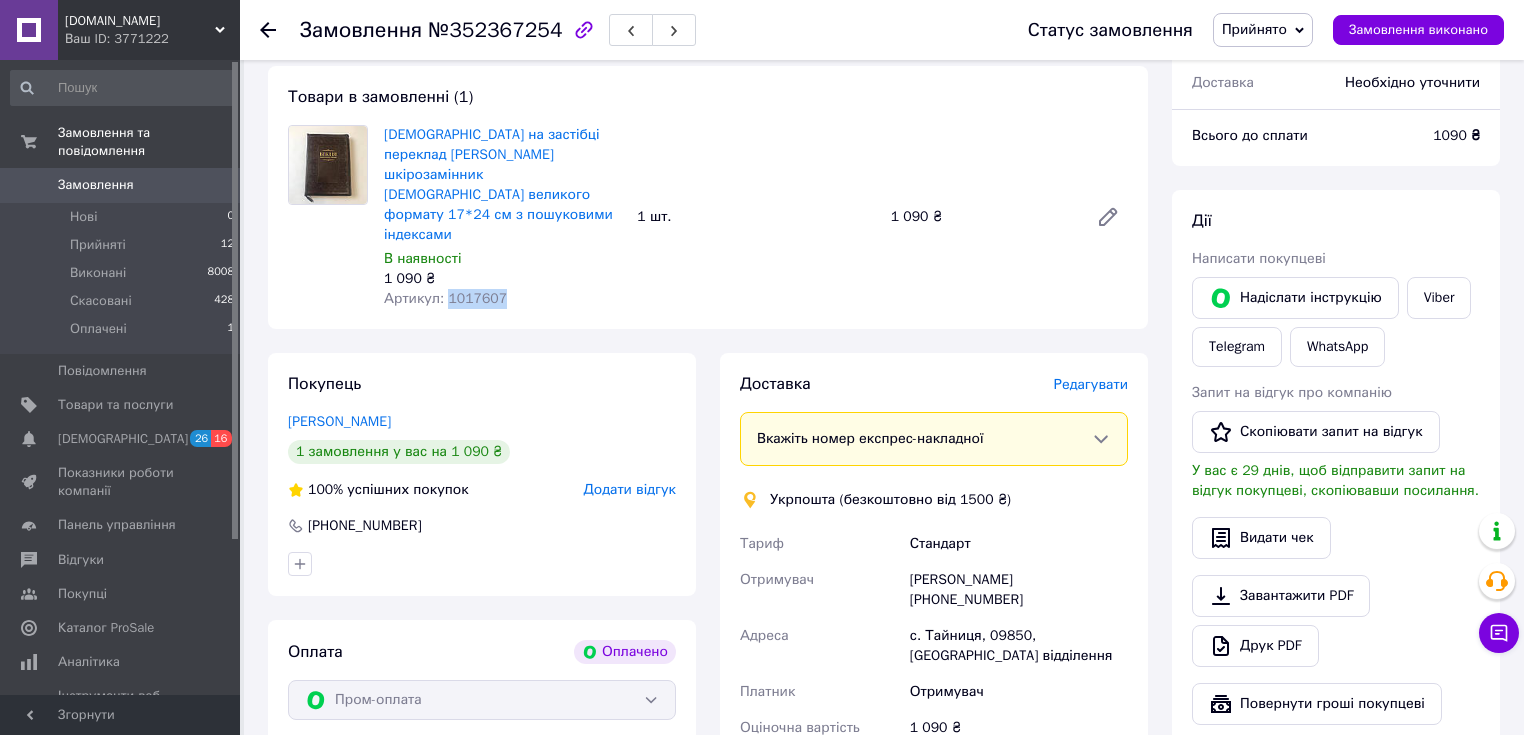 scroll, scrollTop: 320, scrollLeft: 0, axis: vertical 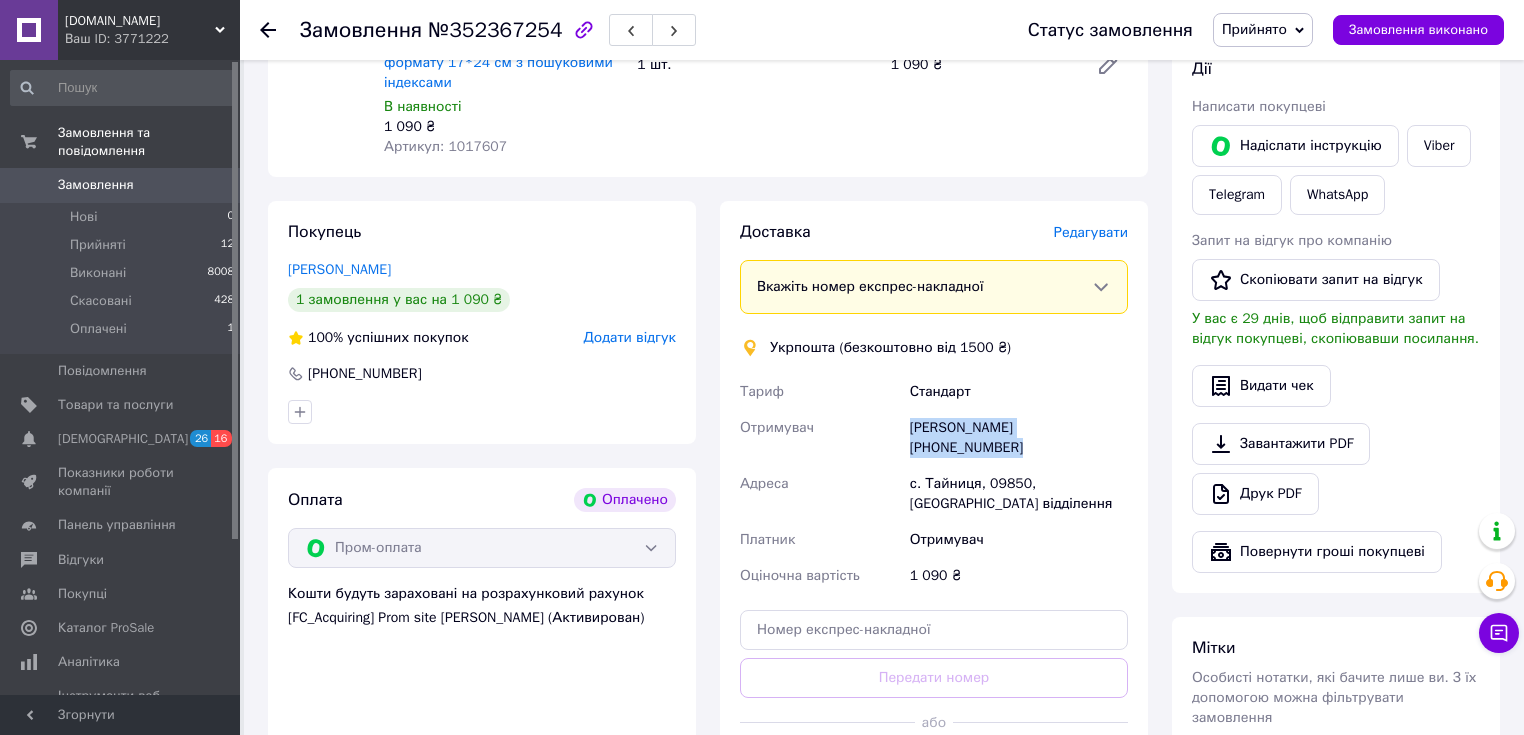 drag, startPoint x: 910, startPoint y: 391, endPoint x: 781, endPoint y: 252, distance: 189.63649 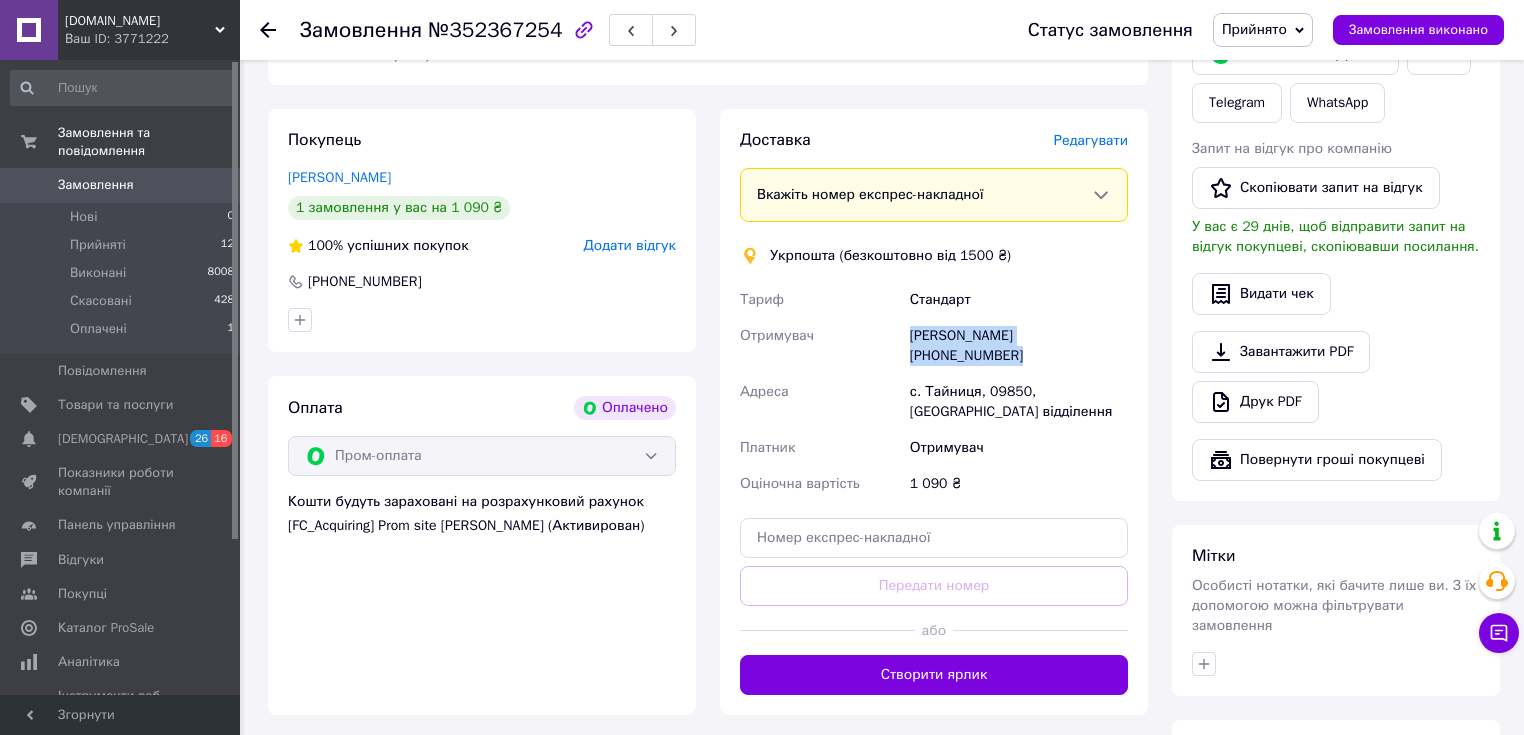 scroll, scrollTop: 560, scrollLeft: 0, axis: vertical 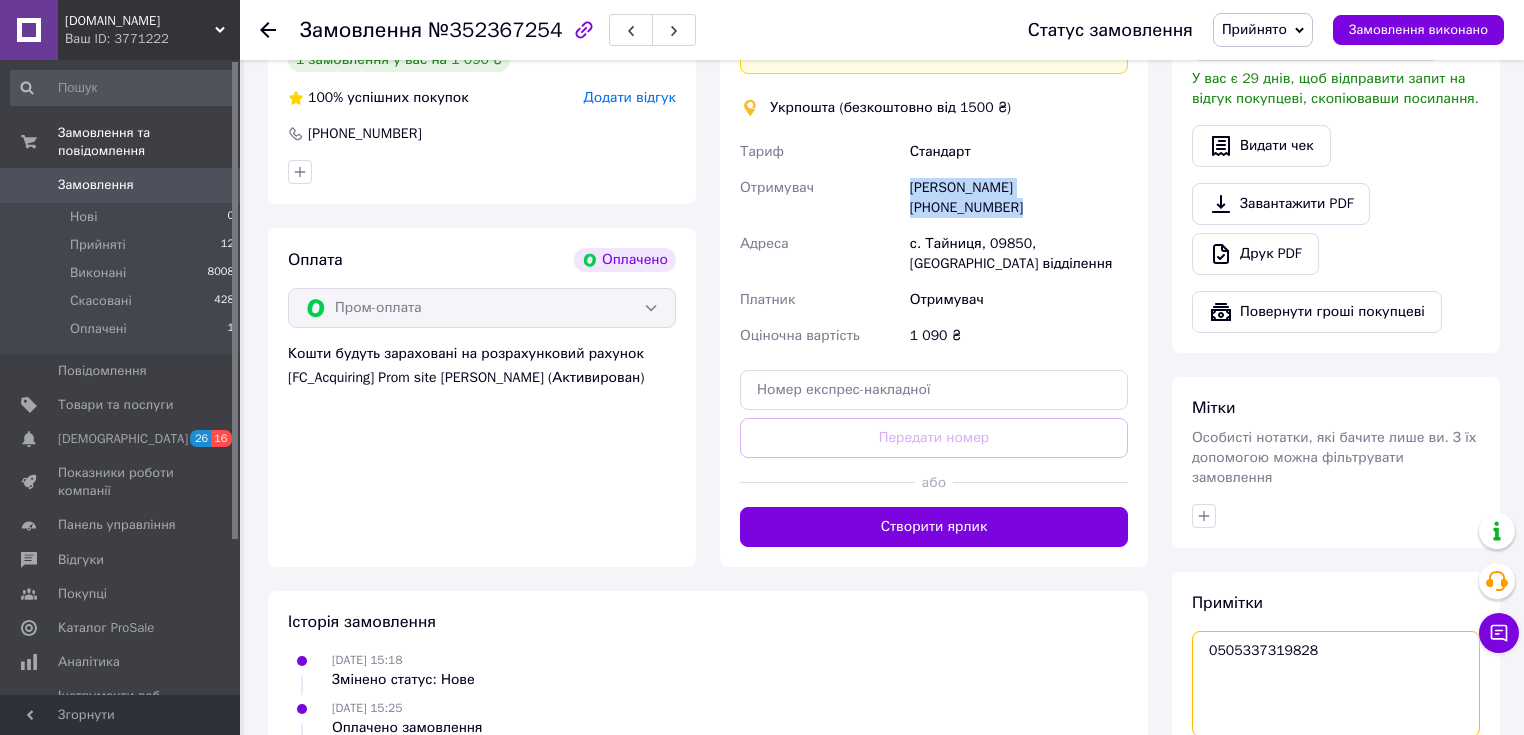 click on "0505337319828" at bounding box center (1336, 684) 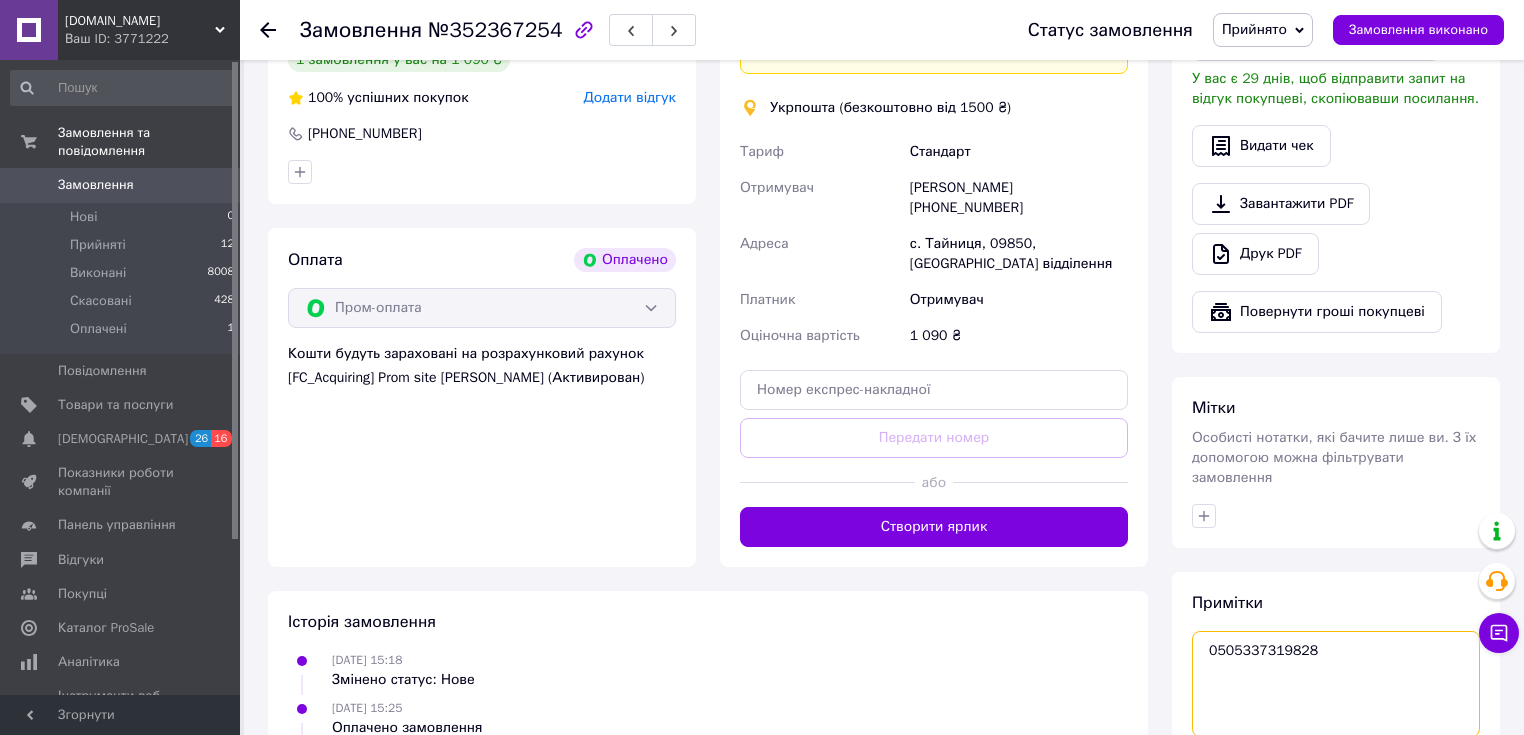 click on "0505337319828" at bounding box center [1336, 684] 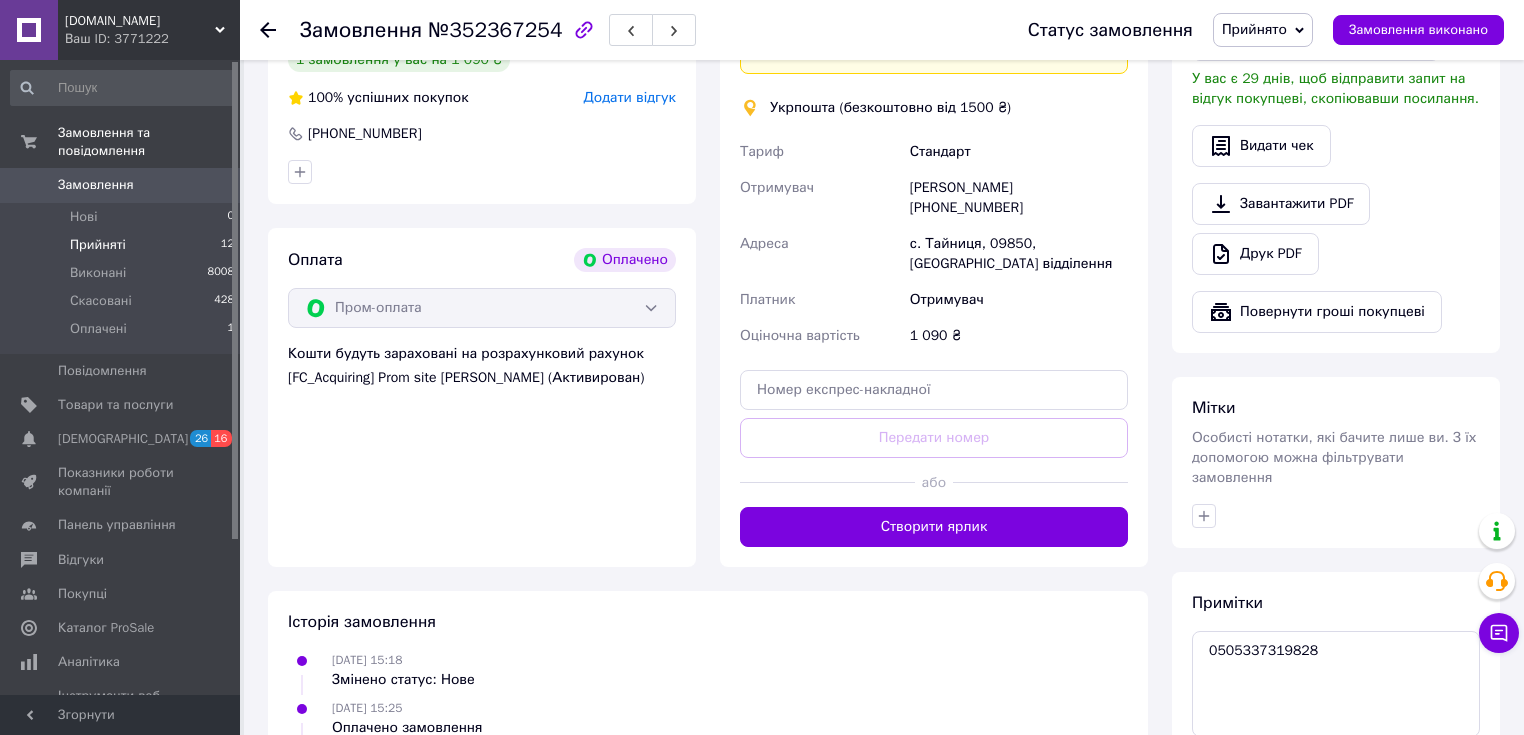 click on "Прийняті 12" at bounding box center (123, 245) 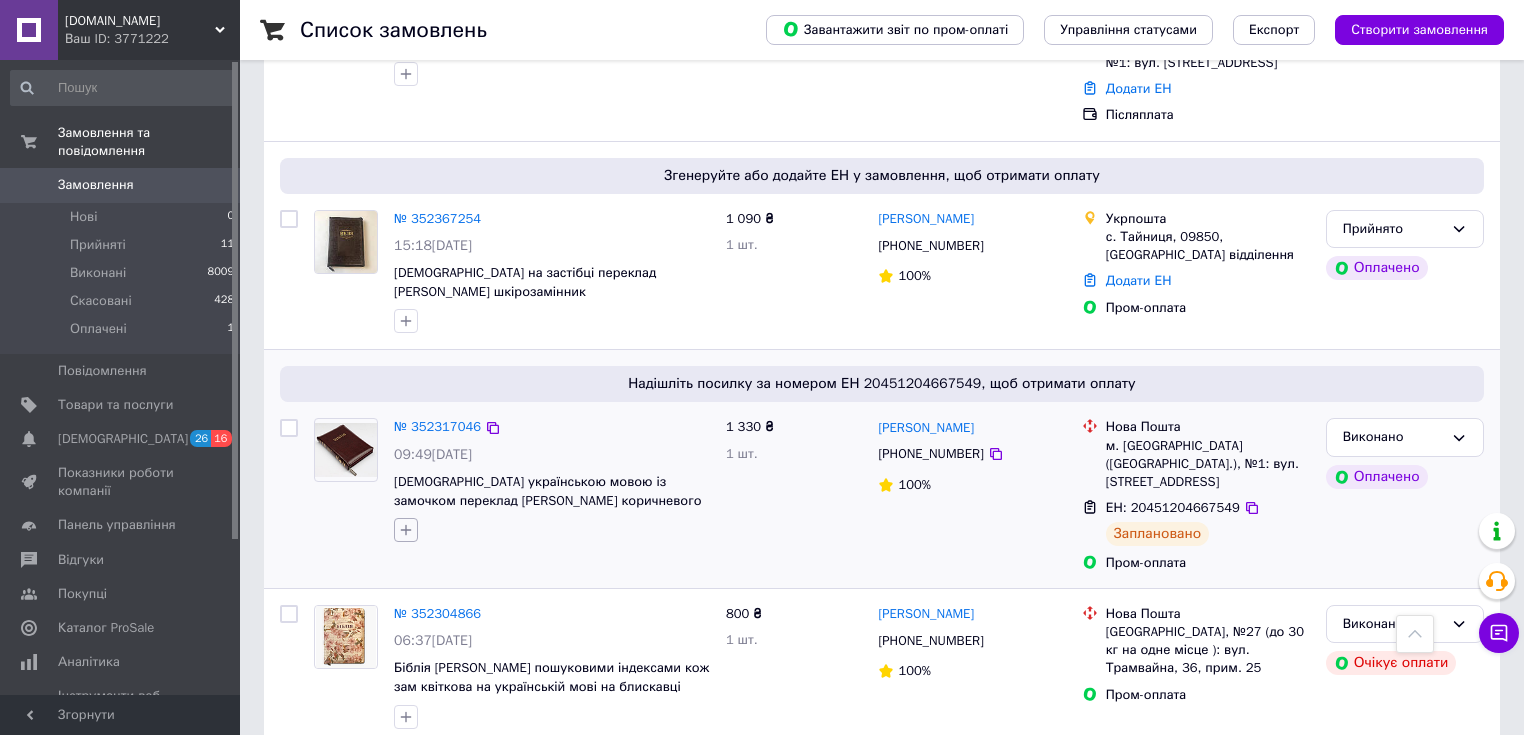 scroll, scrollTop: 1280, scrollLeft: 0, axis: vertical 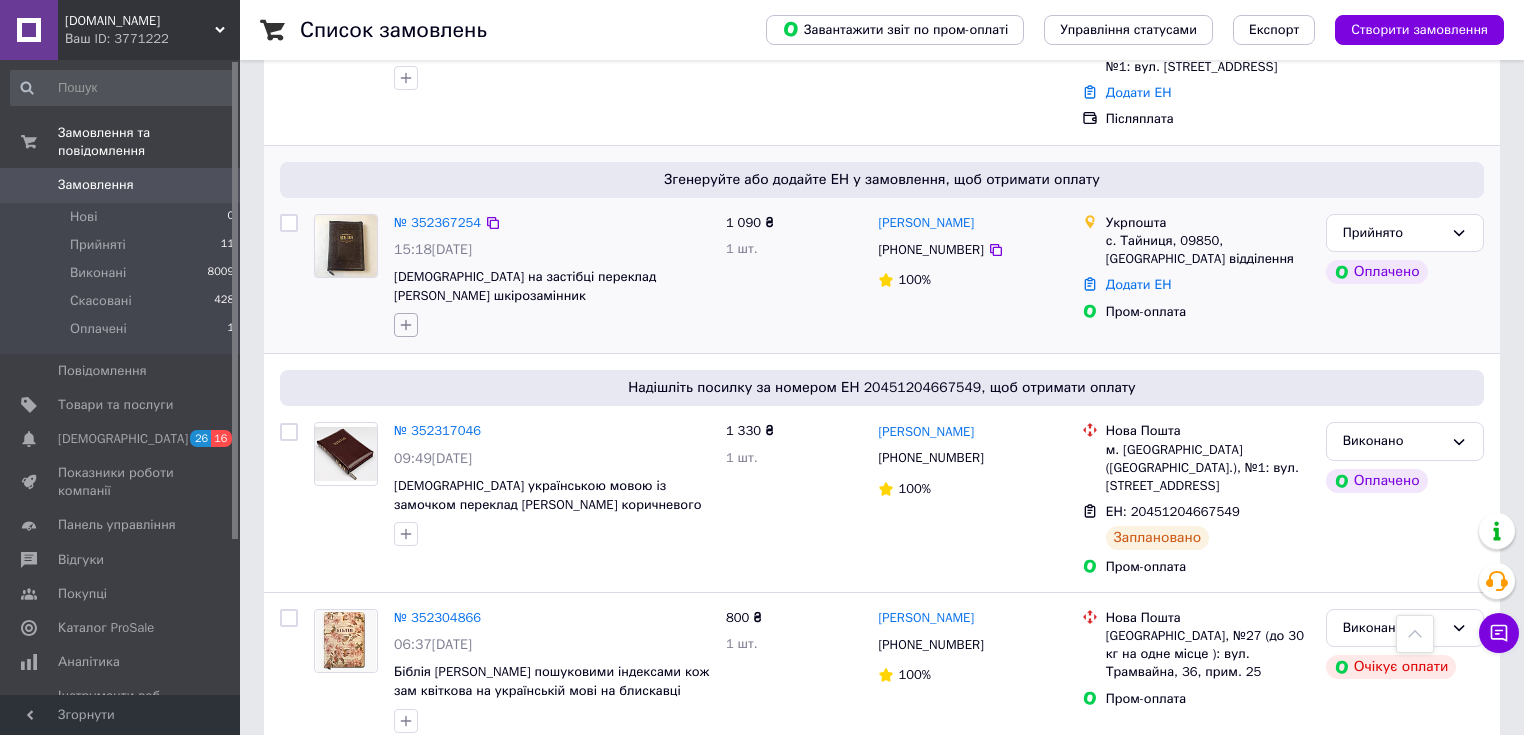 click at bounding box center (406, 325) 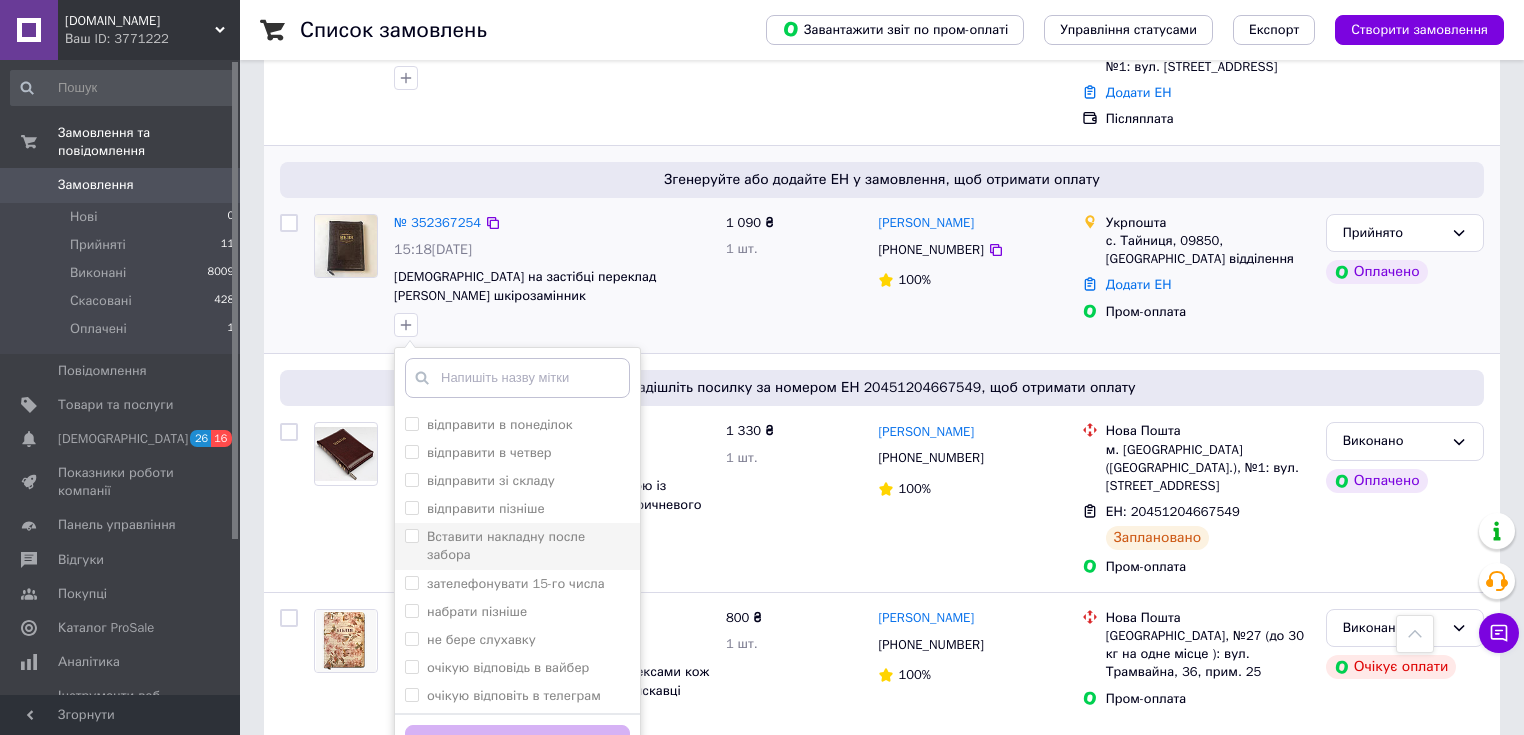 scroll, scrollTop: 80, scrollLeft: 0, axis: vertical 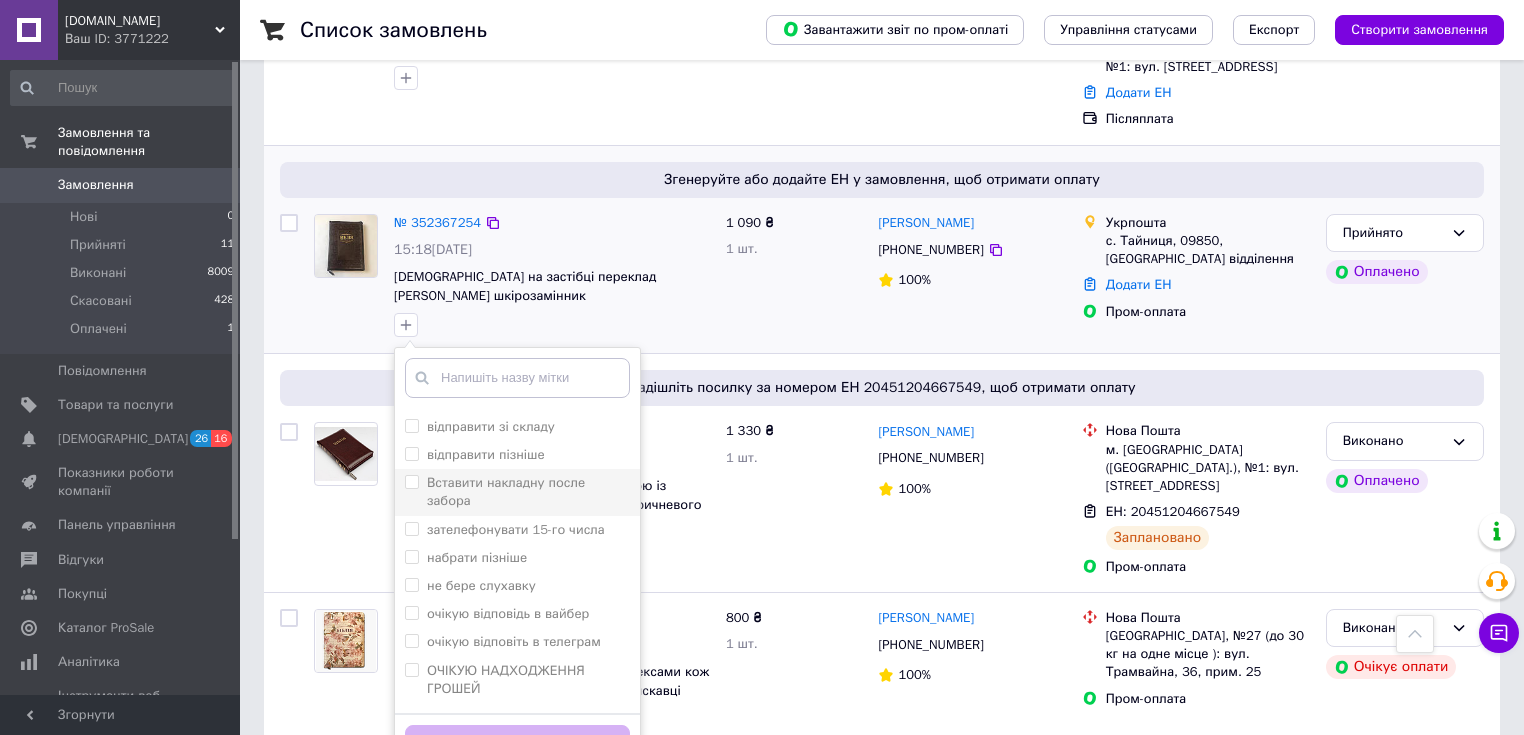 click on "Вставити накладну после забора" at bounding box center [411, 481] 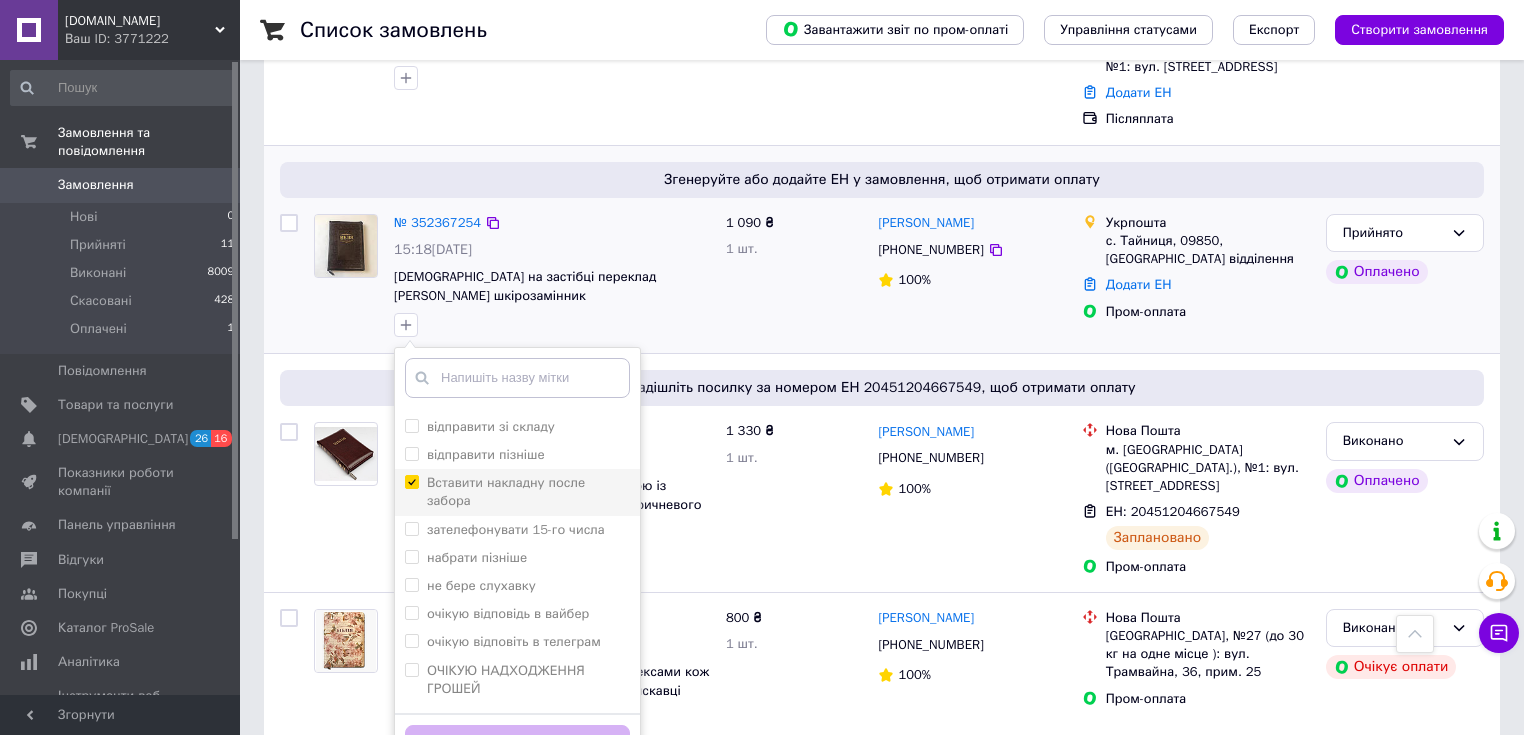 checkbox on "true" 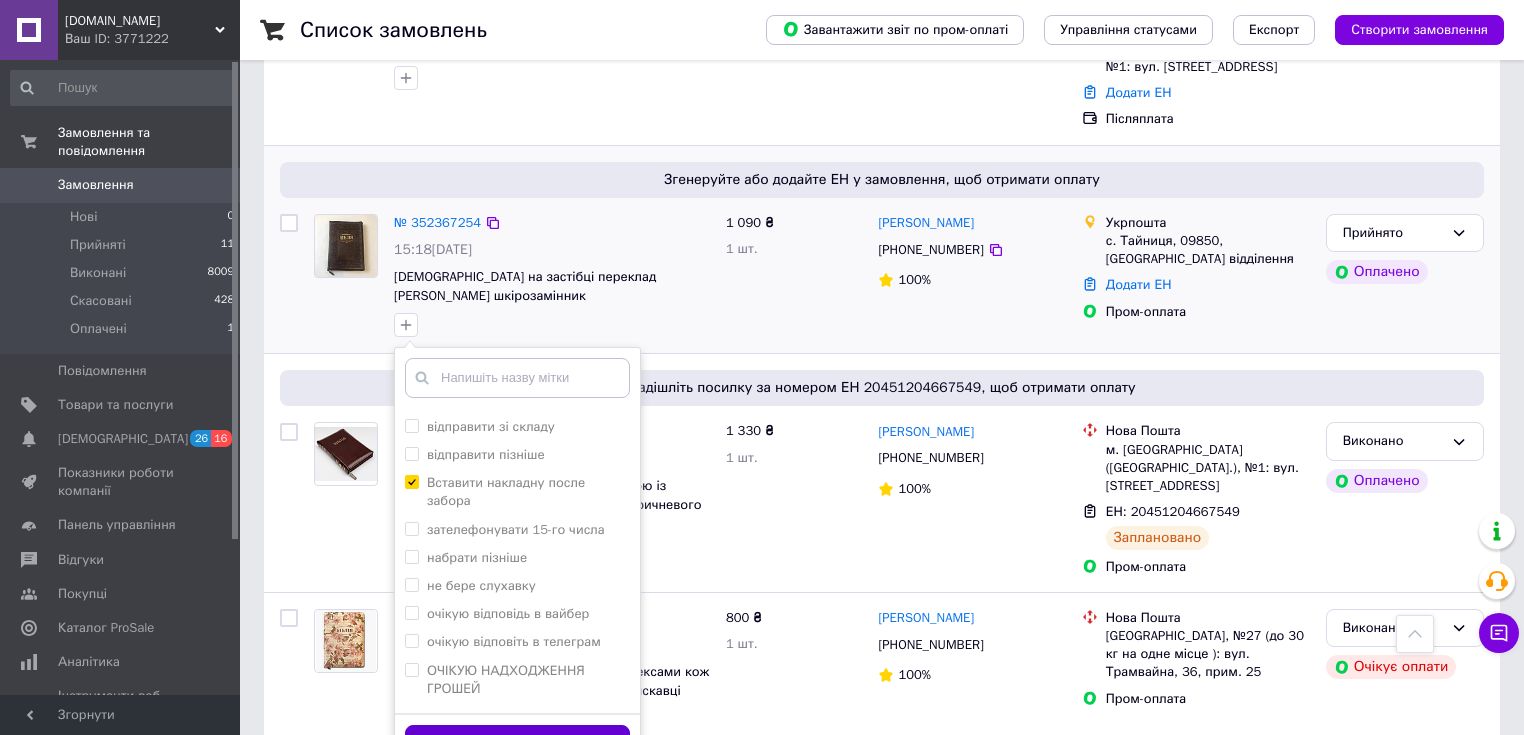 click on "Додати мітку" at bounding box center [517, 744] 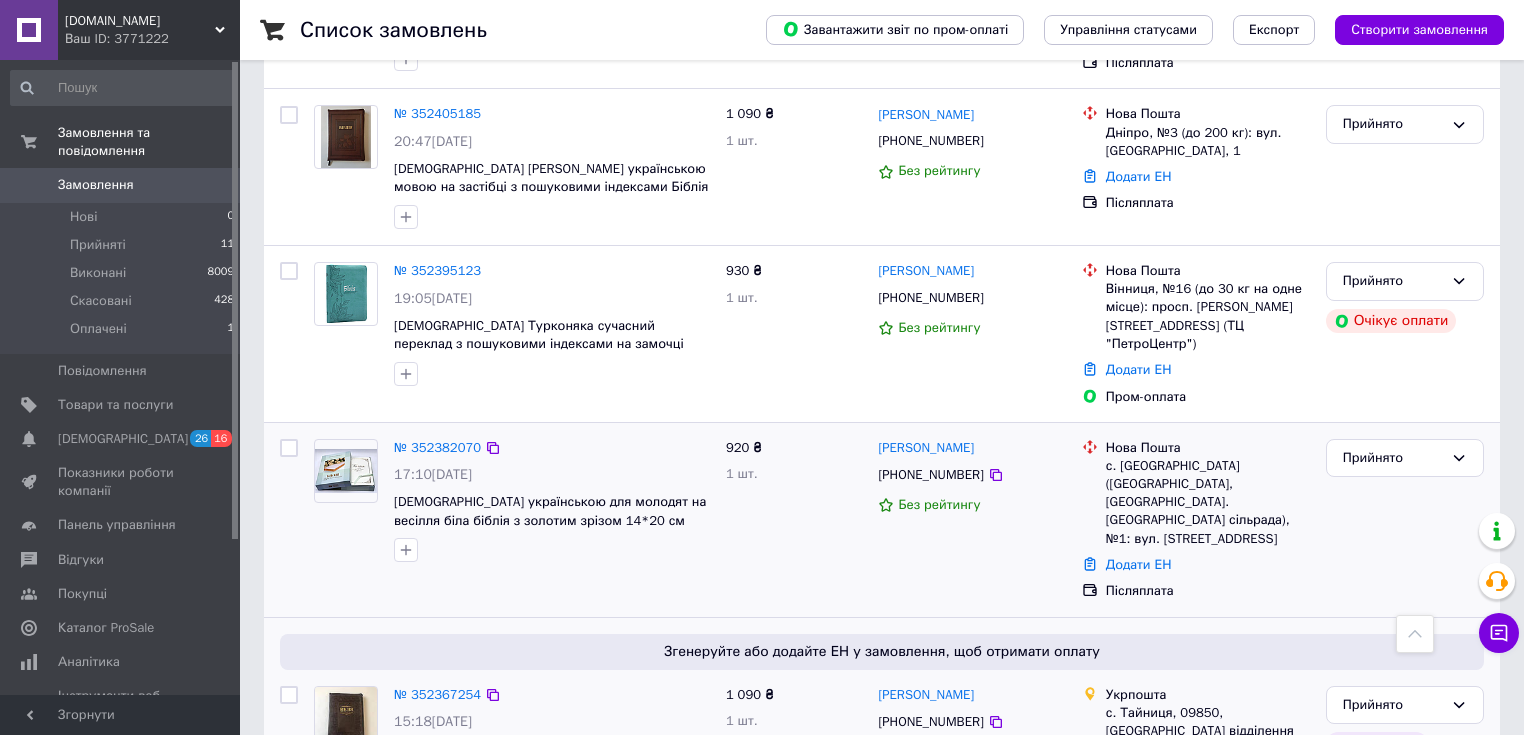 scroll, scrollTop: 720, scrollLeft: 0, axis: vertical 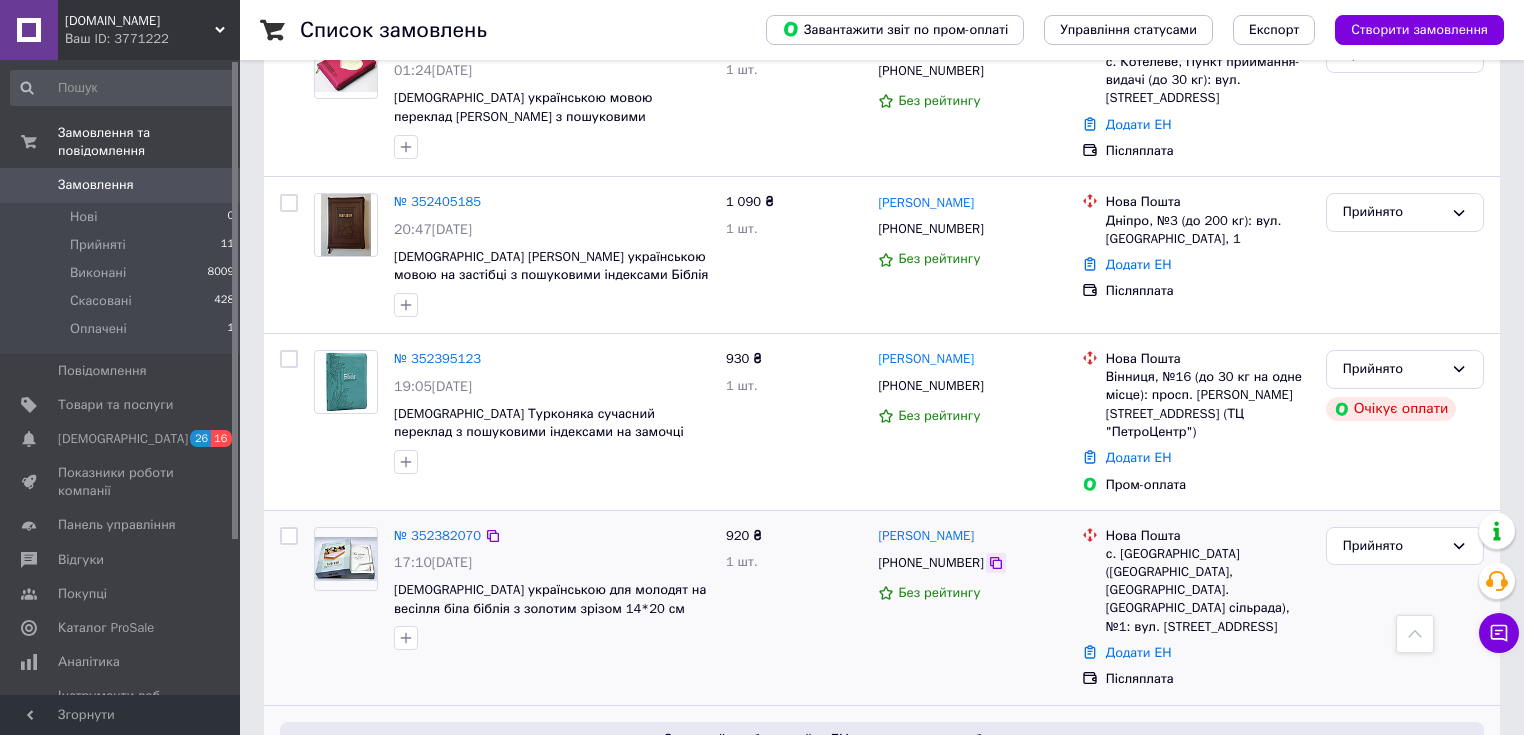click 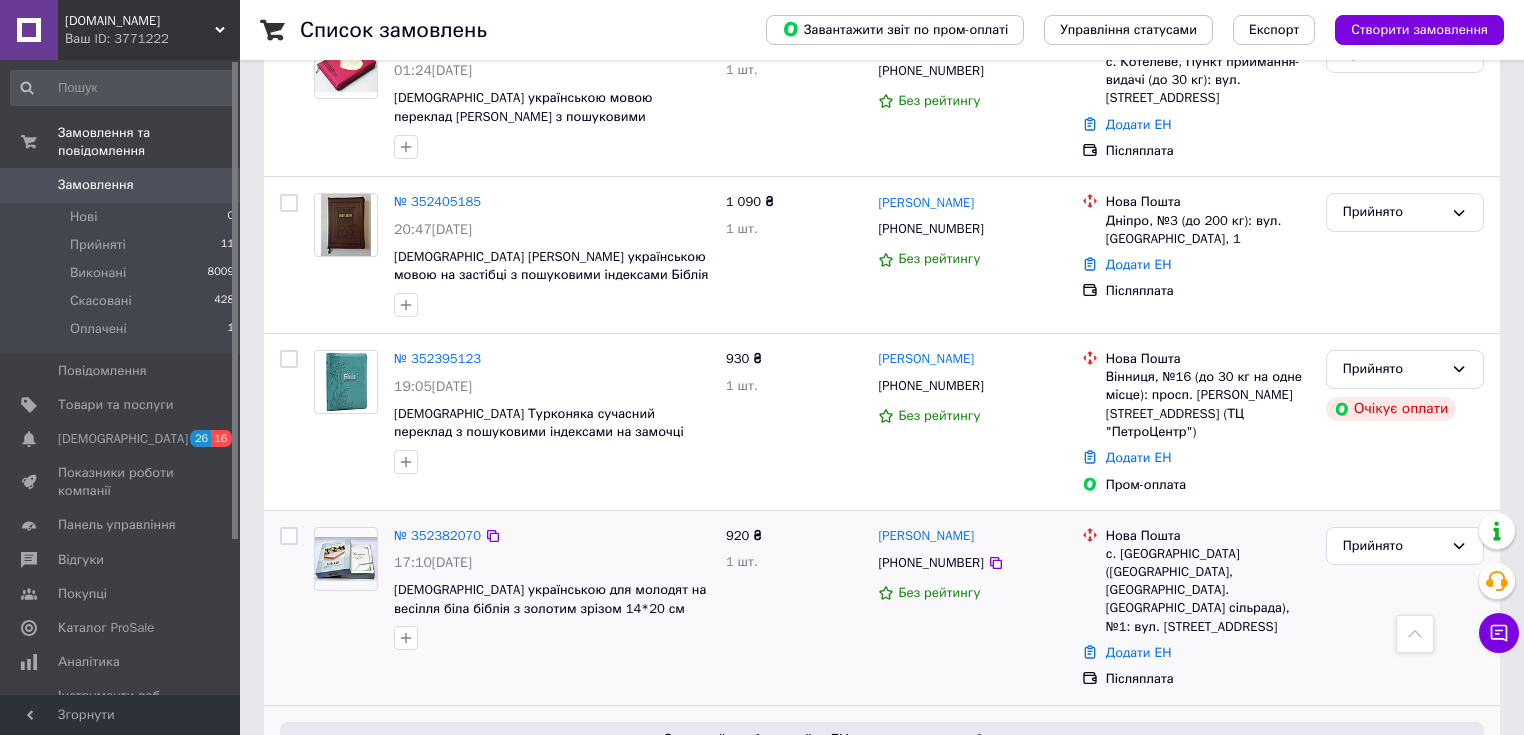 click at bounding box center (346, 559) 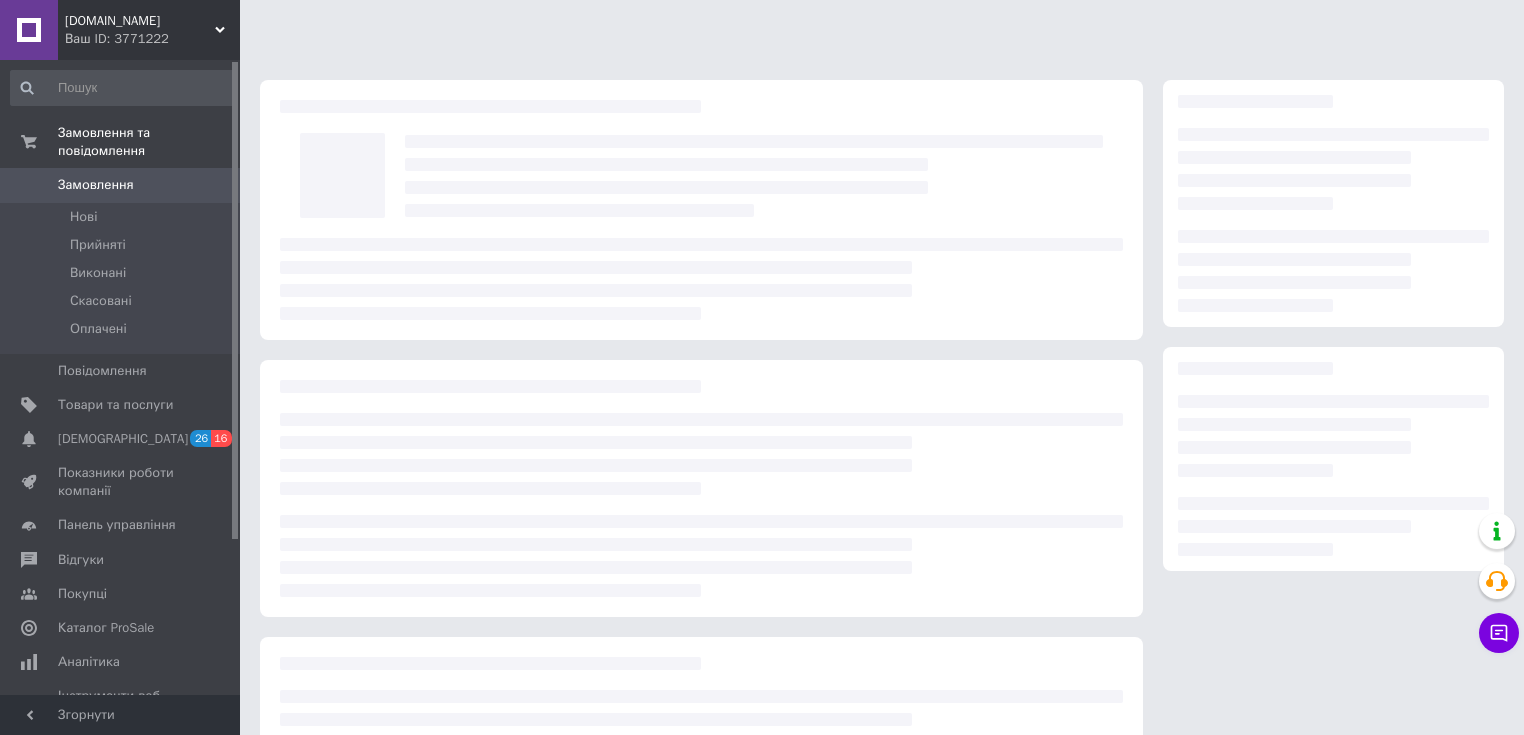 scroll, scrollTop: 0, scrollLeft: 0, axis: both 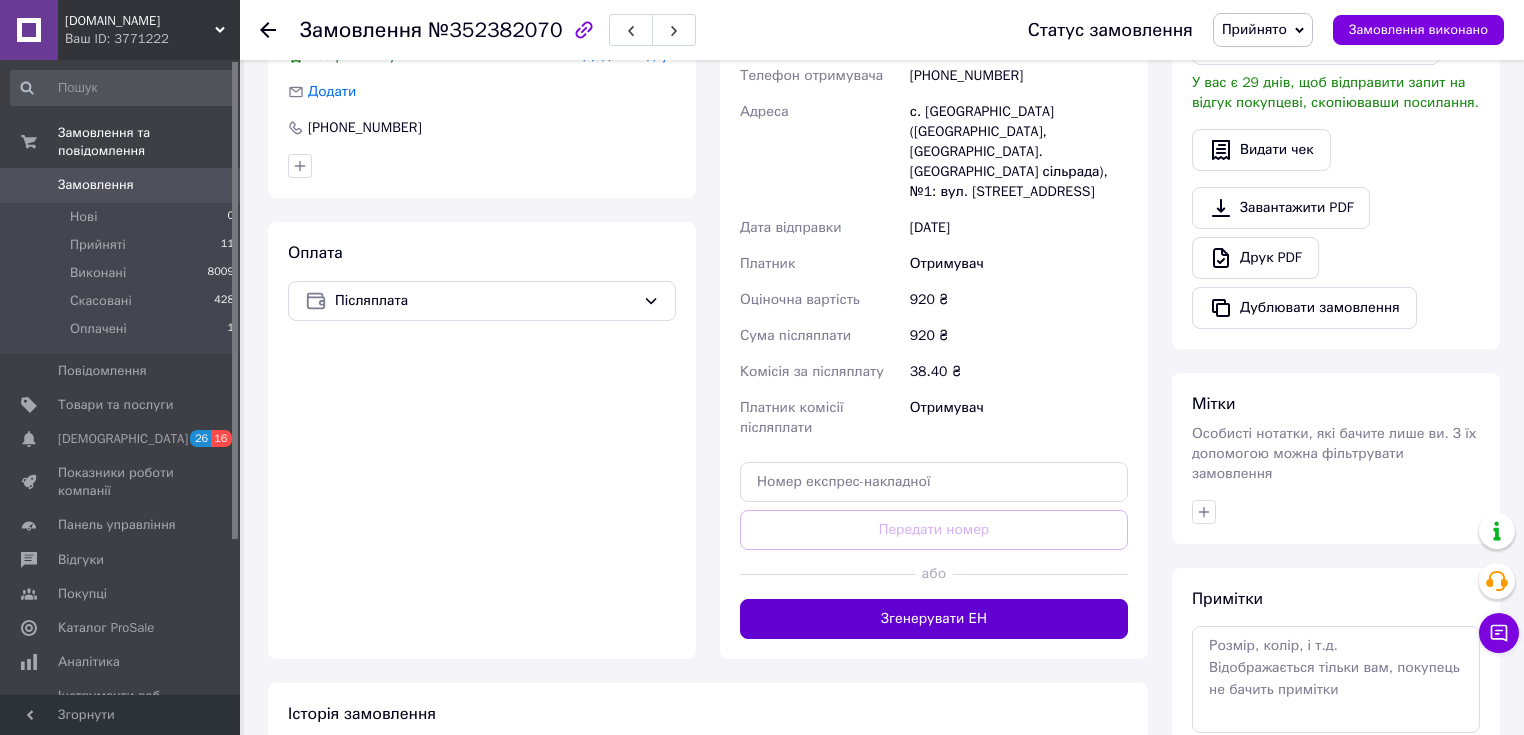 click on "Згенерувати ЕН" at bounding box center (934, 619) 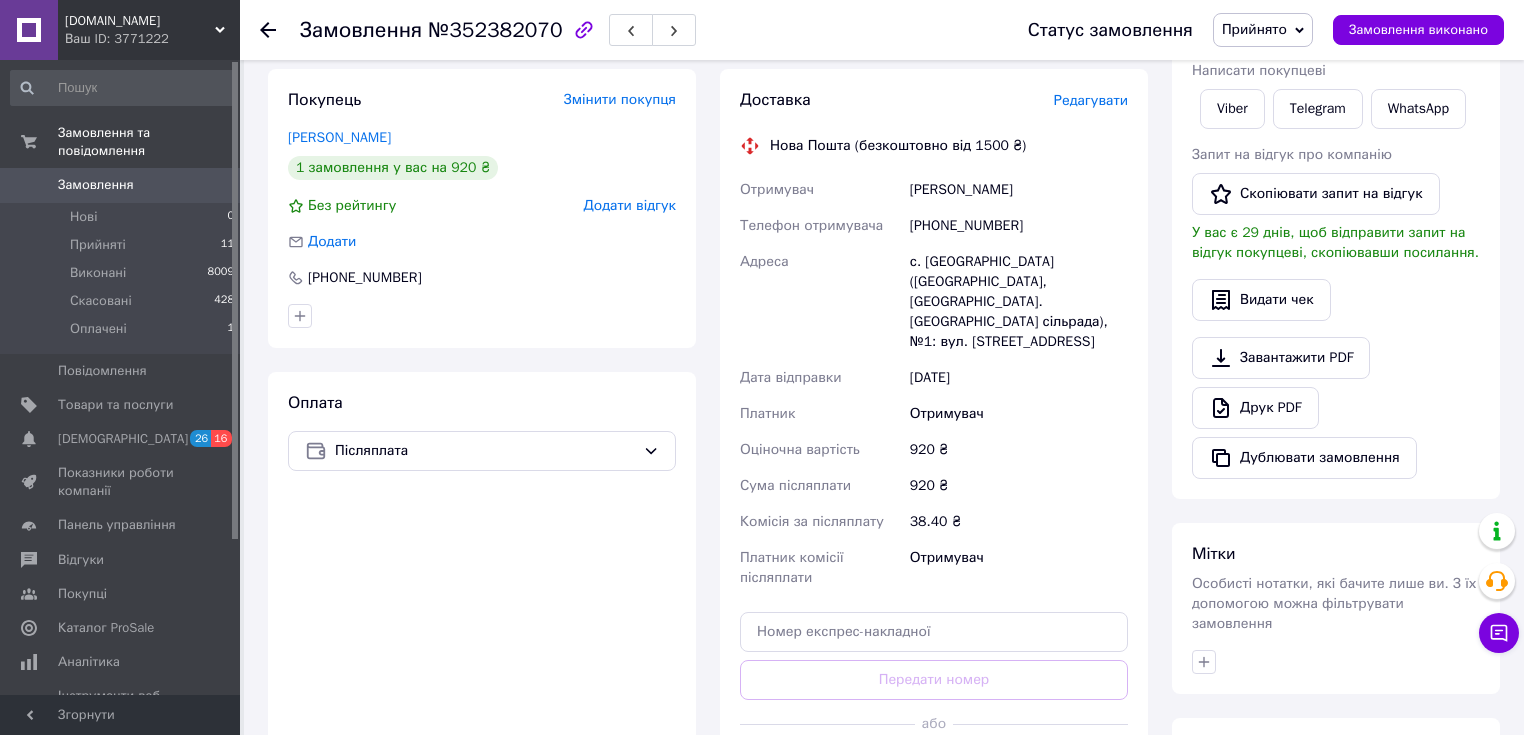 scroll, scrollTop: 240, scrollLeft: 0, axis: vertical 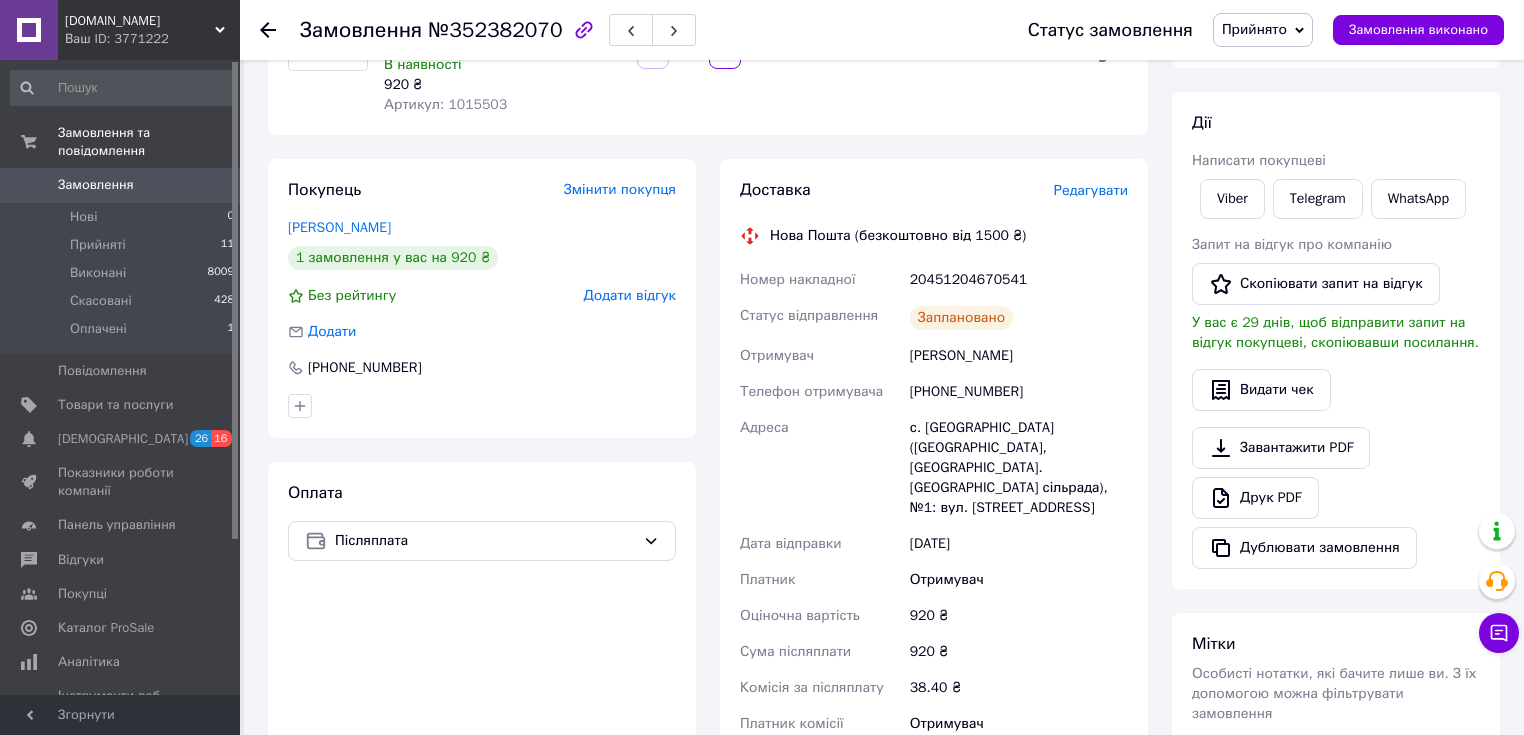 click on "20451204670541" at bounding box center (1019, 280) 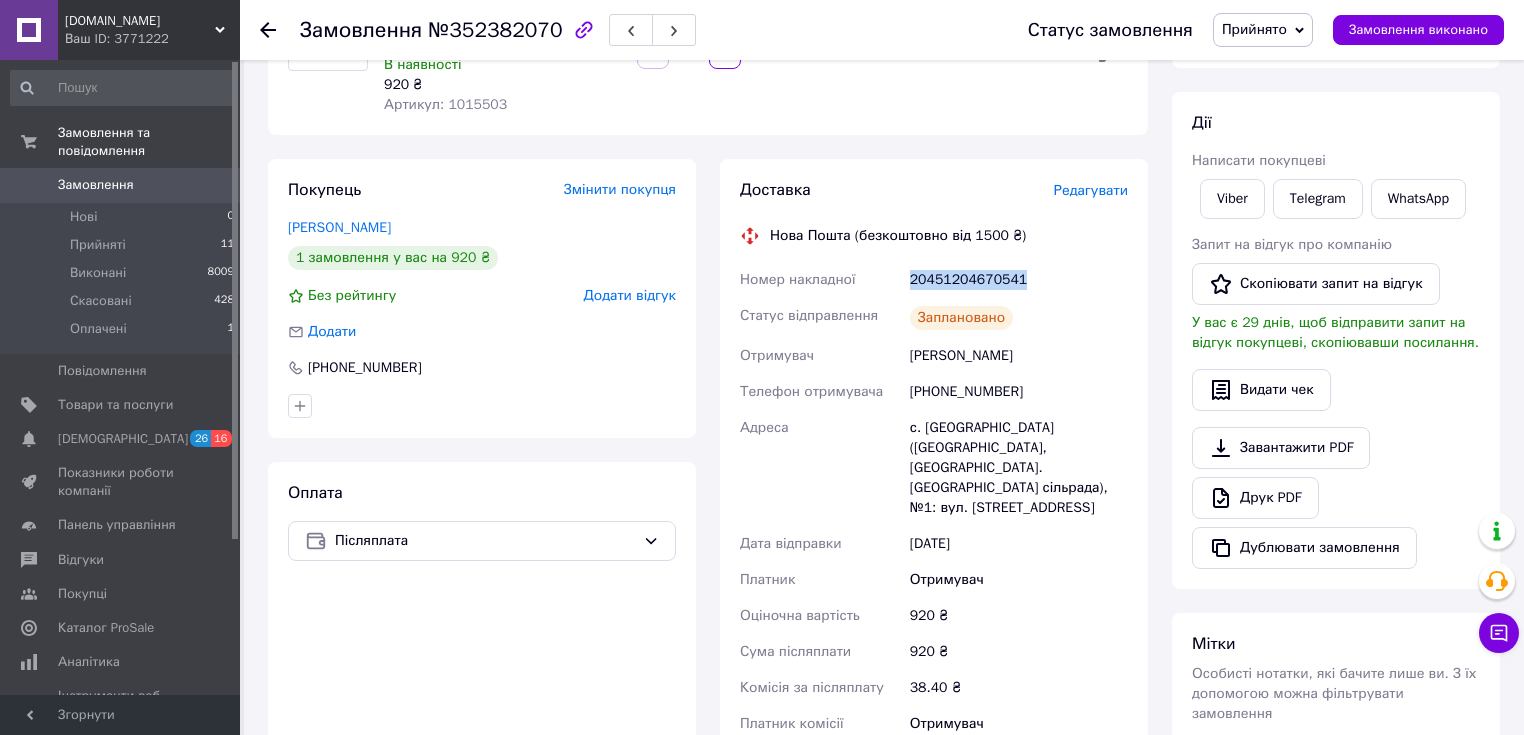 click on "20451204670541" at bounding box center [1019, 280] 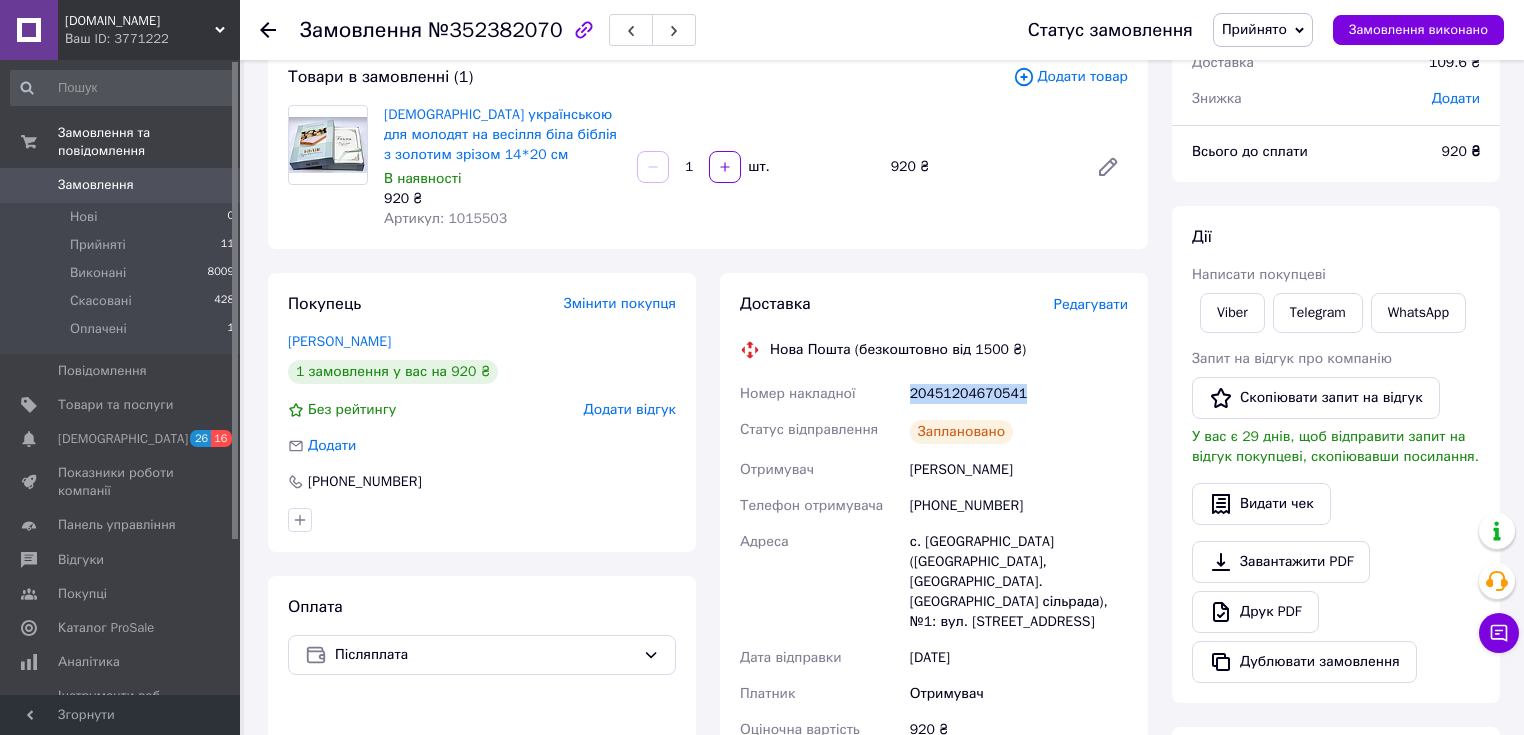 scroll, scrollTop: 0, scrollLeft: 0, axis: both 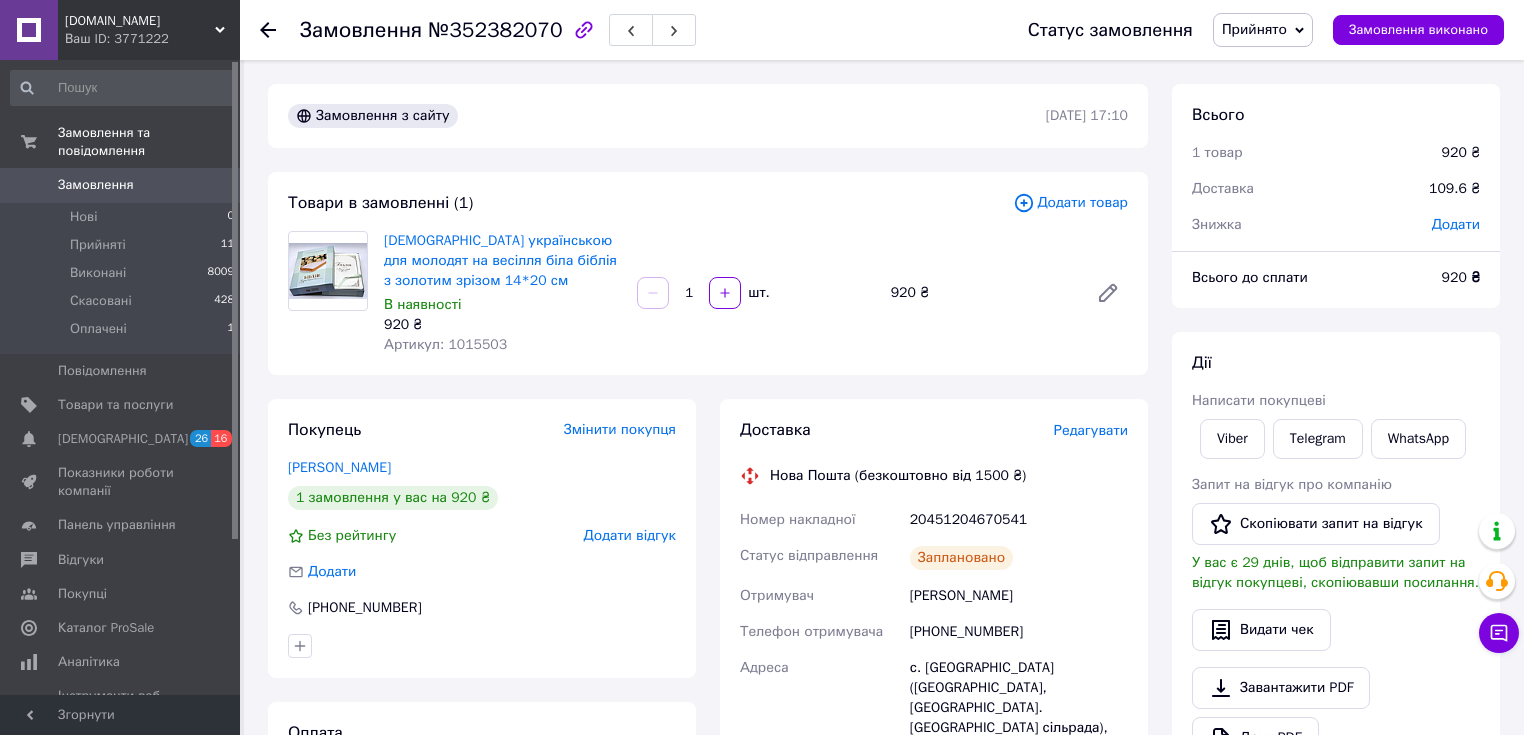 click on "Артикул: 1015503" at bounding box center (445, 344) 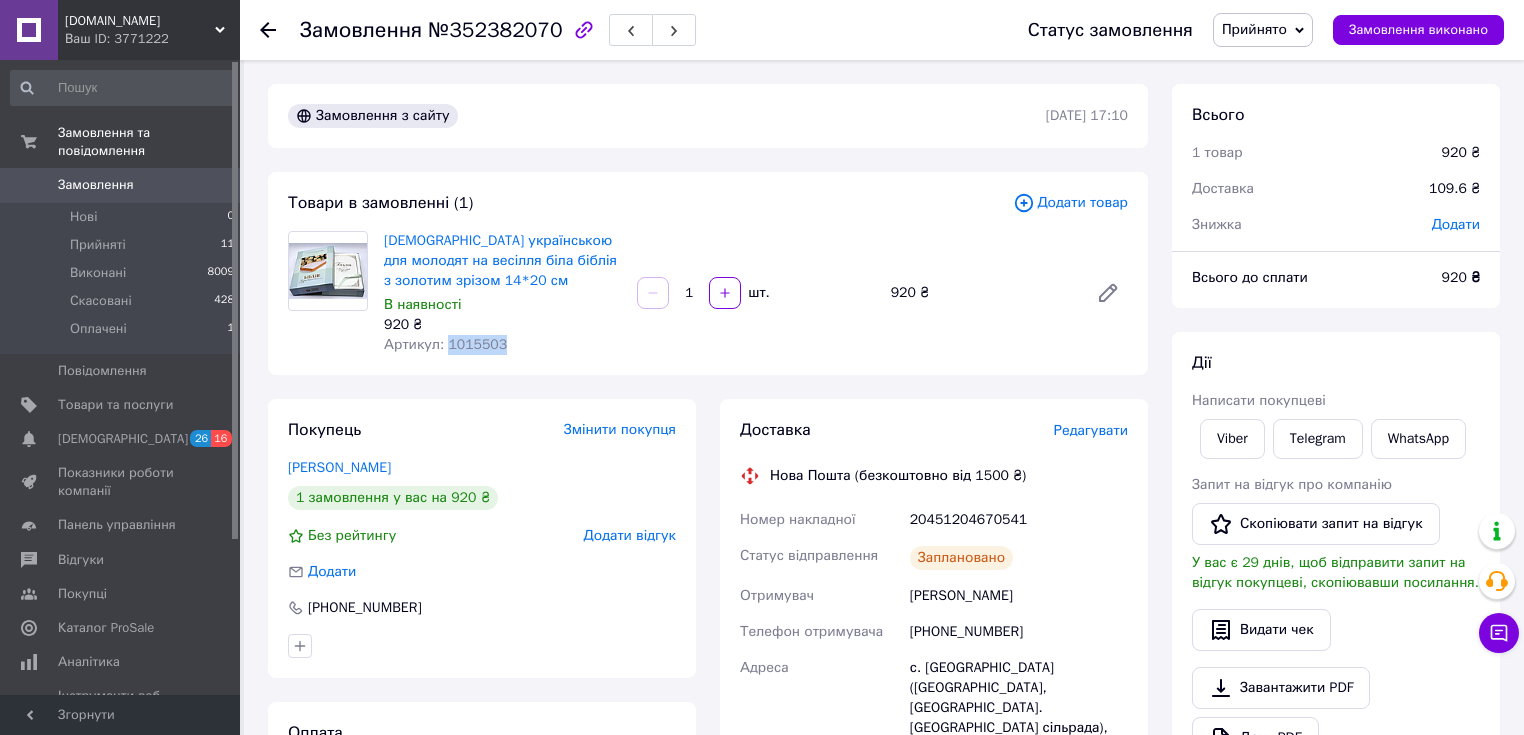 click on "Артикул: 1015503" at bounding box center (445, 344) 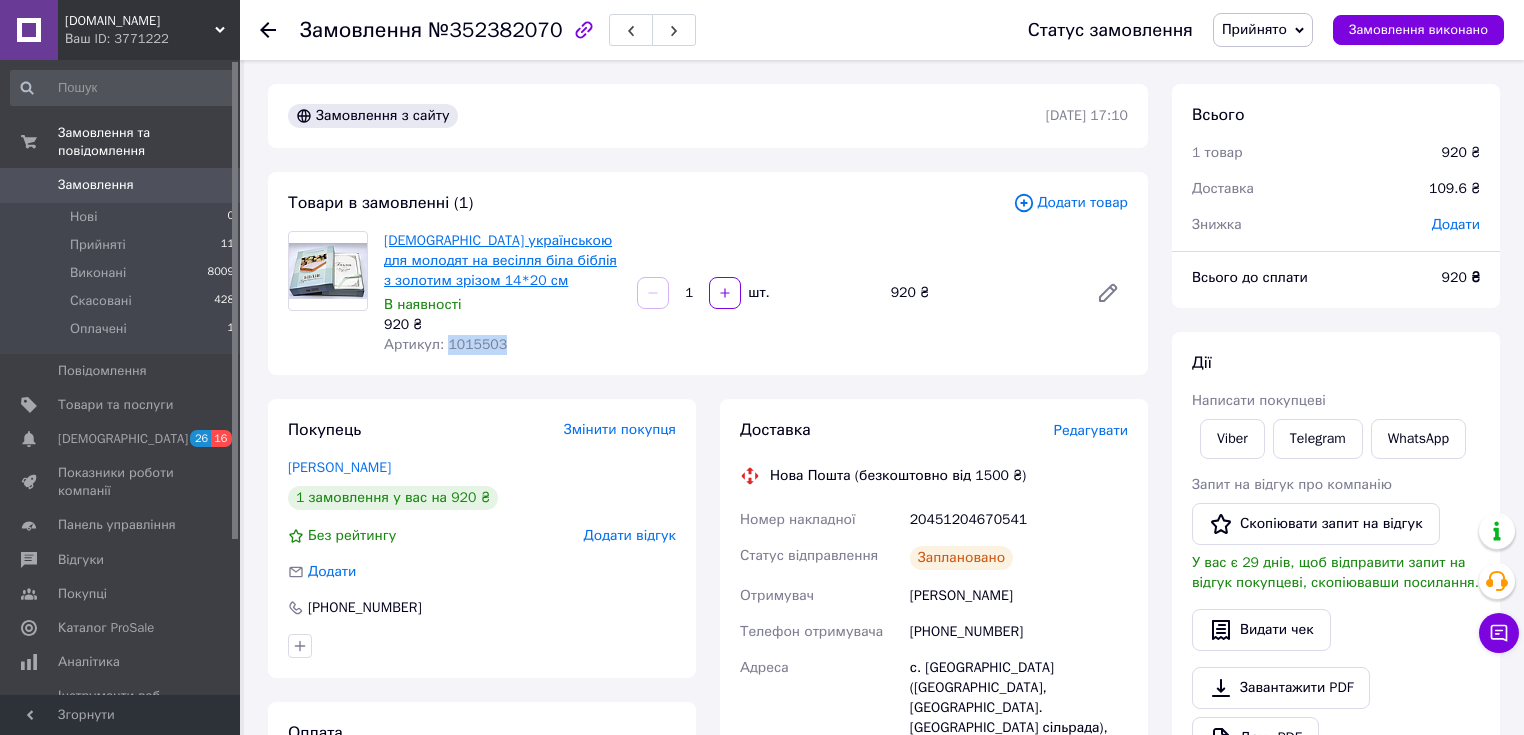 click on "[DEMOGRAPHIC_DATA] українською для молодят на весілля біла біблія з золотим зрізом 14*20 см" at bounding box center (500, 260) 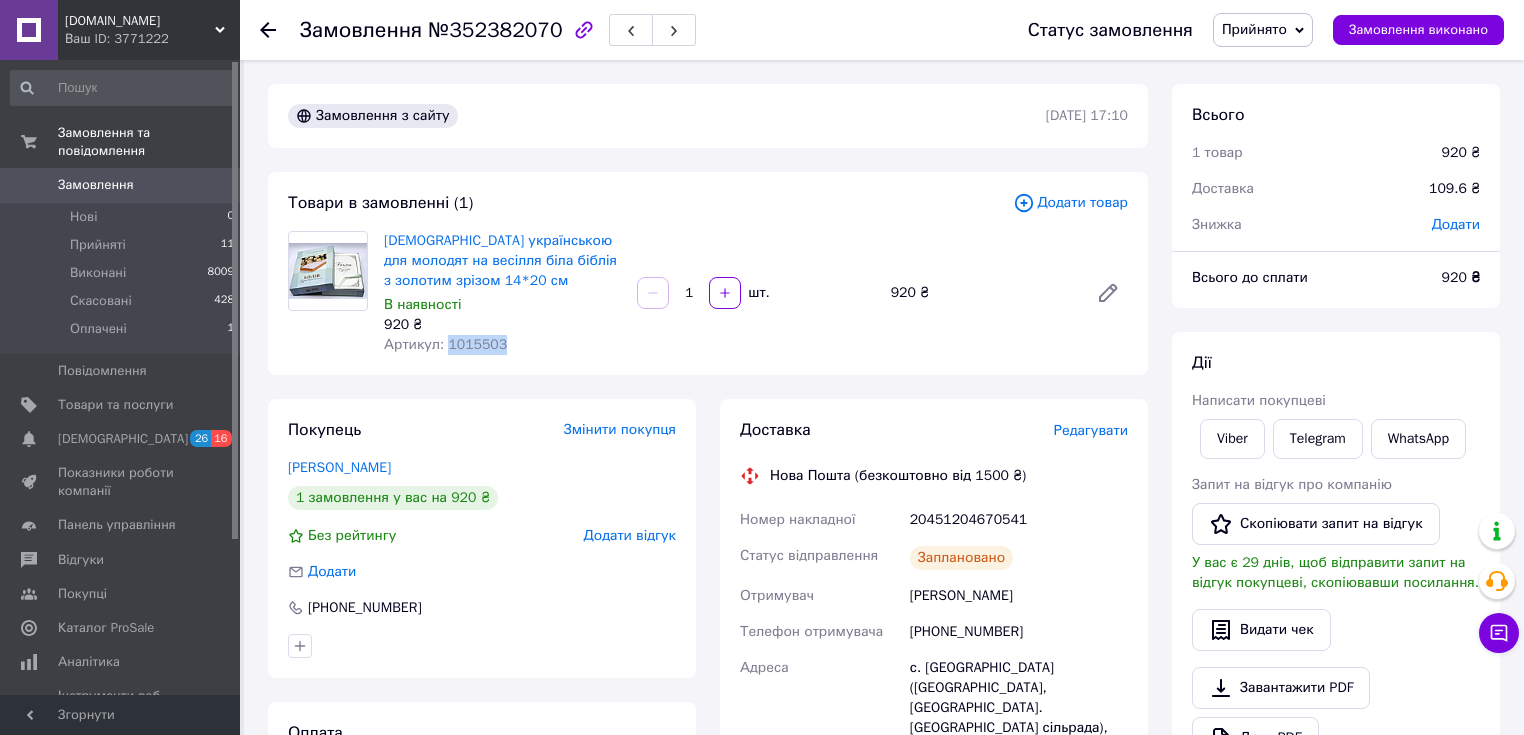 copy on "1015503" 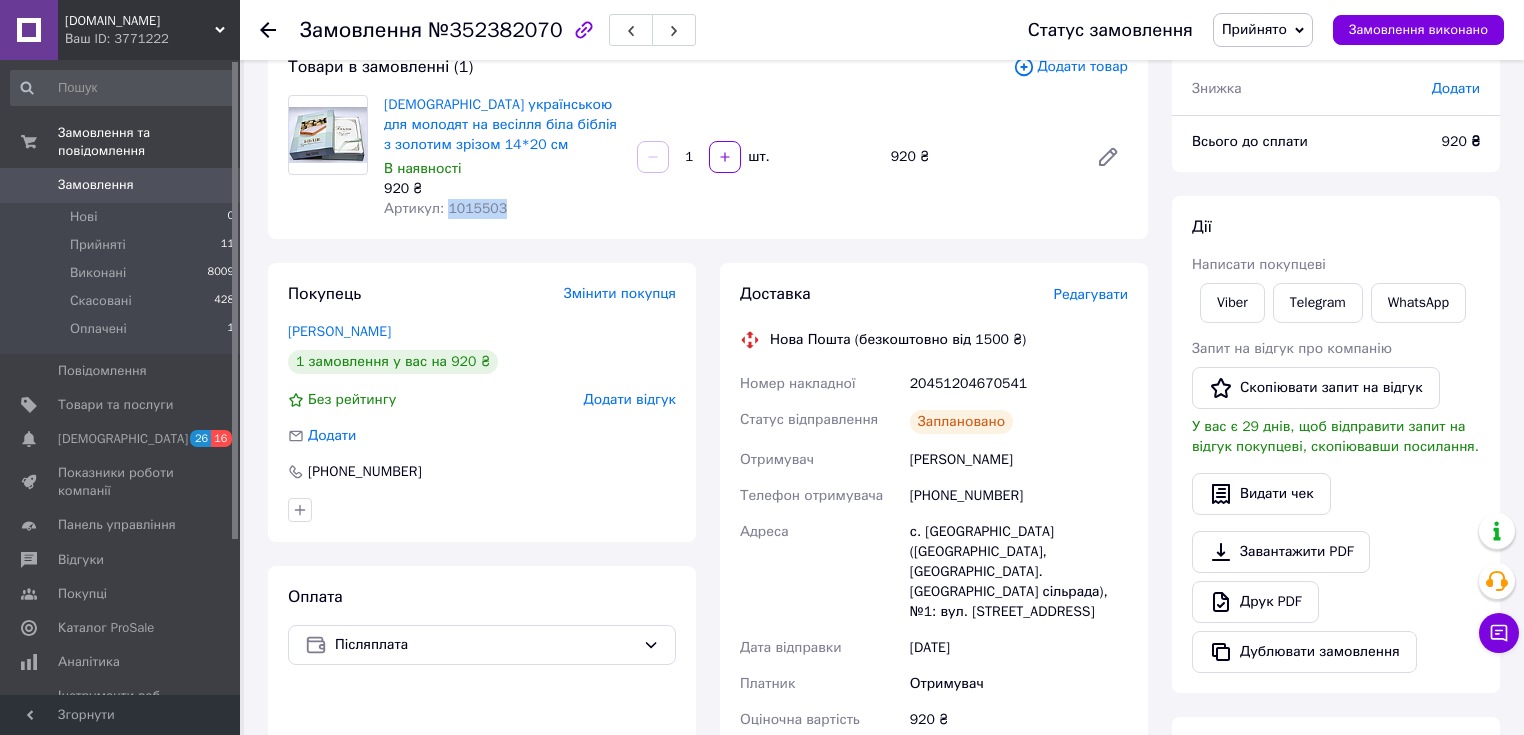 scroll, scrollTop: 240, scrollLeft: 0, axis: vertical 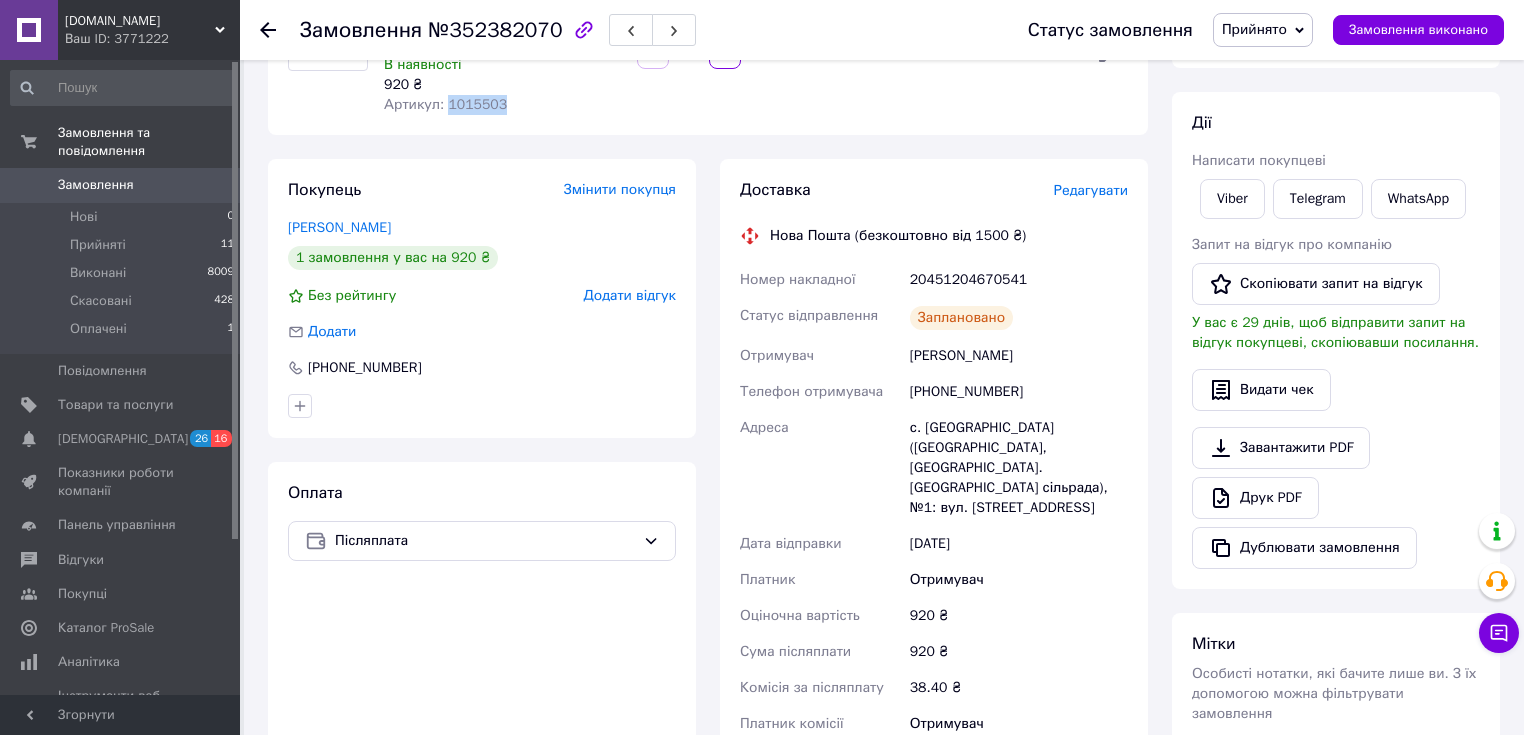 drag, startPoint x: 913, startPoint y: 360, endPoint x: 1036, endPoint y: 366, distance: 123.146255 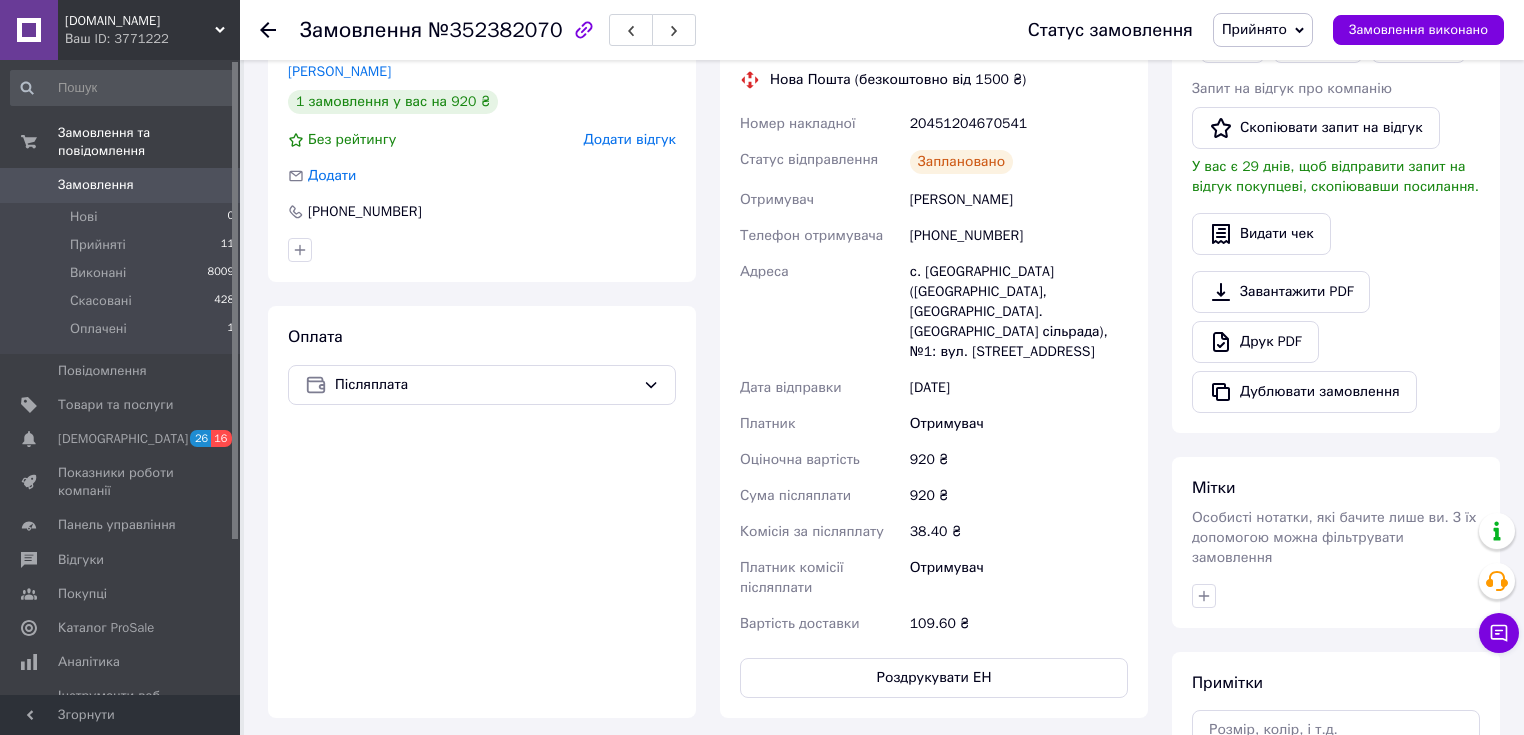 scroll, scrollTop: 400, scrollLeft: 0, axis: vertical 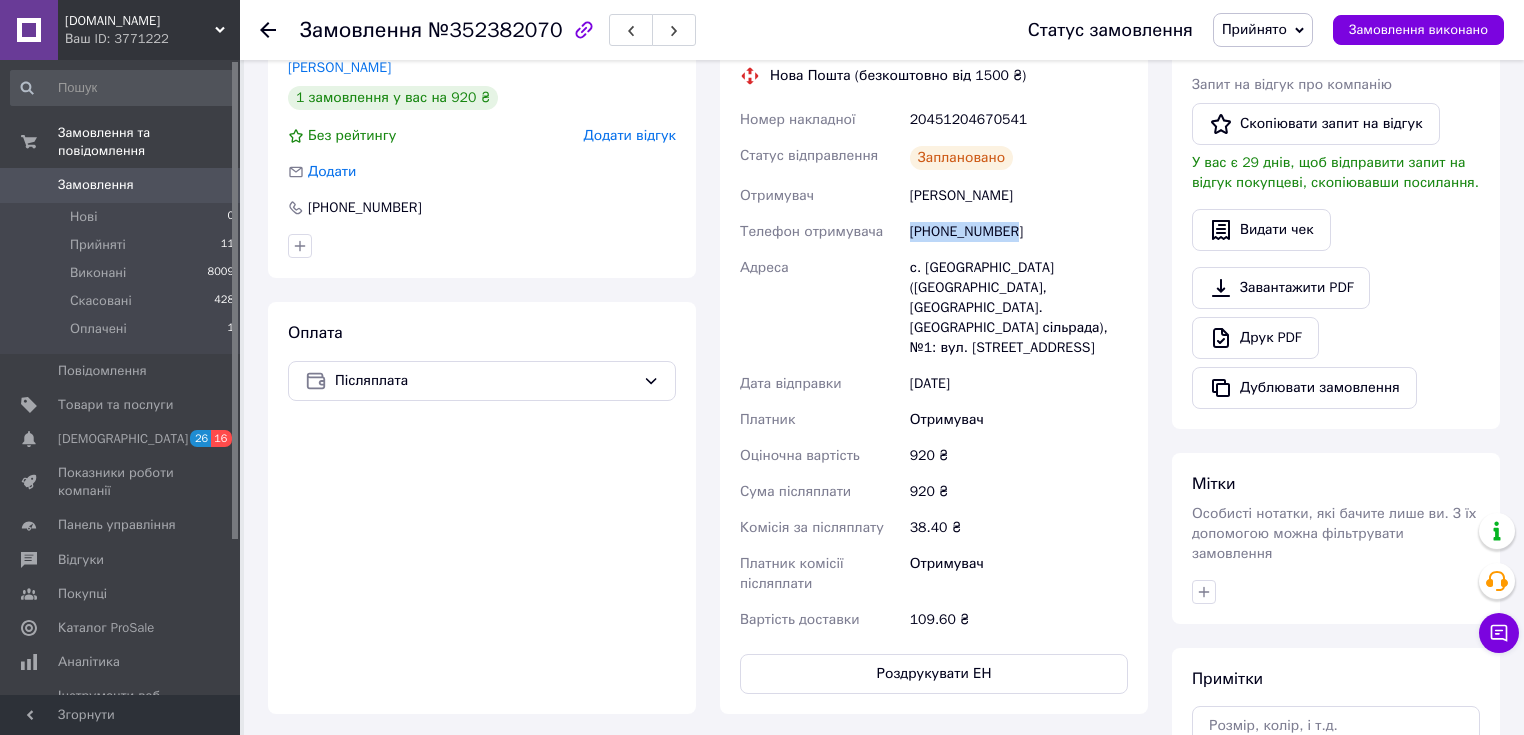 drag, startPoint x: 956, startPoint y: 236, endPoint x: 1024, endPoint y: 231, distance: 68.18358 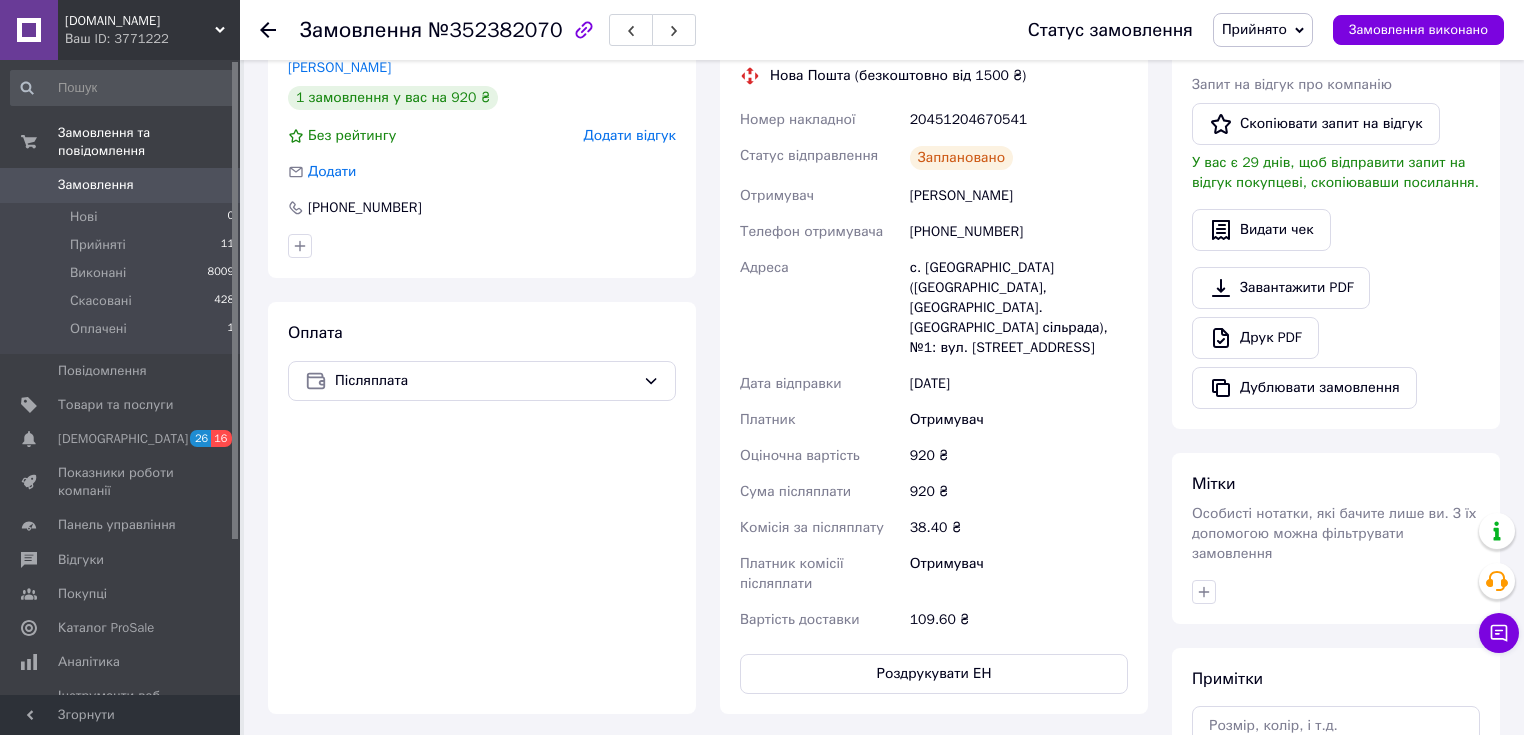 click on "20451204670541" at bounding box center [1019, 120] 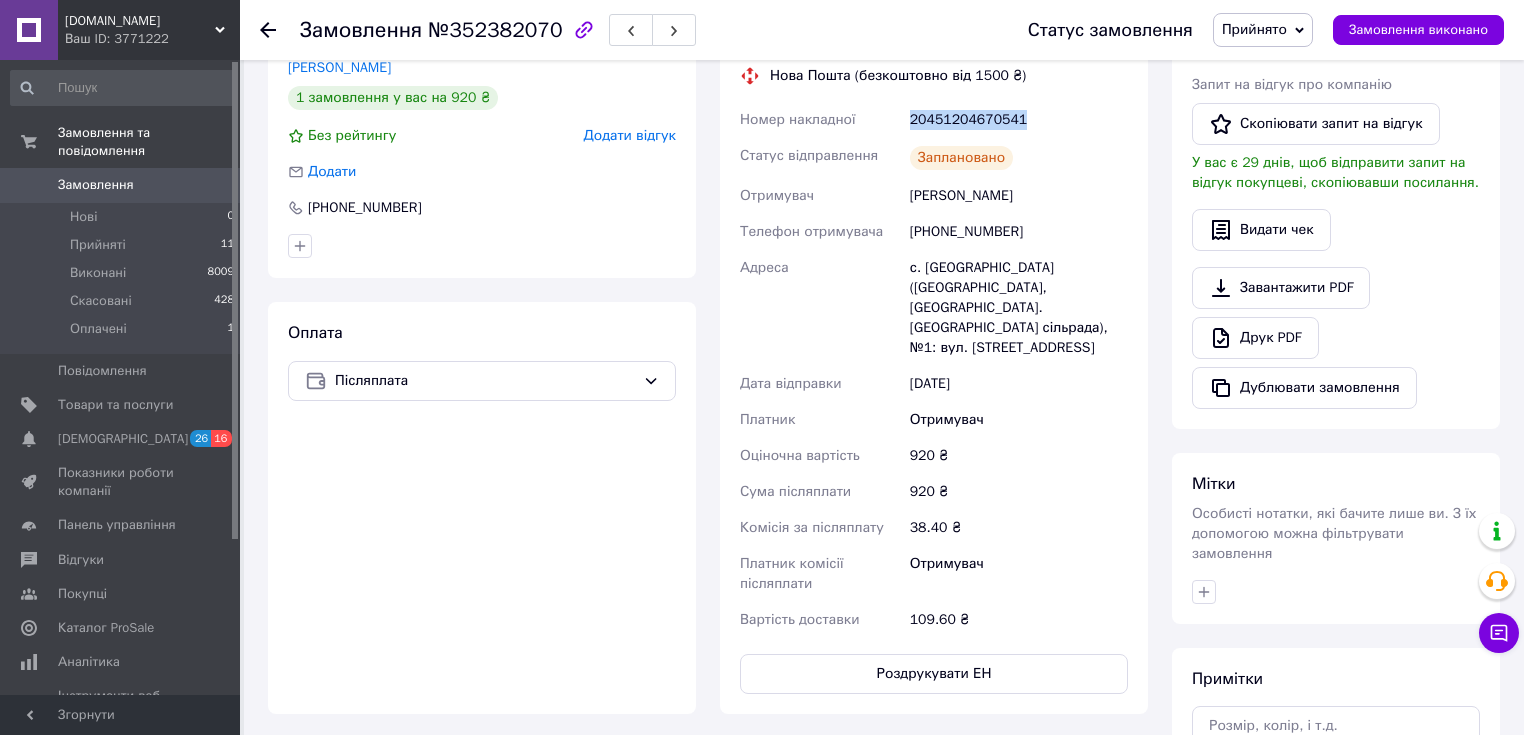 click on "20451204670541" at bounding box center [1019, 120] 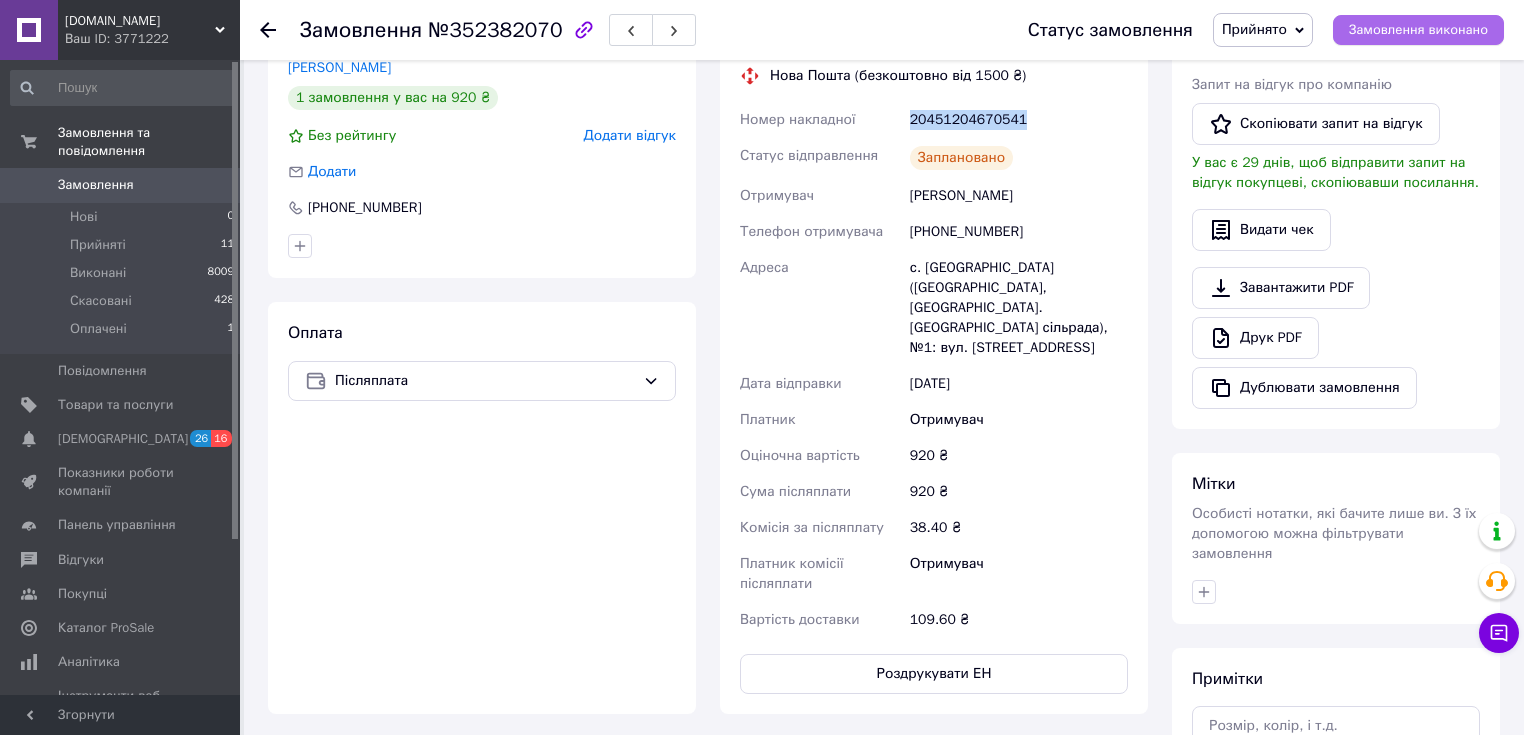 click on "Замовлення виконано" at bounding box center [1418, 30] 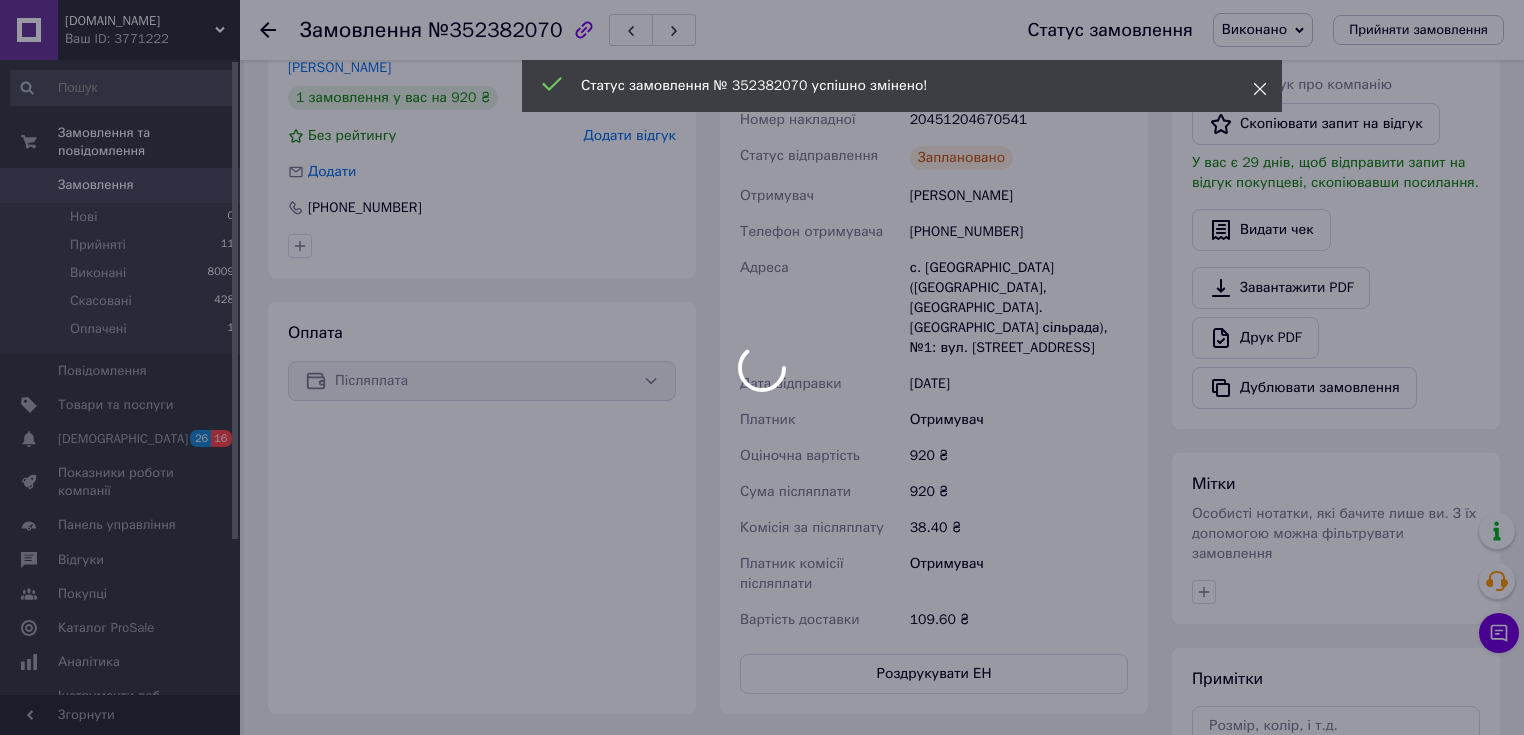 click 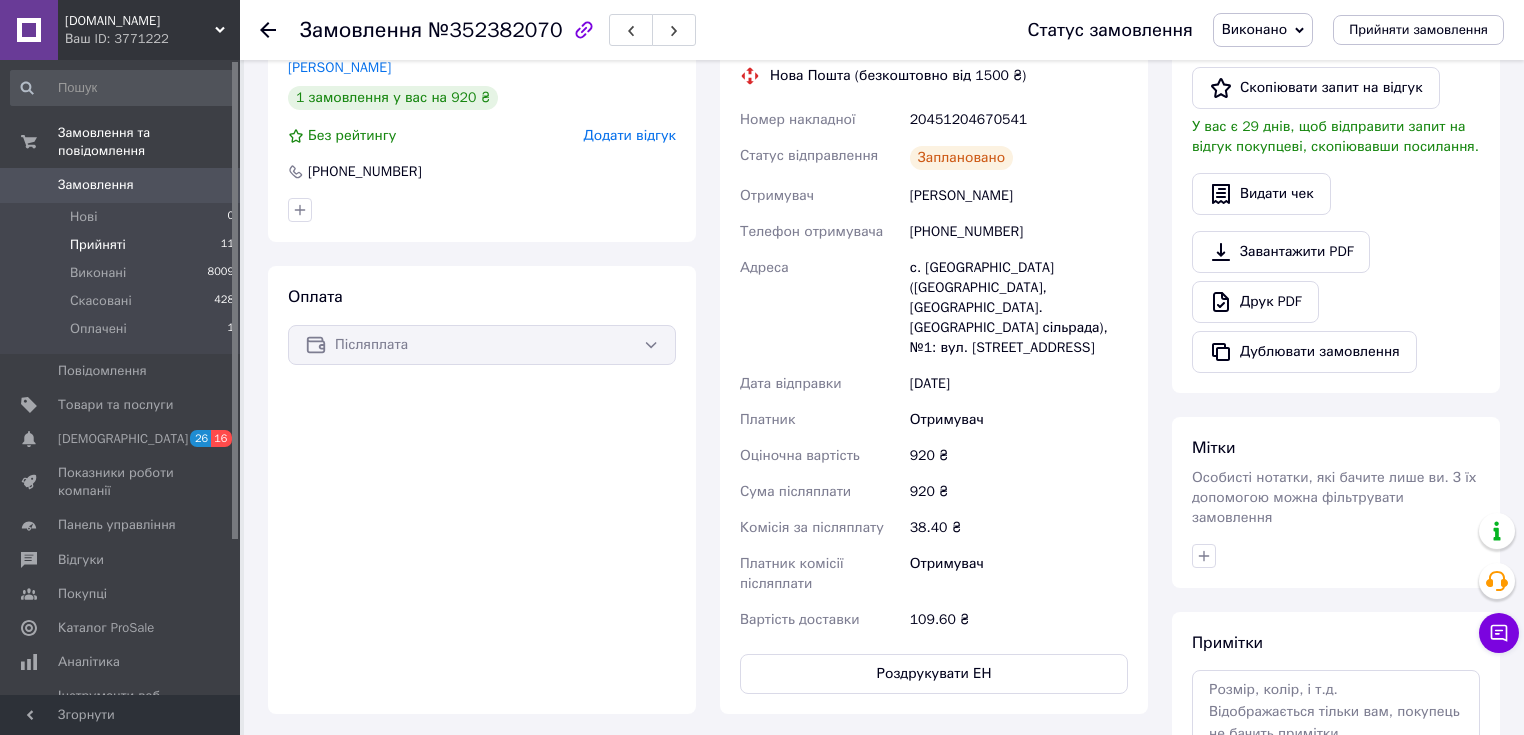 click on "Прийняті 11" at bounding box center (123, 245) 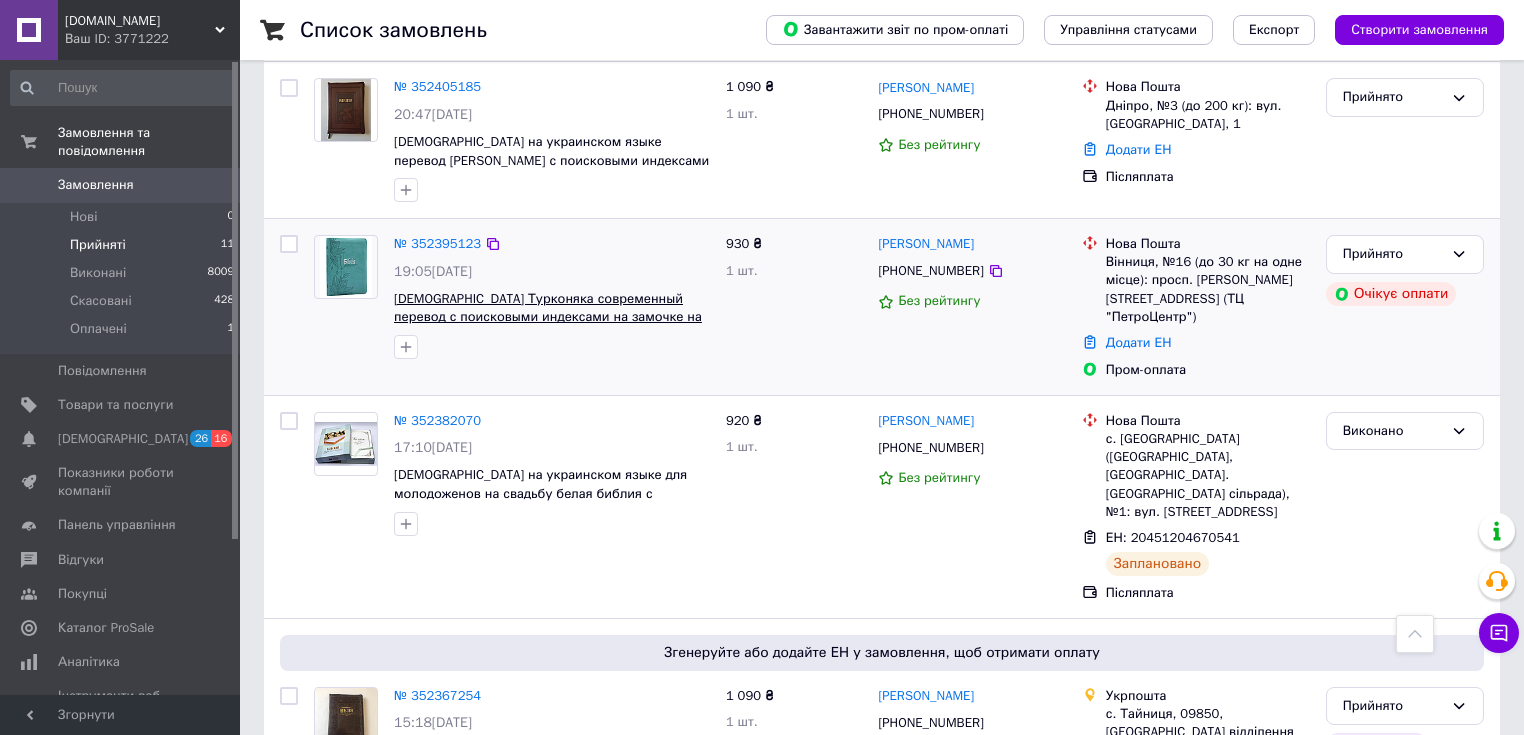 scroll, scrollTop: 649, scrollLeft: 0, axis: vertical 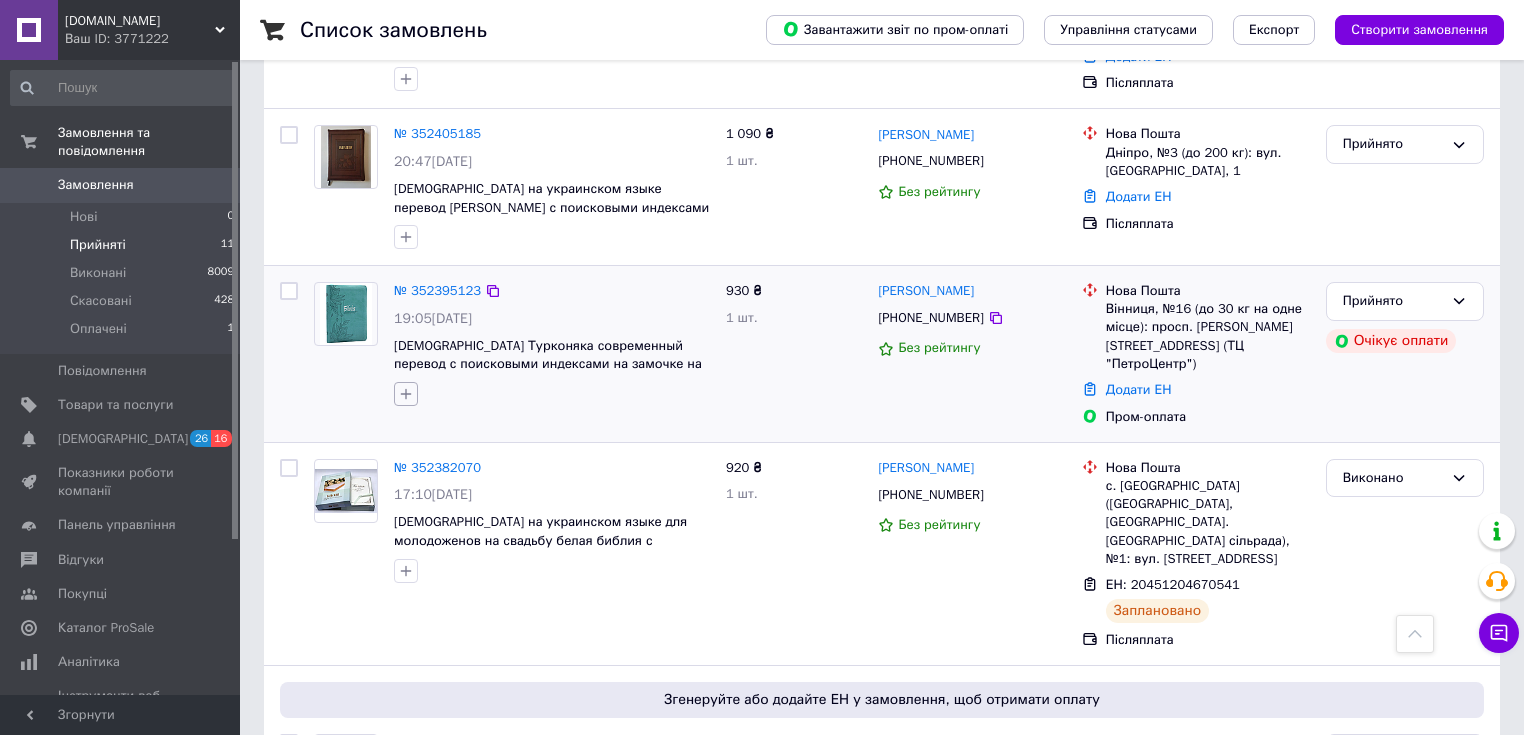 click 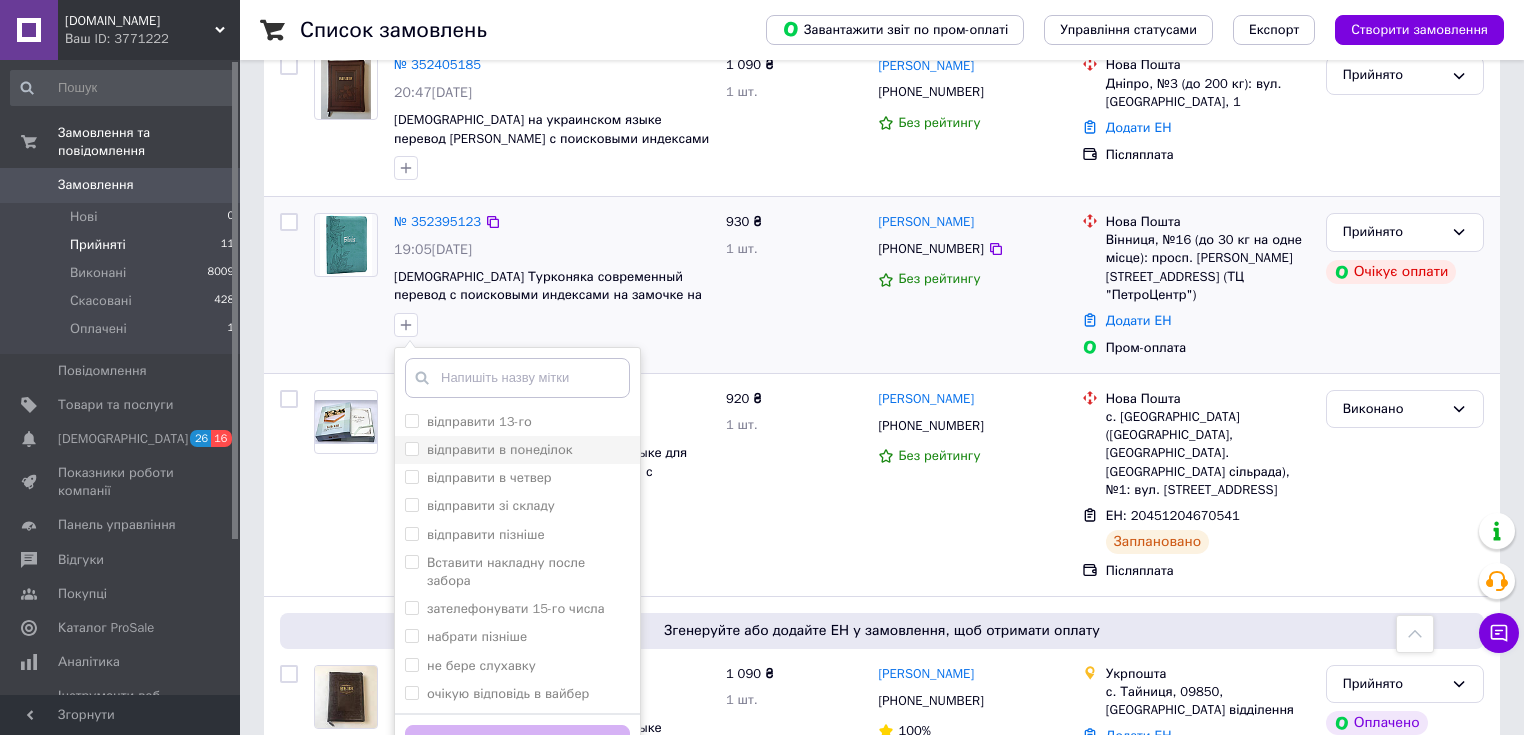 scroll, scrollTop: 809, scrollLeft: 0, axis: vertical 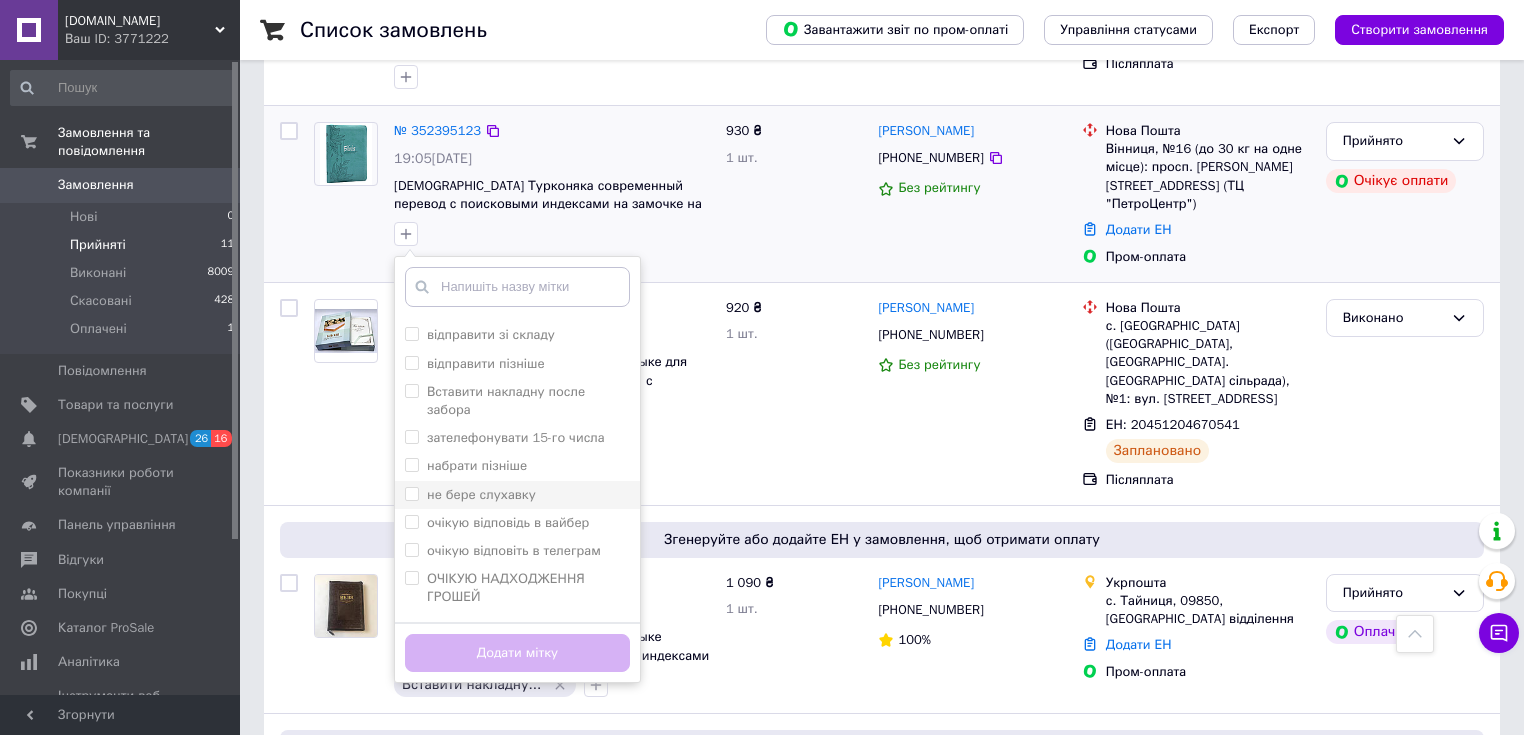 click on "не бере слухавку" at bounding box center [411, 493] 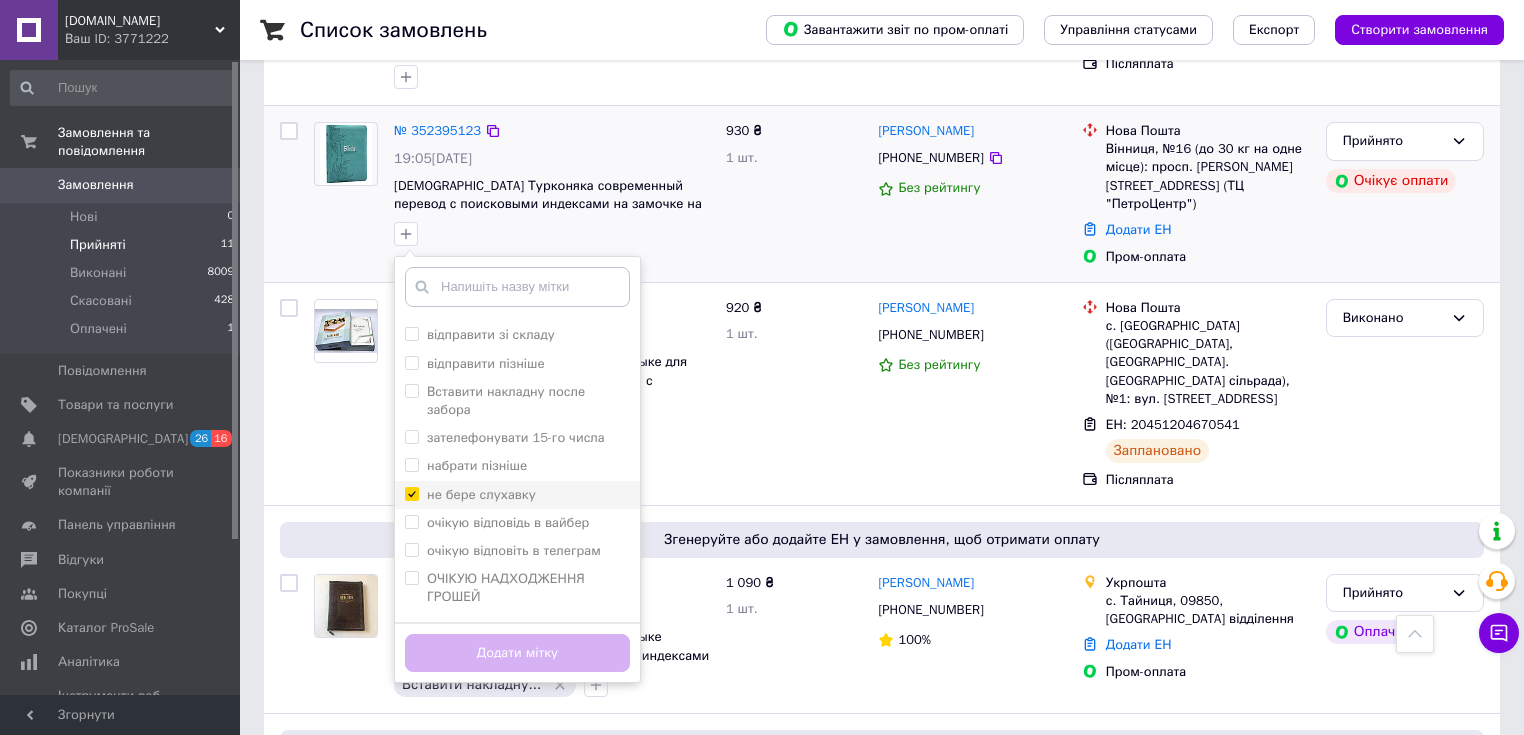 checkbox on "true" 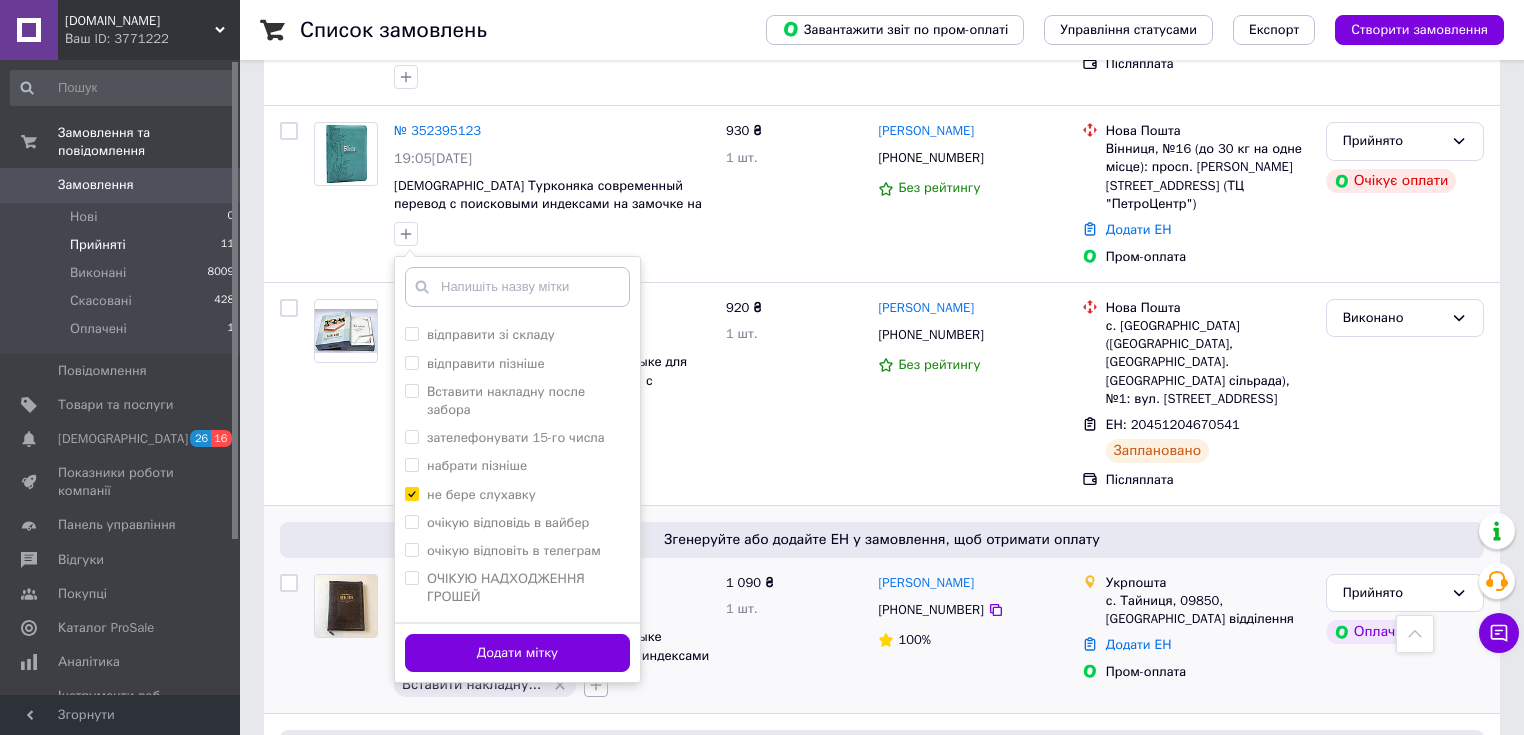 click on "Додати мітку" at bounding box center (517, 653) 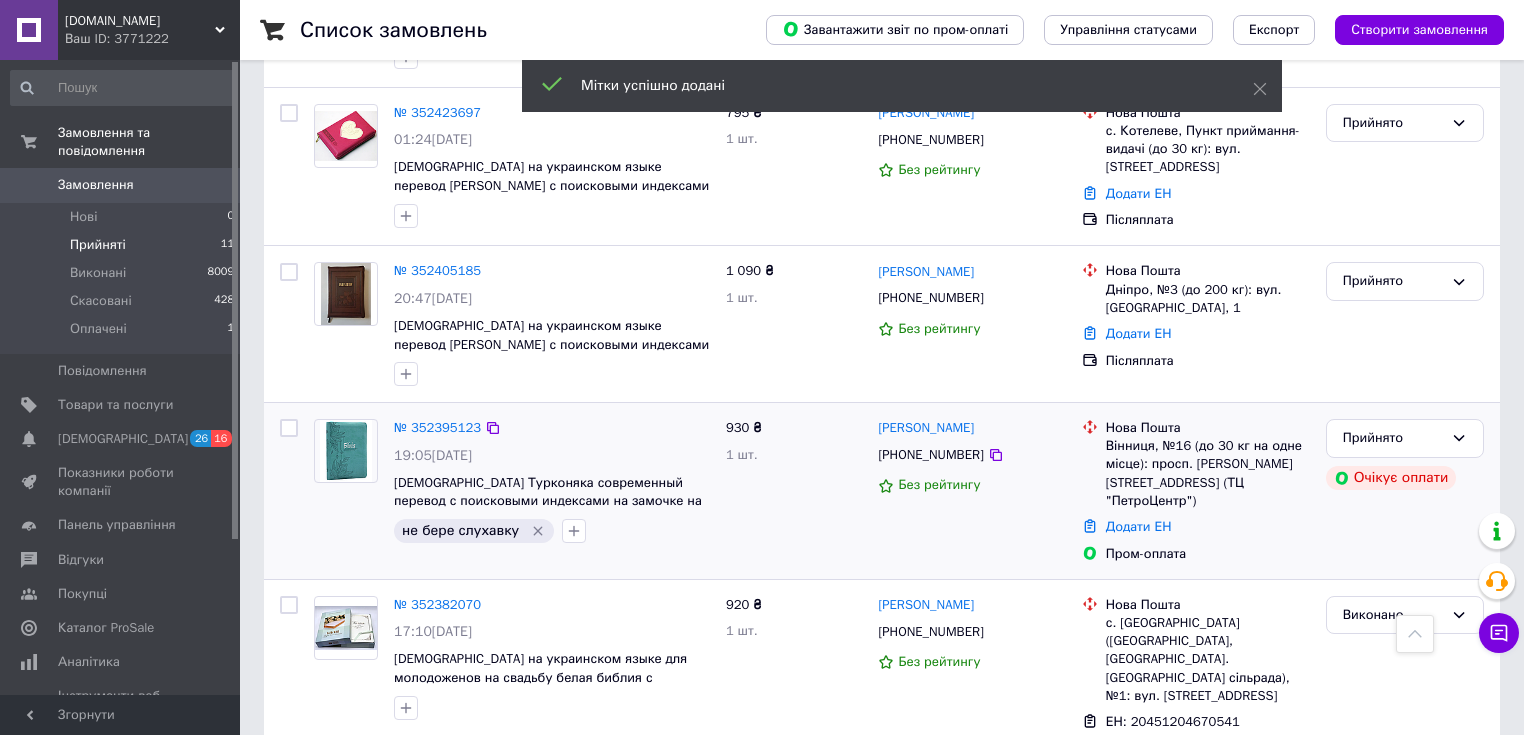 scroll, scrollTop: 489, scrollLeft: 0, axis: vertical 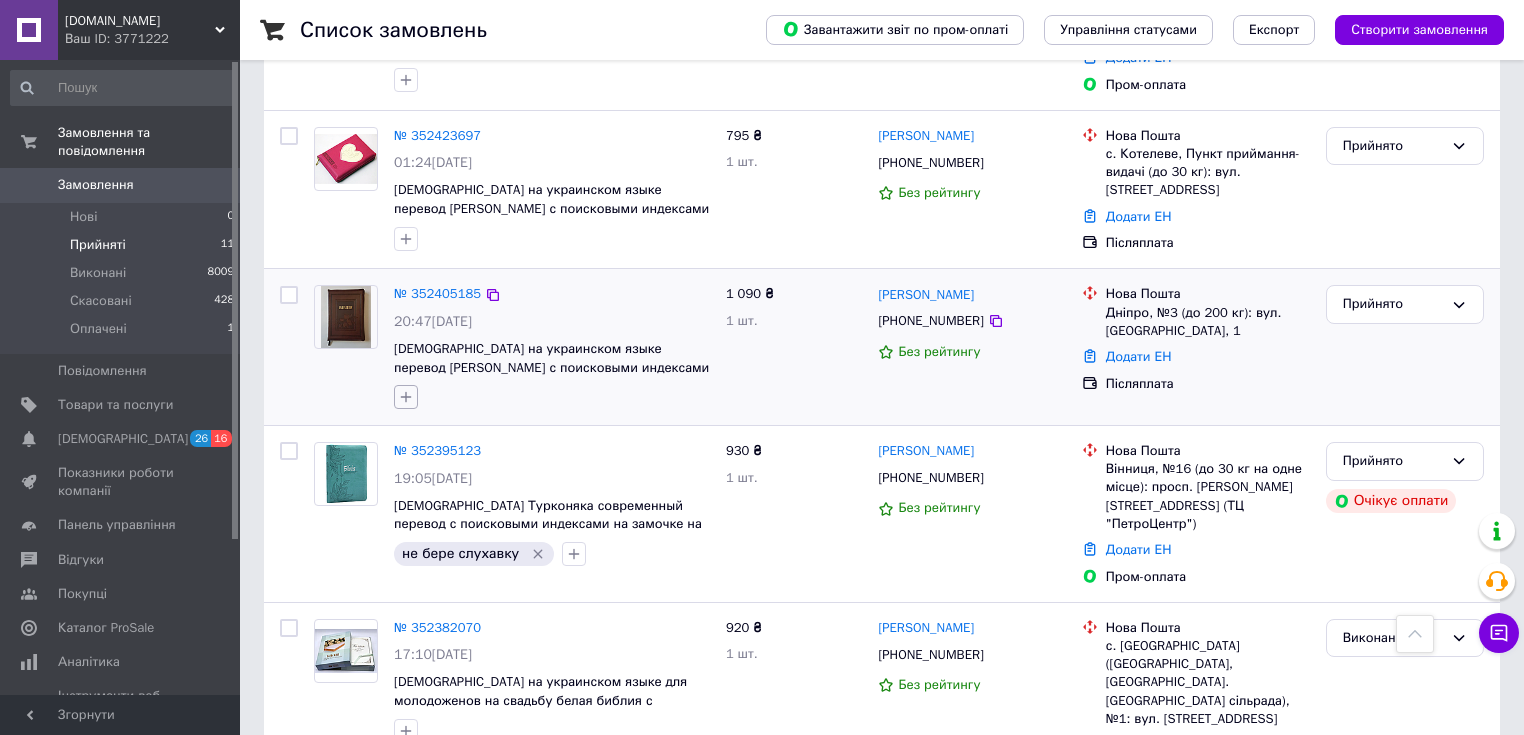 click 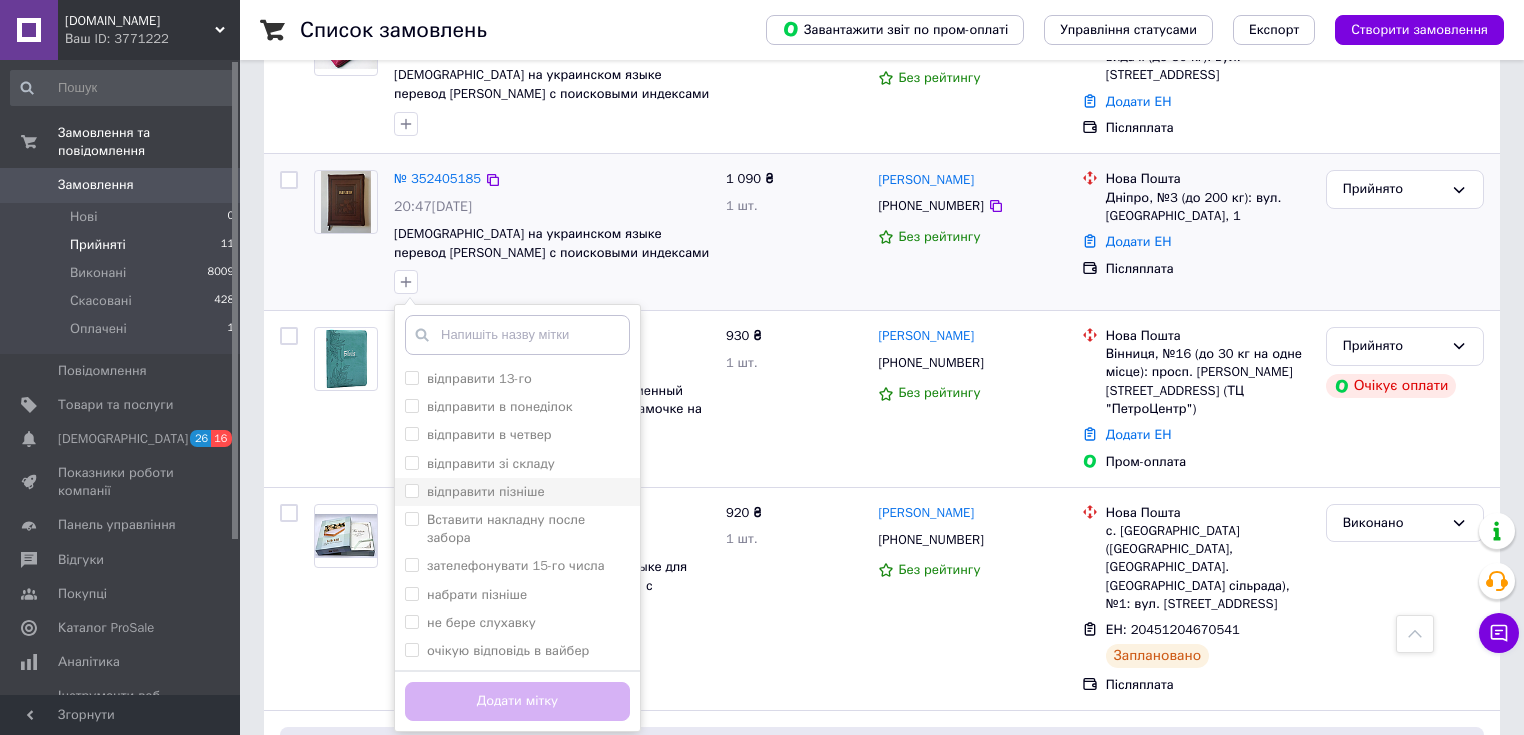 scroll, scrollTop: 729, scrollLeft: 0, axis: vertical 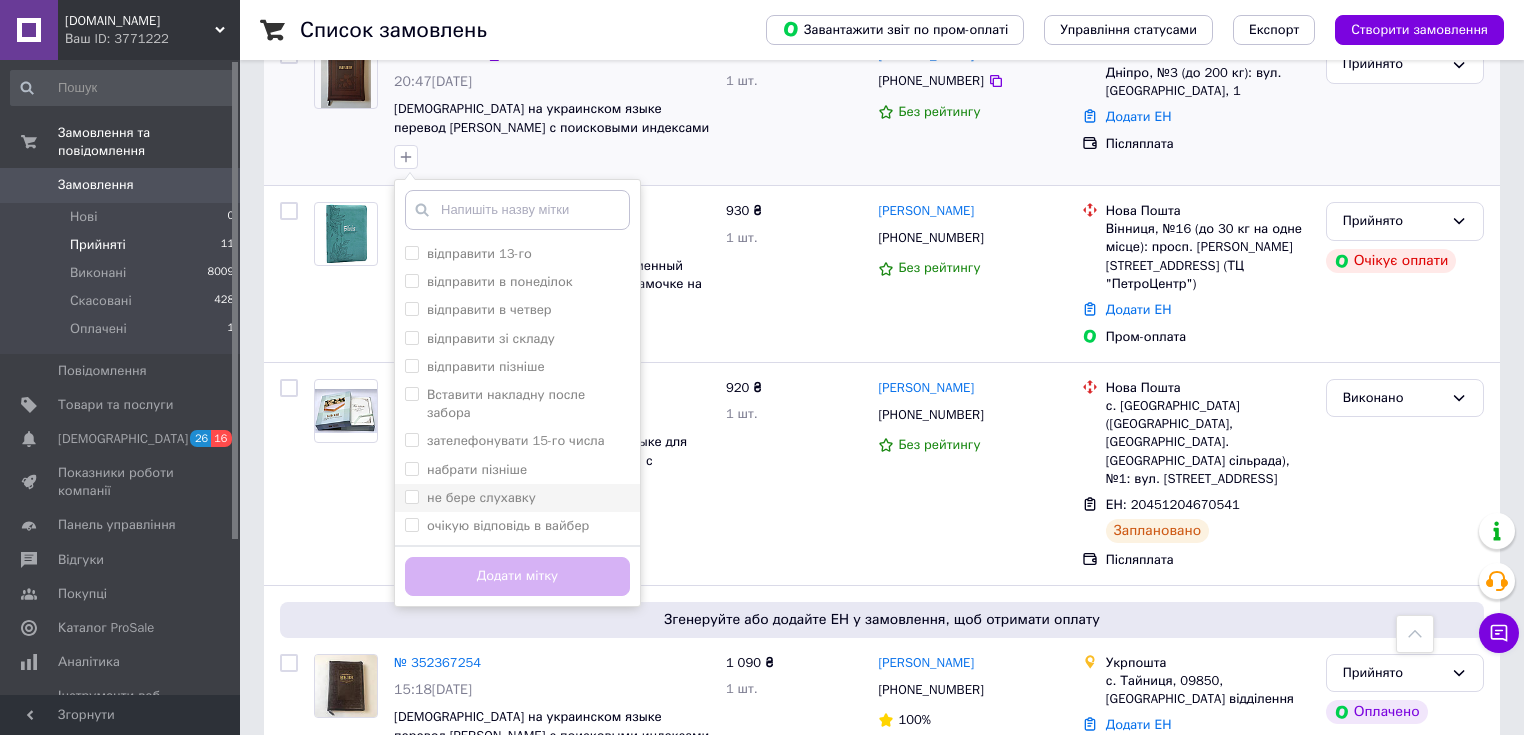 click on "не бере слухавку" at bounding box center (411, 496) 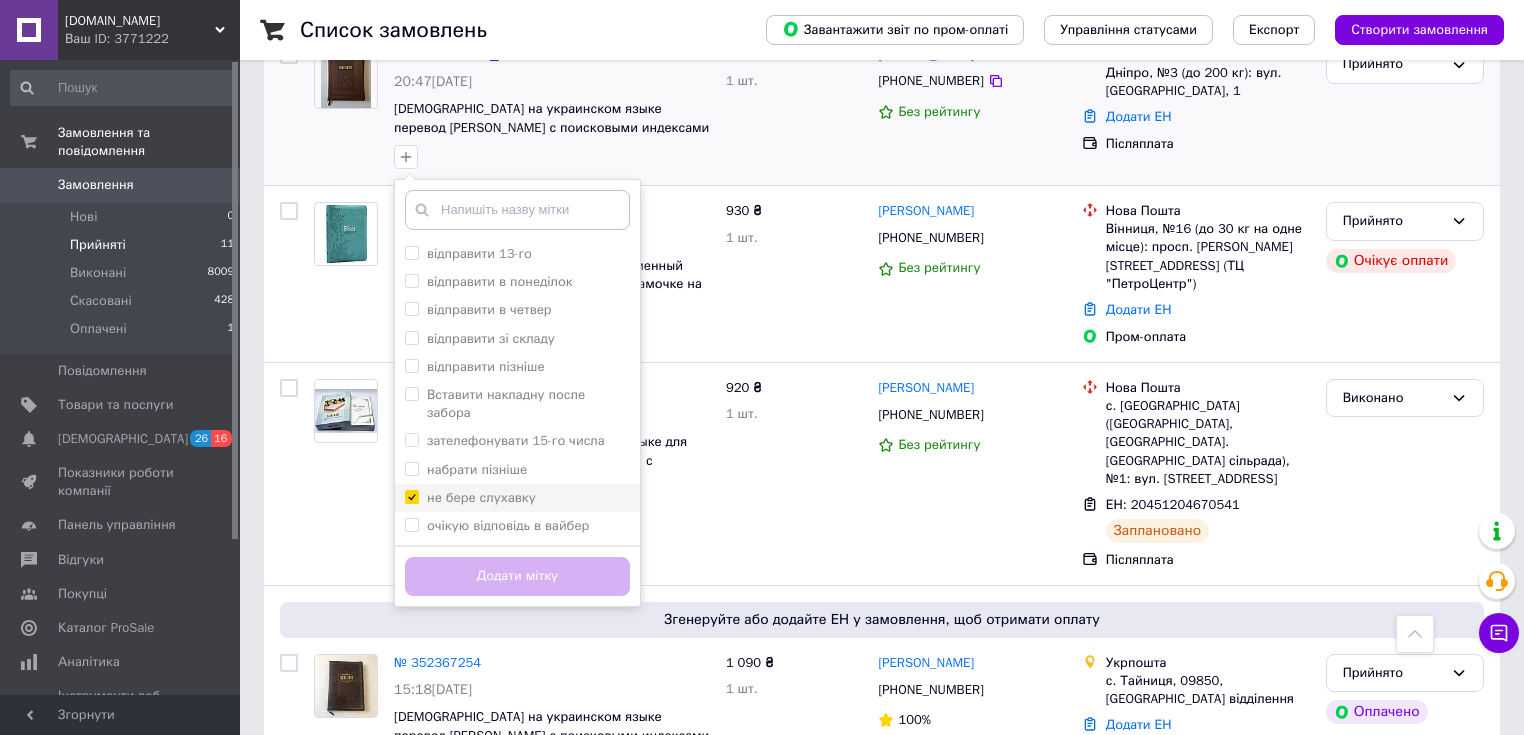checkbox on "true" 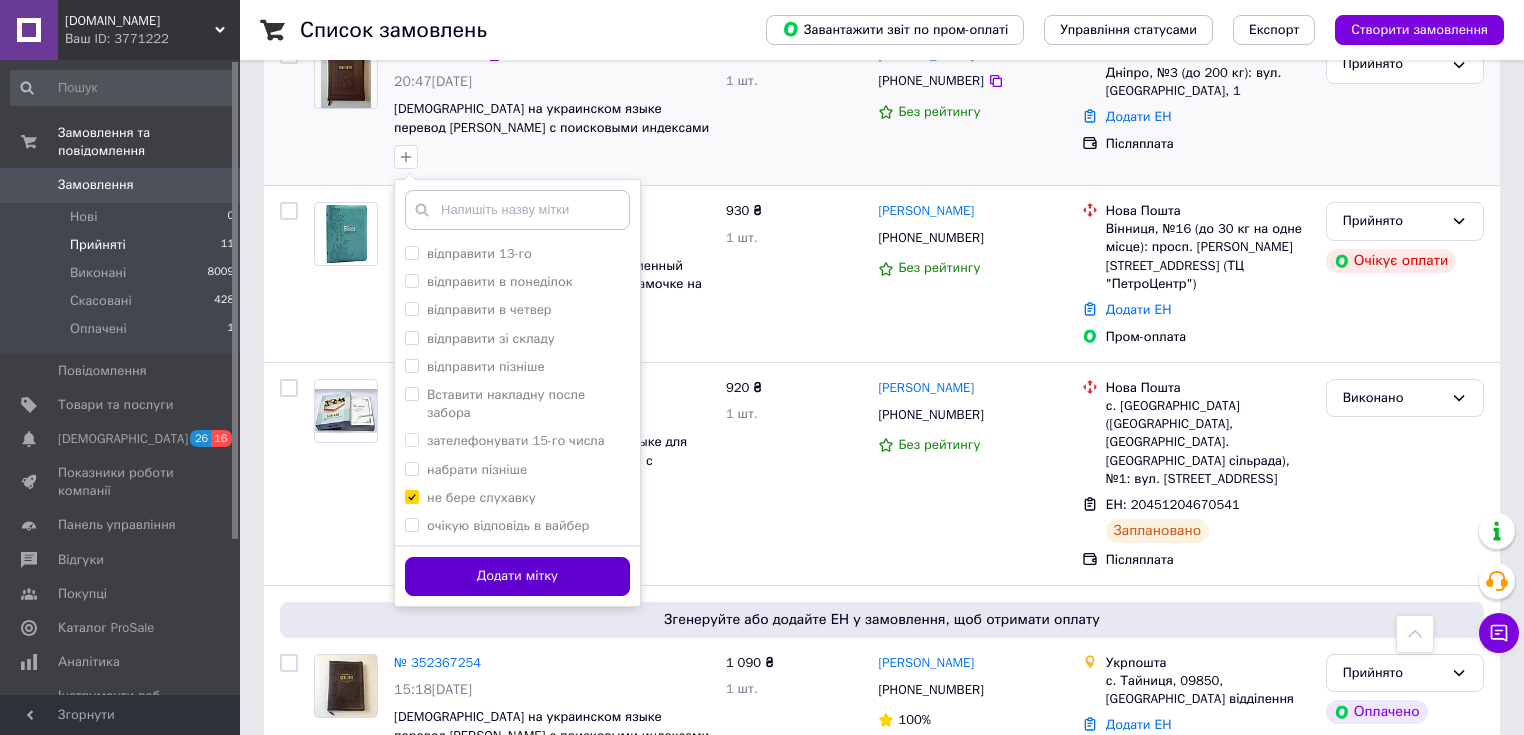 click on "Додати мітку" at bounding box center [517, 576] 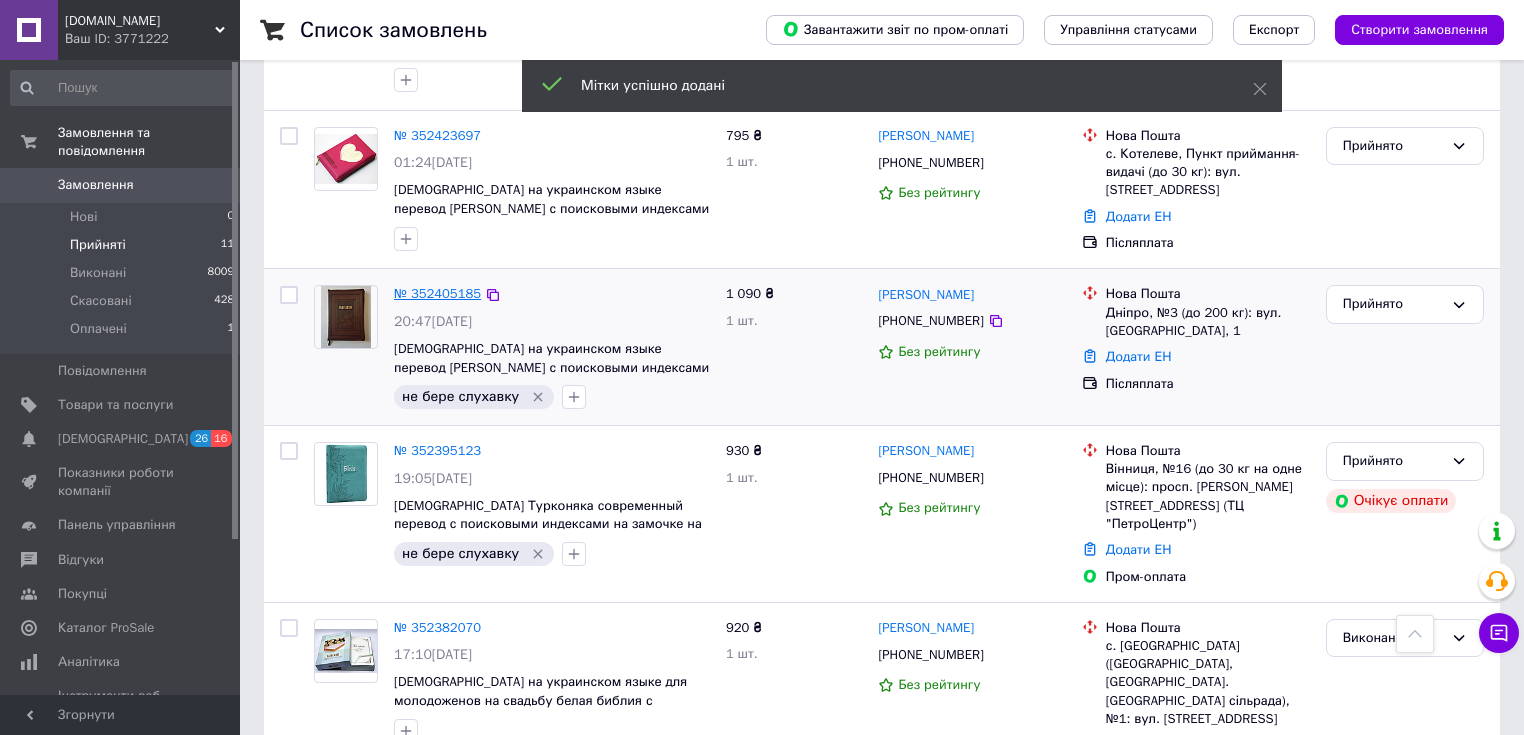 scroll, scrollTop: 329, scrollLeft: 0, axis: vertical 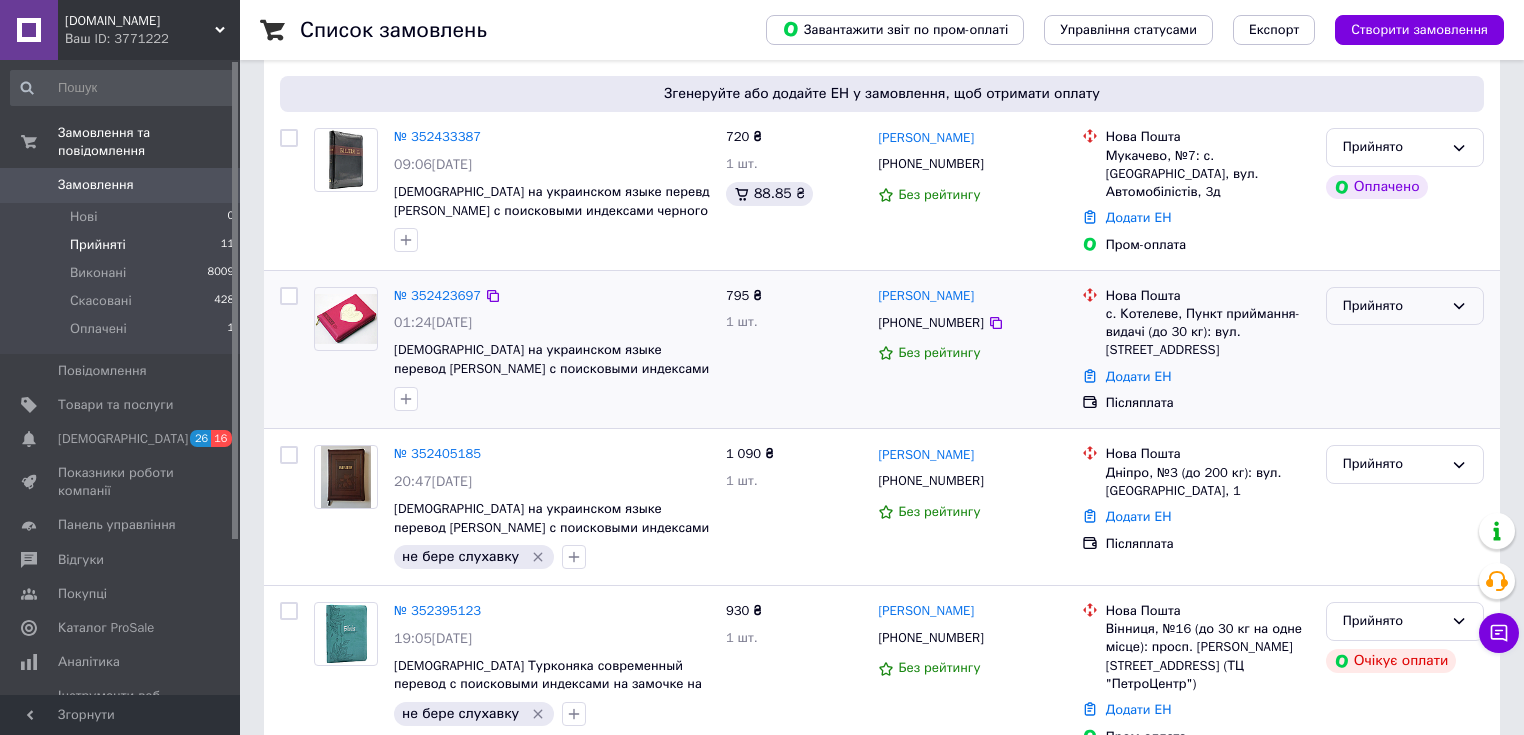 click on "Прийнято" at bounding box center (1393, 306) 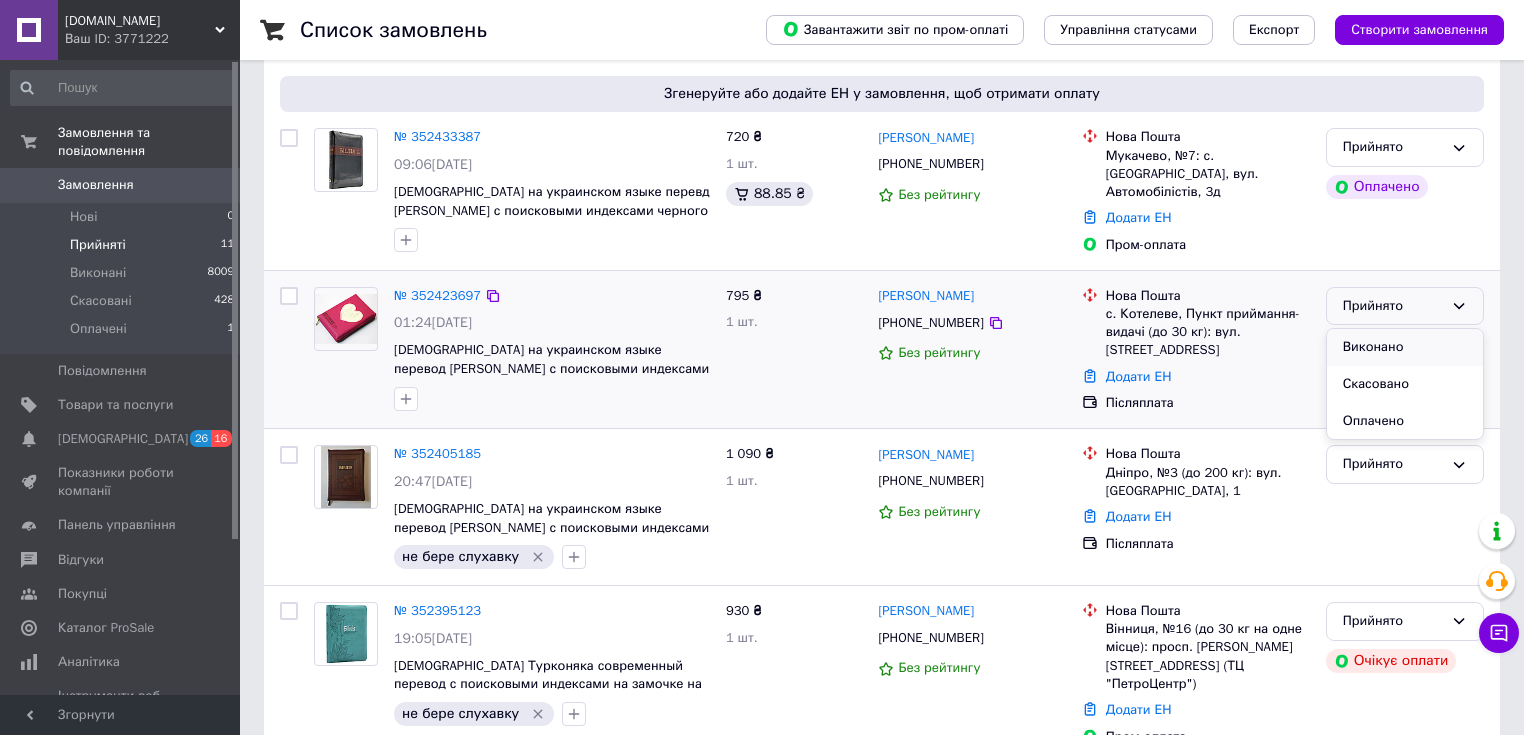 click on "Виконано" at bounding box center [1405, 347] 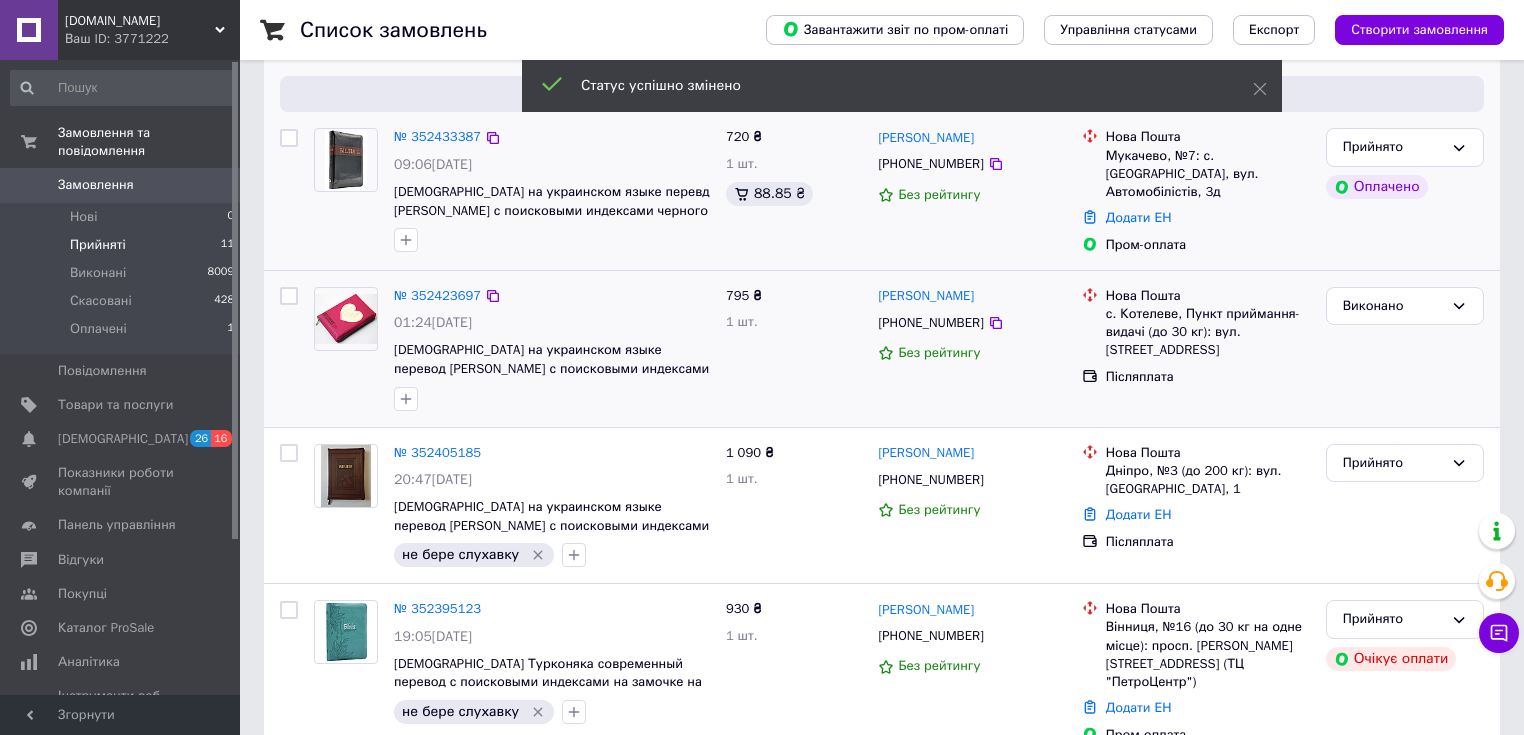 click at bounding box center (346, 160) 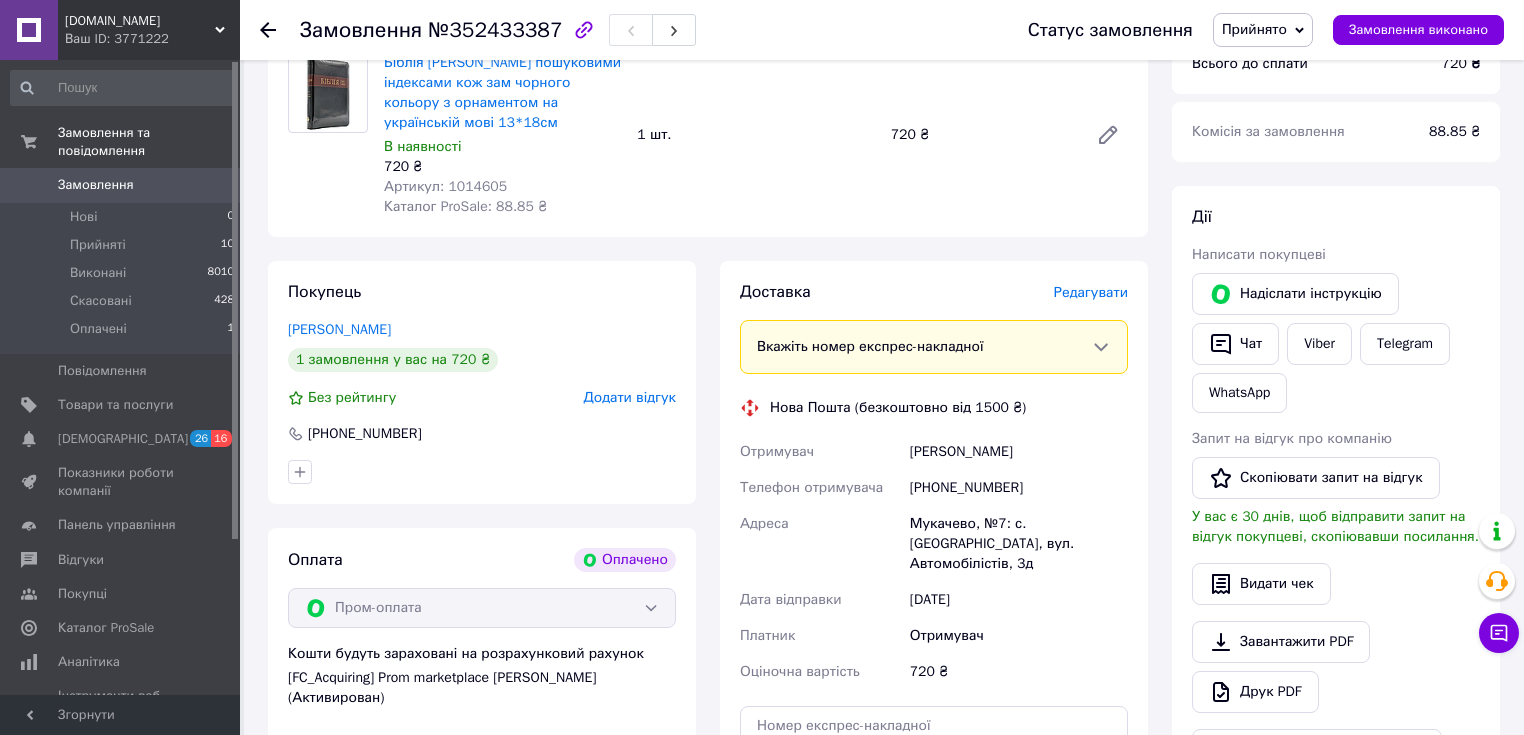 scroll, scrollTop: 476, scrollLeft: 0, axis: vertical 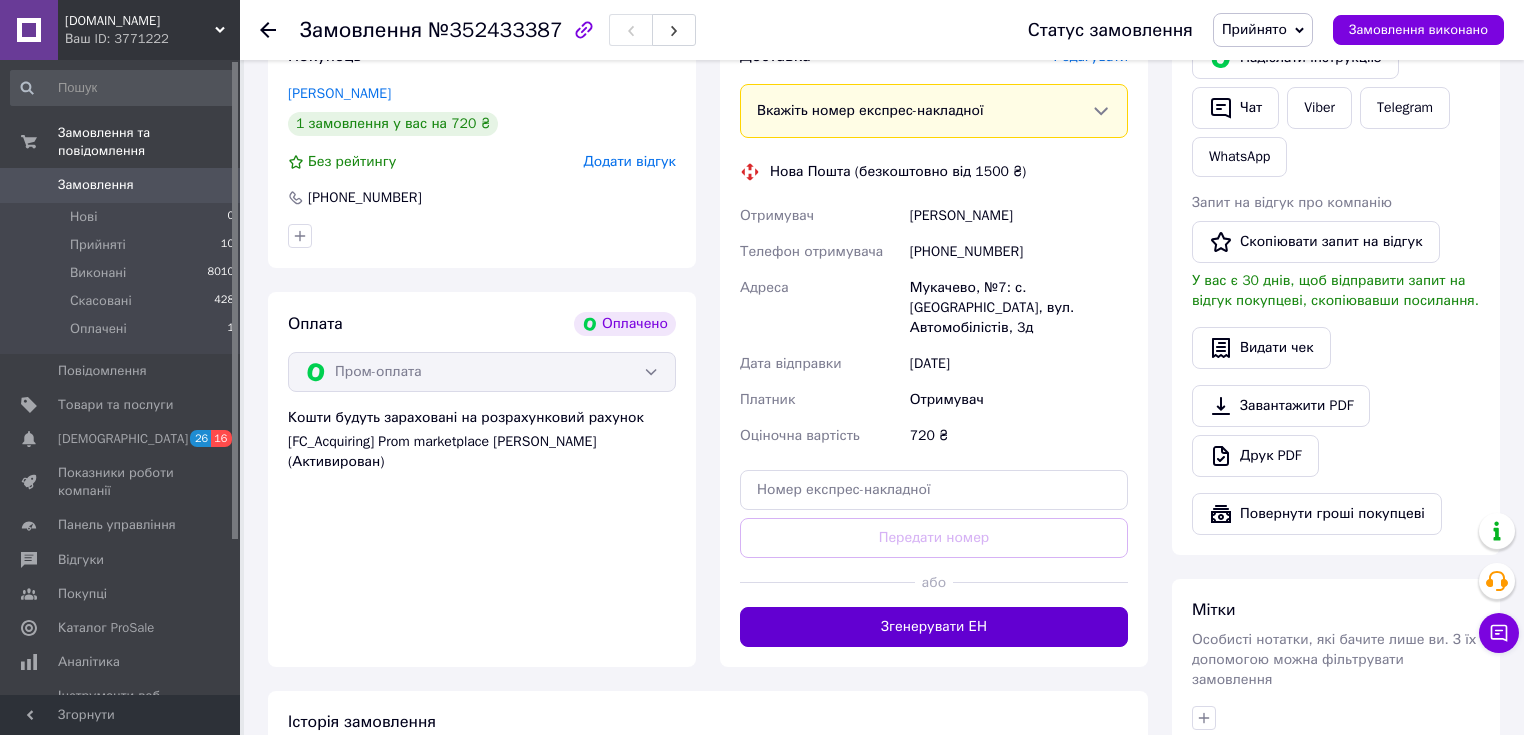 click on "Згенерувати ЕН" at bounding box center (934, 627) 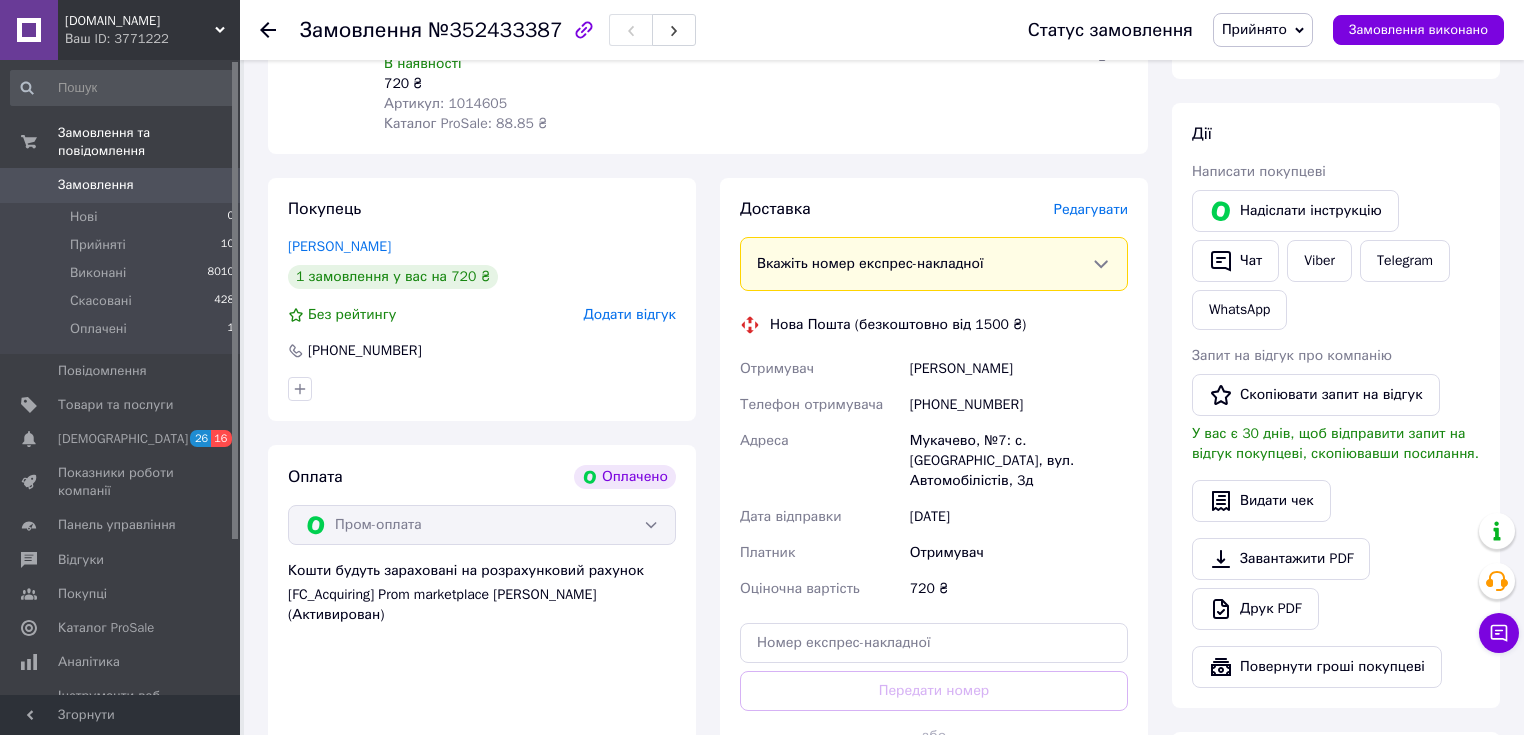 scroll, scrollTop: 316, scrollLeft: 0, axis: vertical 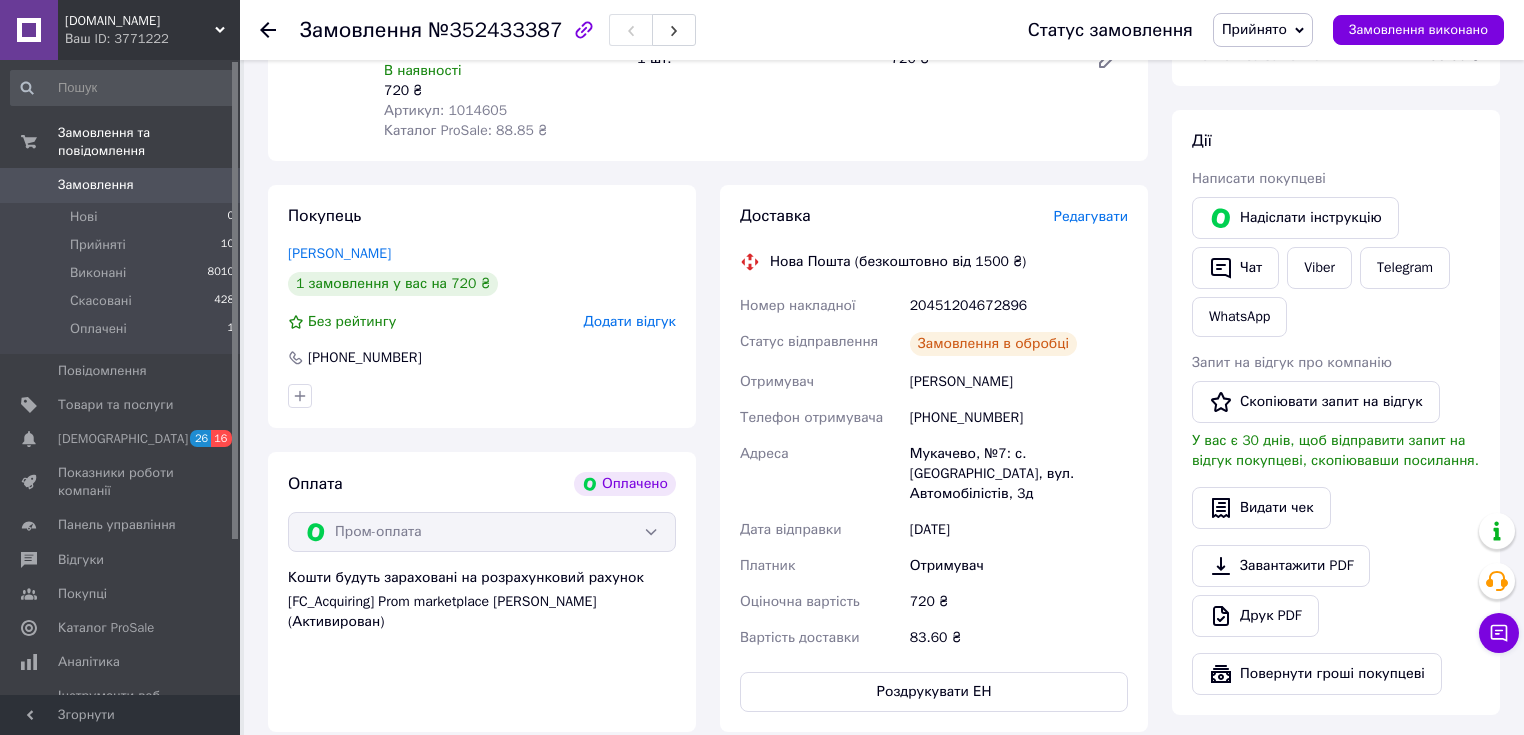 click on "20451204672896" at bounding box center [1019, 306] 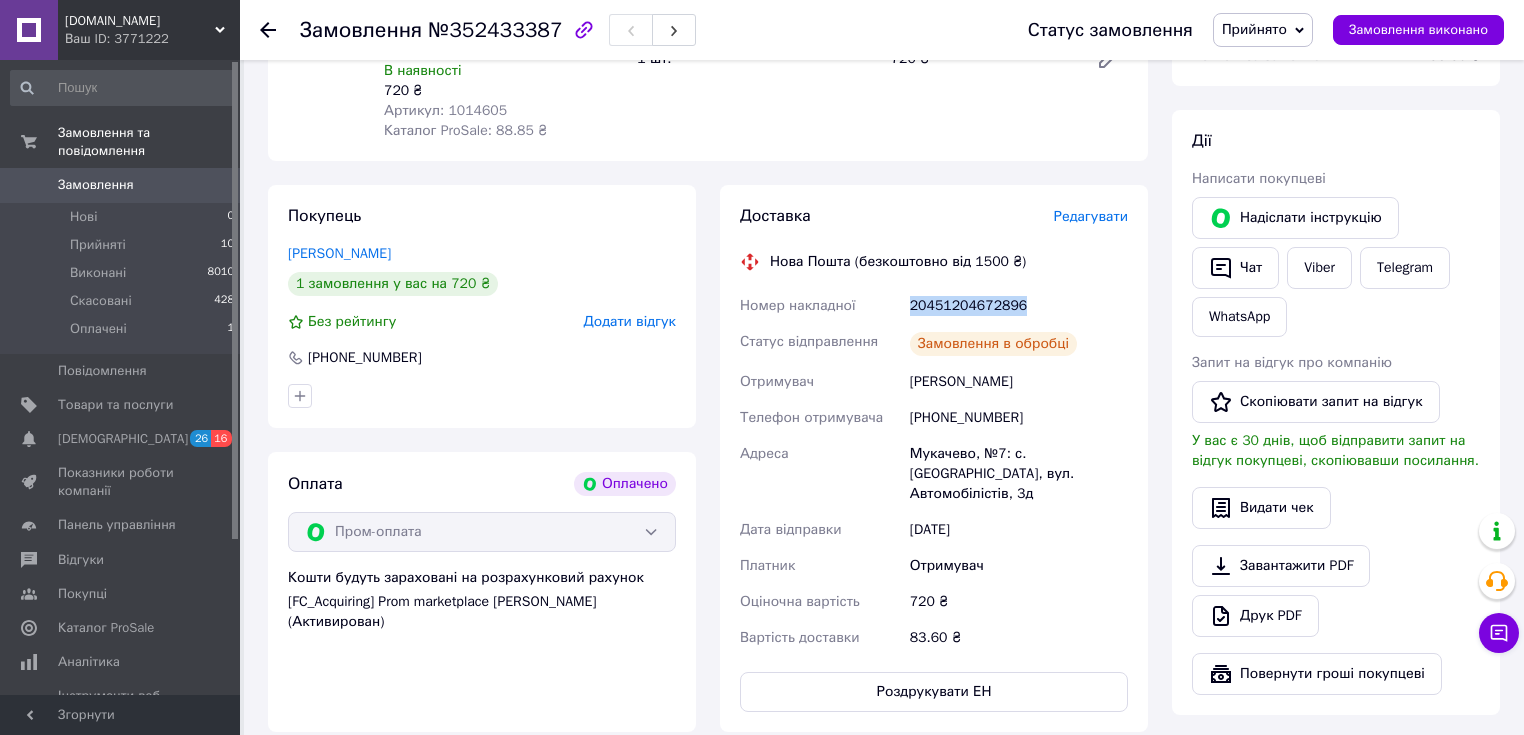 click on "20451204672896" at bounding box center (1019, 306) 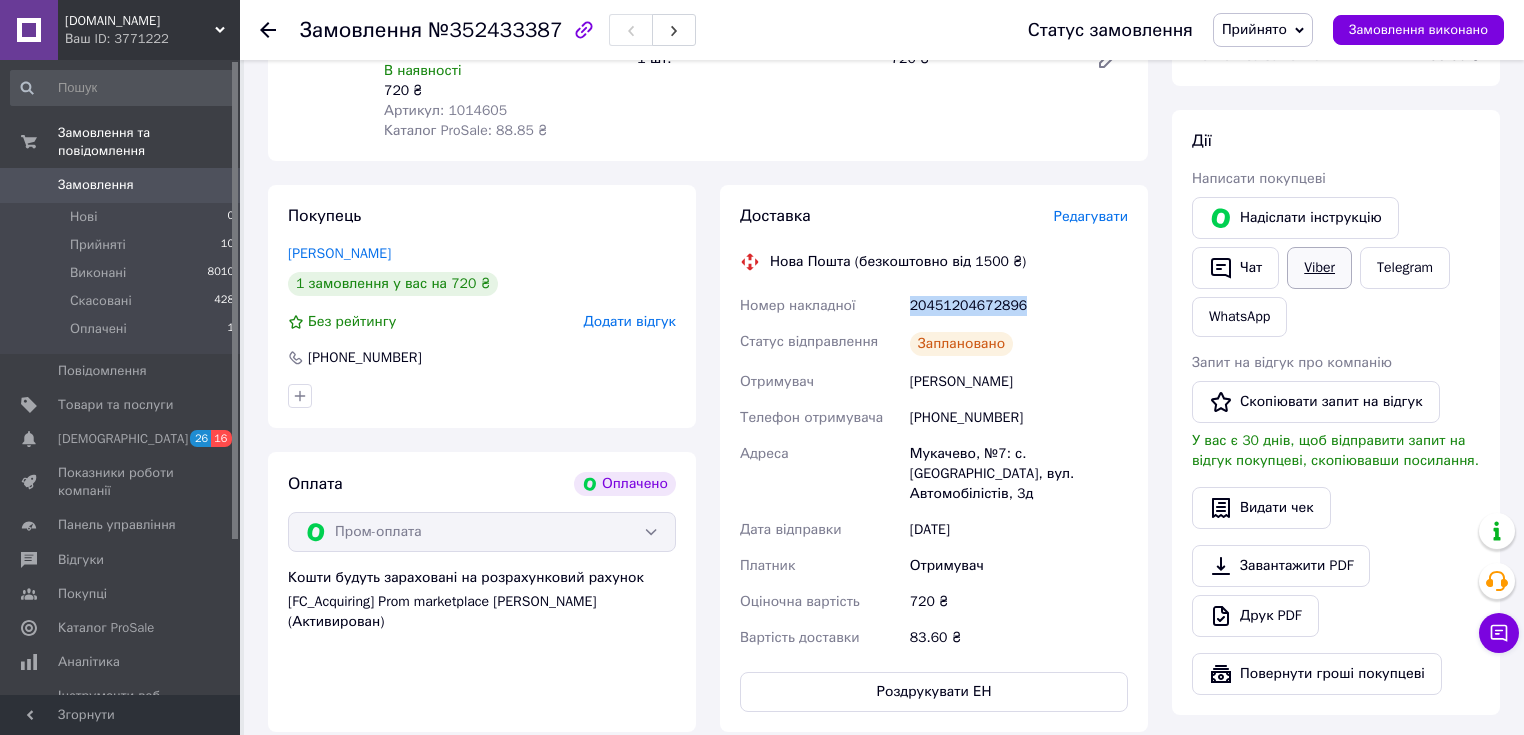 click on "Viber" at bounding box center (1319, 268) 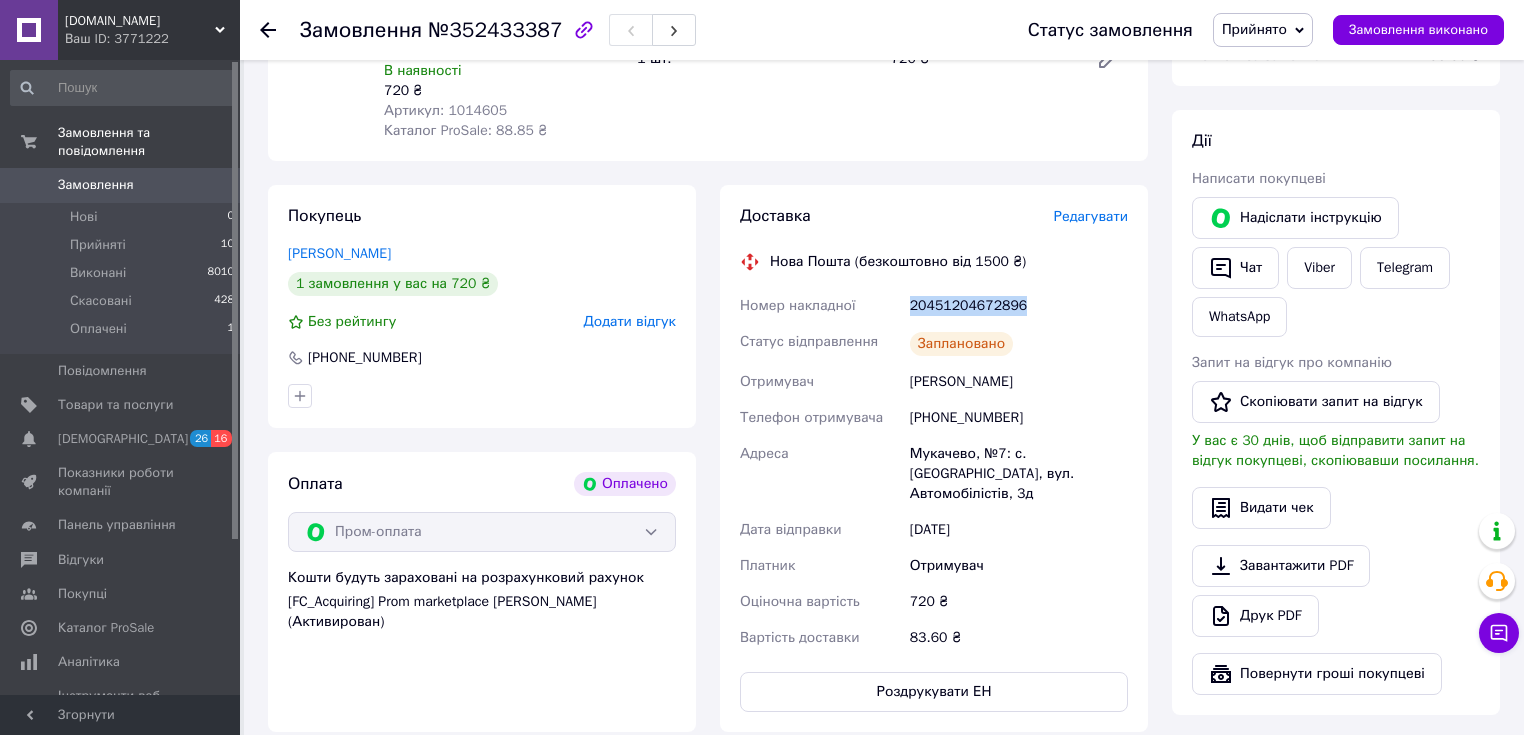 copy on "20451204672896" 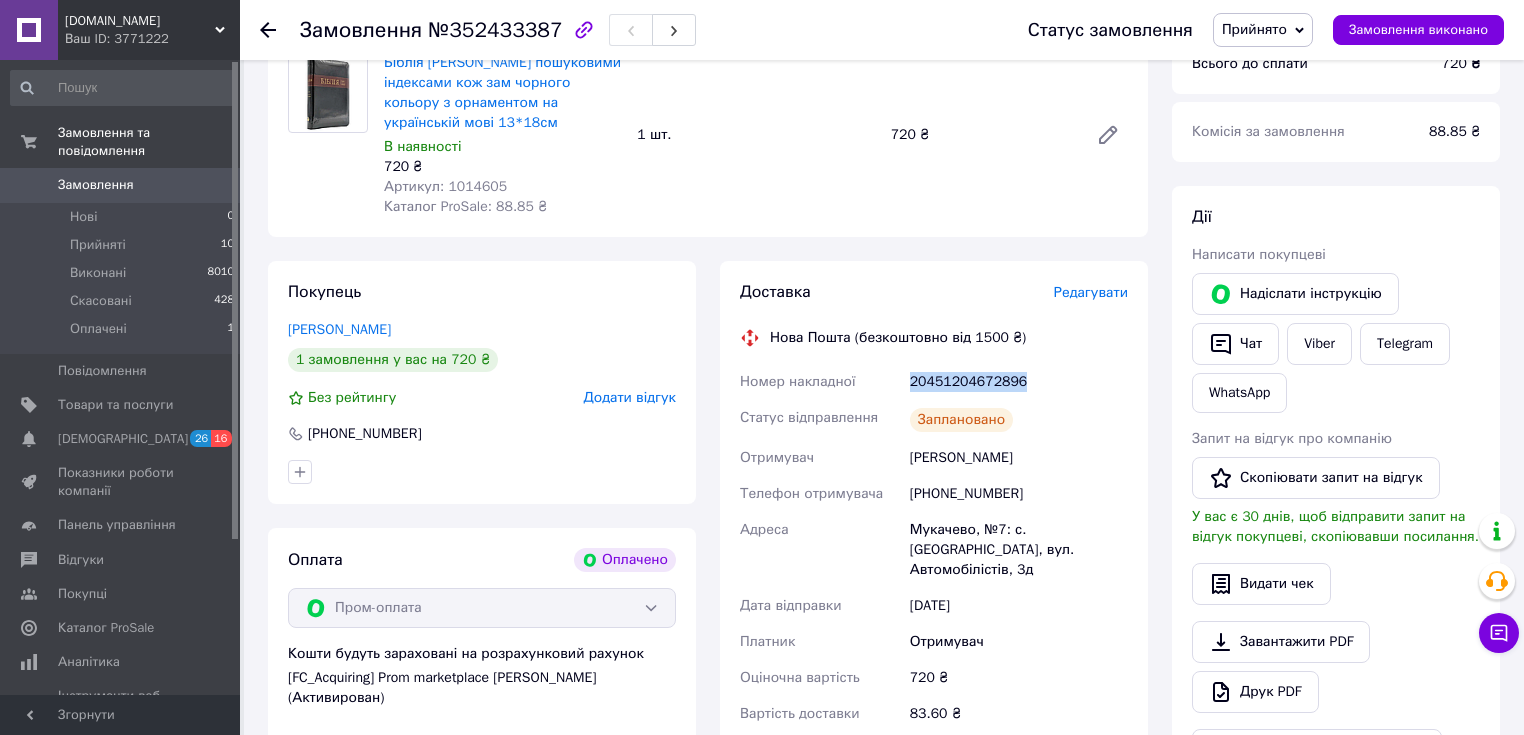 scroll, scrollTop: 76, scrollLeft: 0, axis: vertical 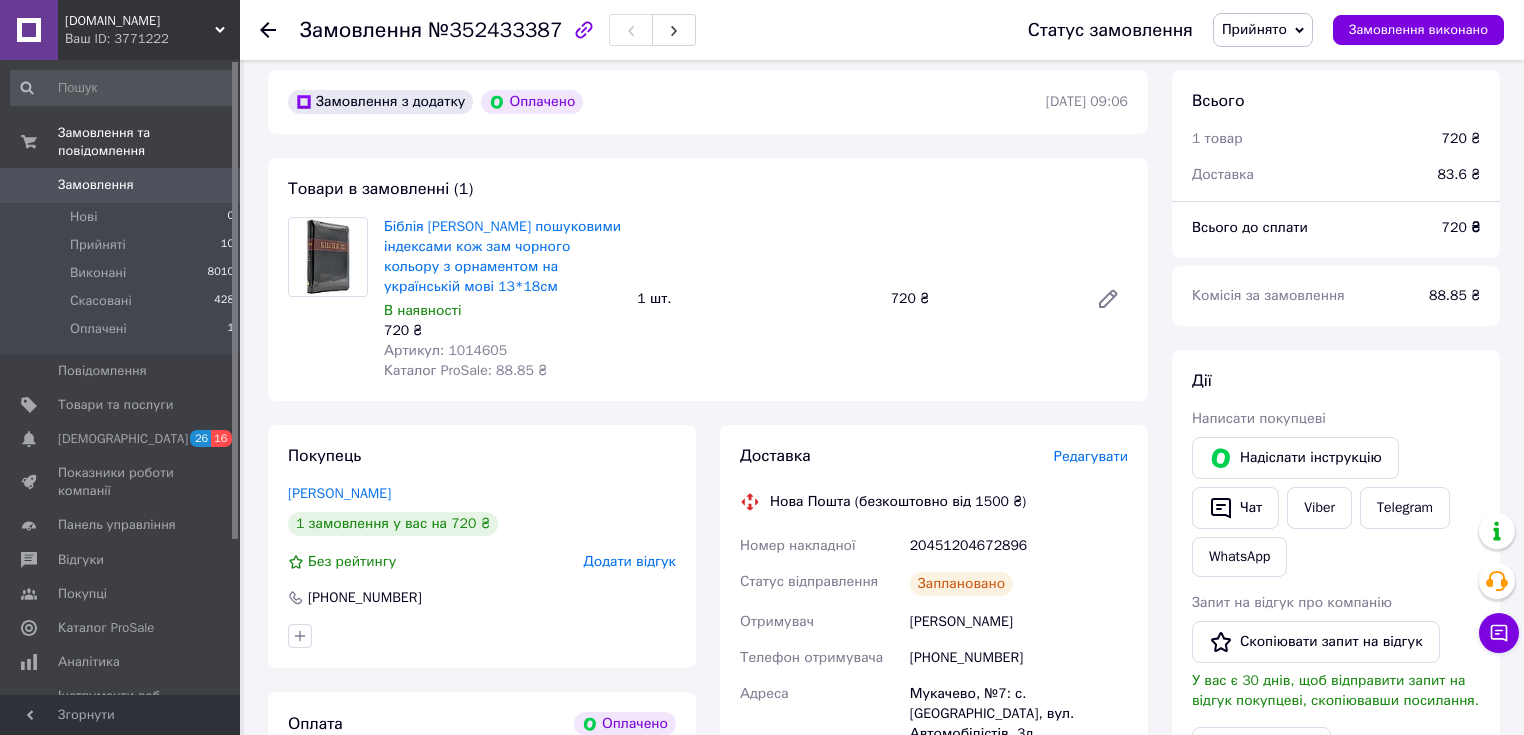 click on "720 ₴" at bounding box center [502, 331] 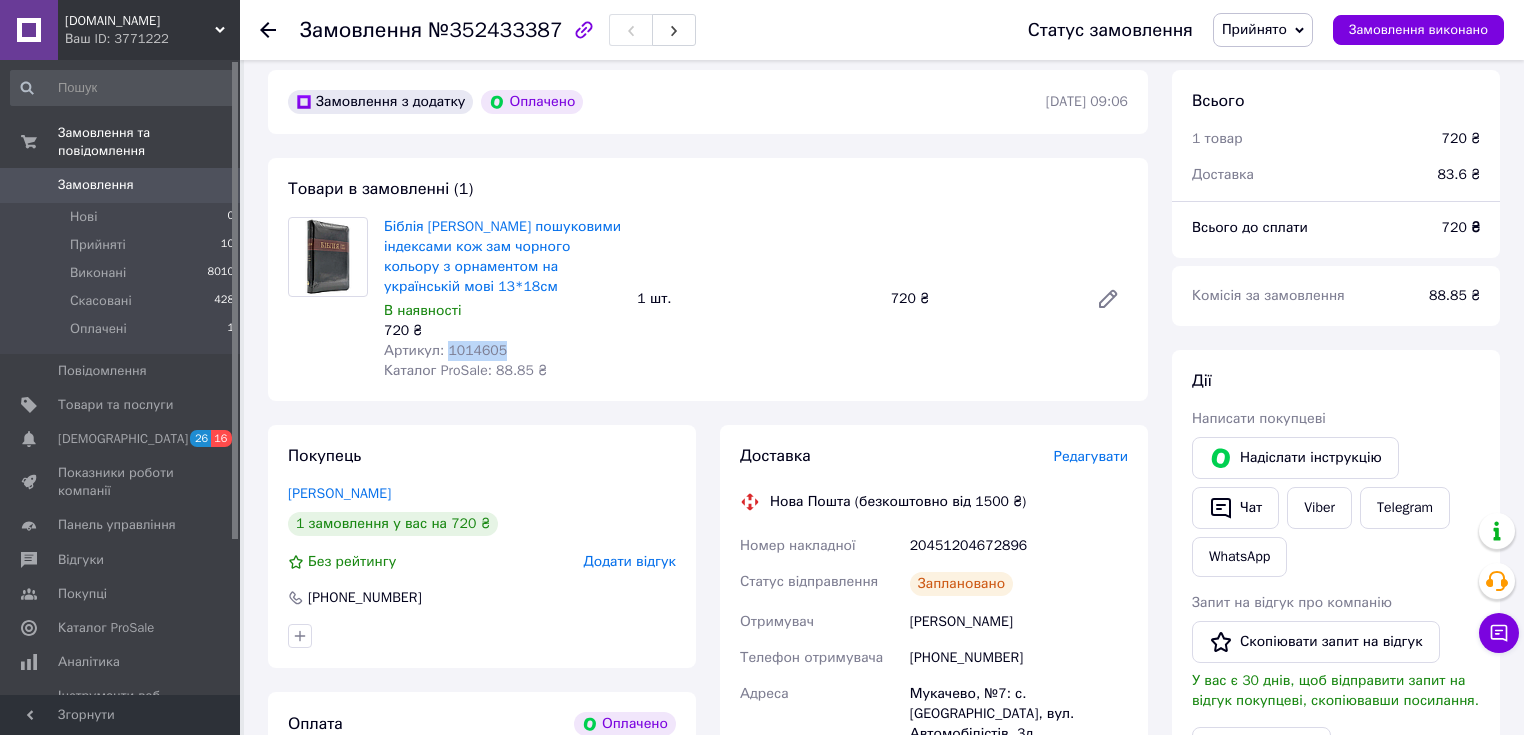 click on "Артикул: 1014605" at bounding box center [445, 350] 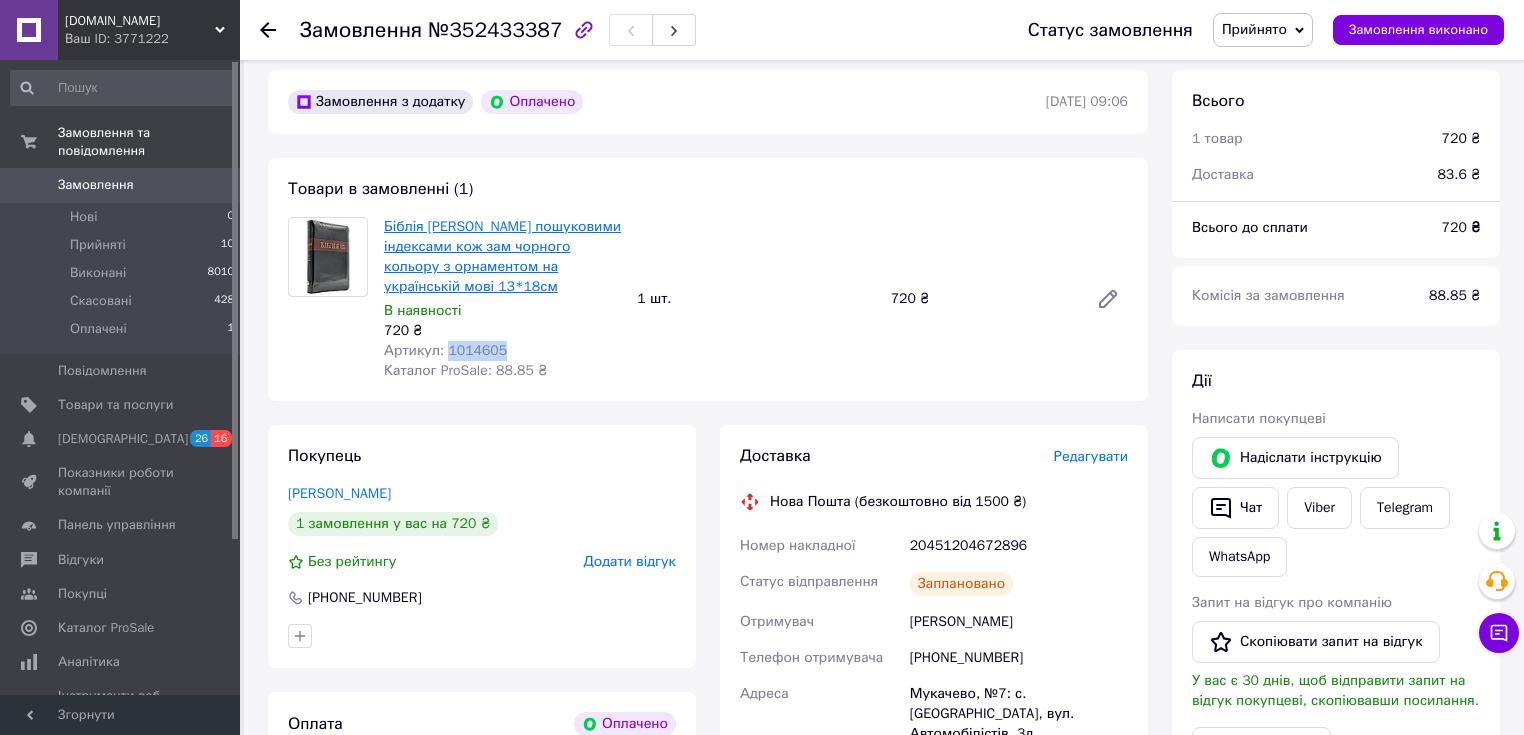 click on "Біблія [PERSON_NAME] пошуковими індексами кож зам чорного кольору з орнаментом на українській мові 13*18см" at bounding box center (502, 256) 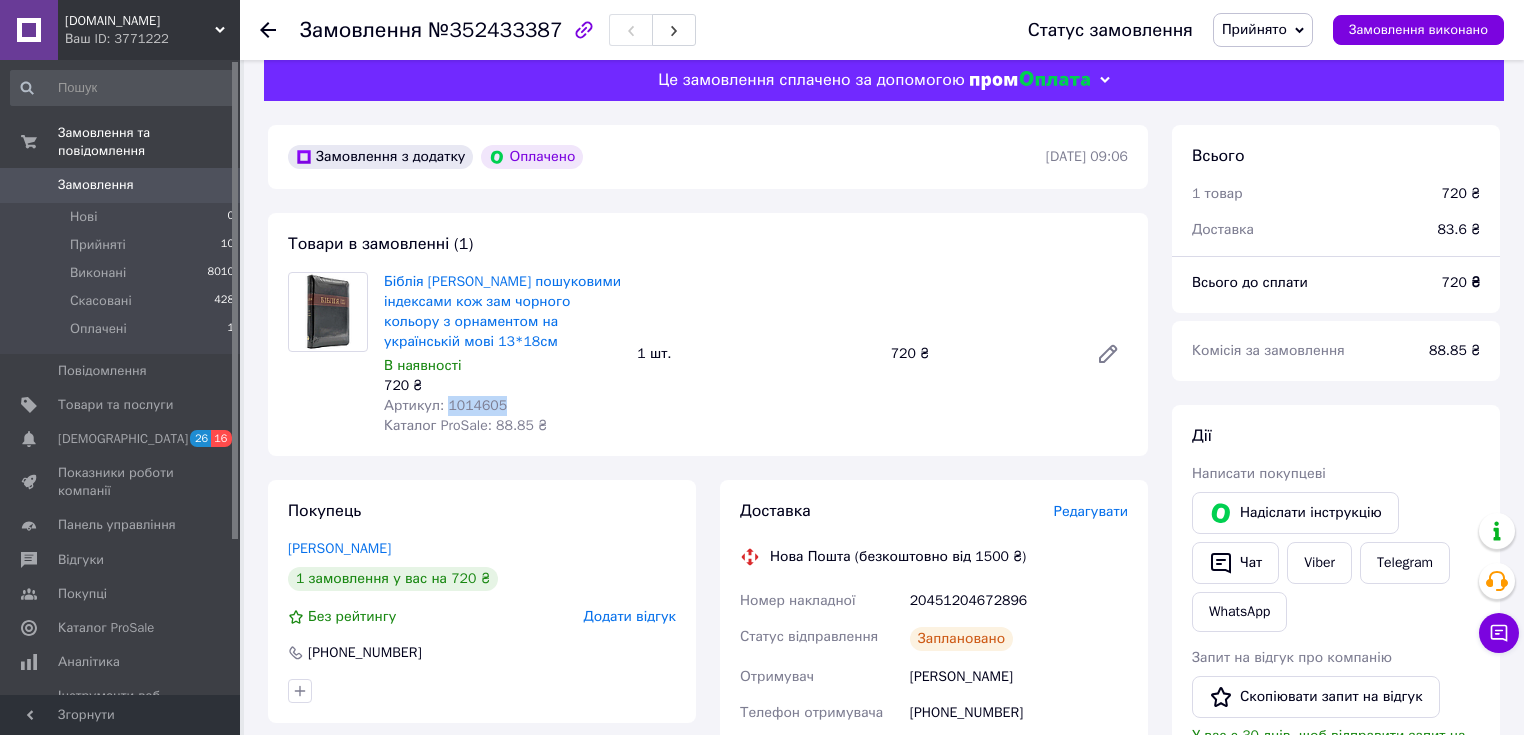 scroll, scrollTop: 0, scrollLeft: 0, axis: both 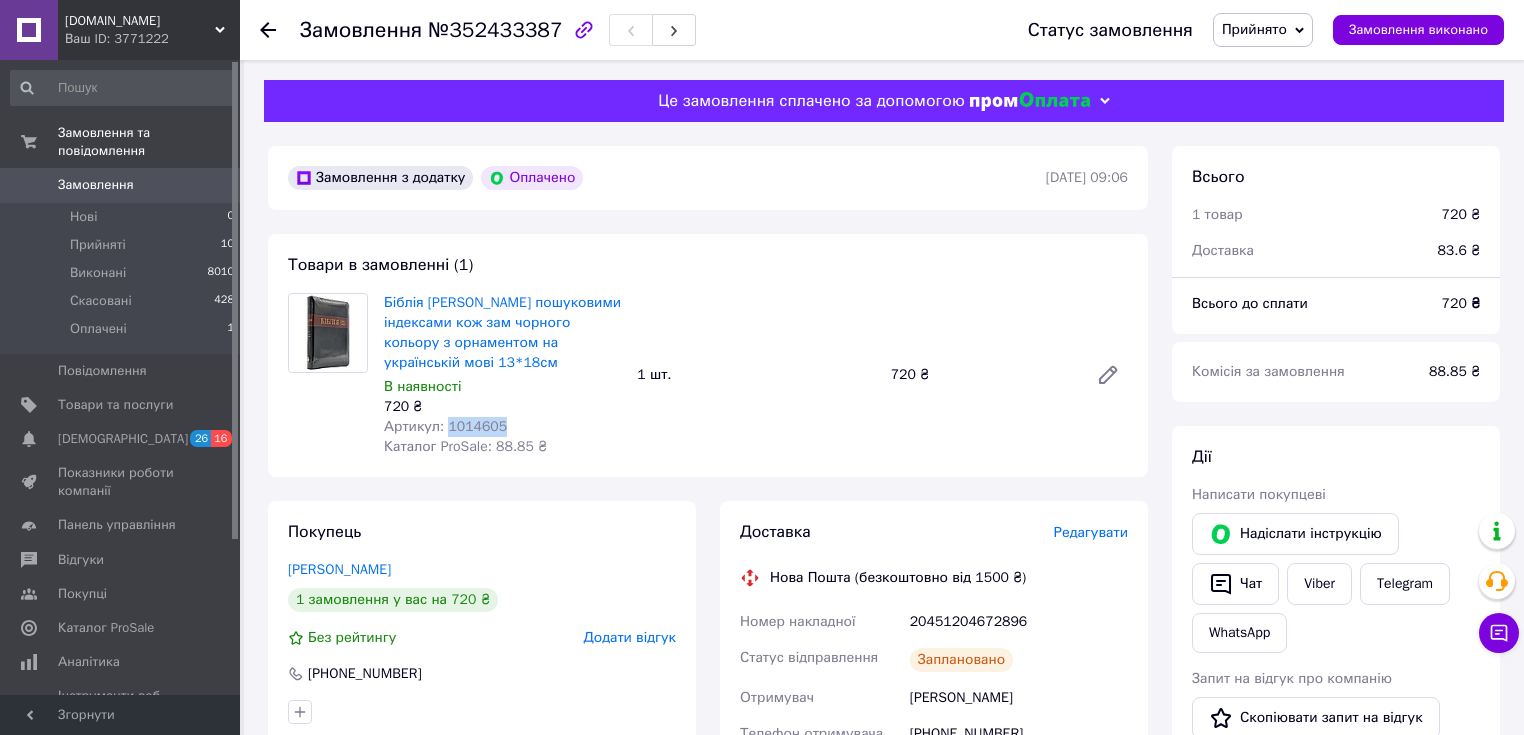 copy on "1014605" 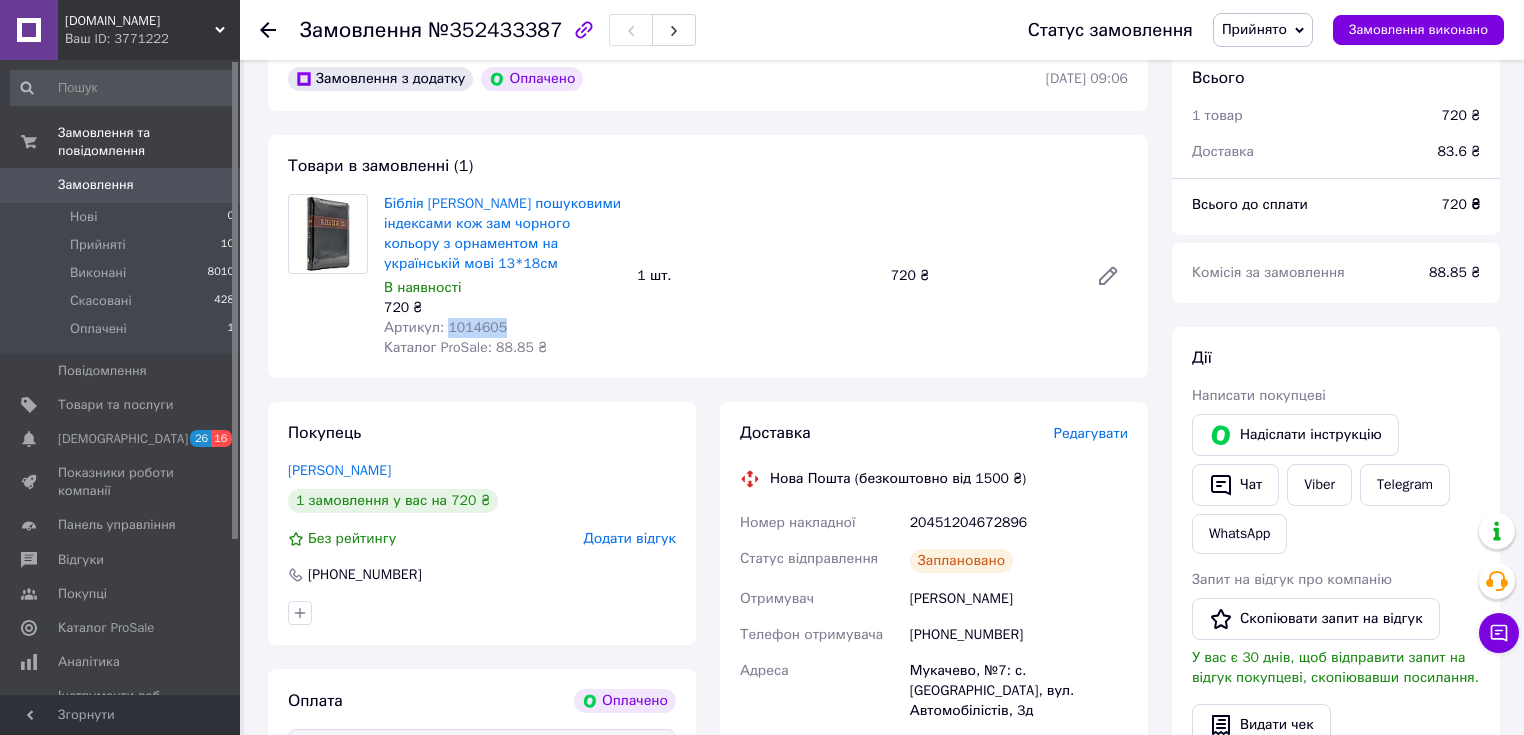 scroll, scrollTop: 240, scrollLeft: 0, axis: vertical 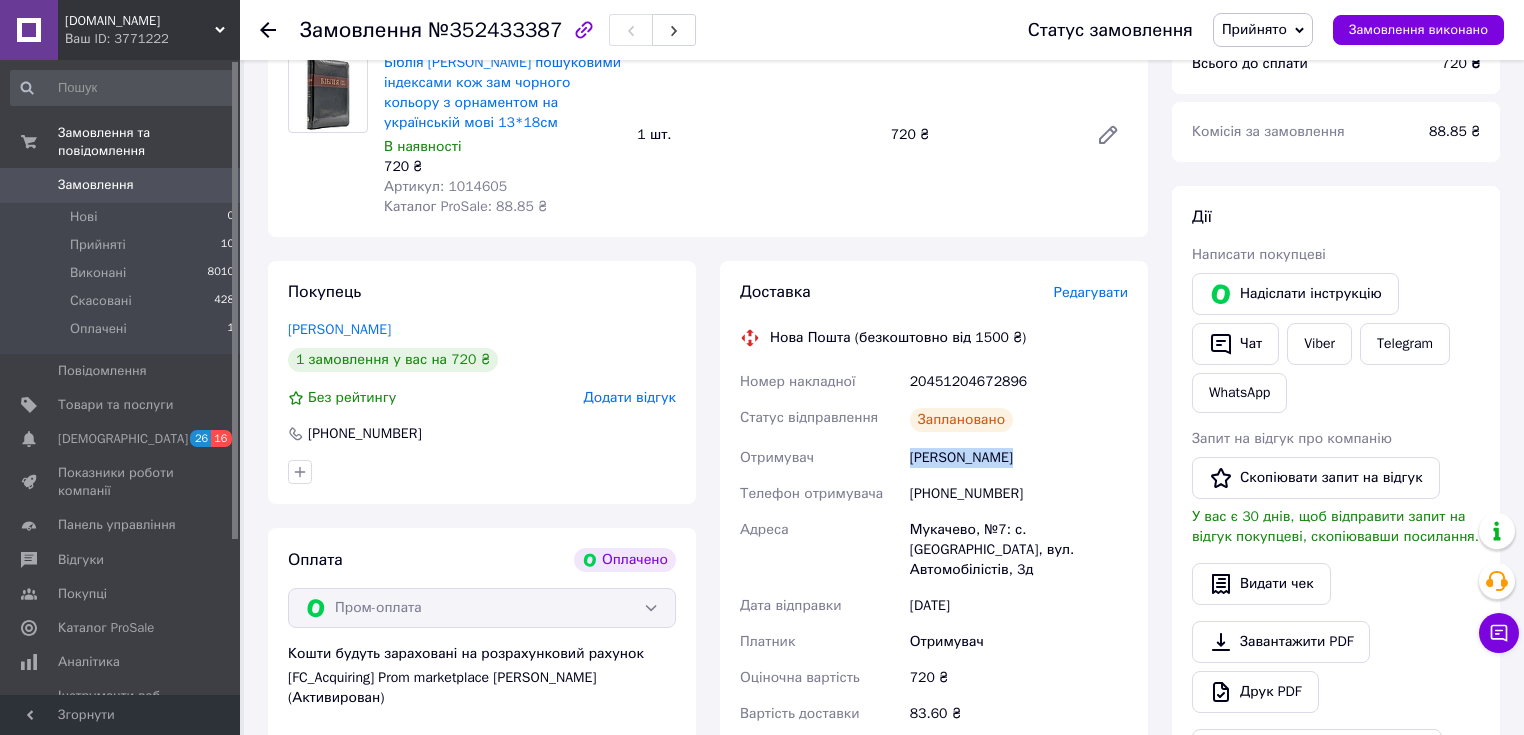 drag, startPoint x: 909, startPoint y: 461, endPoint x: 1031, endPoint y: 462, distance: 122.0041 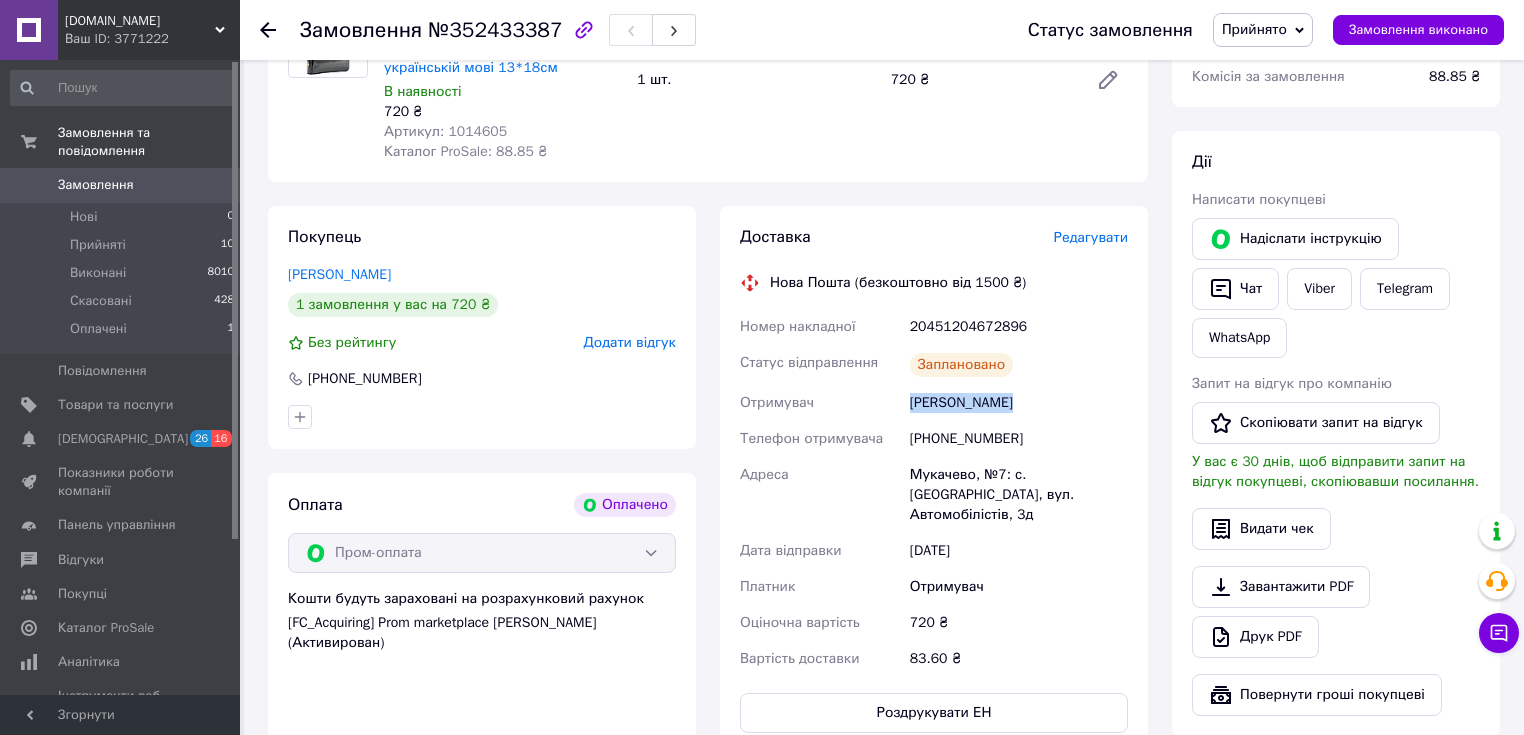 scroll, scrollTop: 320, scrollLeft: 0, axis: vertical 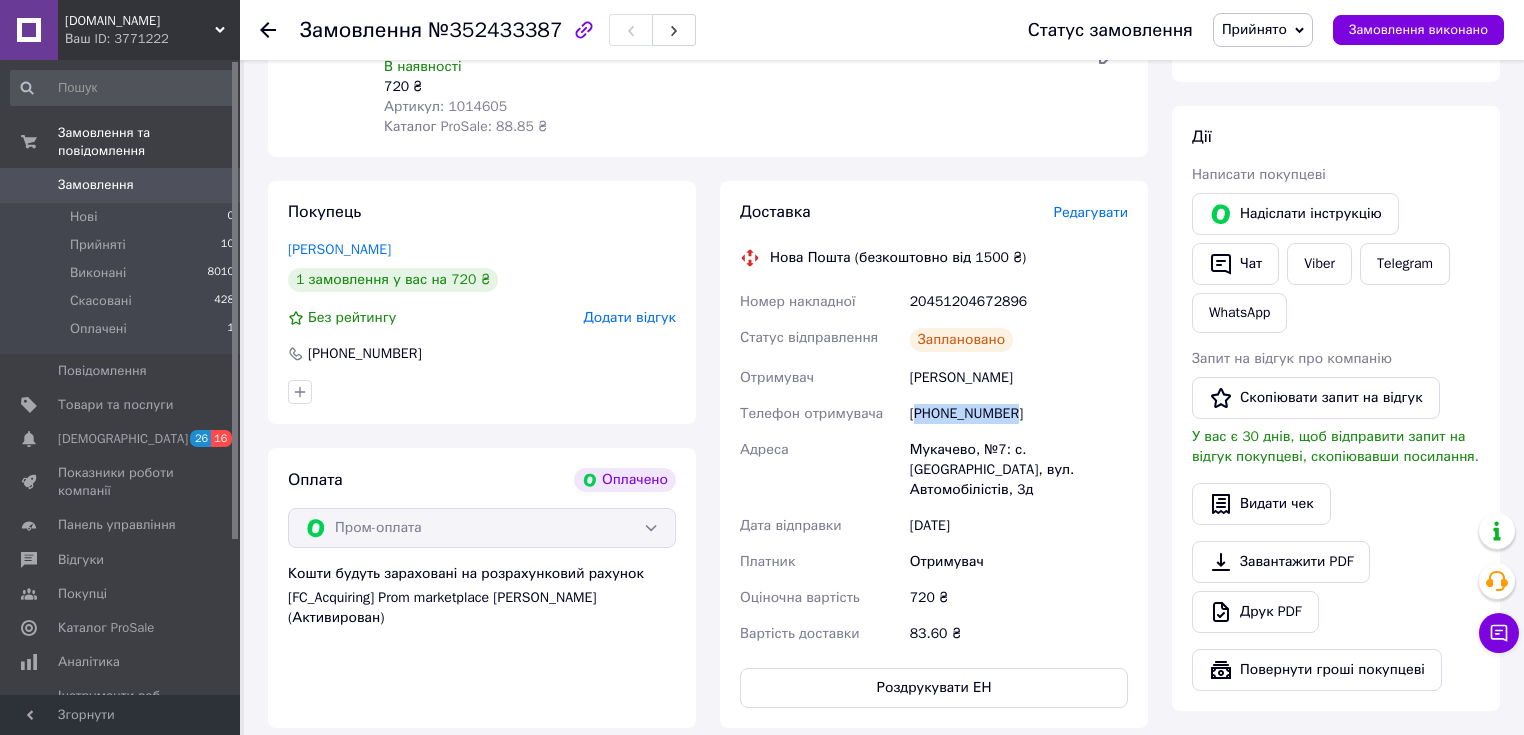 drag, startPoint x: 916, startPoint y: 417, endPoint x: 1016, endPoint y: 420, distance: 100.04499 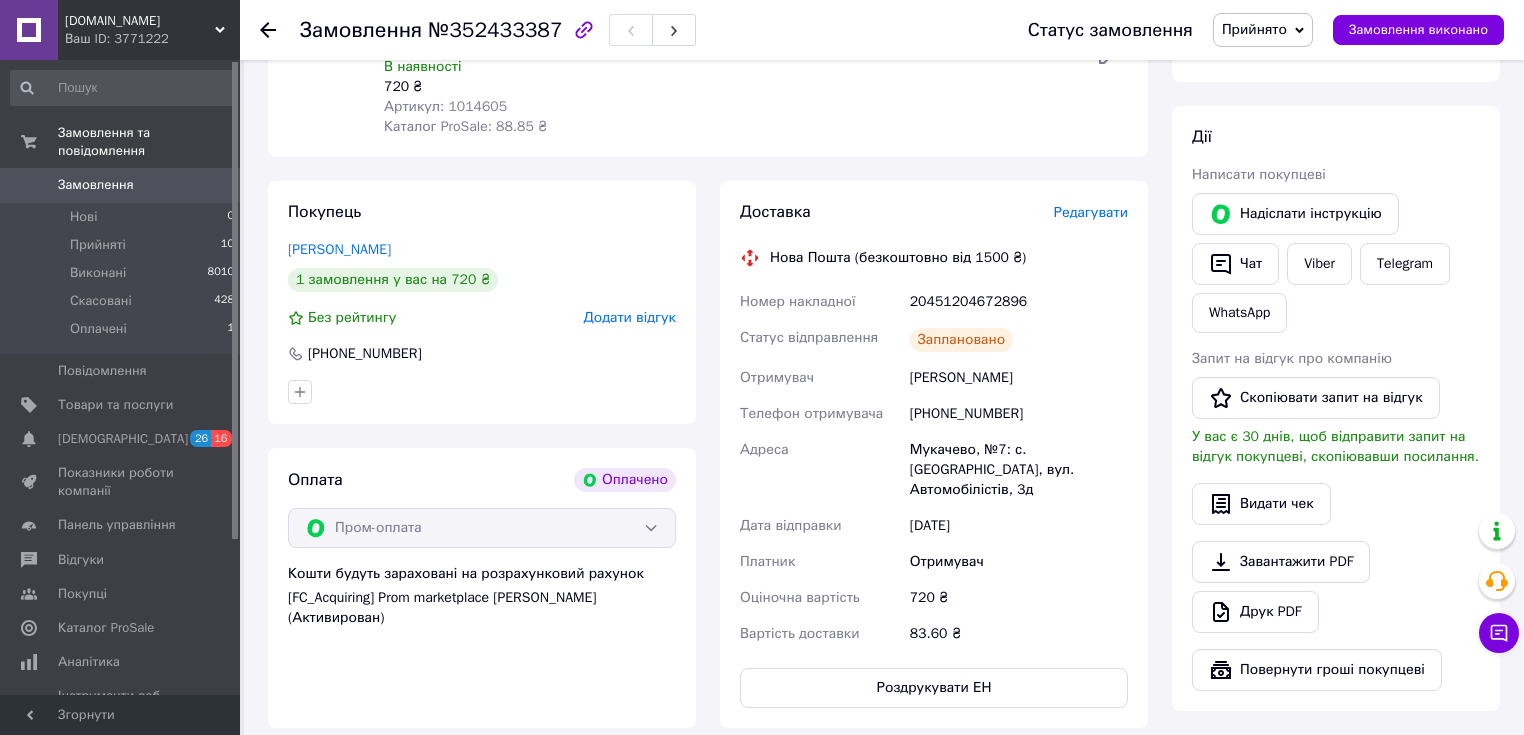 click on "20451204672896" at bounding box center (1019, 302) 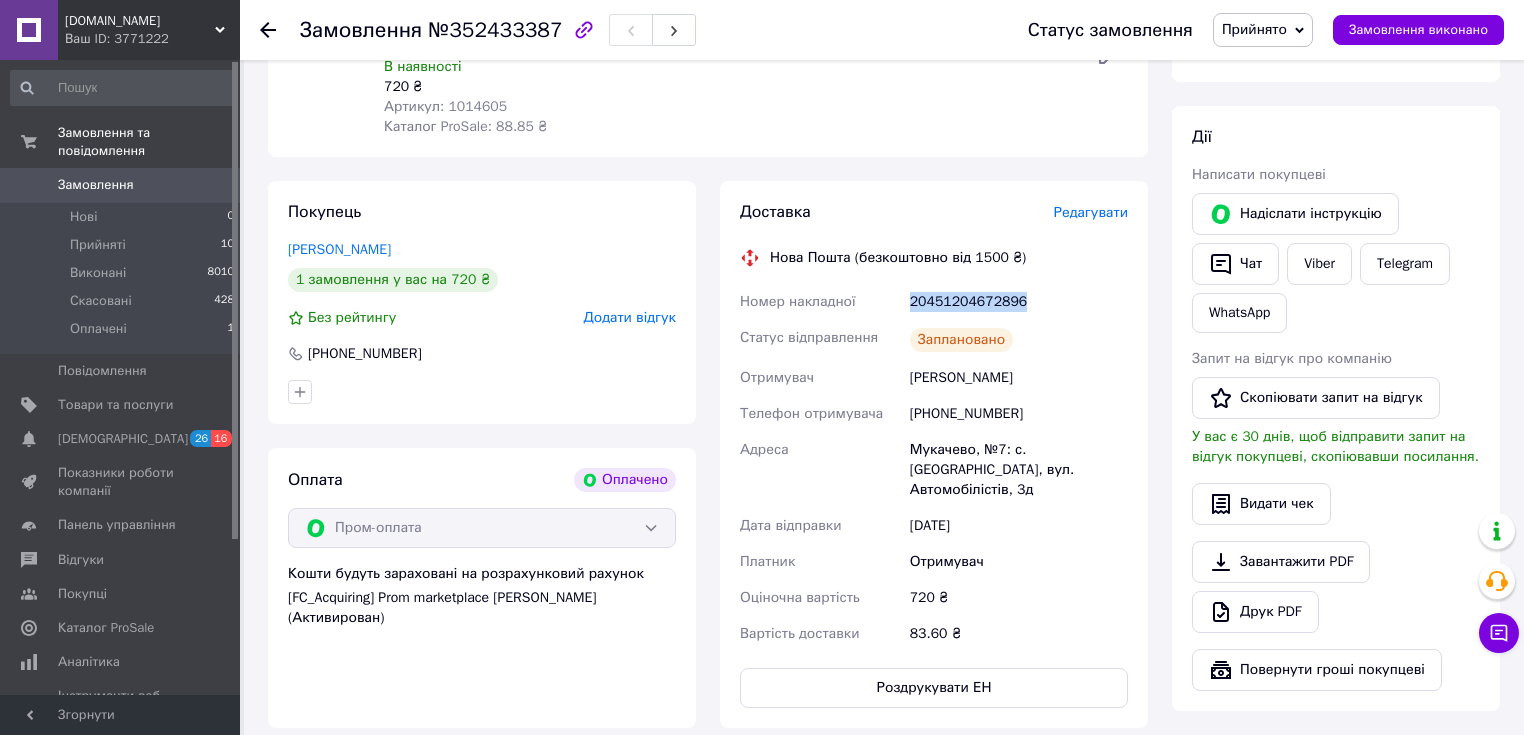 click on "20451204672896" at bounding box center (1019, 302) 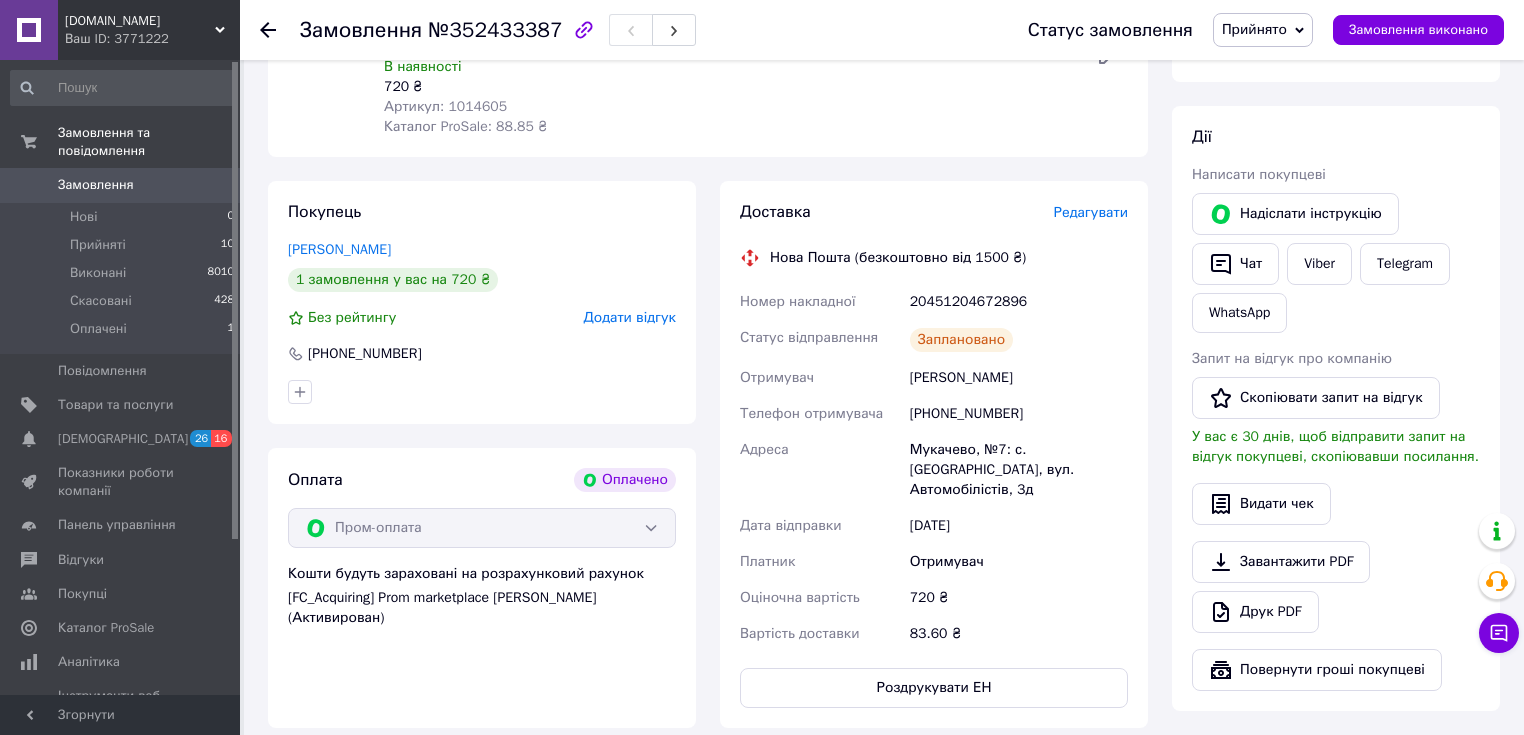 click on "Статус замовлення Прийнято Виконано Скасовано Оплачено Замовлення виконано" at bounding box center (1246, 30) 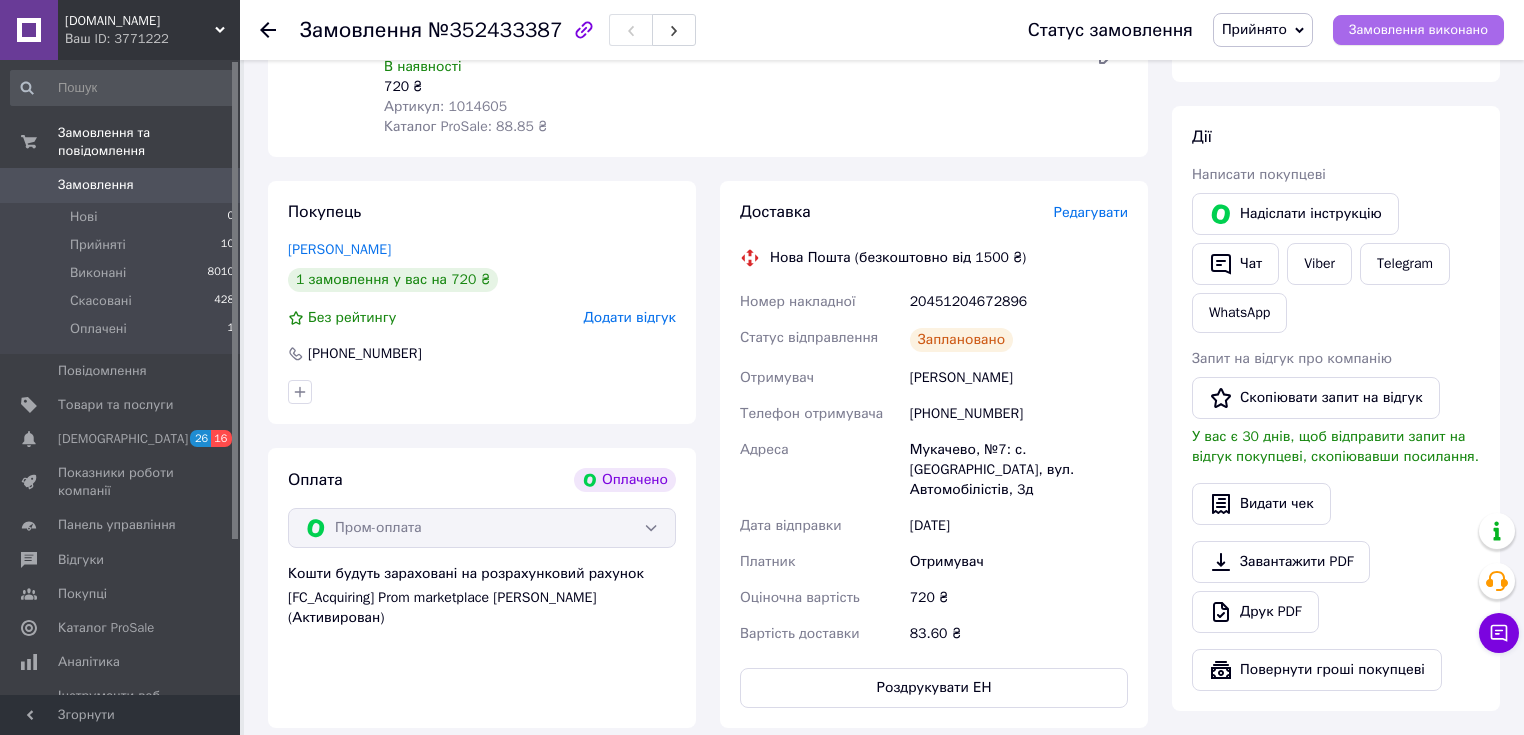 click on "Замовлення виконано" at bounding box center (1418, 30) 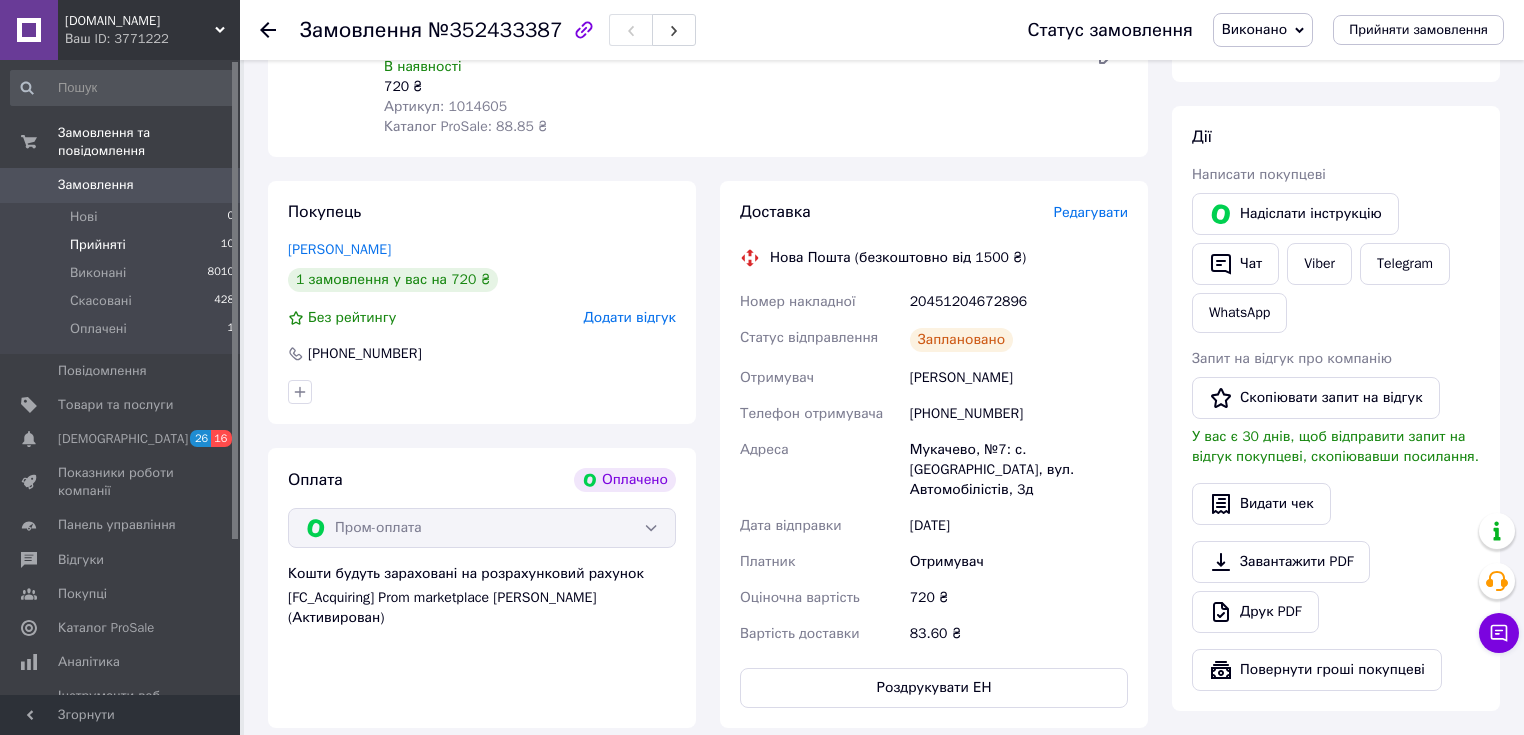 click on "Прийняті 10" at bounding box center (123, 245) 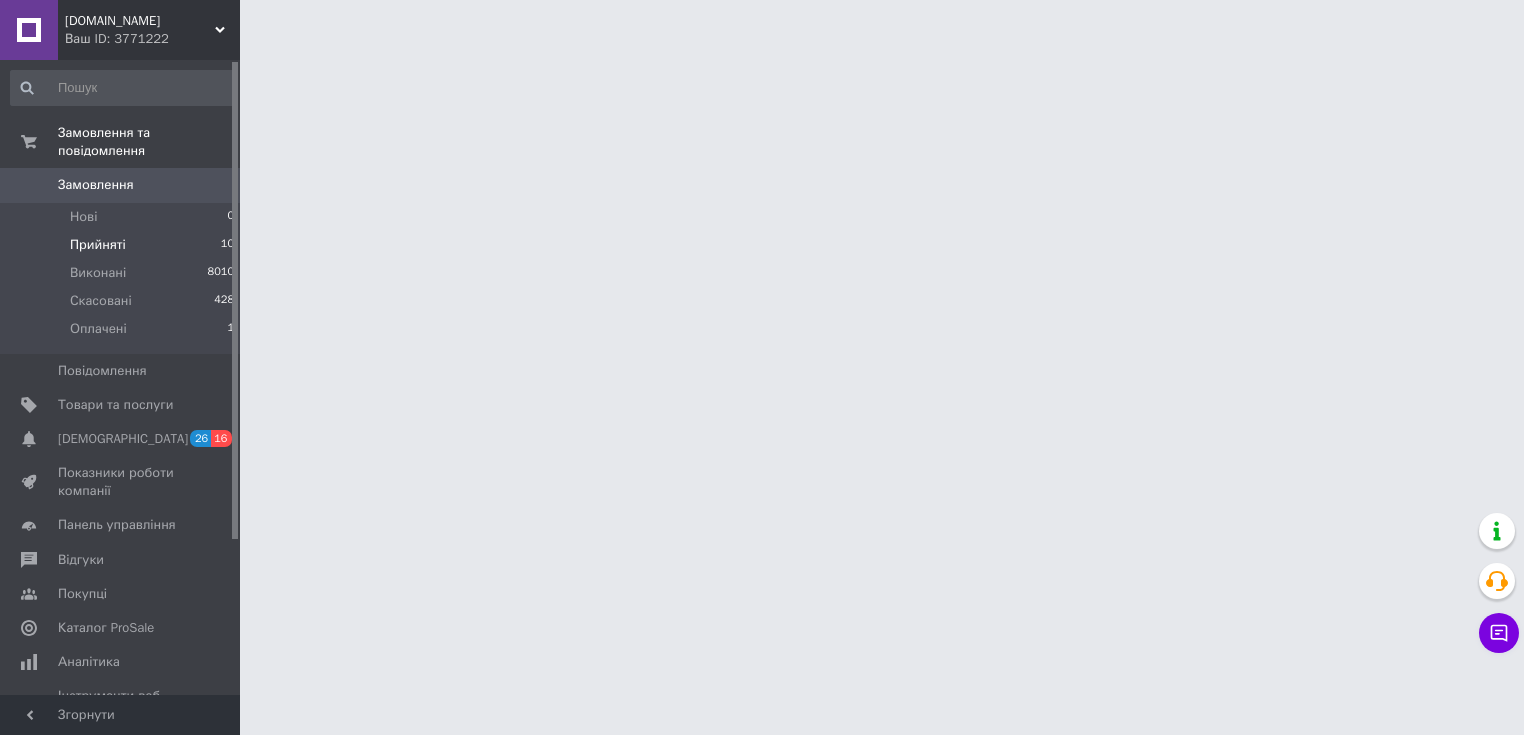 scroll, scrollTop: 0, scrollLeft: 0, axis: both 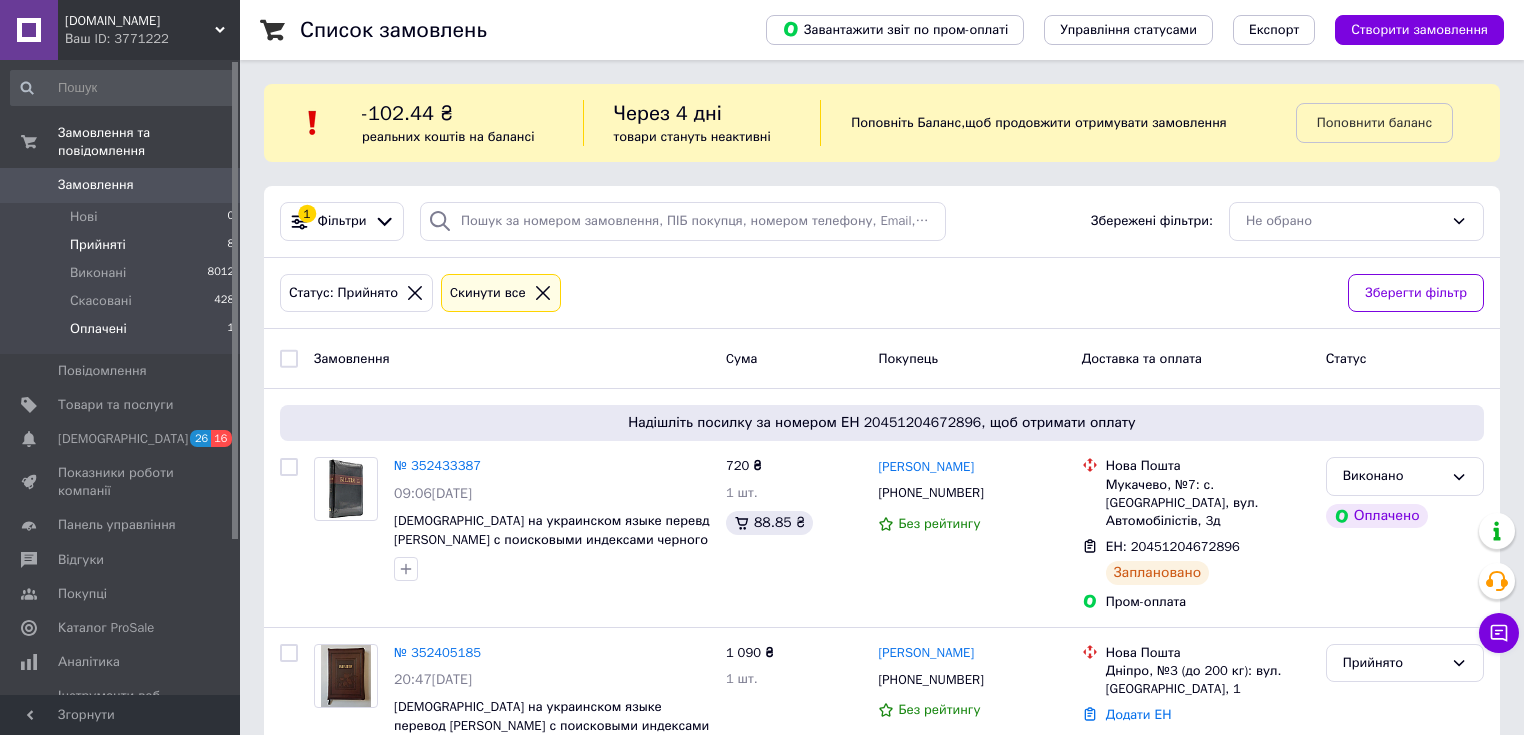click on "Оплачені 1" at bounding box center (123, 334) 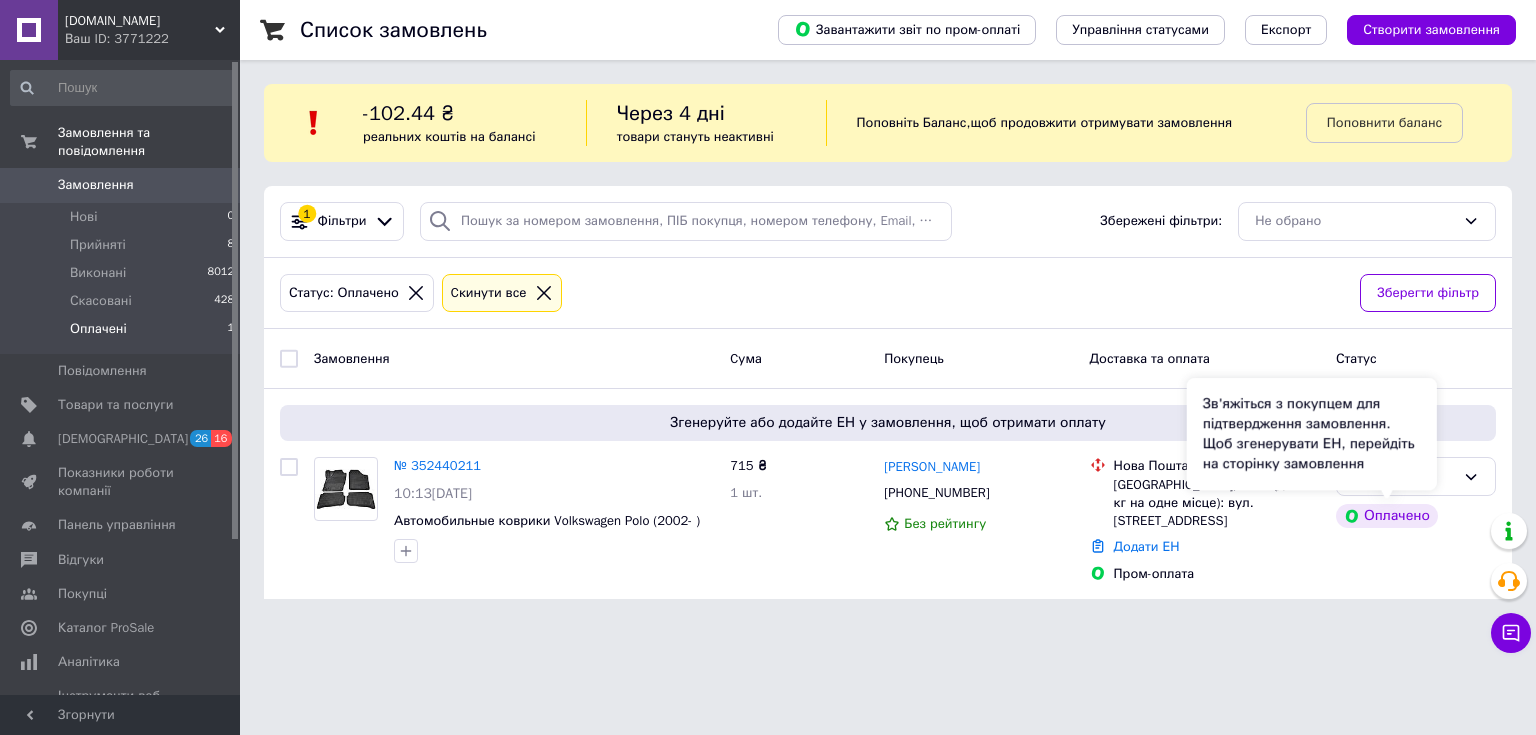 click on "Зв'яжіться з покупцем для підтвердження замовлення.
Щоб згенерувати ЕН, перейдіть на сторінку замовлення" at bounding box center [1312, 434] 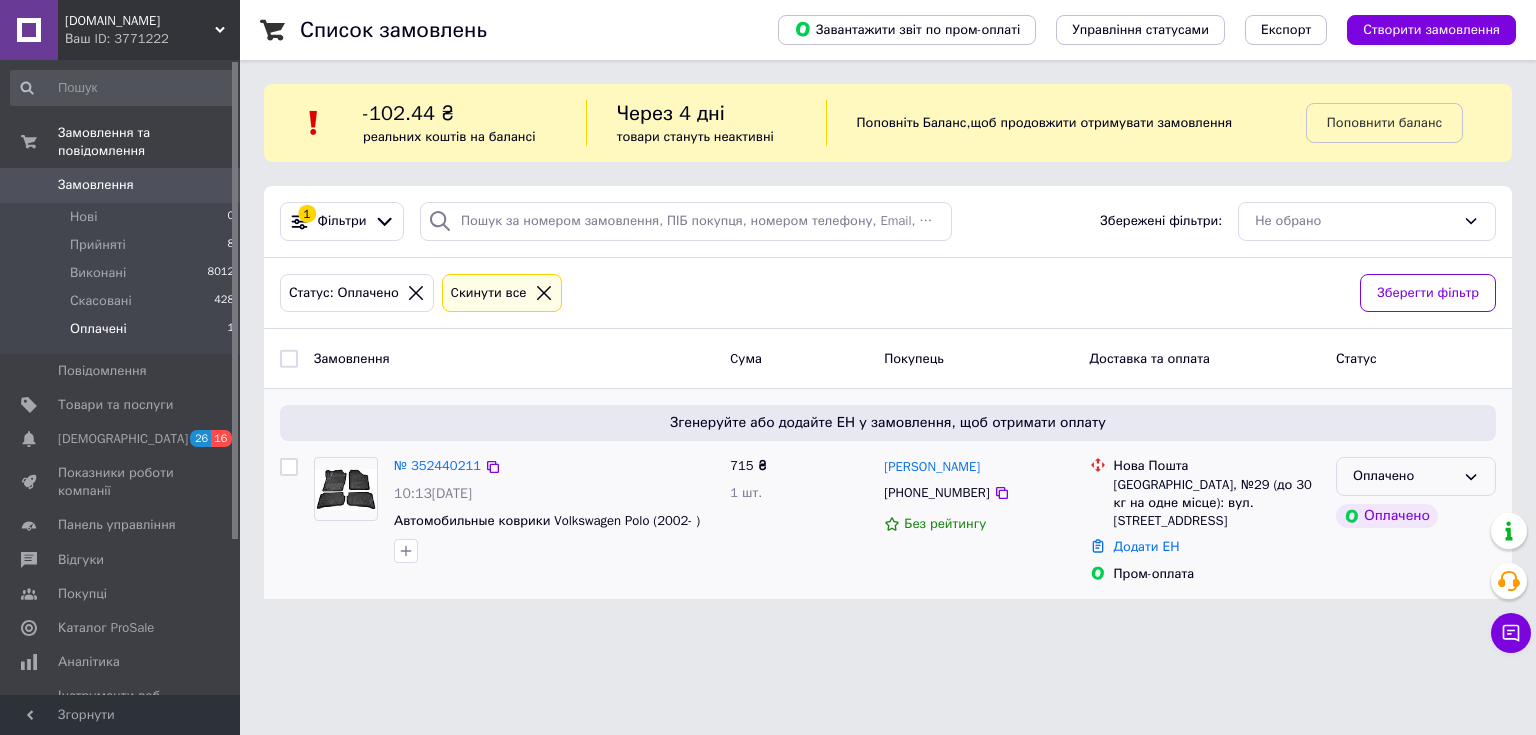 click on "Оплачено" at bounding box center [1416, 476] 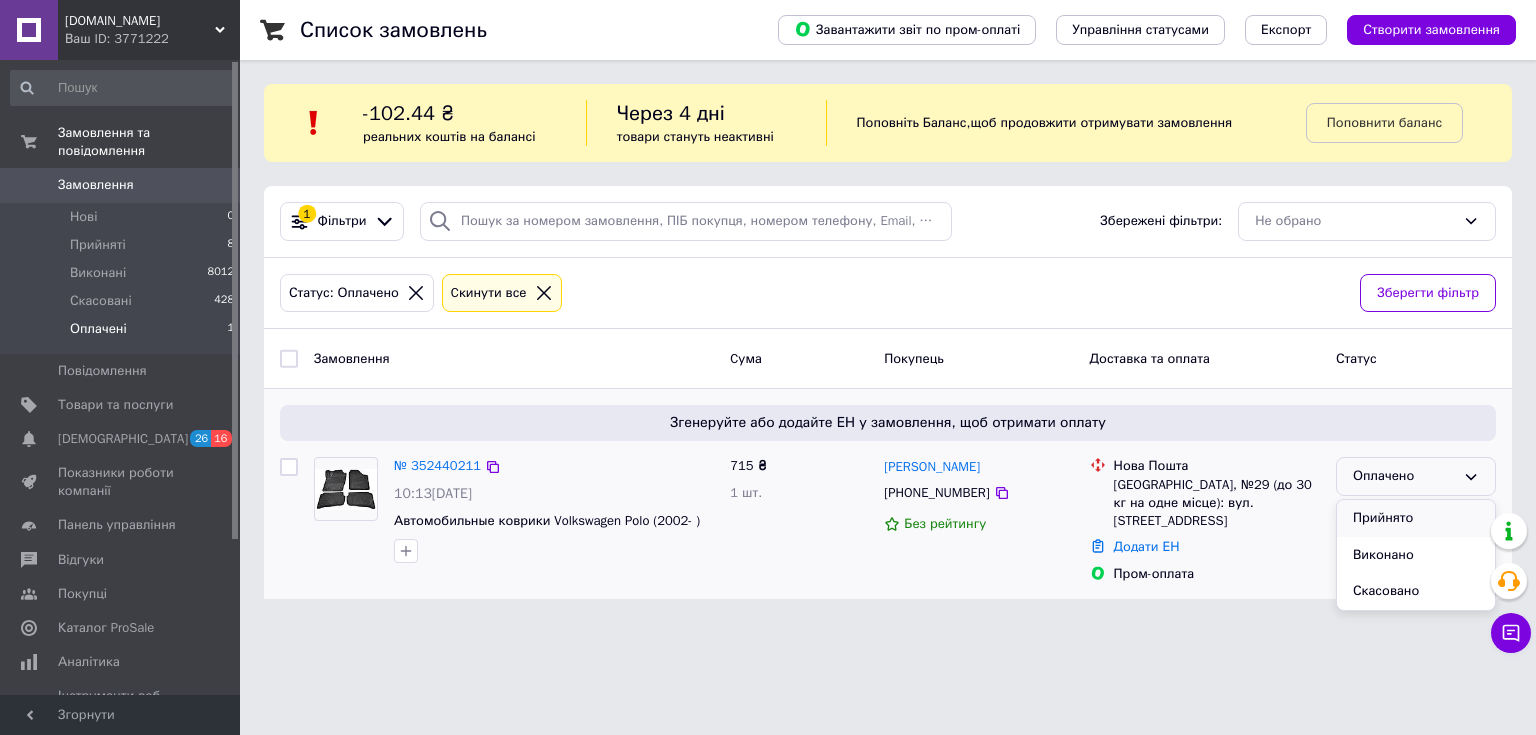click on "Прийнято" at bounding box center (1416, 518) 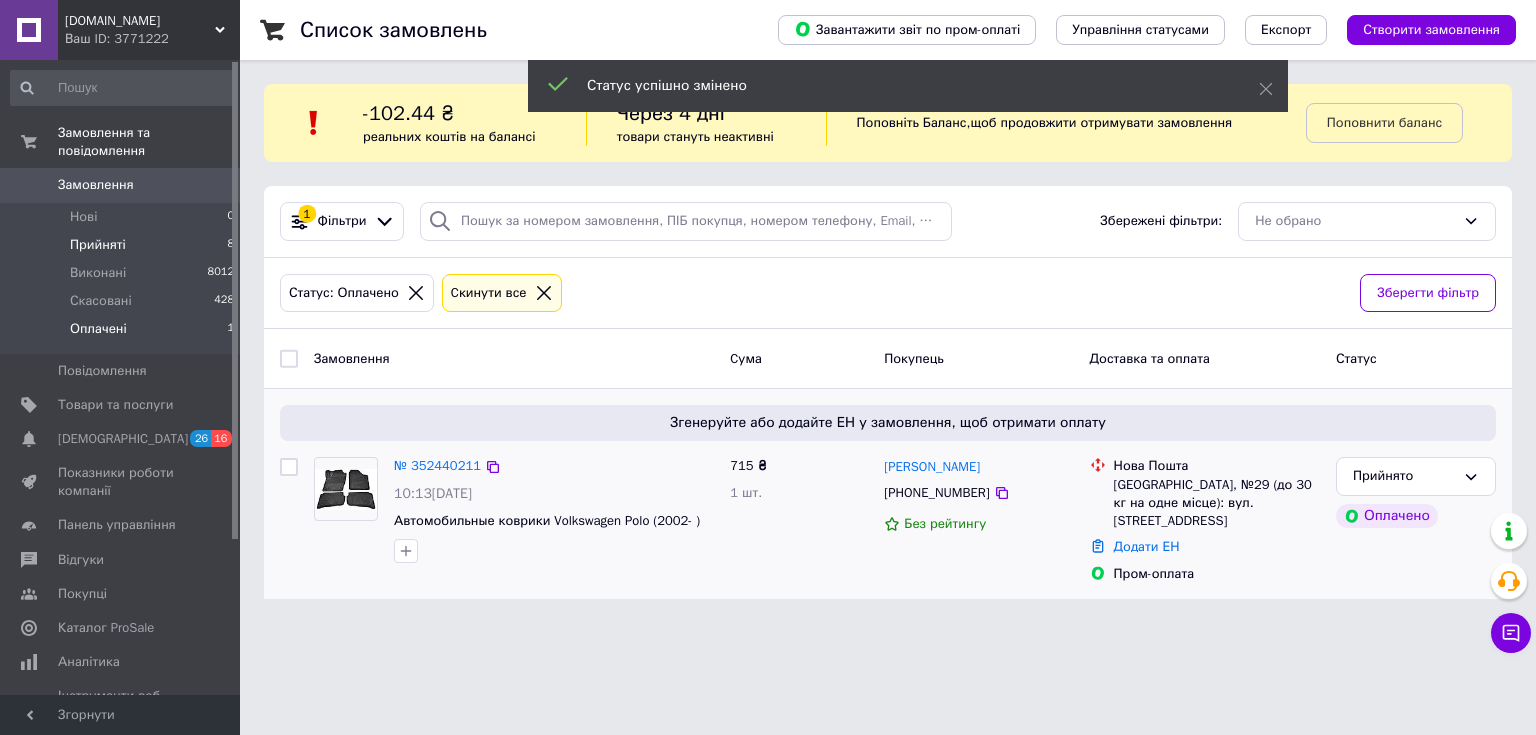 click on "Прийняті 8" at bounding box center [123, 245] 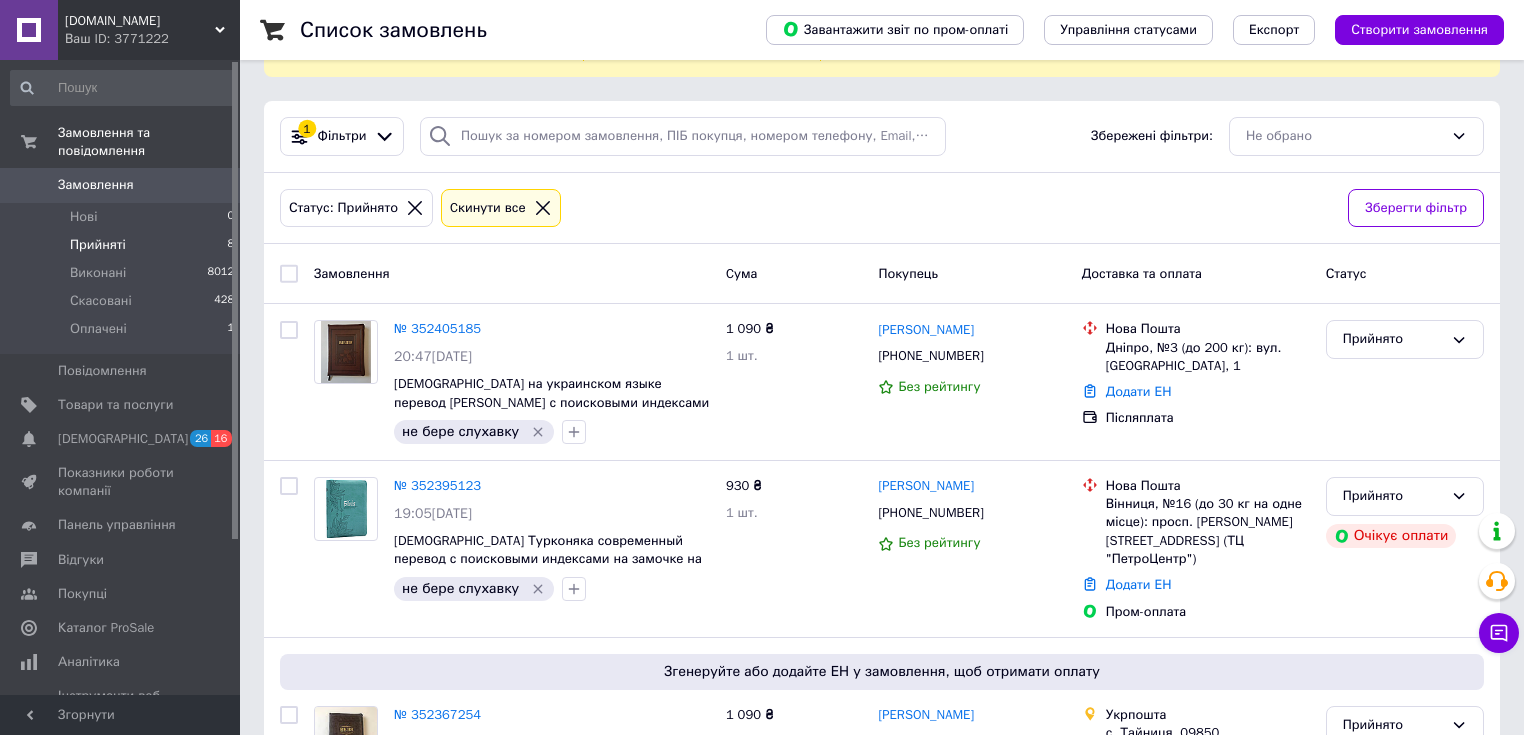 scroll, scrollTop: 0, scrollLeft: 0, axis: both 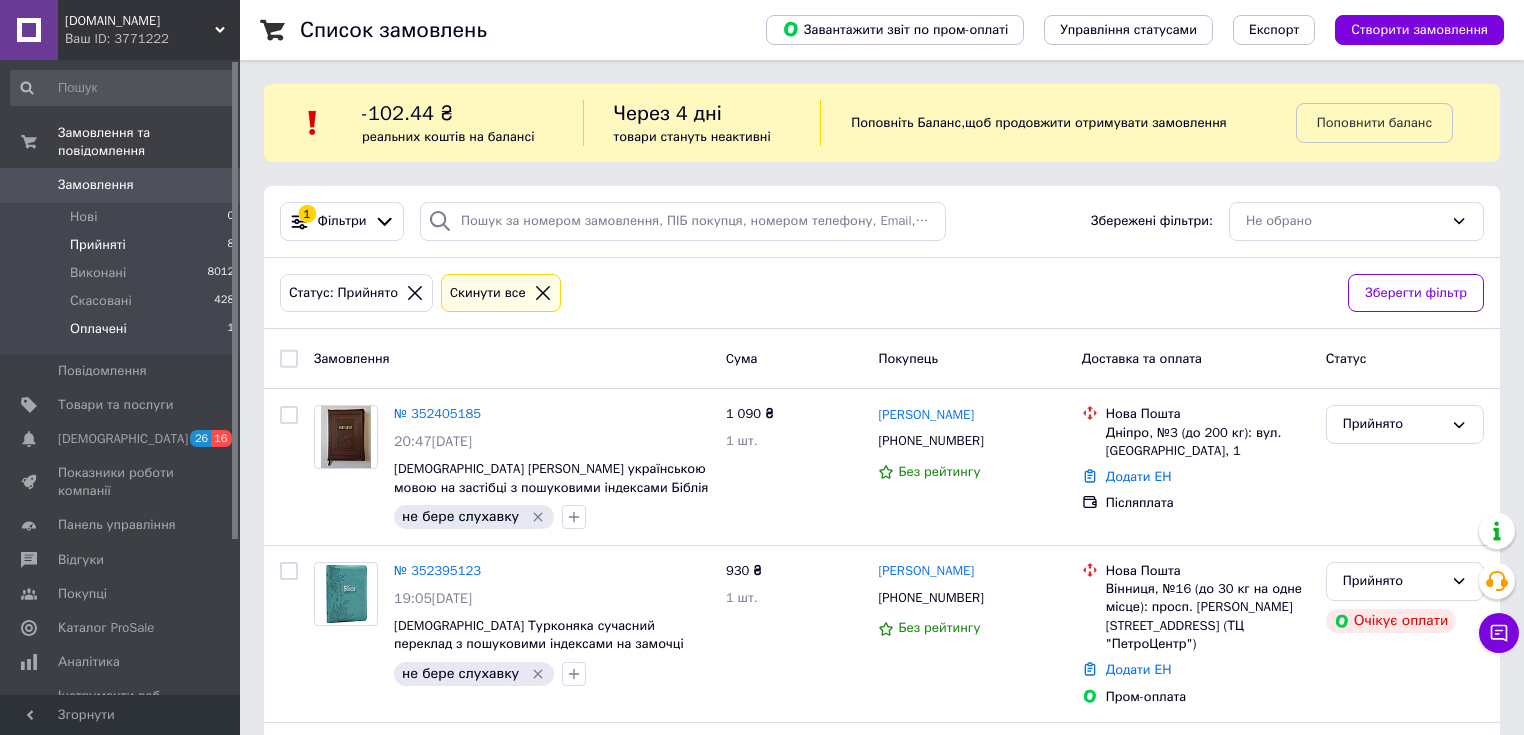 click on "Оплачені 1" at bounding box center (123, 334) 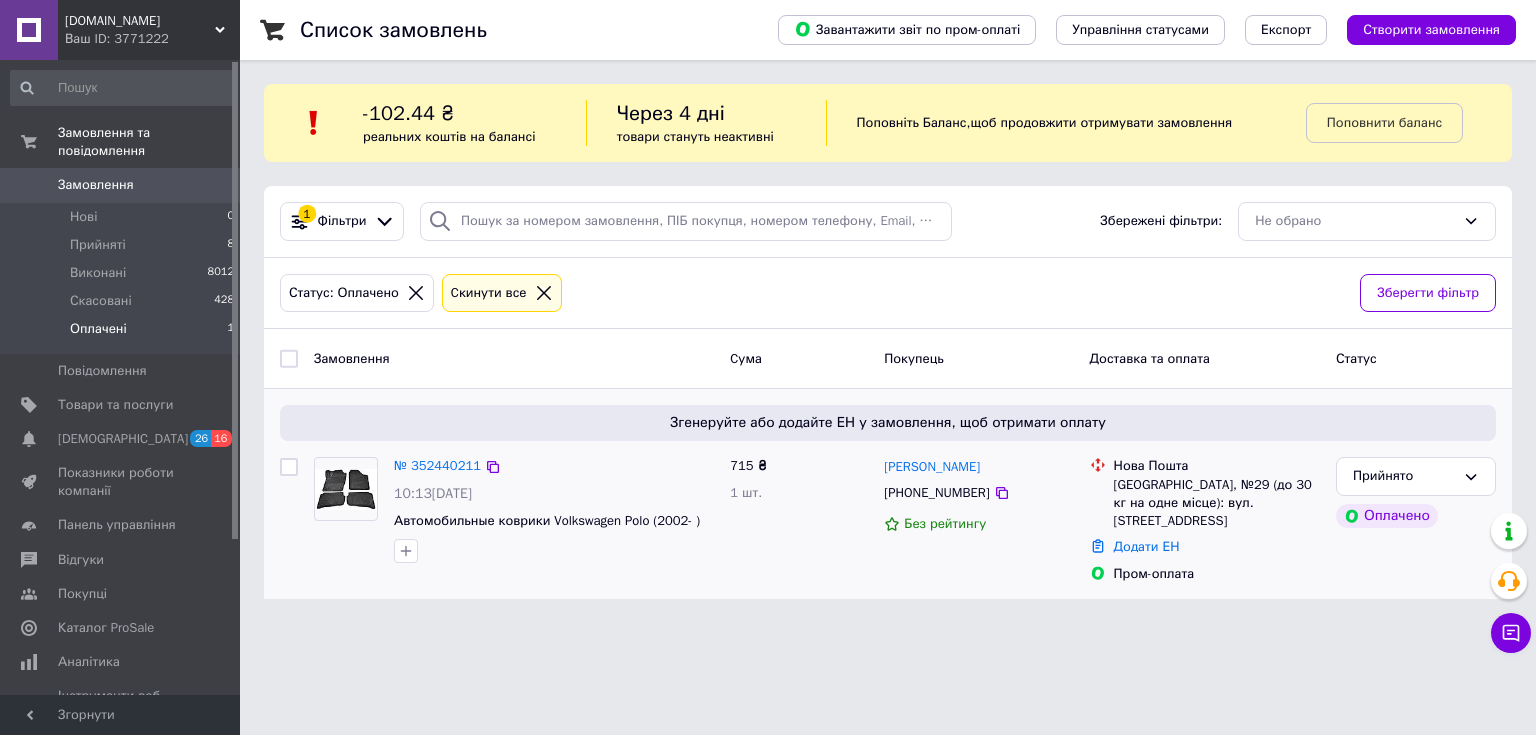 click at bounding box center (346, 489) 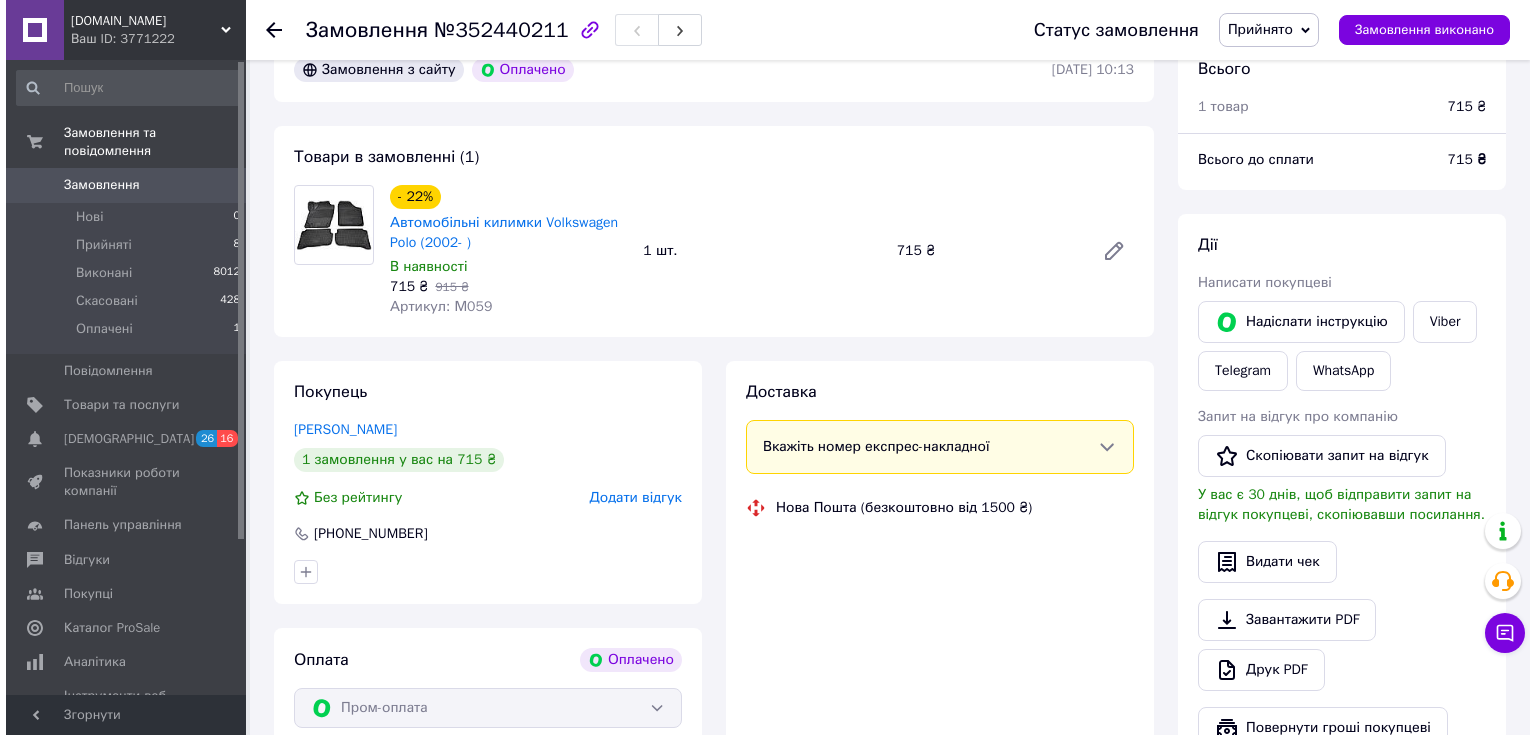 scroll, scrollTop: 240, scrollLeft: 0, axis: vertical 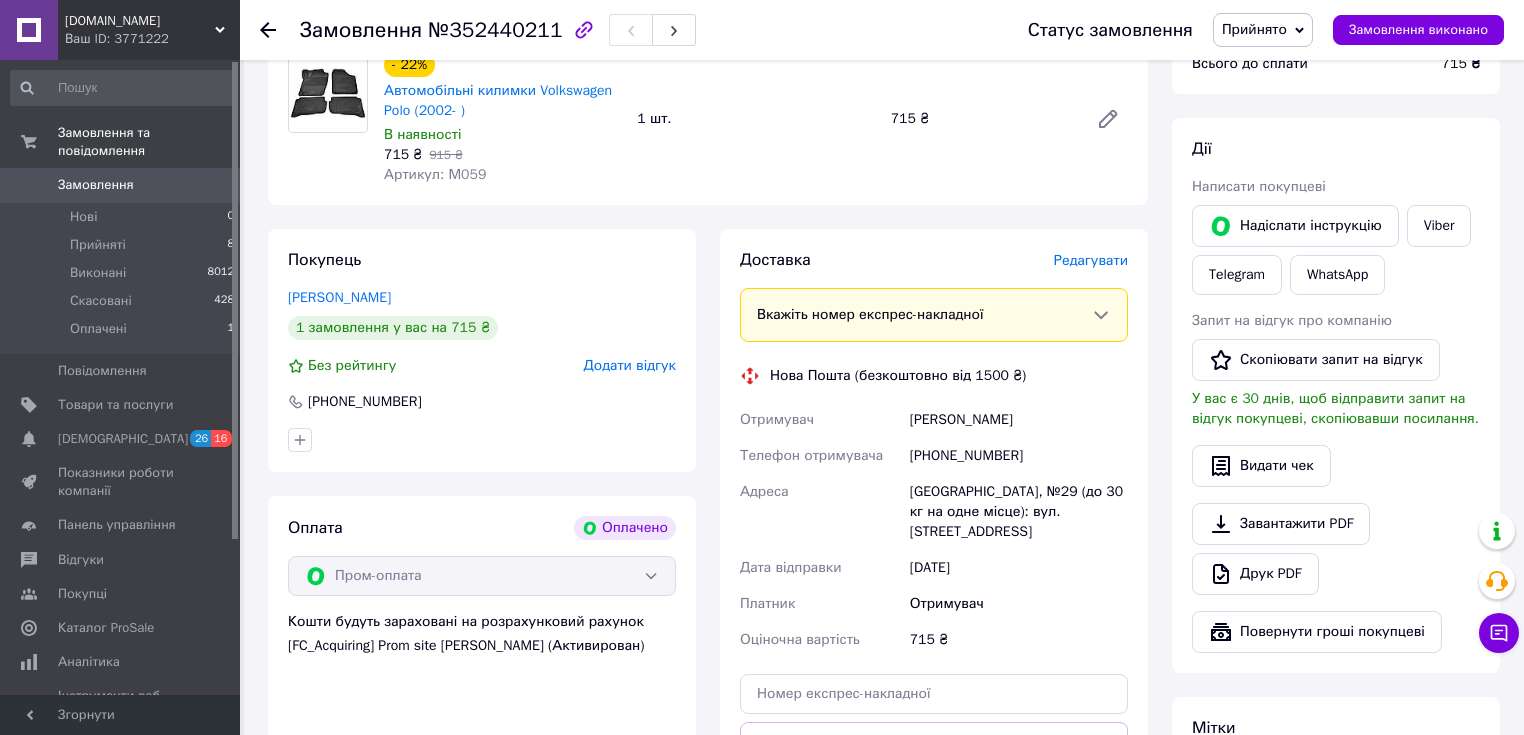 click on "Редагувати" at bounding box center (1091, 260) 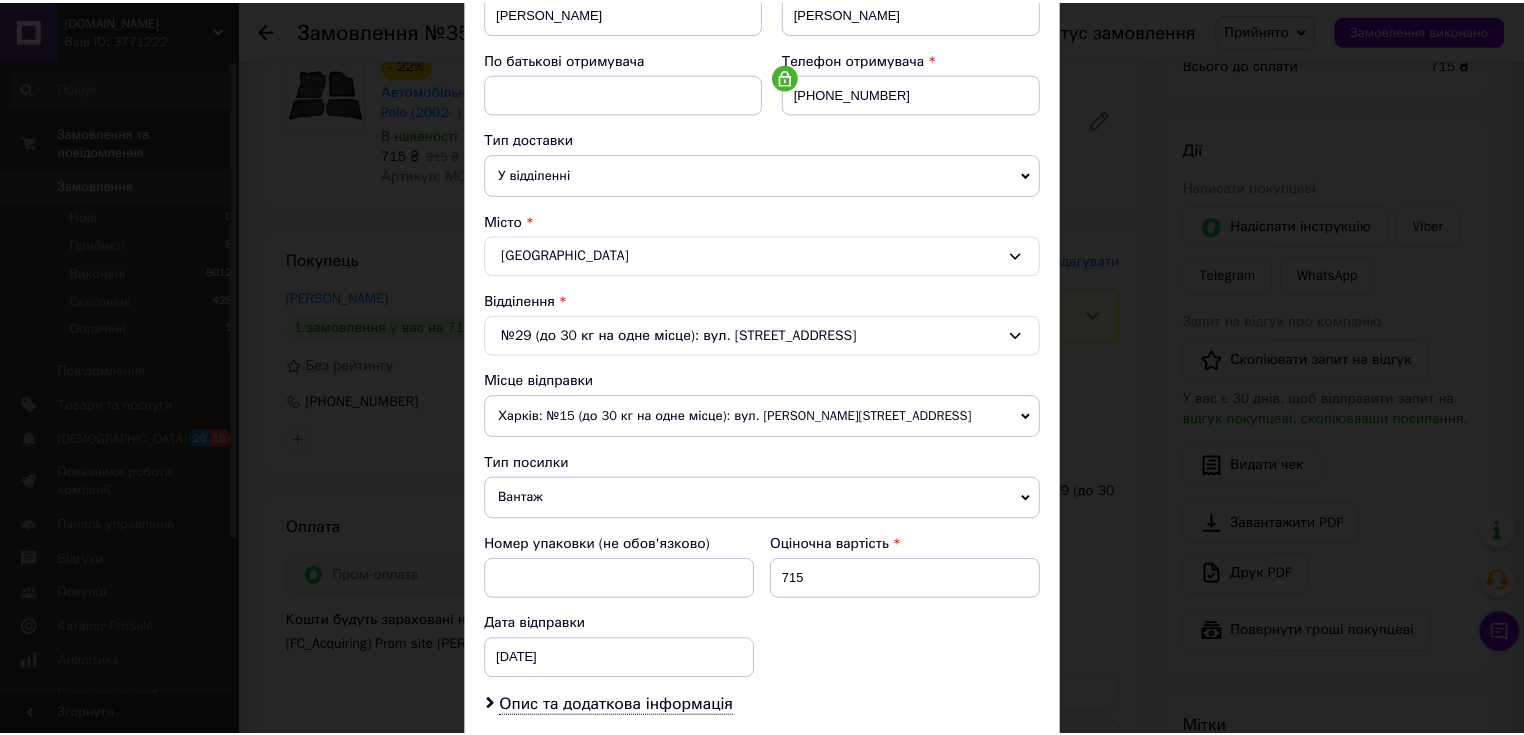 scroll, scrollTop: 587, scrollLeft: 0, axis: vertical 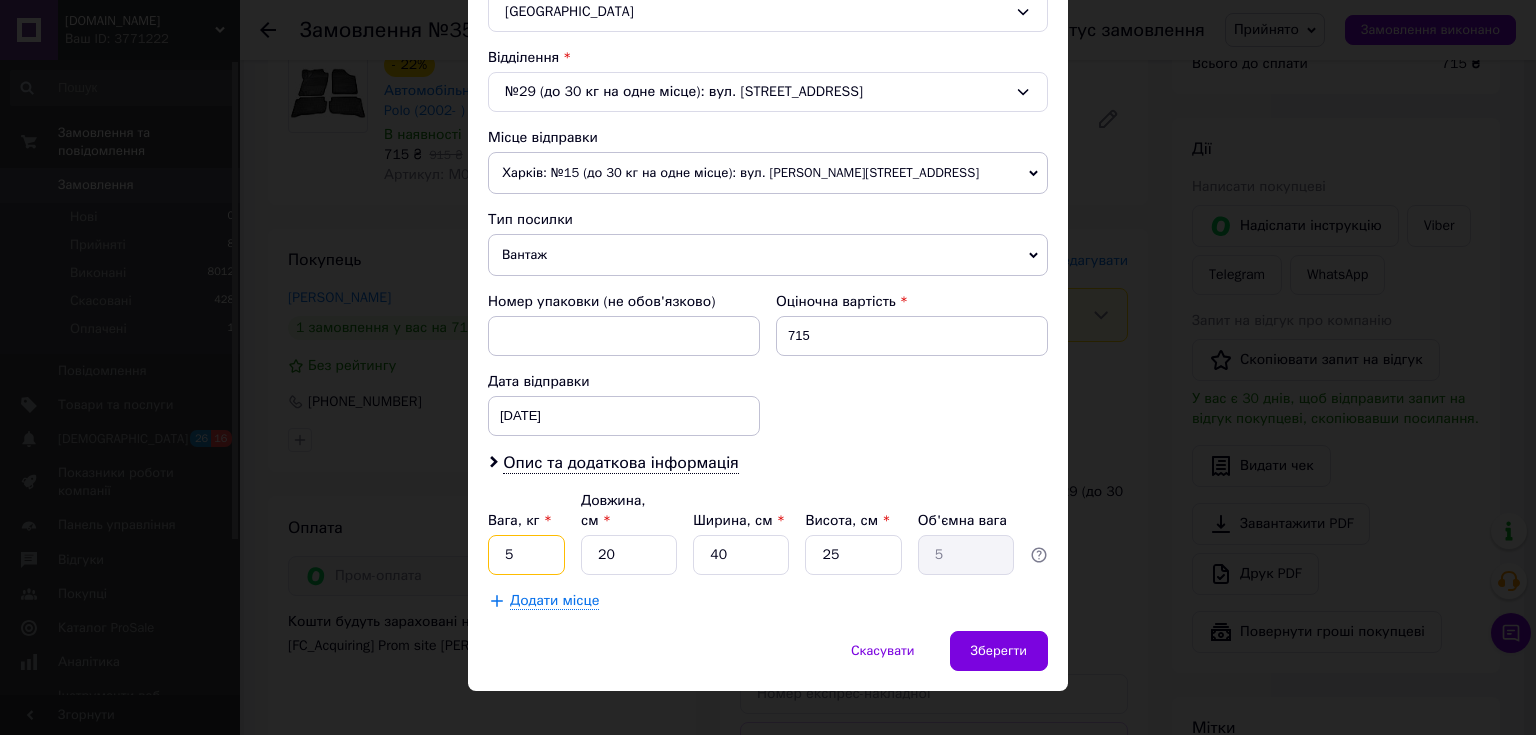 click on "5" at bounding box center [526, 555] 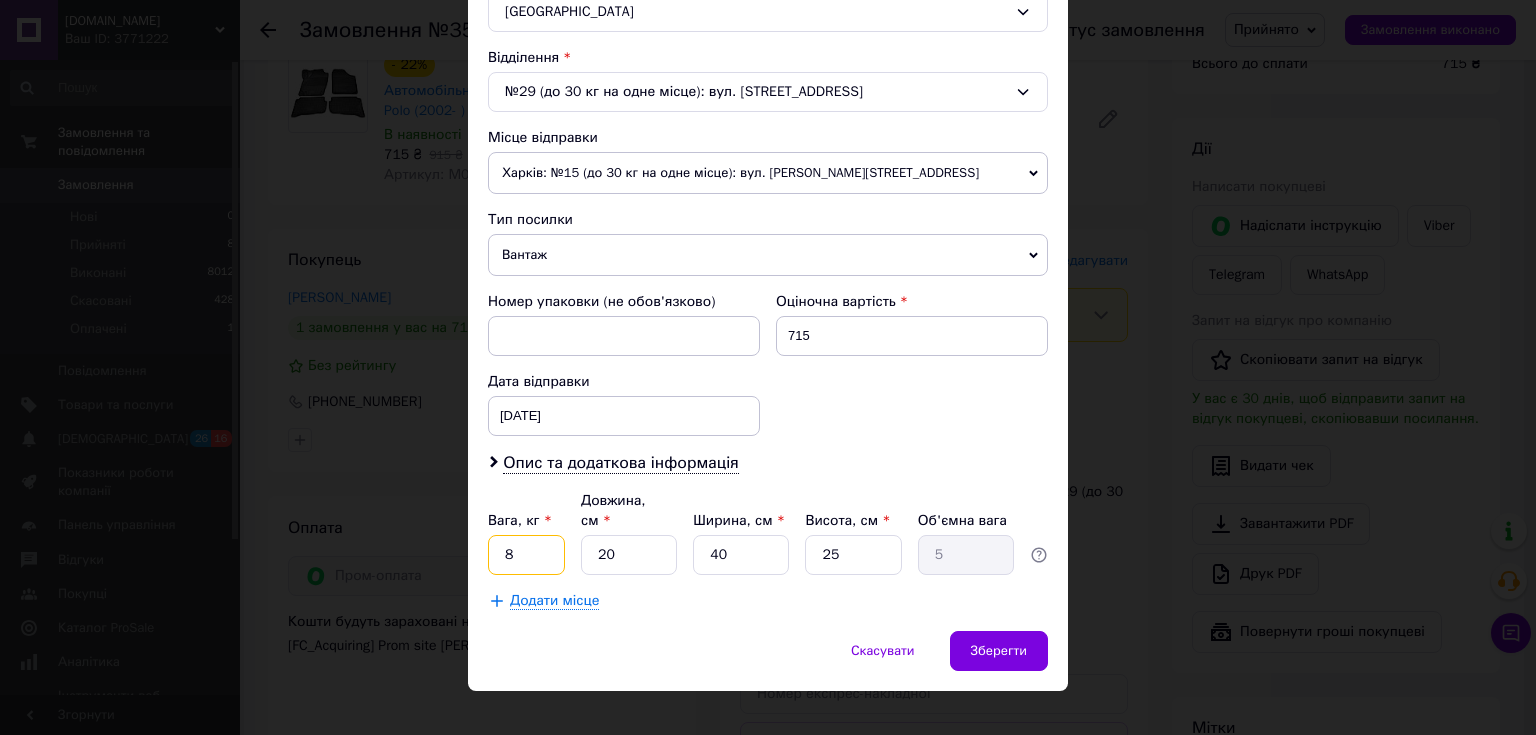 type on "8" 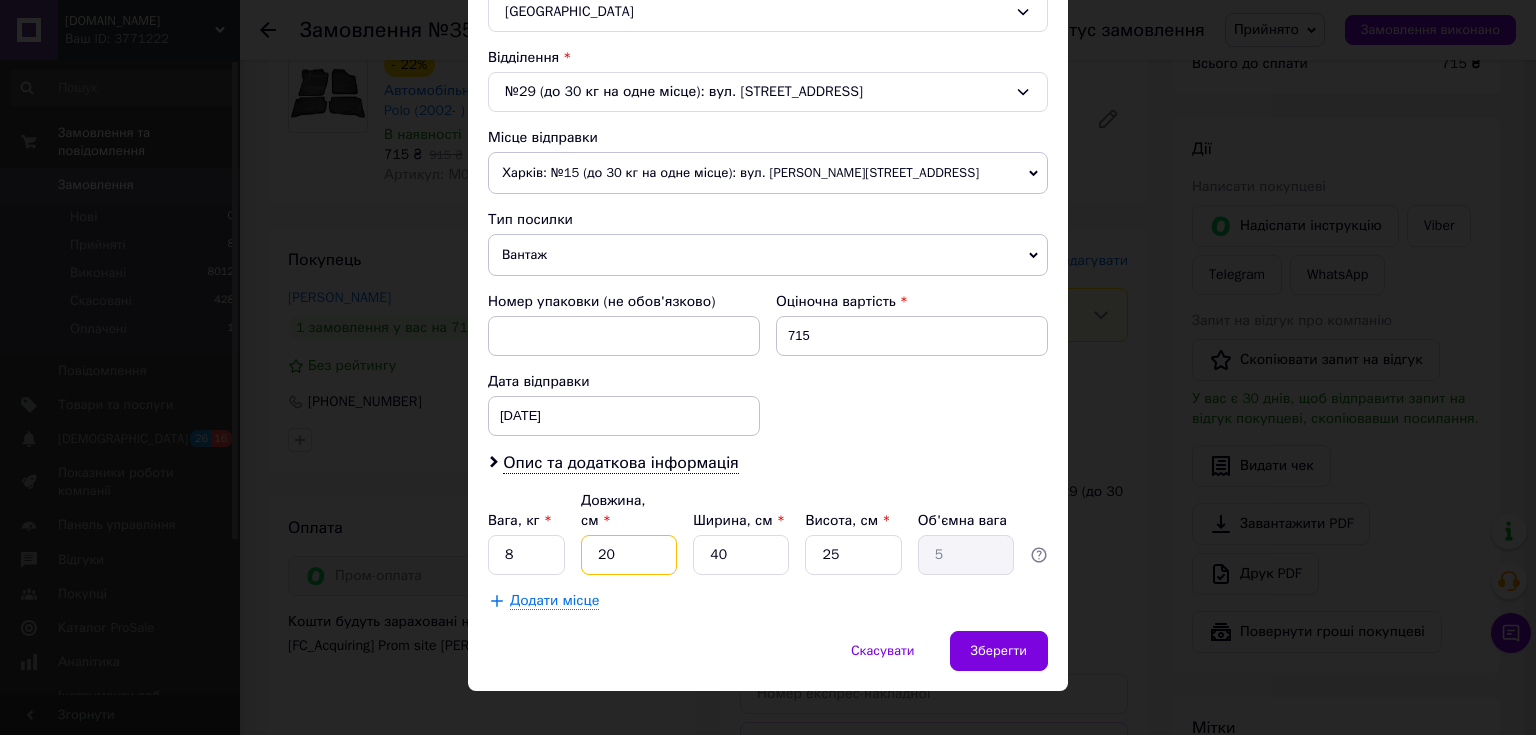 click on "20" at bounding box center (629, 555) 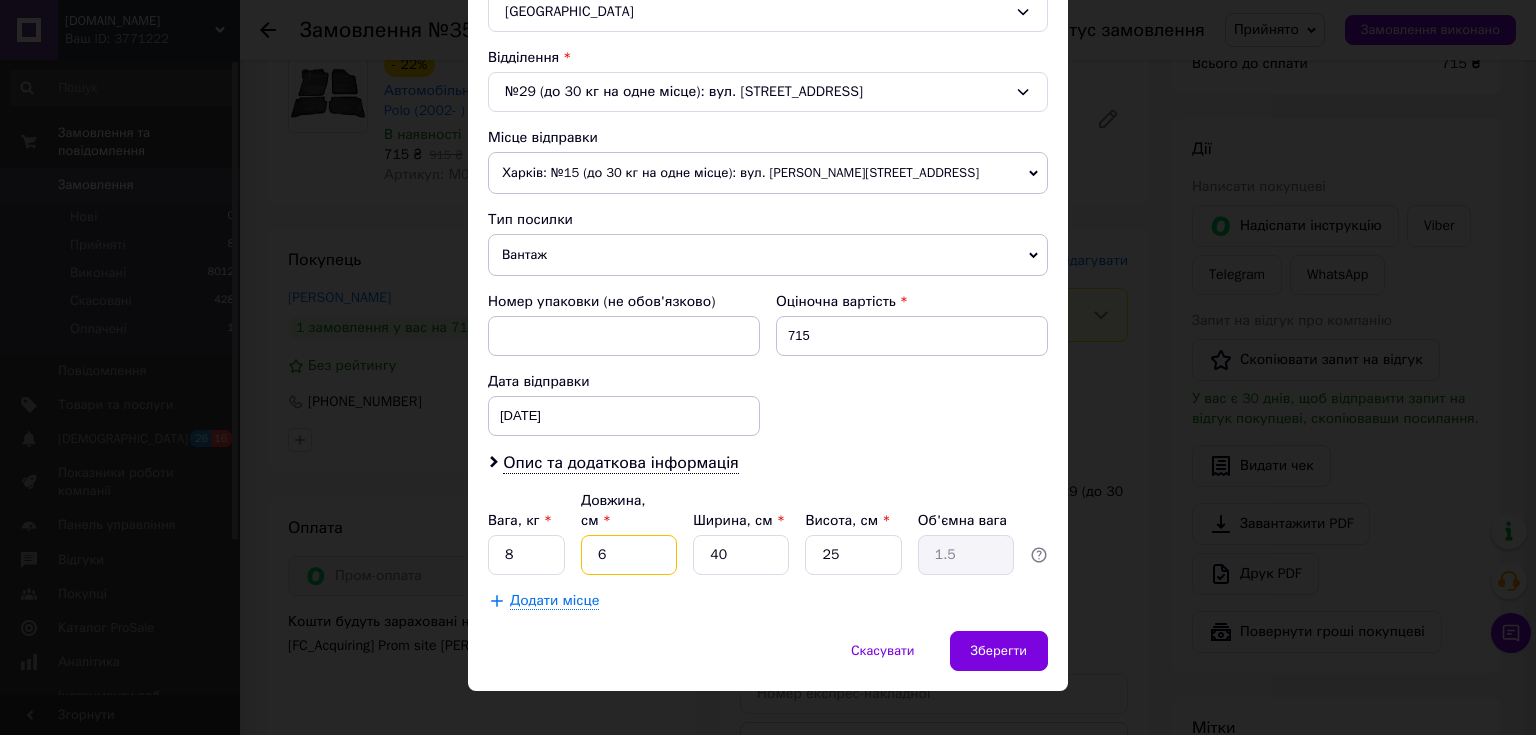 type on "60" 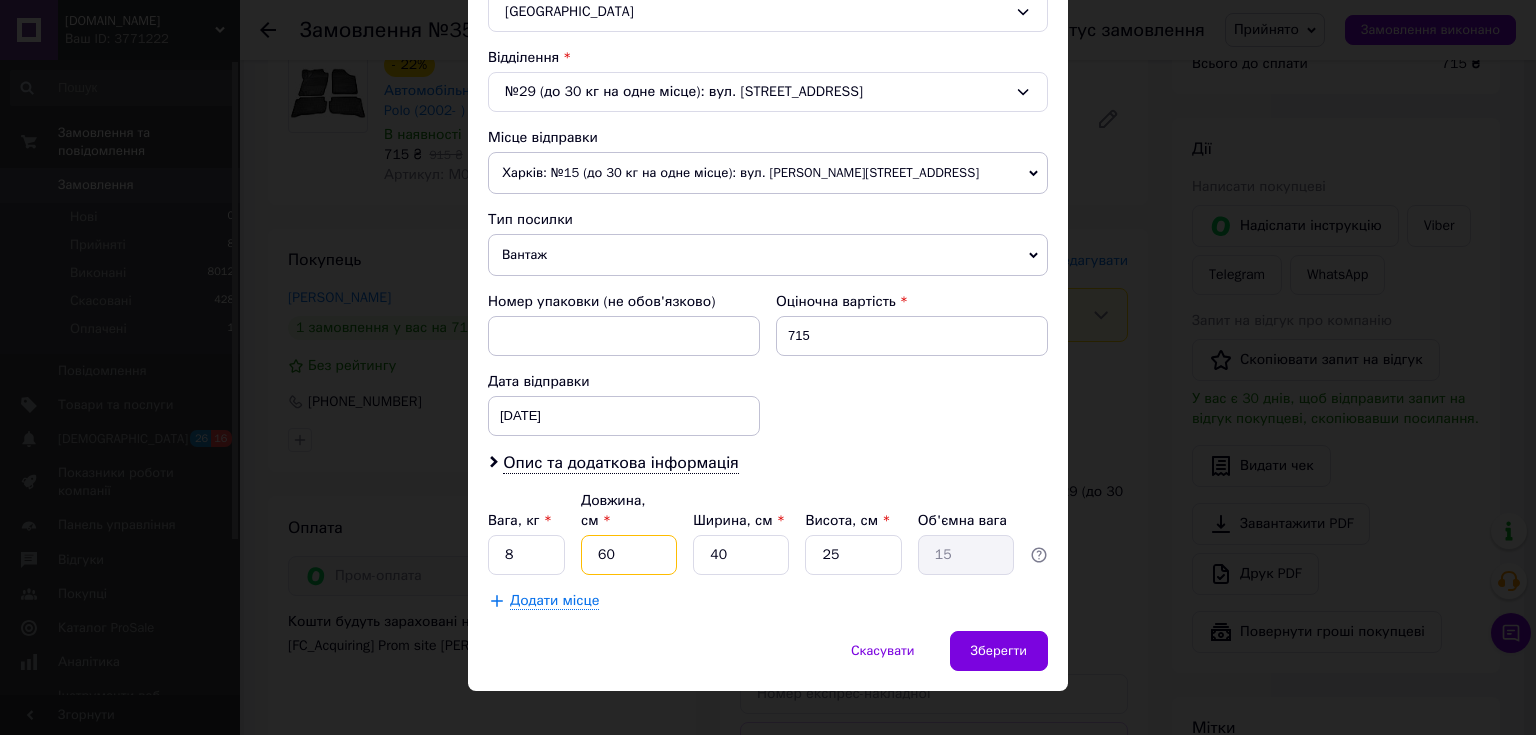 type on "60" 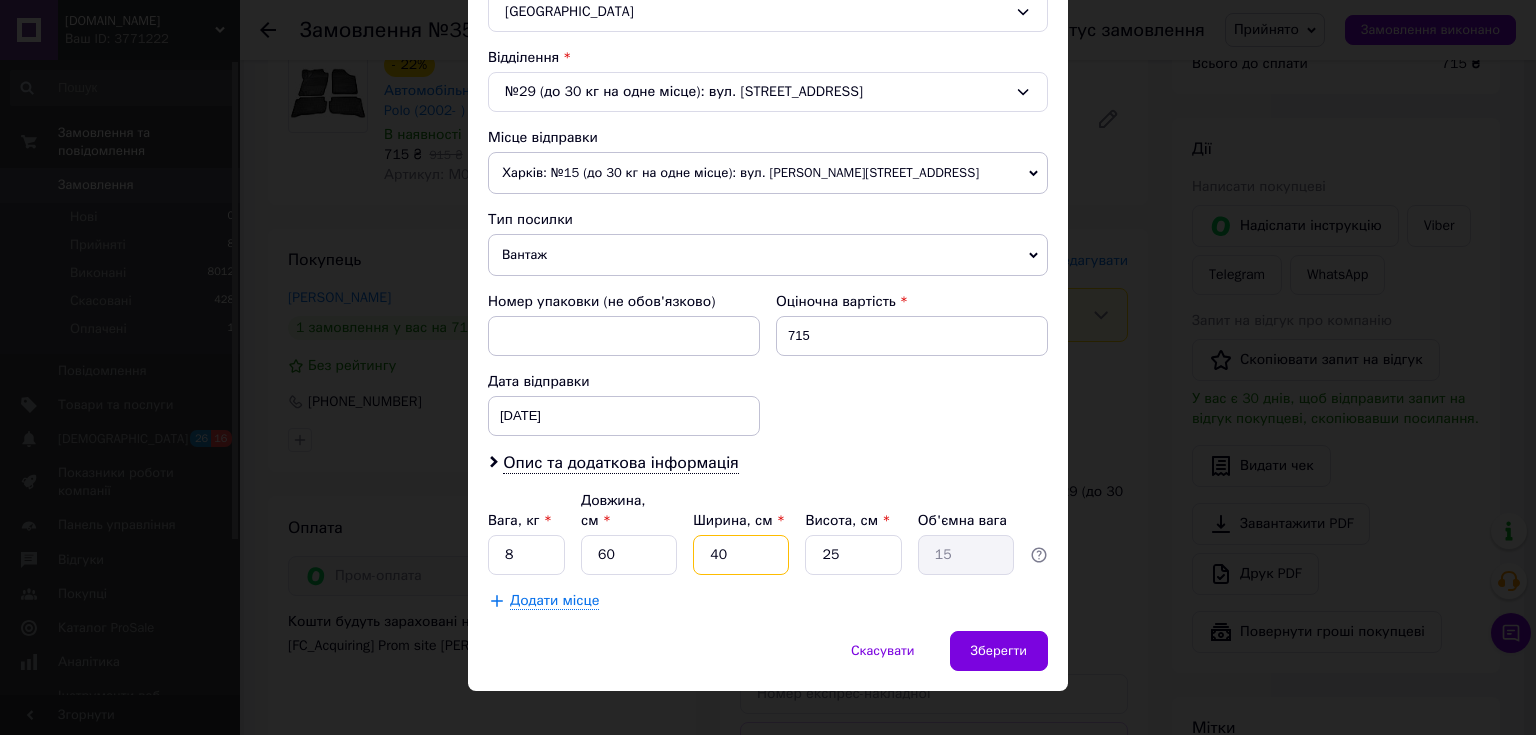 click on "40" at bounding box center (741, 555) 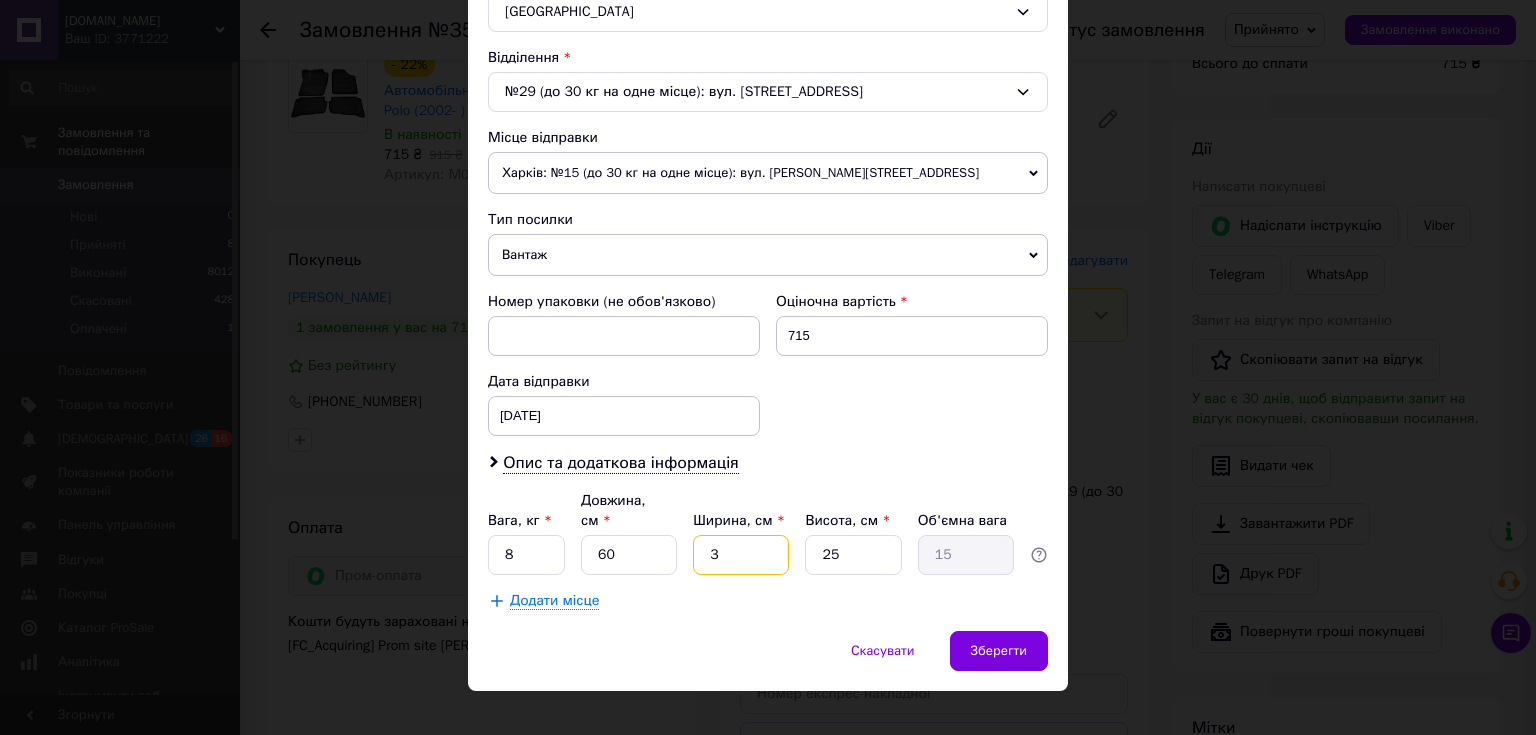 type on "1.13" 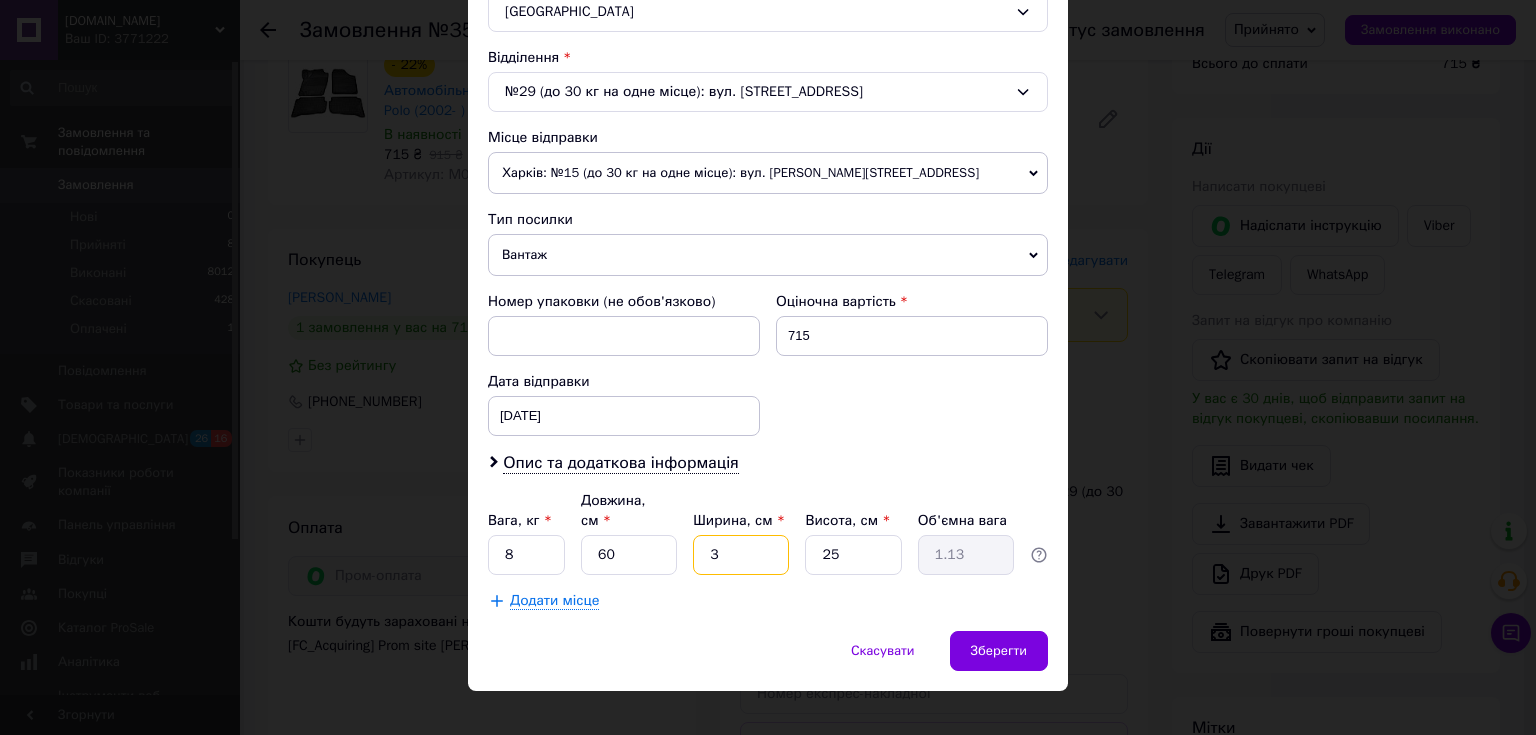 type on "36" 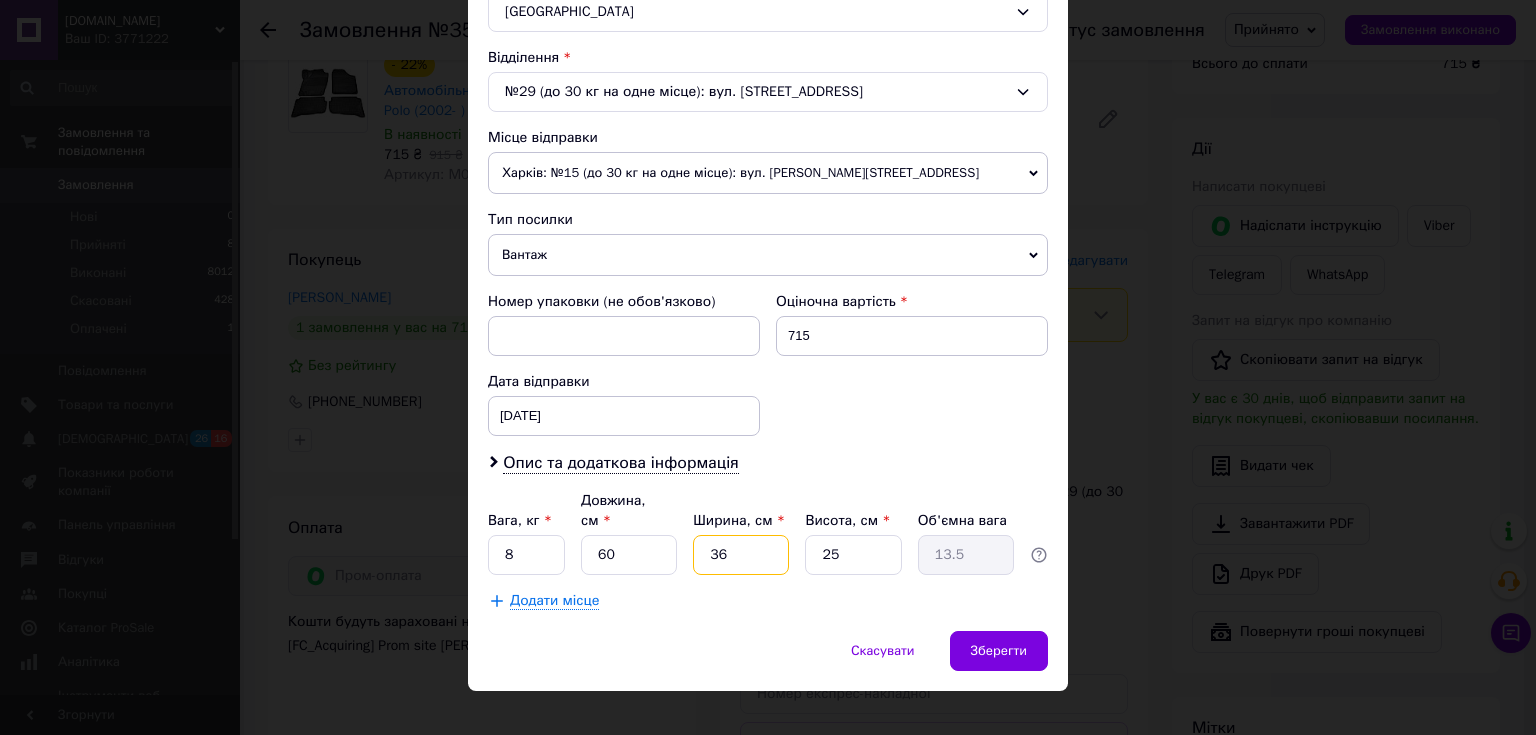 type on "36" 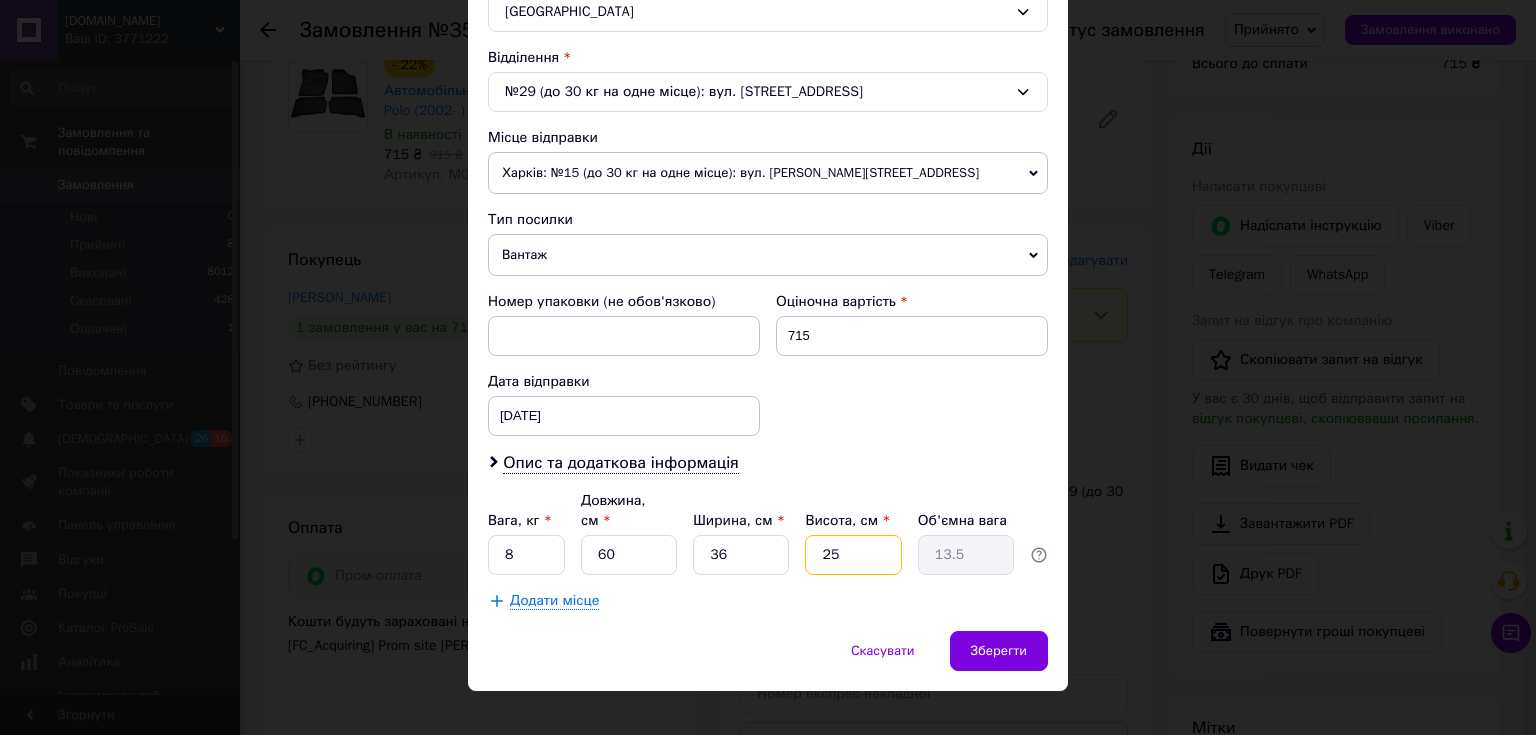 click on "25" at bounding box center (853, 555) 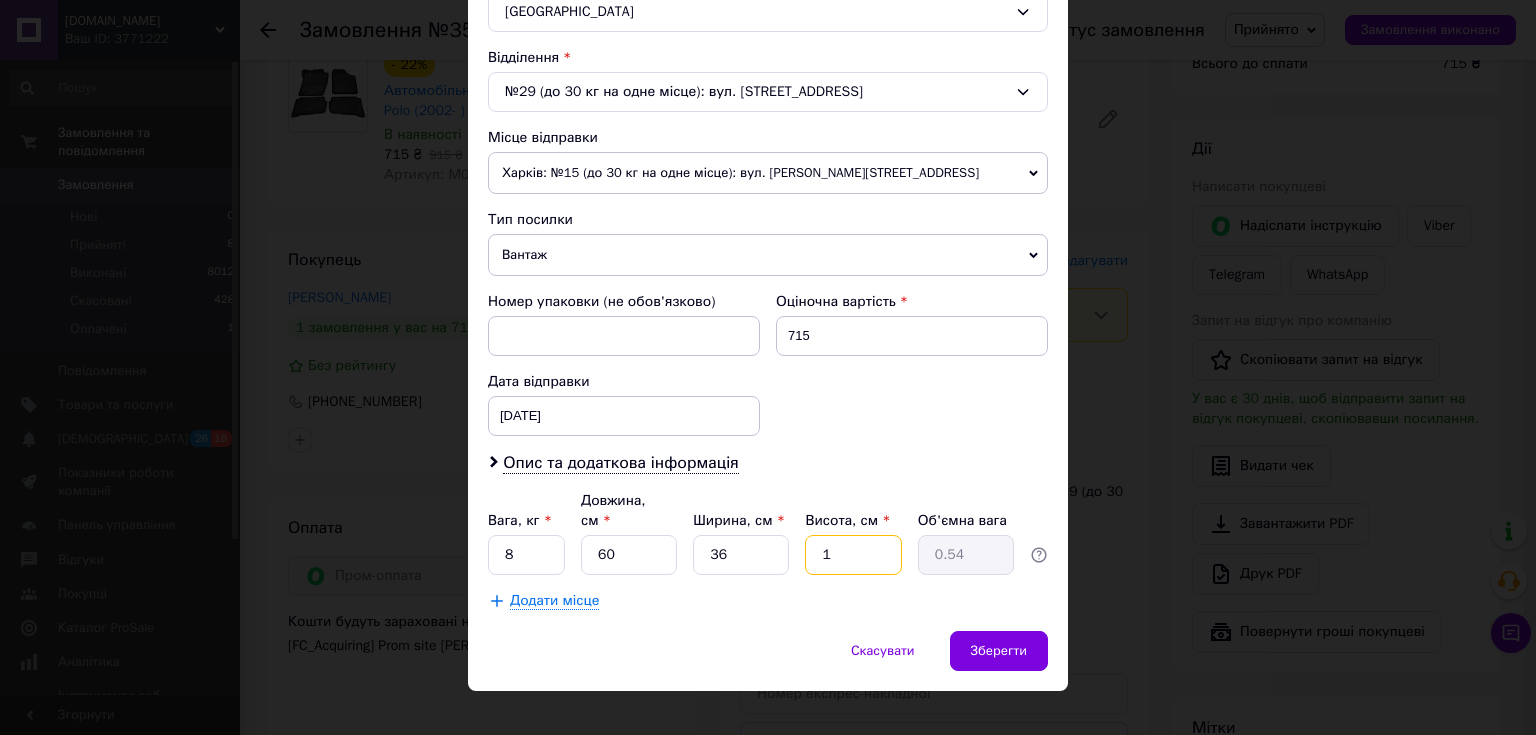 type on "15" 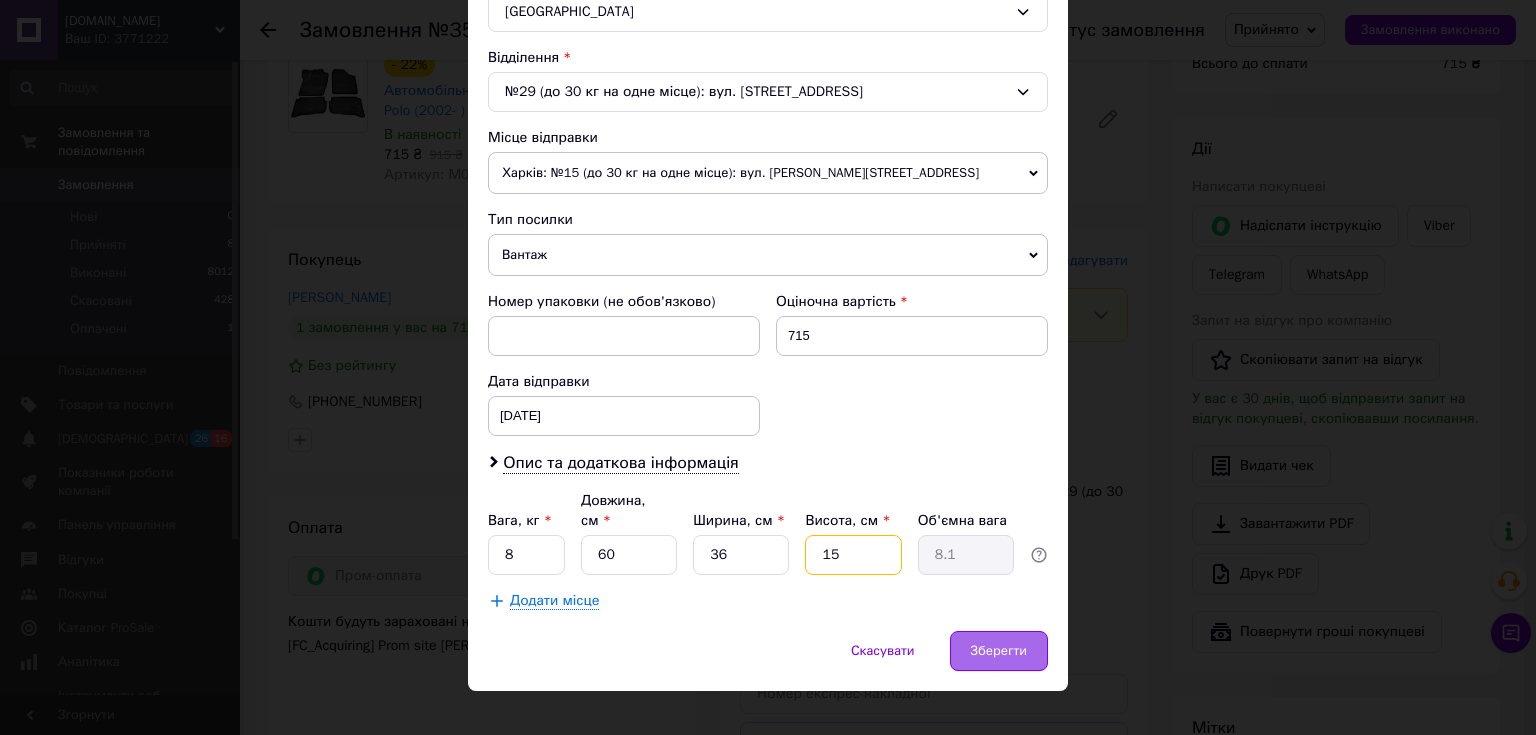 type on "15" 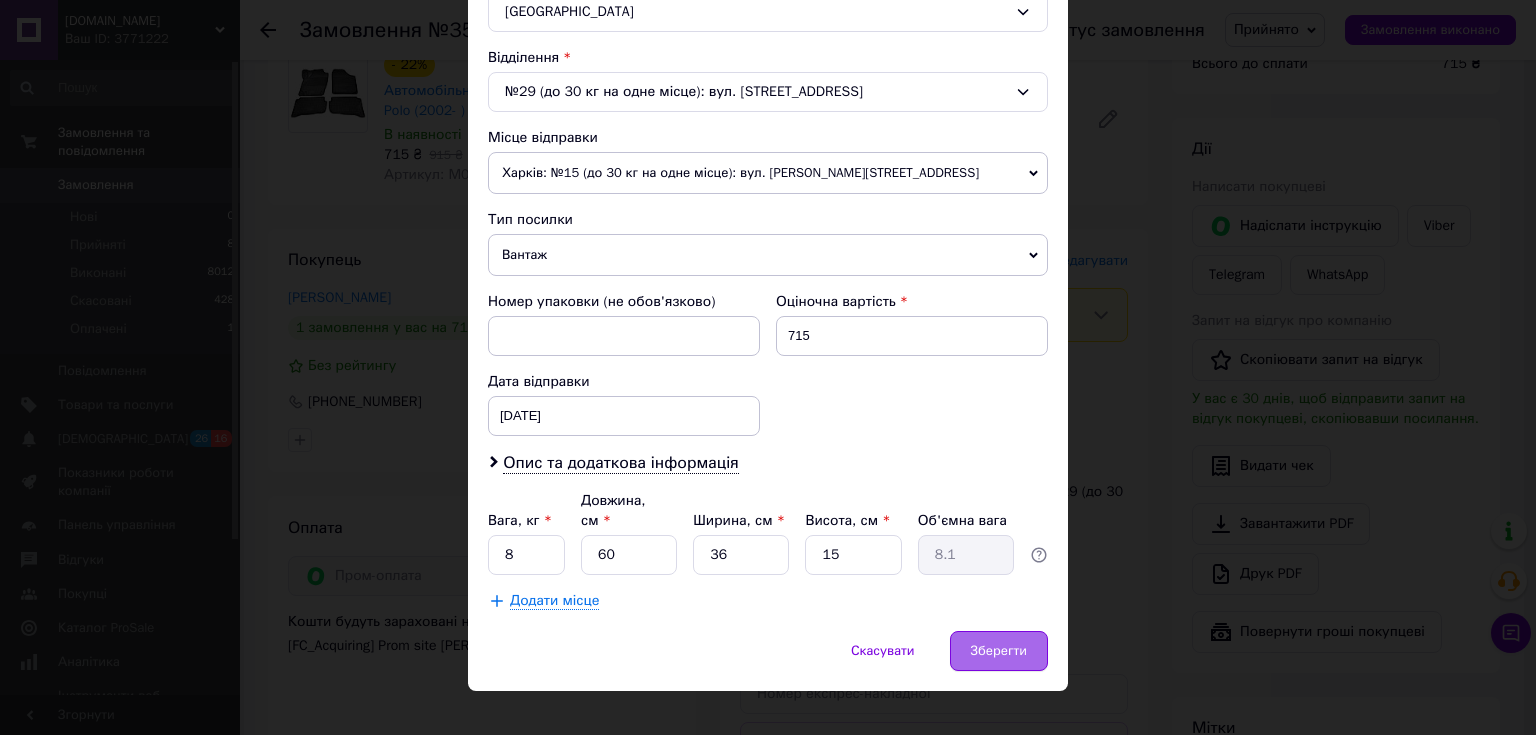 click on "Зберегти" at bounding box center (999, 651) 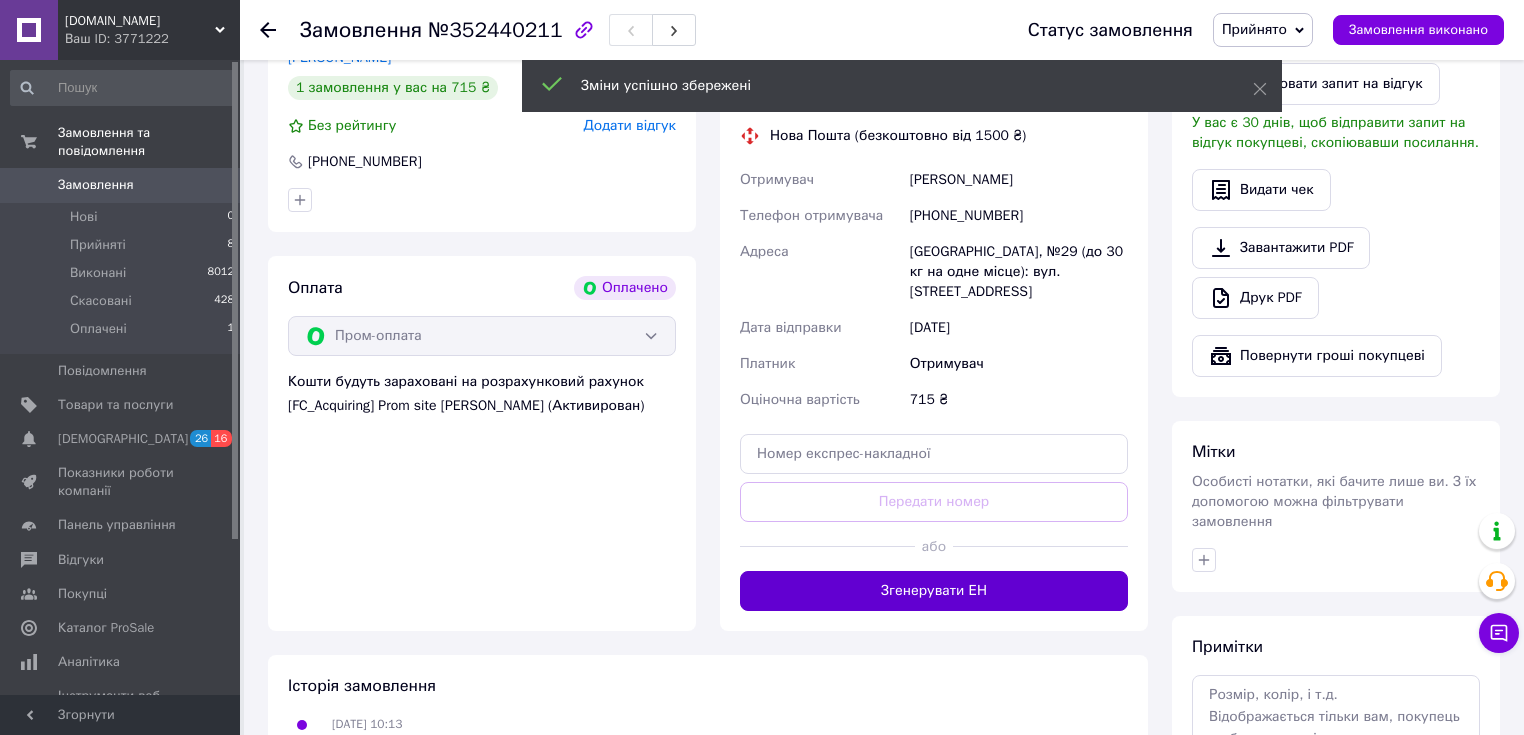 click on "Згенерувати ЕН" at bounding box center (934, 591) 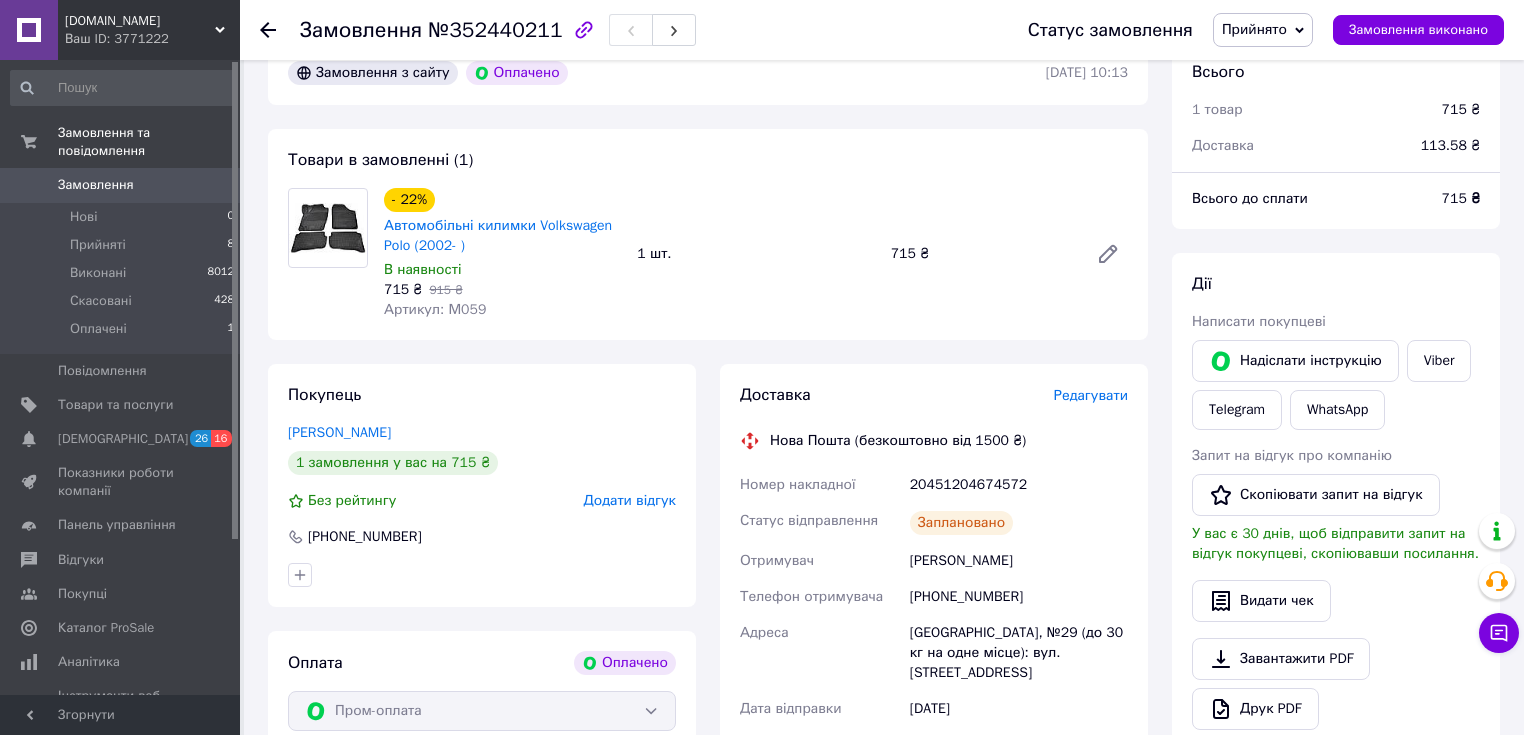 scroll, scrollTop: 0, scrollLeft: 0, axis: both 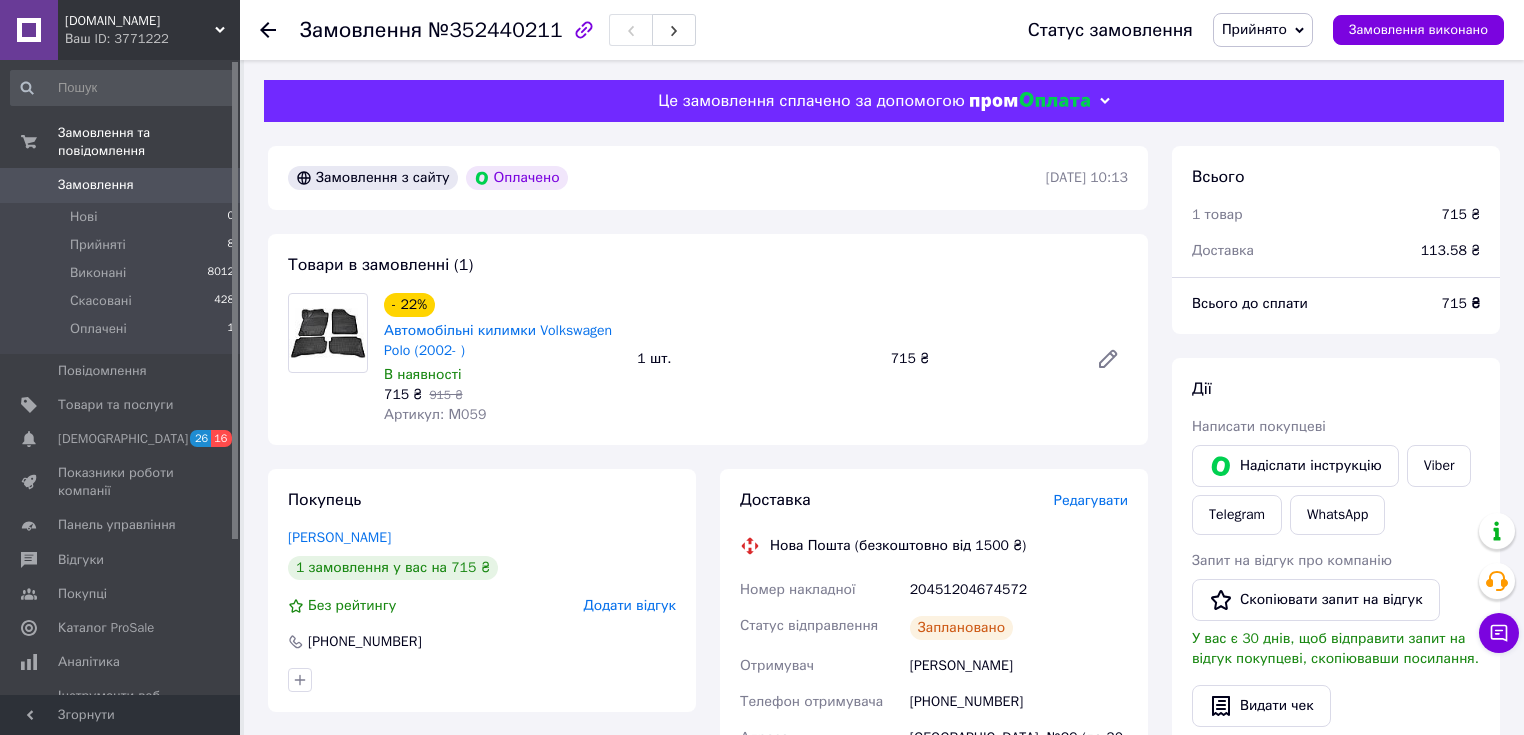 click on "Артикул: М059" at bounding box center (435, 414) 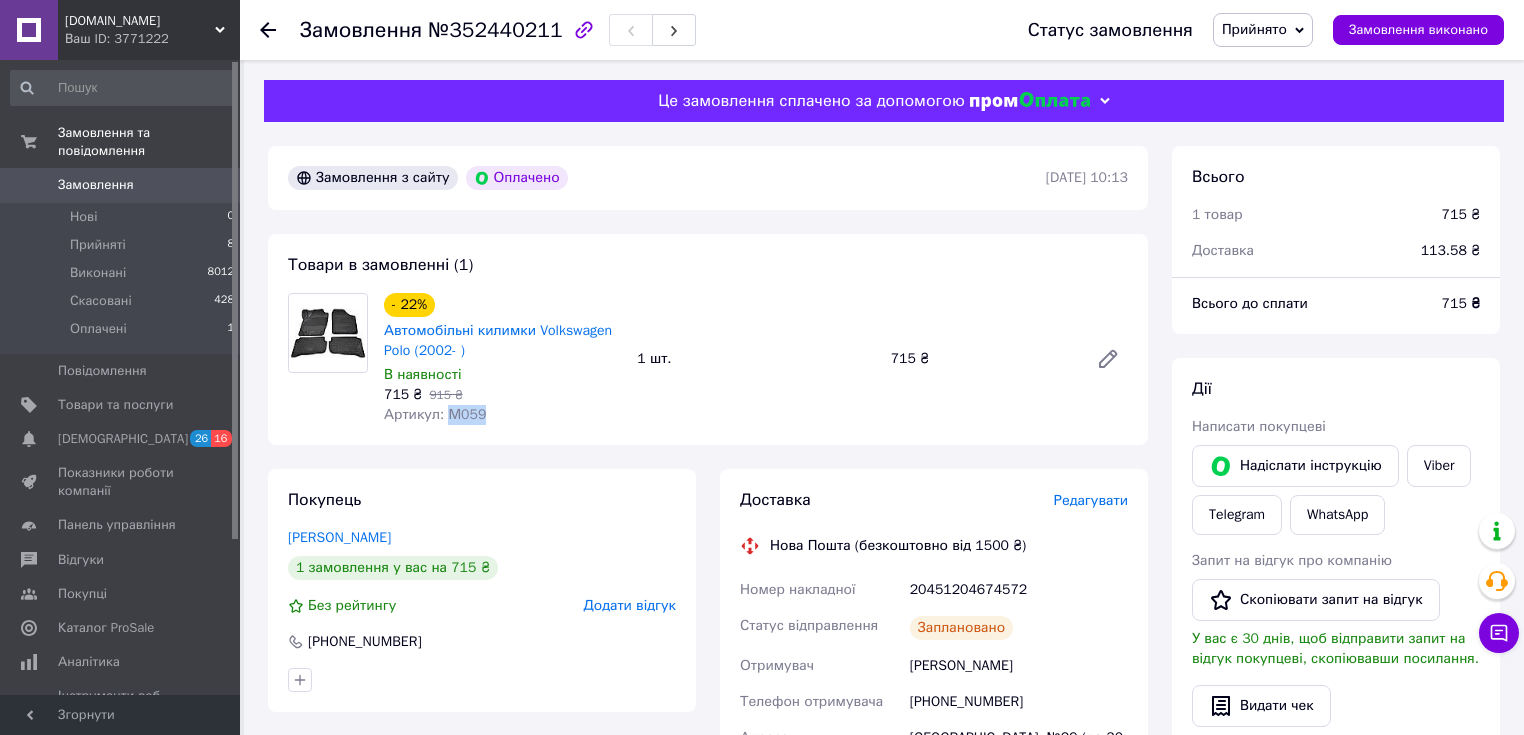 click on "Артикул: М059" at bounding box center (435, 414) 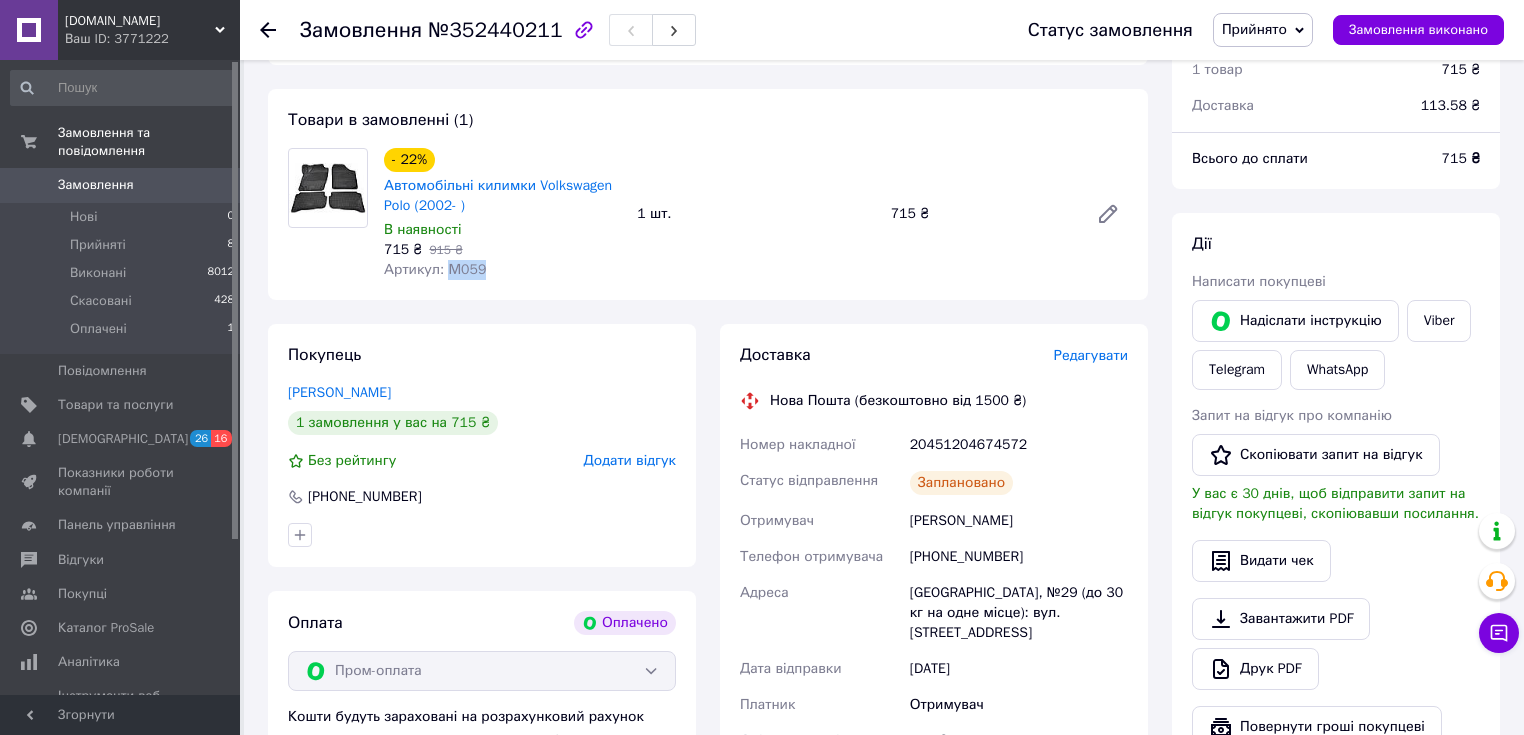 scroll, scrollTop: 240, scrollLeft: 0, axis: vertical 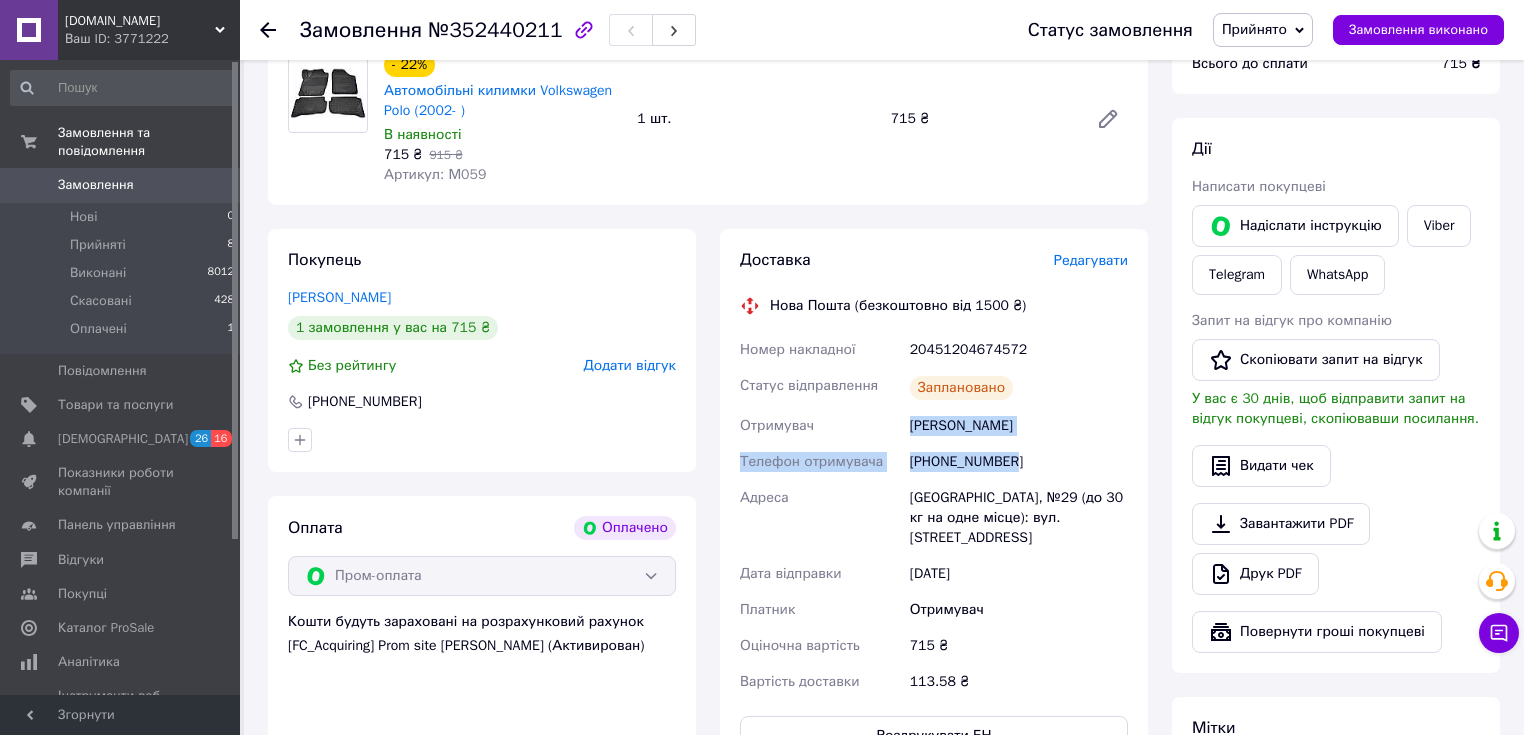 drag, startPoint x: 960, startPoint y: 438, endPoint x: 1049, endPoint y: 449, distance: 89.6772 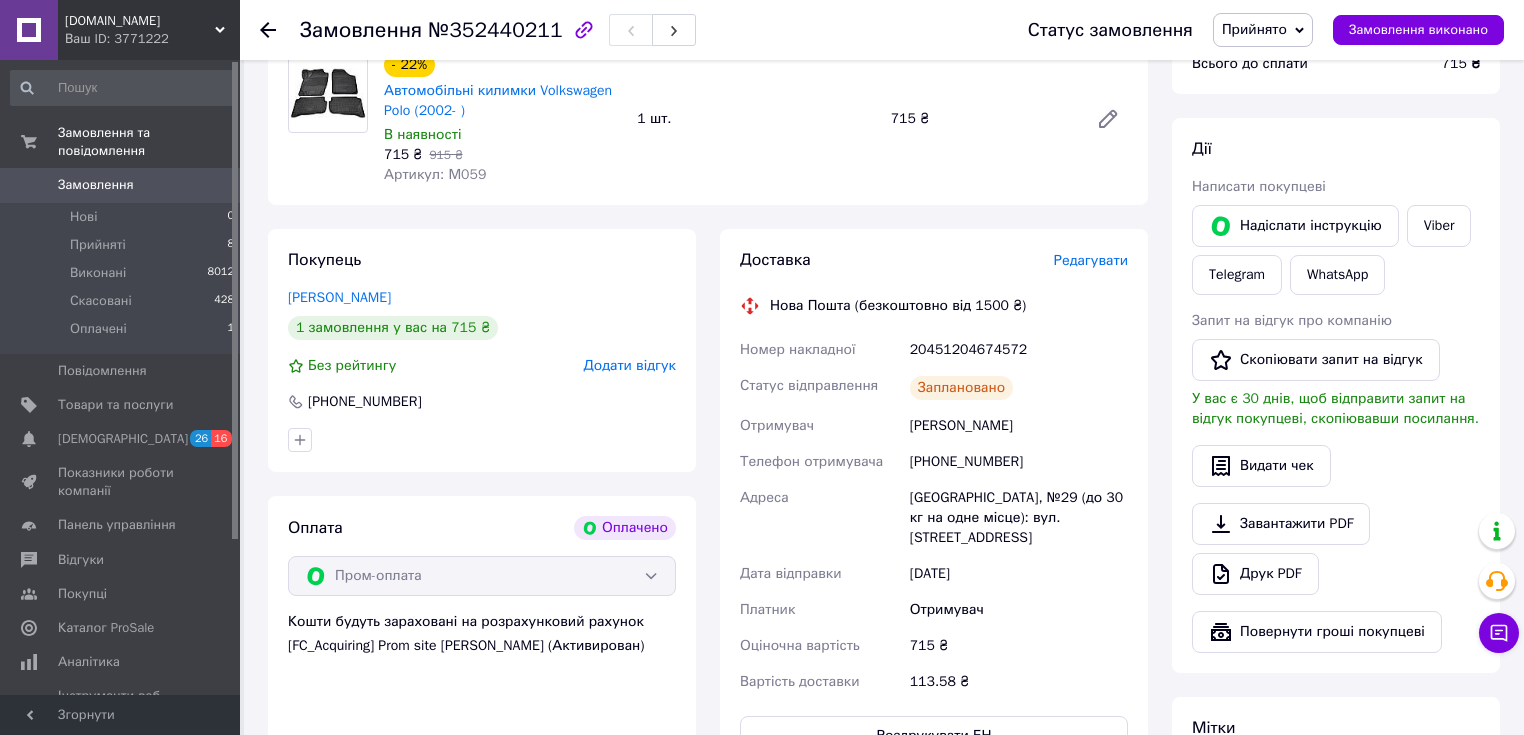 click on "Доставка Редагувати Нова Пошта (безкоштовно від 1500 ₴) Номер накладної 20451204674572 Статус відправлення Заплановано Отримувач Ткачук Владислав Телефон отримувача +380960104842 Адреса Одеса, №29 (до 30 кг на одне місце): вул. Добровольців, 7А Дата відправки 13.07.2025 Платник Отримувач Оціночна вартість 715 ₴ Вартість доставки 113.58 ₴ Роздрукувати ЕН" at bounding box center (934, 502) 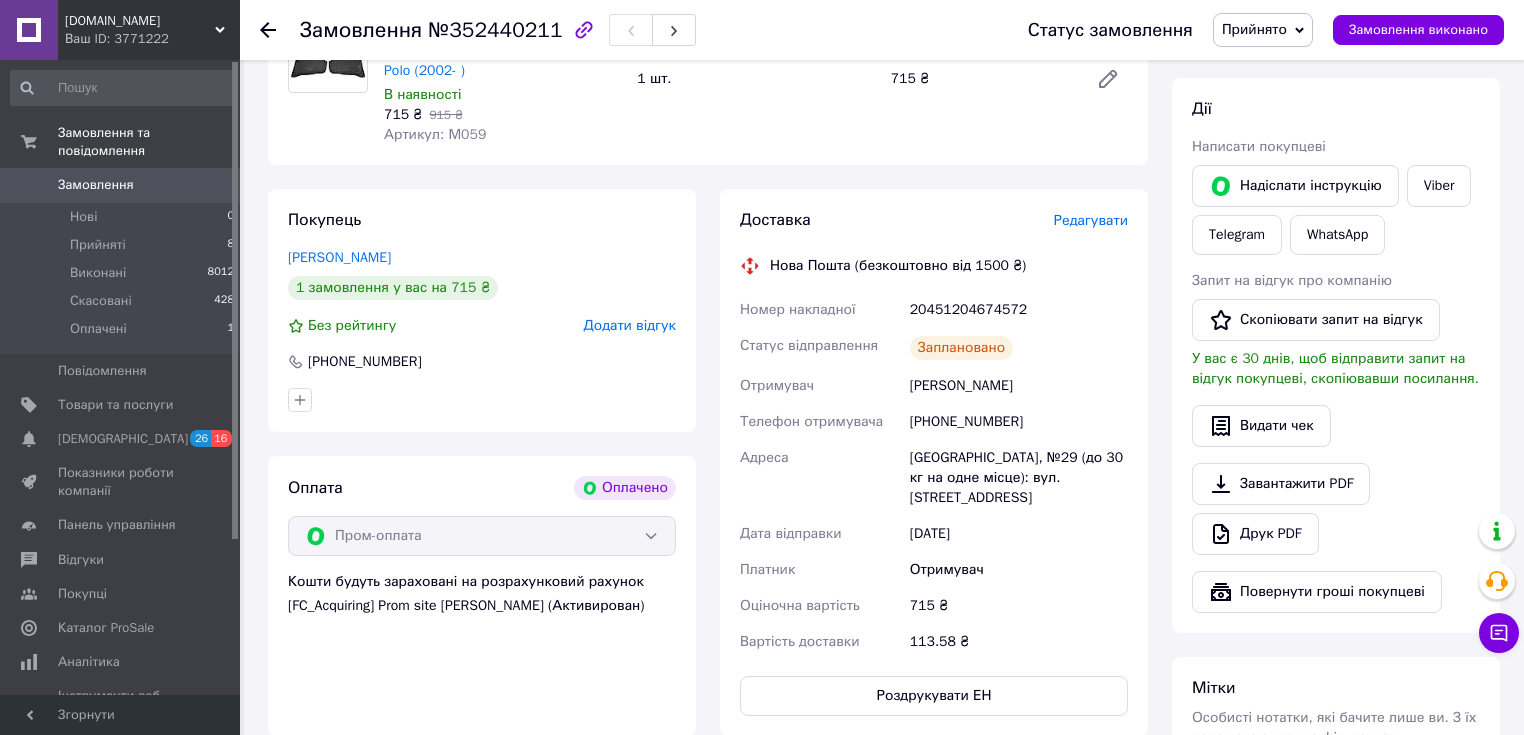 scroll, scrollTop: 320, scrollLeft: 0, axis: vertical 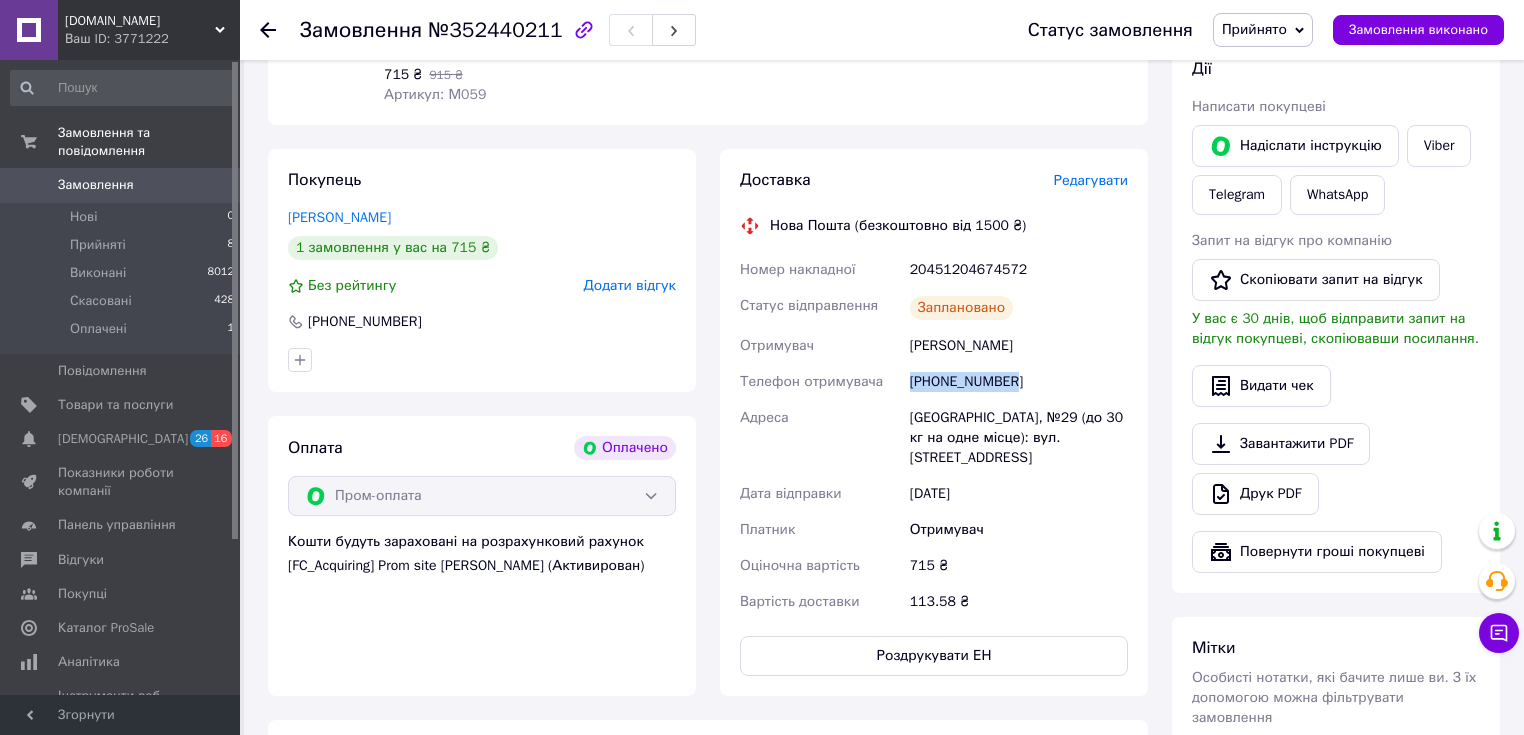 drag, startPoint x: 909, startPoint y: 383, endPoint x: 1065, endPoint y: 384, distance: 156.0032 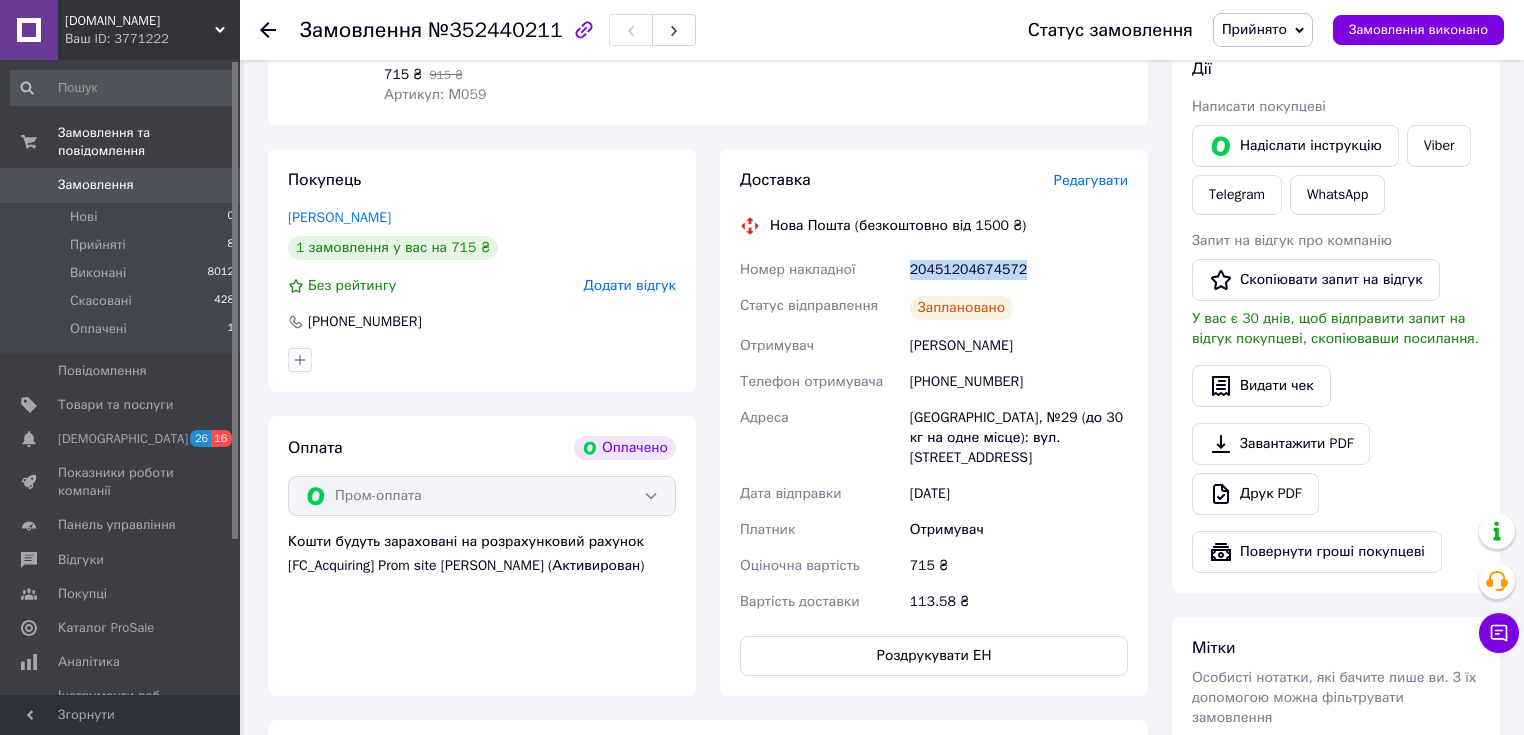 click on "20451204674572" at bounding box center [1019, 270] 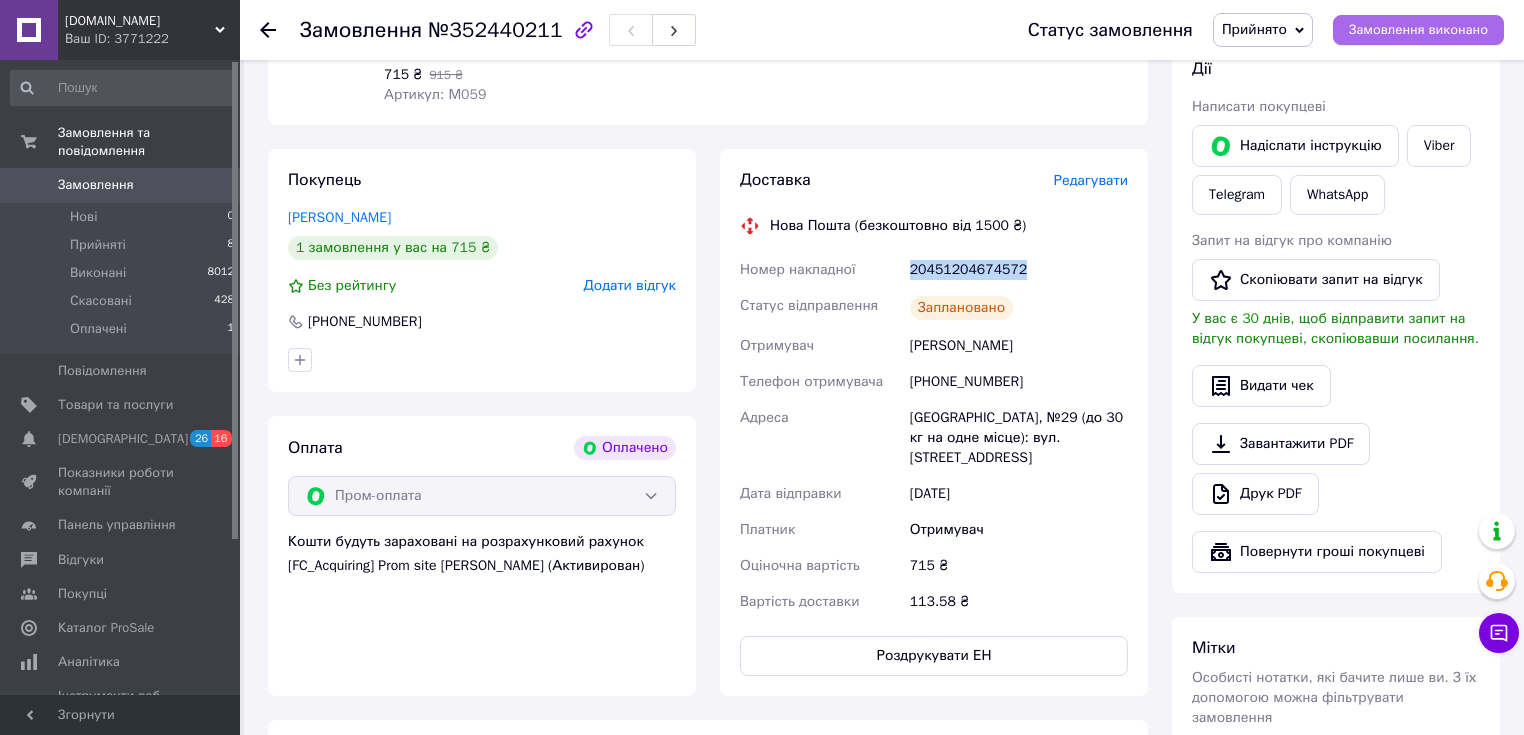 click on "Замовлення виконано" at bounding box center [1418, 30] 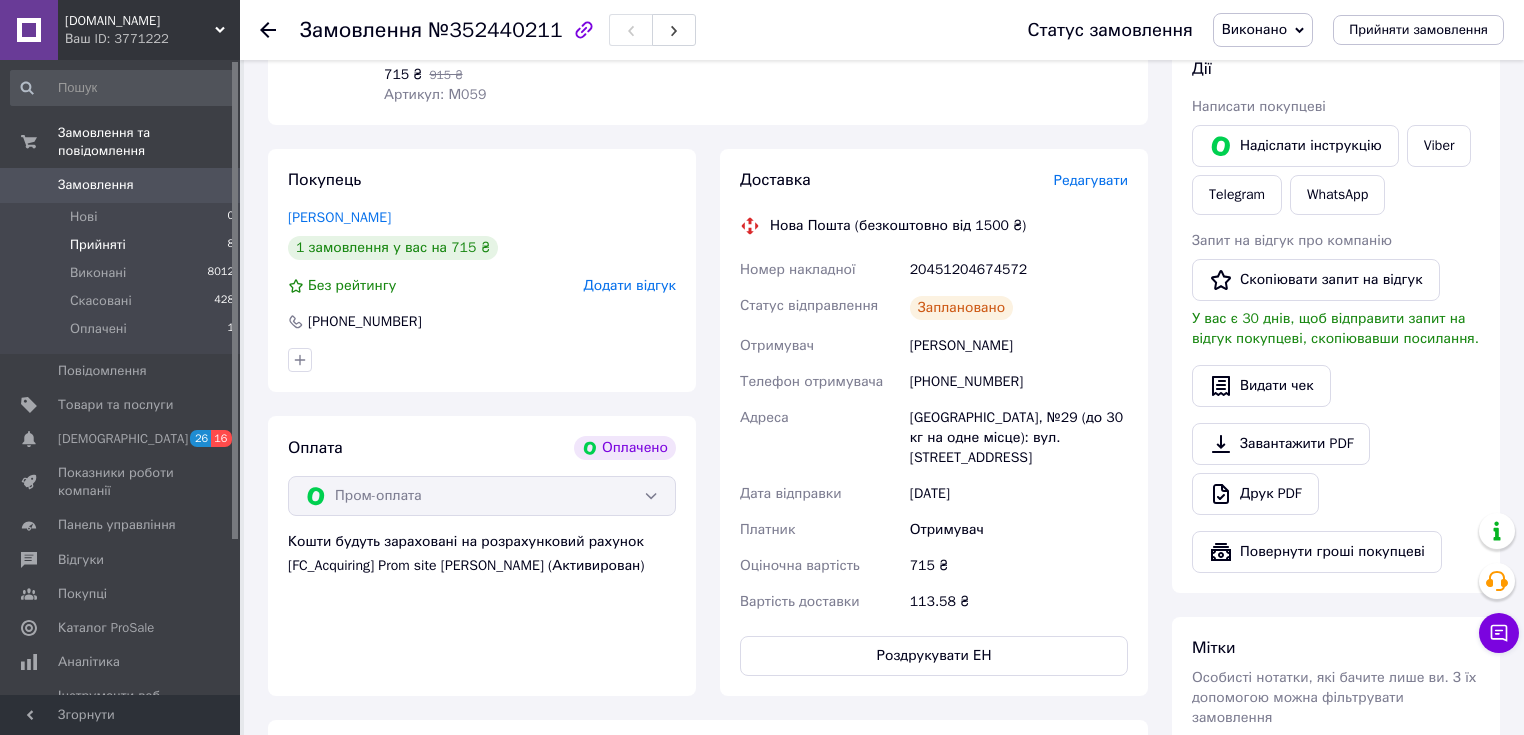 click on "Прийняті 8" at bounding box center [123, 245] 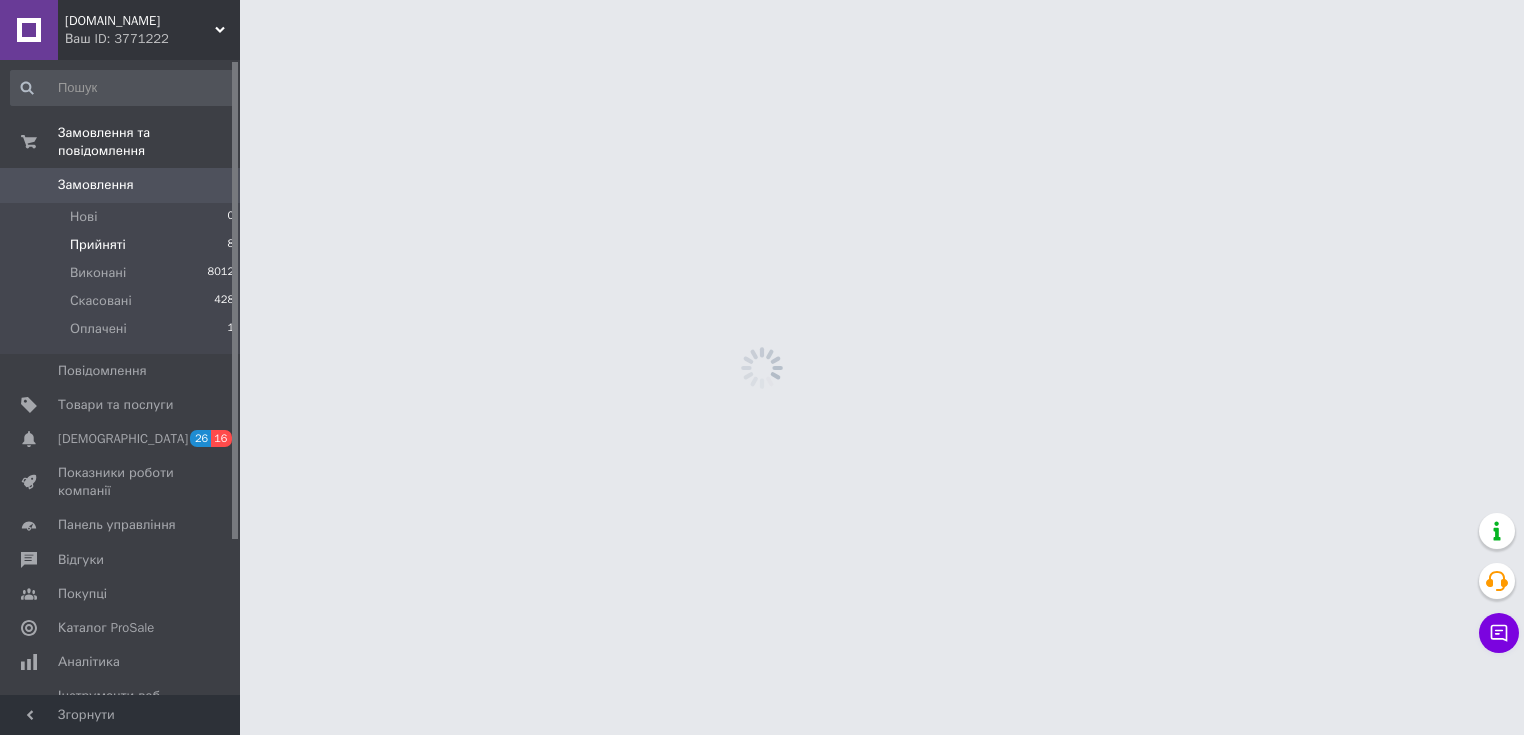 scroll, scrollTop: 0, scrollLeft: 0, axis: both 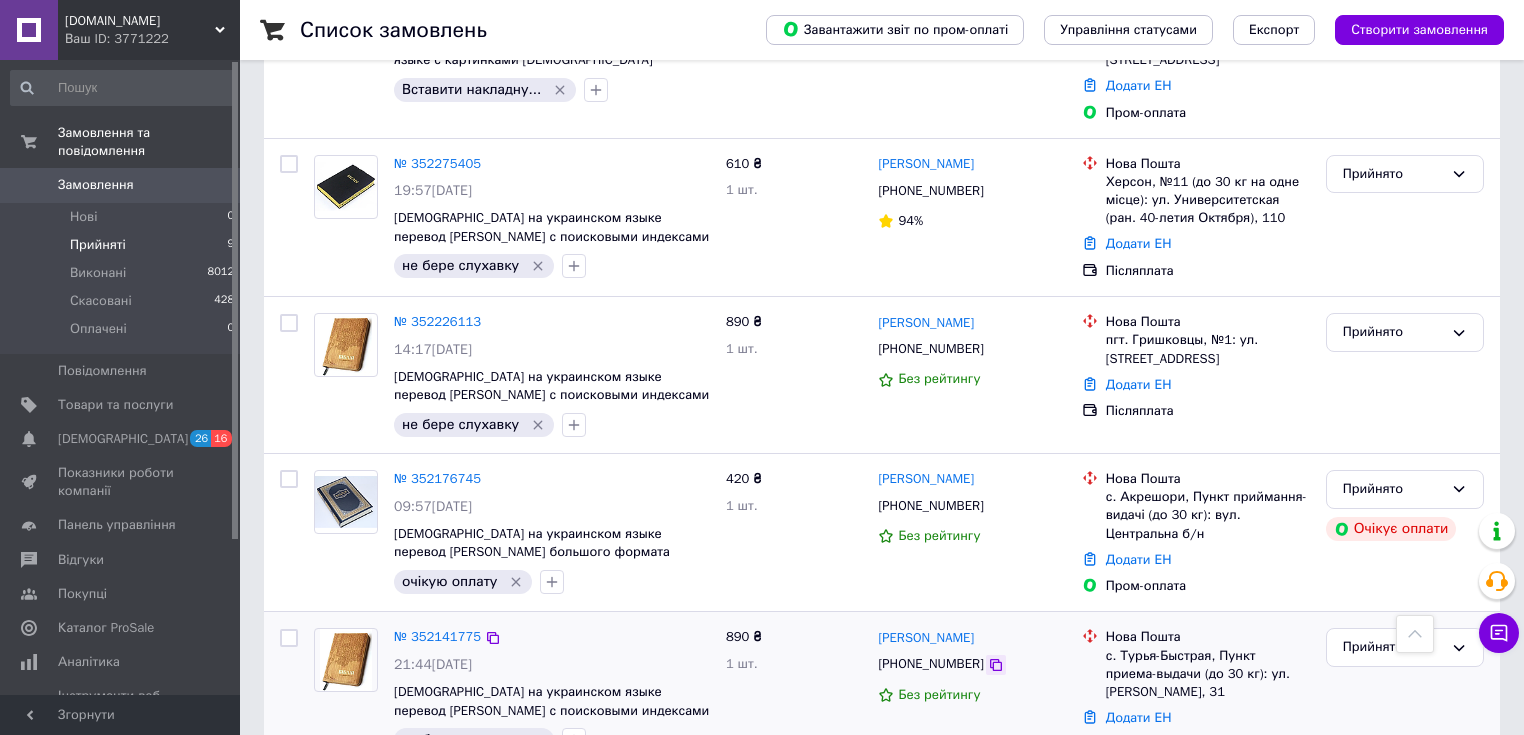 click 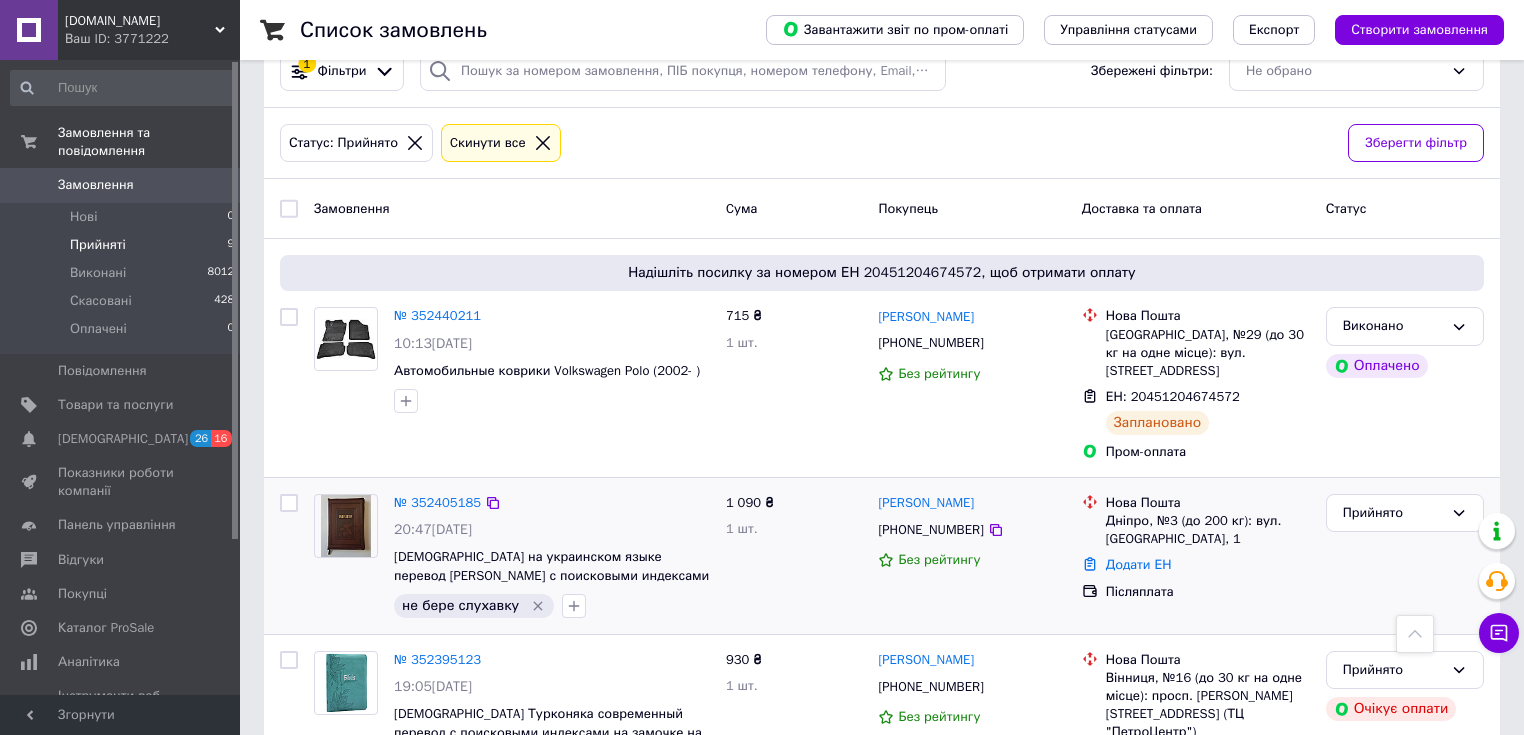 scroll, scrollTop: 140, scrollLeft: 0, axis: vertical 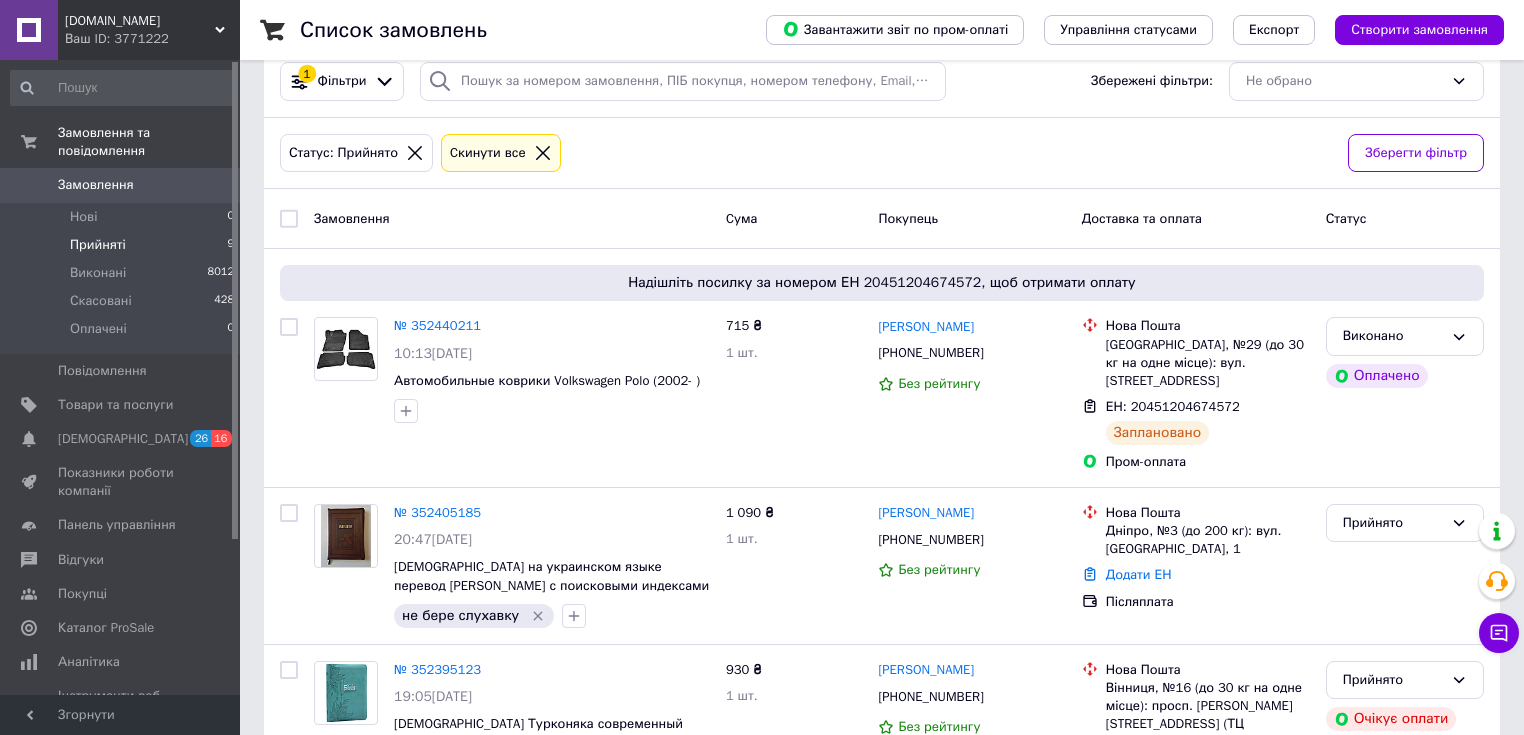 click on "Ваш ID: 3771222" at bounding box center (152, 39) 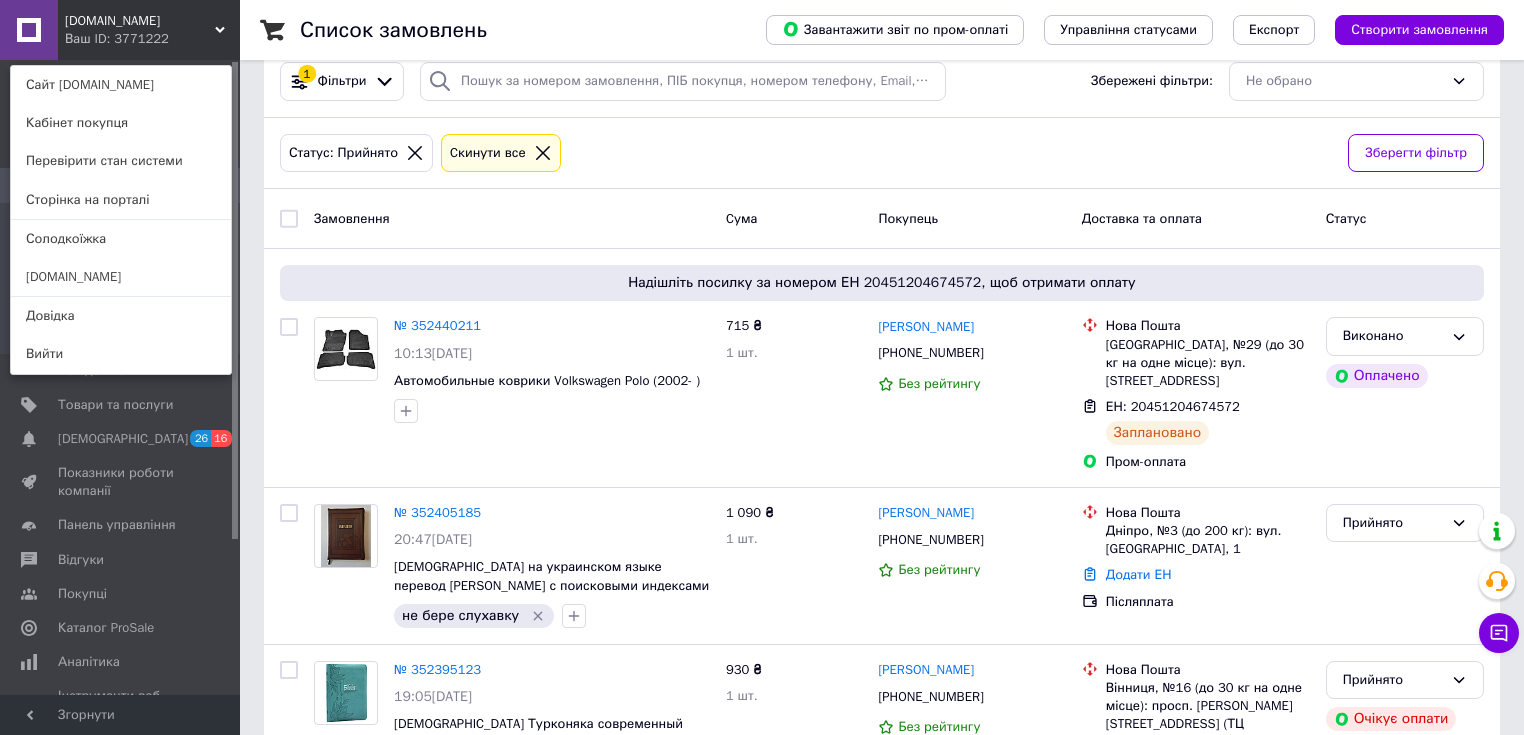 click on "Ваш ID: 3771222" at bounding box center [107, 39] 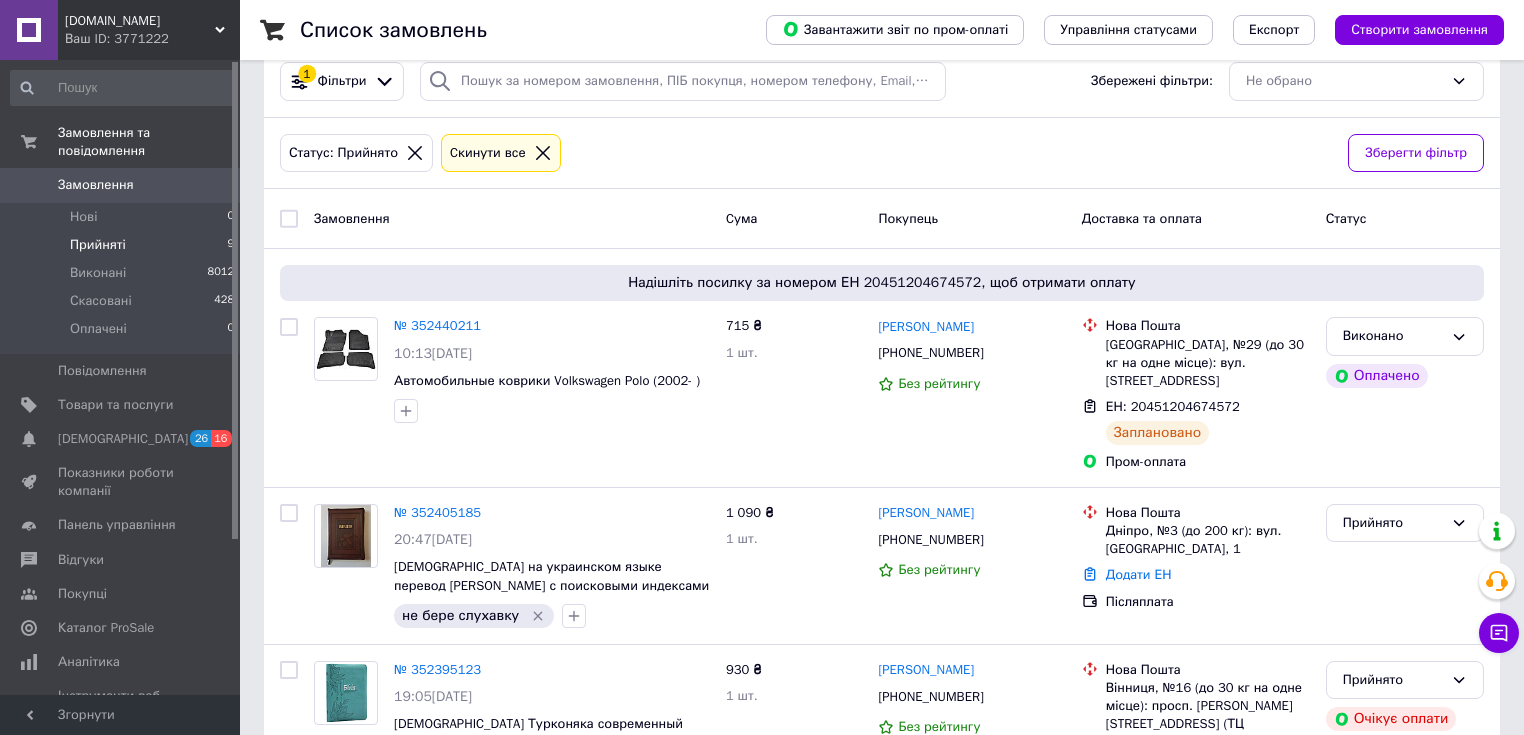 click on "Ваш ID: 3771222" at bounding box center [152, 39] 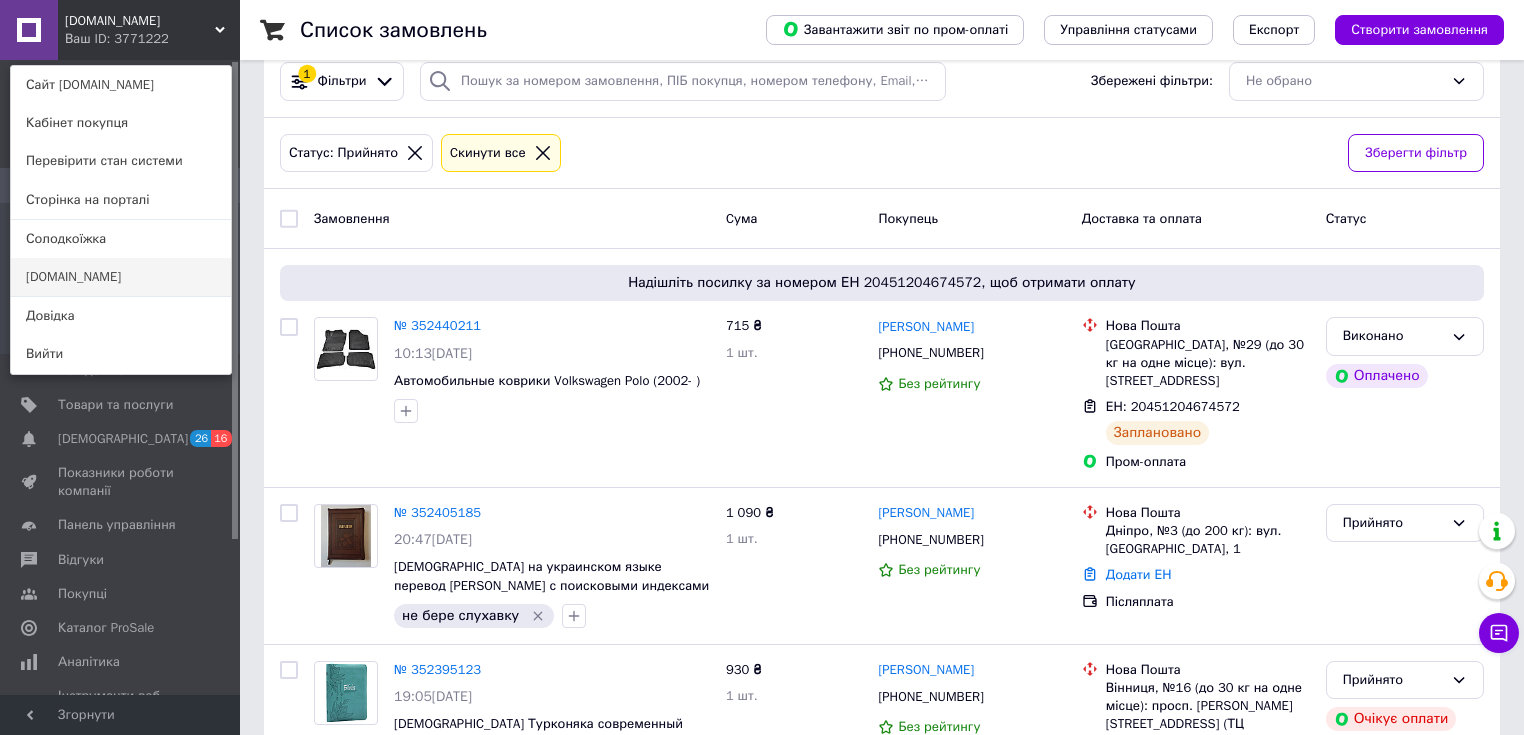 click on "[DOMAIN_NAME]" at bounding box center [121, 277] 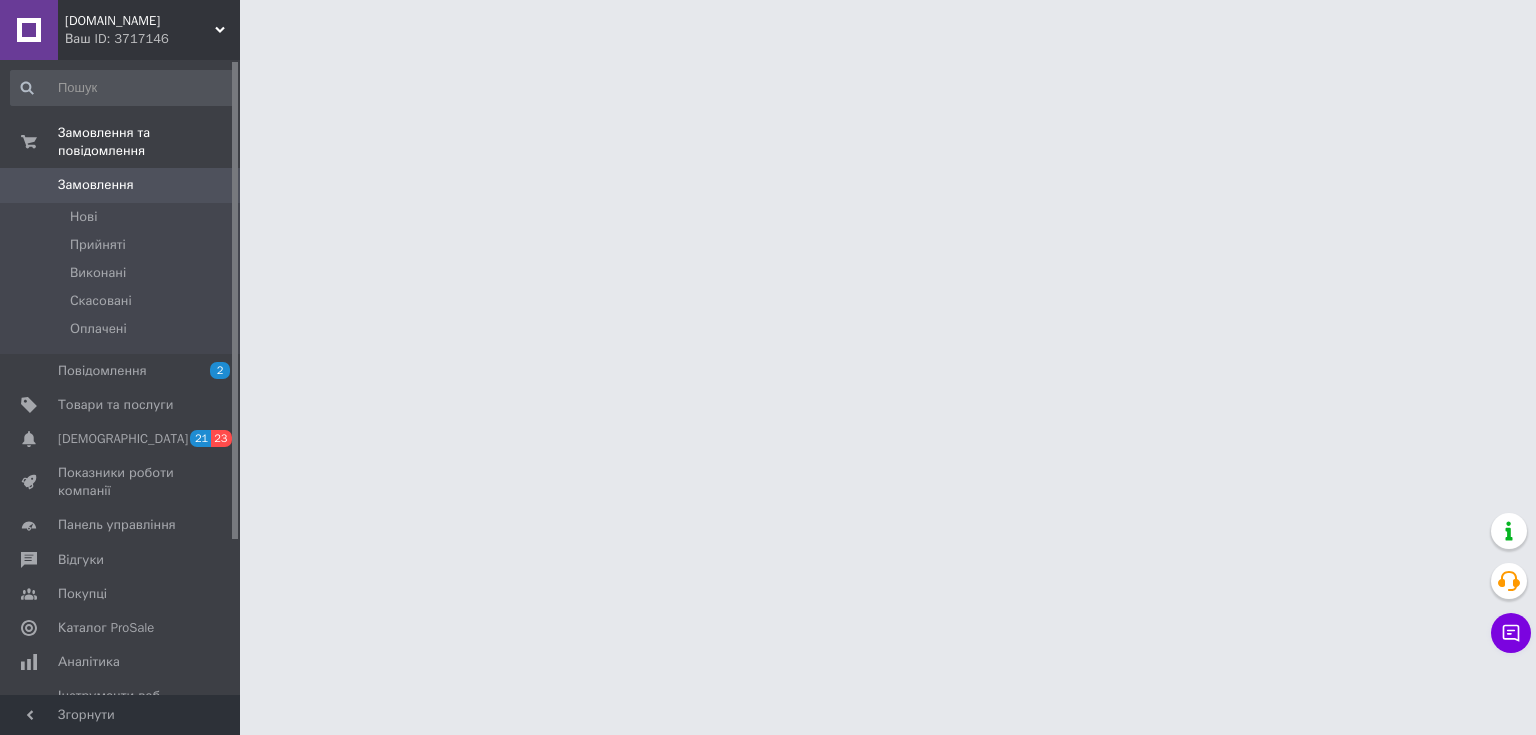 scroll, scrollTop: 0, scrollLeft: 0, axis: both 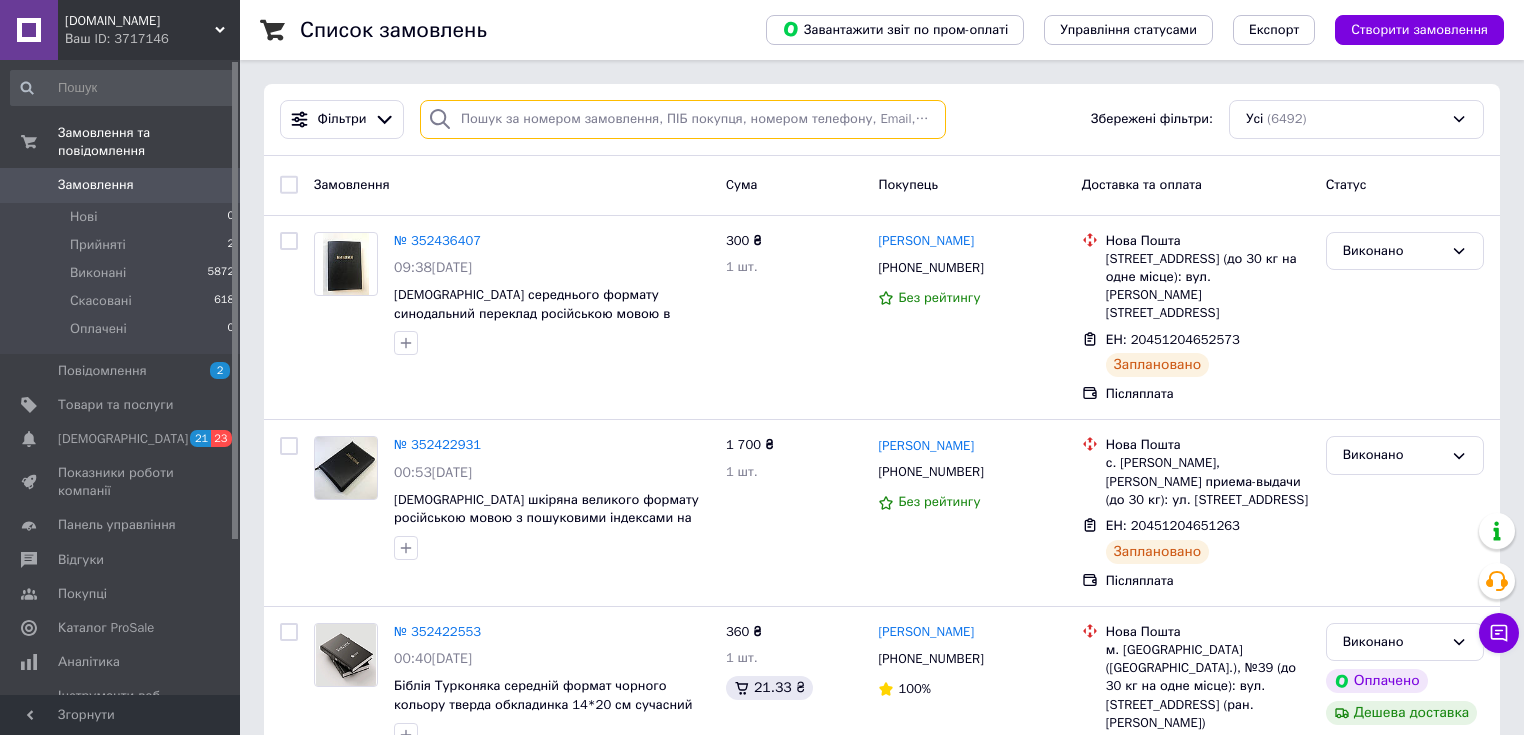 click at bounding box center (683, 119) 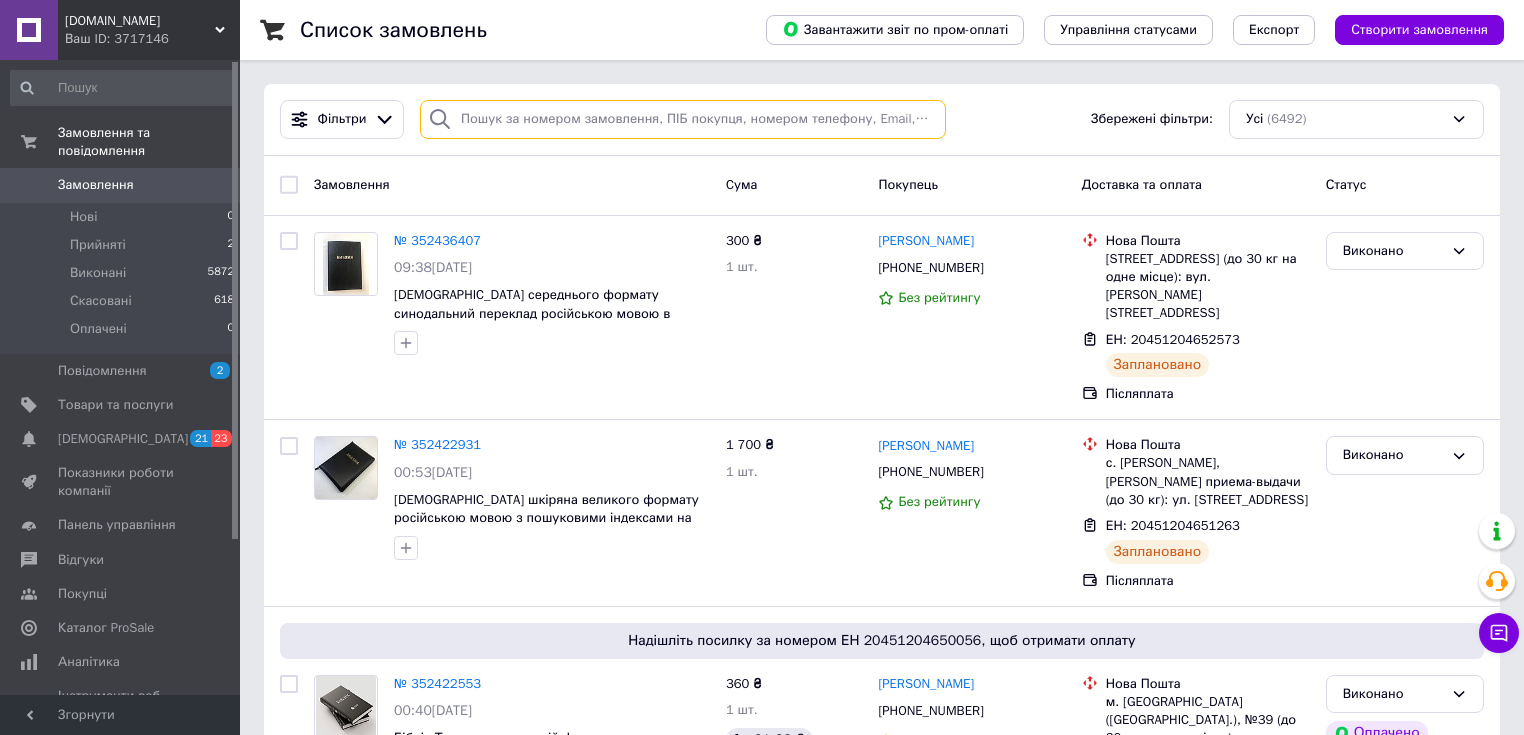 paste on "Артюх Назар +380631385302" 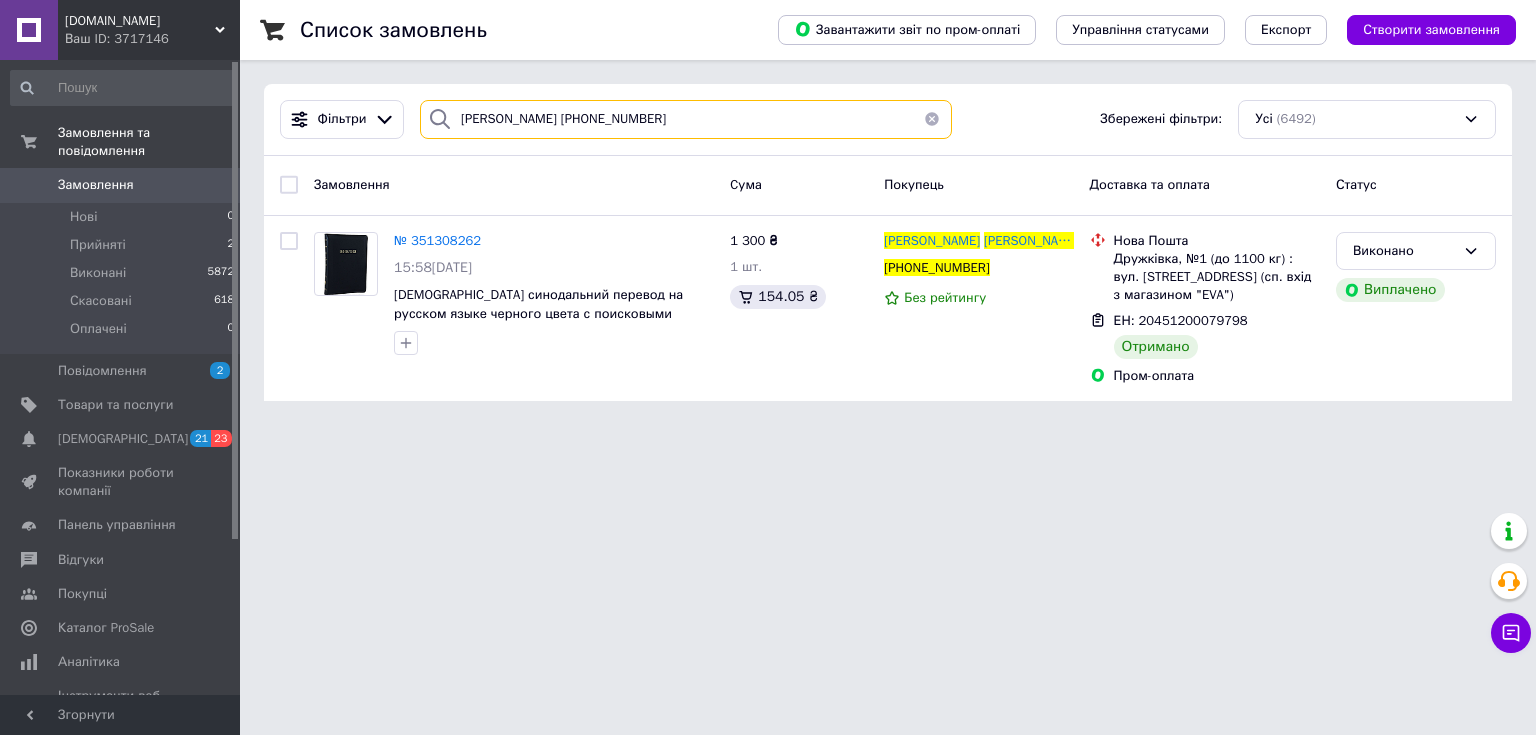 click on "Артюх Назар +380631385302" at bounding box center (686, 119) 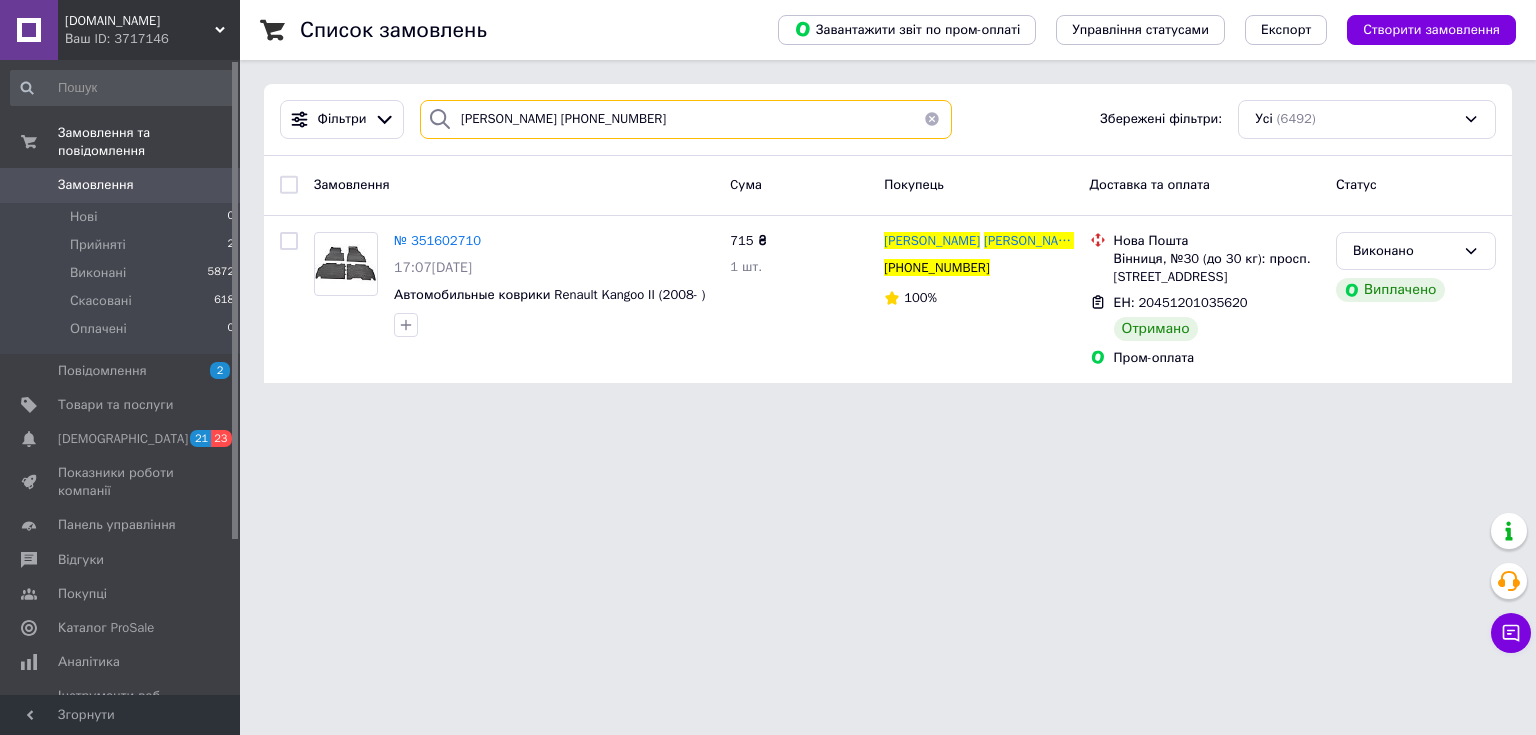 click on "Акулин Василий +380964966943" at bounding box center [686, 119] 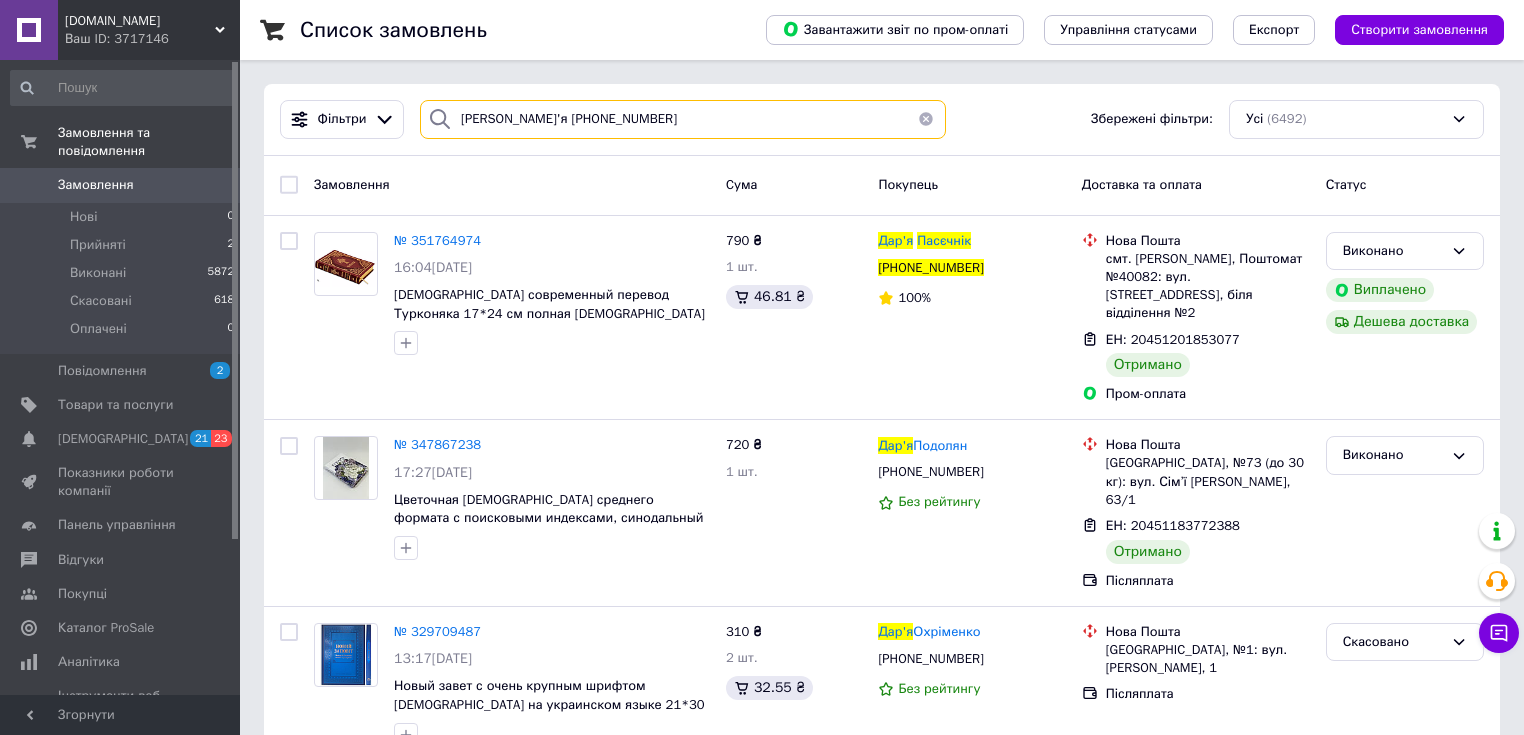 click on "Пасєчнік Дар'я +380504102339" at bounding box center (683, 119) 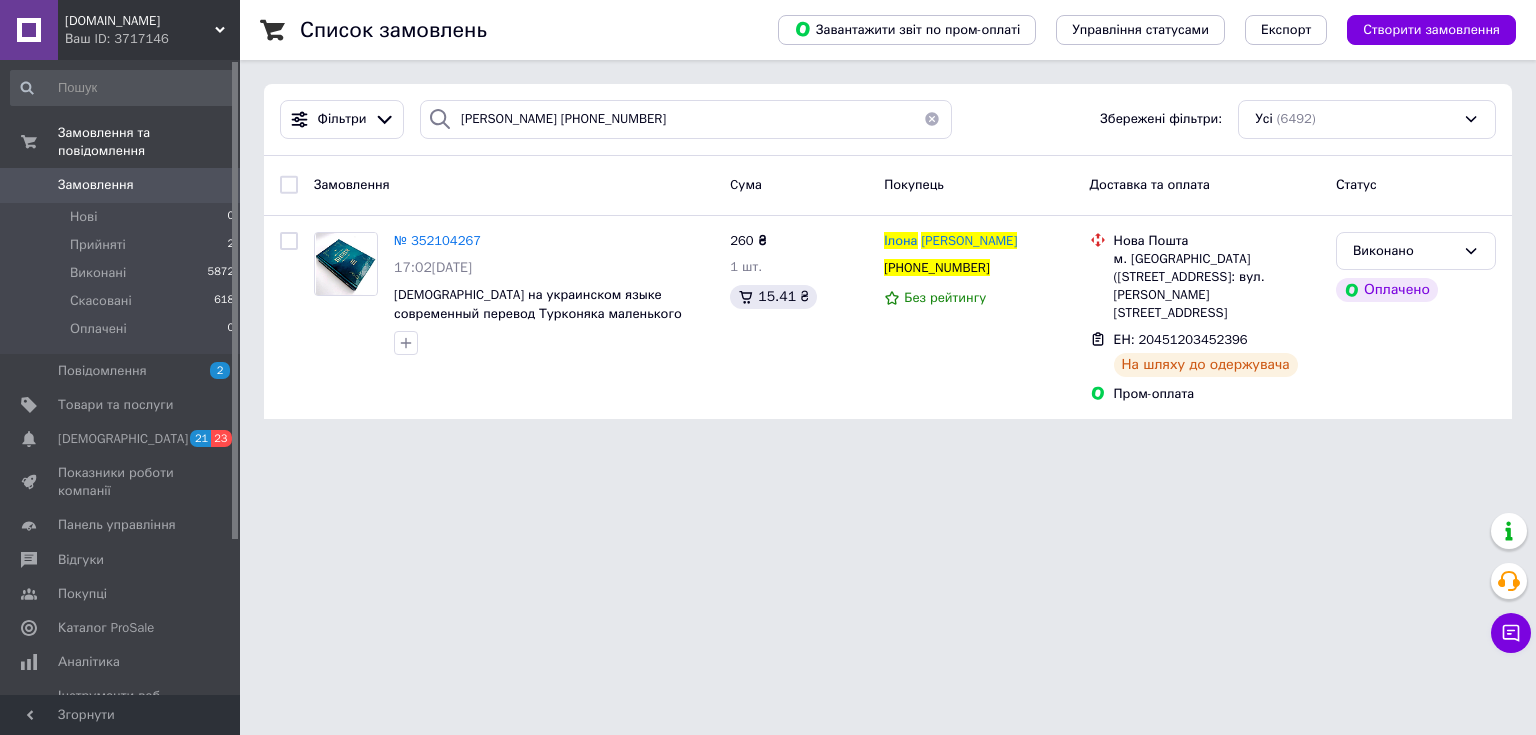 click on "Фільтри Подільчак Ілона +380681879334 Збережені фільтри: Усі (6492)" at bounding box center [888, 120] 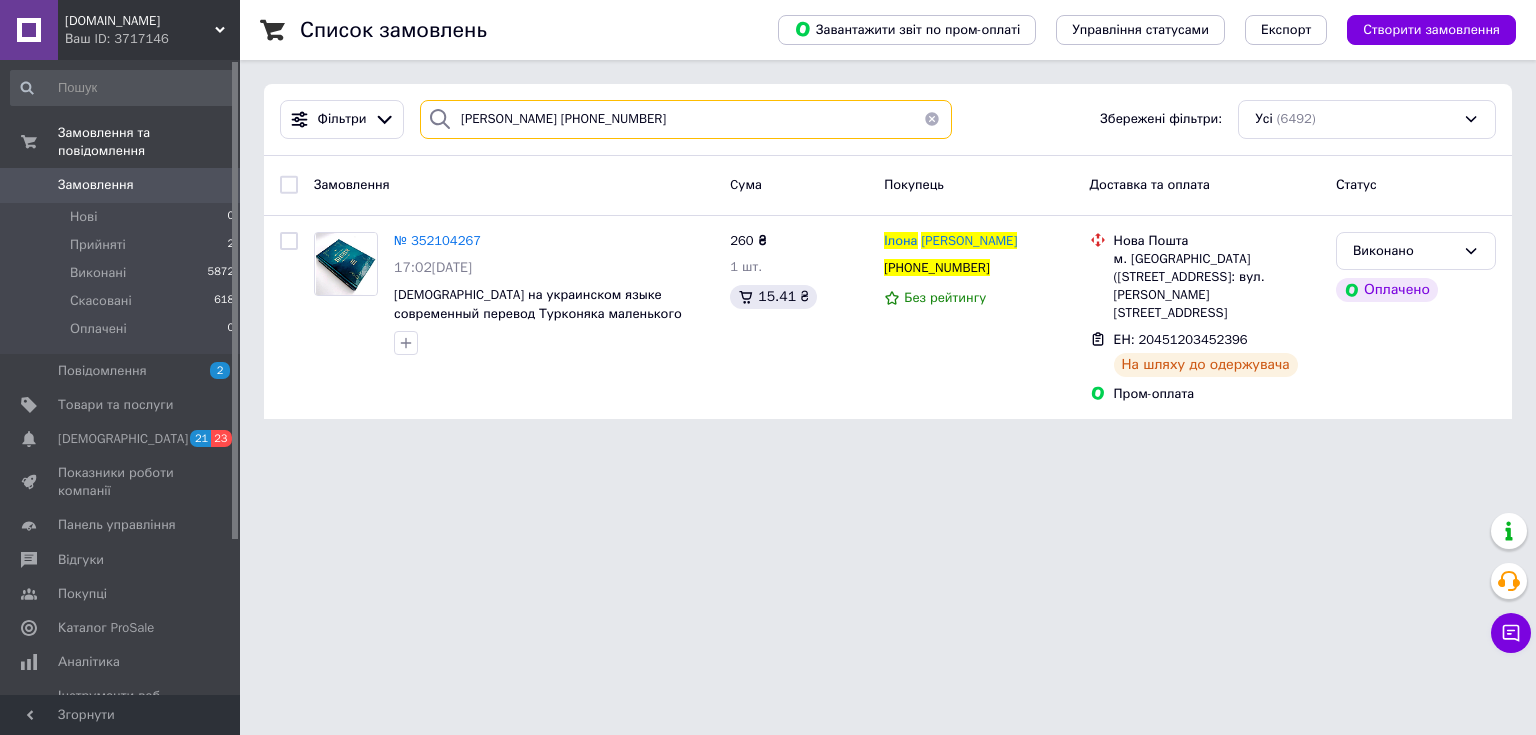click on "Фільтри Подільчак Ілона +380681879334 Збережені фільтри: Усі (6492)" at bounding box center [888, 120] 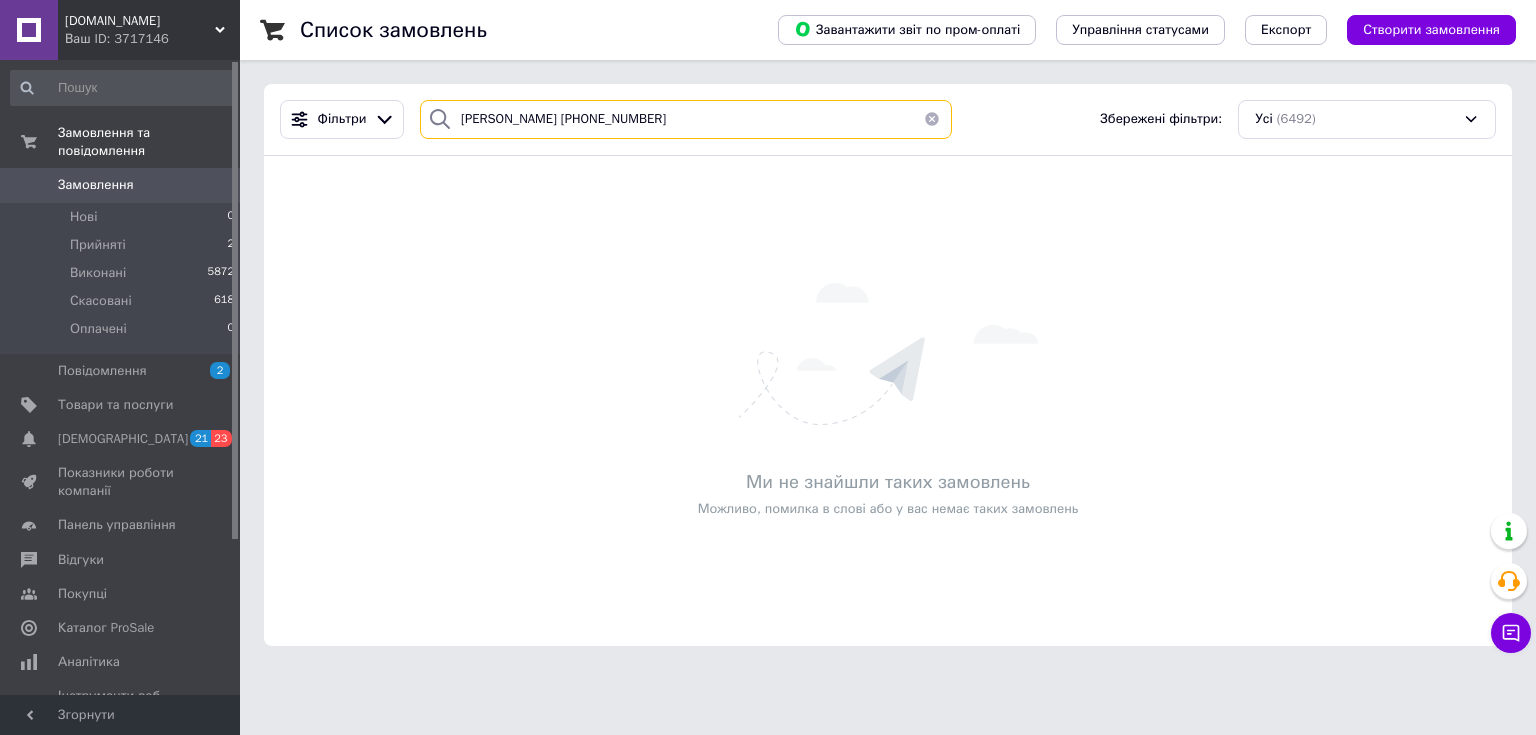 type on "Кальніченко Тетяна +380508363444" 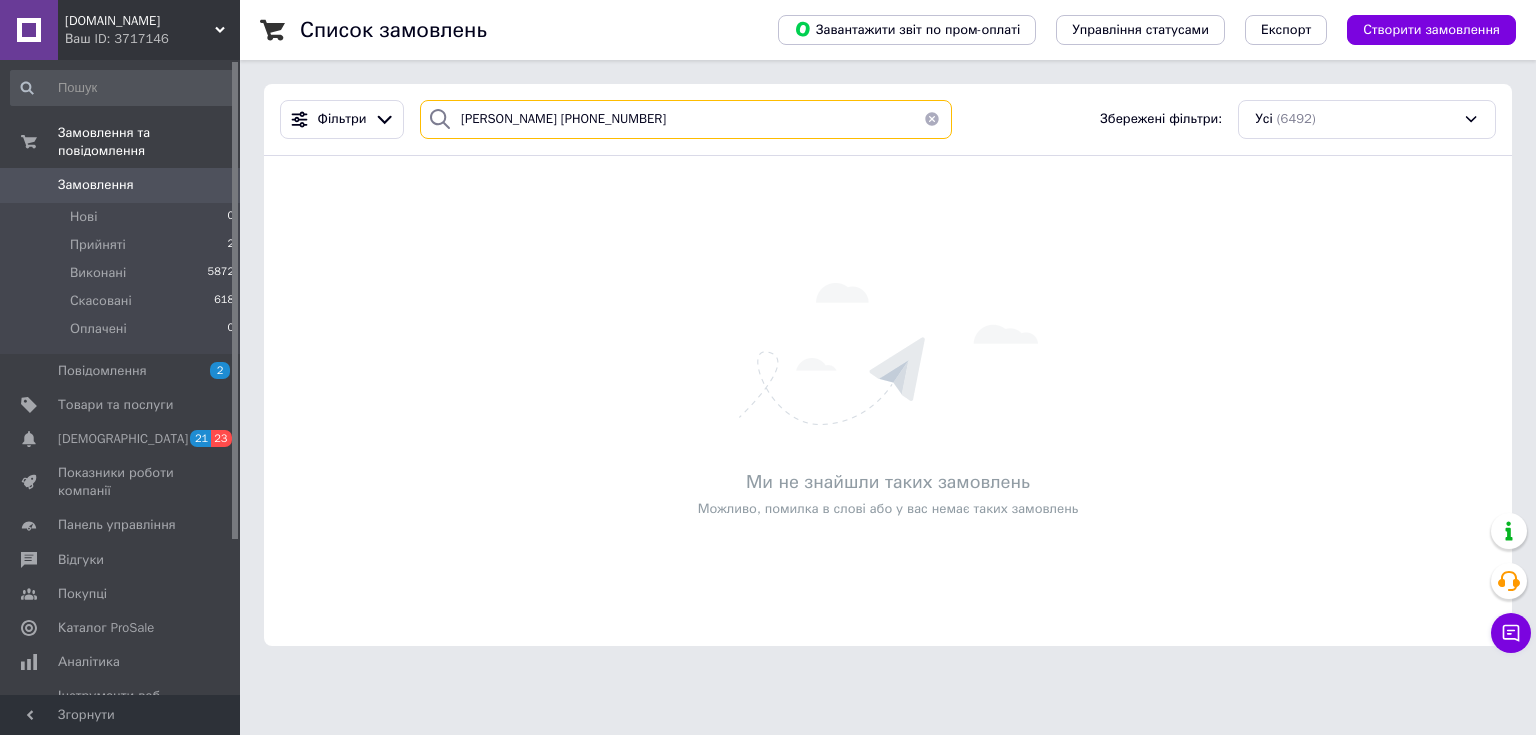 drag, startPoint x: 232, startPoint y: 75, endPoint x: 220, endPoint y: 32, distance: 44.64303 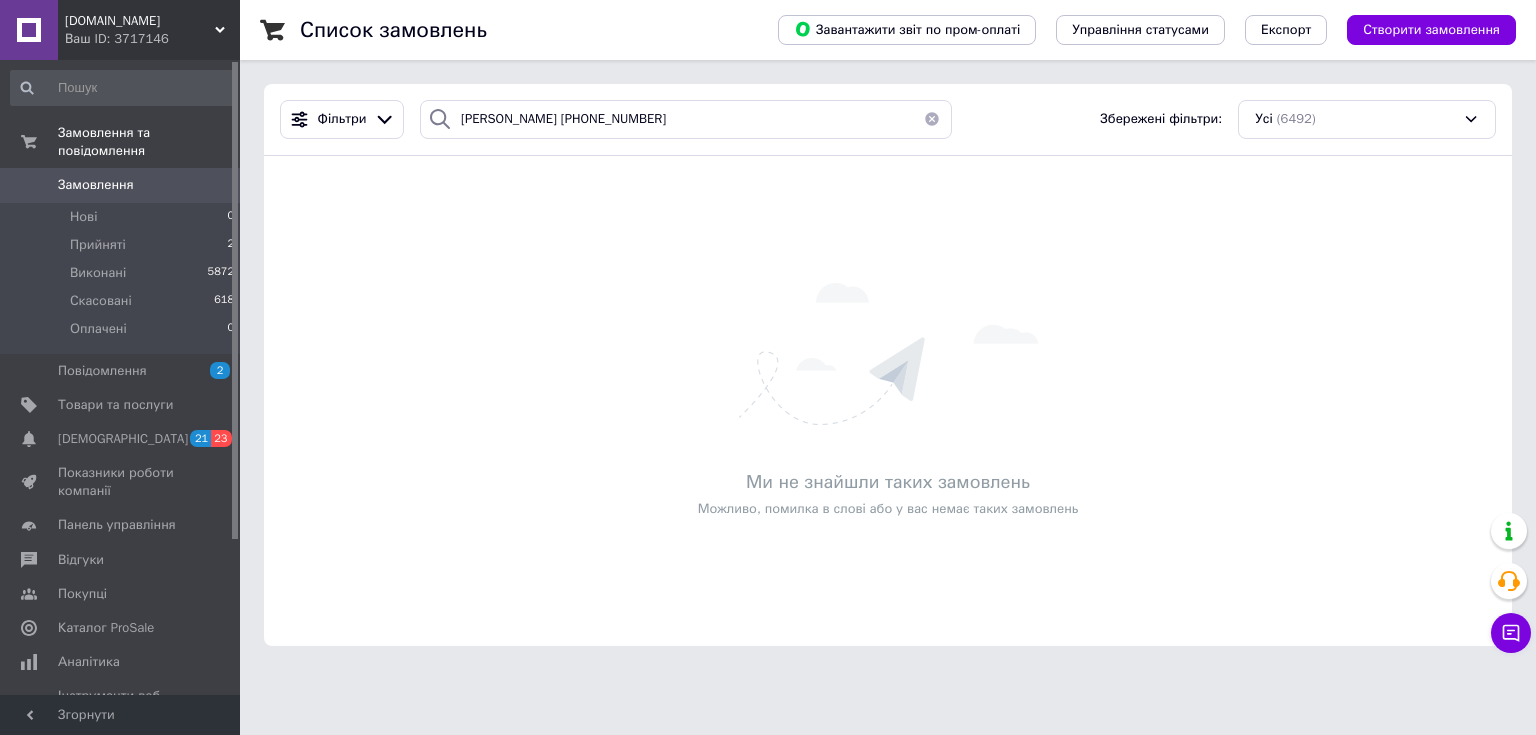 click 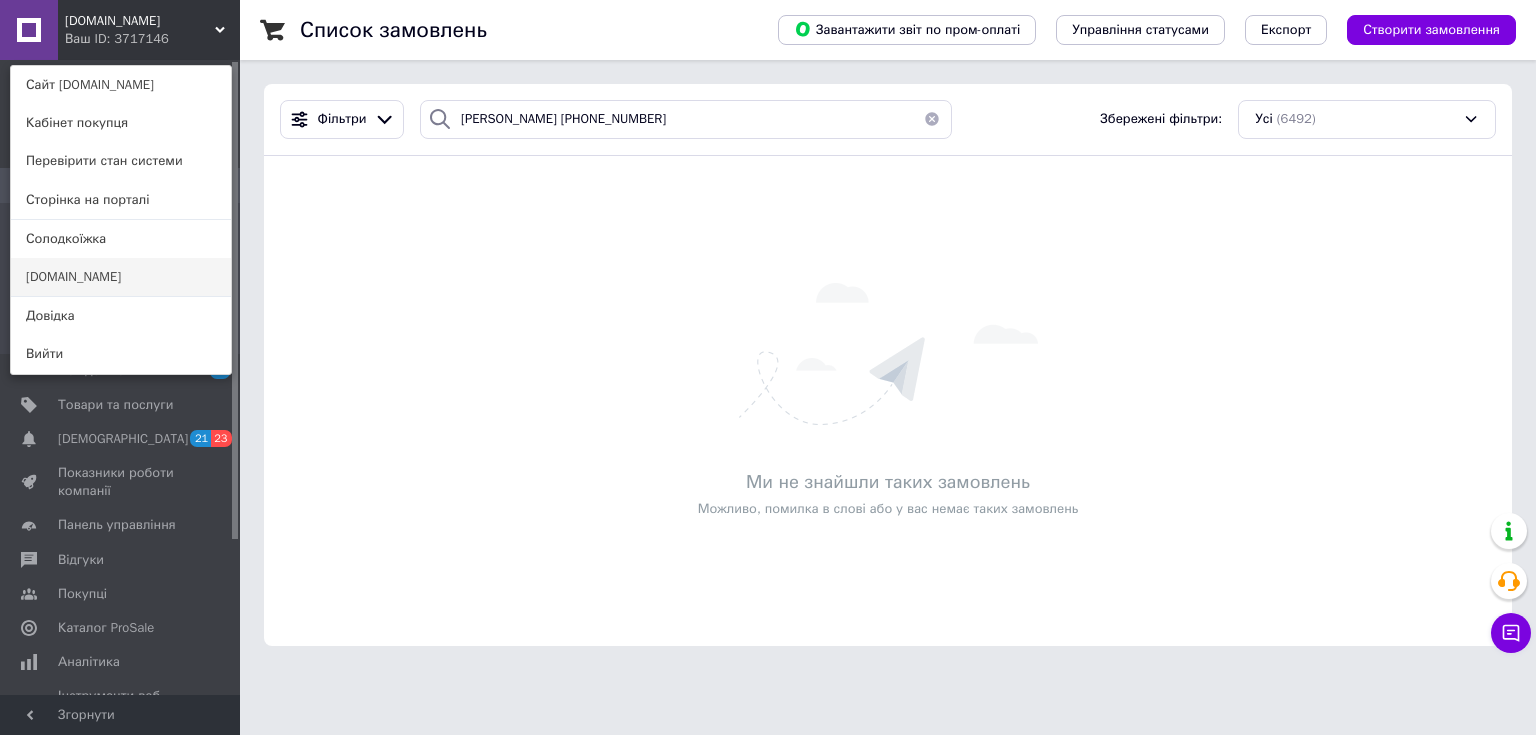 click on "[DOMAIN_NAME]" at bounding box center (121, 277) 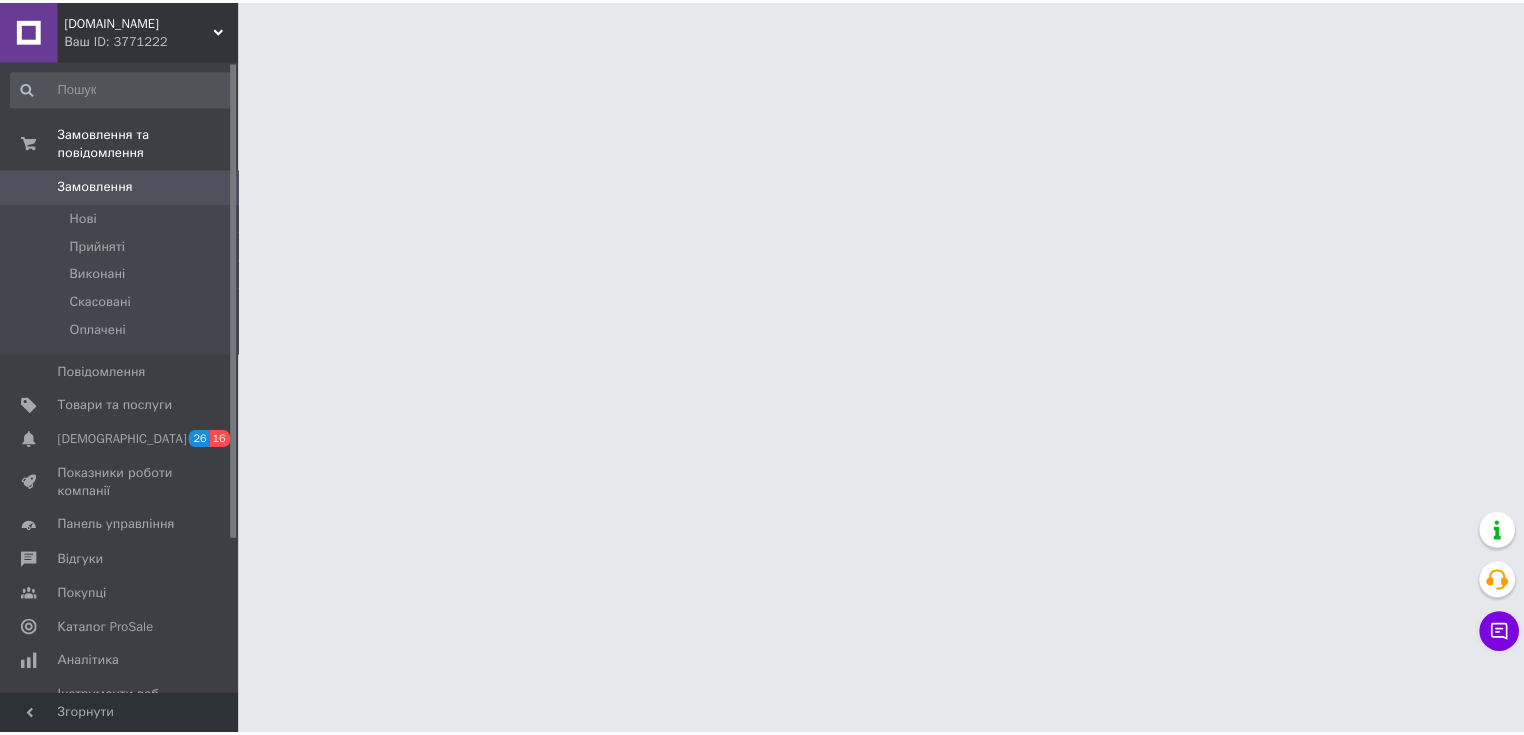 scroll, scrollTop: 0, scrollLeft: 0, axis: both 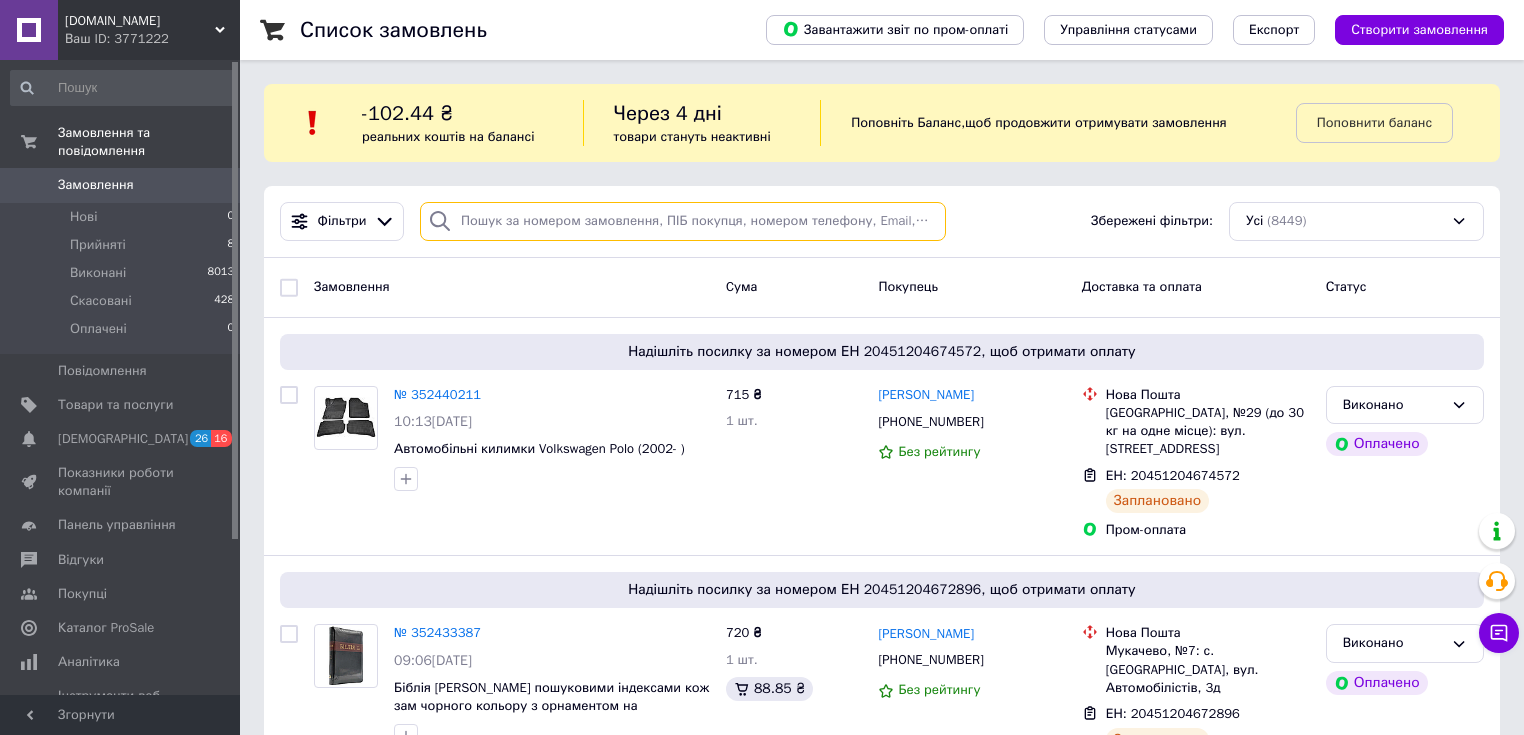 click at bounding box center (683, 221) 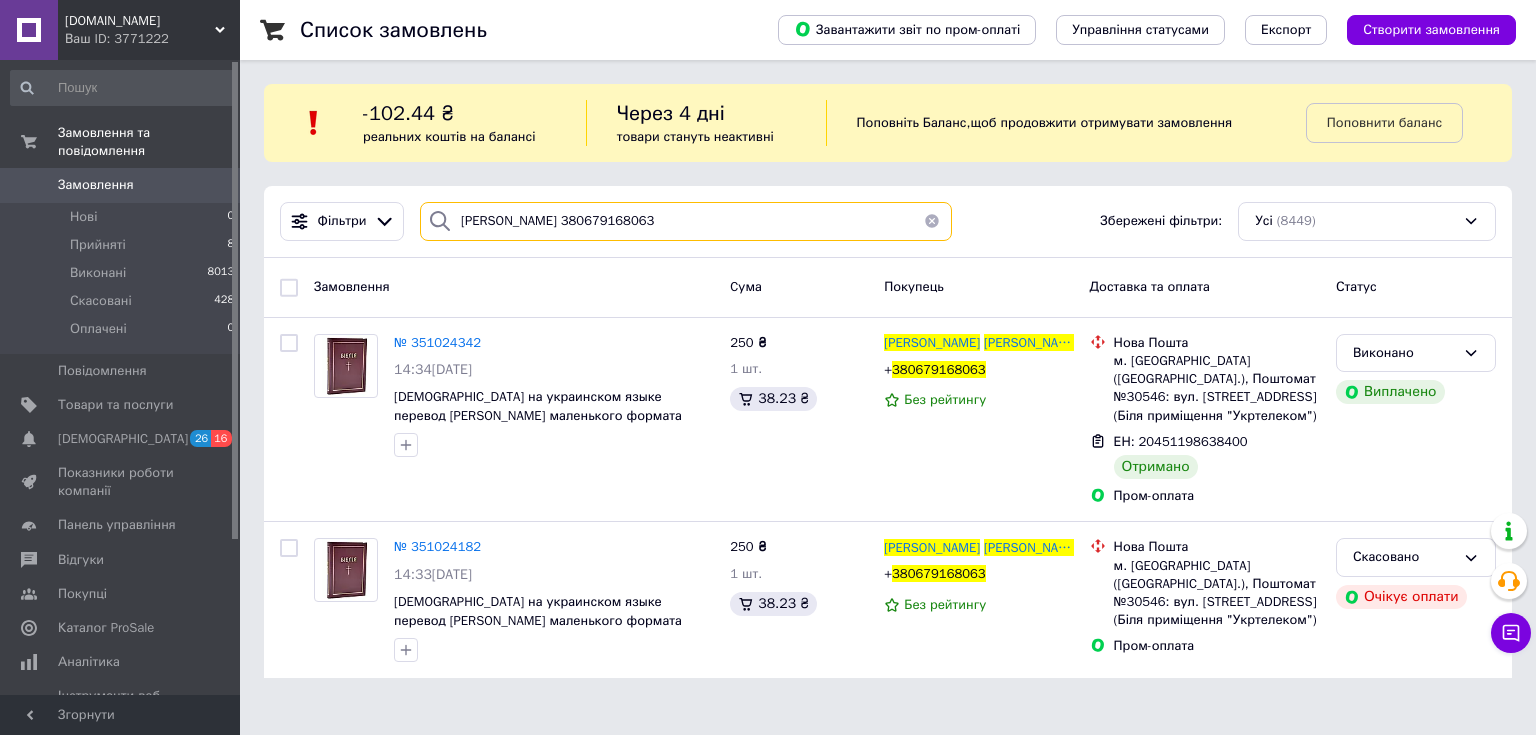 click on "[PERSON_NAME] 380679168063" at bounding box center (686, 221) 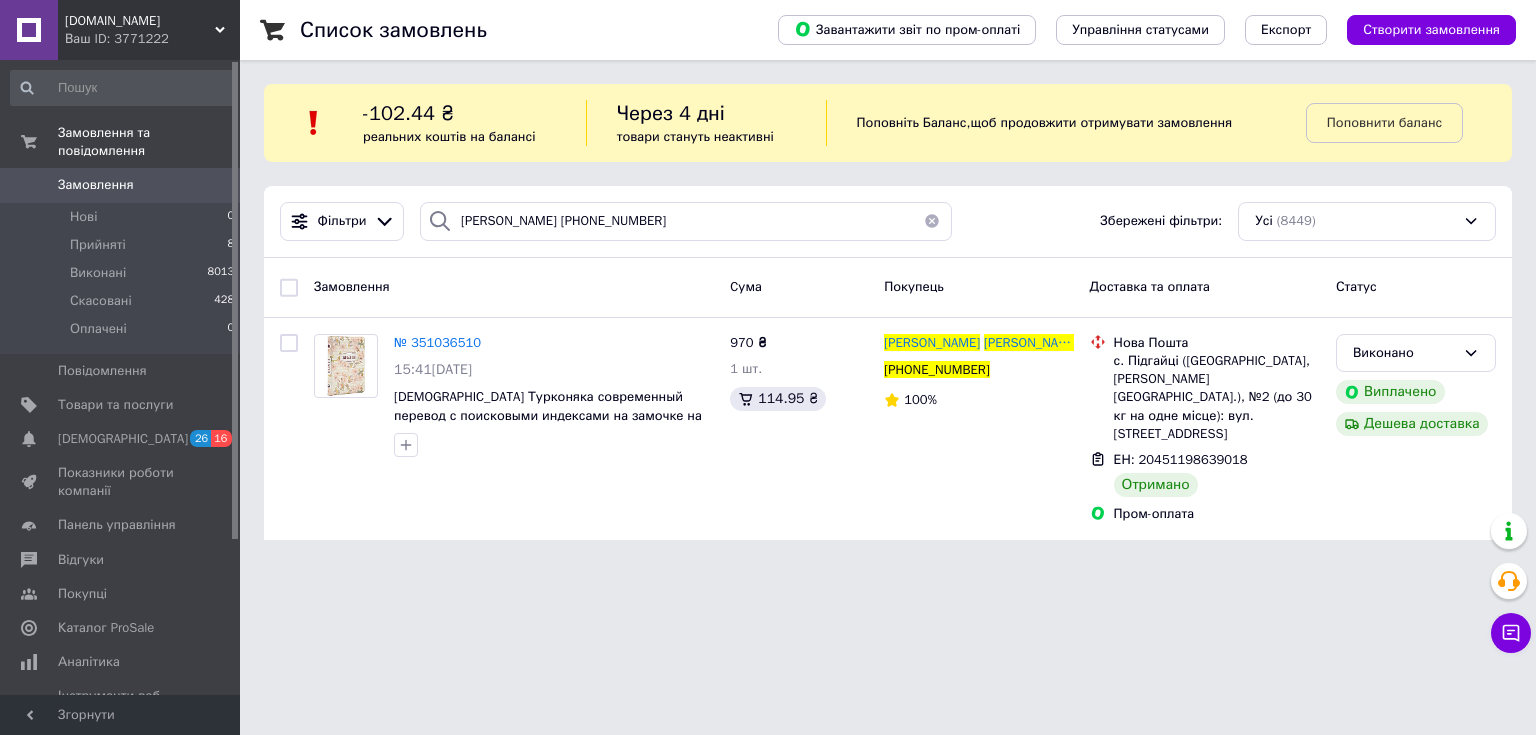 click on "[PERSON_NAME] [PHONE_NUMBER] Збережені фільтри: Усі (8449)" at bounding box center (888, 222) 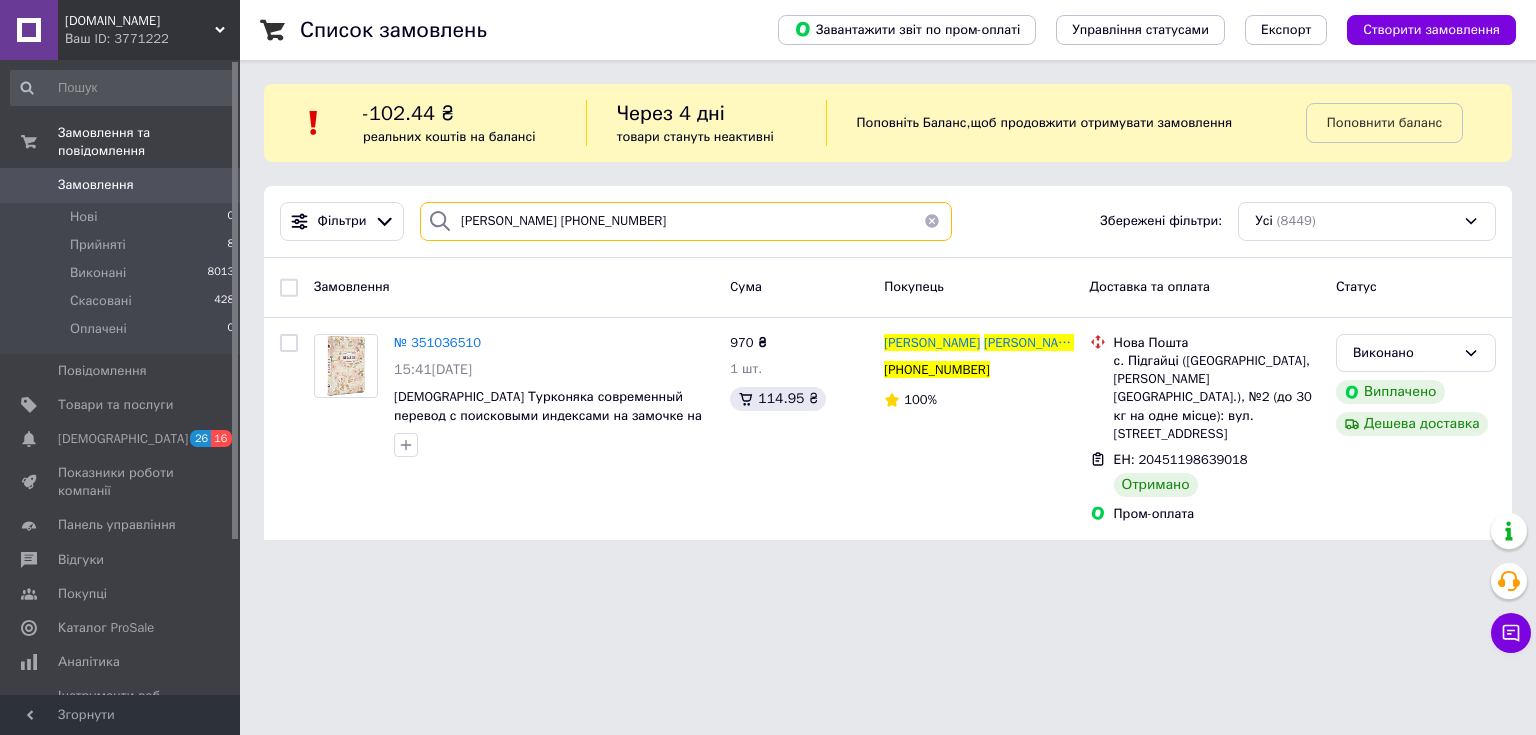 click on "[PERSON_NAME] [PHONE_NUMBER]" at bounding box center (686, 221) 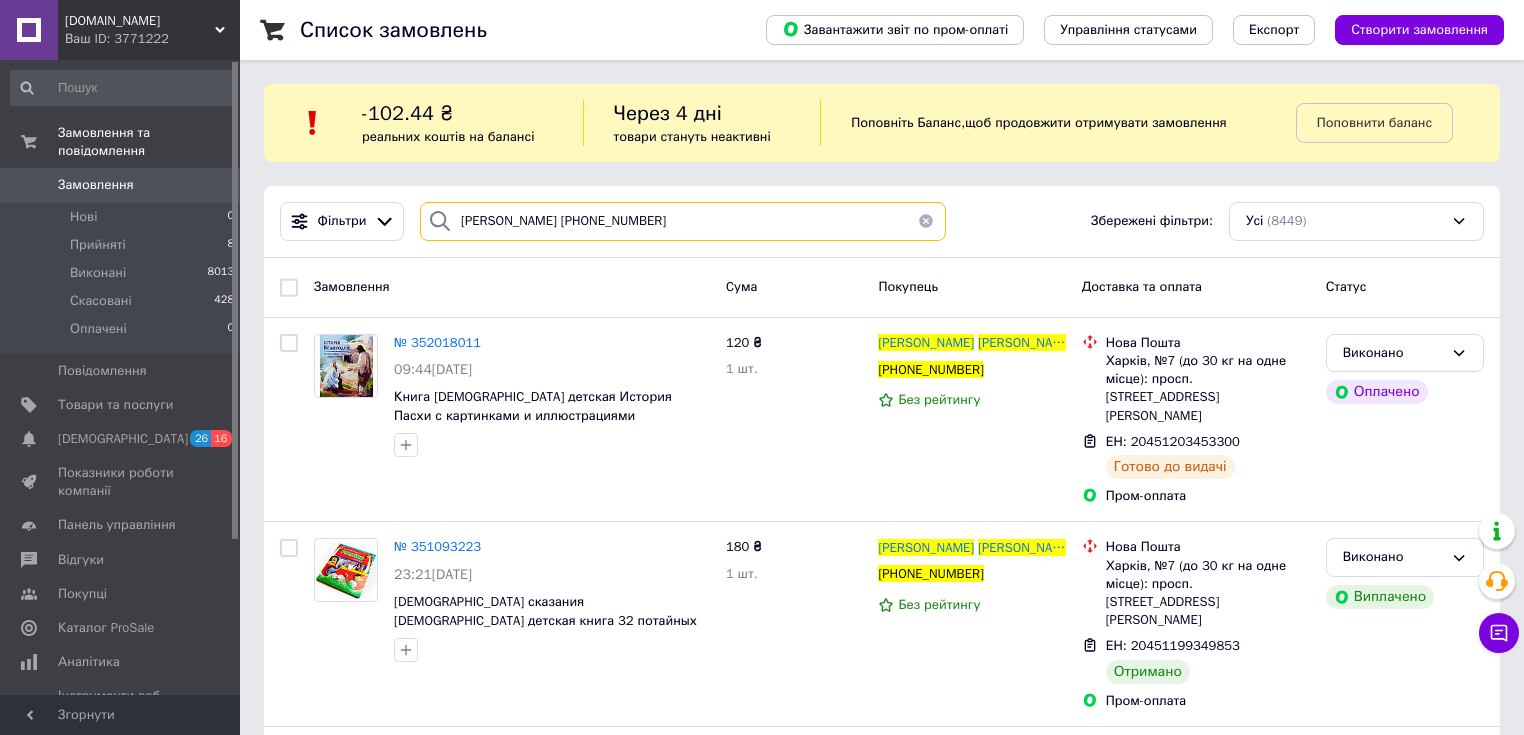 click on "[PERSON_NAME] [PHONE_NUMBER]" at bounding box center (683, 221) 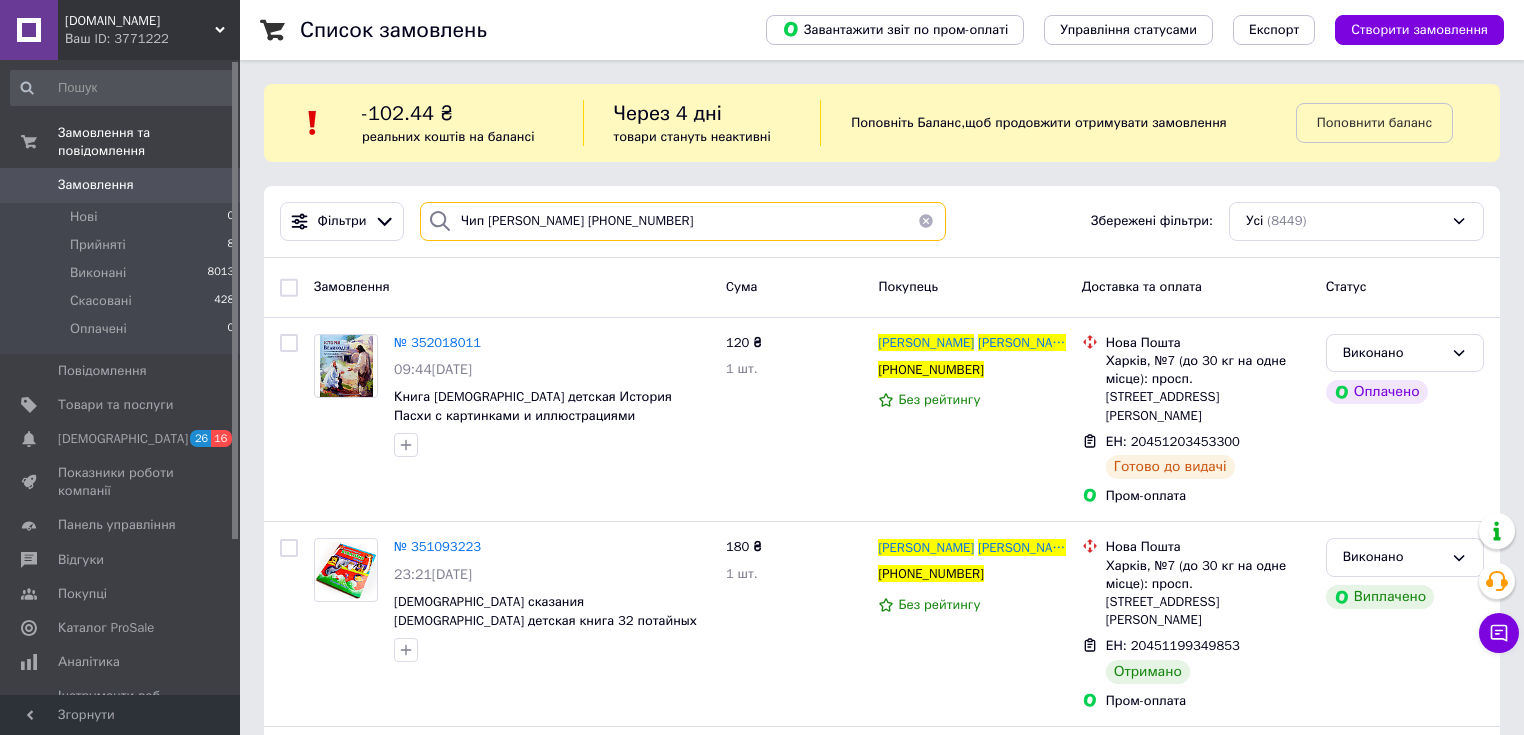 click on "Чип [PERSON_NAME] [PHONE_NUMBER]" at bounding box center (683, 221) 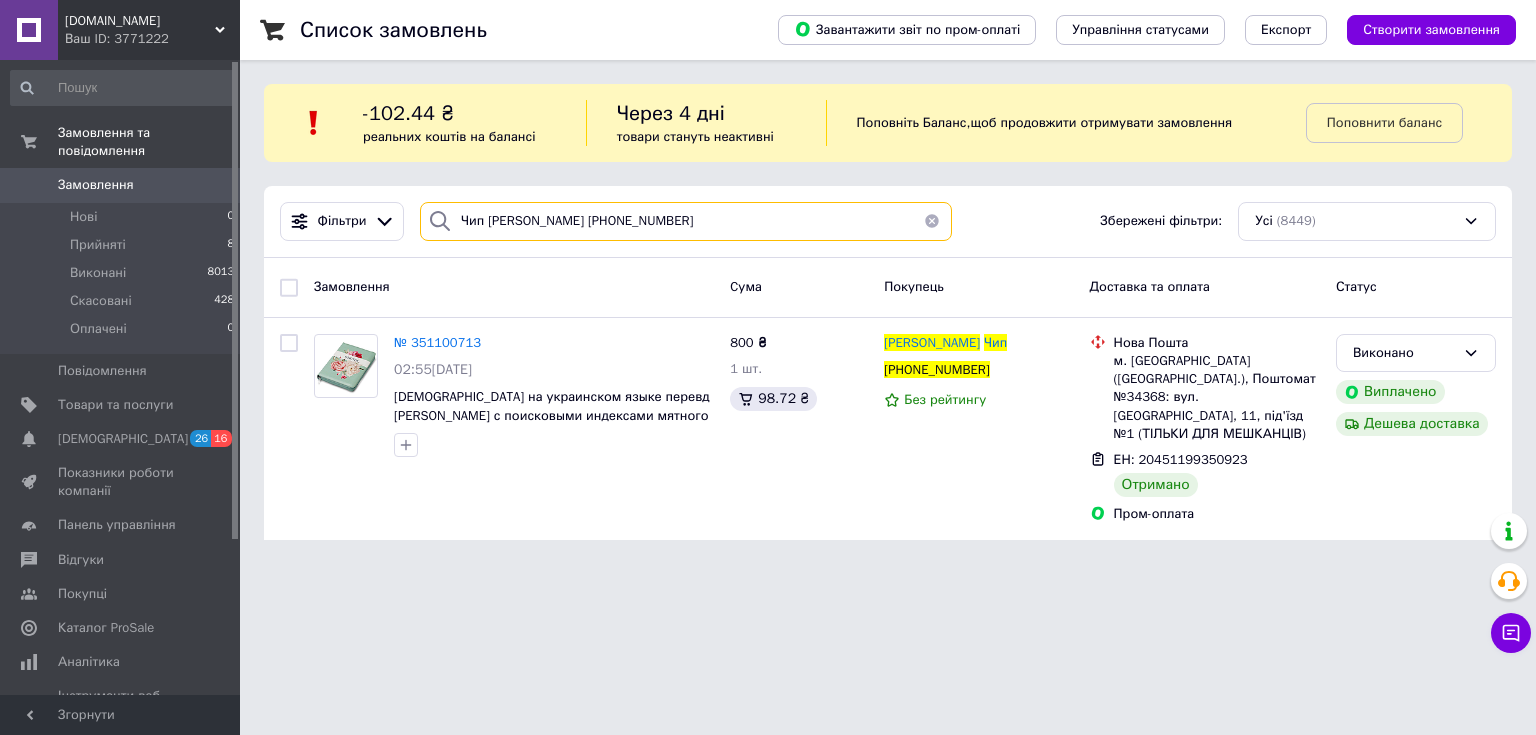 click on "Чип [PERSON_NAME] [PHONE_NUMBER]" at bounding box center [686, 221] 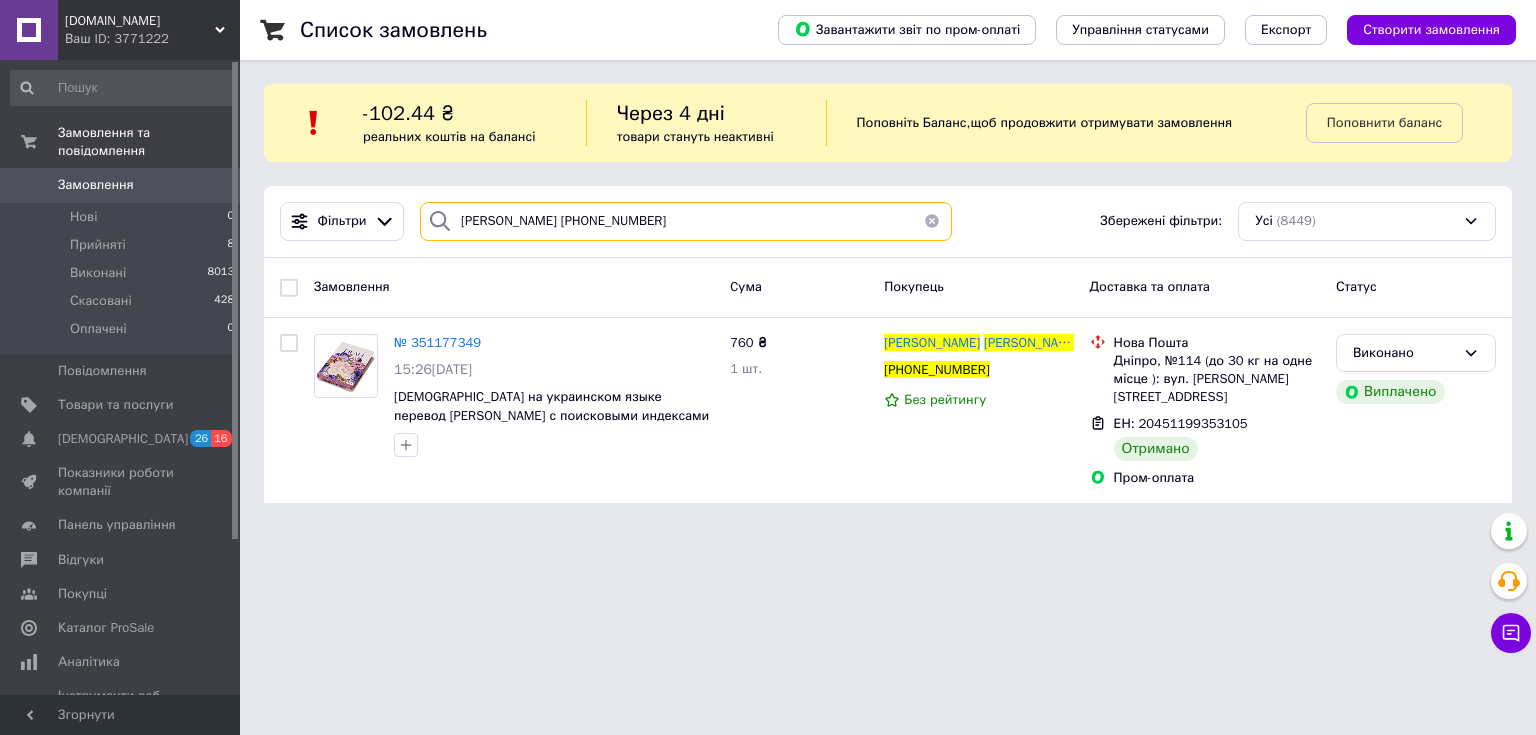 click on "[PERSON_NAME] [PHONE_NUMBER]" at bounding box center (686, 221) 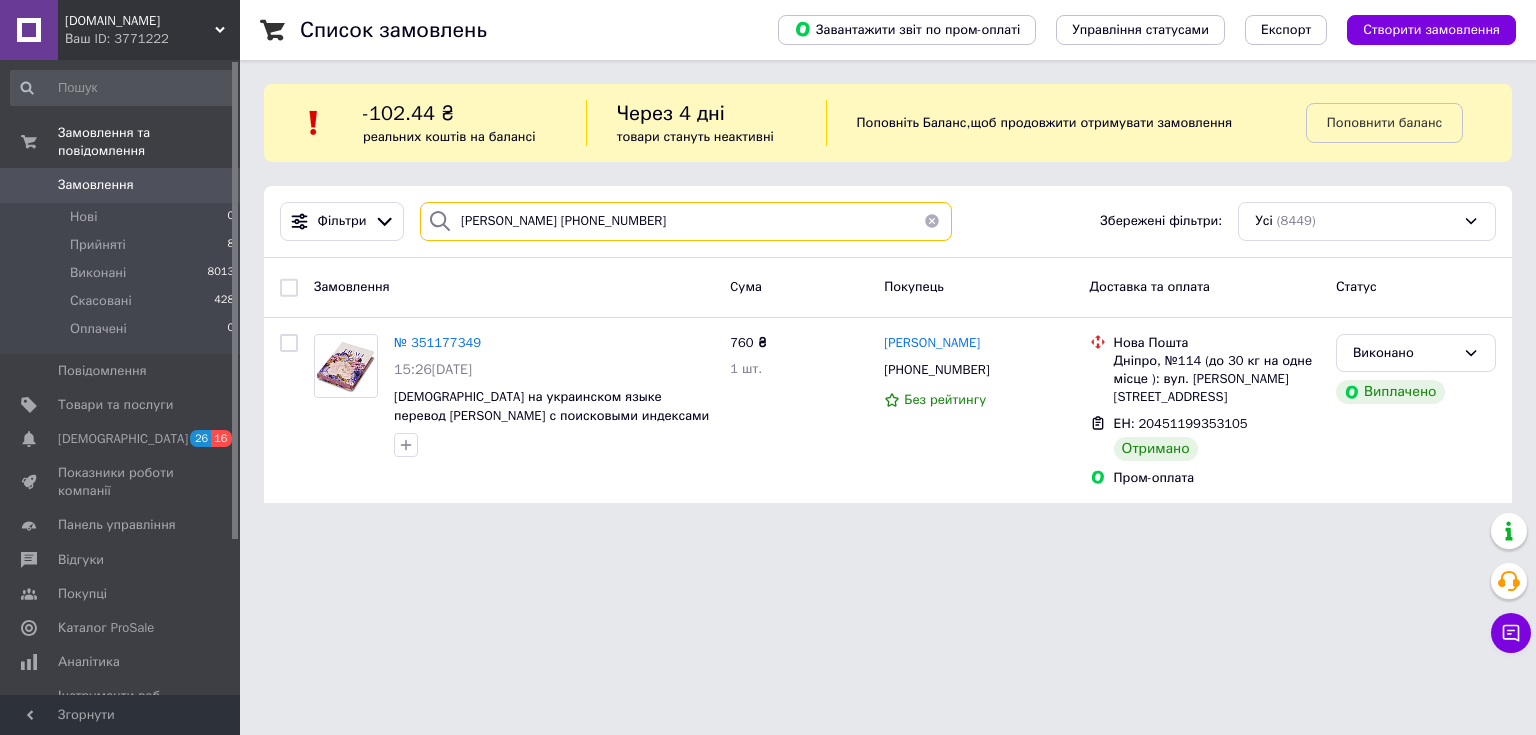 click on "[PERSON_NAME] [PHONE_NUMBER]" at bounding box center [686, 221] 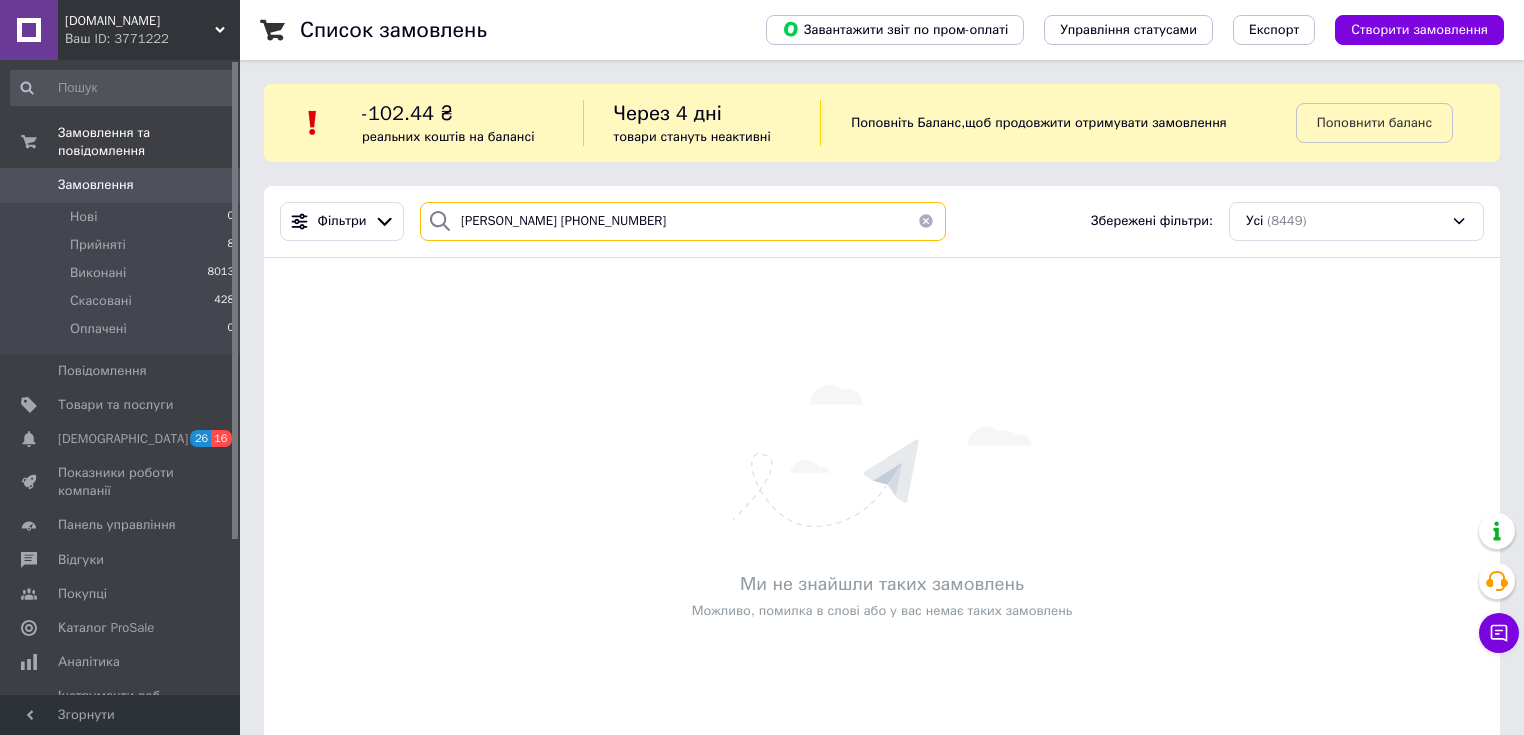 click on "[PERSON_NAME] [PHONE_NUMBER]" at bounding box center (683, 221) 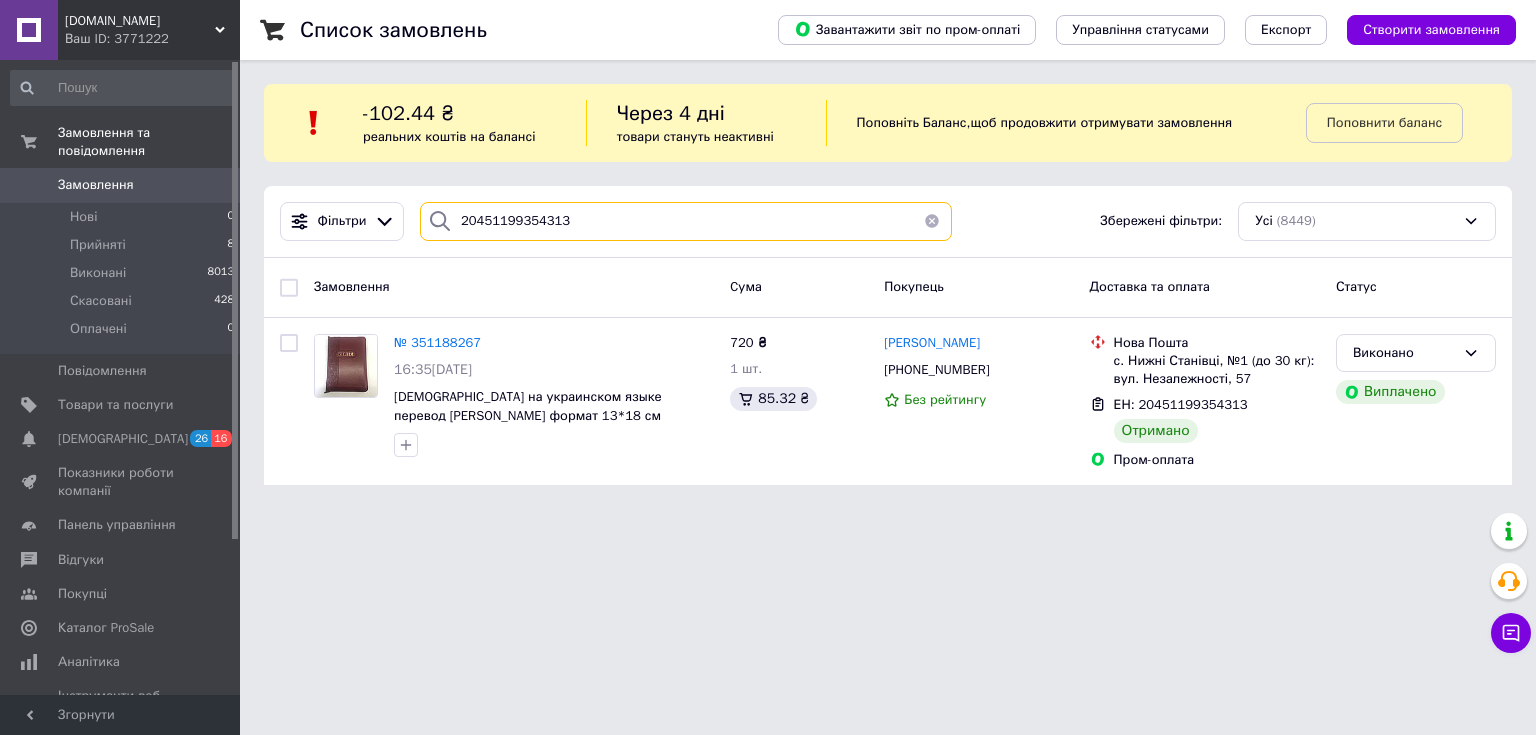 click on "20451199354313" at bounding box center (686, 221) 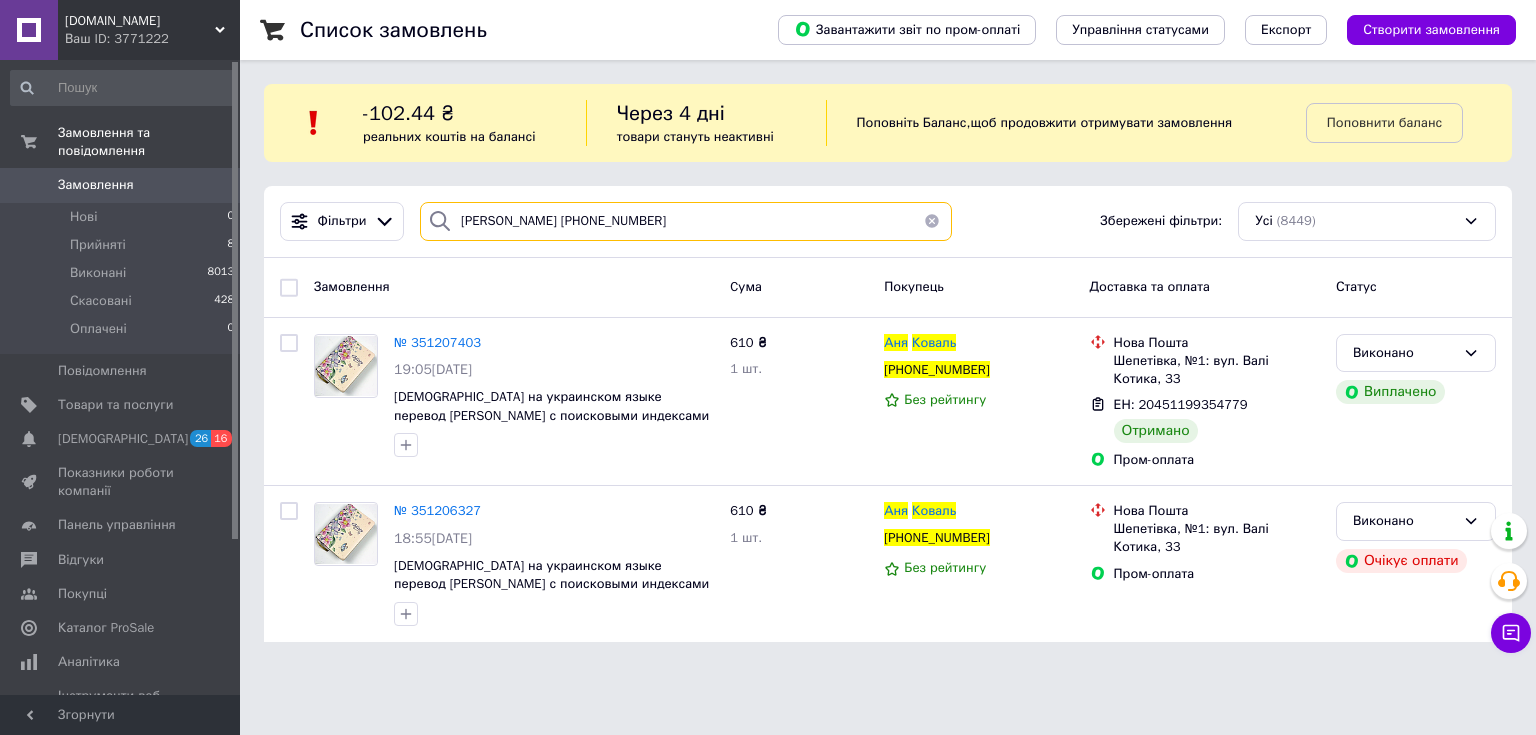 click on "Коваль Аня +380972917585" at bounding box center (686, 221) 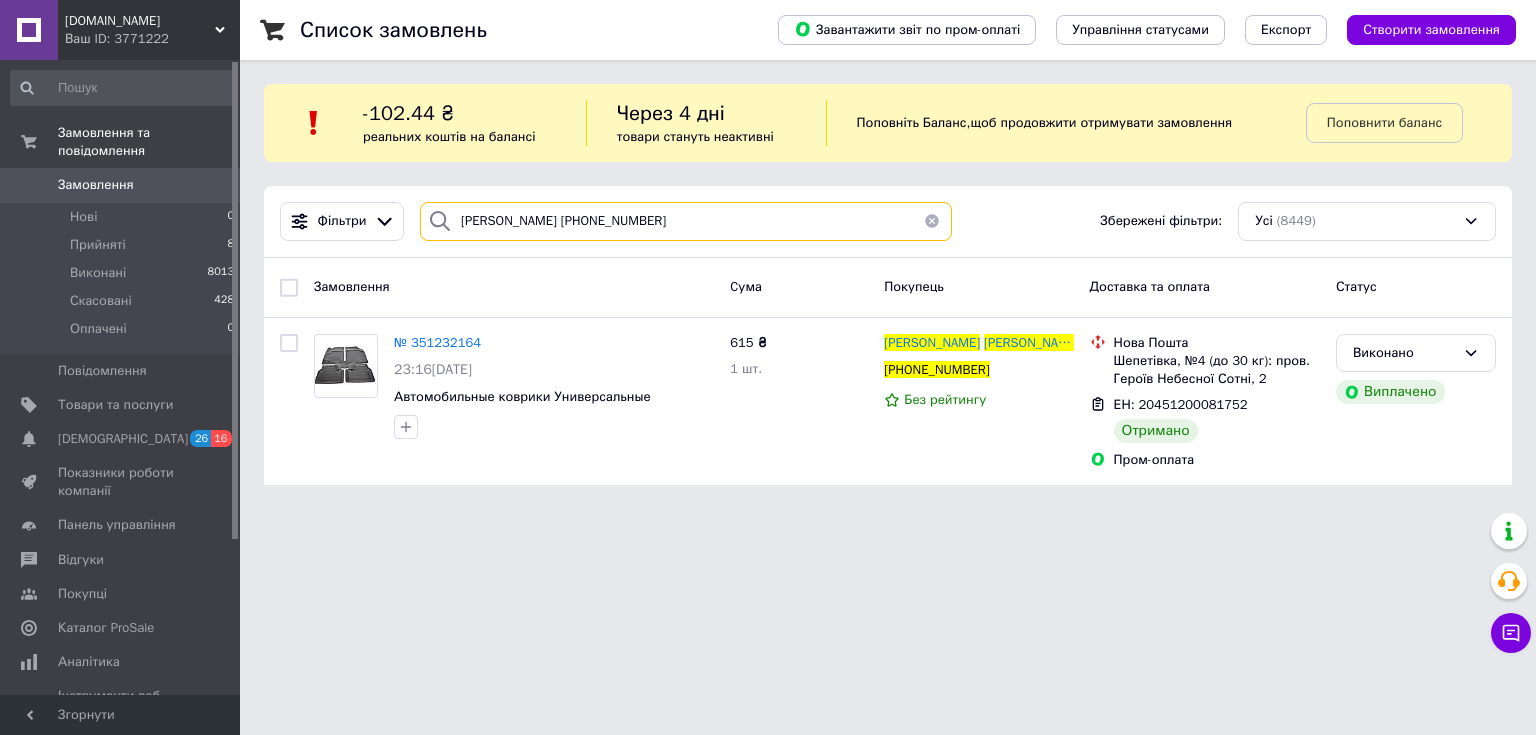 type on "Кірпа Олександр +380979060371" 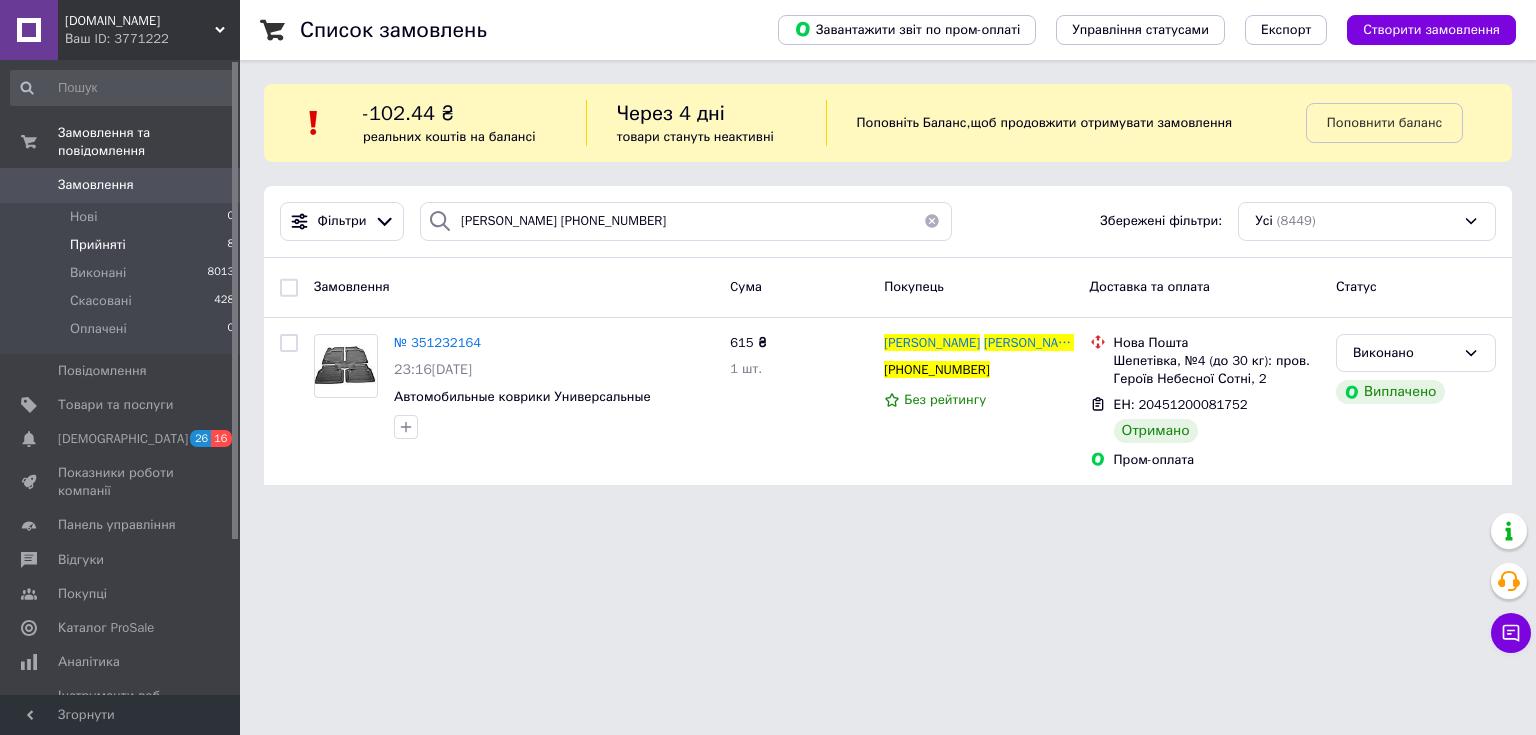 click on "Прийняті 8" at bounding box center [123, 245] 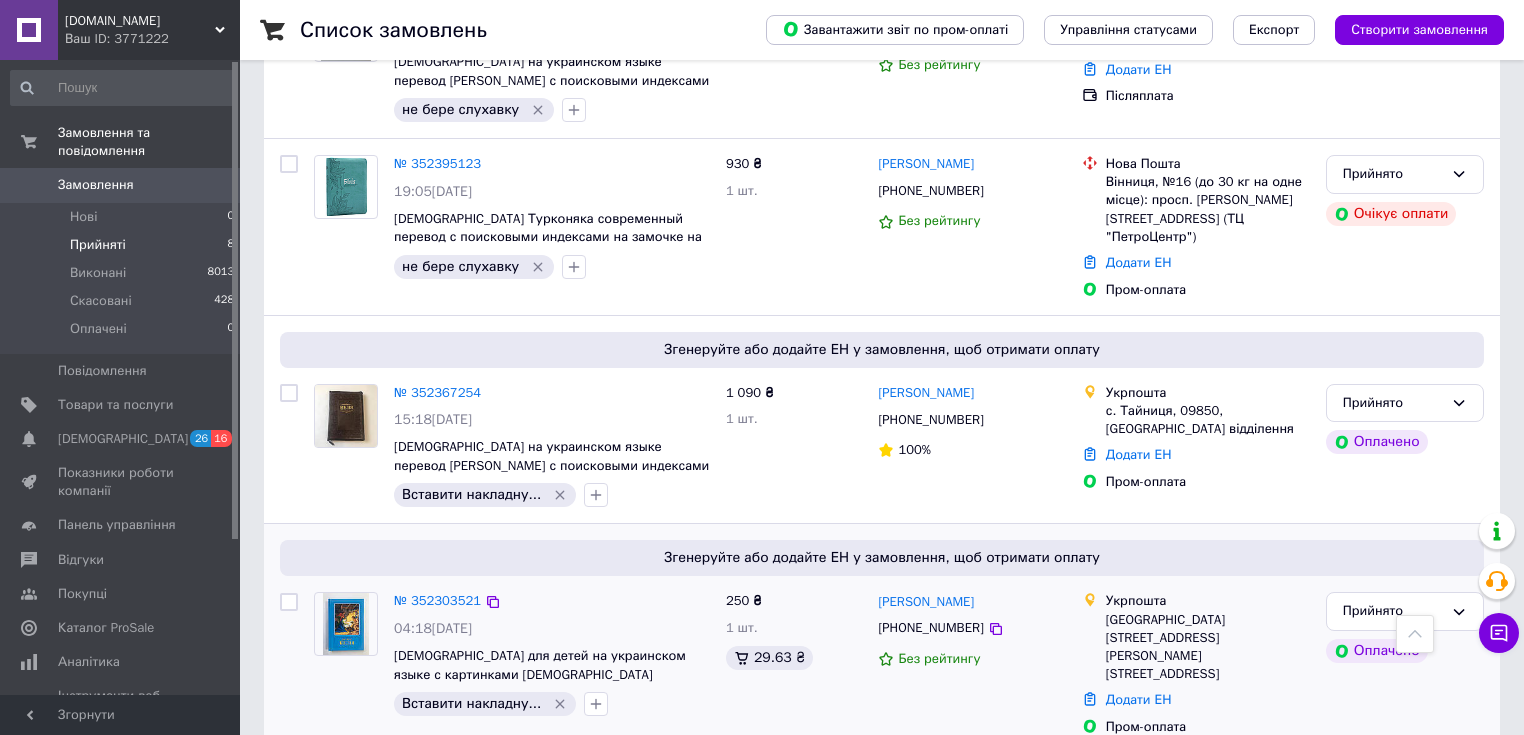 scroll, scrollTop: 240, scrollLeft: 0, axis: vertical 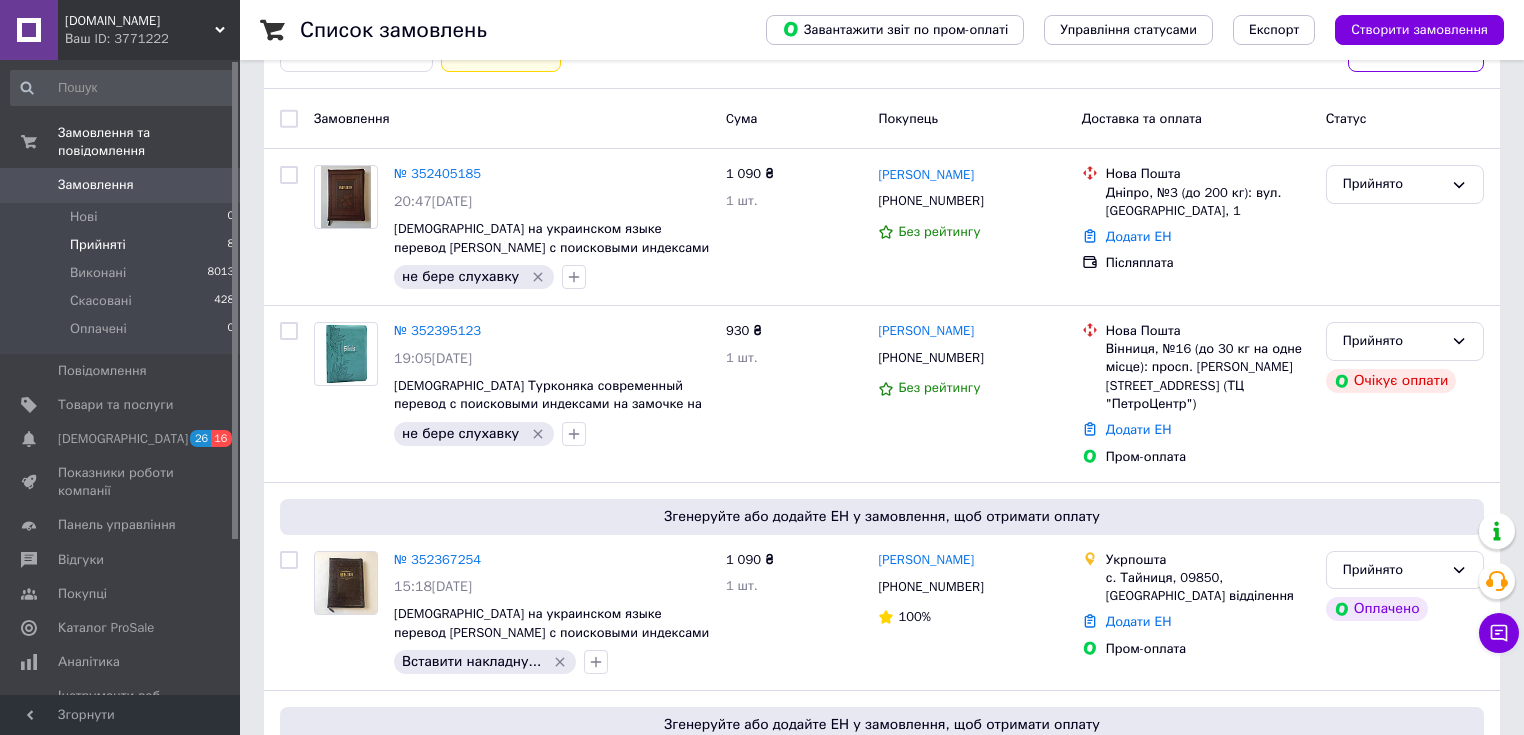 click on "Ваш ID: 3771222" at bounding box center [152, 39] 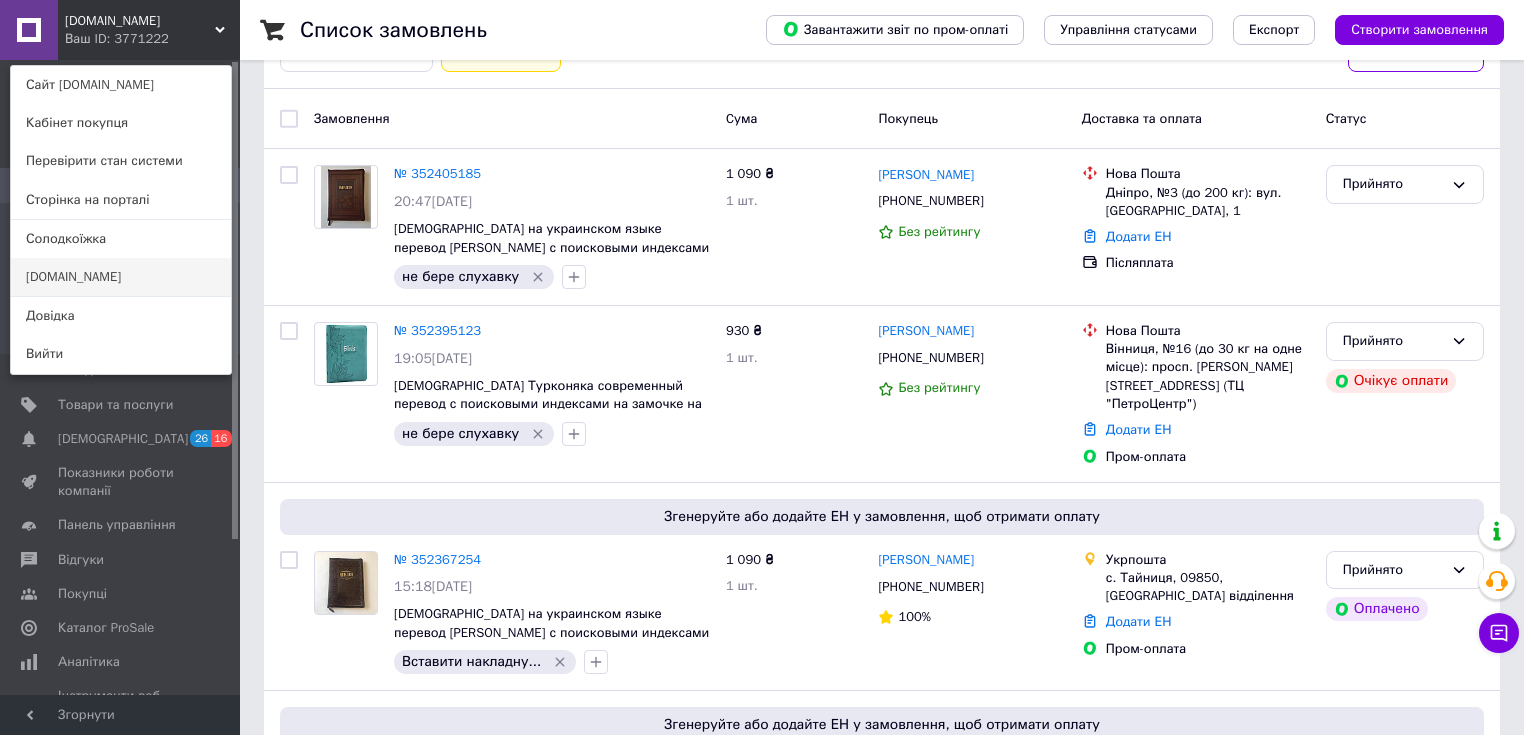 click on "[DOMAIN_NAME]" at bounding box center (121, 277) 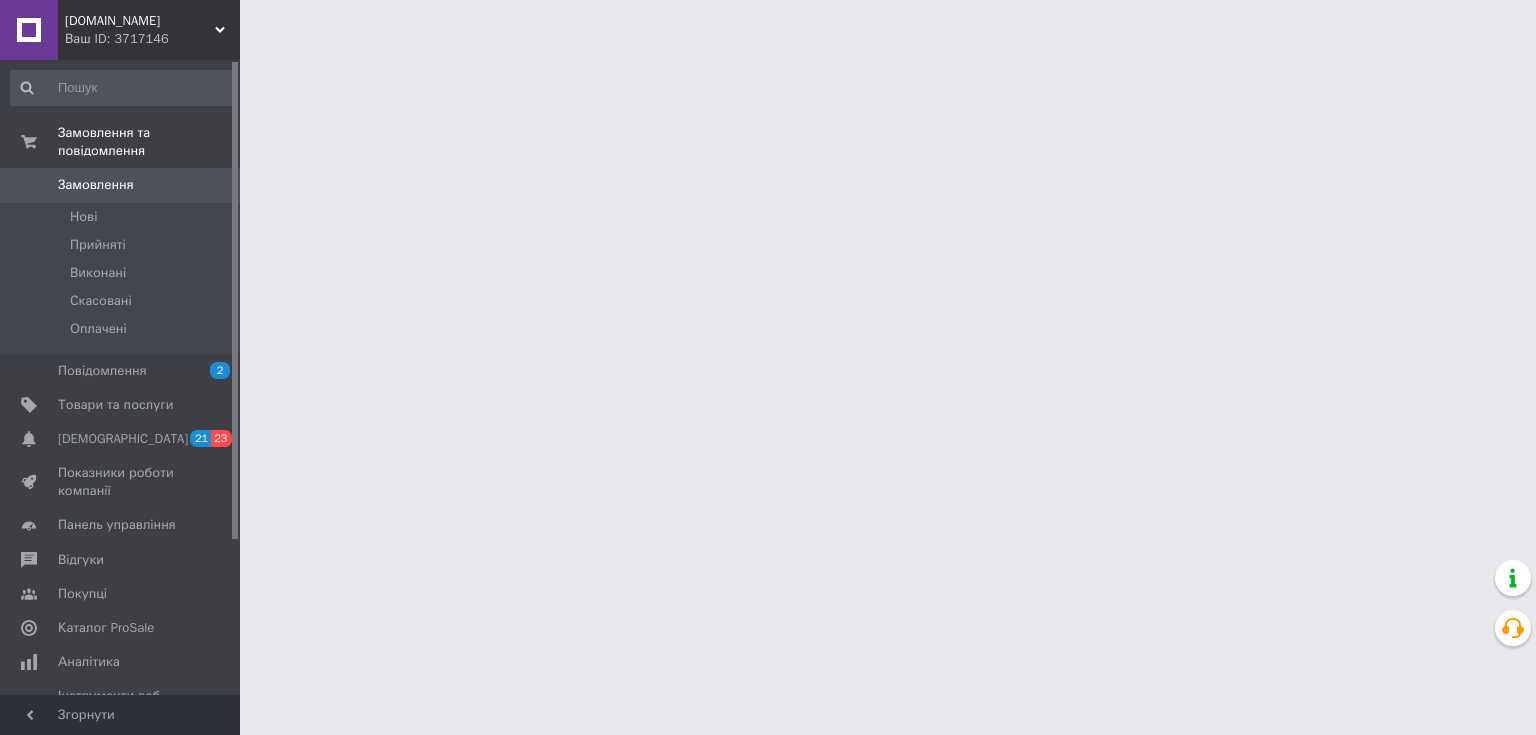 scroll, scrollTop: 0, scrollLeft: 0, axis: both 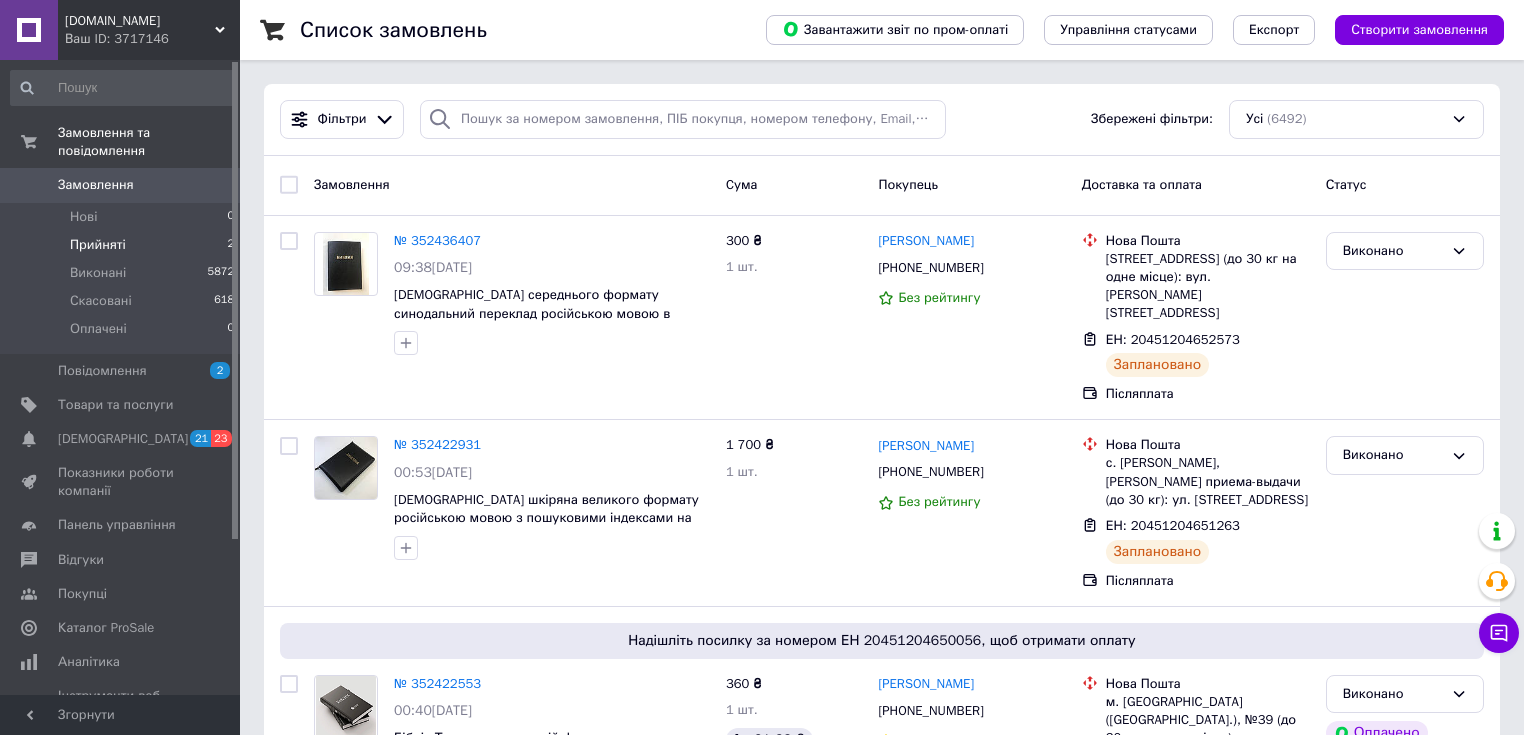 click on "Прийняті 2" at bounding box center (123, 245) 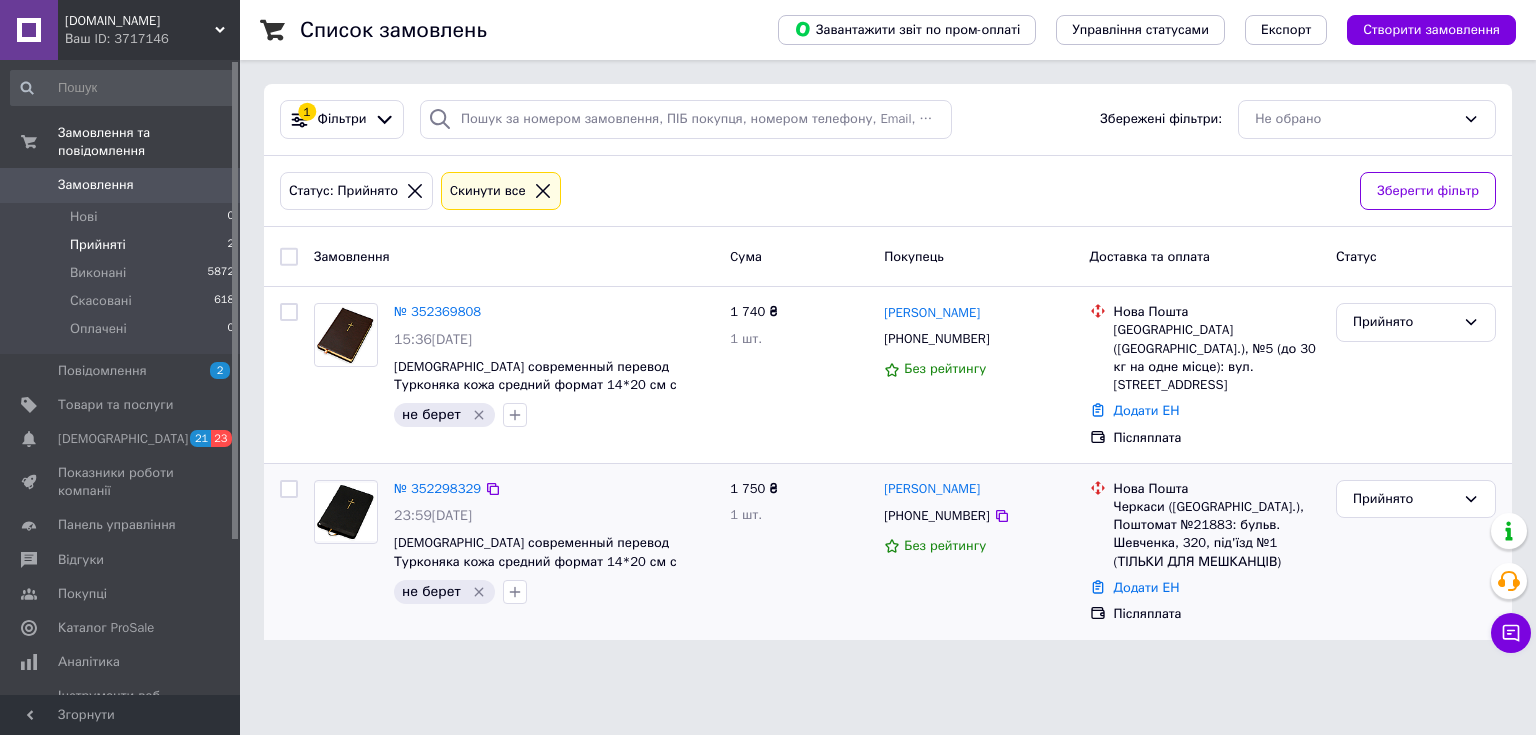 click at bounding box center (346, 512) 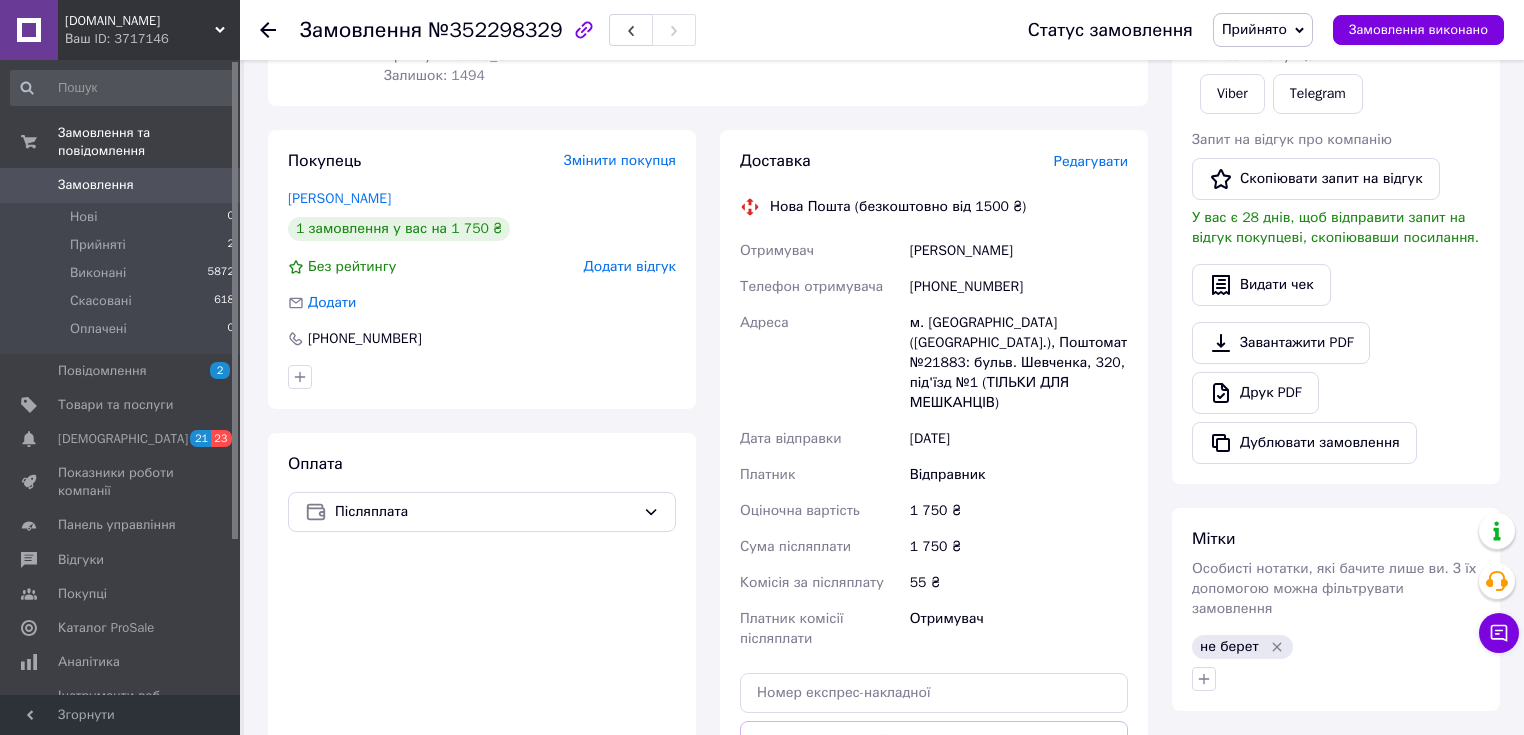 scroll, scrollTop: 400, scrollLeft: 0, axis: vertical 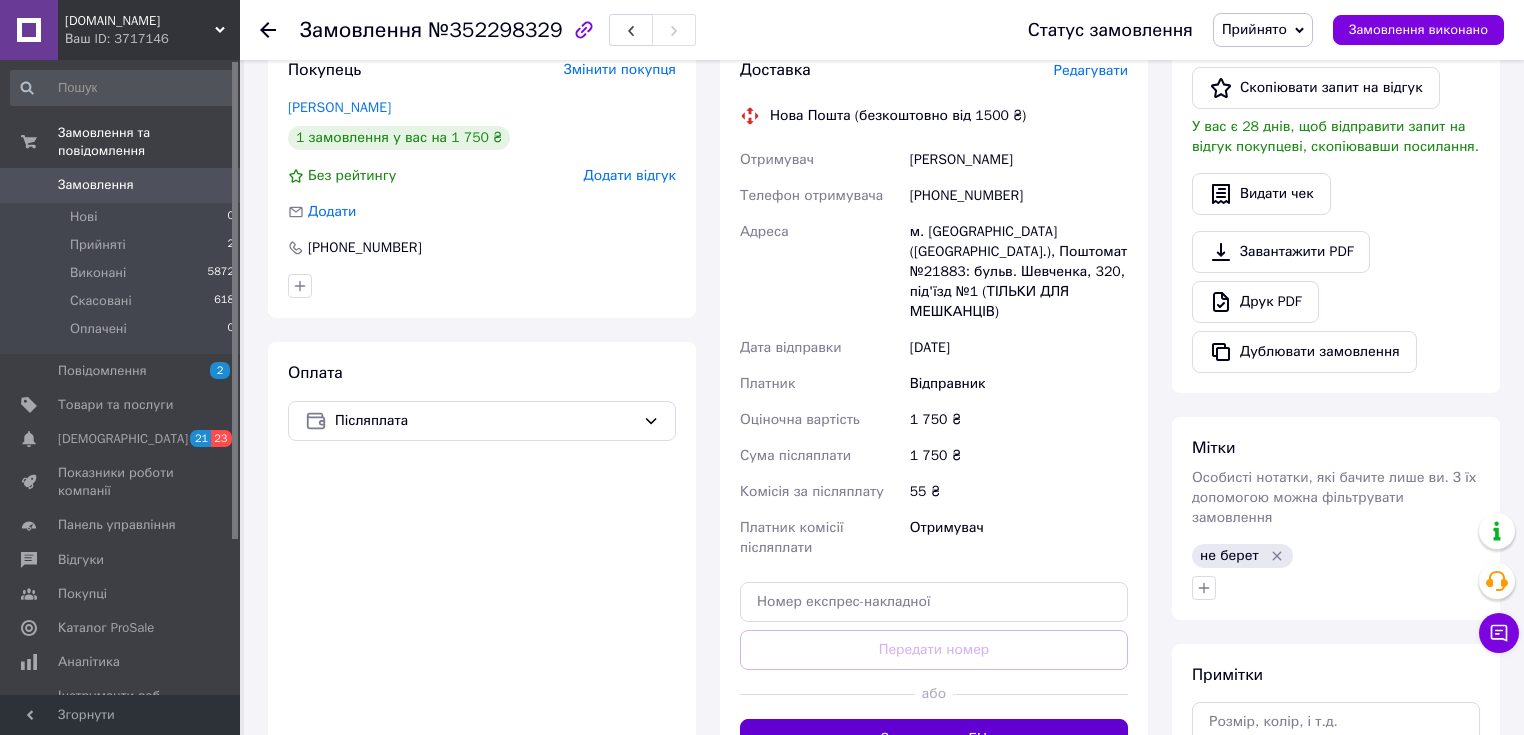 click on "Згенерувати ЕН" at bounding box center [934, 739] 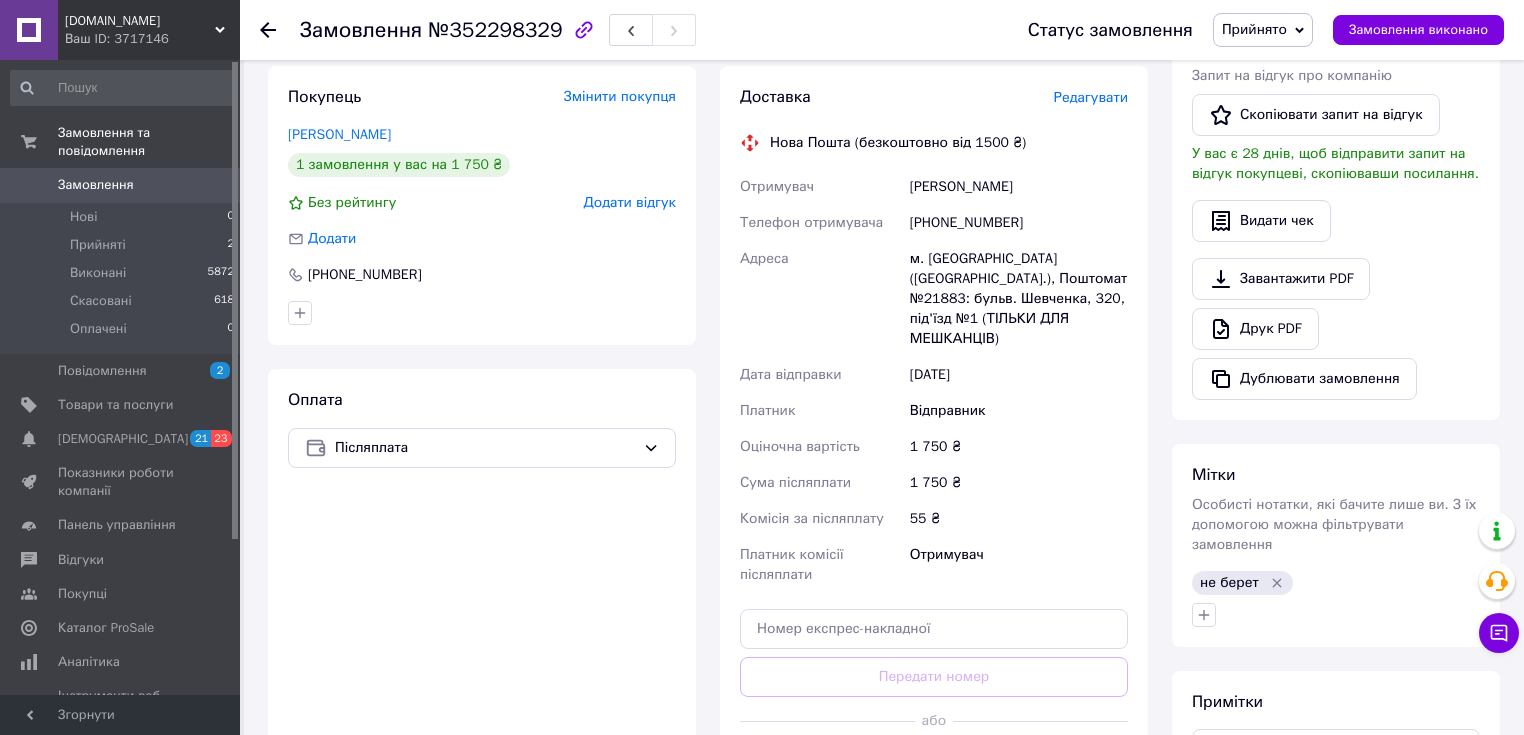 scroll, scrollTop: 320, scrollLeft: 0, axis: vertical 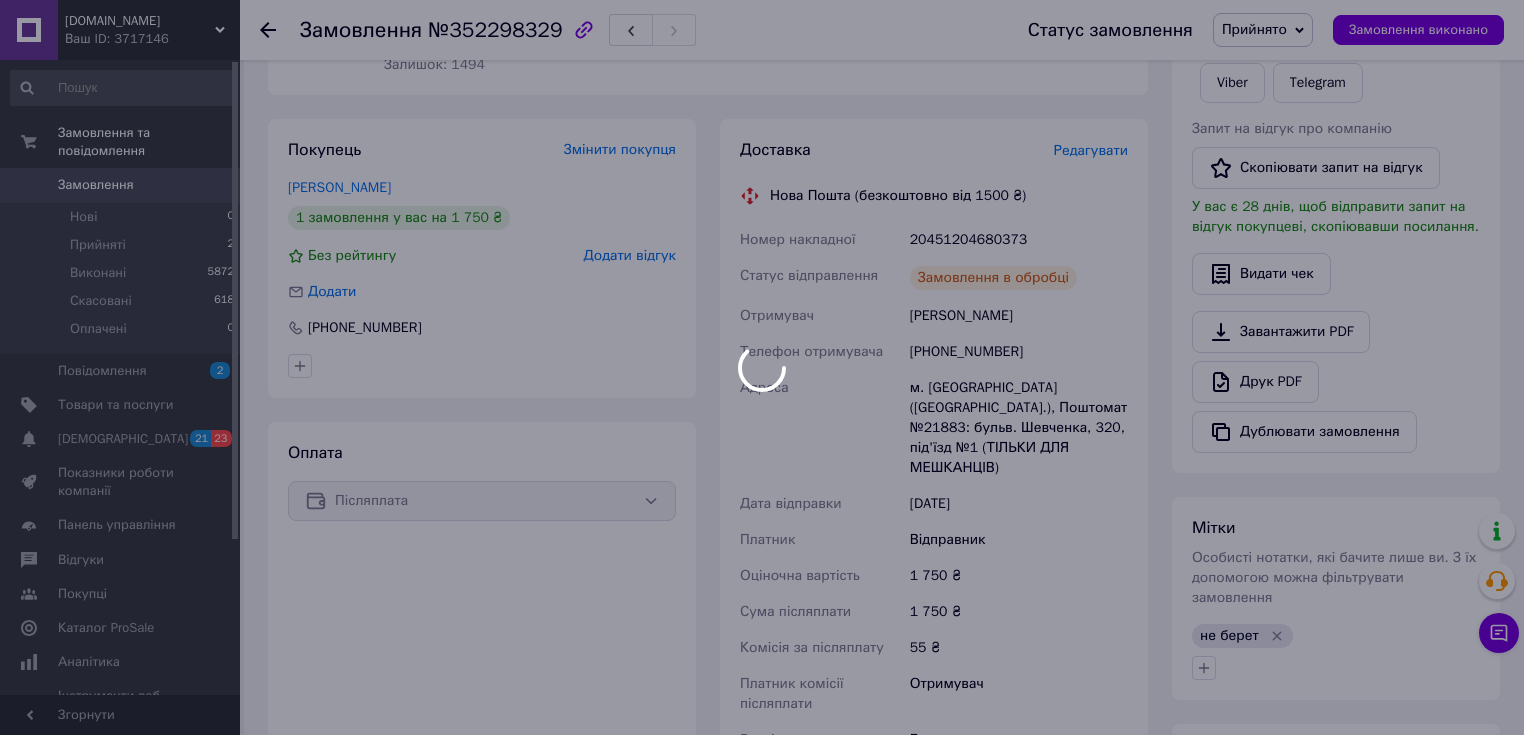 click at bounding box center [762, 367] 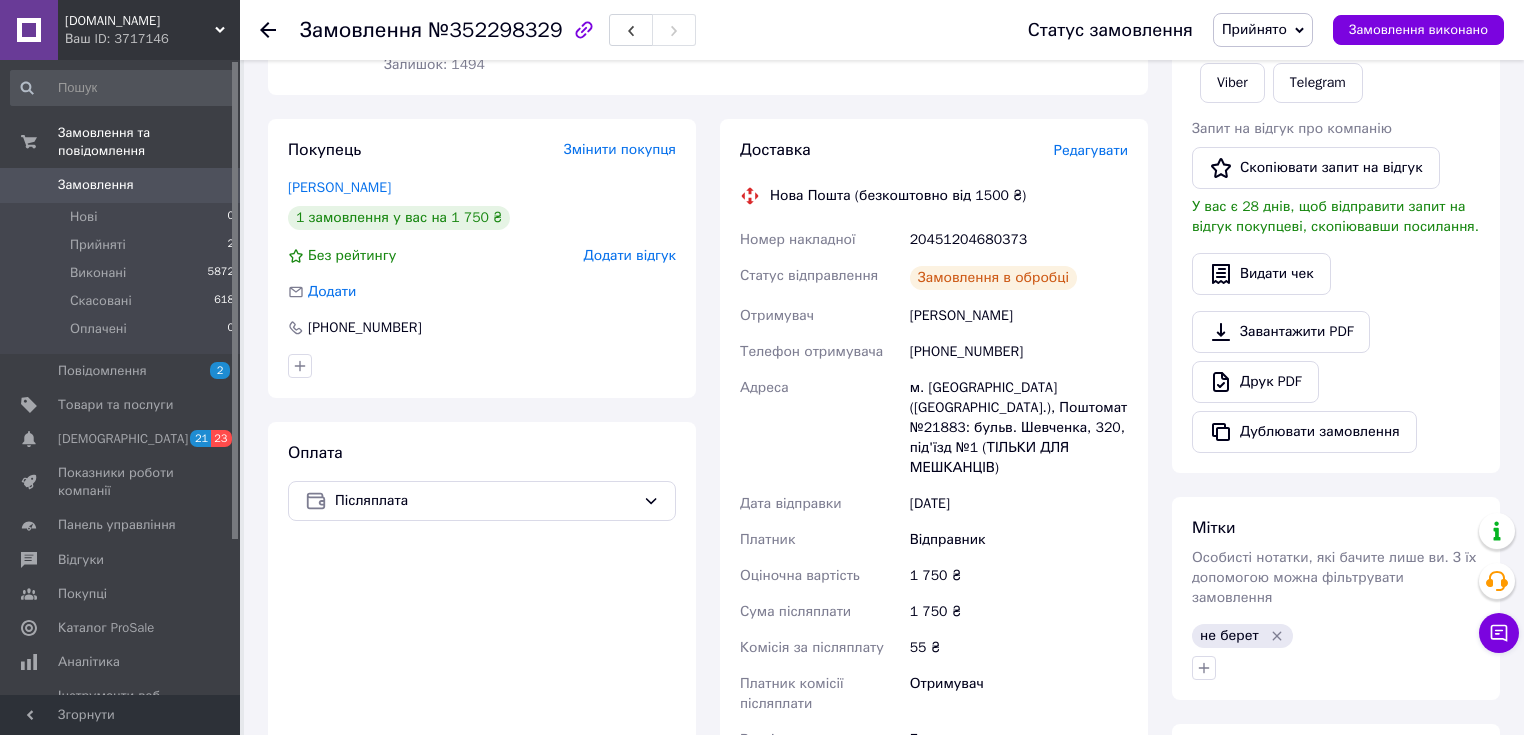 click on "20451204680373" at bounding box center [1019, 240] 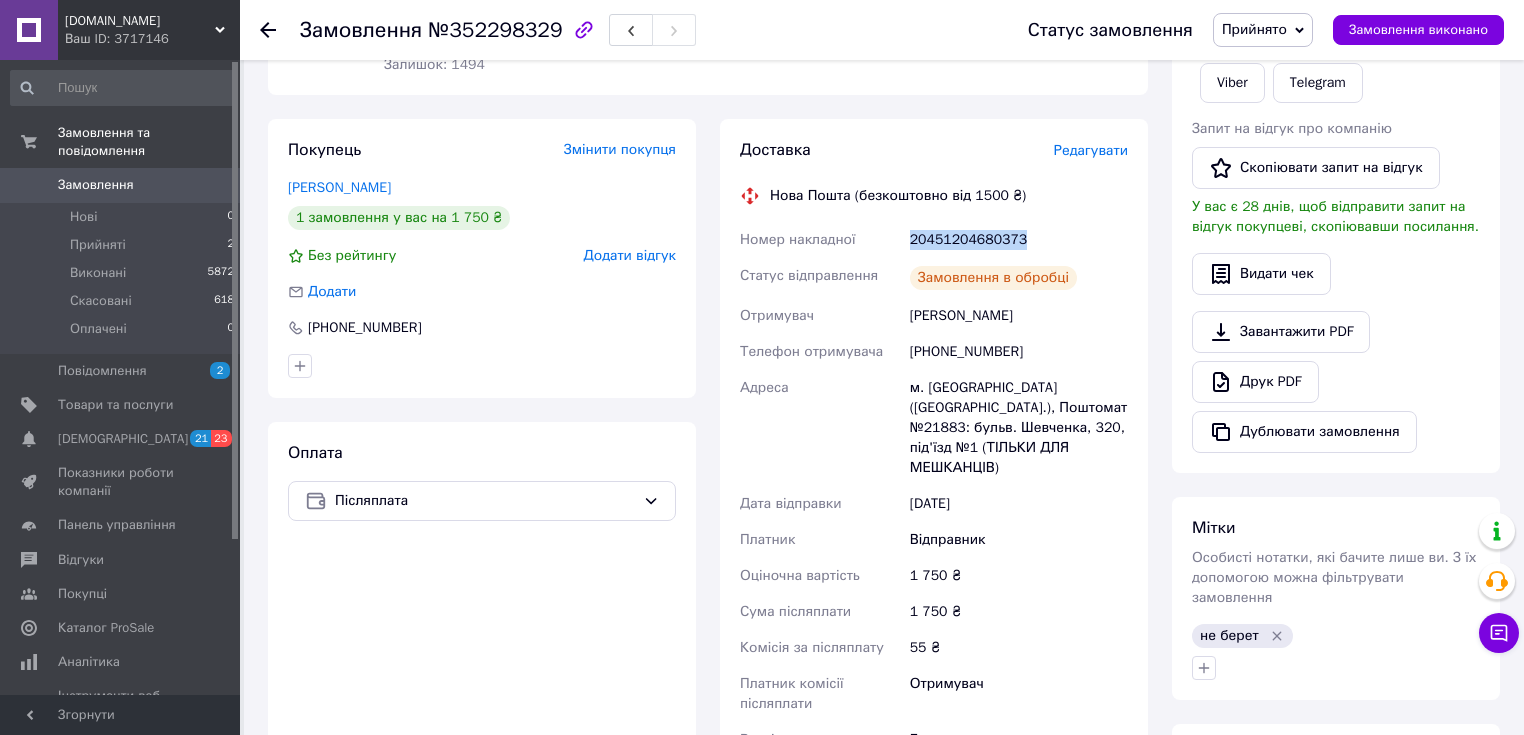 click on "20451204680373" at bounding box center (1019, 240) 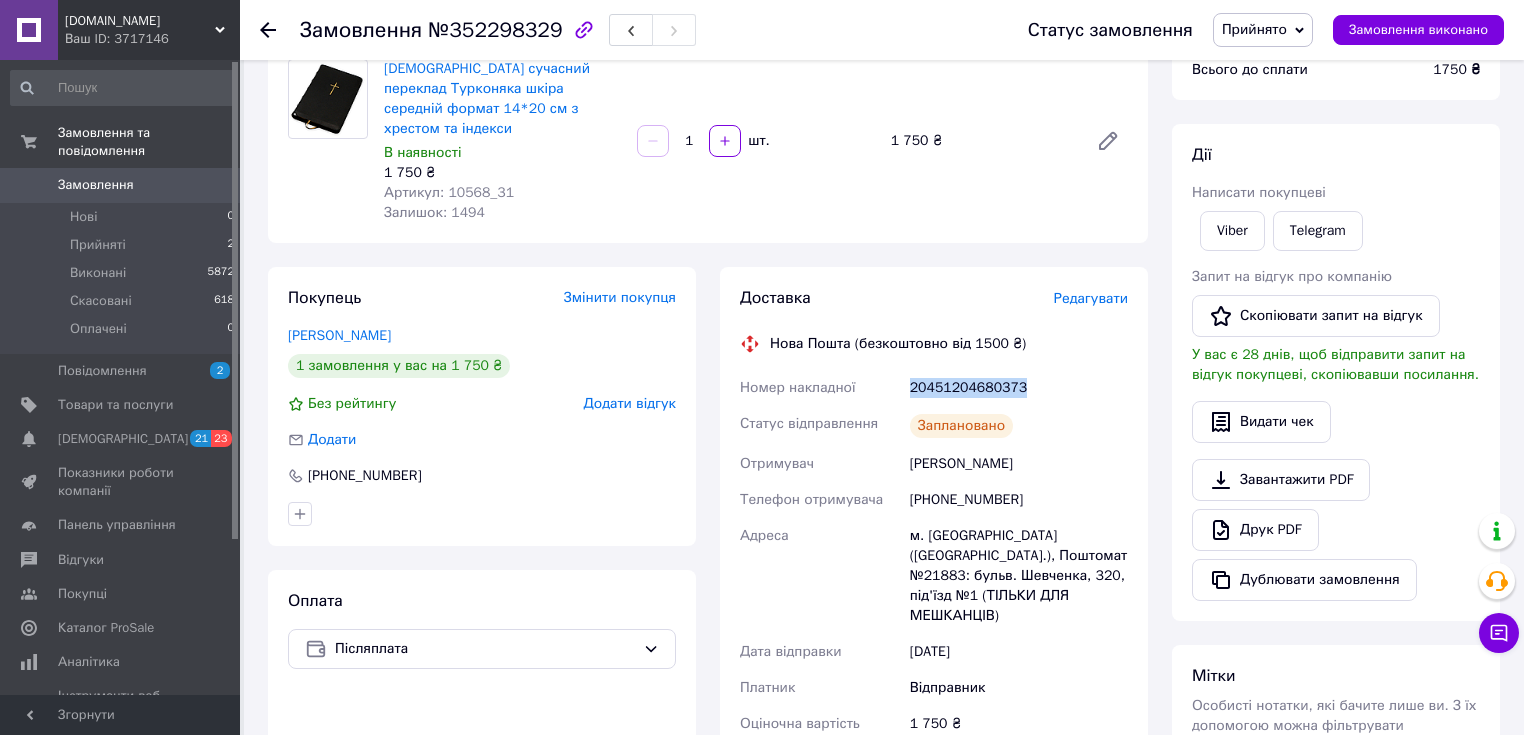 scroll, scrollTop: 80, scrollLeft: 0, axis: vertical 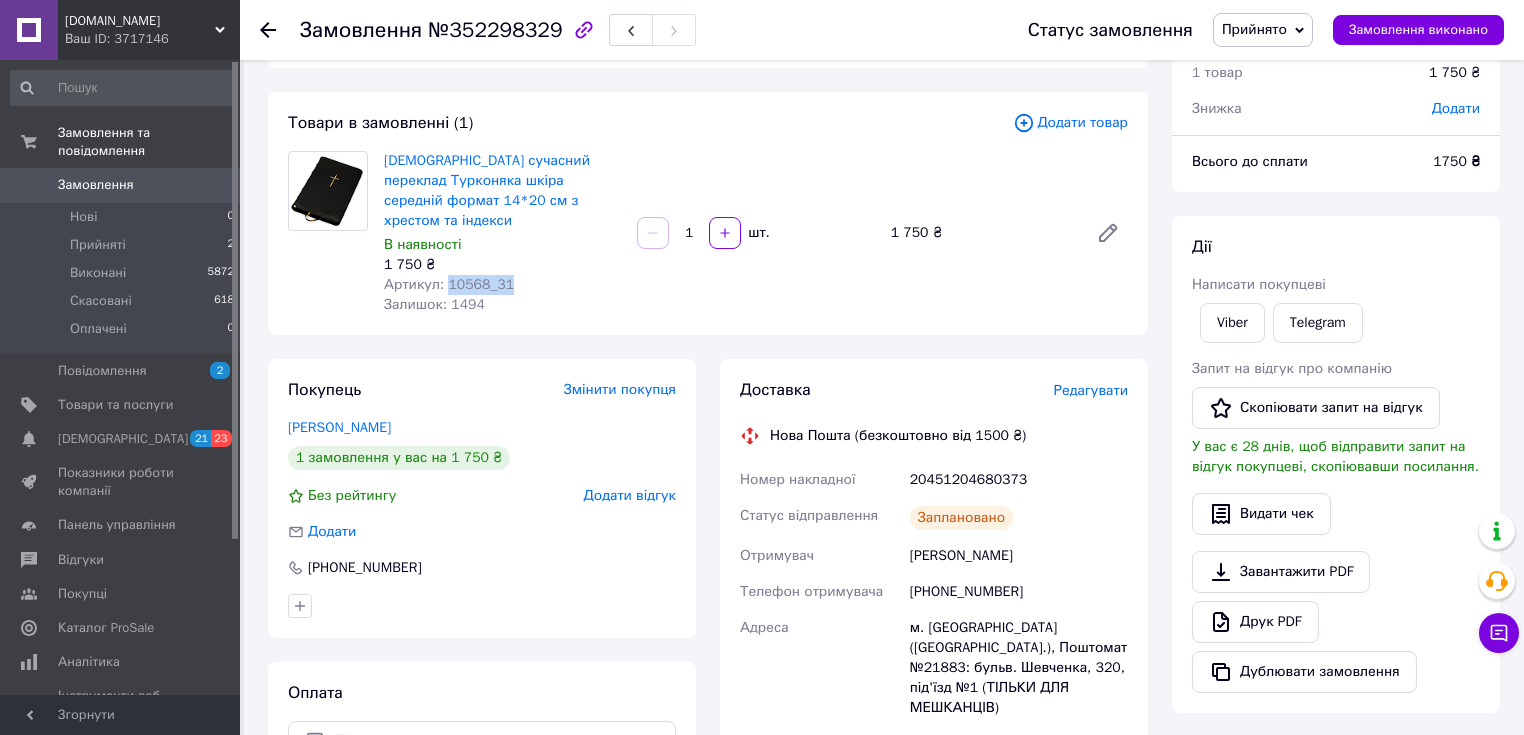 drag, startPoint x: 445, startPoint y: 265, endPoint x: 533, endPoint y: 265, distance: 88 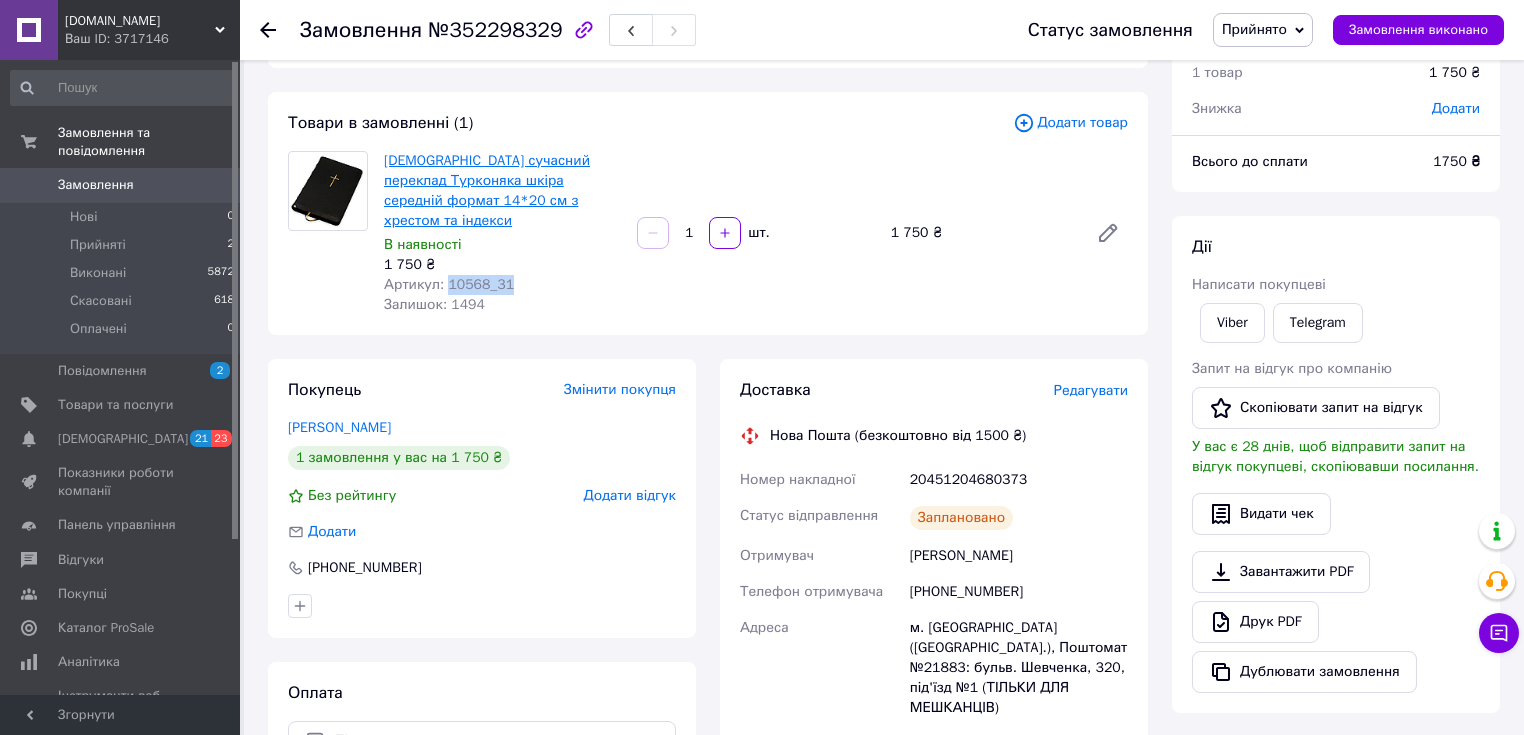 copy on "10568_31" 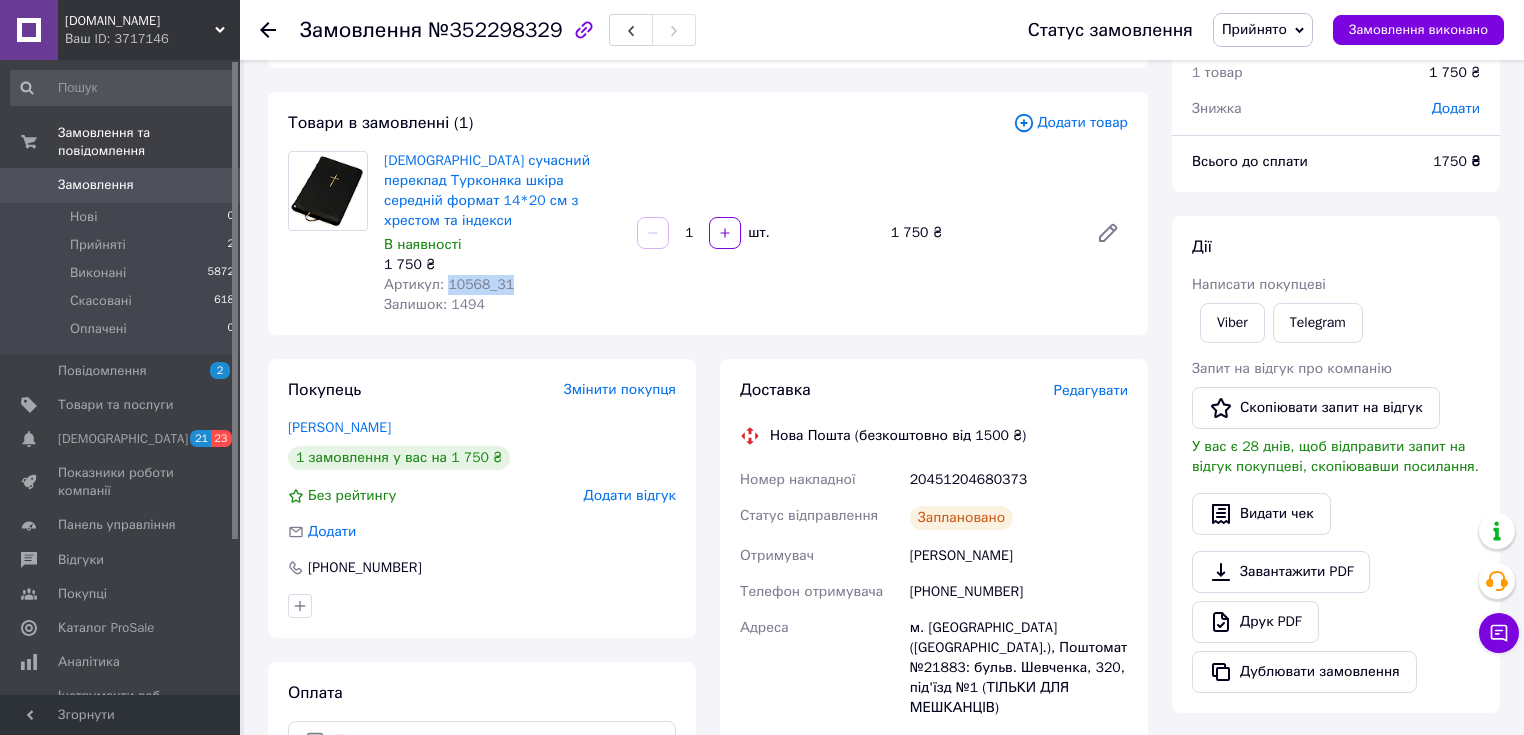 copy on "10568_31" 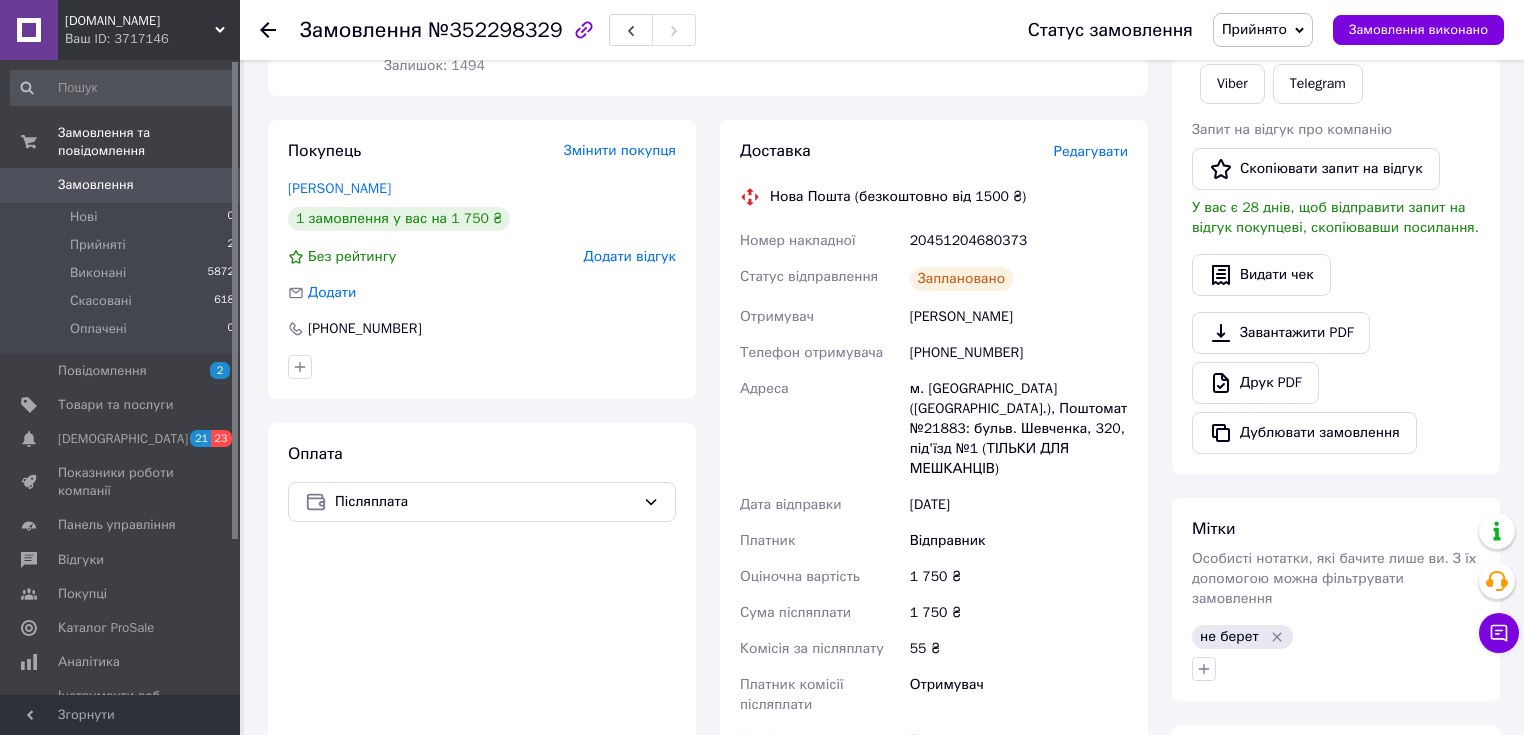 scroll, scrollTop: 320, scrollLeft: 0, axis: vertical 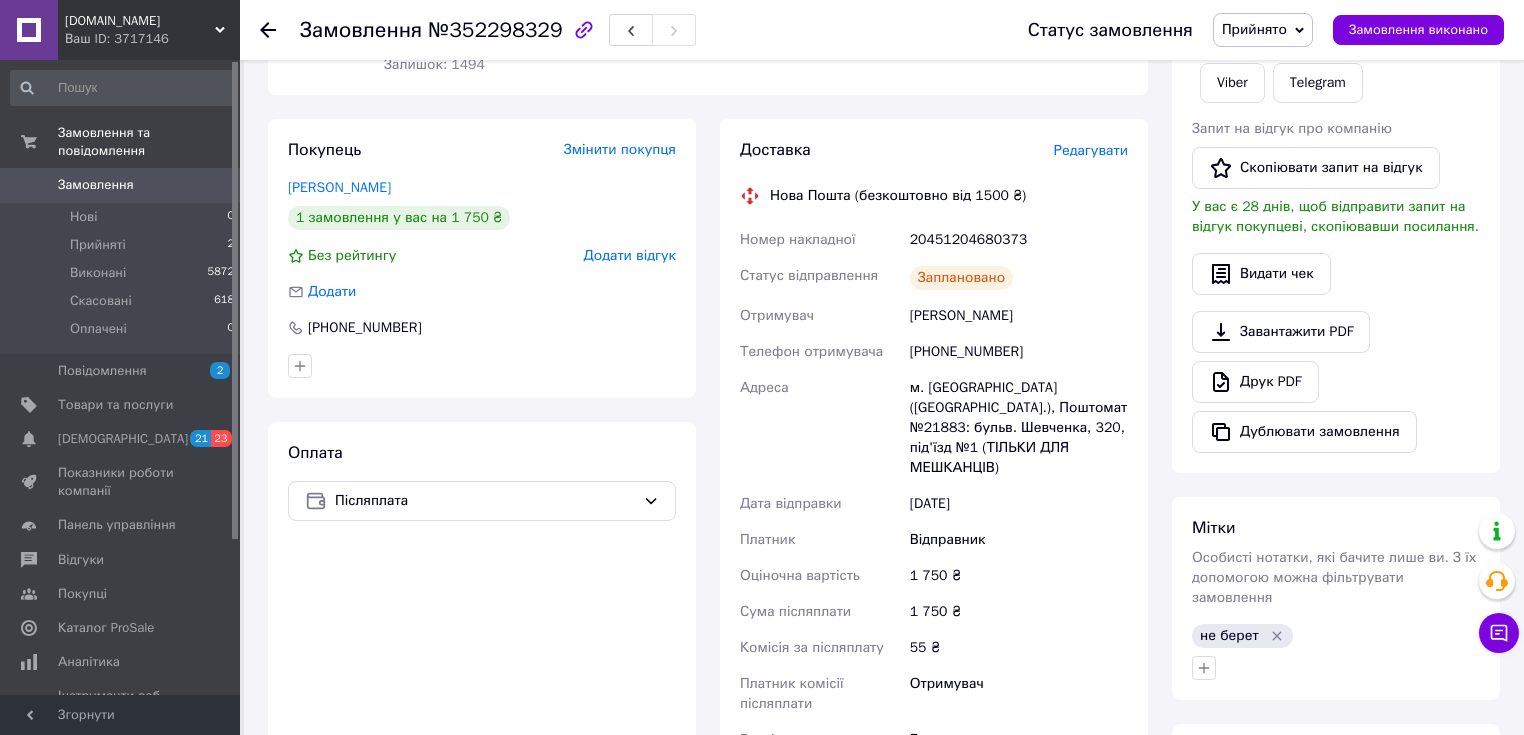 drag, startPoint x: 910, startPoint y: 296, endPoint x: 1035, endPoint y: 299, distance: 125.035995 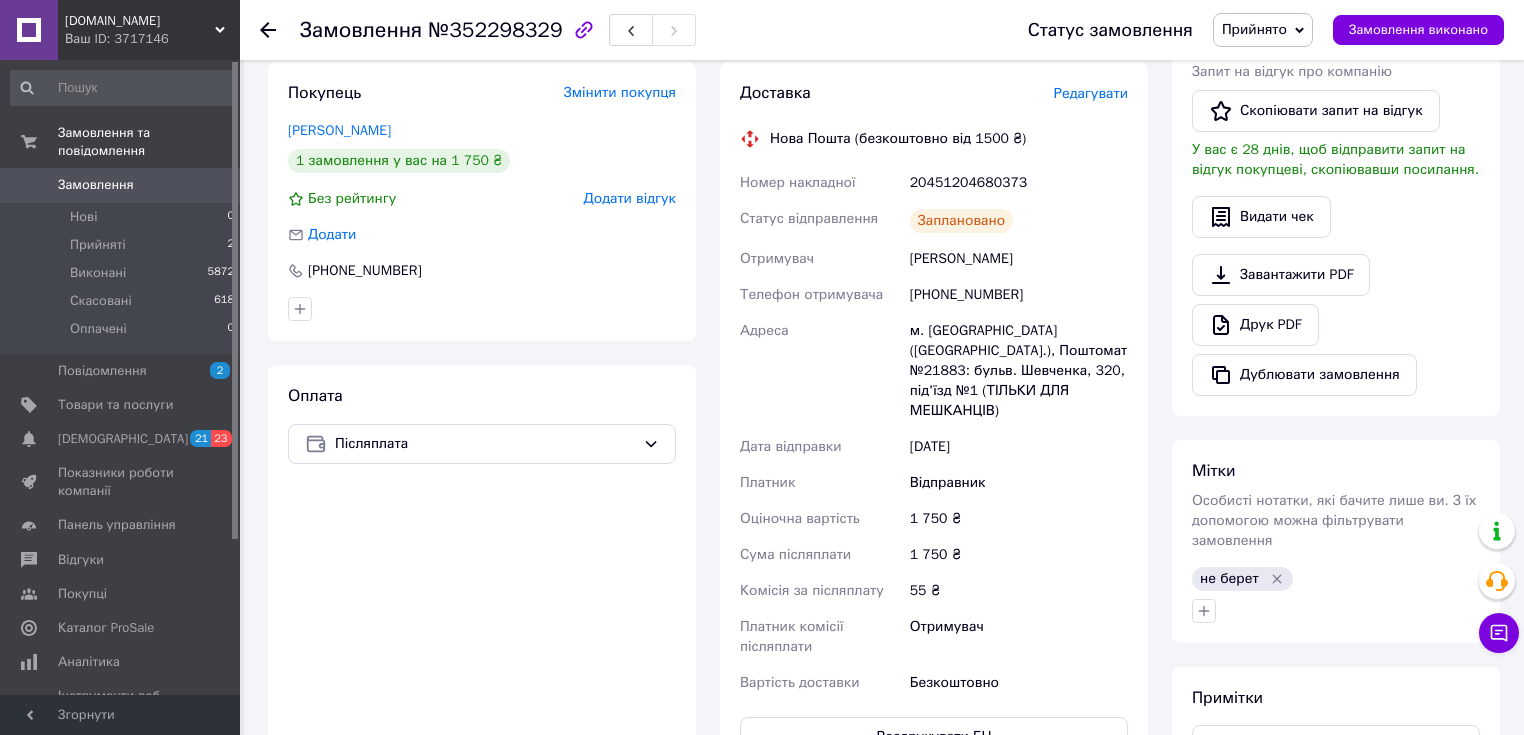 scroll, scrollTop: 400, scrollLeft: 0, axis: vertical 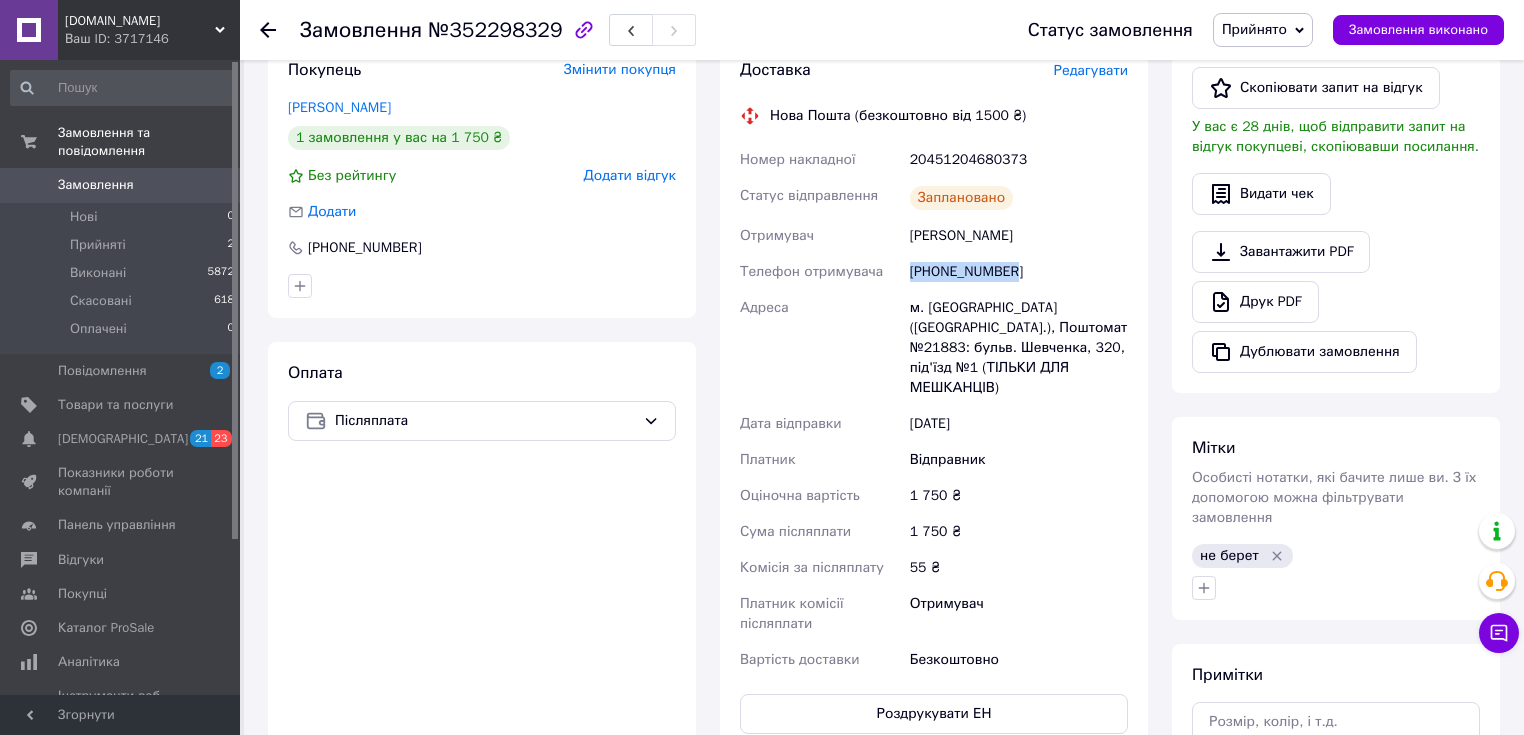 drag, startPoint x: 912, startPoint y: 248, endPoint x: 1012, endPoint y: 246, distance: 100.02 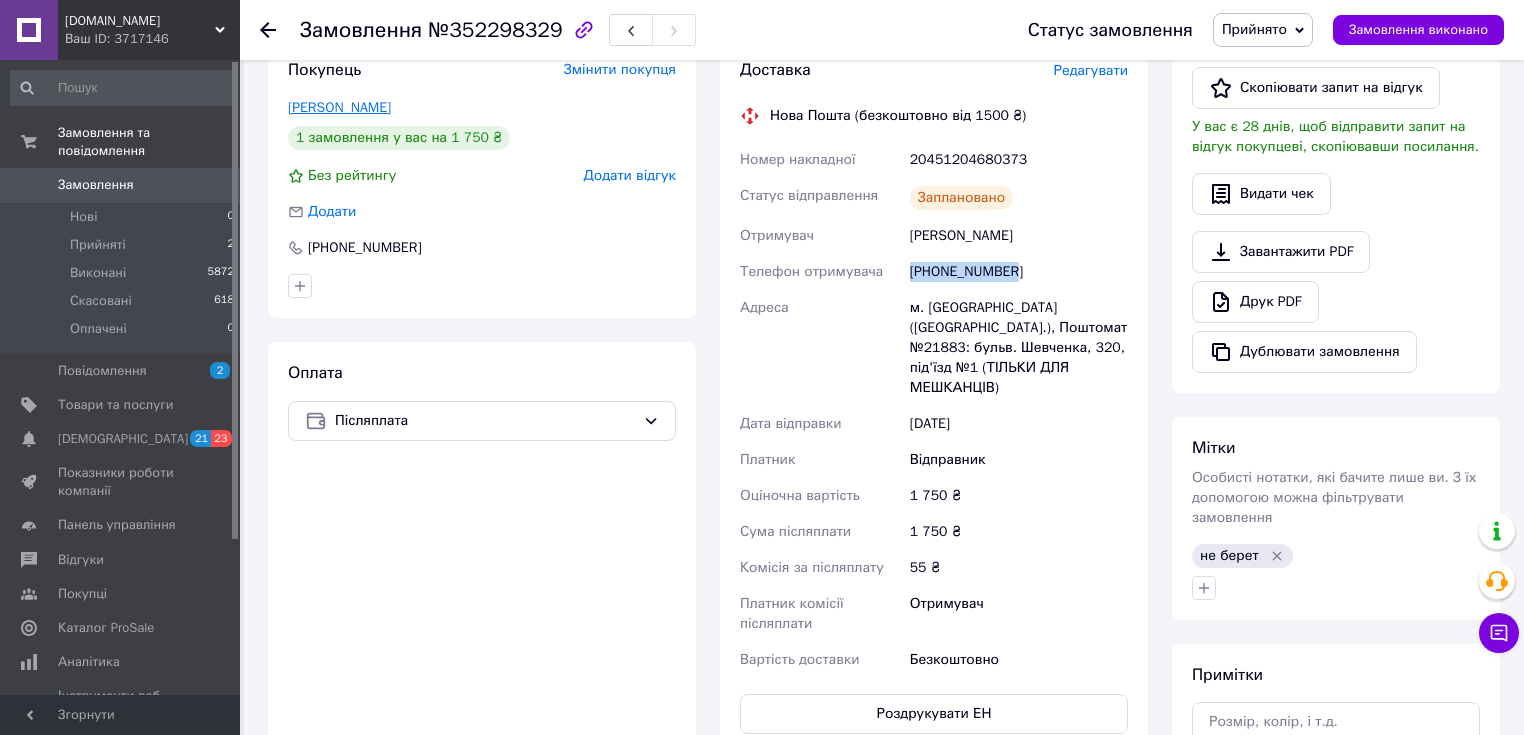 copy on "[PHONE_NUMBER]" 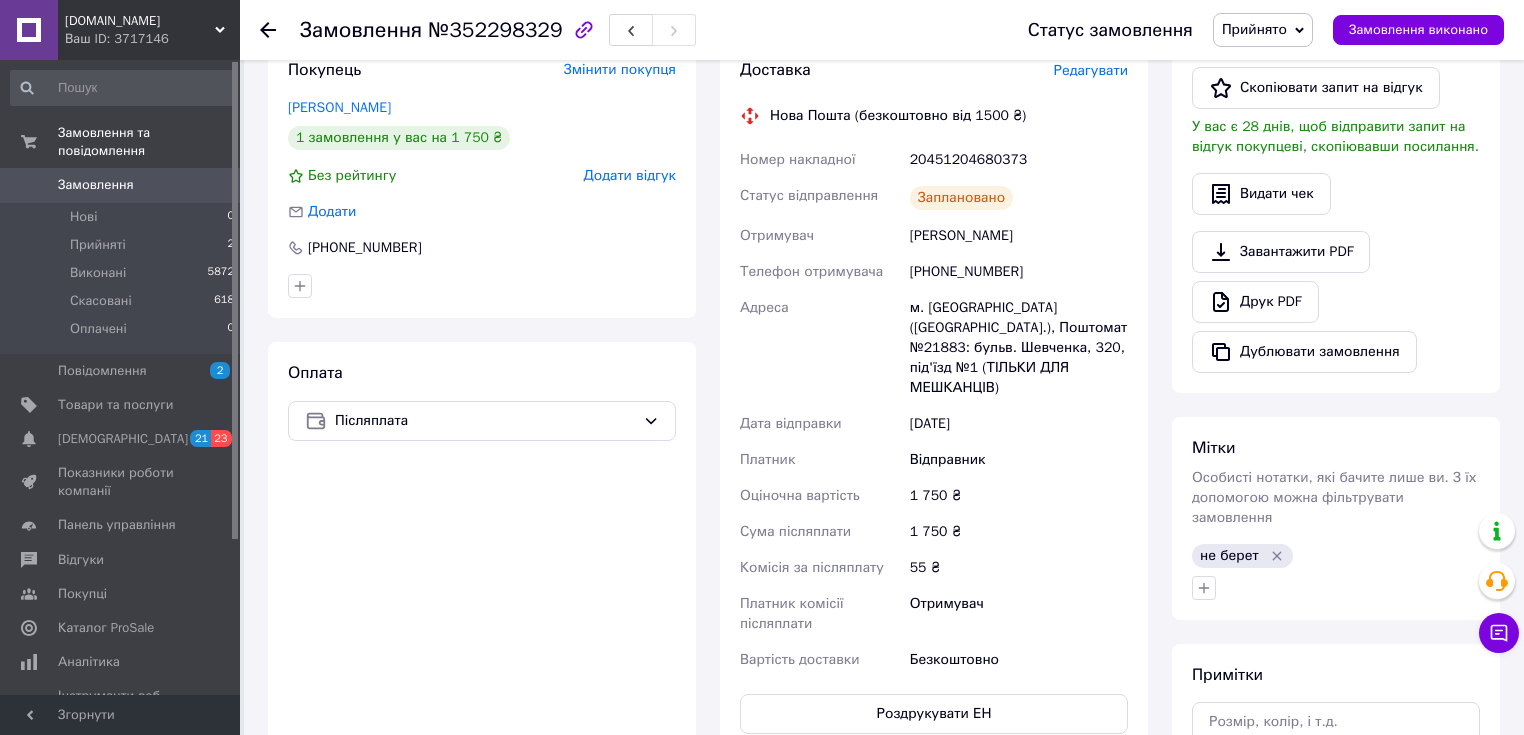 click on "20451204680373" at bounding box center (1019, 160) 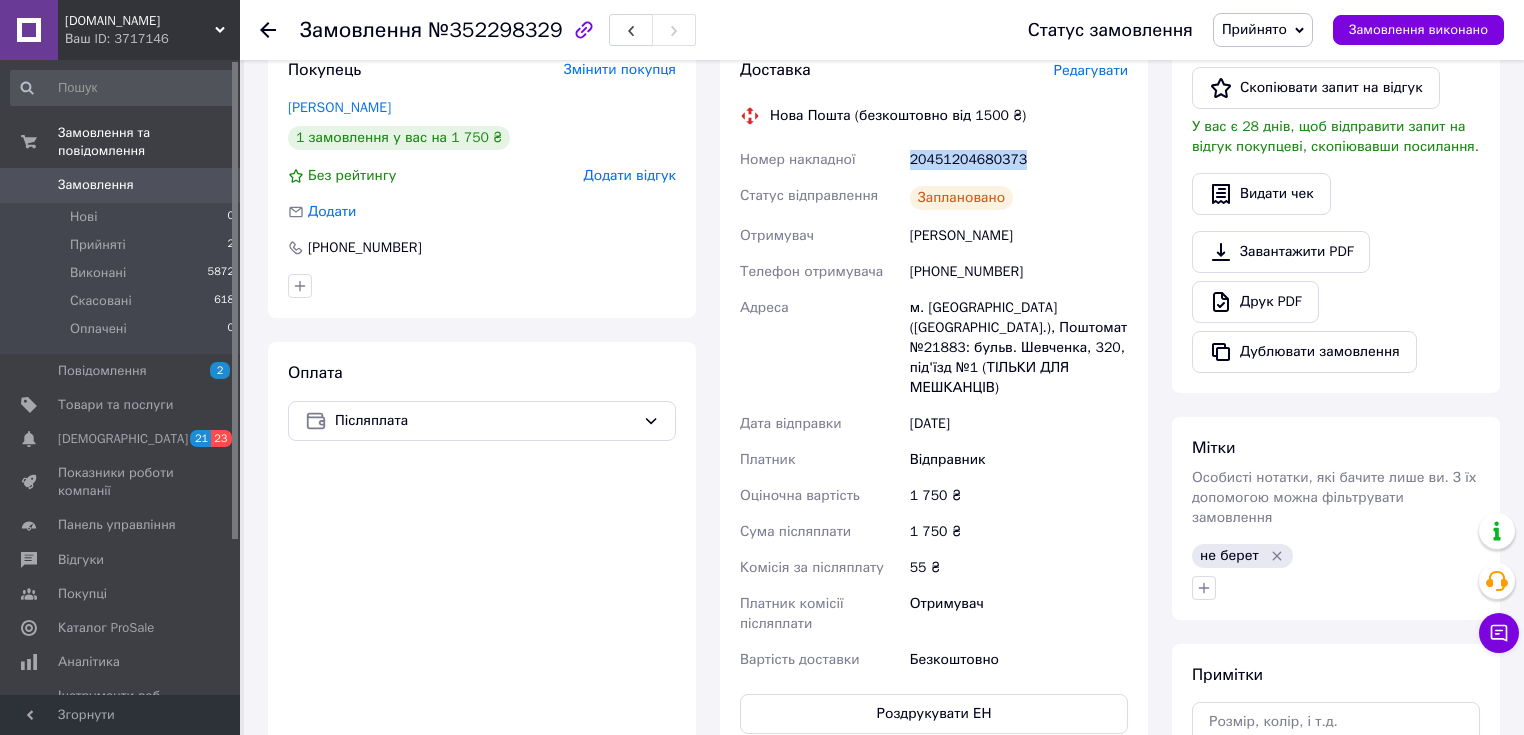 click on "20451204680373" at bounding box center (1019, 160) 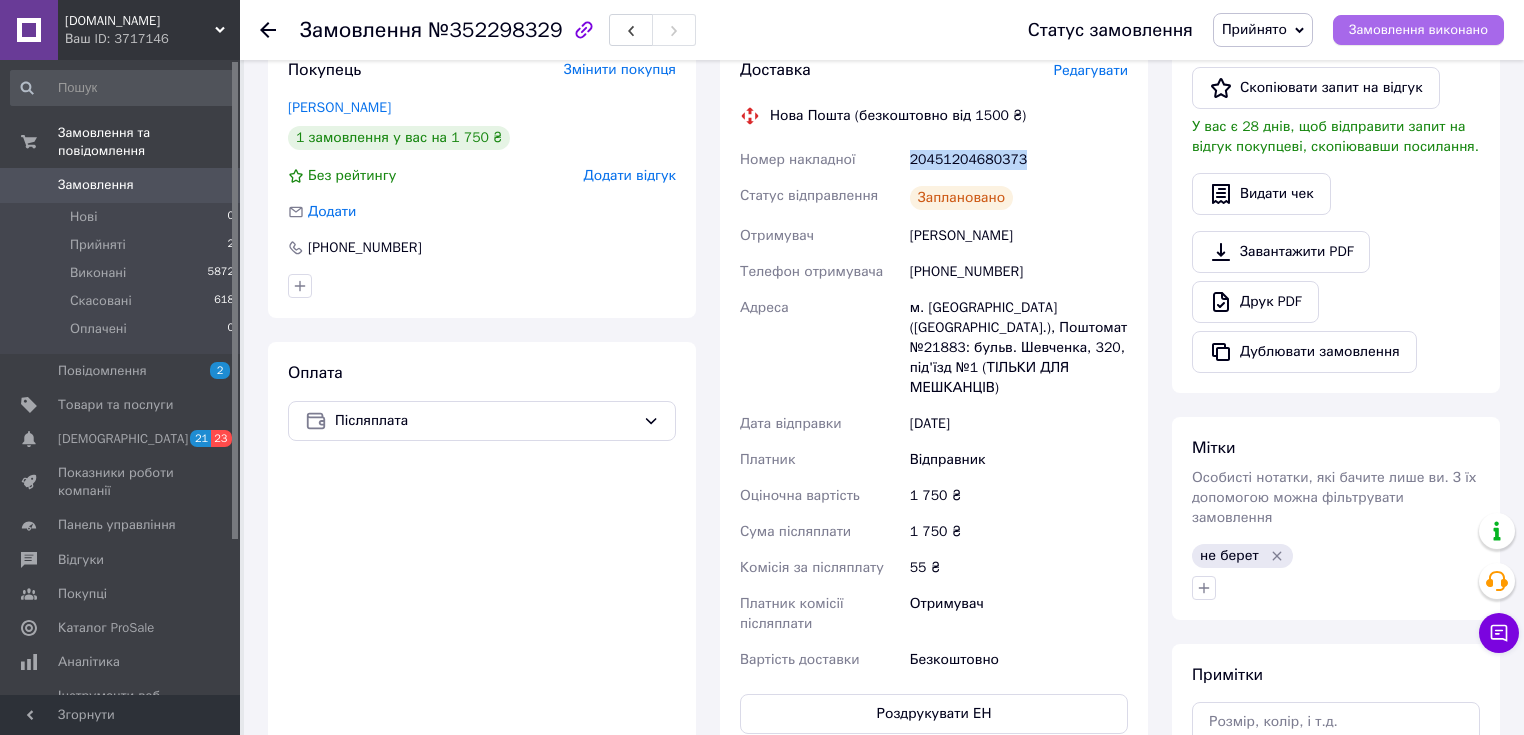 click on "Замовлення виконано" at bounding box center (1418, 30) 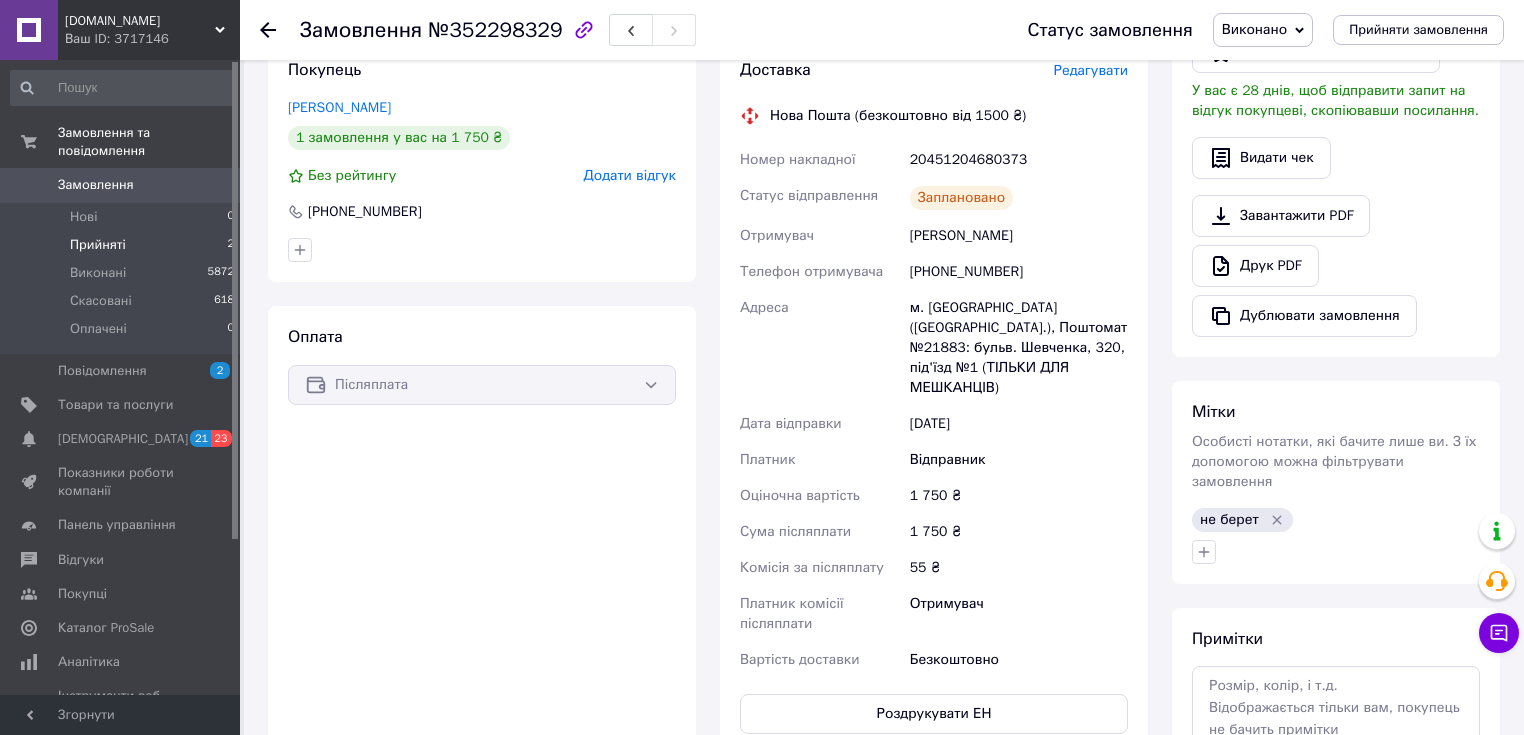 click on "Прийняті 2" at bounding box center (123, 245) 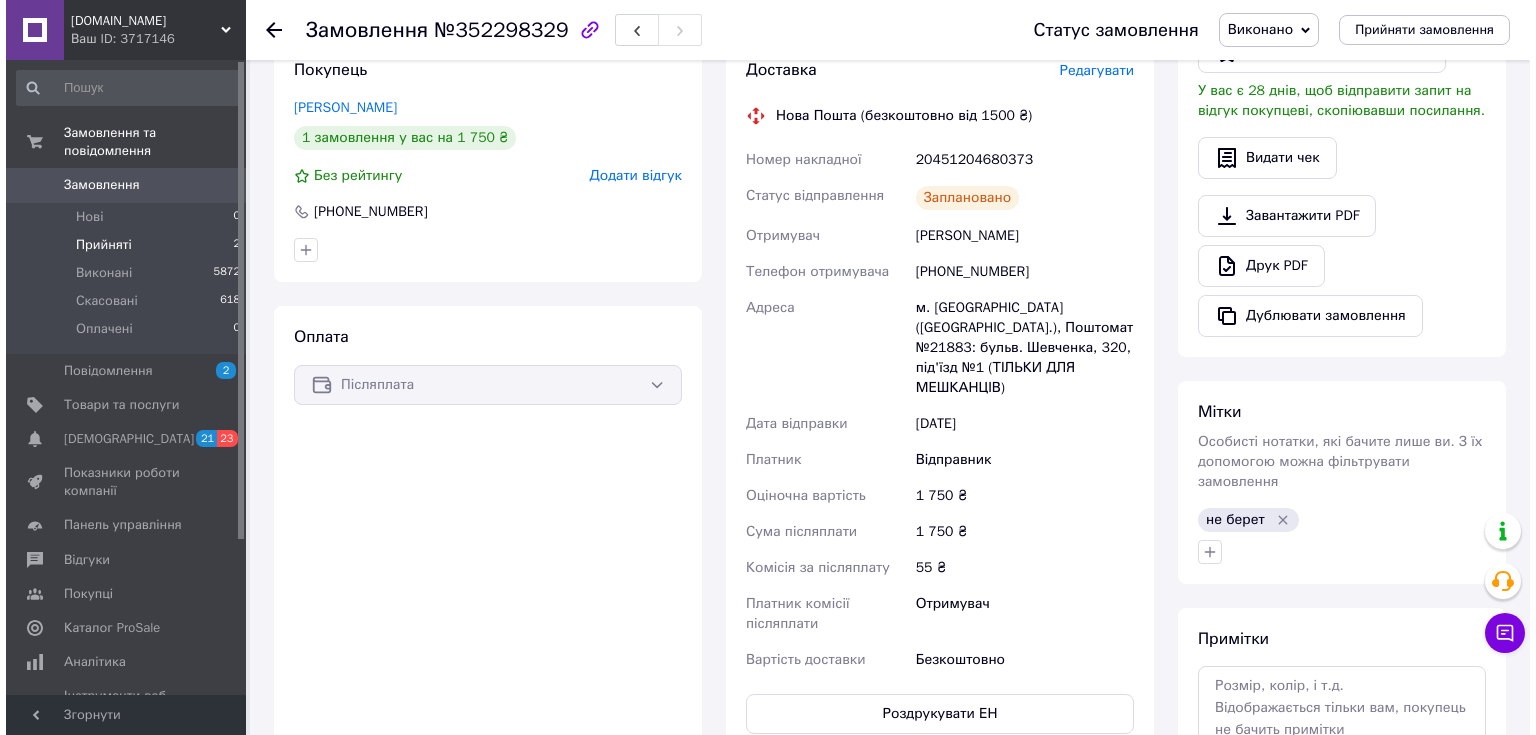 scroll, scrollTop: 0, scrollLeft: 0, axis: both 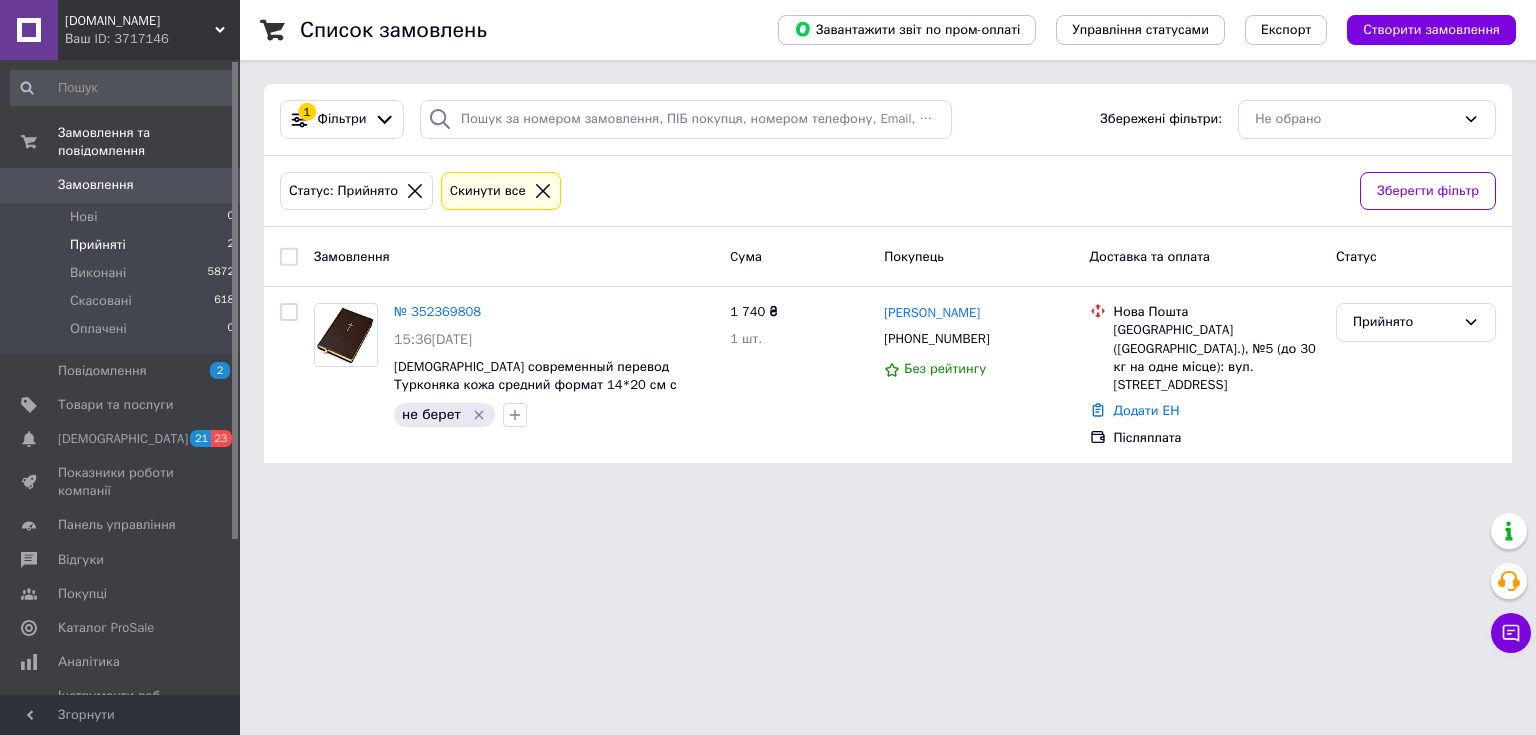 click on "bibleshop.store Ваш ID: 3717146" at bounding box center (149, 30) 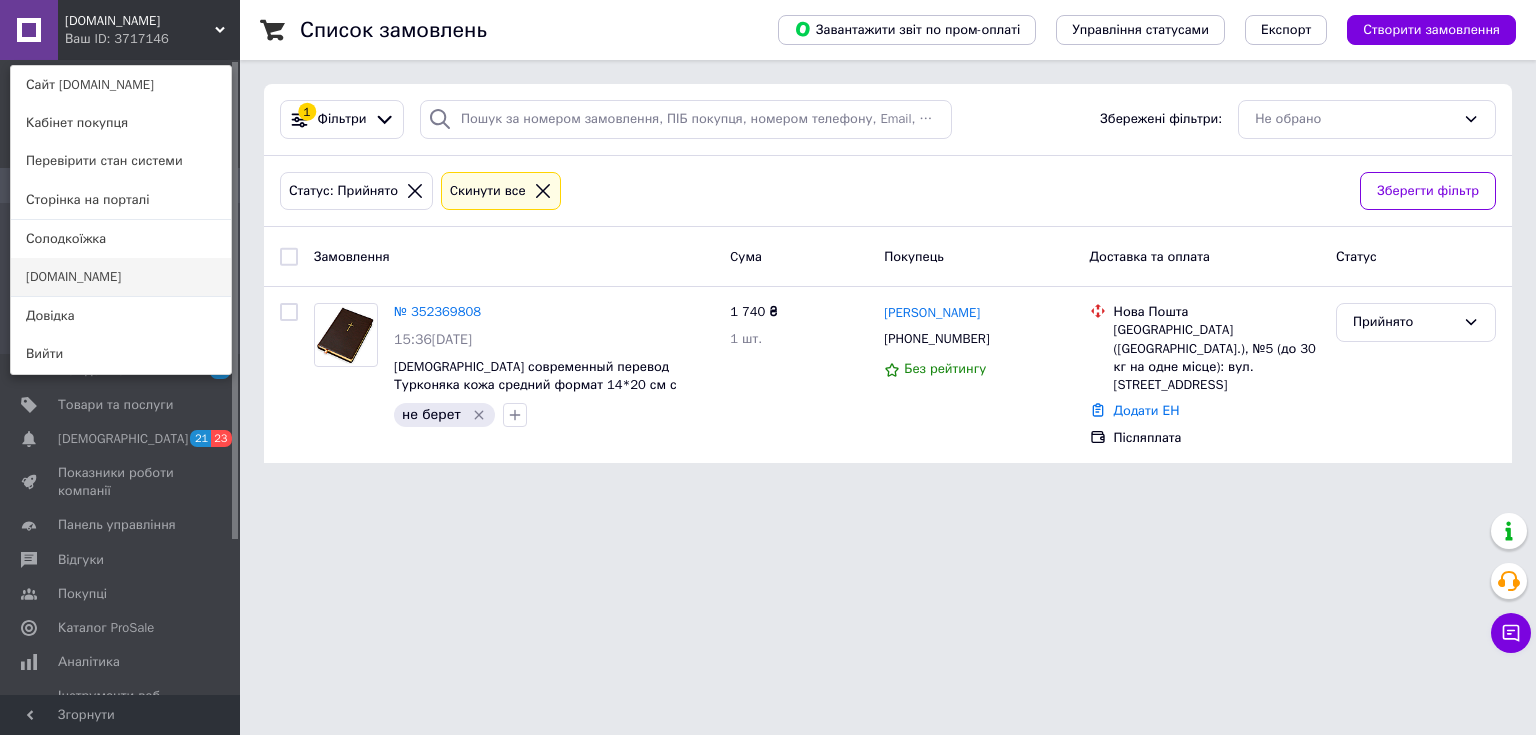 click on "[DOMAIN_NAME]" at bounding box center (121, 277) 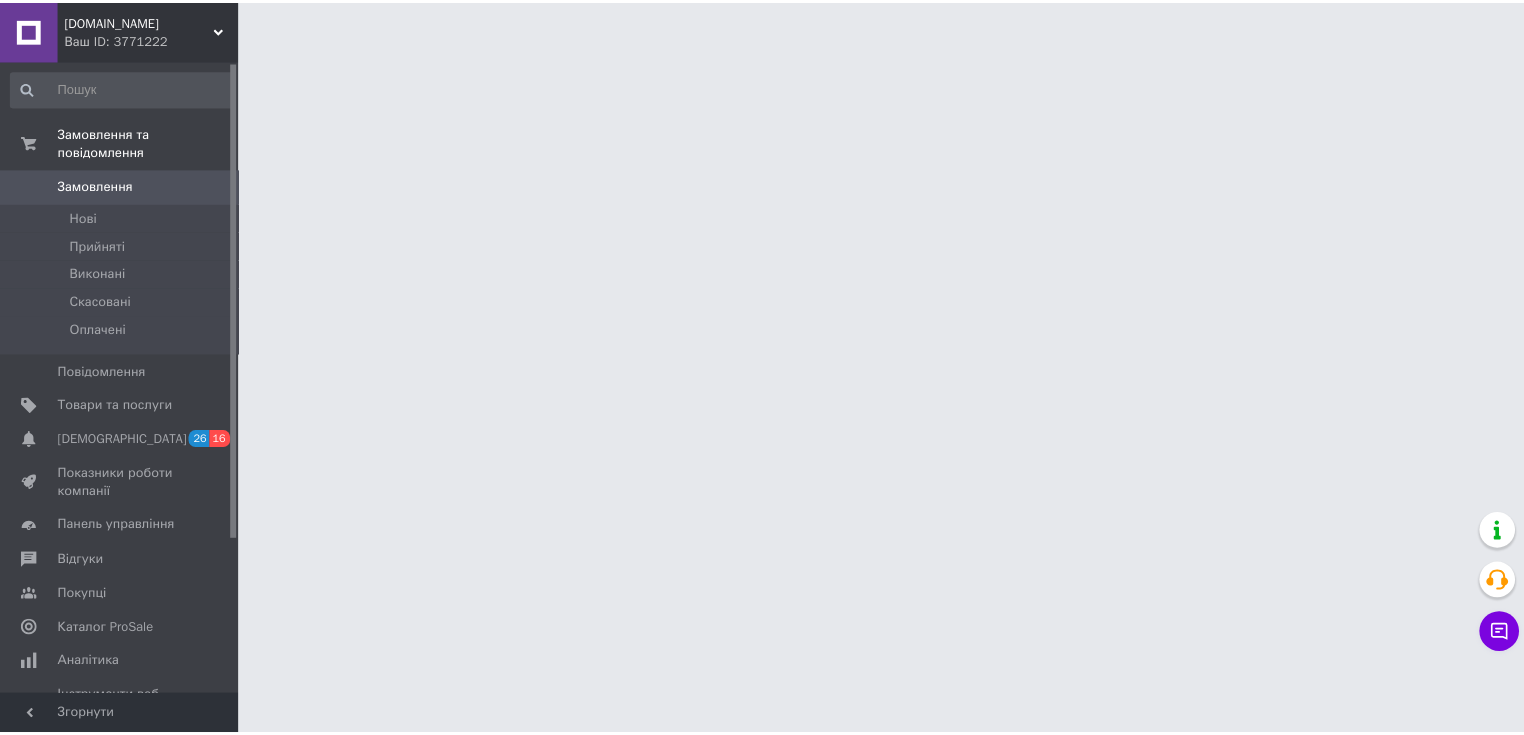 scroll, scrollTop: 0, scrollLeft: 0, axis: both 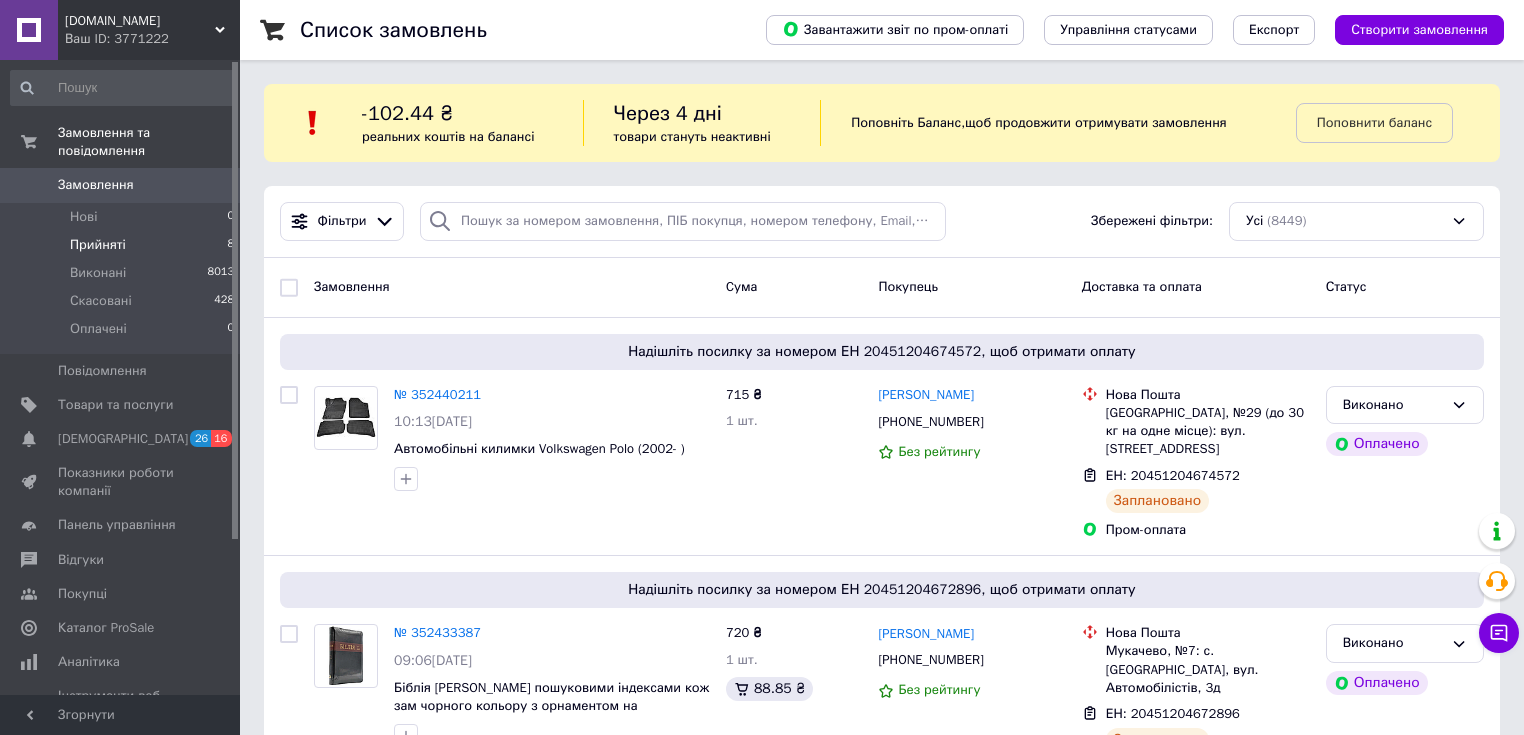 click on "Прийняті 8" at bounding box center [123, 245] 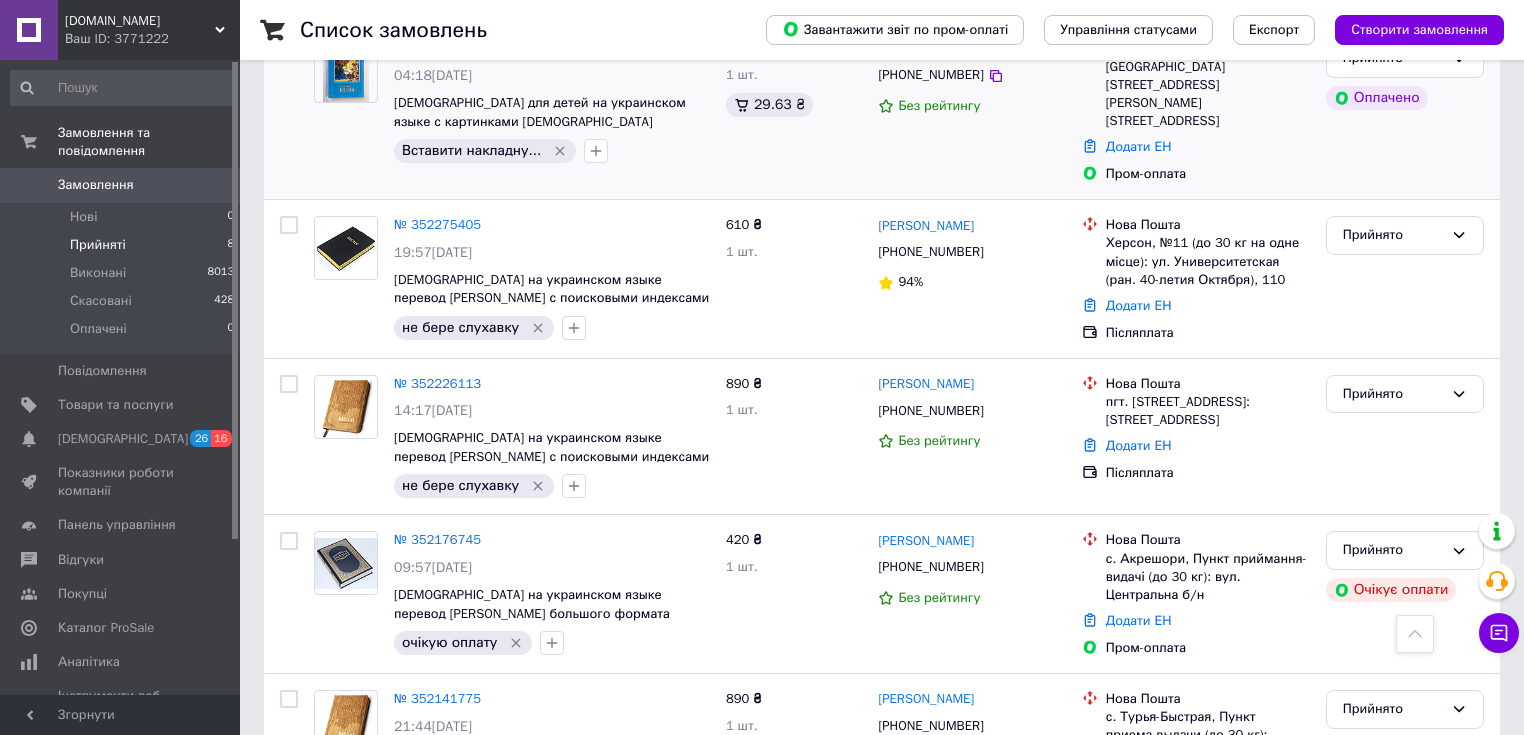 scroll, scrollTop: 1040, scrollLeft: 0, axis: vertical 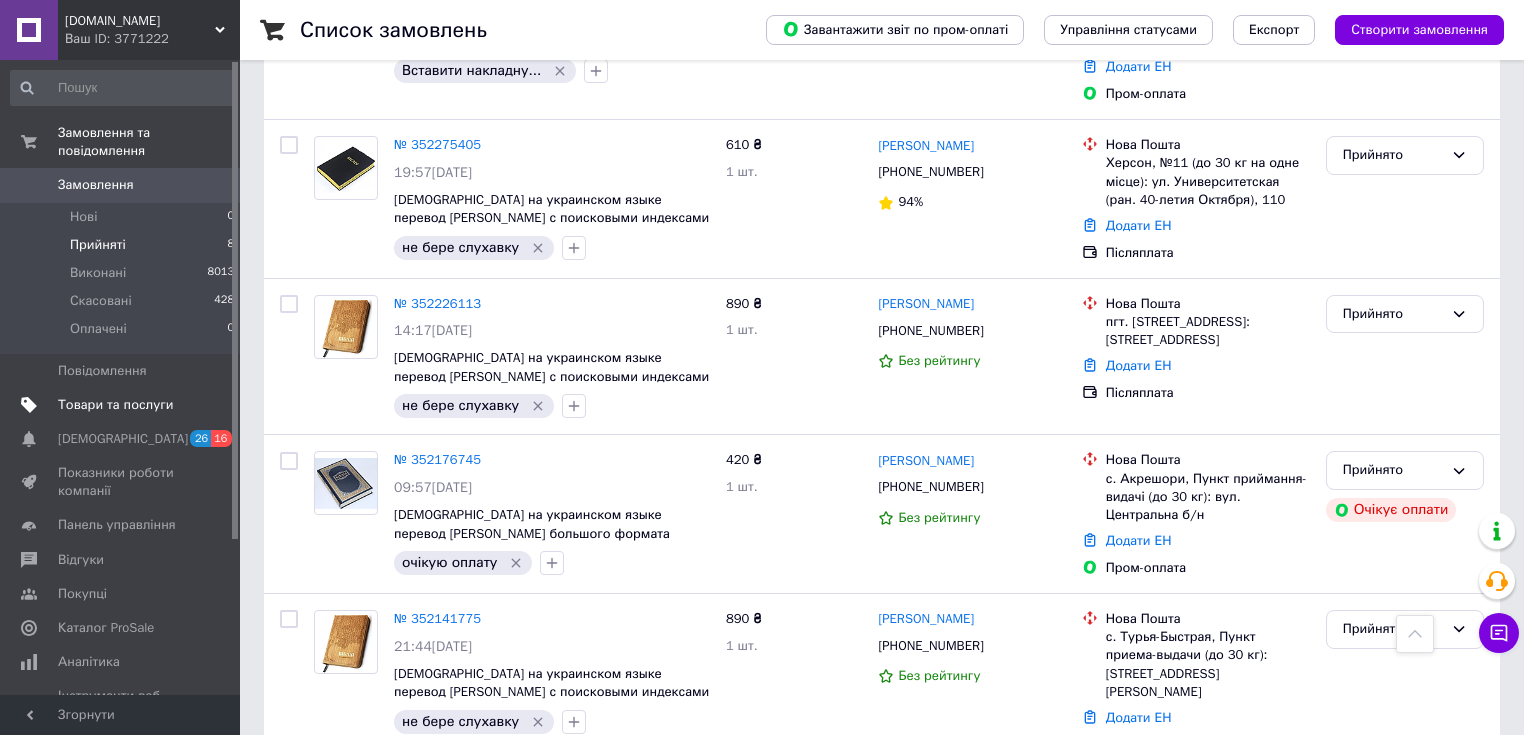 click on "Товари та послуги" at bounding box center (121, 405) 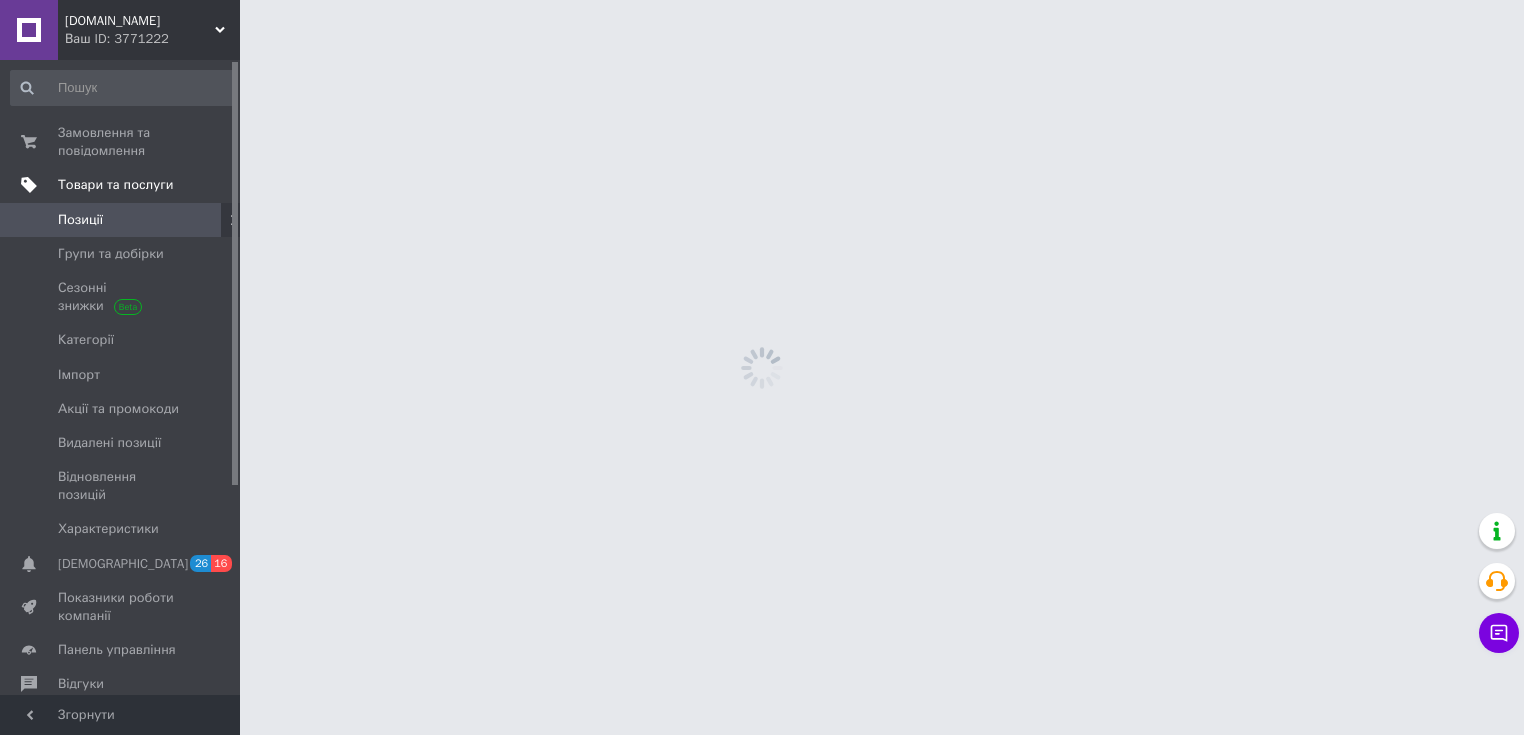 scroll, scrollTop: 0, scrollLeft: 0, axis: both 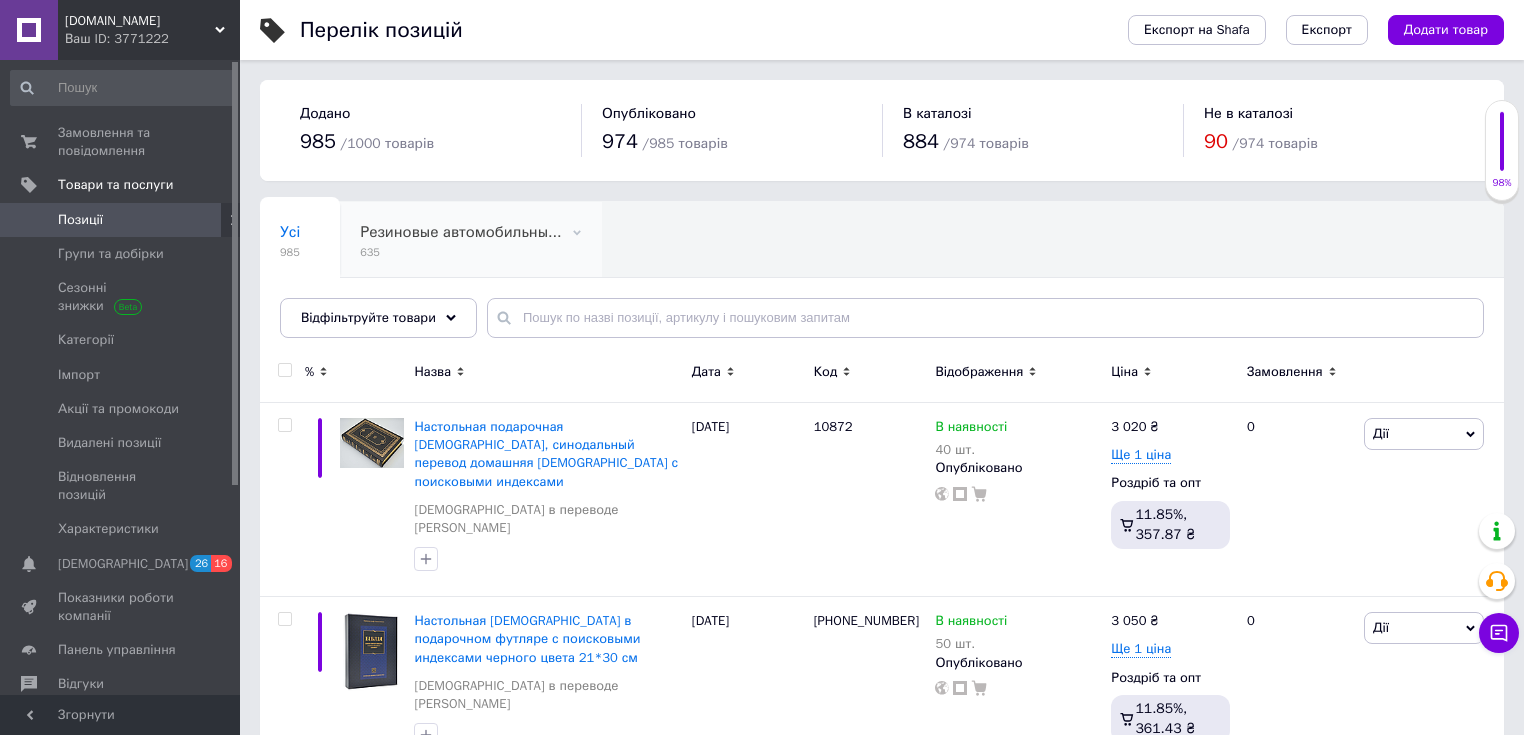 click on "Резиновые автомобильны..." at bounding box center [460, 232] 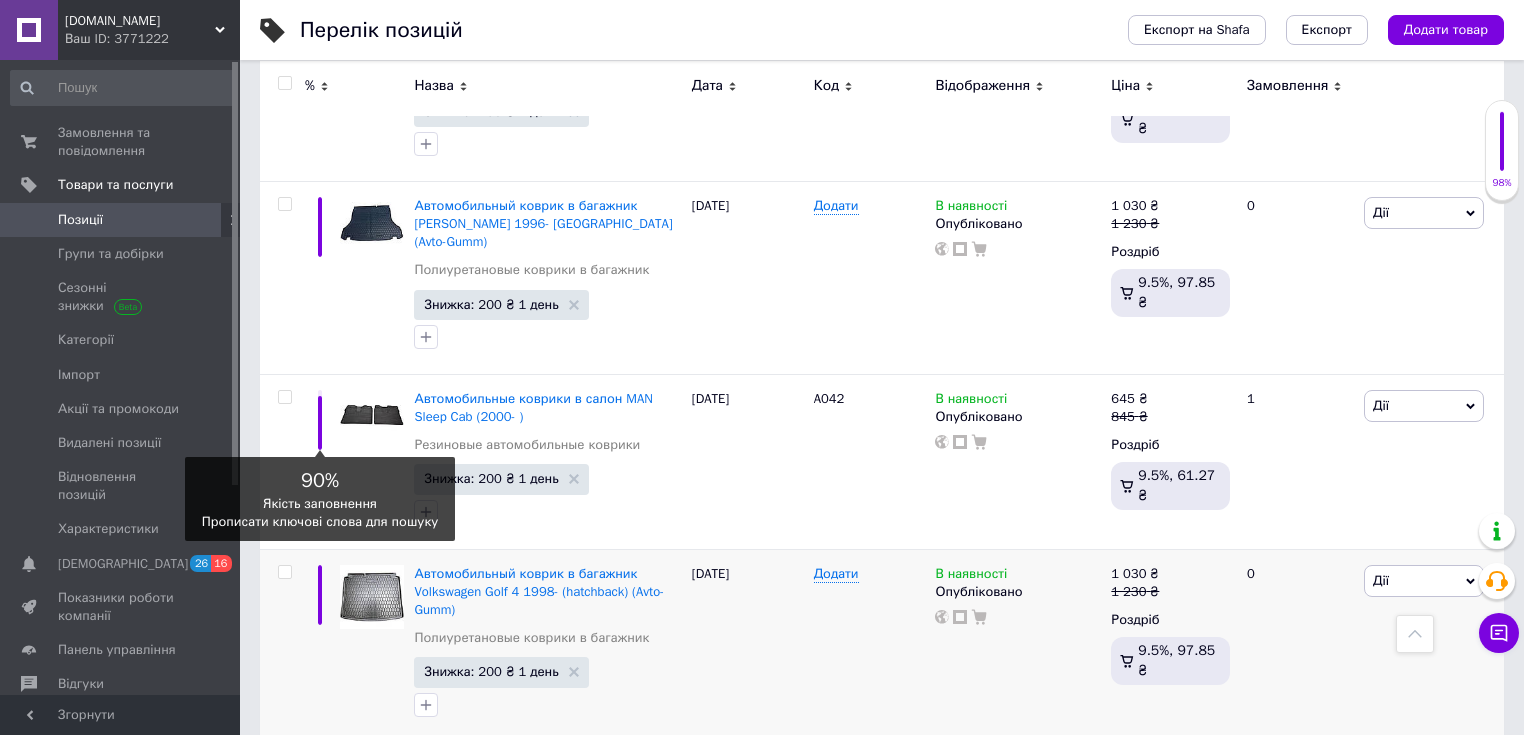 scroll, scrollTop: 1120, scrollLeft: 0, axis: vertical 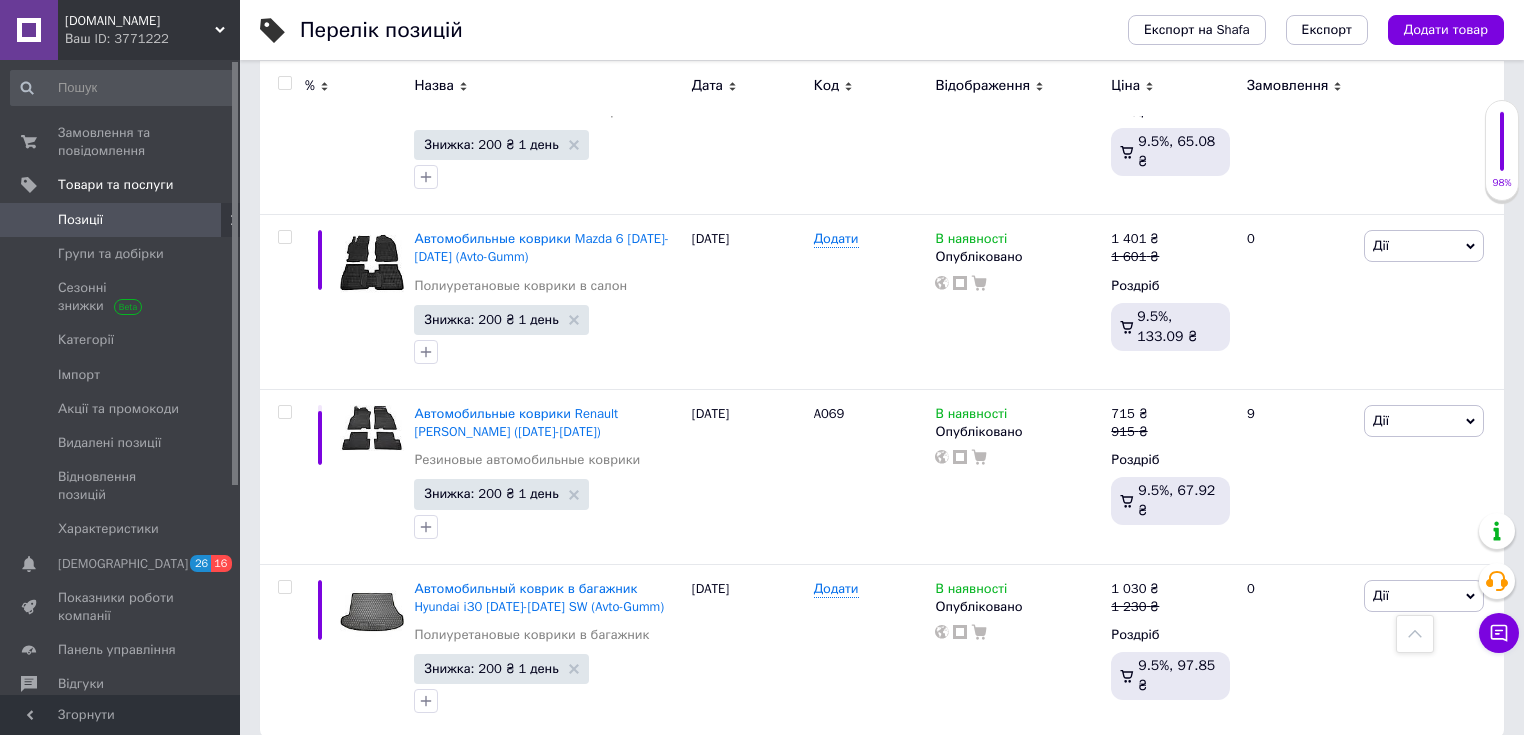 click on "3" at bounding box center (372, 779) 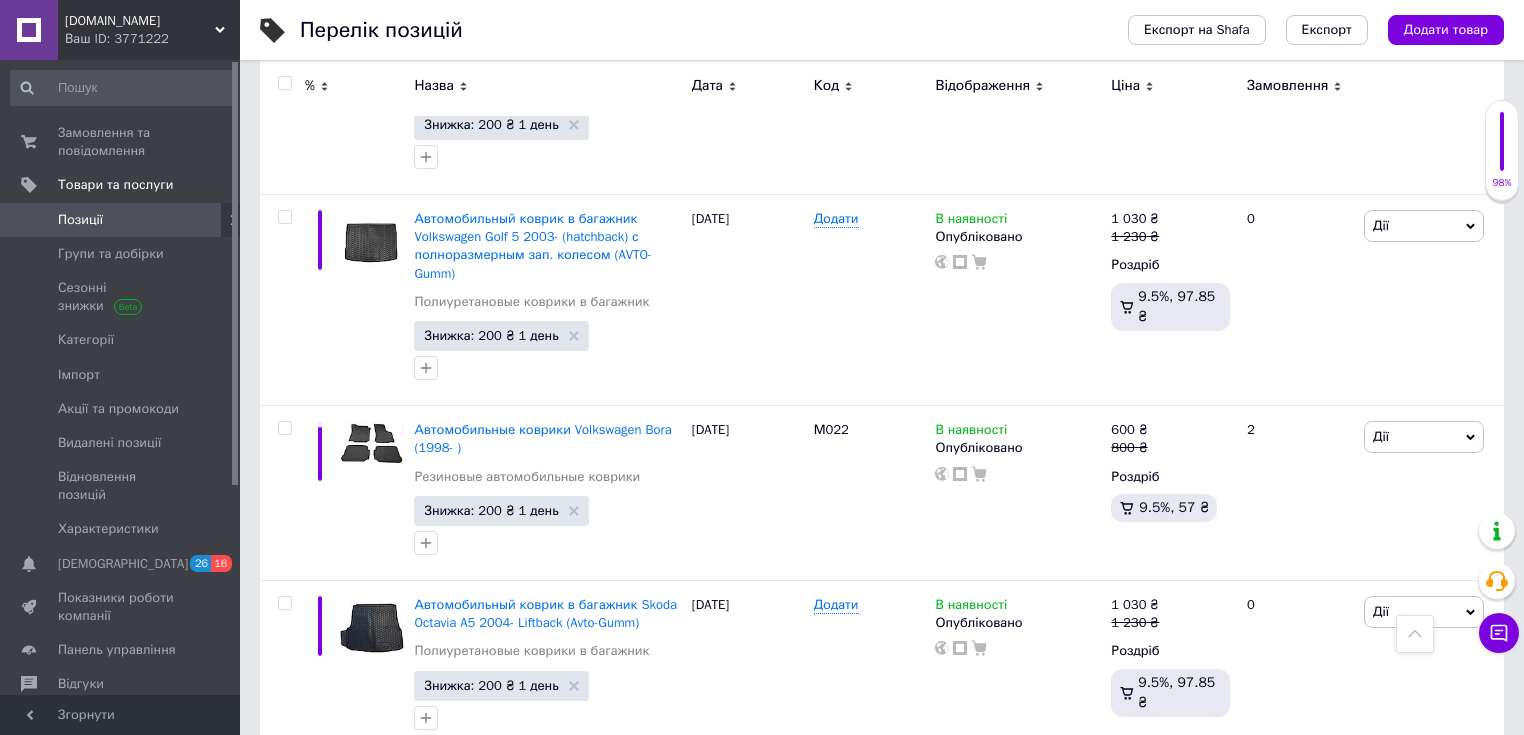 click on "Ваш ID: 3771222" at bounding box center (152, 39) 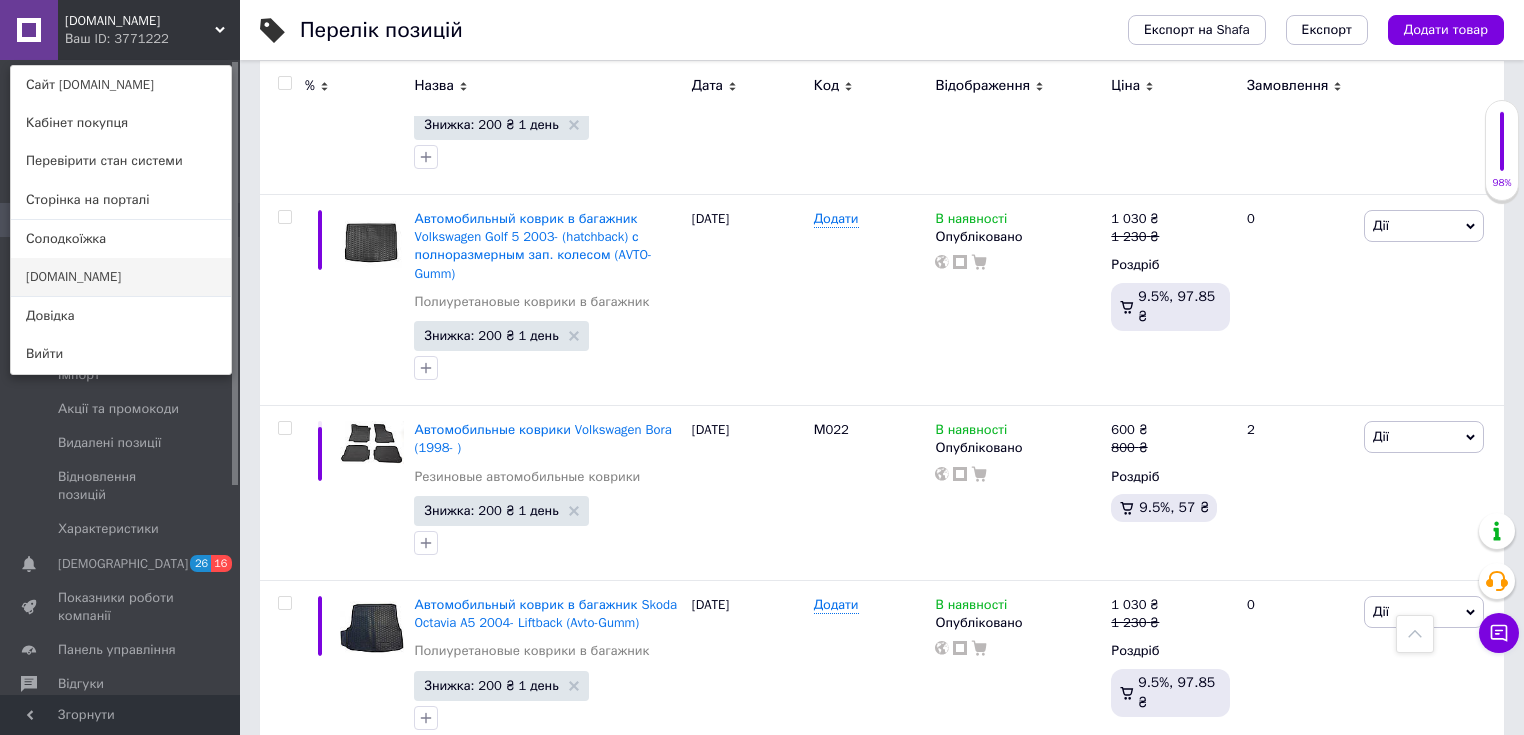 click on "[DOMAIN_NAME]" at bounding box center (121, 277) 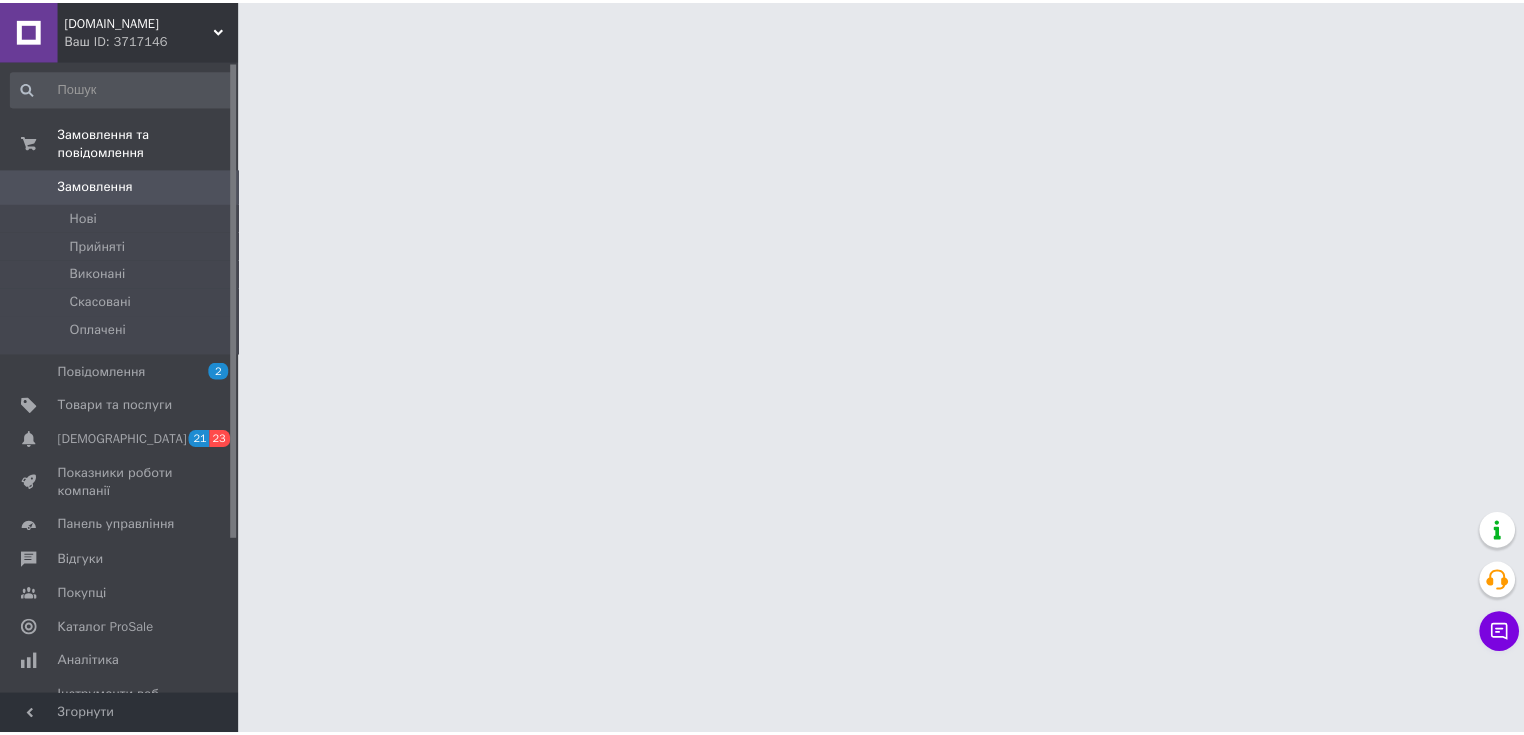 scroll, scrollTop: 0, scrollLeft: 0, axis: both 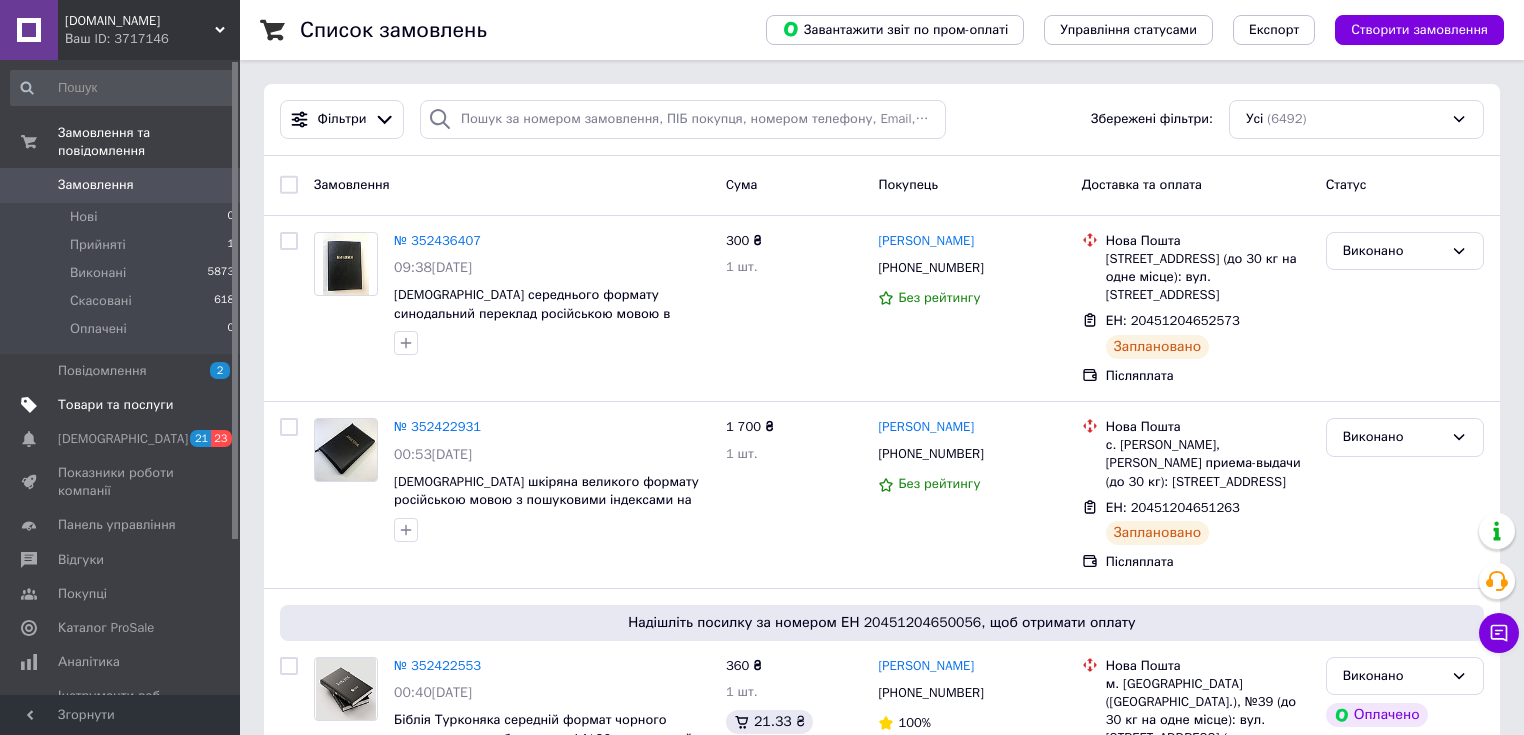 click at bounding box center [212, 405] 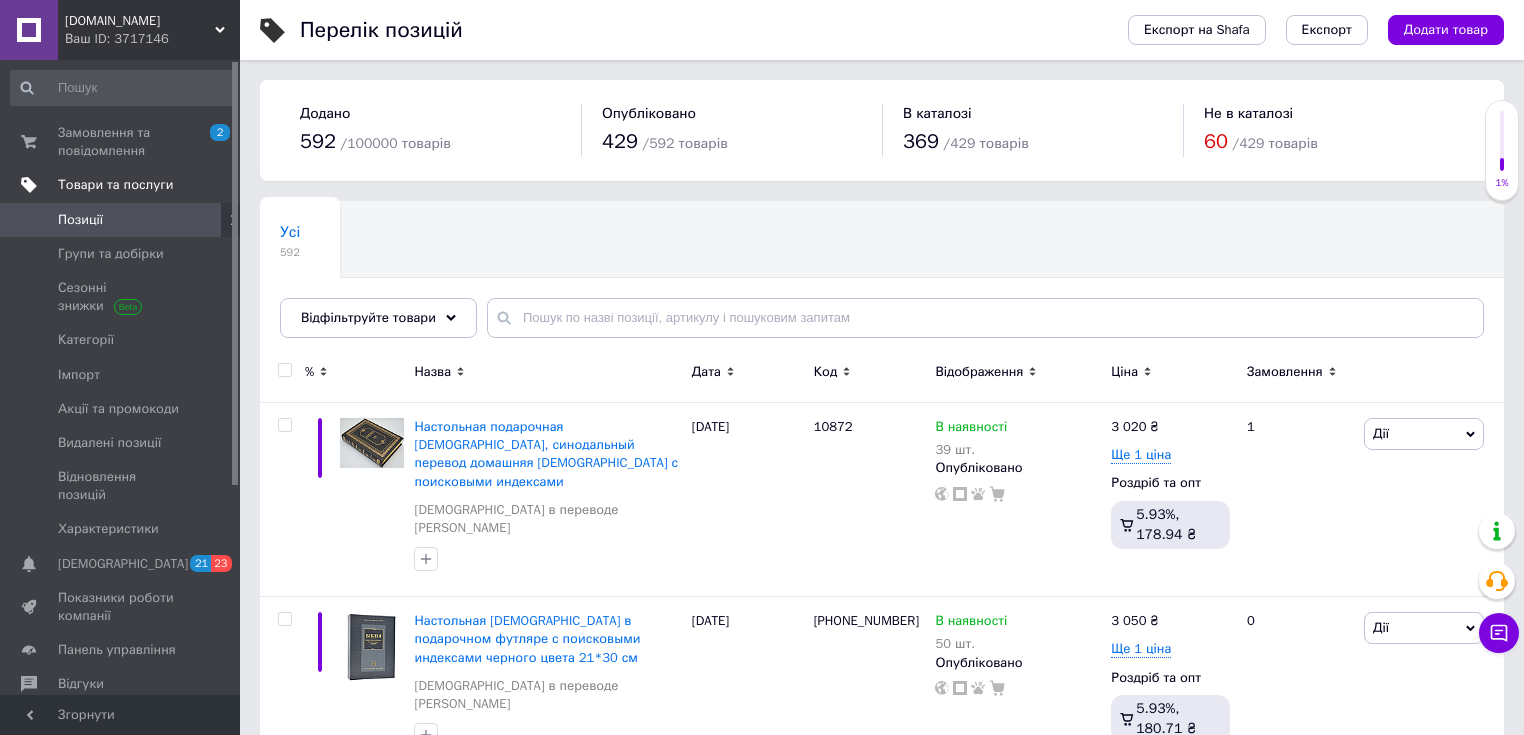 click on "112" at bounding box center (379, 328) 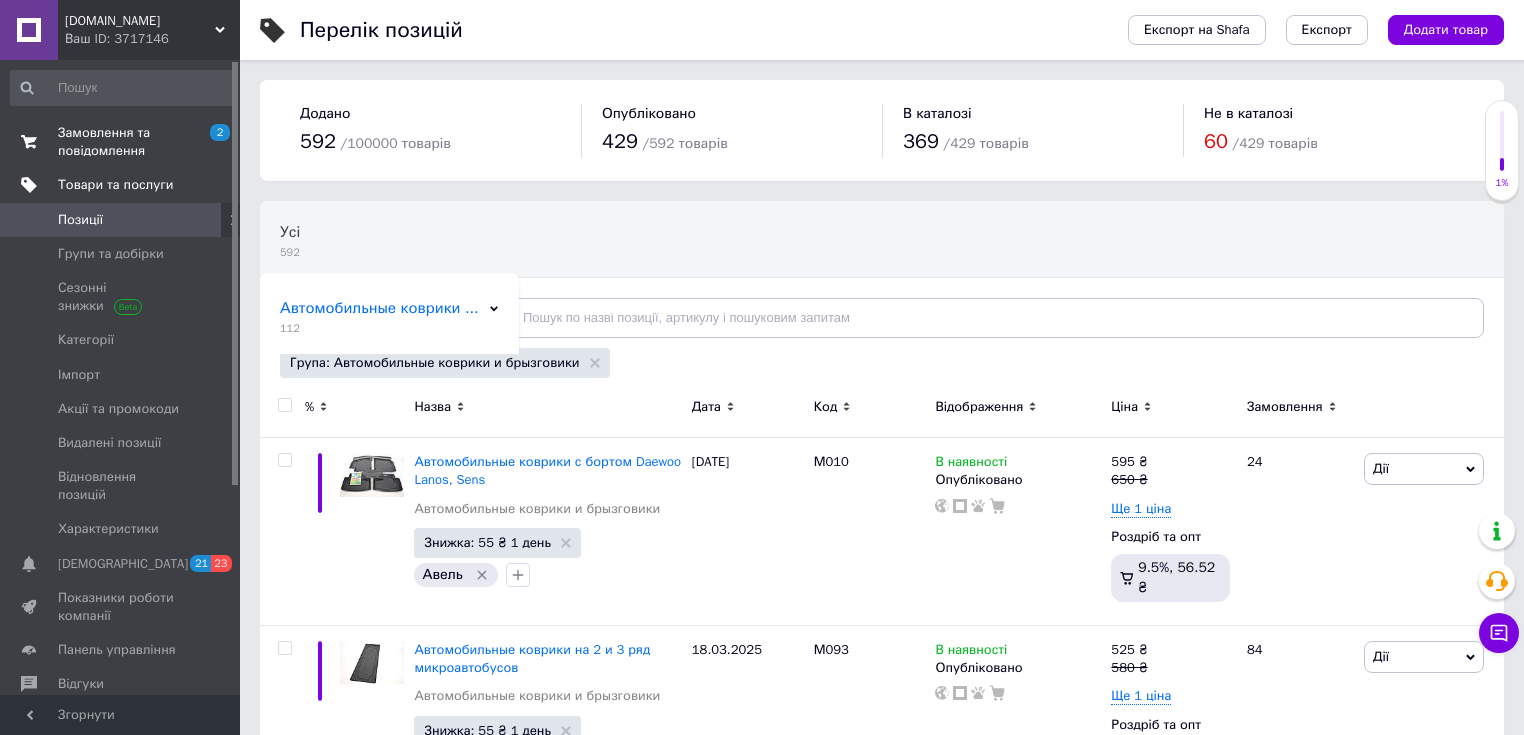 click on "Замовлення та повідомлення" at bounding box center [121, 142] 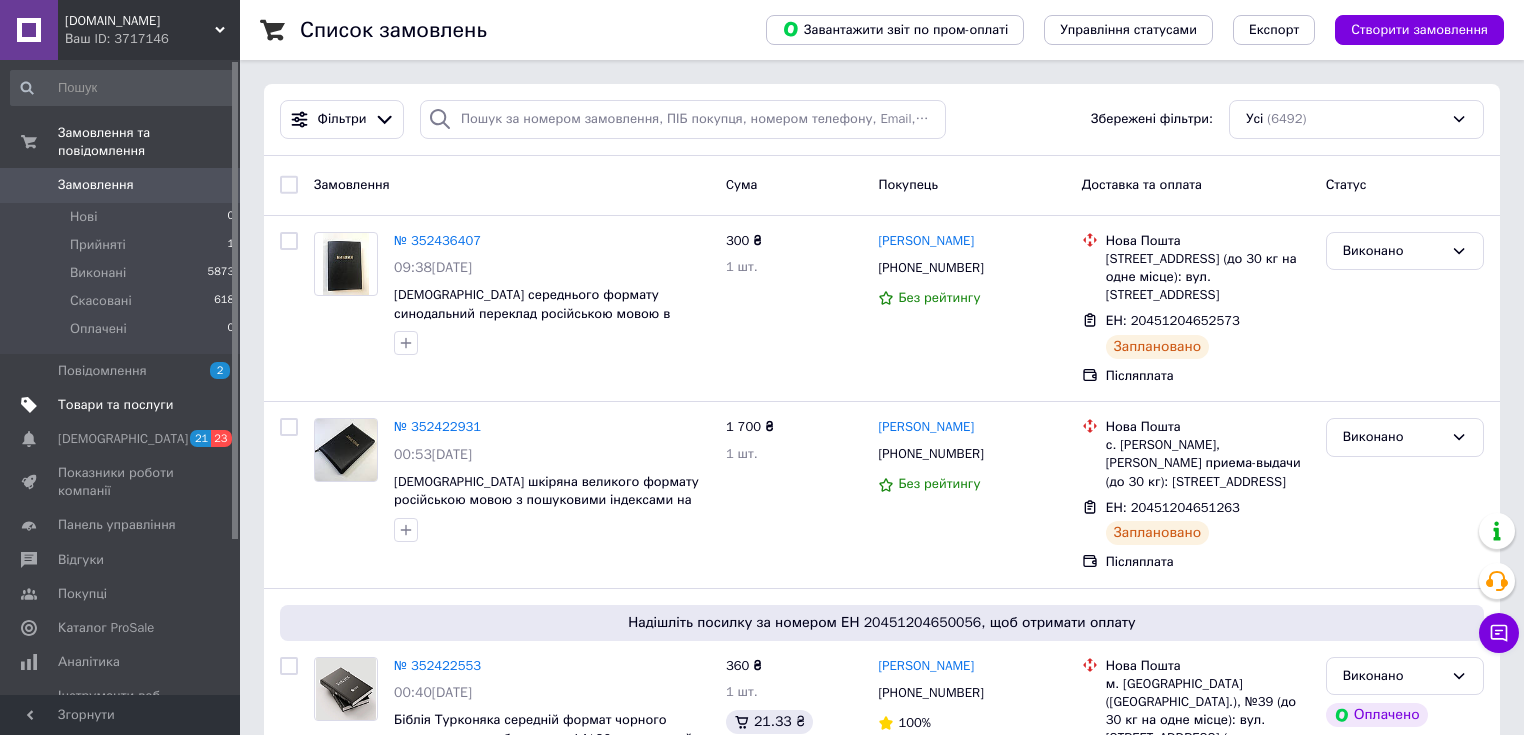 click on "[DOMAIN_NAME]" at bounding box center [140, 21] 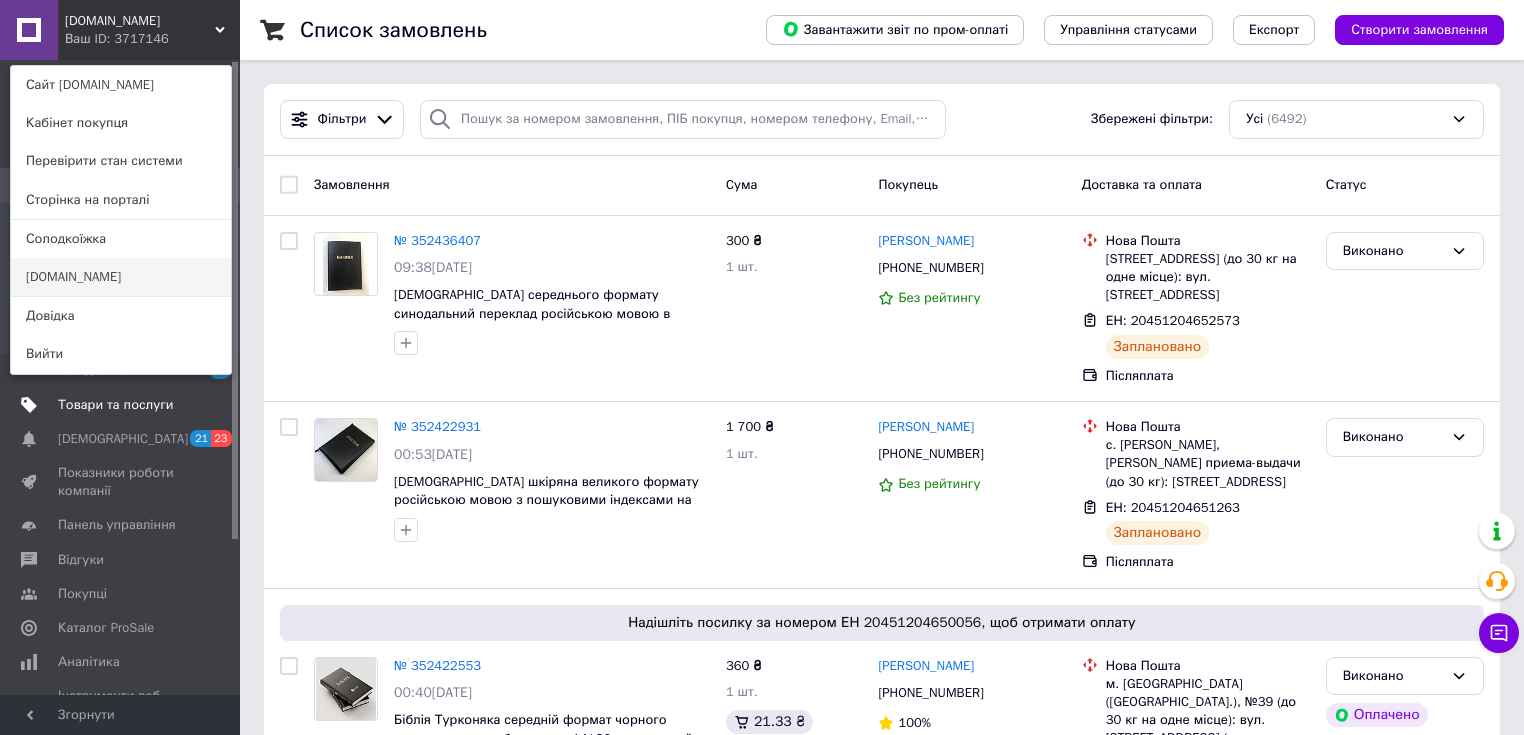 click on "[DOMAIN_NAME]" at bounding box center (121, 277) 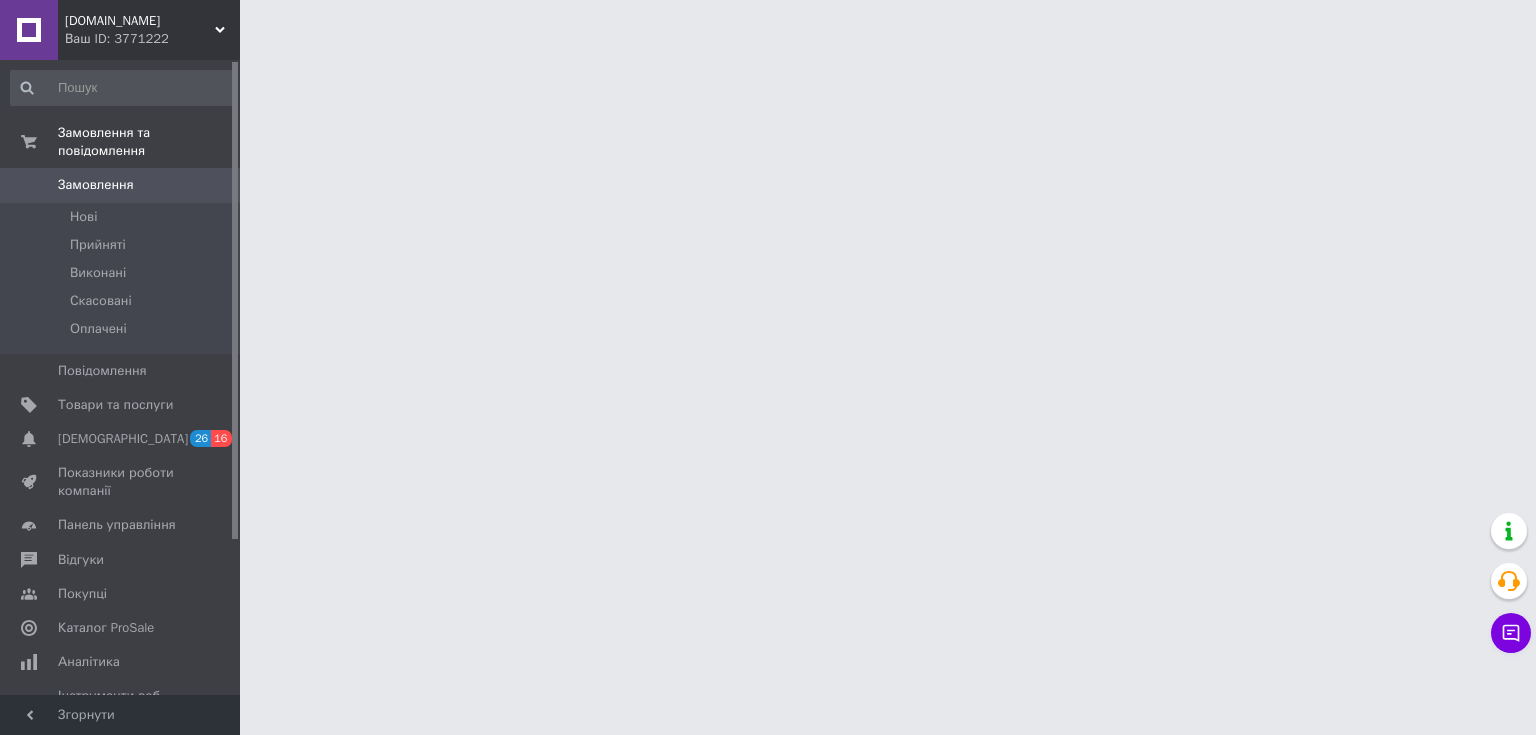 scroll, scrollTop: 0, scrollLeft: 0, axis: both 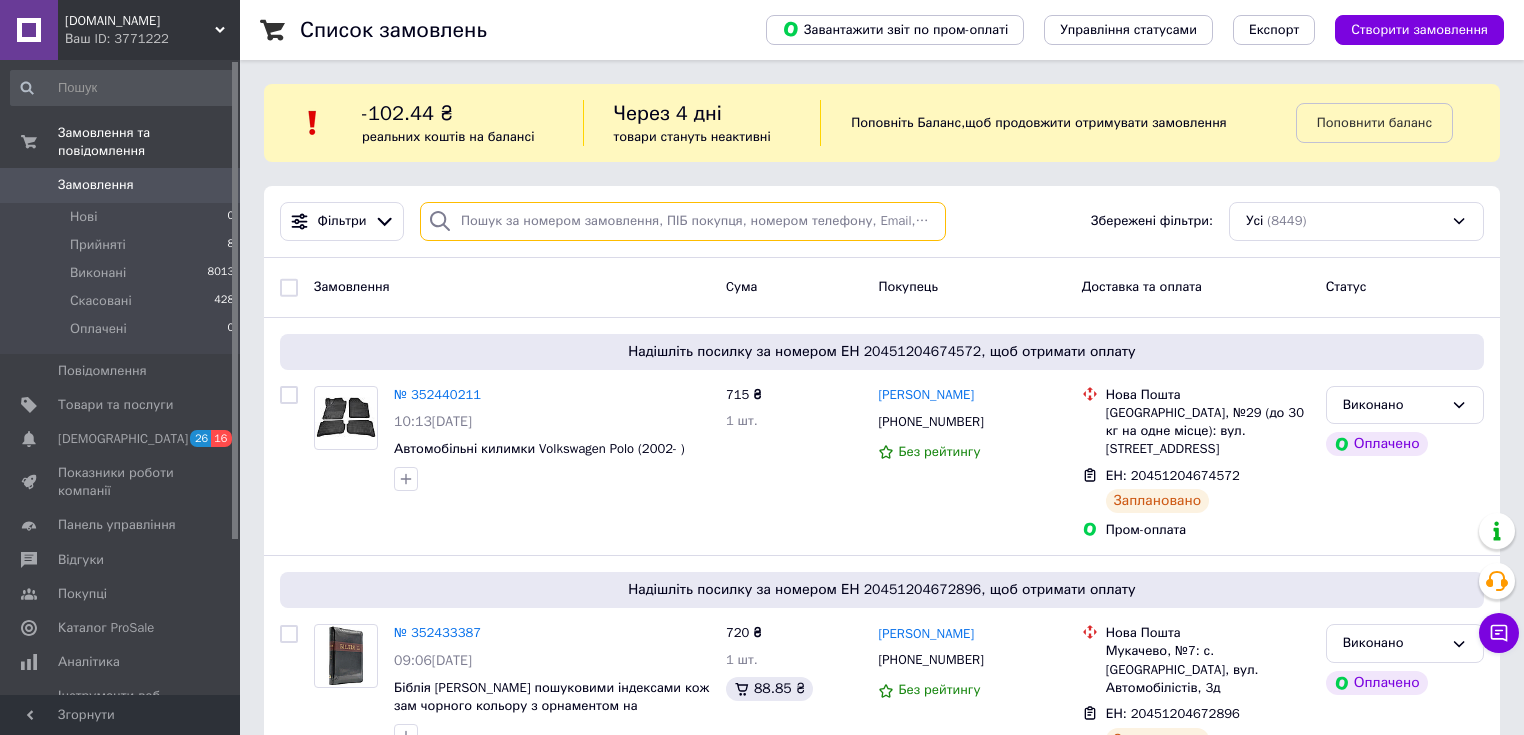 click at bounding box center (683, 221) 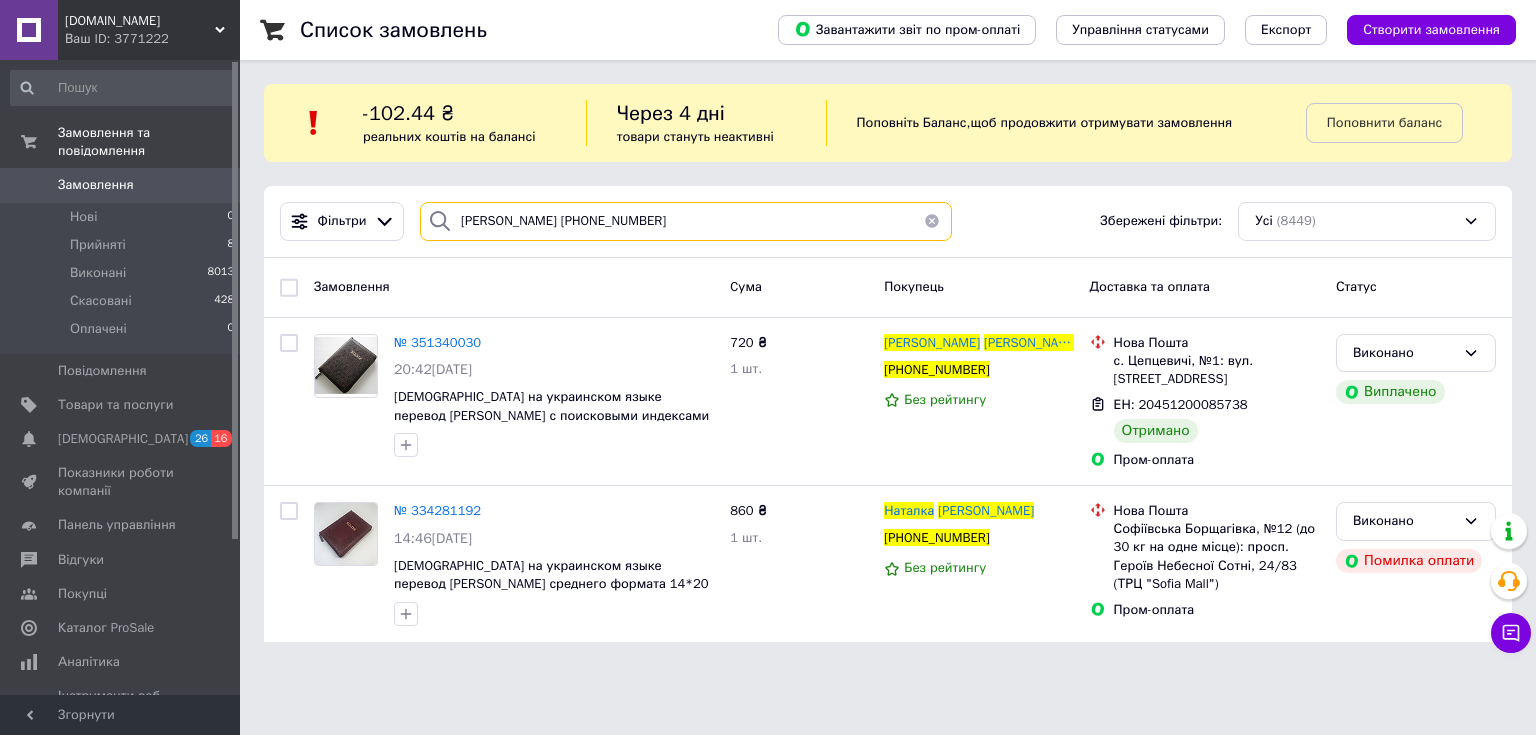 click on "[PERSON_NAME] [PHONE_NUMBER]" at bounding box center [686, 221] 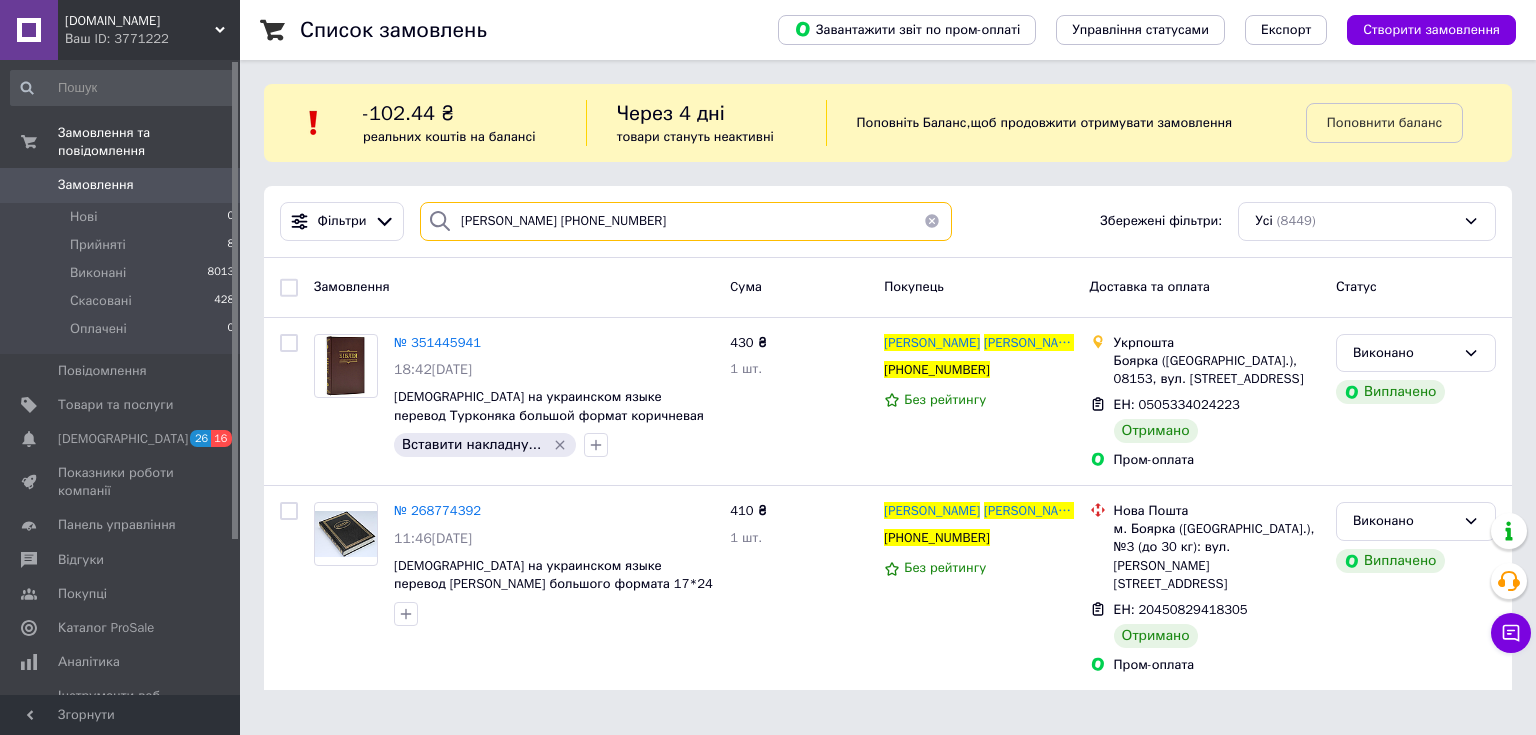 click on "[PERSON_NAME] [PHONE_NUMBER]" at bounding box center [686, 221] 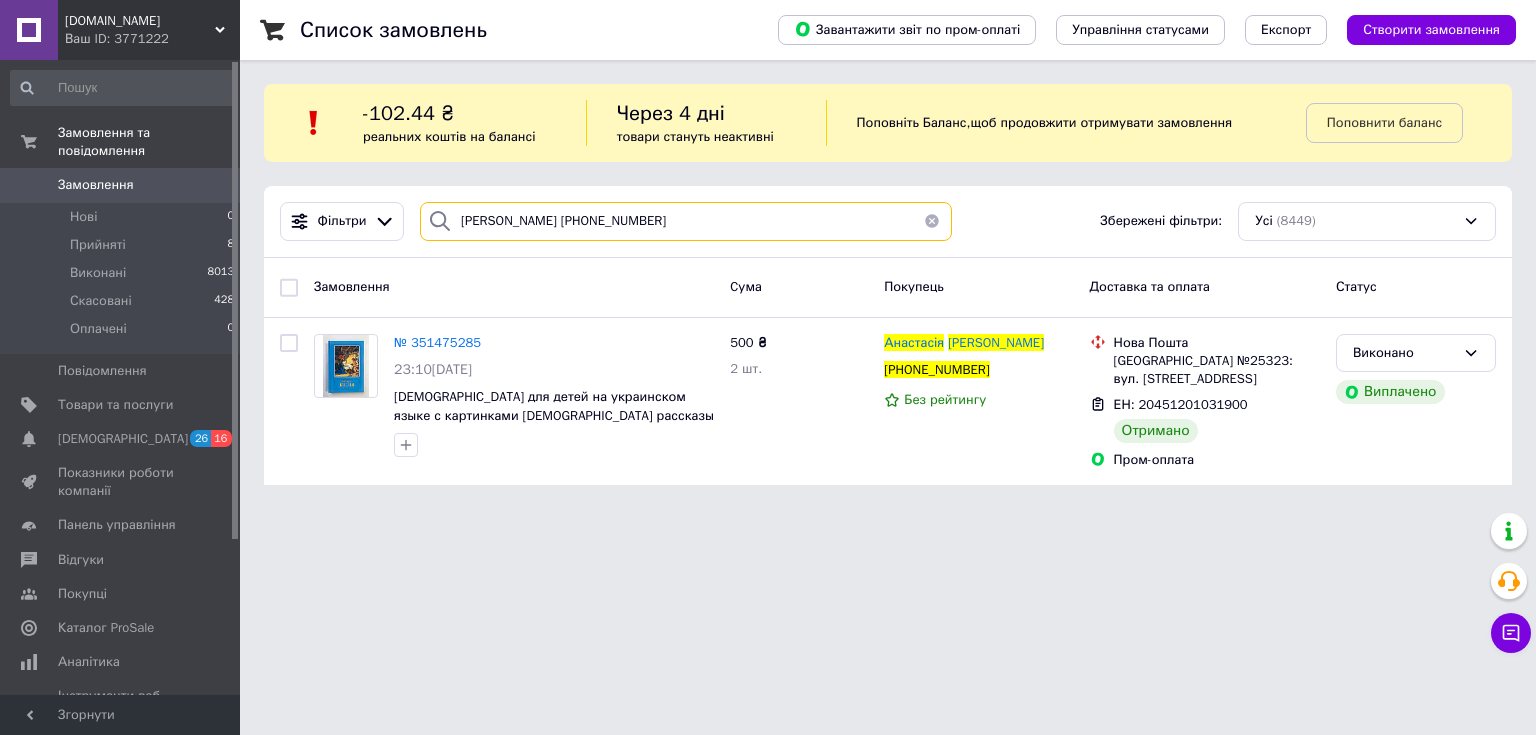 type on "[PERSON_NAME] [PHONE_NUMBER]" 